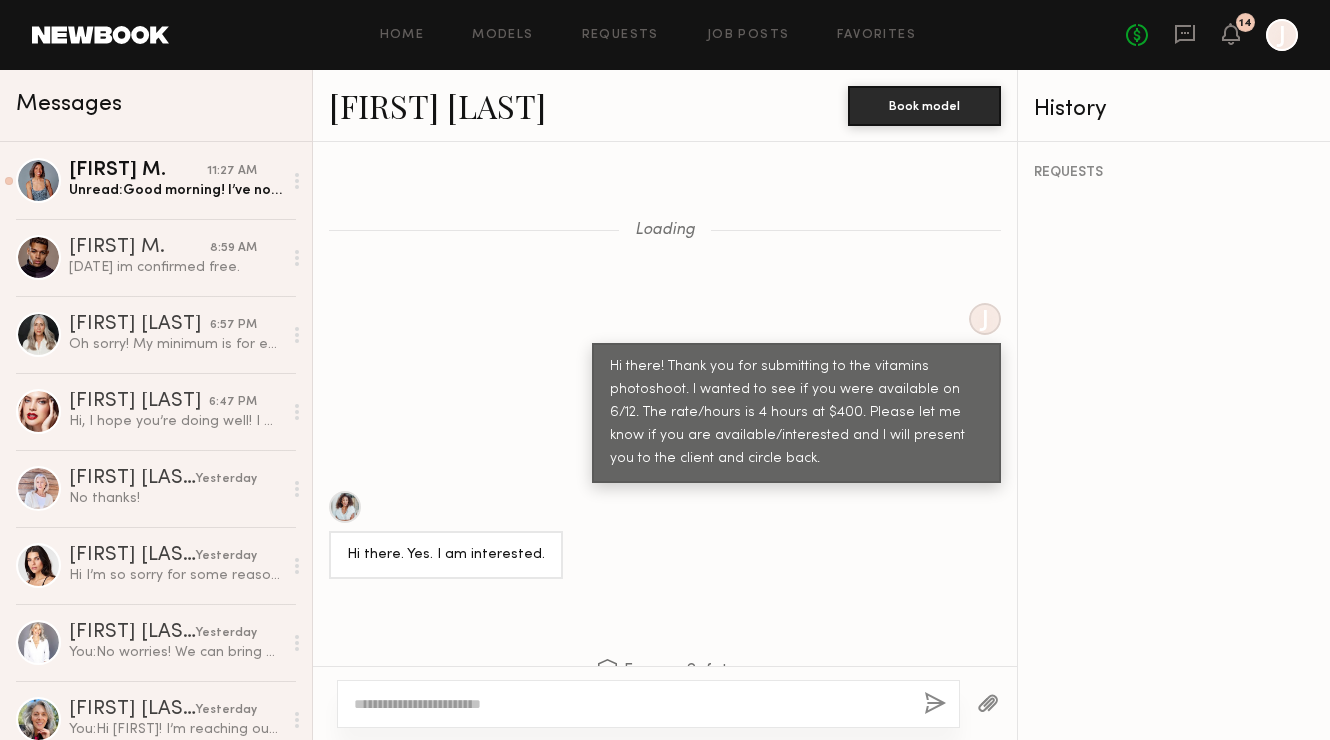 scroll, scrollTop: 0, scrollLeft: 0, axis: both 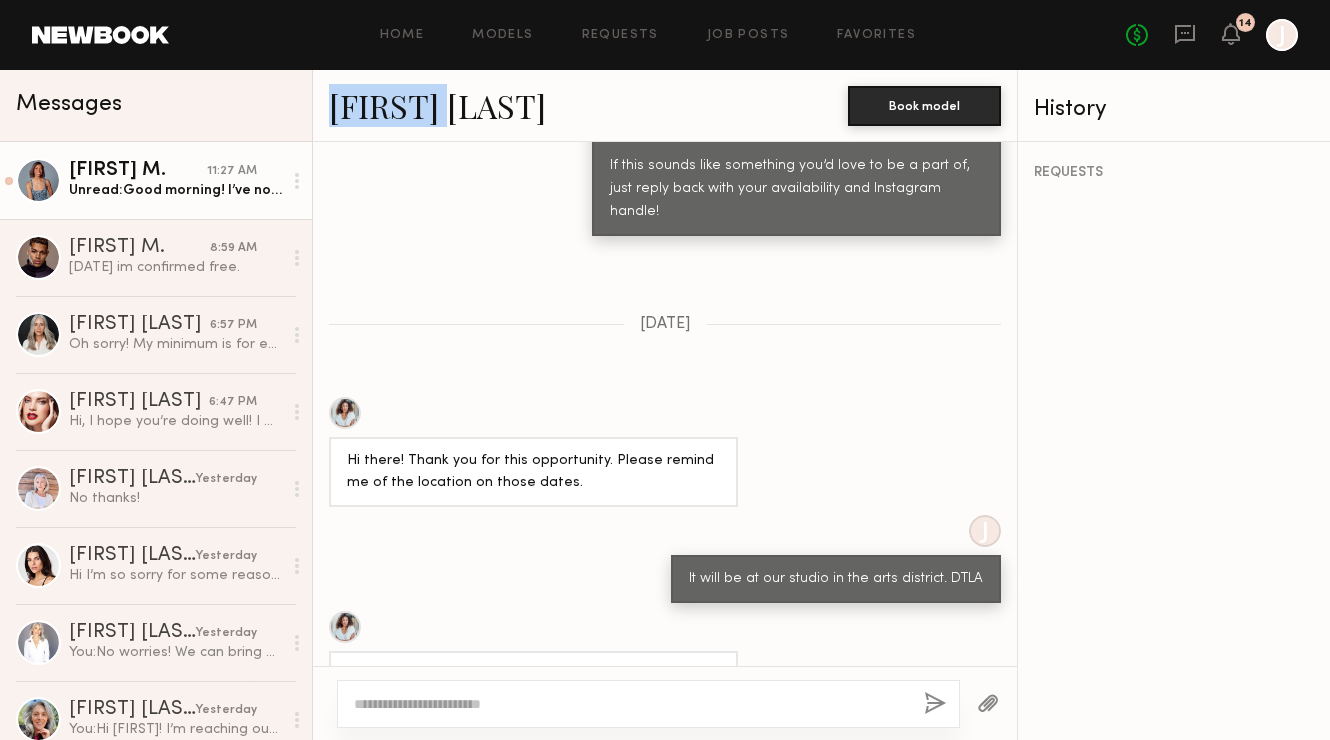 click on "Unread: Good morning! I’ve not yet received your booking request. I’m about to leave for a few meetings, so wanted to make sure I don’t miss the request.
Also, I’ll get a mani/pedi today. Would a sheer pink tinted nail polish be good for my hands? Any preference for my toes?" 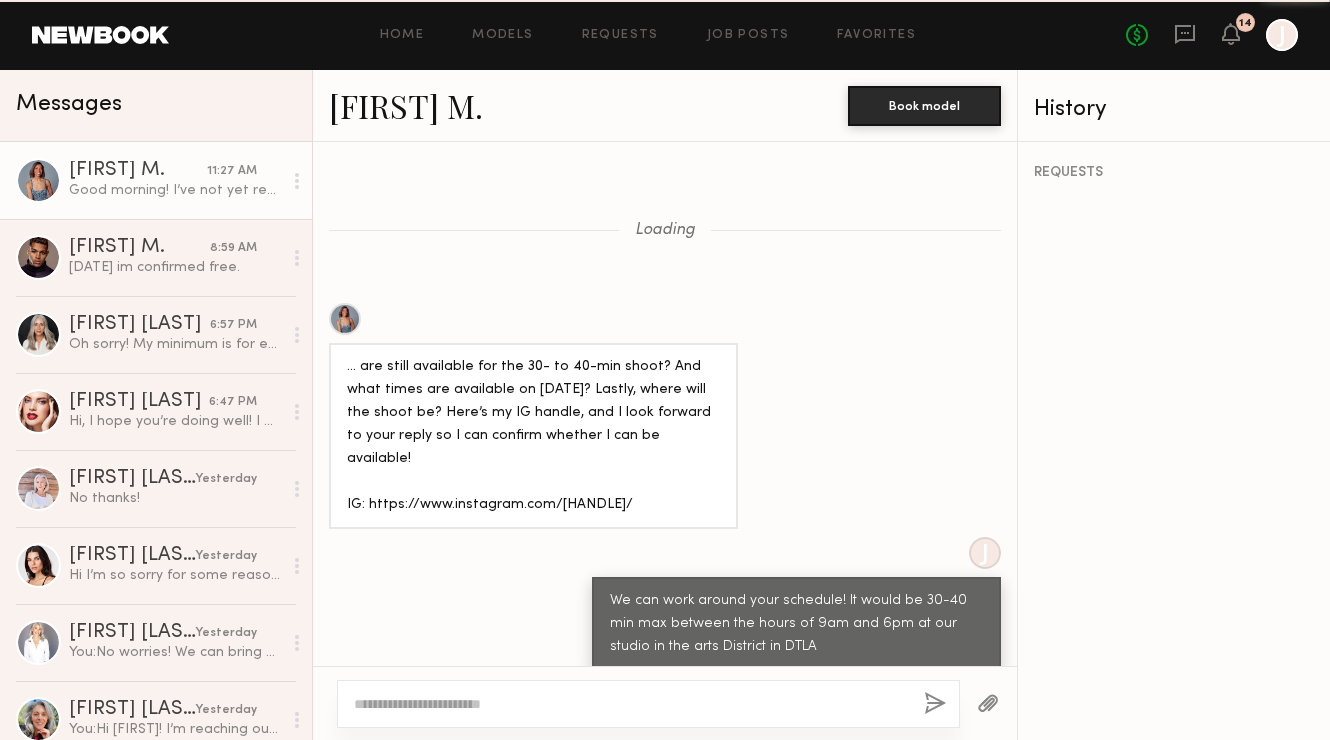 scroll, scrollTop: 1805, scrollLeft: 0, axis: vertical 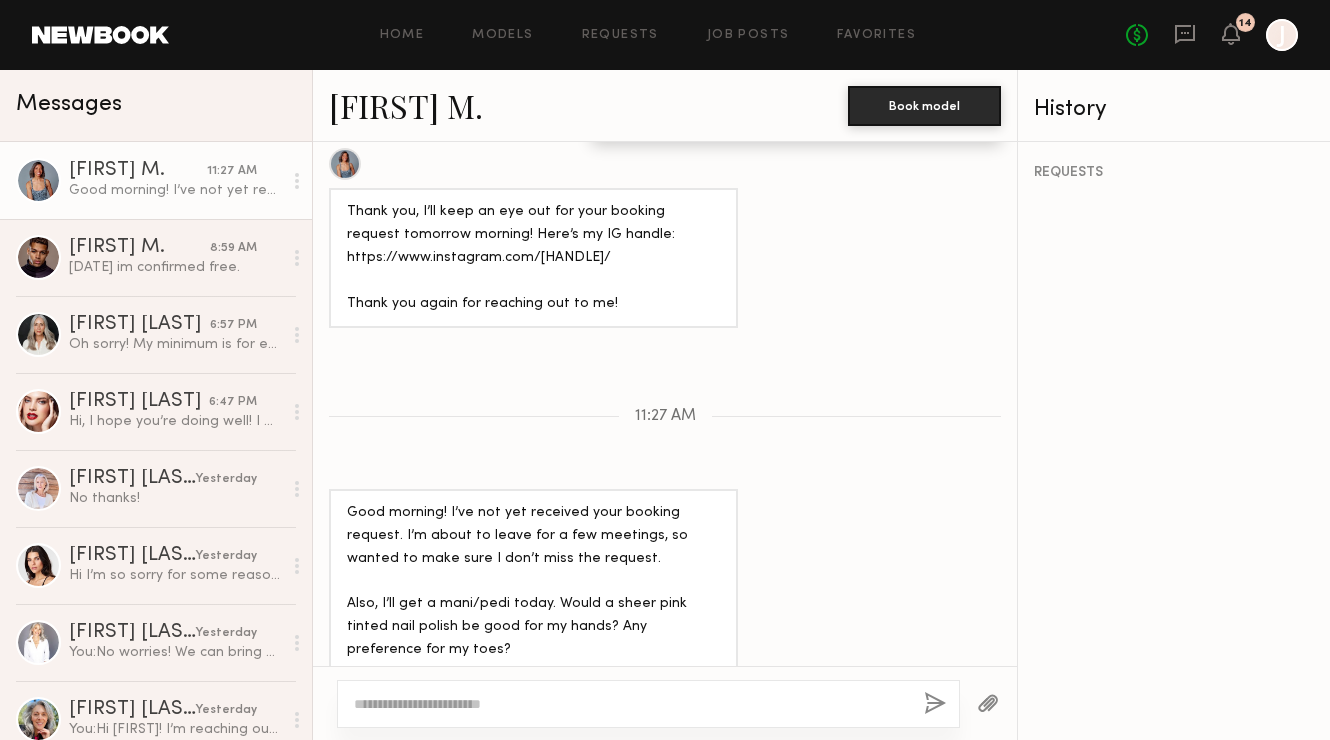 click 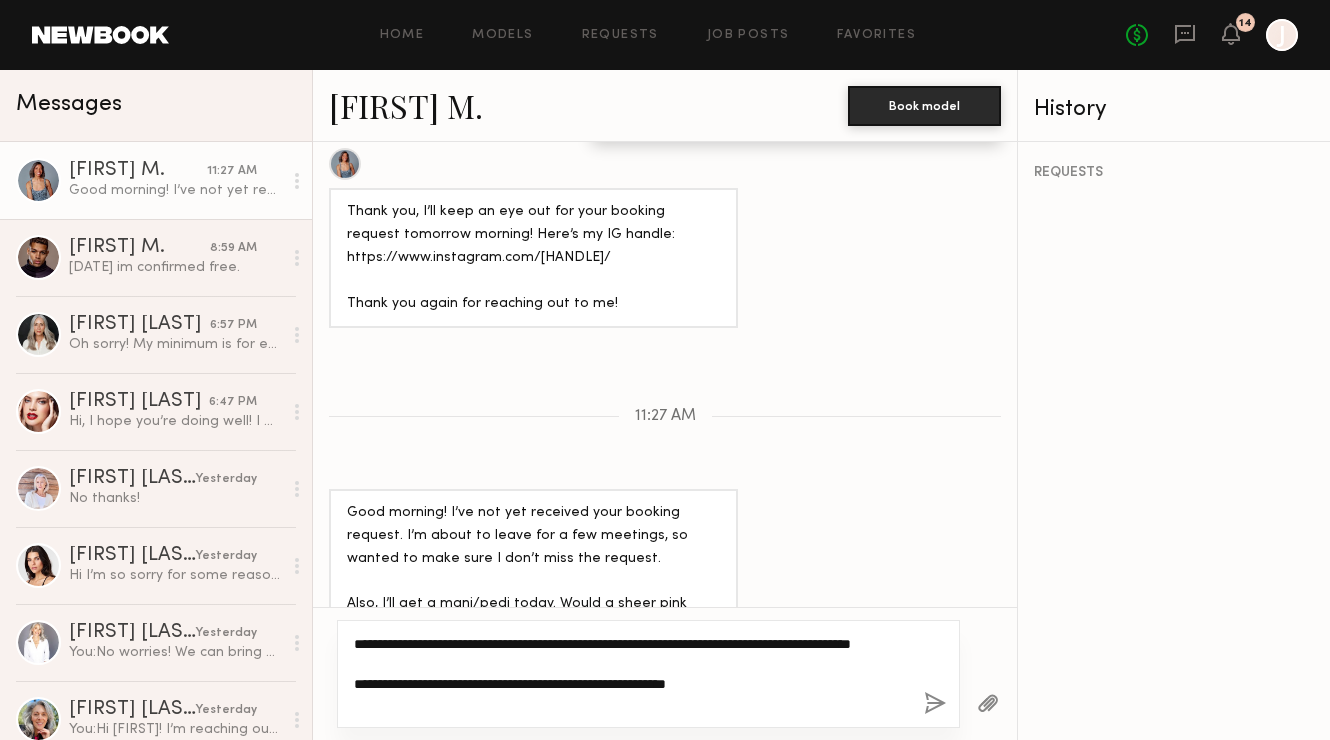 click on "**********" 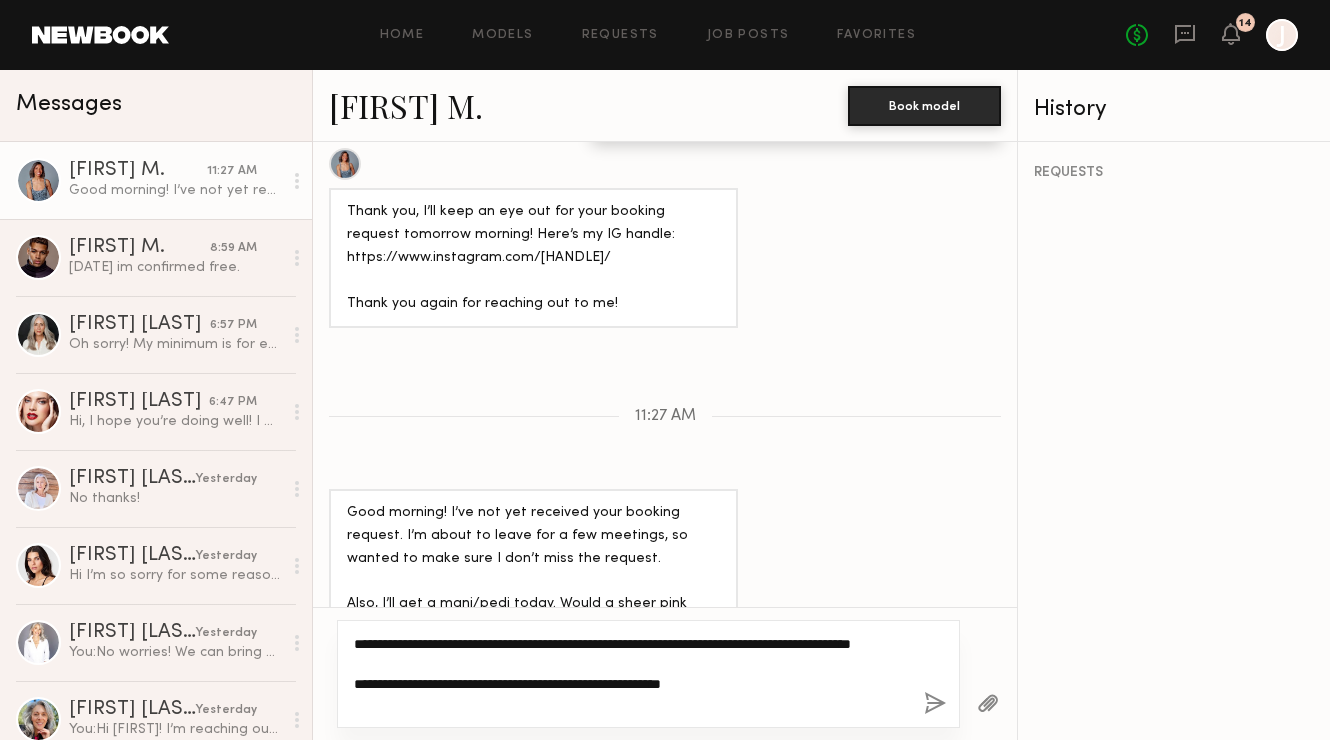 click on "**********" 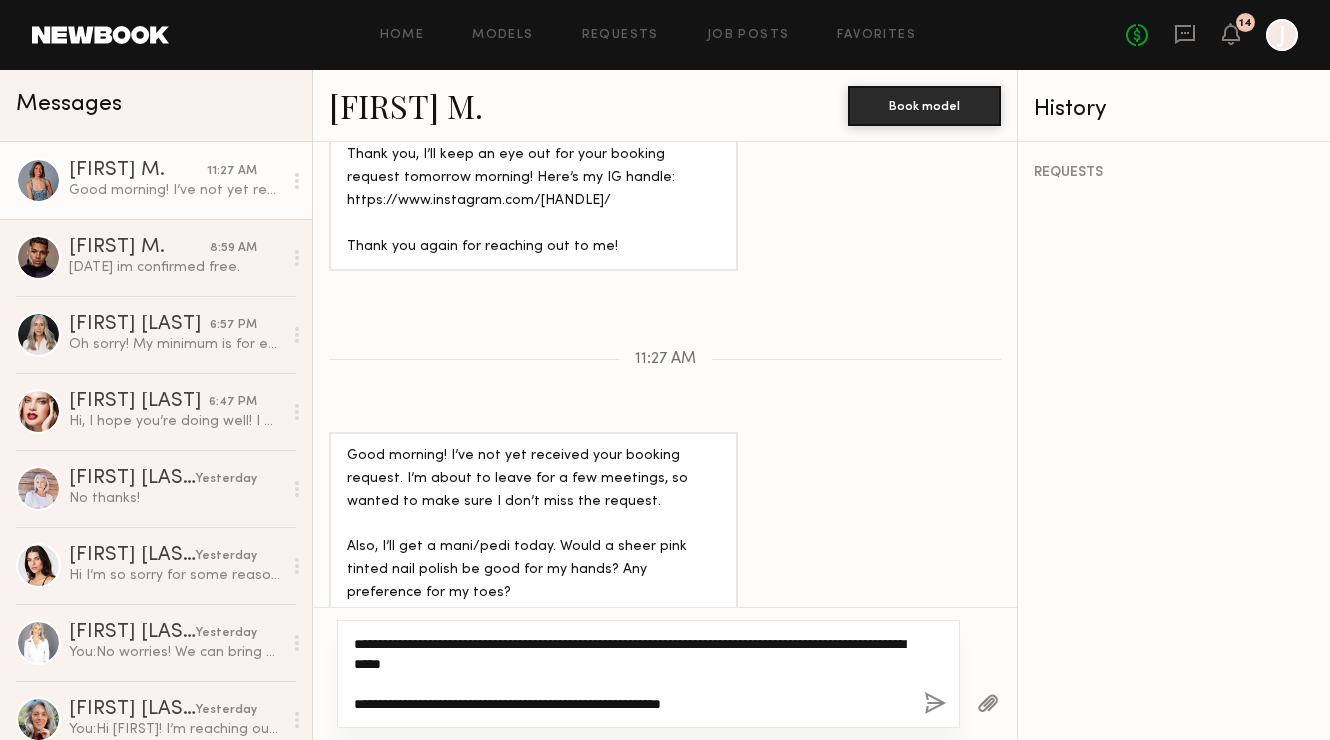 scroll, scrollTop: 1863, scrollLeft: 0, axis: vertical 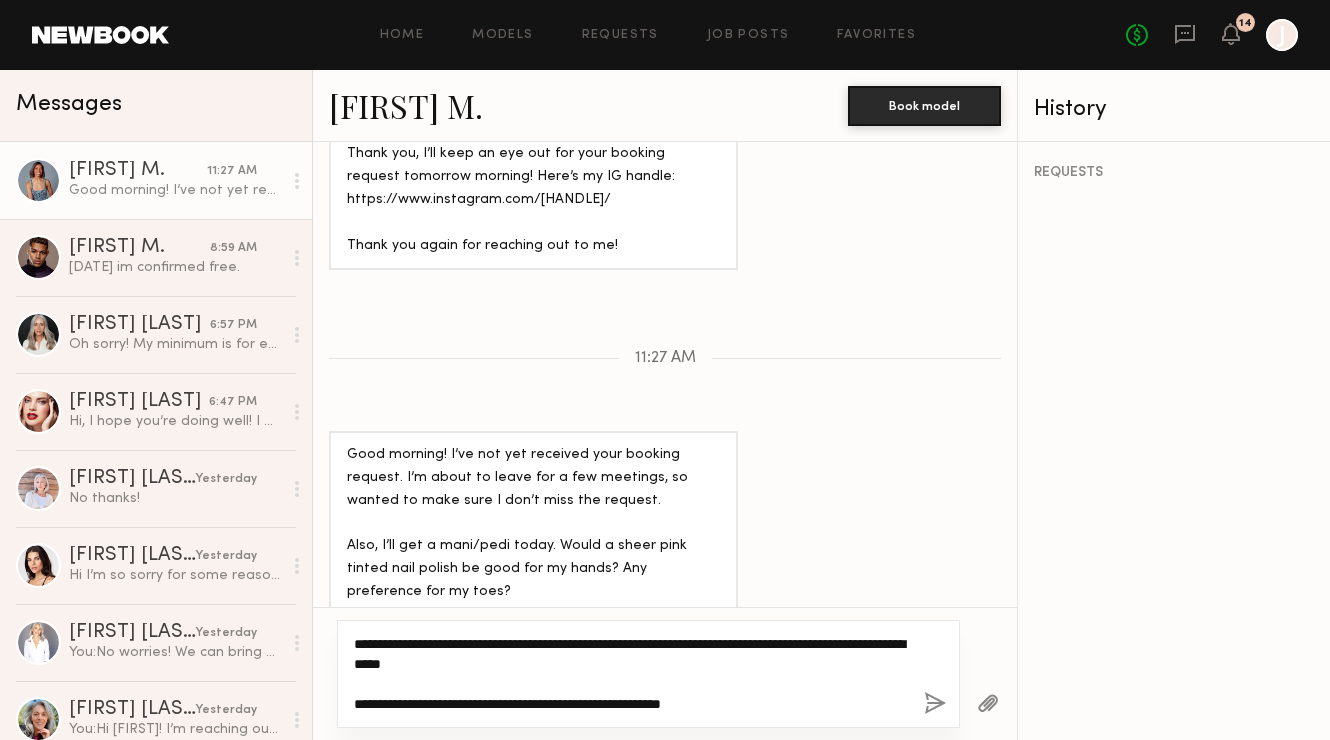 click on "**********" 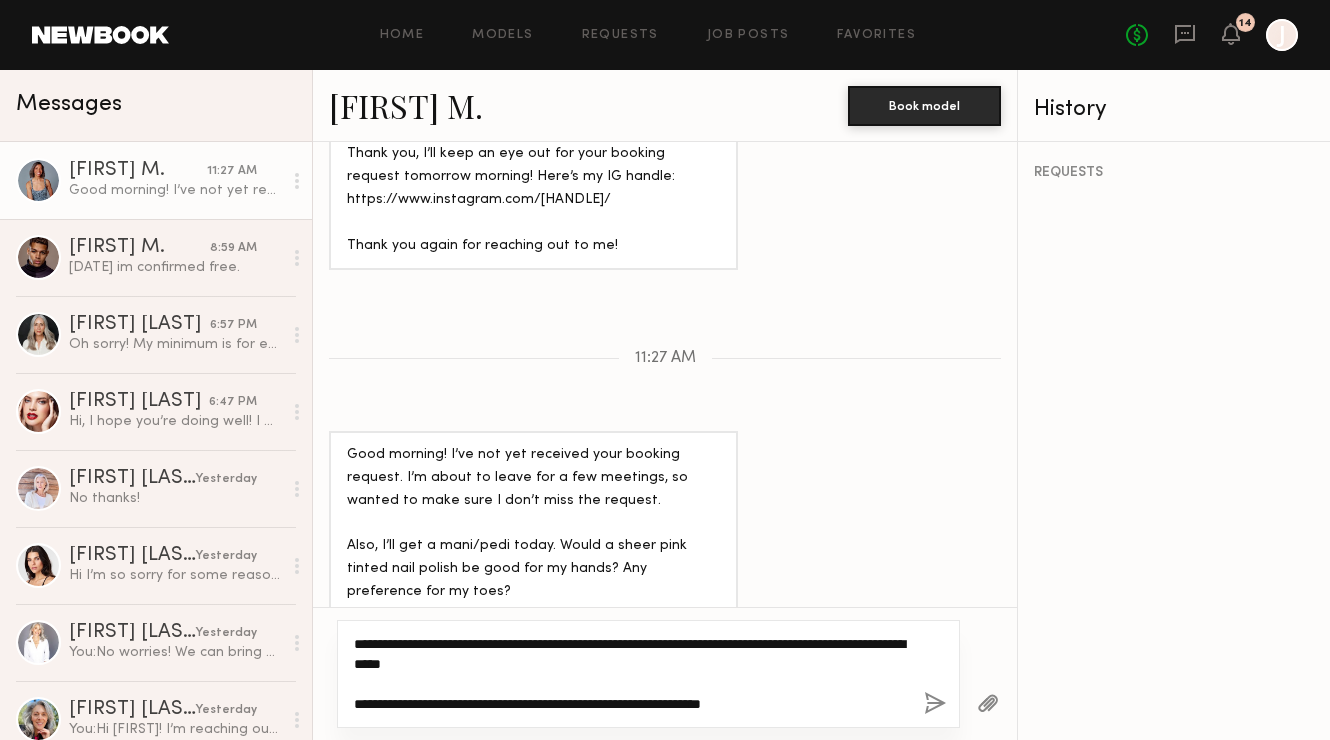 drag, startPoint x: 608, startPoint y: 704, endPoint x: 564, endPoint y: 702, distance: 44.04543 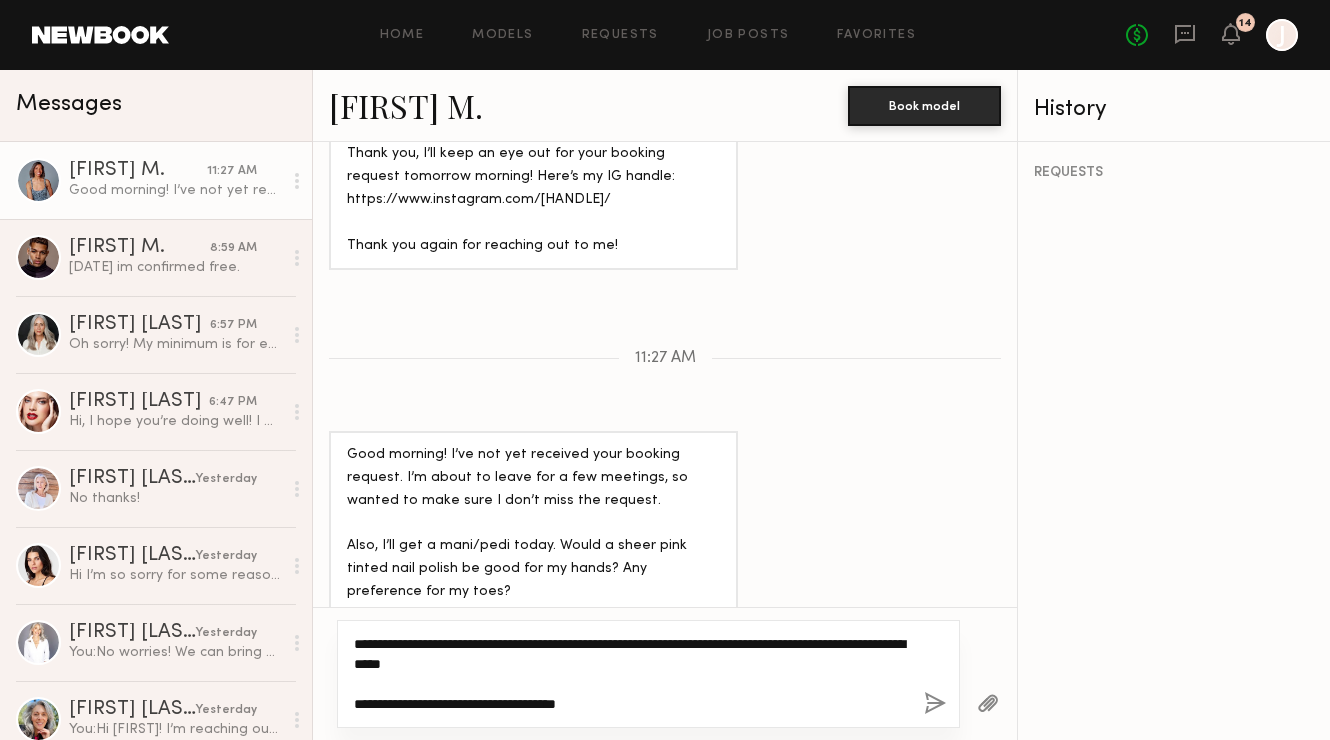 drag, startPoint x: 425, startPoint y: 705, endPoint x: 354, endPoint y: 704, distance: 71.00704 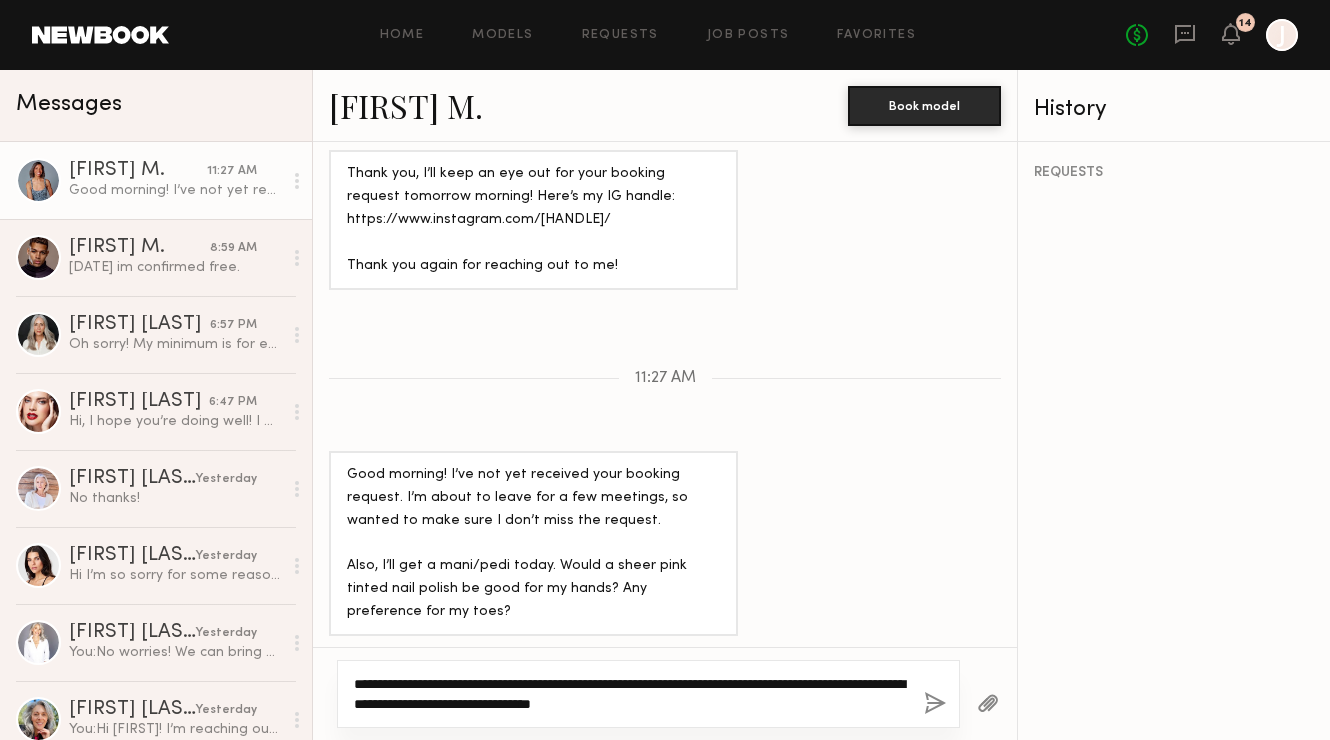 scroll, scrollTop: 1823, scrollLeft: 0, axis: vertical 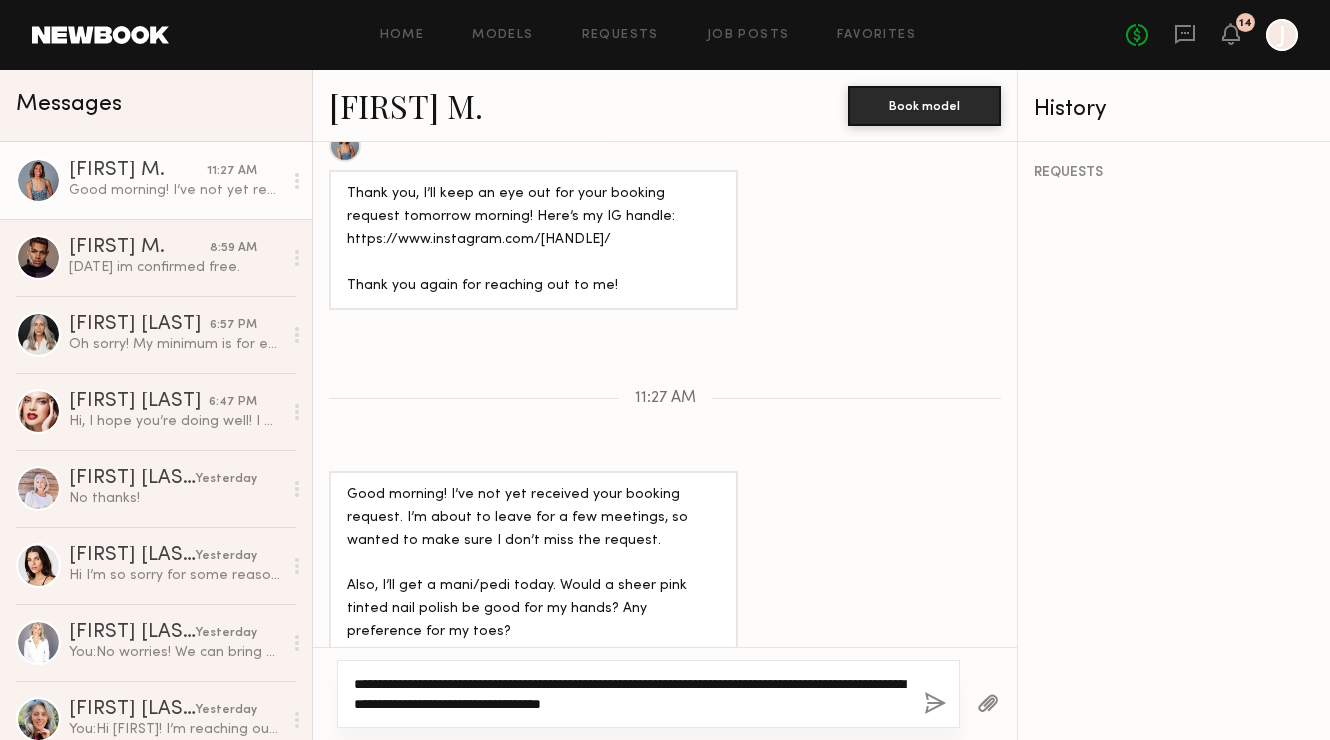 drag, startPoint x: 589, startPoint y: 700, endPoint x: 567, endPoint y: 700, distance: 22 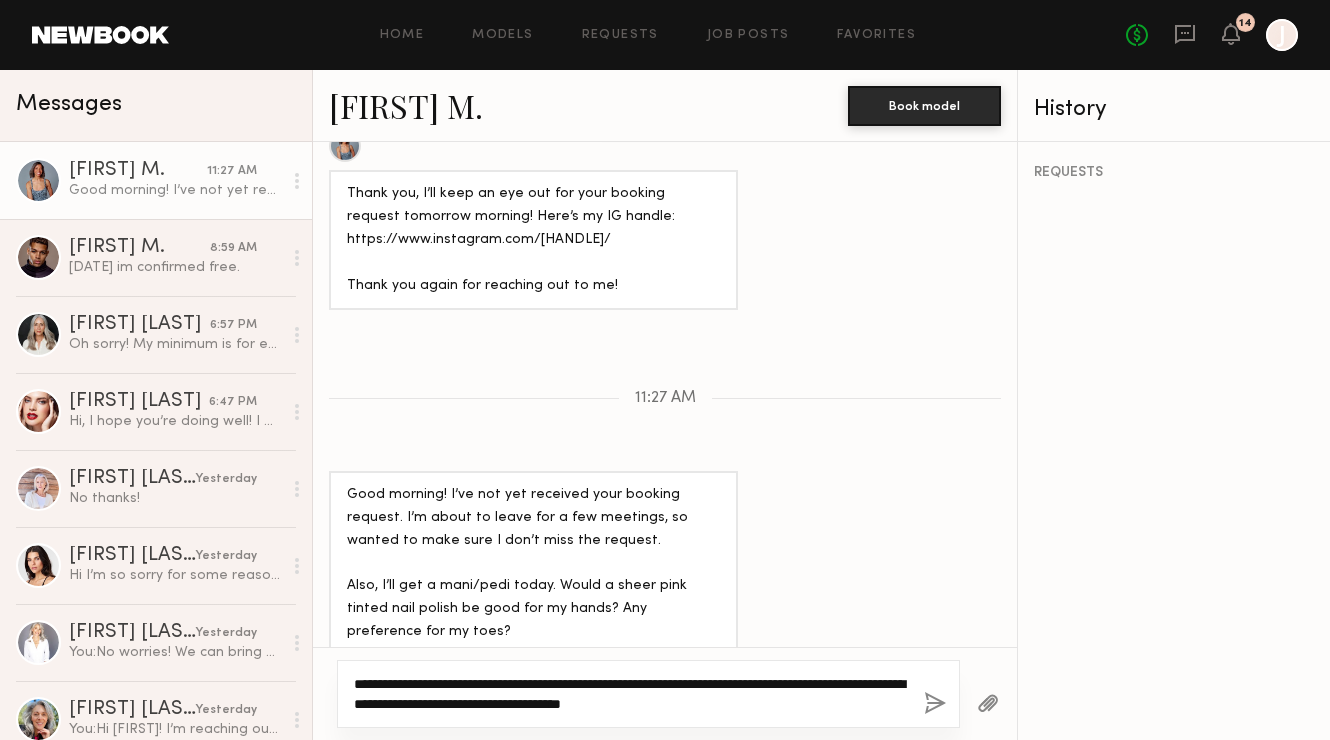 click on "**********" 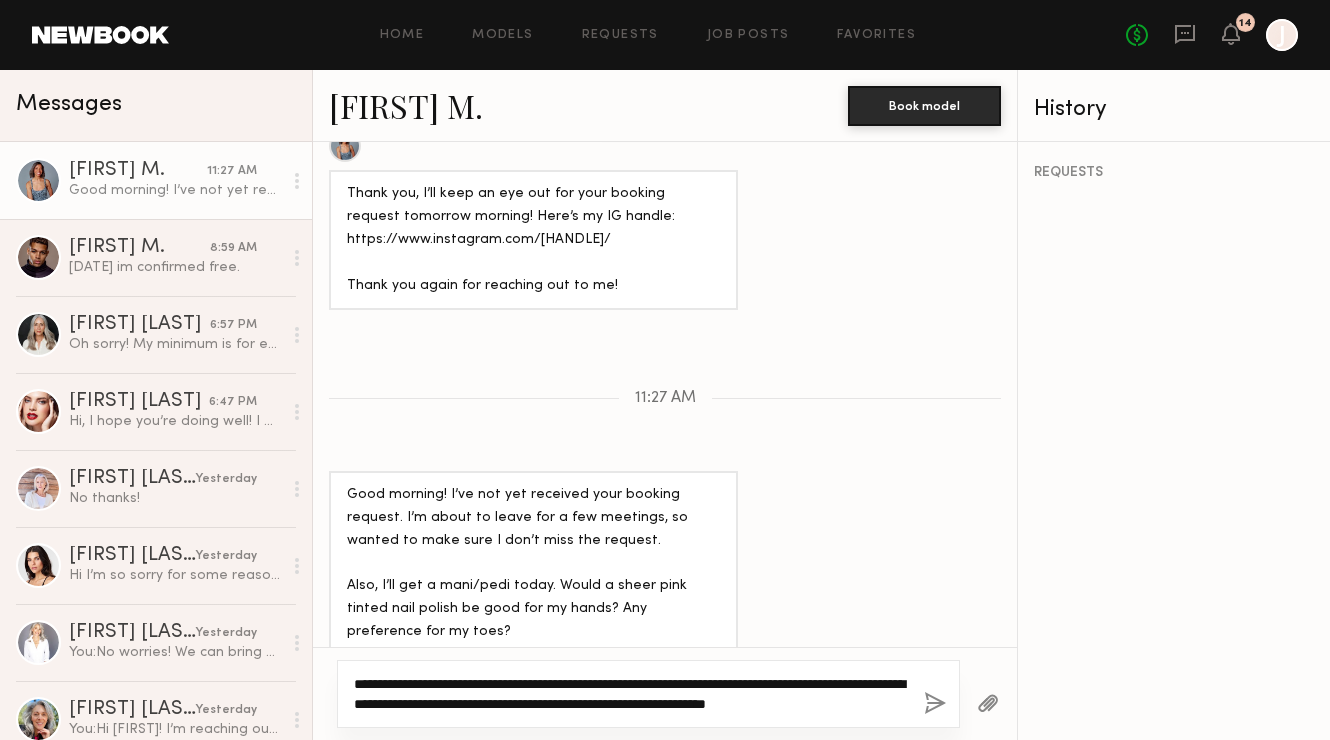 scroll, scrollTop: 1843, scrollLeft: 0, axis: vertical 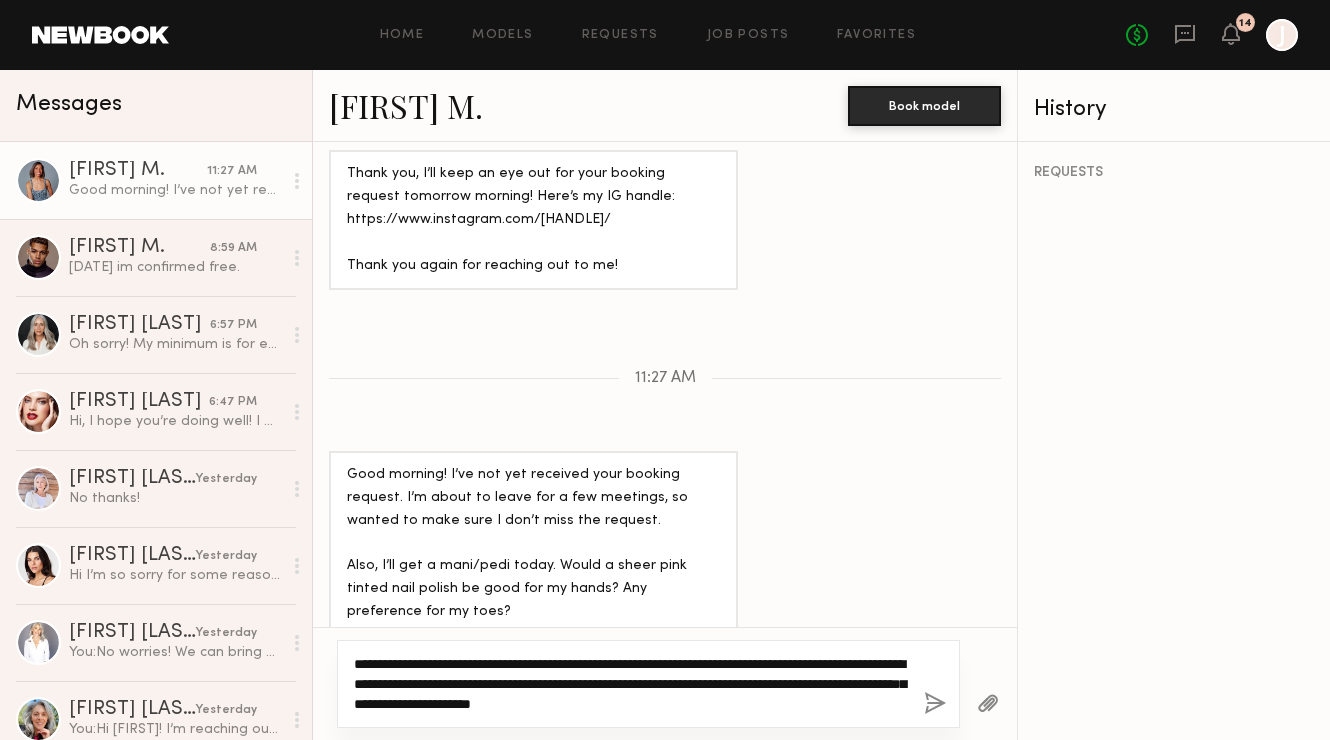 click on "**********" 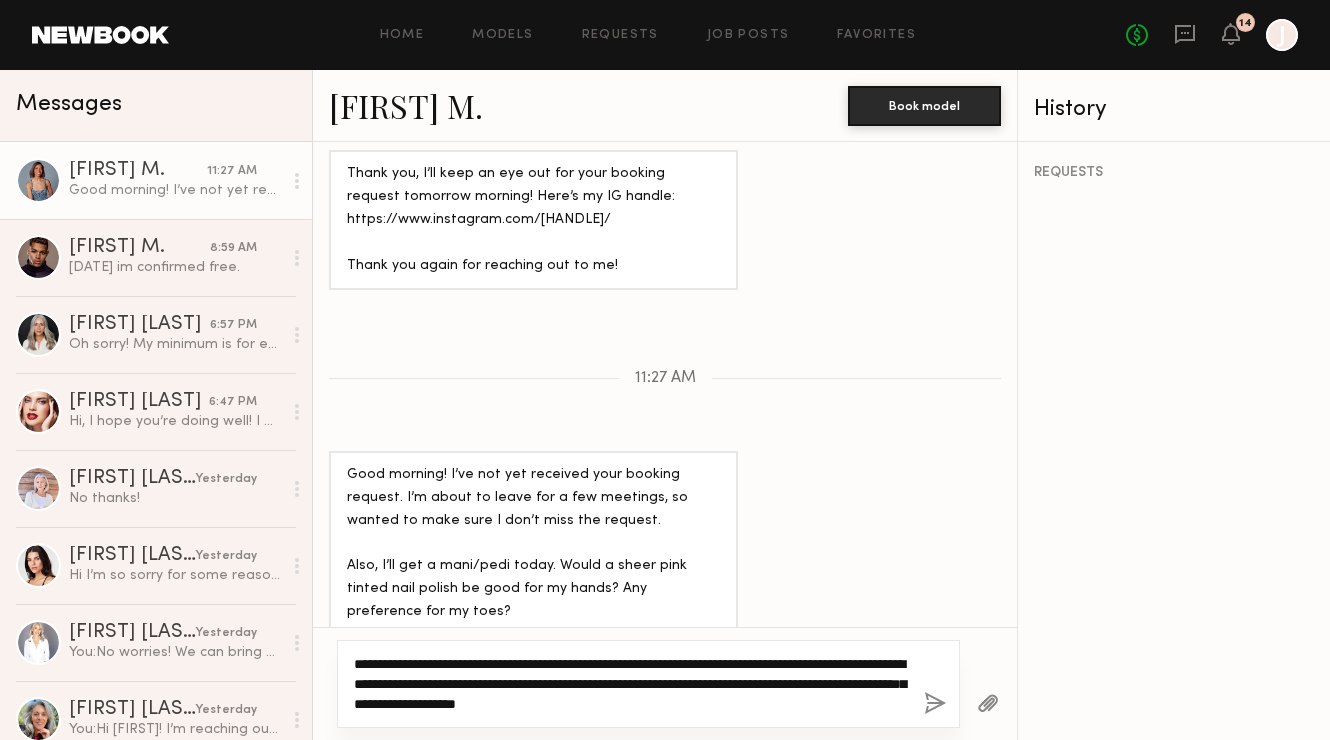 type on "**********" 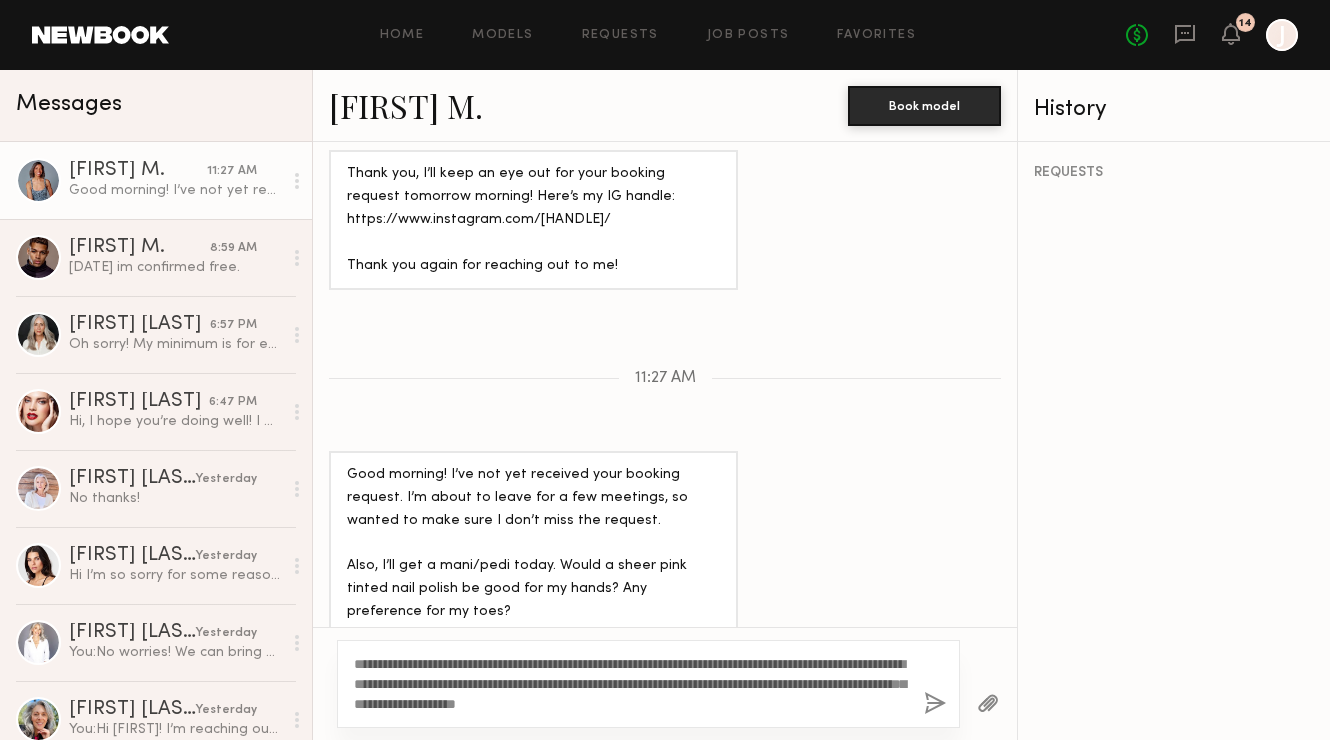 click 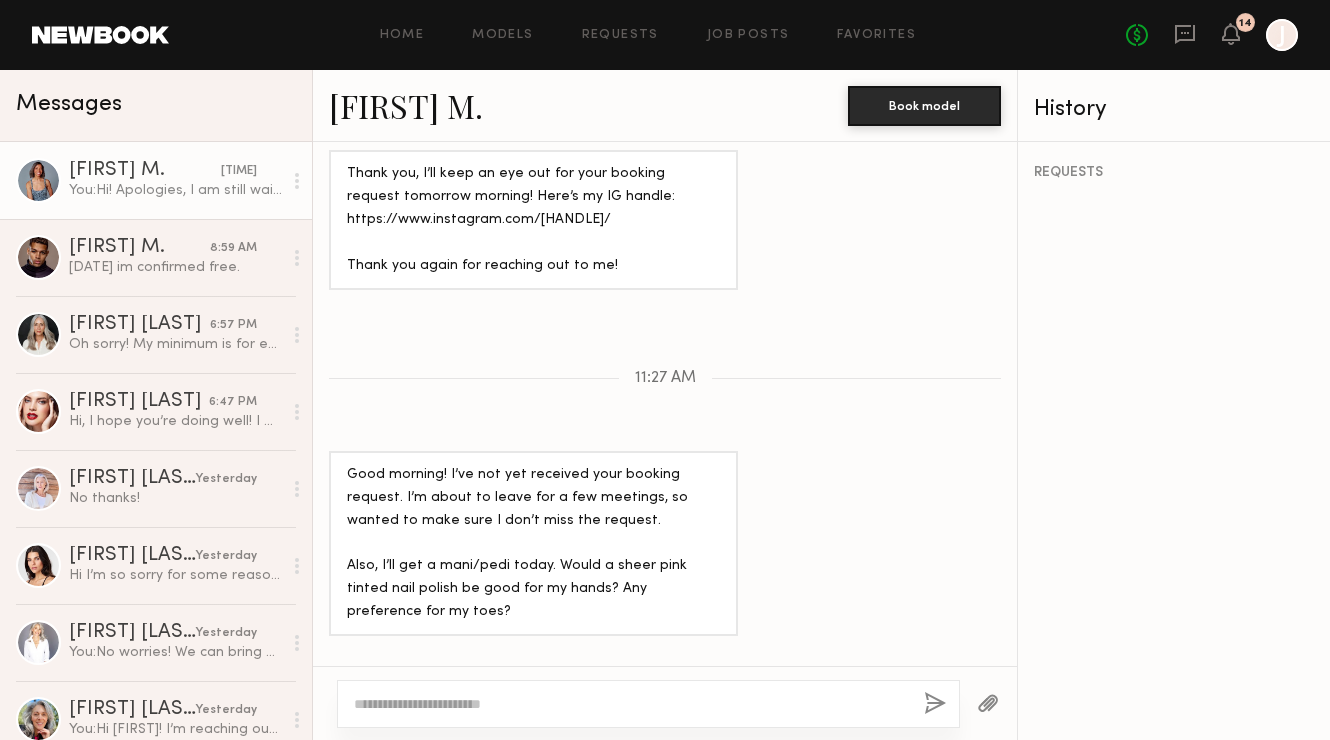 scroll, scrollTop: 2104, scrollLeft: 0, axis: vertical 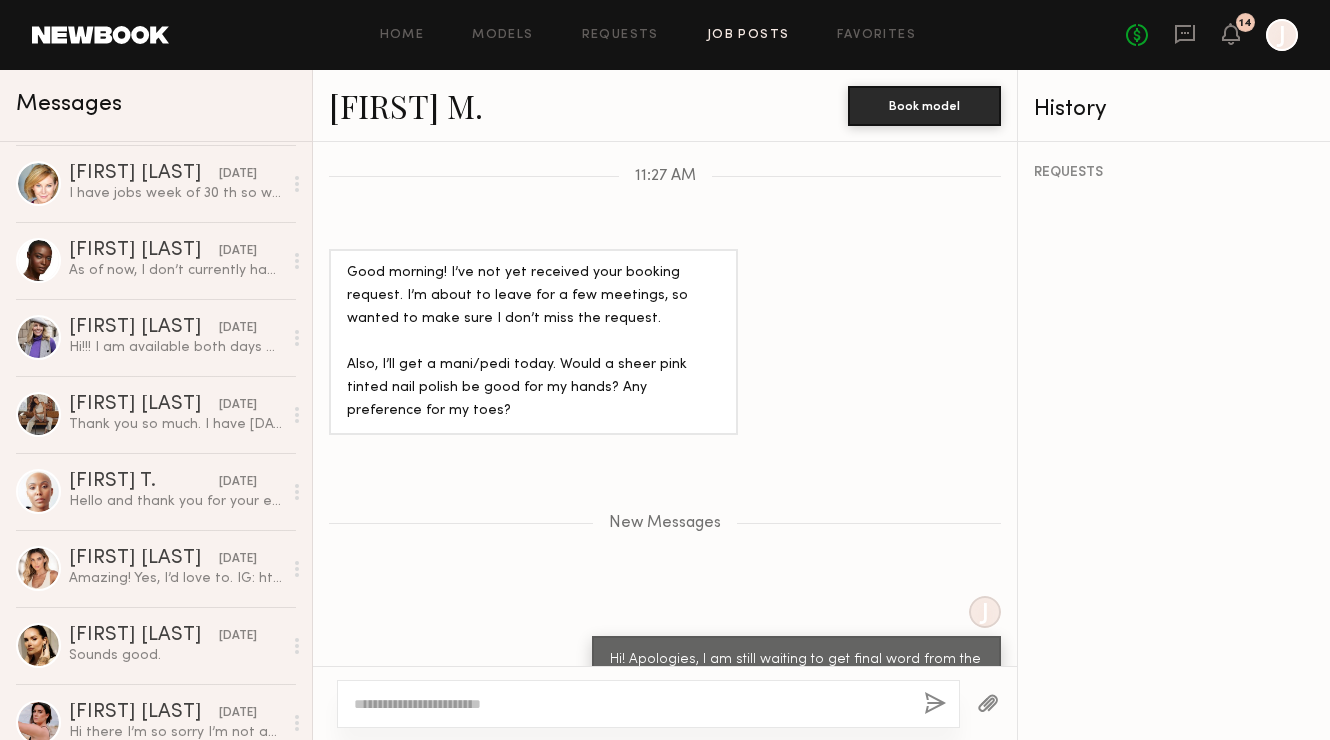 click on "Job Posts" 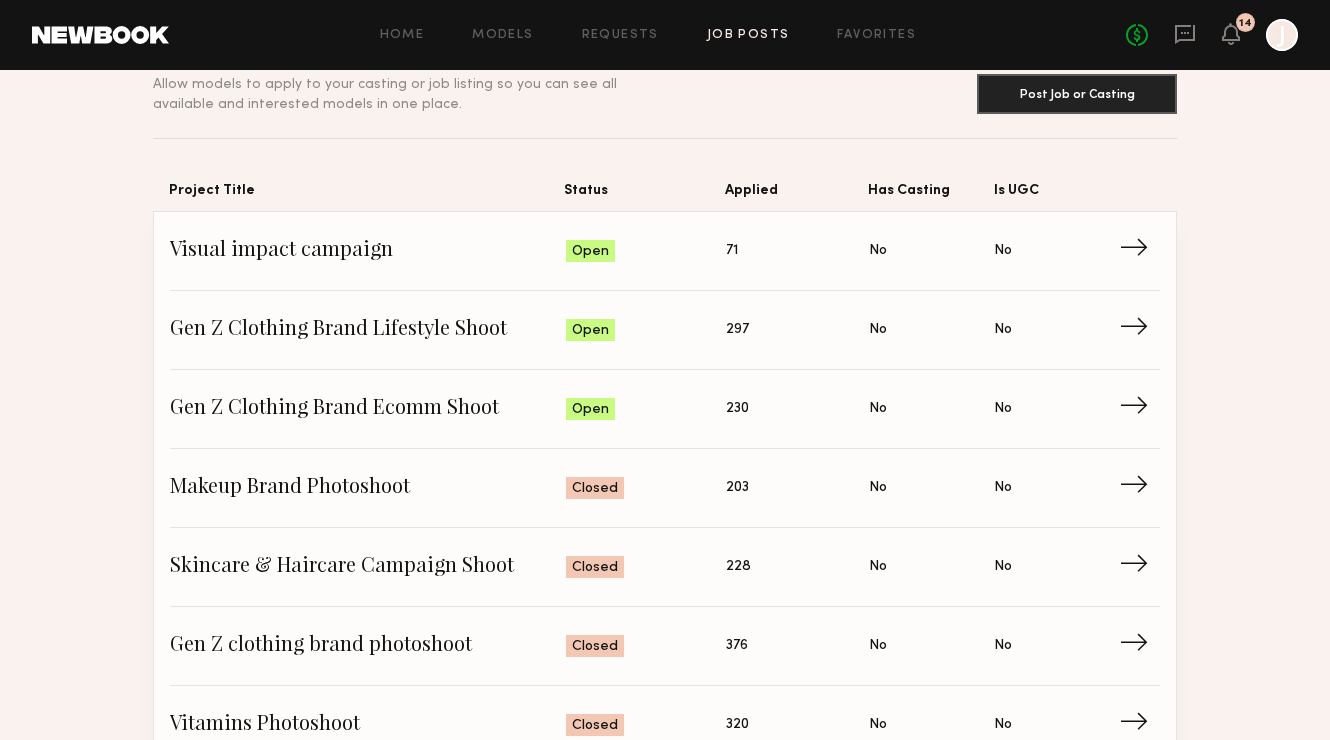 scroll, scrollTop: 87, scrollLeft: 0, axis: vertical 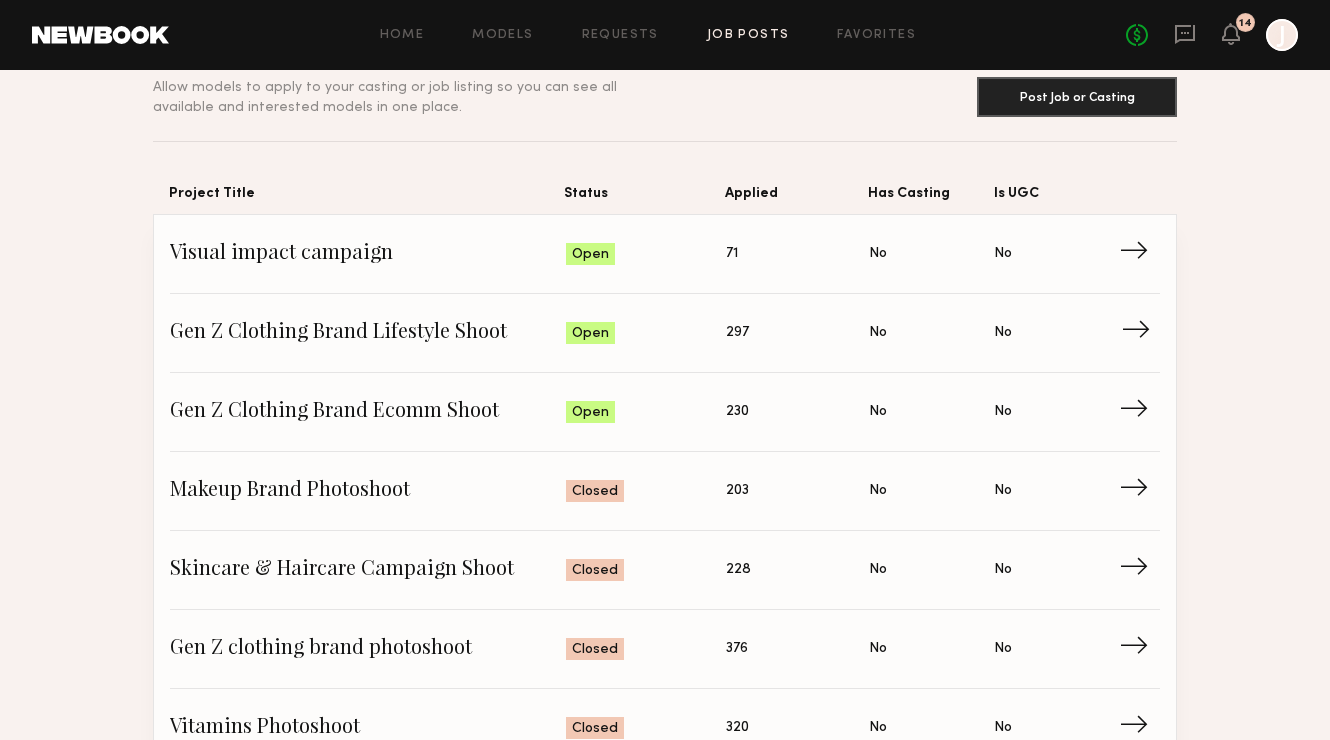 click on "→" 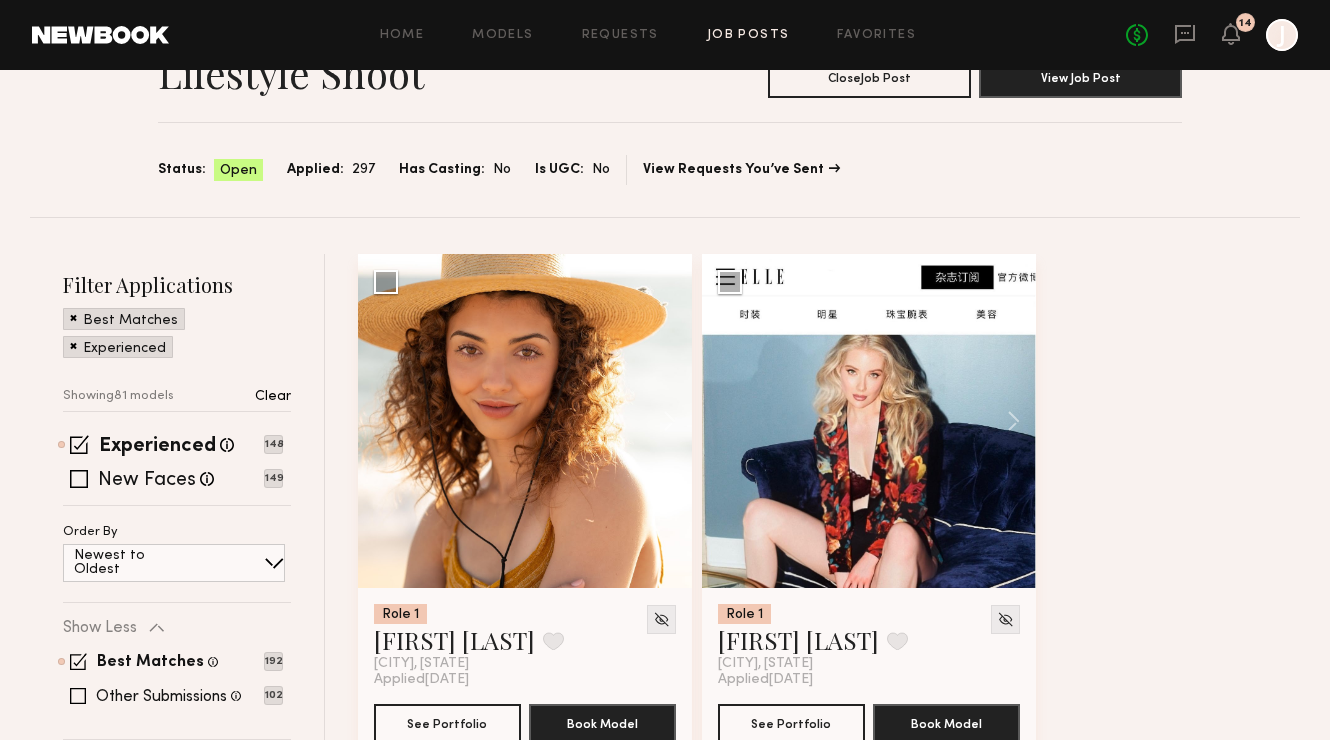scroll, scrollTop: 192, scrollLeft: 0, axis: vertical 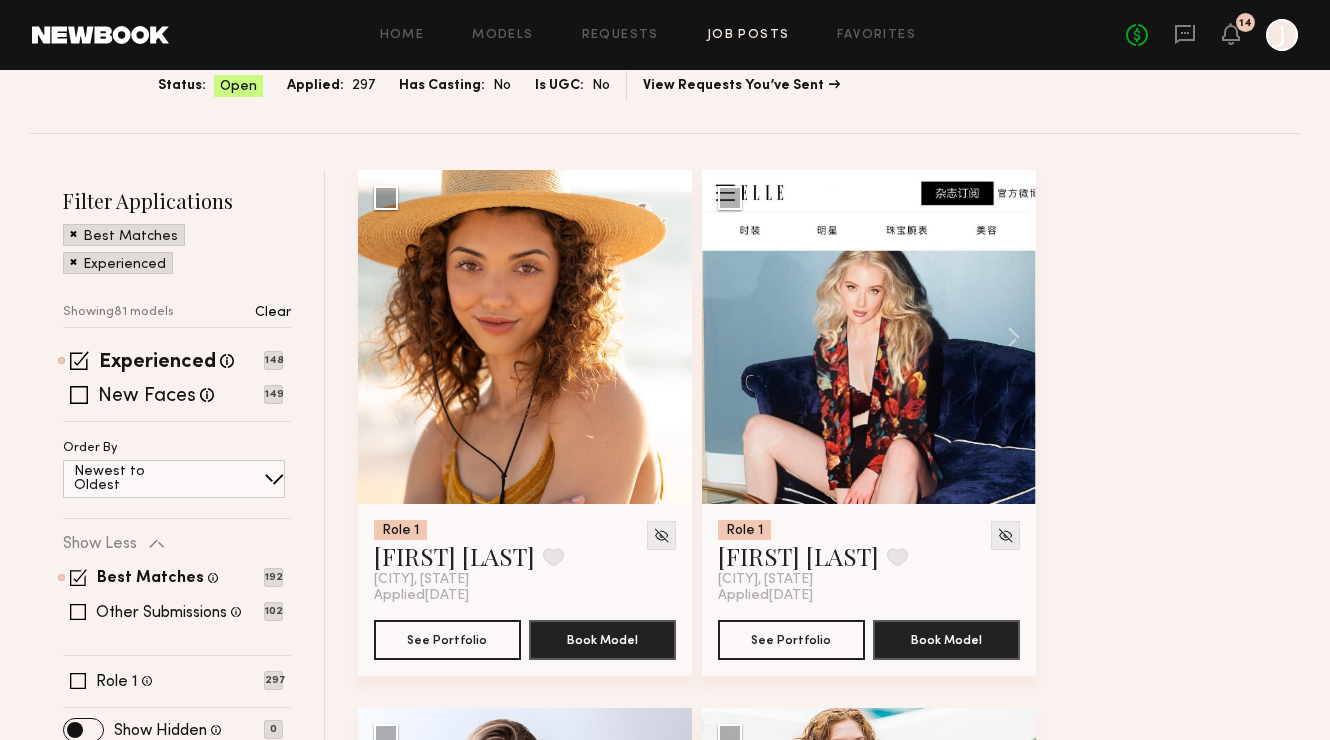 click on "Newest to Oldest" 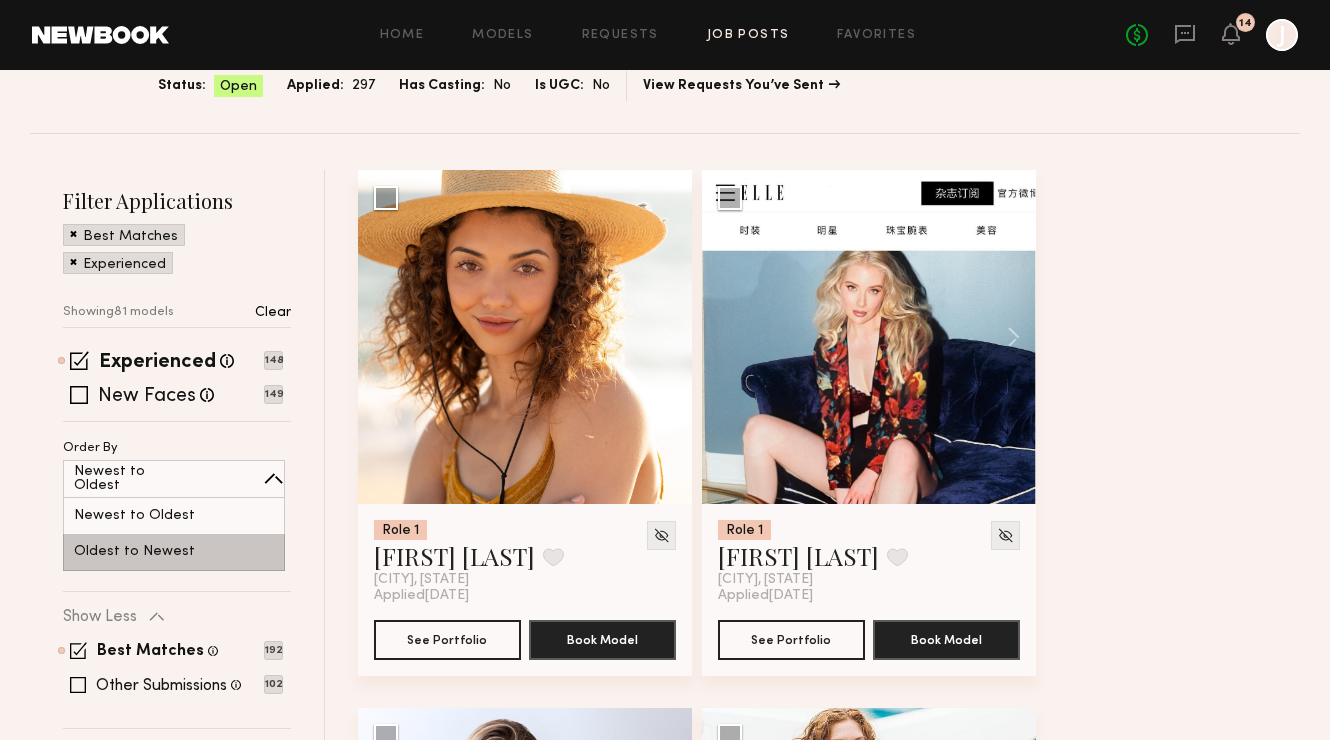 click on "Oldest to Newest" 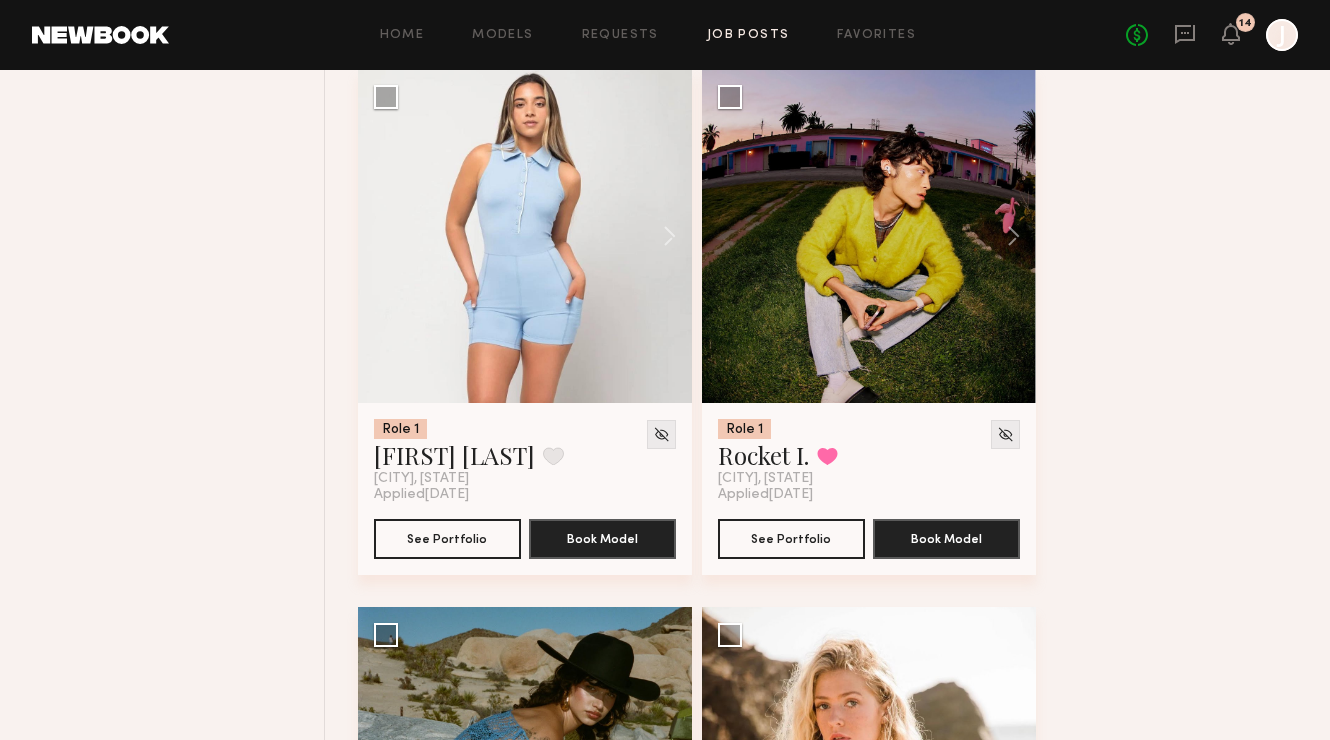scroll, scrollTop: 19660, scrollLeft: 0, axis: vertical 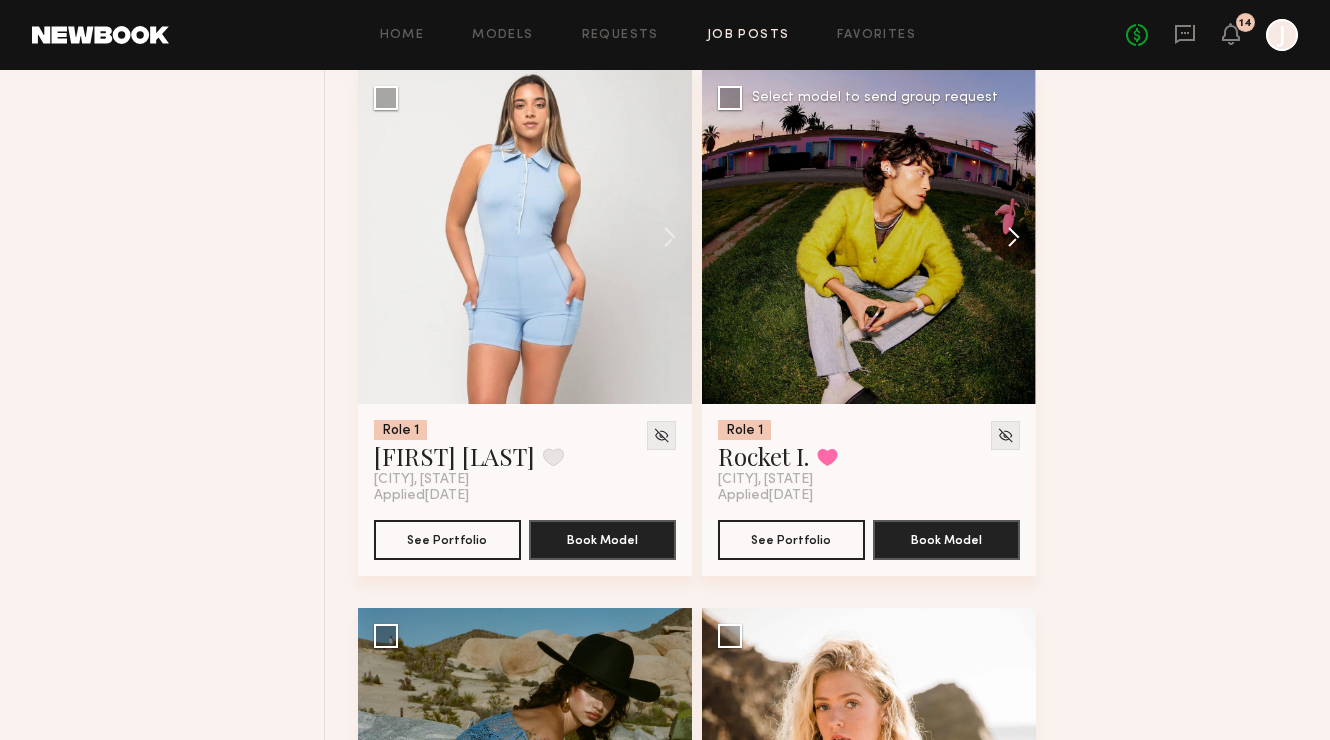 click 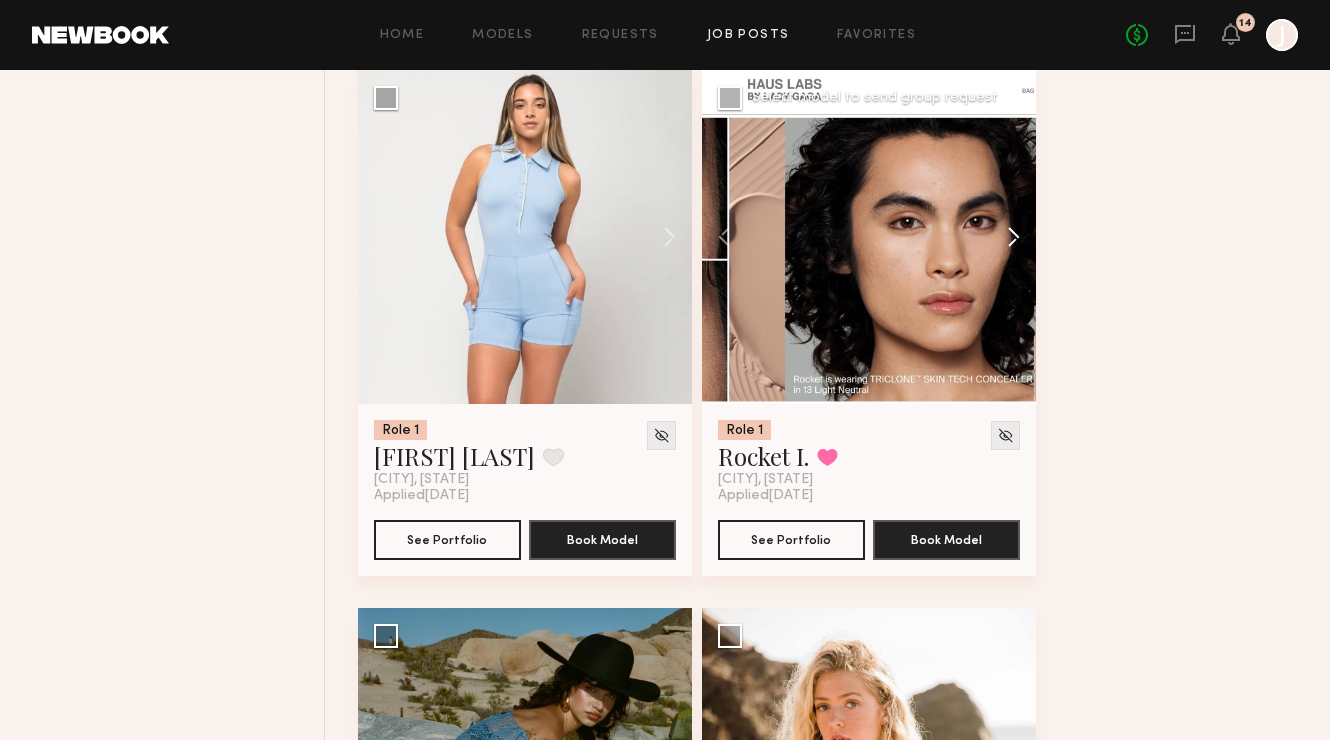 click 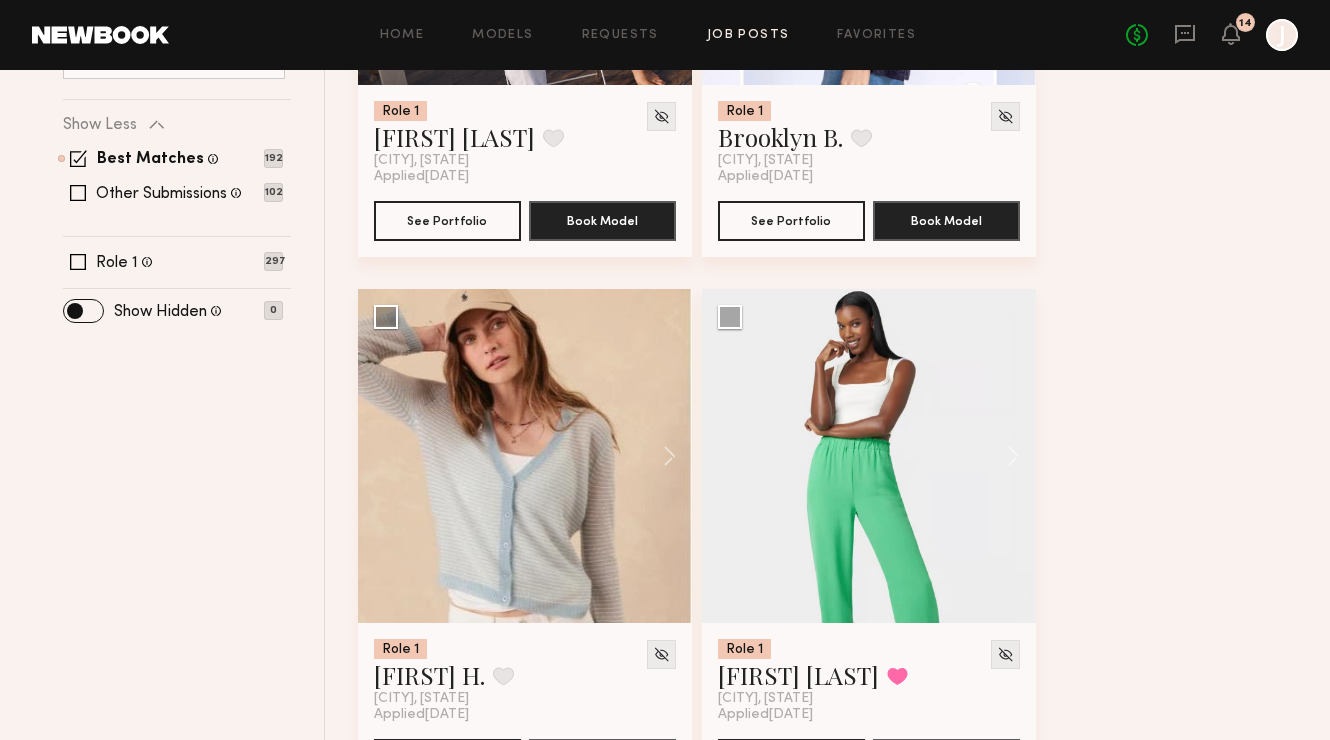 scroll, scrollTop: 0, scrollLeft: 0, axis: both 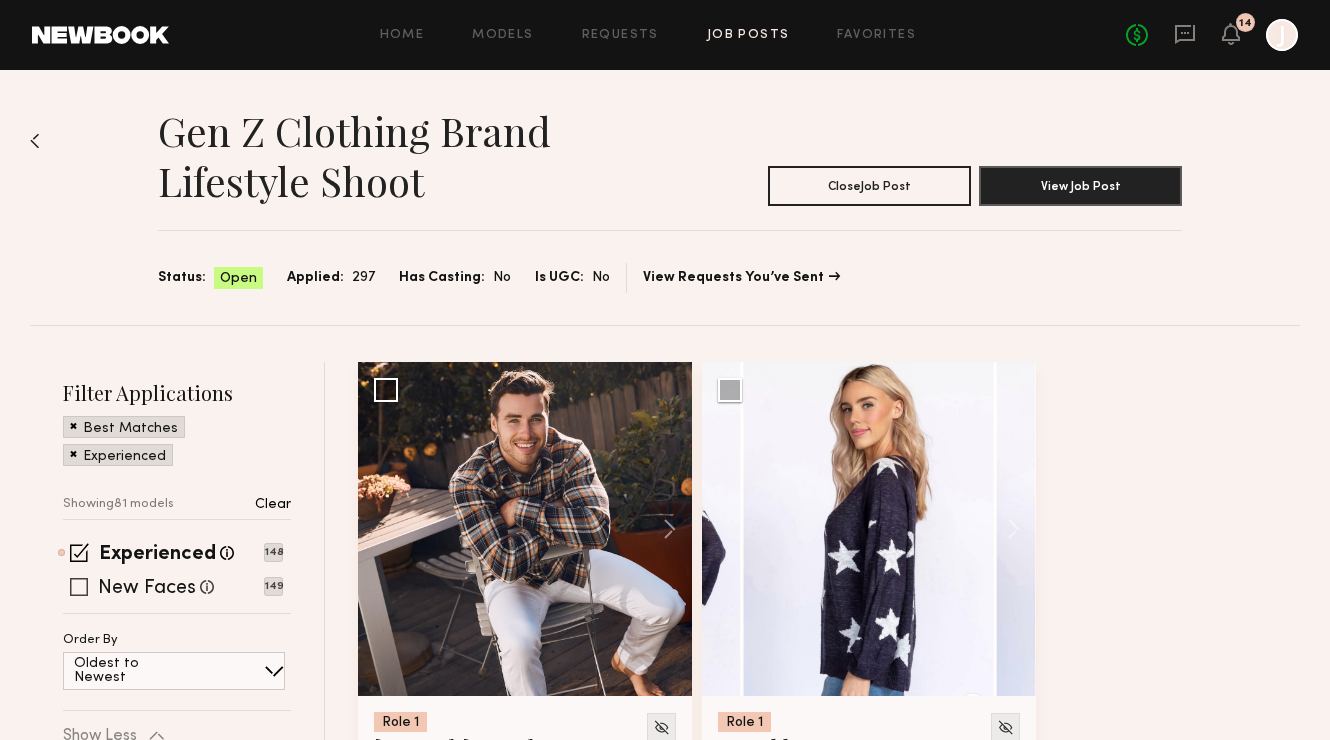 click 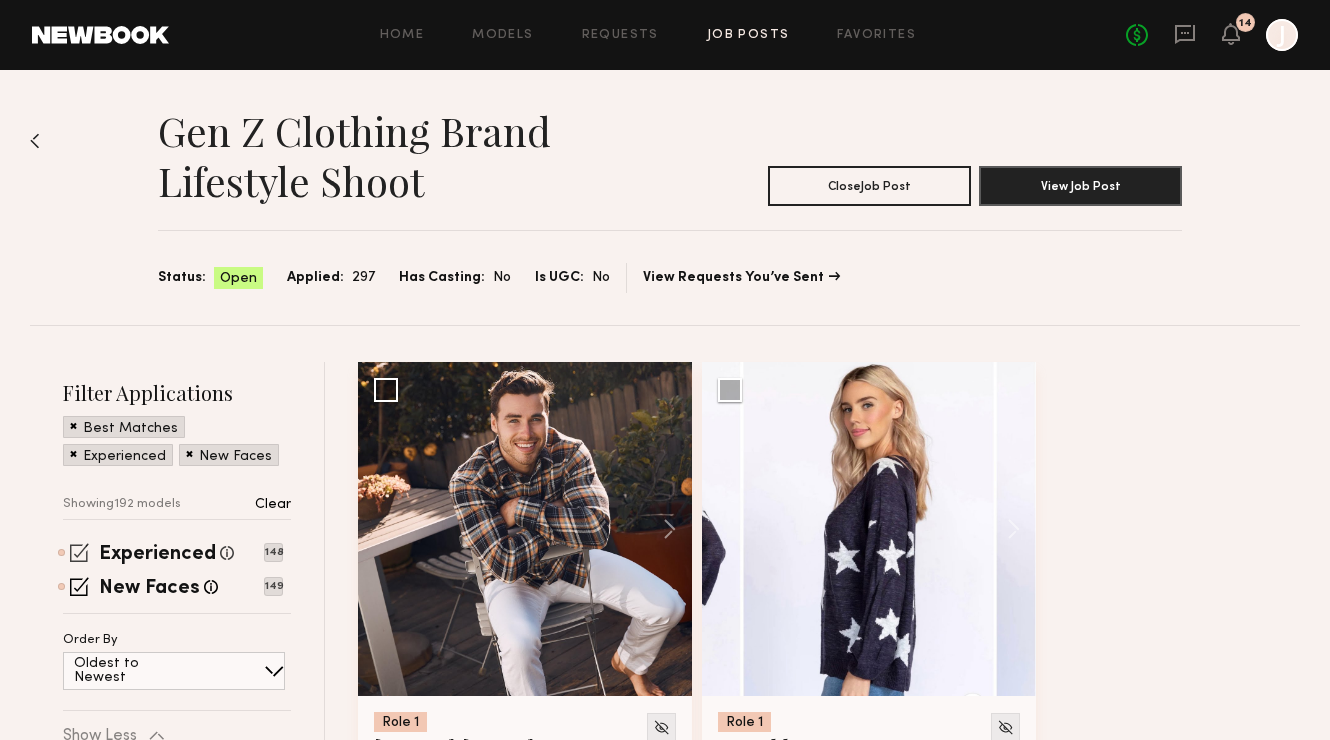 click 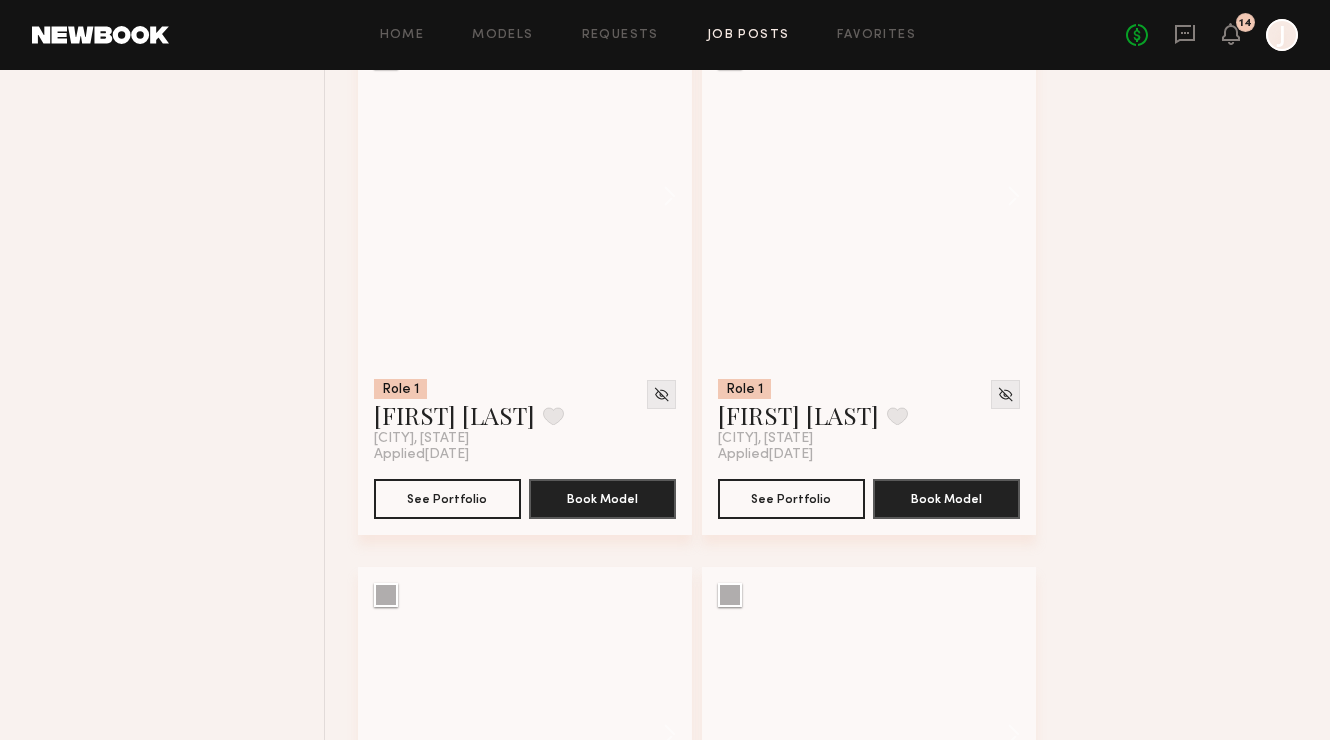 scroll, scrollTop: 28849, scrollLeft: 0, axis: vertical 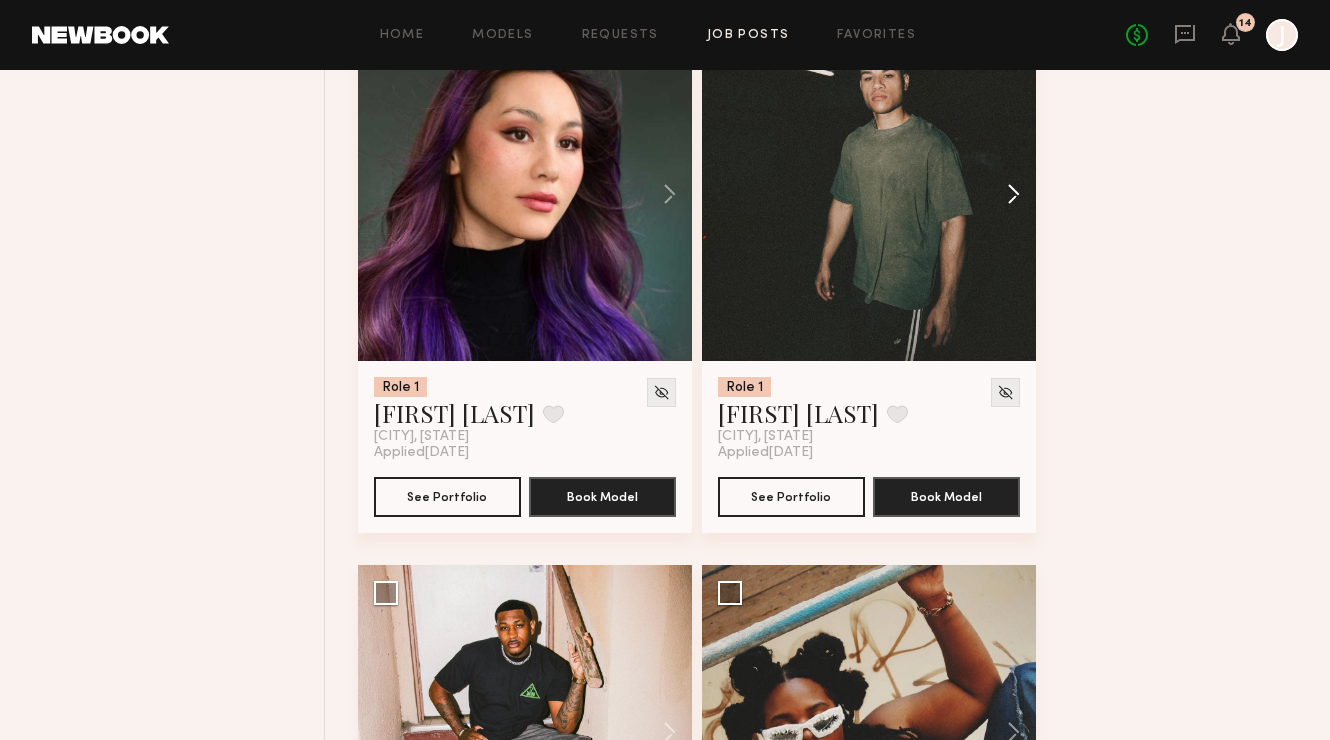 click 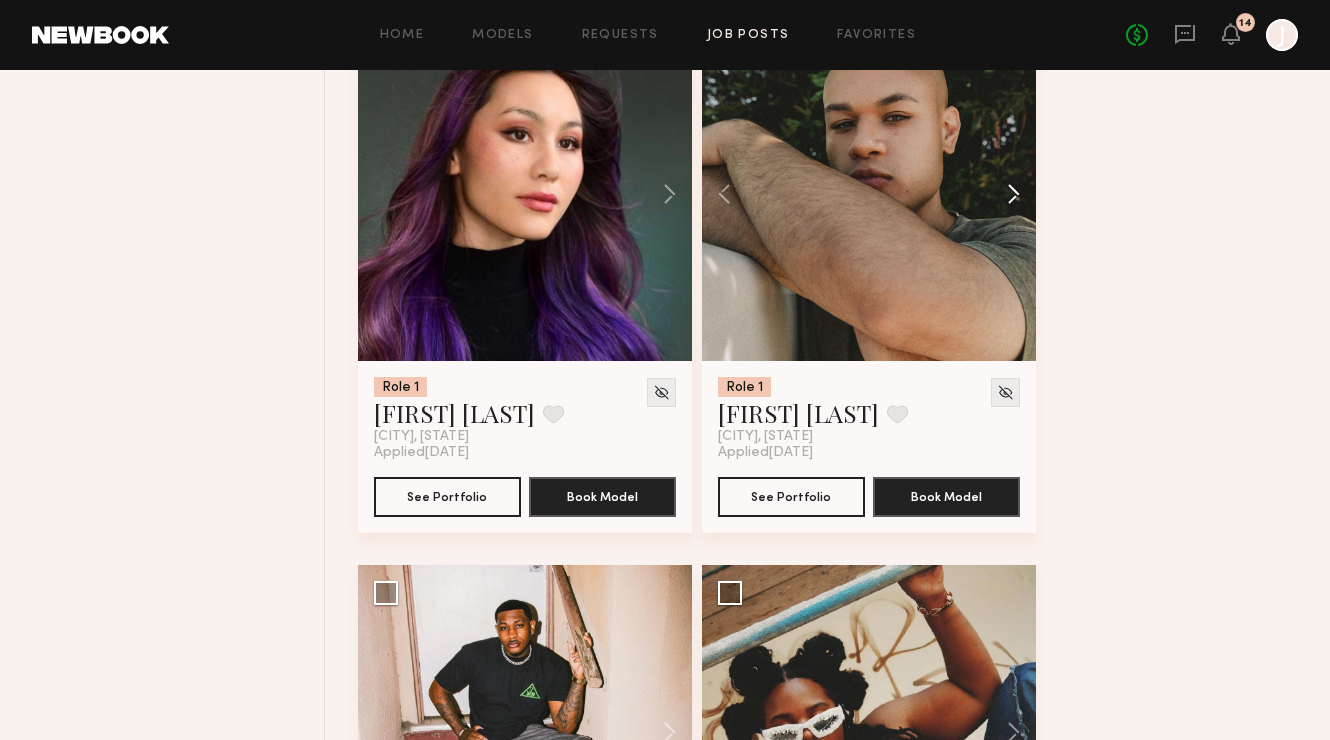click 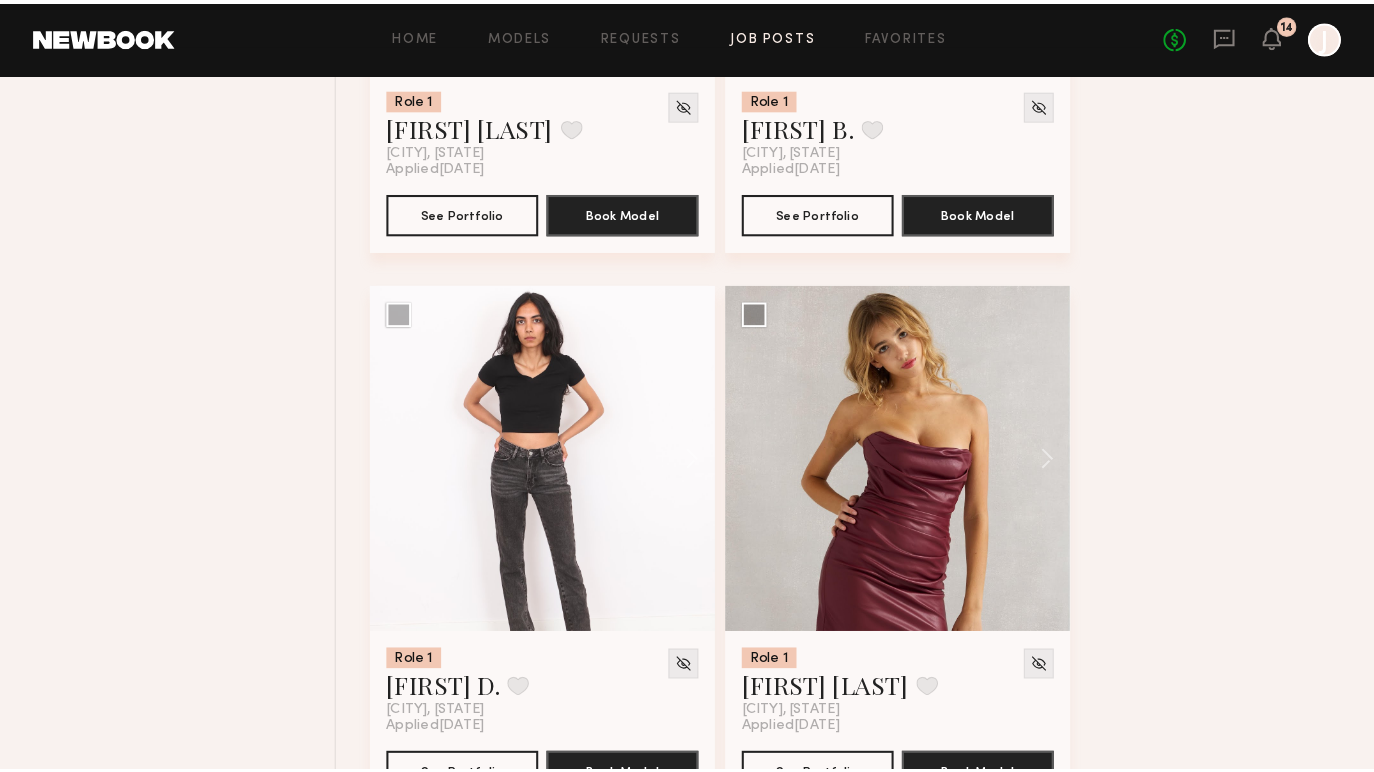 scroll, scrollTop: 26793, scrollLeft: 0, axis: vertical 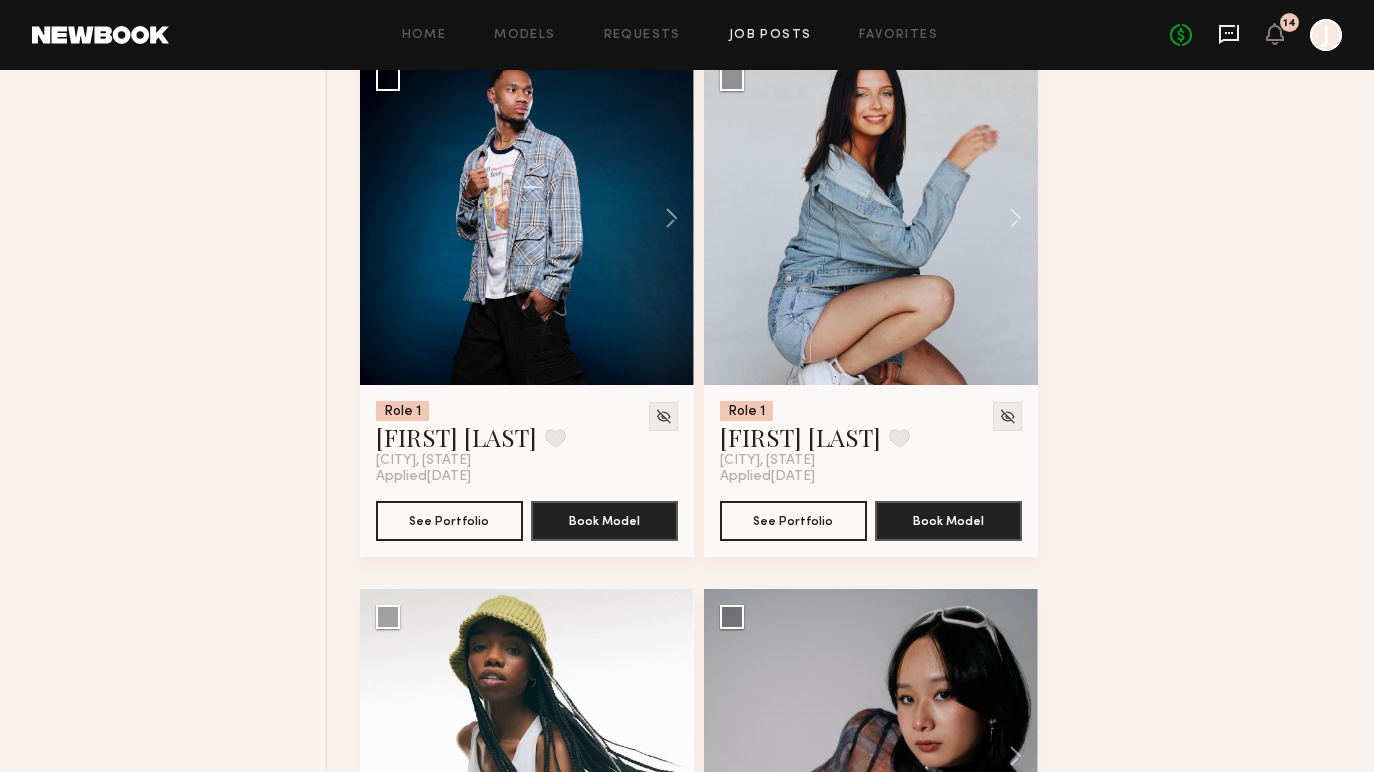 click 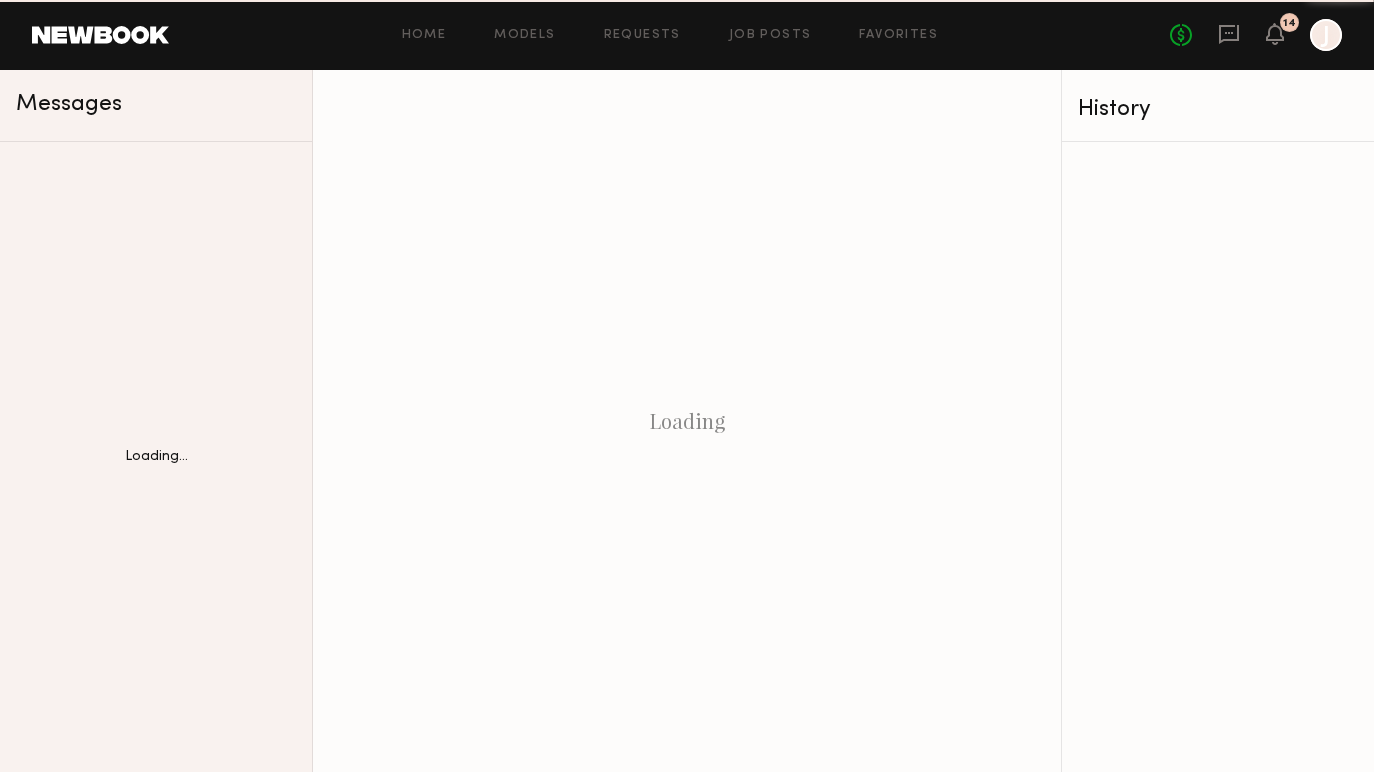 scroll, scrollTop: 0, scrollLeft: 0, axis: both 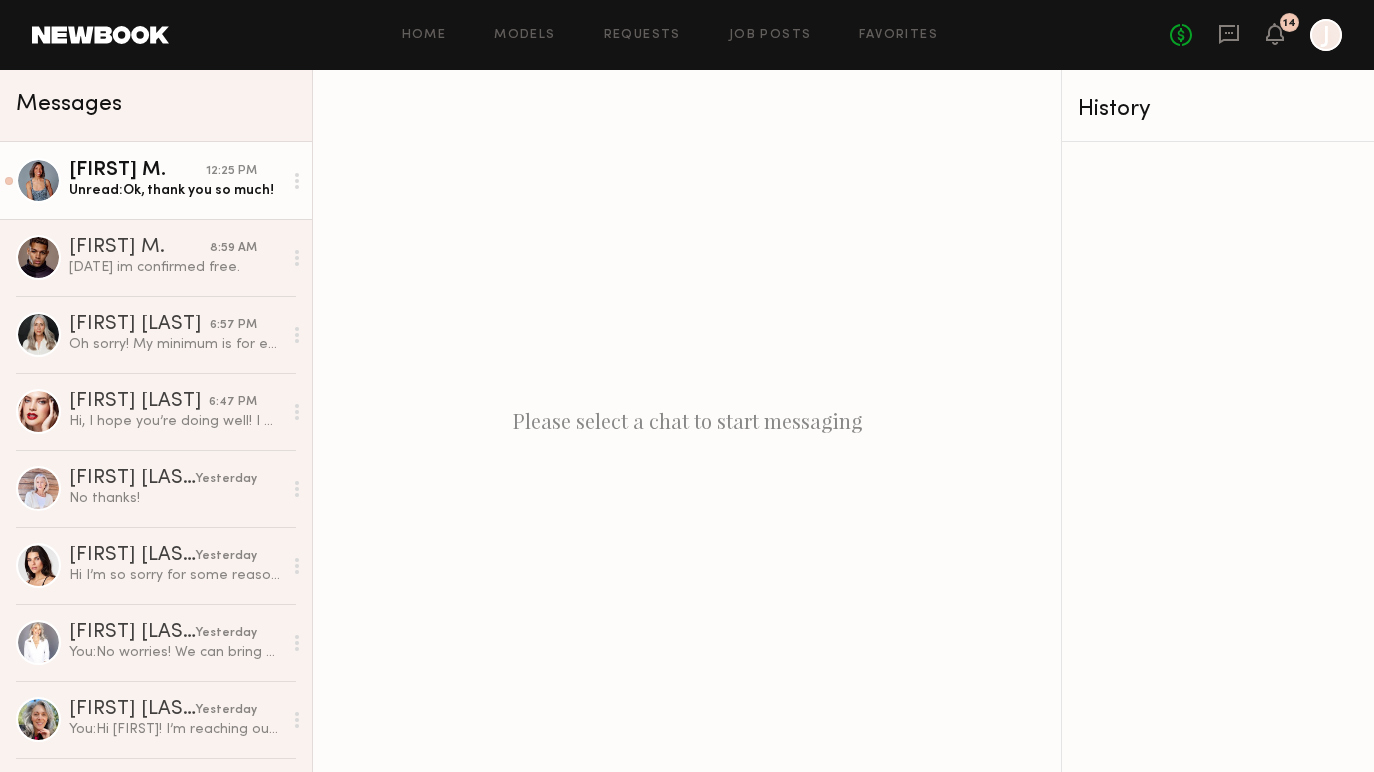 click on "Unread:  Ok, thank you so much!" 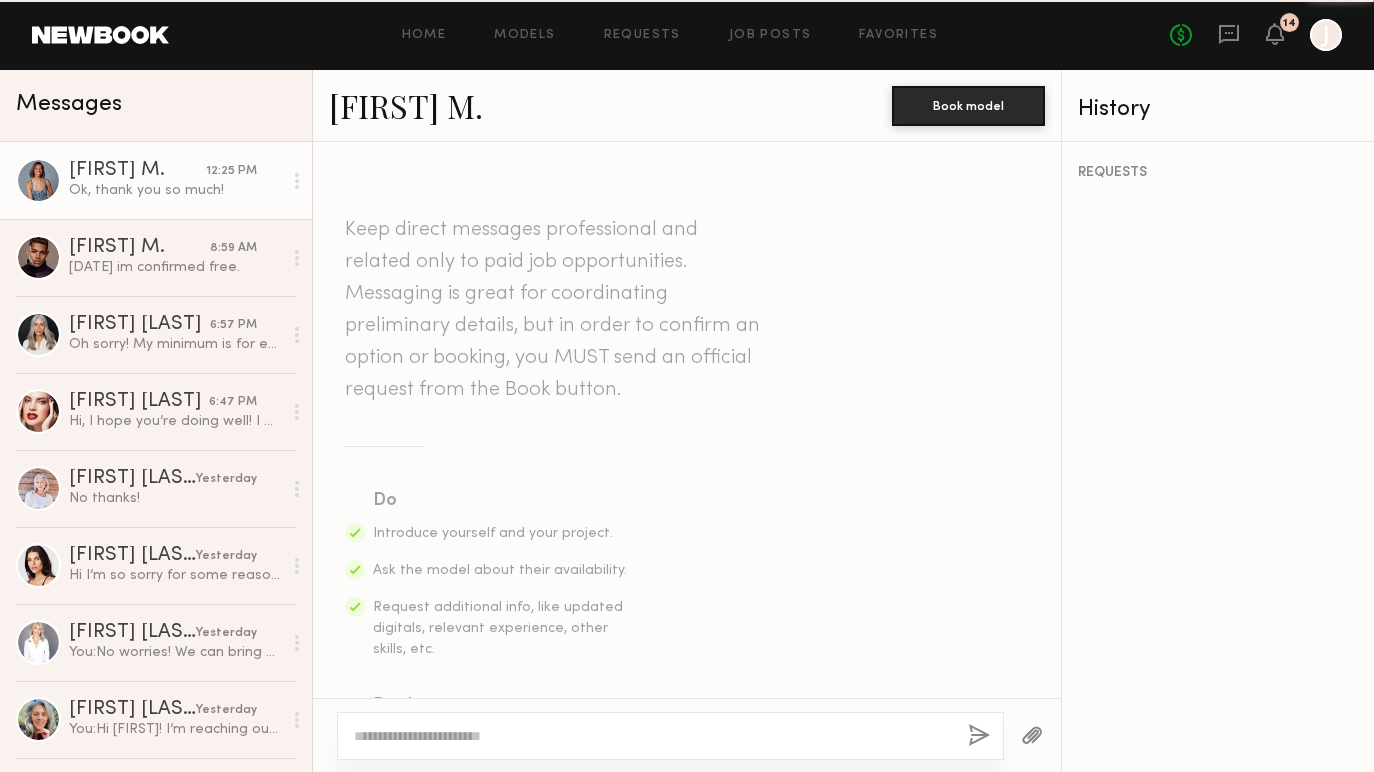 scroll, scrollTop: 3526, scrollLeft: 0, axis: vertical 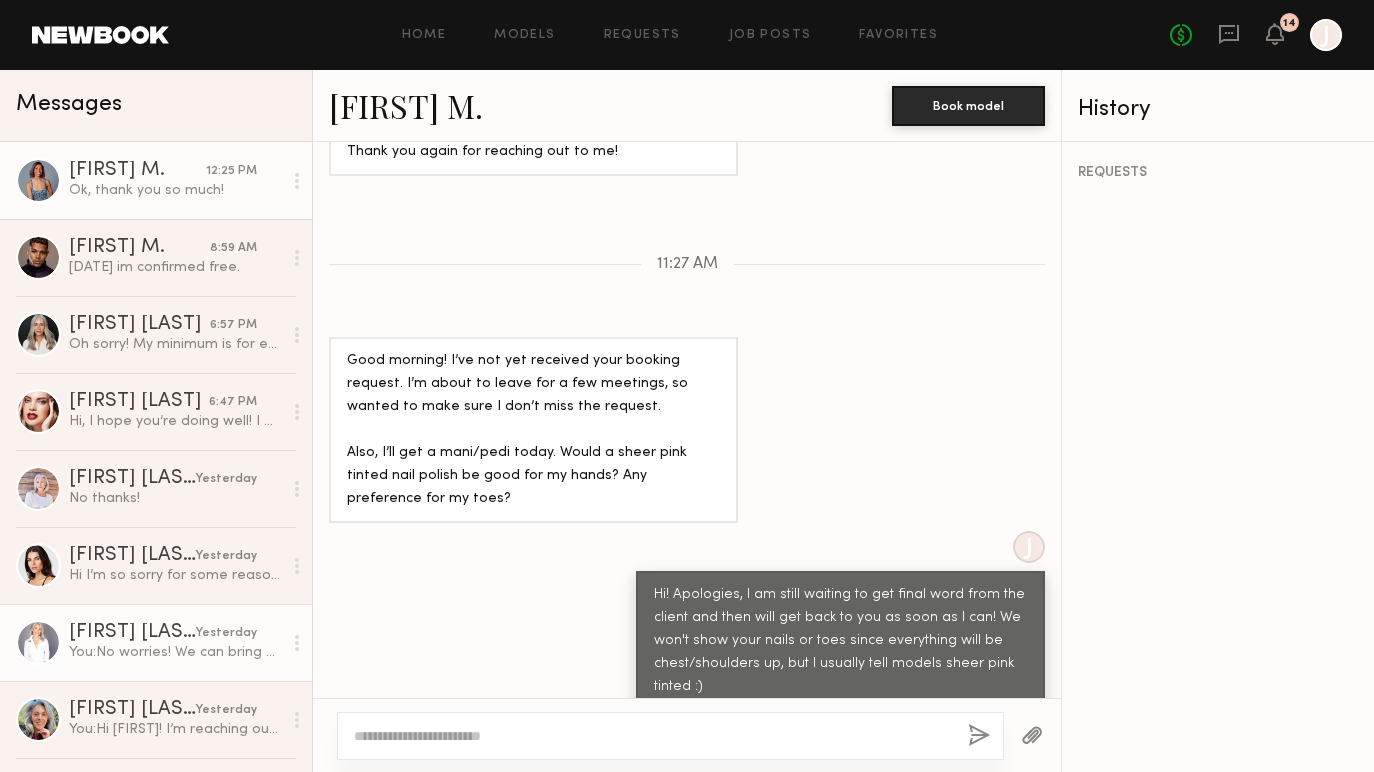 click on "You:  No worries! We can bring up the participation rate if you are open to that" 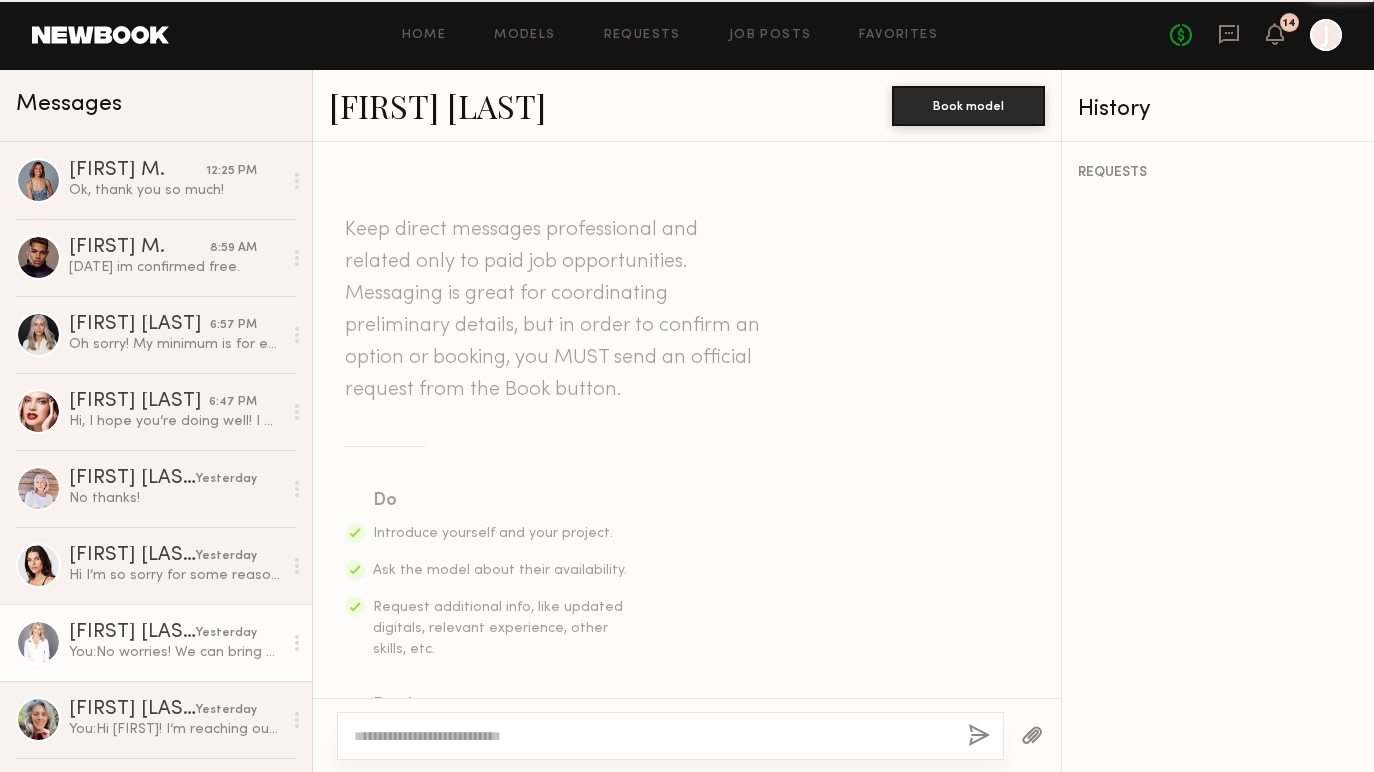 scroll, scrollTop: 1241, scrollLeft: 0, axis: vertical 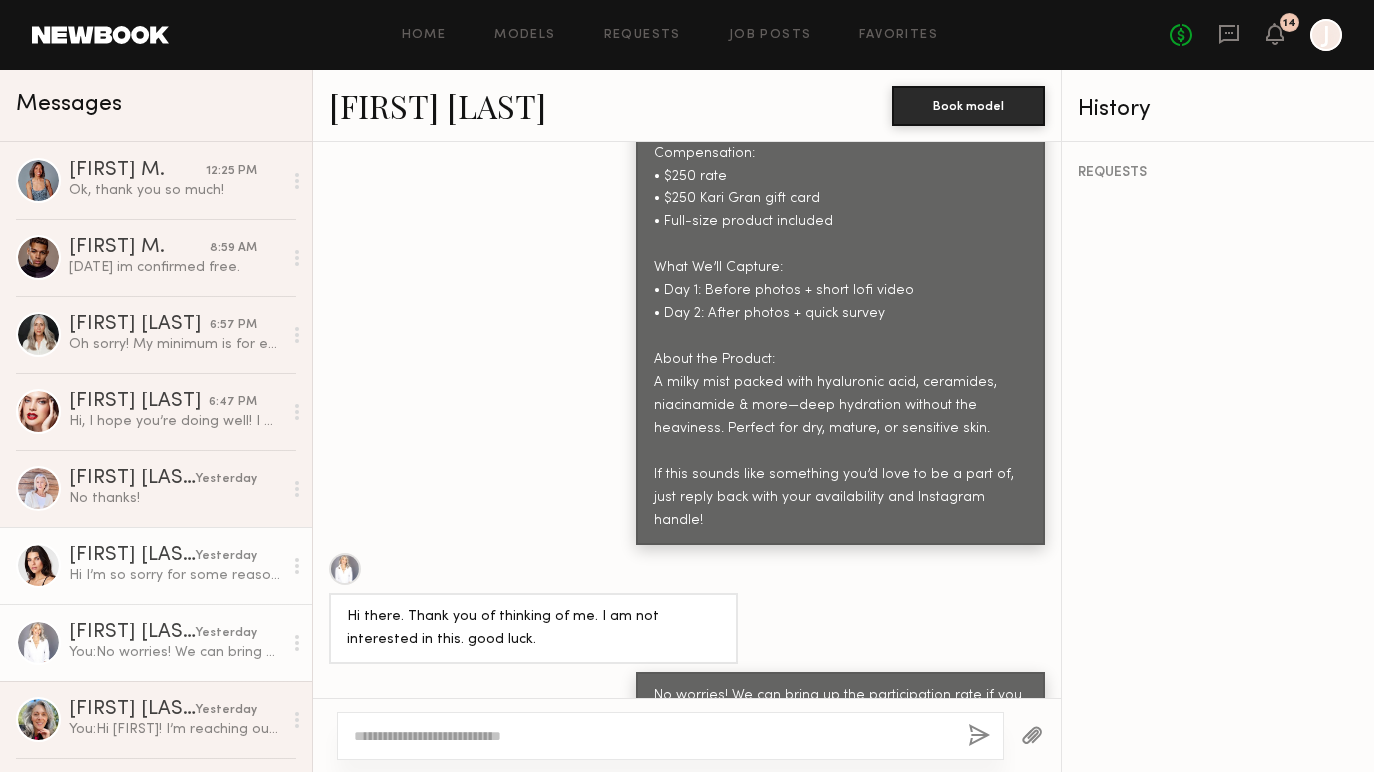 click on "[FIRST] [LAST]" 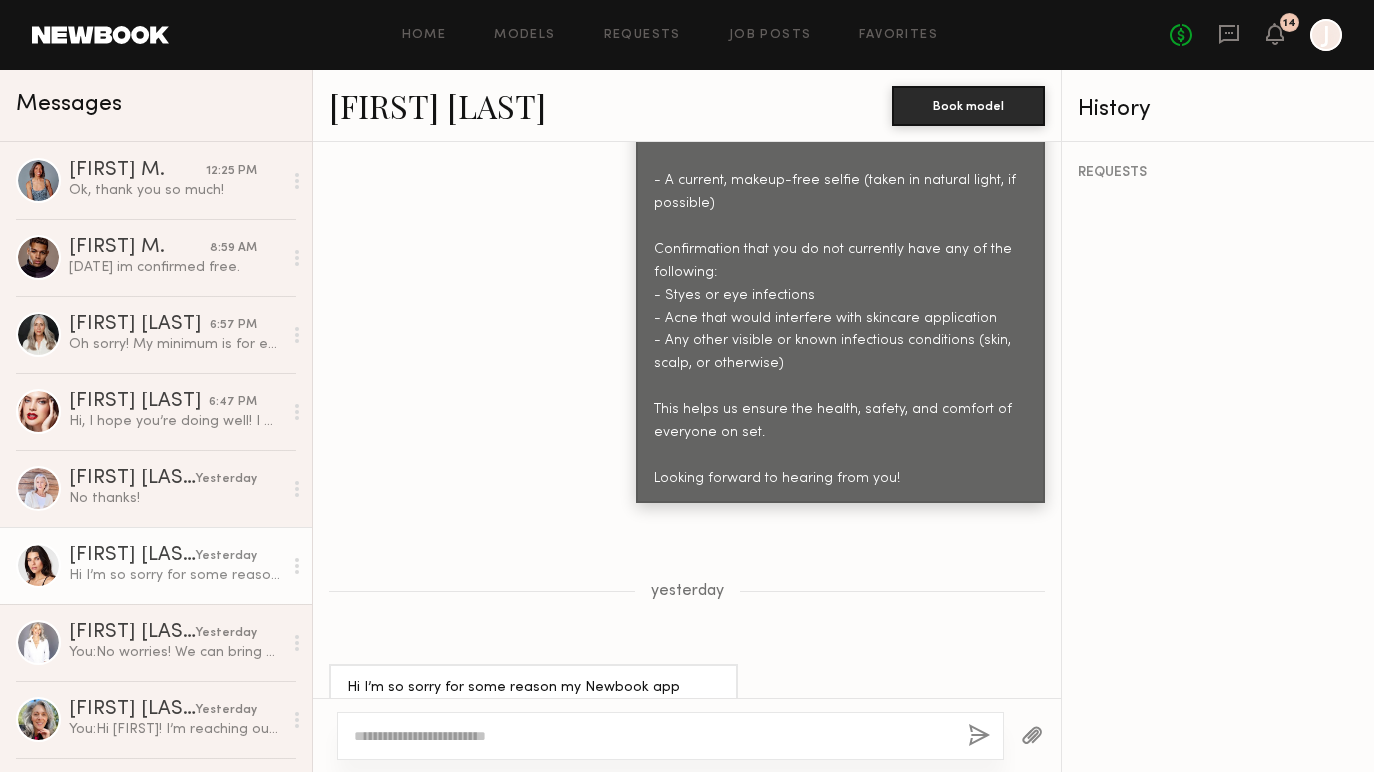 scroll, scrollTop: 2847, scrollLeft: 0, axis: vertical 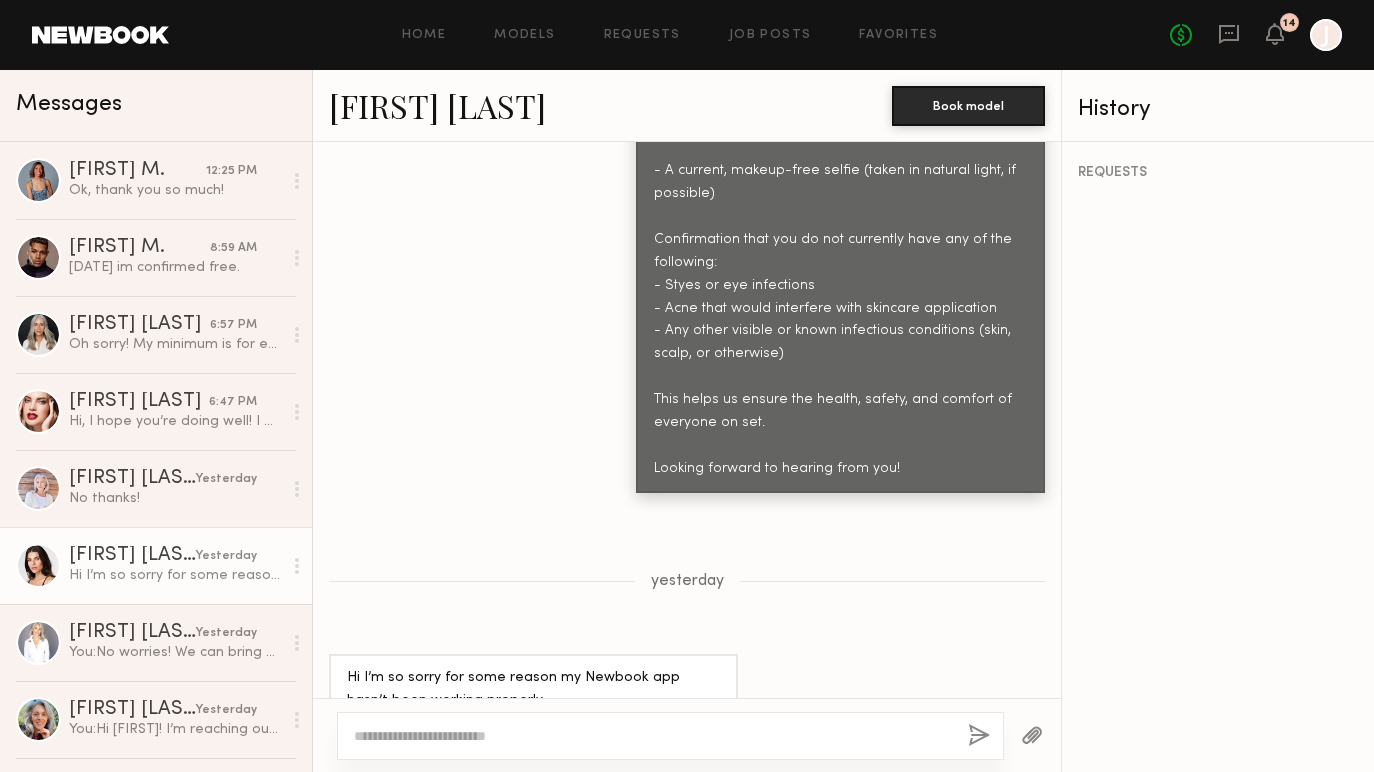 click 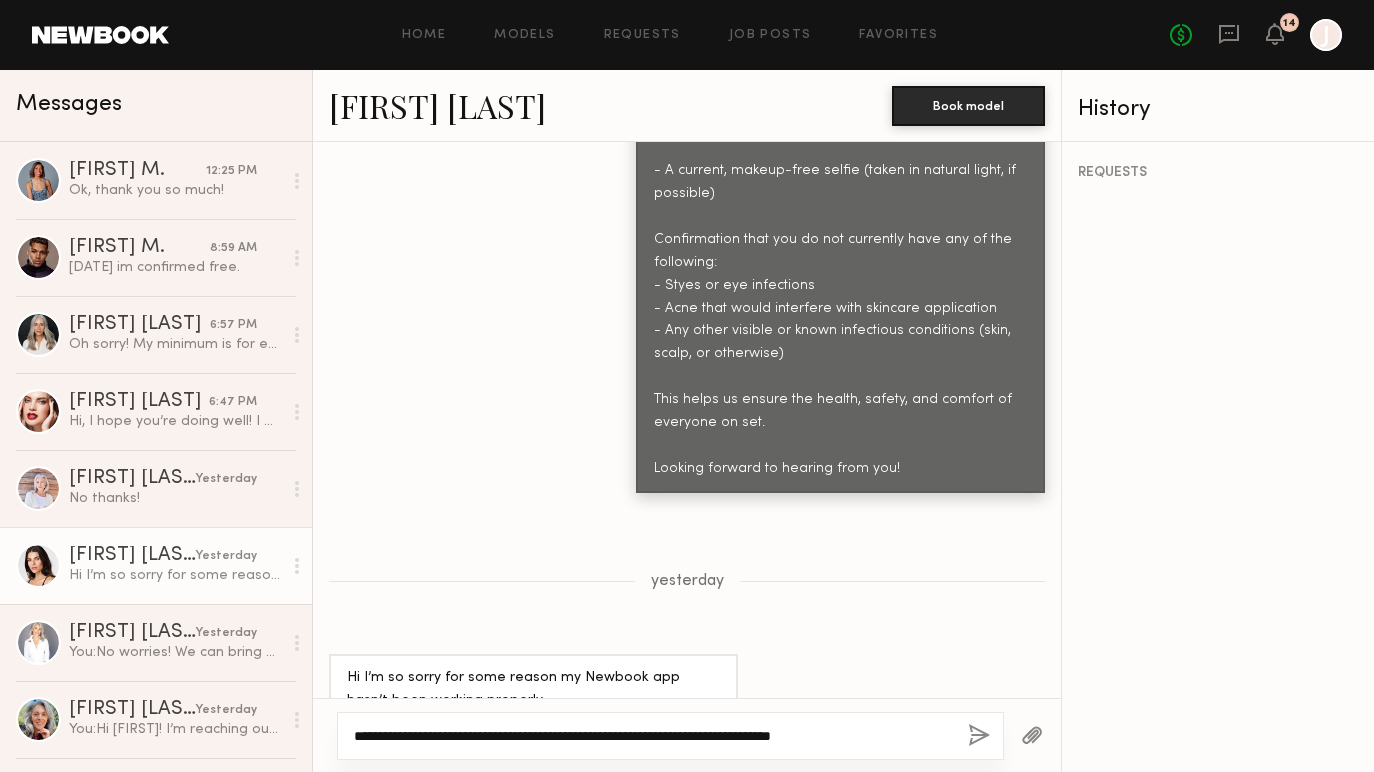 click on "**********" 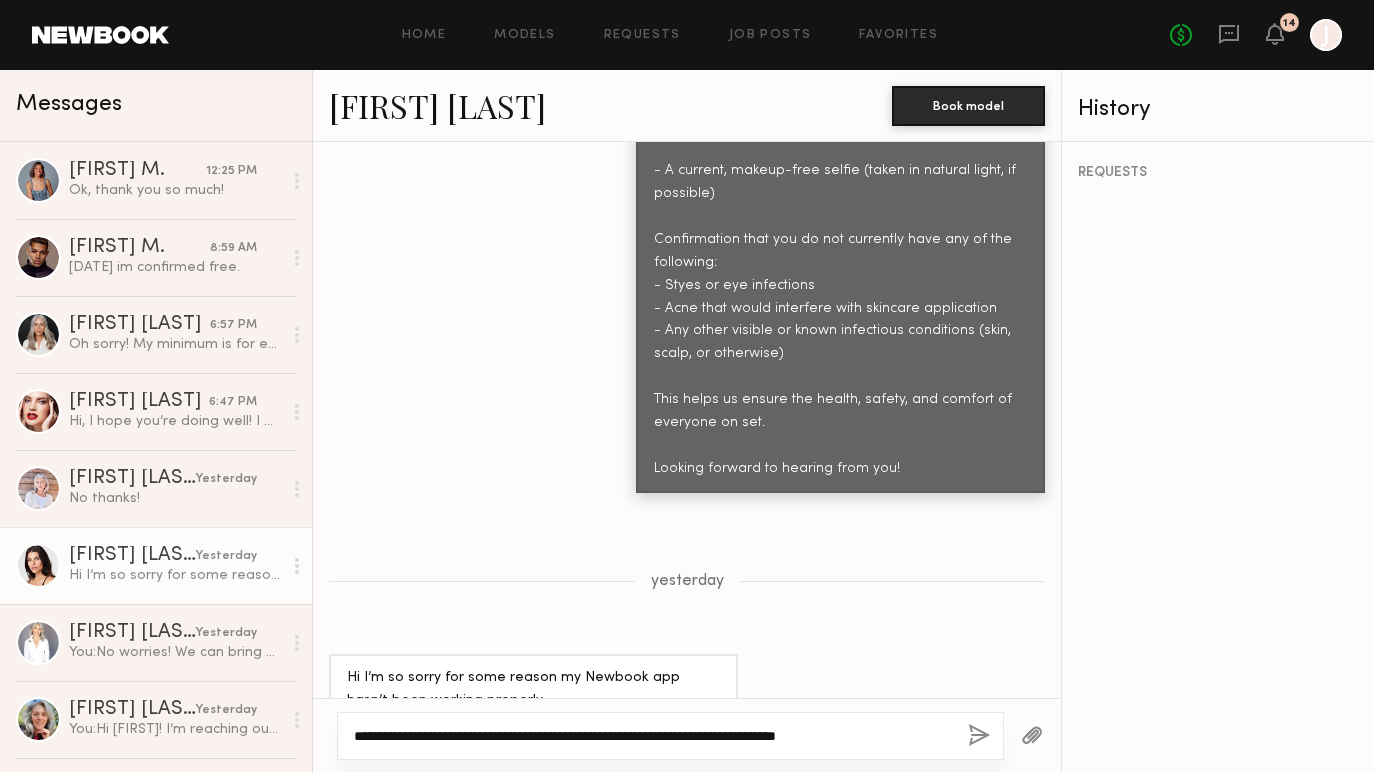click on "**********" 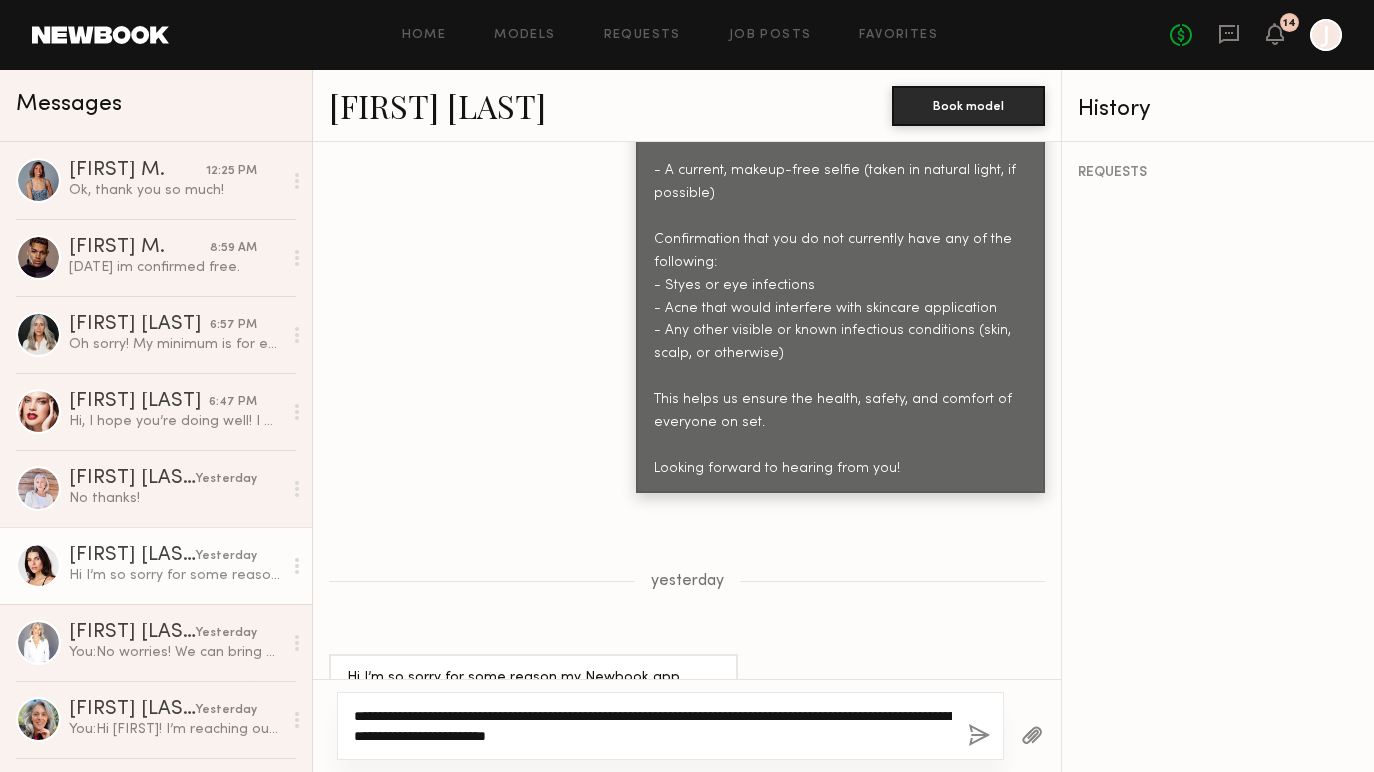 drag, startPoint x: 668, startPoint y: 739, endPoint x: 348, endPoint y: 710, distance: 321.31137 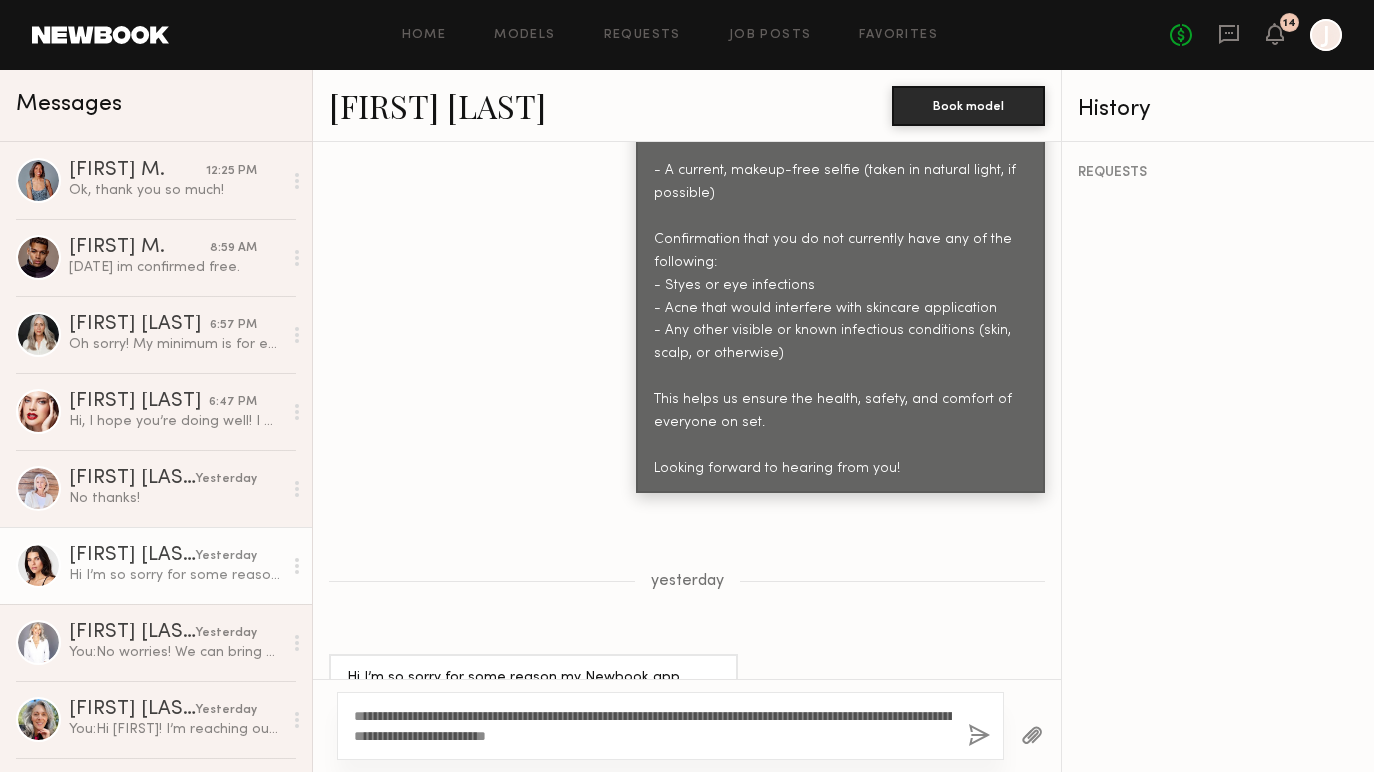 click 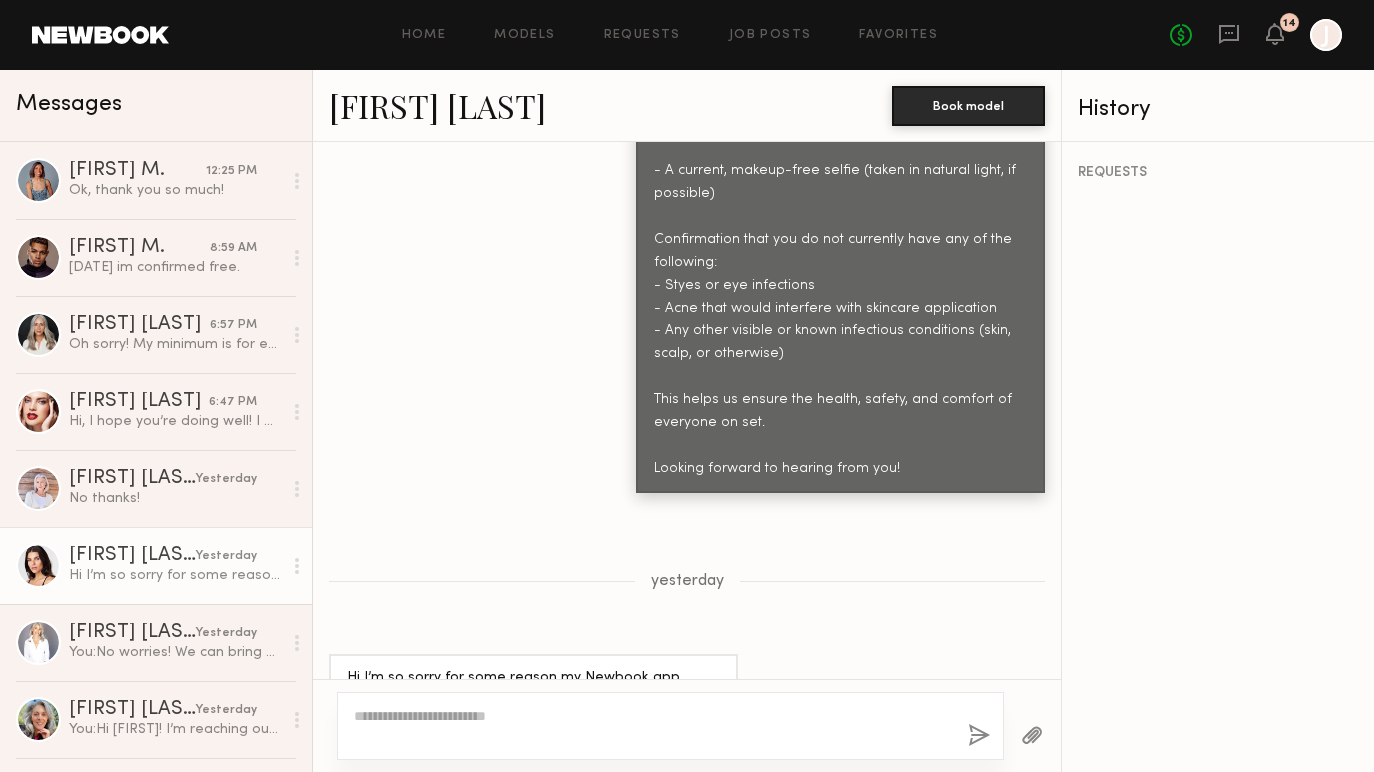 scroll, scrollTop: 3293, scrollLeft: 0, axis: vertical 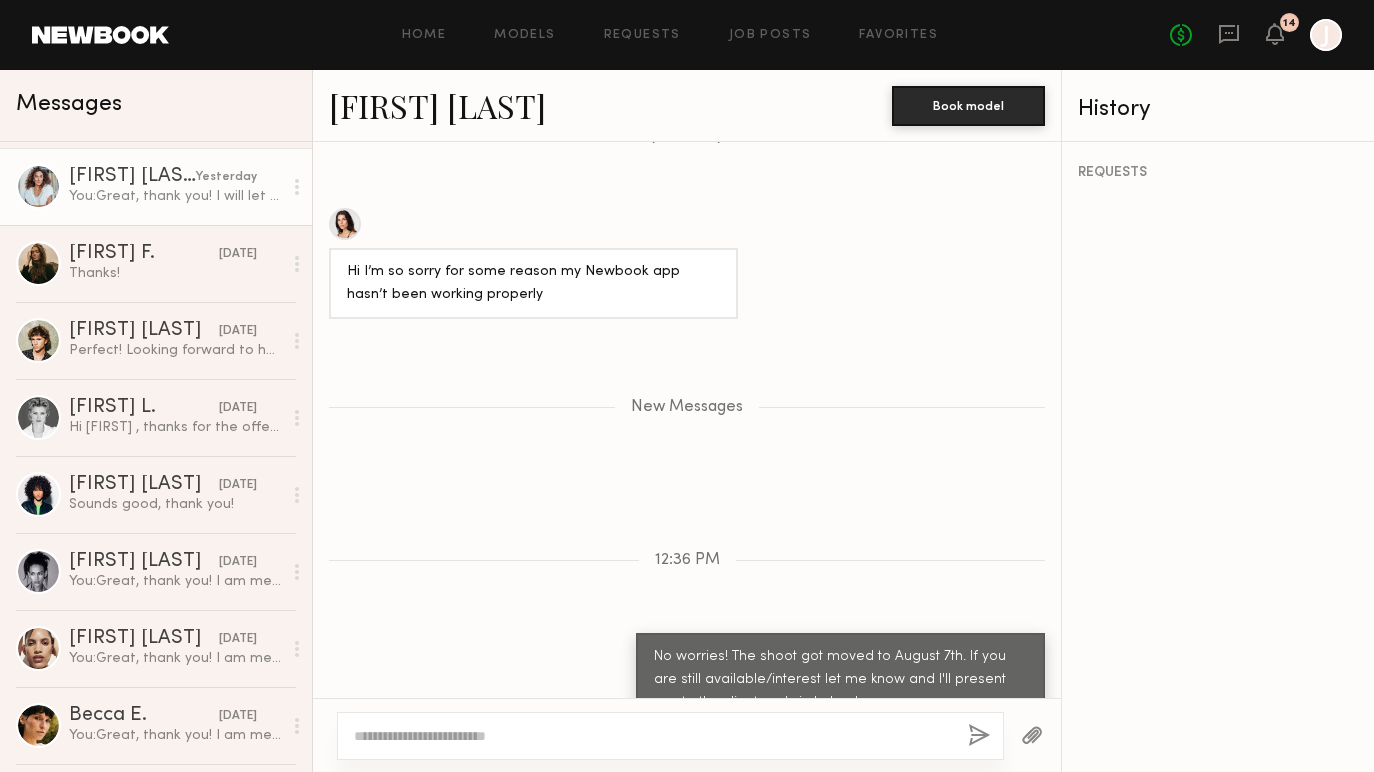 click on "You:  Great, thank you! I will let you know today" 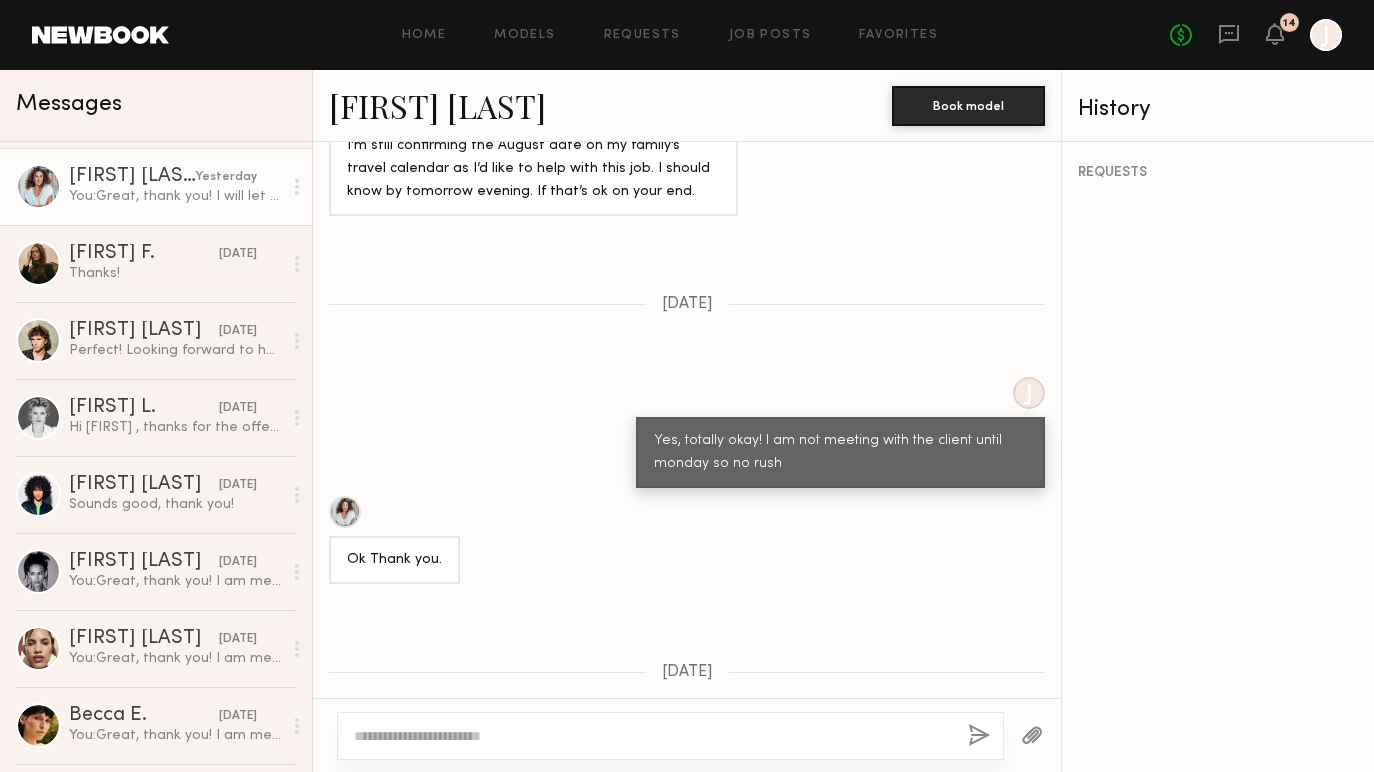 scroll, scrollTop: 3504, scrollLeft: 0, axis: vertical 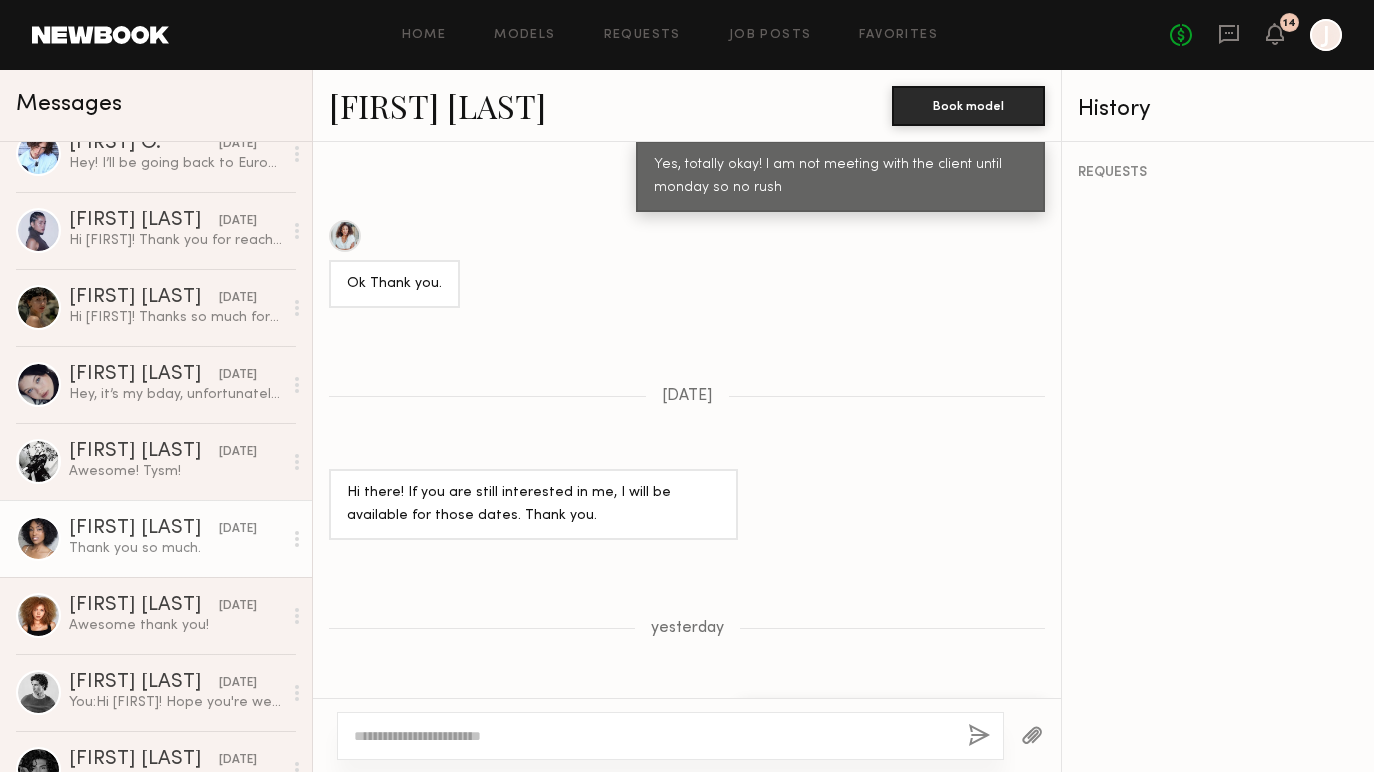 click on "[FIRST] [LAST]" 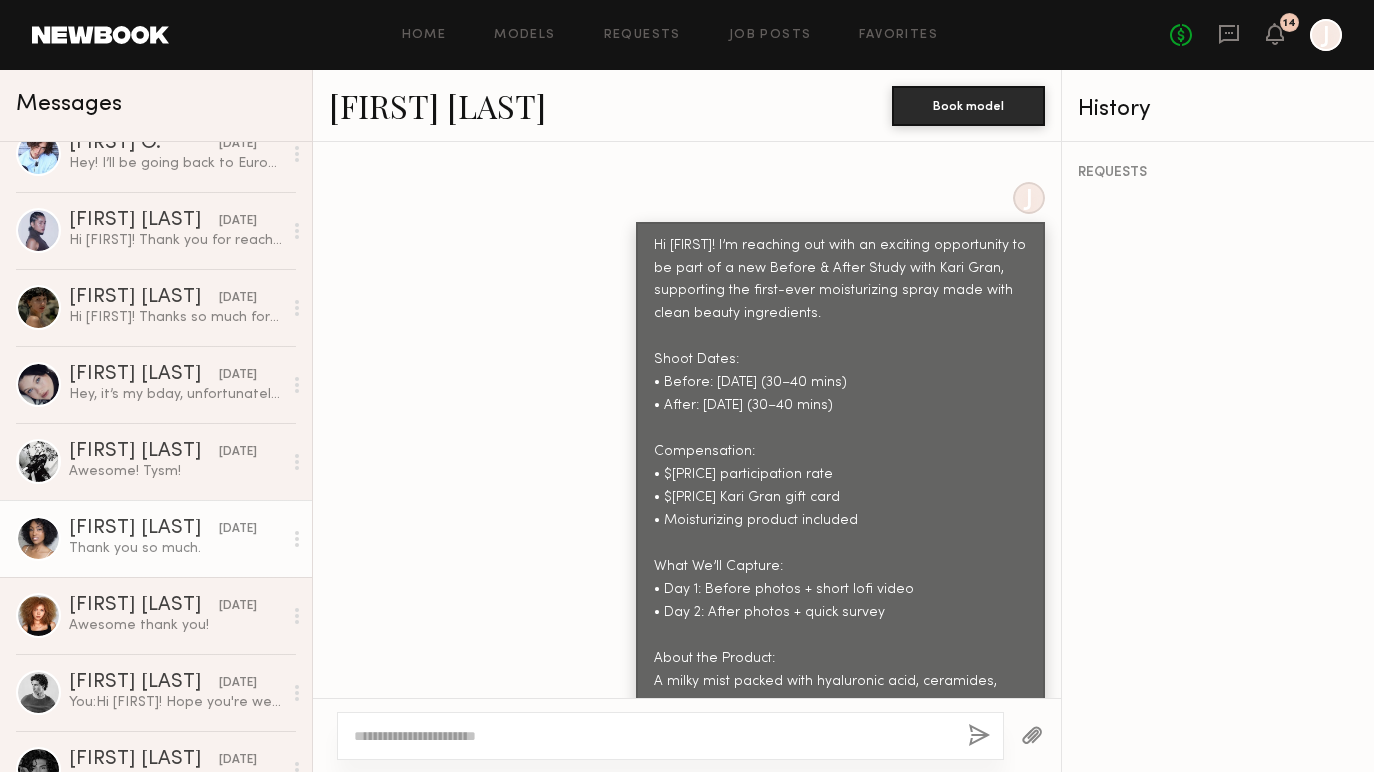 scroll, scrollTop: 2502, scrollLeft: 0, axis: vertical 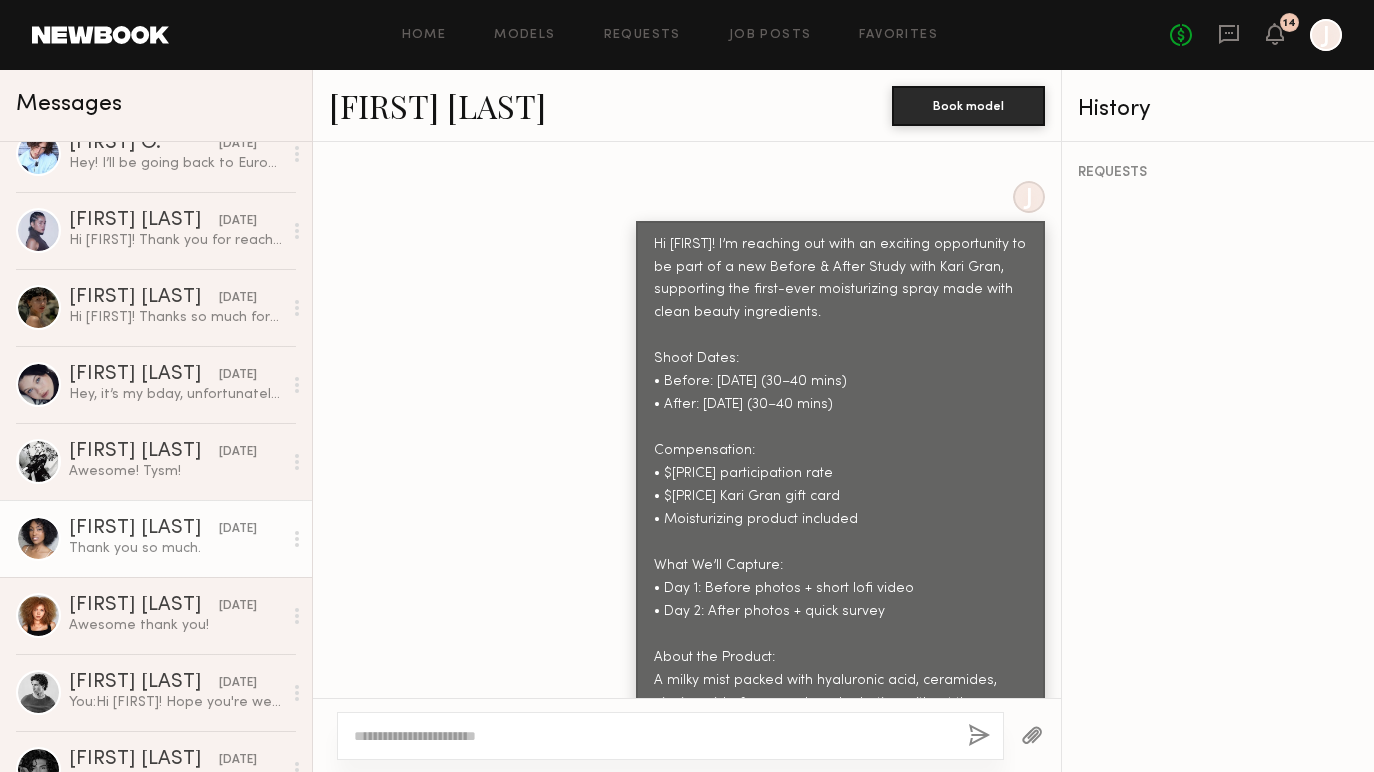 click on "[FIRST] [LAST]" 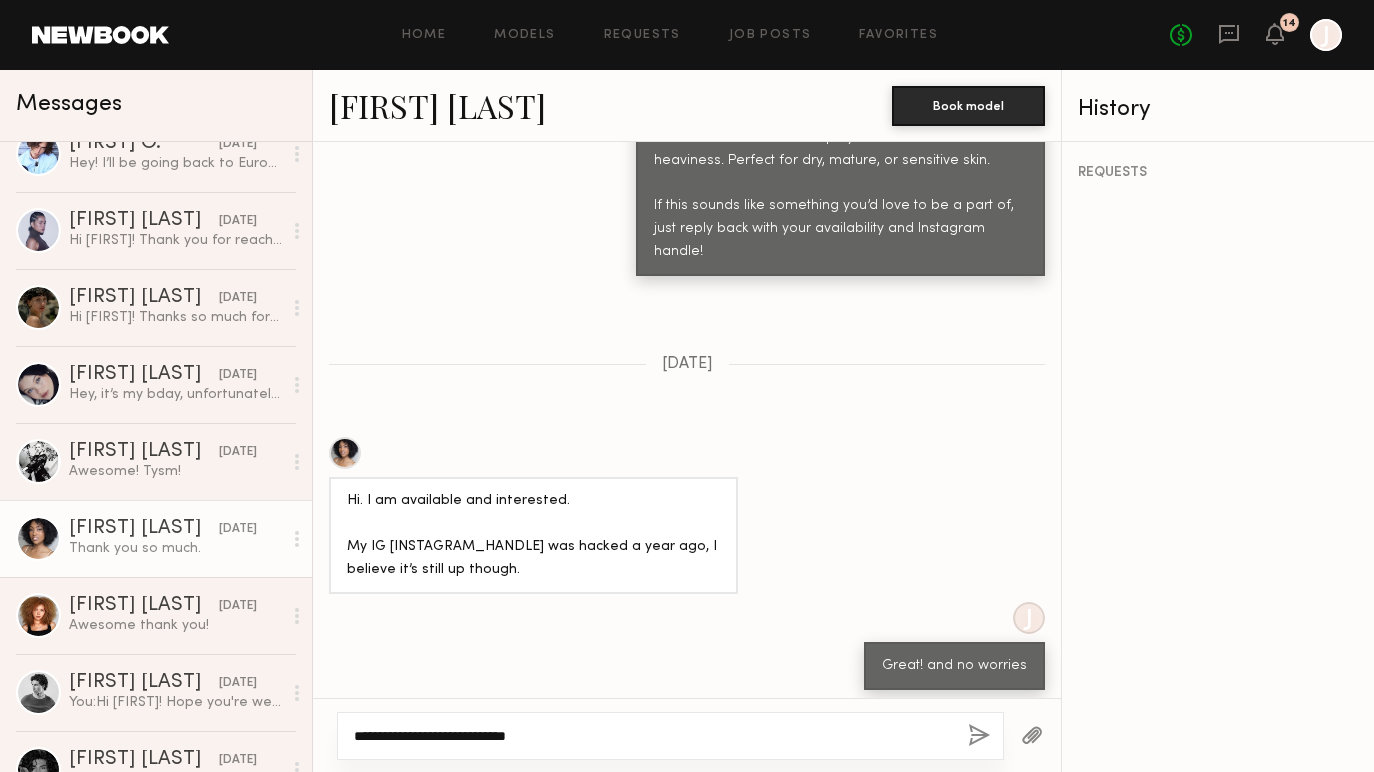click on "**********" 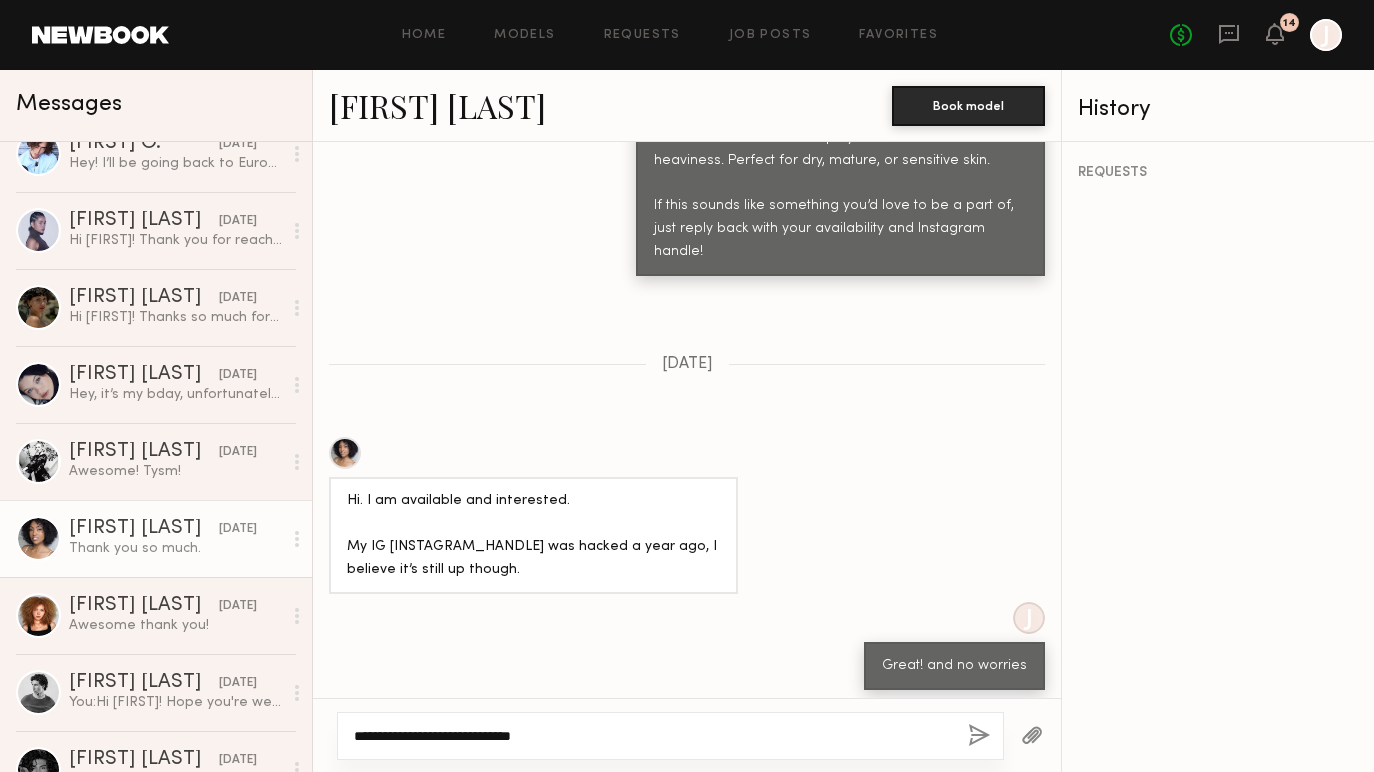 click on "**********" 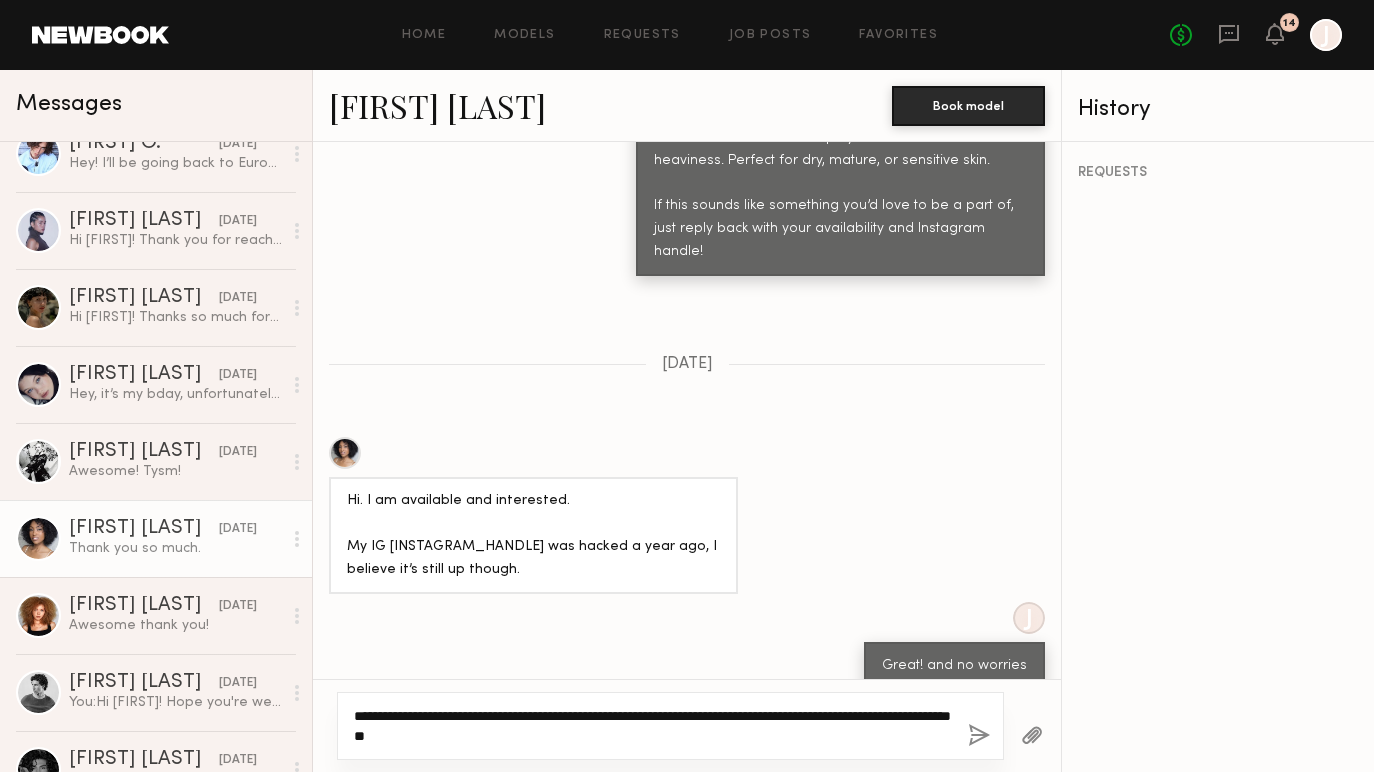 click on "**********" 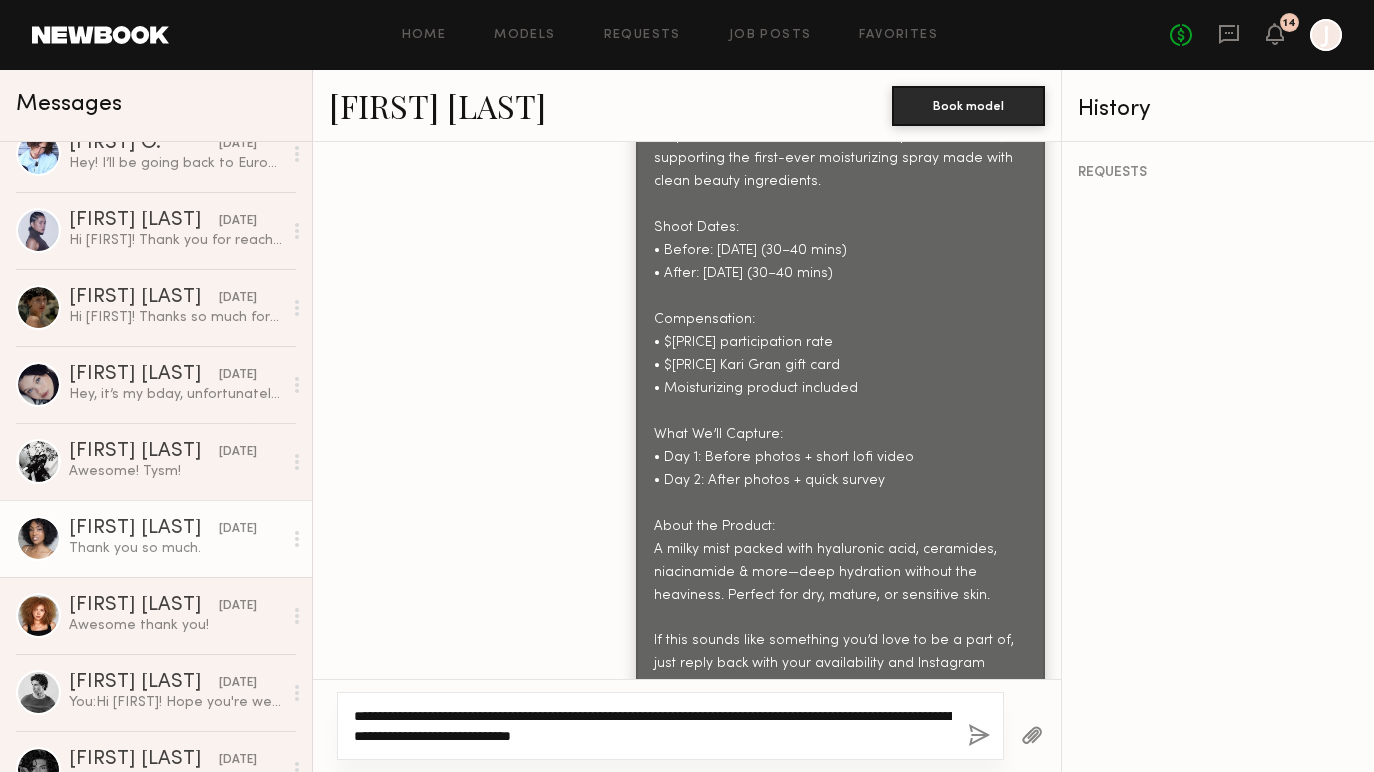 scroll, scrollTop: 2564, scrollLeft: 0, axis: vertical 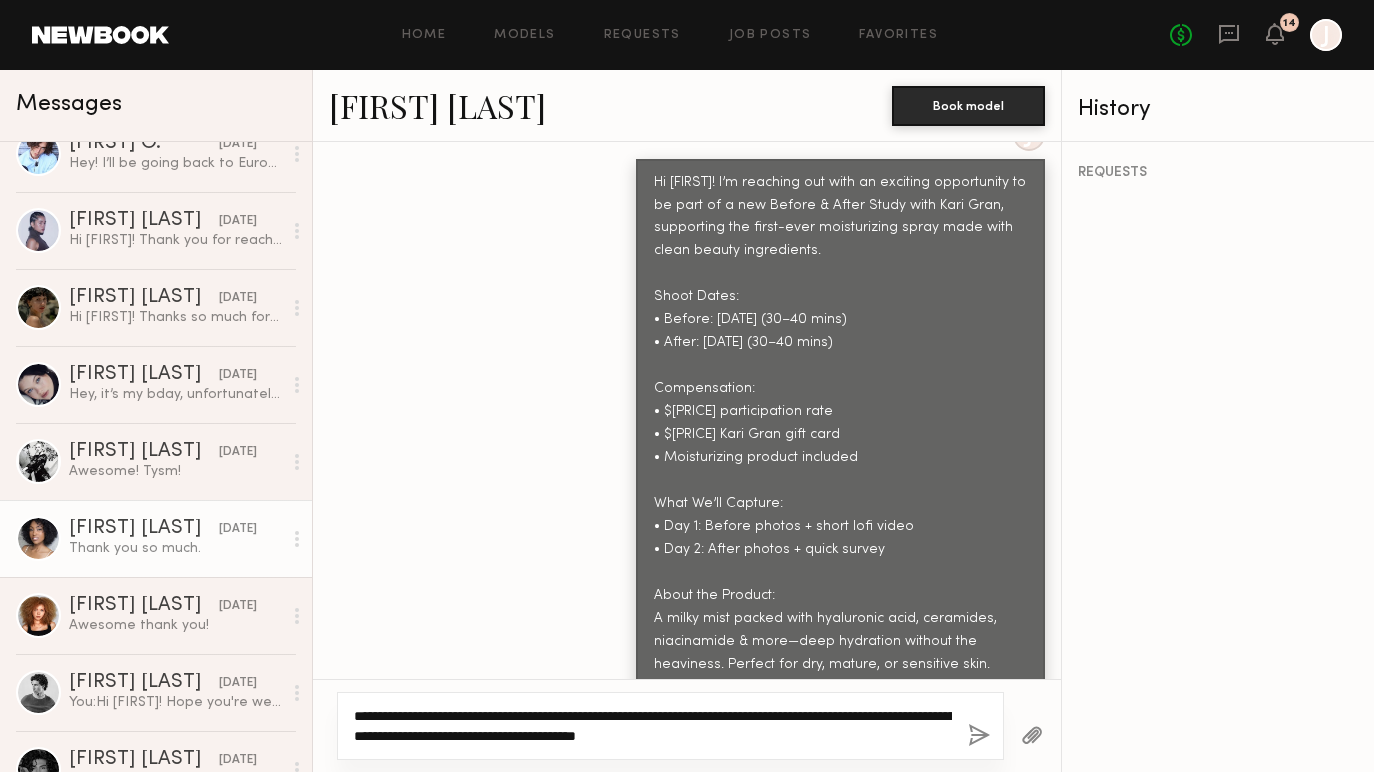 click on "**********" 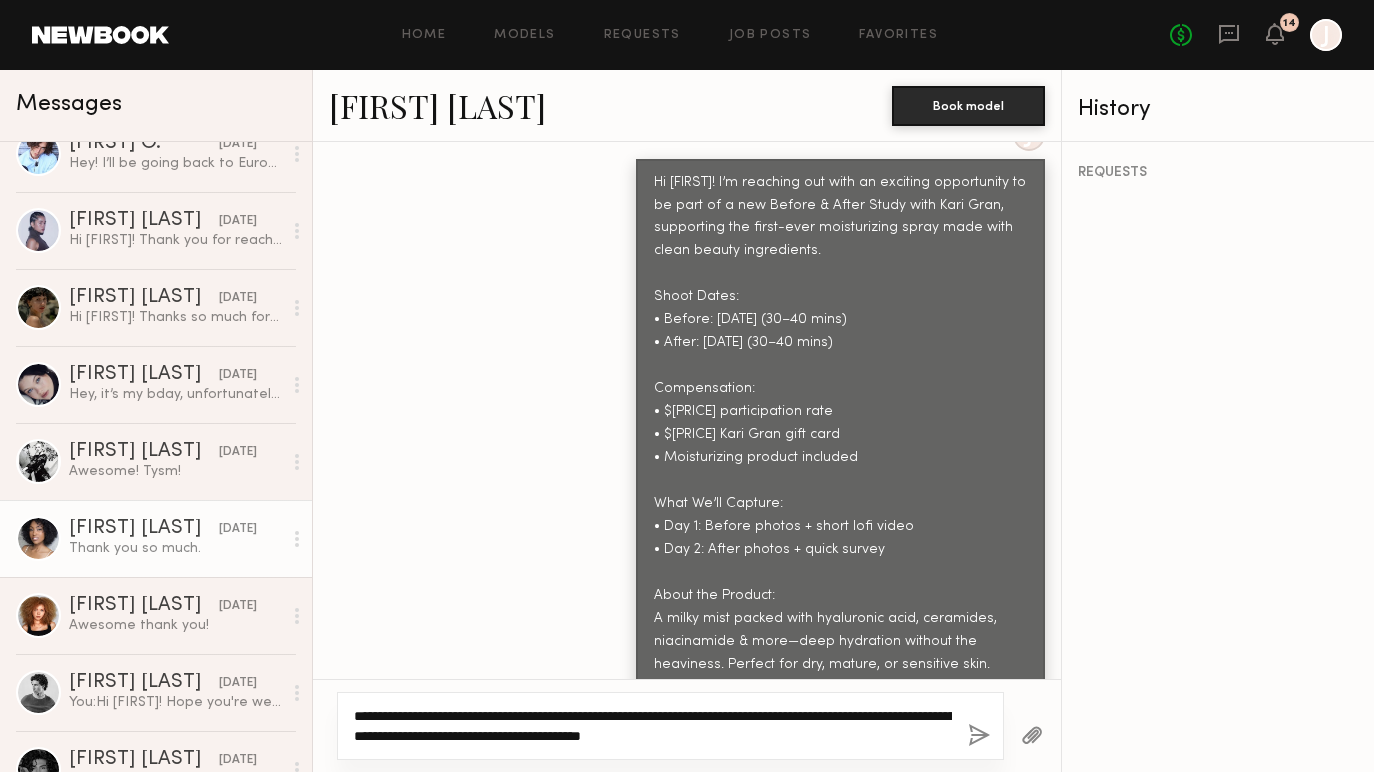 click on "**********" 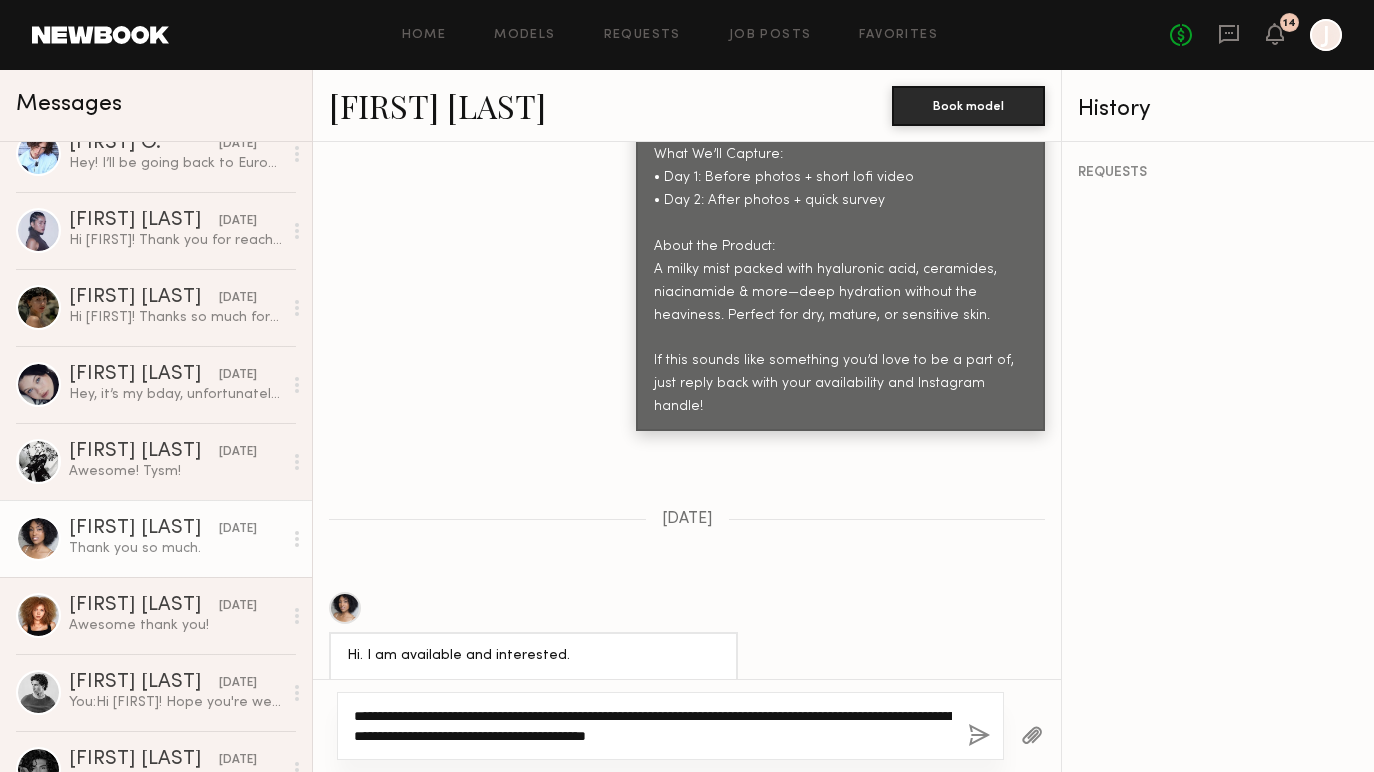 scroll, scrollTop: 3087, scrollLeft: 0, axis: vertical 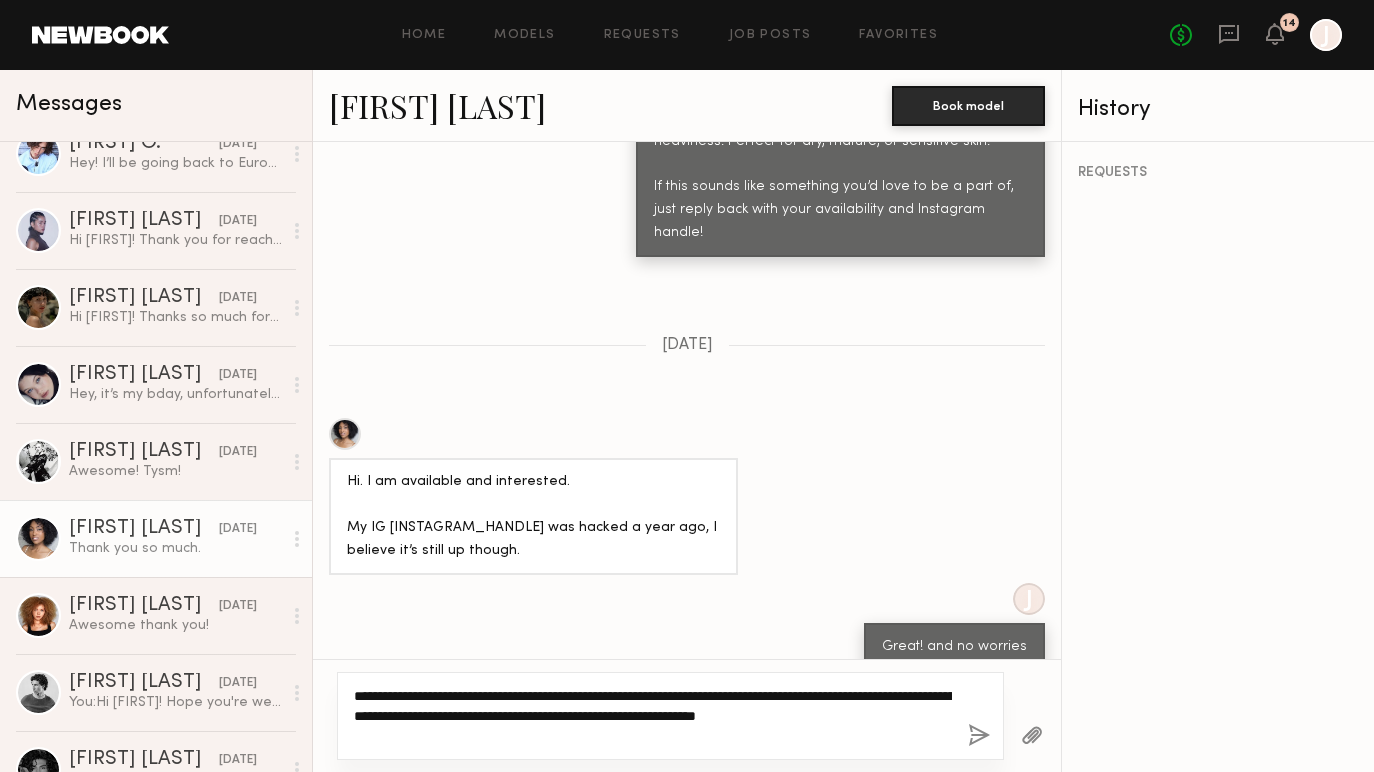 click on "**********" 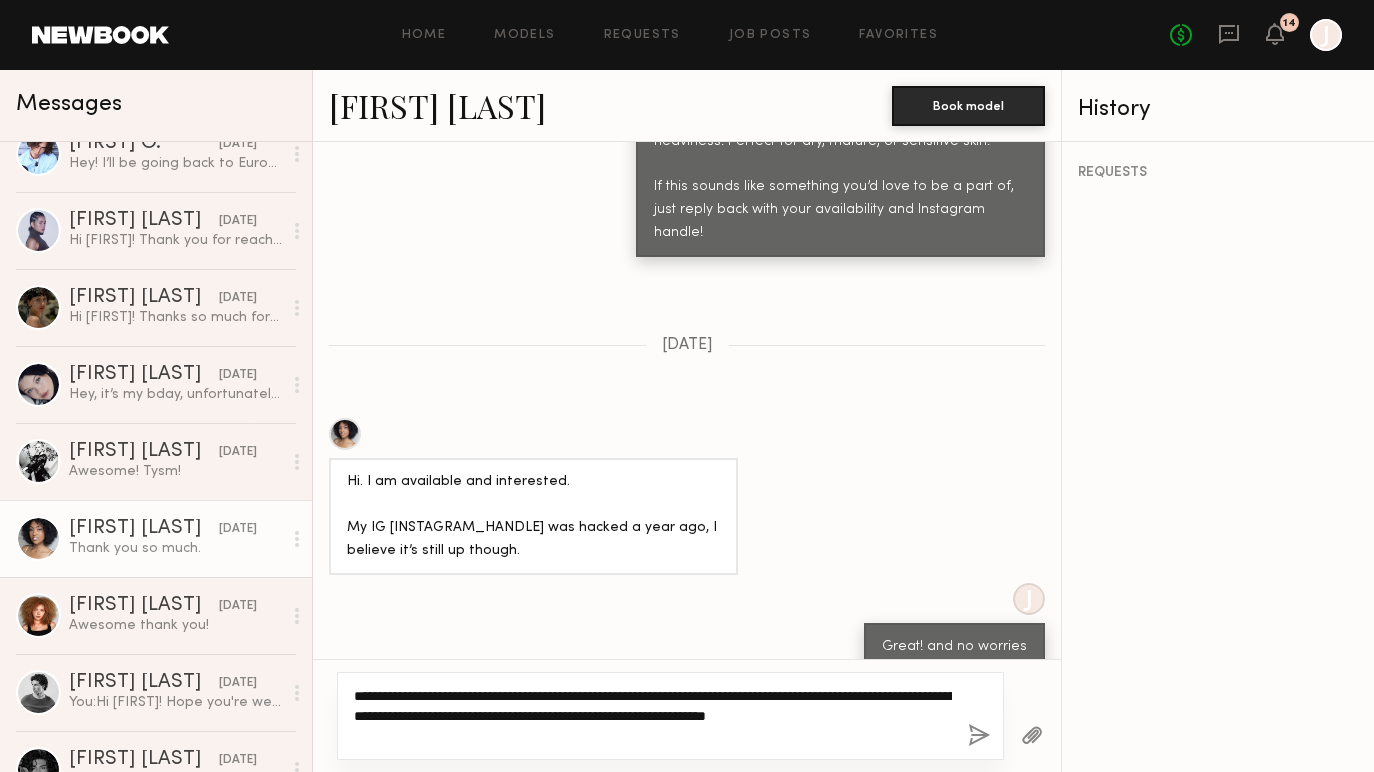 click on "**********" 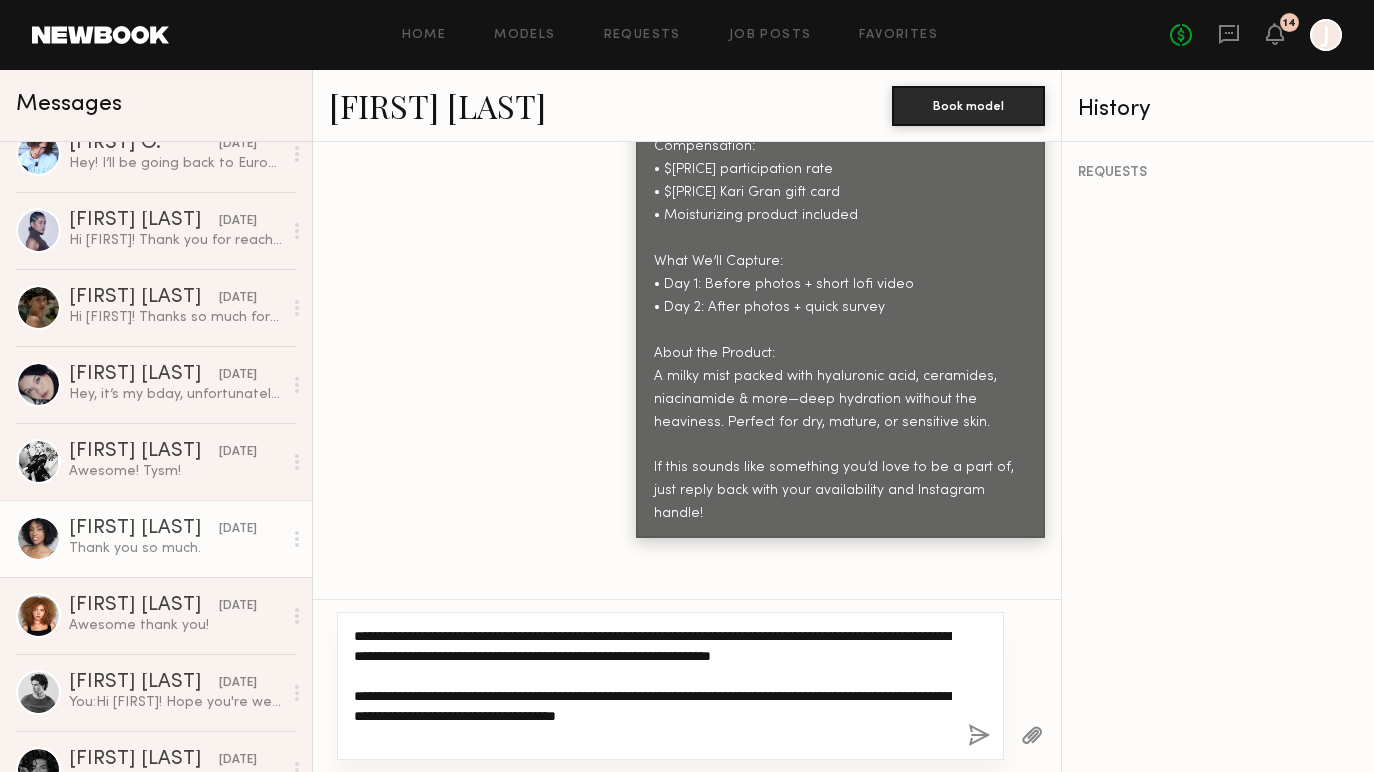 scroll, scrollTop: 2802, scrollLeft: 0, axis: vertical 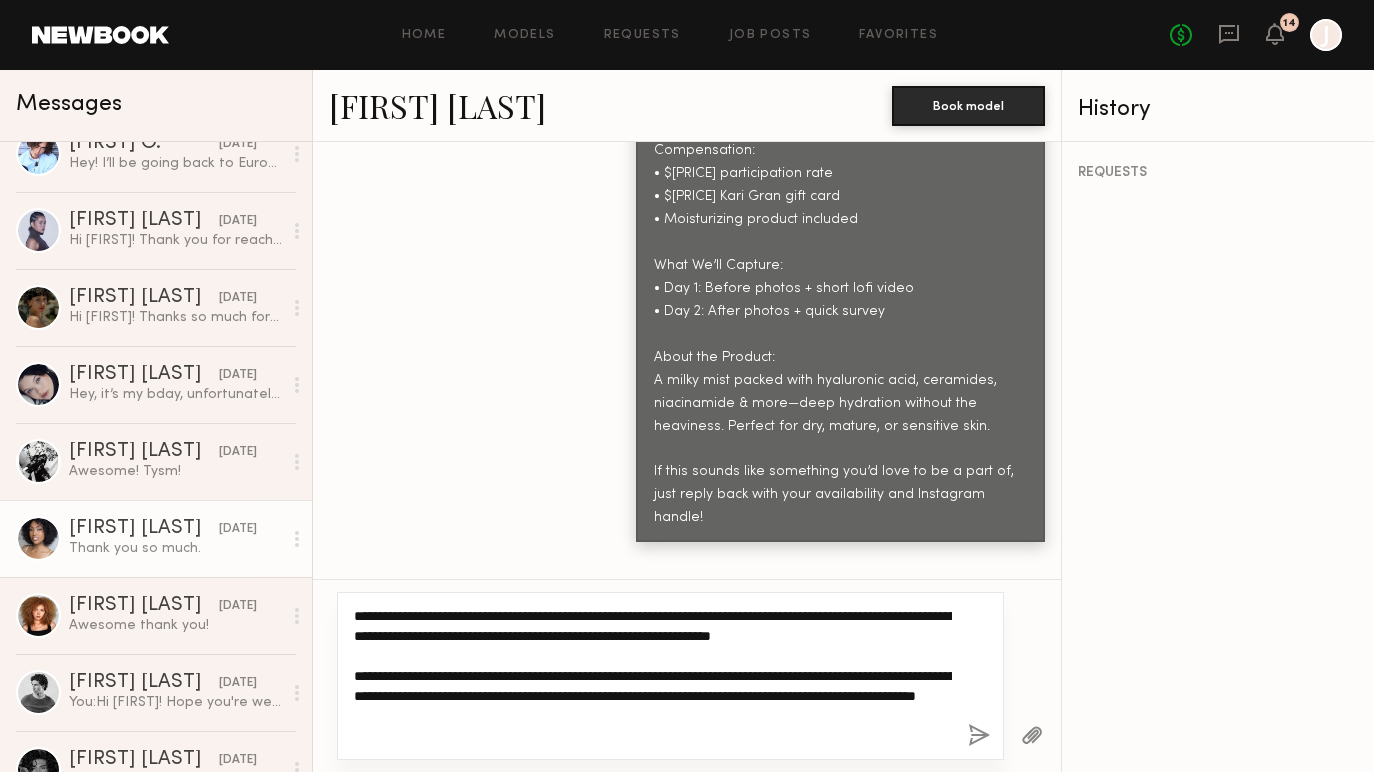 drag, startPoint x: 672, startPoint y: 739, endPoint x: 352, endPoint y: 613, distance: 343.91278 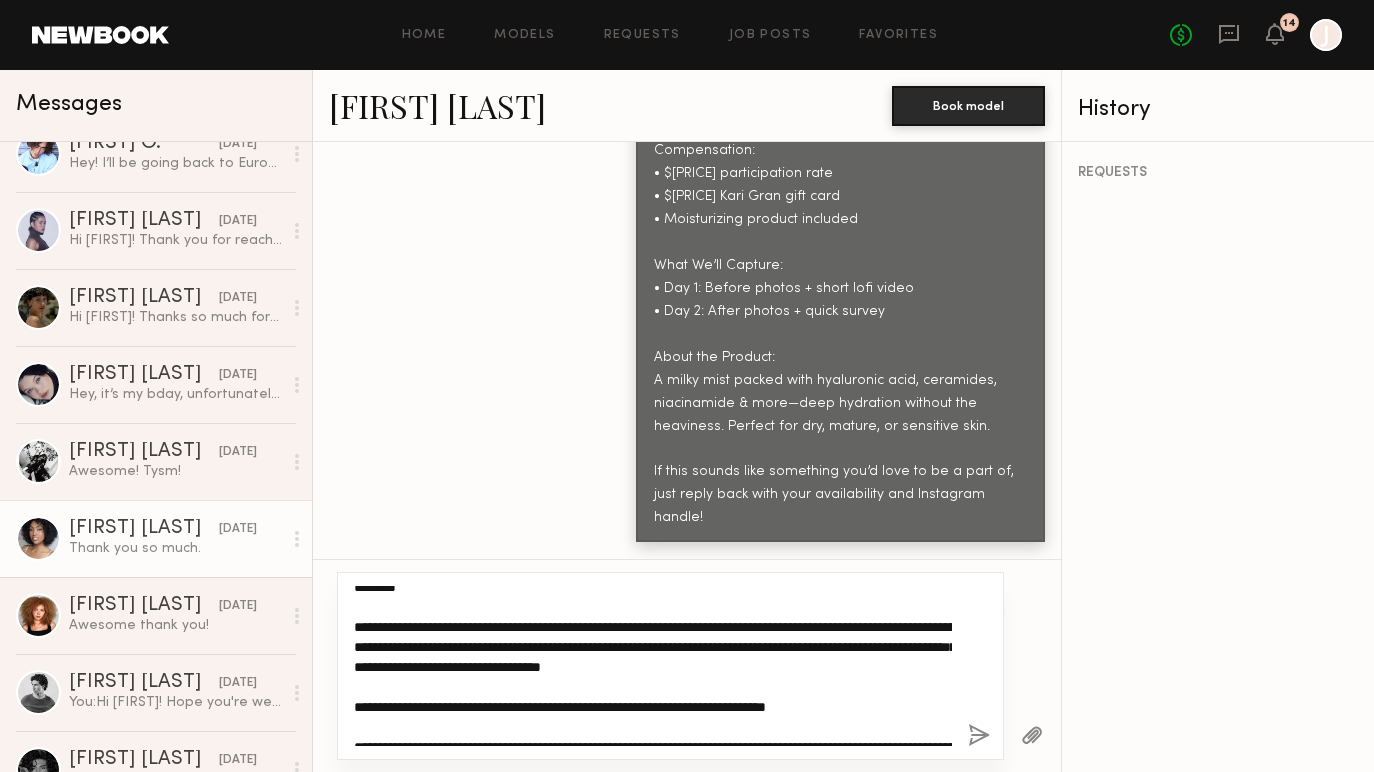 scroll, scrollTop: 0, scrollLeft: 0, axis: both 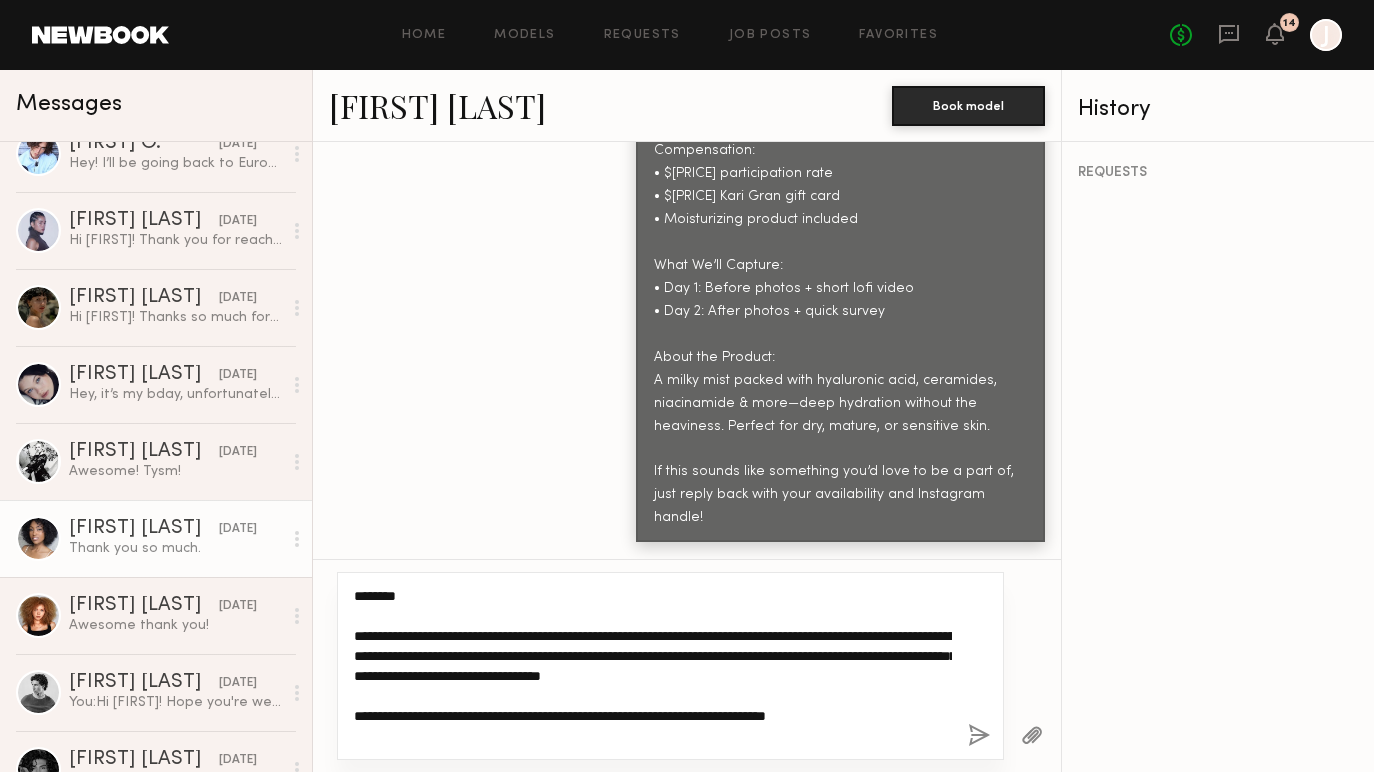 click on "**********" 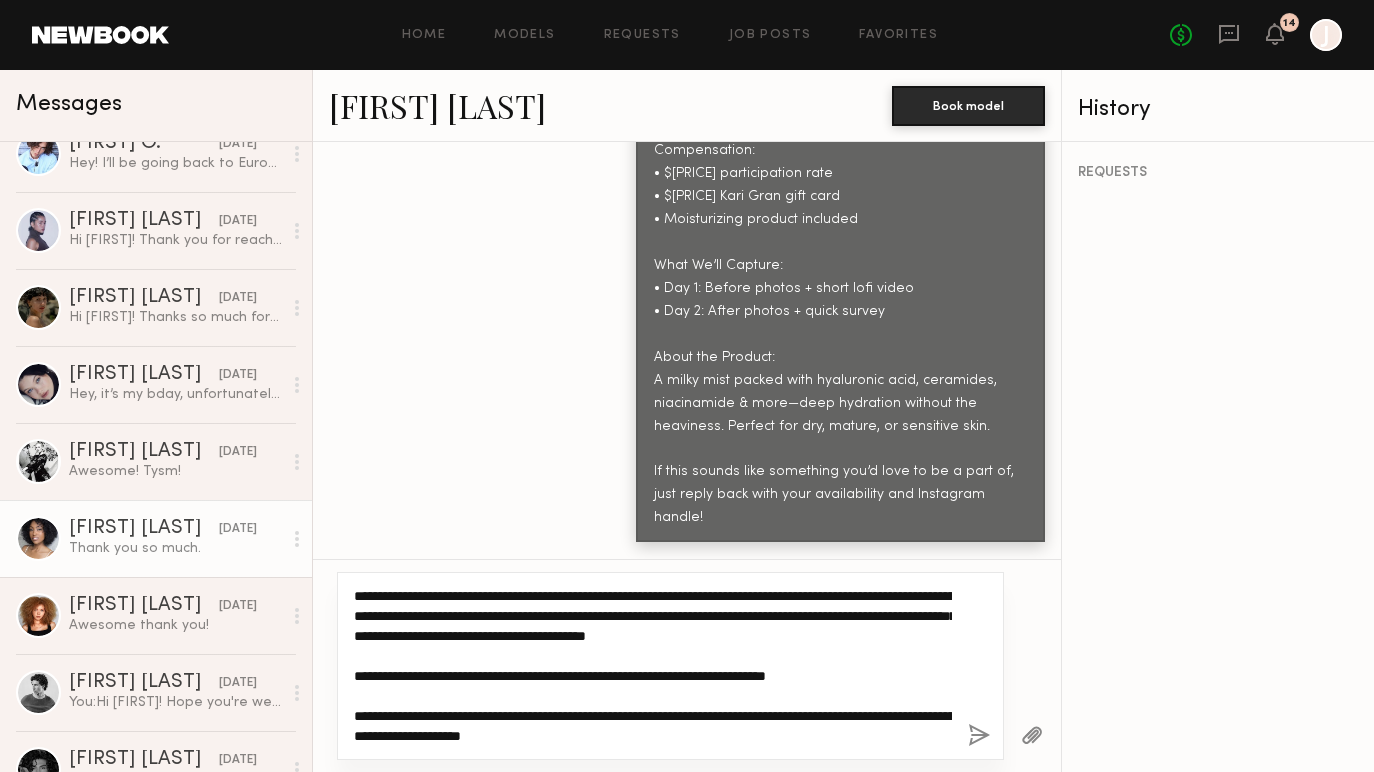 click on "**********" 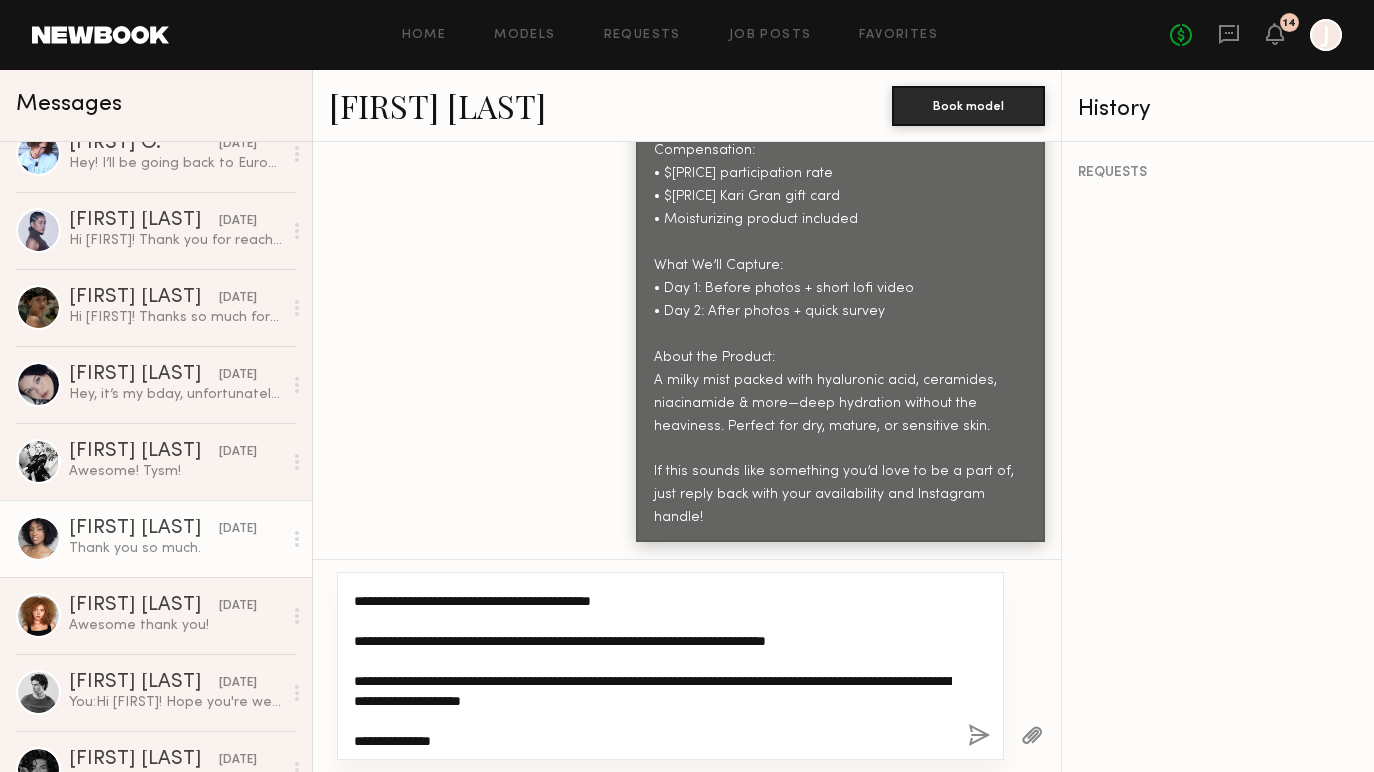 scroll, scrollTop: 37, scrollLeft: 0, axis: vertical 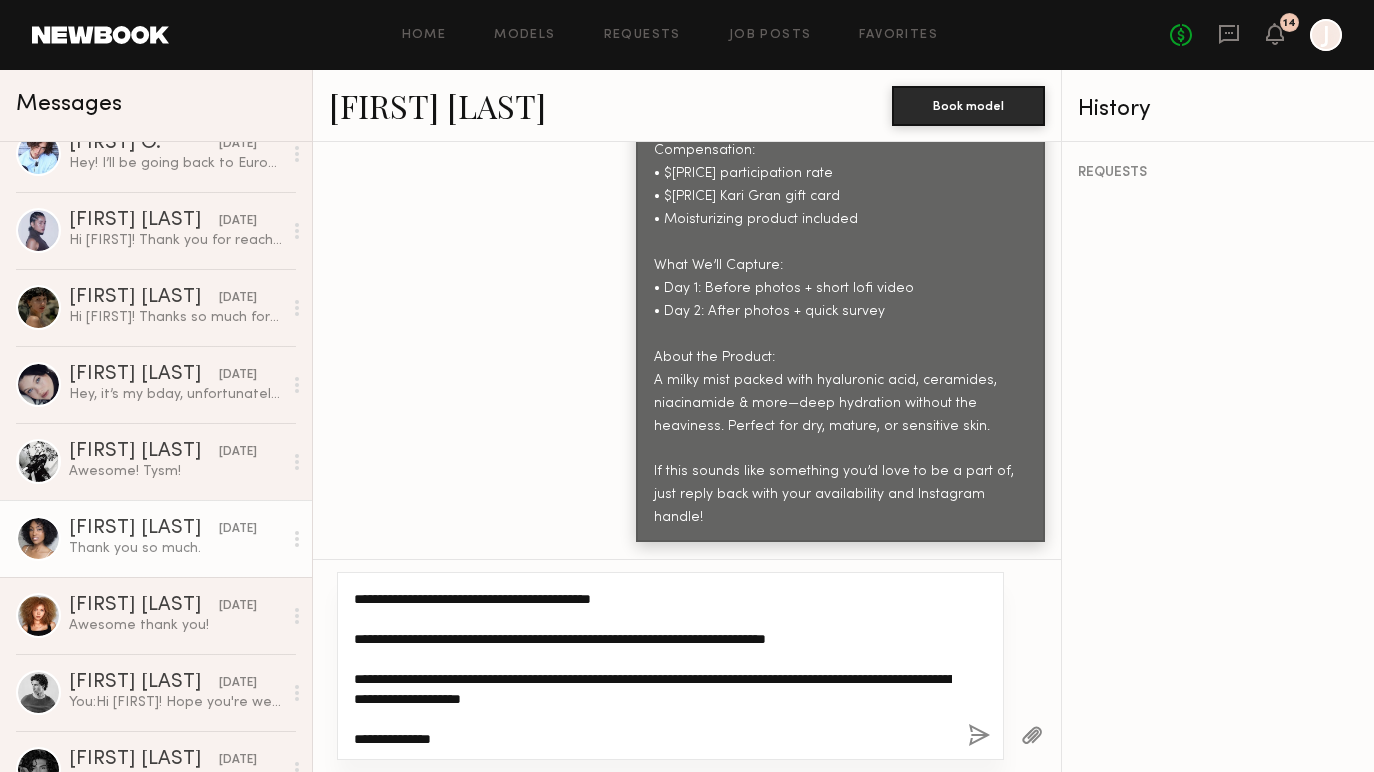 click on "**********" 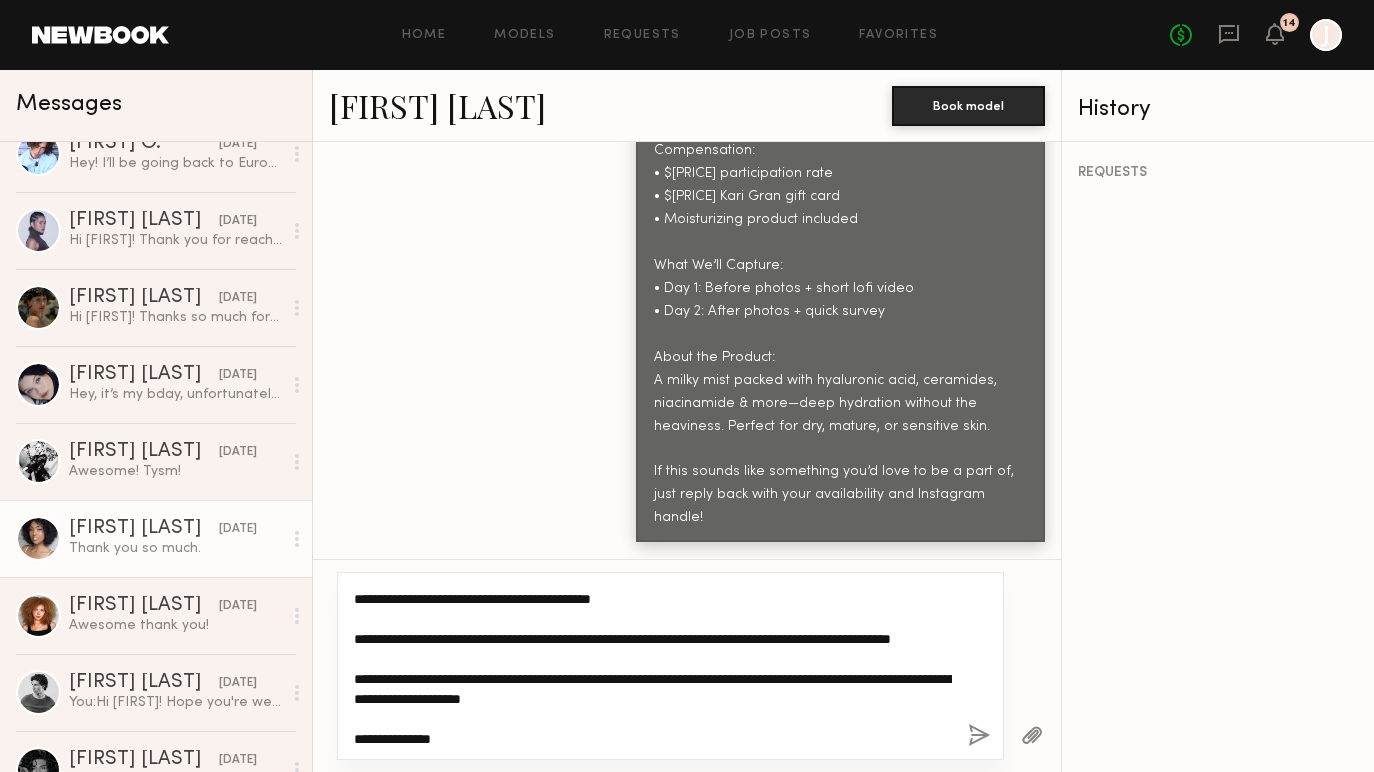 click on "**********" 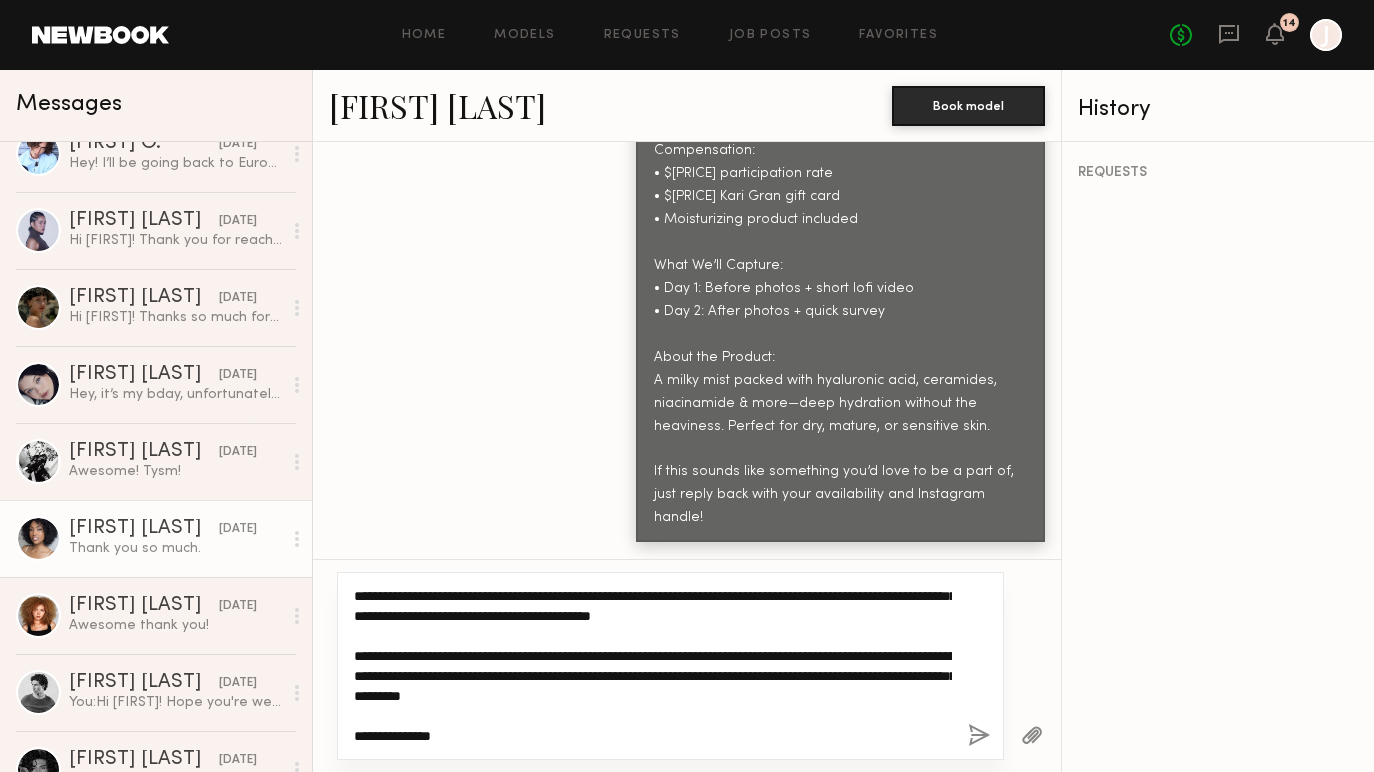 scroll, scrollTop: 40, scrollLeft: 0, axis: vertical 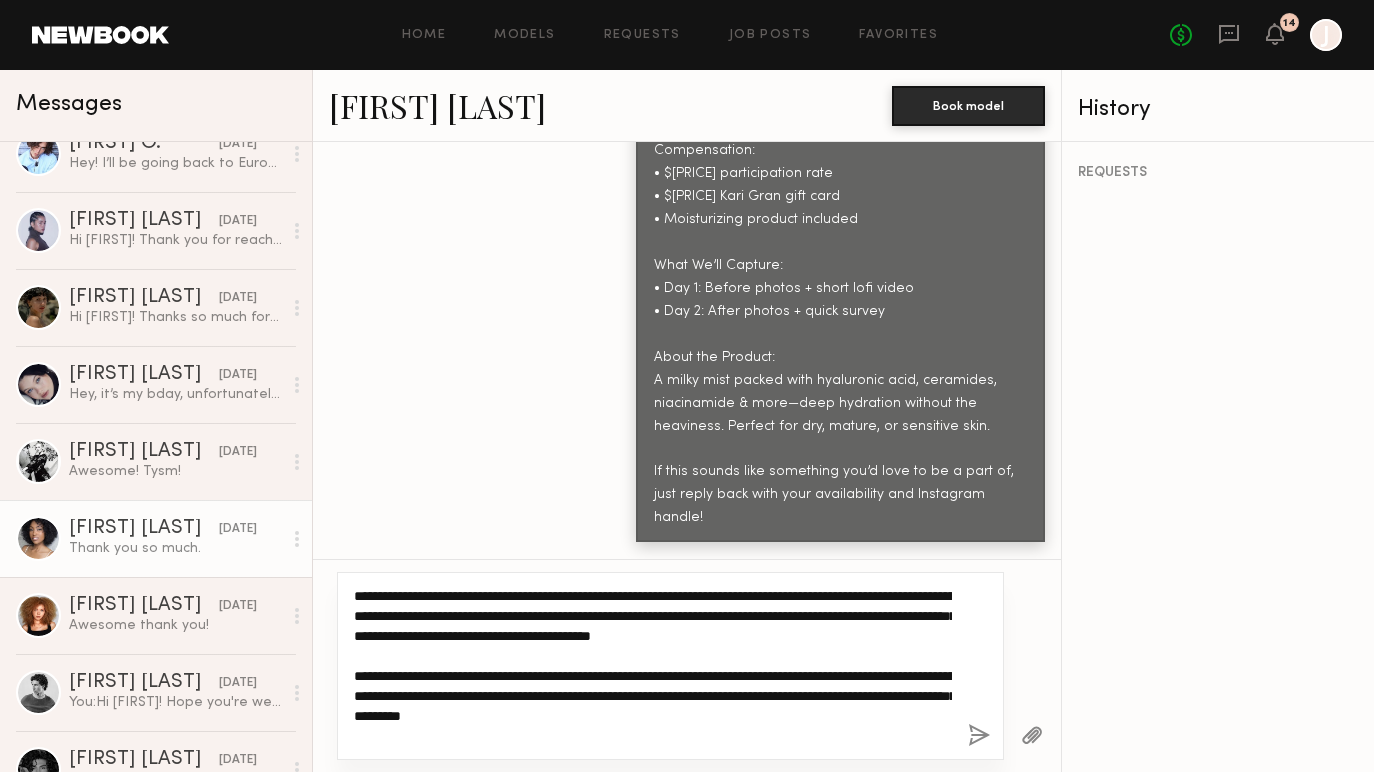 drag, startPoint x: 466, startPoint y: 735, endPoint x: 346, endPoint y: 579, distance: 196.81464 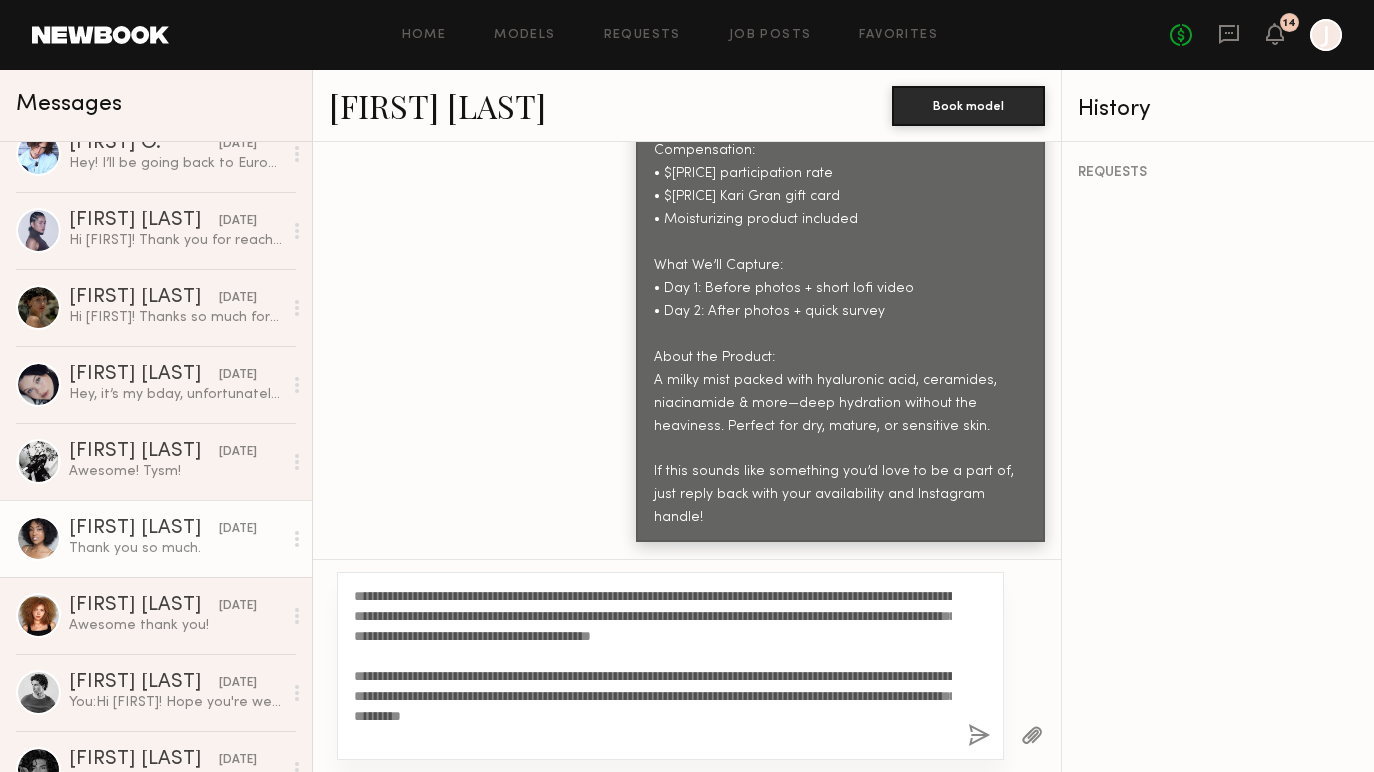 click 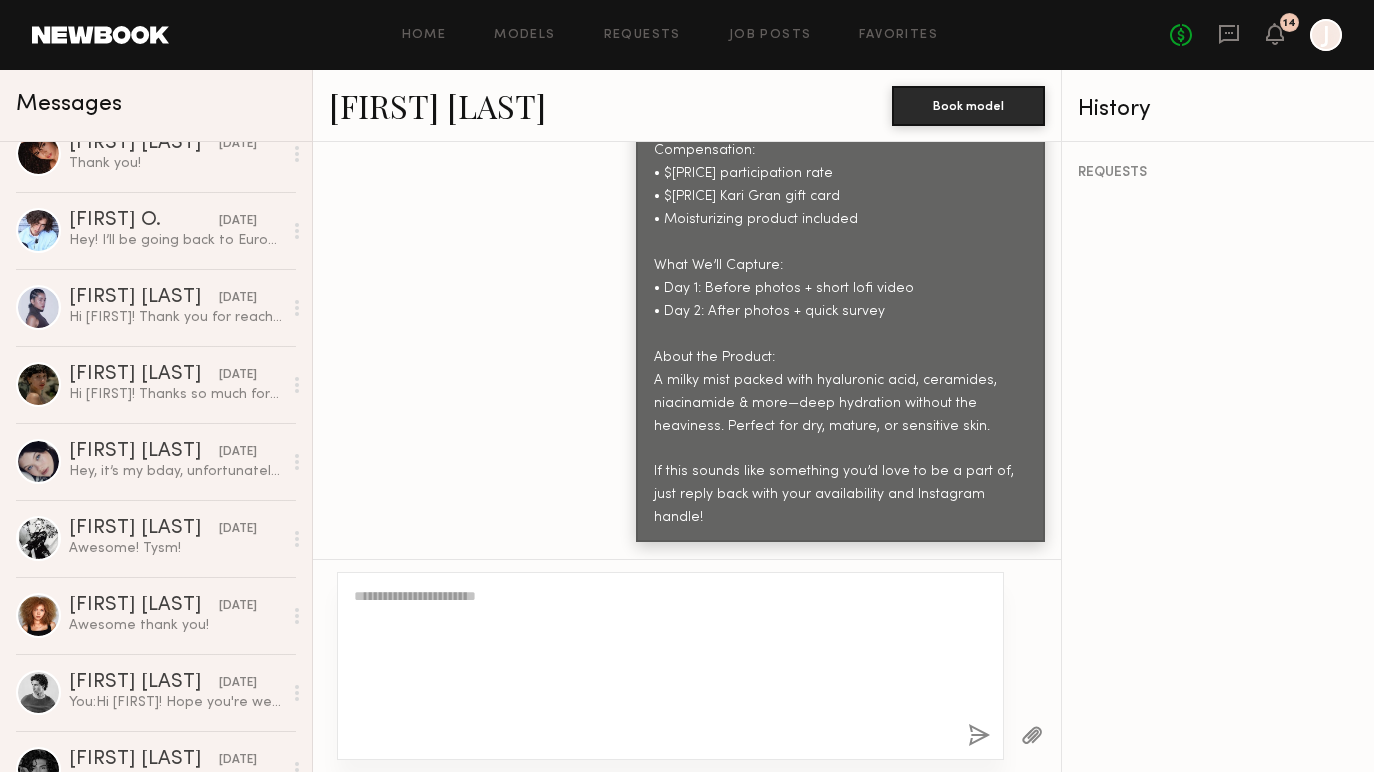 scroll, scrollTop: 3767, scrollLeft: 0, axis: vertical 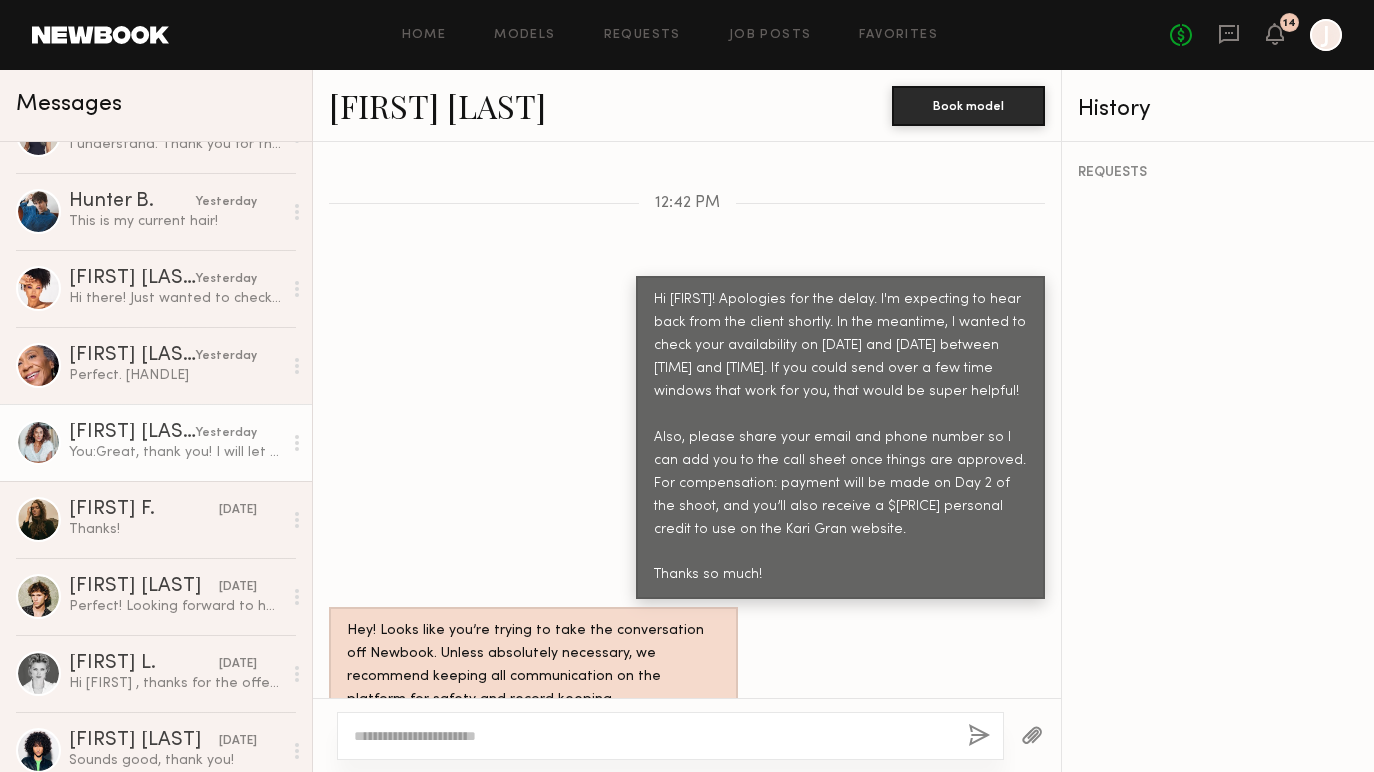 click on "Cathy M. yesterday You:  Great, thank you! I will let you know today" 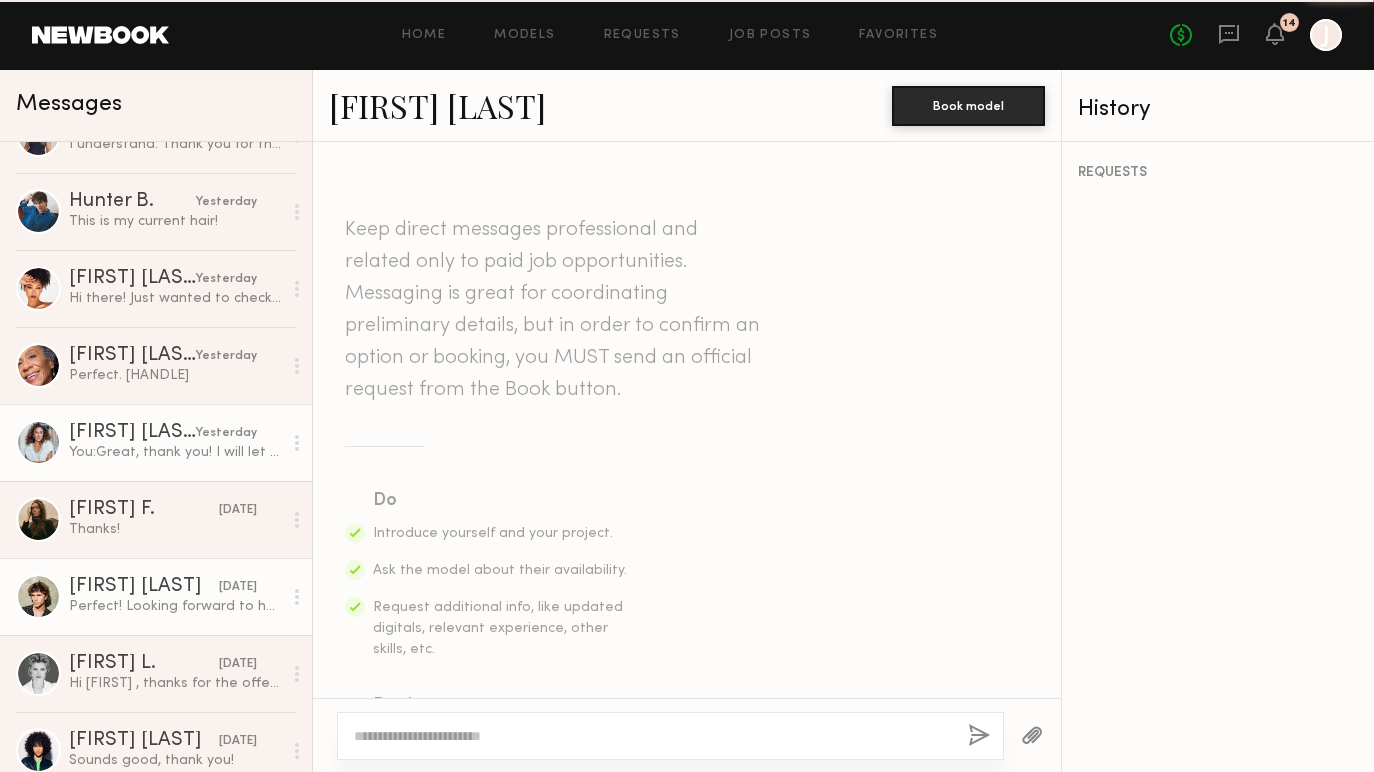 scroll, scrollTop: 3504, scrollLeft: 0, axis: vertical 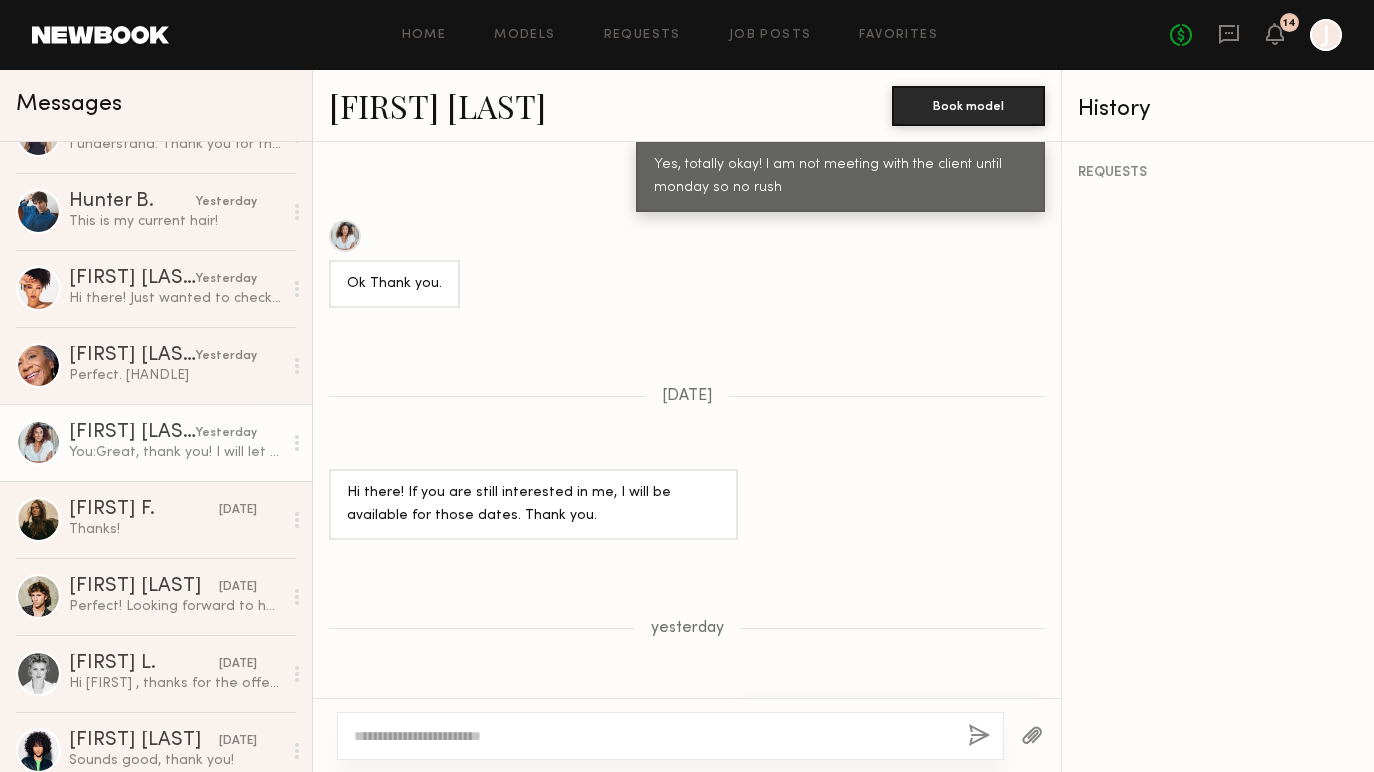 click 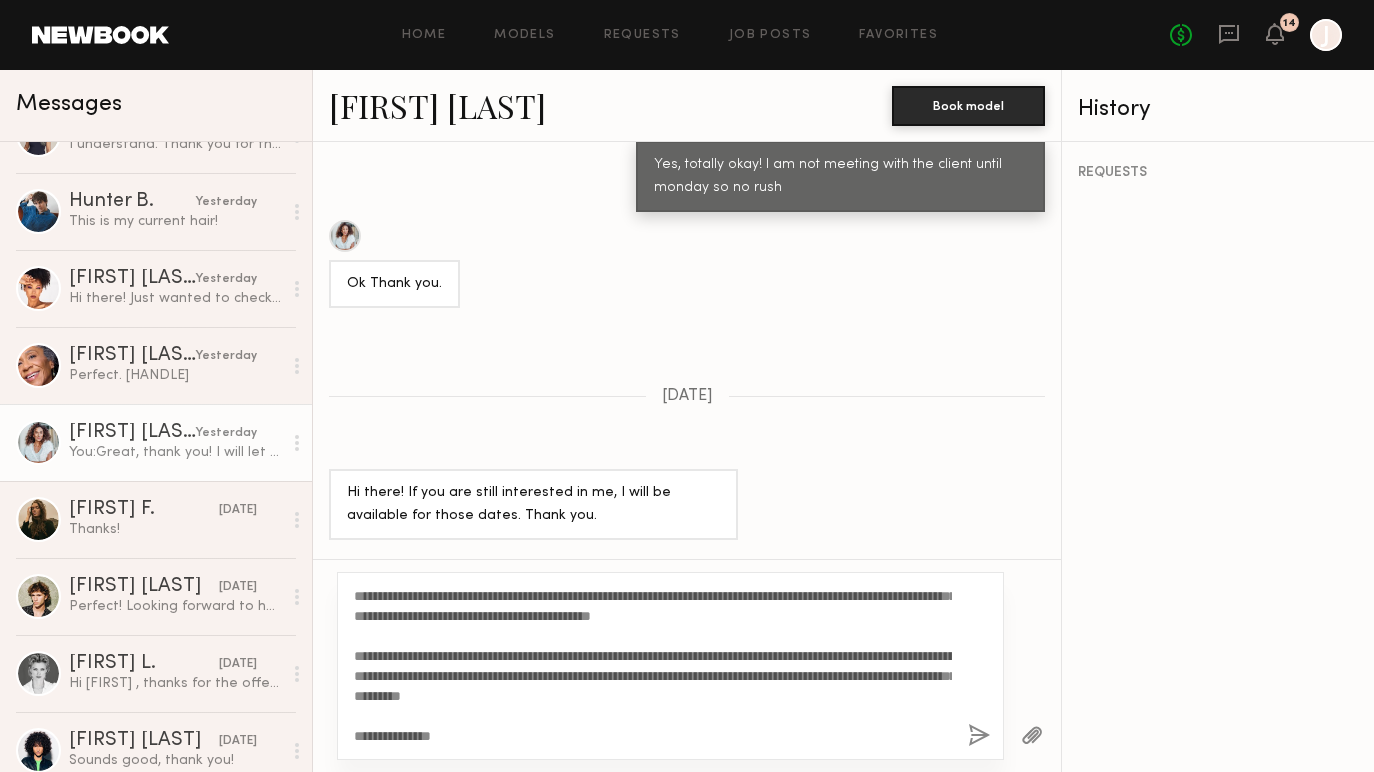 scroll, scrollTop: 0, scrollLeft: 0, axis: both 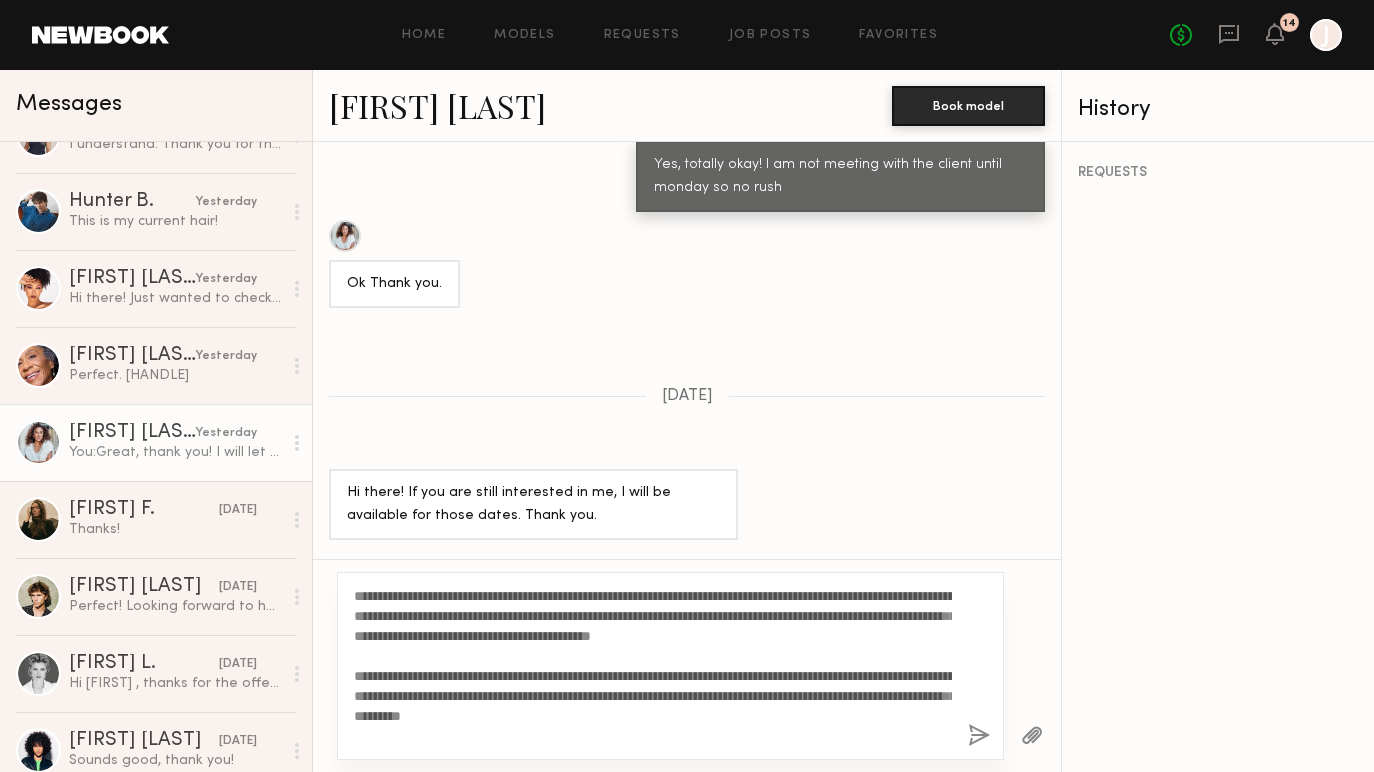 drag, startPoint x: 405, startPoint y: 597, endPoint x: 374, endPoint y: 596, distance: 31.016125 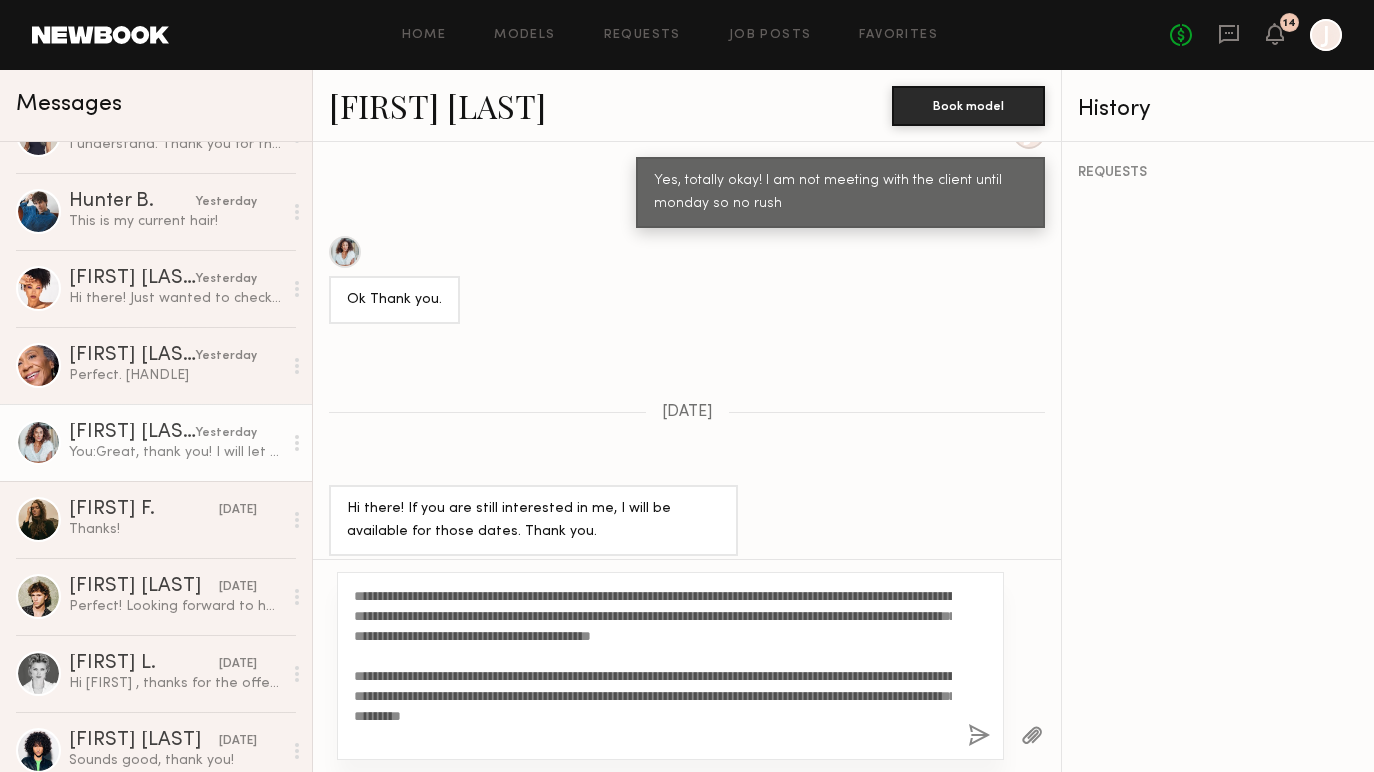scroll, scrollTop: 3481, scrollLeft: 0, axis: vertical 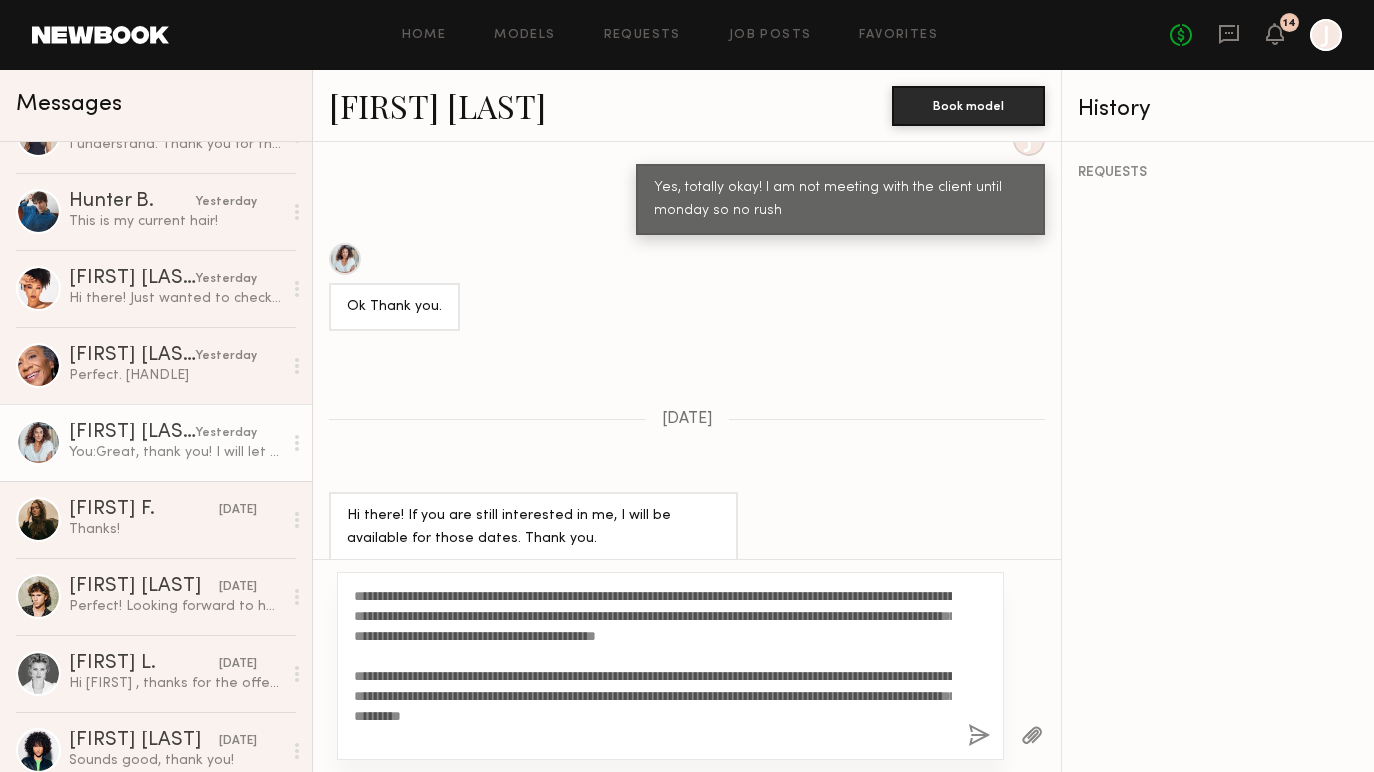 type on "**********" 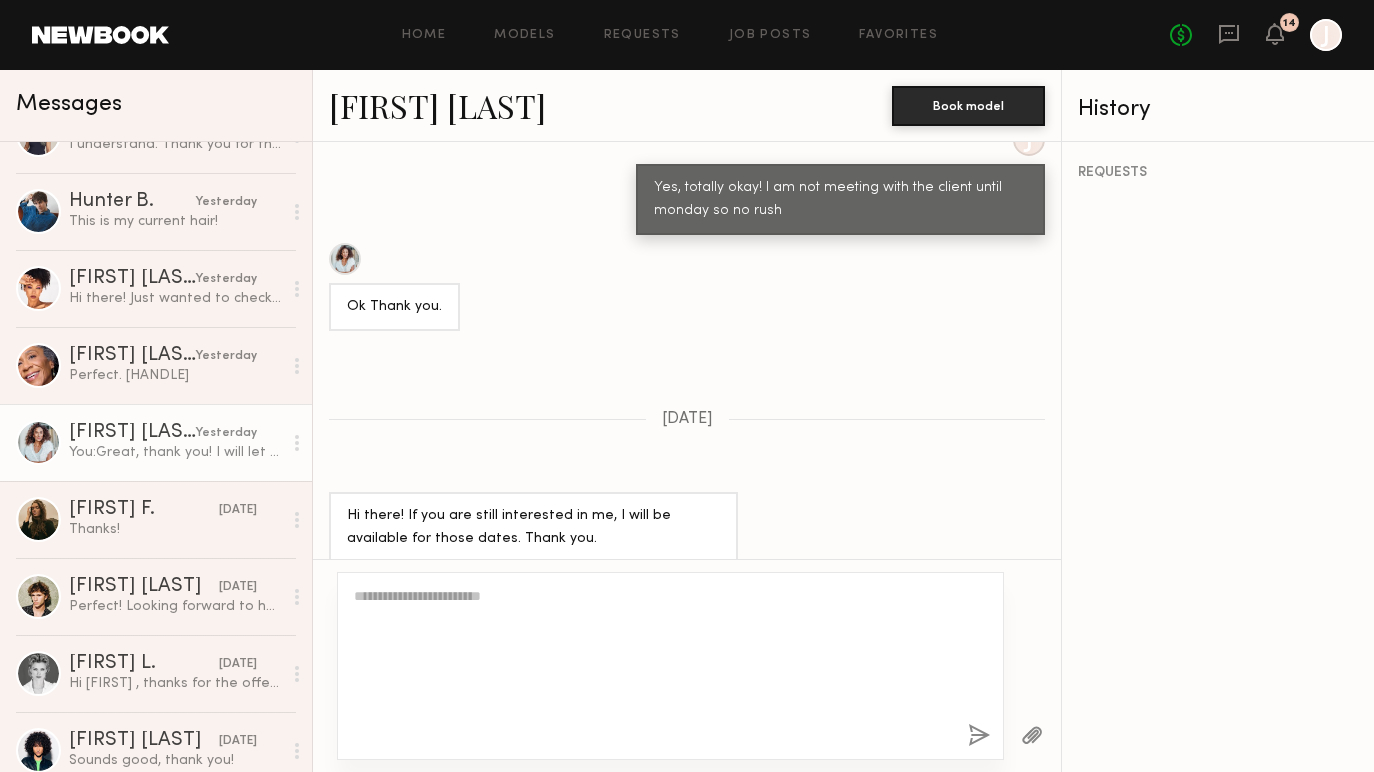 scroll, scrollTop: 4202, scrollLeft: 0, axis: vertical 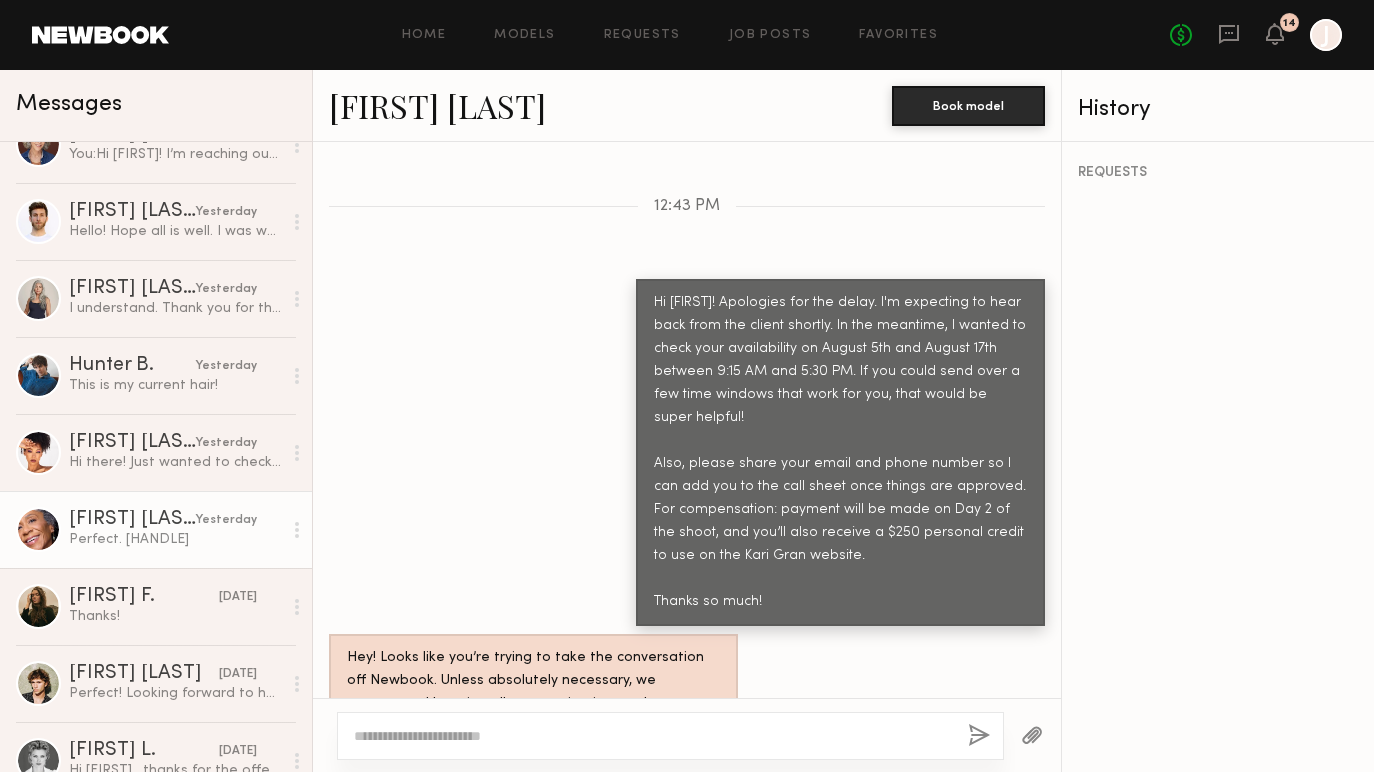 click on "Perfect. @nattybyogini" 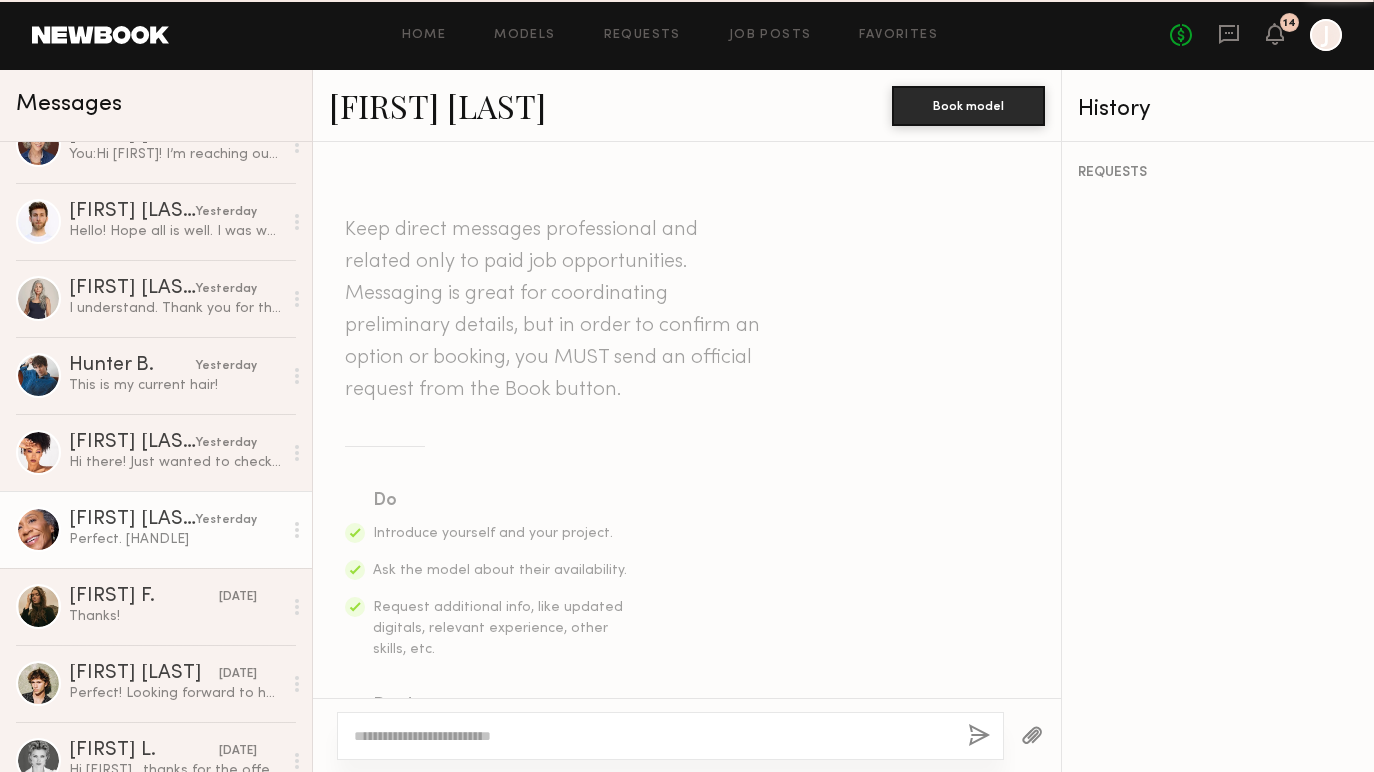 scroll, scrollTop: 2612, scrollLeft: 0, axis: vertical 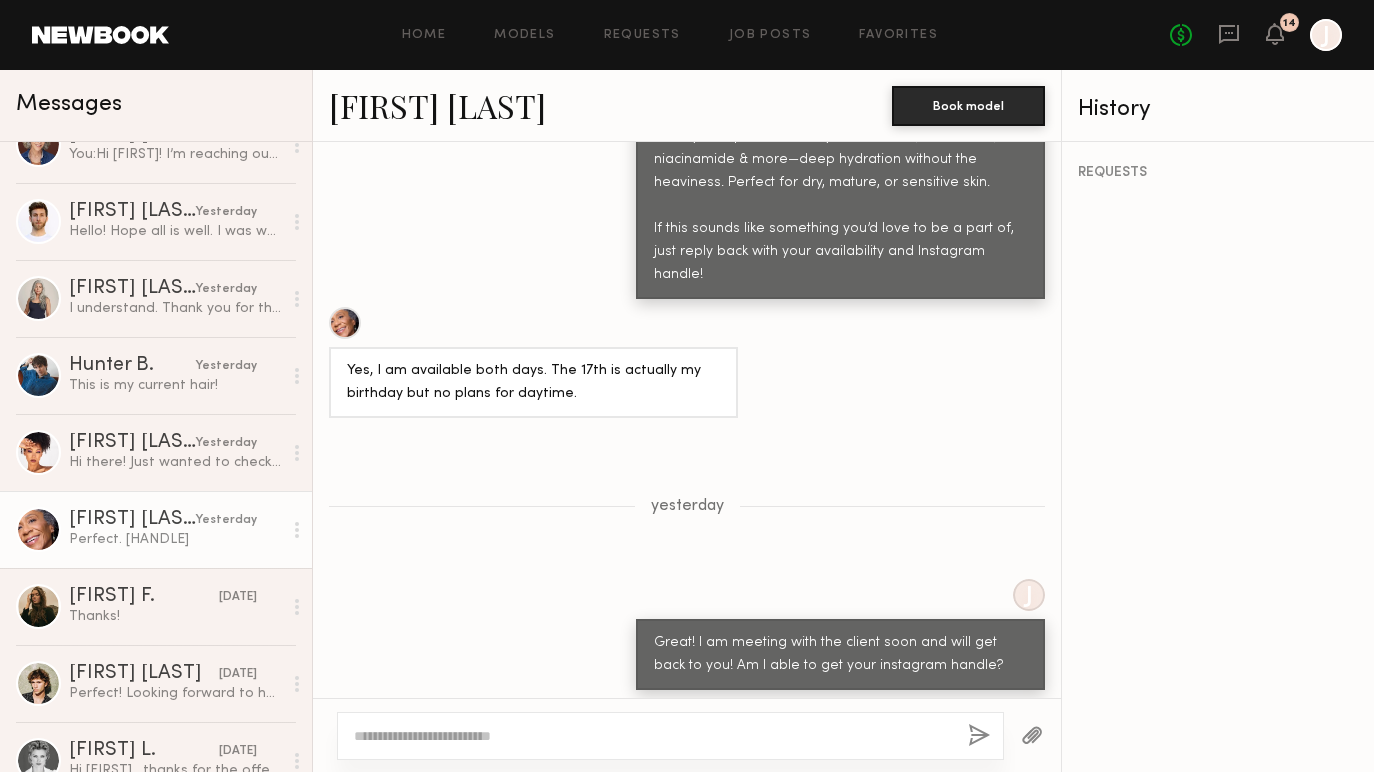 click 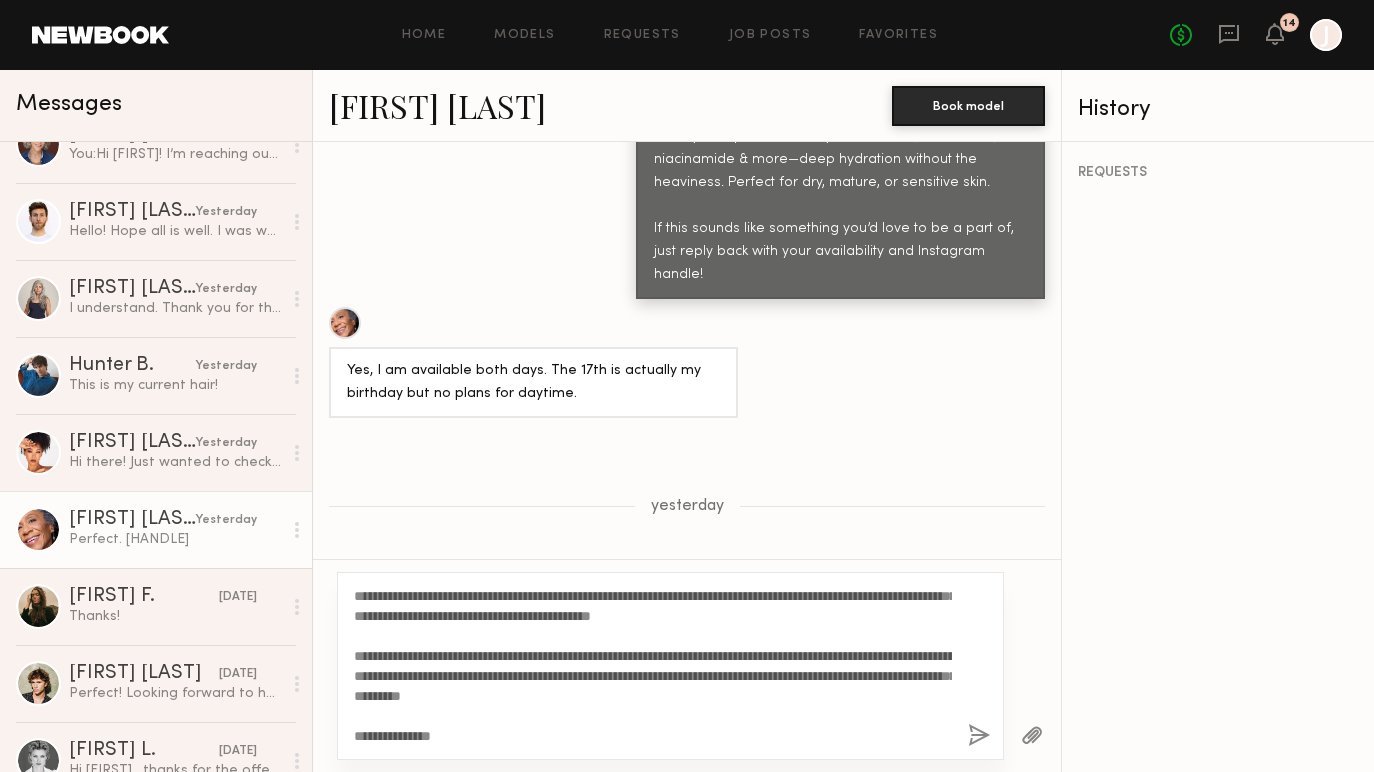 scroll, scrollTop: 0, scrollLeft: 0, axis: both 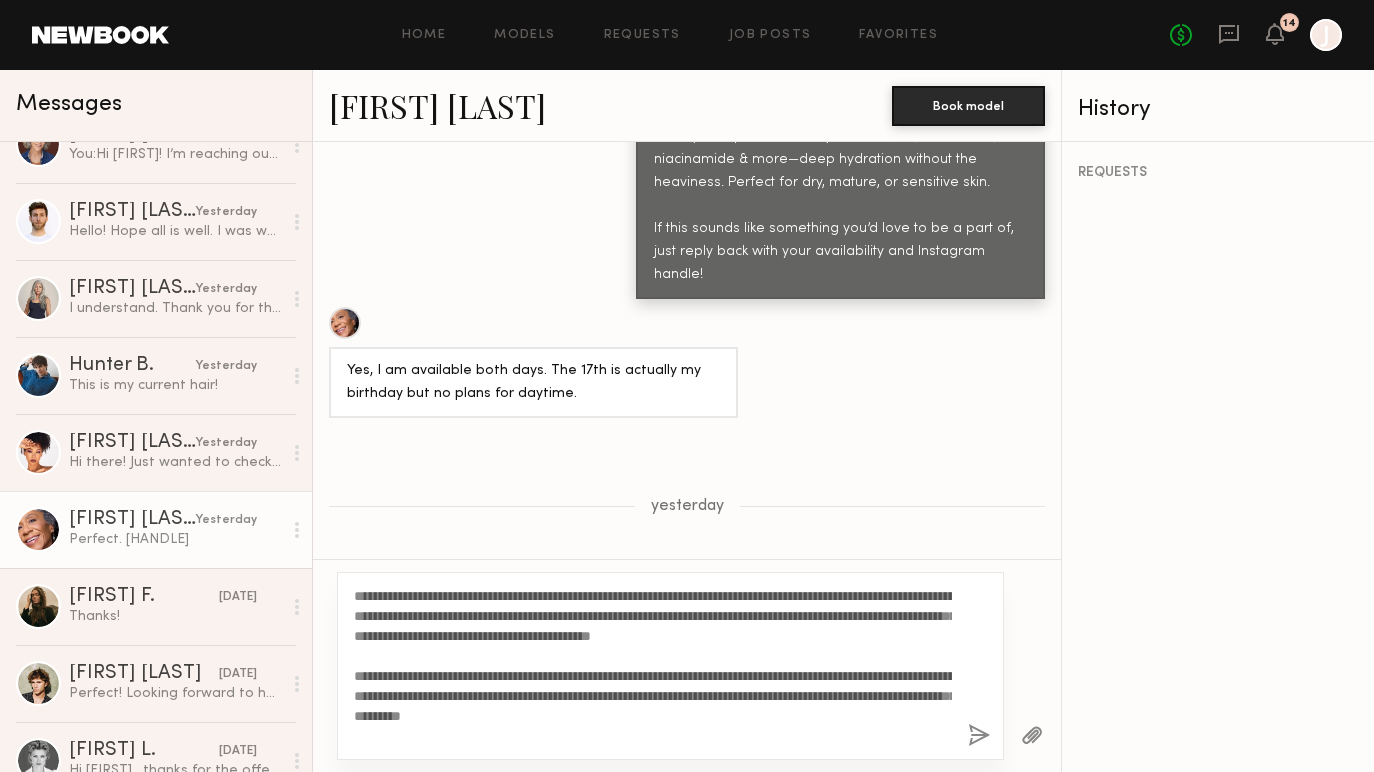 drag, startPoint x: 405, startPoint y: 599, endPoint x: 373, endPoint y: 597, distance: 32.06244 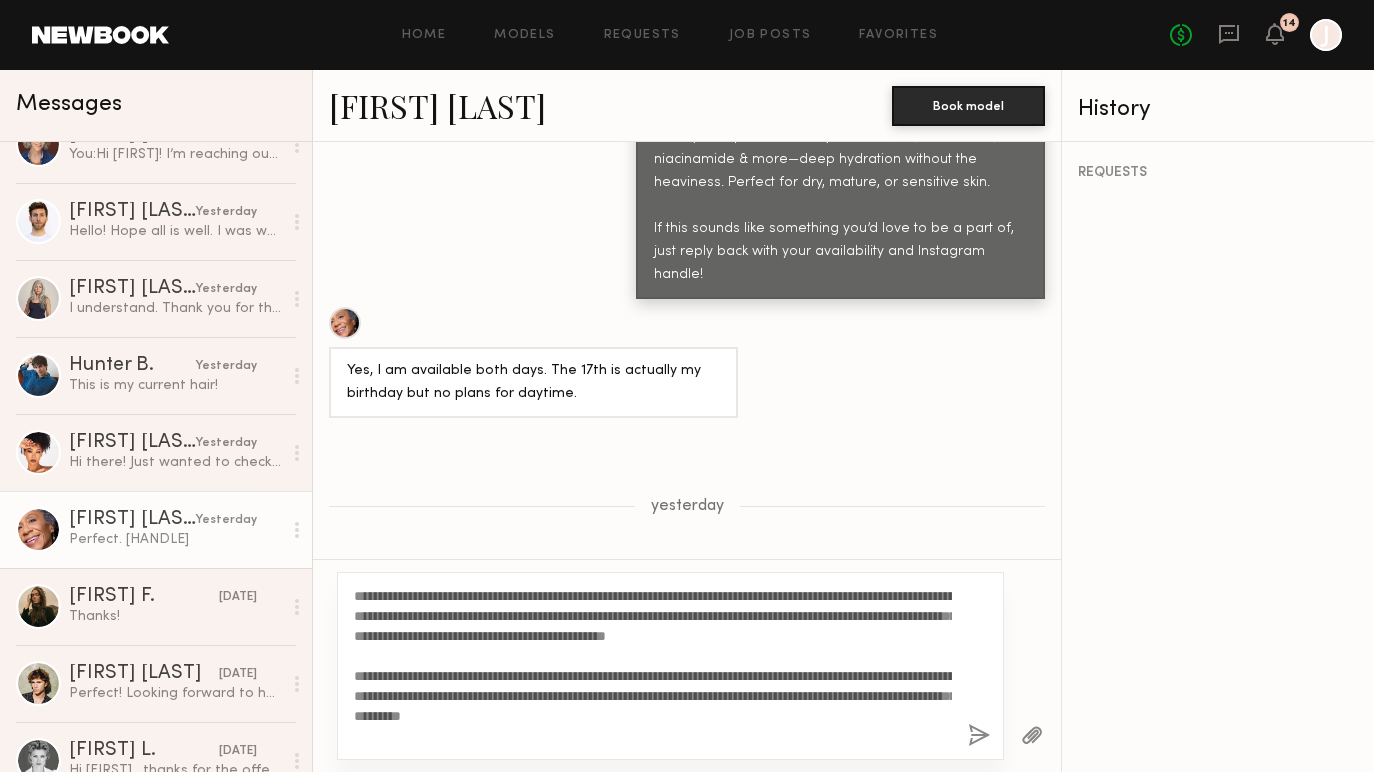 type on "**********" 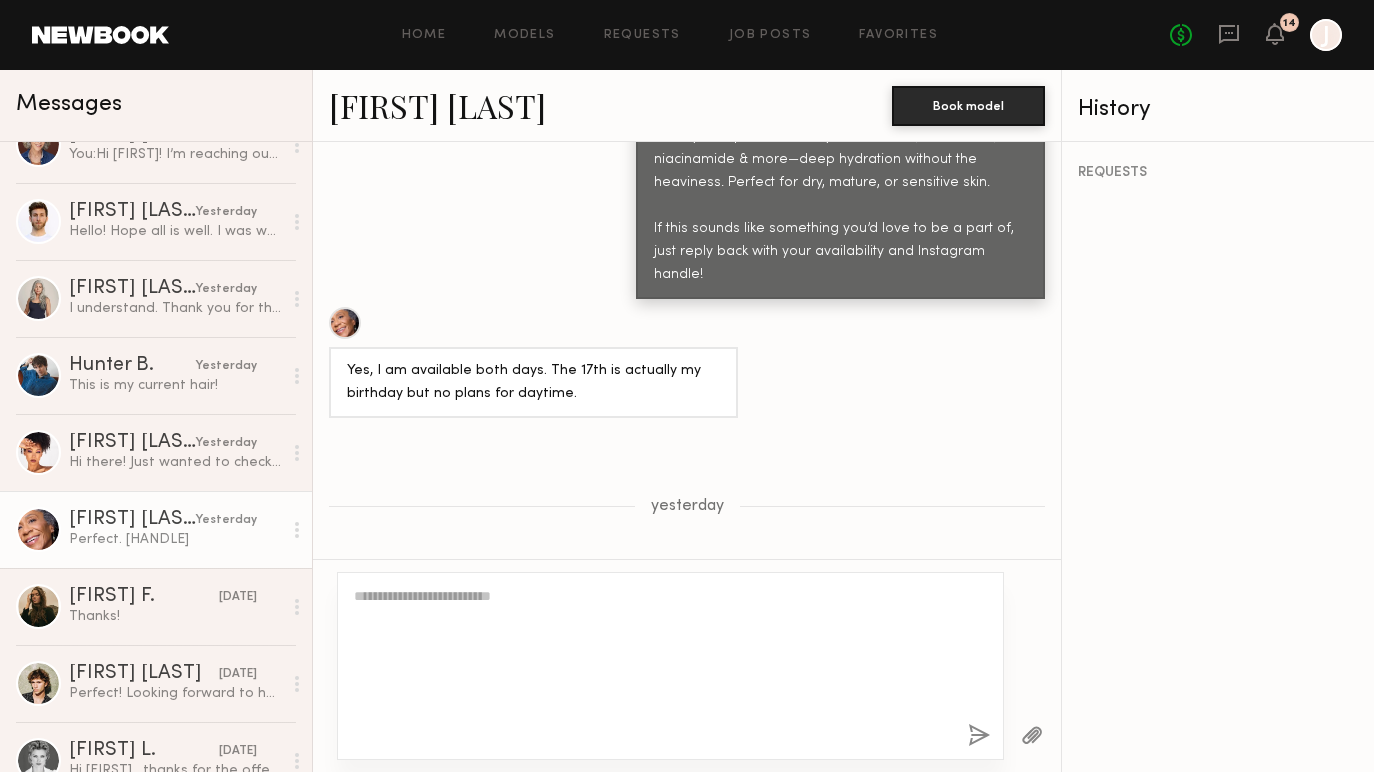 scroll, scrollTop: 3310, scrollLeft: 0, axis: vertical 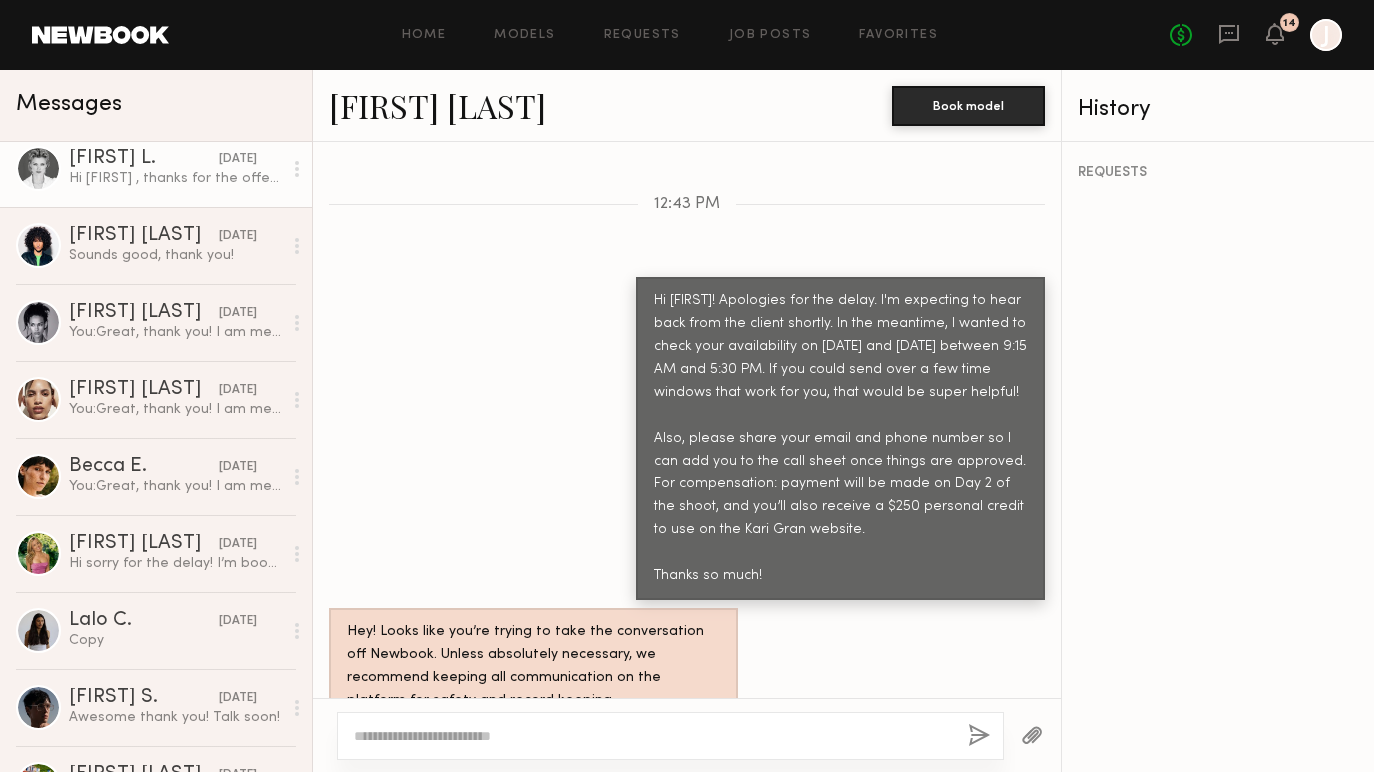 click on "[DATE]" 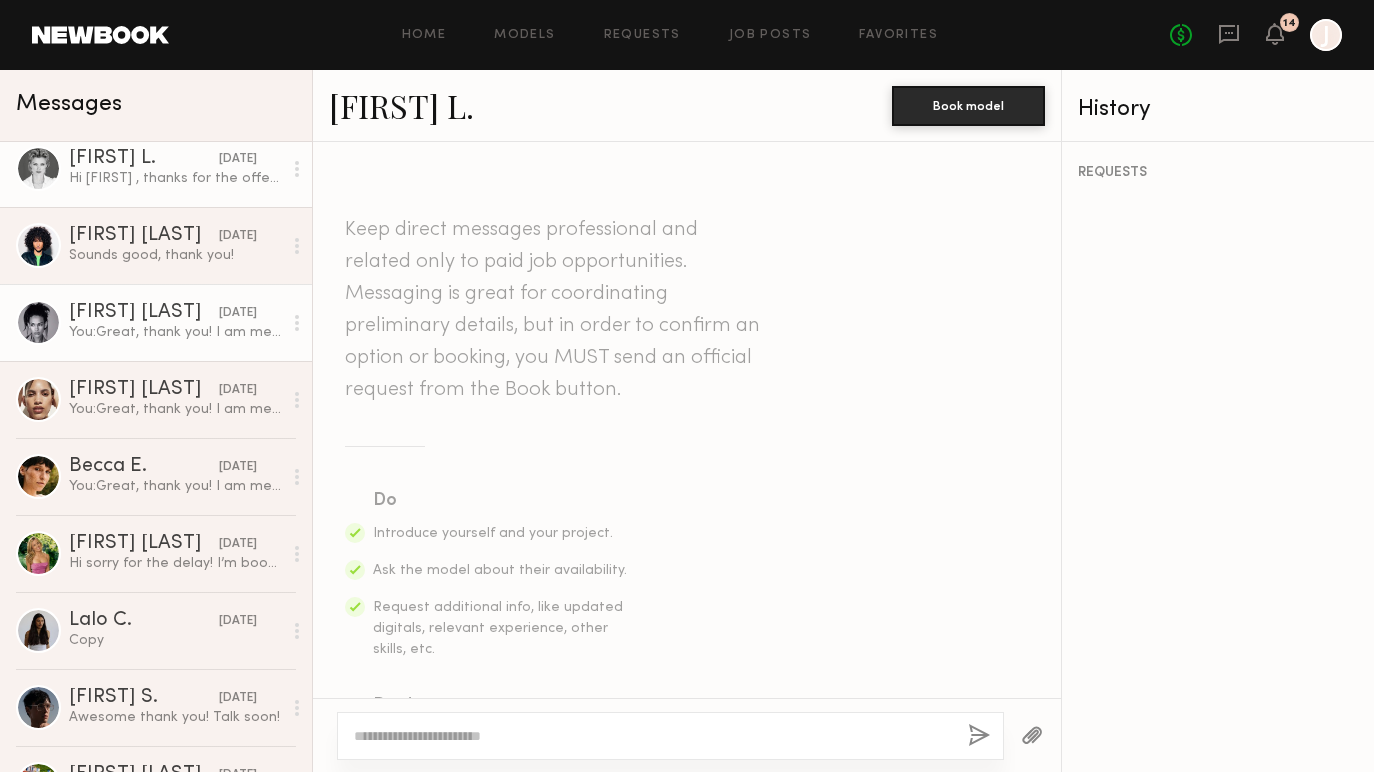 scroll, scrollTop: 0, scrollLeft: 0, axis: both 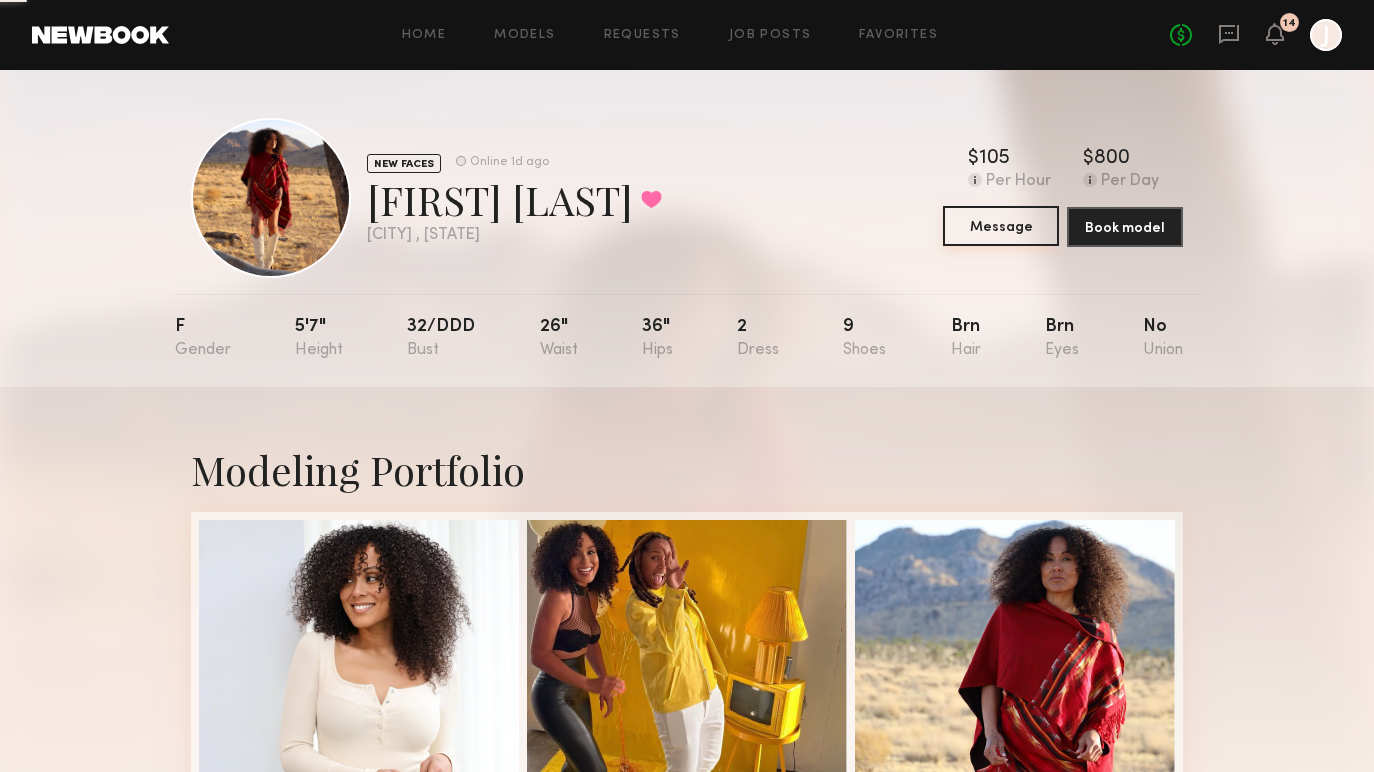 click on "Message" 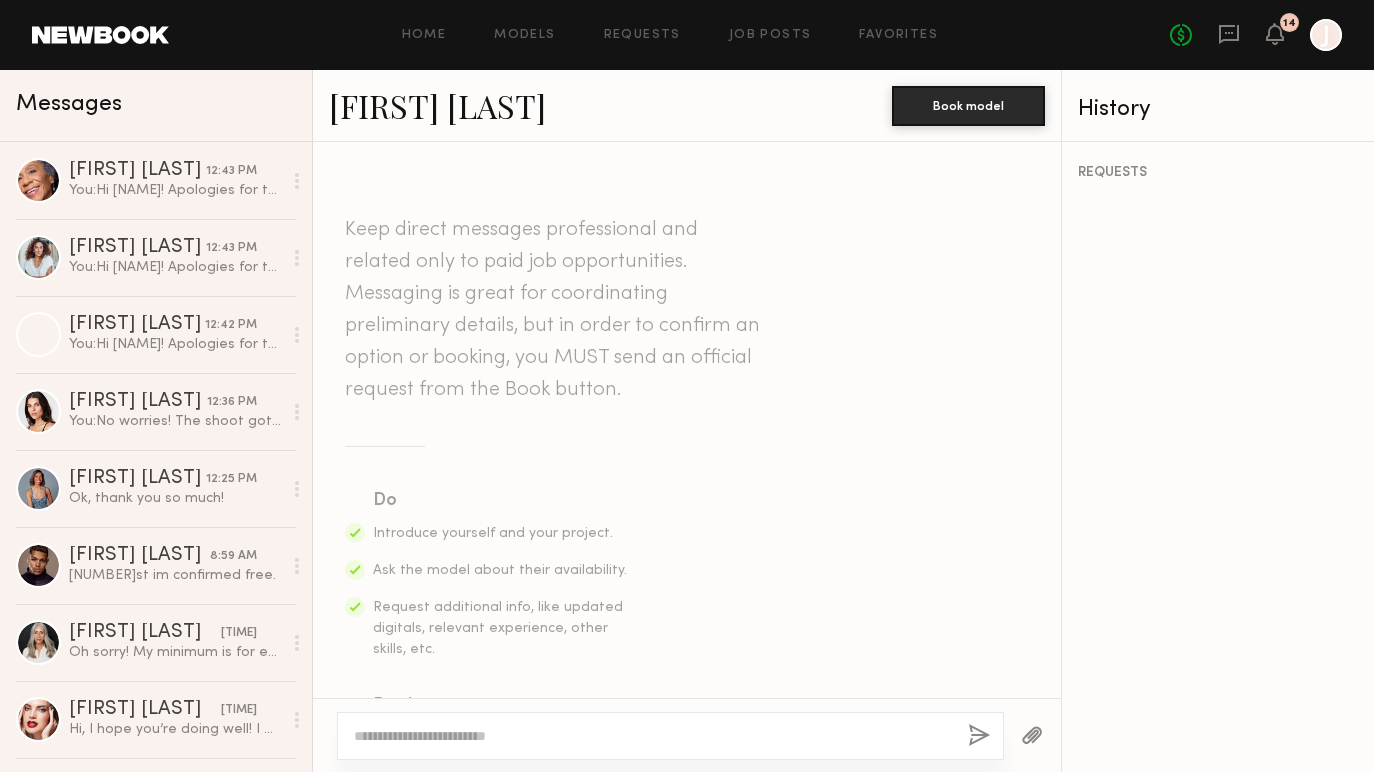scroll, scrollTop: 1654, scrollLeft: 0, axis: vertical 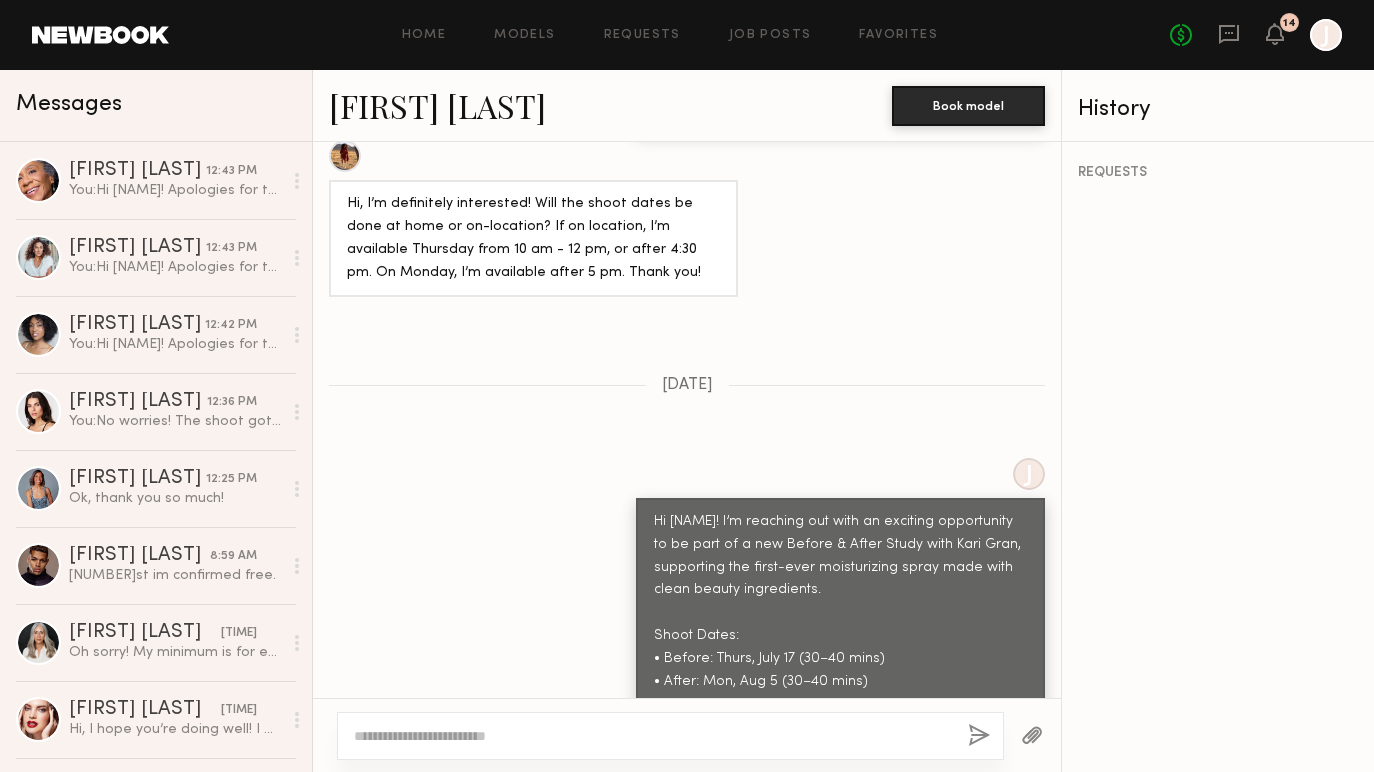 click 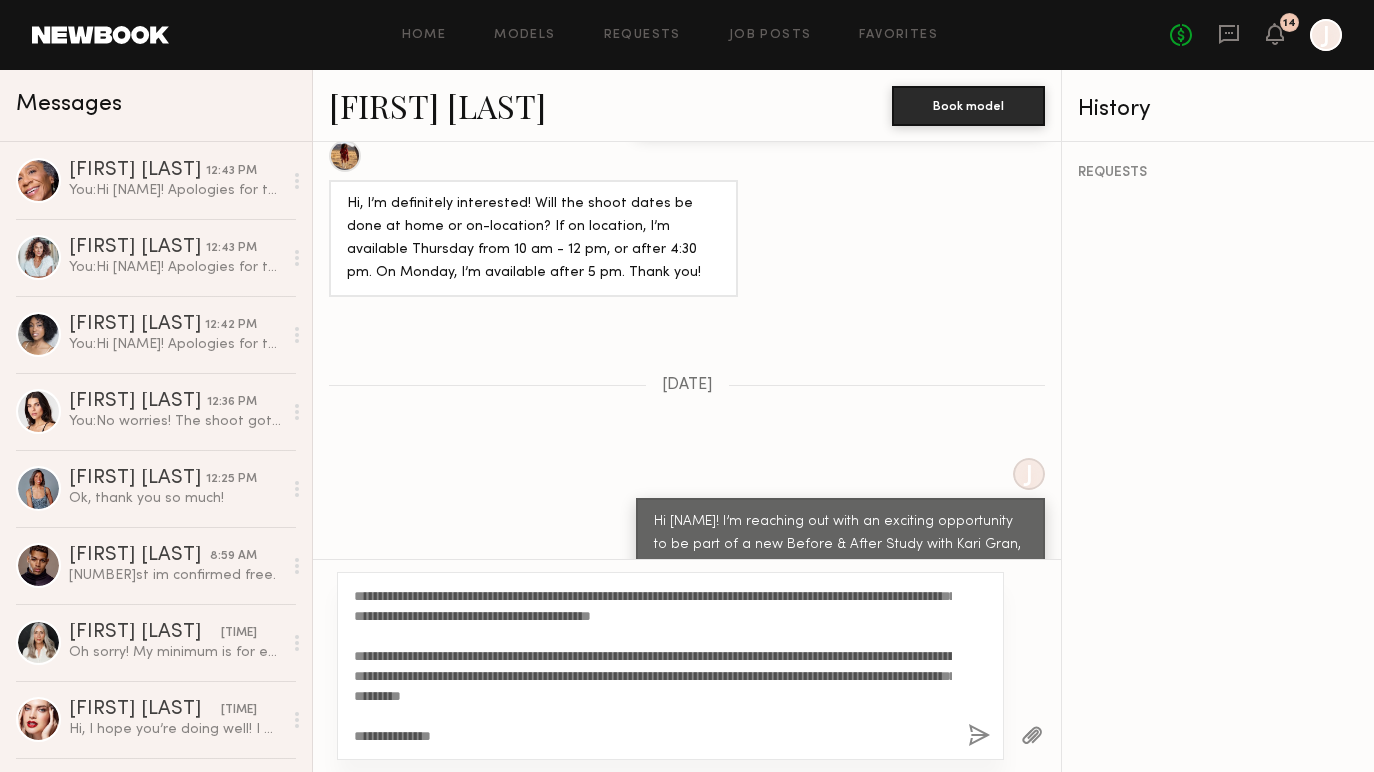 scroll, scrollTop: 0, scrollLeft: 0, axis: both 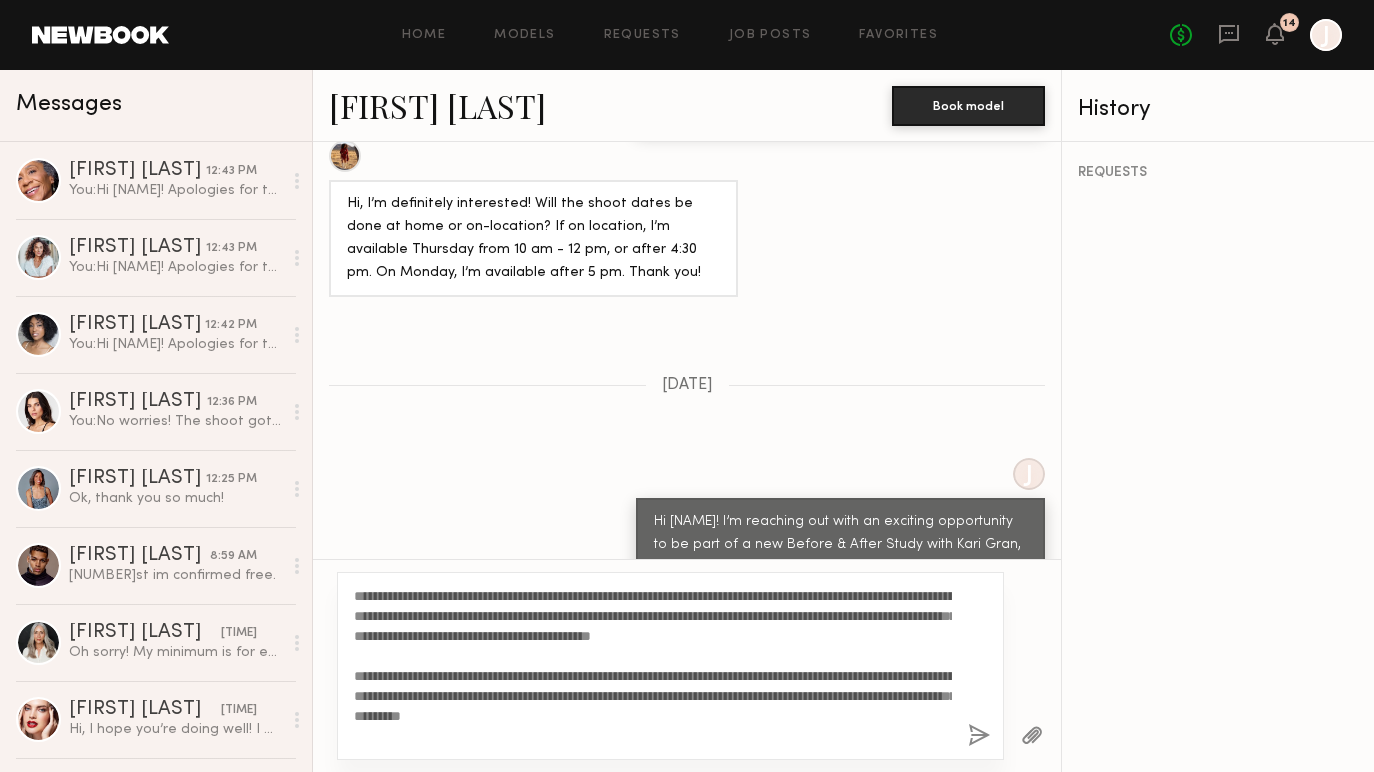 drag, startPoint x: 402, startPoint y: 595, endPoint x: 371, endPoint y: 595, distance: 31 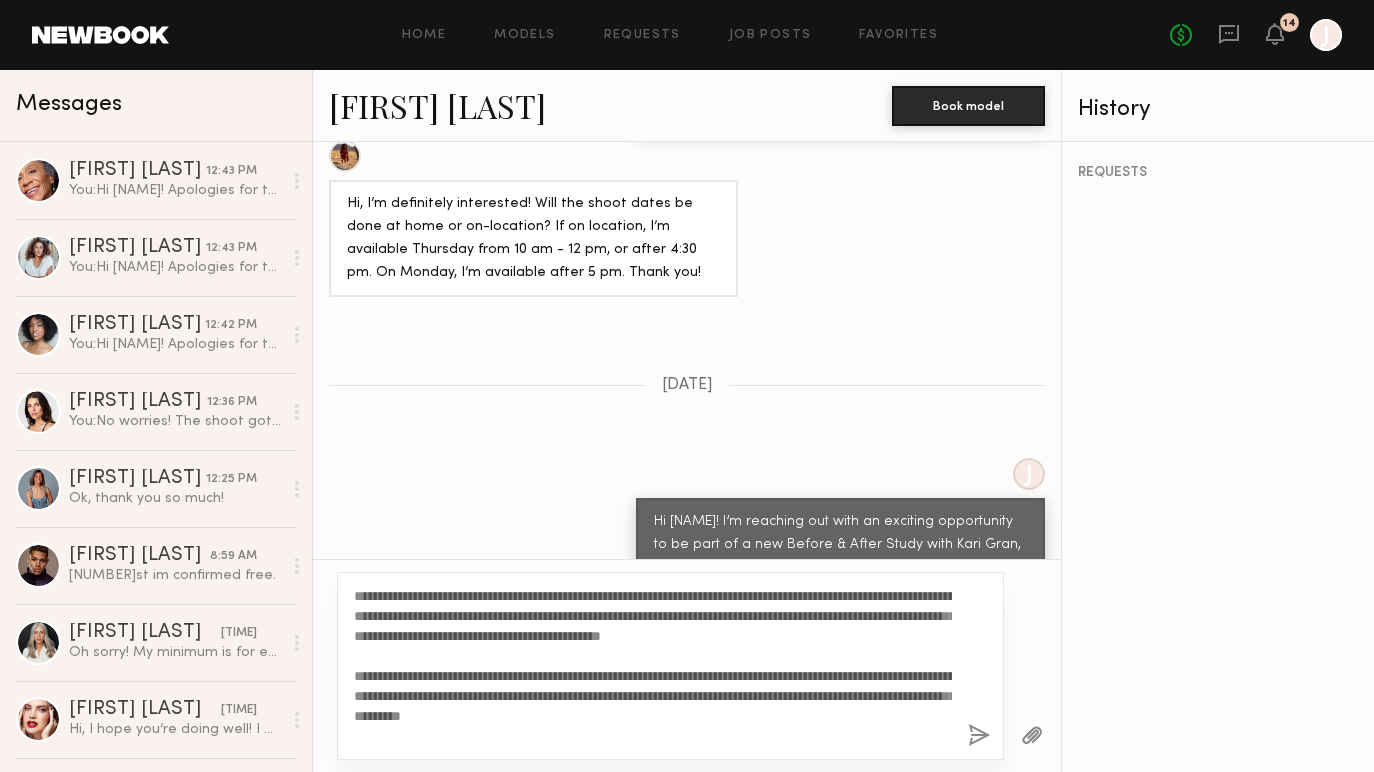drag, startPoint x: 890, startPoint y: 592, endPoint x: 891, endPoint y: 651, distance: 59.008472 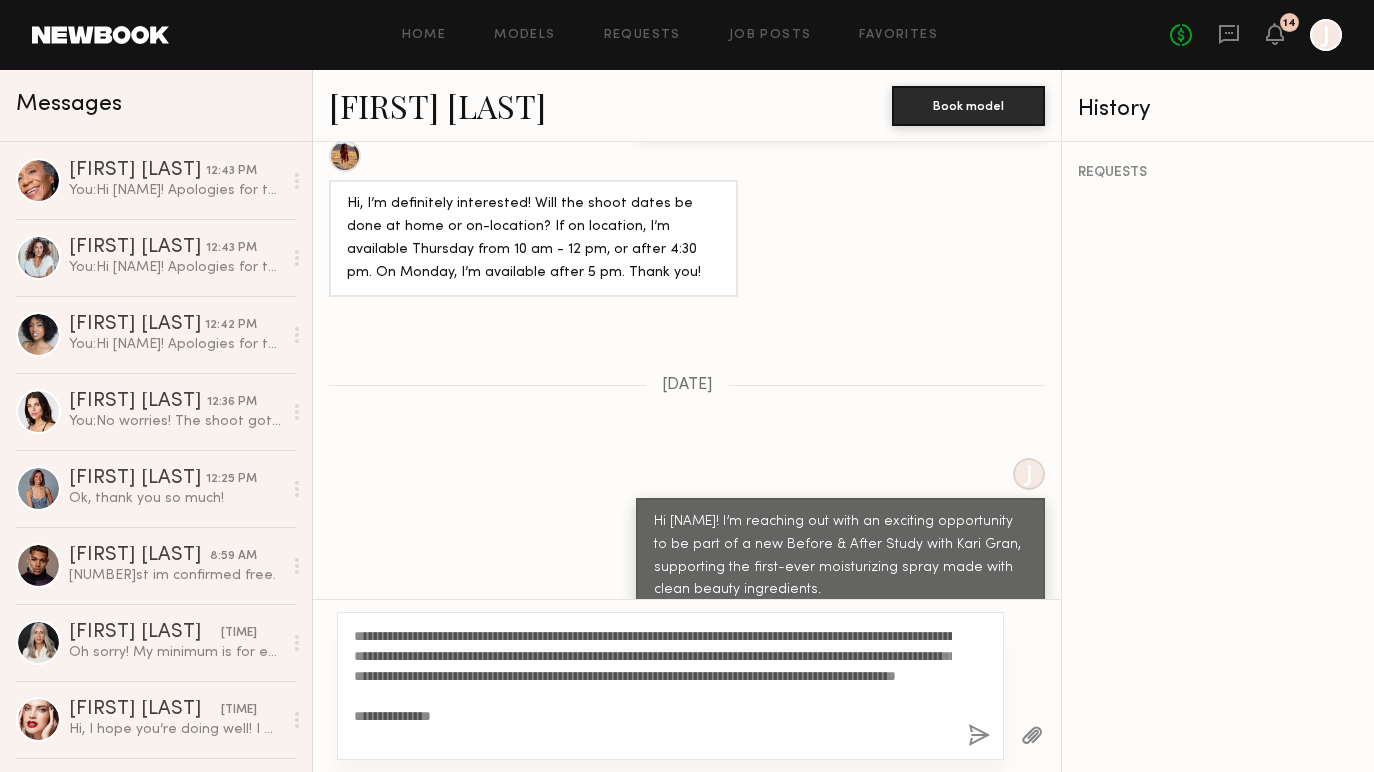 click on "**********" 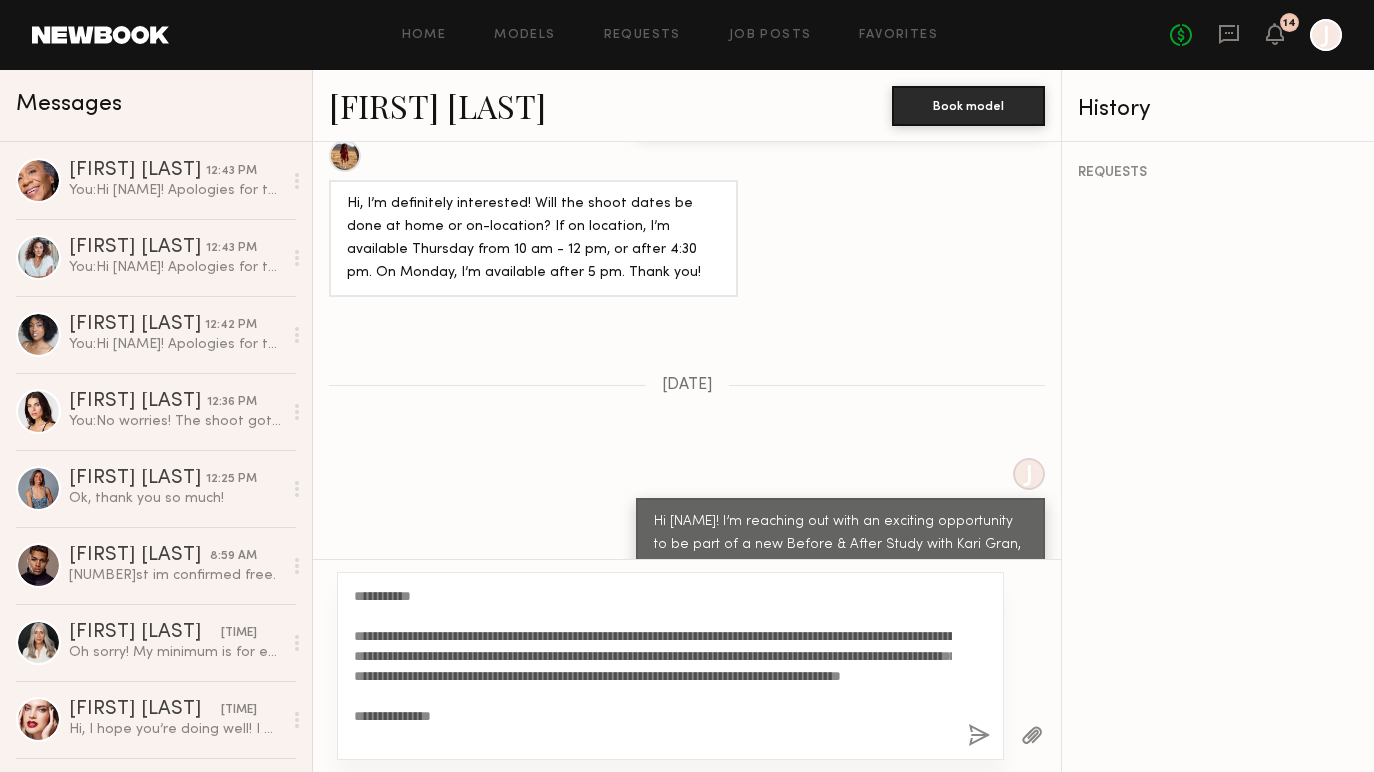 type on "**********" 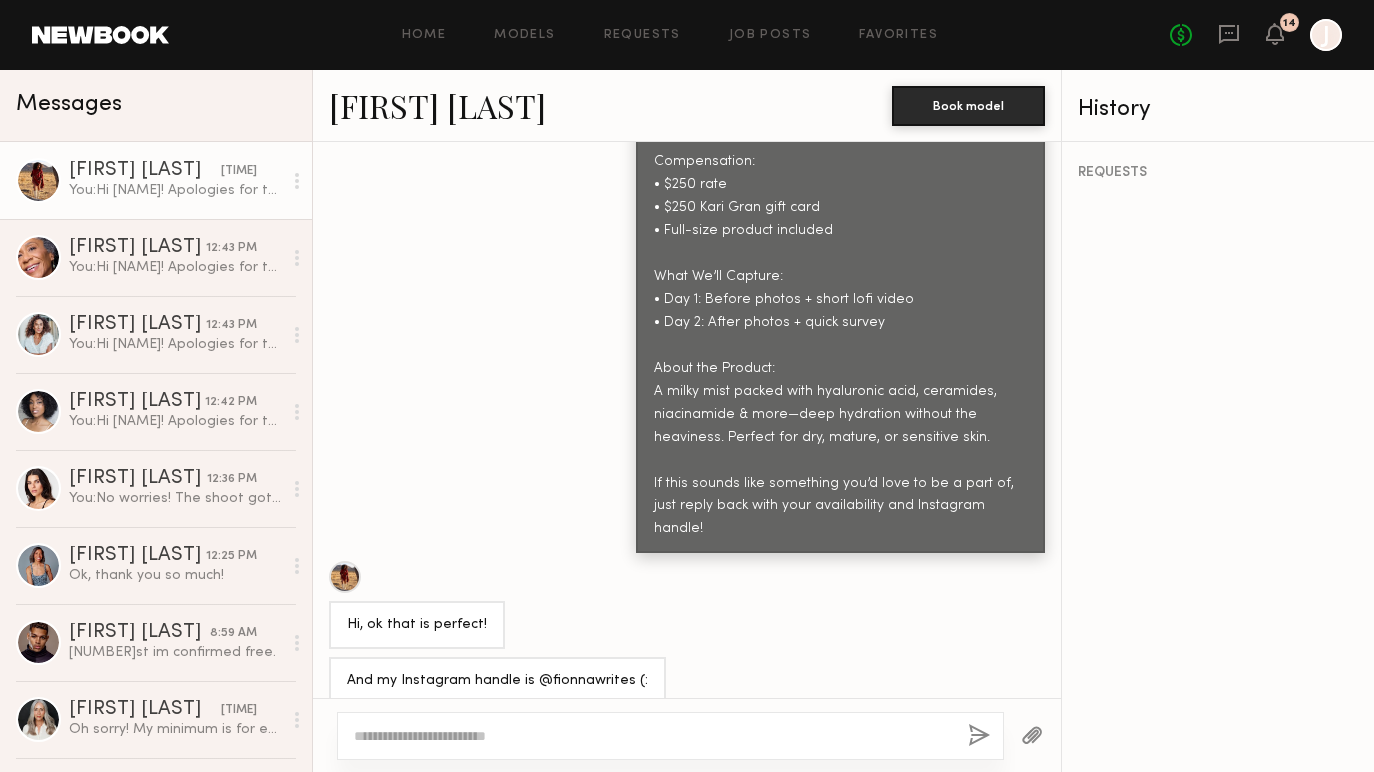 scroll, scrollTop: 2345, scrollLeft: 0, axis: vertical 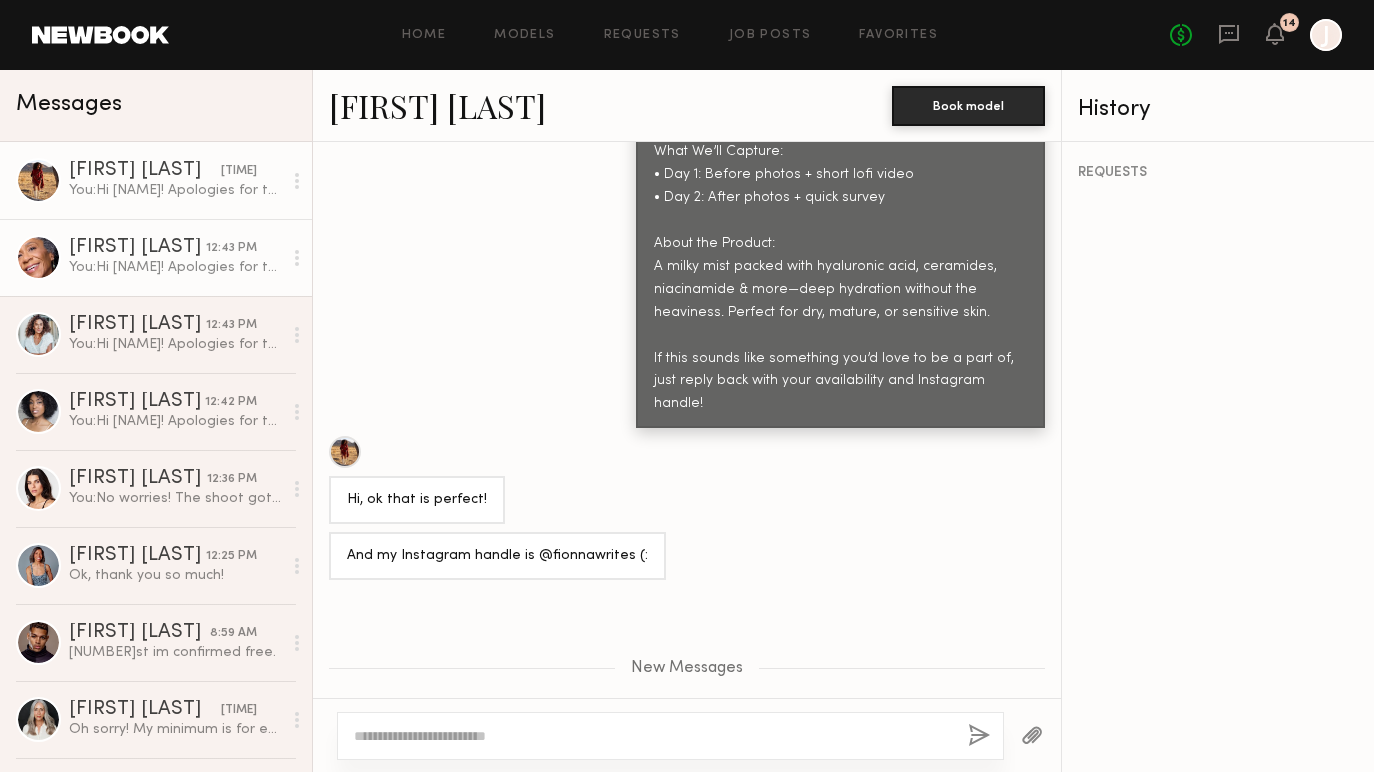 click on "[FIRST] [LAST]" 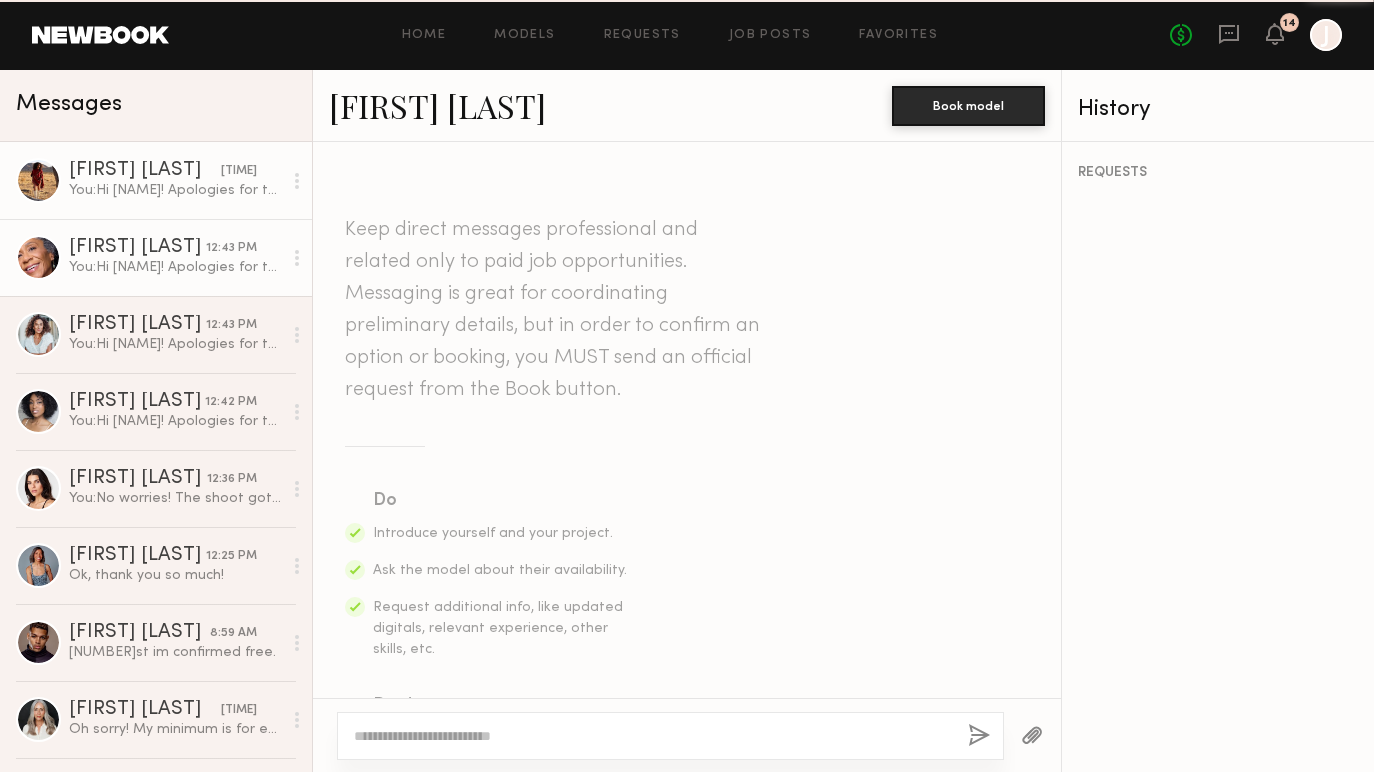 scroll, scrollTop: 3283, scrollLeft: 0, axis: vertical 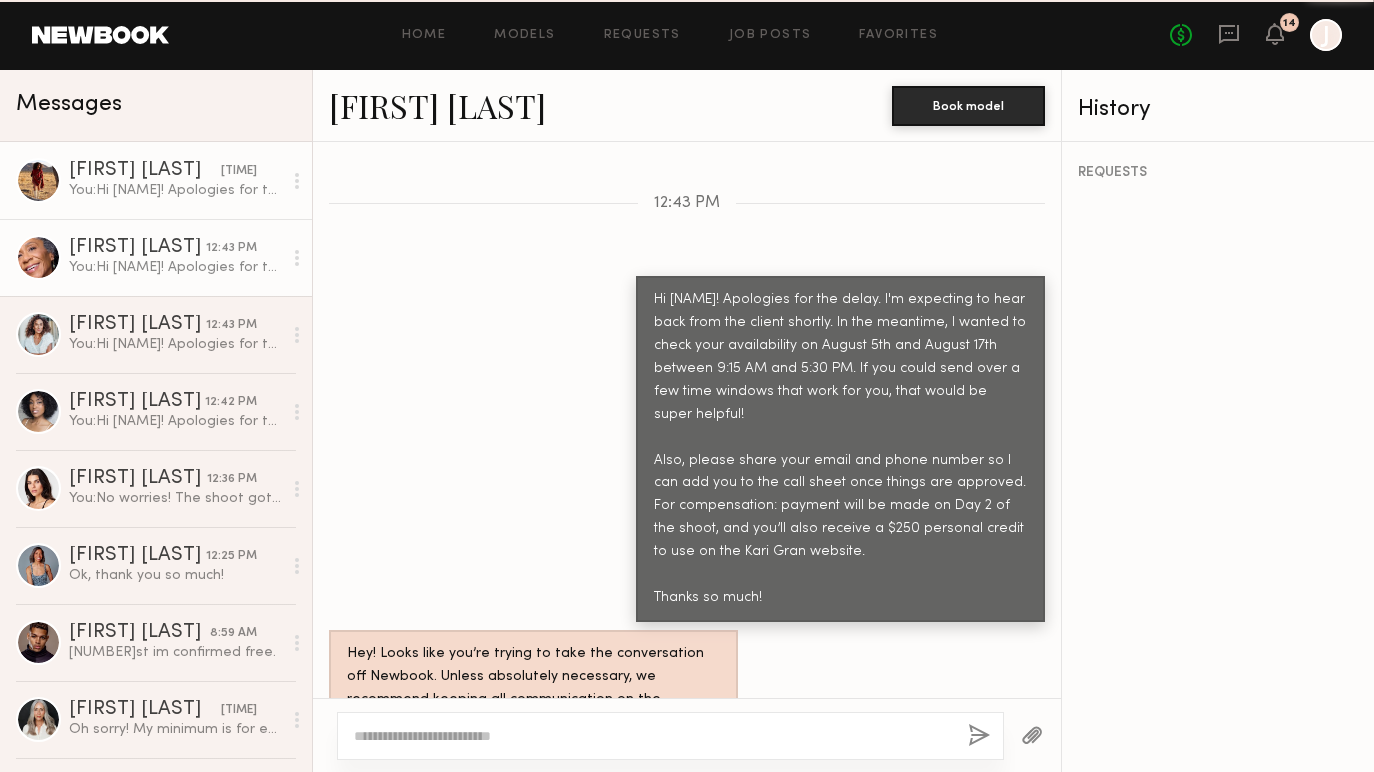 click on "You:  Hi Fionna!
Apologies for the delay. I'm expecting to hear back from the client shortly. In the meantime, please share your email and phone number so I can add you to the call sheet once things are approved. For compensation: payment will be made on Day 2 of the shoot, and you’ll also receive a $250 personal credit to use on the Kari Gran website.
Thanks so much!" 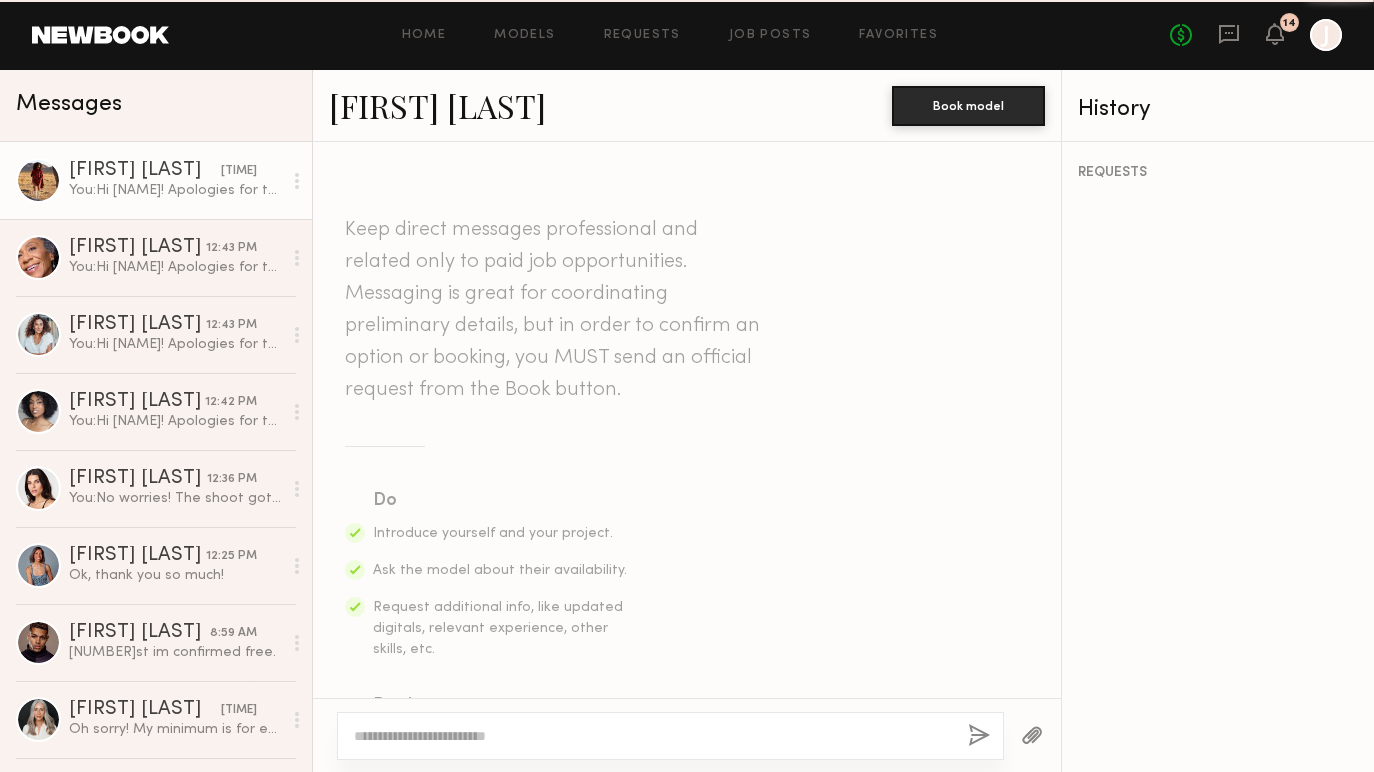 scroll, scrollTop: 2193, scrollLeft: 0, axis: vertical 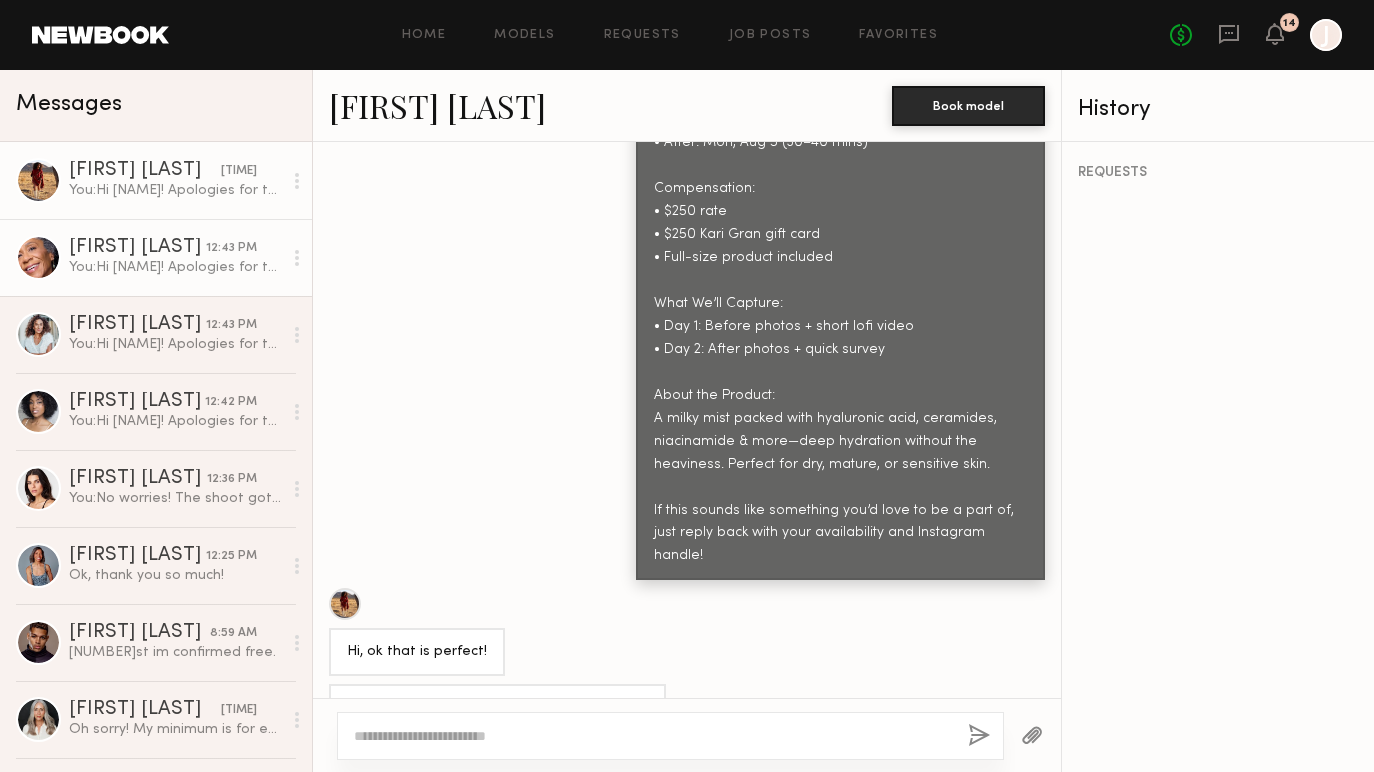 click on "You:  Hi Natalie! Apologies for the delay. I'm expecting to hear back from the client shortly. In the meantime, I wanted to check your availability on August 5th and August 17th between 9:15 AM and 5:30 PM. If you could send over a few time windows that work for you, that would be super helpful!
Also, please share your email and phone number so I can add you to the call sheet once things are approved. For compensation: payment will be made on Day 2 of the shoot, and you’ll also receive a $250 personal credit to use on the Kari Gran website.
Thanks so much!" 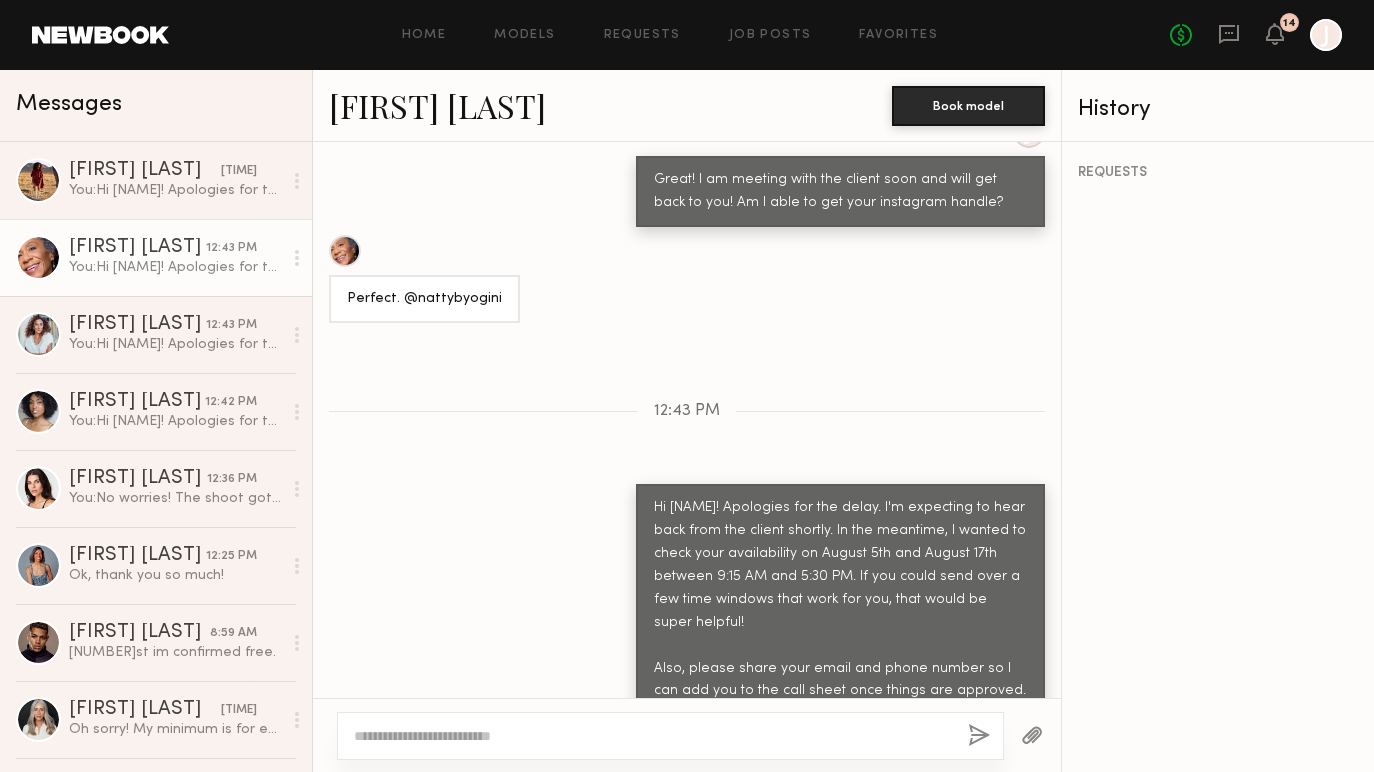 scroll, scrollTop: 3283, scrollLeft: 0, axis: vertical 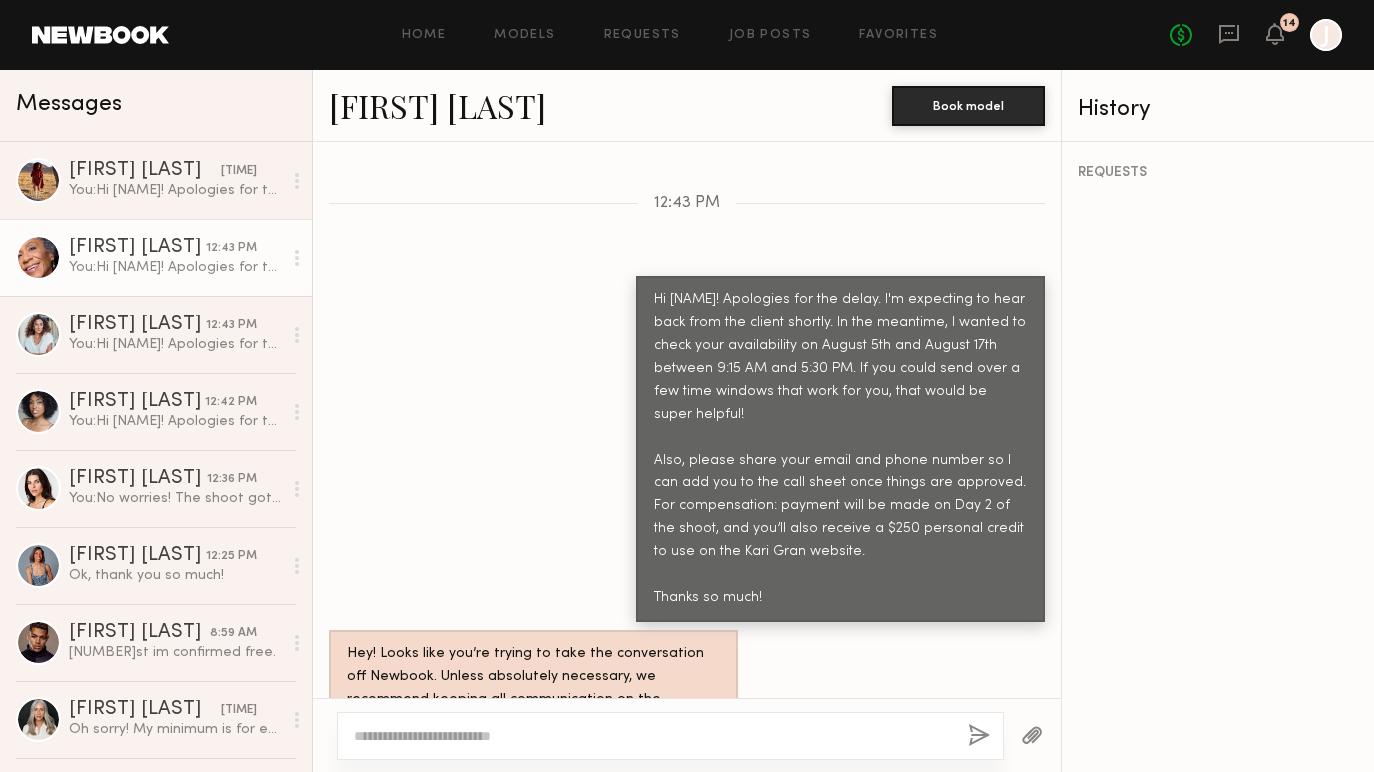 click 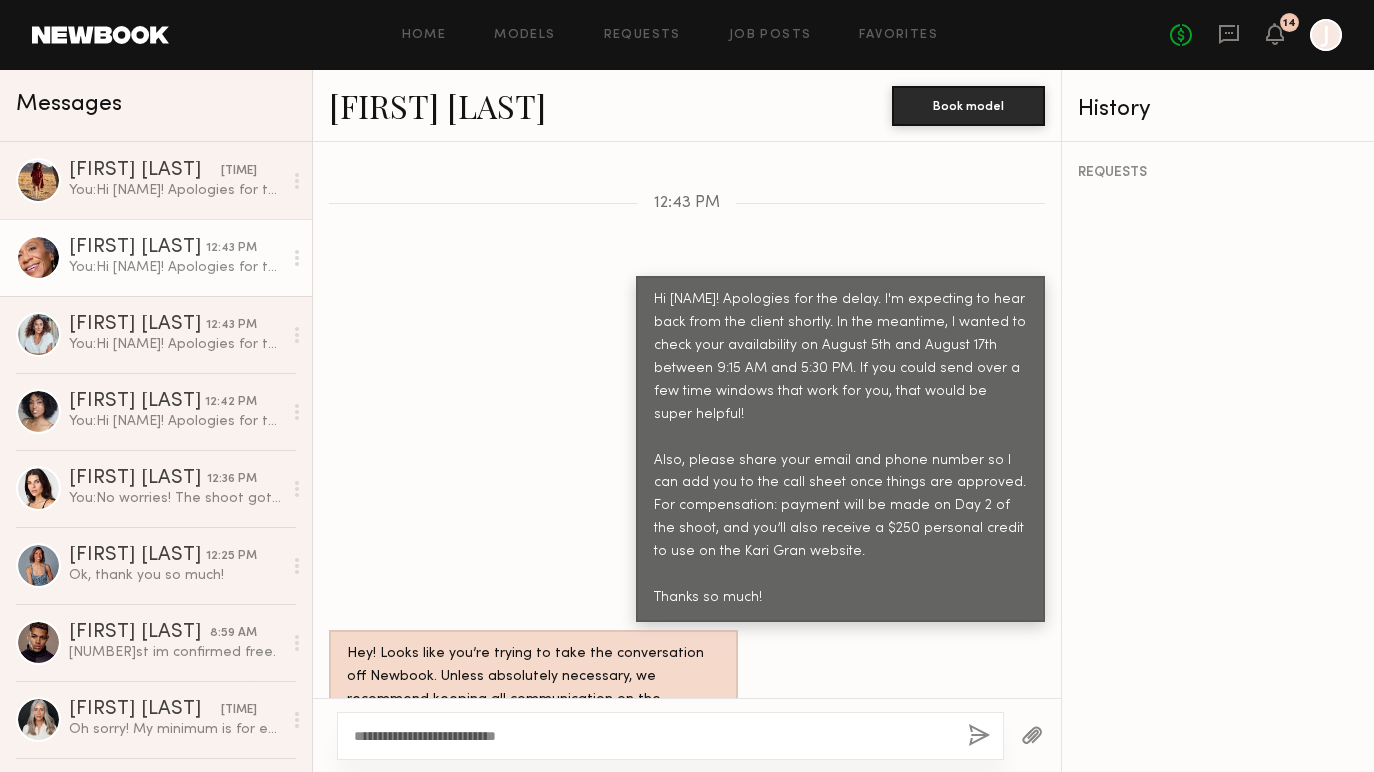 click on "**********" 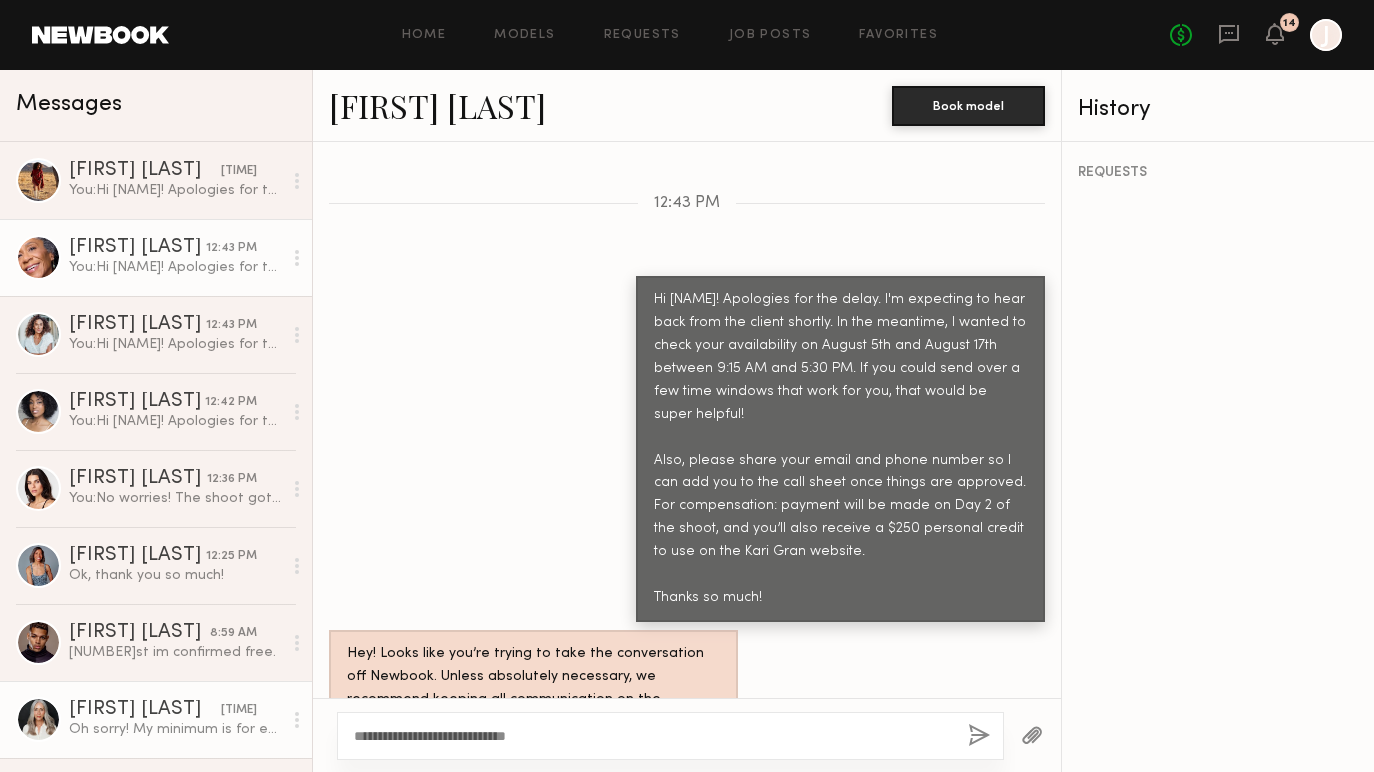 drag, startPoint x: 558, startPoint y: 738, endPoint x: 293, endPoint y: 736, distance: 265.00754 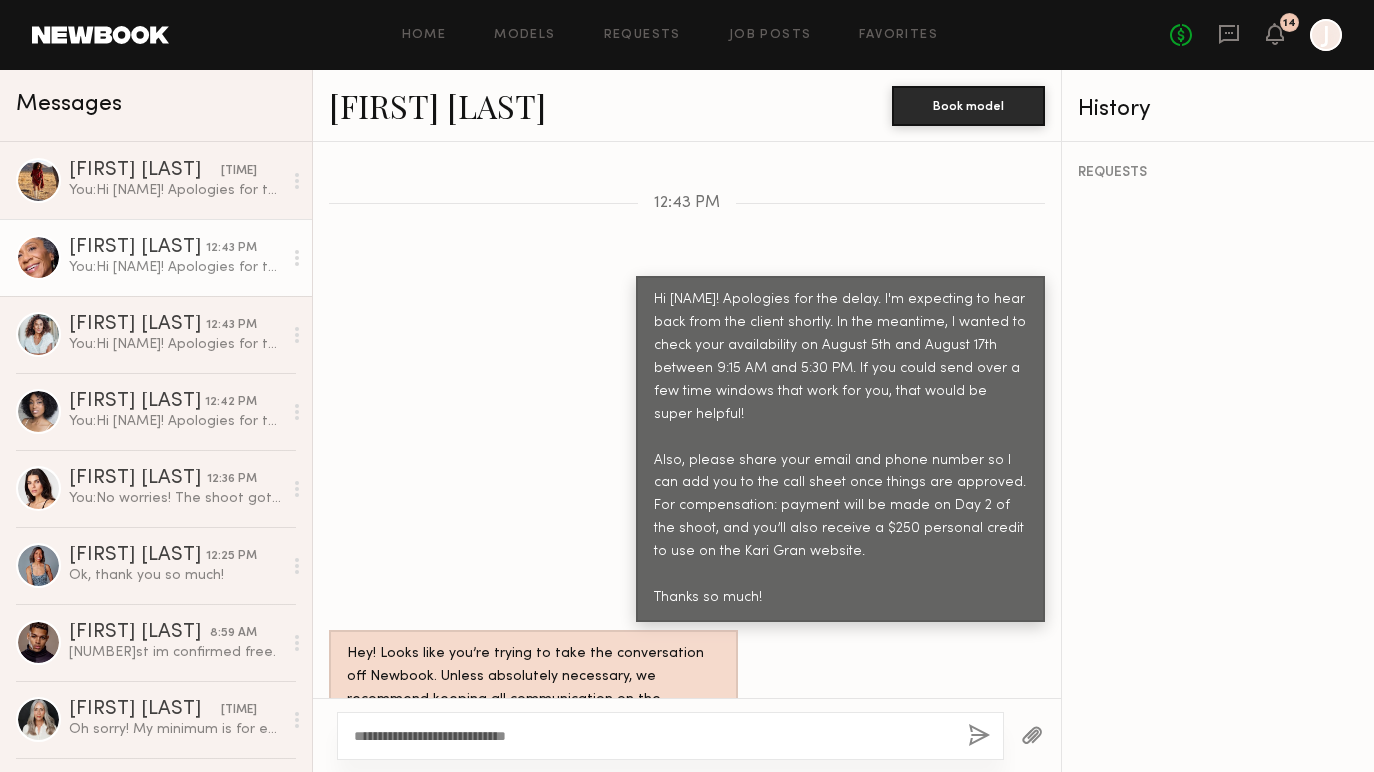 type on "**********" 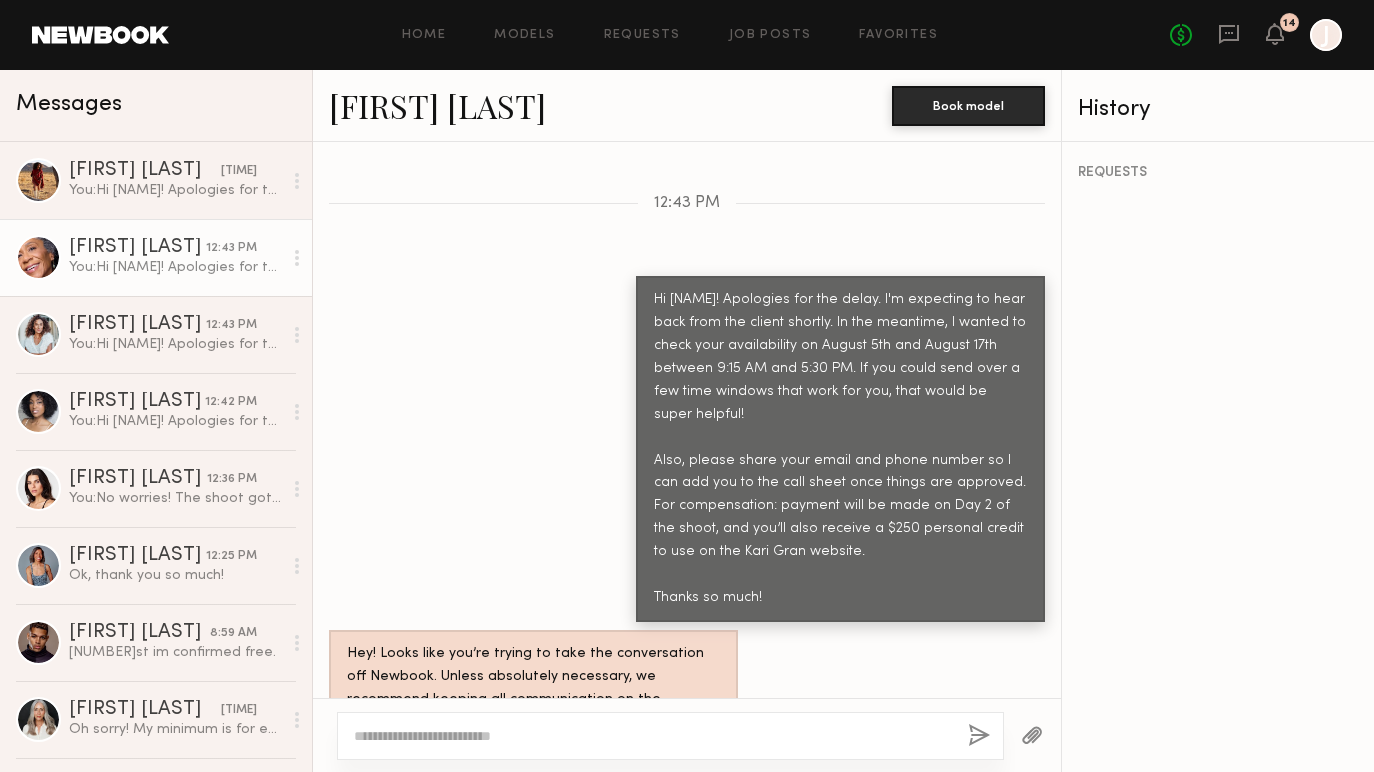 scroll, scrollTop: 3531, scrollLeft: 0, axis: vertical 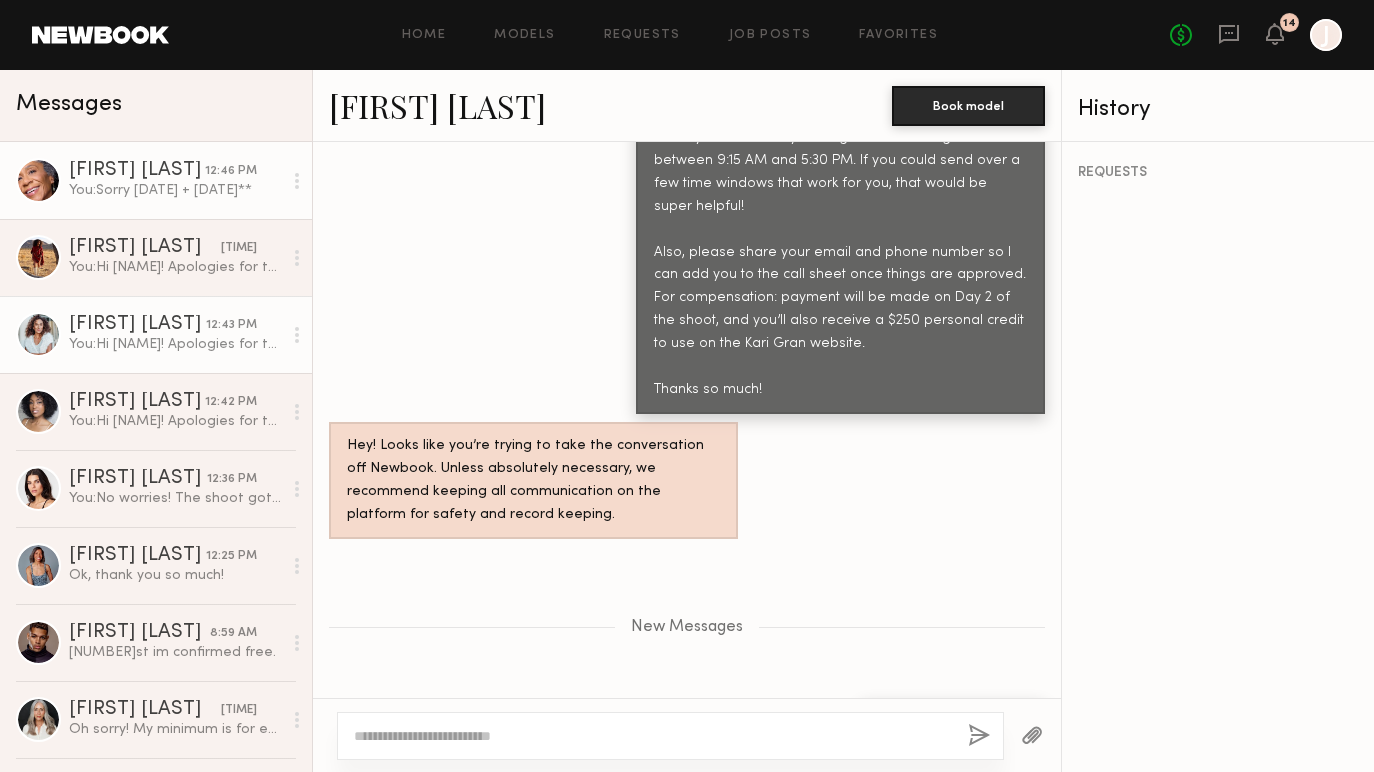 click on "Cathy M. 12:43 PM You:  Hi Cathy! Apologies for the delay. I'm expecting to hear back from the client shortly. In the meantime, I wanted to check your availability on August 5th and August 17th between 9:15 AM and 5:30 PM. If you could send over a few time windows that work for you, that would be super helpful!
Also, please share your email and phone number so I can add you to the call sheet once things are approved. For compensation: payment will be made on Day 2 of the shoot, and you’ll also receive a $250 personal credit to use on the Kari Gran website.
Thanks so much!" 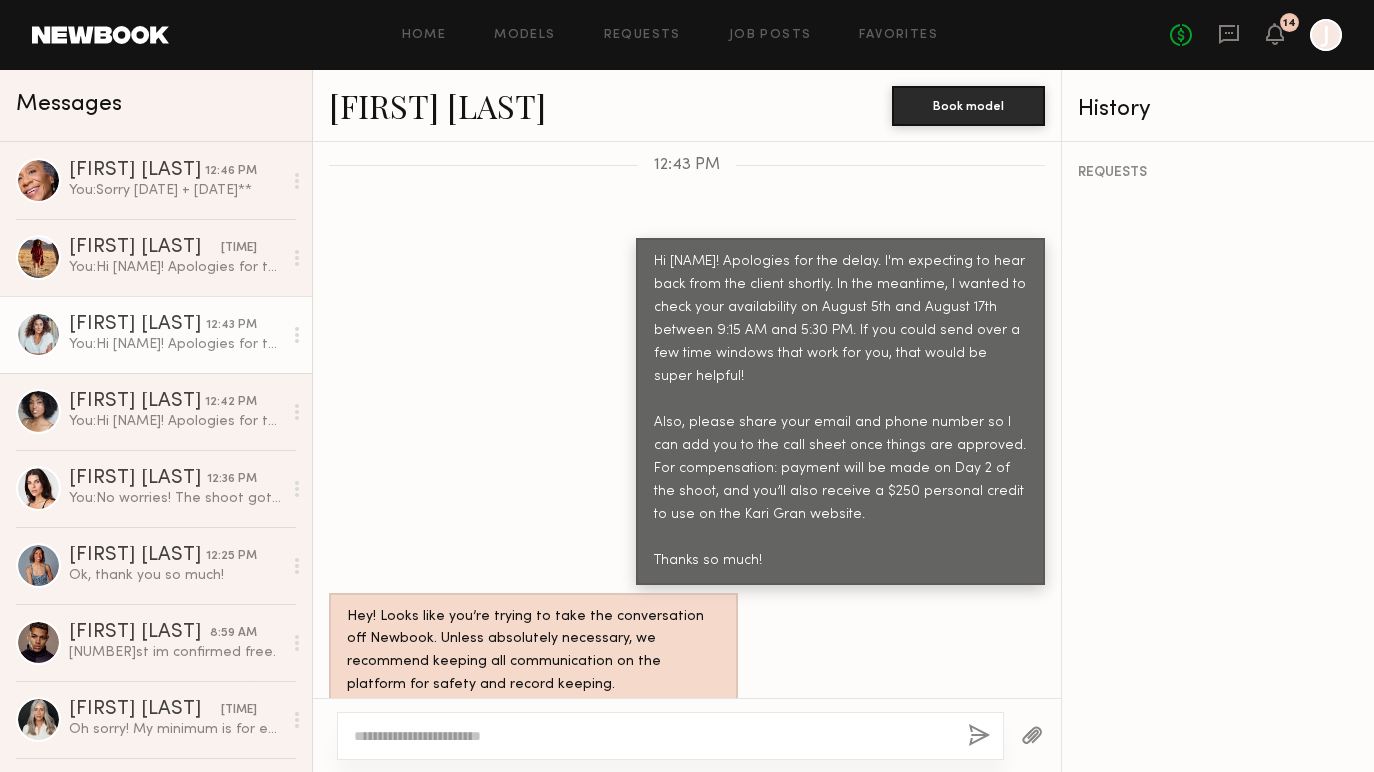 scroll, scrollTop: 2676, scrollLeft: 0, axis: vertical 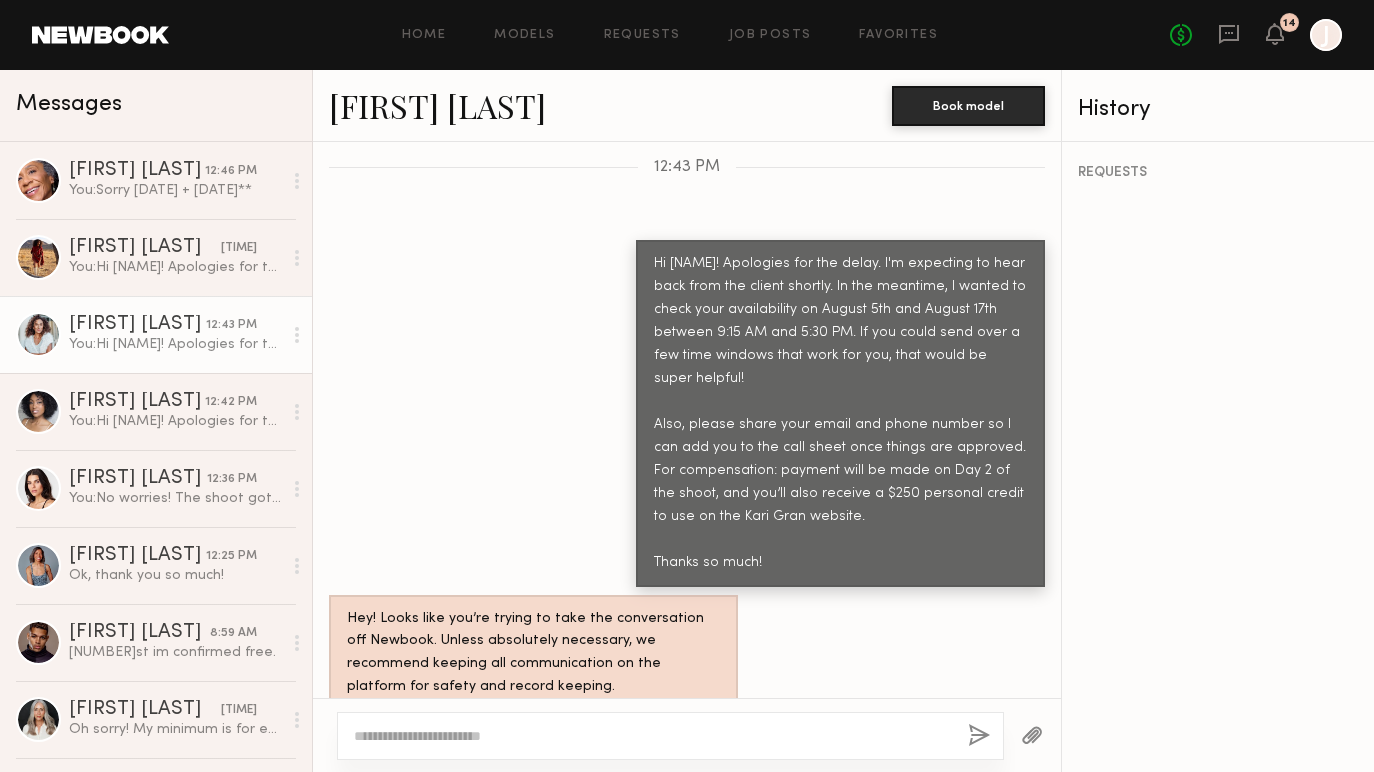 click 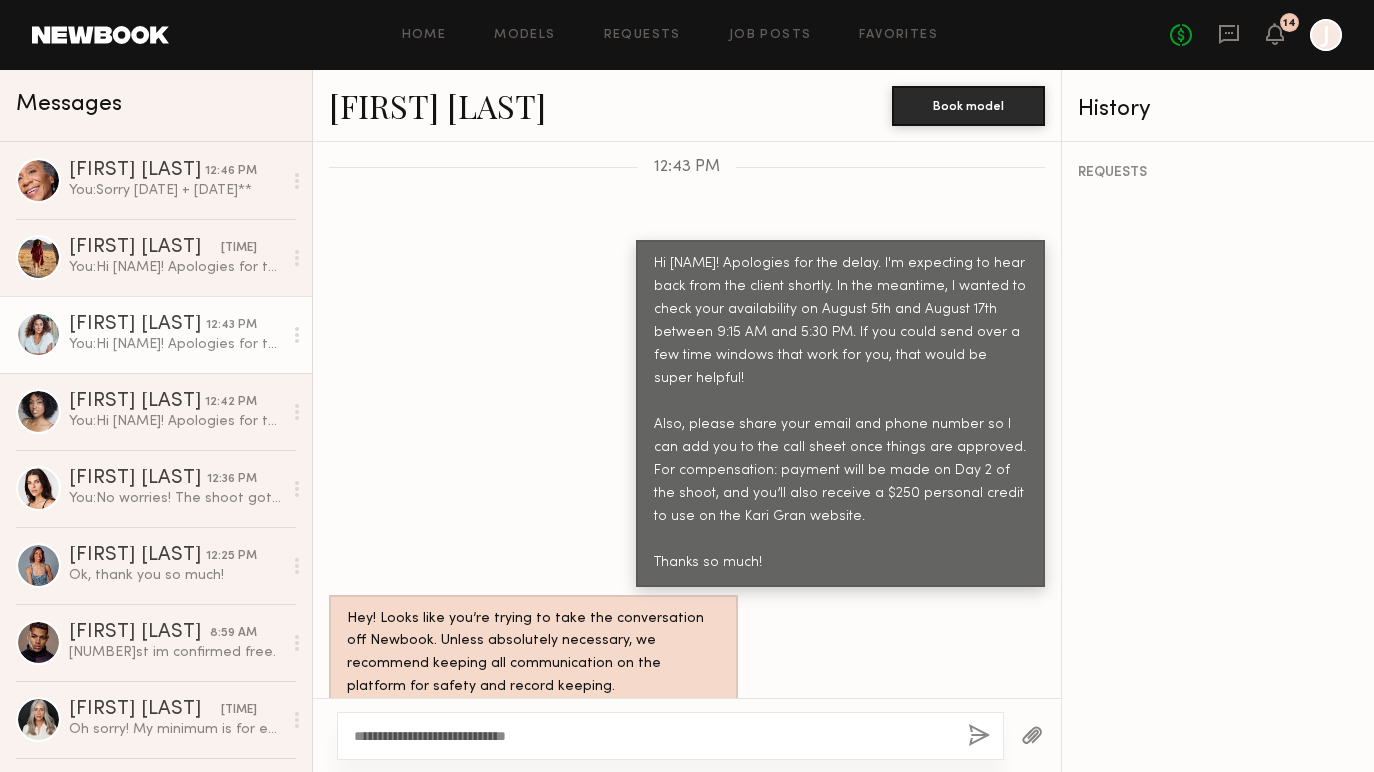 type on "**********" 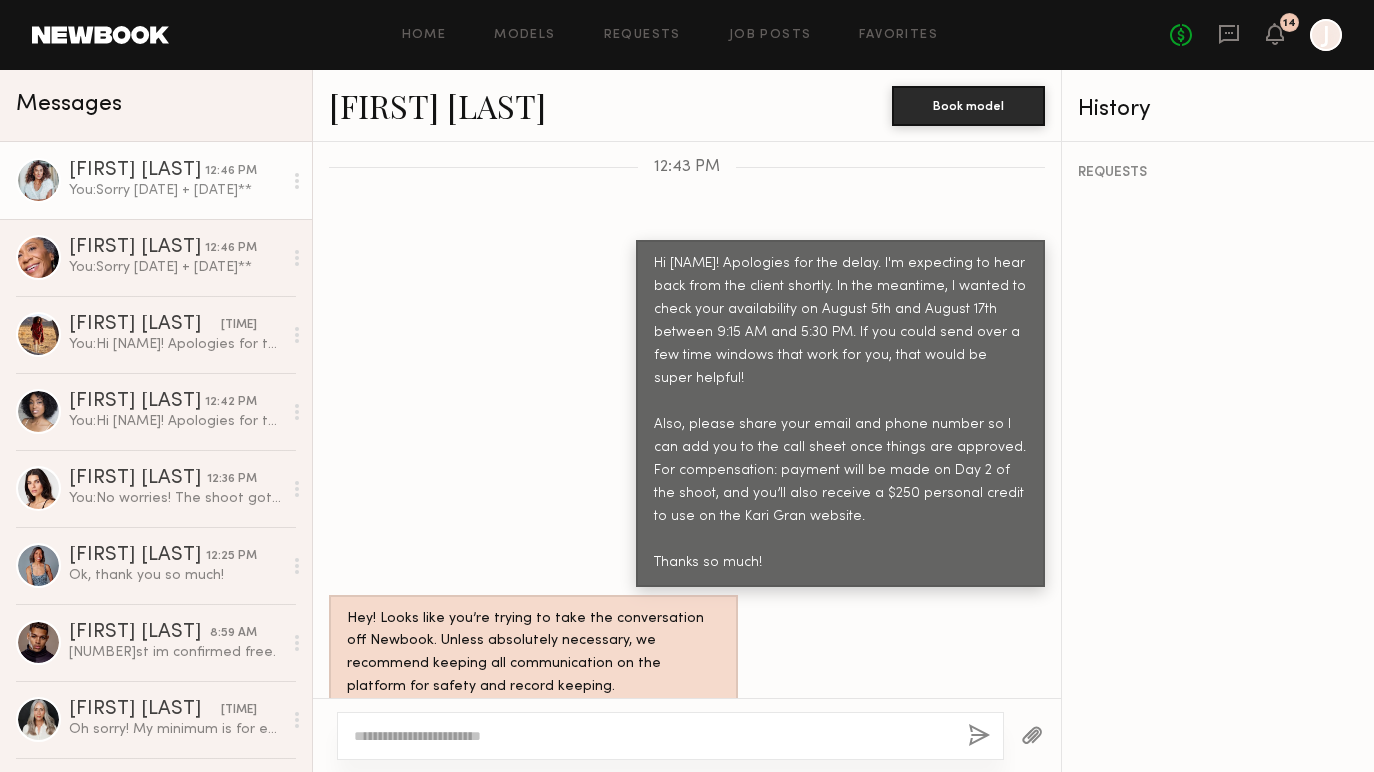 scroll, scrollTop: 2884, scrollLeft: 0, axis: vertical 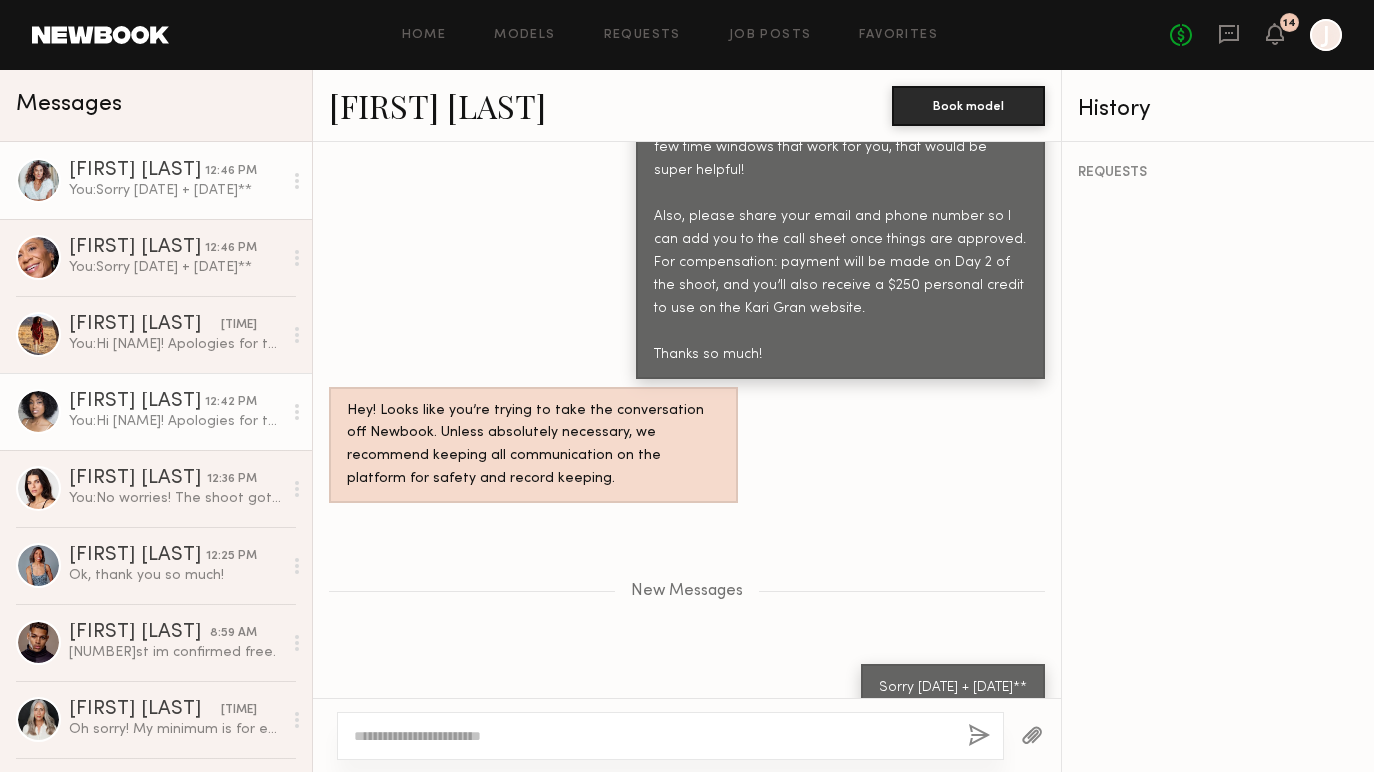 click on "You:  Hi Dayo! Apologies for the delay. I'm expecting to hear back from the client shortly. In the meantime, I wanted to check your availability on August 5th and August 17th between 9:15 AM and 5:30 PM. If you could send over a few time windows that work for you, that would be super helpful!
Also, please share your email and phone number so I can add you to the call sheet once things are approved. For compensation: payment will be made on Day 2 of the shoot, and you’ll also receive a $250 personal credit to use on the Kari Gran website.
Thanks so much!" 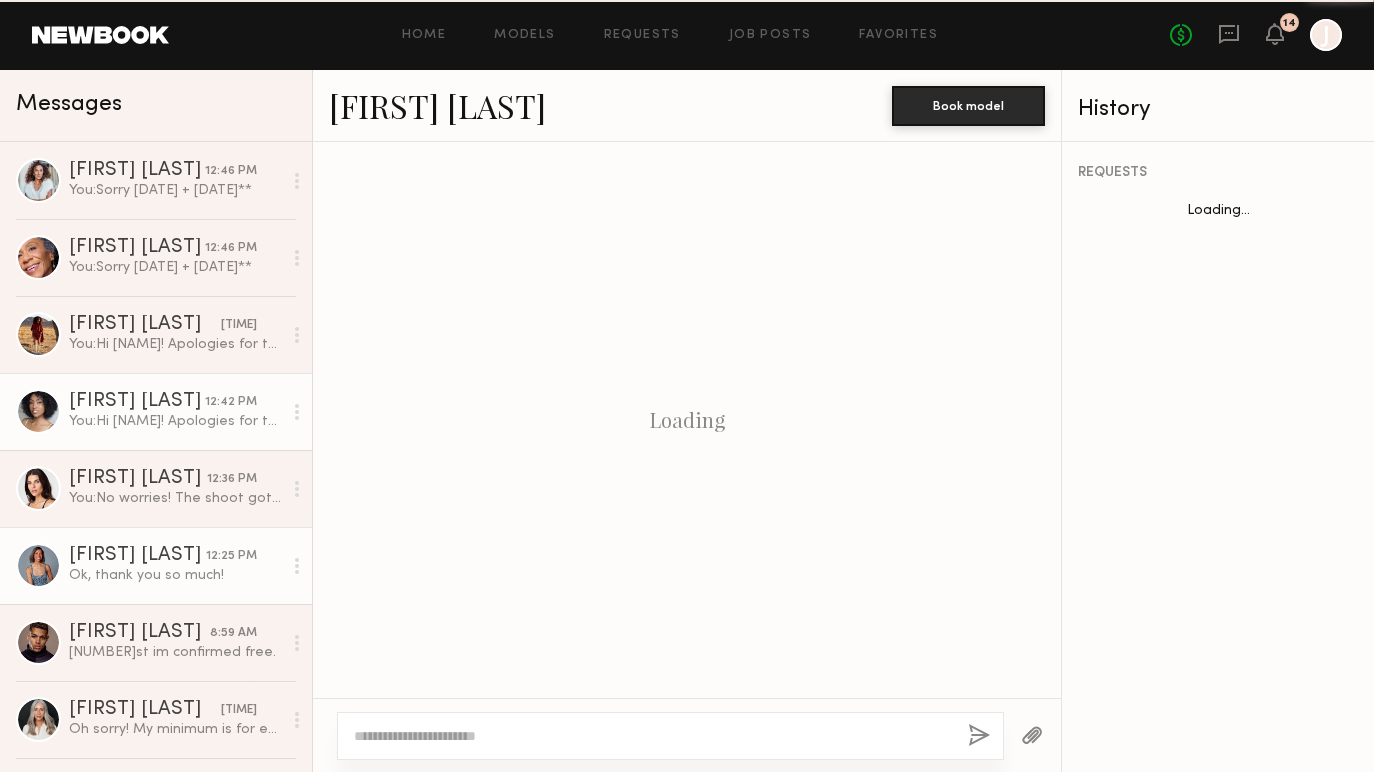 scroll, scrollTop: 3740, scrollLeft: 0, axis: vertical 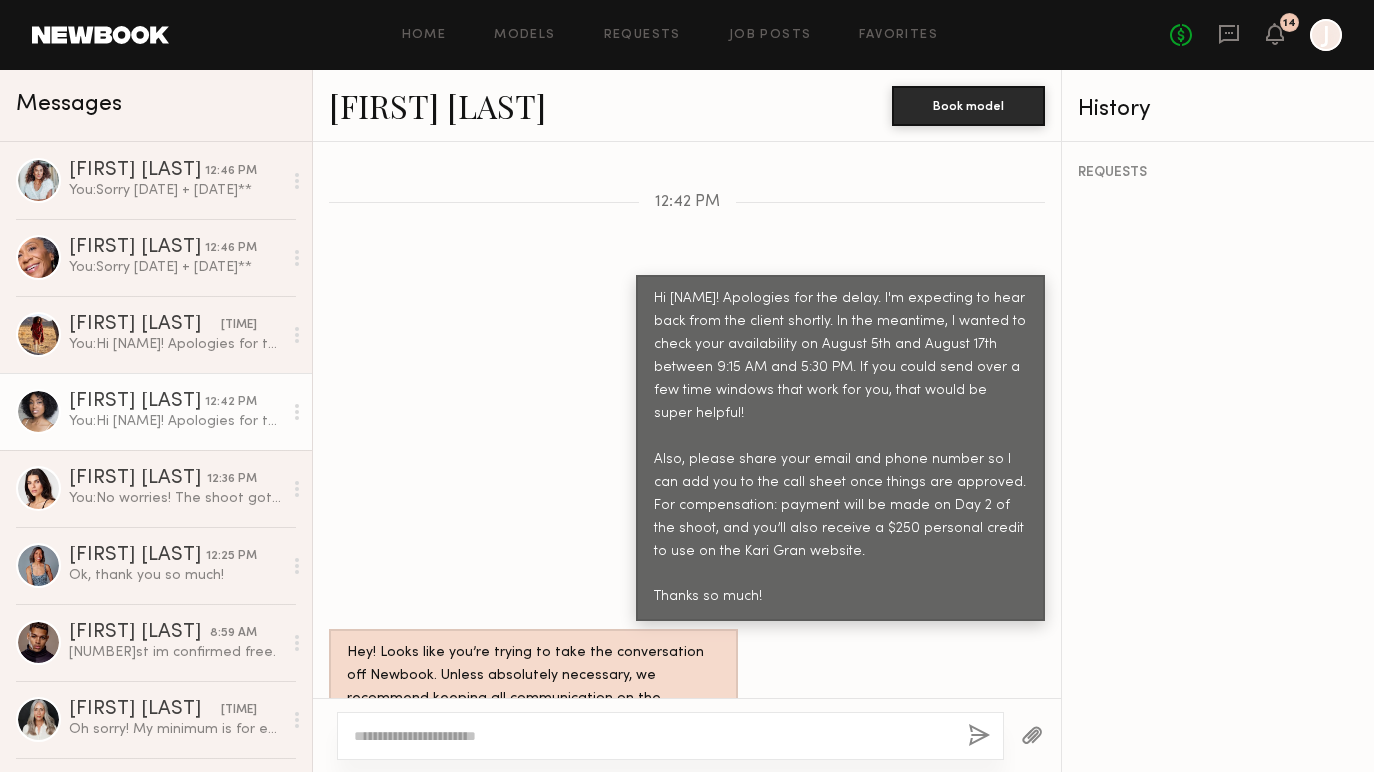click 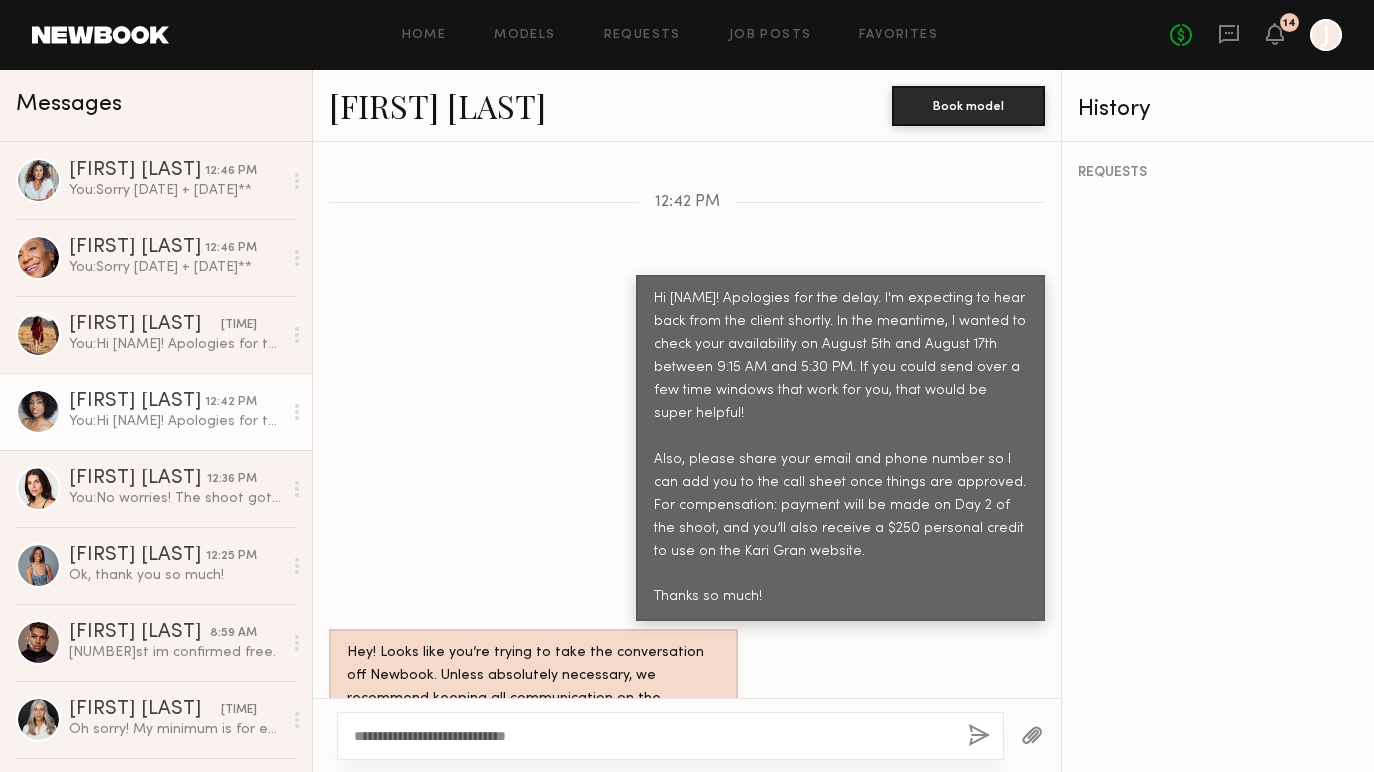 type on "**********" 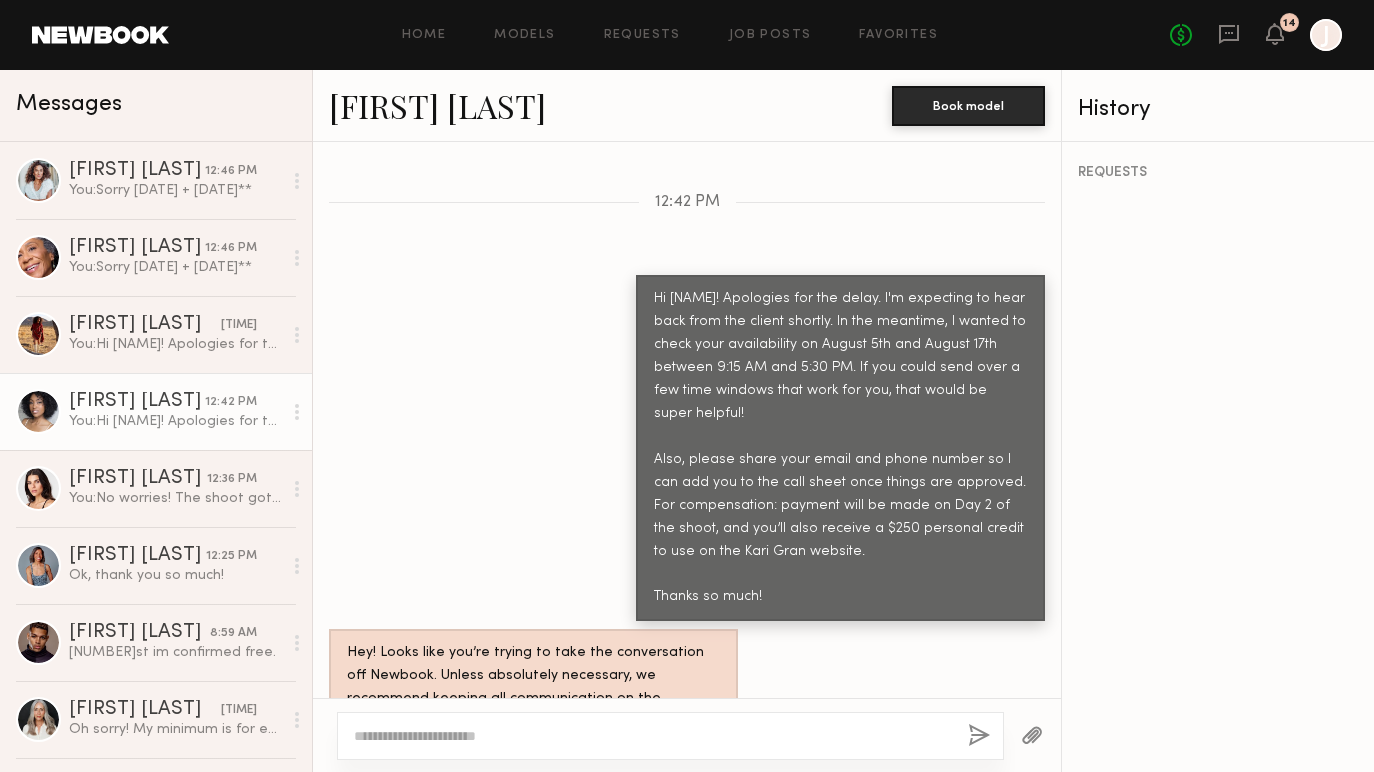 scroll, scrollTop: 3987, scrollLeft: 0, axis: vertical 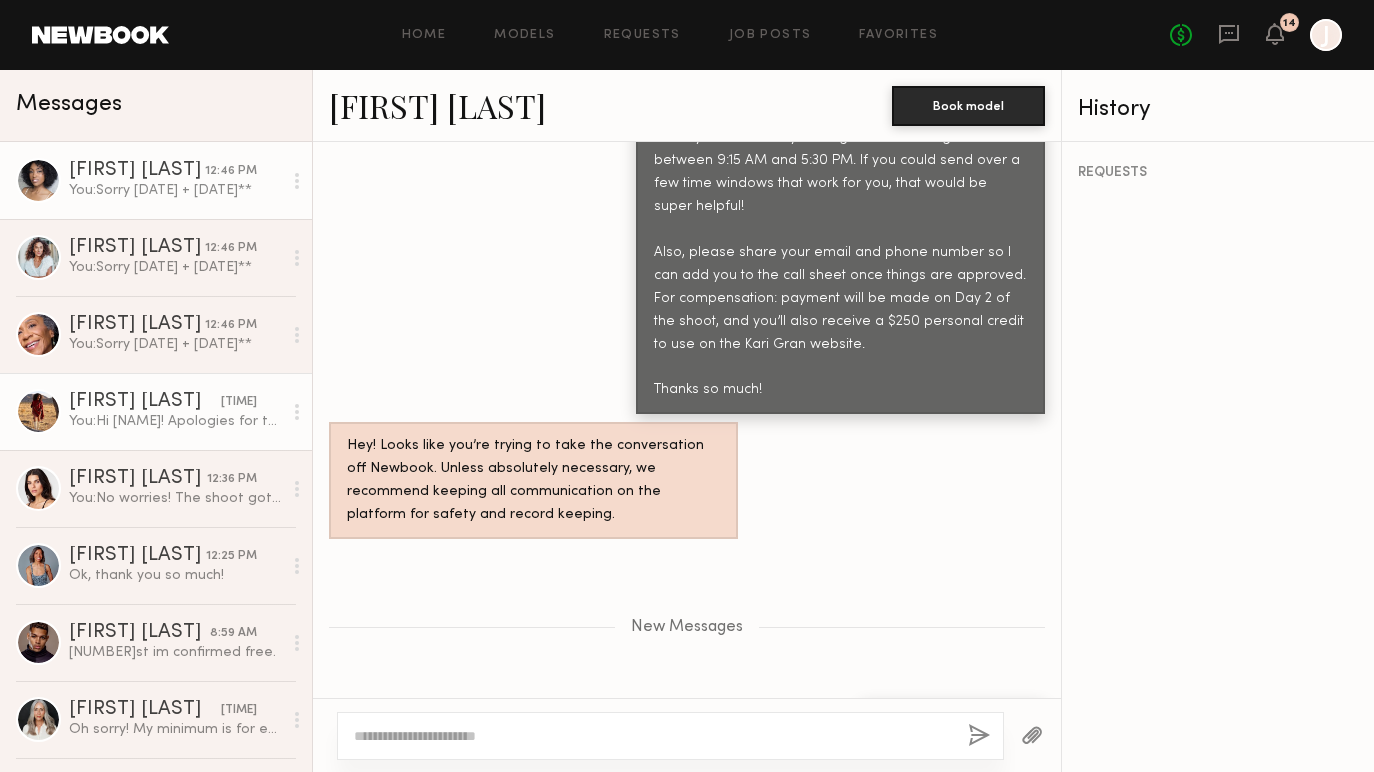 click on "Fionna W. 12:44 PM You:  Hi Fionna!
Apologies for the delay. I'm expecting to hear back from the client shortly. In the meantime, please share your email and phone number so I can add you to the call sheet once things are approved. For compensation: payment will be made on Day 2 of the shoot, and you’ll also receive a $250 personal credit to use on the Kari Gran website.
Thanks so much!" 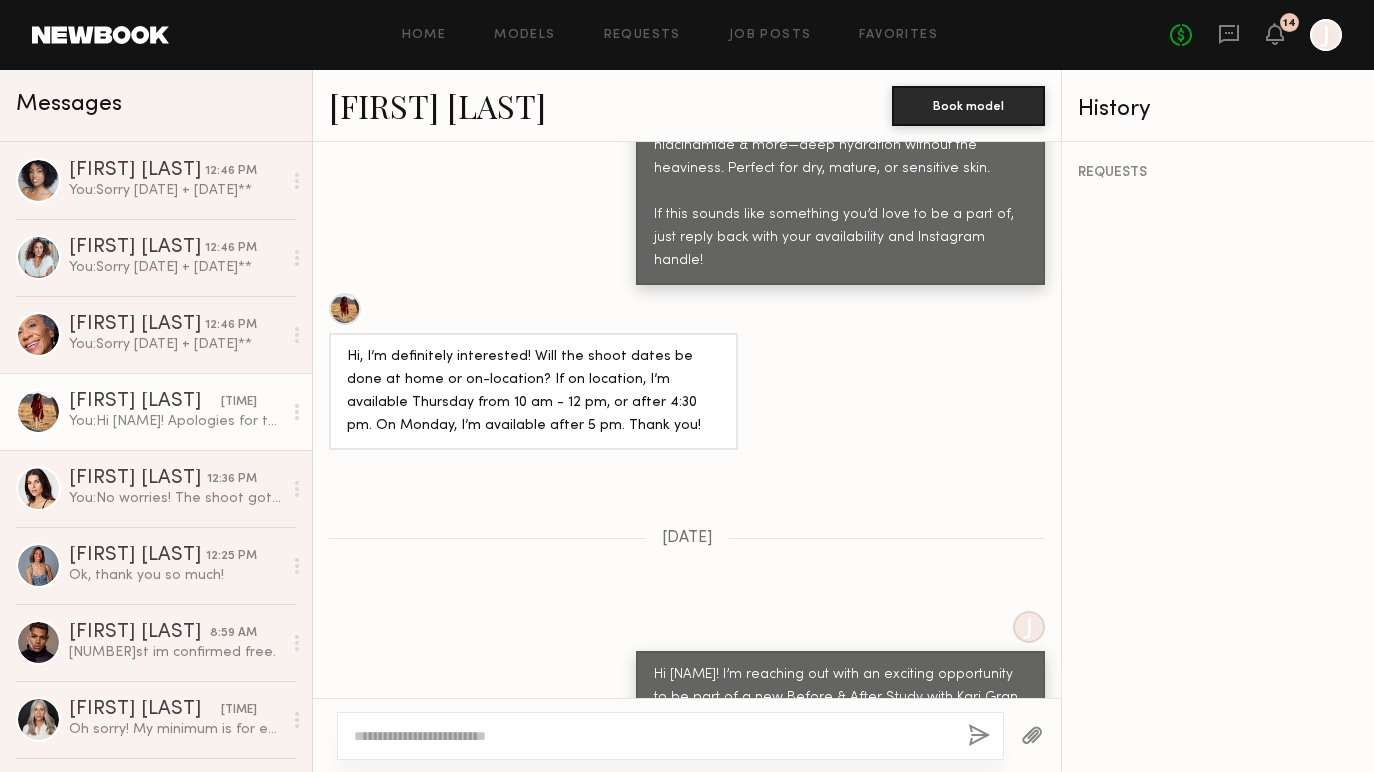scroll, scrollTop: 2193, scrollLeft: 0, axis: vertical 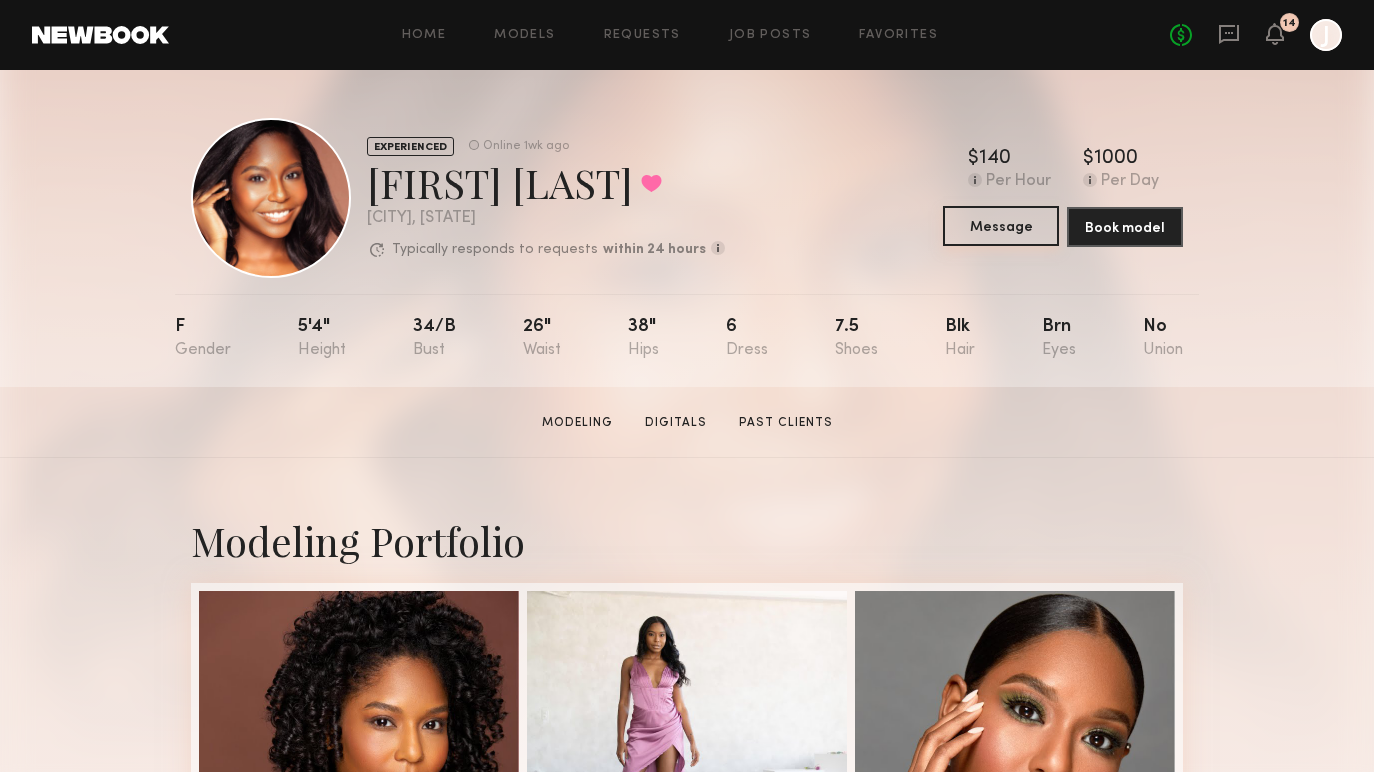click on "Message" 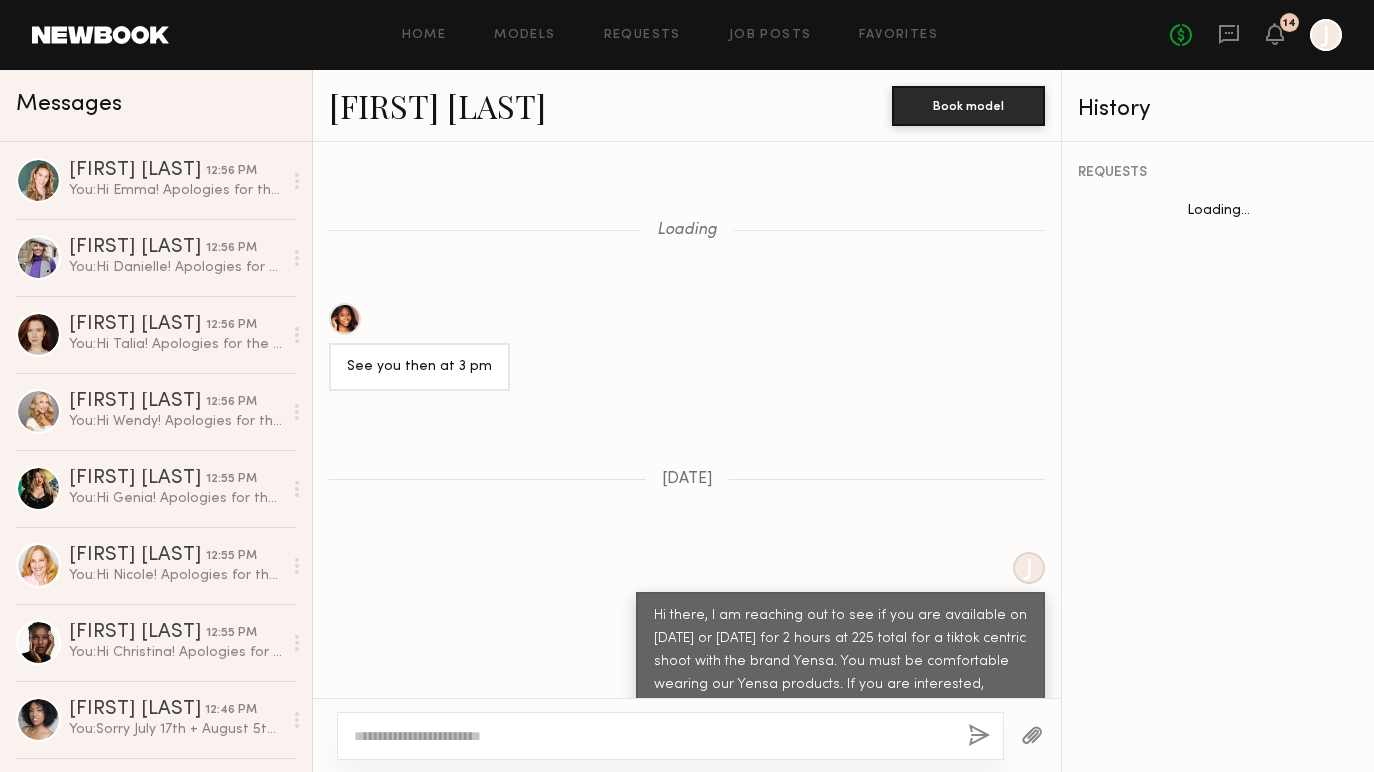 scroll, scrollTop: 2402, scrollLeft: 0, axis: vertical 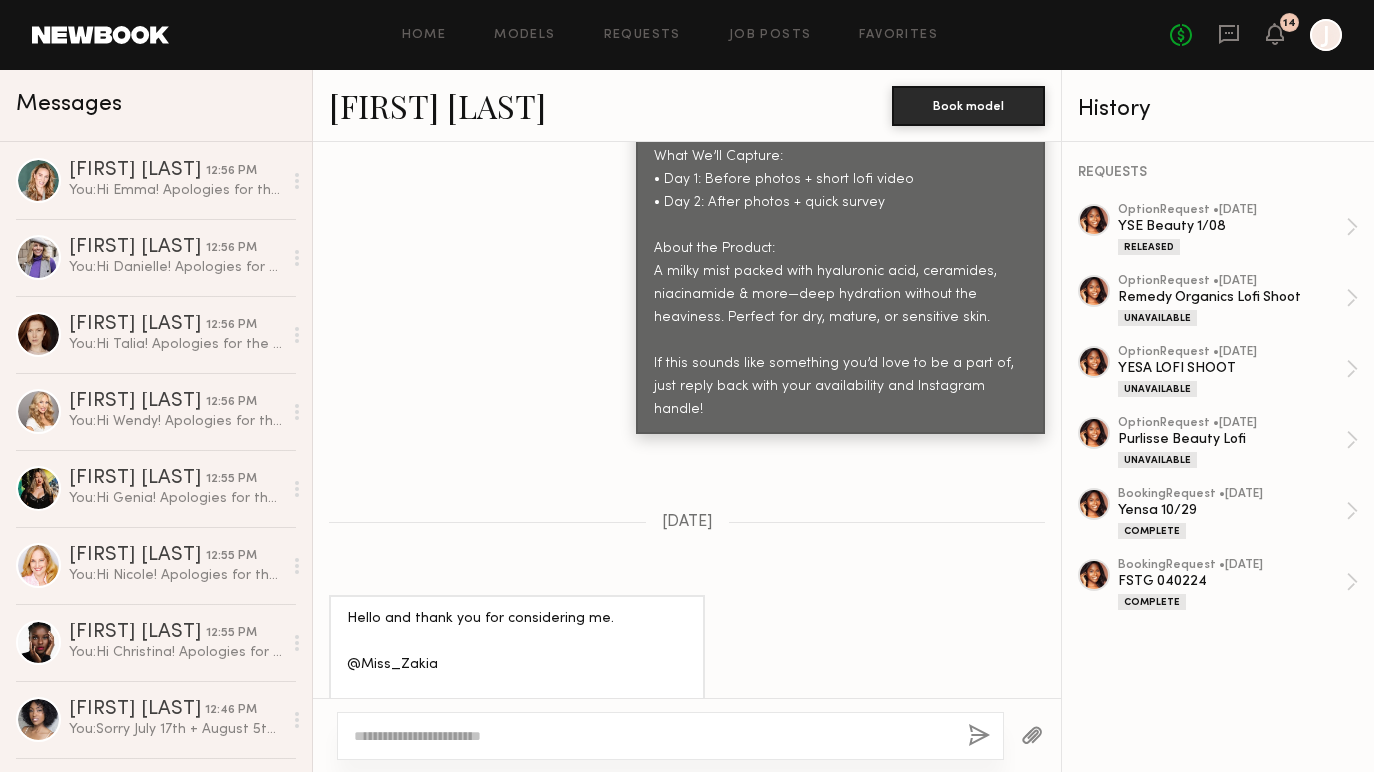 click 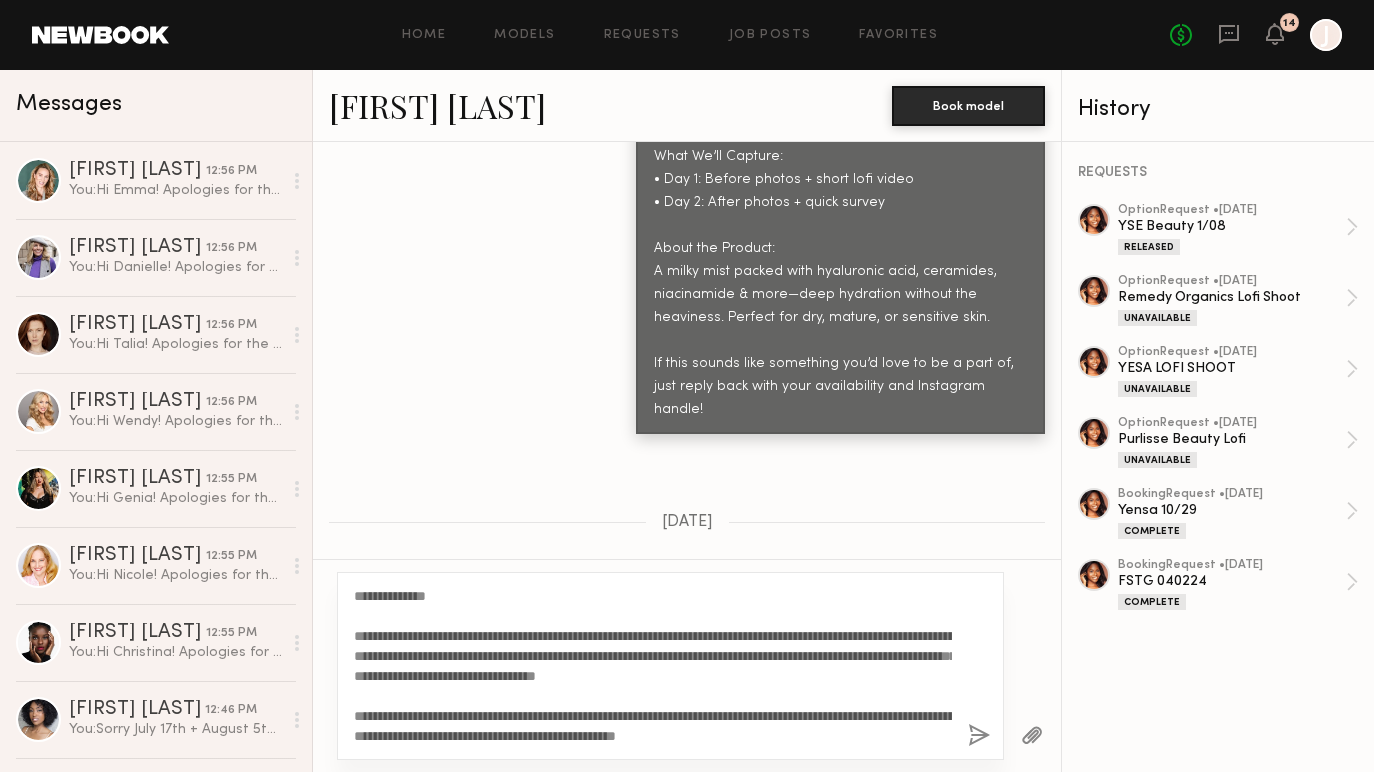 scroll, scrollTop: 37, scrollLeft: 0, axis: vertical 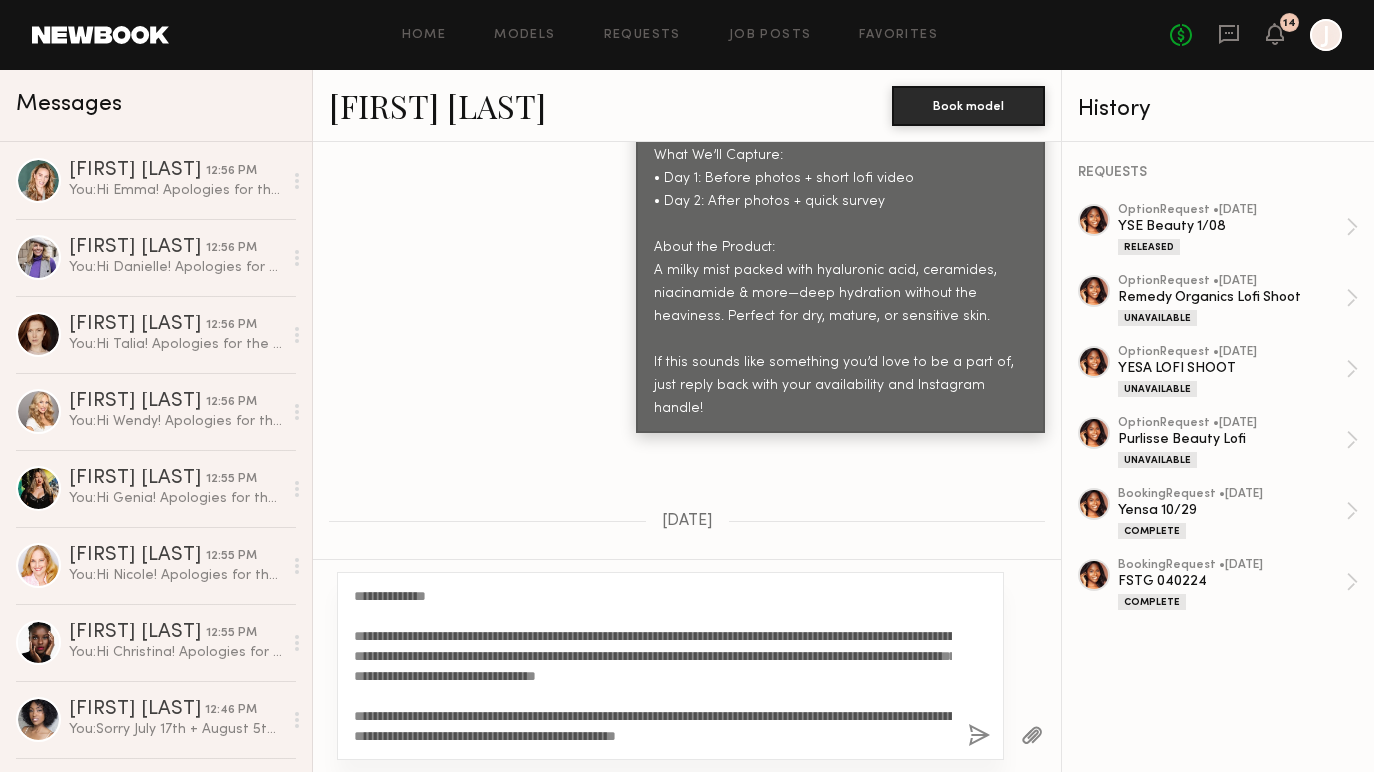 drag, startPoint x: 426, startPoint y: 598, endPoint x: 377, endPoint y: 597, distance: 49.010204 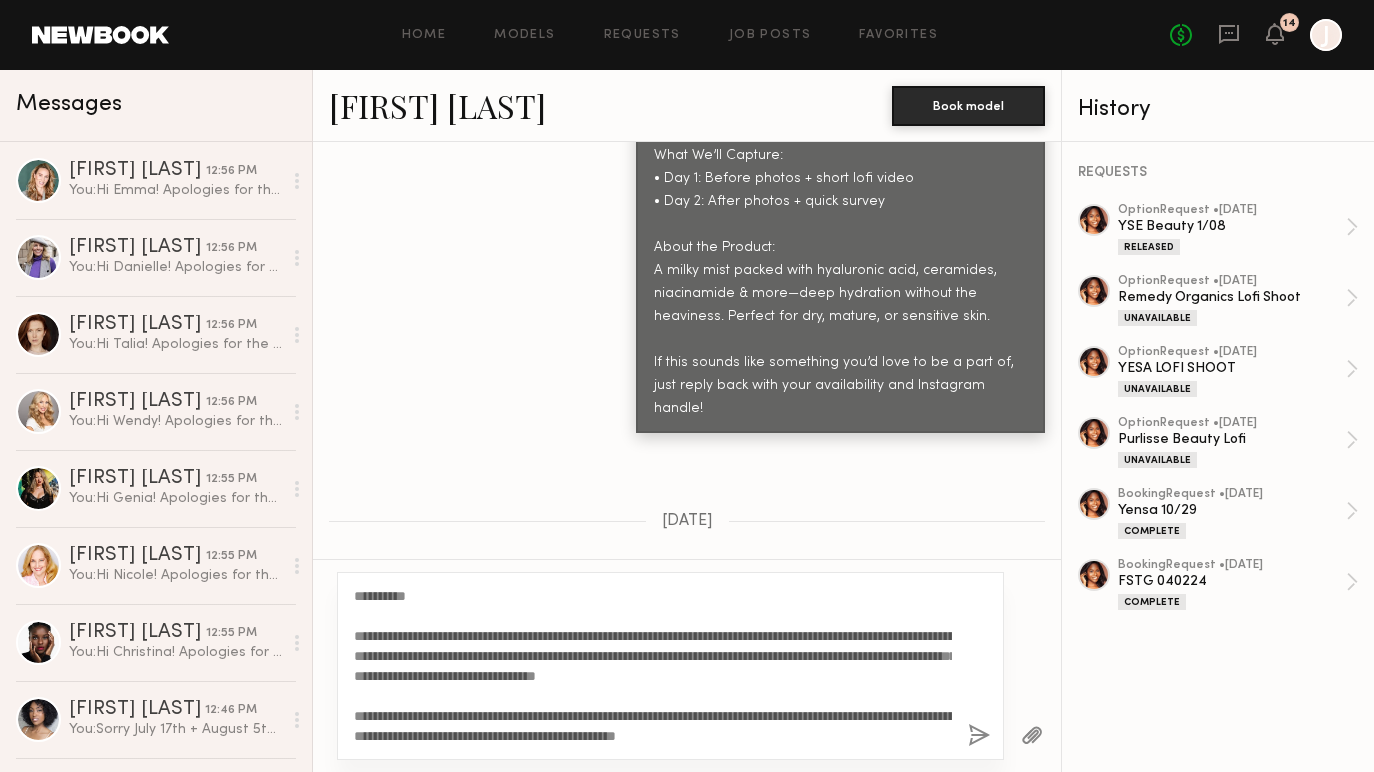 scroll, scrollTop: 40, scrollLeft: 0, axis: vertical 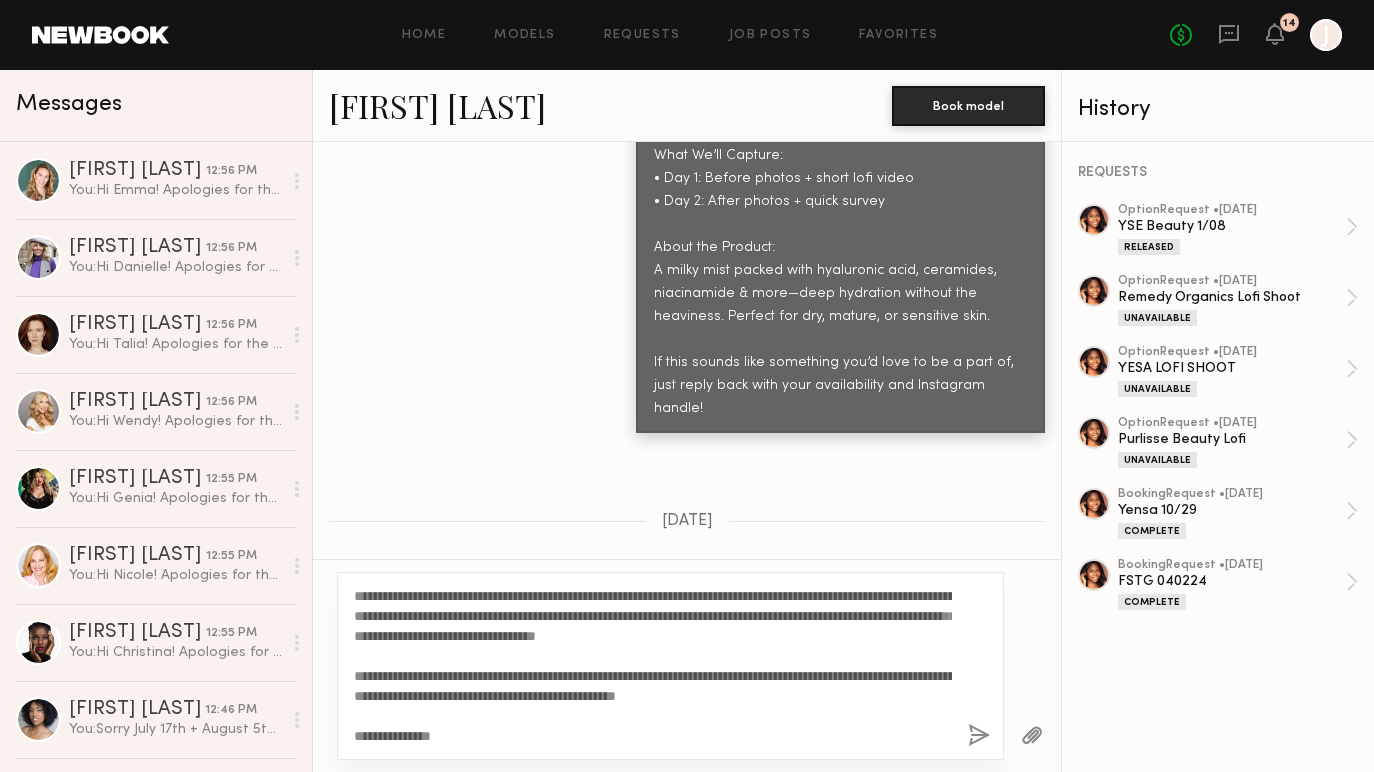 drag, startPoint x: 936, startPoint y: 633, endPoint x: 387, endPoint y: 680, distance: 551.0082 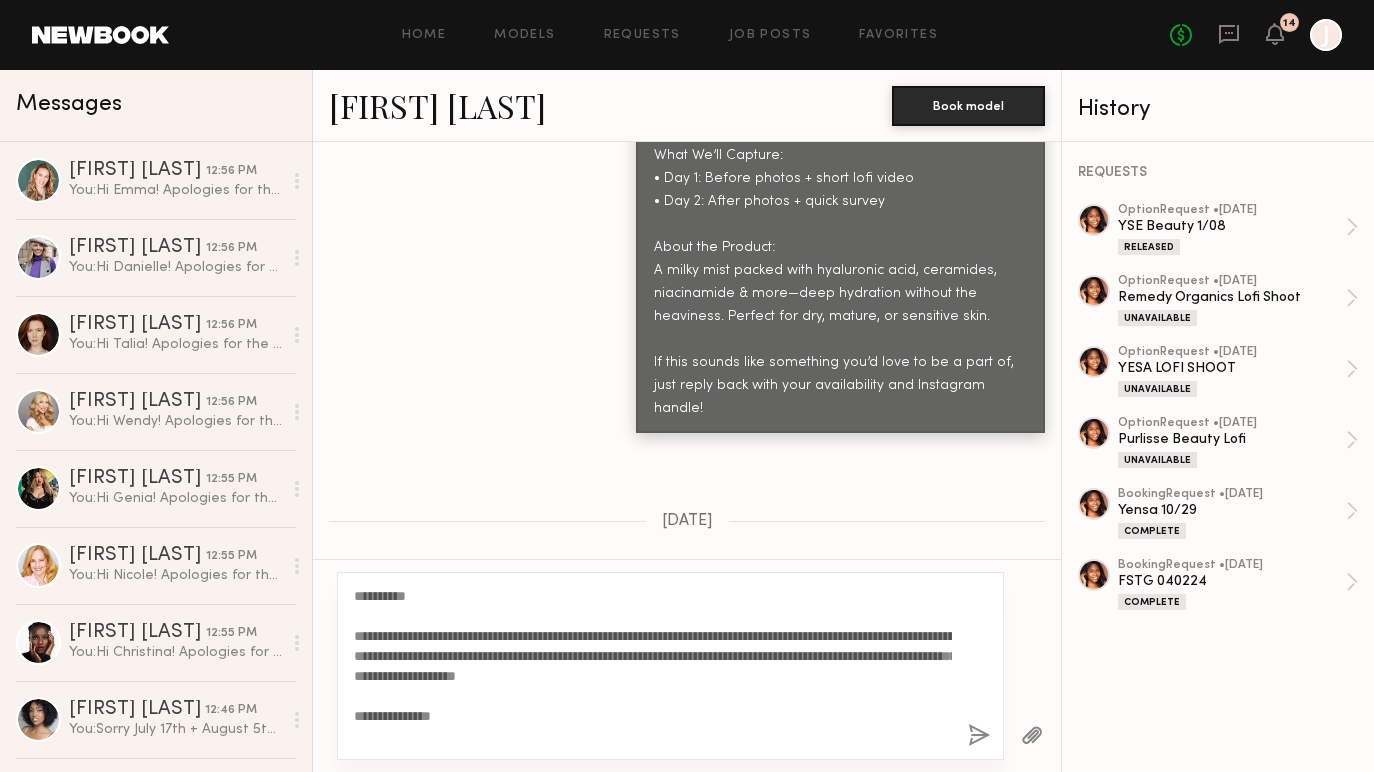scroll, scrollTop: 0, scrollLeft: 0, axis: both 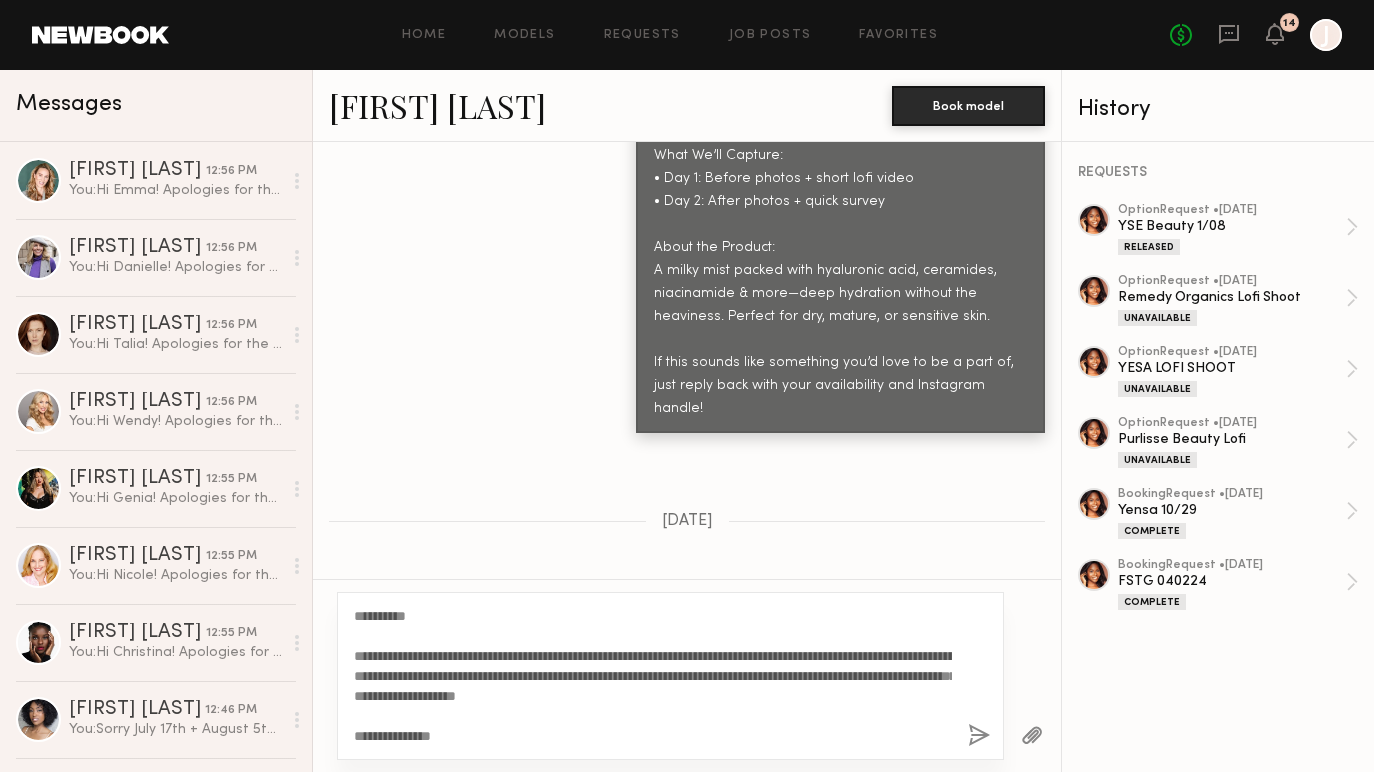 type on "**********" 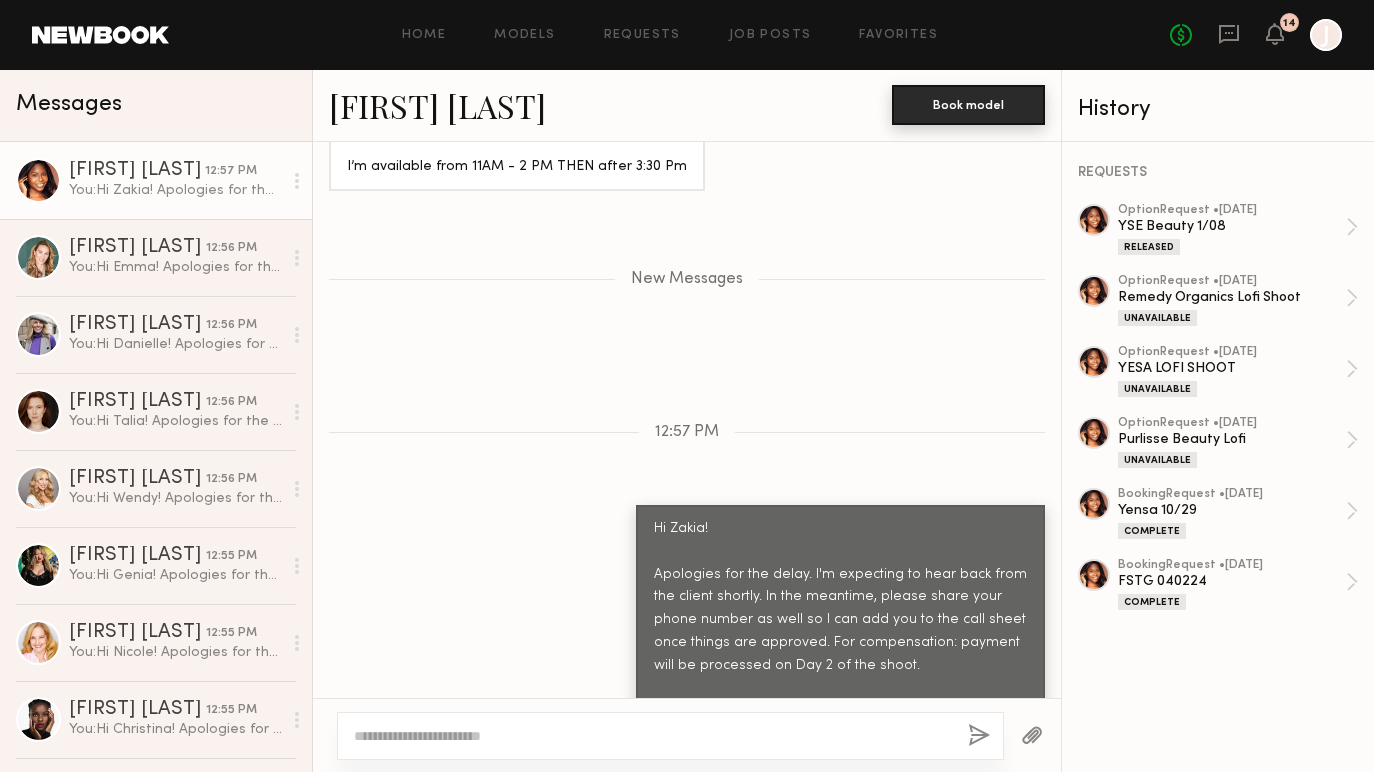 scroll, scrollTop: 3110, scrollLeft: 0, axis: vertical 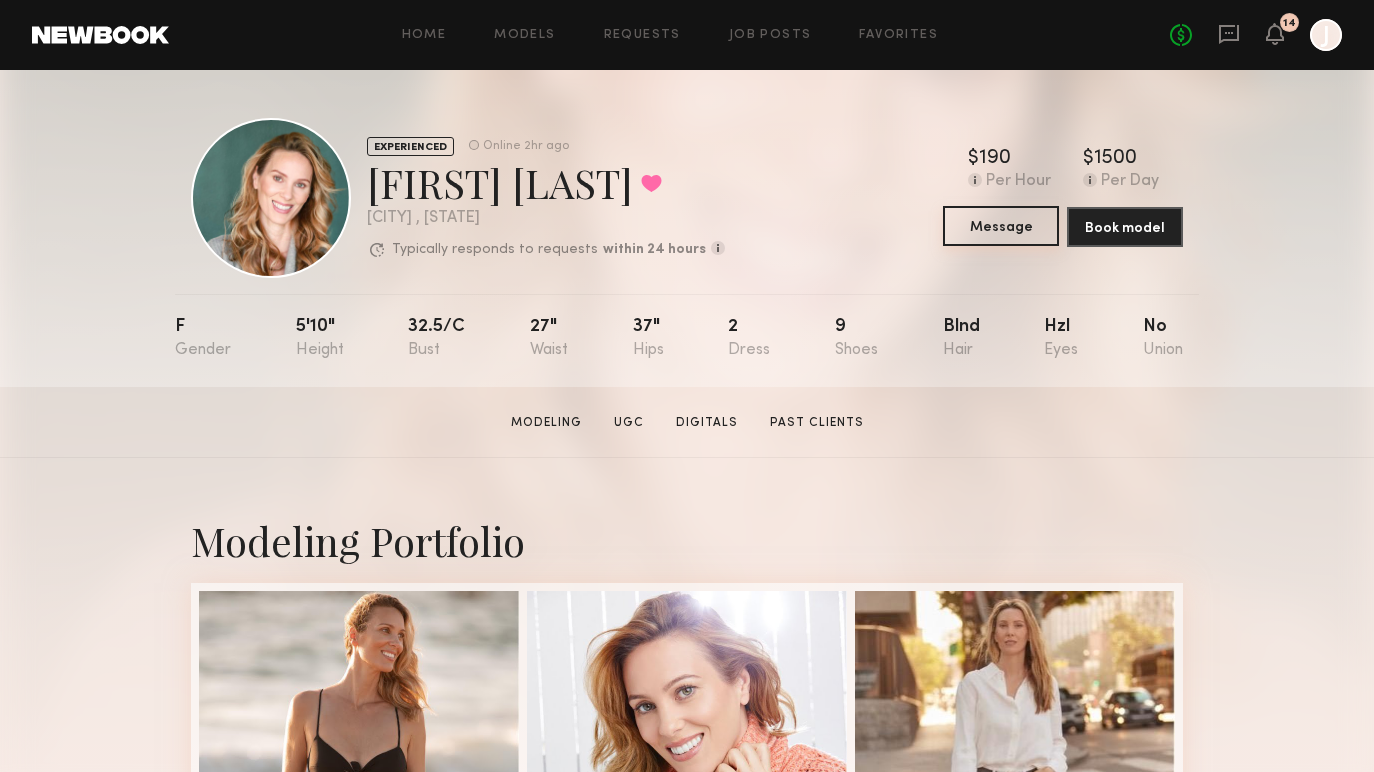 click on "Message" 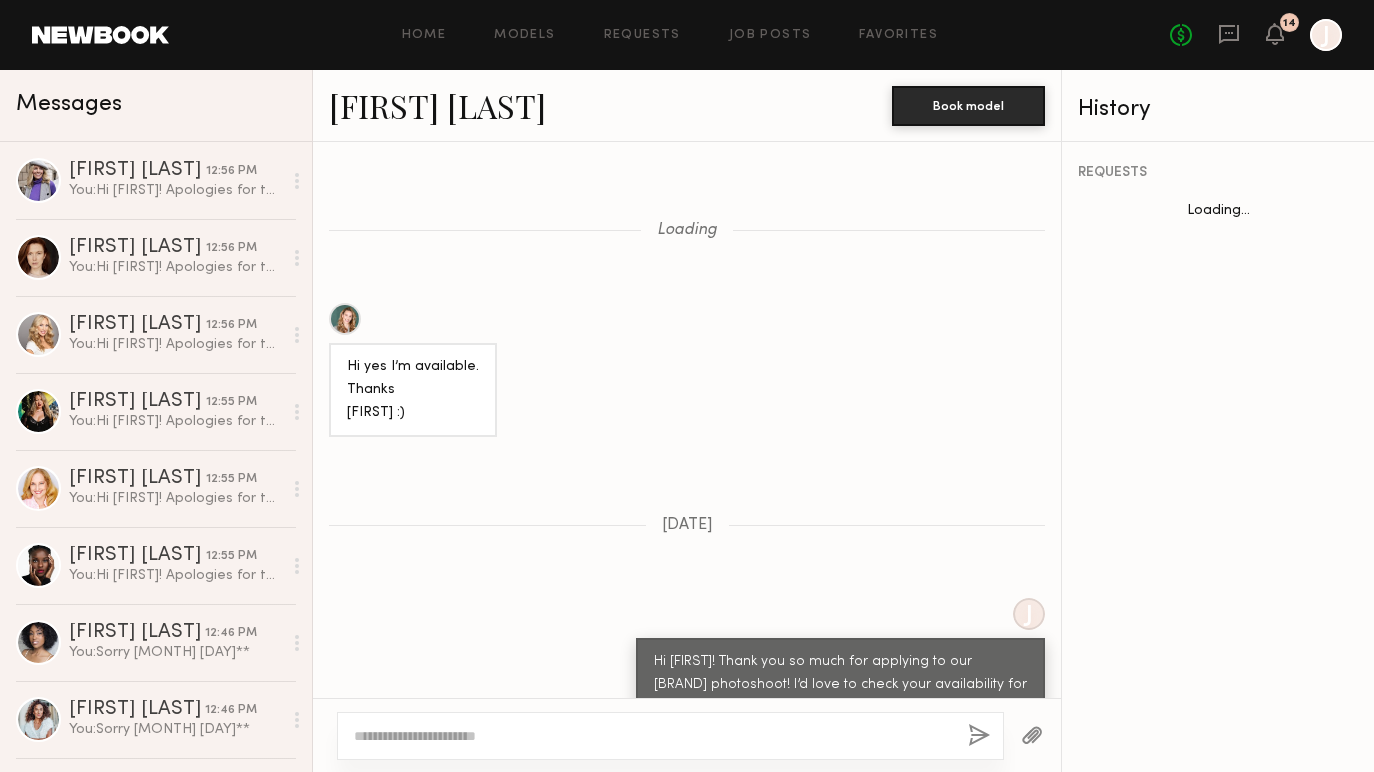 scroll, scrollTop: 2653, scrollLeft: 0, axis: vertical 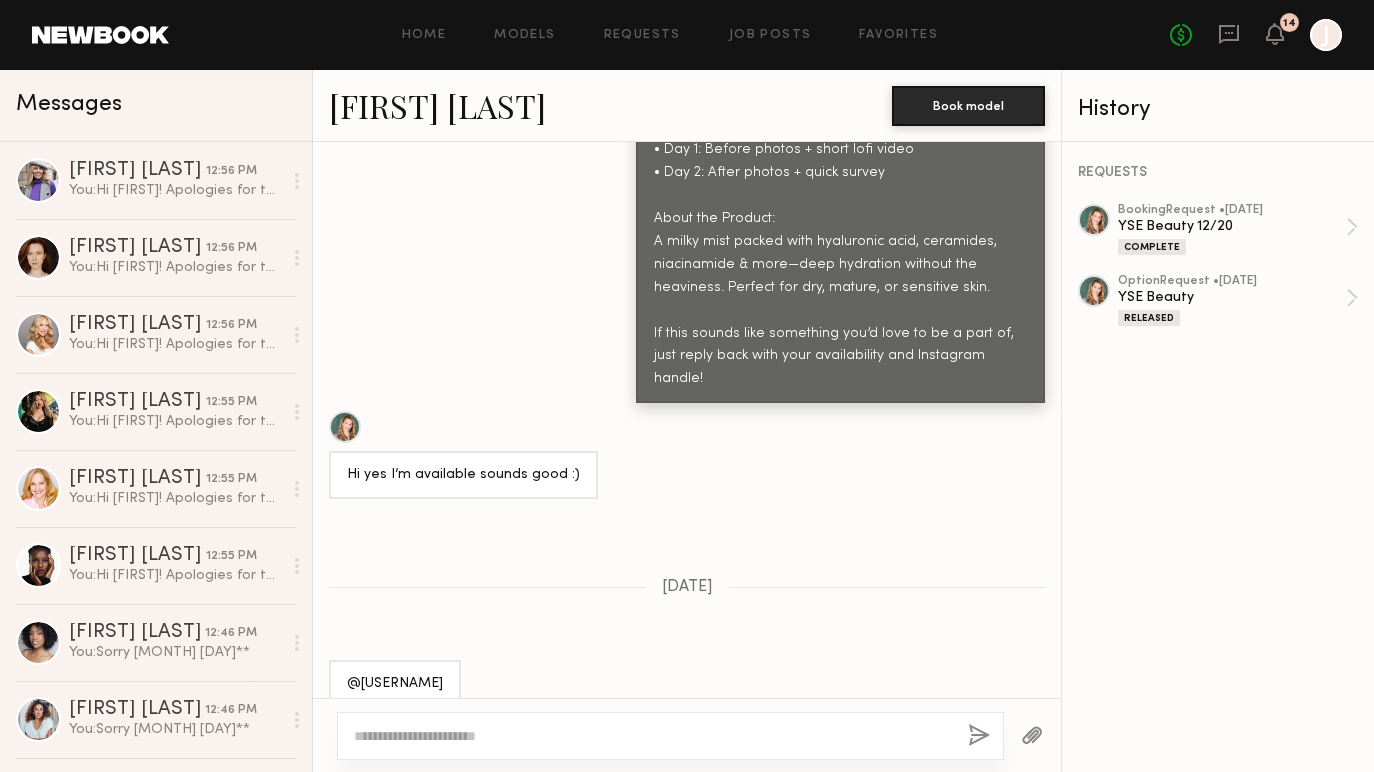 click 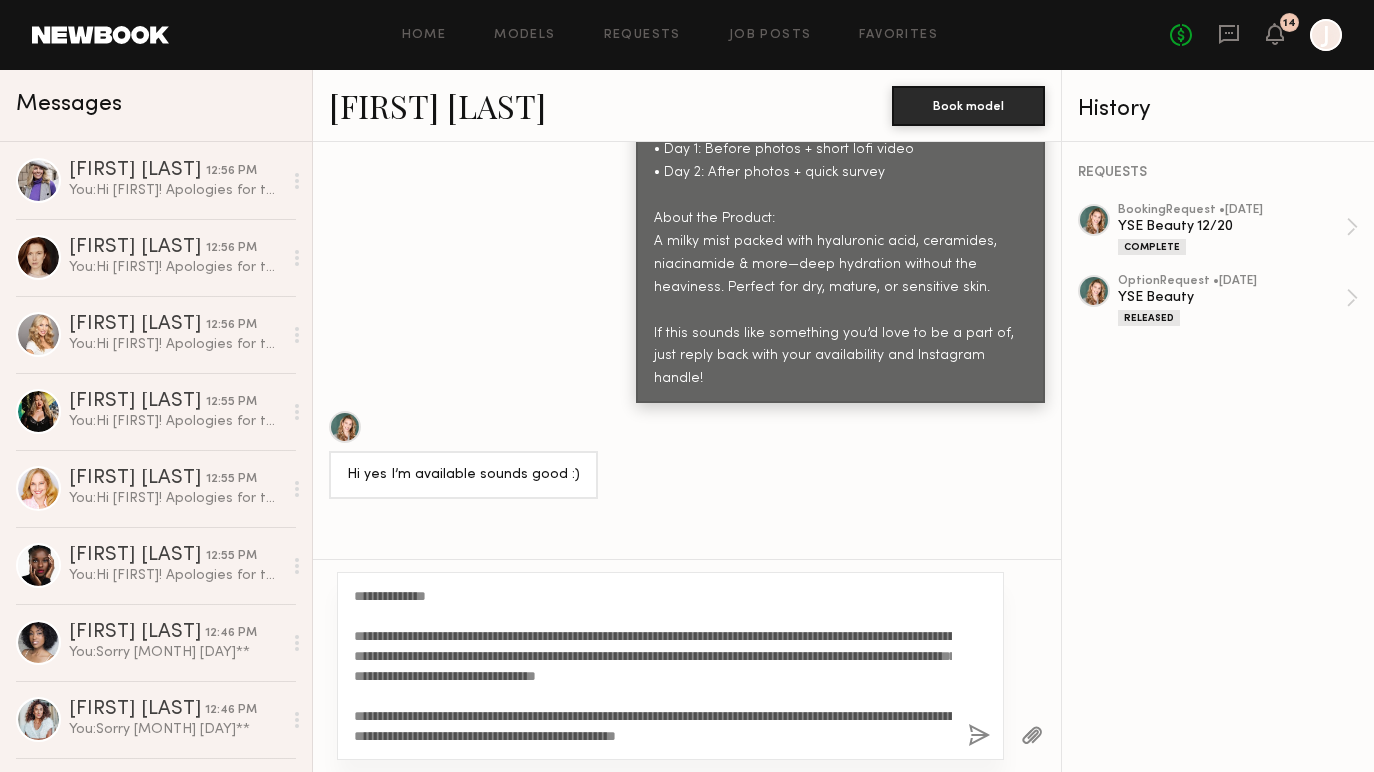 scroll, scrollTop: 37, scrollLeft: 0, axis: vertical 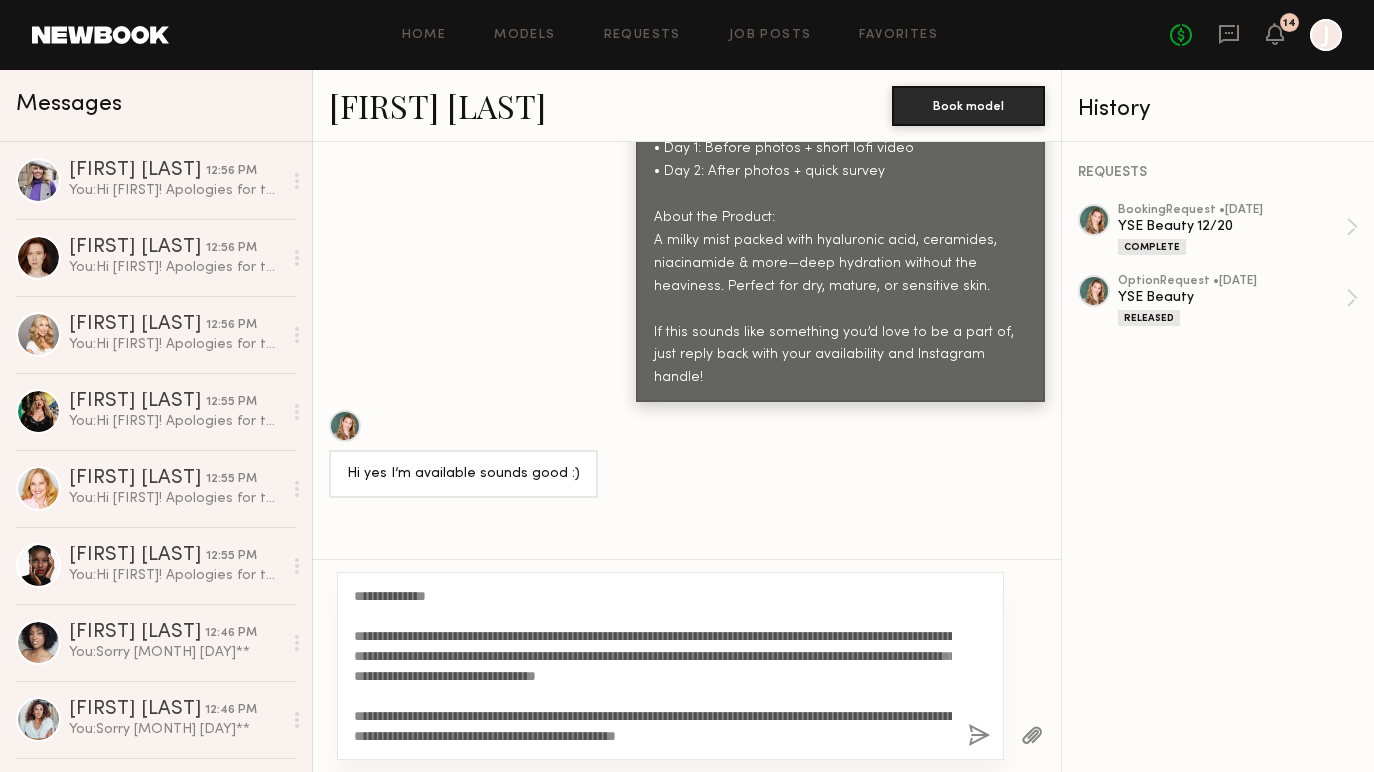 drag, startPoint x: 427, startPoint y: 592, endPoint x: 374, endPoint y: 592, distance: 53 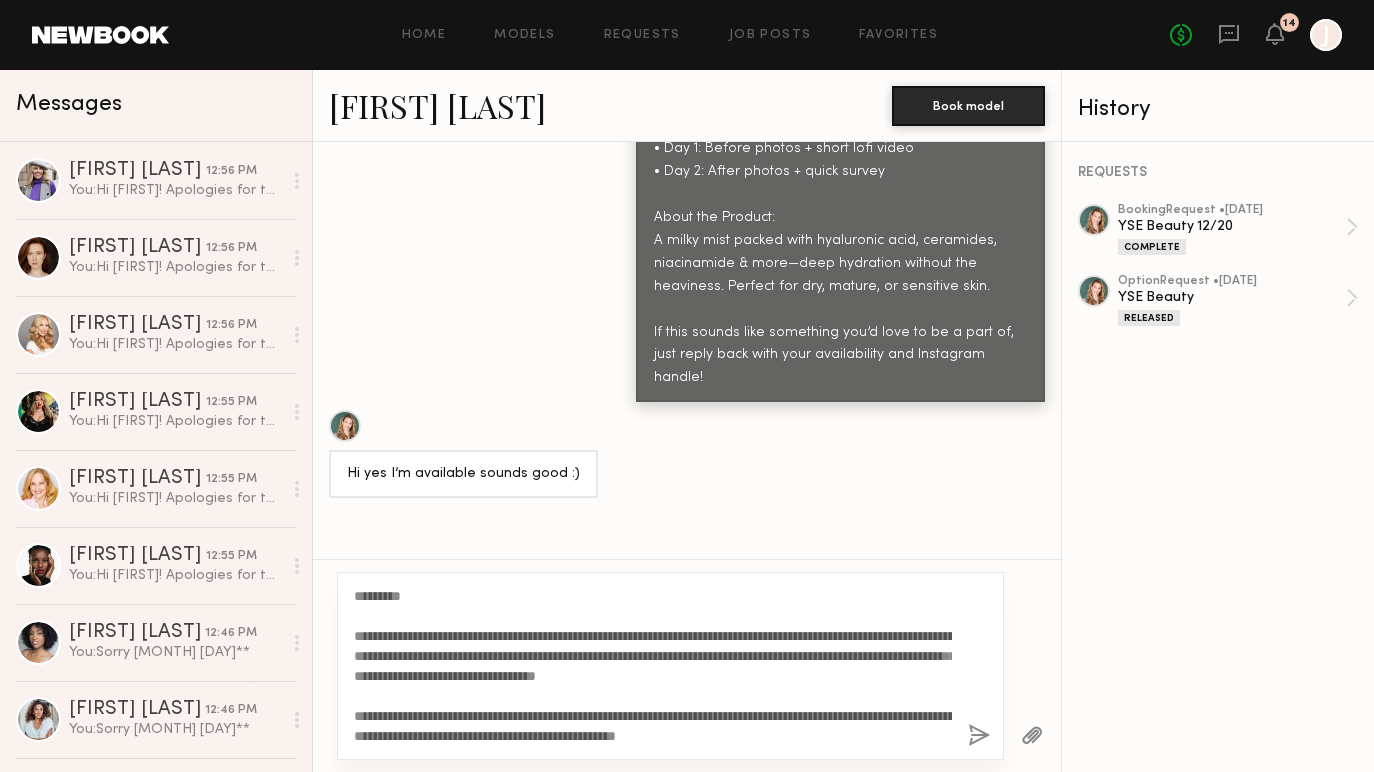 type on "**********" 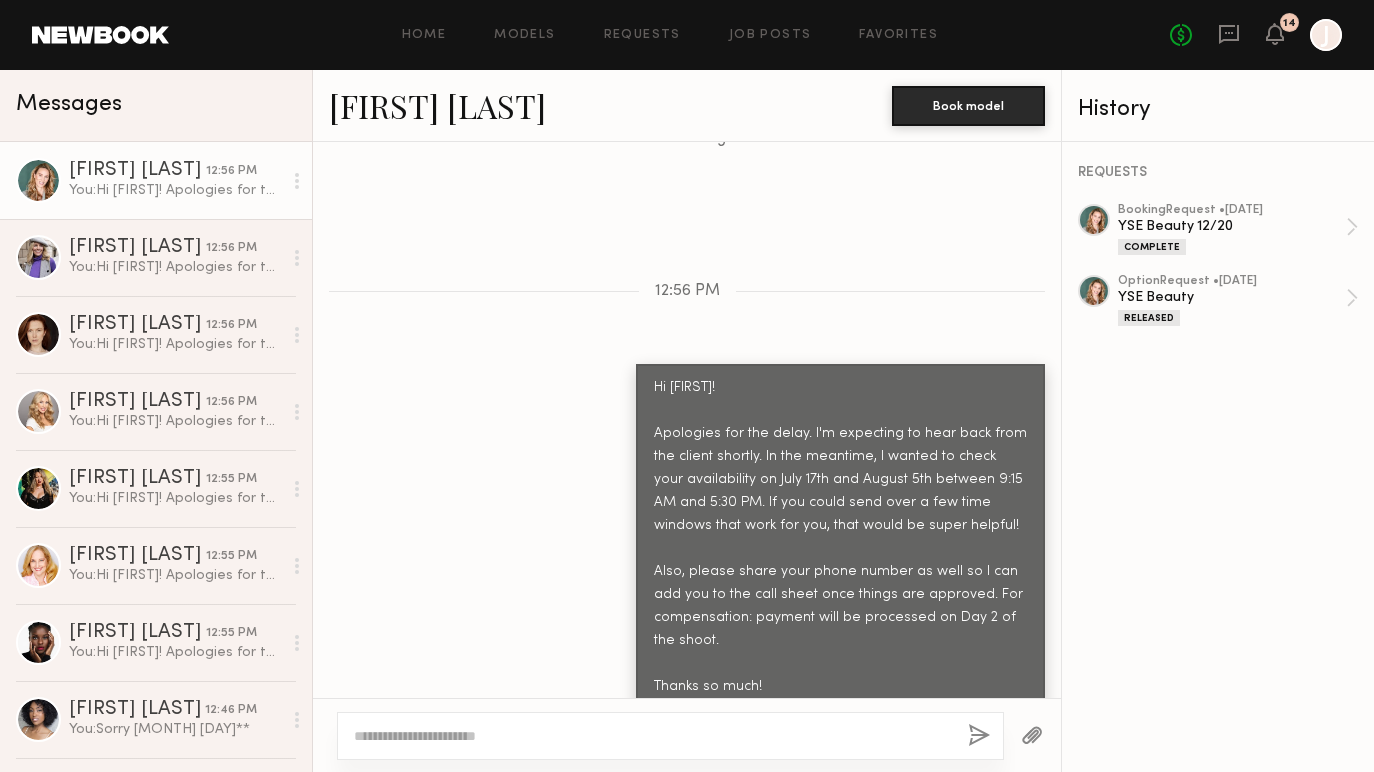 scroll, scrollTop: 3436, scrollLeft: 0, axis: vertical 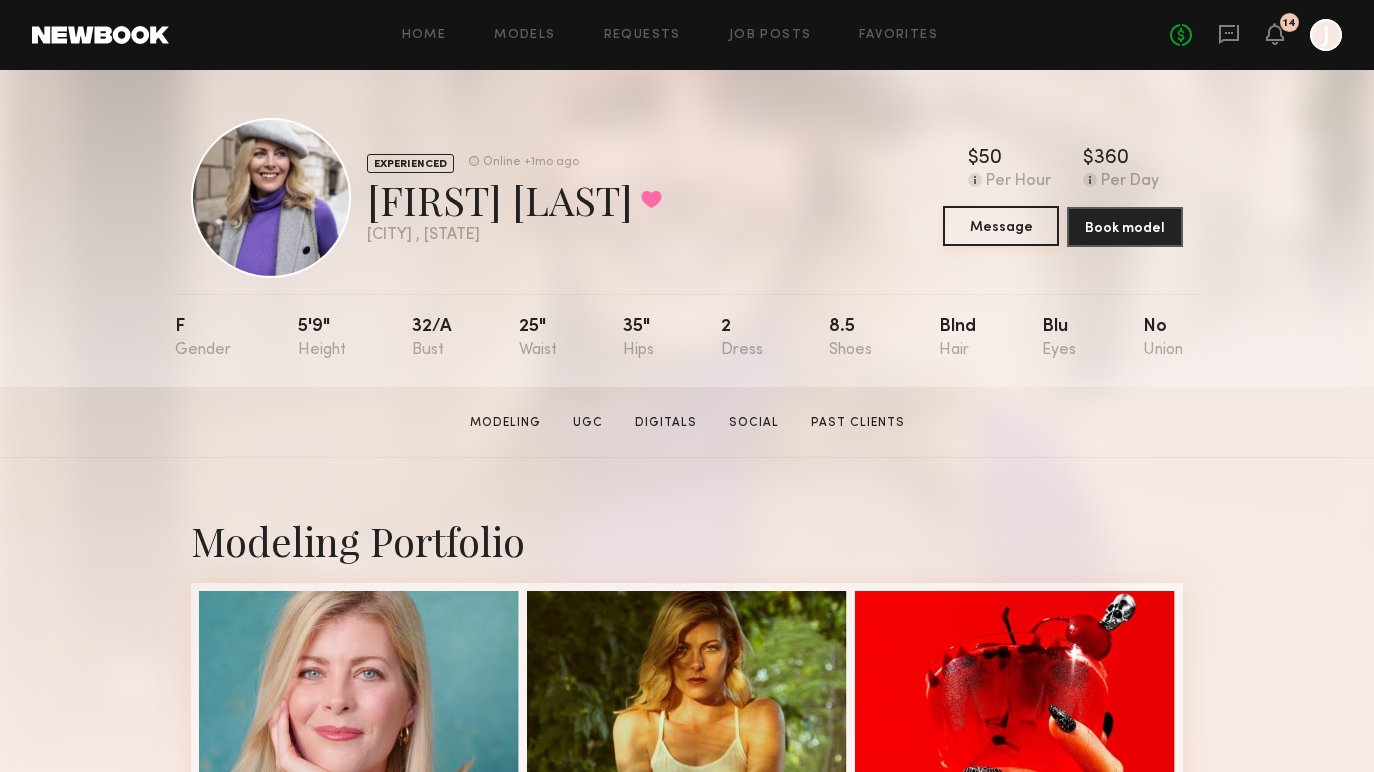 click on "Message" 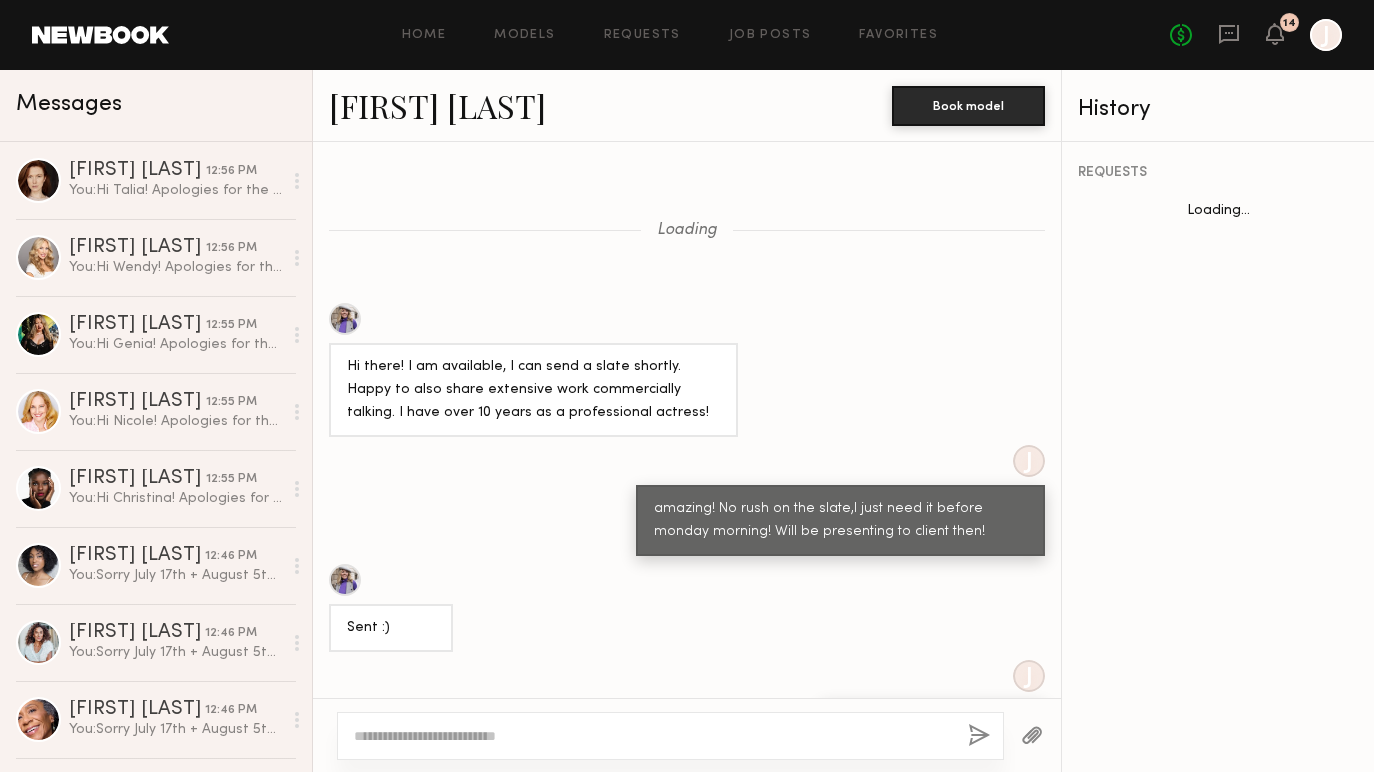 scroll, scrollTop: 1874, scrollLeft: 0, axis: vertical 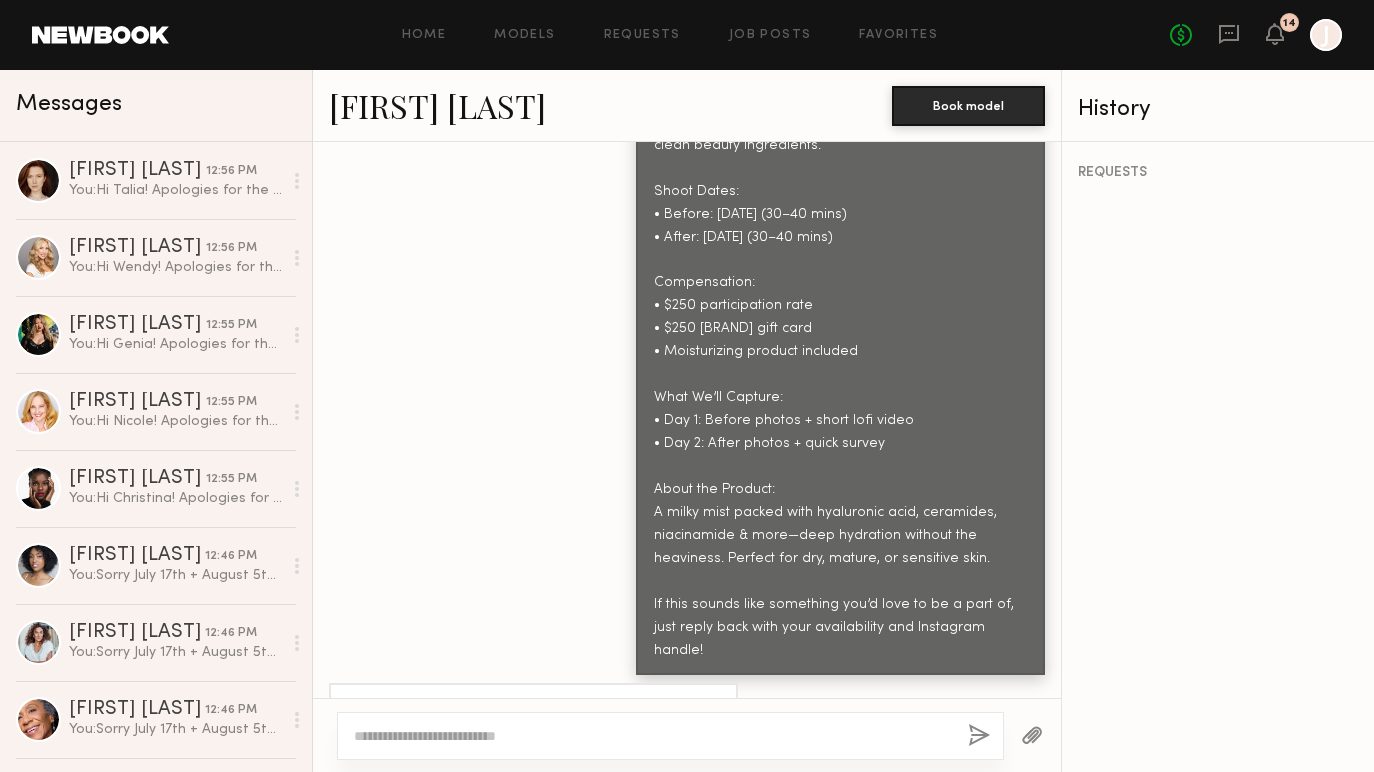 click 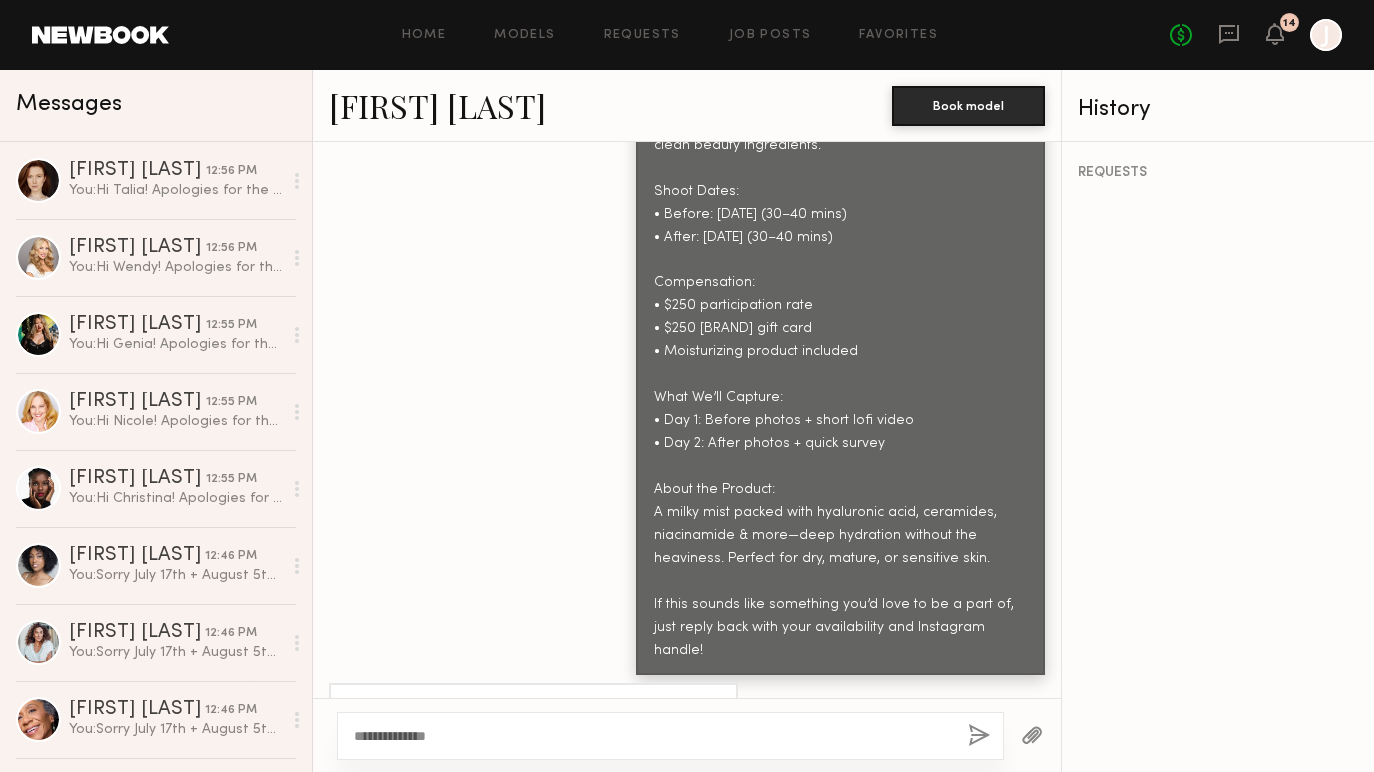 scroll, scrollTop: 37, scrollLeft: 0, axis: vertical 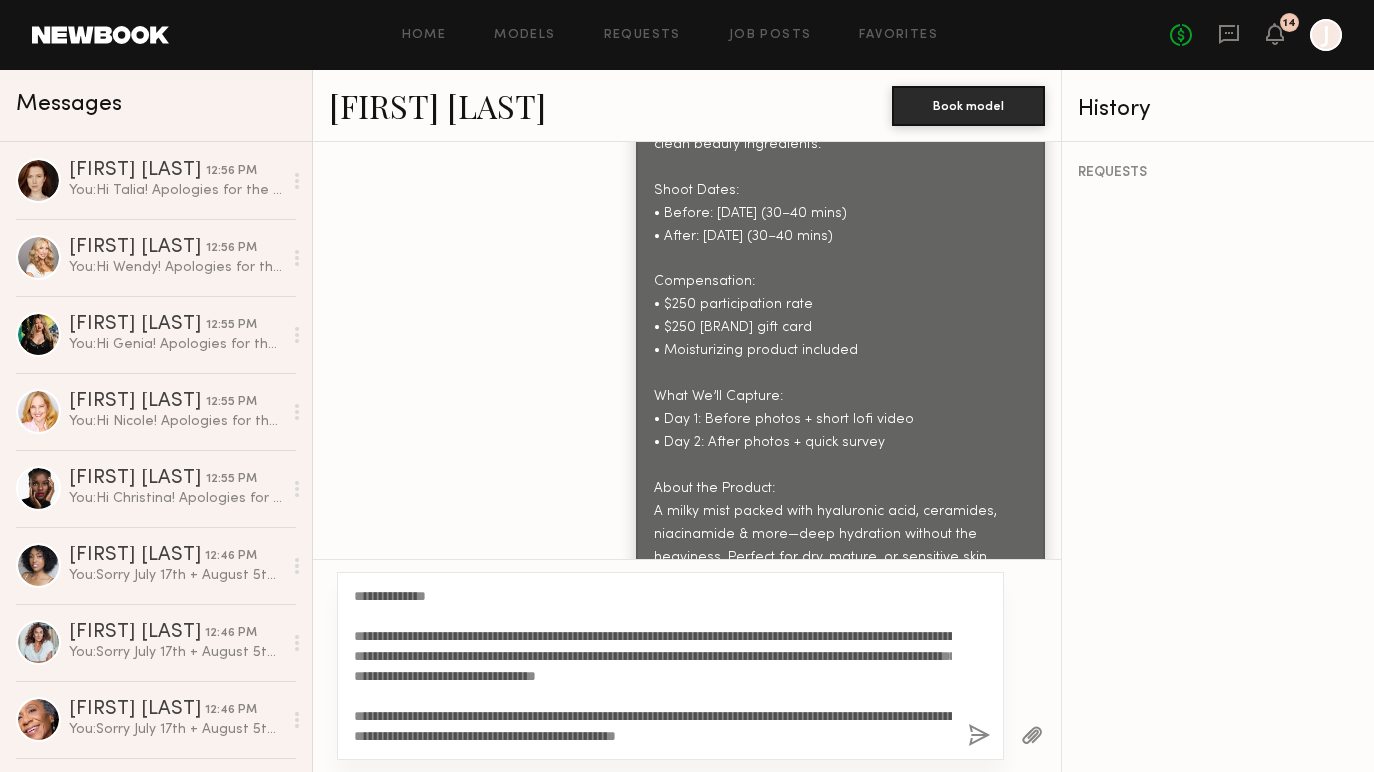 drag, startPoint x: 427, startPoint y: 599, endPoint x: 375, endPoint y: 598, distance: 52.009613 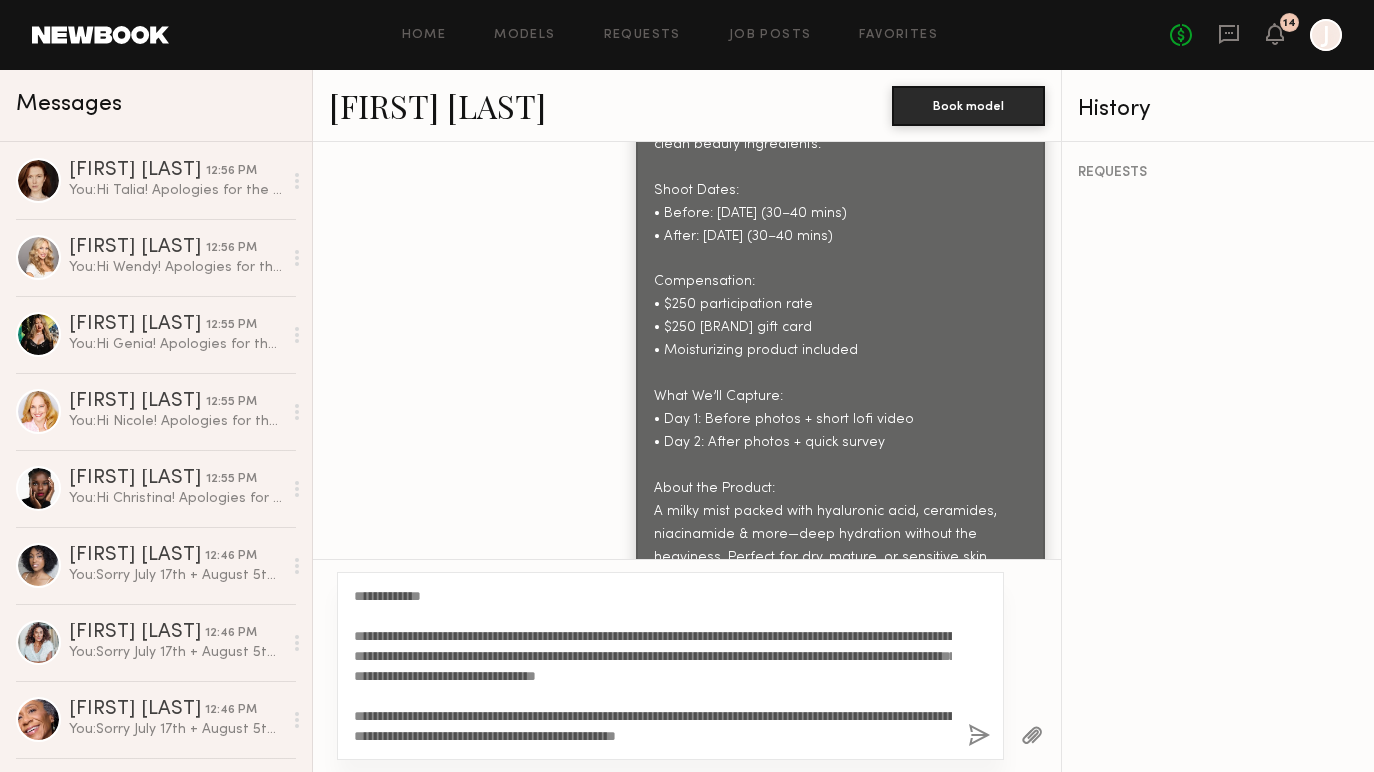 type on "**********" 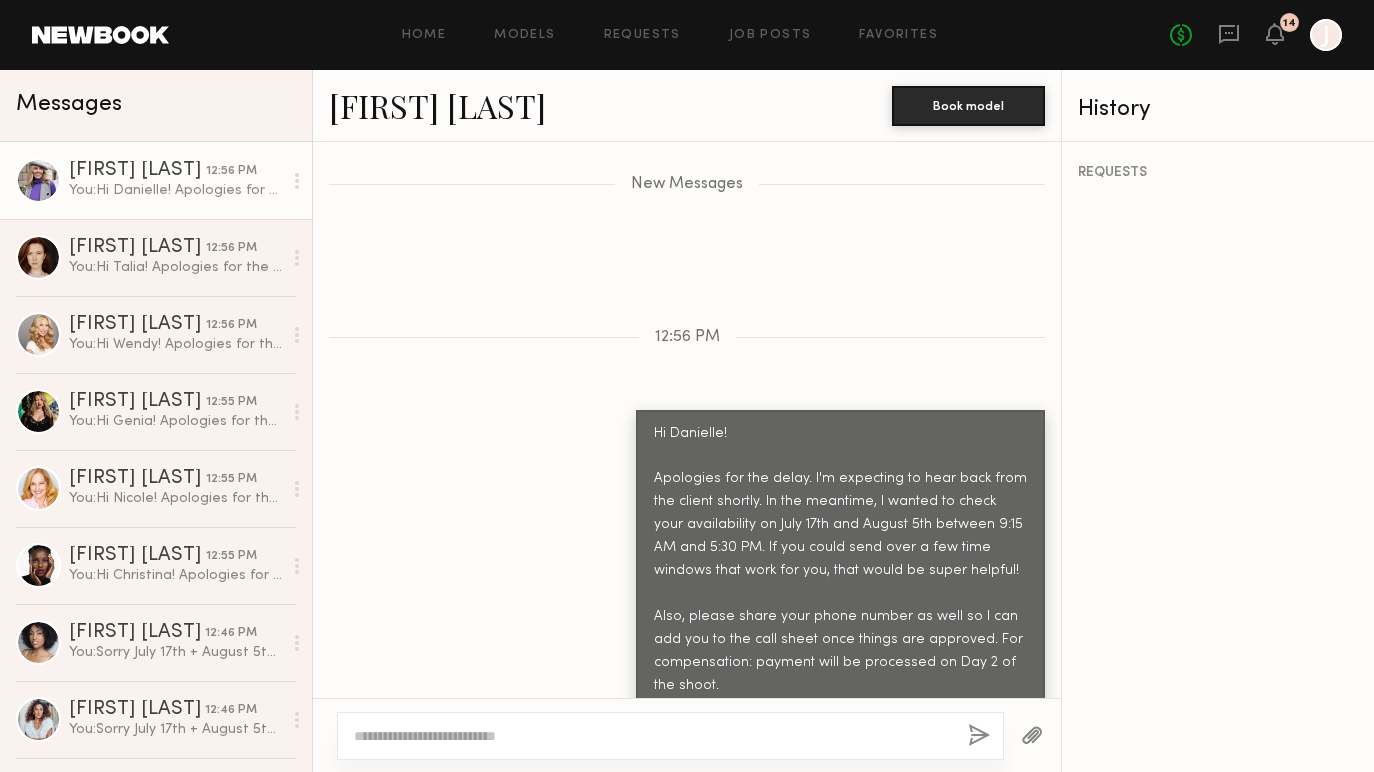 scroll, scrollTop: 2697, scrollLeft: 0, axis: vertical 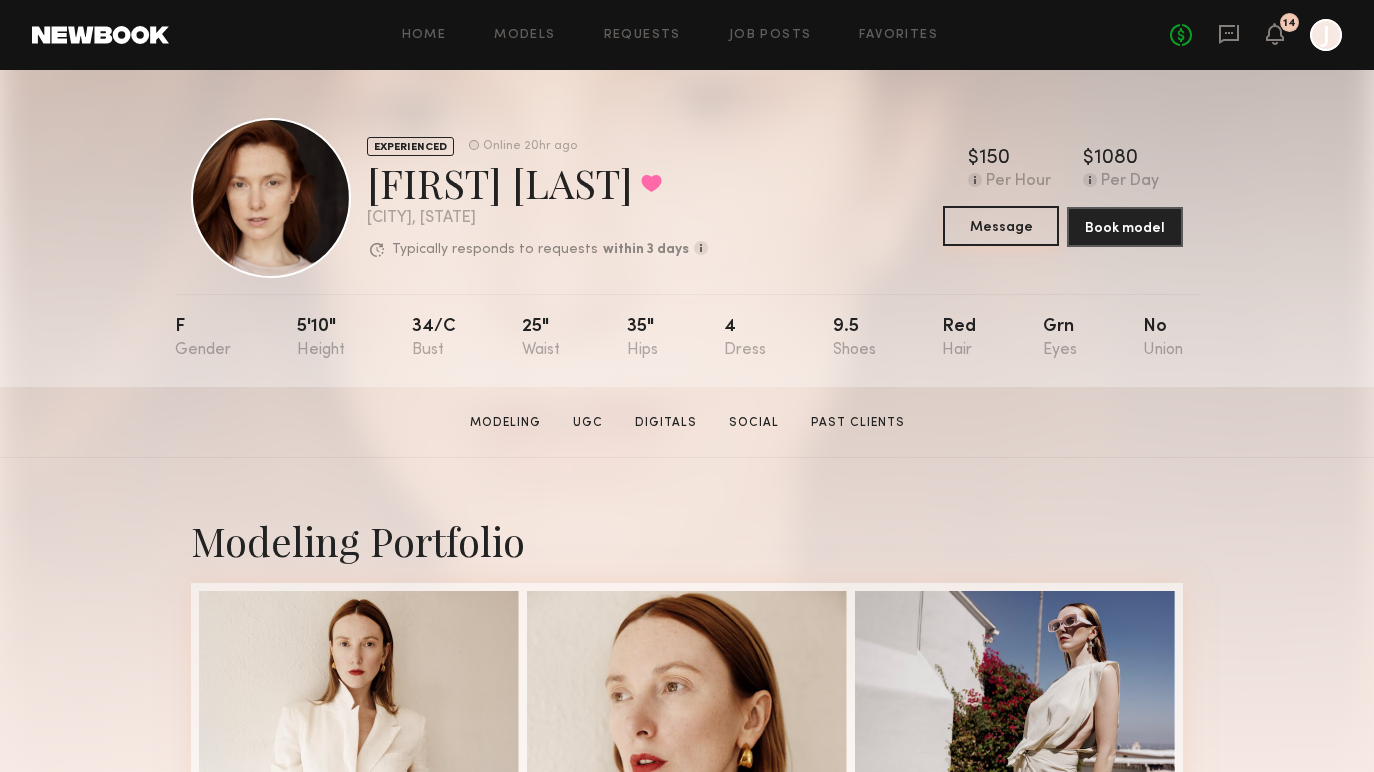 click on "Message" 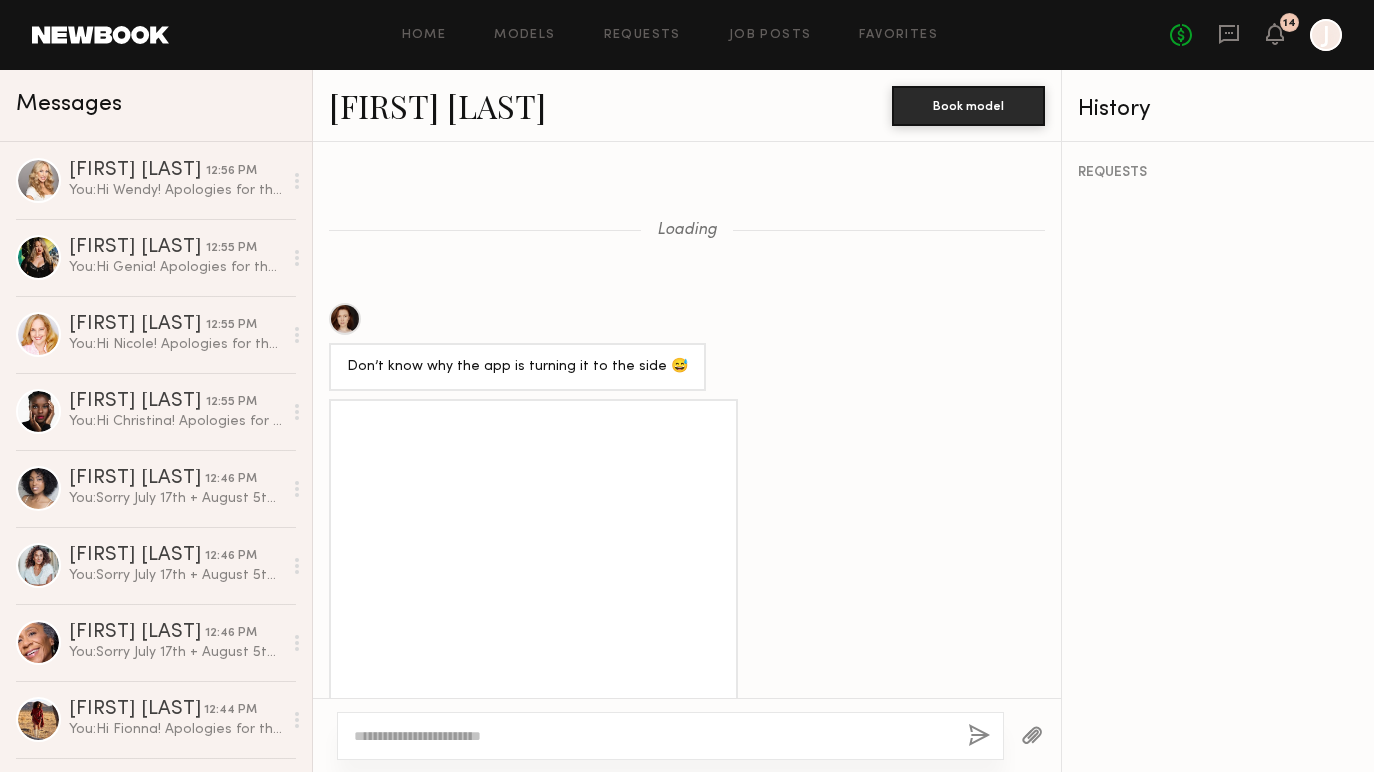 scroll, scrollTop: 2036, scrollLeft: 0, axis: vertical 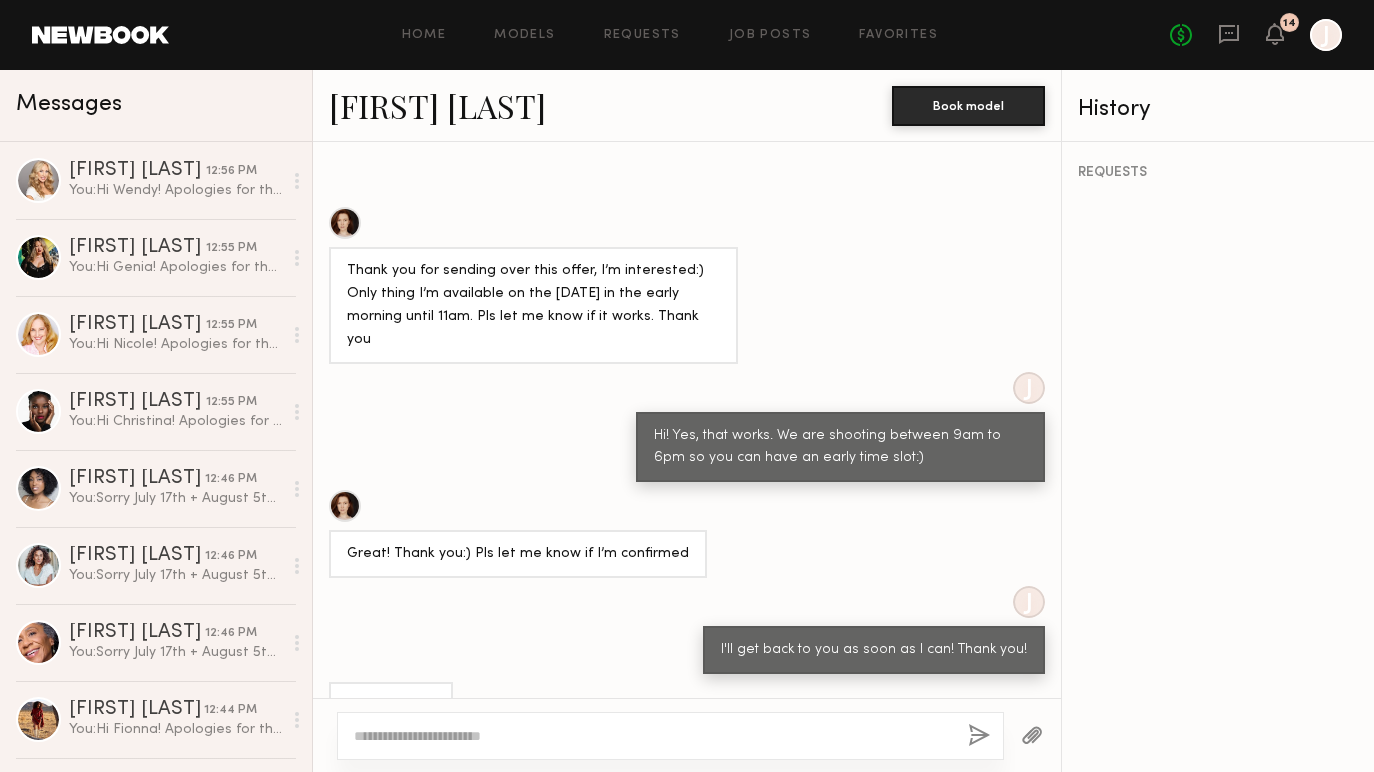 click 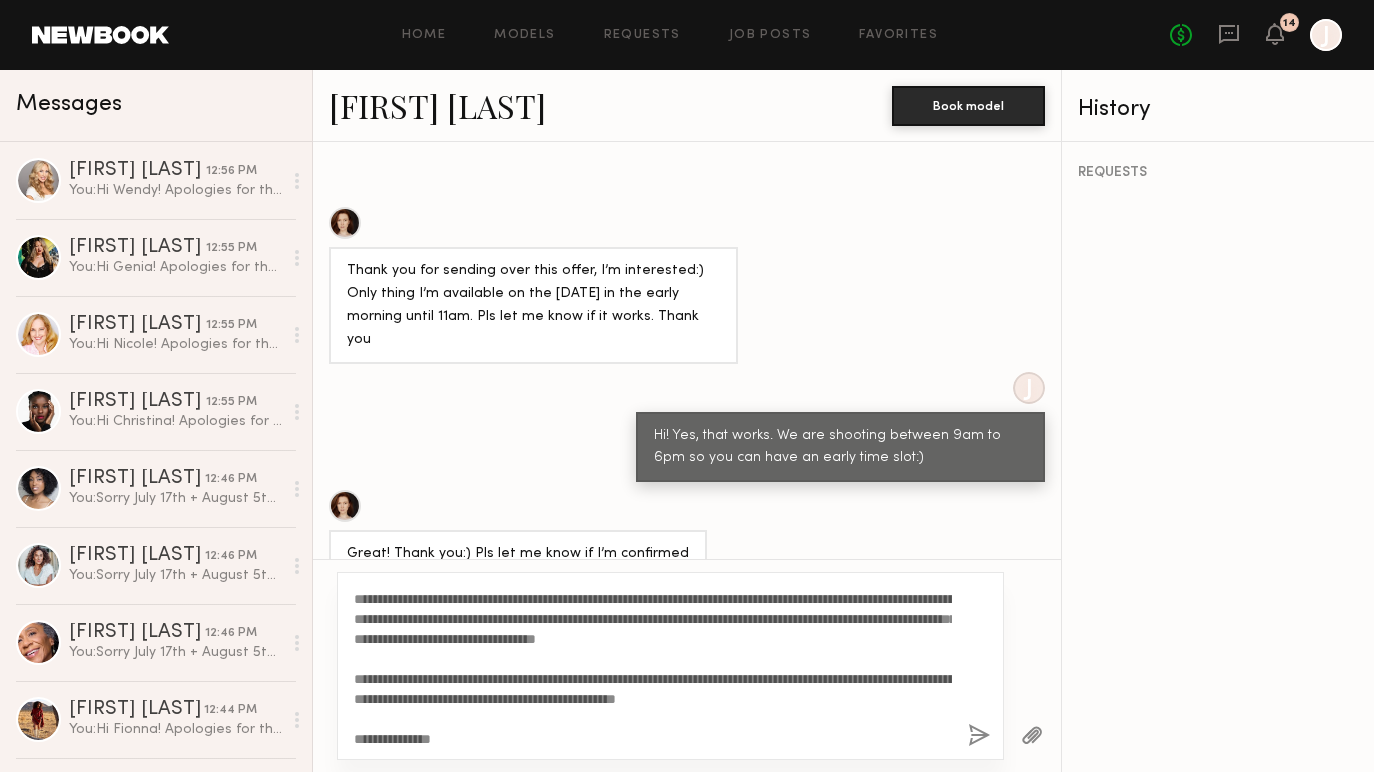 scroll, scrollTop: 0, scrollLeft: 0, axis: both 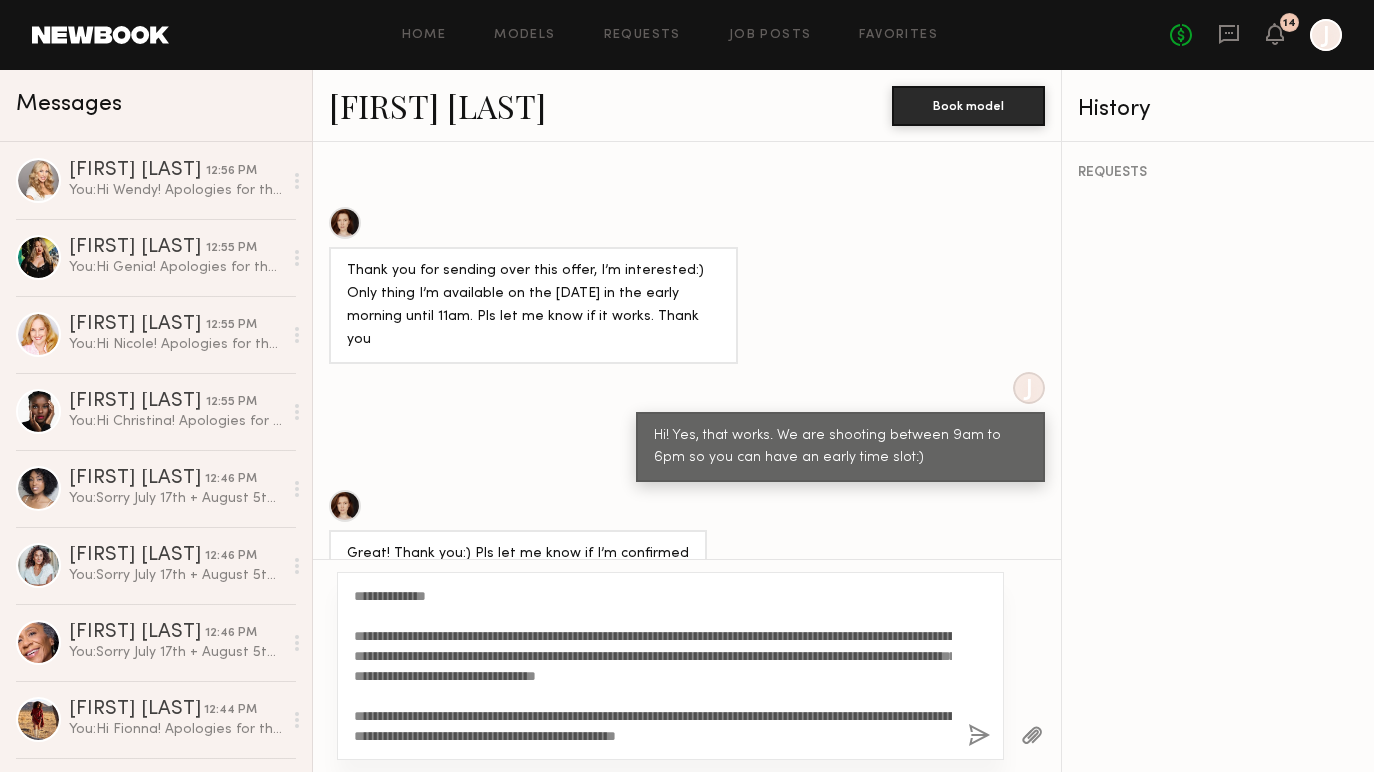 drag, startPoint x: 427, startPoint y: 600, endPoint x: 375, endPoint y: 599, distance: 52.009613 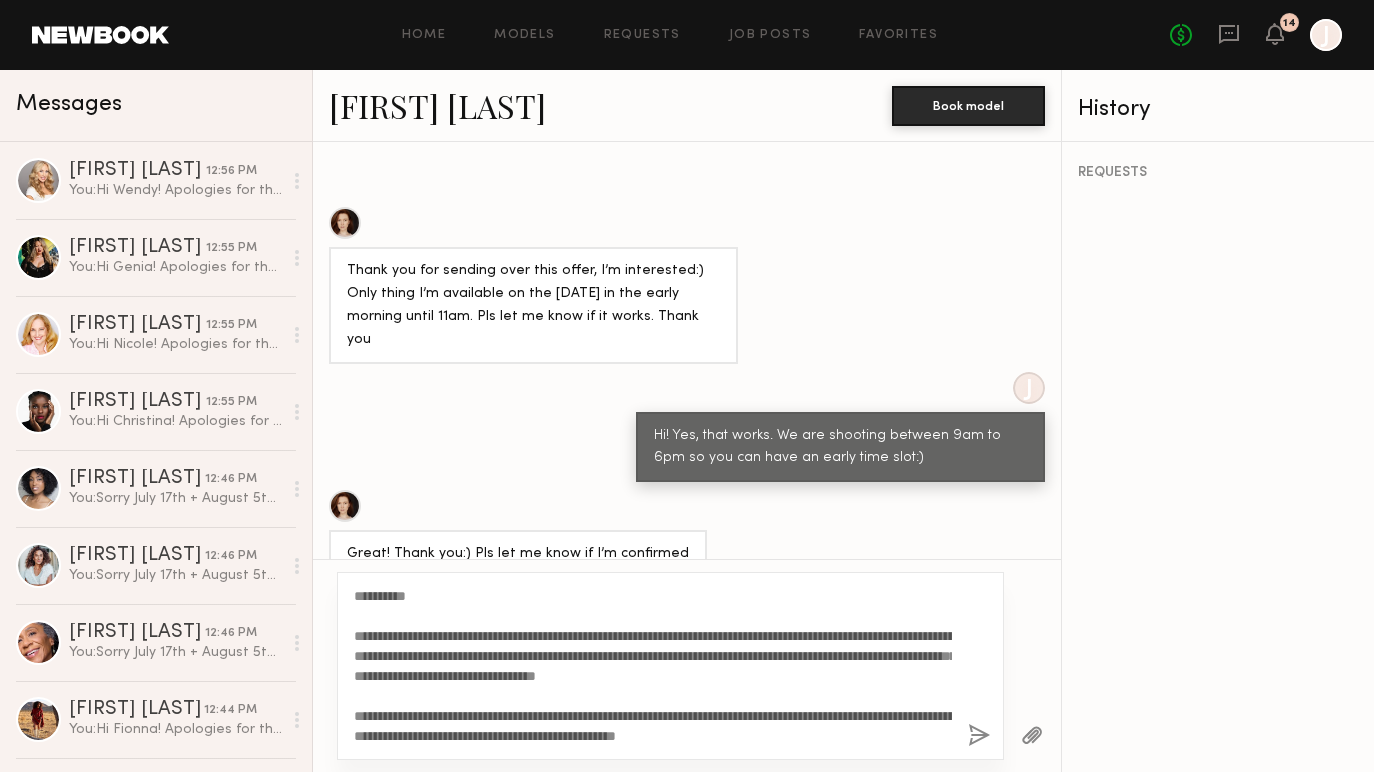 type on "**********" 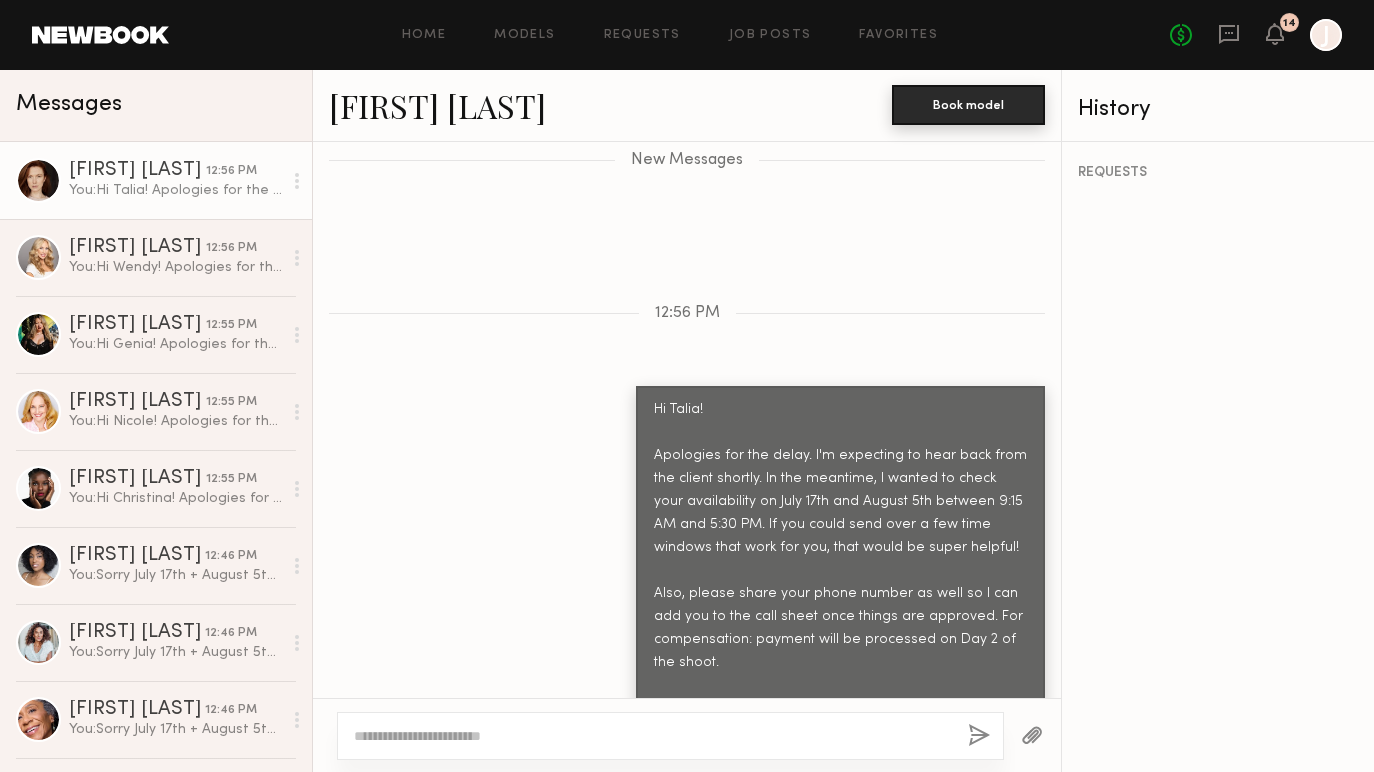 scroll, scrollTop: 2859, scrollLeft: 0, axis: vertical 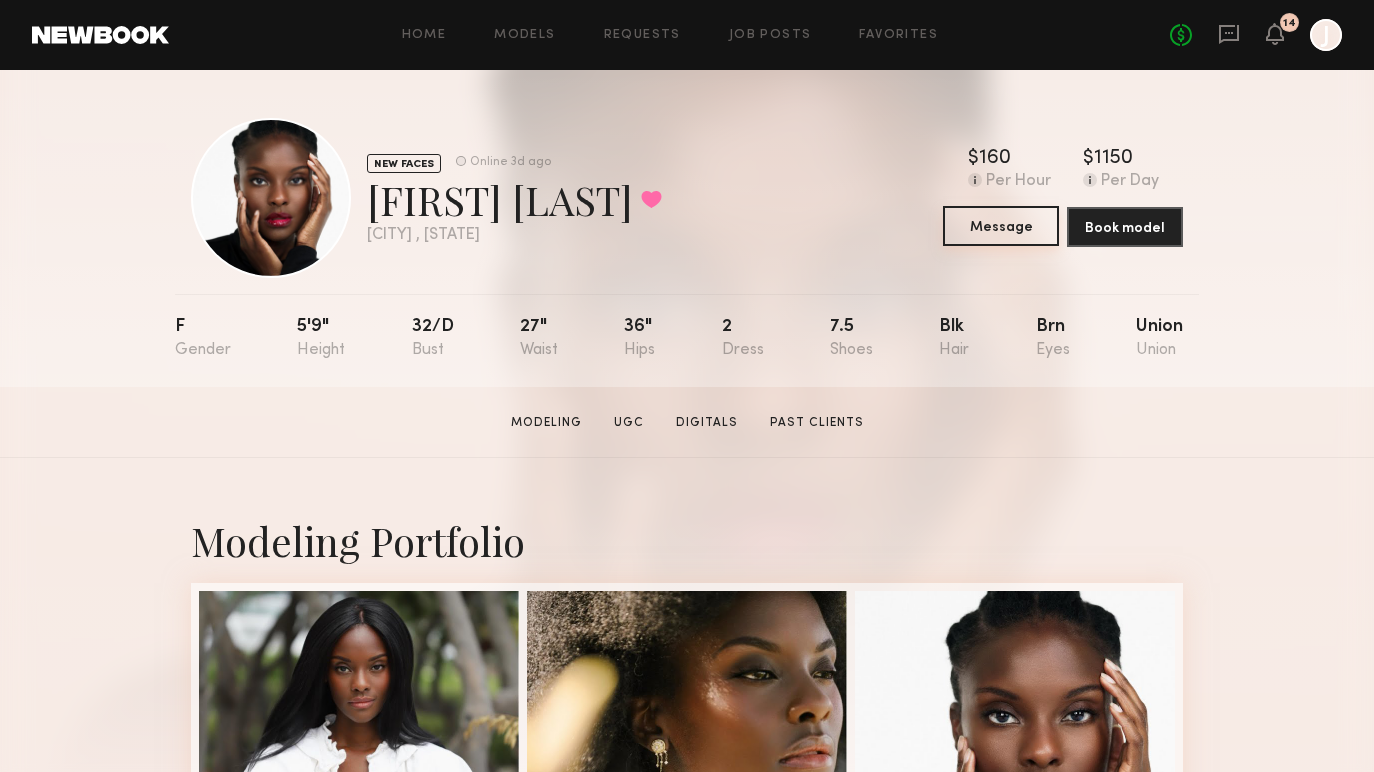 click on "Message" 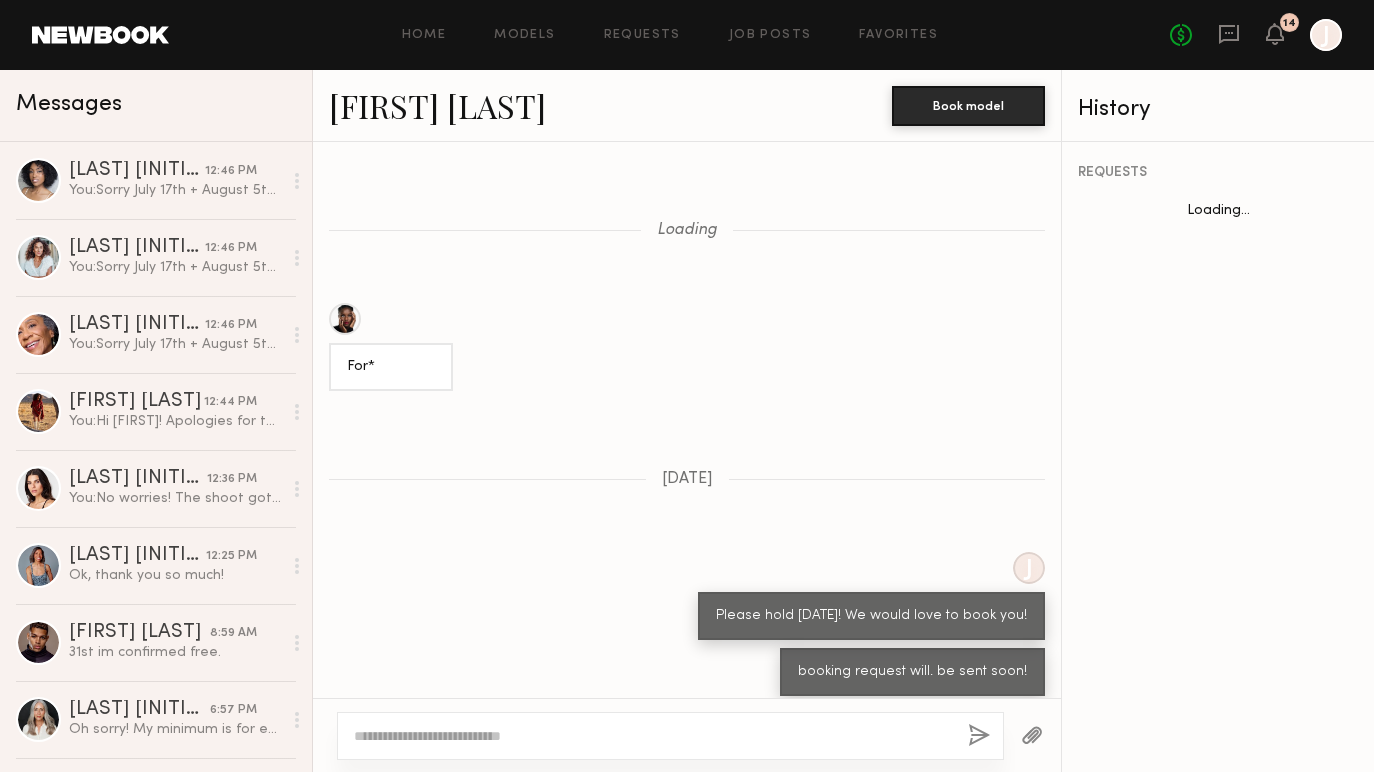 scroll, scrollTop: 2019, scrollLeft: 0, axis: vertical 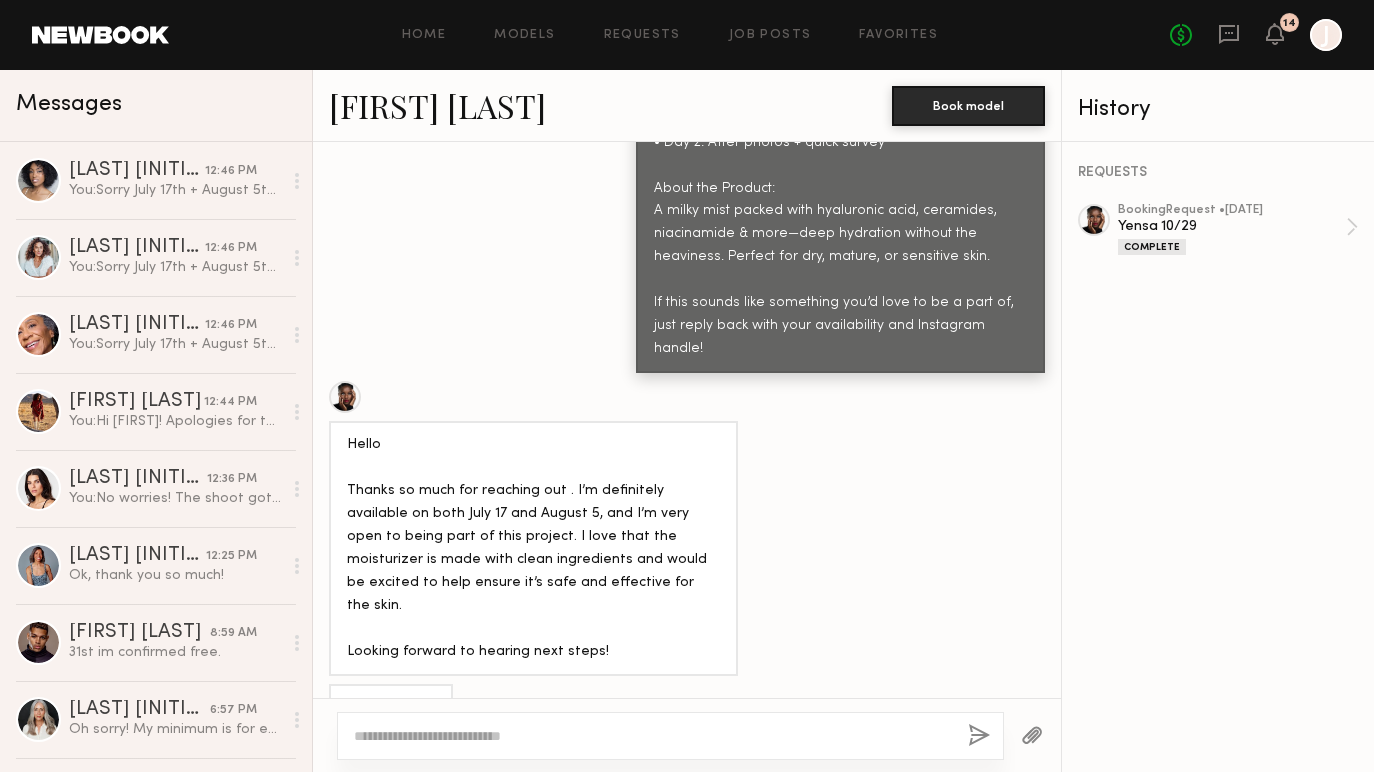 click 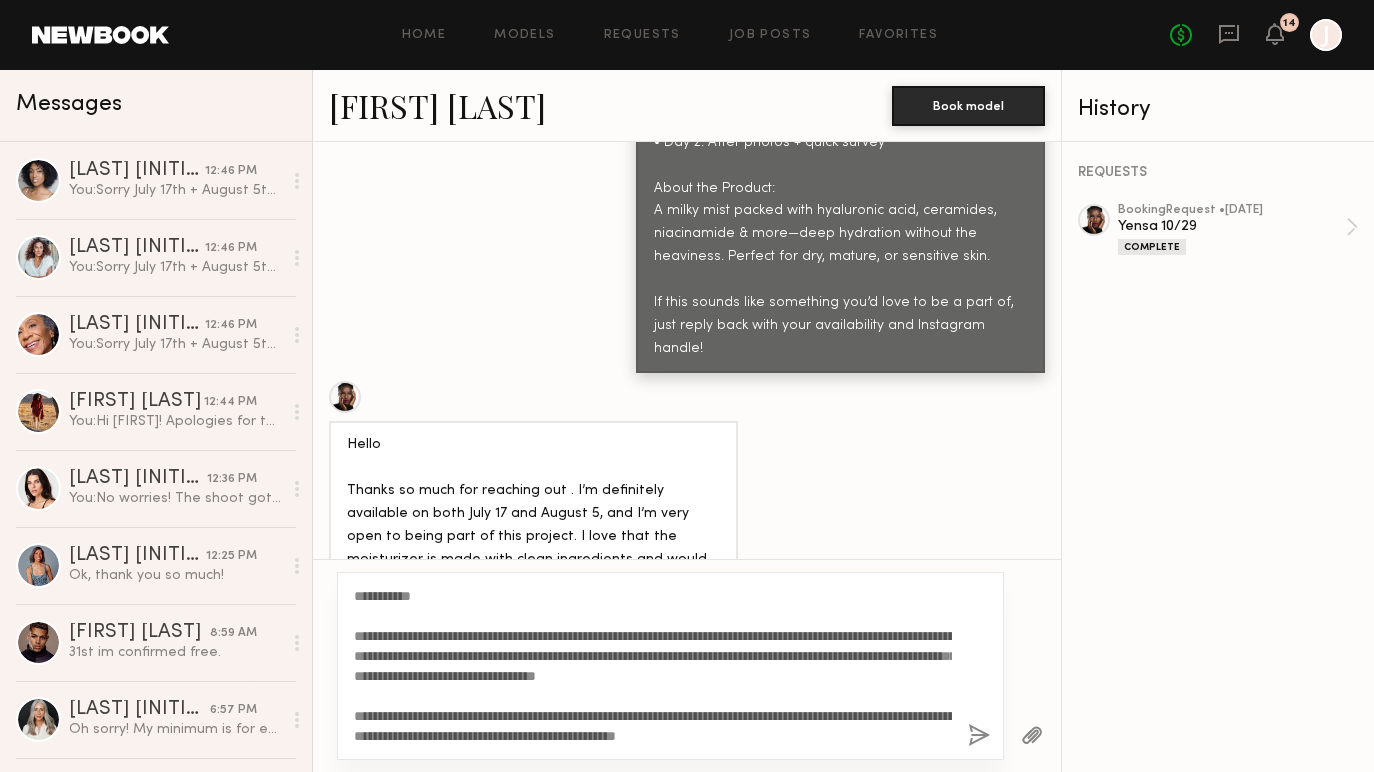 scroll, scrollTop: 97, scrollLeft: 0, axis: vertical 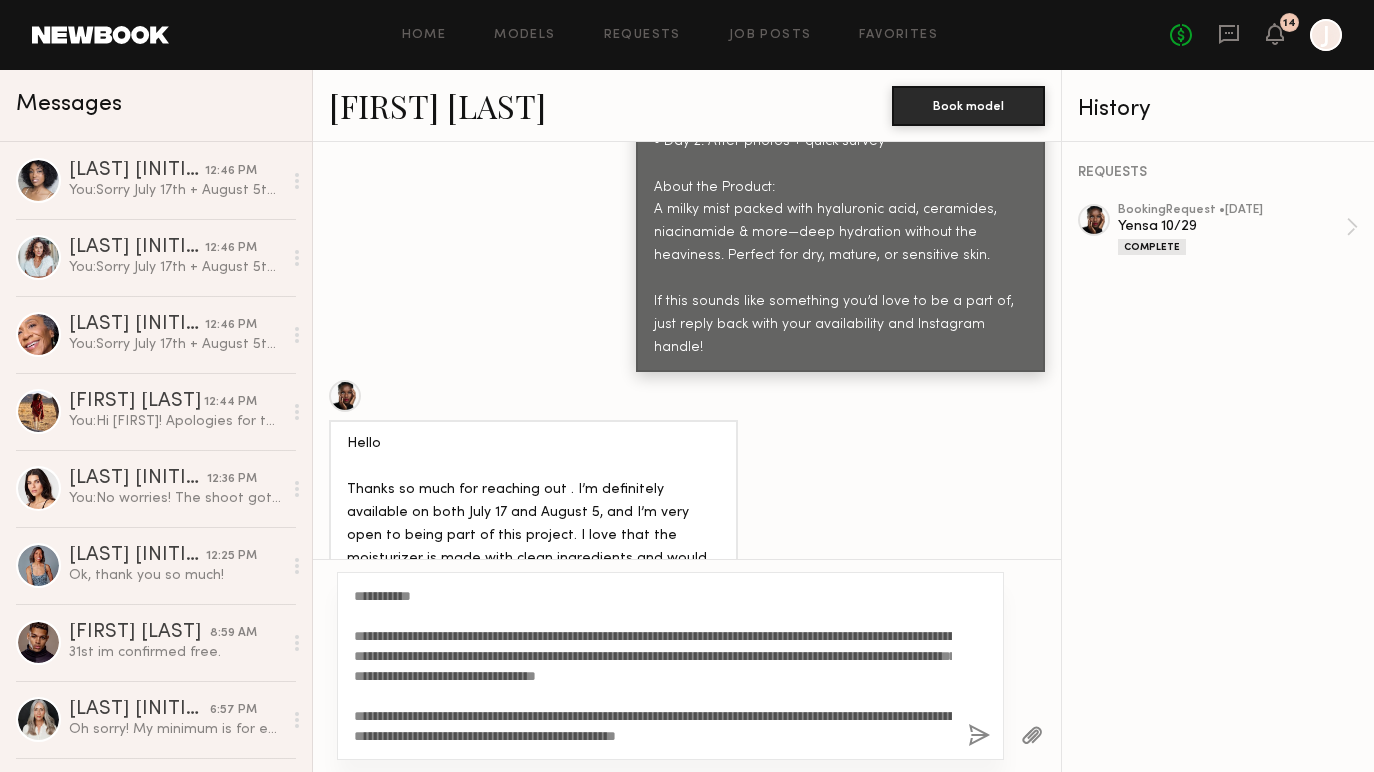 drag, startPoint x: 403, startPoint y: 598, endPoint x: 374, endPoint y: 597, distance: 29.017237 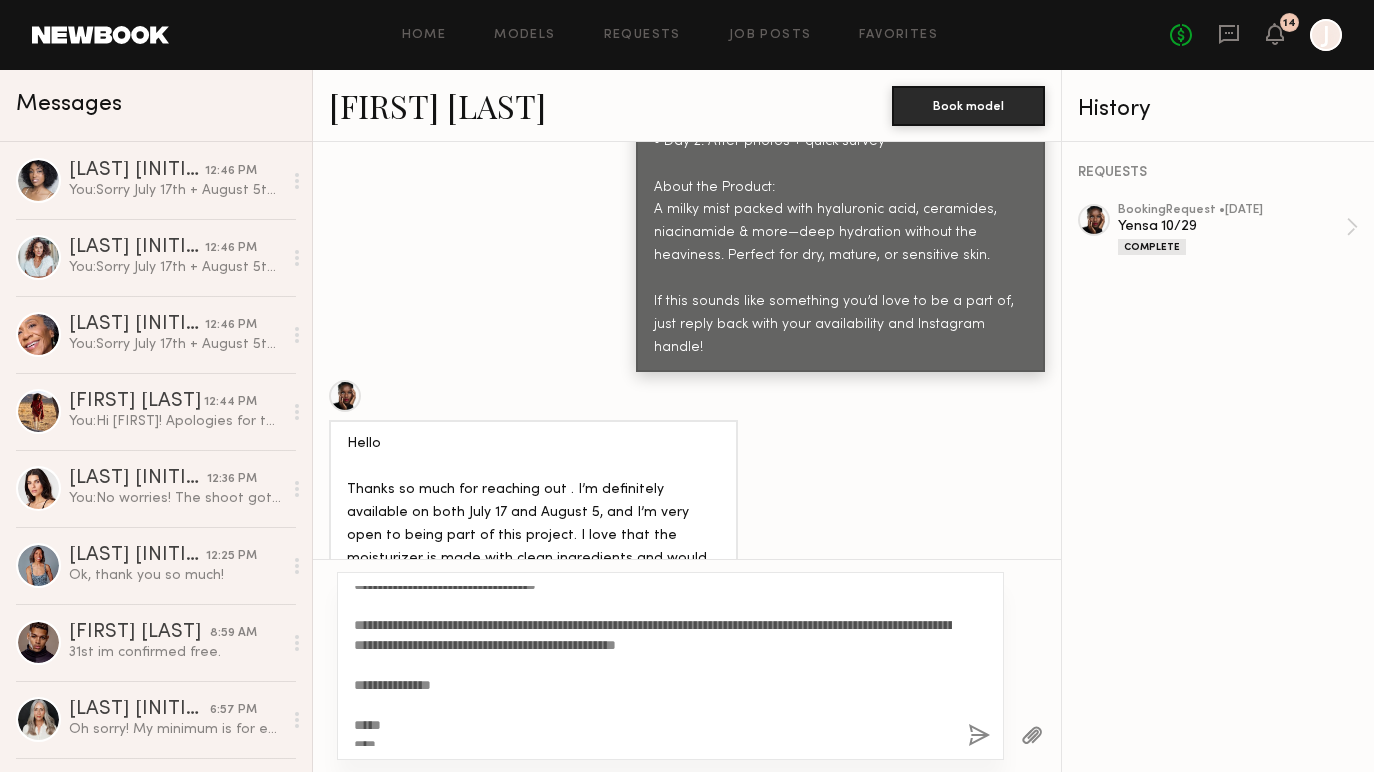 scroll, scrollTop: 100, scrollLeft: 0, axis: vertical 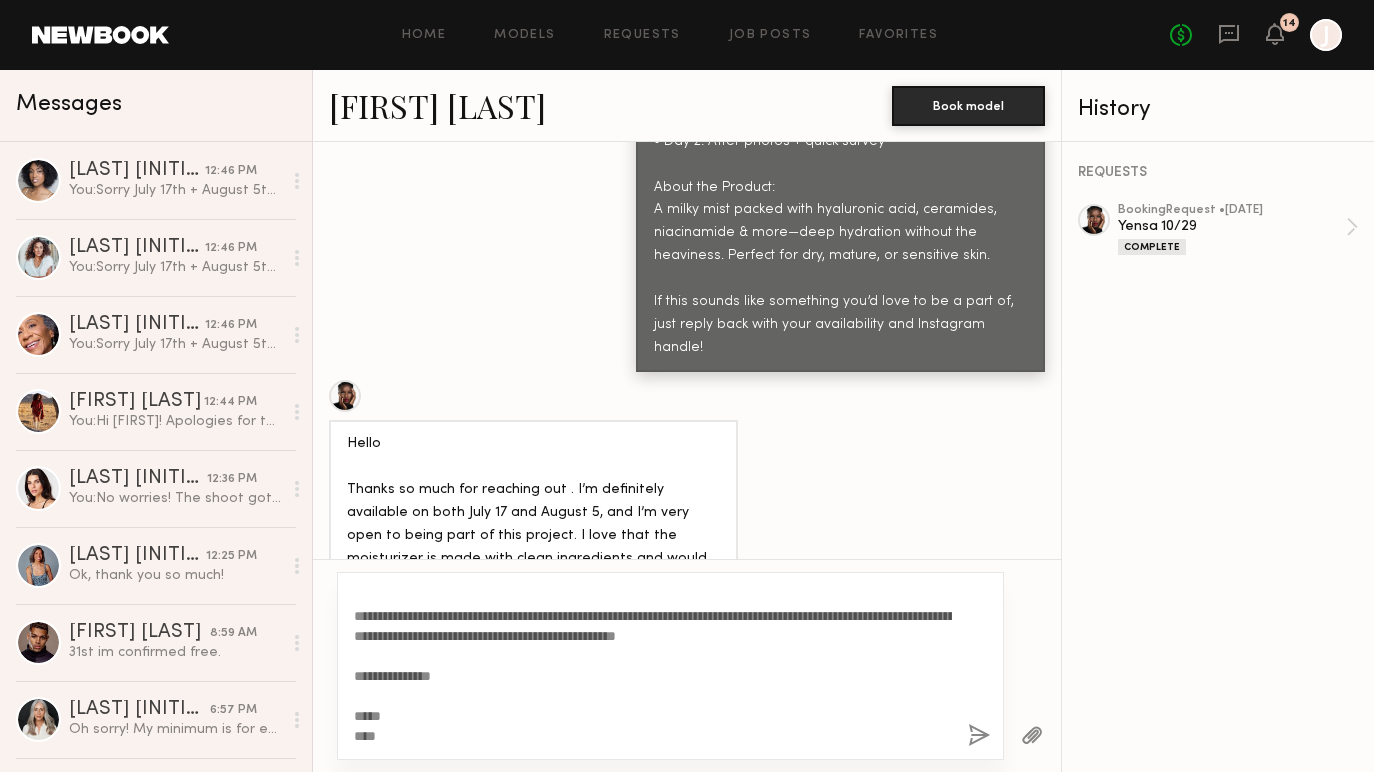 drag, startPoint x: 396, startPoint y: 737, endPoint x: 350, endPoint y: 719, distance: 49.396355 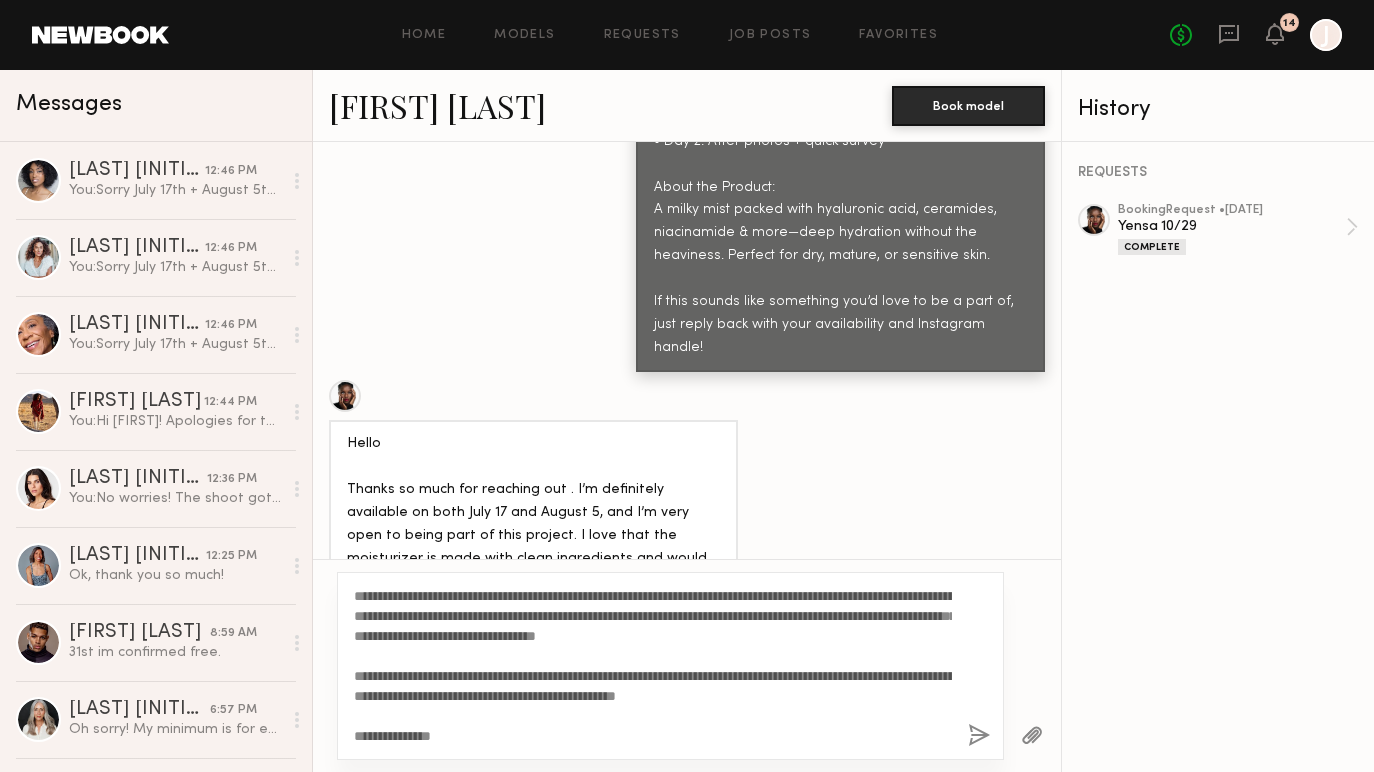 scroll, scrollTop: 40, scrollLeft: 0, axis: vertical 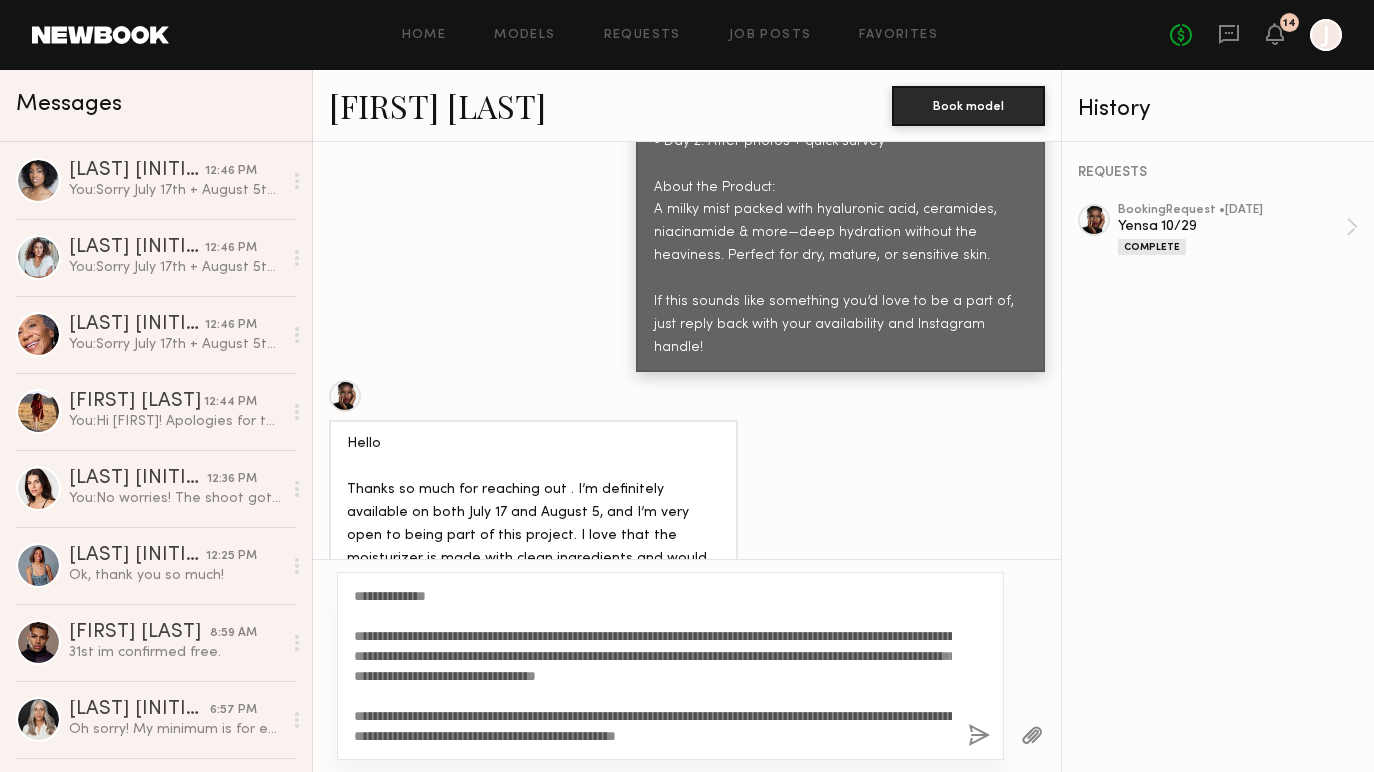 drag, startPoint x: 483, startPoint y: 735, endPoint x: 353, endPoint y: 590, distance: 194.74342 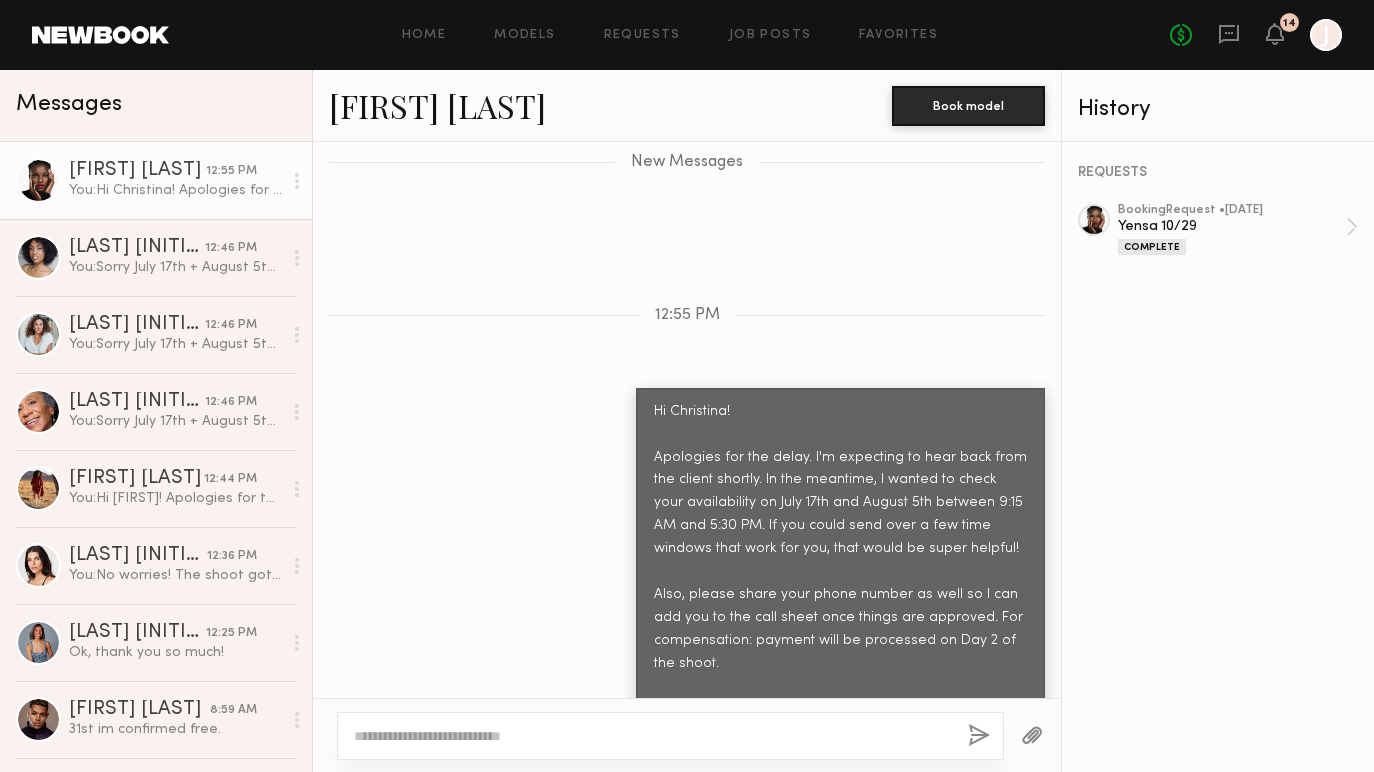 scroll, scrollTop: 2802, scrollLeft: 0, axis: vertical 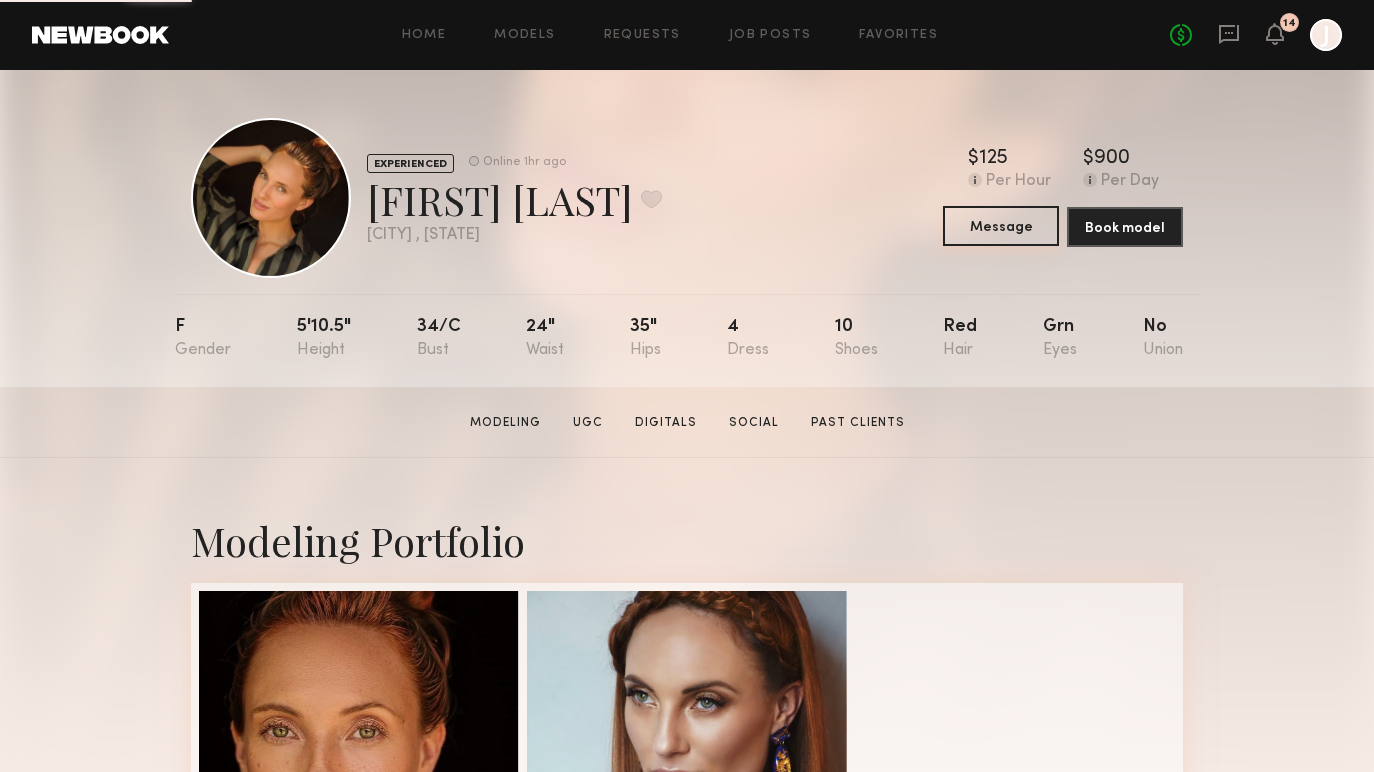 click on "Message" 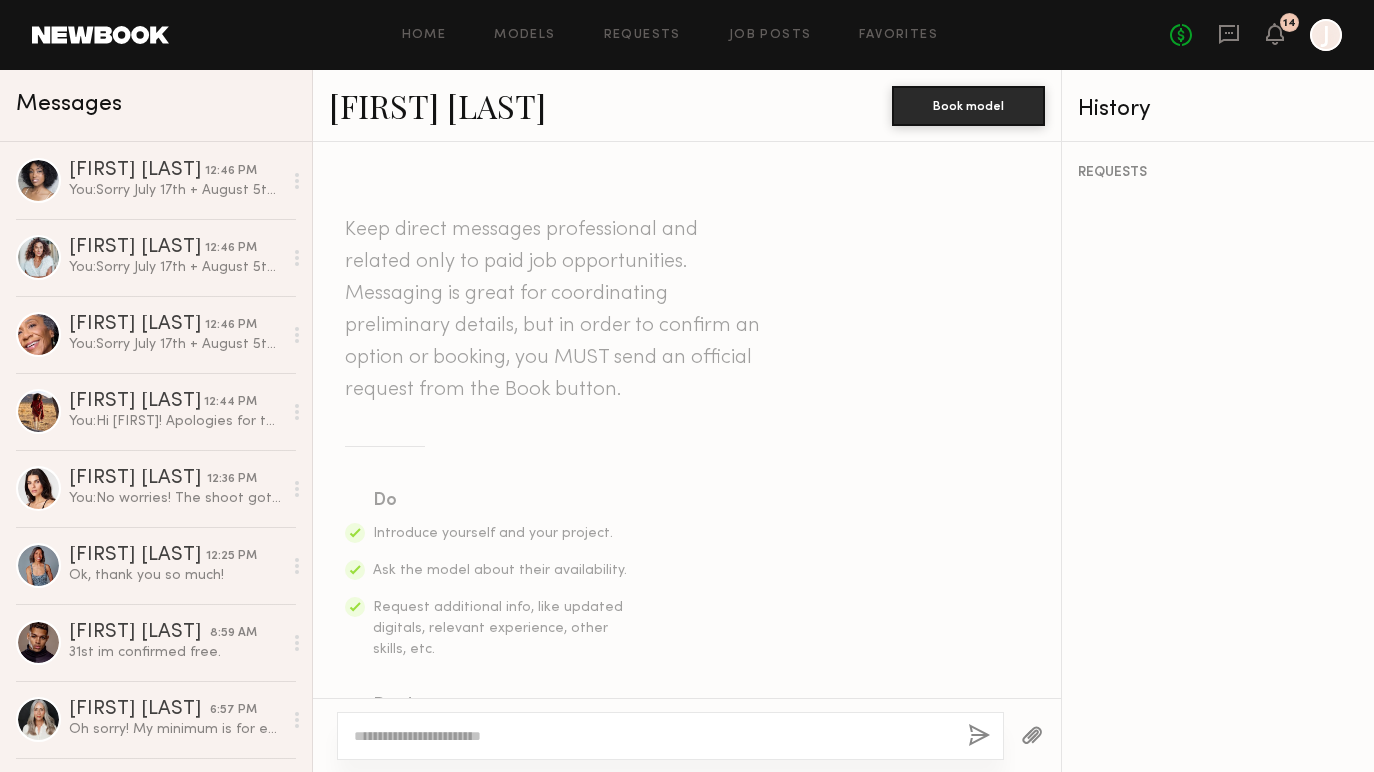 scroll, scrollTop: 2800, scrollLeft: 0, axis: vertical 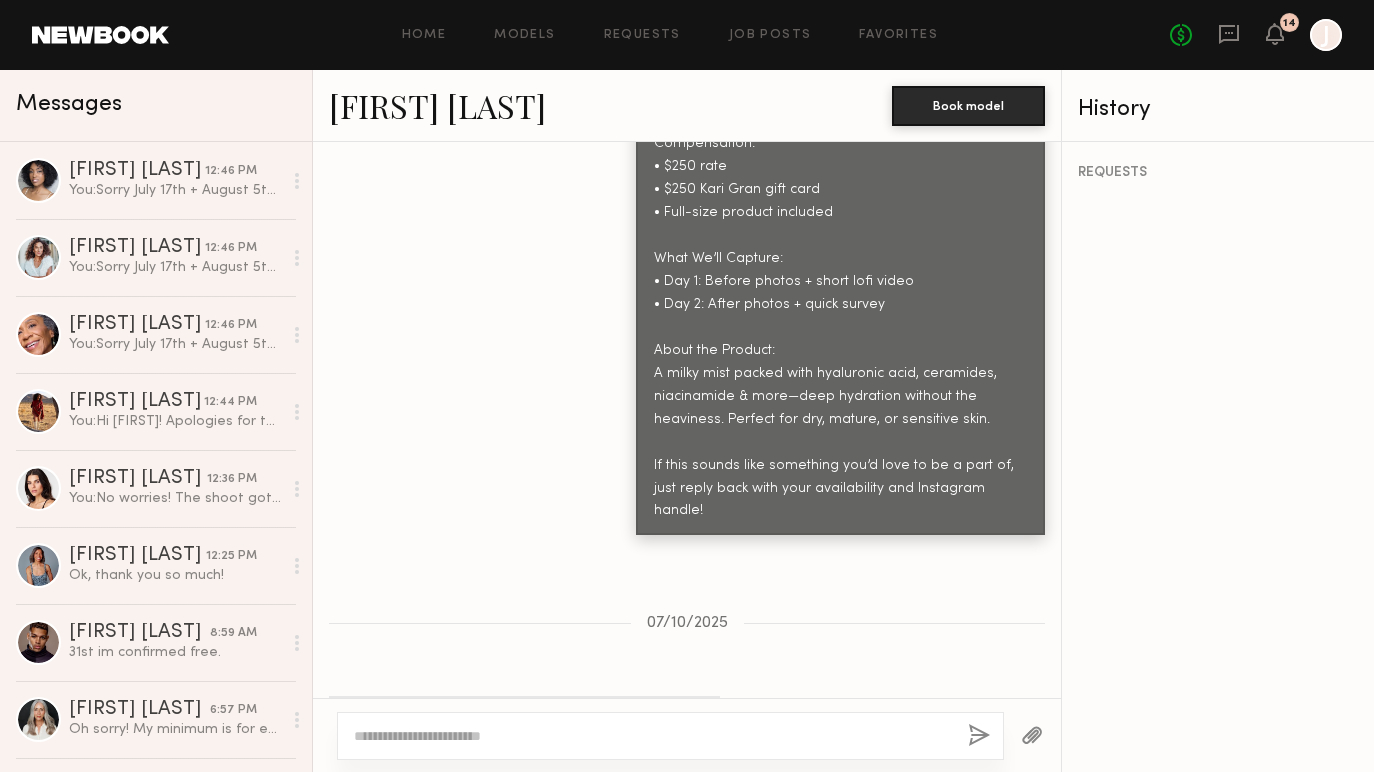 click 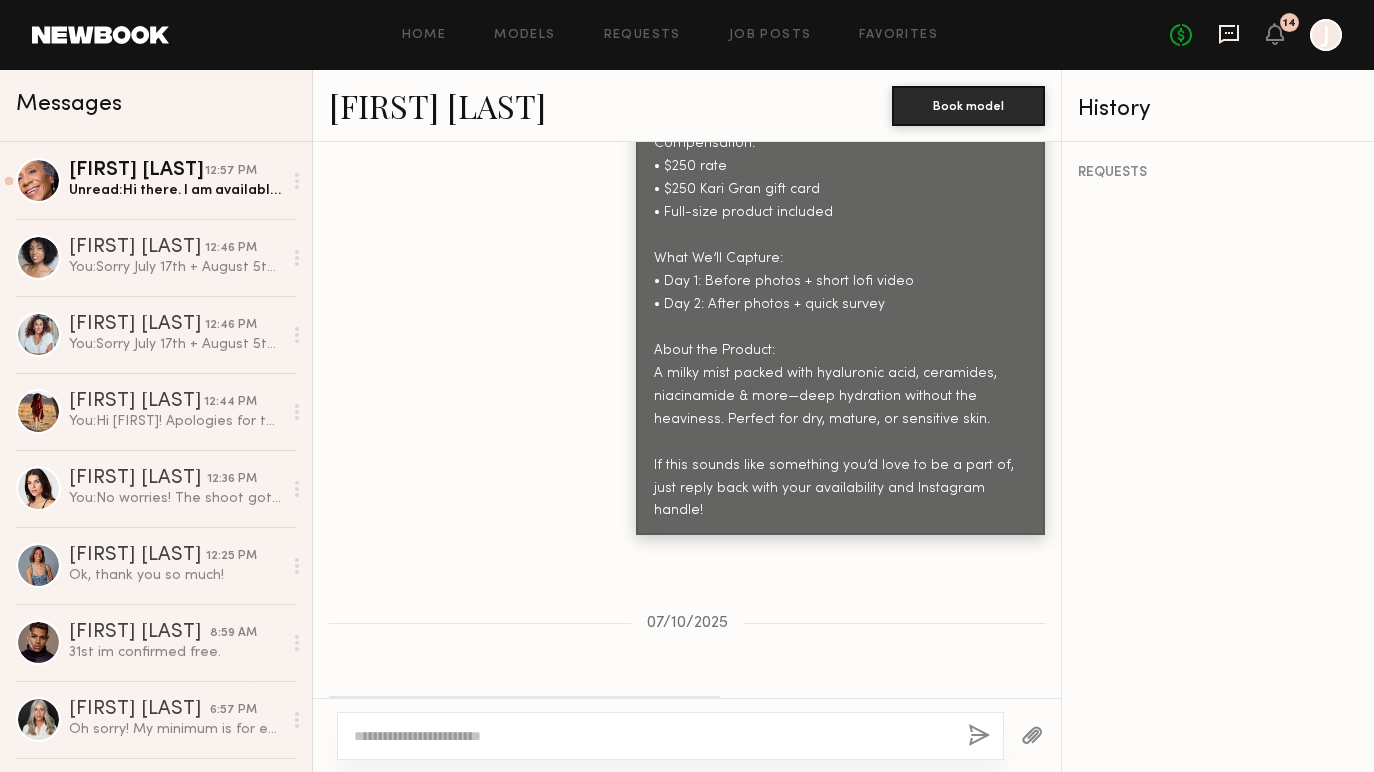 click 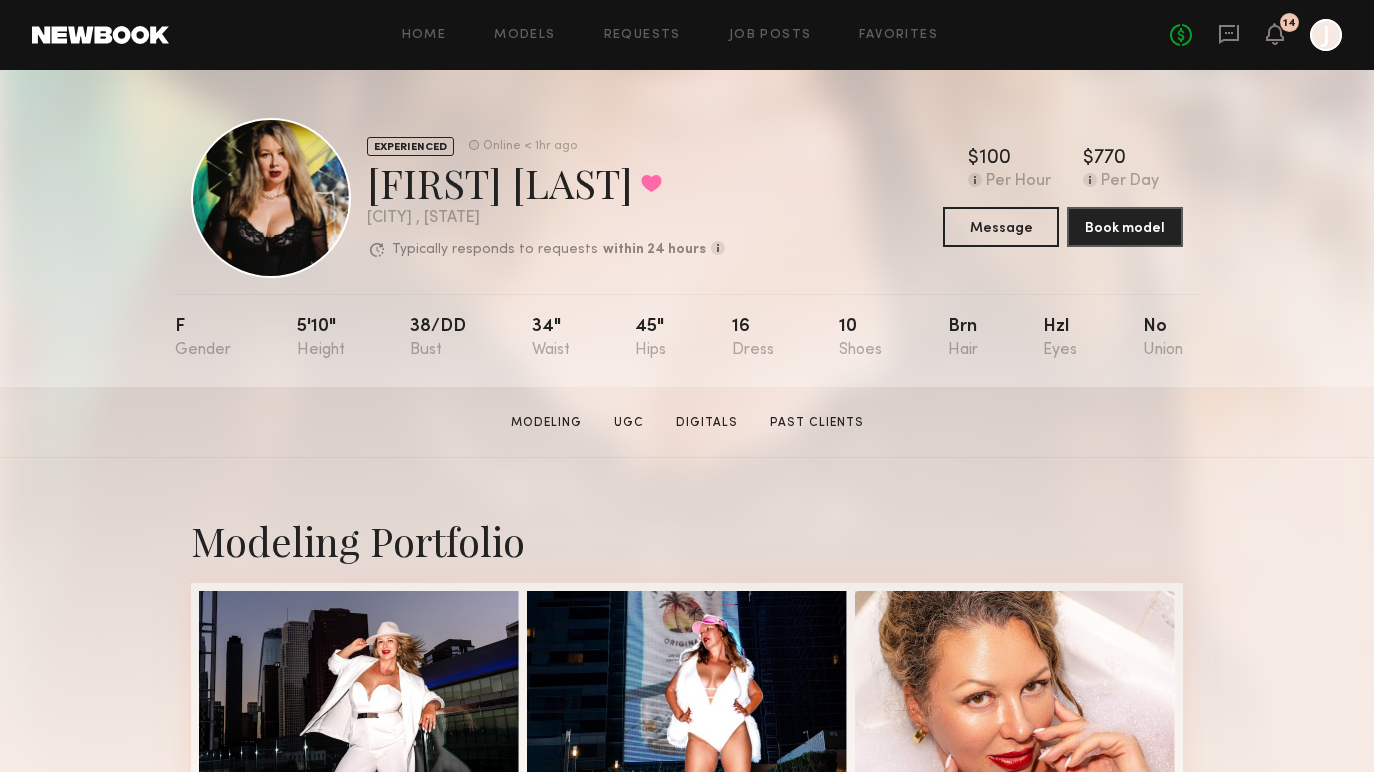 scroll, scrollTop: 0, scrollLeft: 0, axis: both 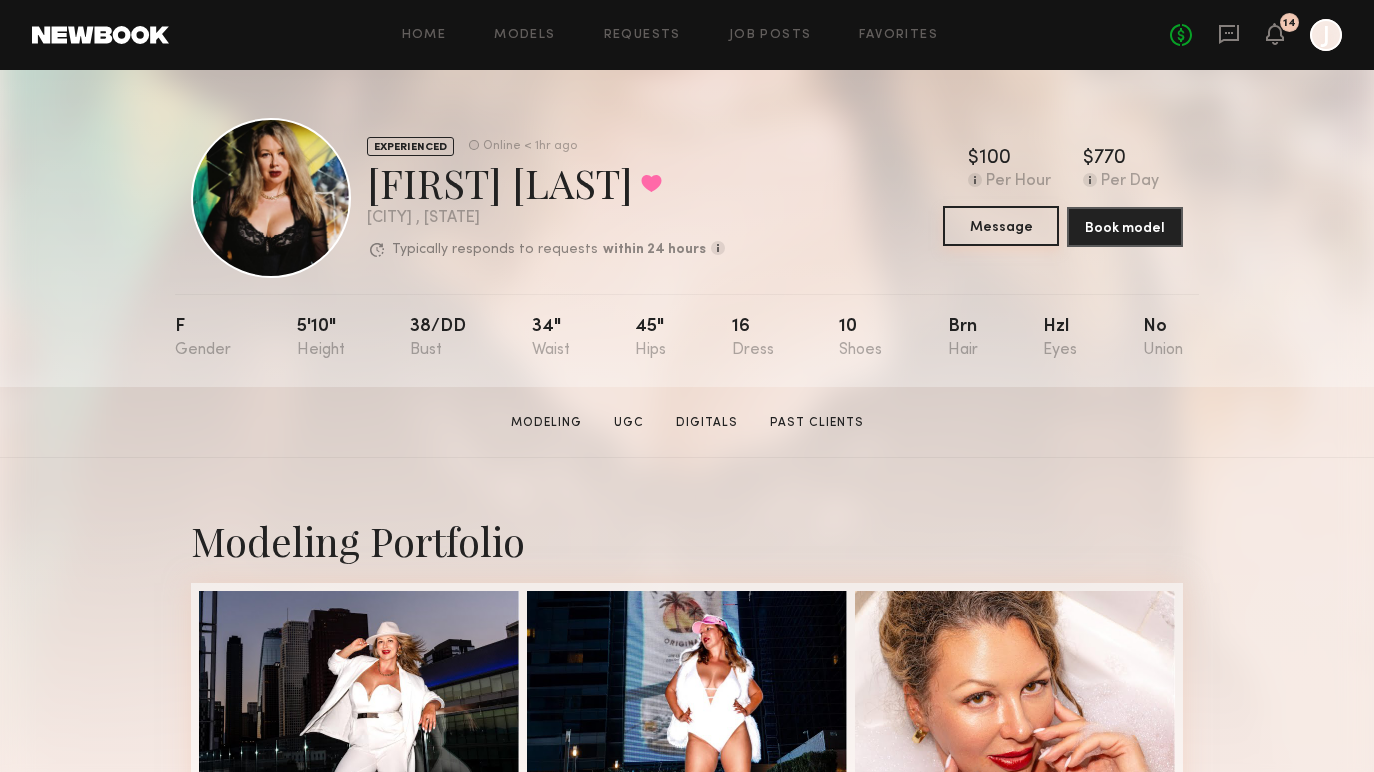 click on "Message" 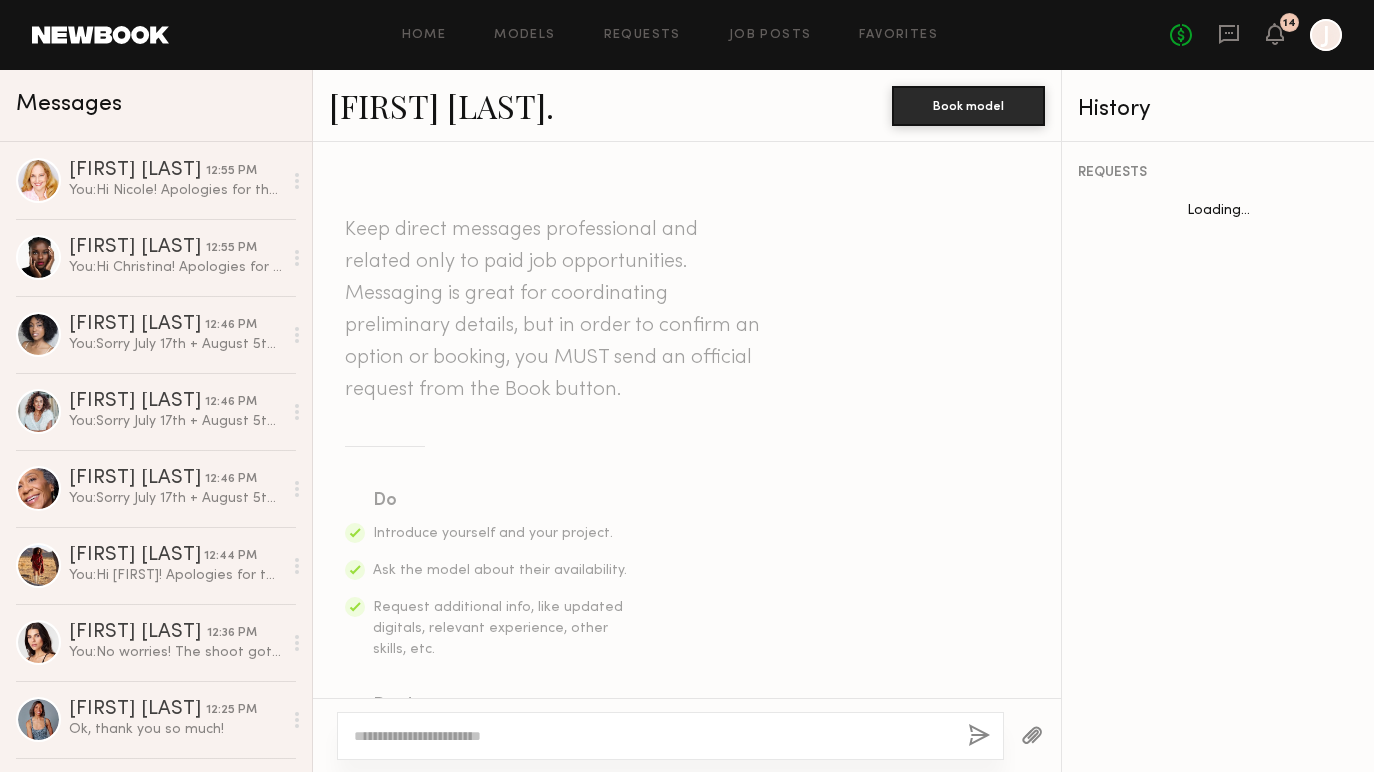 scroll, scrollTop: 3751, scrollLeft: 0, axis: vertical 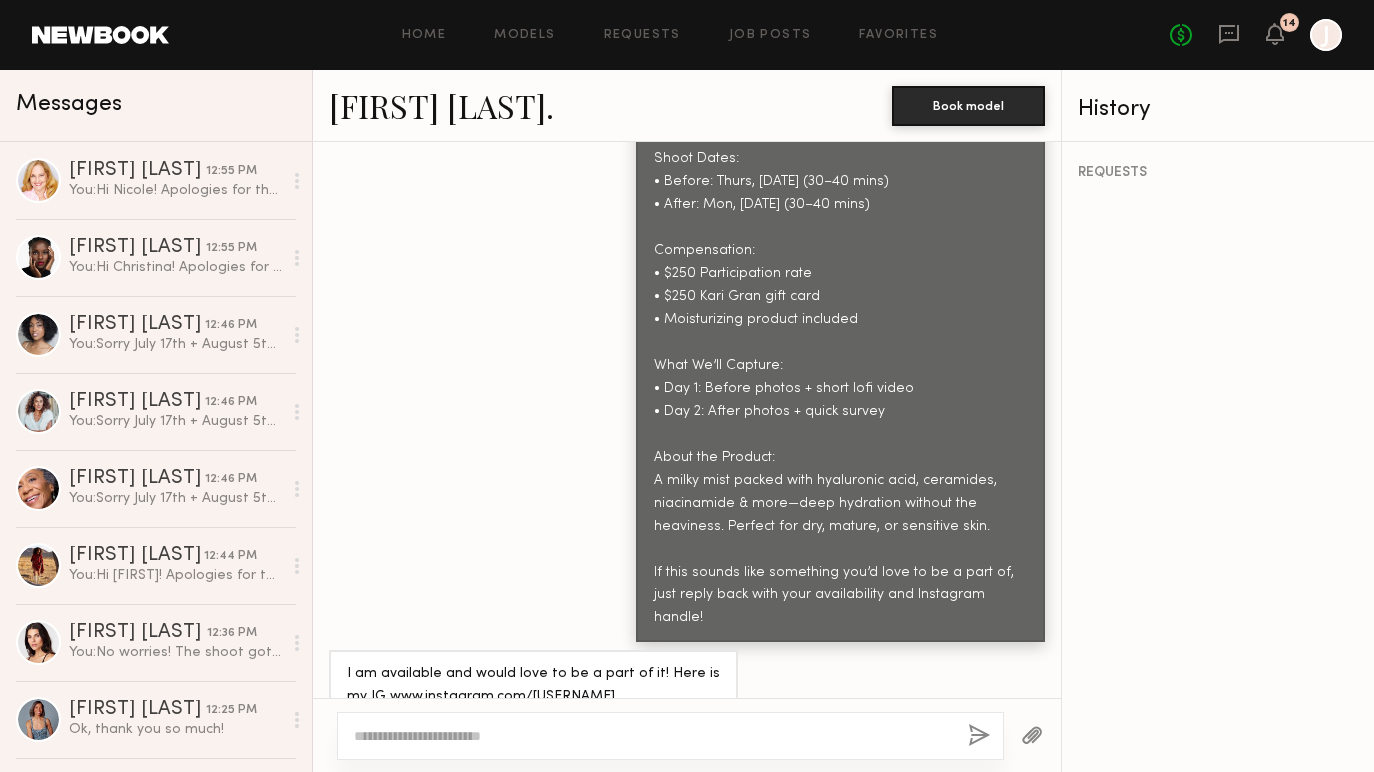 click 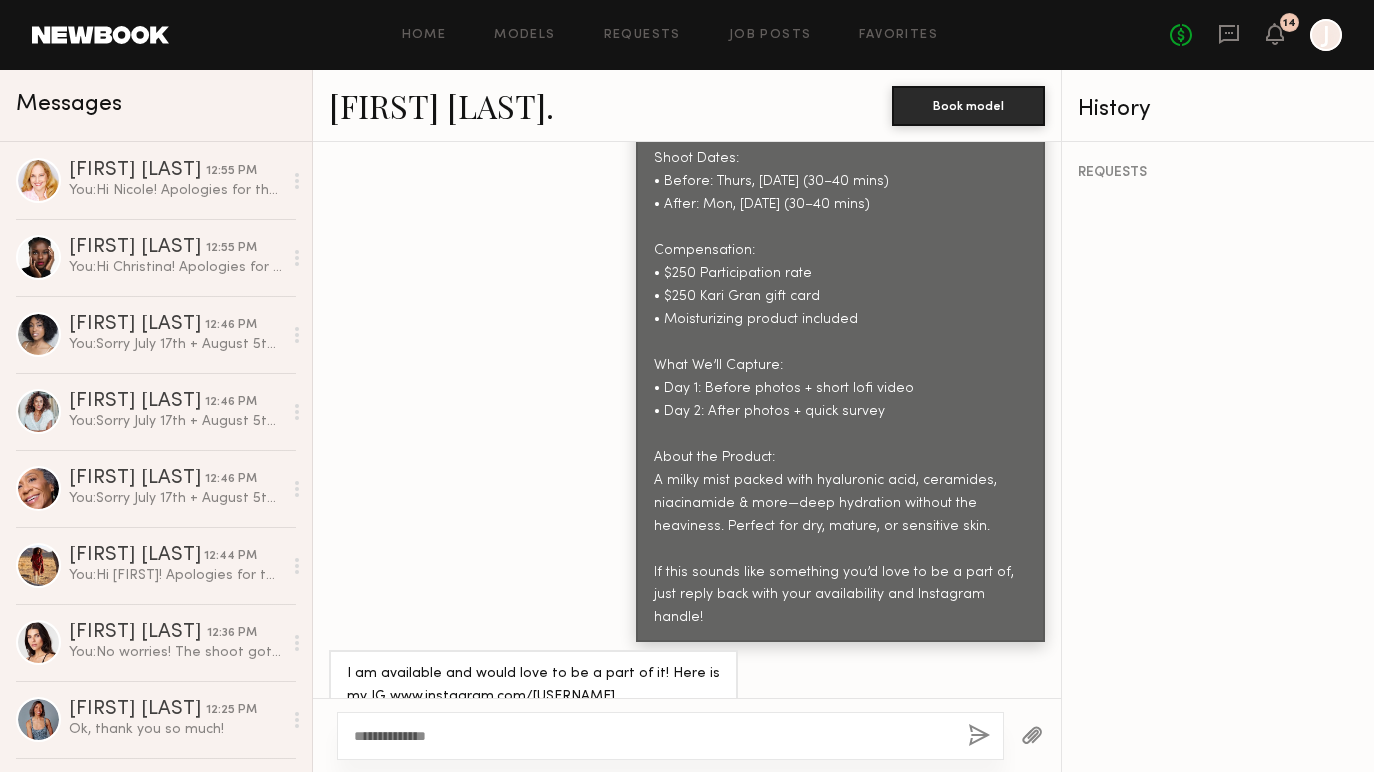 scroll, scrollTop: 37, scrollLeft: 0, axis: vertical 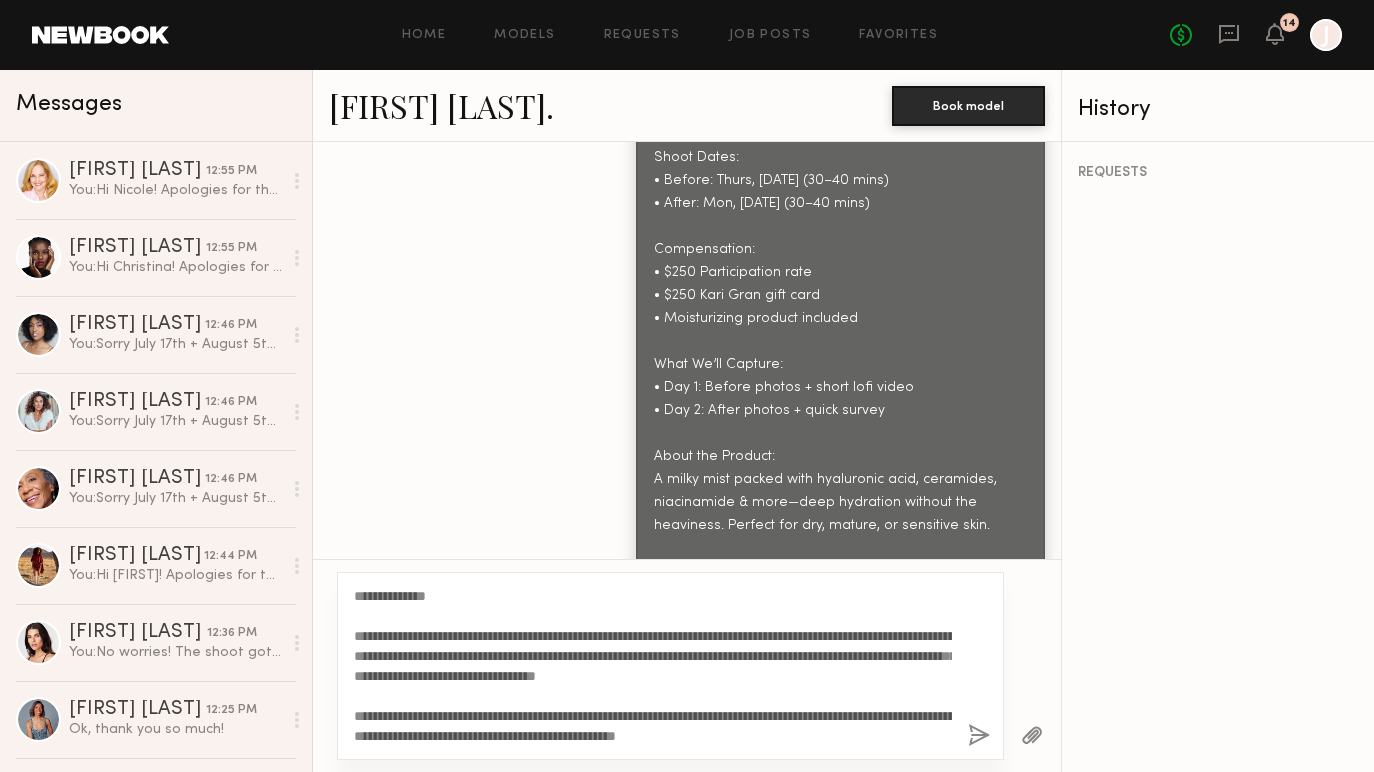 drag, startPoint x: 429, startPoint y: 598, endPoint x: 374, endPoint y: 596, distance: 55.03635 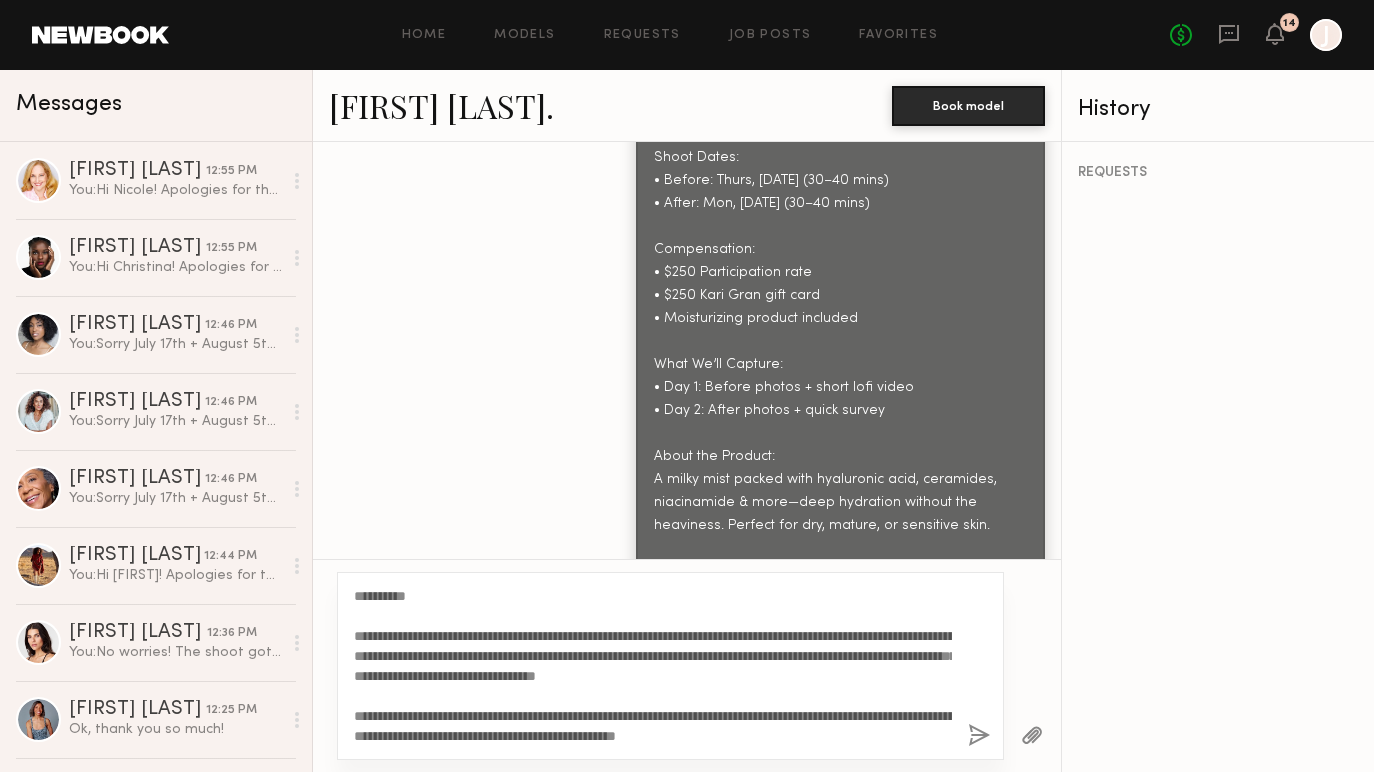 type on "**********" 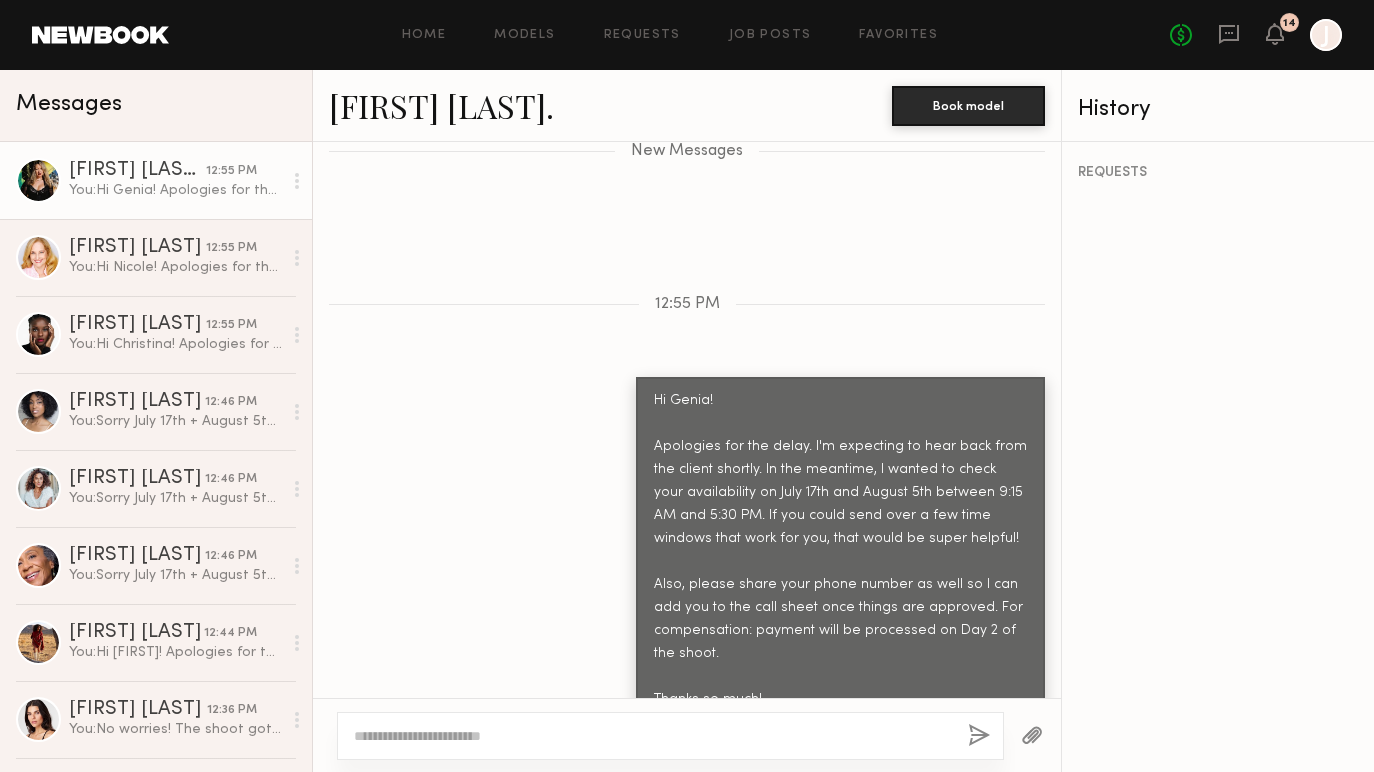 scroll, scrollTop: 4574, scrollLeft: 0, axis: vertical 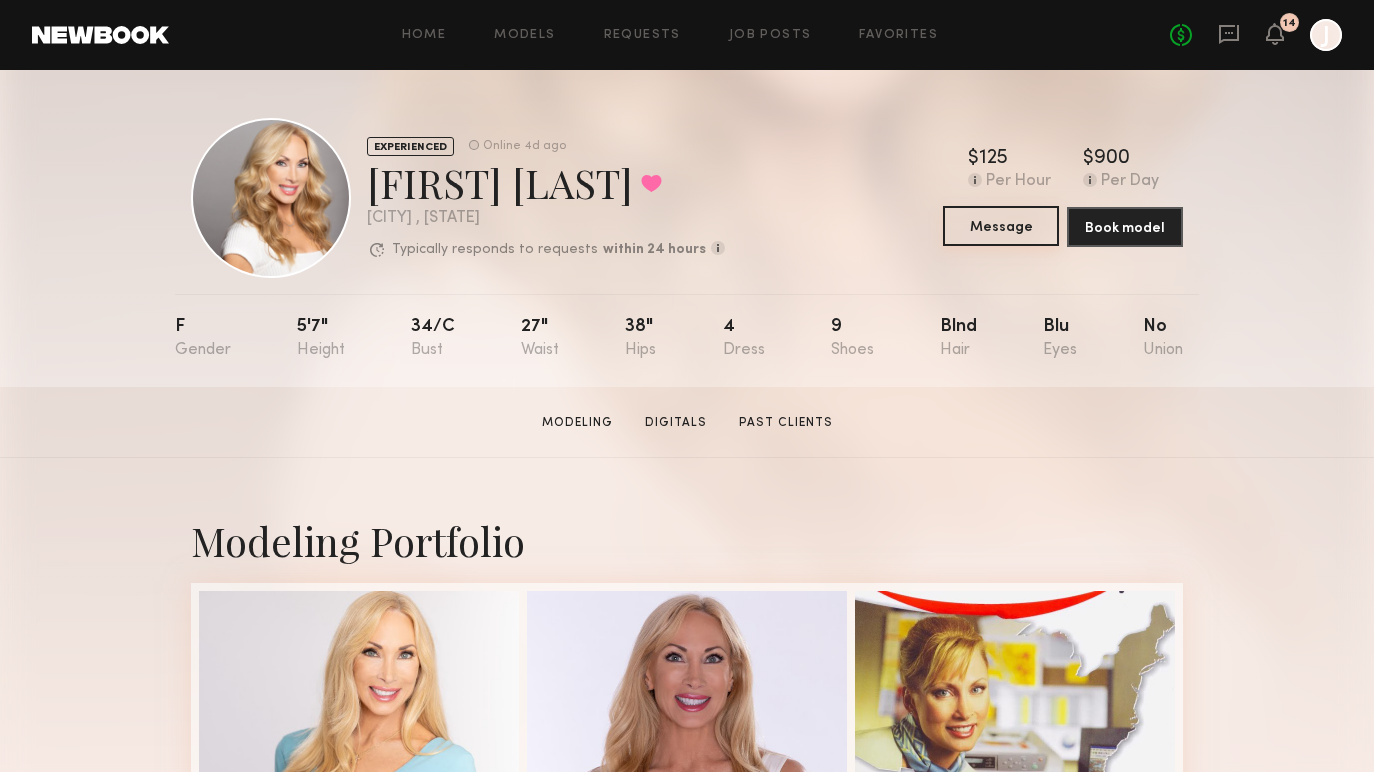 click on "Message" 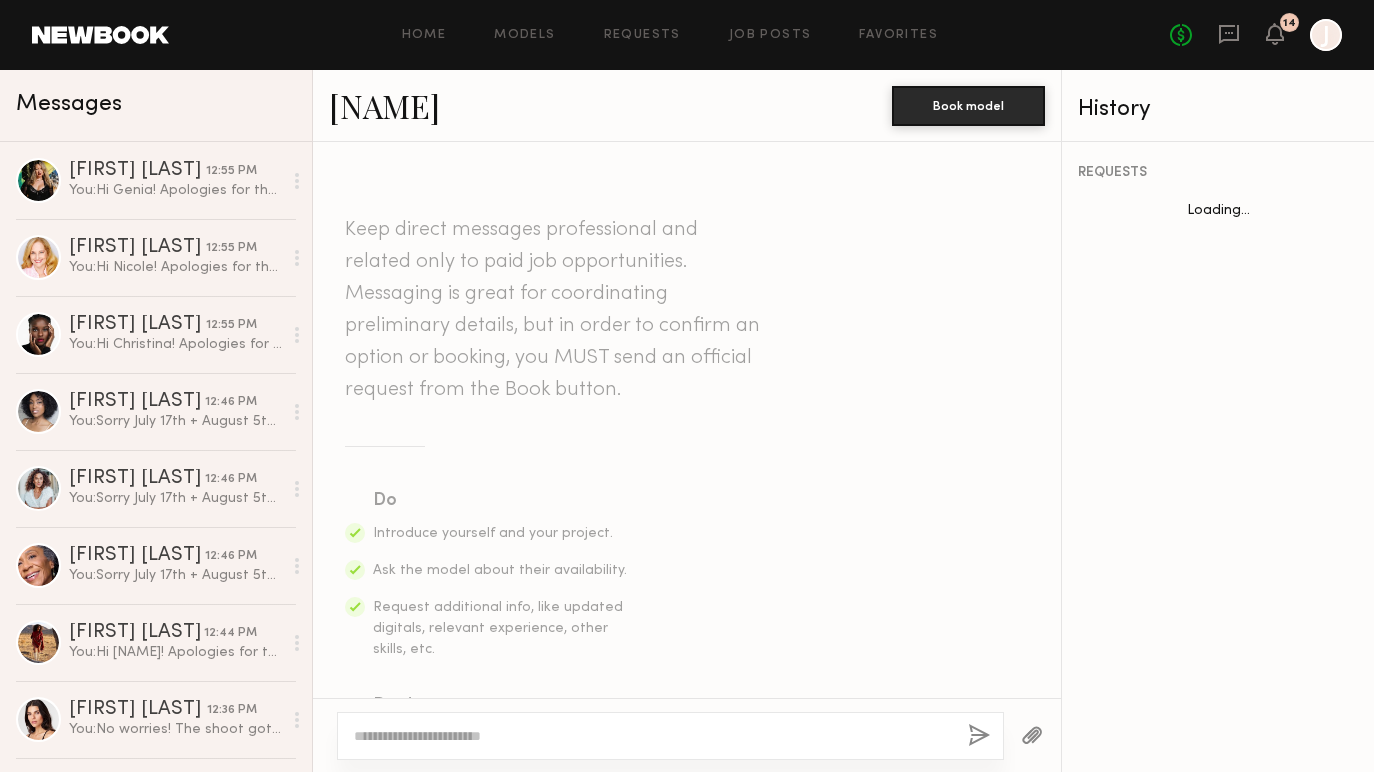 scroll, scrollTop: 3185, scrollLeft: 0, axis: vertical 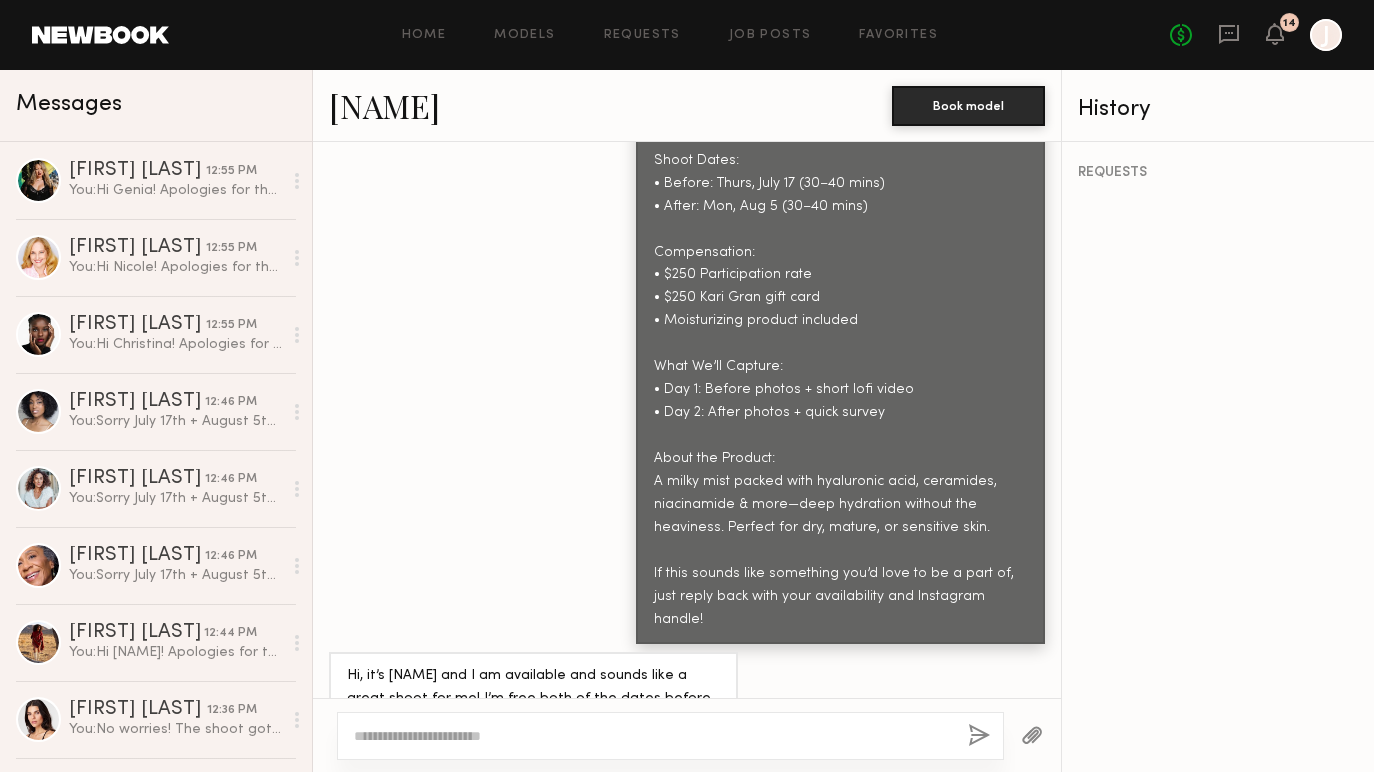 click 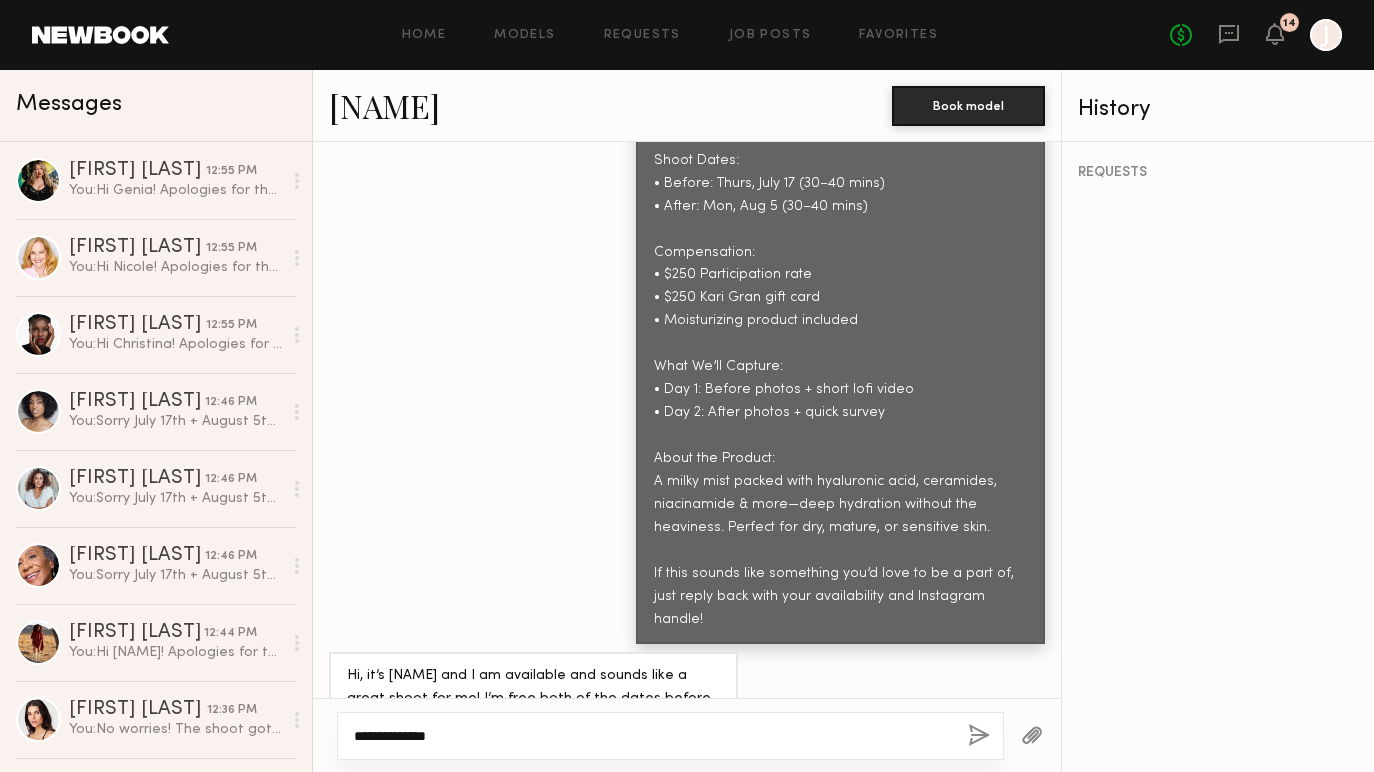 scroll, scrollTop: 37, scrollLeft: 0, axis: vertical 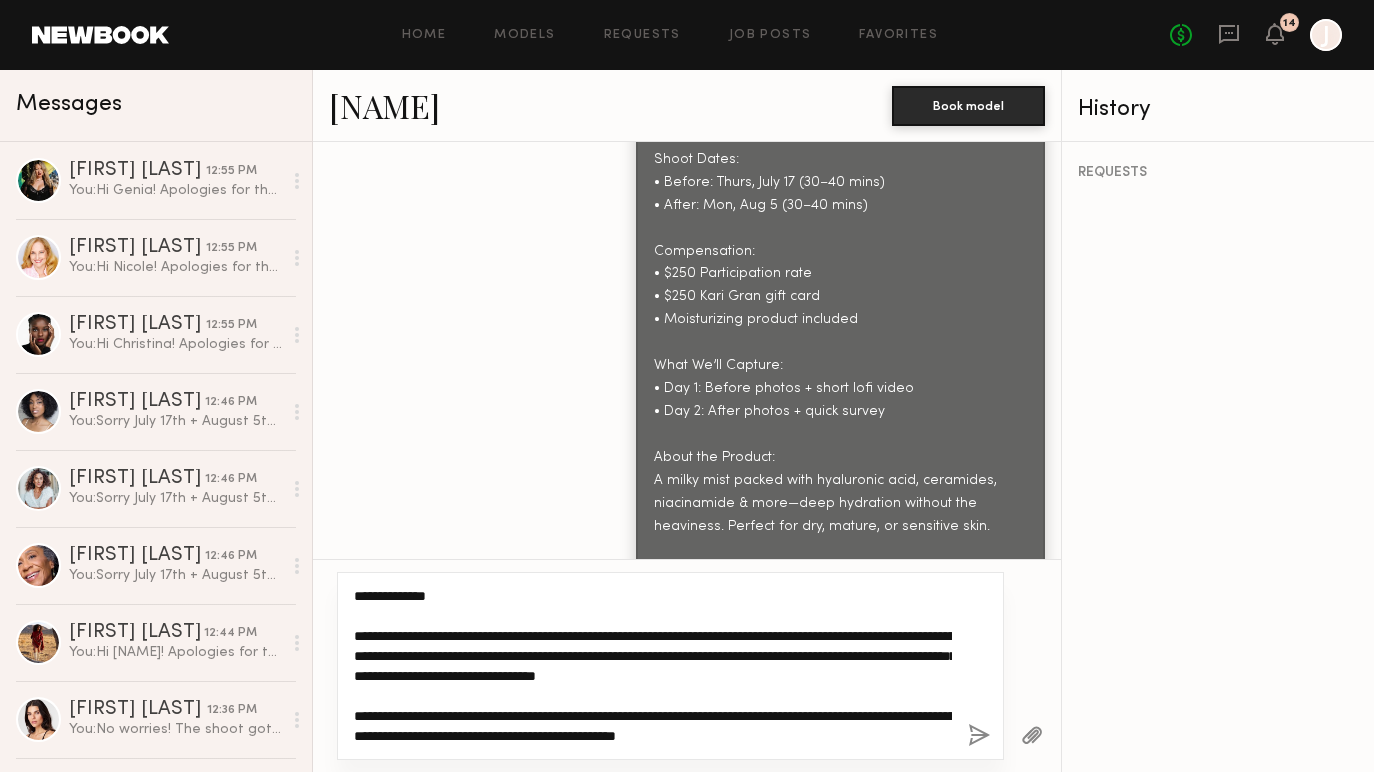 drag, startPoint x: 430, startPoint y: 601, endPoint x: 373, endPoint y: 595, distance: 57.31492 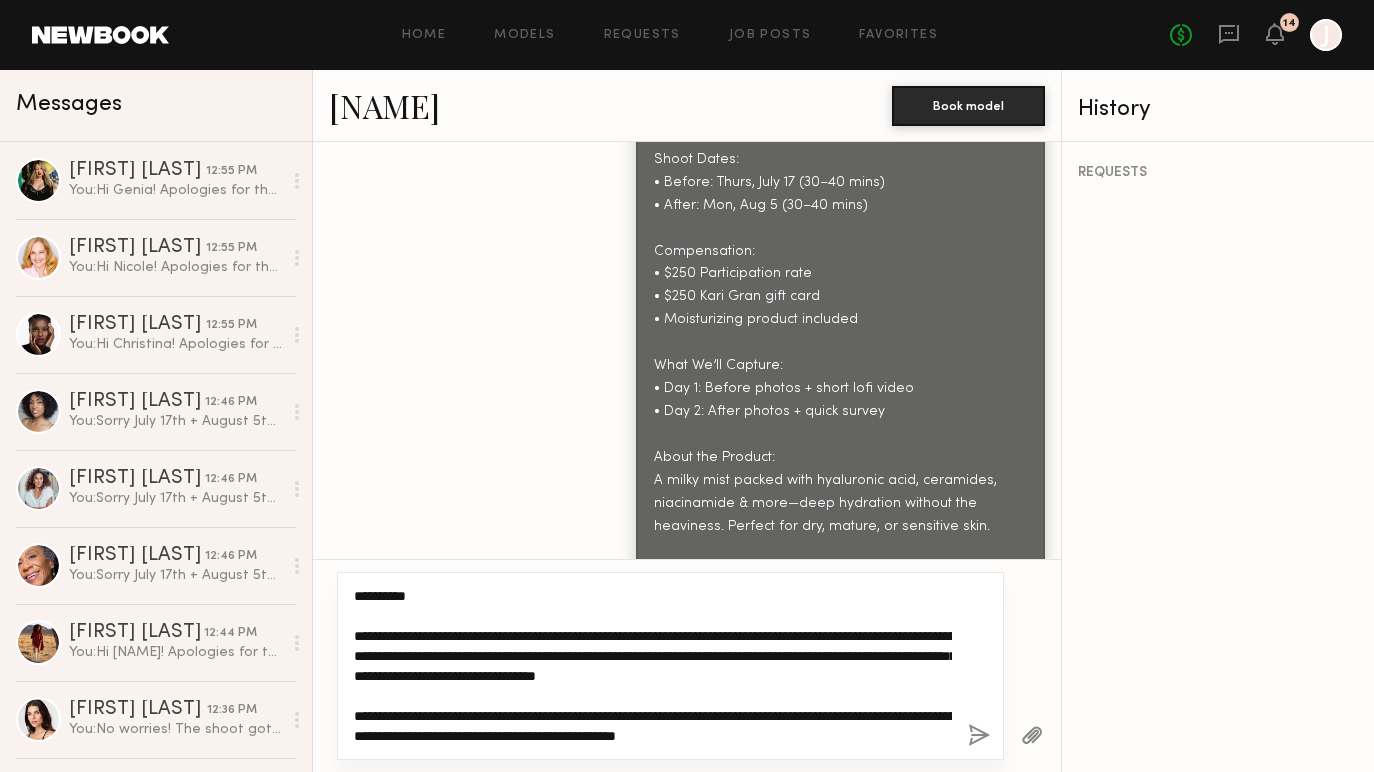 type on "**********" 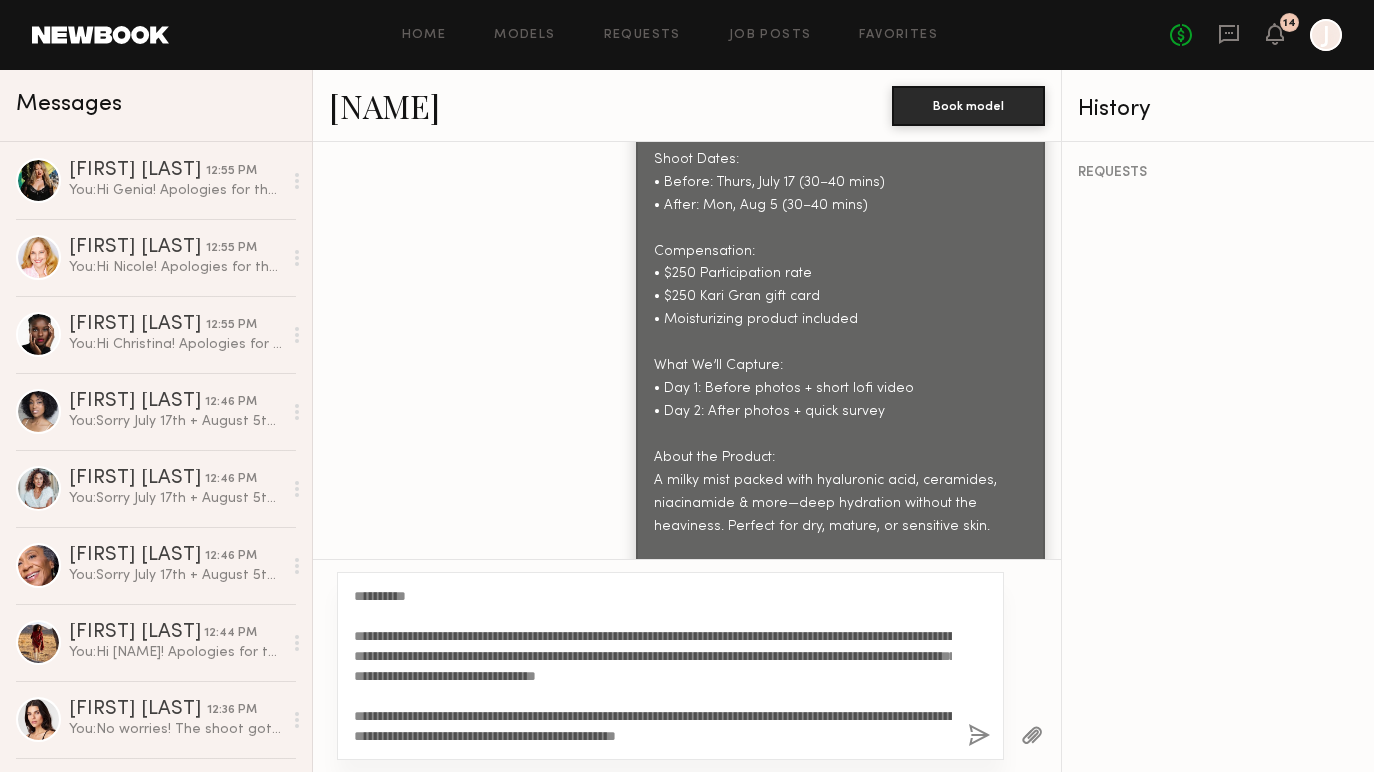 click 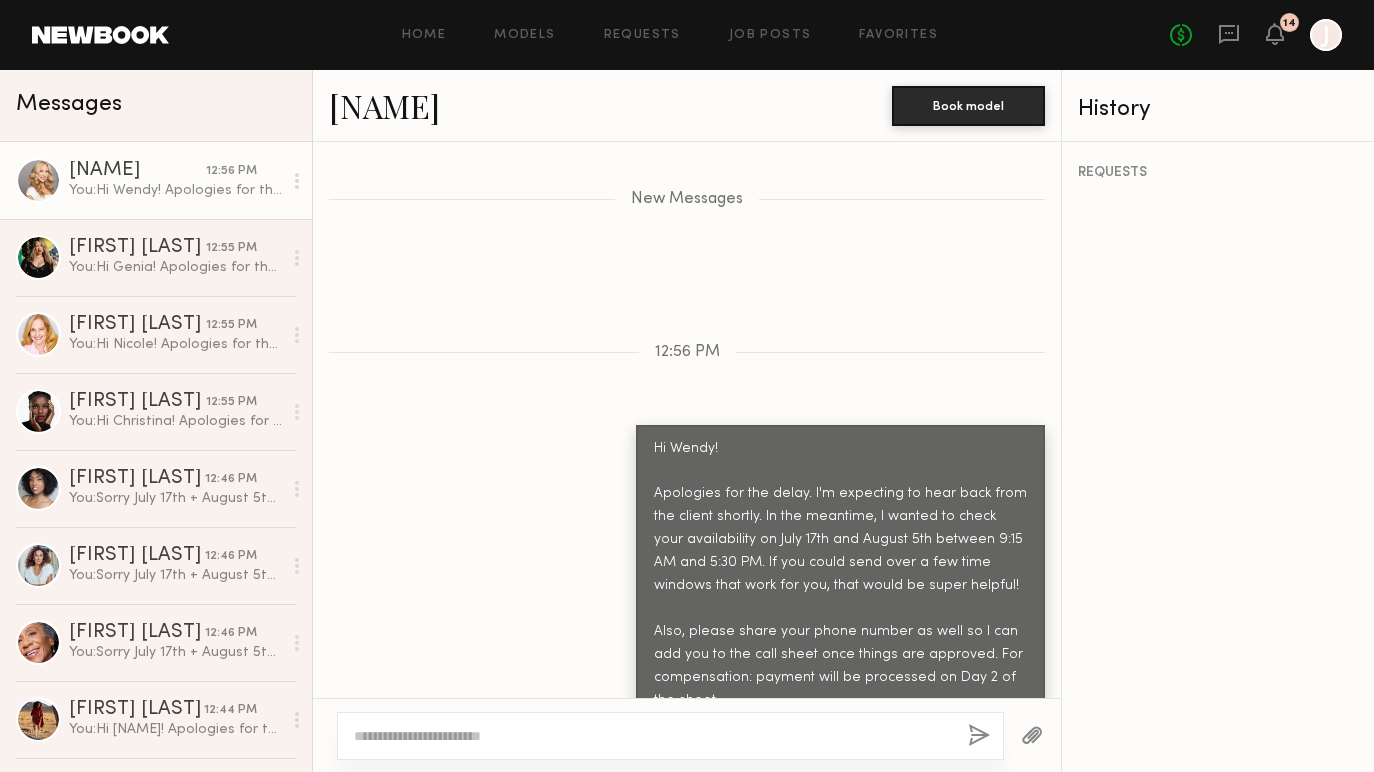 scroll, scrollTop: 4008, scrollLeft: 0, axis: vertical 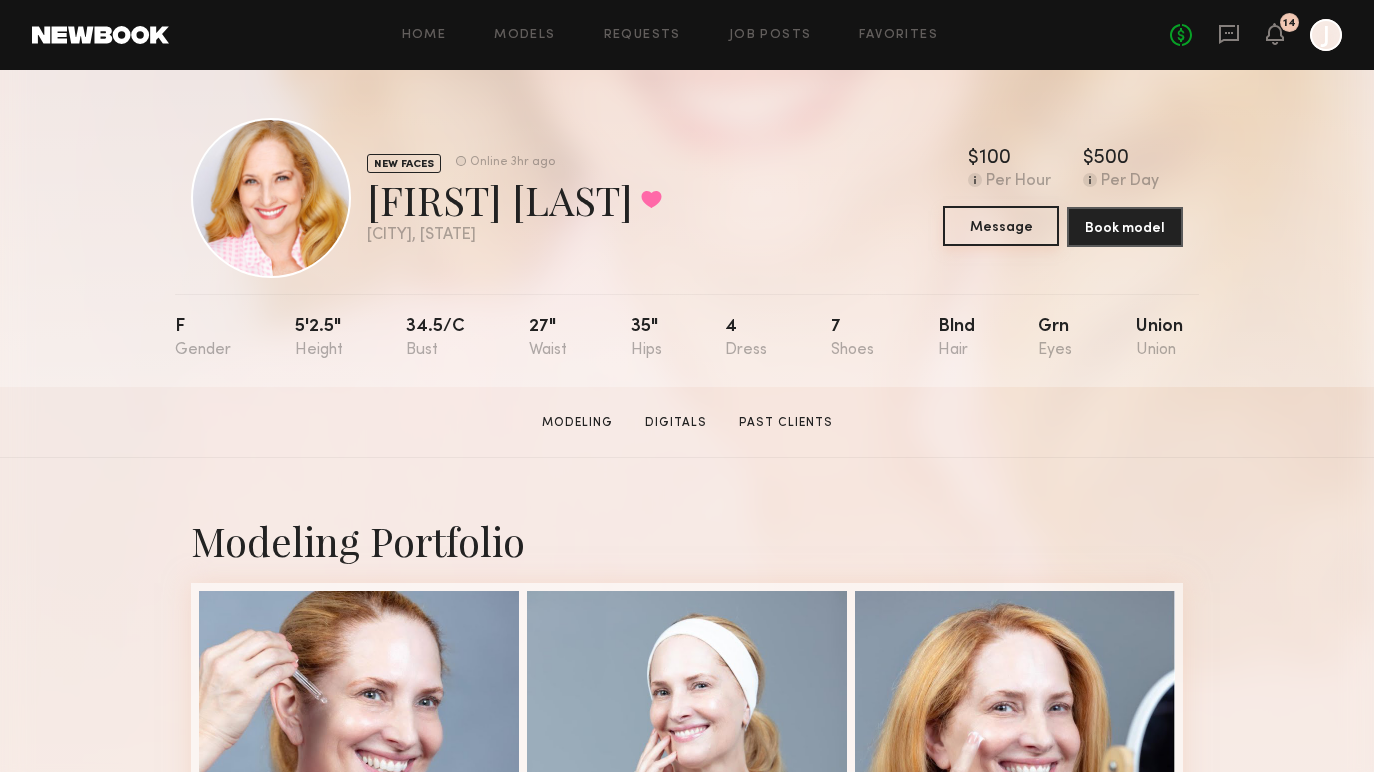 click on "Message" 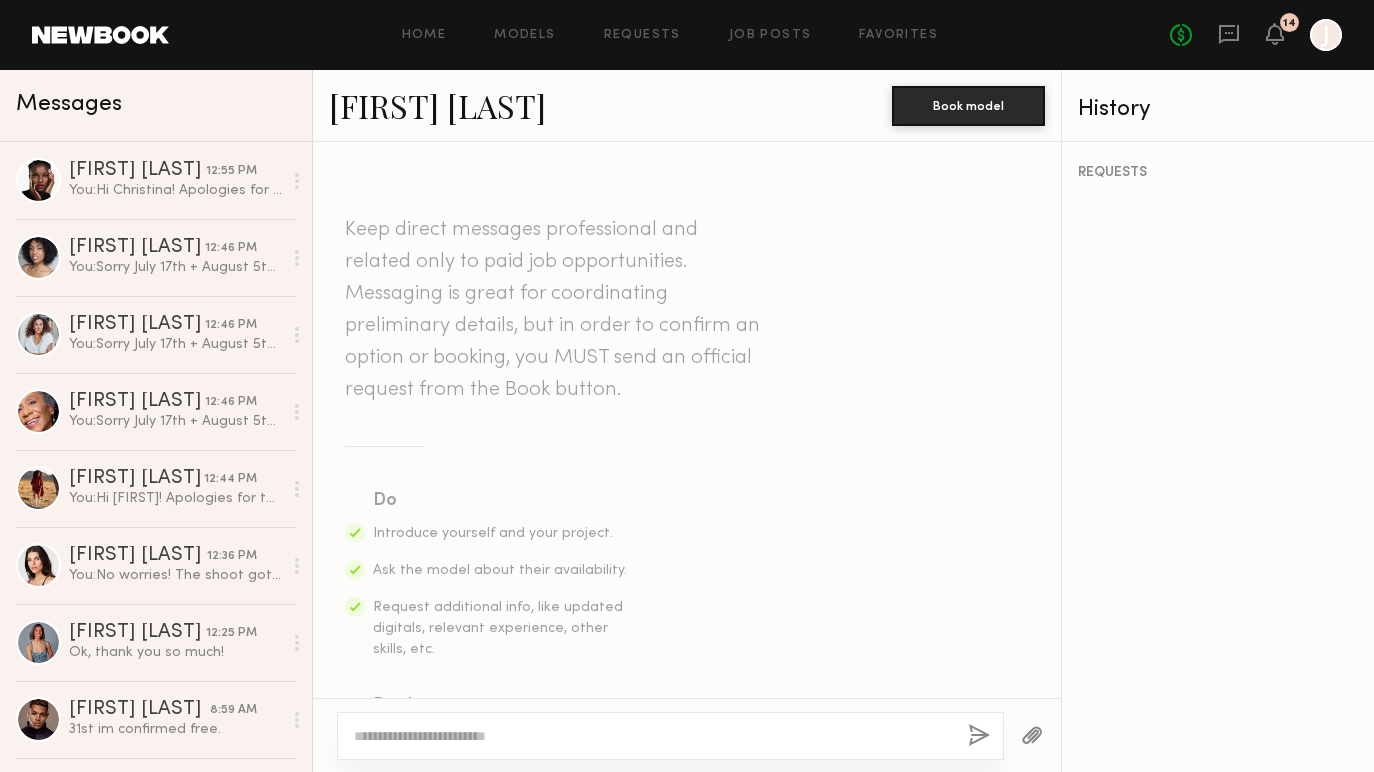 scroll, scrollTop: 2954, scrollLeft: 0, axis: vertical 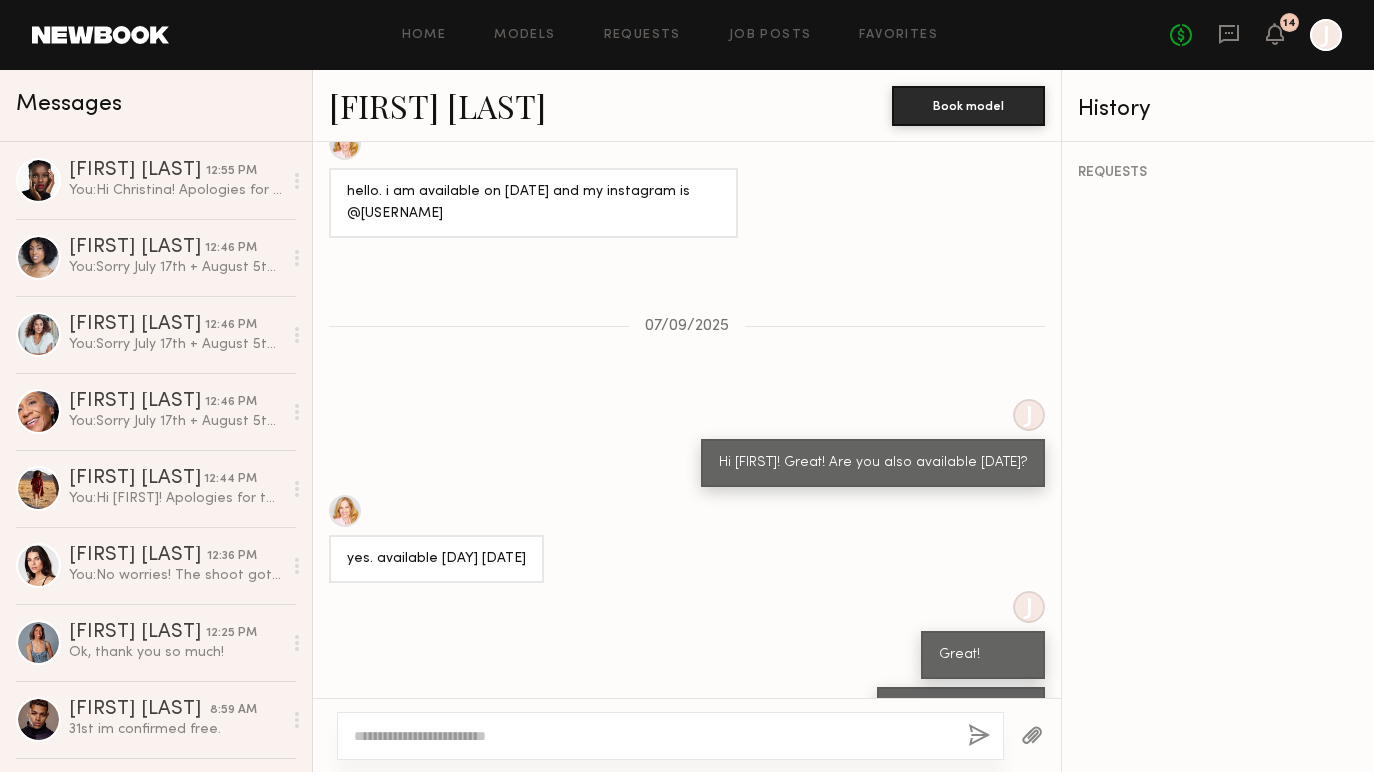 click 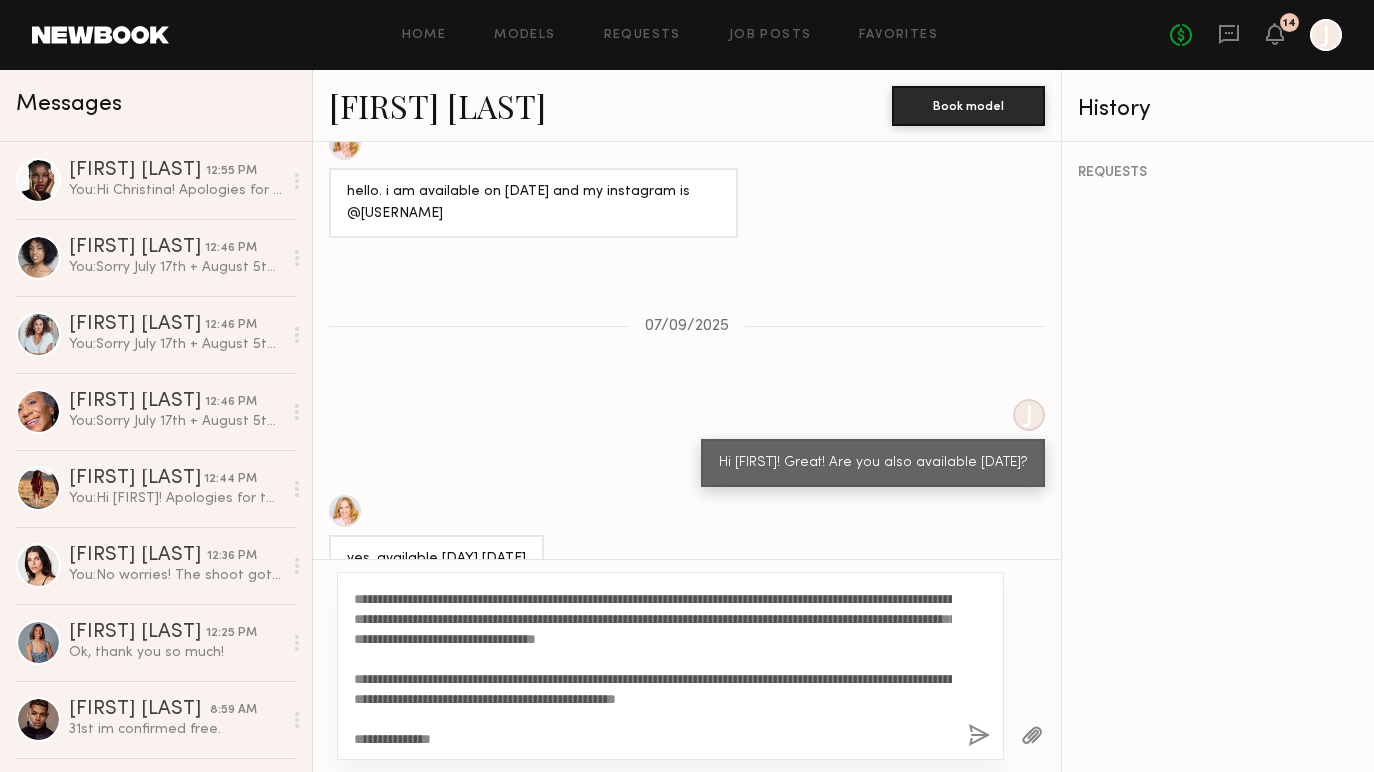 scroll, scrollTop: 0, scrollLeft: 0, axis: both 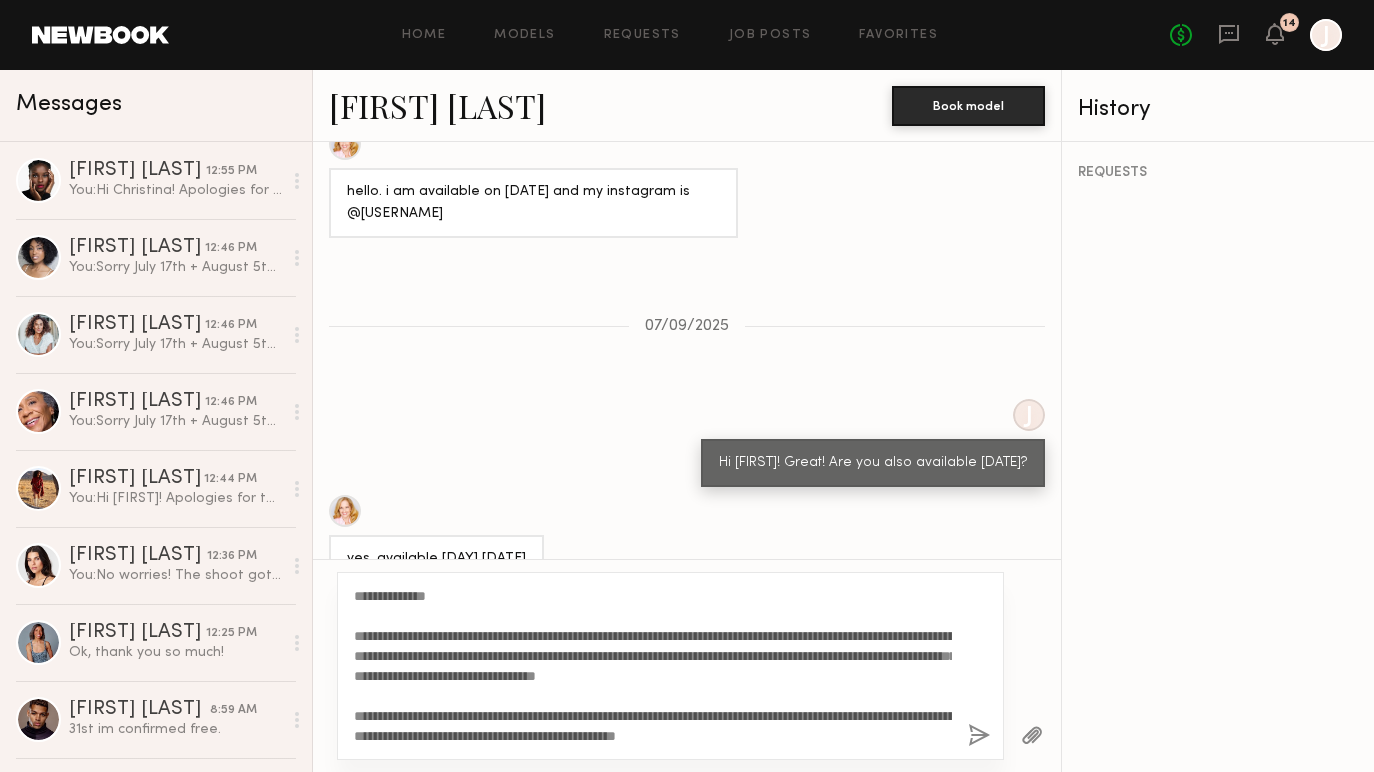 drag, startPoint x: 426, startPoint y: 595, endPoint x: 375, endPoint y: 595, distance: 51 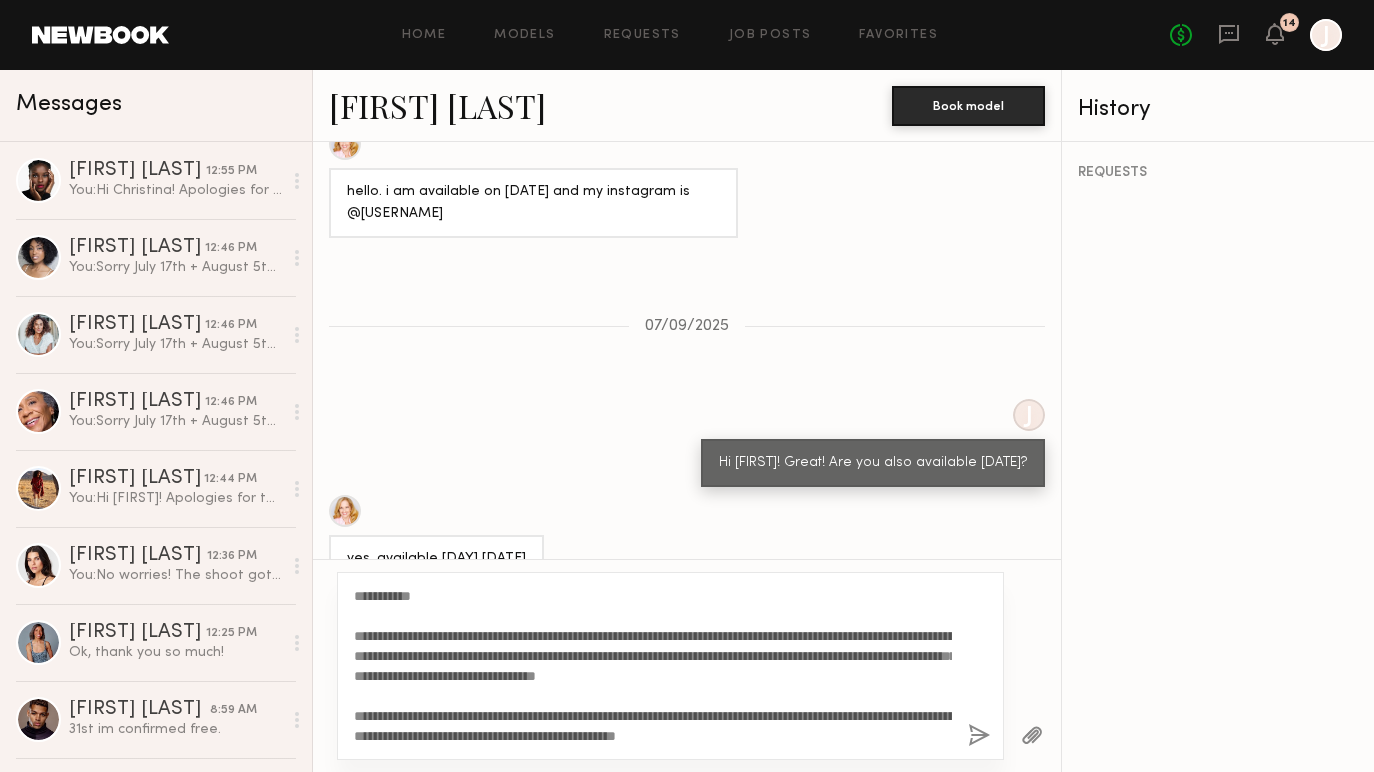scroll, scrollTop: 3092, scrollLeft: 0, axis: vertical 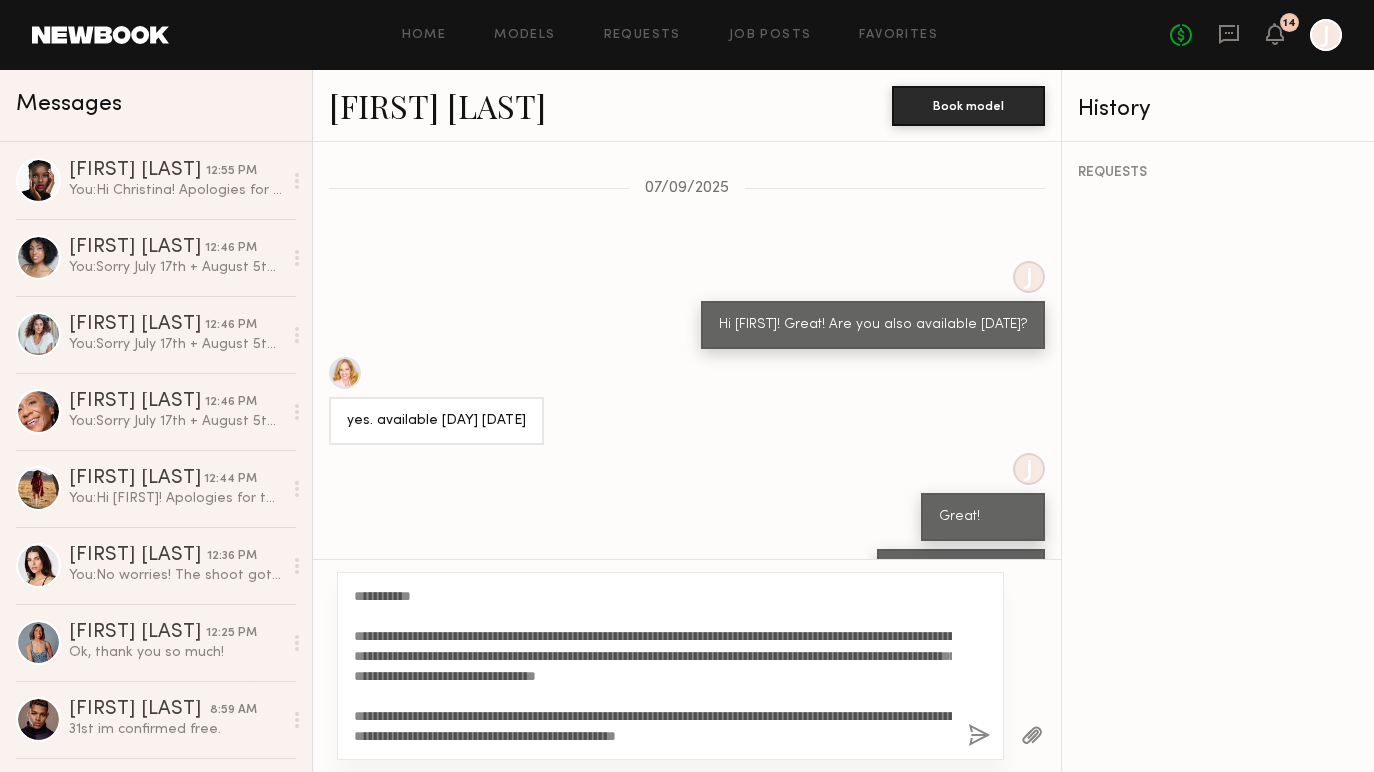 type on "**********" 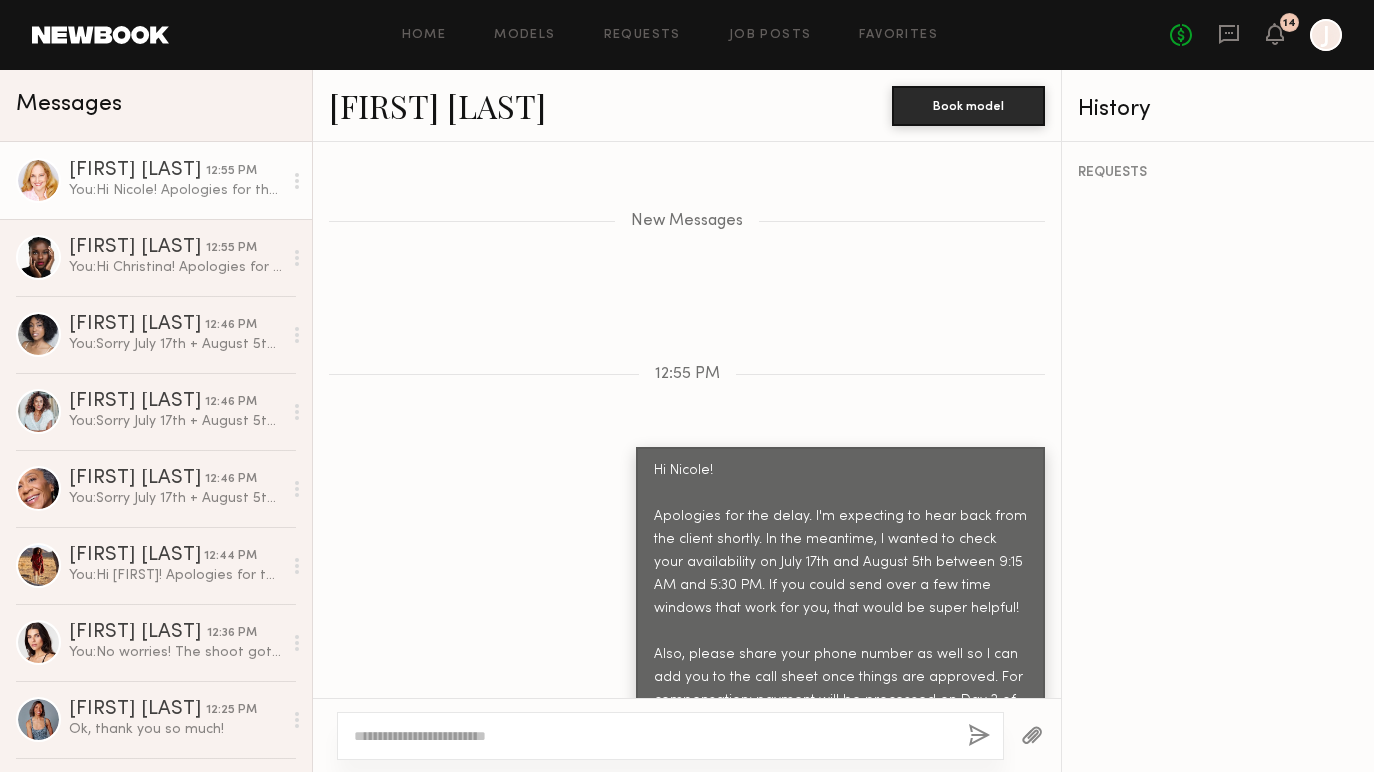 scroll, scrollTop: 3777, scrollLeft: 0, axis: vertical 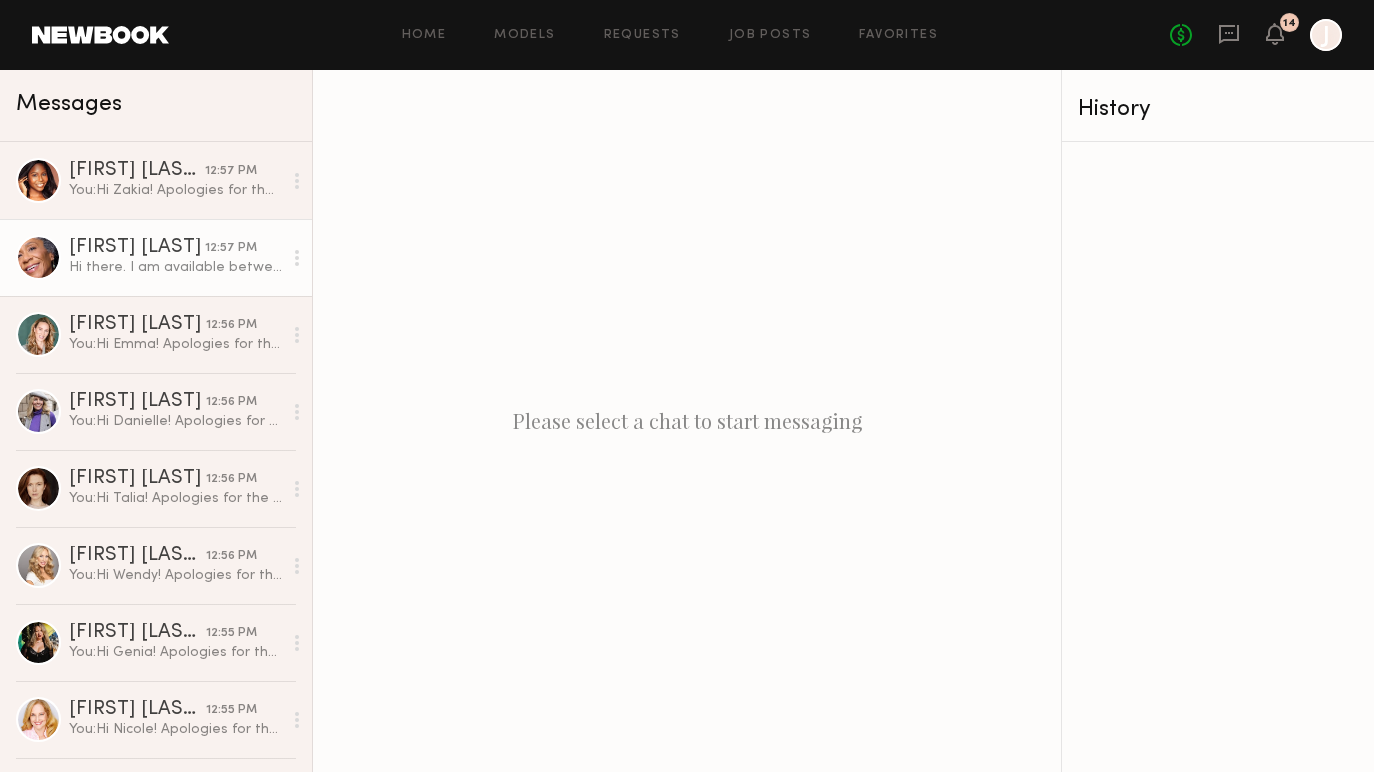 click on "[FIRST] [LAST]" 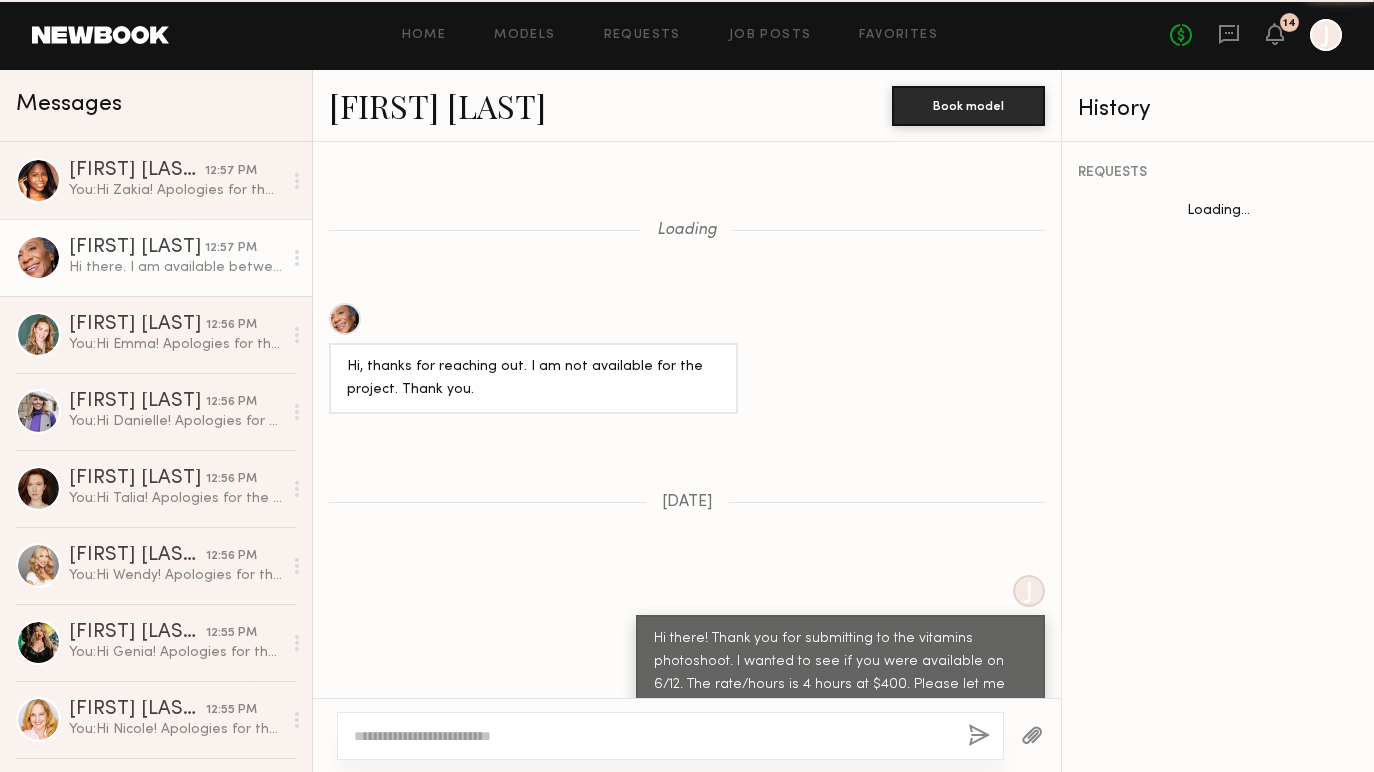 scroll, scrollTop: 2440, scrollLeft: 0, axis: vertical 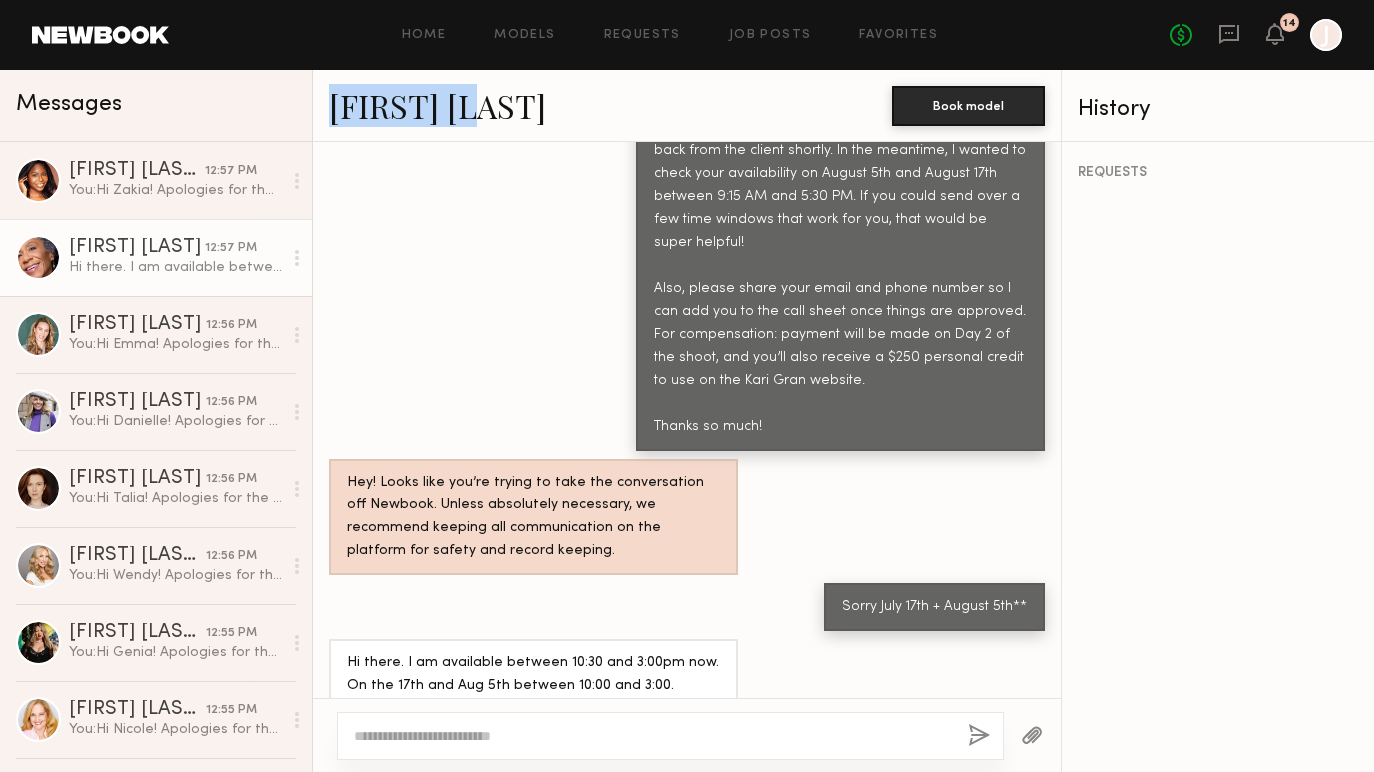 drag, startPoint x: 322, startPoint y: 103, endPoint x: 460, endPoint y: 107, distance: 138.05795 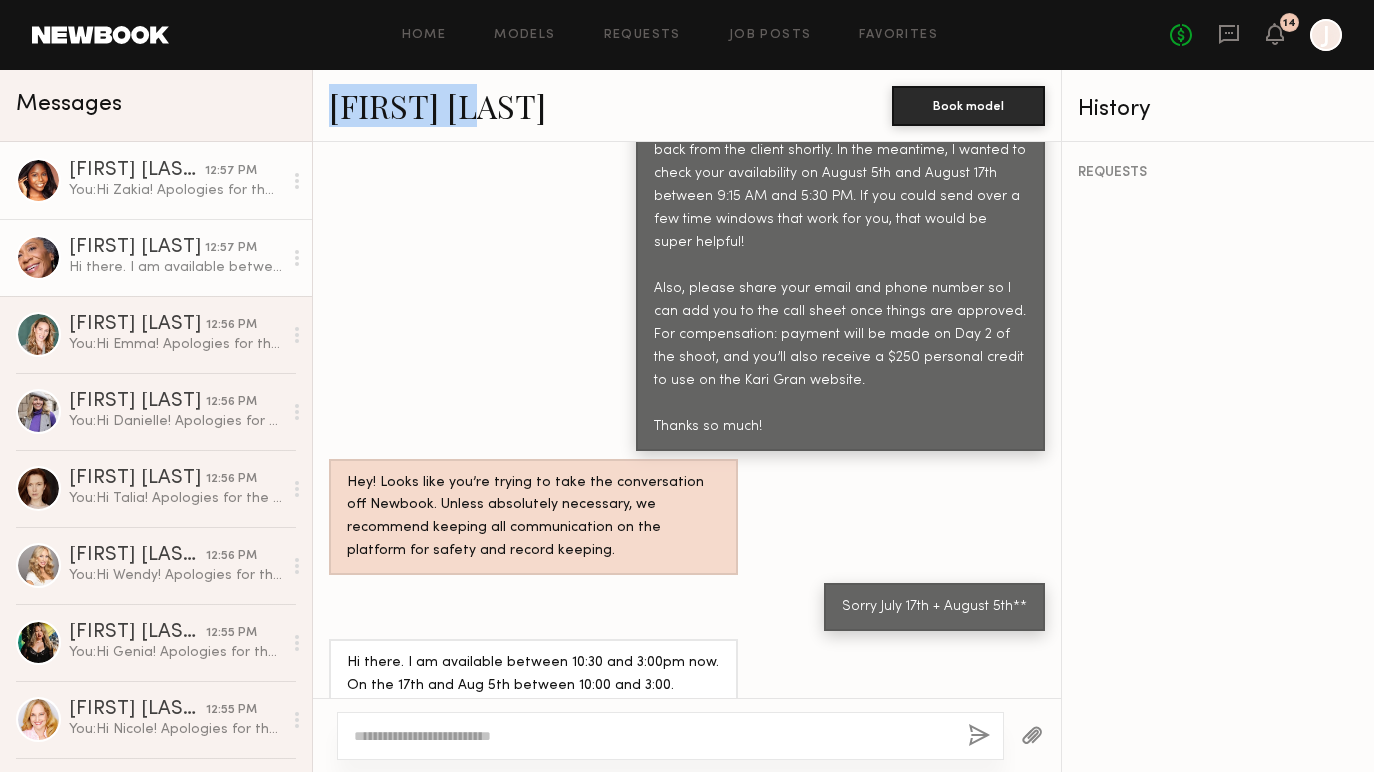 click on "You:  Hi Zakia!
Apologies for the delay. I'm expecting to hear back from the client shortly. In the meantime, please share your phone number as well so I can add you to the call sheet once things are approved. For compensation: payment will be processed on Day 2 of the shoot.
Thanks so much!" 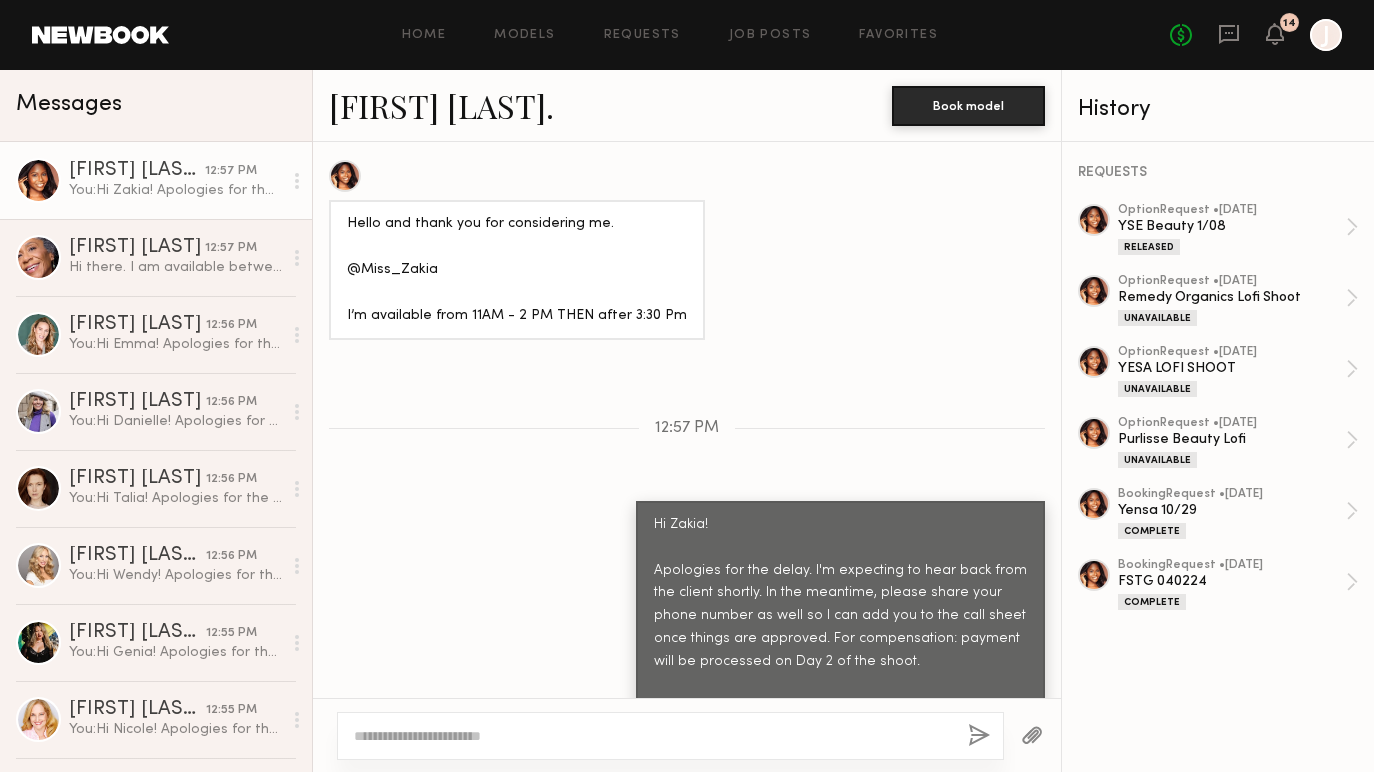 scroll, scrollTop: 2422, scrollLeft: 0, axis: vertical 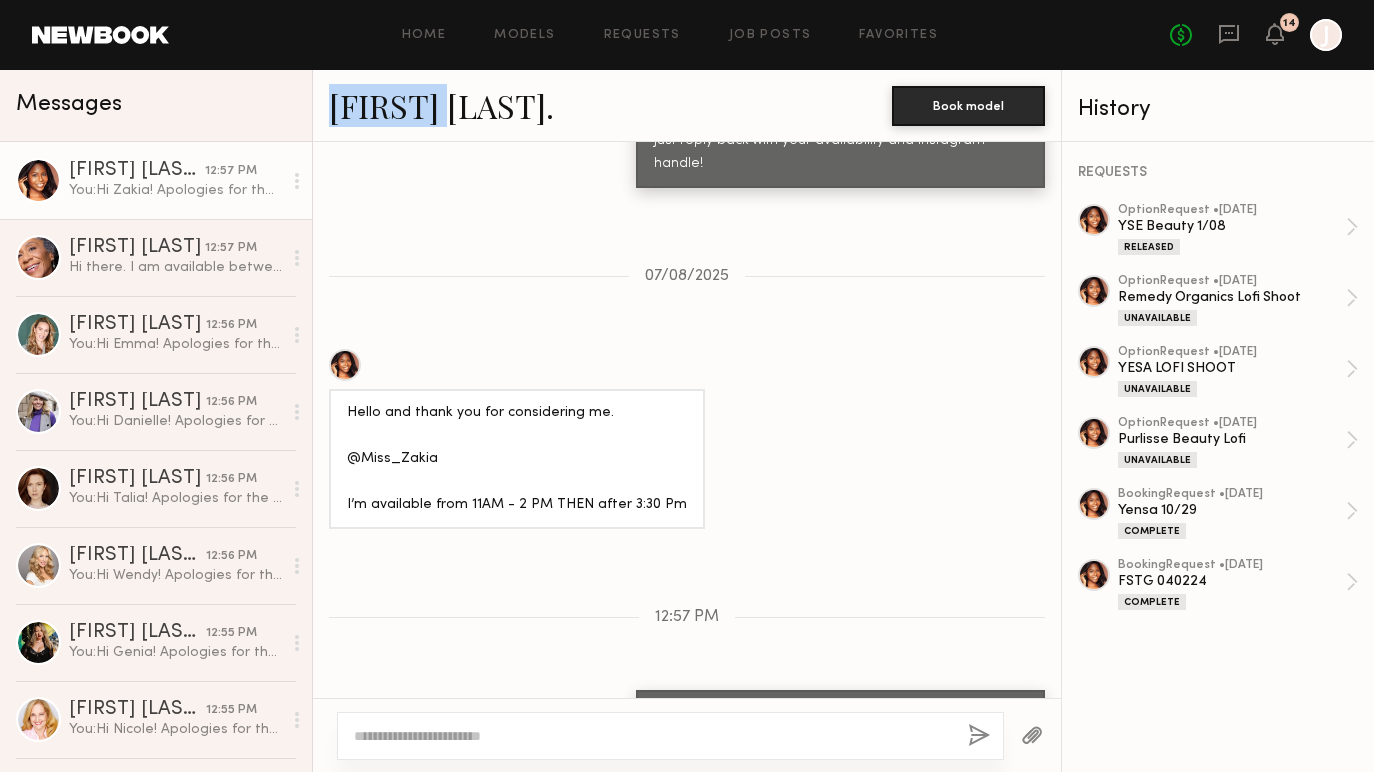 drag, startPoint x: 326, startPoint y: 104, endPoint x: 446, endPoint y: 105, distance: 120.004166 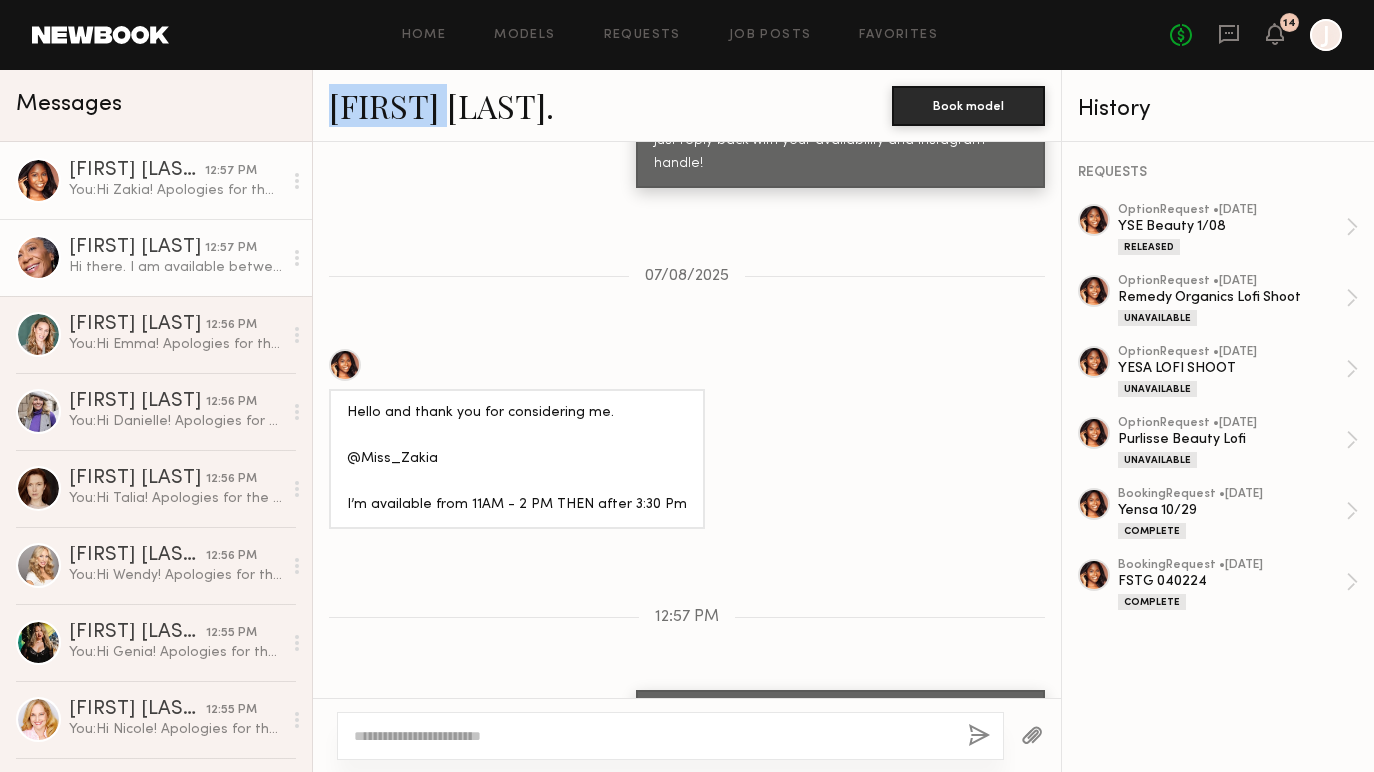 click on "Hi there. I am available between 10:30 and 3:00pm now. On the 17th and Aug 5th between 10:00 and 3:00." 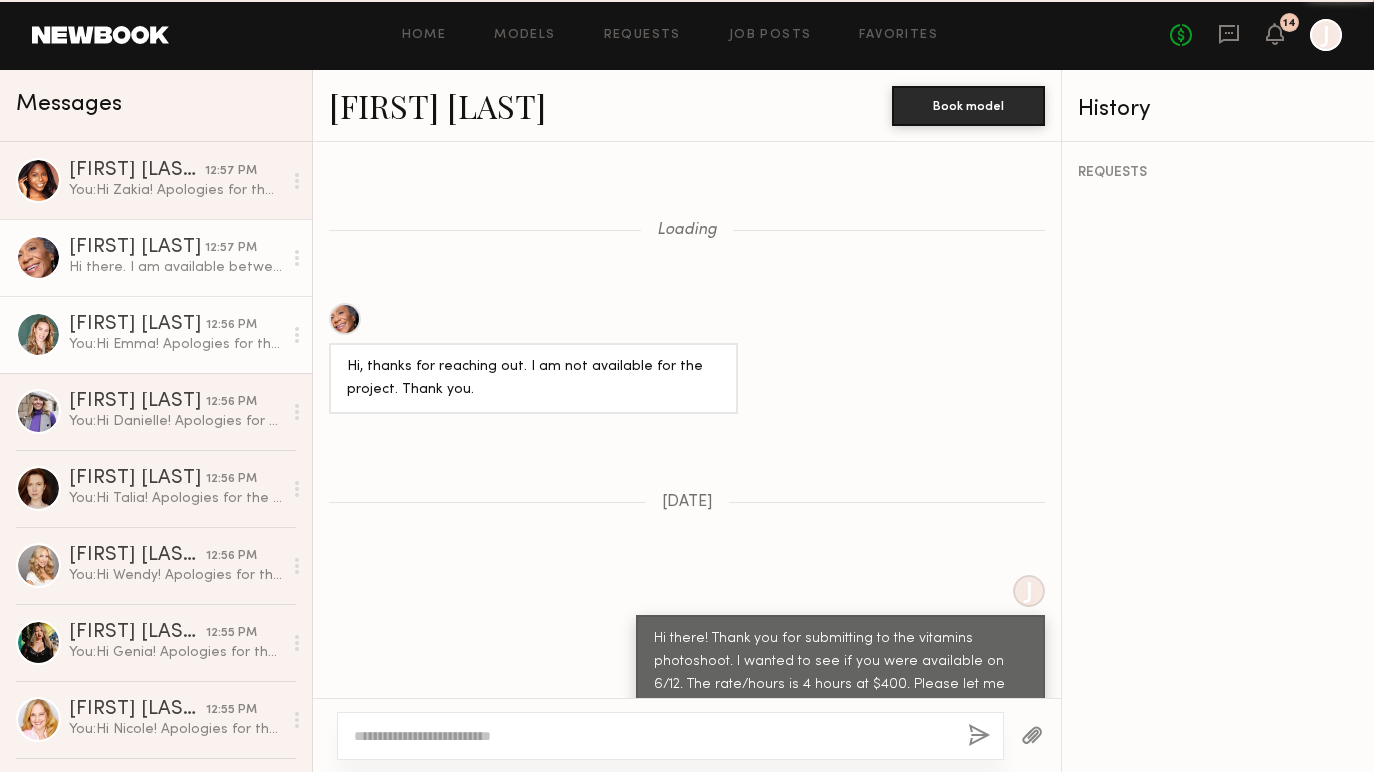 scroll, scrollTop: 2440, scrollLeft: 0, axis: vertical 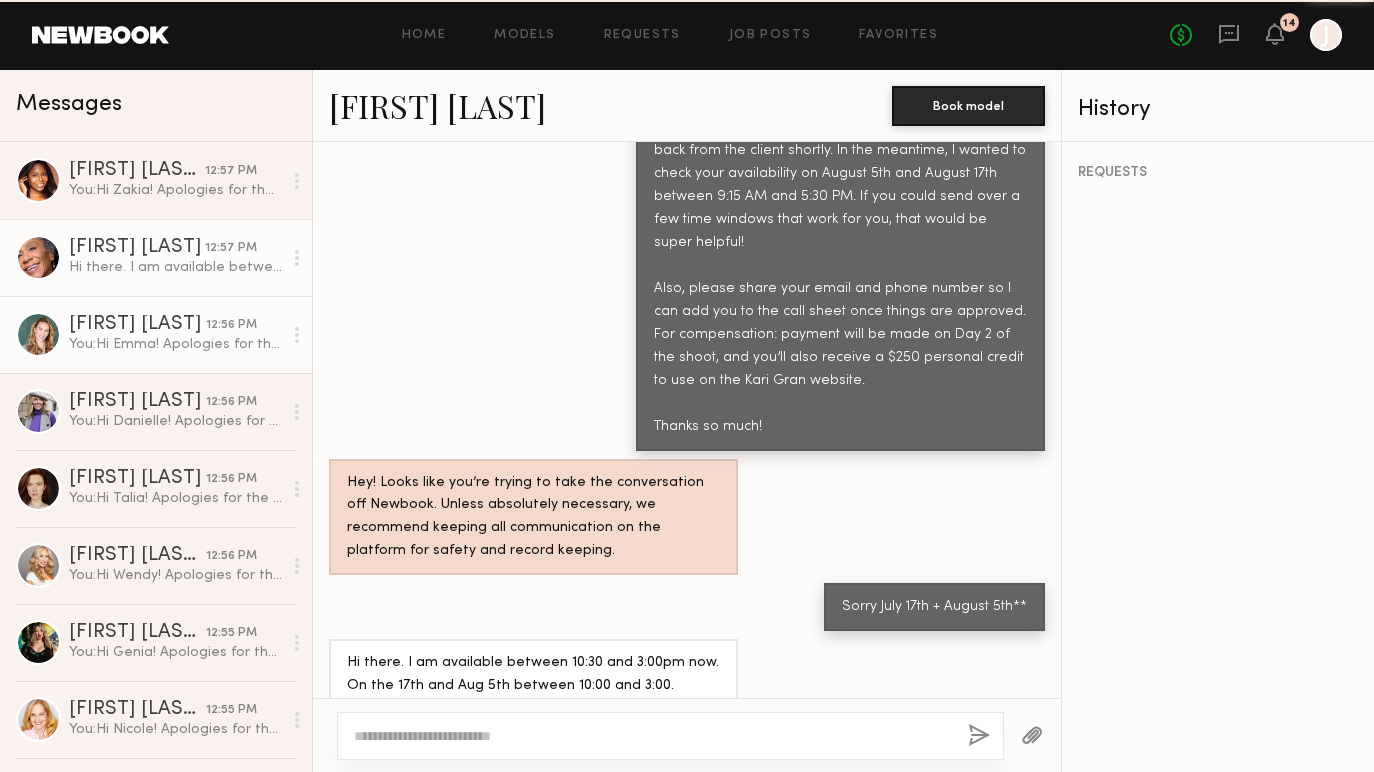 click on "You:  Hi Emma!
Apologies for the delay. I'm expecting to hear back from the client shortly. In the meantime, I wanted to check your availability on July 17th and August 5th between 9:15 AM and 5:30 PM. If you could send over a few time windows that work for you, that would be super helpful!
Also, please share your phone number as well so I can add you to the call sheet once things are approved. For compensation: payment will be processed on Day 2 of the shoot.
Thanks so much!" 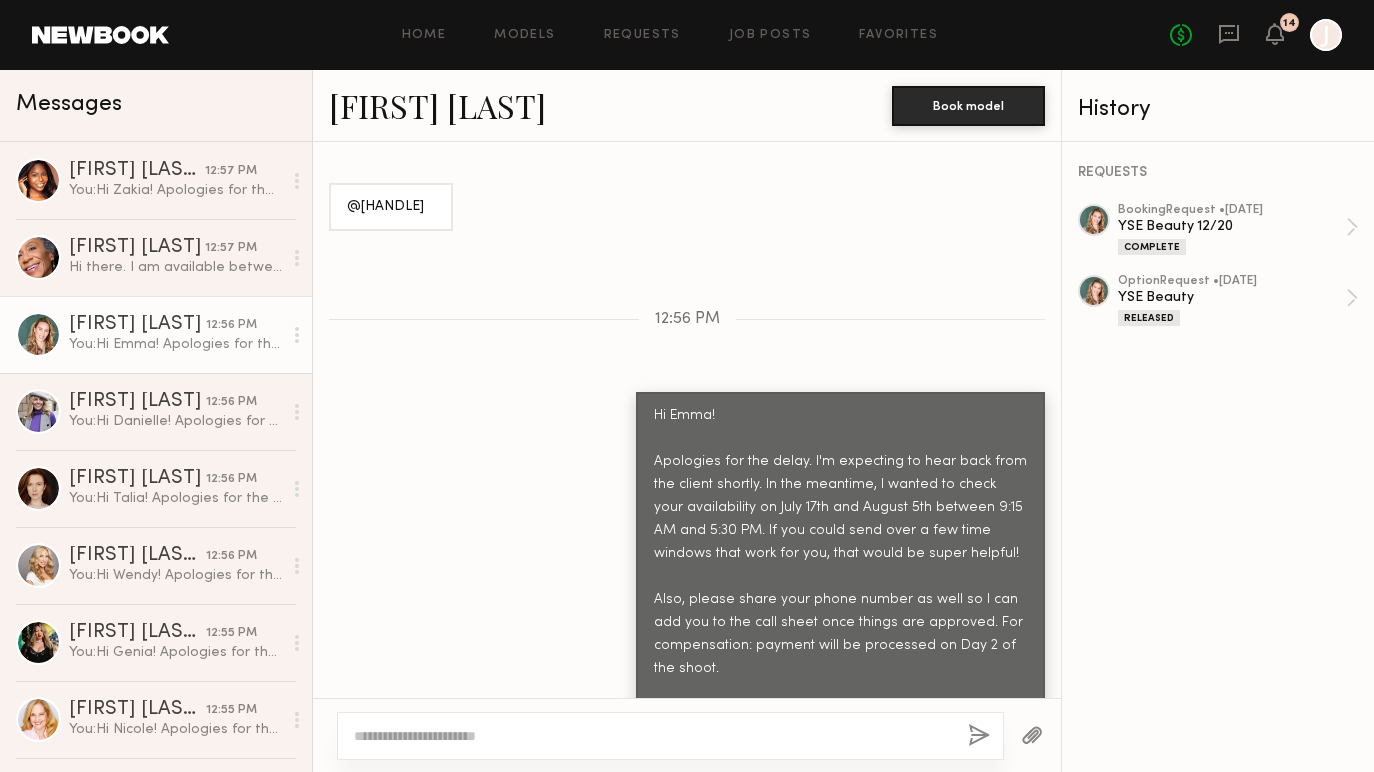 scroll, scrollTop: 2475, scrollLeft: 0, axis: vertical 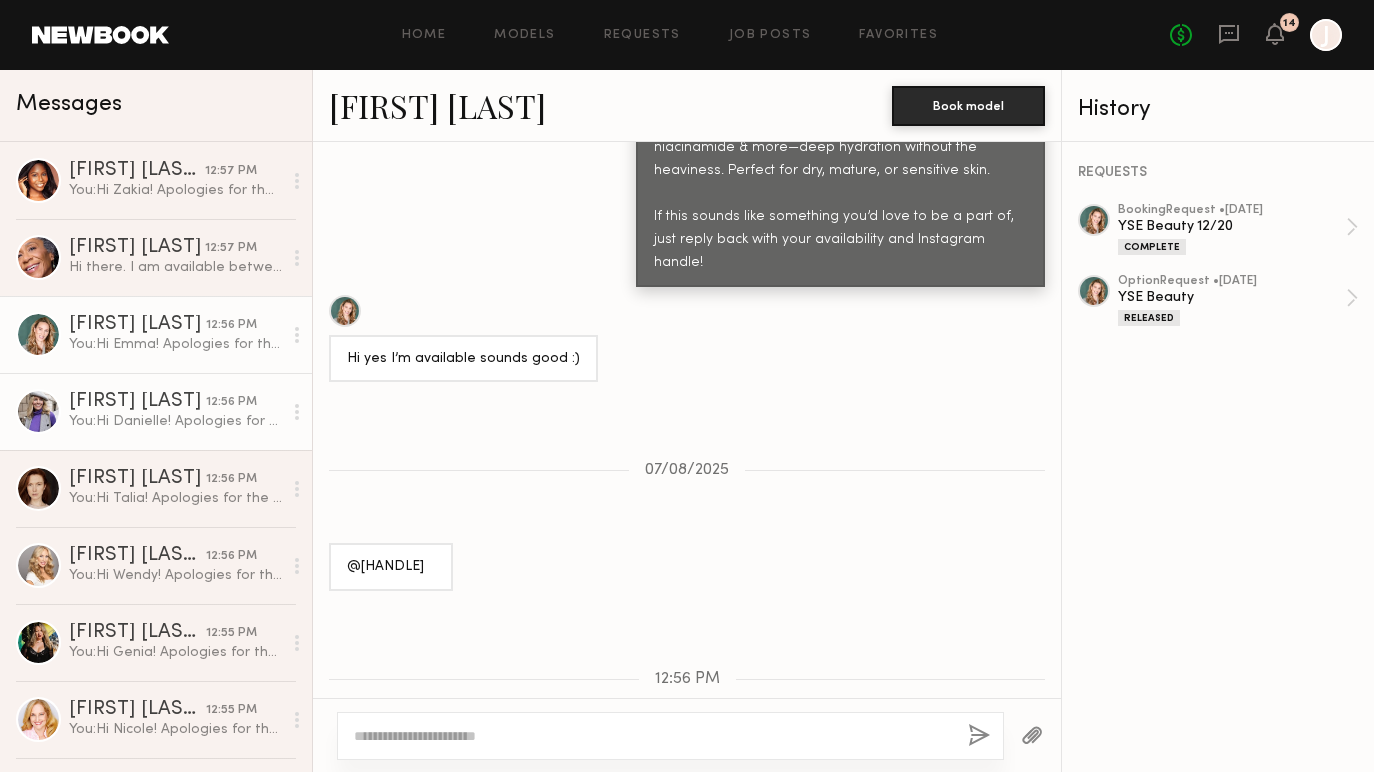 click on "Danielle M. 12:56 PM You:  Hi Danielle!
Apologies for the delay. I'm expecting to hear back from the client shortly. In the meantime, I wanted to check your availability on July 17th and August 5th between 9:15 AM and 5:30 PM. If you could send over a few time windows that work for you, that would be super helpful!
Also, please share your phone number as well so I can add you to the call sheet once things are approved. For compensation: payment will be processed on Day 2 of the shoot.
Thanks so much!" 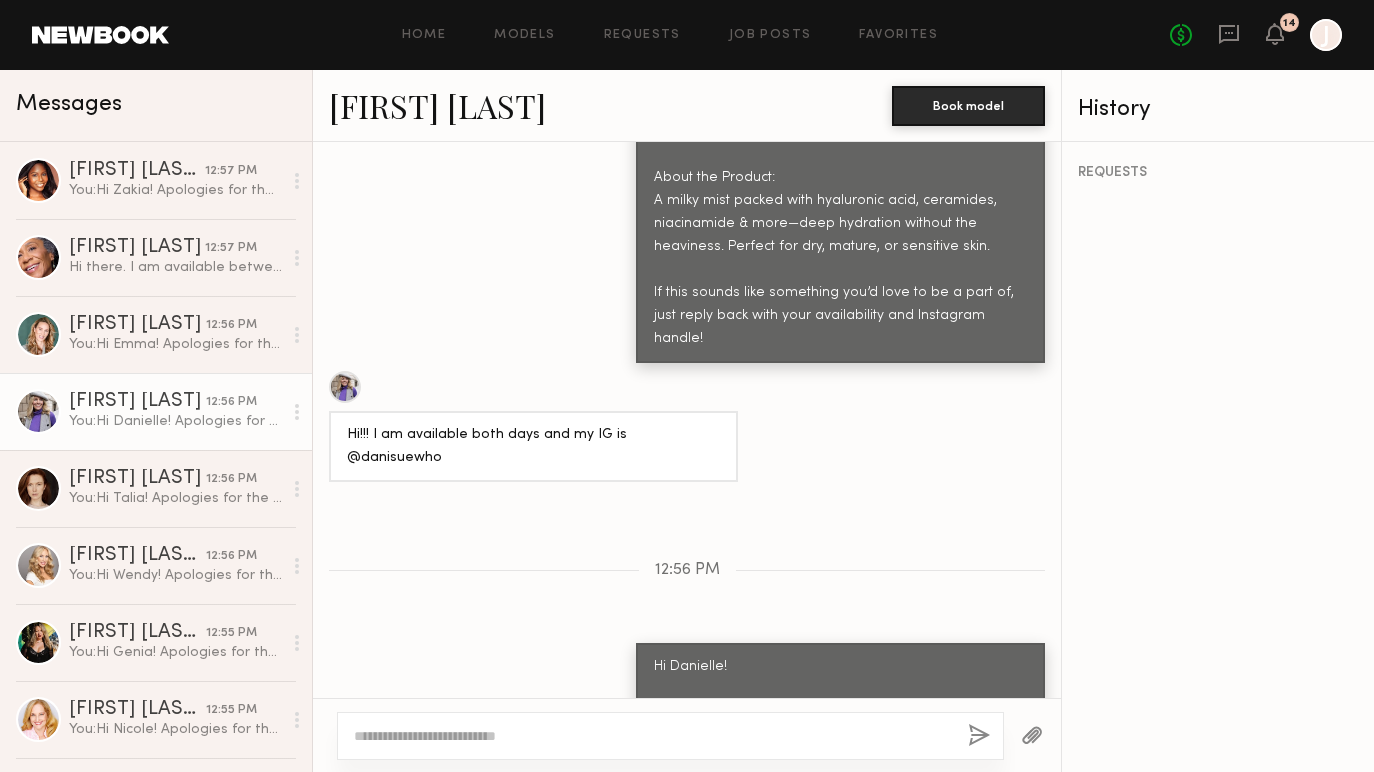 scroll, scrollTop: 2005, scrollLeft: 0, axis: vertical 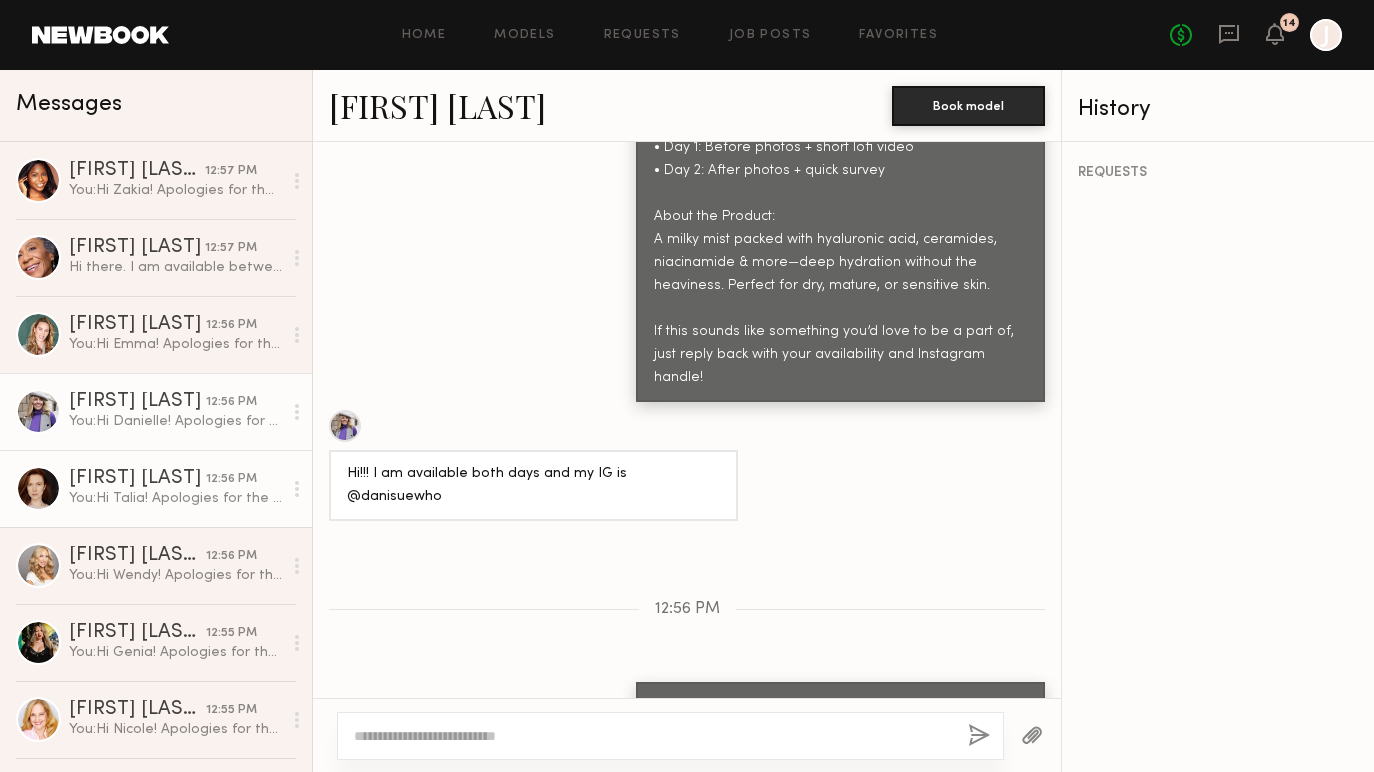 click on "You:  Hi Talia!
Apologies for the delay. I'm expecting to hear back from the client shortly. In the meantime, I wanted to check your availability on July 17th and August 5th between 9:15 AM and 5:30 PM. If you could send over a few time windows that work for you, that would be super helpful!
Also, please share your phone number as well so I can add you to the call sheet once things are approved. For compensation: payment will be processed on Day 2 of the shoot.
Thanks so much!" 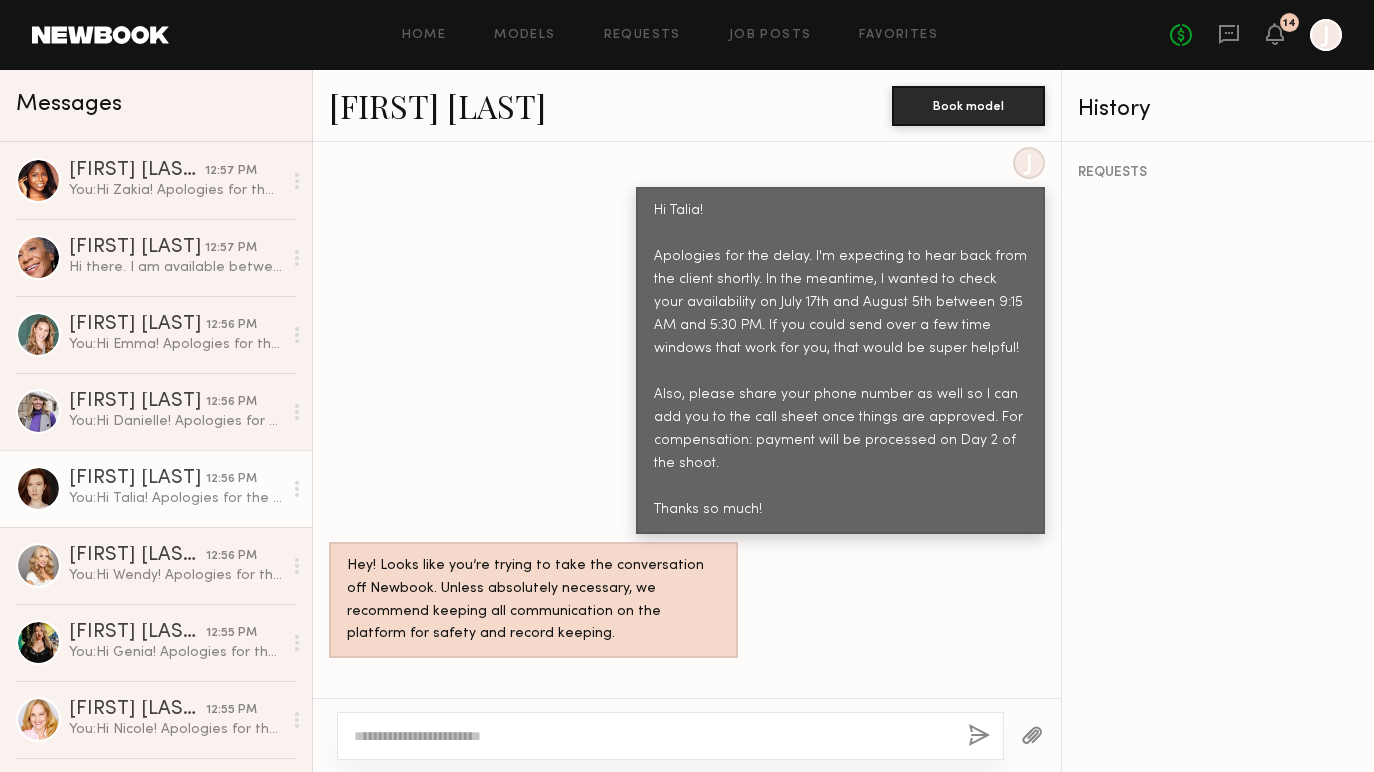 scroll, scrollTop: 2630, scrollLeft: 0, axis: vertical 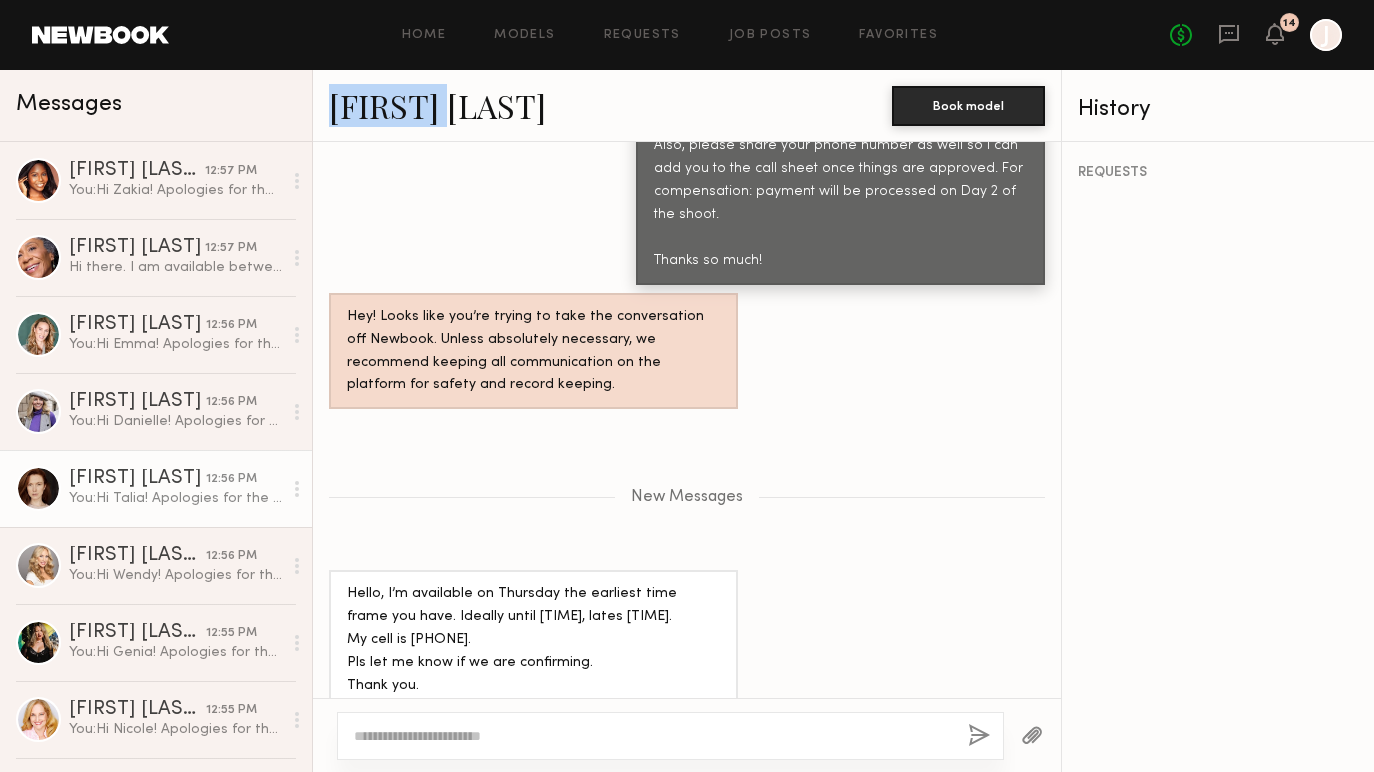 drag, startPoint x: 324, startPoint y: 111, endPoint x: 432, endPoint y: 110, distance: 108.00463 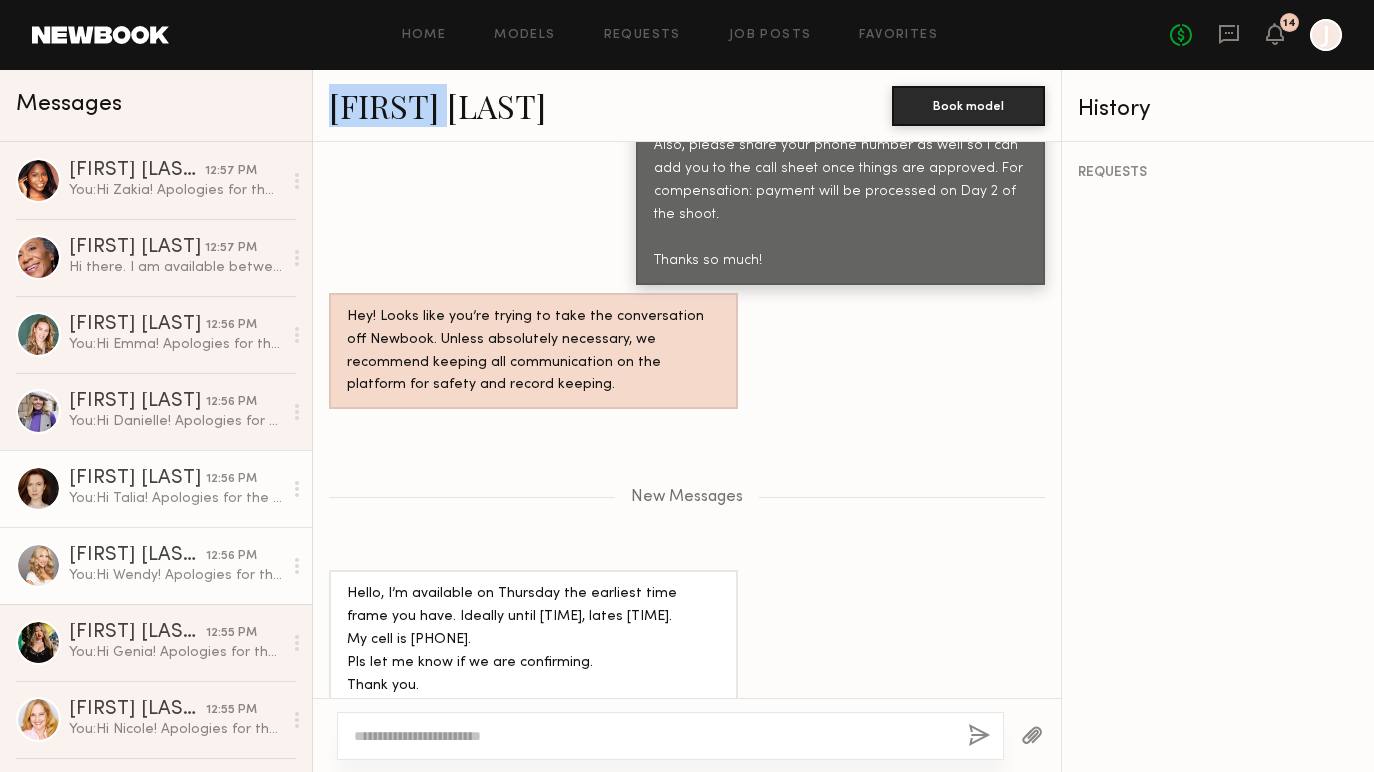 click on "You:  Hi Wendy!
Apologies for the delay. I'm expecting to hear back from the client shortly. In the meantime, I wanted to check your availability on July 17th and August 5th between 9:15 AM and 5:30 PM. If you could send over a few time windows that work for you, that would be super helpful!
Also, please share your phone number as well so I can add you to the call sheet once things are approved. For compensation: payment will be processed on Day 2 of the shoot.
Thanks so much!" 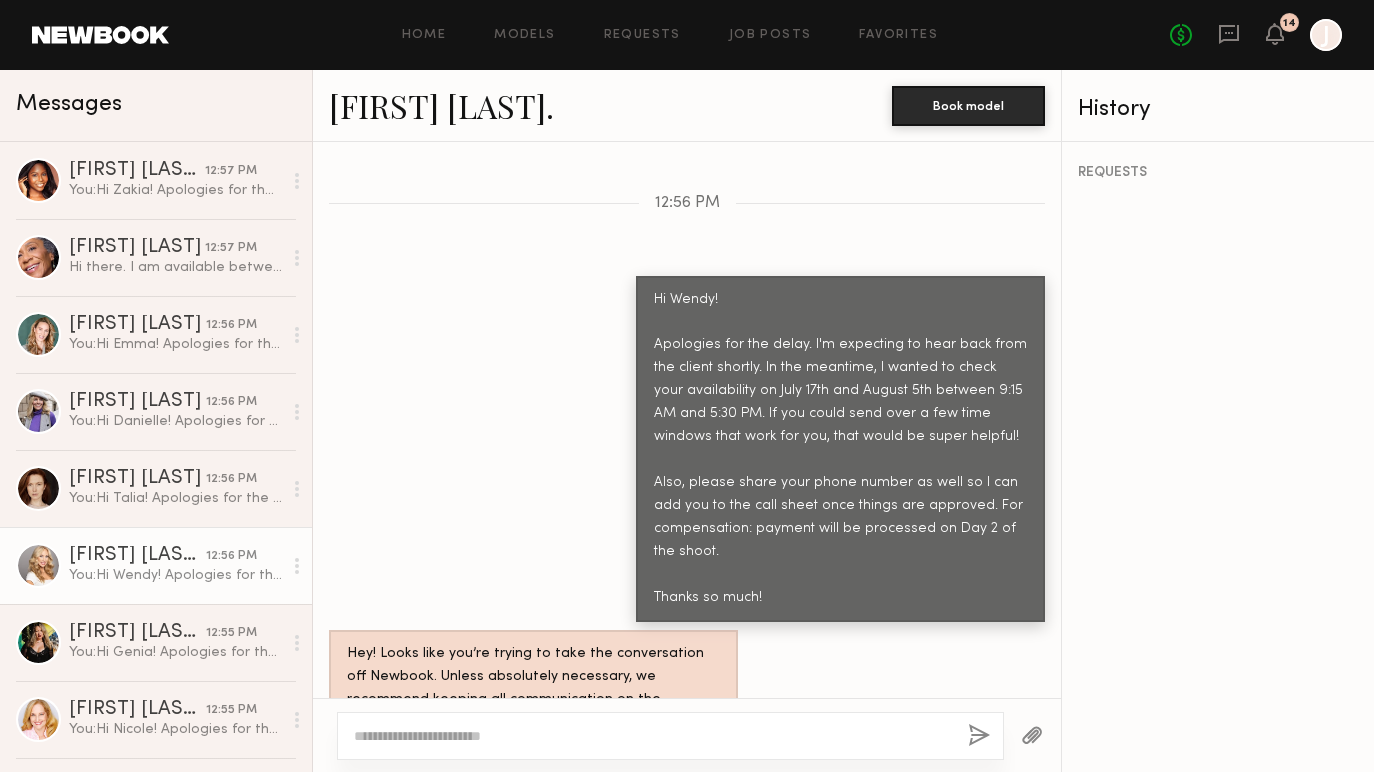 scroll, scrollTop: 3394, scrollLeft: 0, axis: vertical 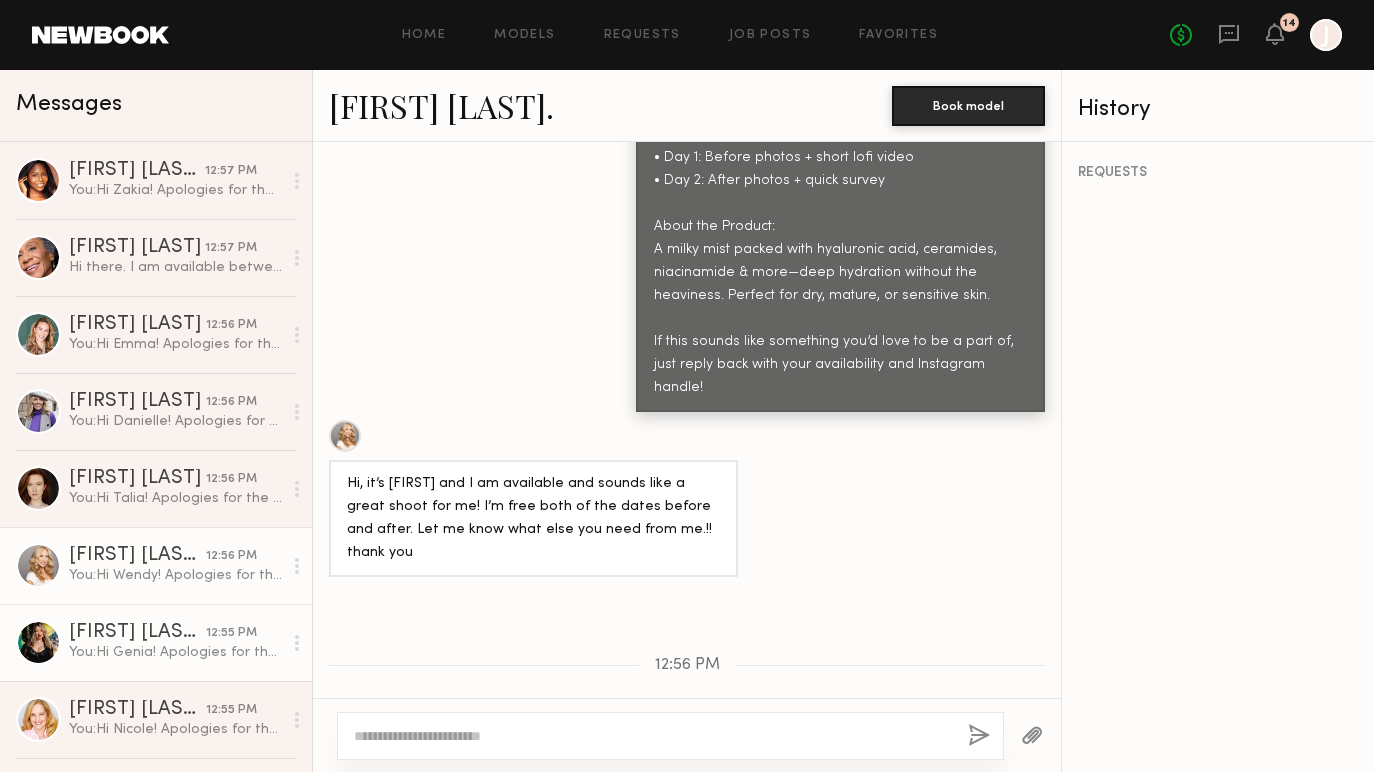 click on "Genia D. 12:55 PM You:  Hi Genia!
Apologies for the delay. I'm expecting to hear back from the client shortly. In the meantime, I wanted to check your availability on July 17th and August 5th between 9:15 AM and 5:30 PM. If you could send over a few time windows that work for you, that would be super helpful!
Also, please share your phone number as well so I can add you to the call sheet once things are approved. For compensation: payment will be processed on Day 2 of the shoot.
Thanks so much!" 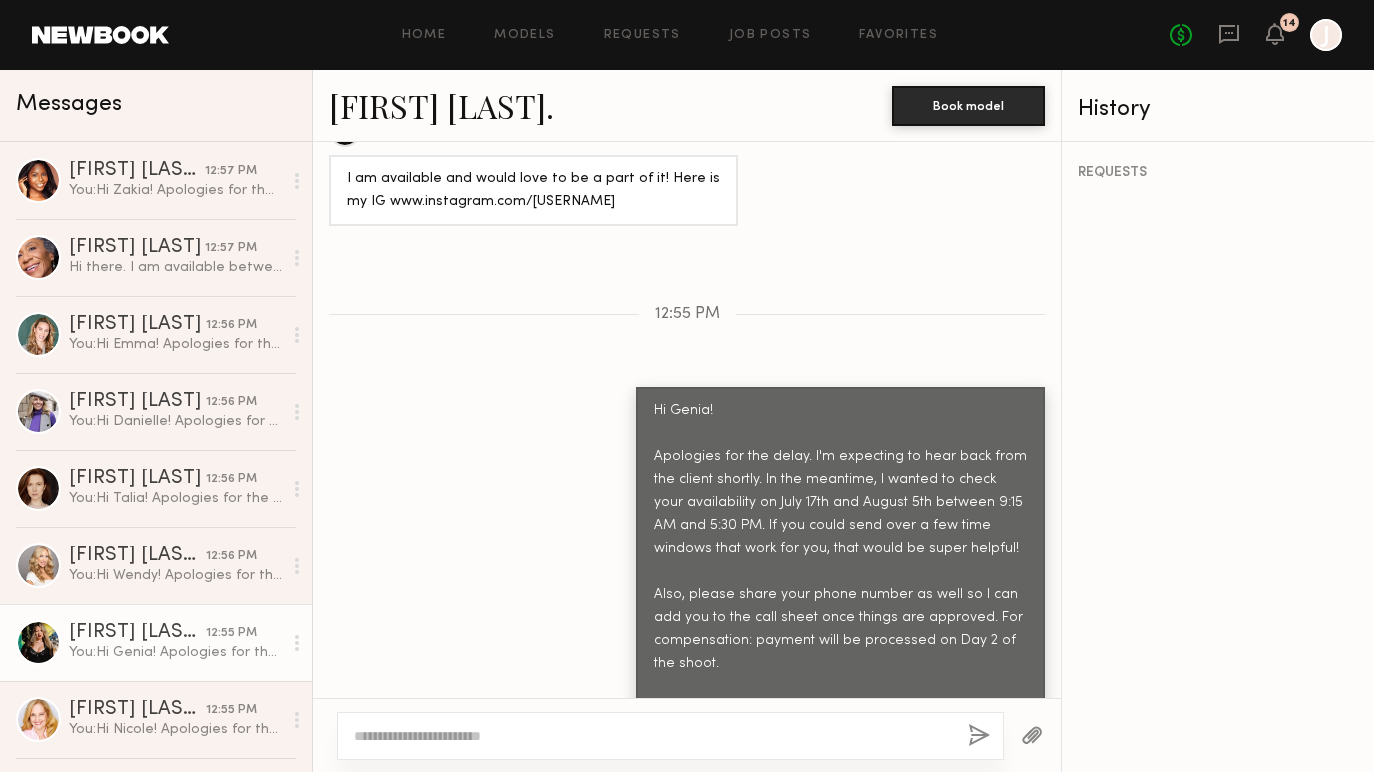 scroll, scrollTop: 4065, scrollLeft: 0, axis: vertical 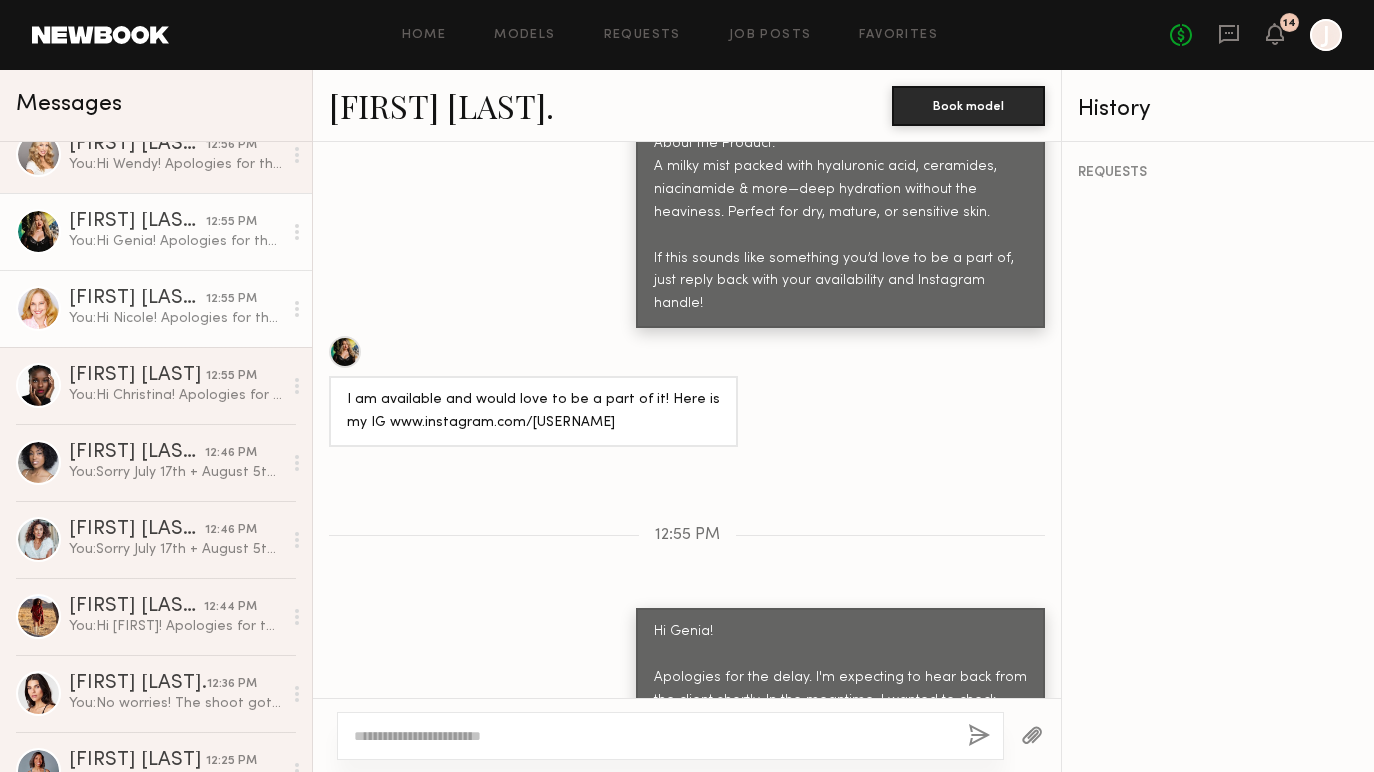 click on "[FIRST] [LAST]." 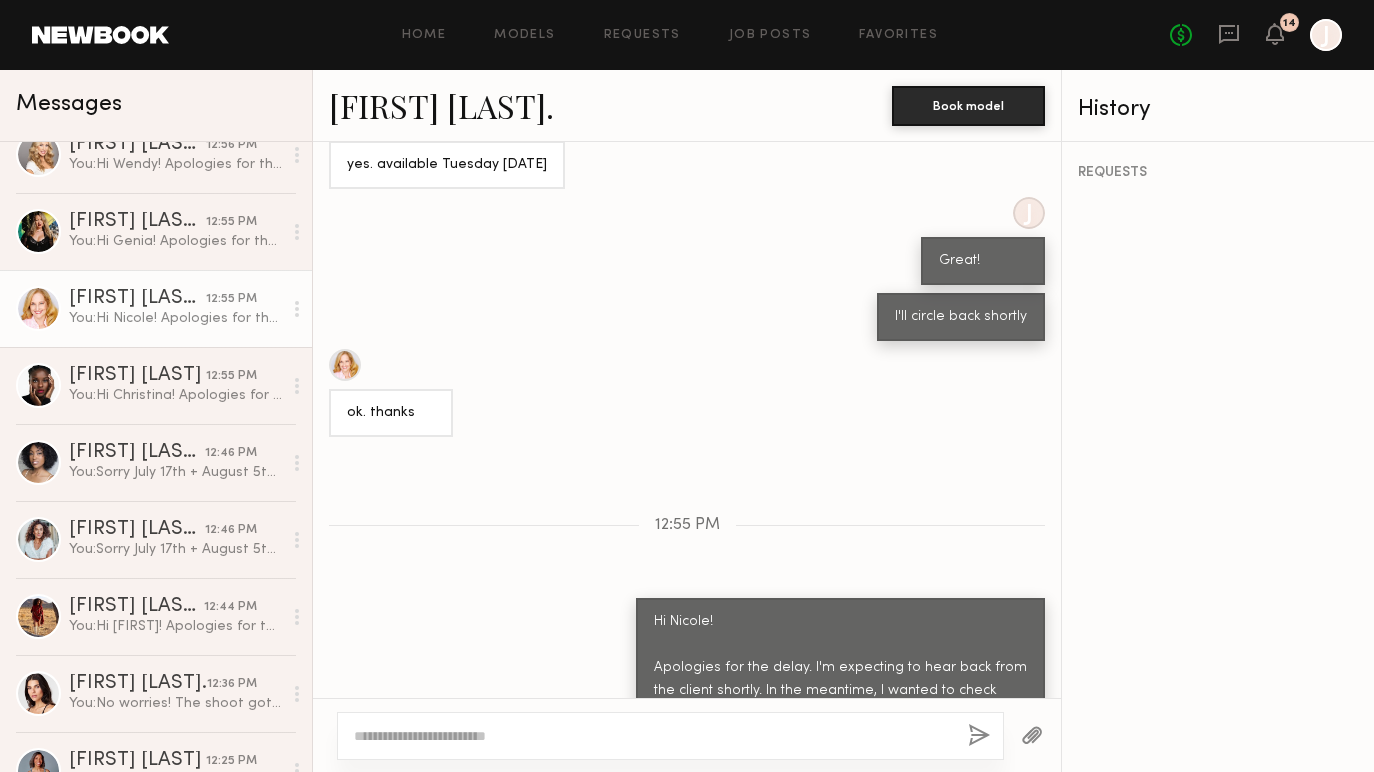 scroll, scrollTop: 3221, scrollLeft: 0, axis: vertical 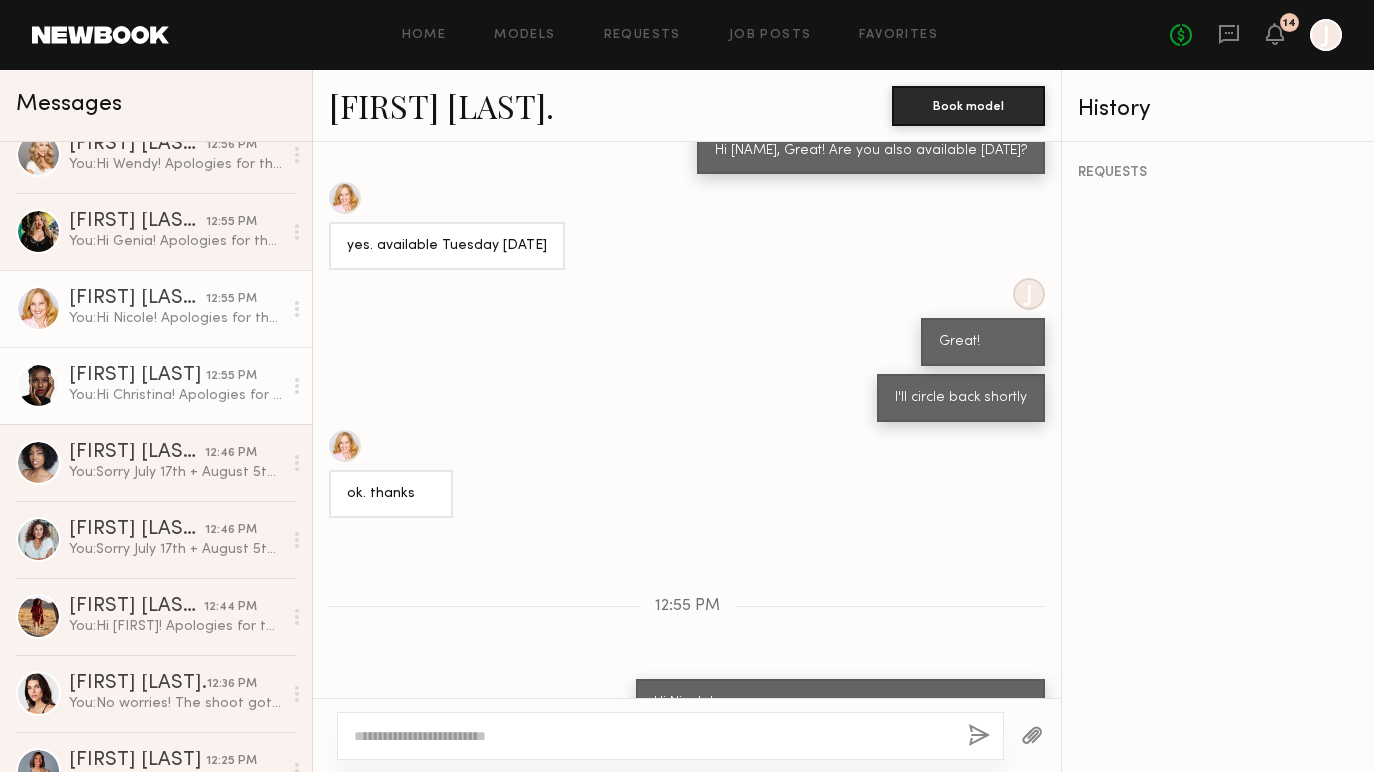 click on "You:  Hi Christina!
Apologies for the delay. I'm expecting to hear back from the client shortly. In the meantime, I wanted to check your availability on July 17th and August 5th between 9:15 AM and 5:30 PM. If you could send over a few time windows that work for you, that would be super helpful!
Also, please share your phone number as well so I can add you to the call sheet once things are approved. For compensation: payment will be processed on Day 2 of the shoot.
Thanks so much!" 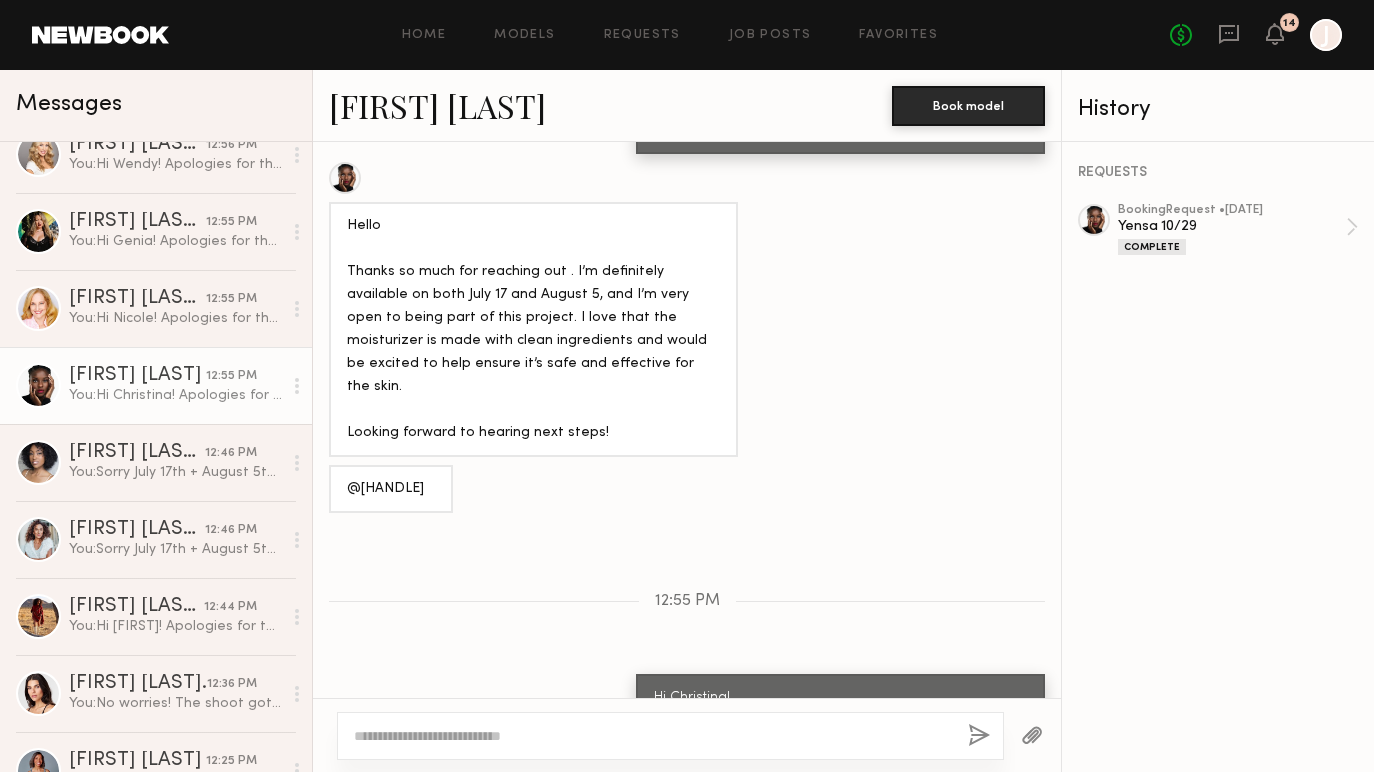 scroll, scrollTop: 1973, scrollLeft: 0, axis: vertical 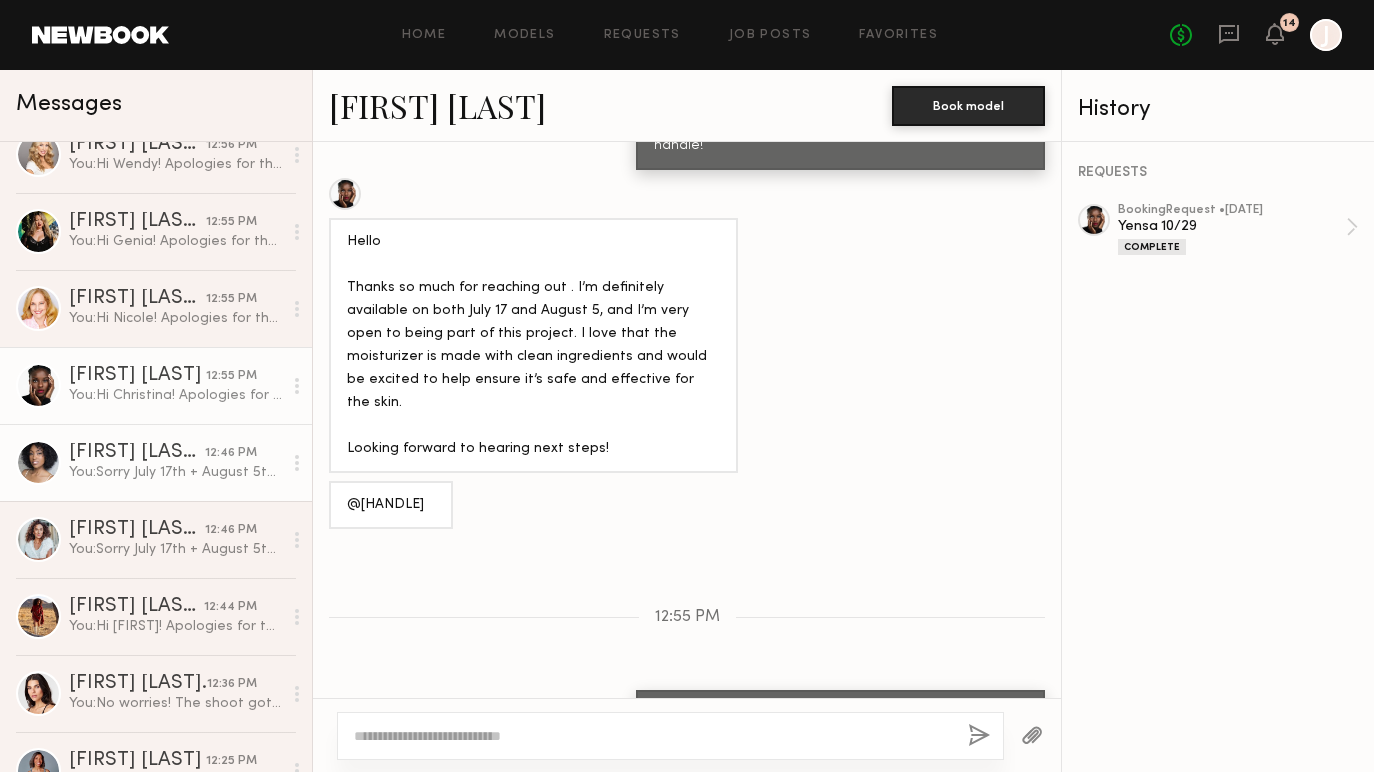 click on "You:  Sorry July 17th + August 5th**" 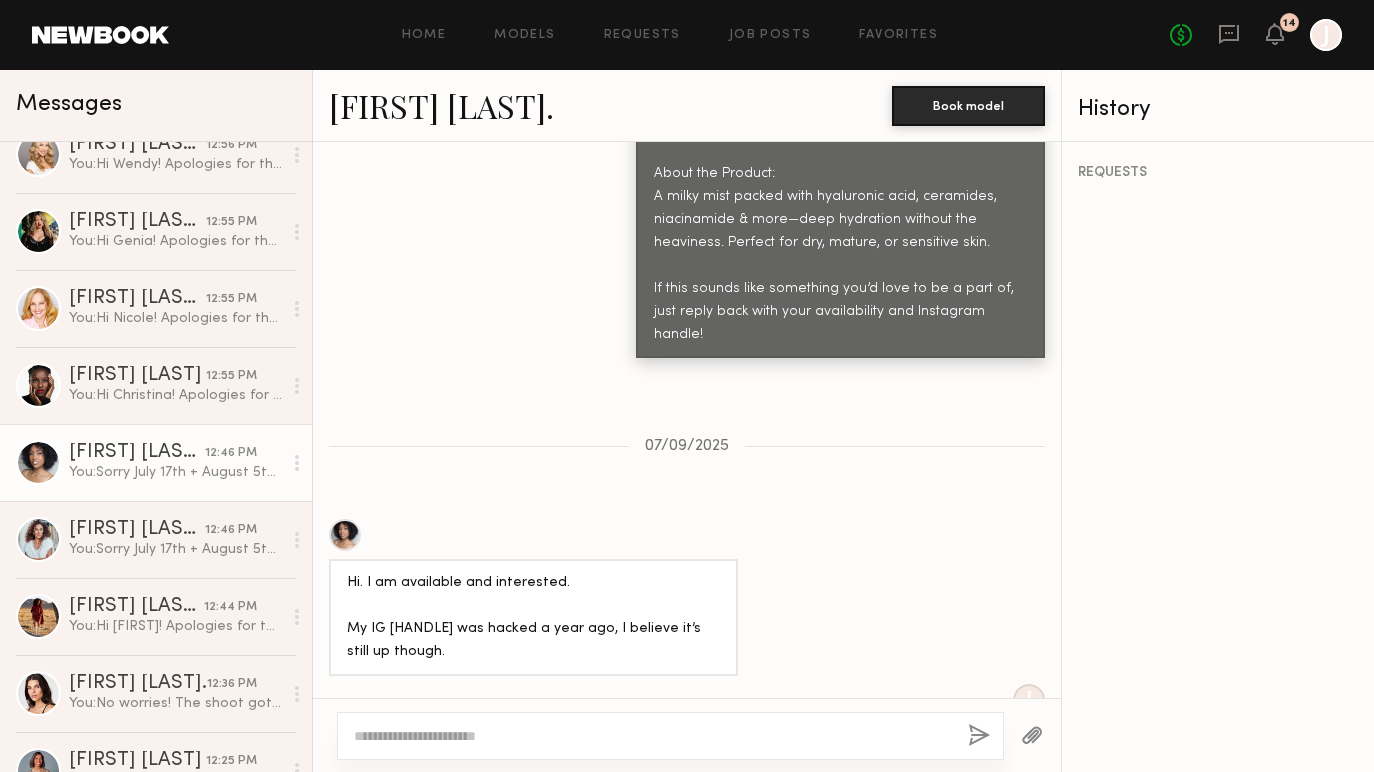 scroll, scrollTop: 1453, scrollLeft: 0, axis: vertical 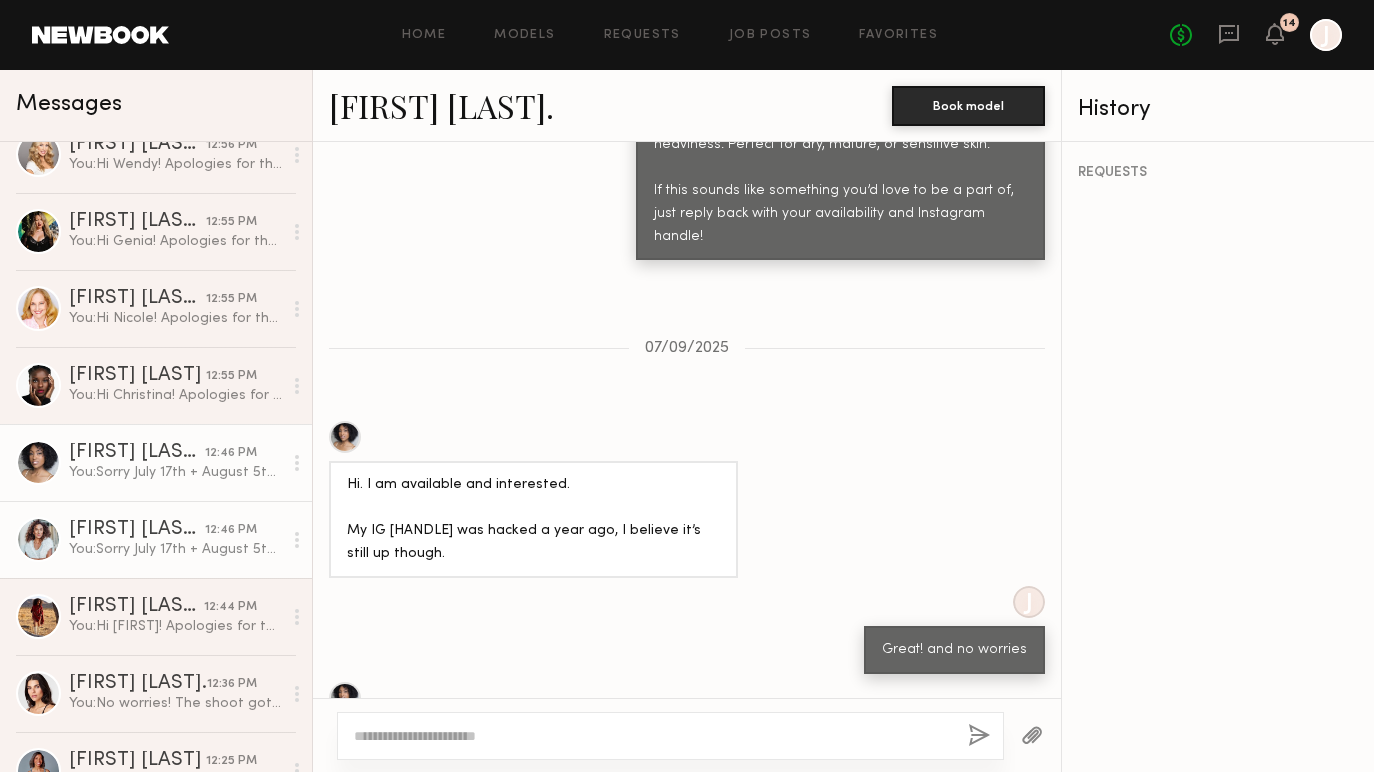 click on "You: Sorry [DATE] + [DATE]**" 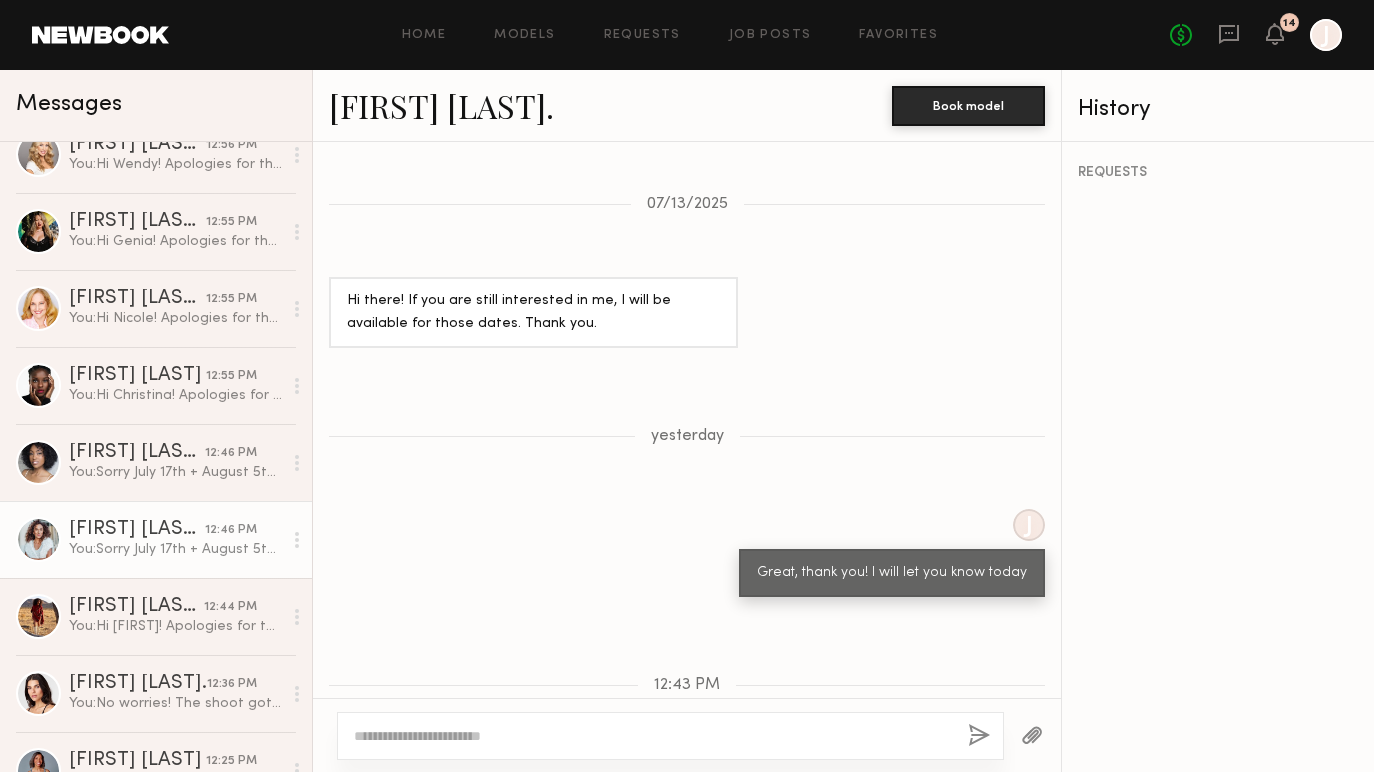 scroll, scrollTop: 1523, scrollLeft: 0, axis: vertical 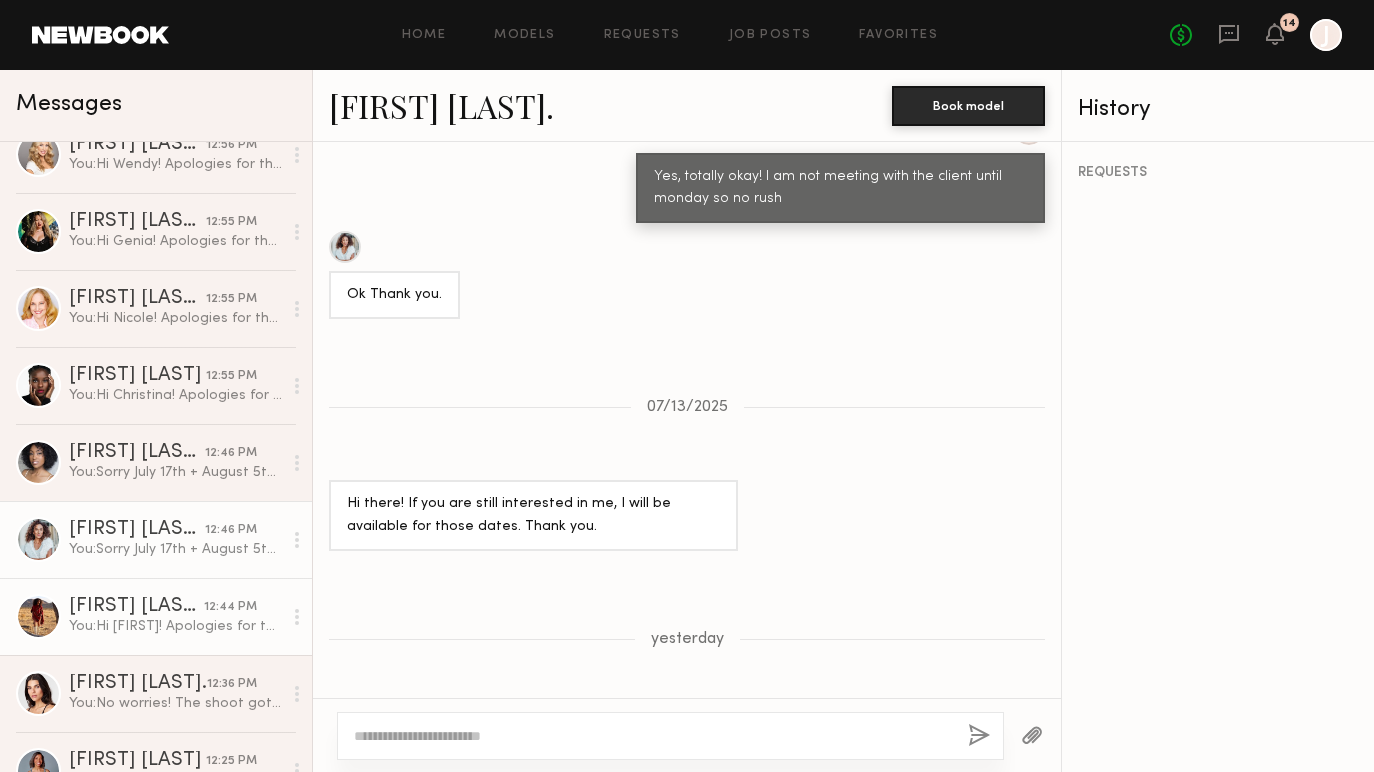 click on "You: Hi [FIRST]!
Apologies for the delay. I'm expecting to hear back from the client shortly. In the meantime, please share your email and phone number so I can add you to the call sheet once things are approved. For compensation: payment will be made on Day 2 of the shoot, and you’ll also receive a $250 personal credit to use on the Kari Gran website.
Thanks so much!" 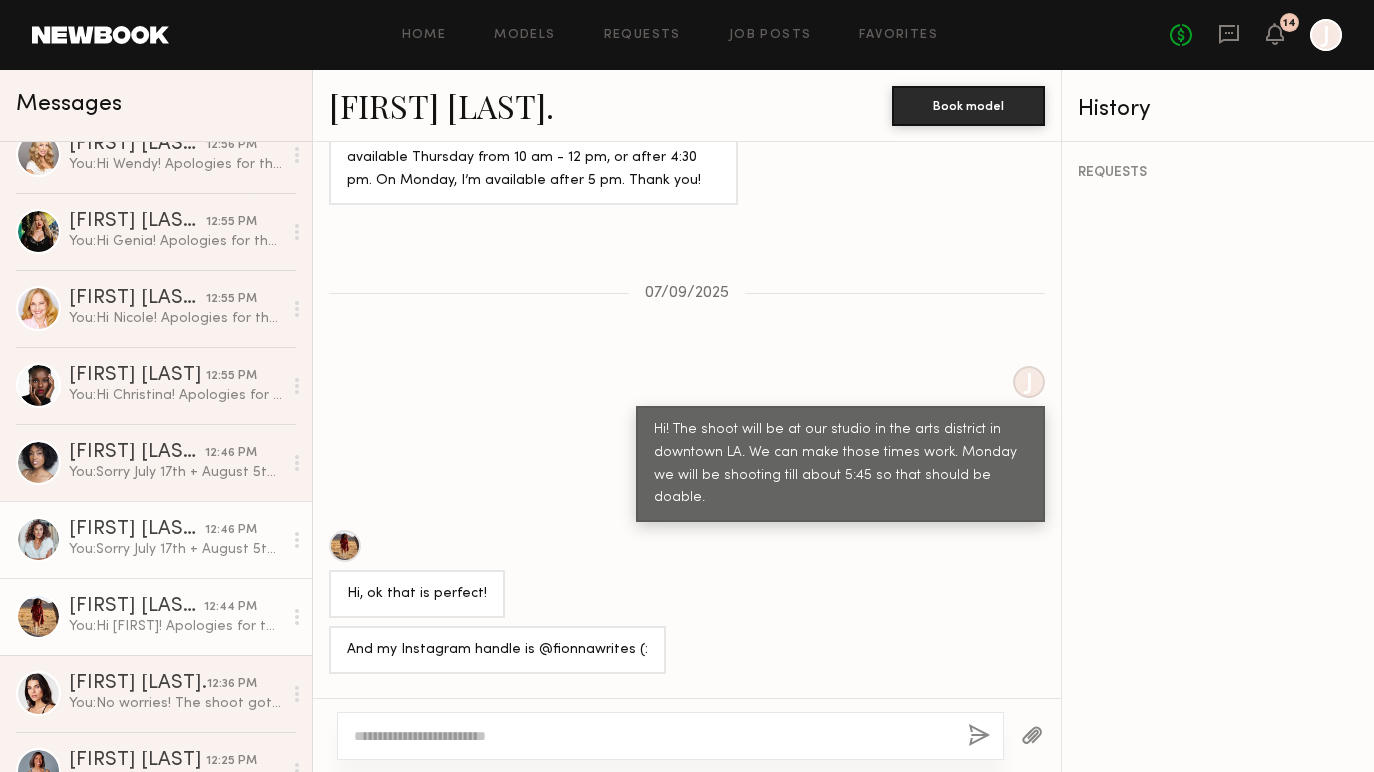 scroll, scrollTop: 1687, scrollLeft: 0, axis: vertical 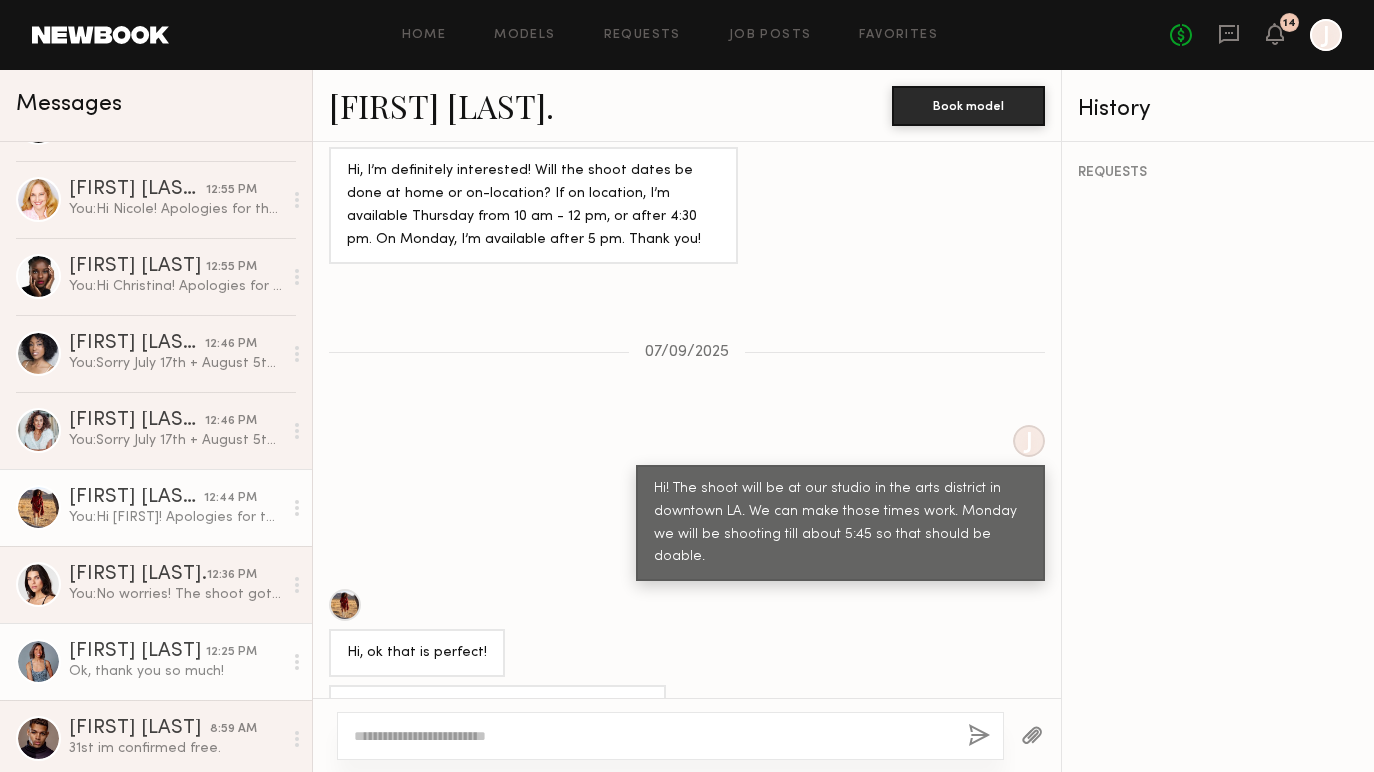click on "[FIRST] [LAST]" 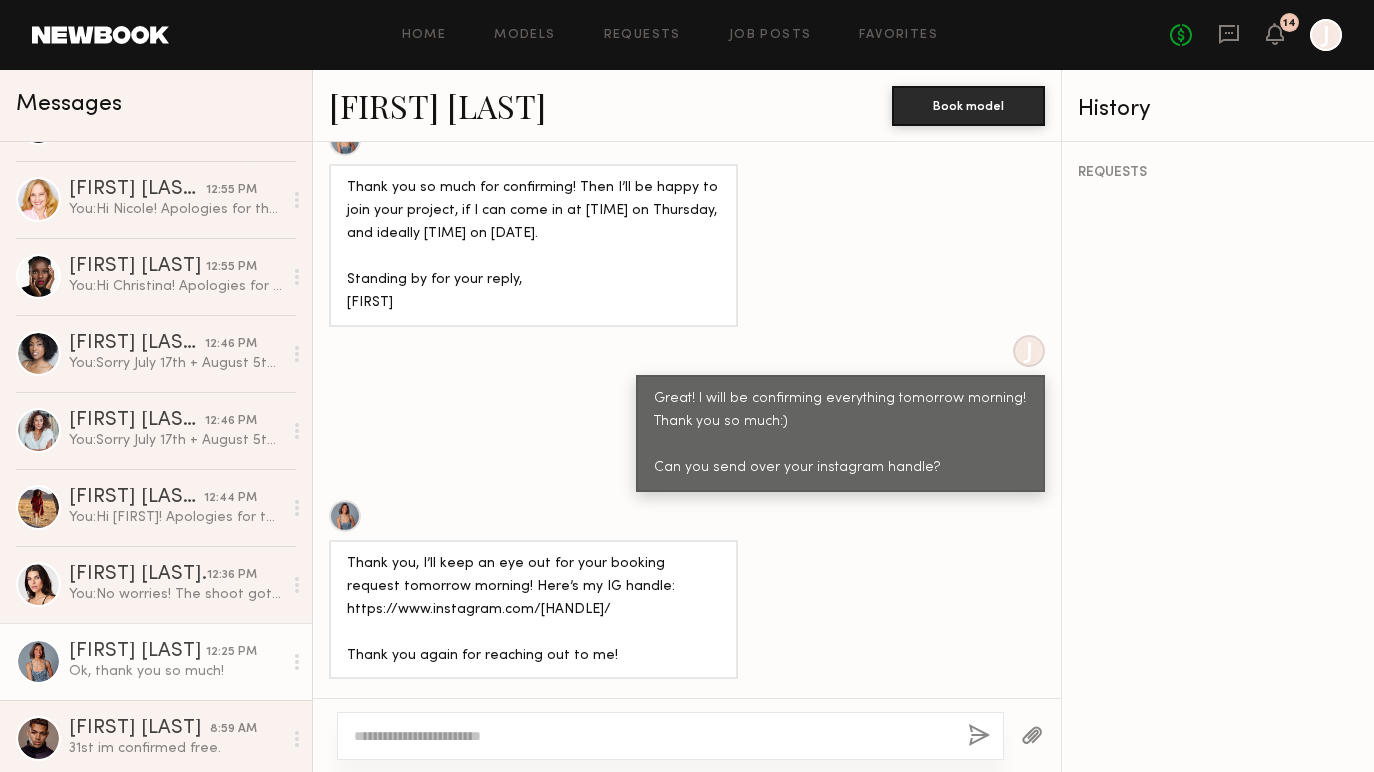scroll, scrollTop: 771, scrollLeft: 0, axis: vertical 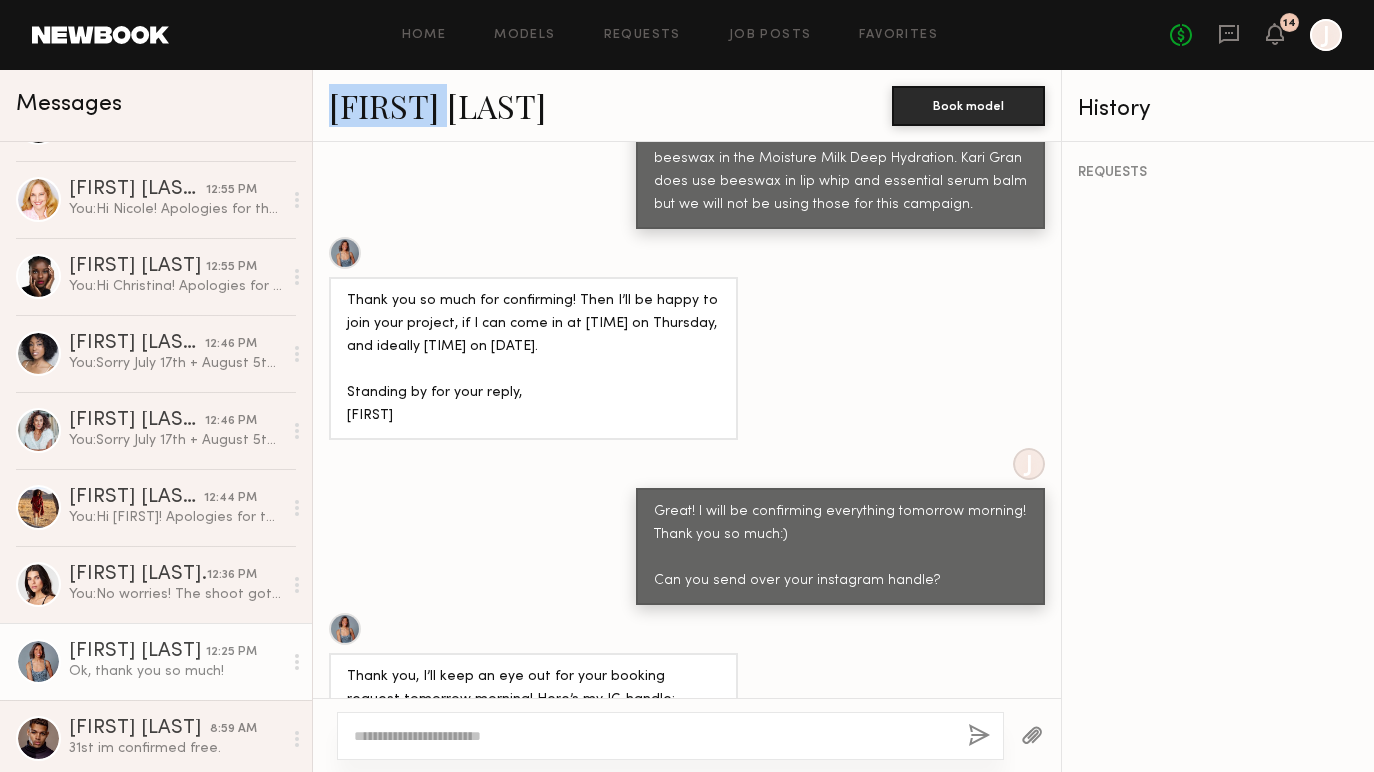 drag, startPoint x: 323, startPoint y: 109, endPoint x: 470, endPoint y: 112, distance: 147.03061 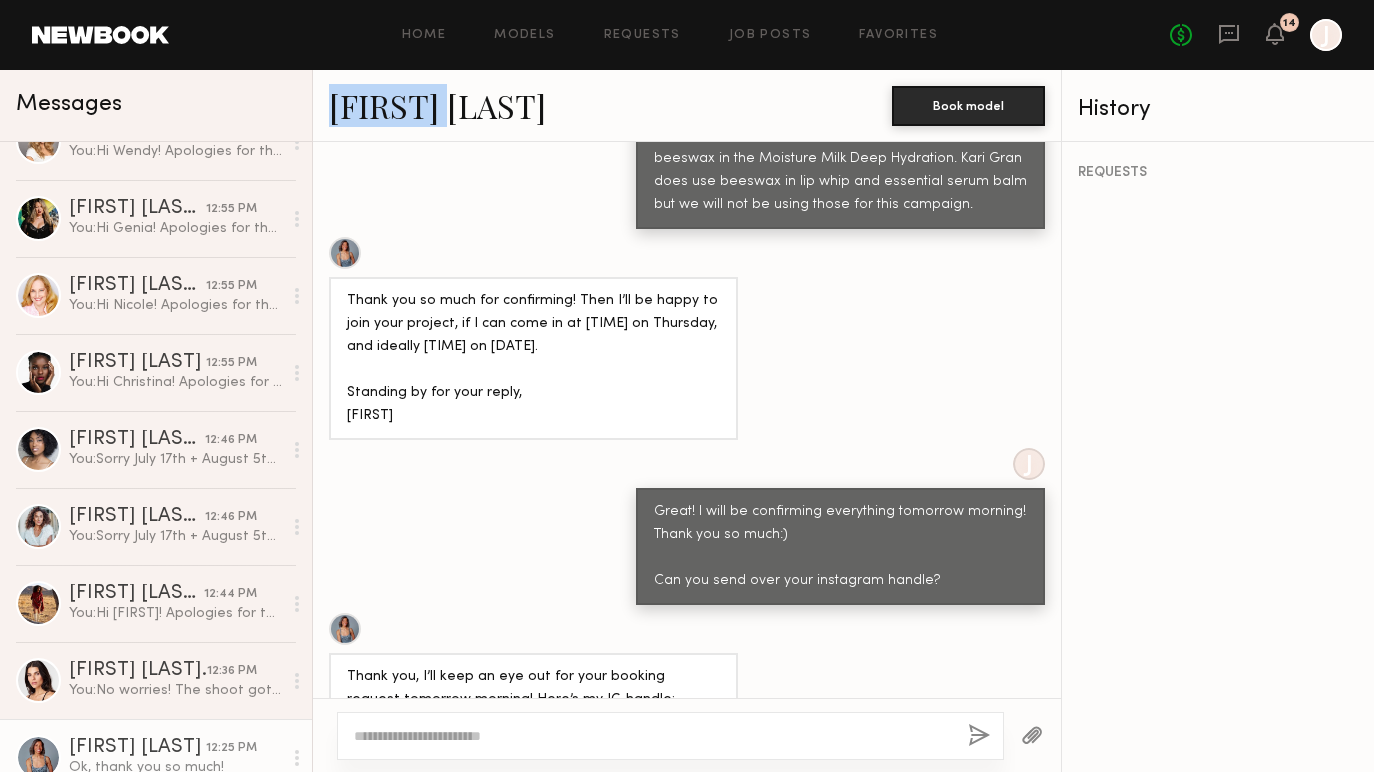 scroll, scrollTop: 0, scrollLeft: 0, axis: both 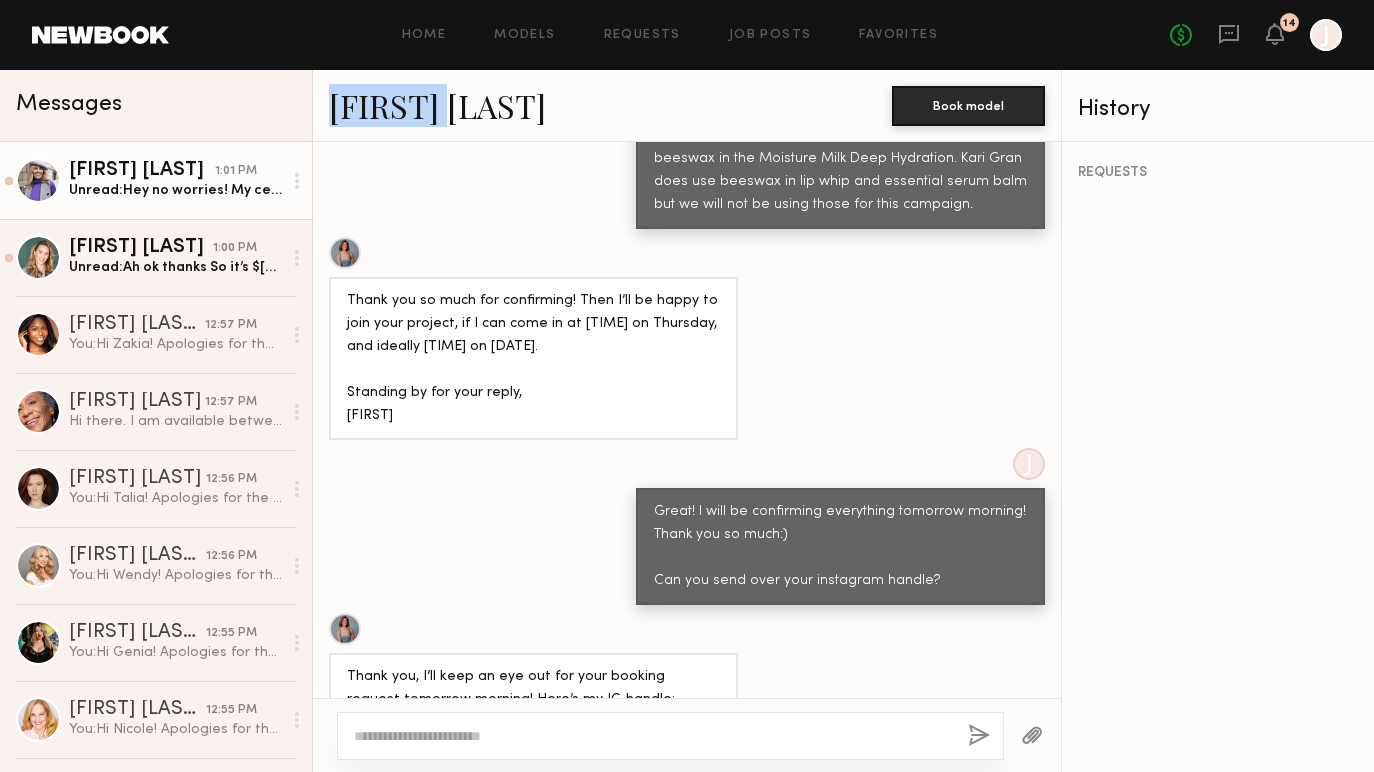click on "Unread:  Hey no worries! My cell is (217) 201-7447
July 17th anytime before 1030am and any time
after 2pm ( if that doesn't
work I can shift around my 11am appointment)
Fully available August 5!" 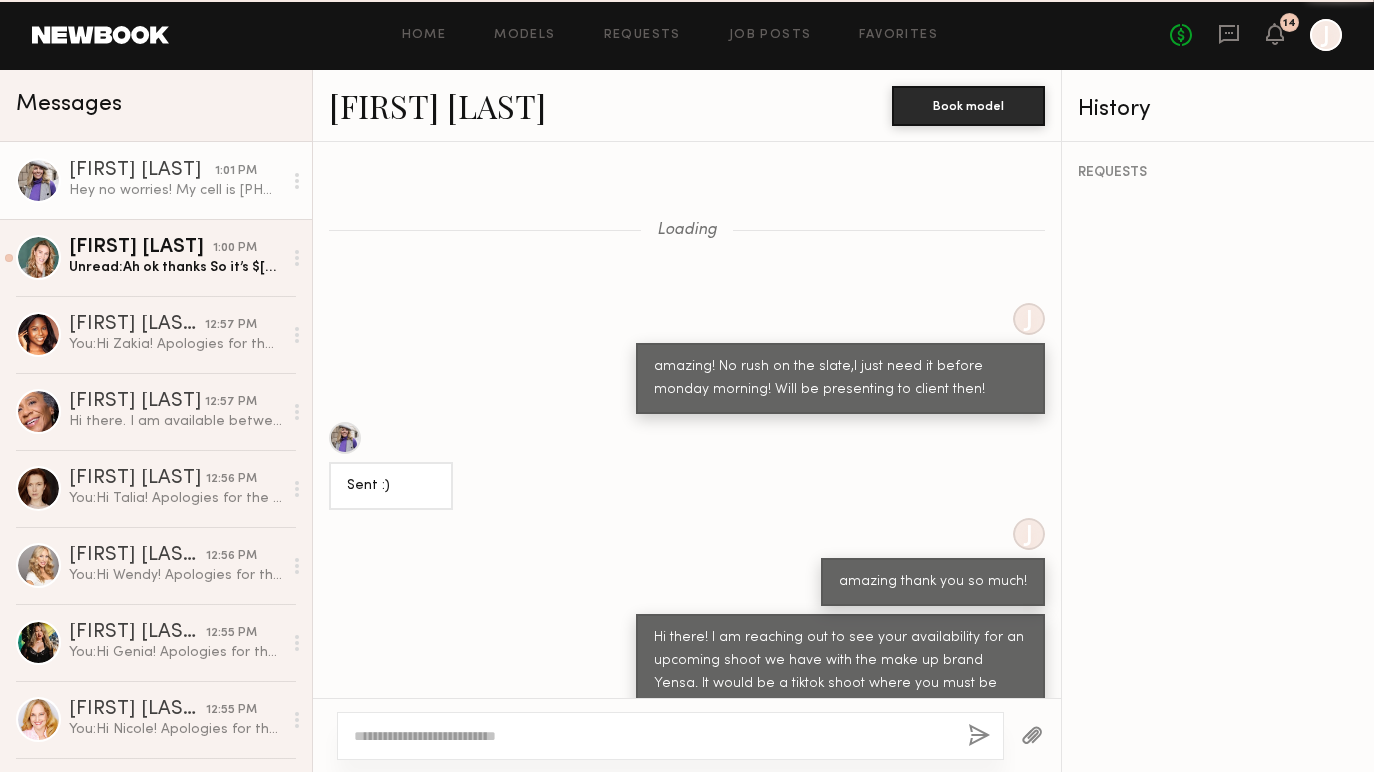 scroll, scrollTop: 2614, scrollLeft: 0, axis: vertical 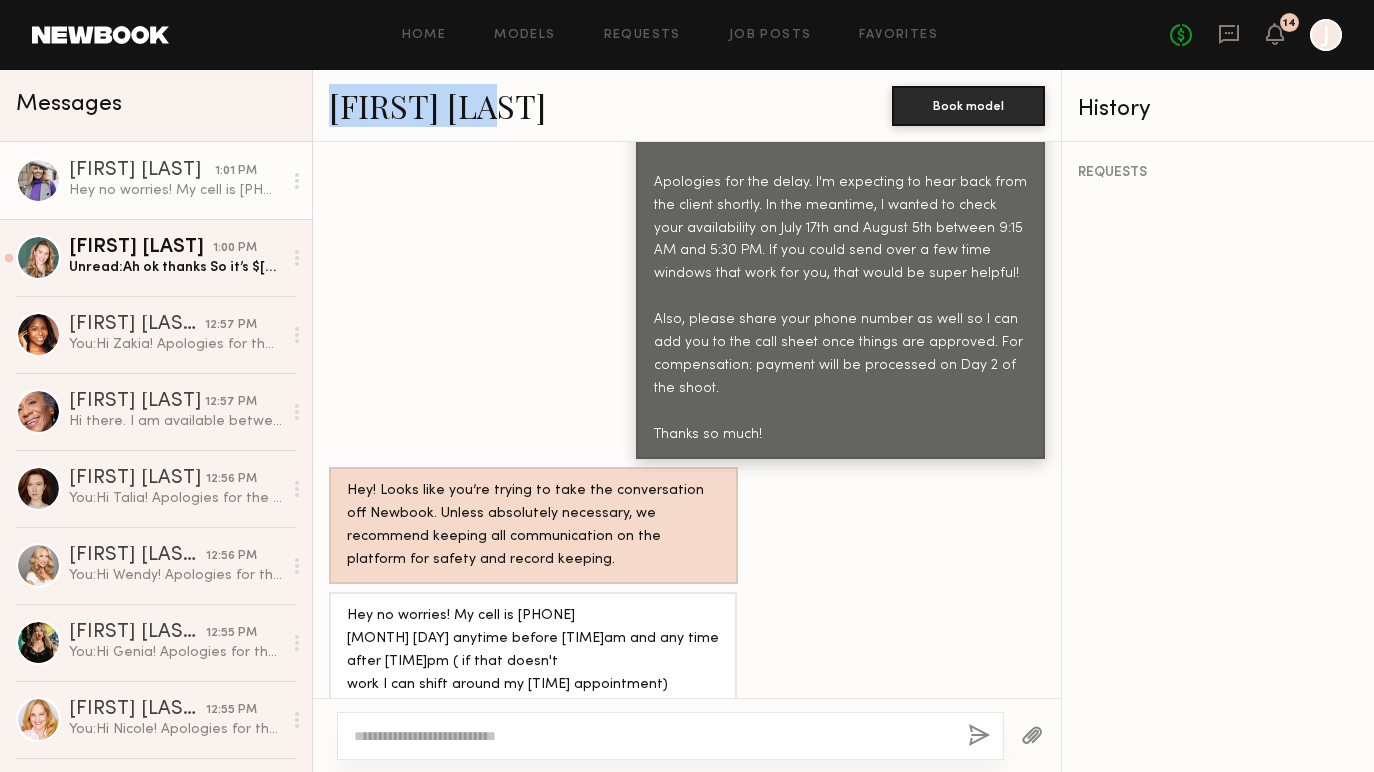 drag, startPoint x: 323, startPoint y: 113, endPoint x: 493, endPoint y: 113, distance: 170 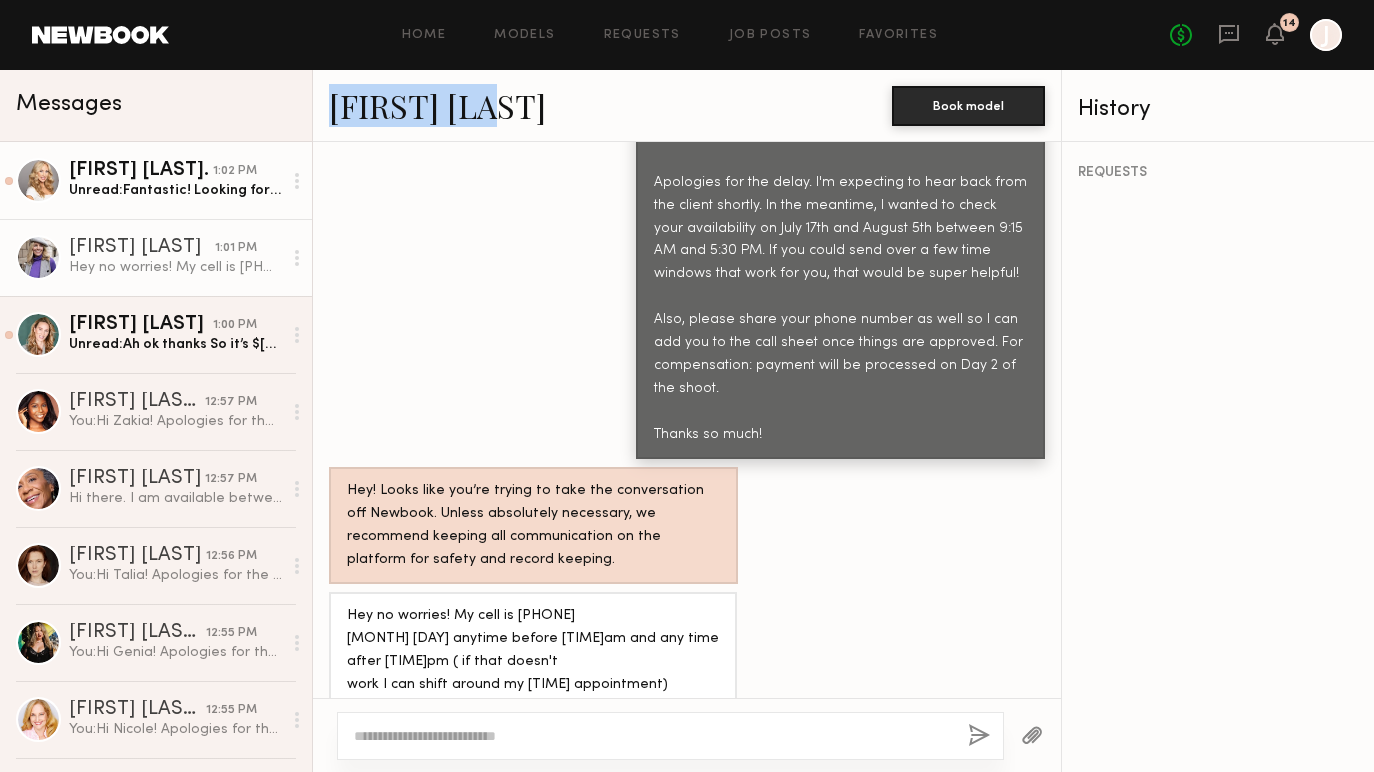 click on "Wendy G." 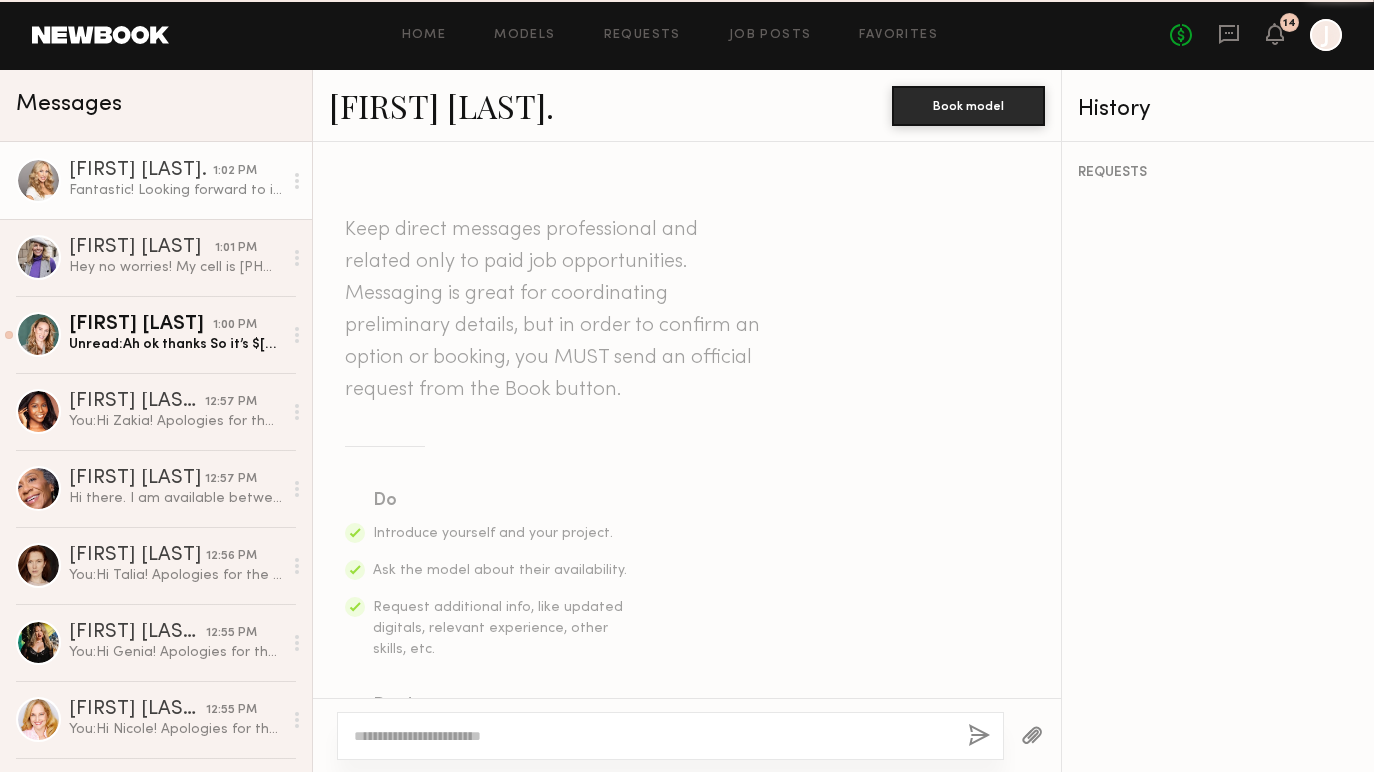 scroll, scrollTop: 4067, scrollLeft: 0, axis: vertical 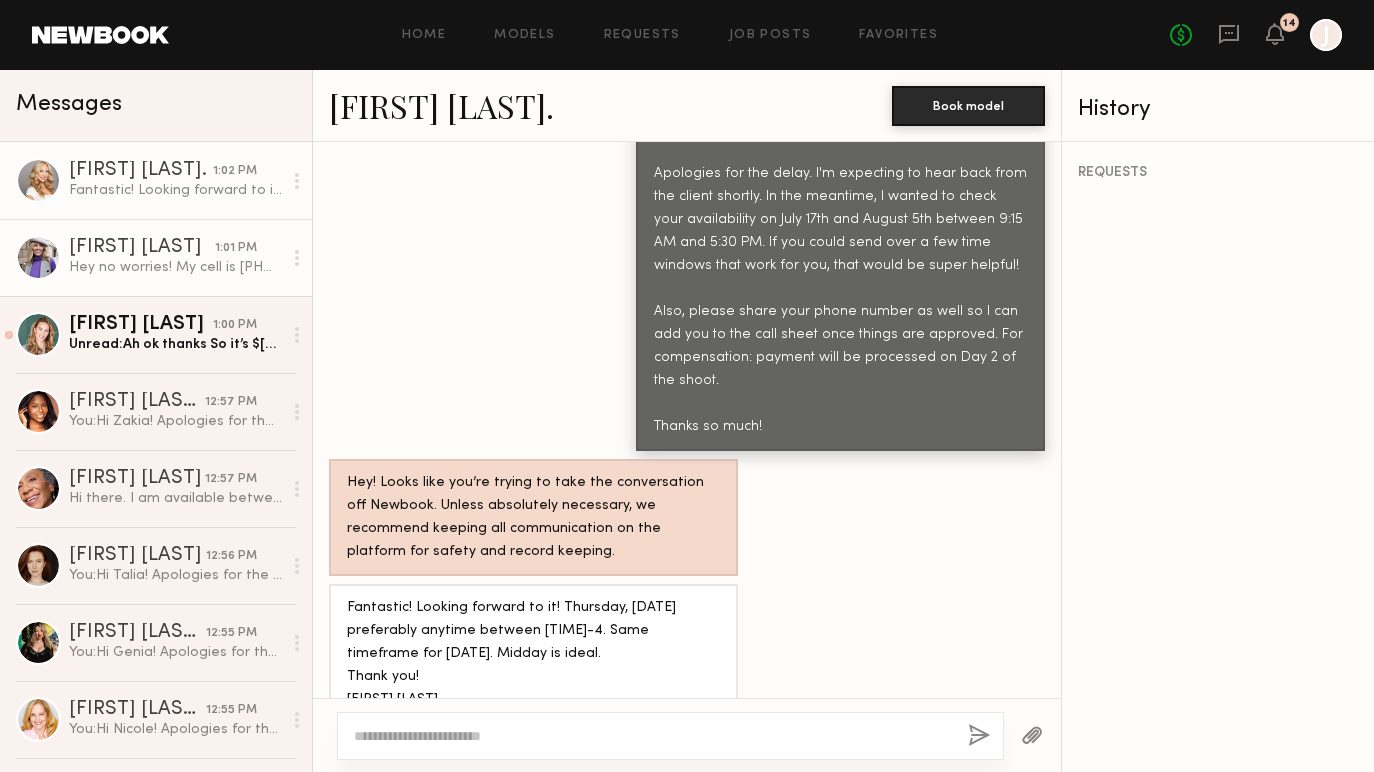 click on "Danielle M. 1:01 PM Hey no worries! My cell is (217) 201-7447
July 17th anytime before 1030am and any time
after 2pm ( if that doesn't
work I can shift around my 11am appointment)
Fully available August 5!" 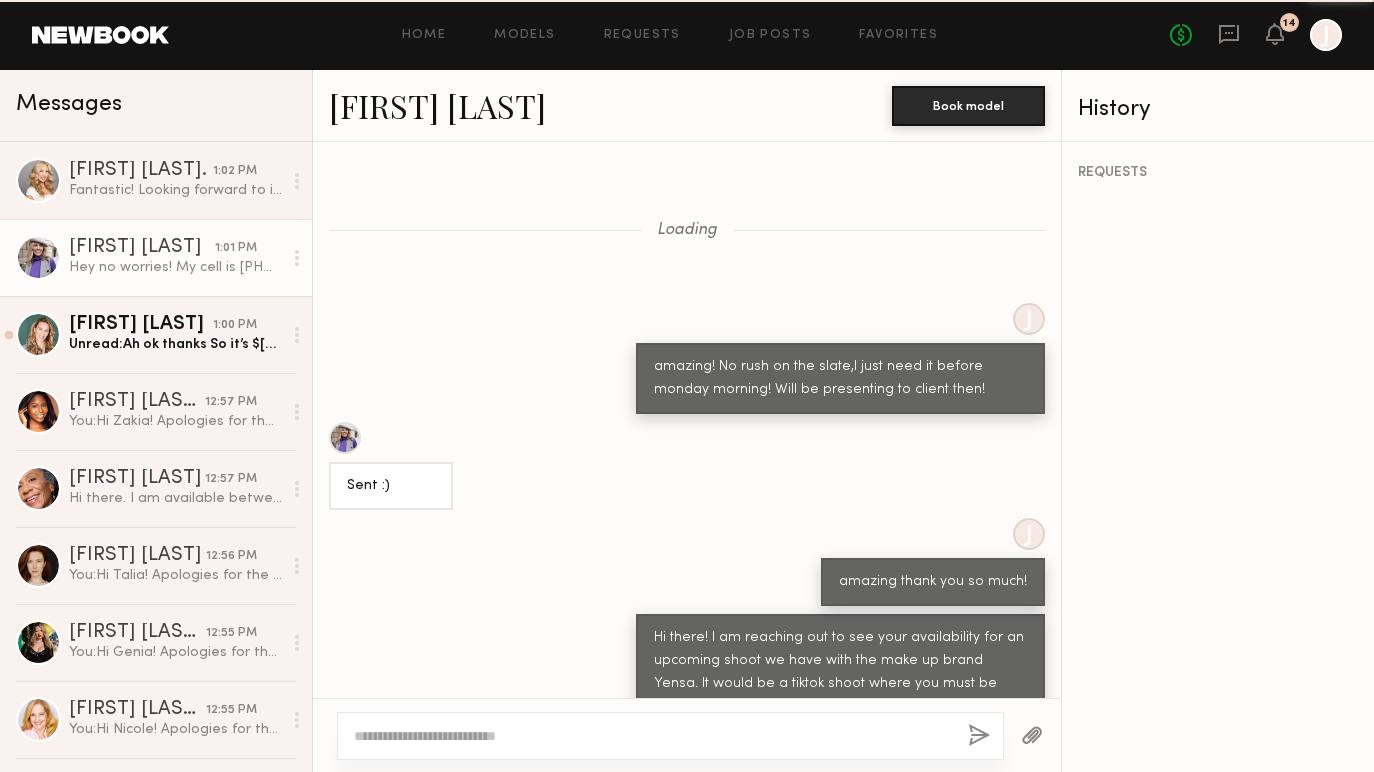 scroll, scrollTop: 2614, scrollLeft: 0, axis: vertical 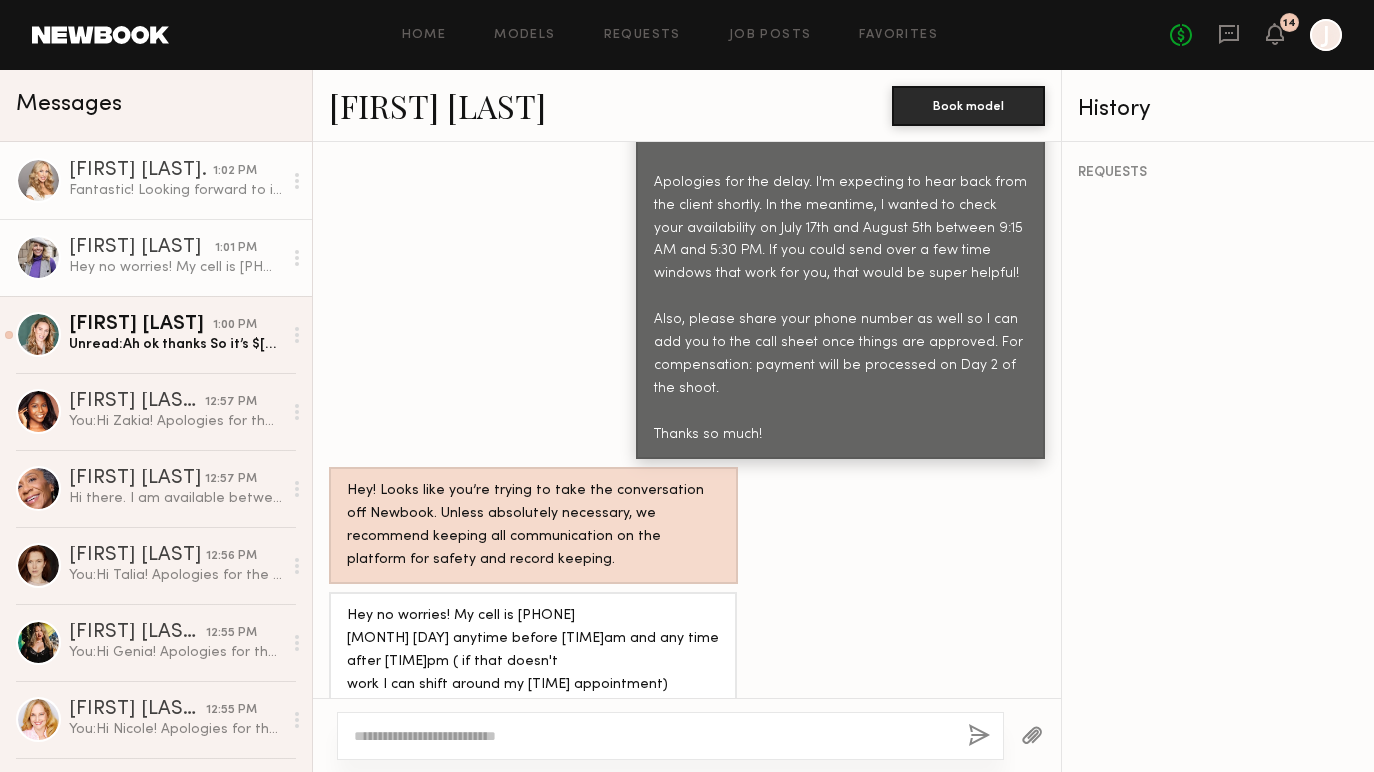 click on "Wendy G. 1:02 PM Fantastic! Looking forward to it! Thursday, July 17 preferably anytime between 10-4.  Same timeframe for August 5. Midday is ideal.
Thank you!
Wendy Guess
323-791-7722" 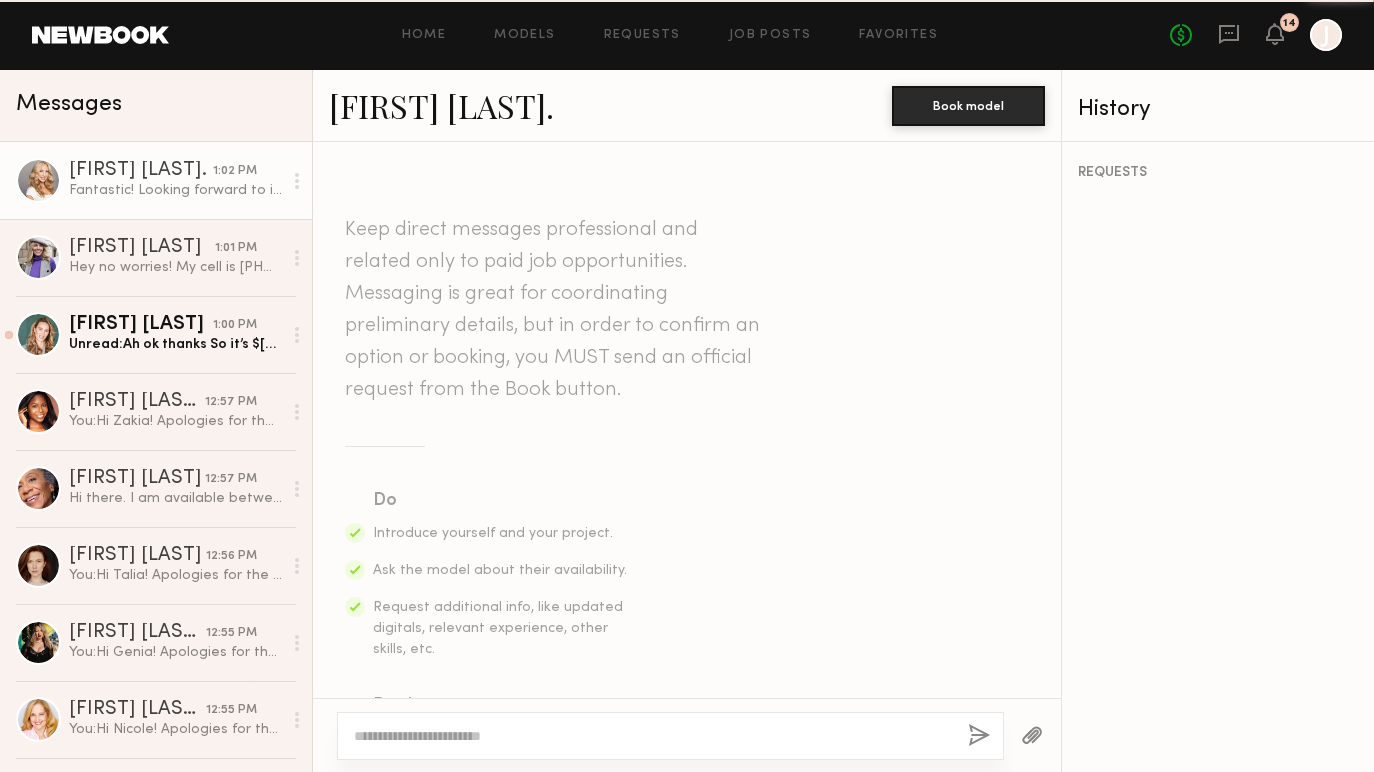 scroll, scrollTop: 4067, scrollLeft: 0, axis: vertical 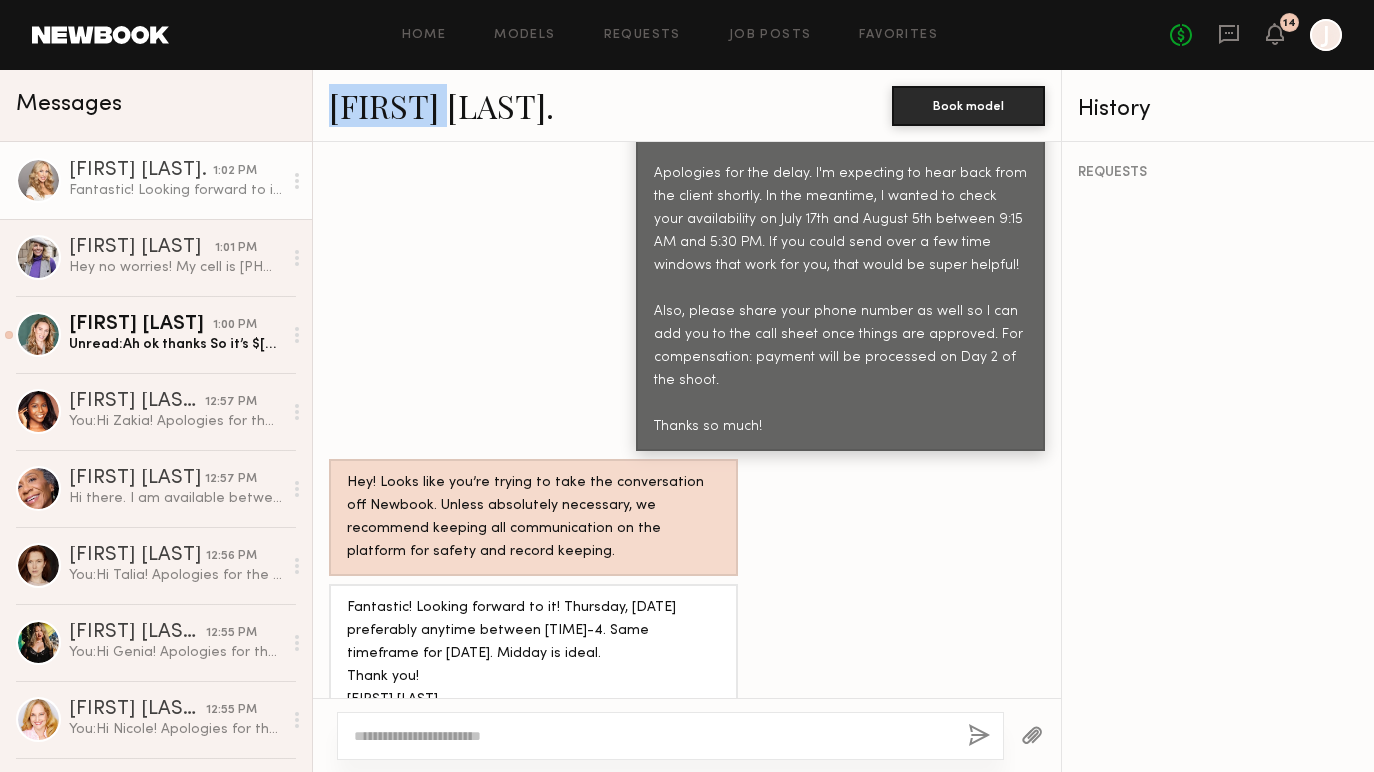 drag, startPoint x: 318, startPoint y: 107, endPoint x: 489, endPoint y: 109, distance: 171.01169 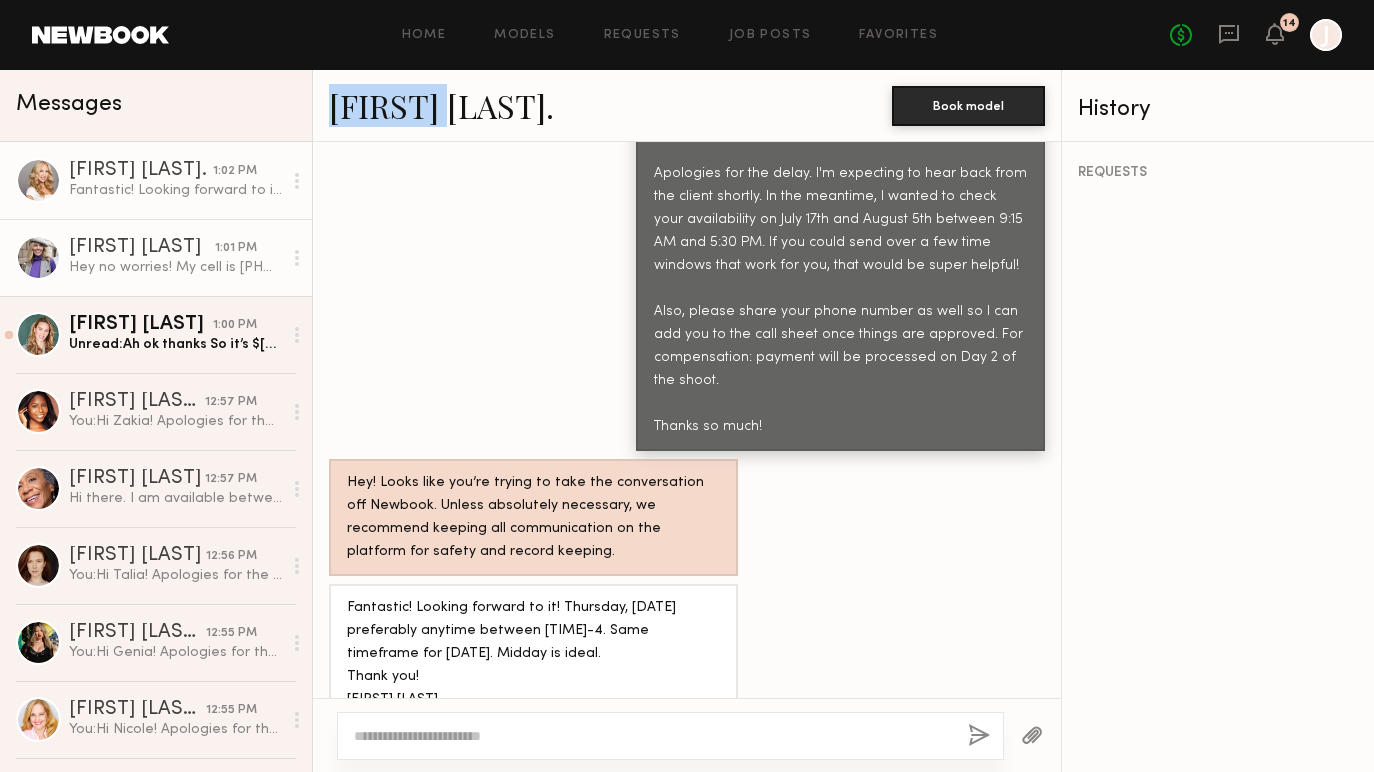 click on "Hey no worries! My cell is (217) 201-7447
July 17th anytime before 1030am and any time
after 2pm ( if that doesn't
work I can shift around my 11am appointment)
Fully available August 5!" 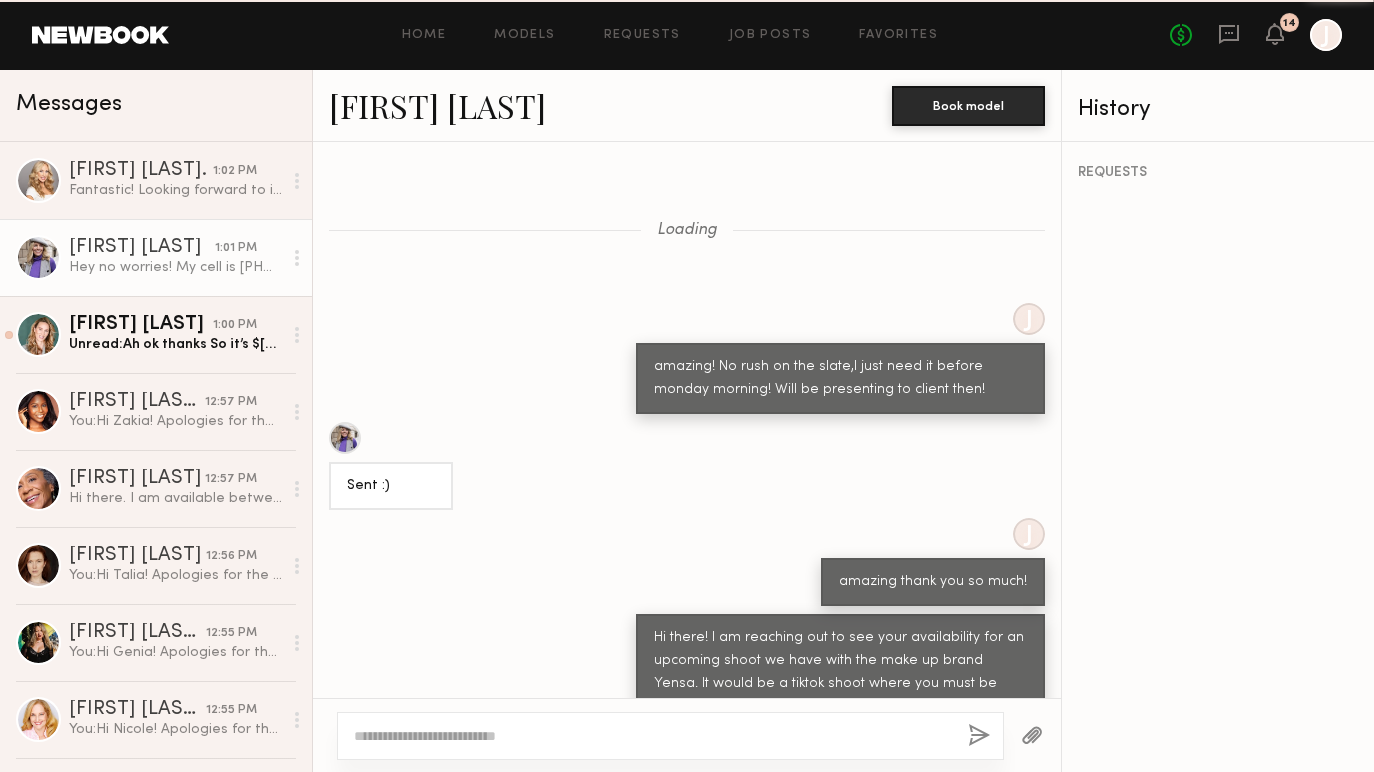 scroll, scrollTop: 2614, scrollLeft: 0, axis: vertical 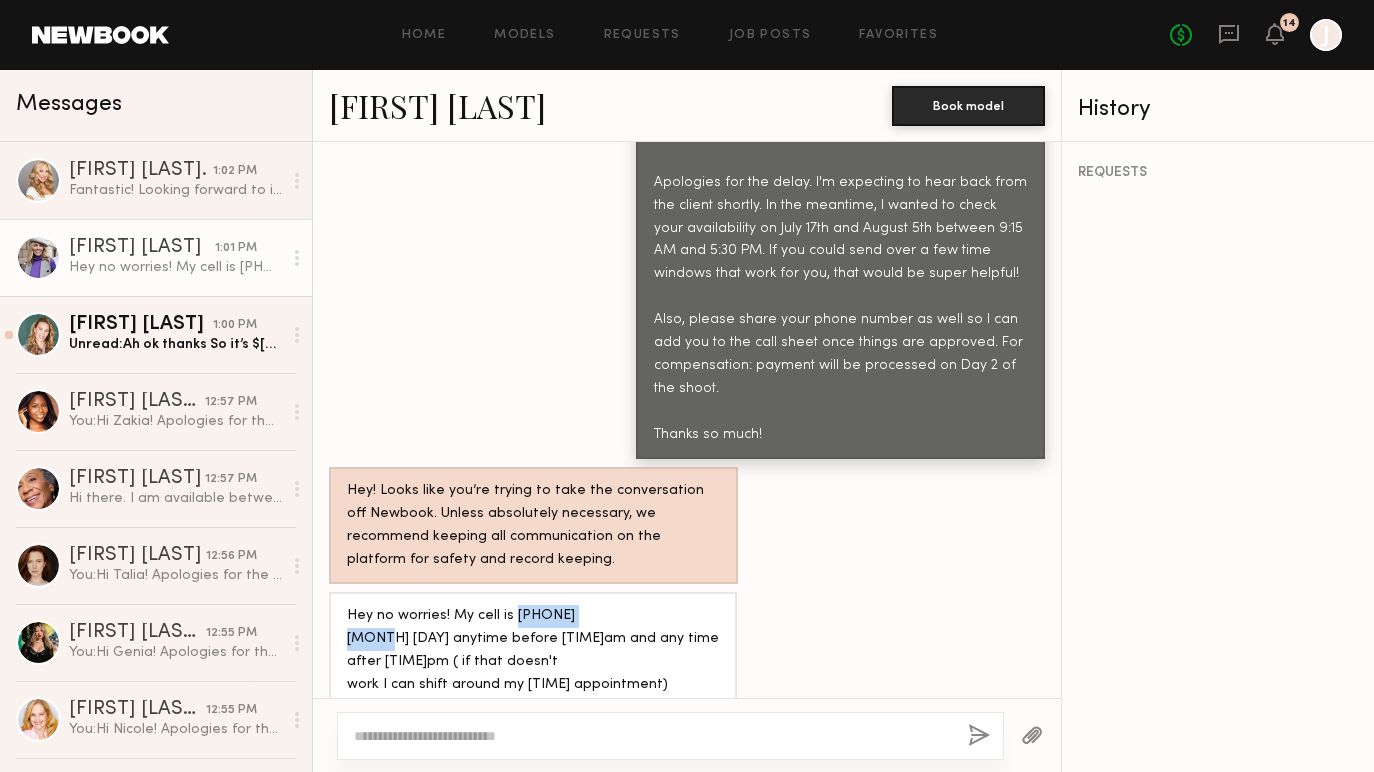 drag, startPoint x: 512, startPoint y: 542, endPoint x: 613, endPoint y: 540, distance: 101.0198 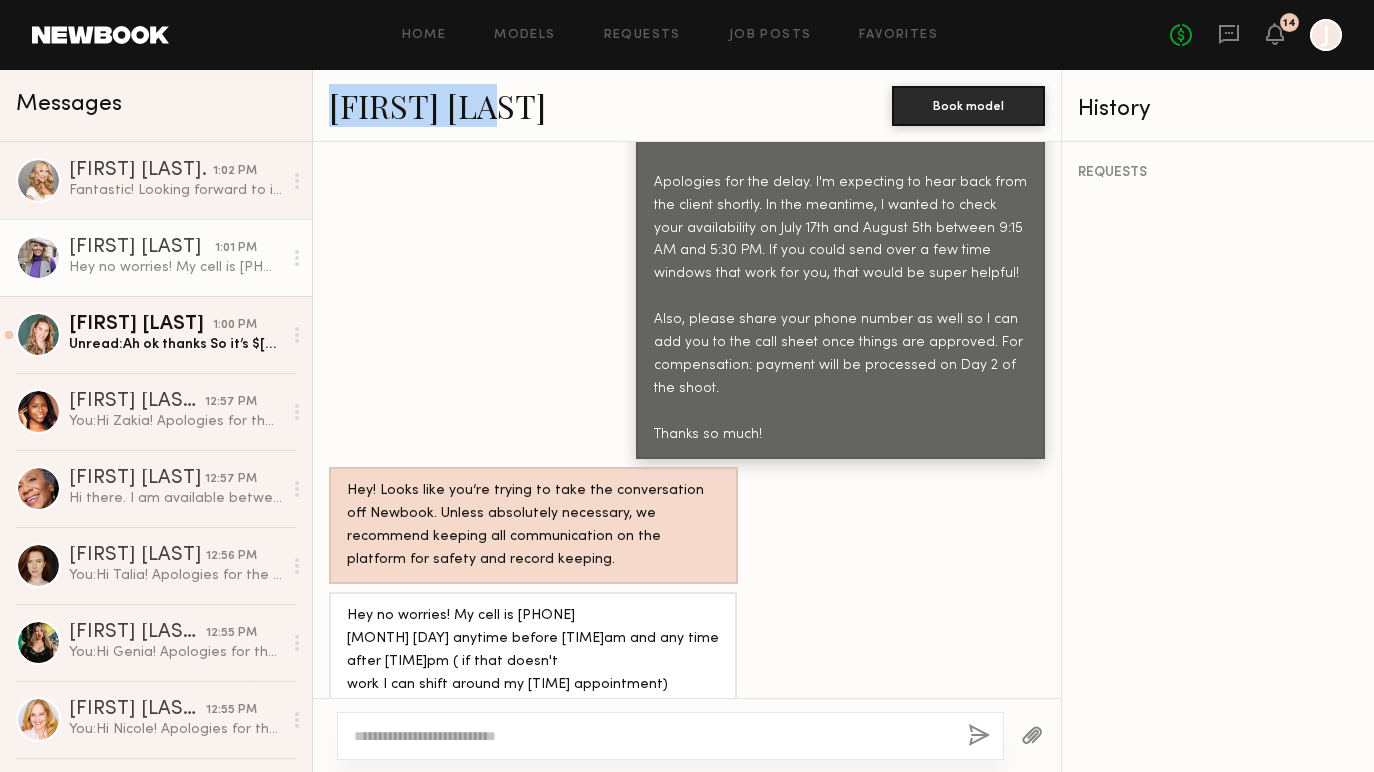 drag, startPoint x: 324, startPoint y: 111, endPoint x: 500, endPoint y: 115, distance: 176.04546 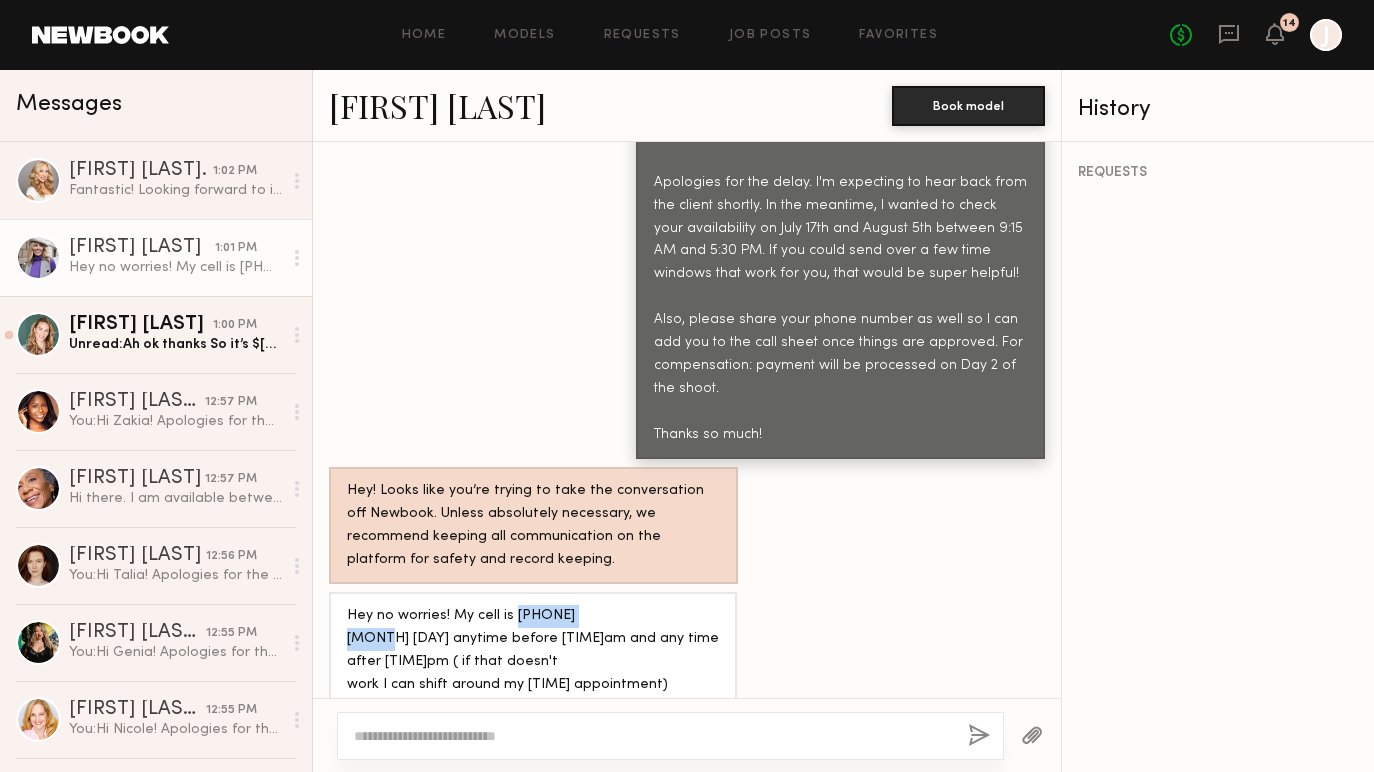drag, startPoint x: 510, startPoint y: 542, endPoint x: 618, endPoint y: 543, distance: 108.00463 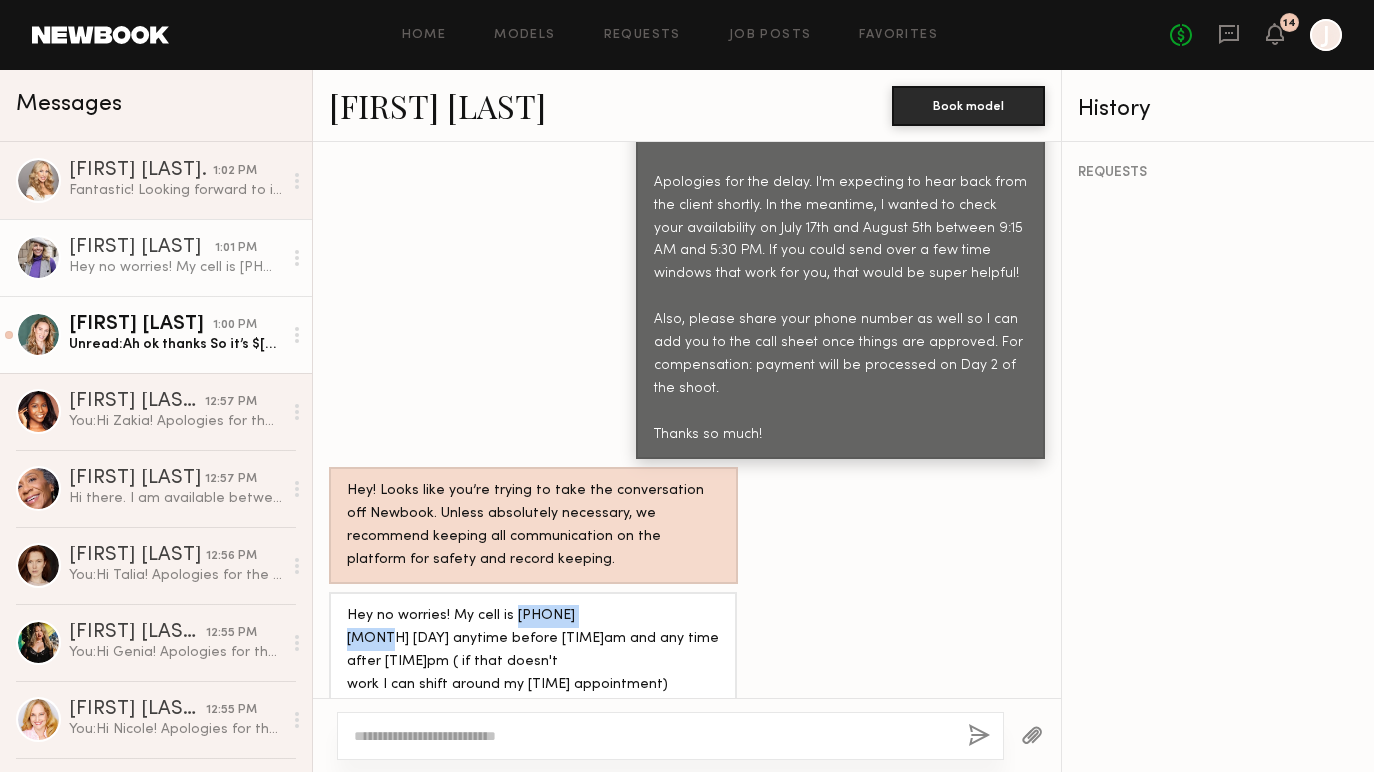 click on "[FIRST] [LAST]" 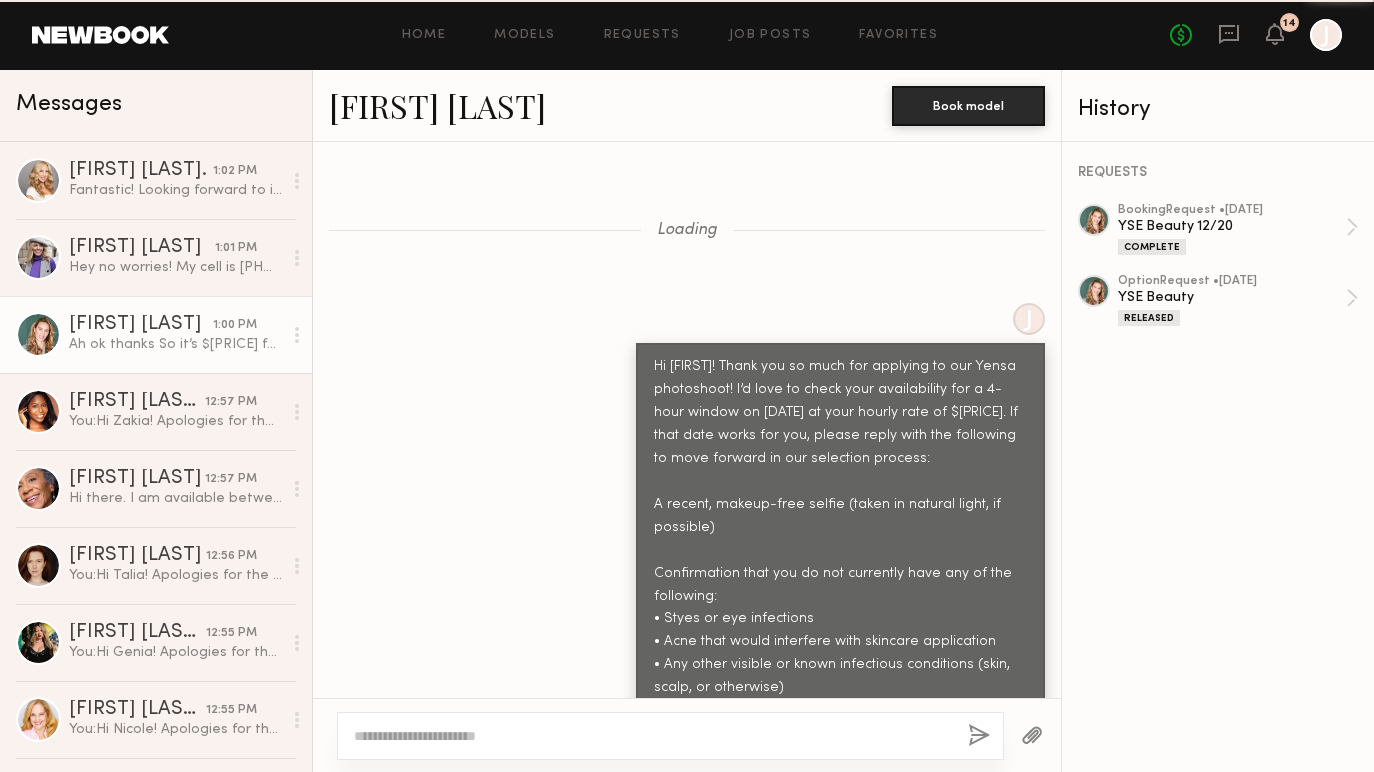 scroll, scrollTop: 3247, scrollLeft: 0, axis: vertical 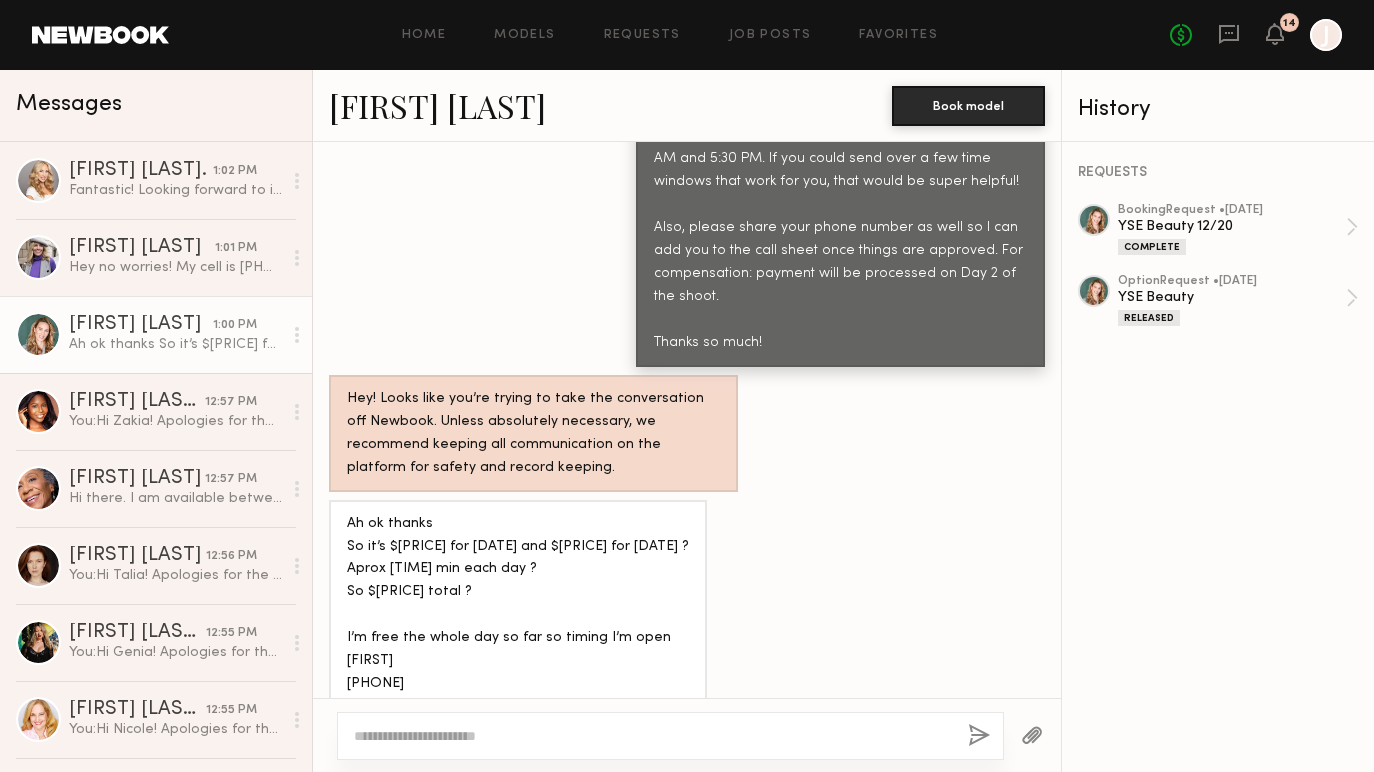 click 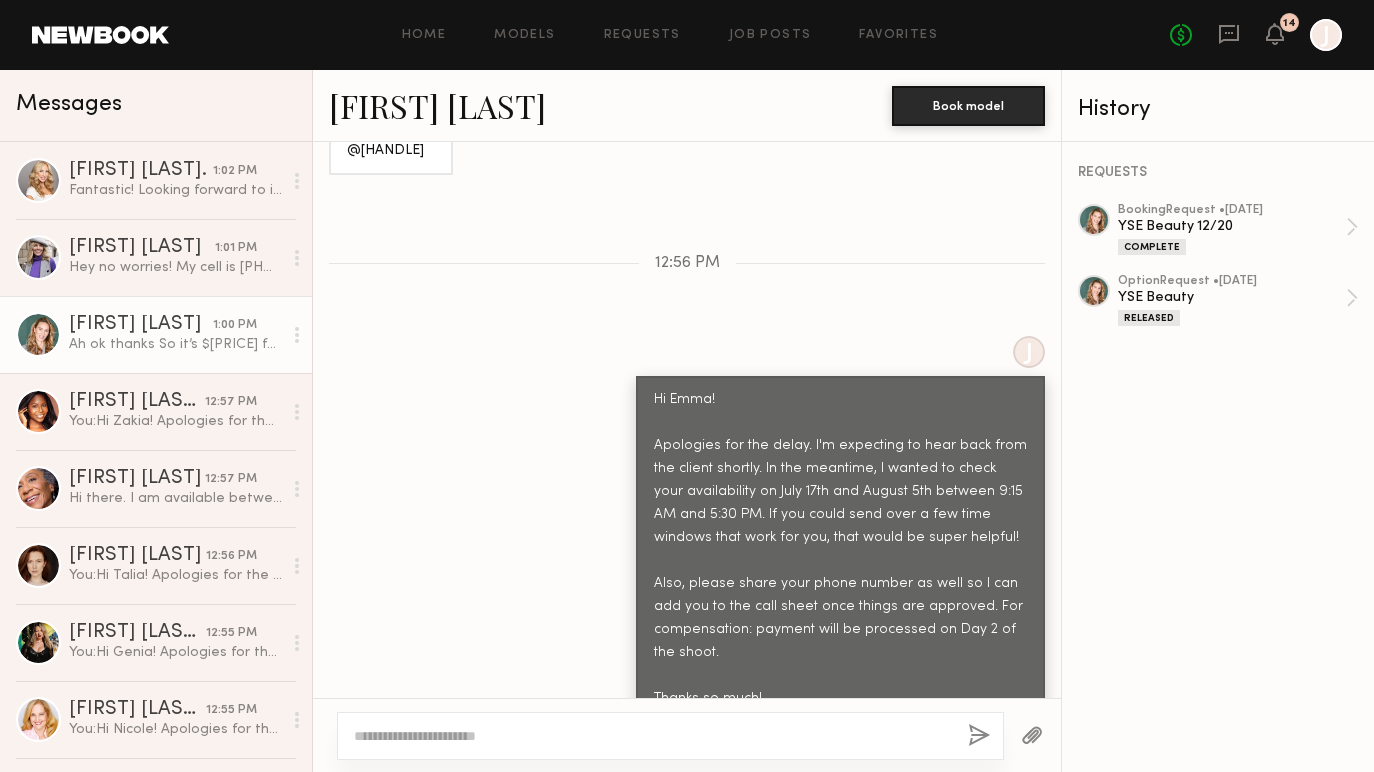 scroll, scrollTop: 3247, scrollLeft: 0, axis: vertical 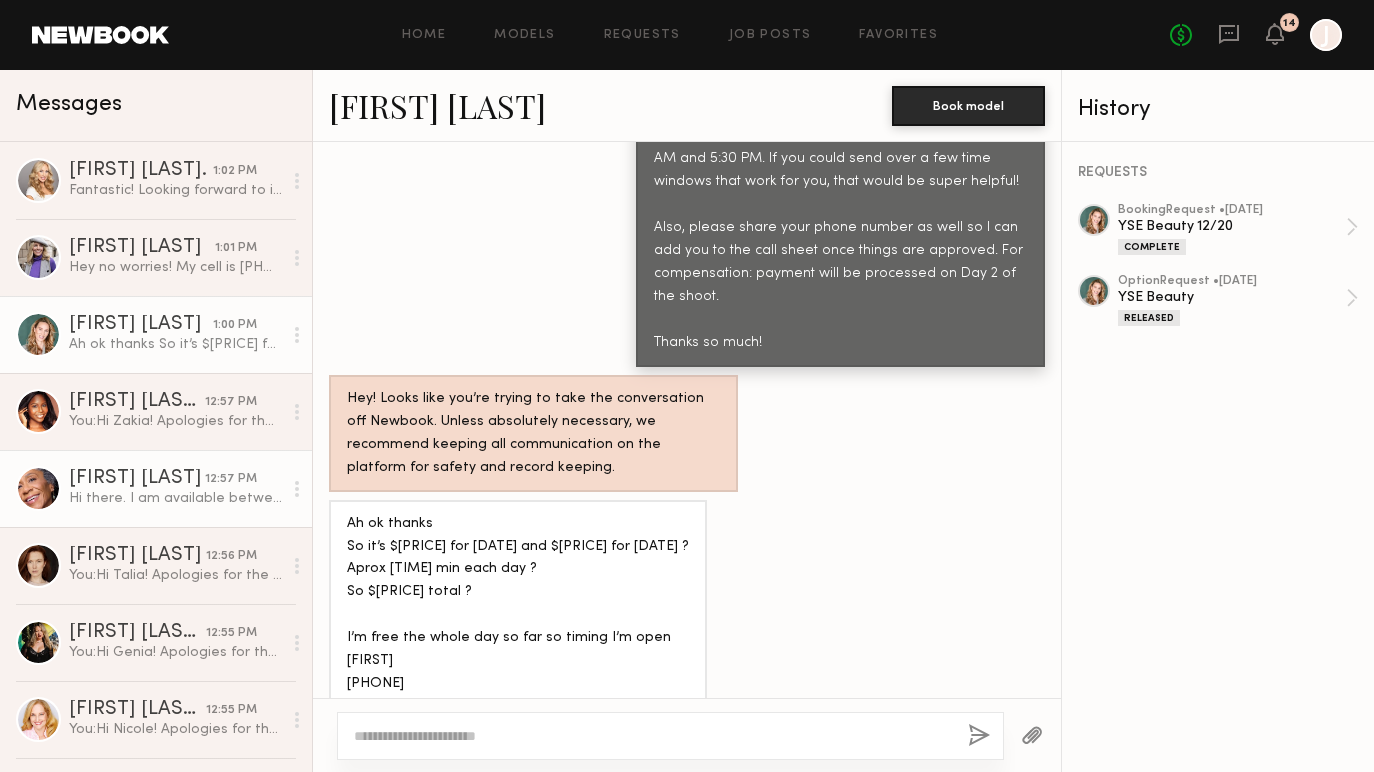 click on "Hi there. I am available between 10:30 and 3:00pm now. On the 17th and Aug 5th between 10:00 and 3:00." 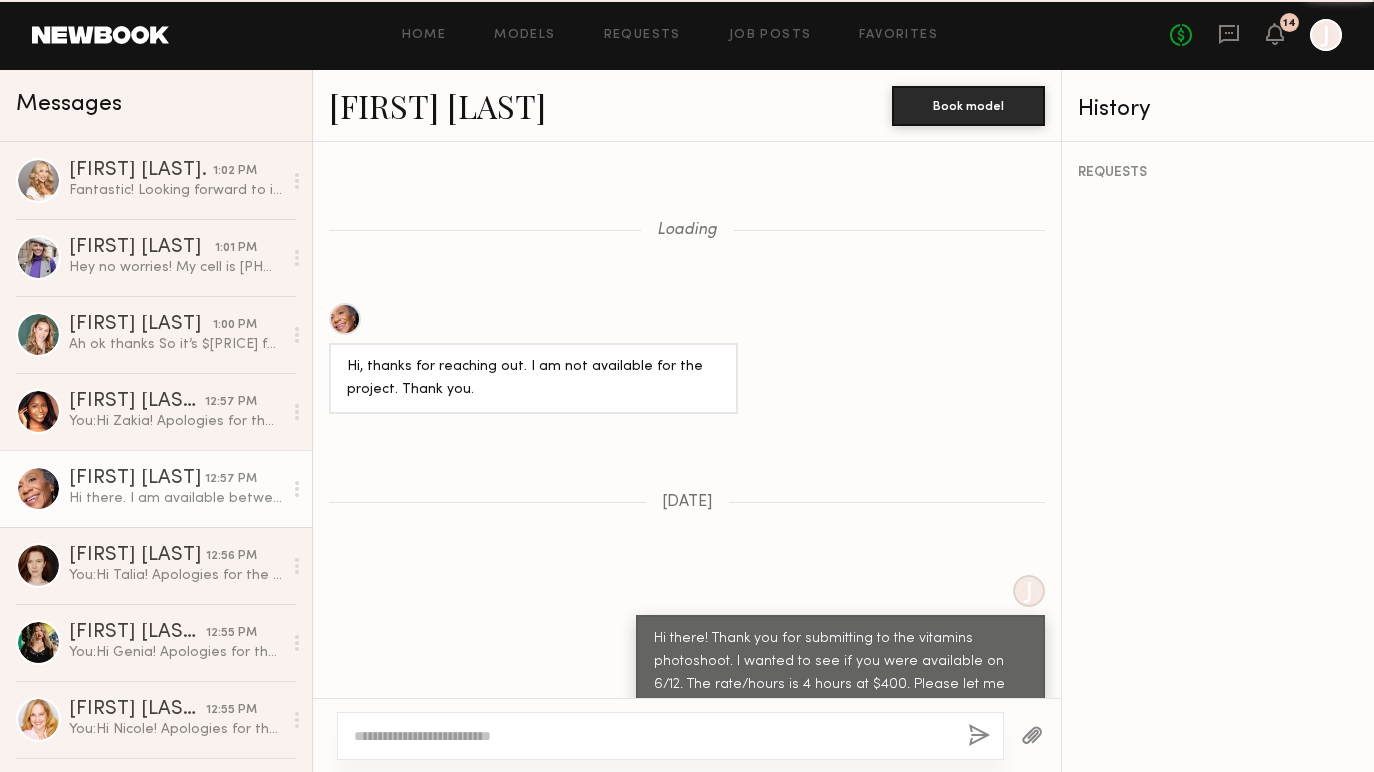 scroll, scrollTop: 2440, scrollLeft: 0, axis: vertical 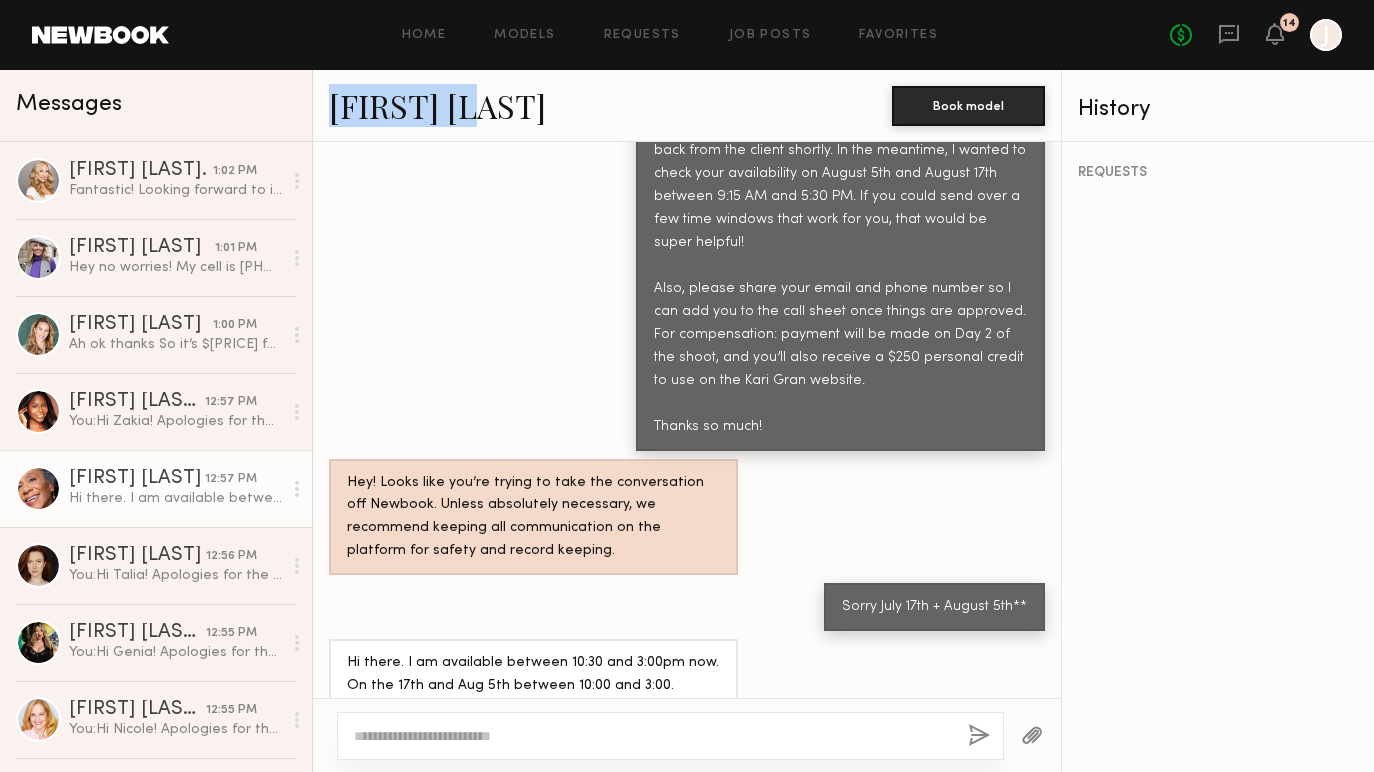 drag, startPoint x: 320, startPoint y: 110, endPoint x: 464, endPoint y: 112, distance: 144.01389 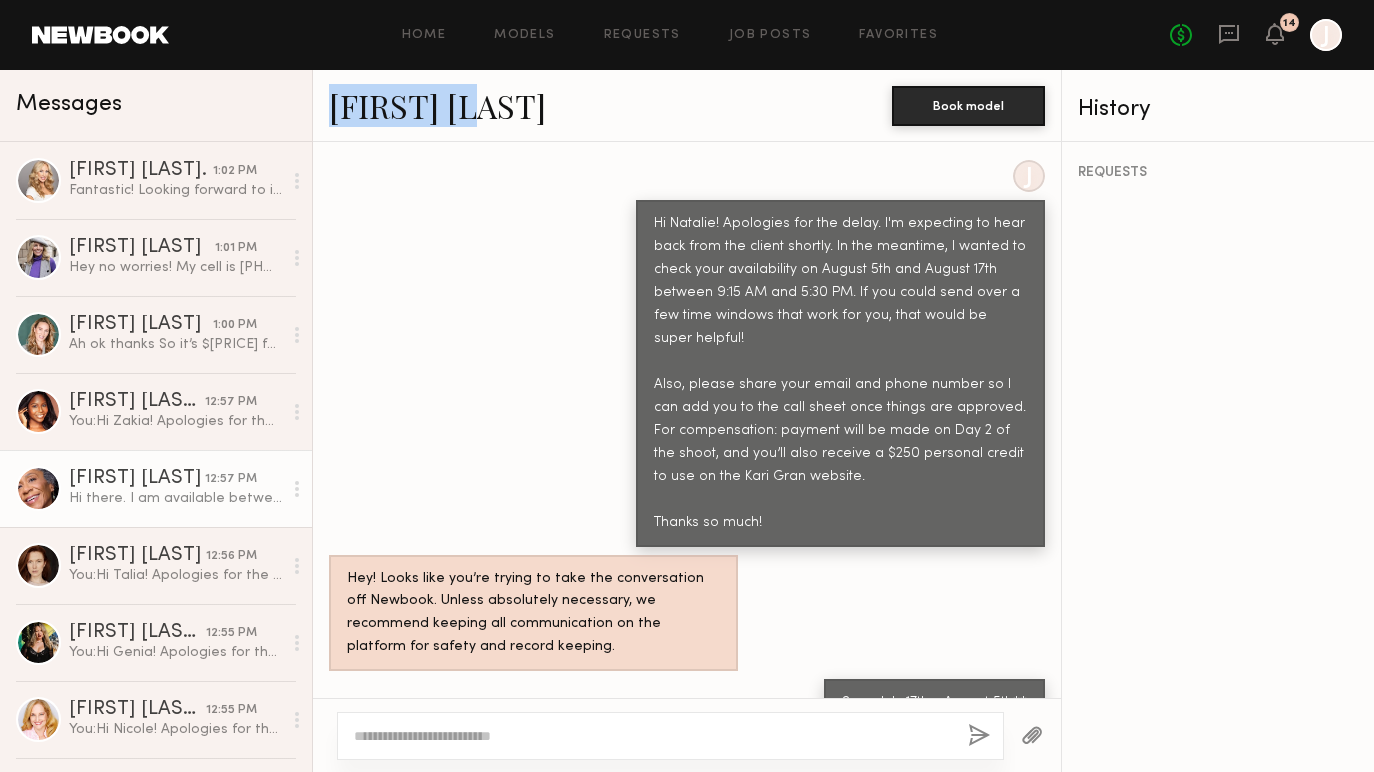 scroll, scrollTop: 2440, scrollLeft: 0, axis: vertical 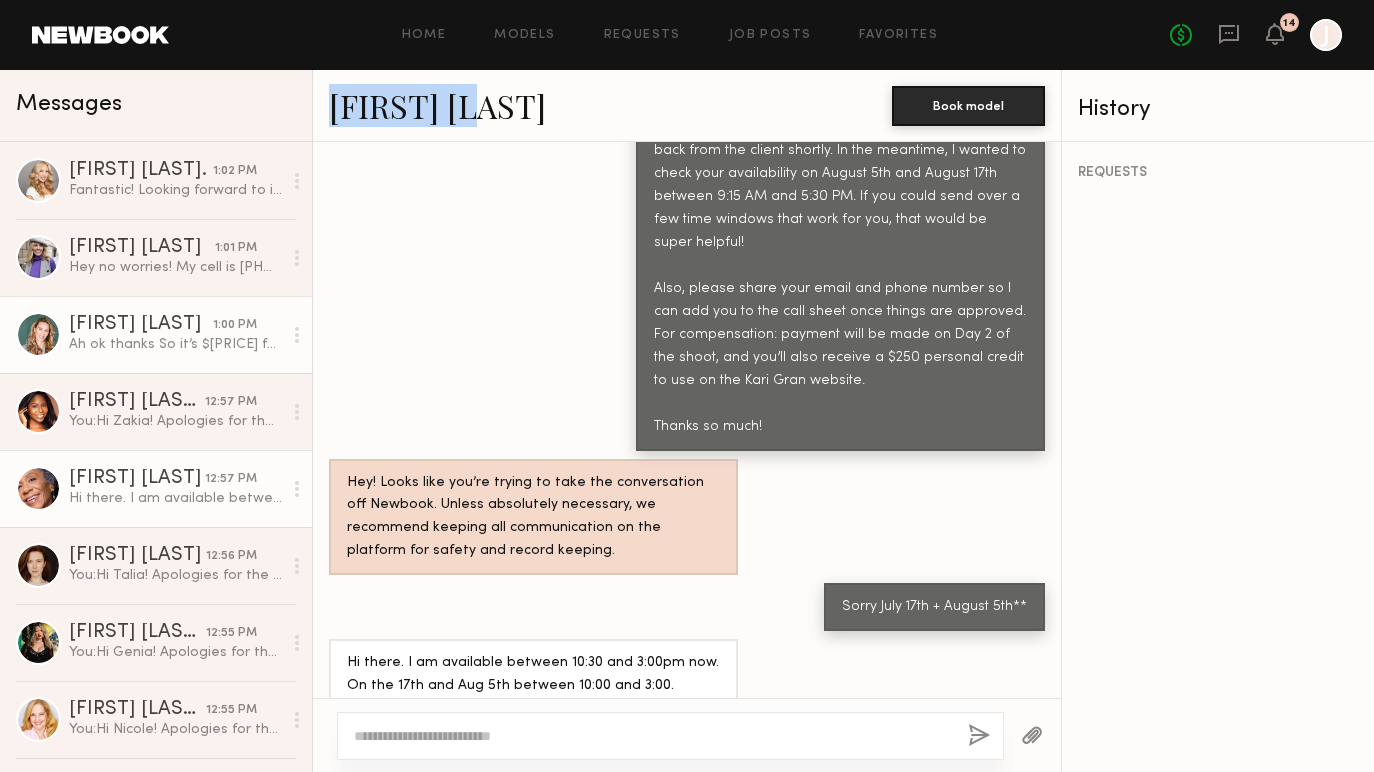 click on "[FIRST] [LAST]." 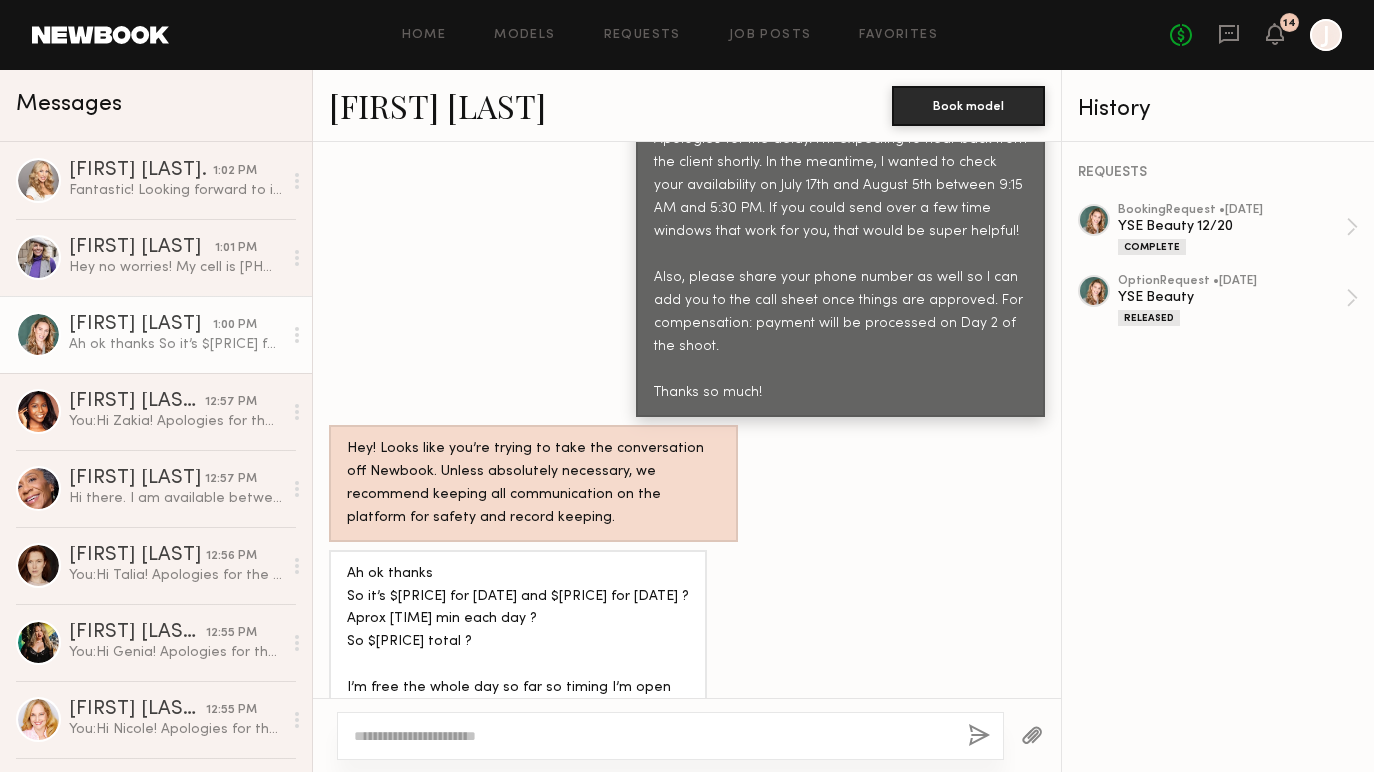 scroll, scrollTop: 3247, scrollLeft: 0, axis: vertical 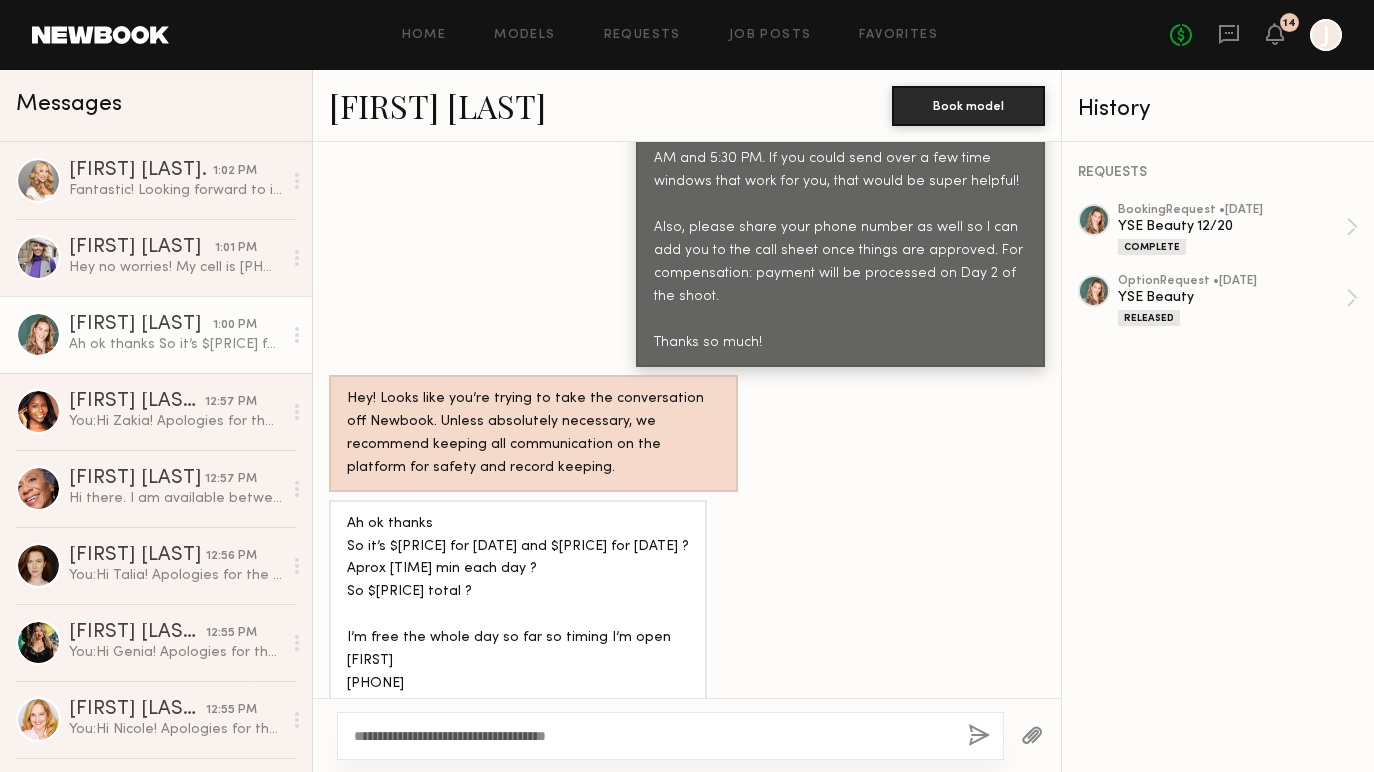 click on "**********" 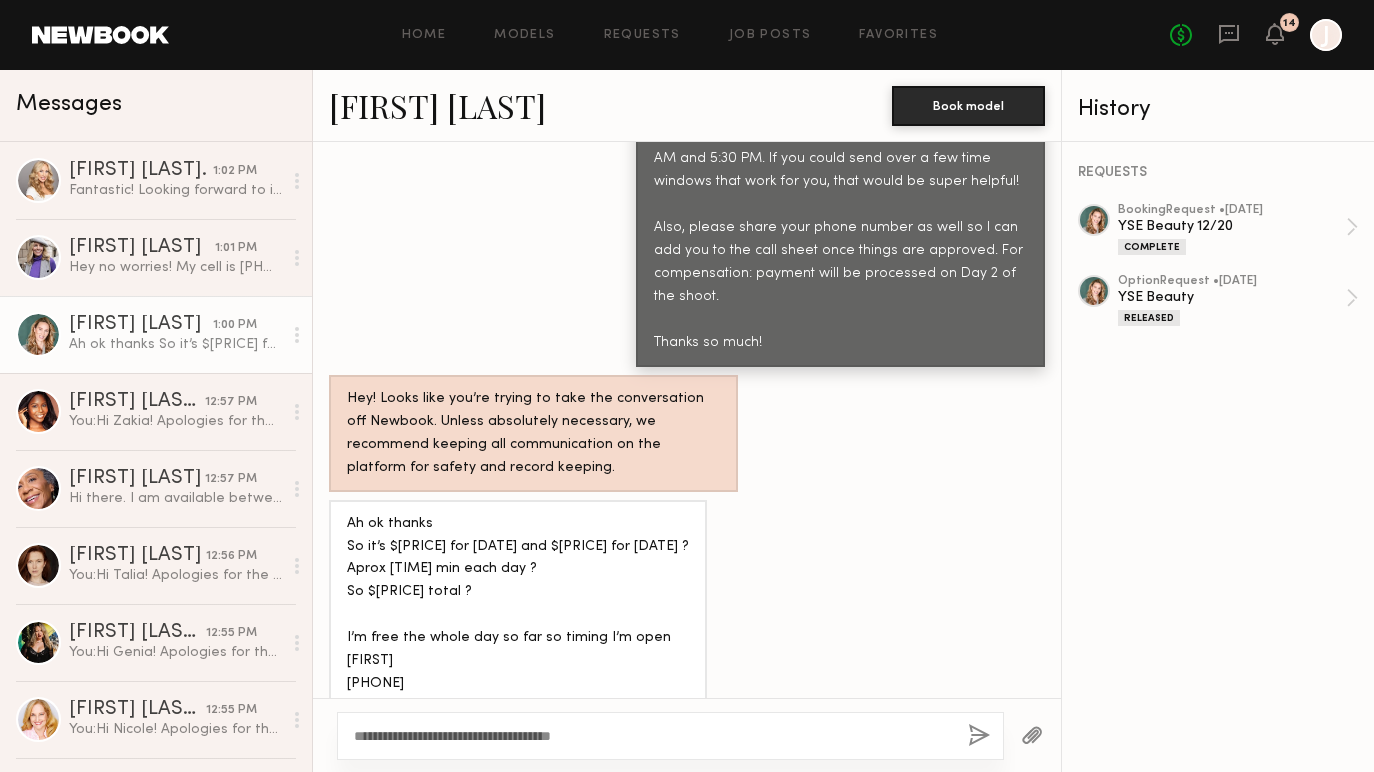 click on "**********" 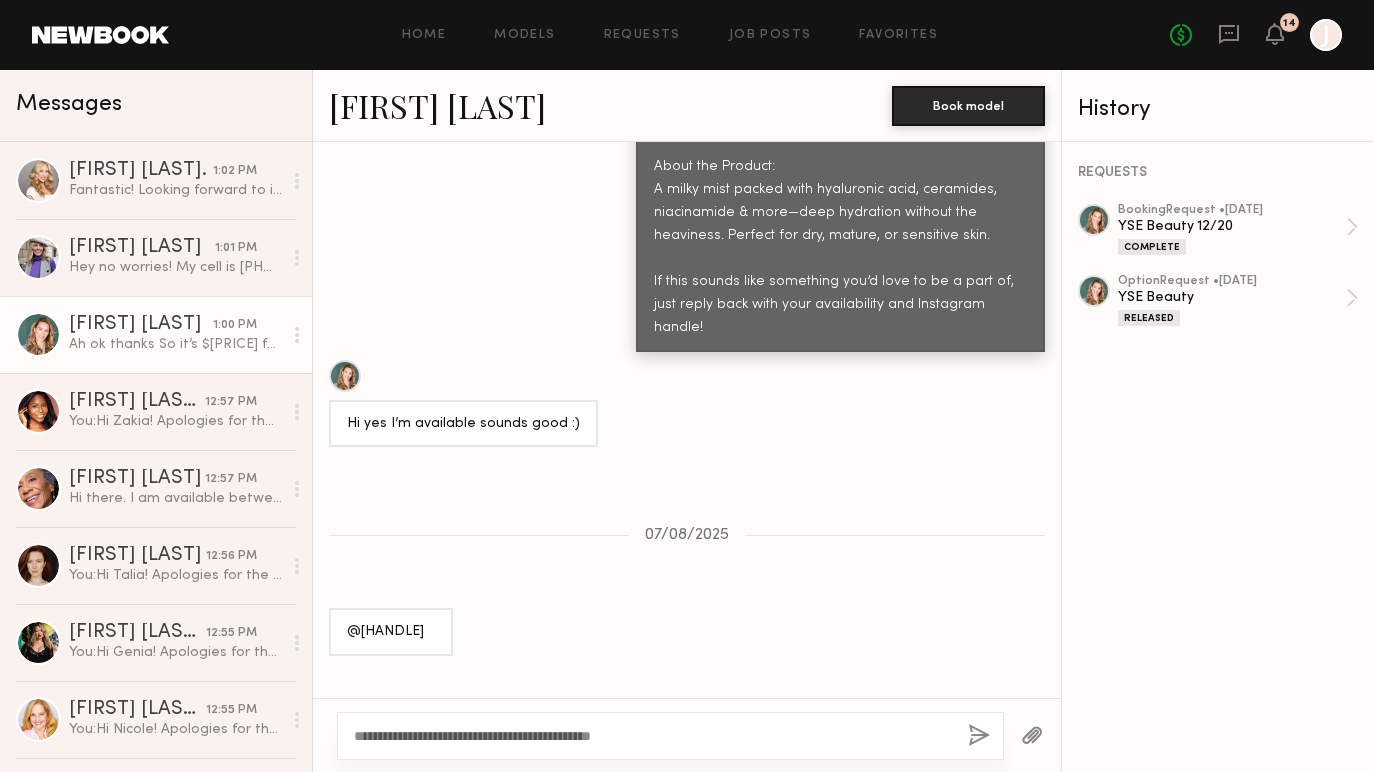 scroll, scrollTop: 2225, scrollLeft: 0, axis: vertical 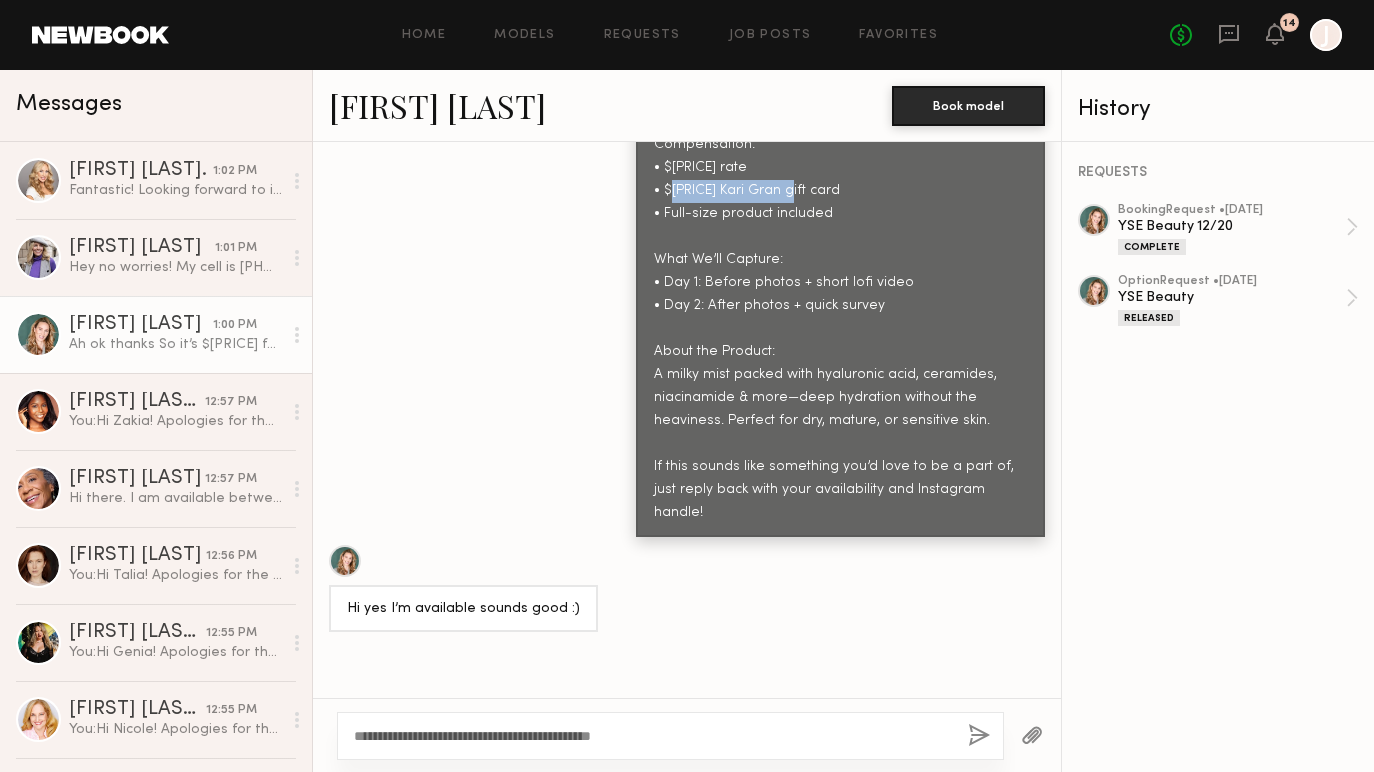 drag, startPoint x: 699, startPoint y: 189, endPoint x: 817, endPoint y: 189, distance: 118 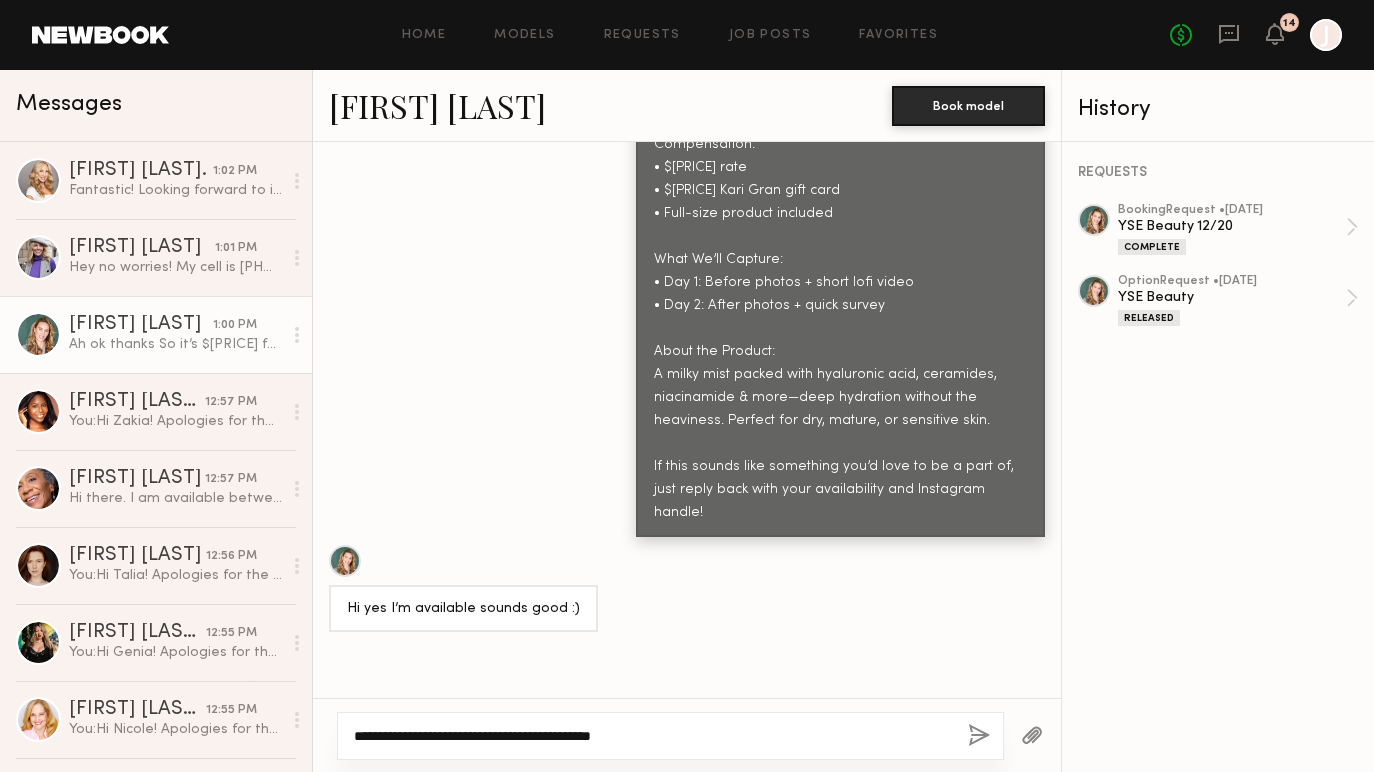 click on "**********" 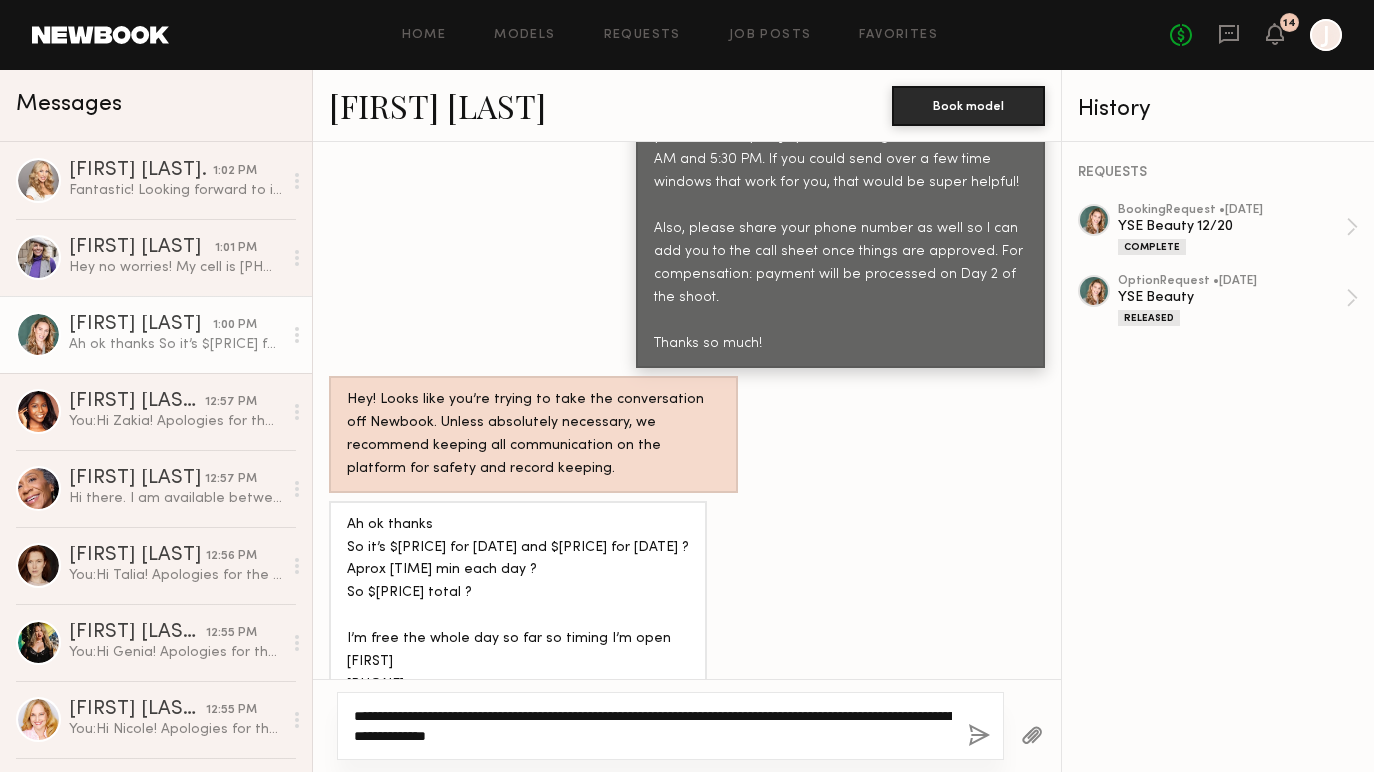 scroll, scrollTop: 3265, scrollLeft: 0, axis: vertical 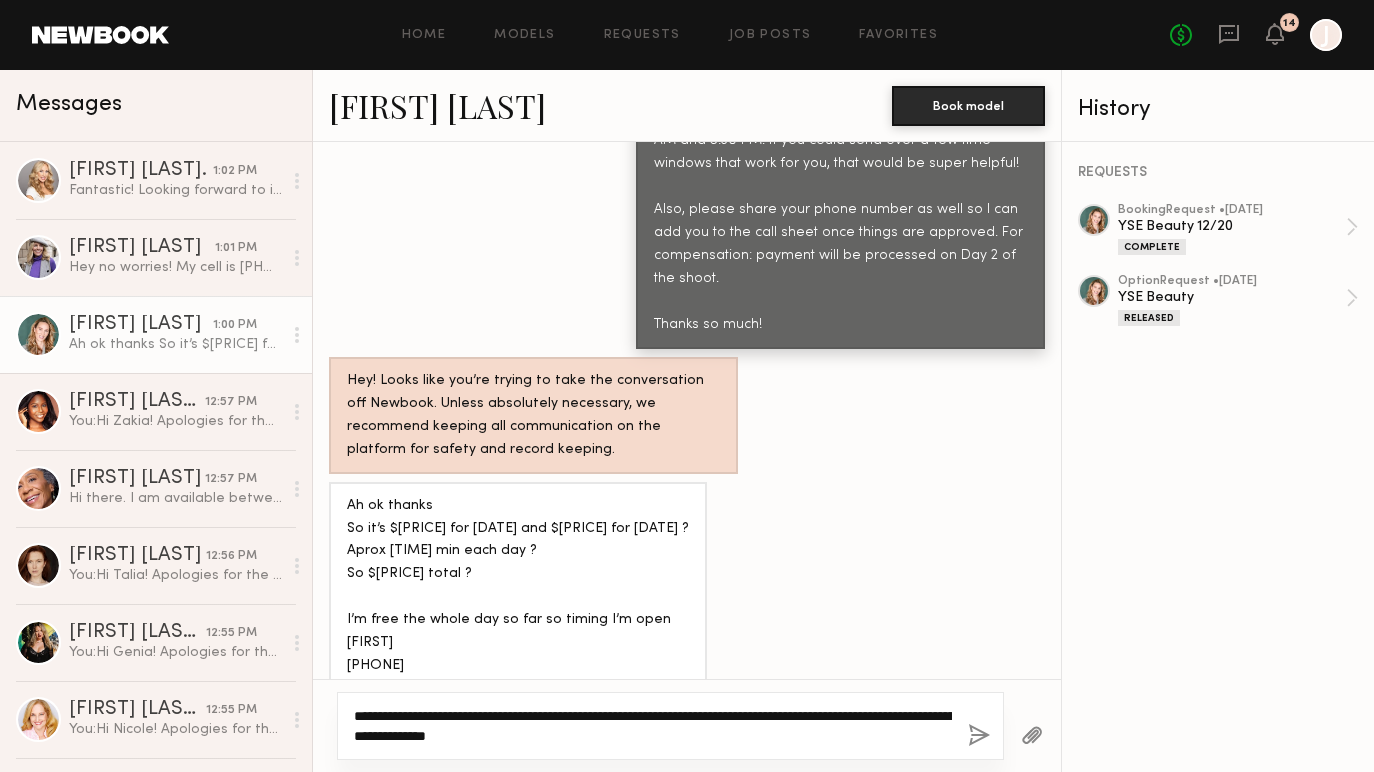 click on "**********" 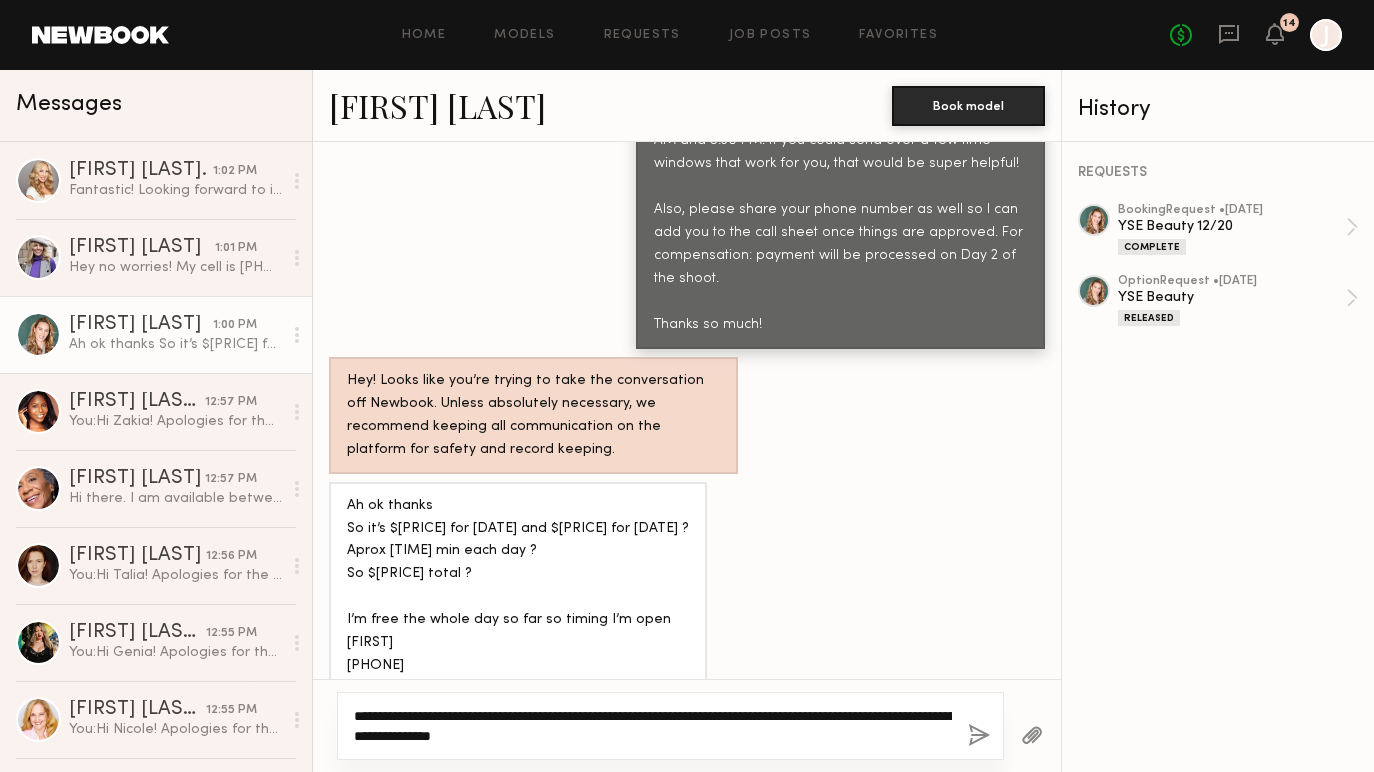 click on "**********" 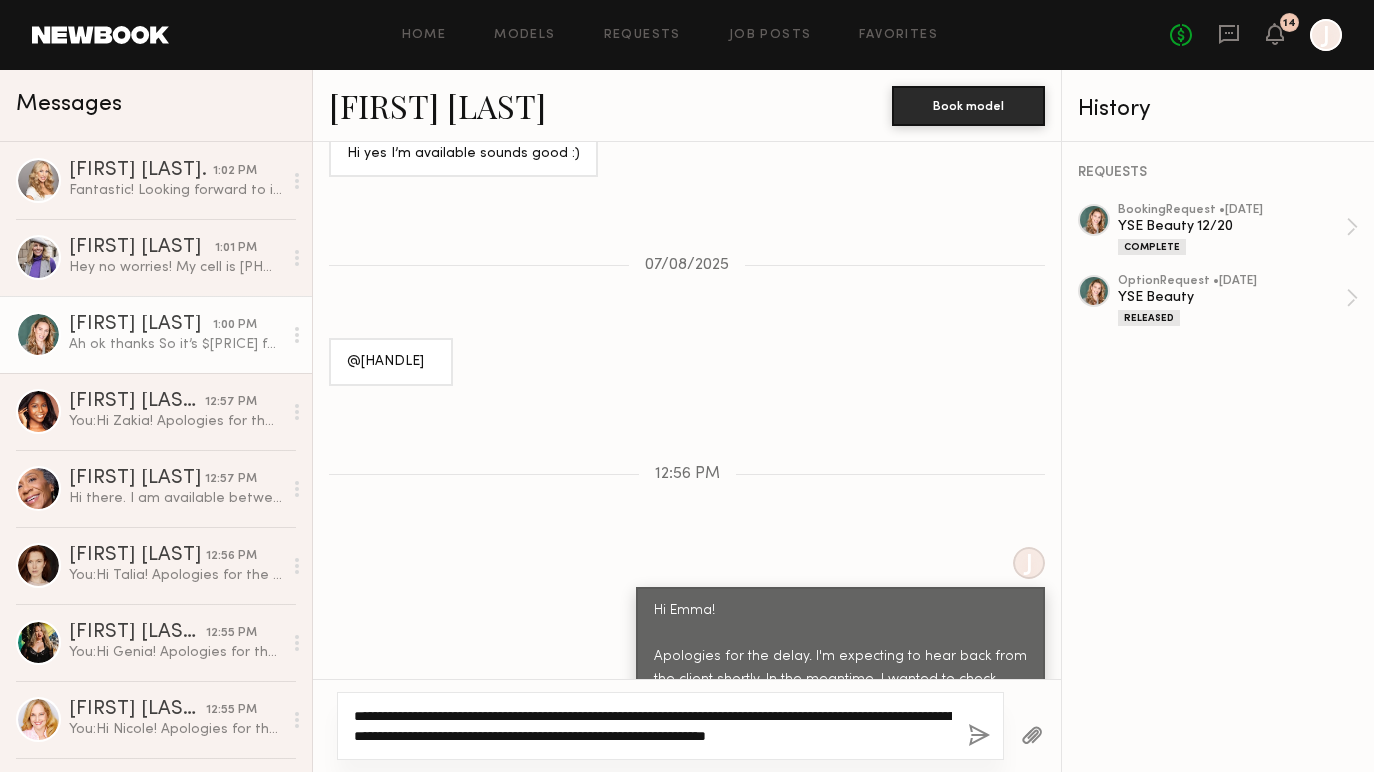 scroll, scrollTop: 3265, scrollLeft: 0, axis: vertical 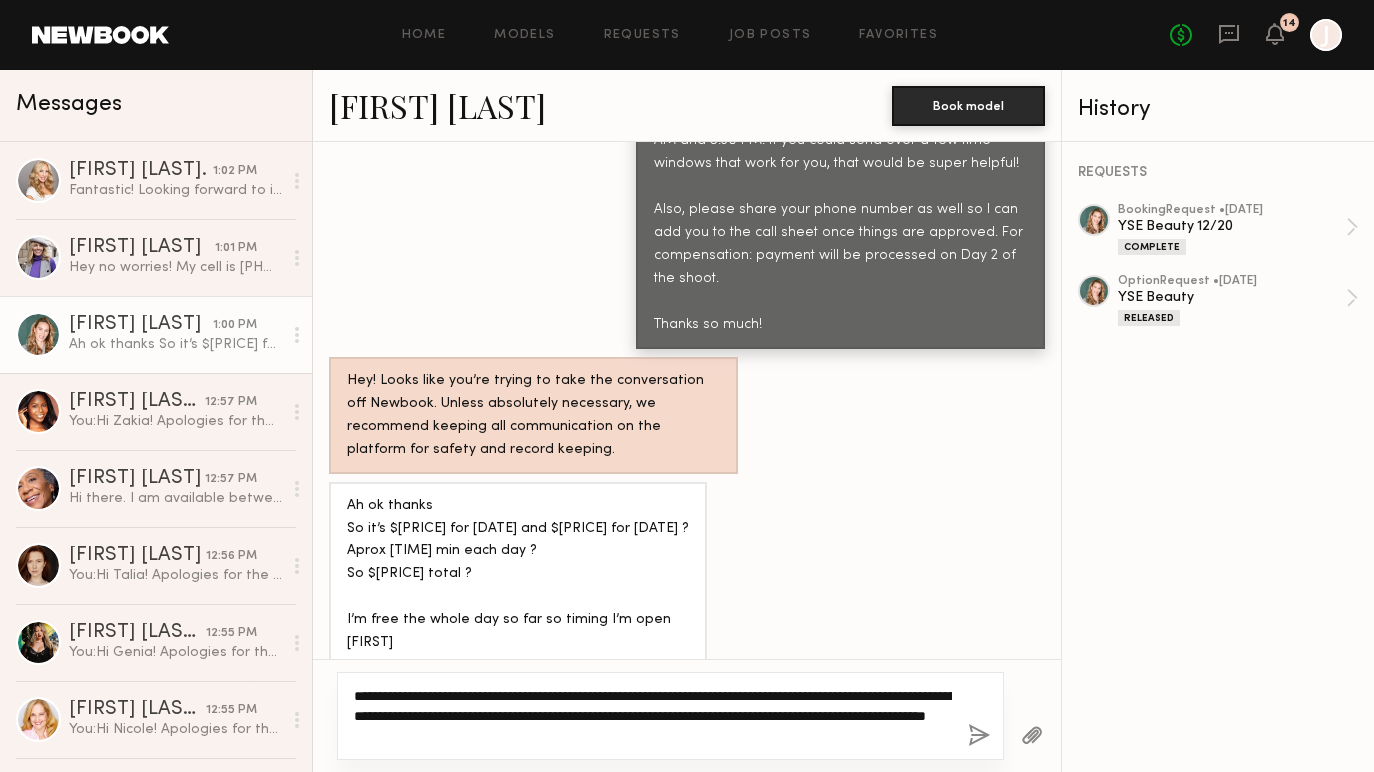 drag, startPoint x: 810, startPoint y: 696, endPoint x: 777, endPoint y: 695, distance: 33.01515 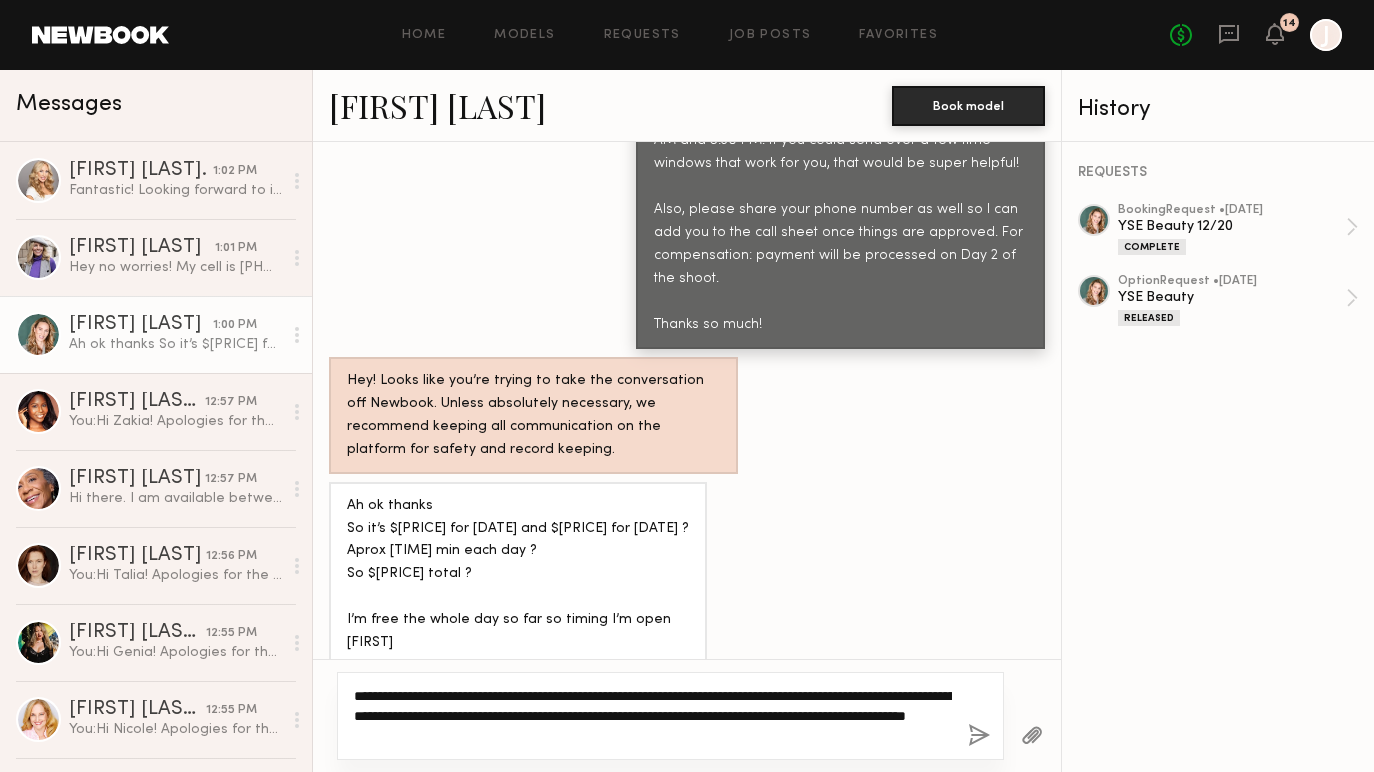 type on "**********" 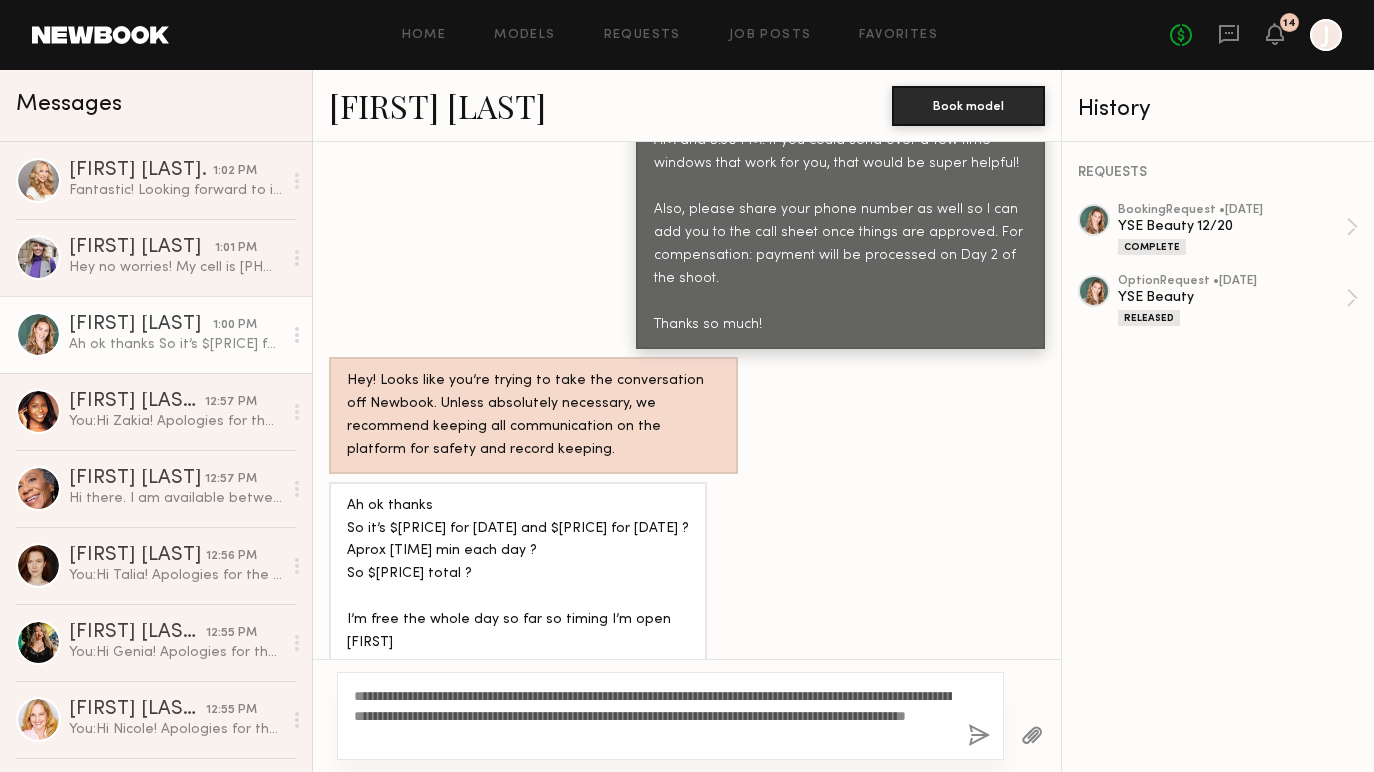 click 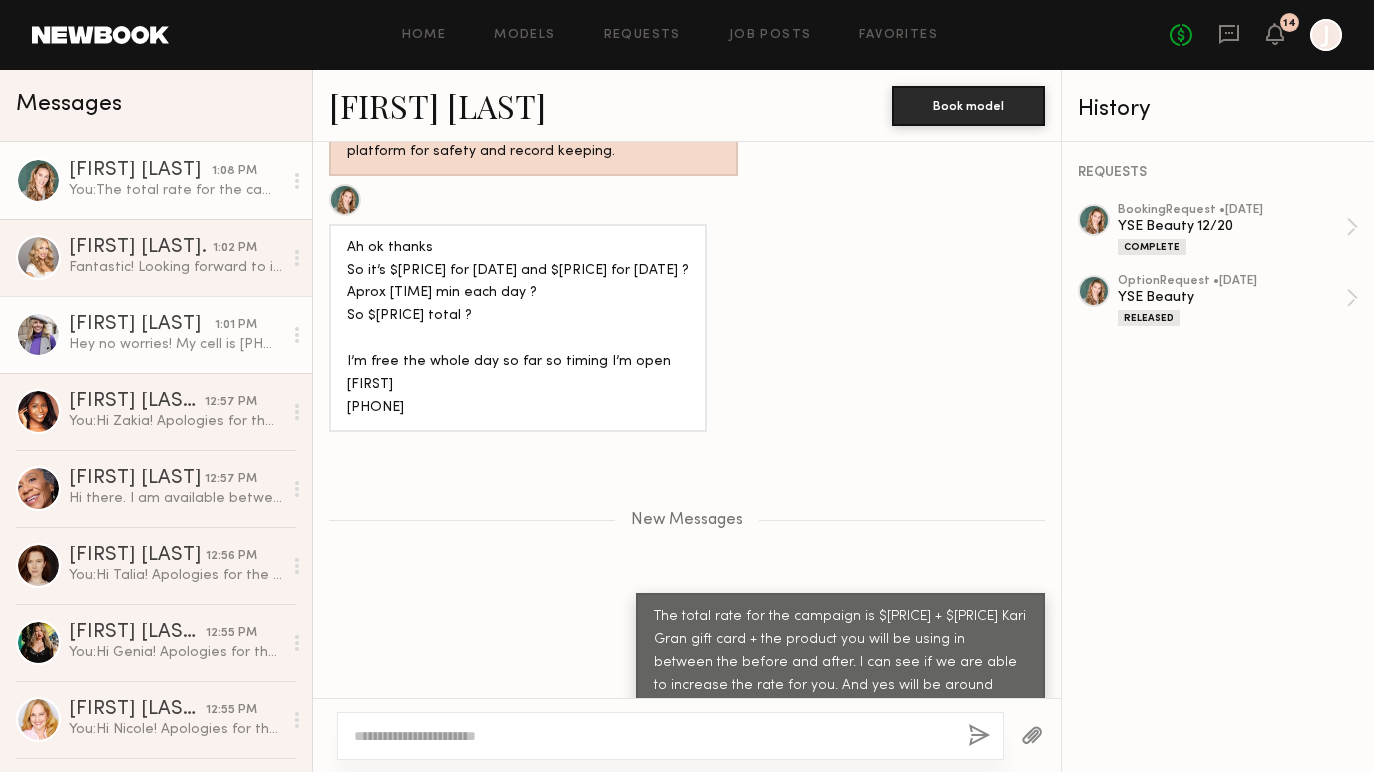 scroll, scrollTop: 3688, scrollLeft: 0, axis: vertical 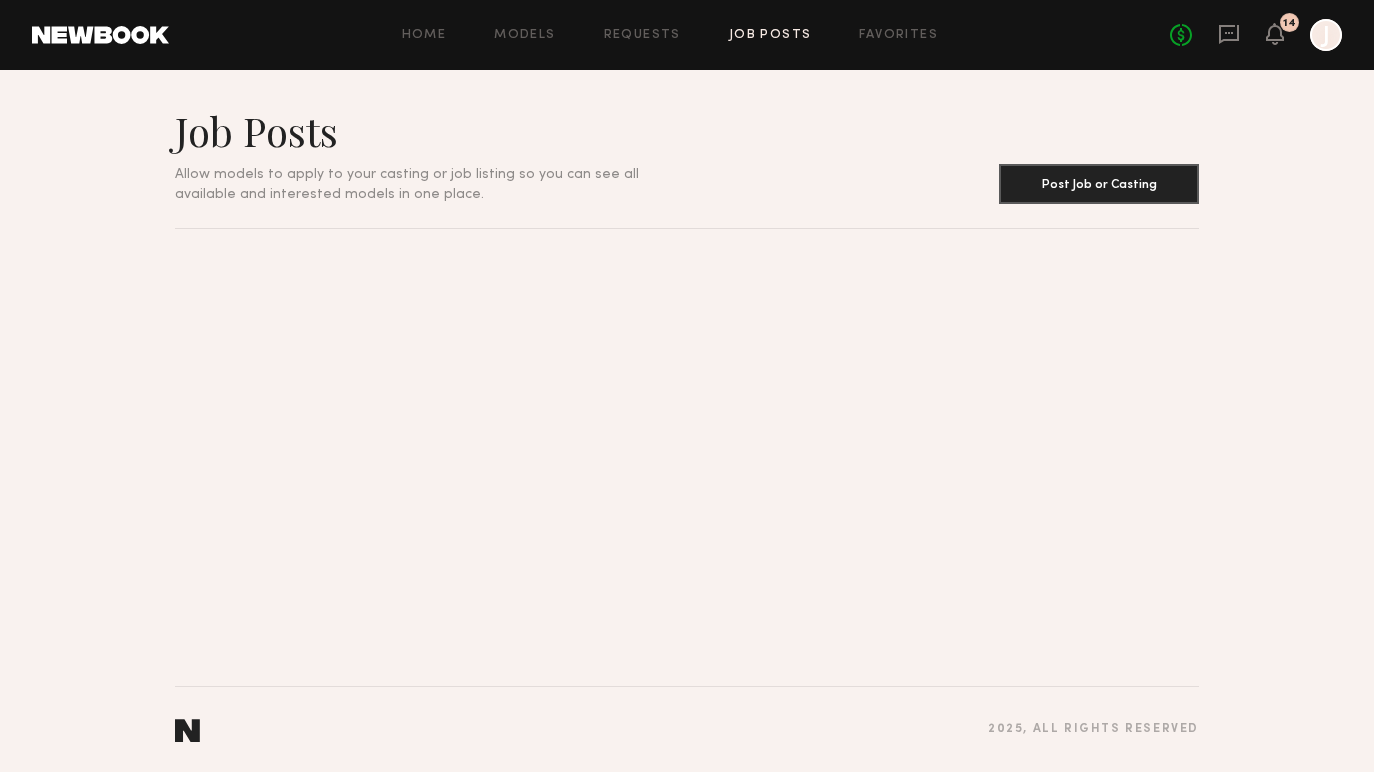 click 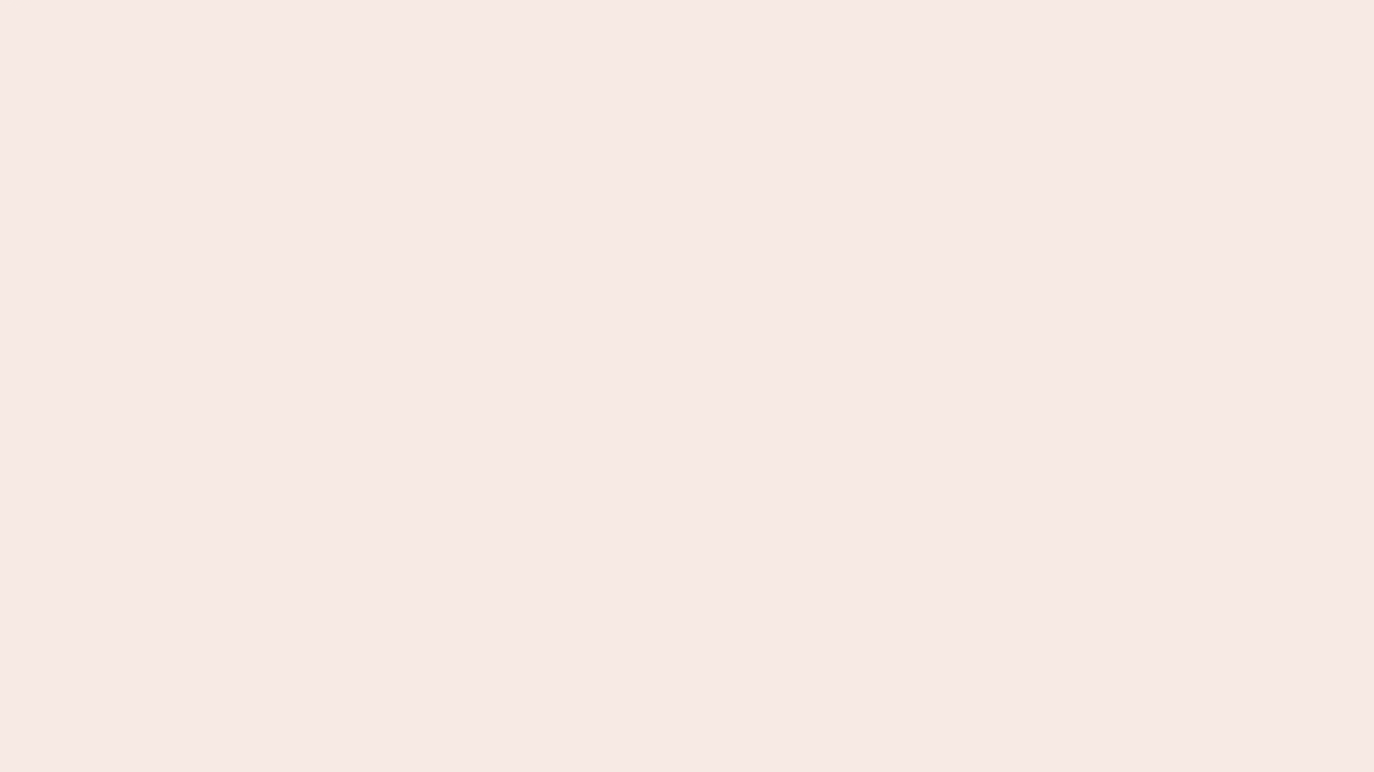 scroll, scrollTop: 0, scrollLeft: 0, axis: both 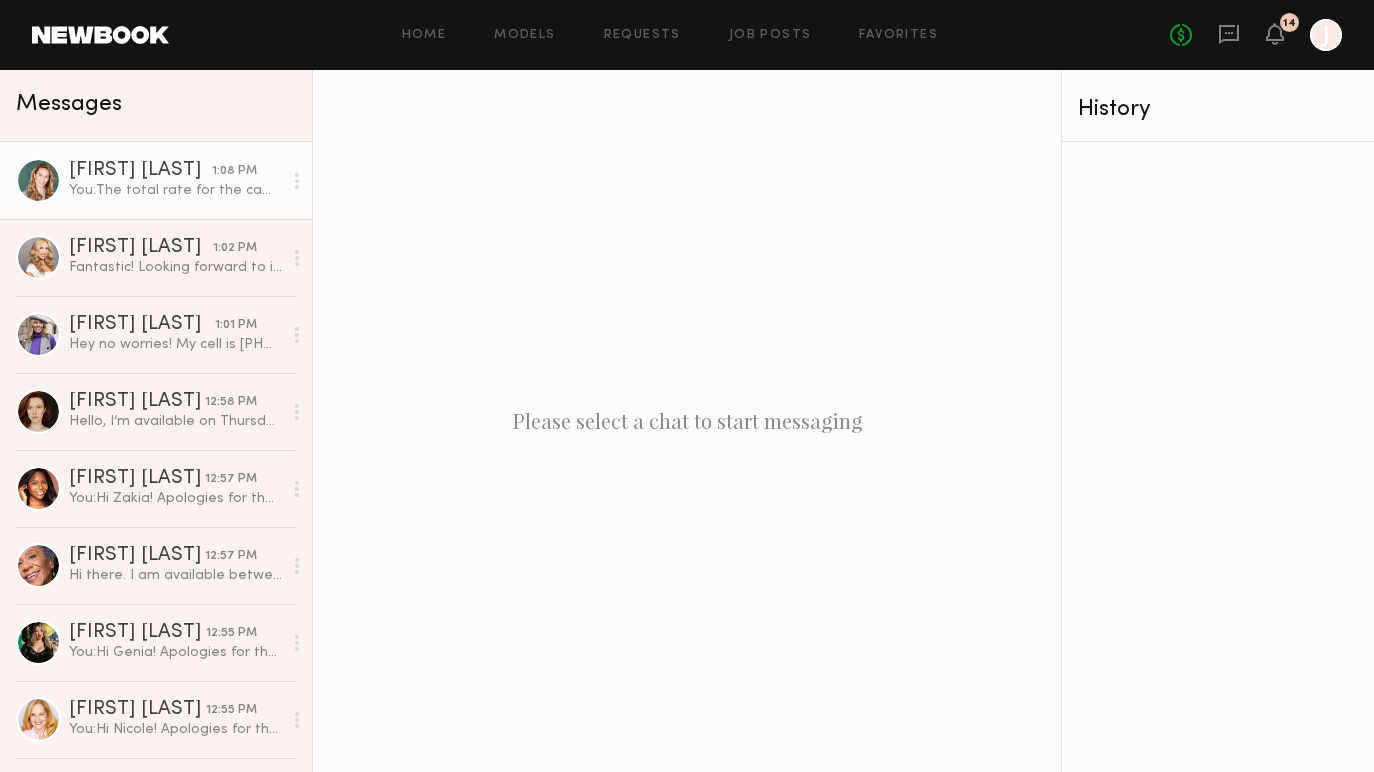 click on "You:  The total rate for the campaign is $250 + $250 Kari Gran gift card + the product you will be using in between the before and after. I can see if we are able to increase the rate for you. And yes will be around 30-40 min both days." 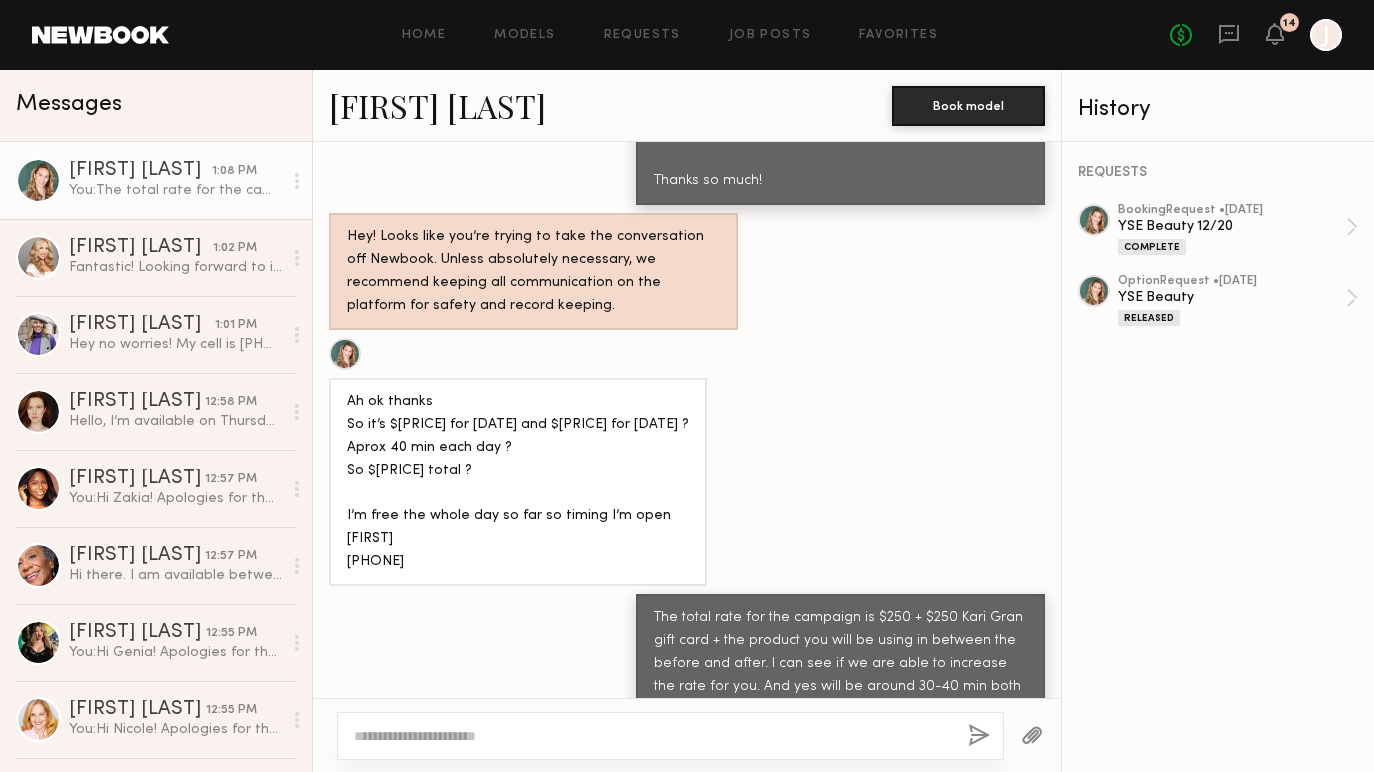 scroll, scrollTop: 2879, scrollLeft: 0, axis: vertical 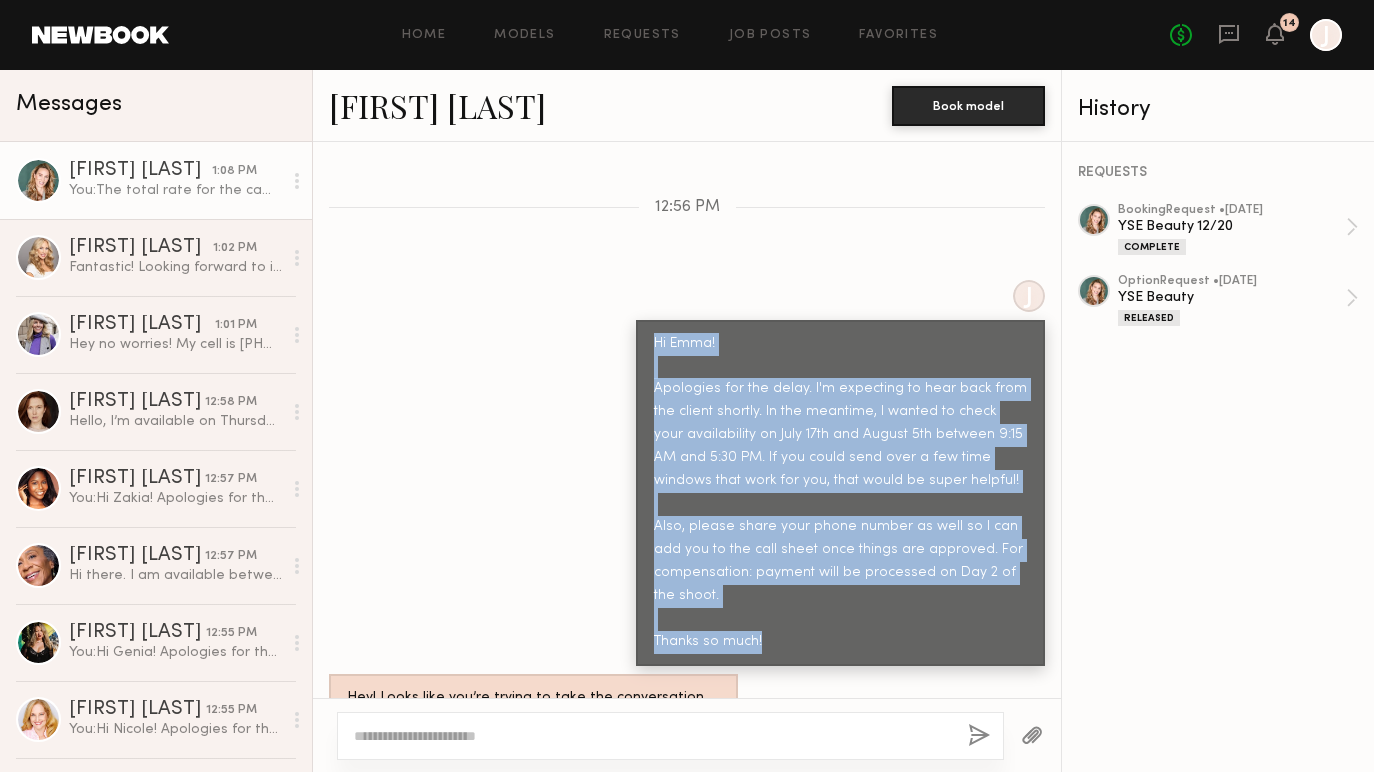 drag, startPoint x: 654, startPoint y: 313, endPoint x: 822, endPoint y: 614, distance: 344.71002 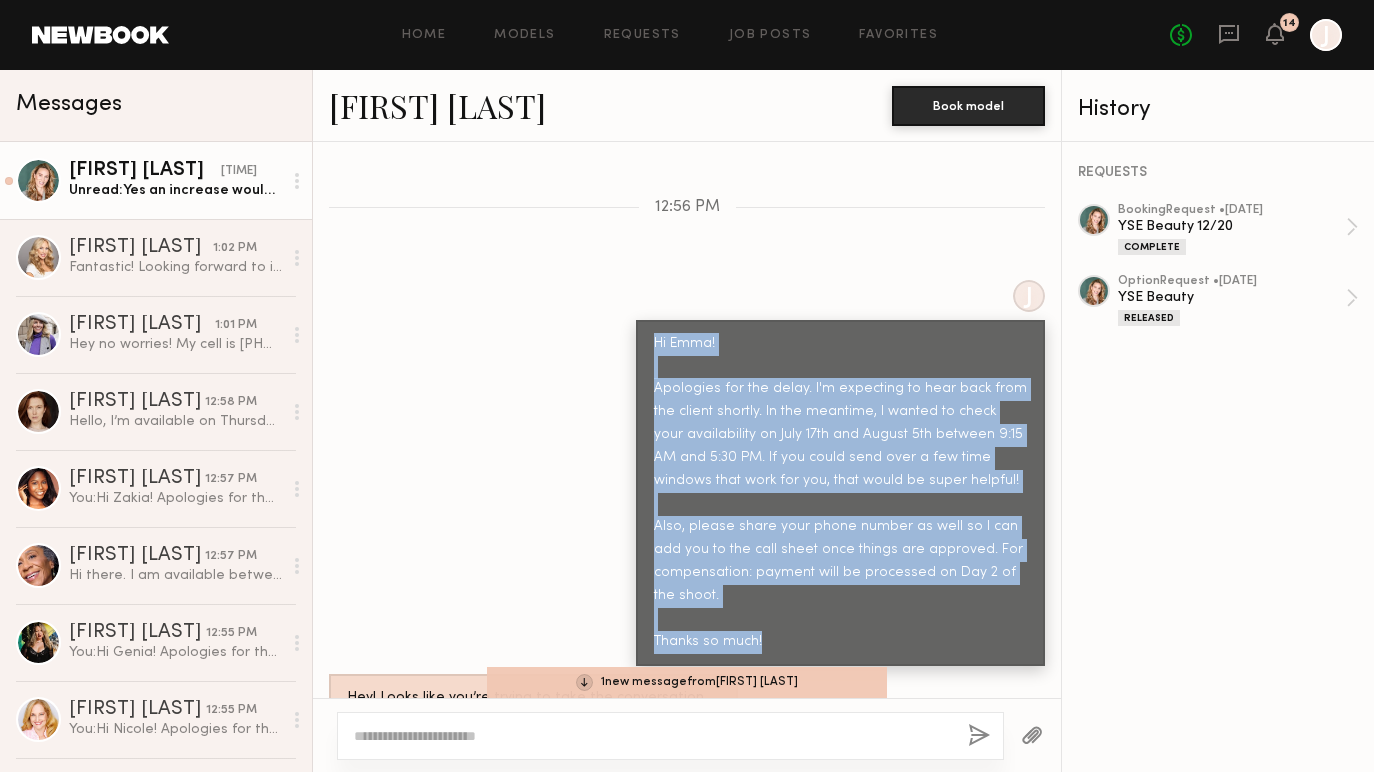 click on "[FIRST] [LAST]" 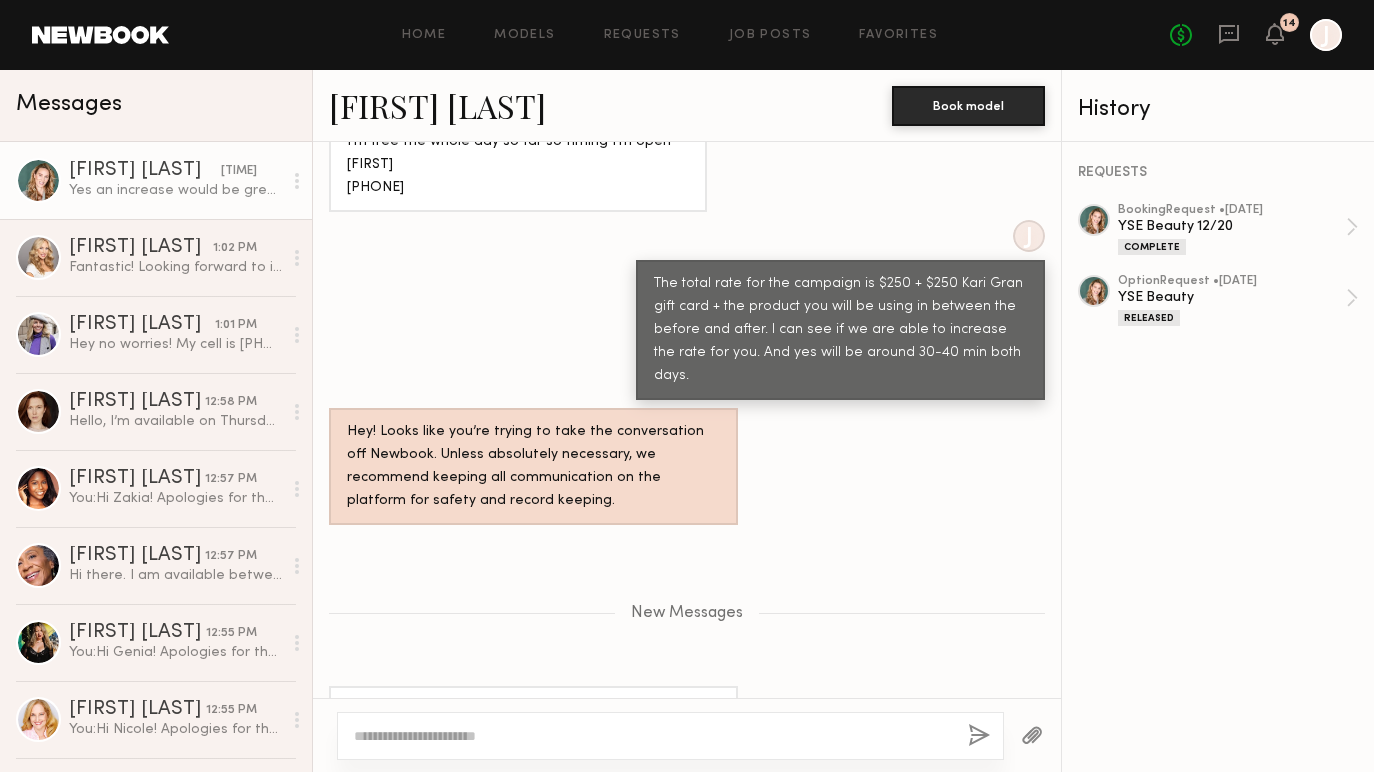 scroll, scrollTop: 3173, scrollLeft: 0, axis: vertical 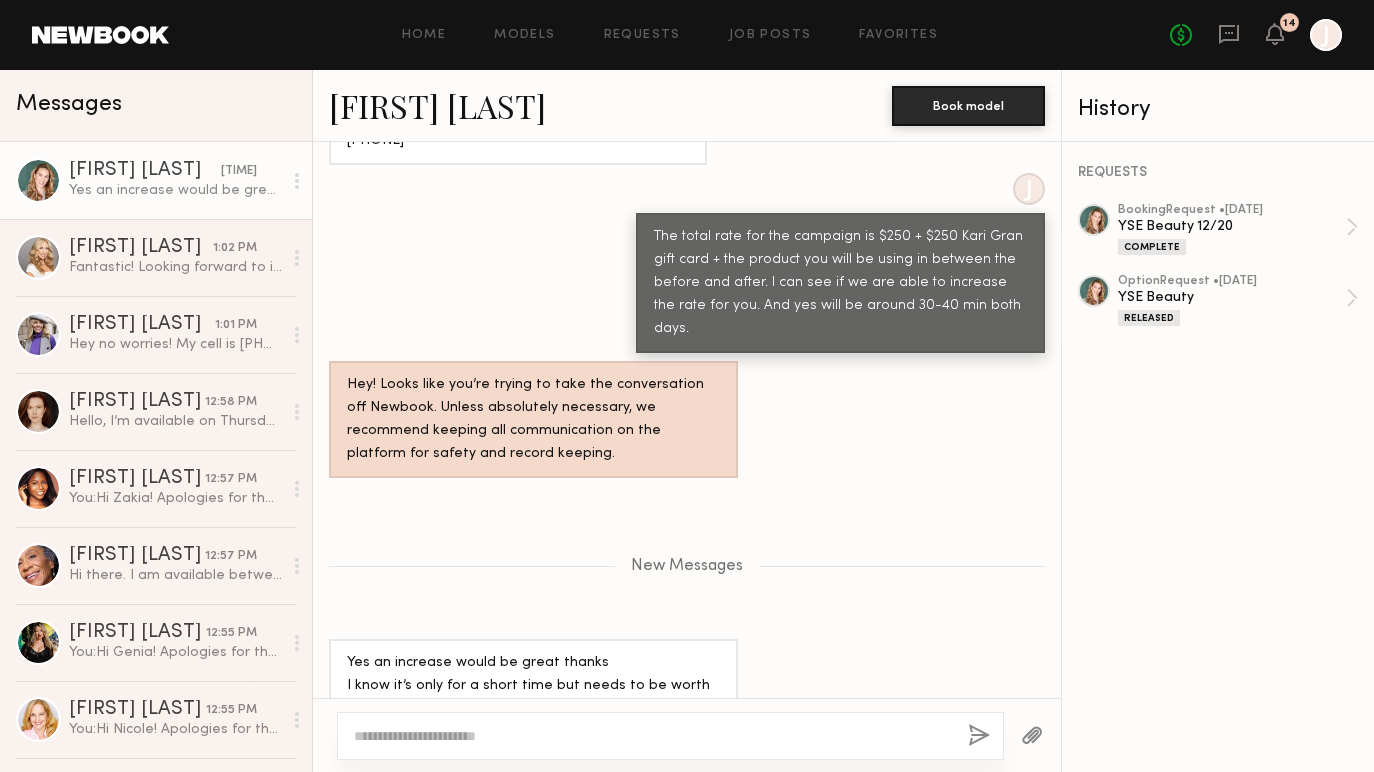 click on "[FIRST] [LAST]" 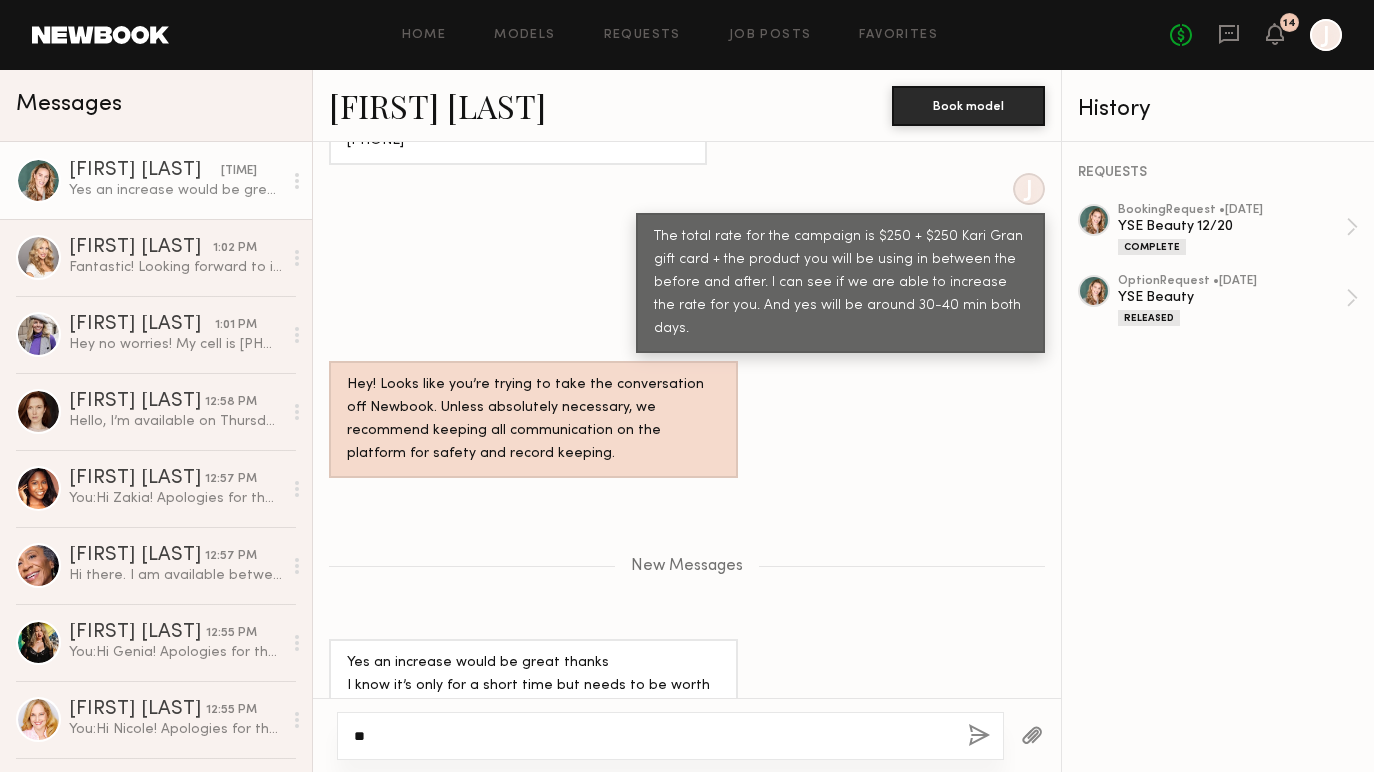type on "*" 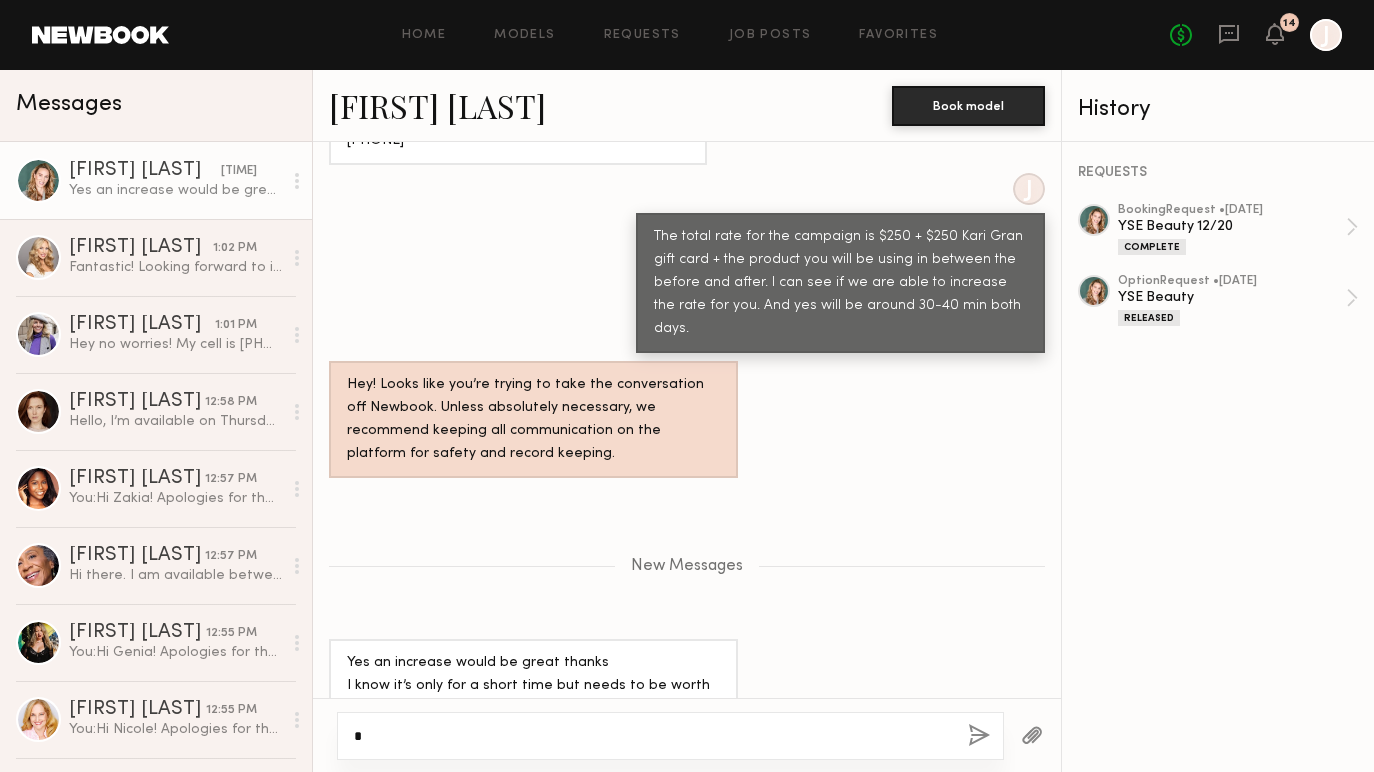 type 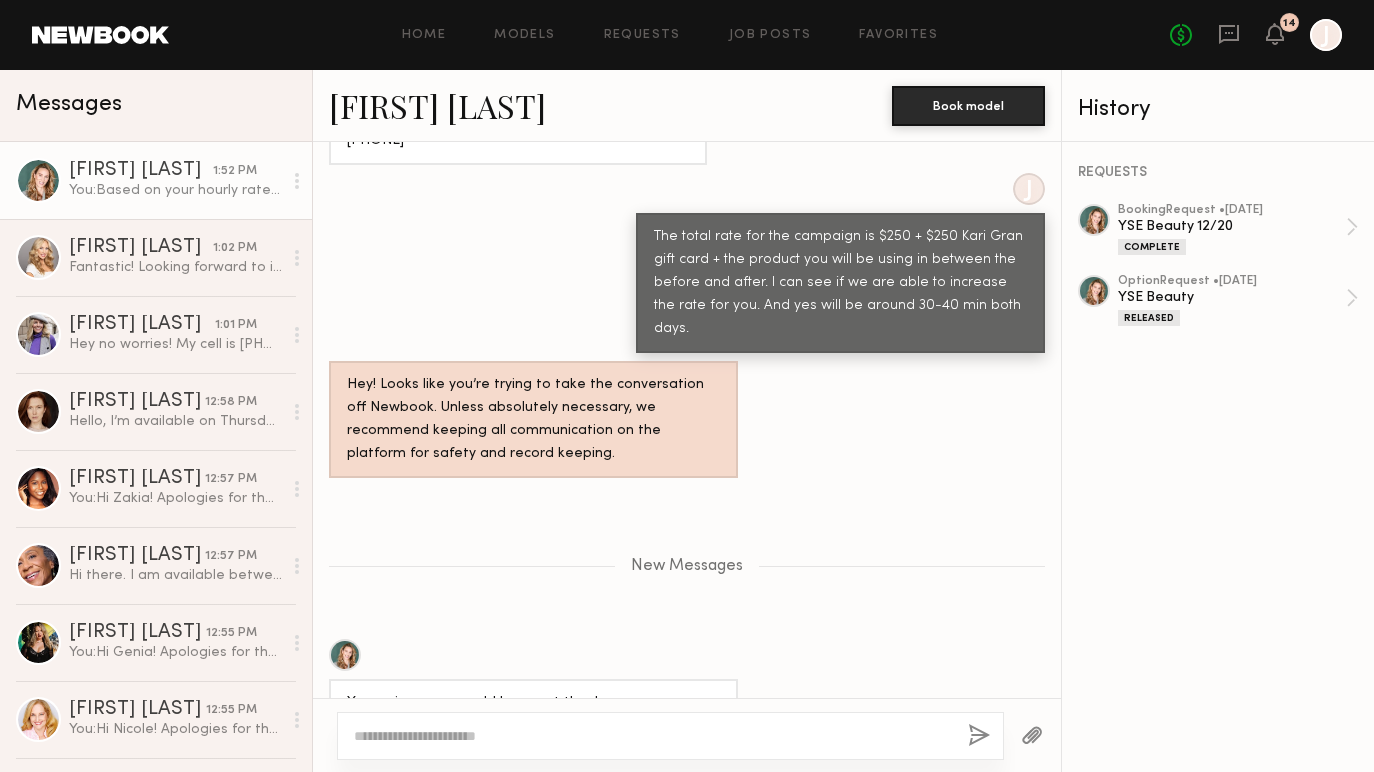 scroll, scrollTop: 3292, scrollLeft: 0, axis: vertical 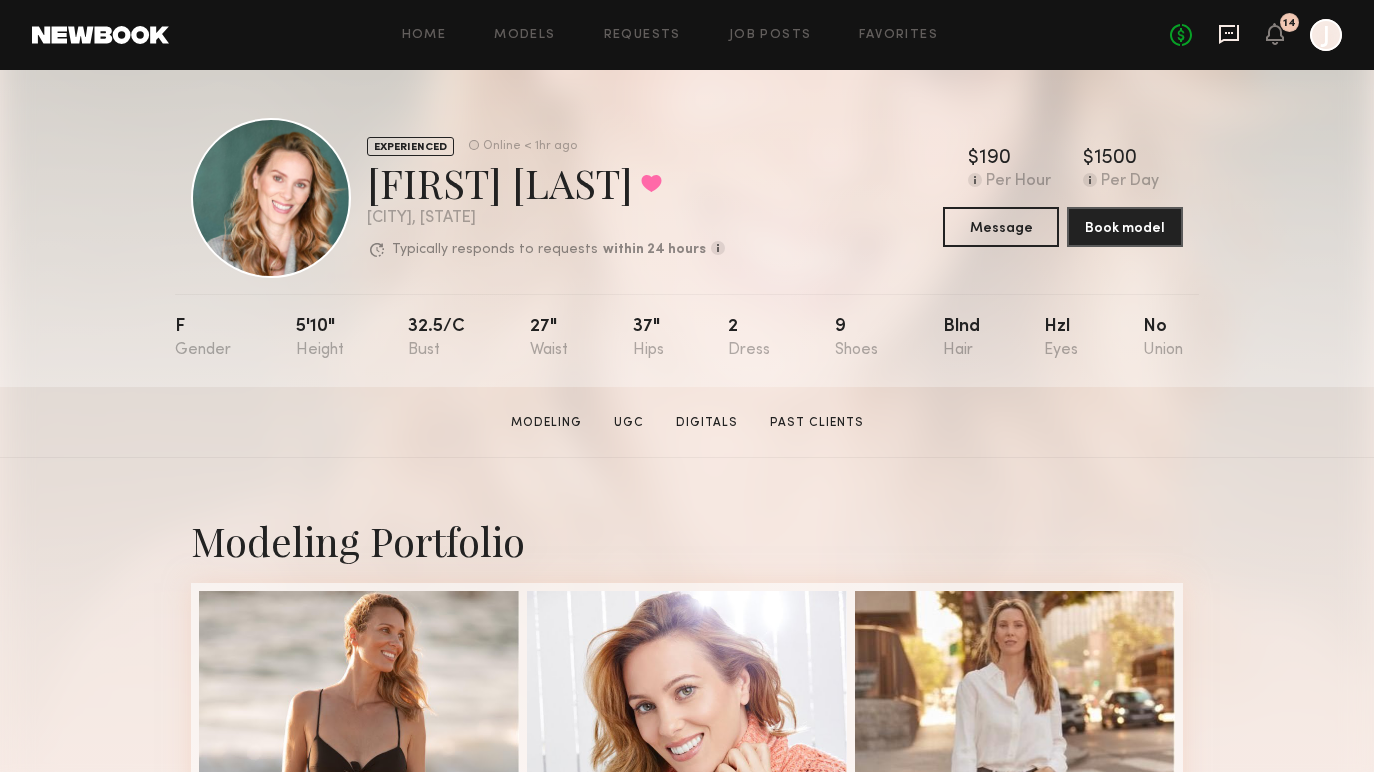 click 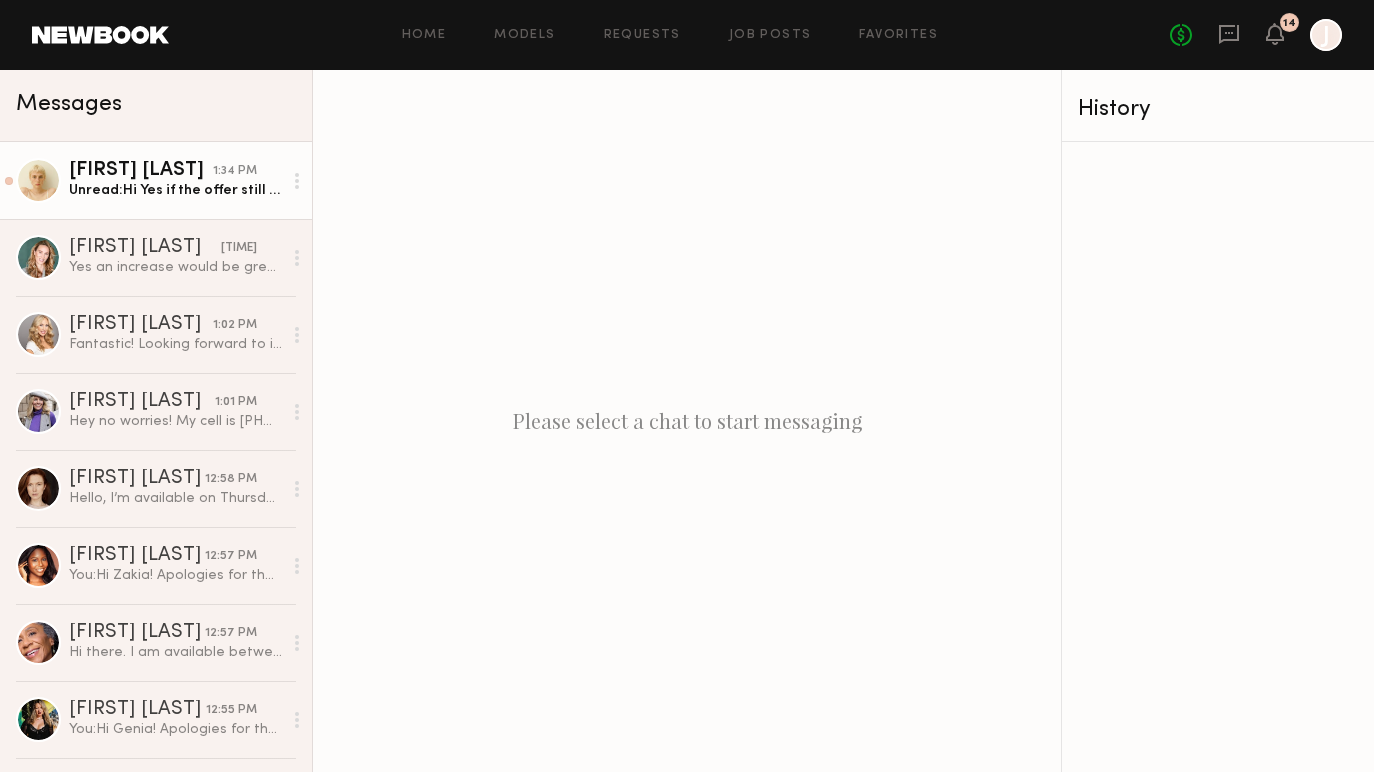 click on "[FIRST] [LAST]" 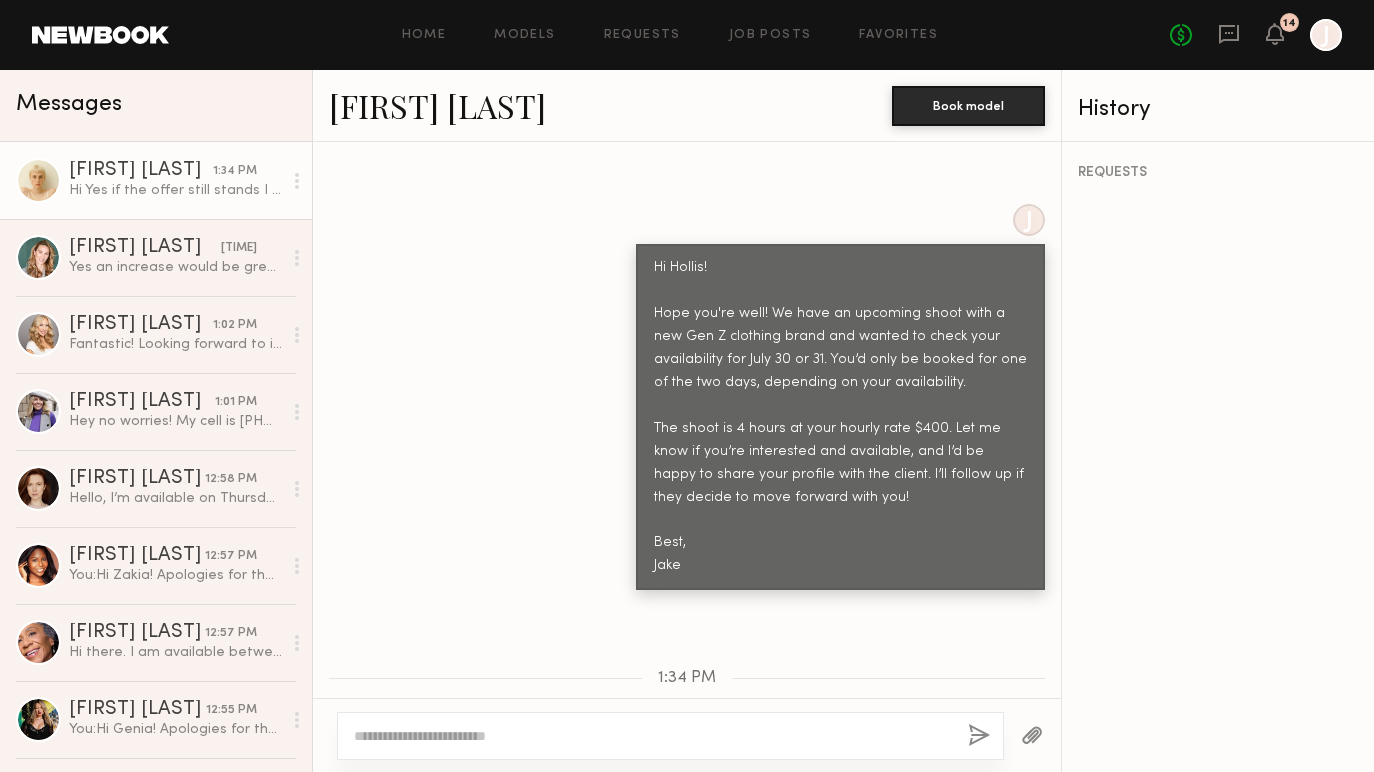 scroll, scrollTop: 999, scrollLeft: 0, axis: vertical 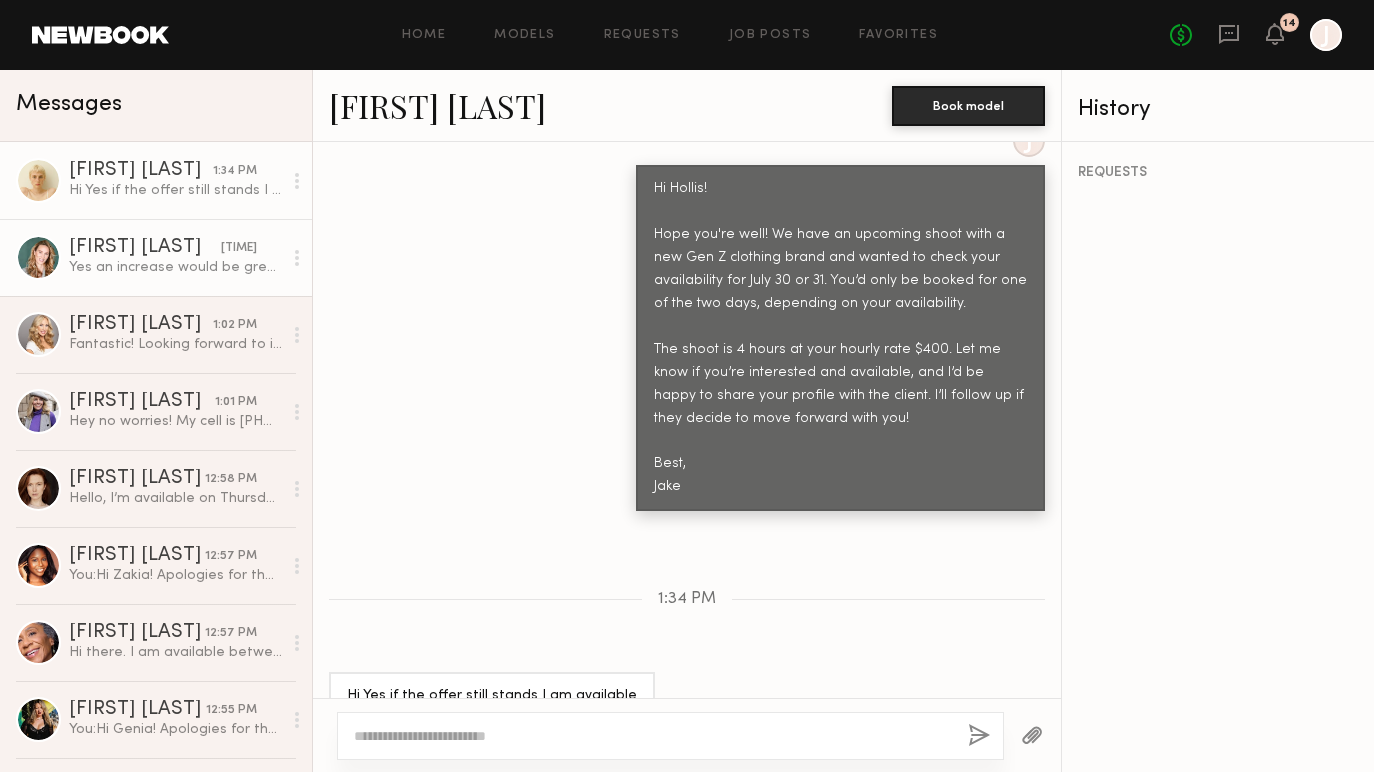click on "[FIRST] [LAST]" 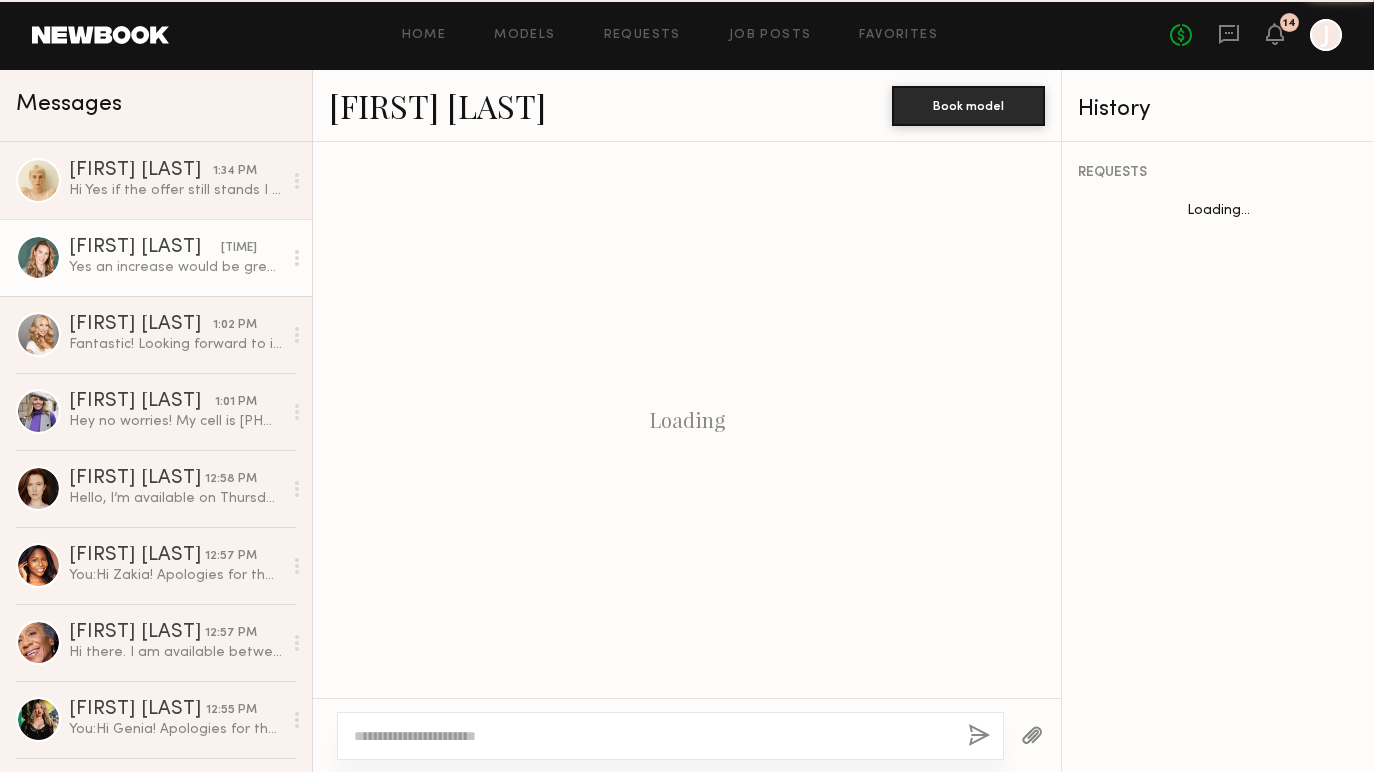scroll, scrollTop: 2615, scrollLeft: 0, axis: vertical 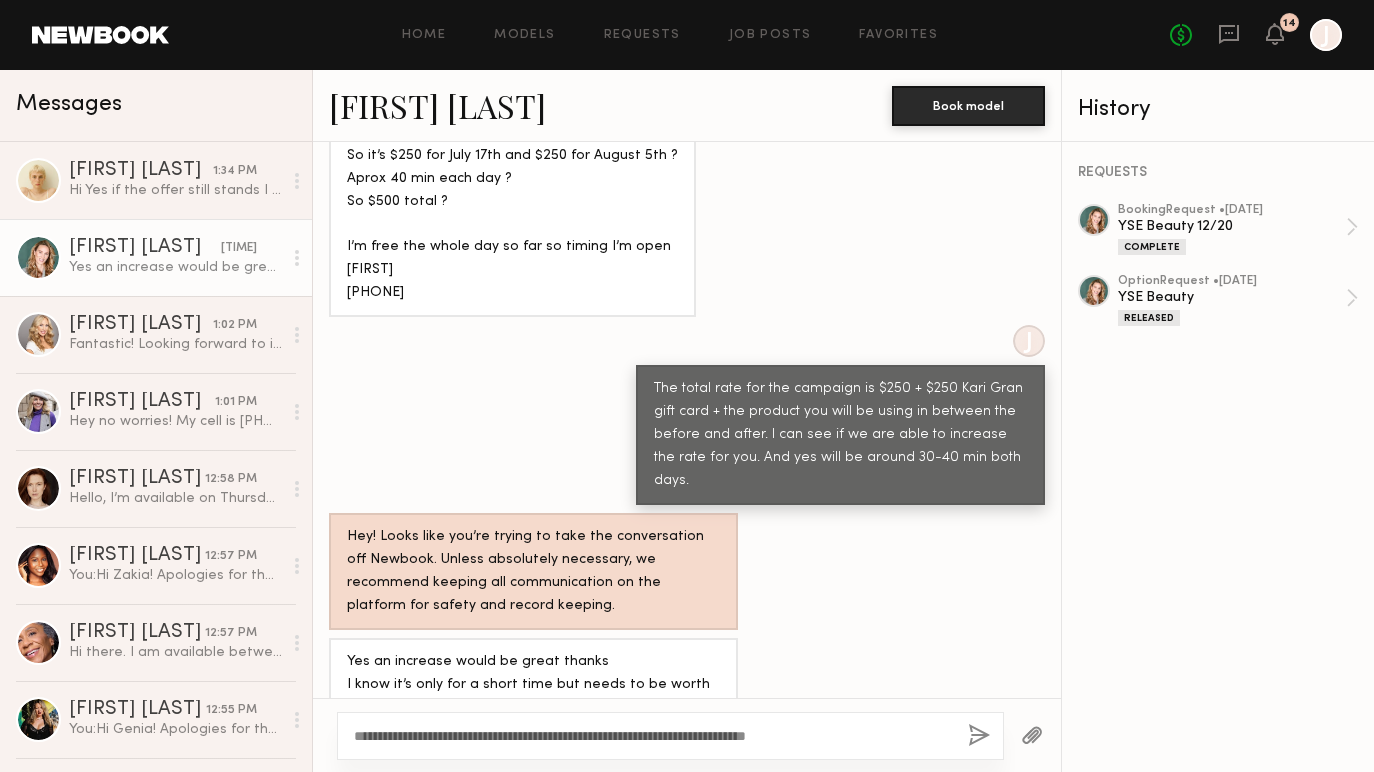 click on "**********" 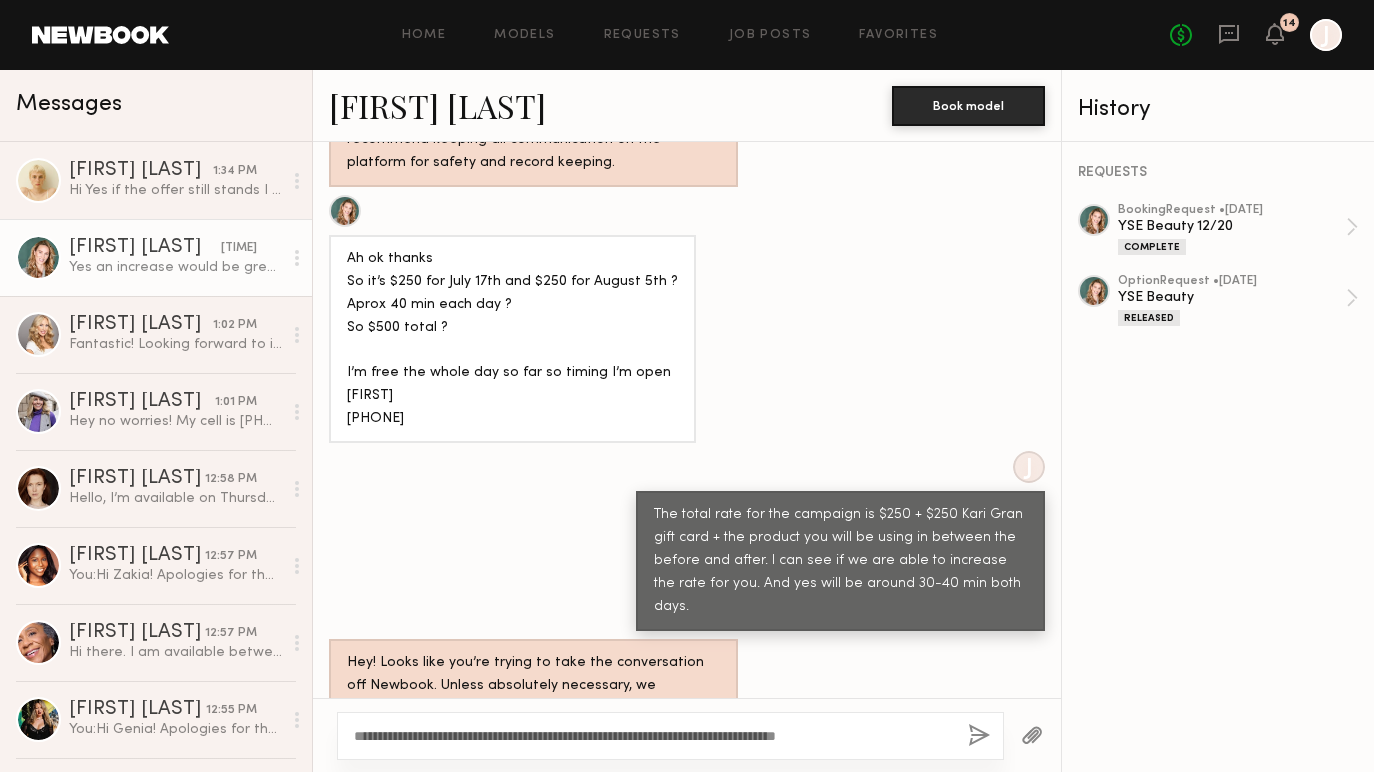 scroll, scrollTop: 2615, scrollLeft: 0, axis: vertical 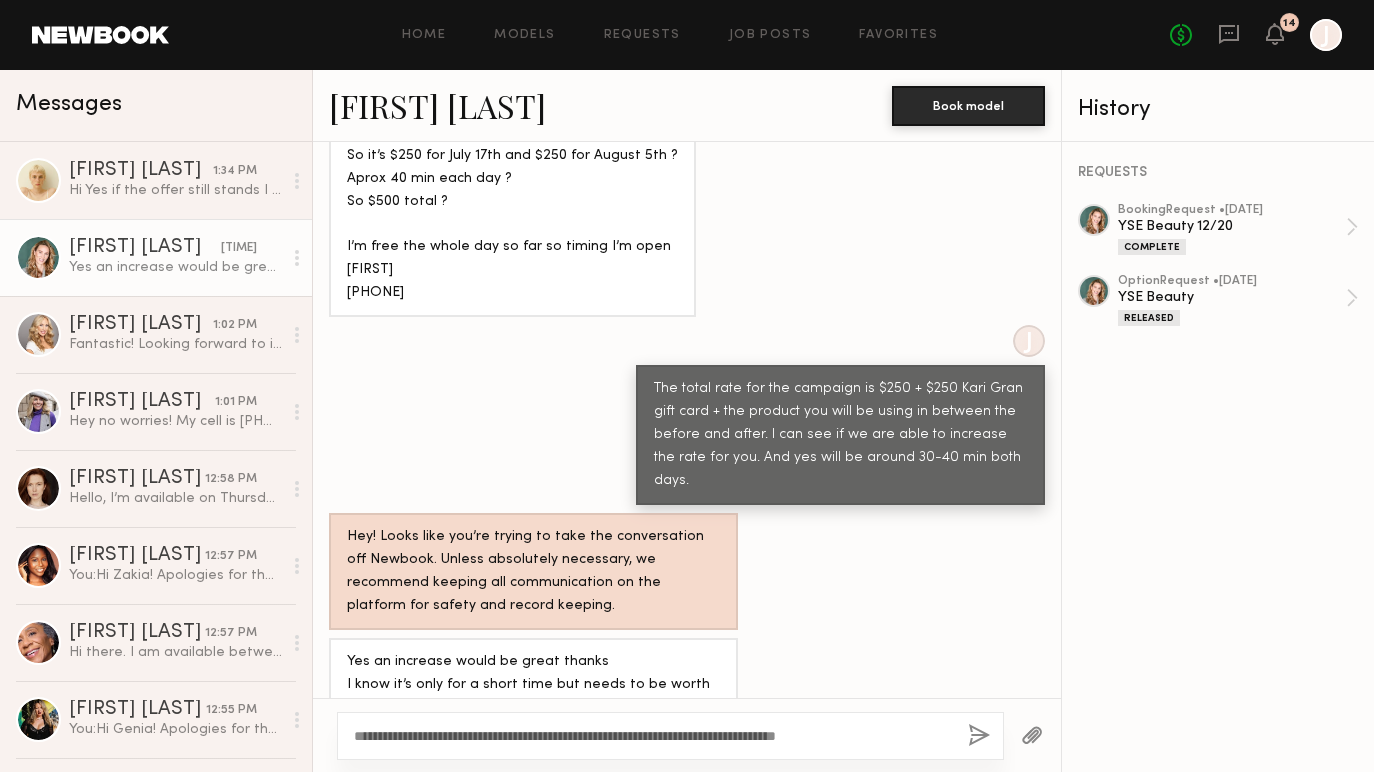 type on "**********" 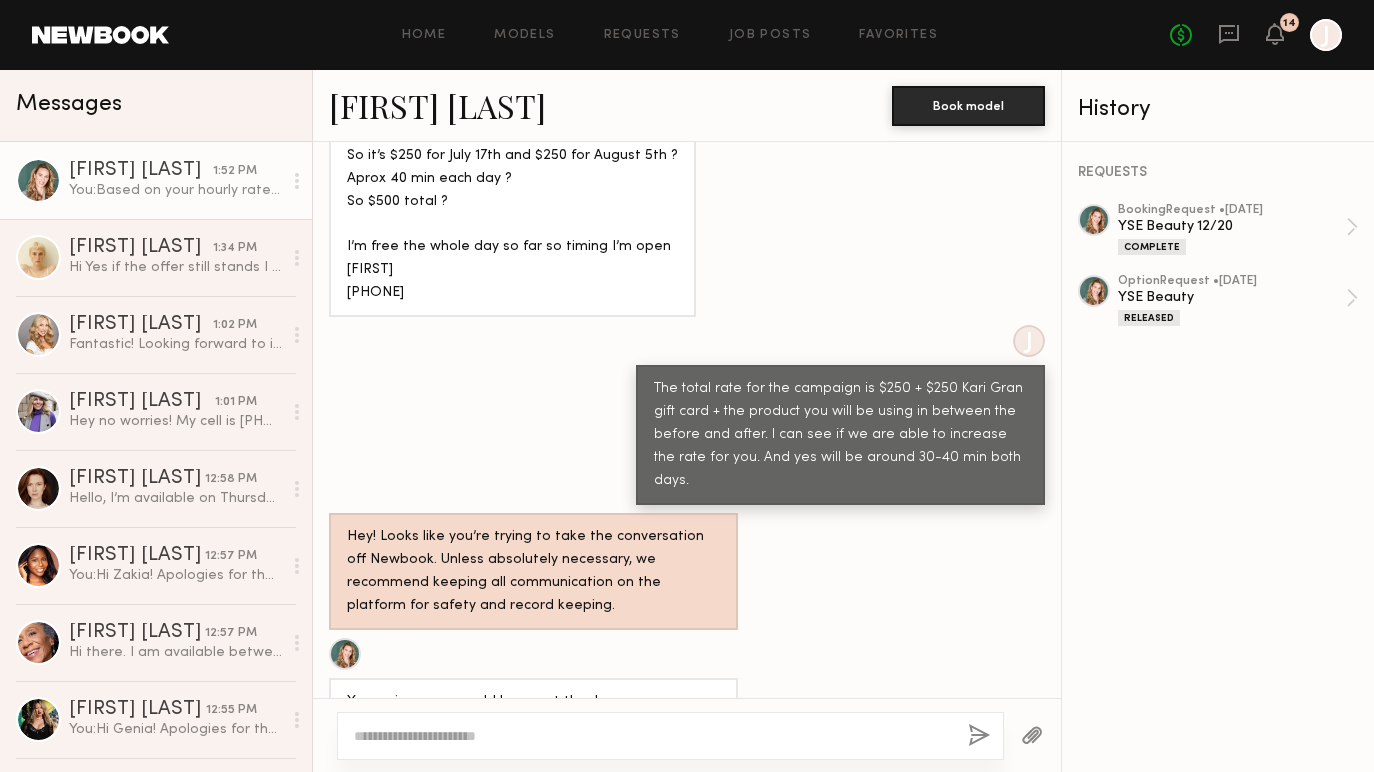 scroll, scrollTop: 2886, scrollLeft: 0, axis: vertical 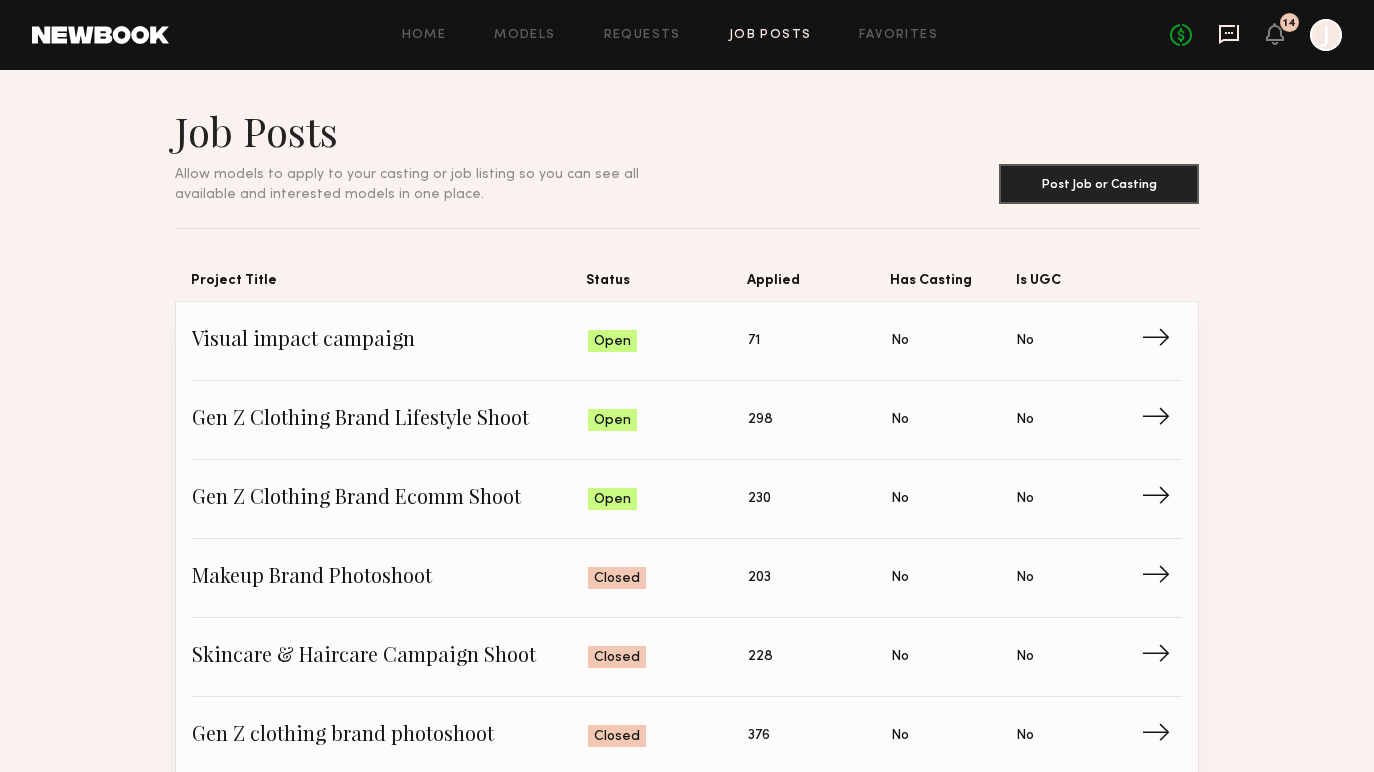 click 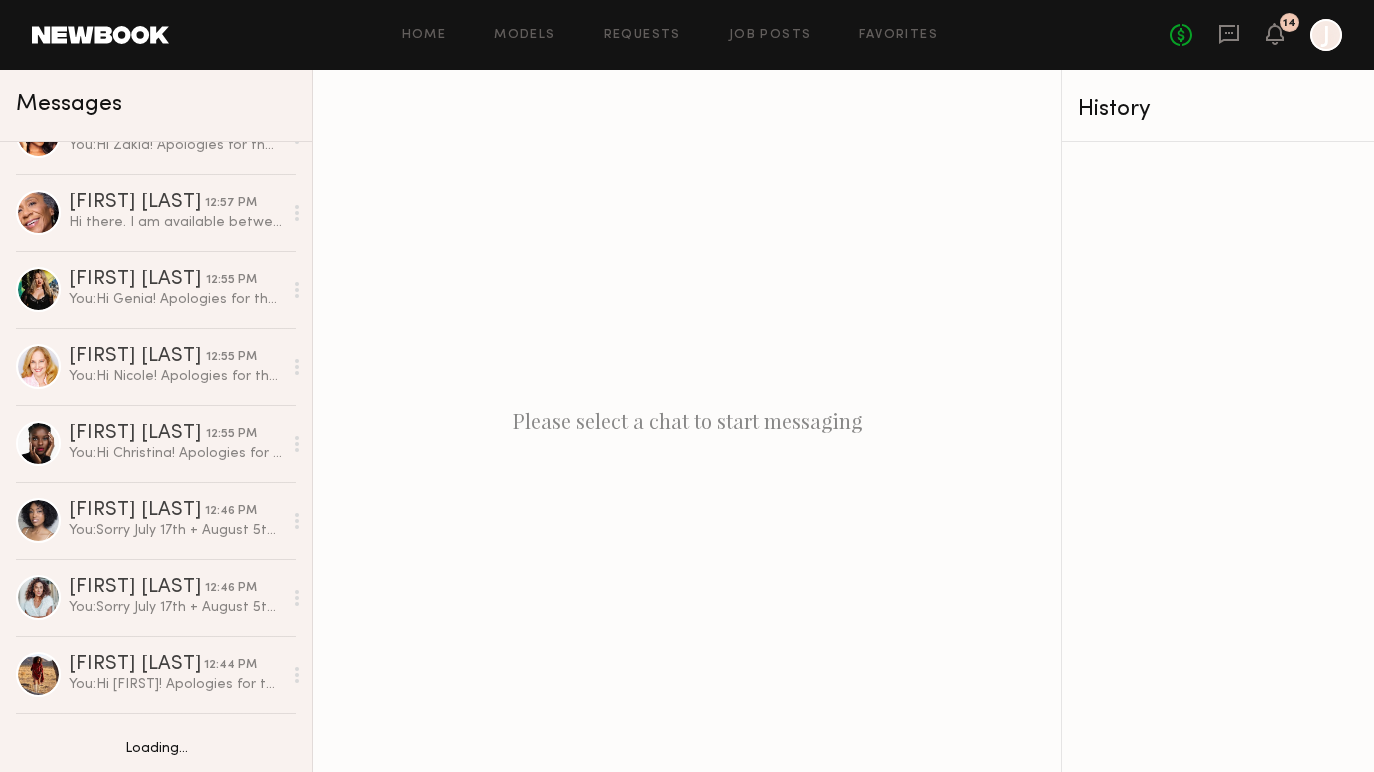 scroll, scrollTop: 1077, scrollLeft: 0, axis: vertical 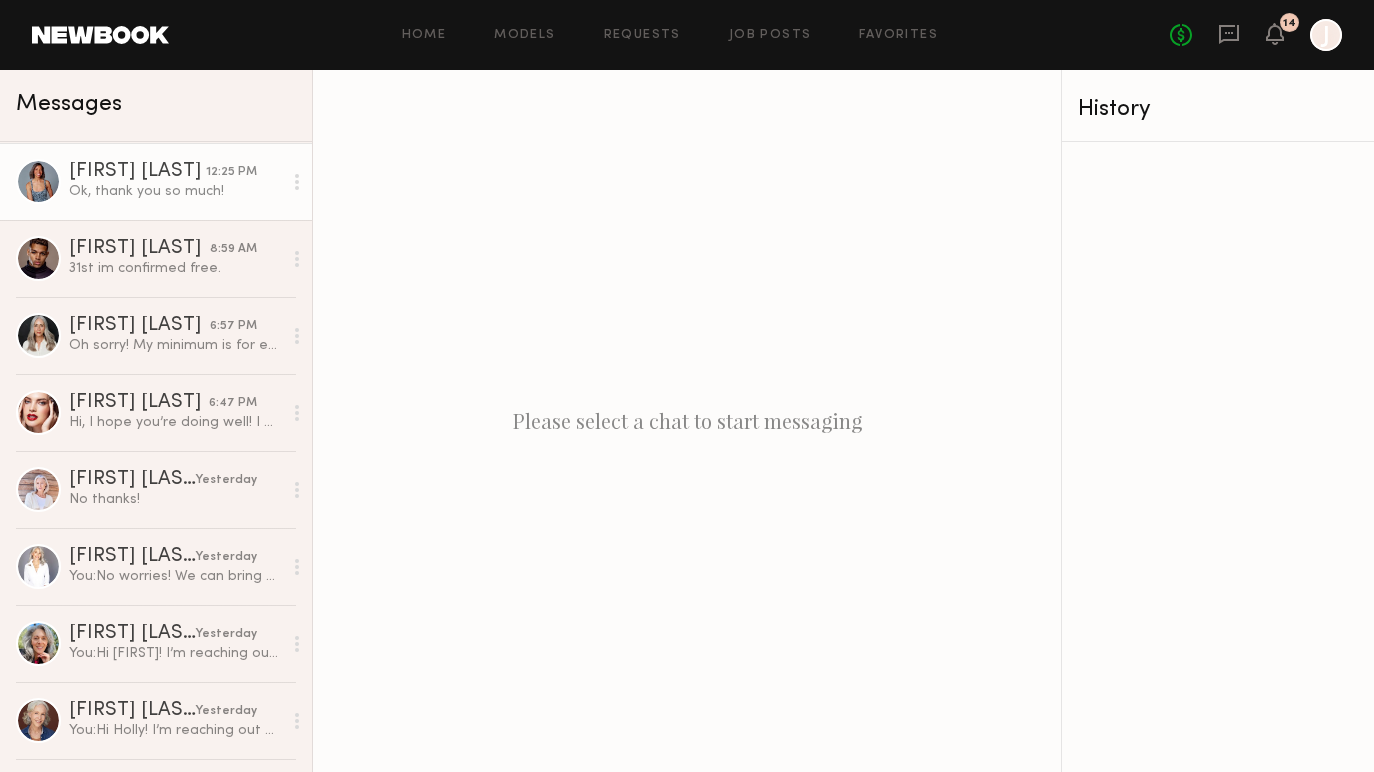 click on "Ok, thank you so much!" 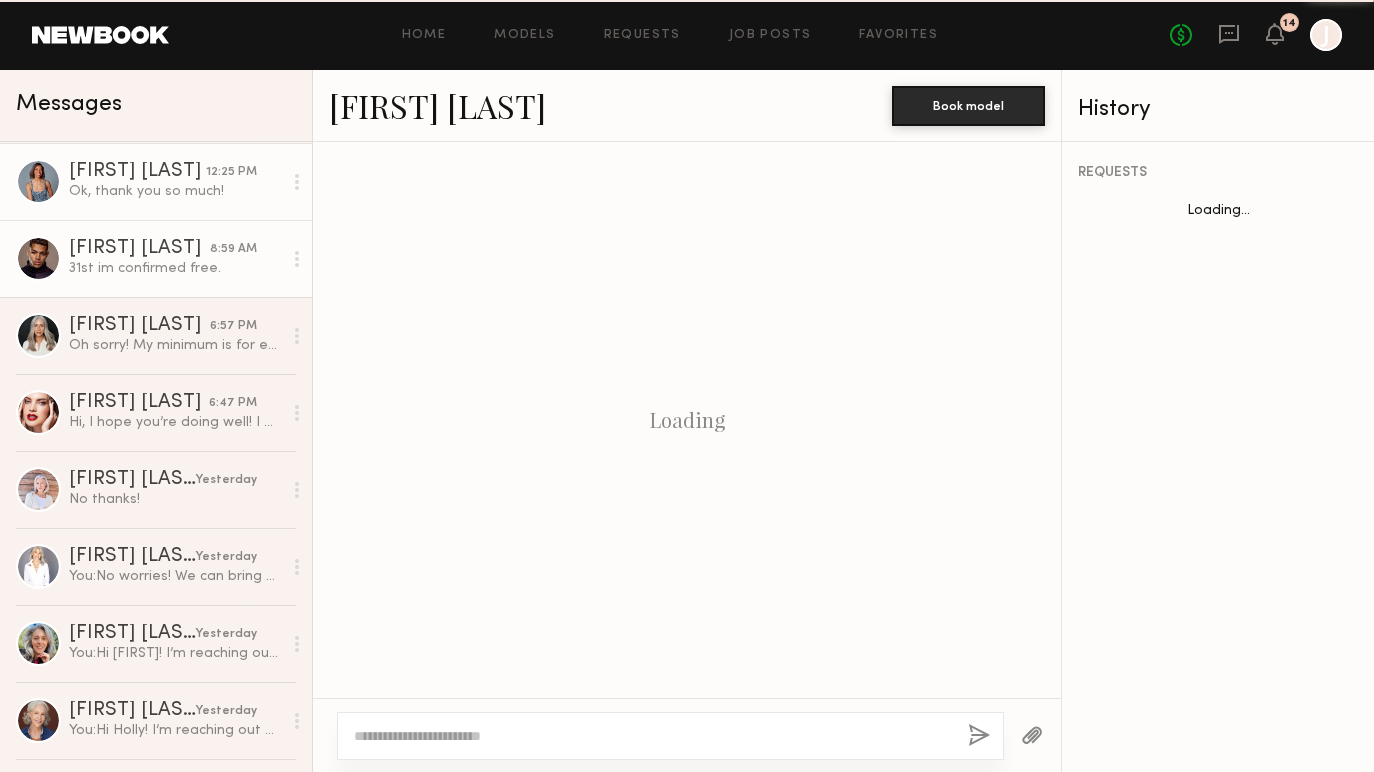 scroll, scrollTop: 1470, scrollLeft: 0, axis: vertical 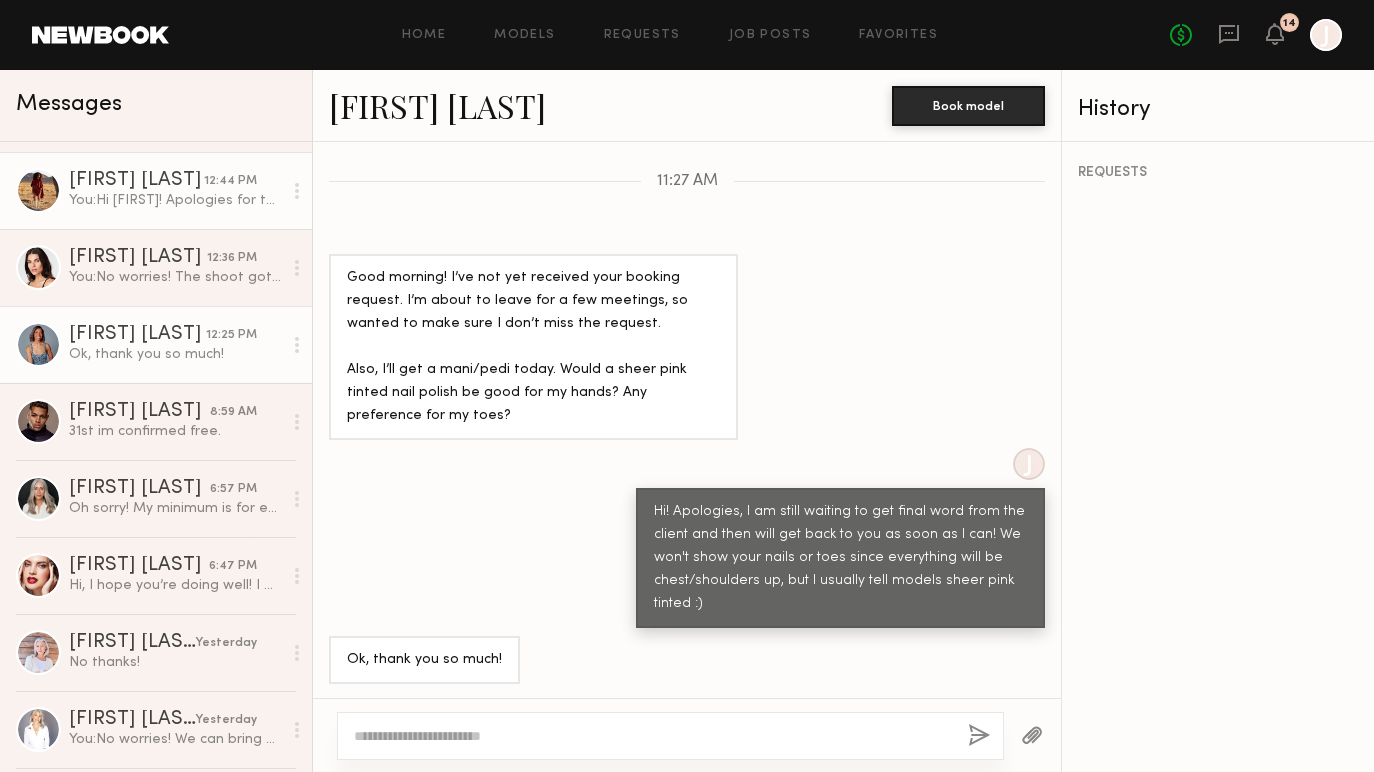 click on "You: Hi [FIRST]!
Apologies for the delay. I'm expecting to hear back from the client shortly. In the meantime, please share your email and phone number so I can add you to the call sheet once things are approved. For compensation: payment will be made on Day 2 of the shoot, and you’ll also receive a $250 personal credit to use on the Kari Gran website.
Thanks so much!" 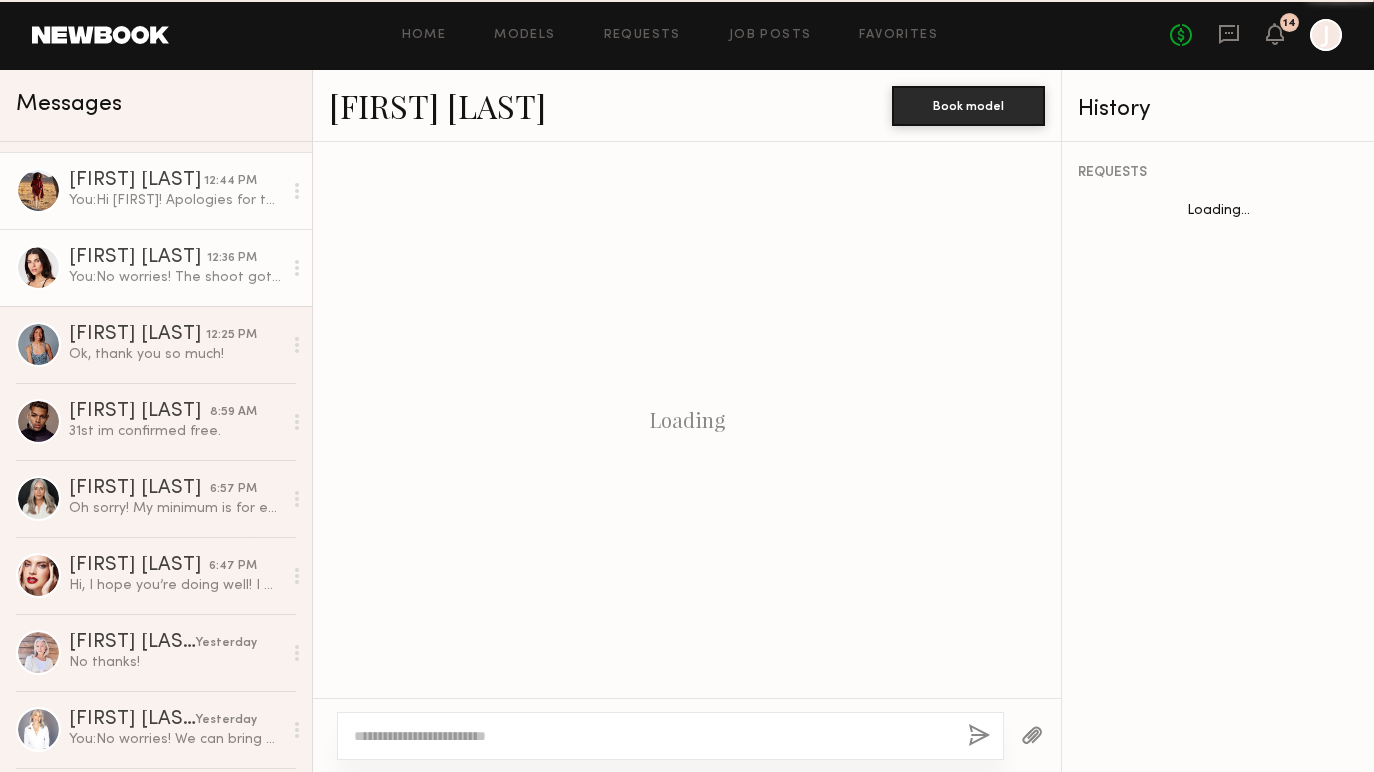 scroll, scrollTop: 2193, scrollLeft: 0, axis: vertical 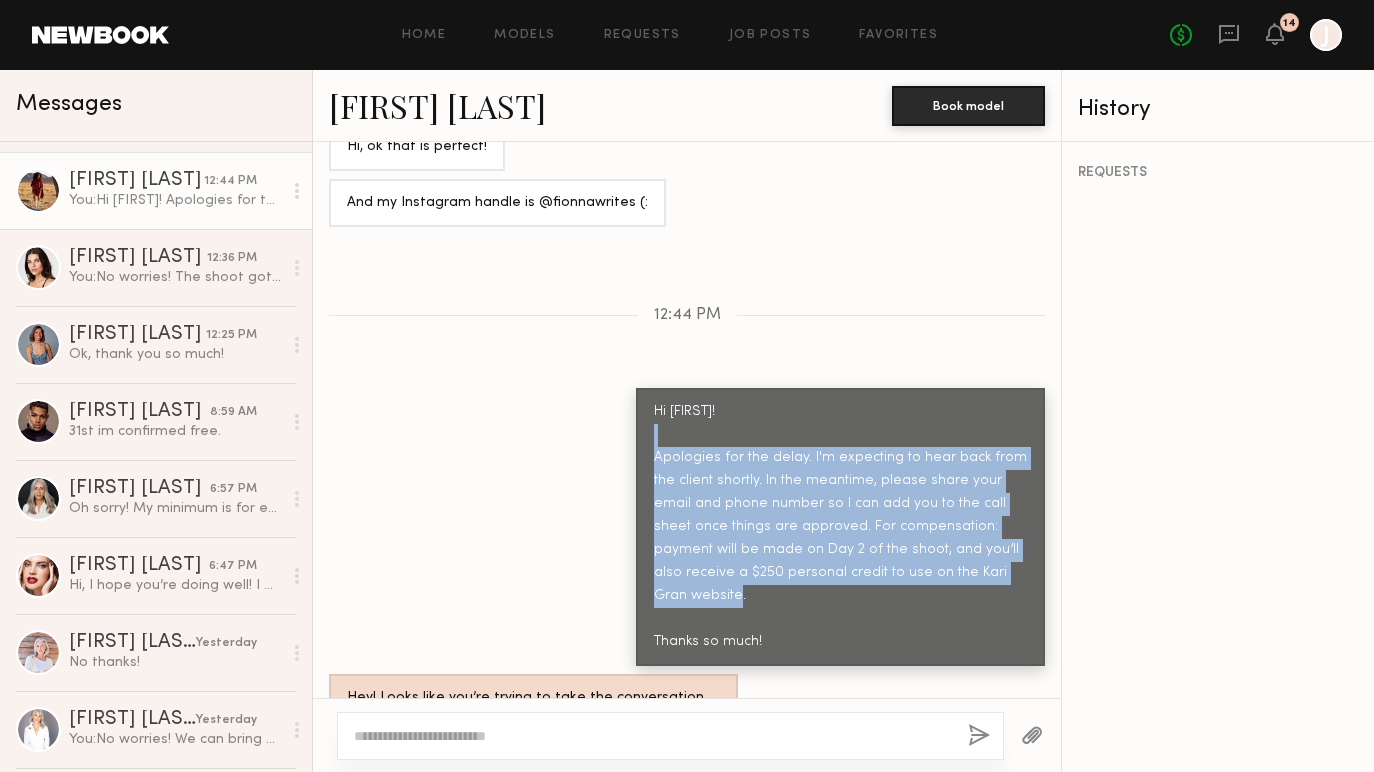 drag, startPoint x: 654, startPoint y: 370, endPoint x: 979, endPoint y: 482, distance: 343.75717 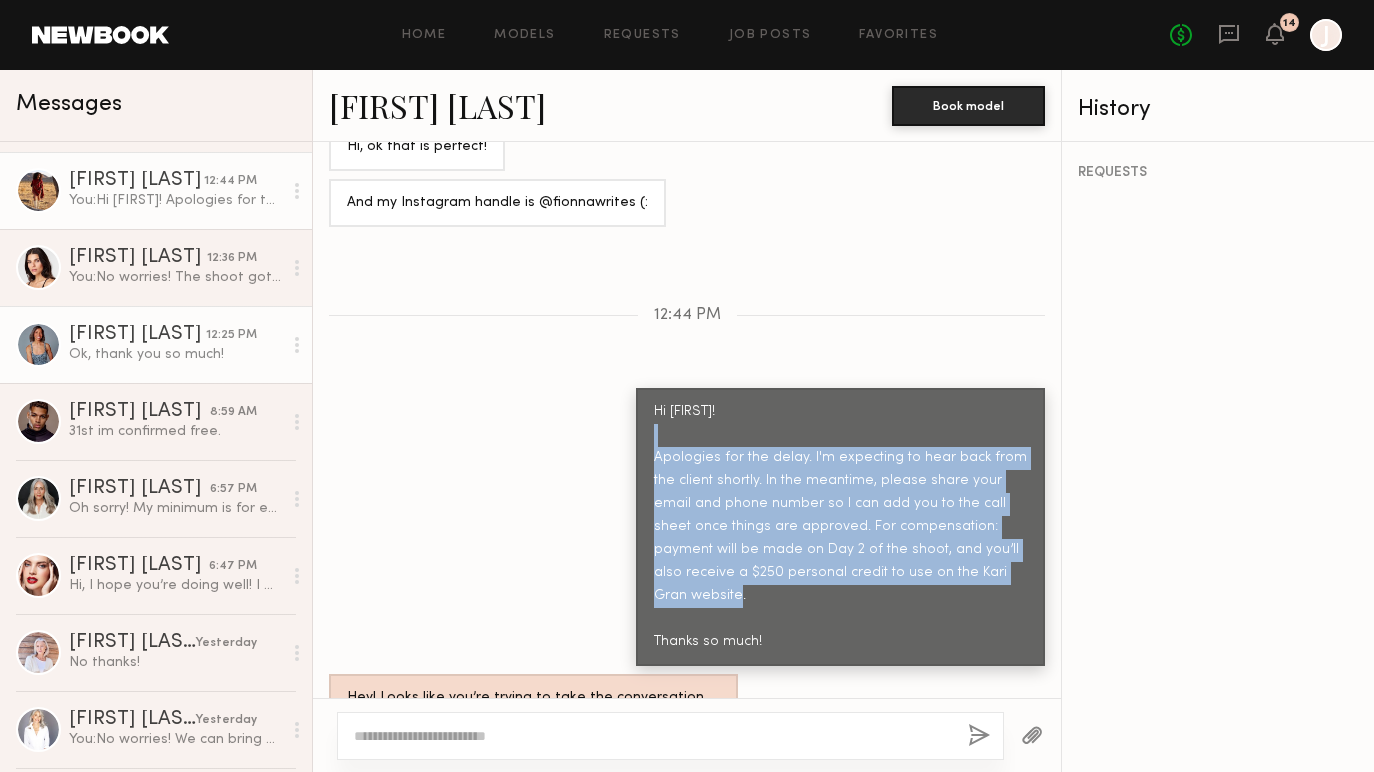 click on "Ok, thank you so much!" 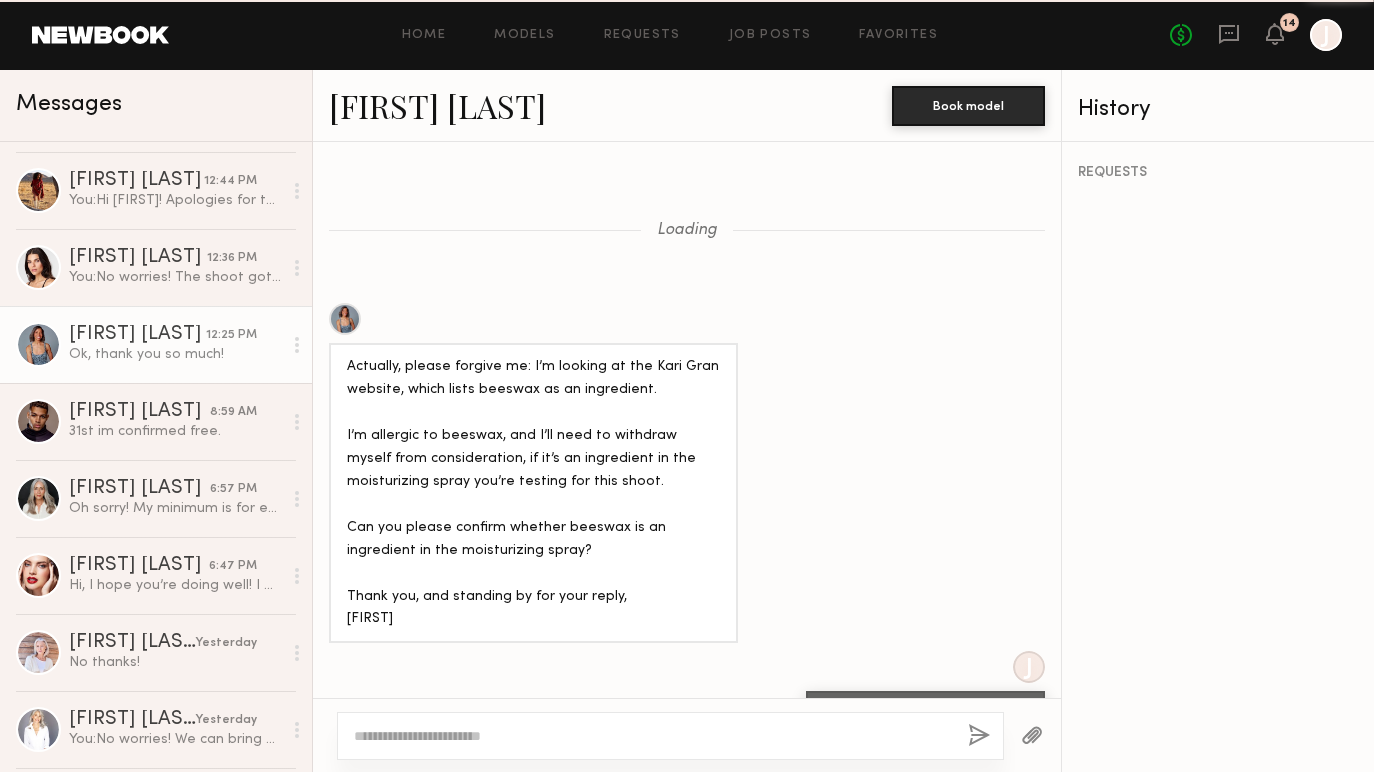 scroll, scrollTop: 1470, scrollLeft: 0, axis: vertical 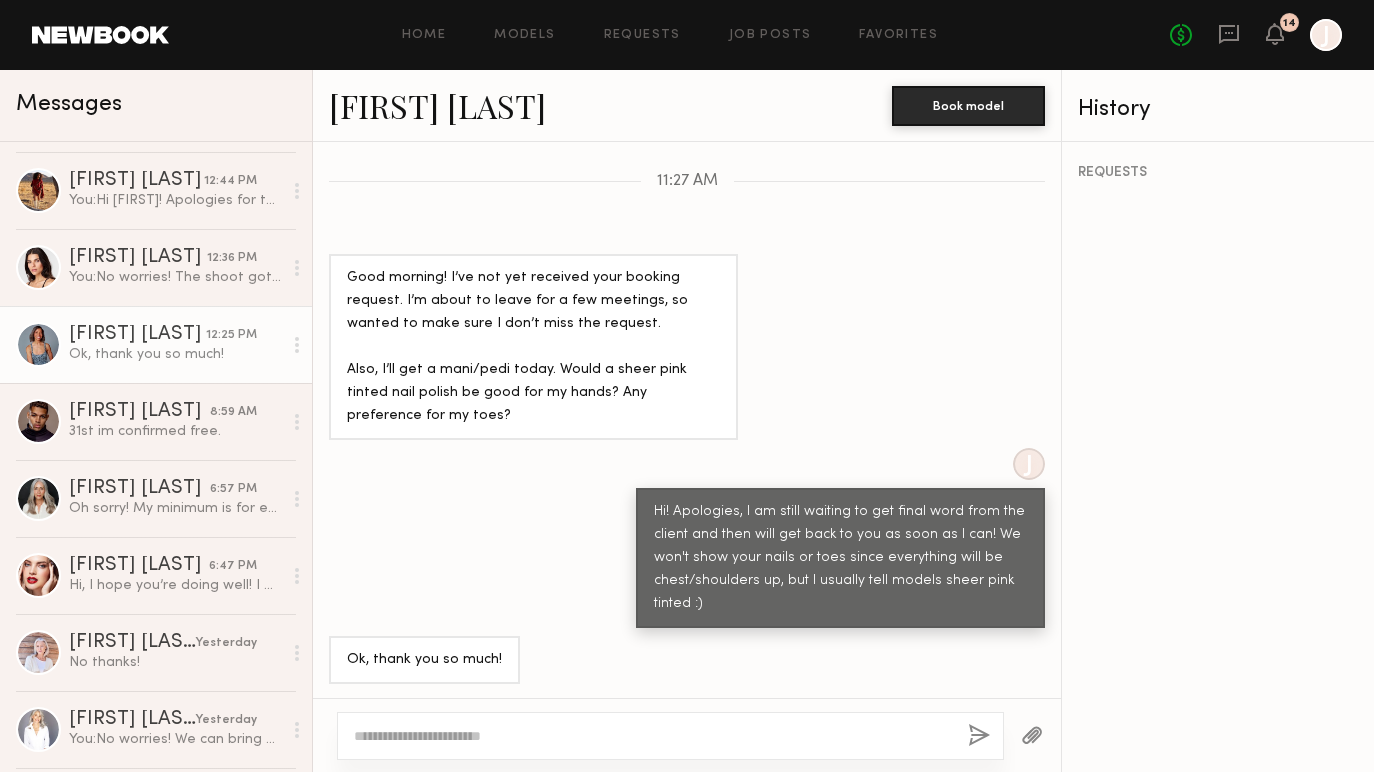 click 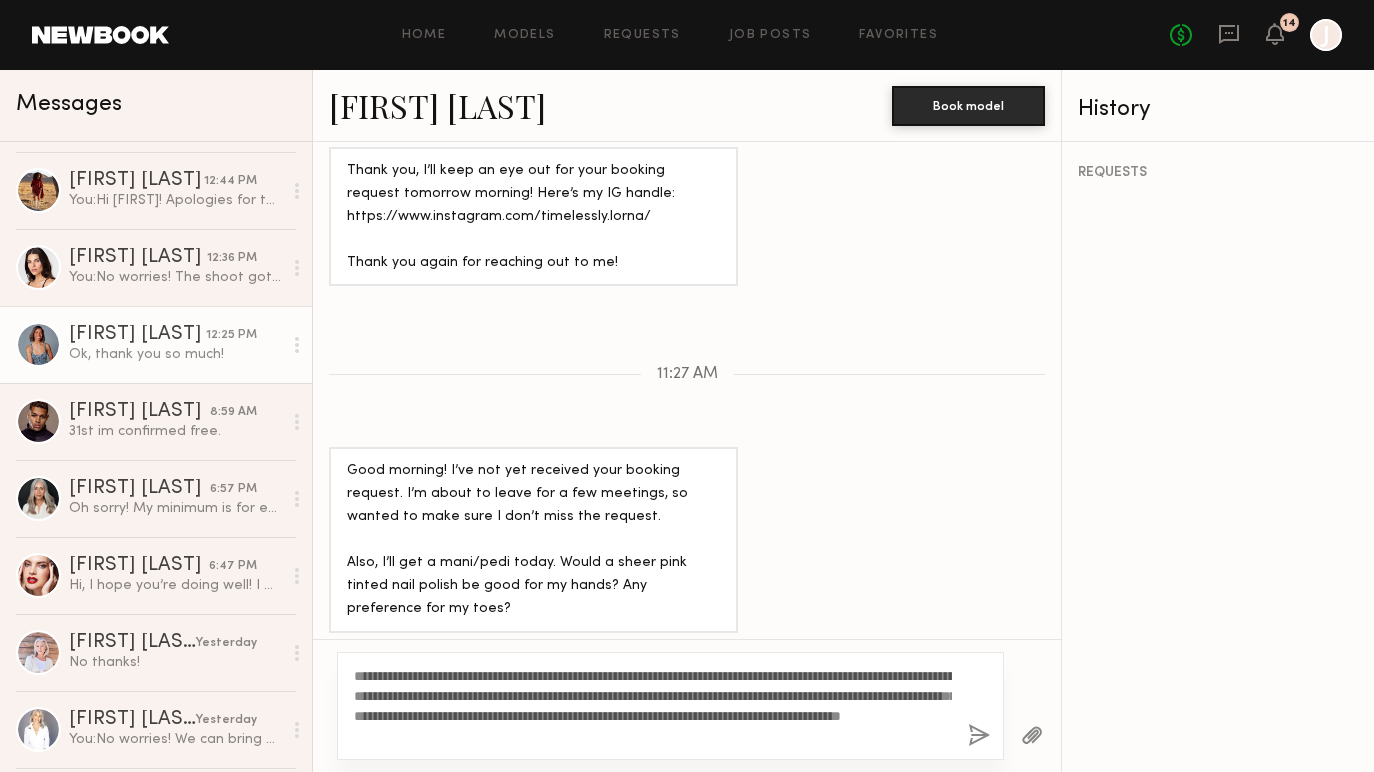 scroll, scrollTop: 1529, scrollLeft: 0, axis: vertical 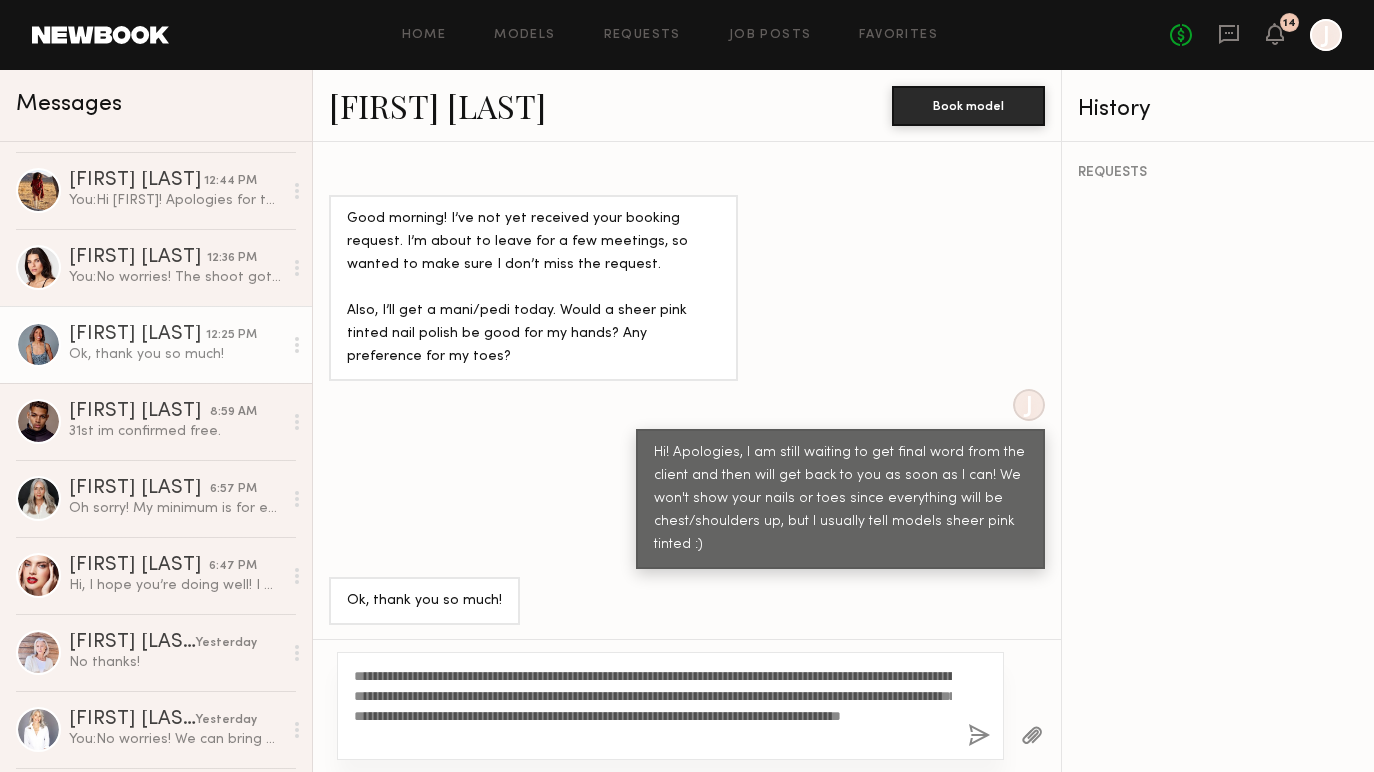 drag, startPoint x: 759, startPoint y: 736, endPoint x: 355, endPoint y: 658, distance: 411.46082 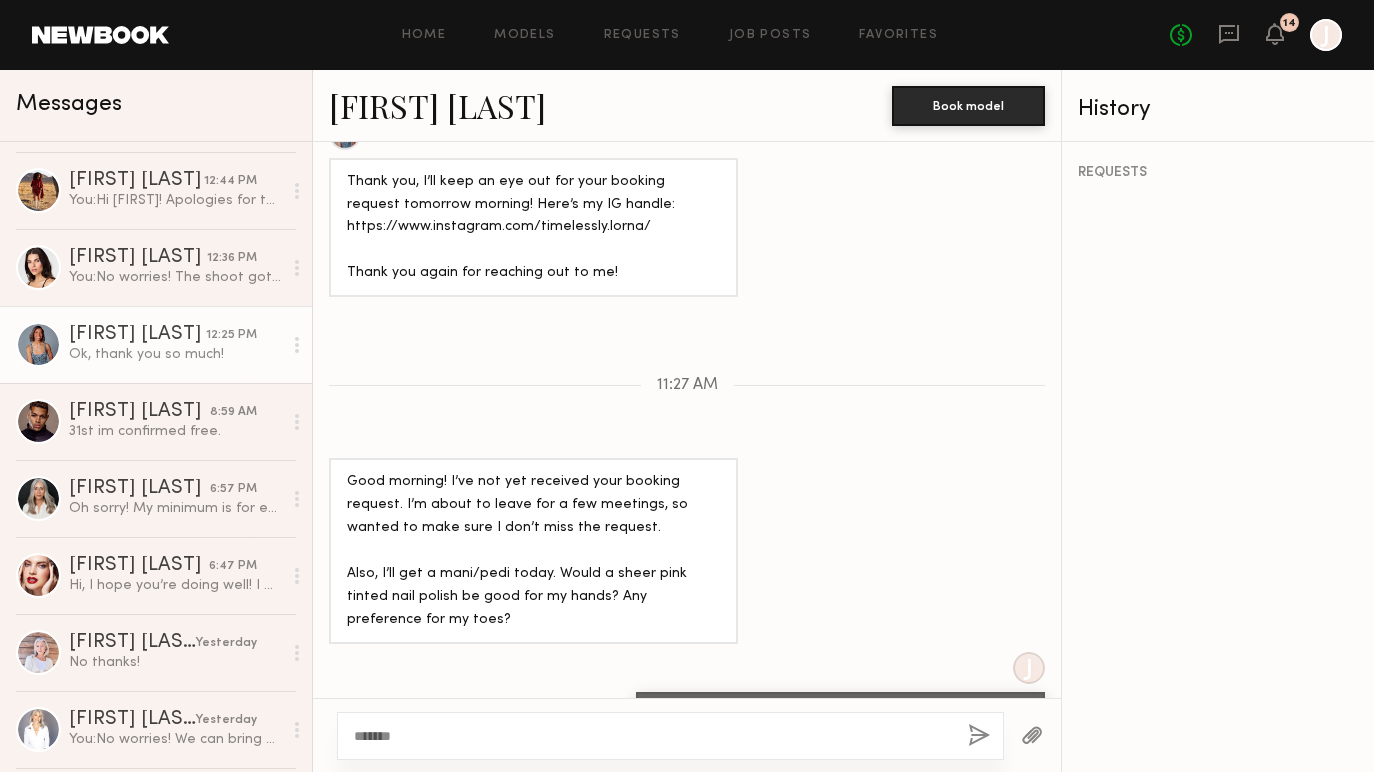 scroll, scrollTop: 3526, scrollLeft: 0, axis: vertical 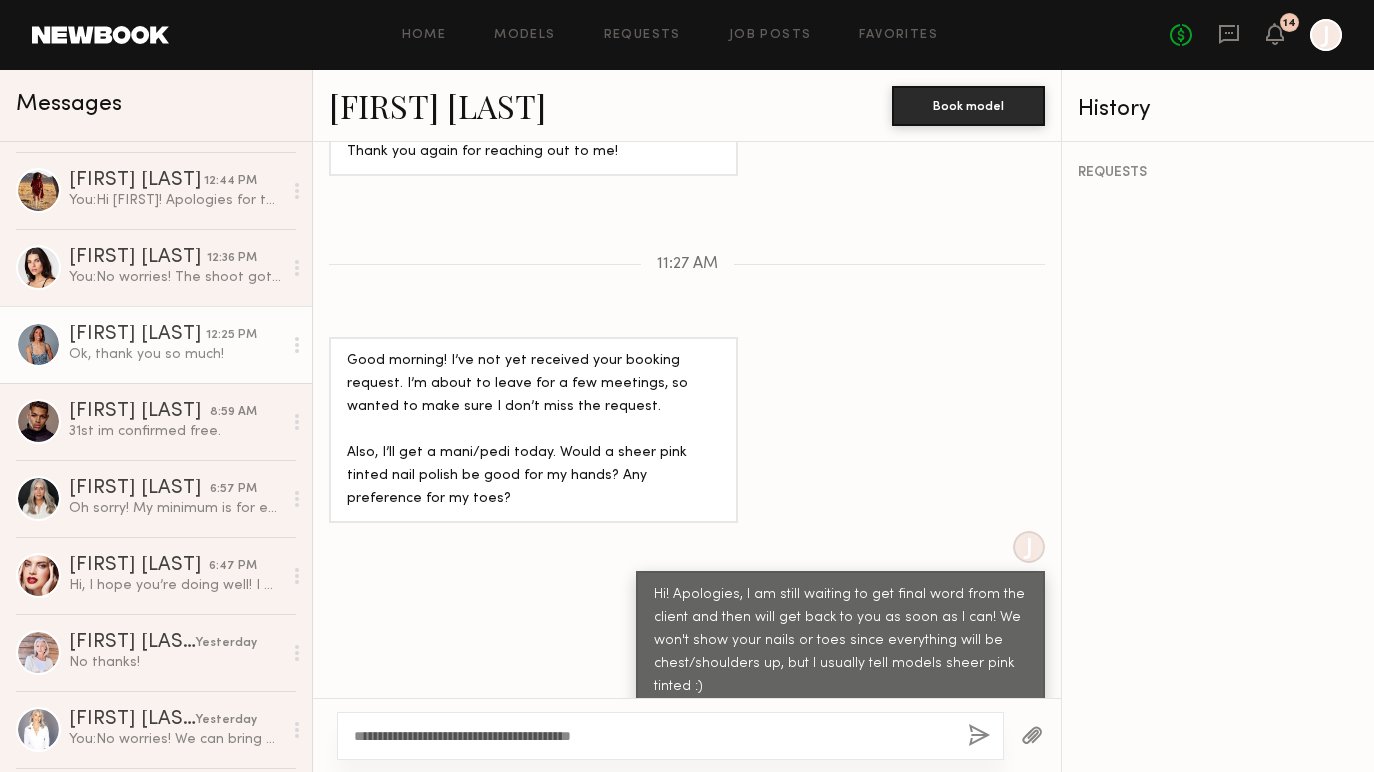 click on "**********" 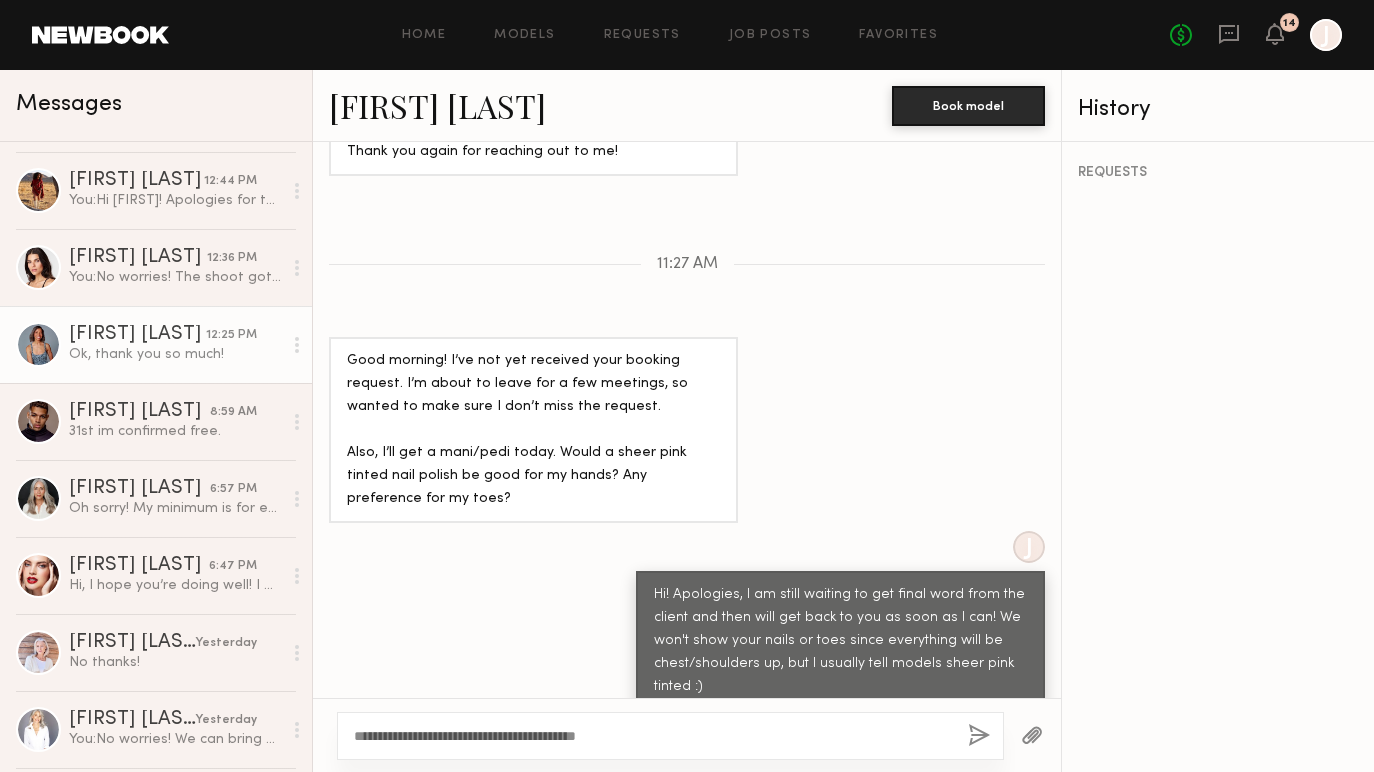 click on "**********" 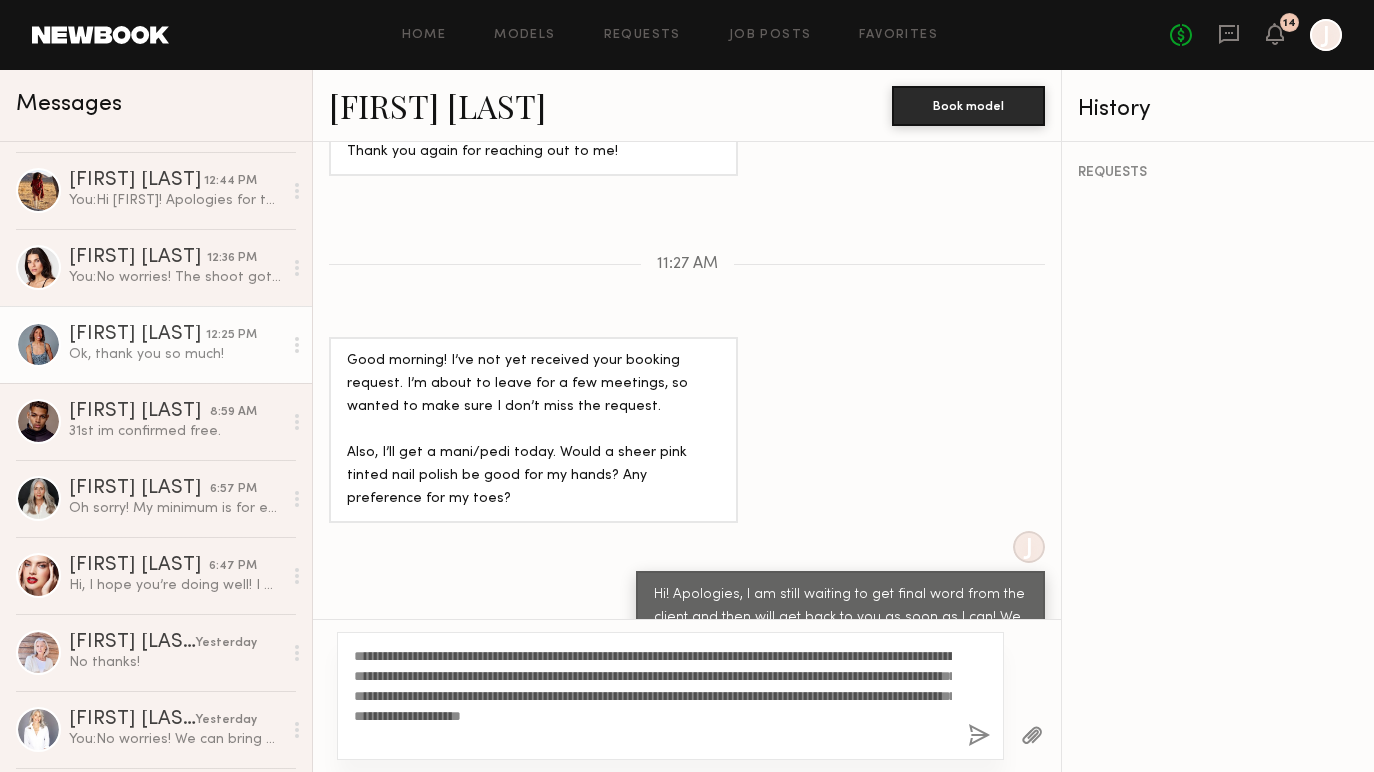 drag, startPoint x: 642, startPoint y: 656, endPoint x: 644, endPoint y: 682, distance: 26.076809 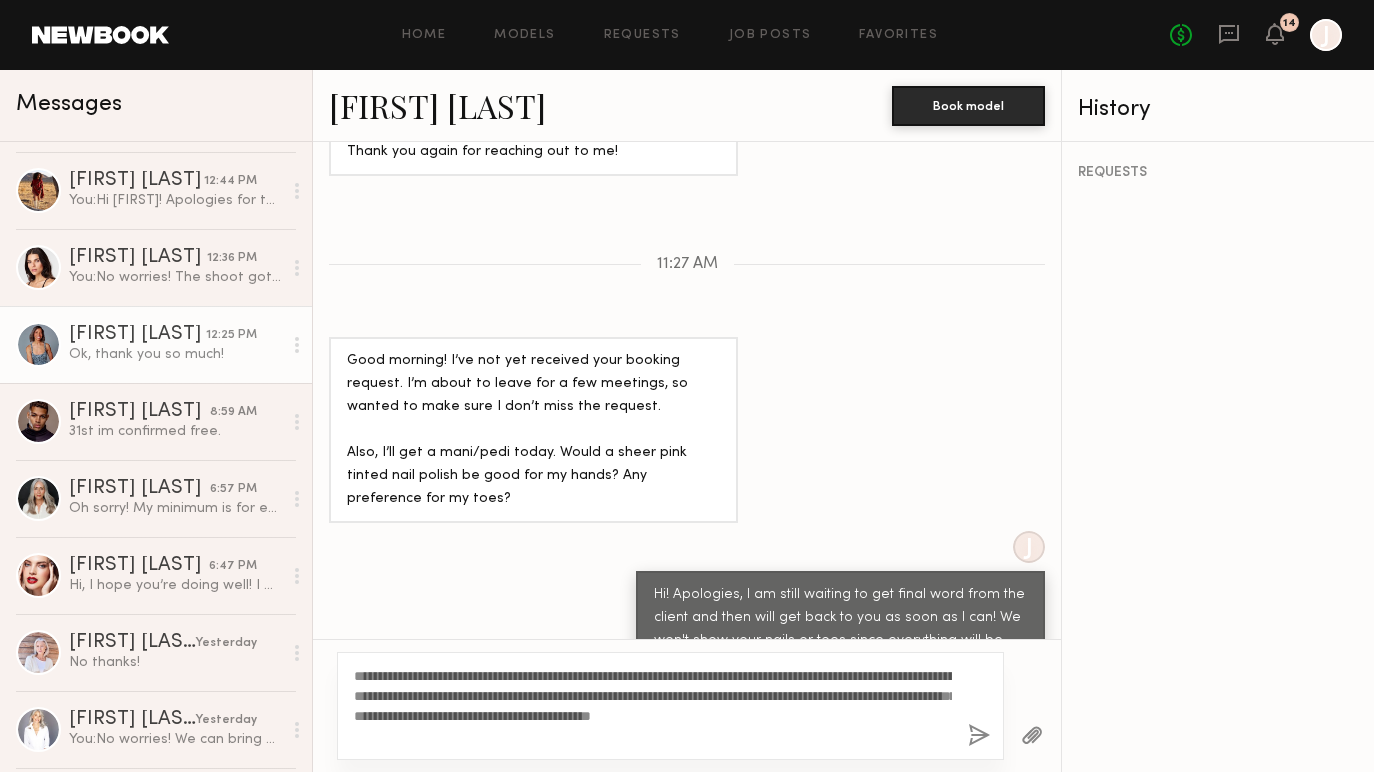click on "**********" 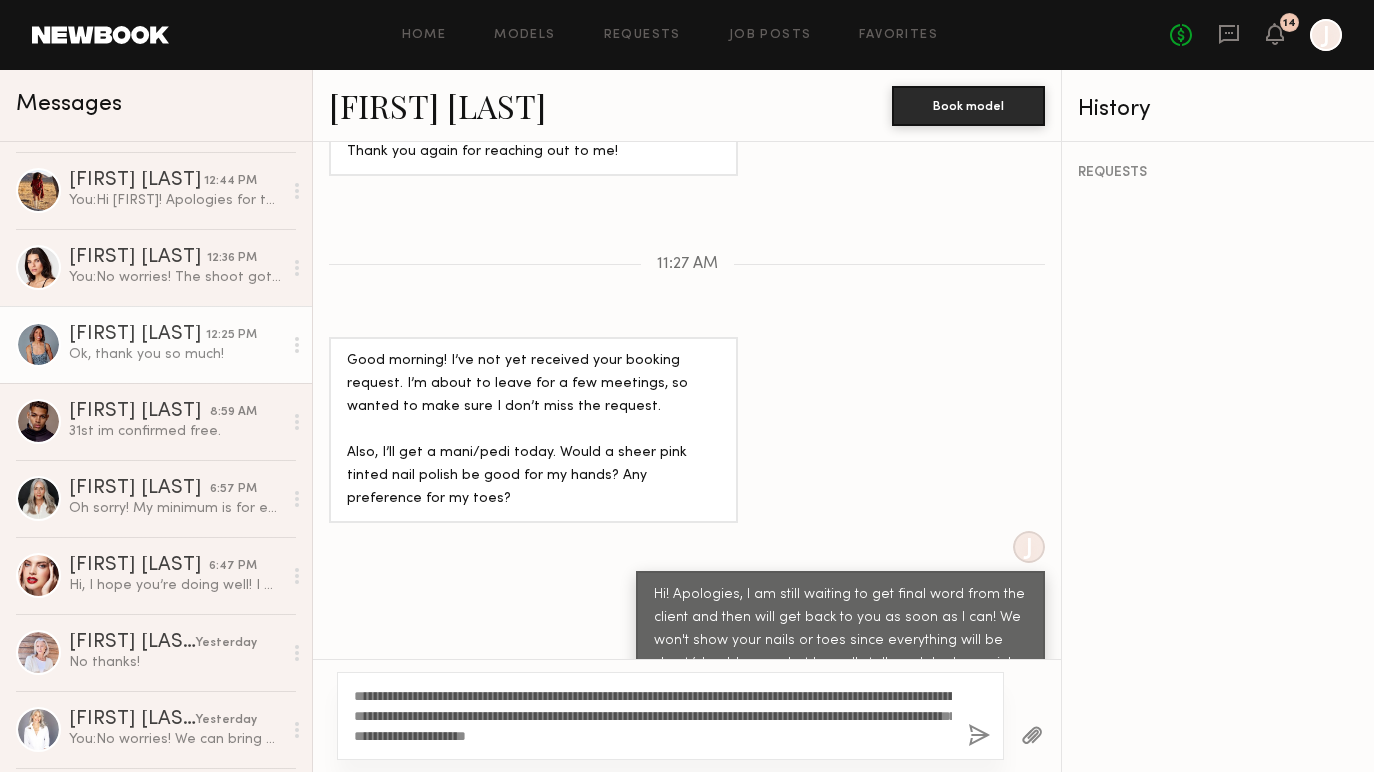 scroll, scrollTop: 3565, scrollLeft: 0, axis: vertical 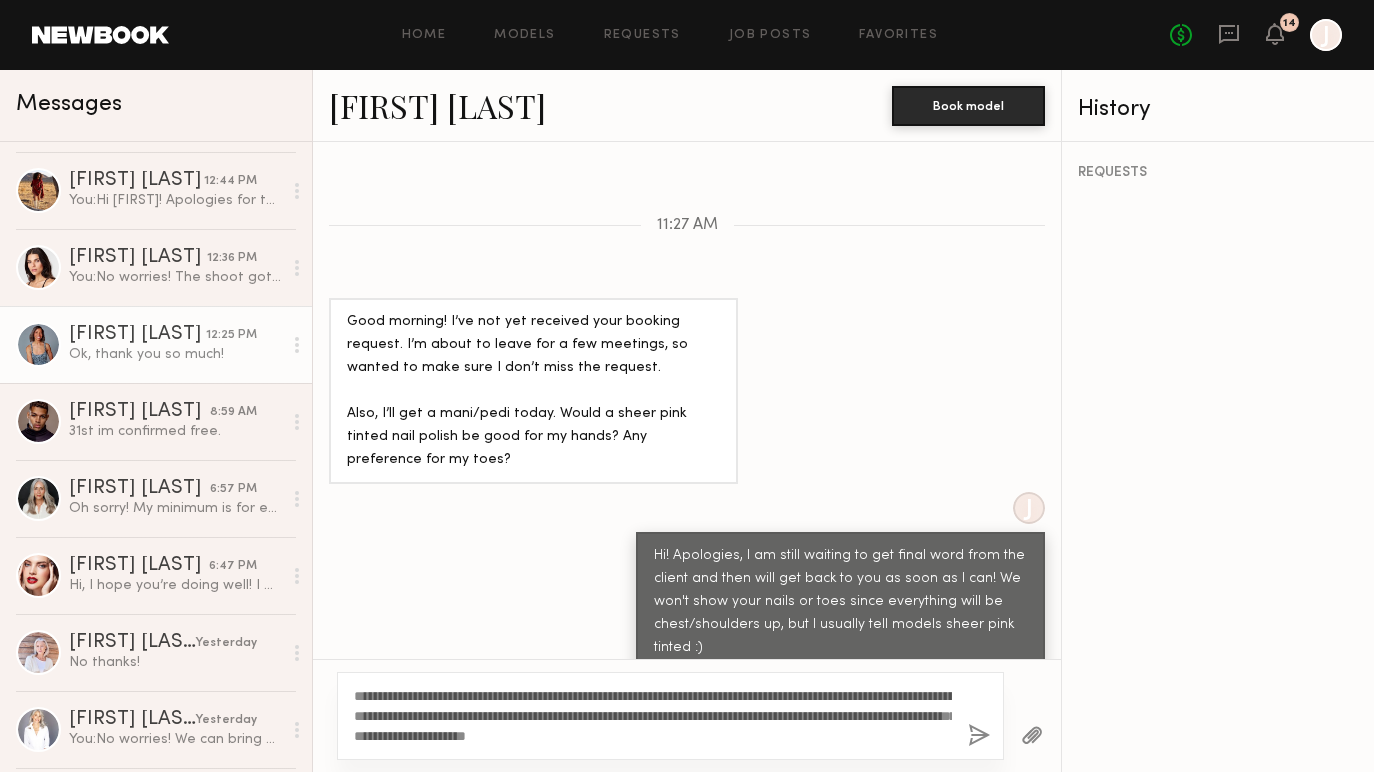 click on "**********" 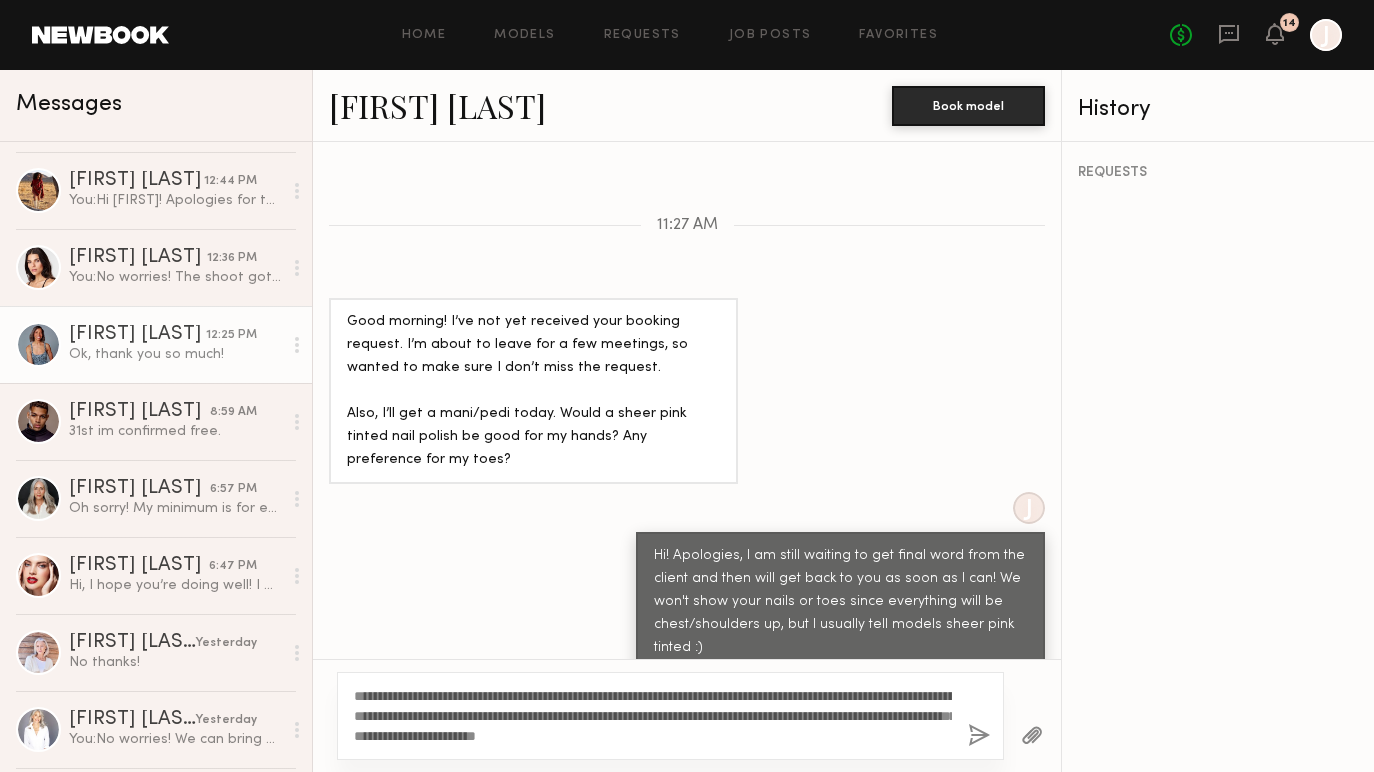 click on "**********" 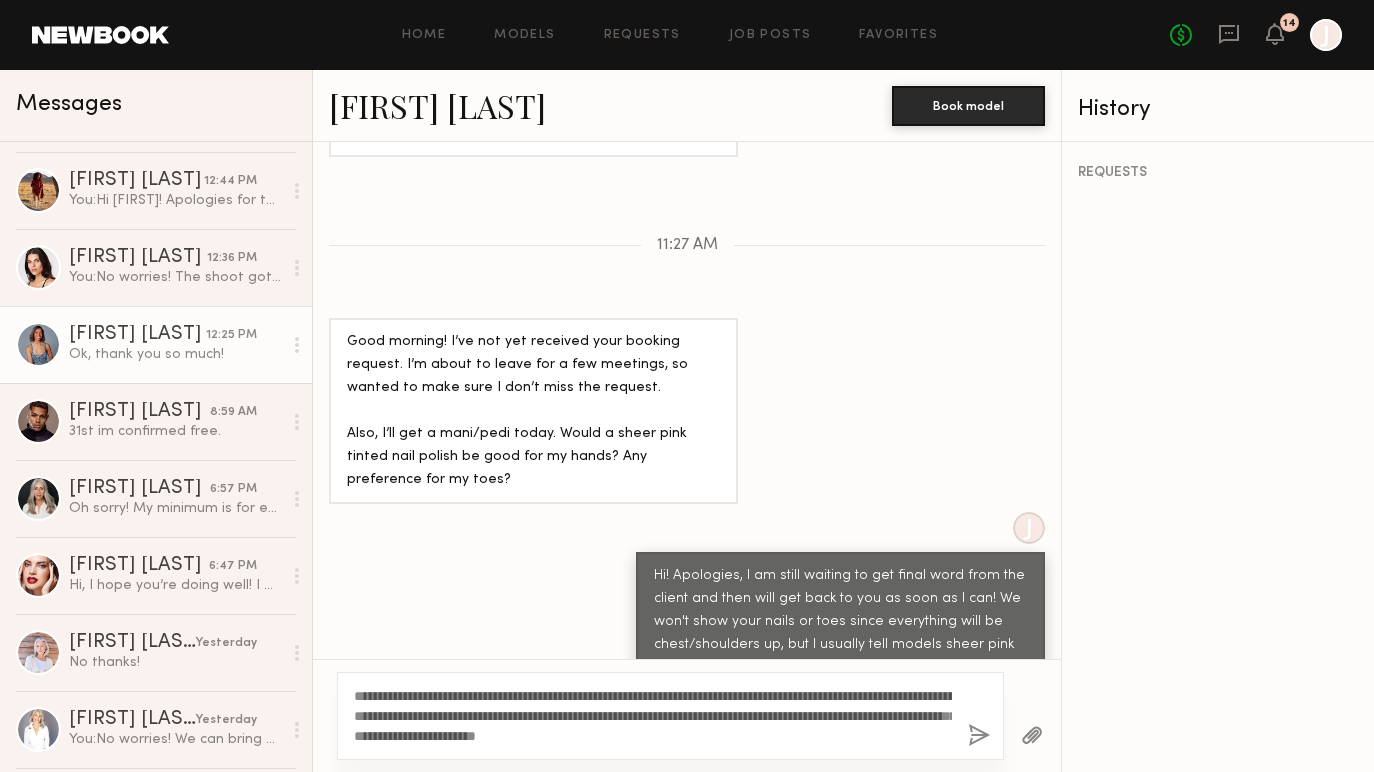 scroll, scrollTop: 3565, scrollLeft: 0, axis: vertical 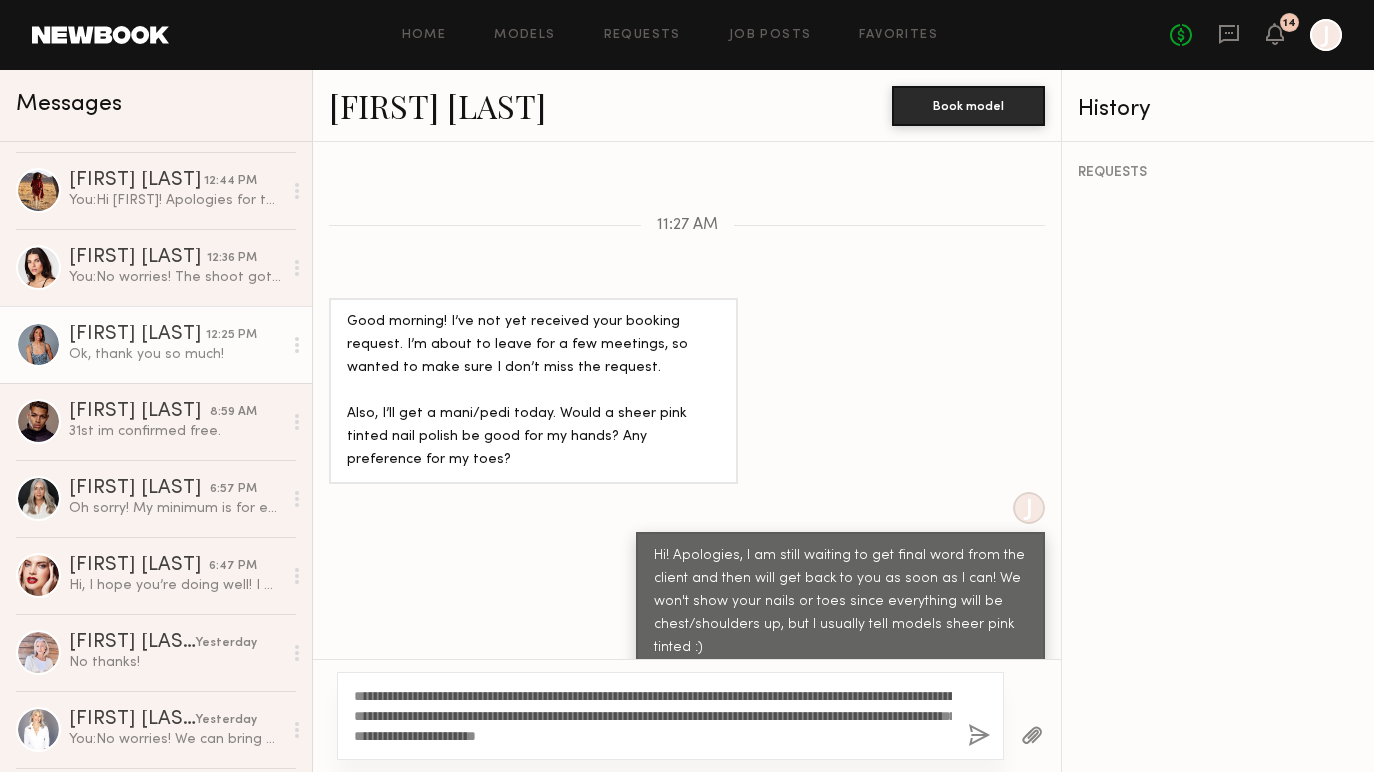 click on "**********" 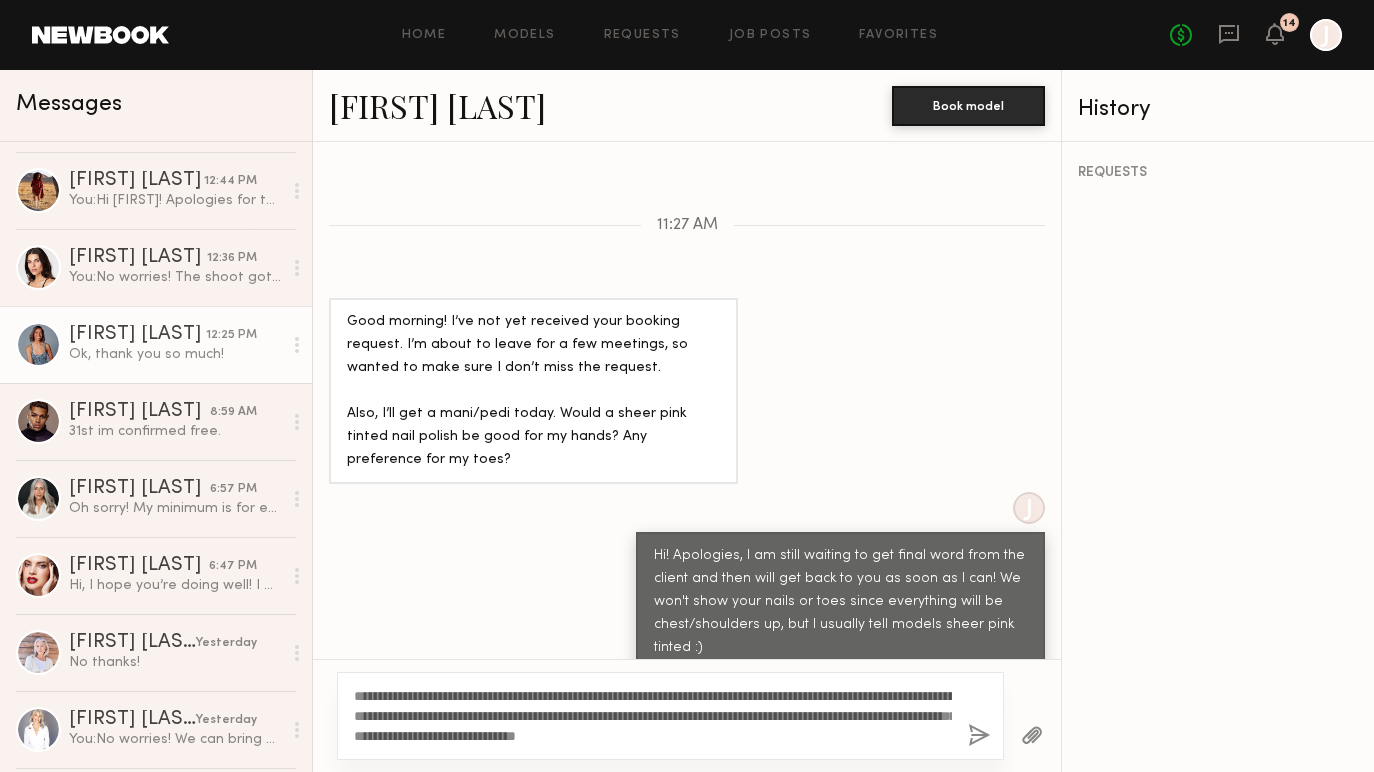 drag, startPoint x: 430, startPoint y: 695, endPoint x: 349, endPoint y: 693, distance: 81.02469 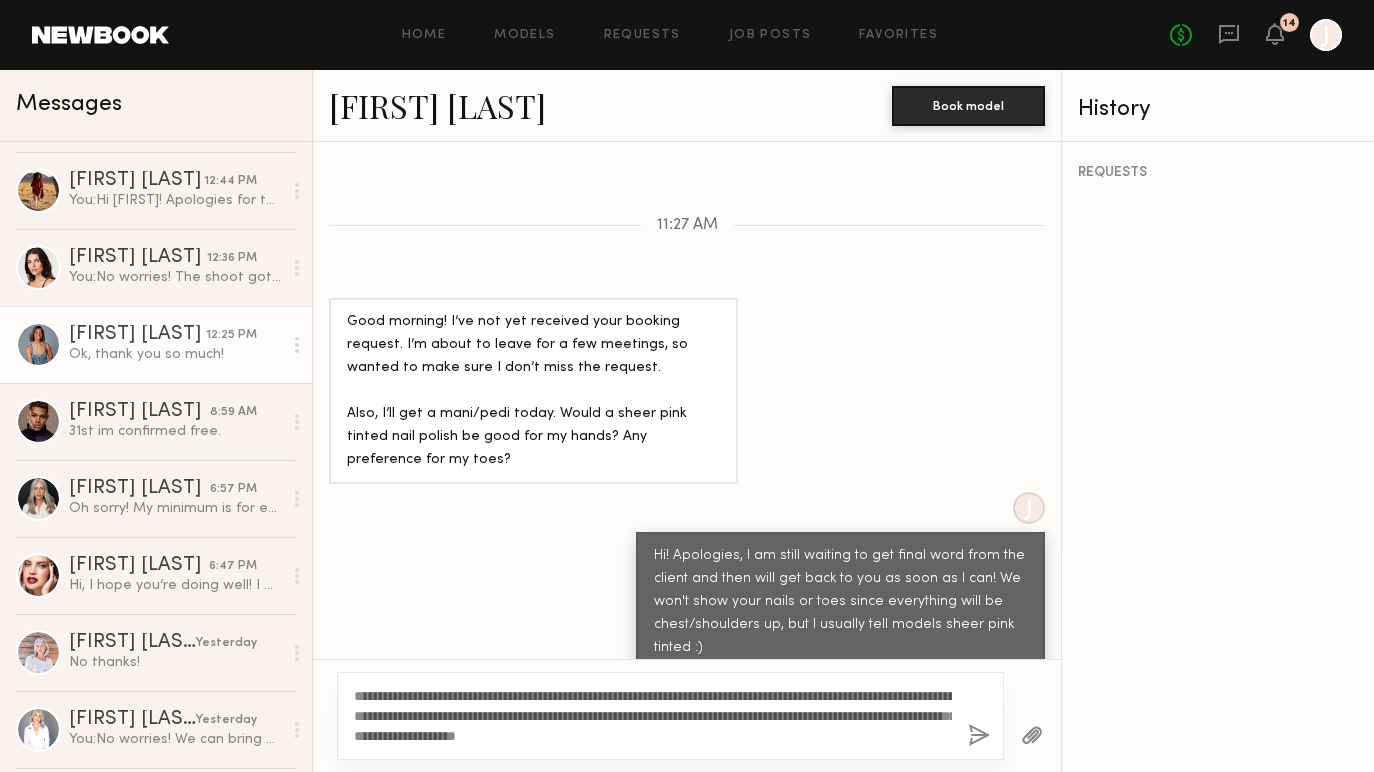 click on "**********" 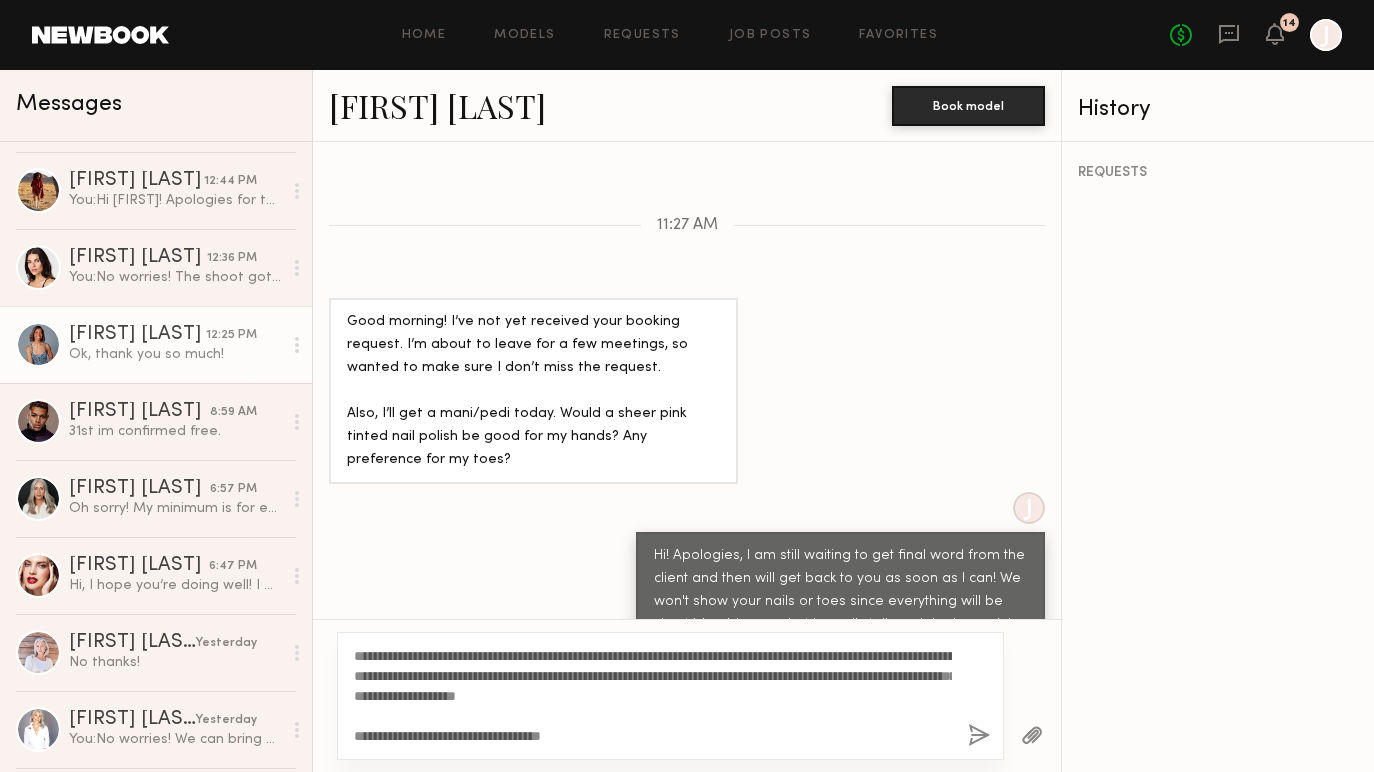 scroll, scrollTop: 3605, scrollLeft: 0, axis: vertical 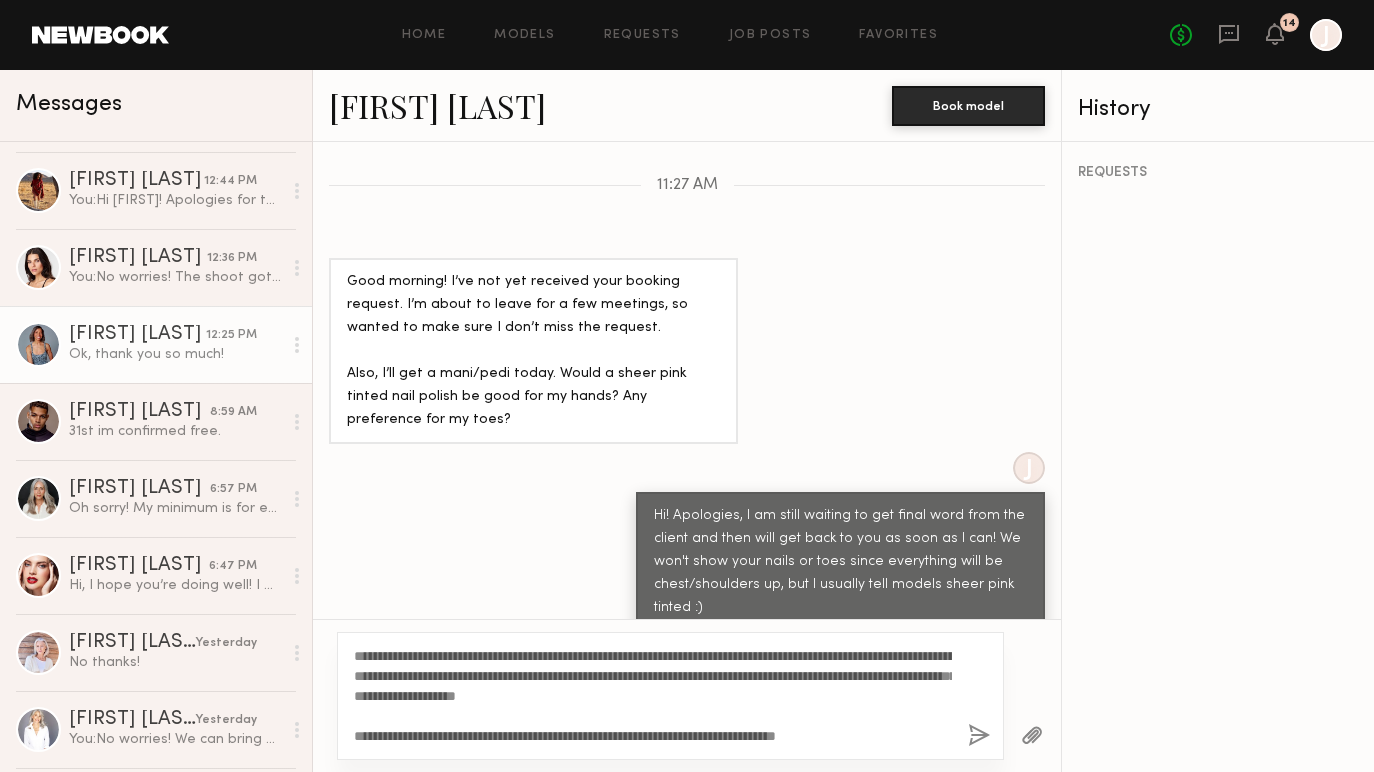 drag, startPoint x: 897, startPoint y: 742, endPoint x: 336, endPoint y: 652, distance: 568.1734 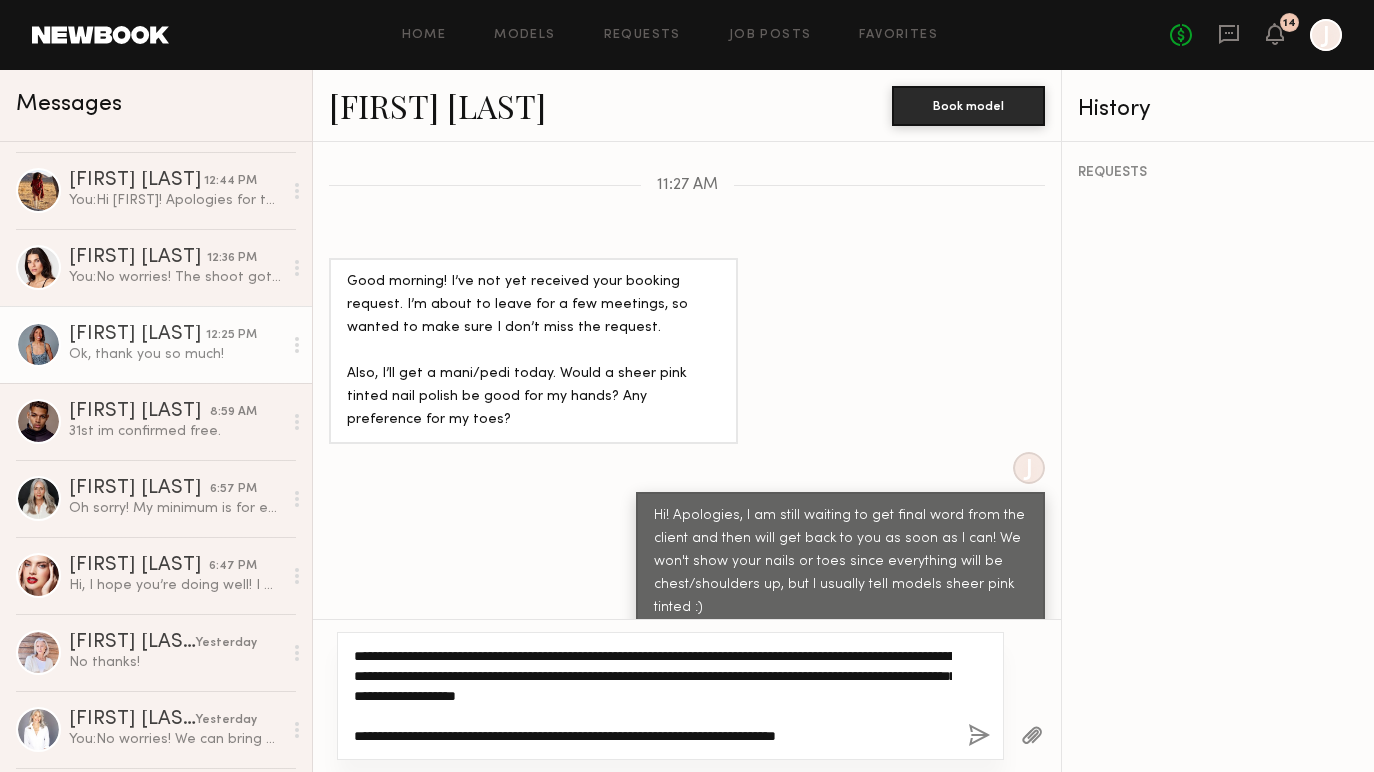 paste on "**********" 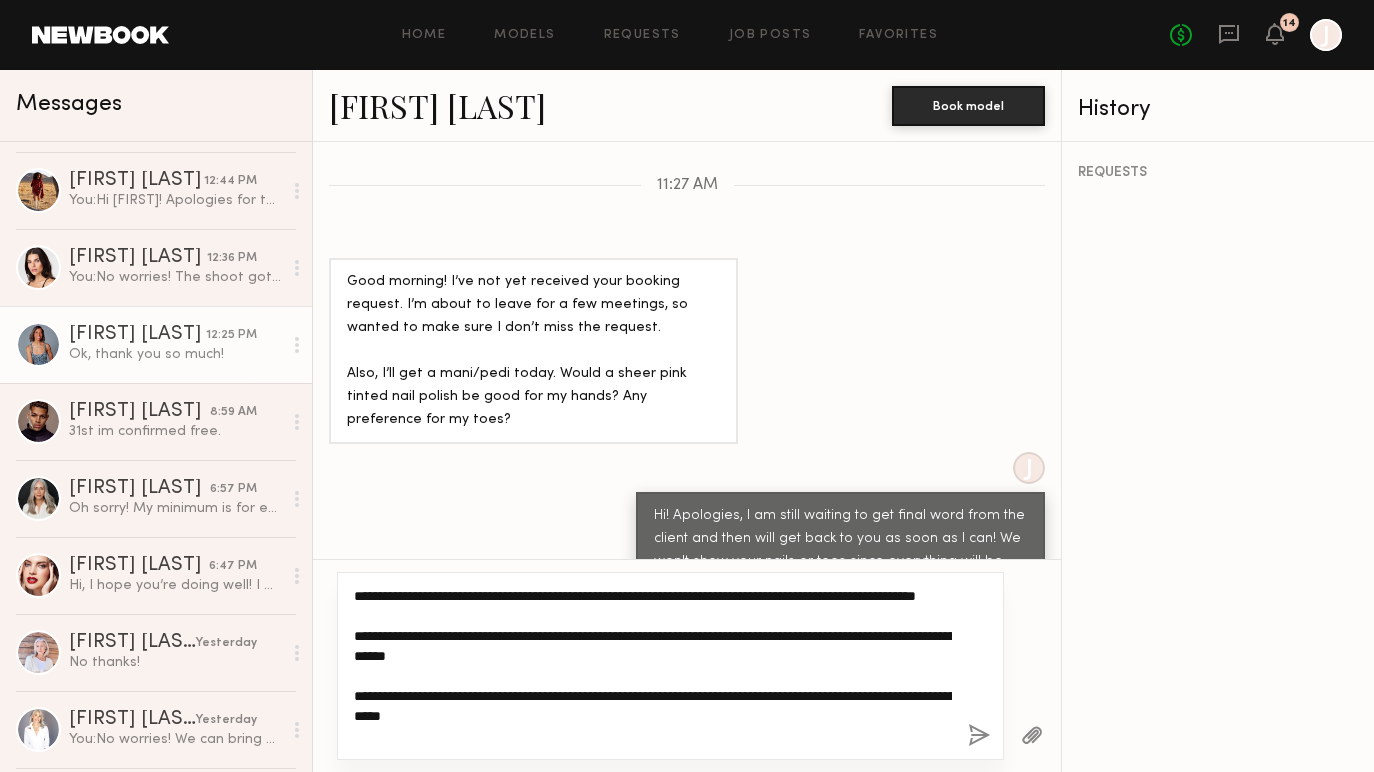 click on "**********" 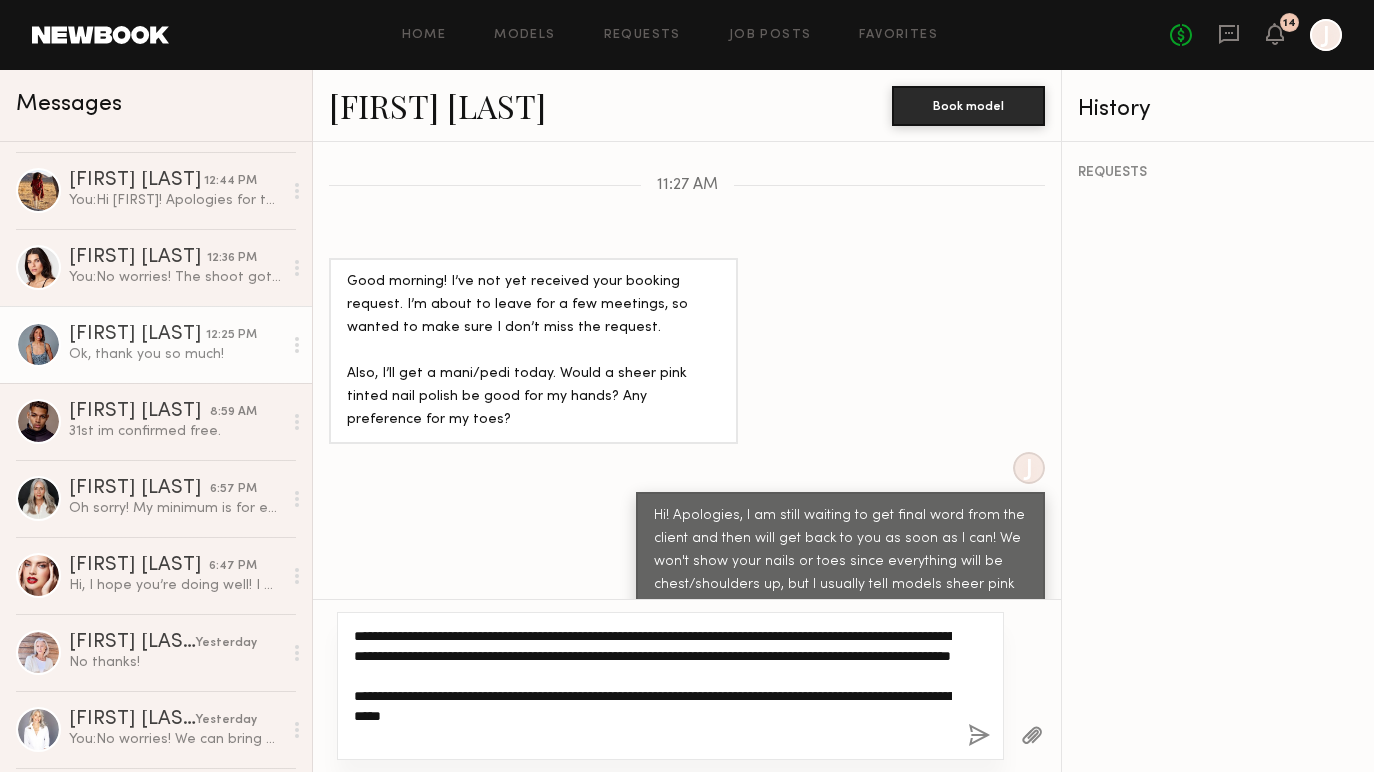click on "**********" 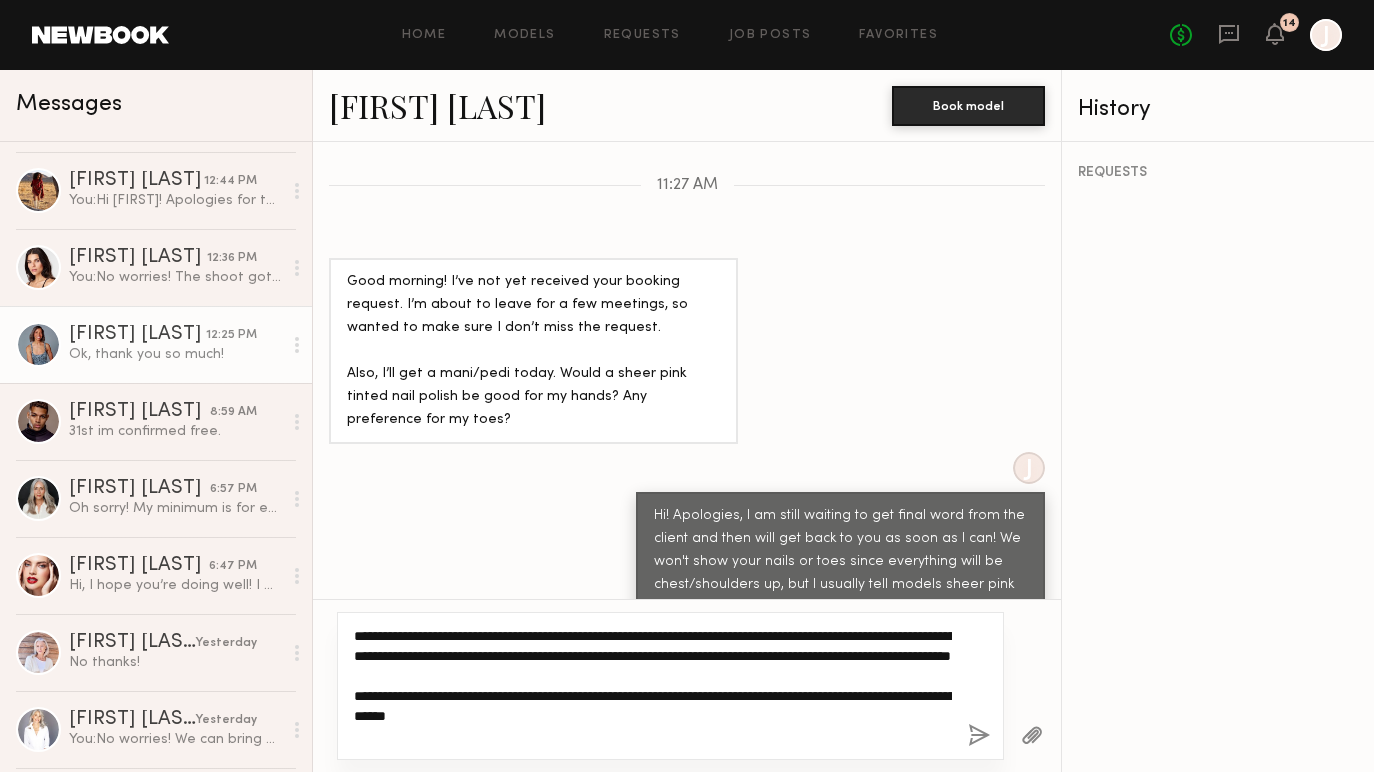 click on "**********" 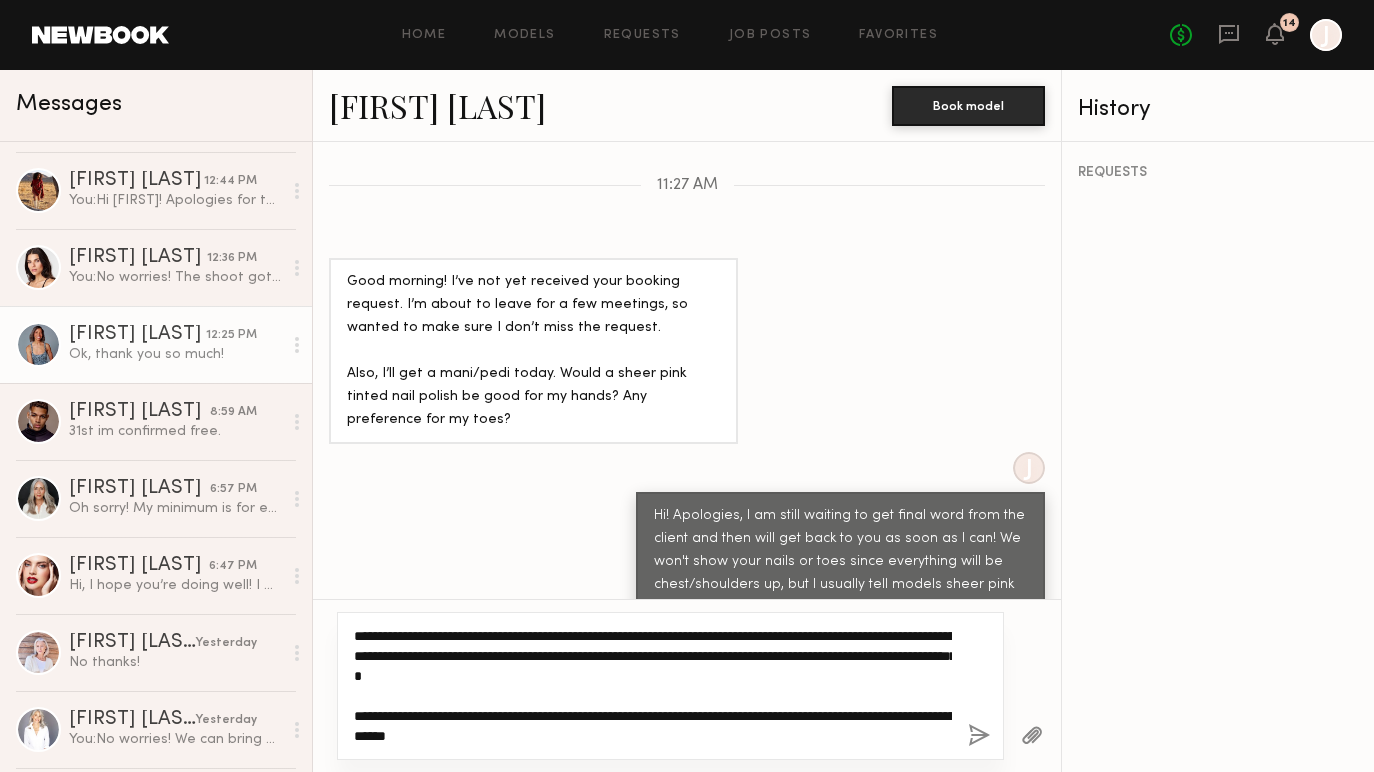 type on "**********" 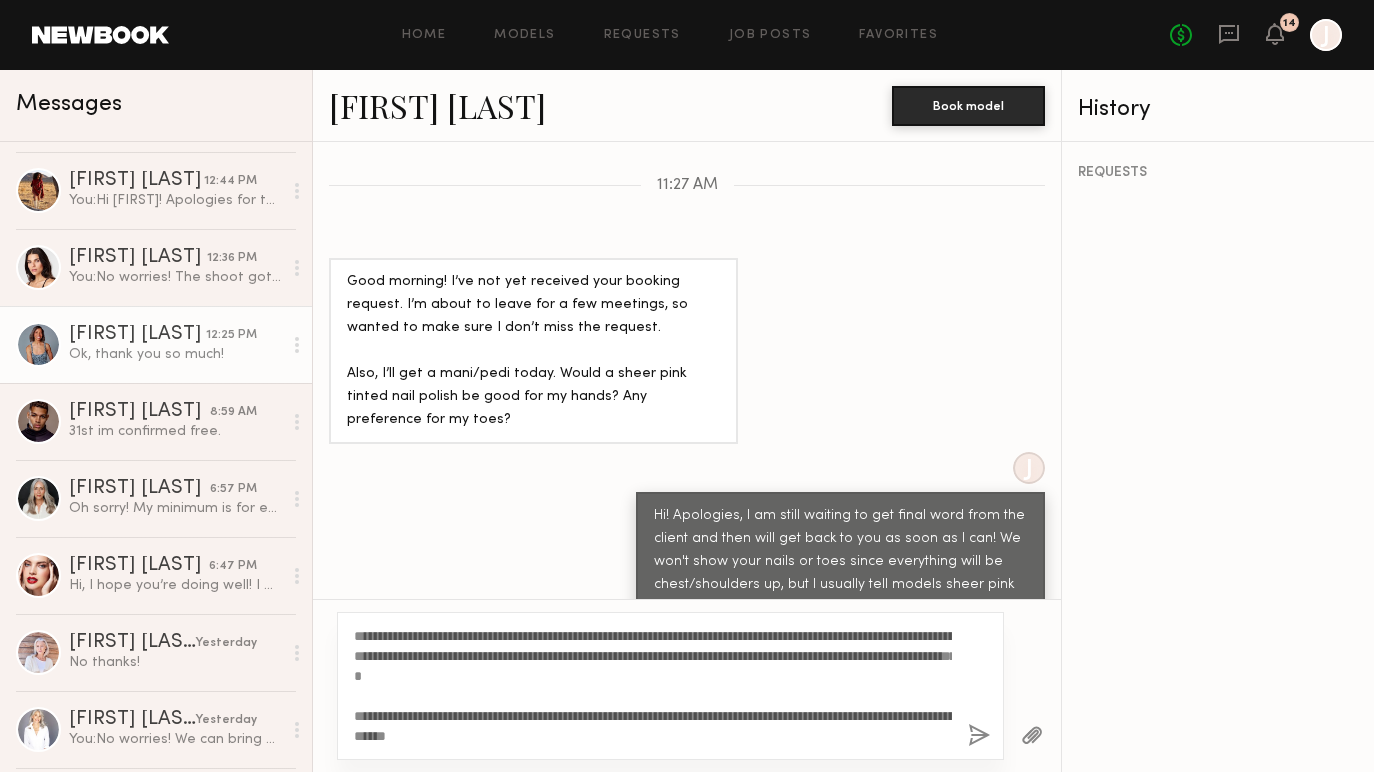 click 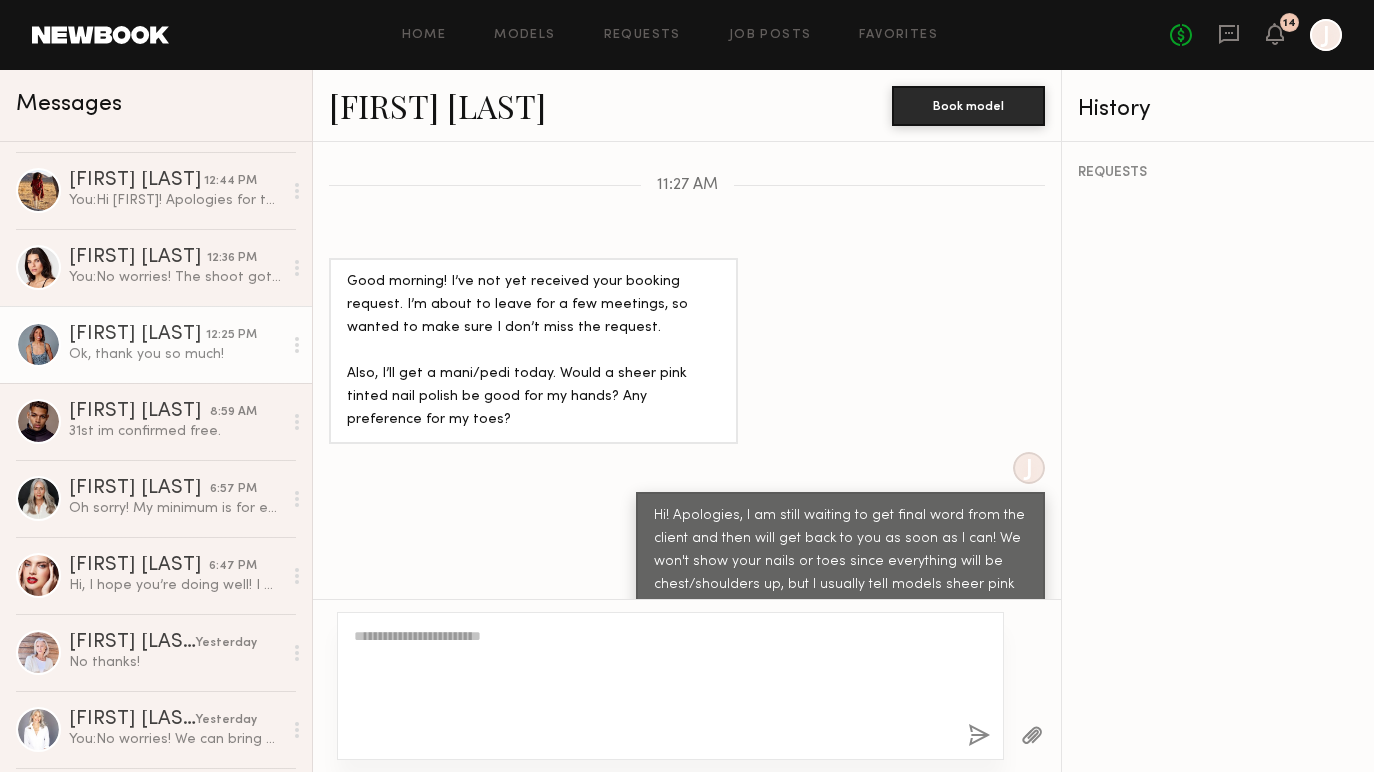 scroll, scrollTop: 3958, scrollLeft: 0, axis: vertical 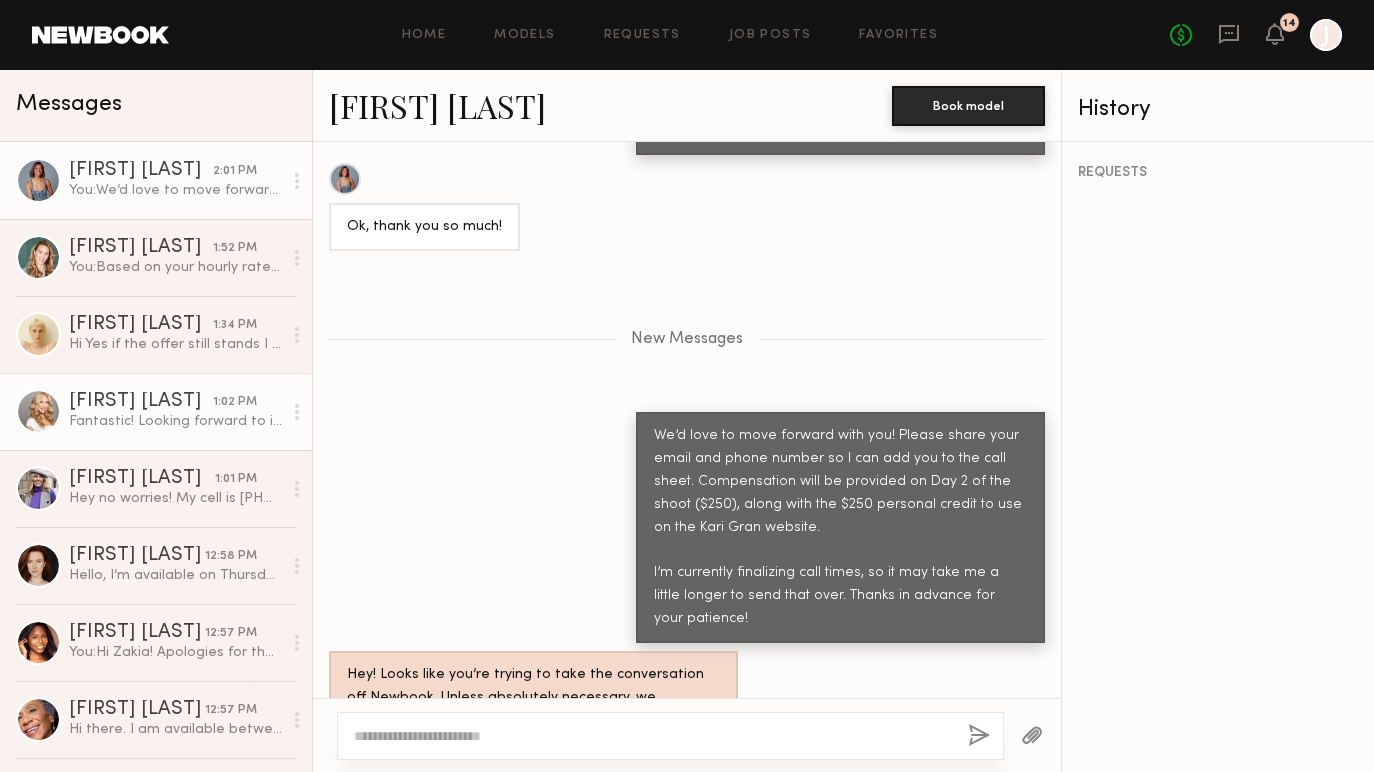 click on "Wendy G." 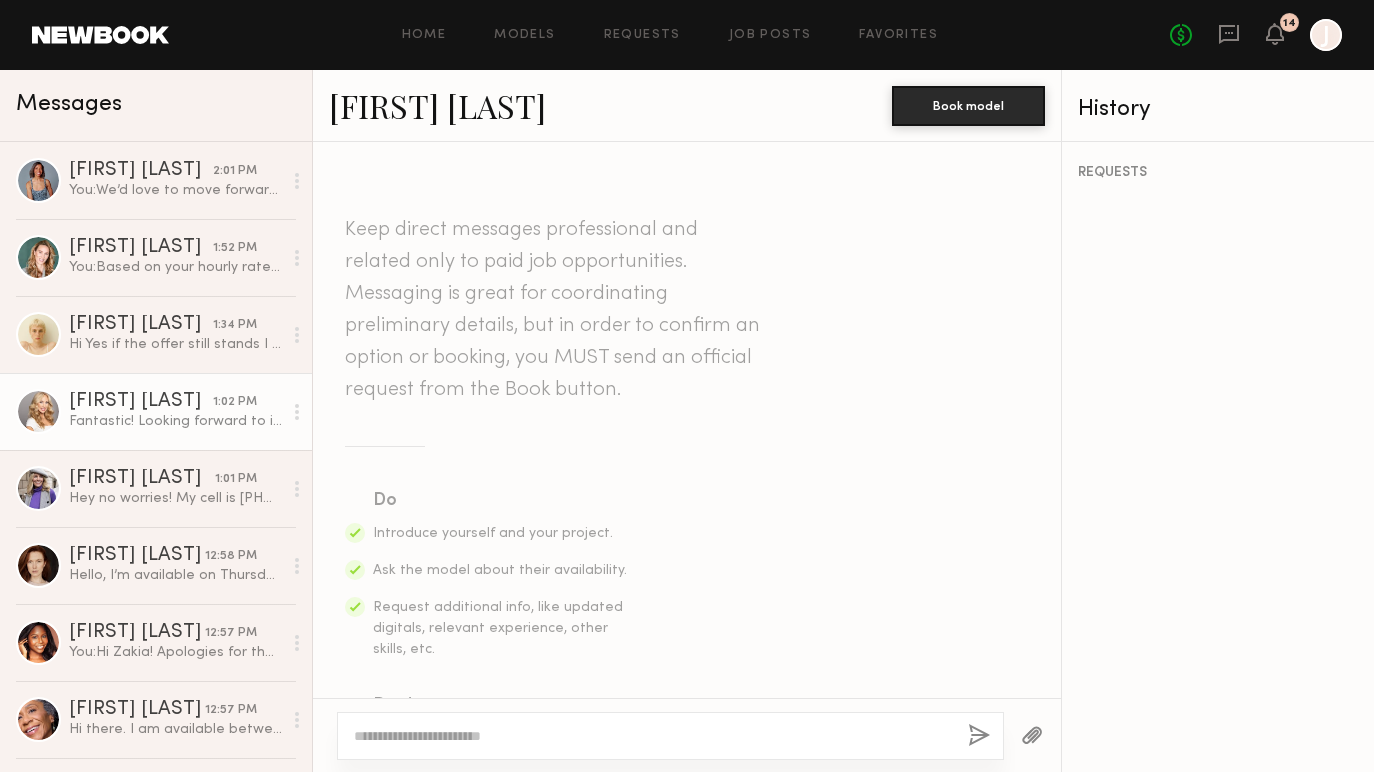 scroll, scrollTop: 4067, scrollLeft: 0, axis: vertical 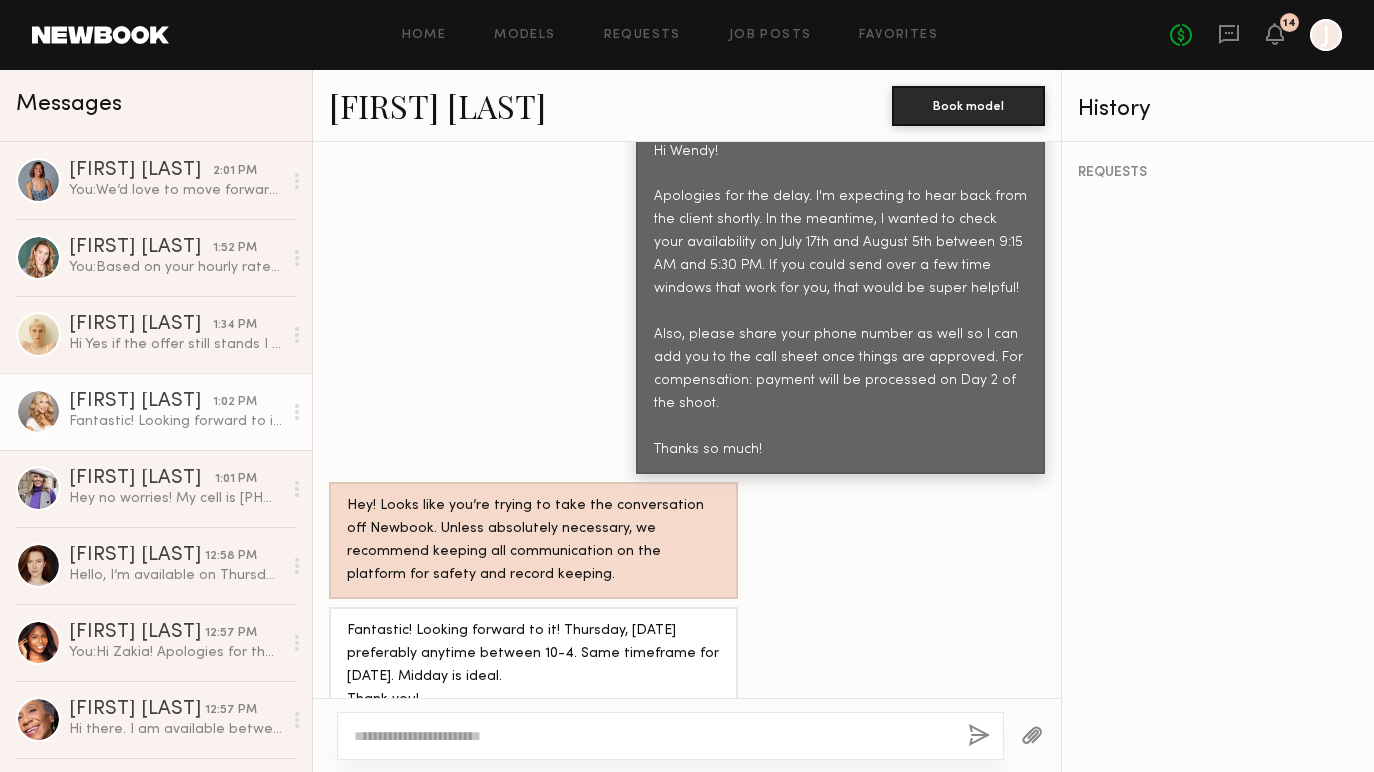 click 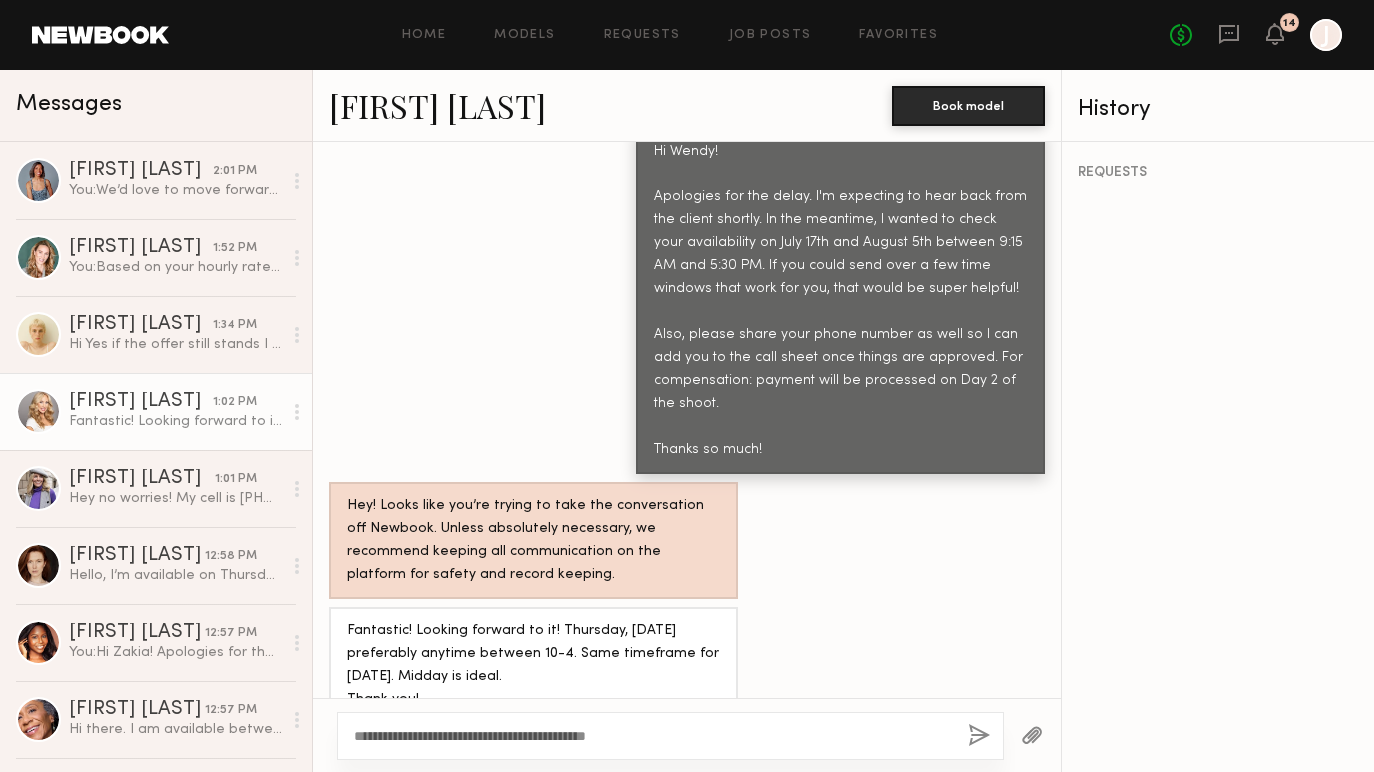 drag, startPoint x: 672, startPoint y: 734, endPoint x: 341, endPoint y: 739, distance: 331.03775 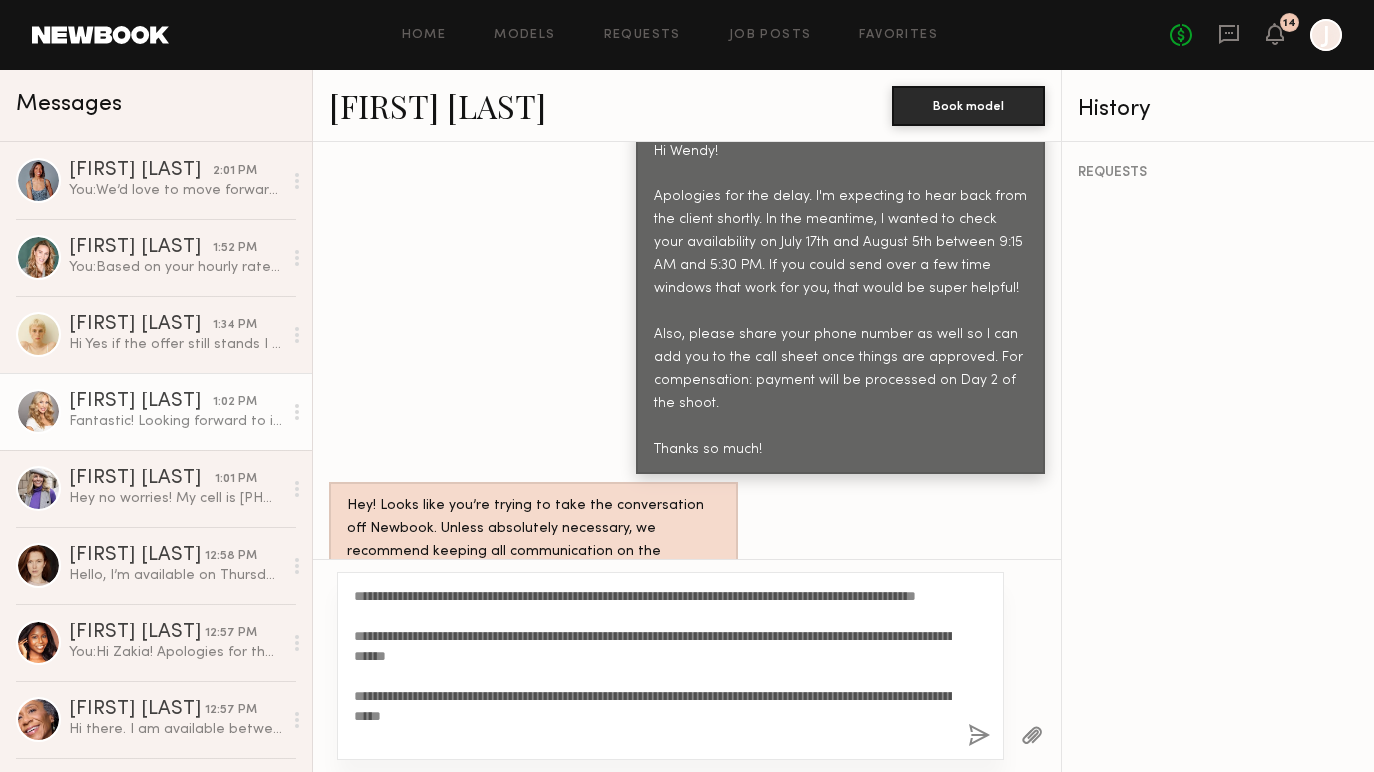 drag, startPoint x: 608, startPoint y: 672, endPoint x: 590, endPoint y: 588, distance: 85.90693 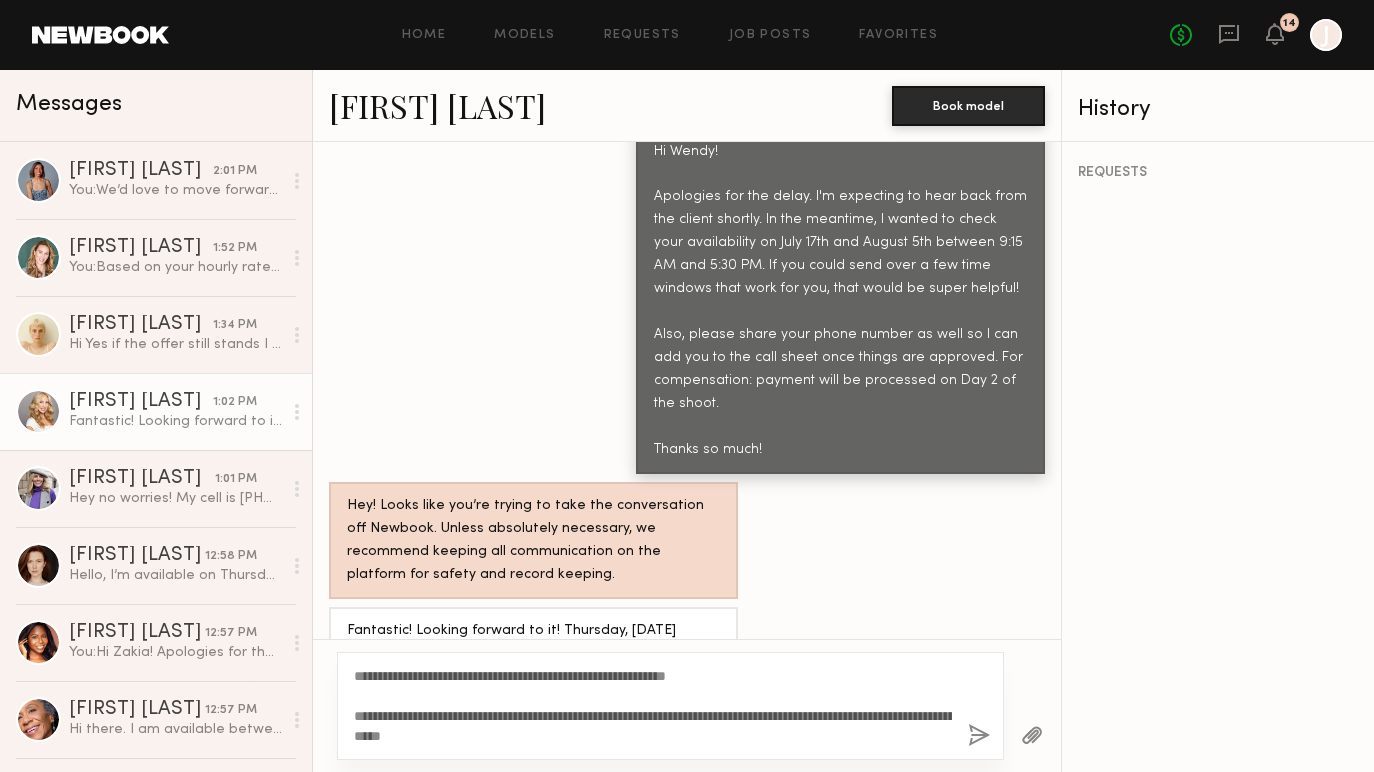 click on "**********" 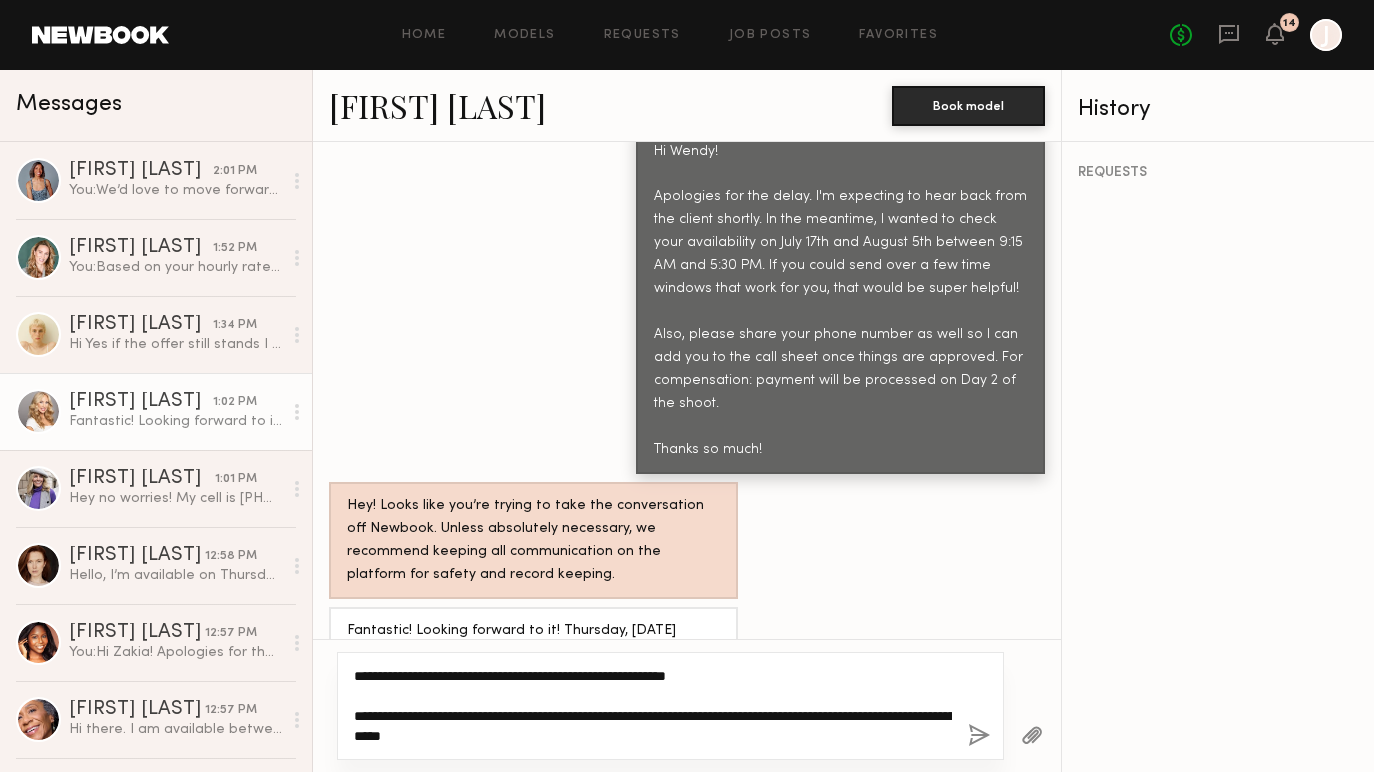 click on "**********" 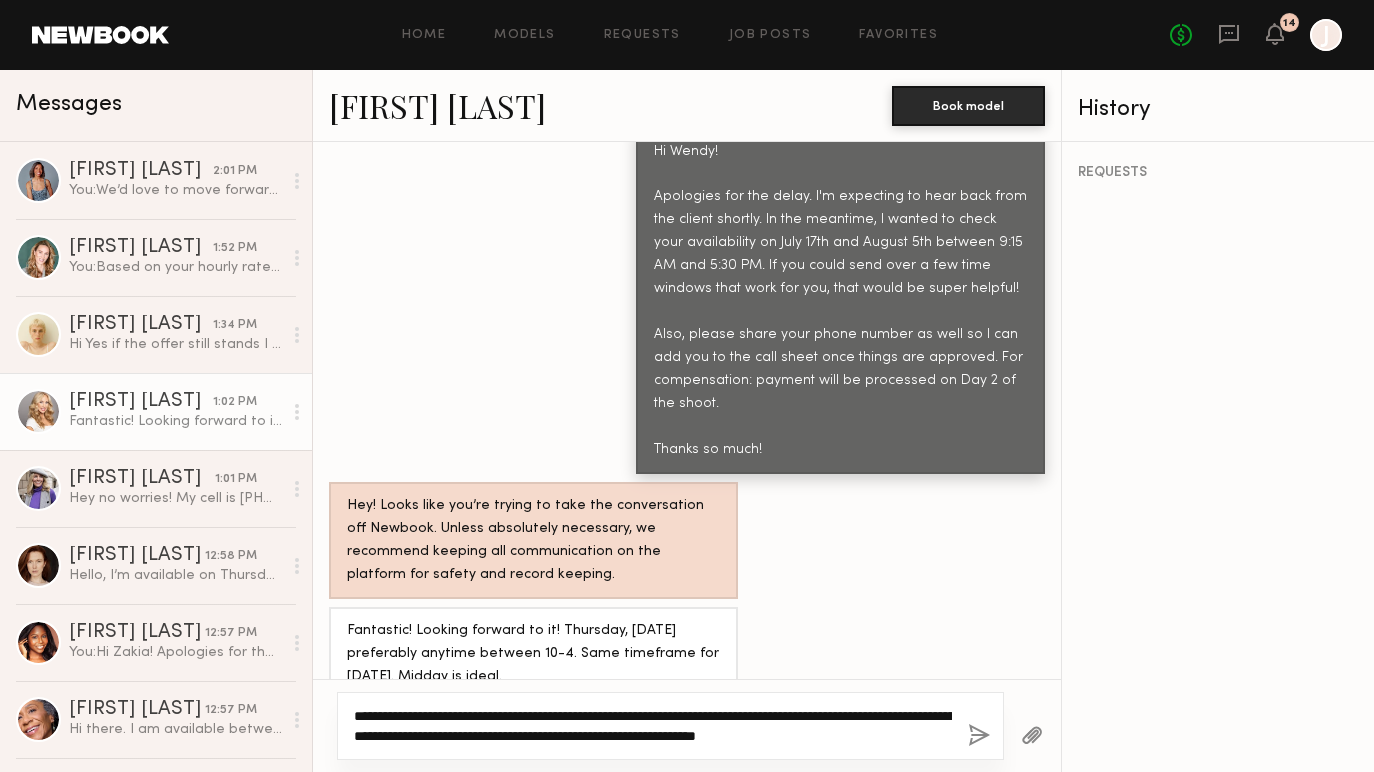 scroll, scrollTop: 4085, scrollLeft: 0, axis: vertical 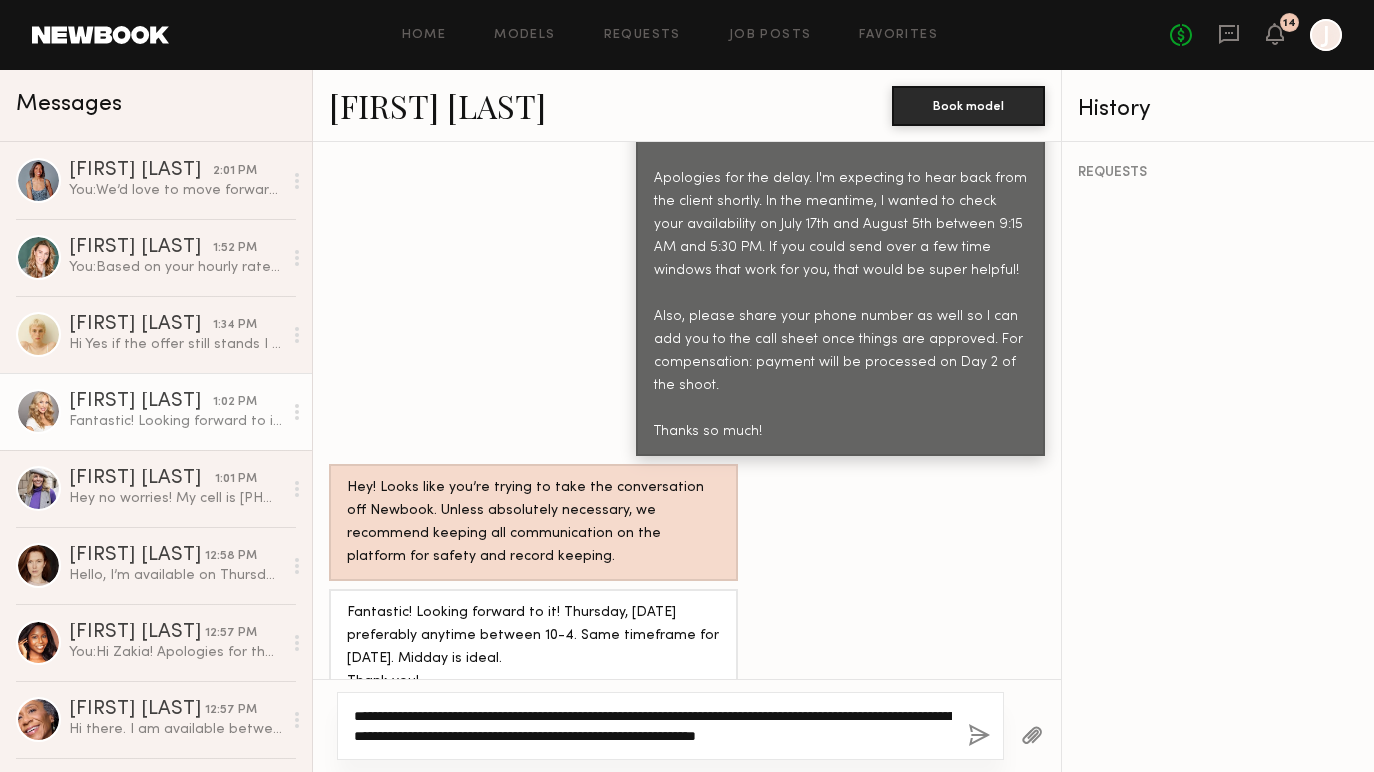 click on "**********" 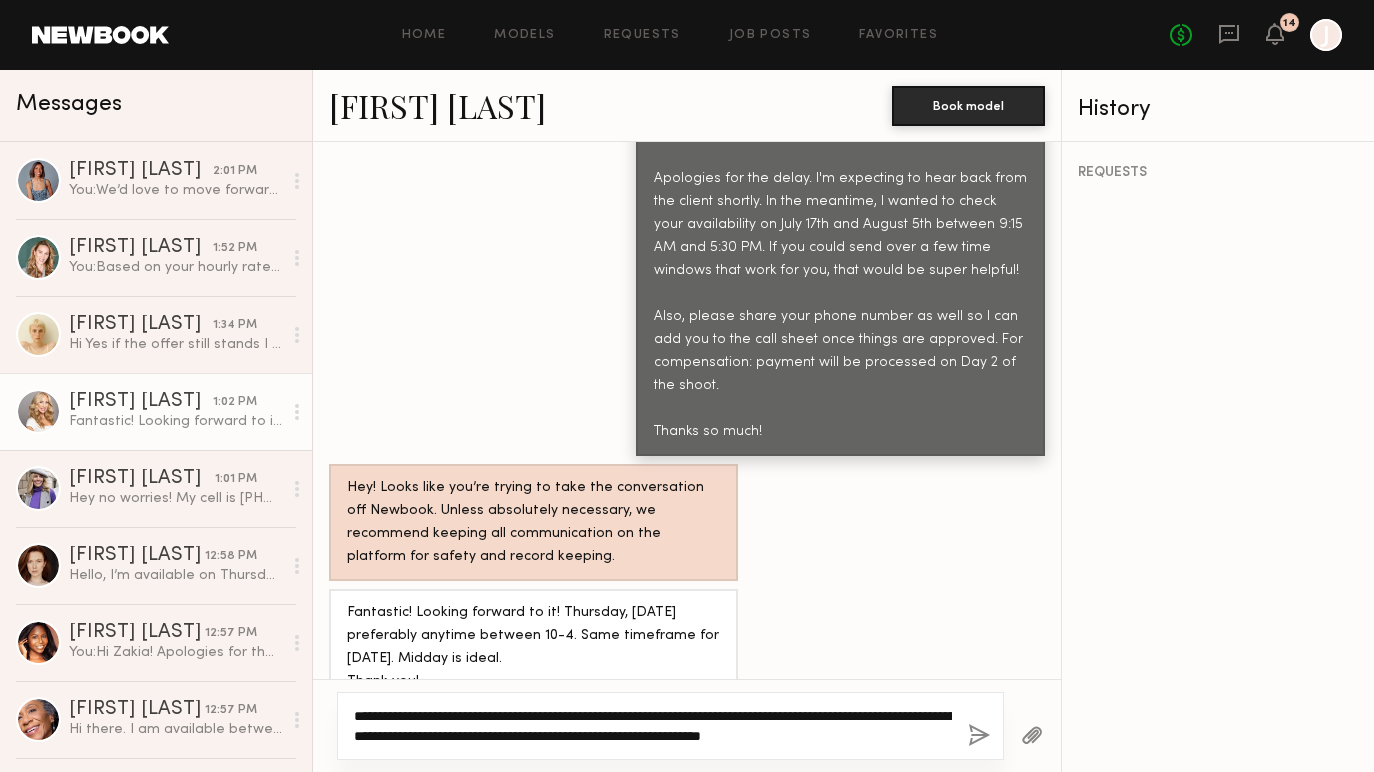 click on "**********" 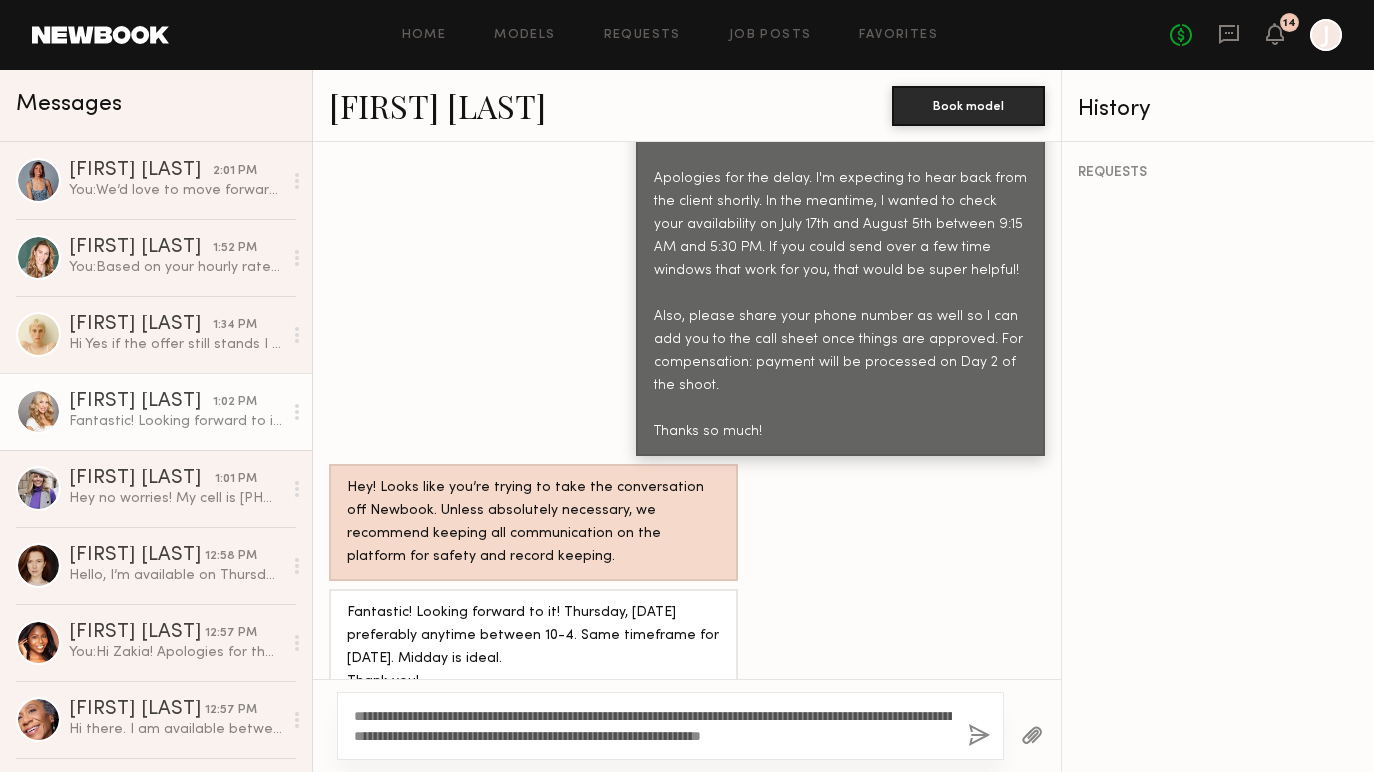 click 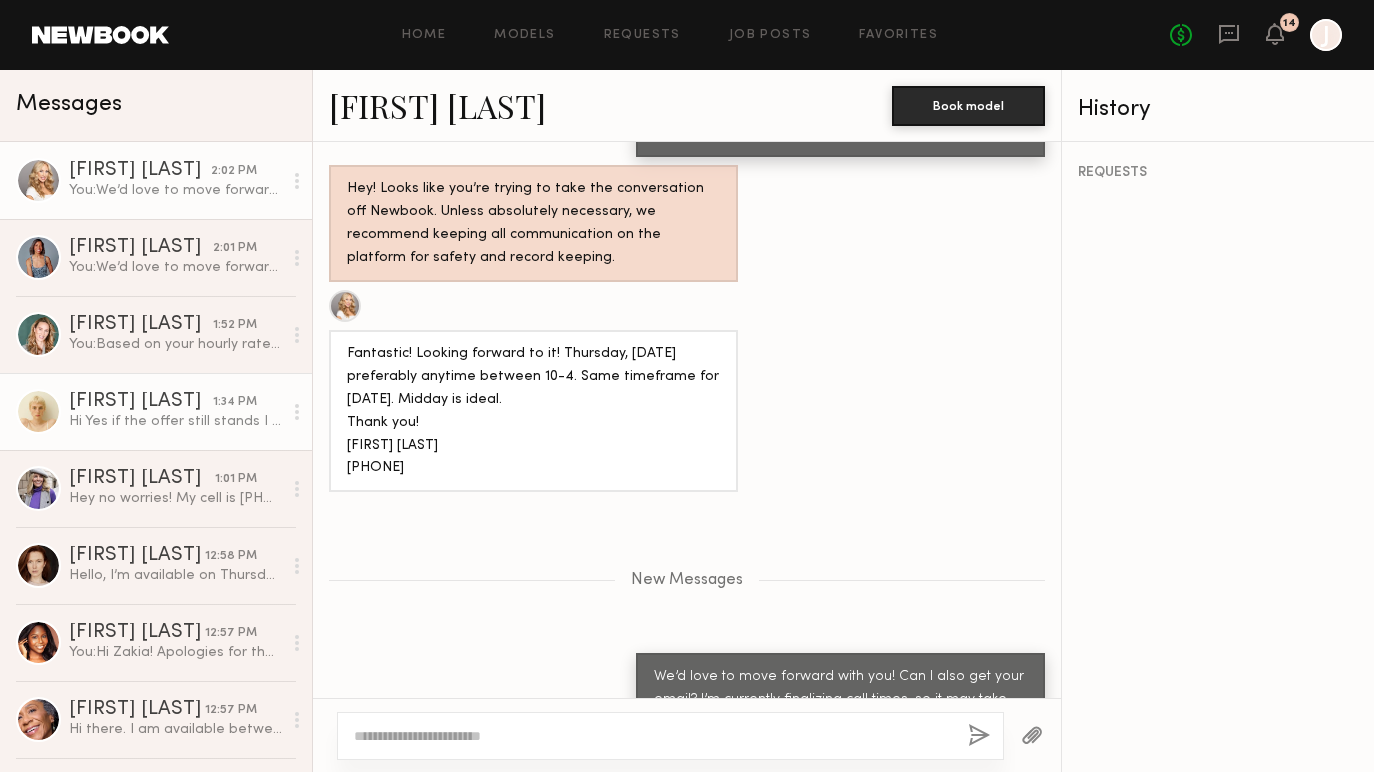 scroll, scrollTop: 4508, scrollLeft: 0, axis: vertical 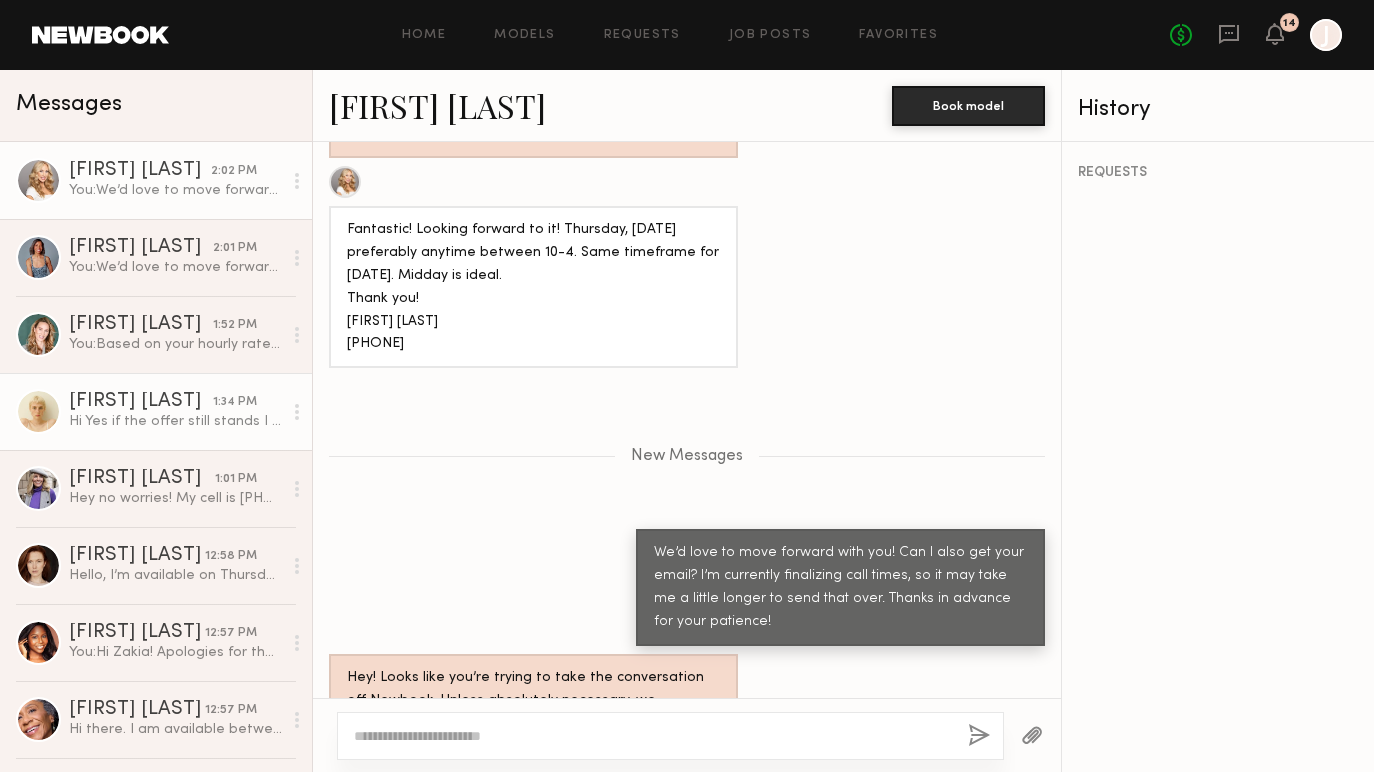 click on "Hi Yes if the offer still stands I am available" 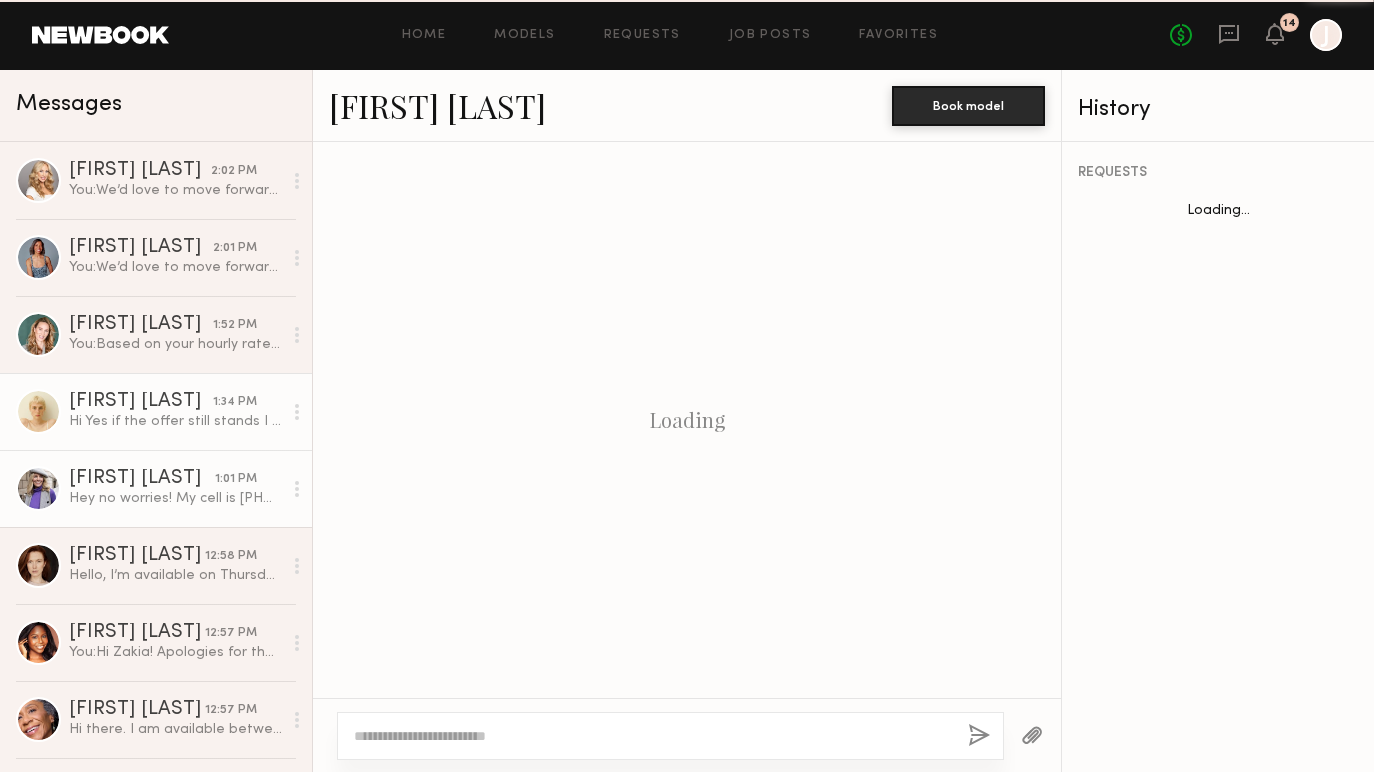 scroll, scrollTop: 999, scrollLeft: 0, axis: vertical 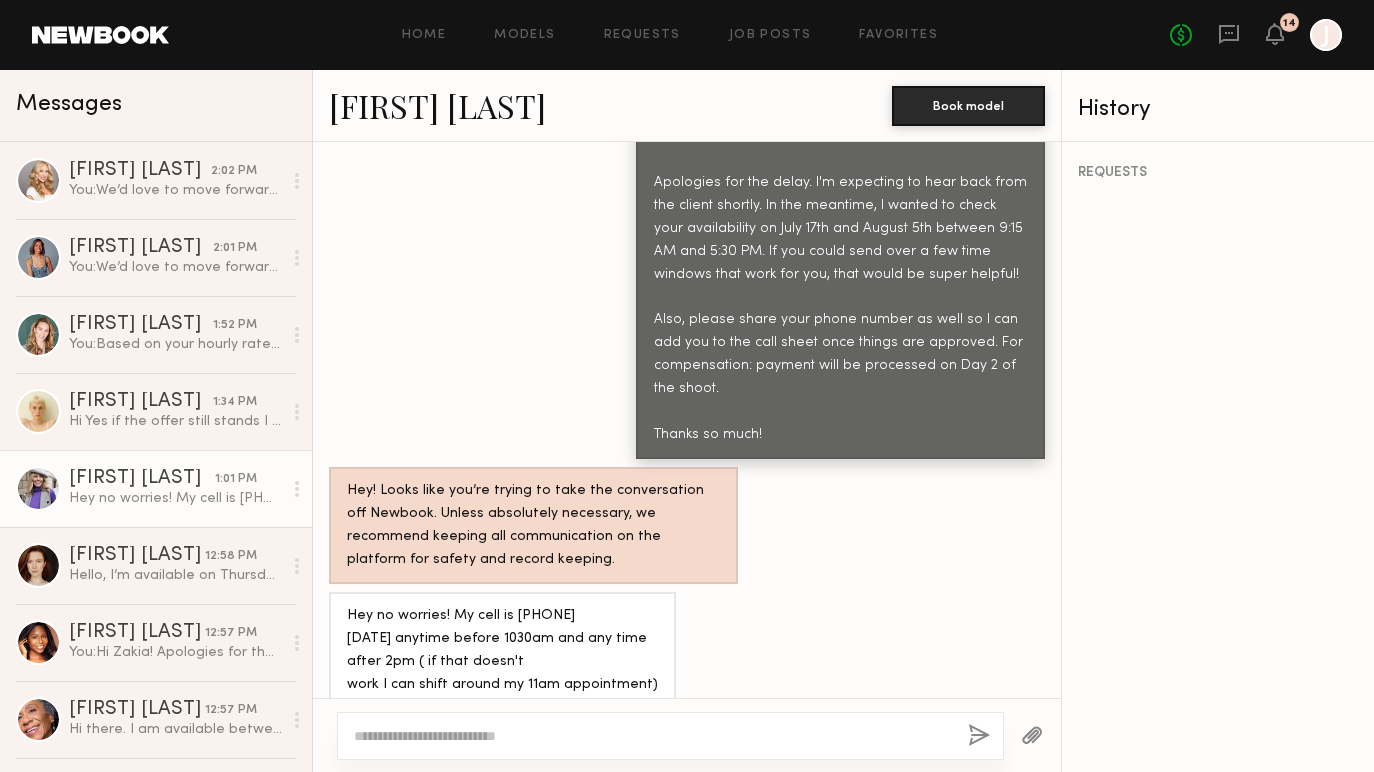 click 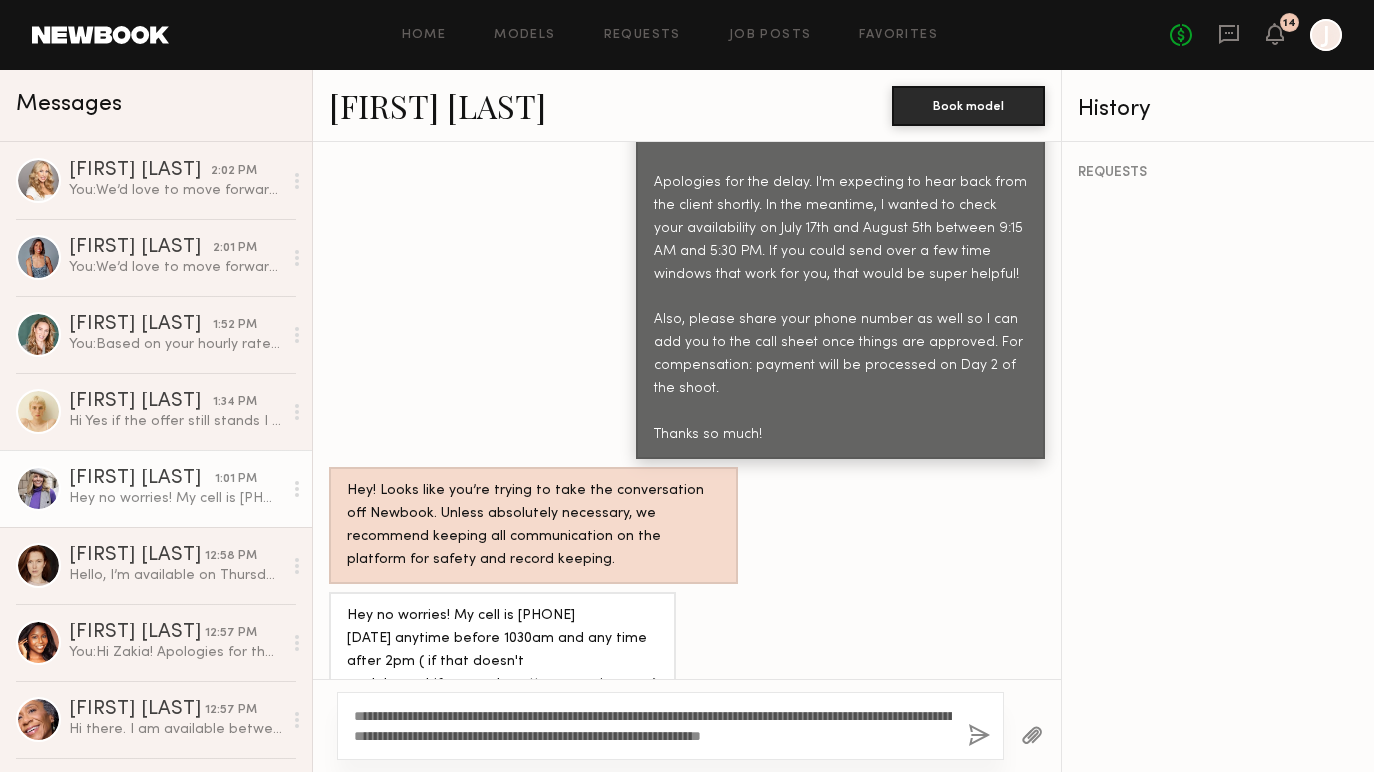 type on "**********" 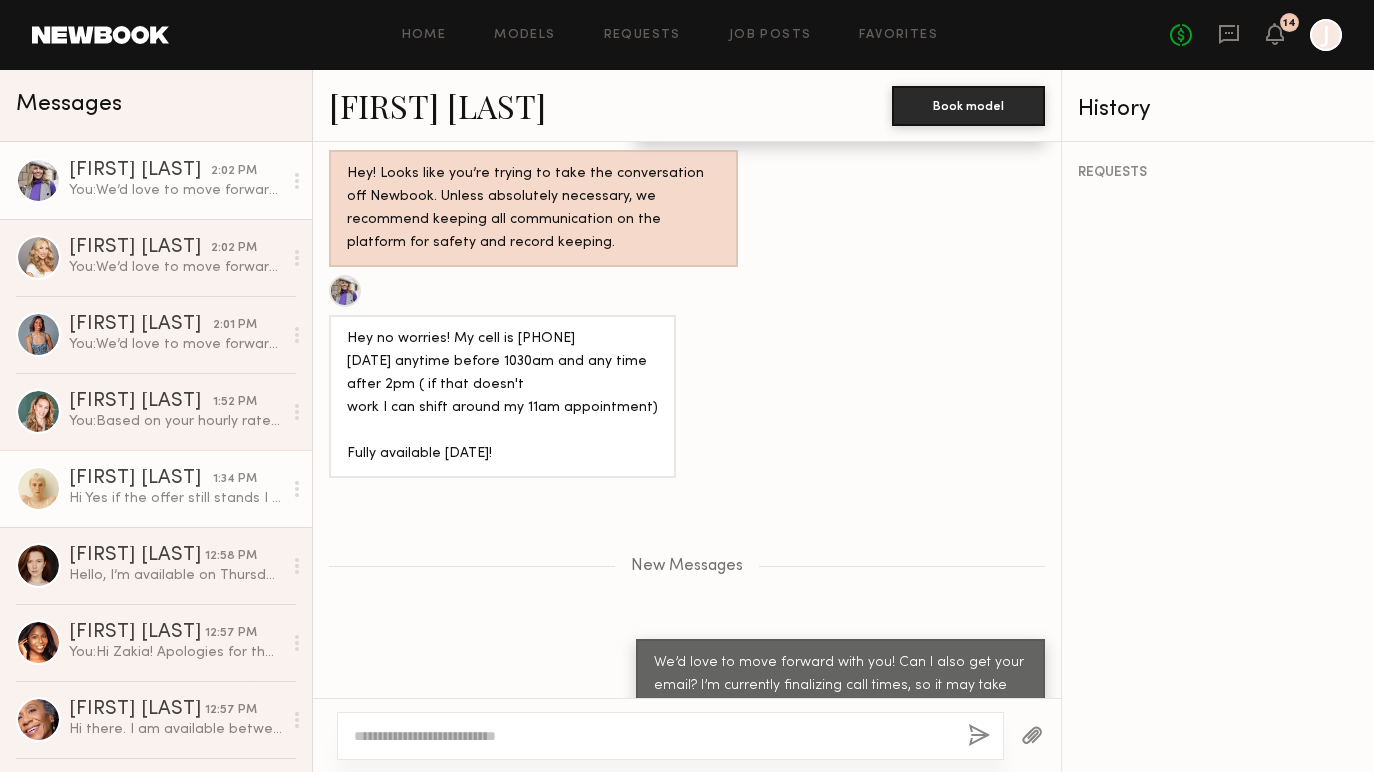scroll, scrollTop: 2937, scrollLeft: 0, axis: vertical 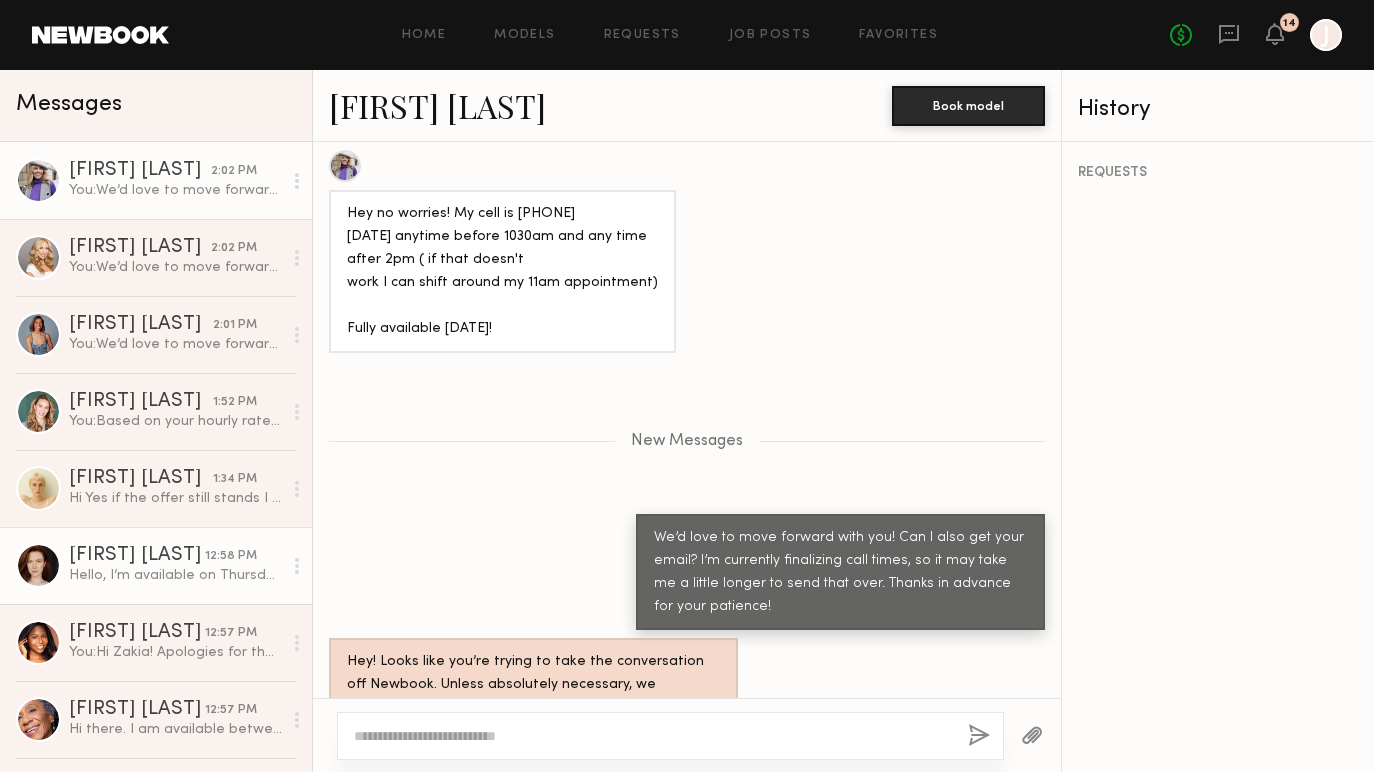 click on "Hello, I’m available on Thursday the earliest time frame you have. Ideally until 10:30am, lates 11am.
My cell is (917) 446-1825.
Pls let me know if we are confirming.
Thank you.
Kindly,
Talia" 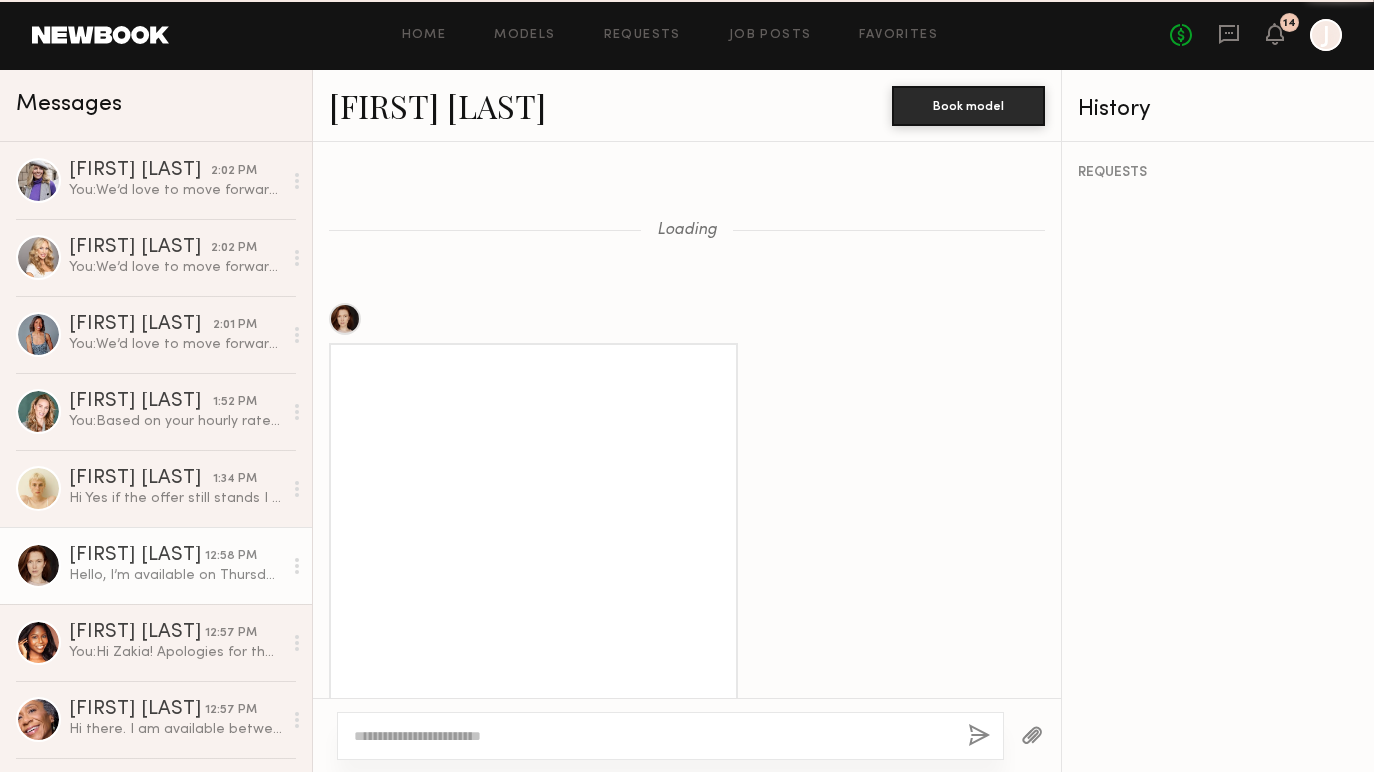 scroll, scrollTop: 2478, scrollLeft: 0, axis: vertical 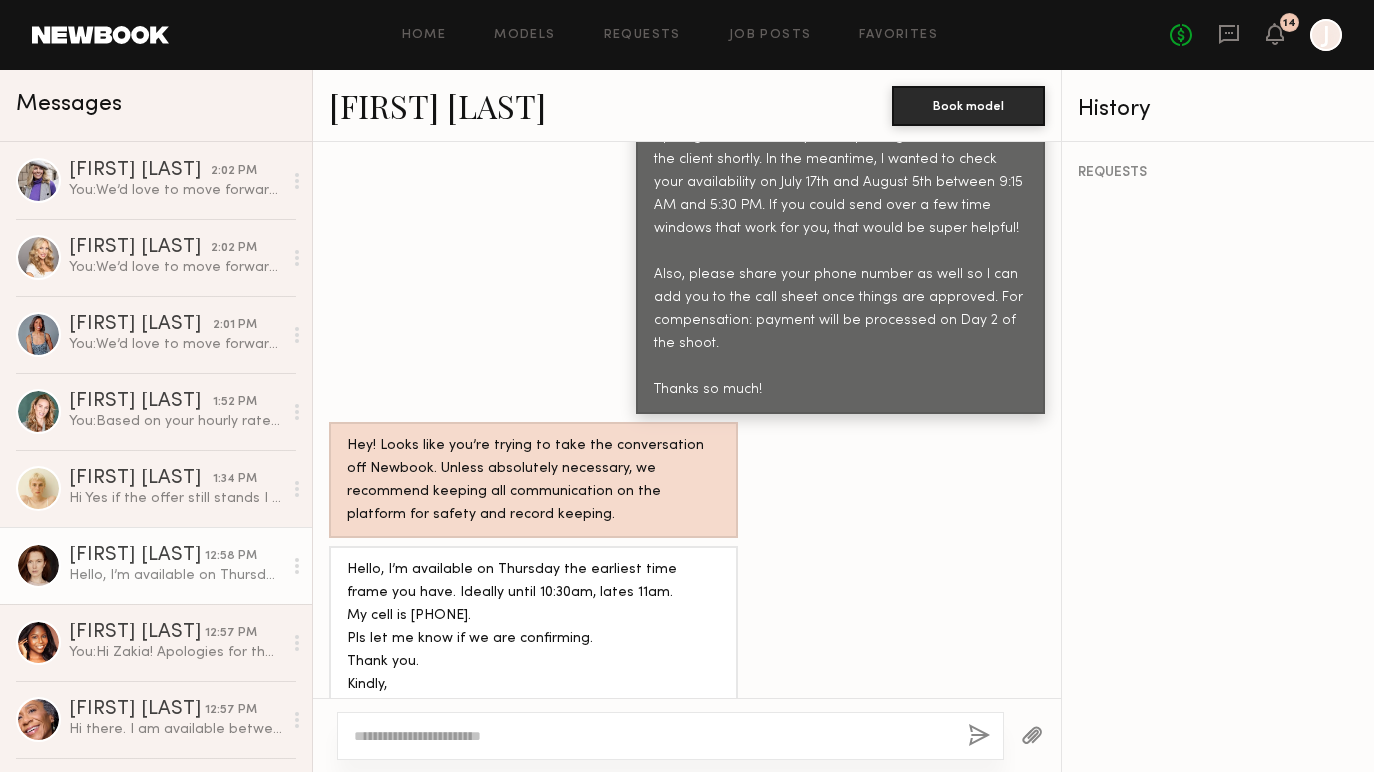 click 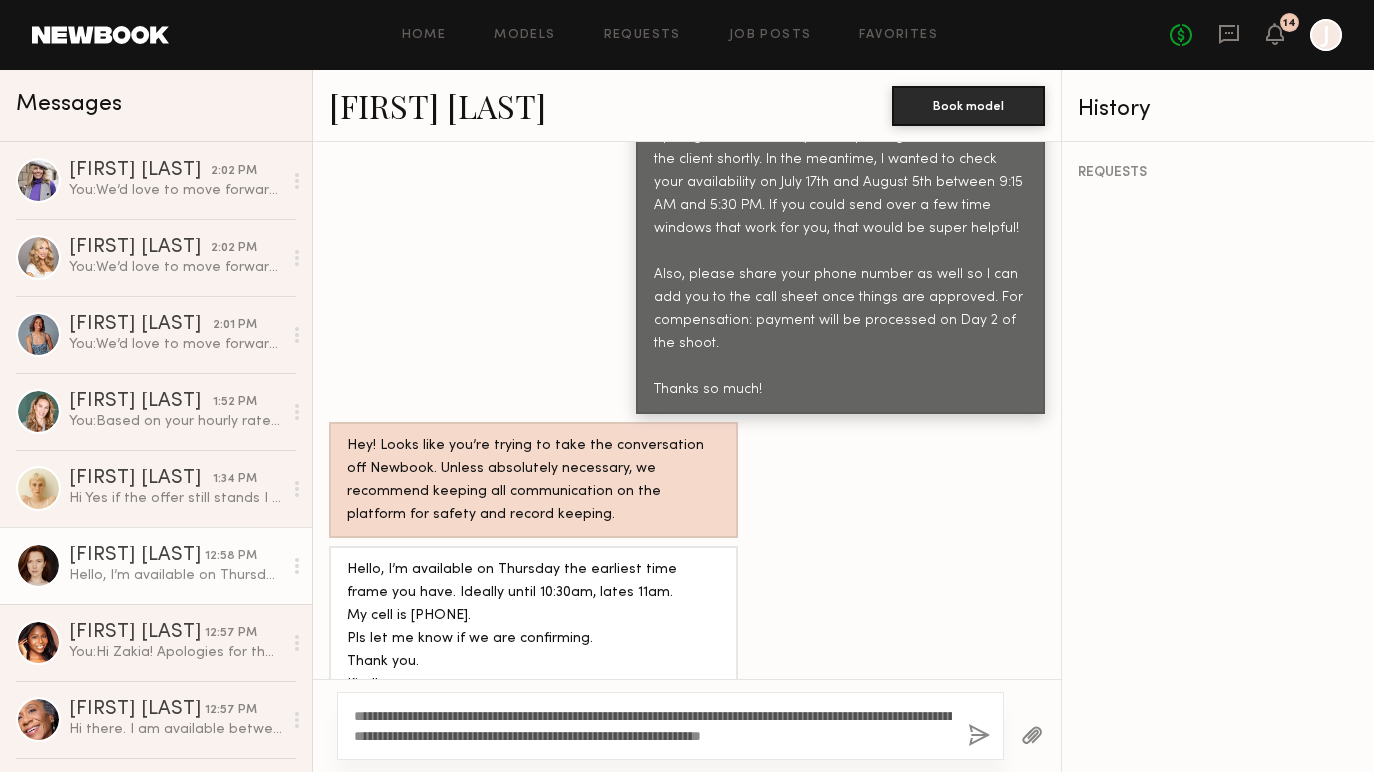type on "**********" 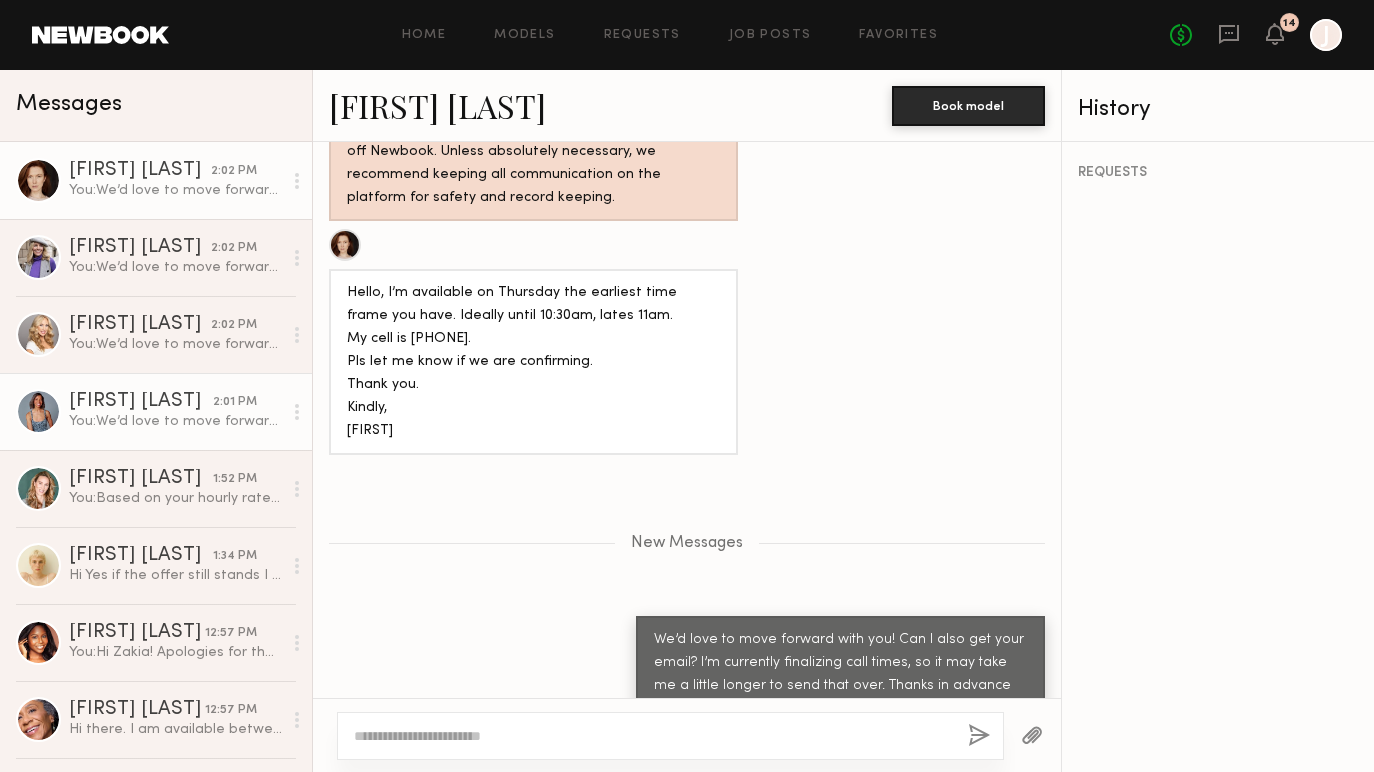 scroll, scrollTop: 2920, scrollLeft: 0, axis: vertical 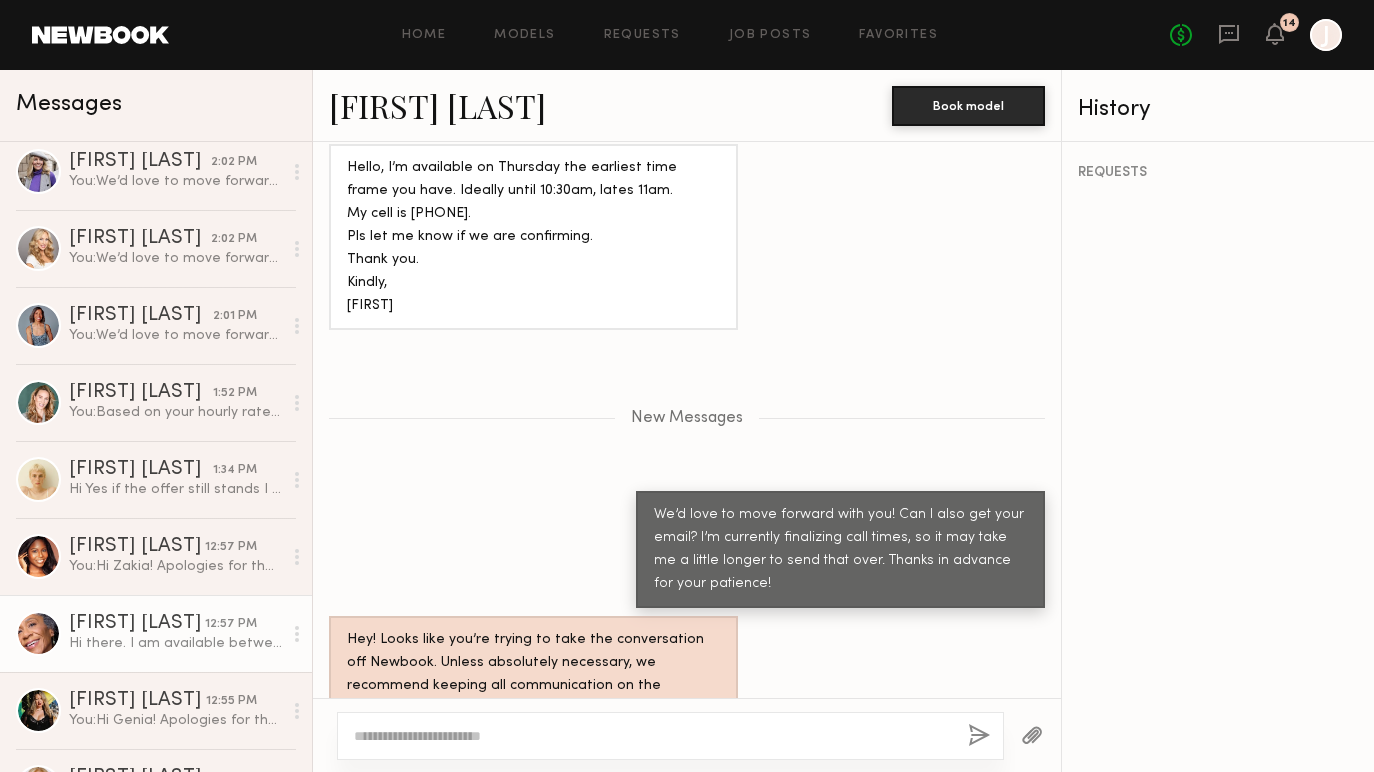 click on "Hi there. I am available between 10:30 and 3:00pm now. On the 17th and Aug 5th between 10:00 and 3:00." 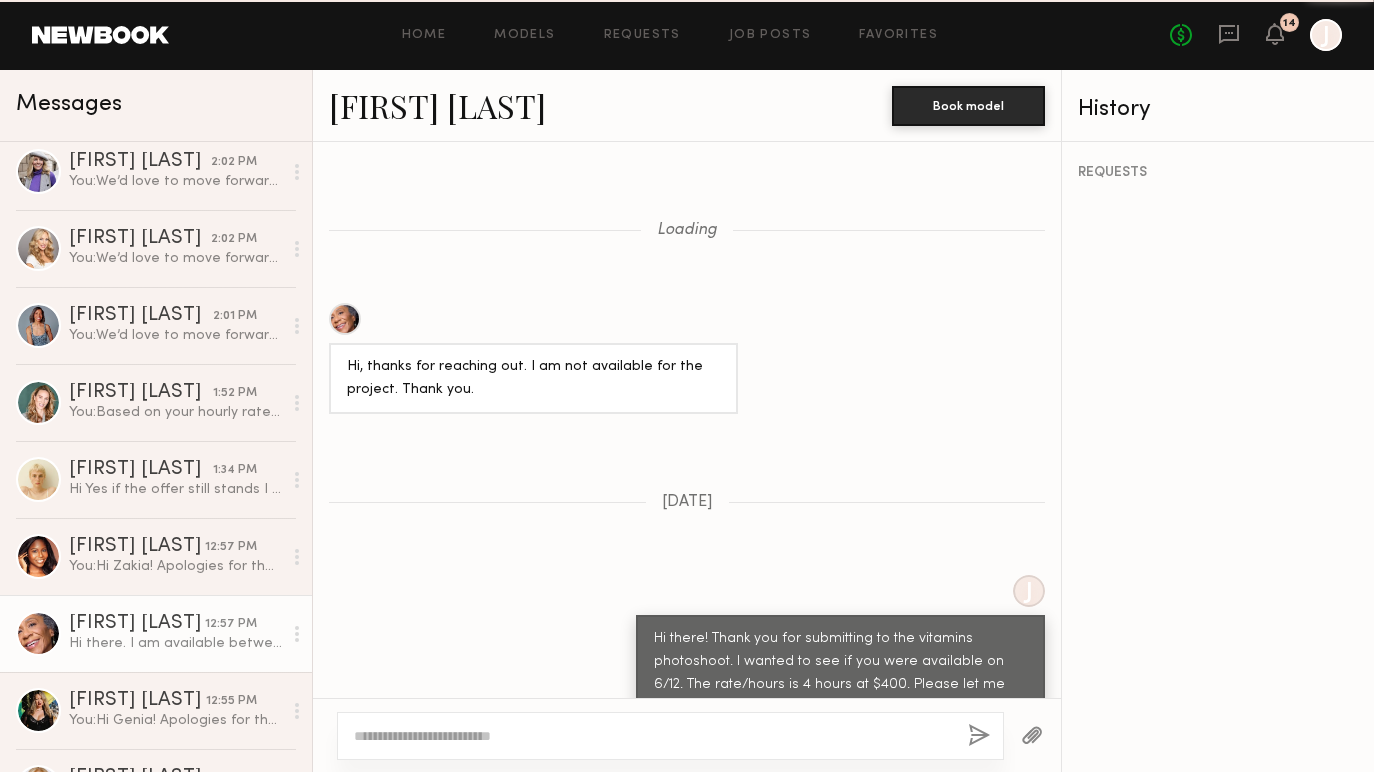 scroll, scrollTop: 2440, scrollLeft: 0, axis: vertical 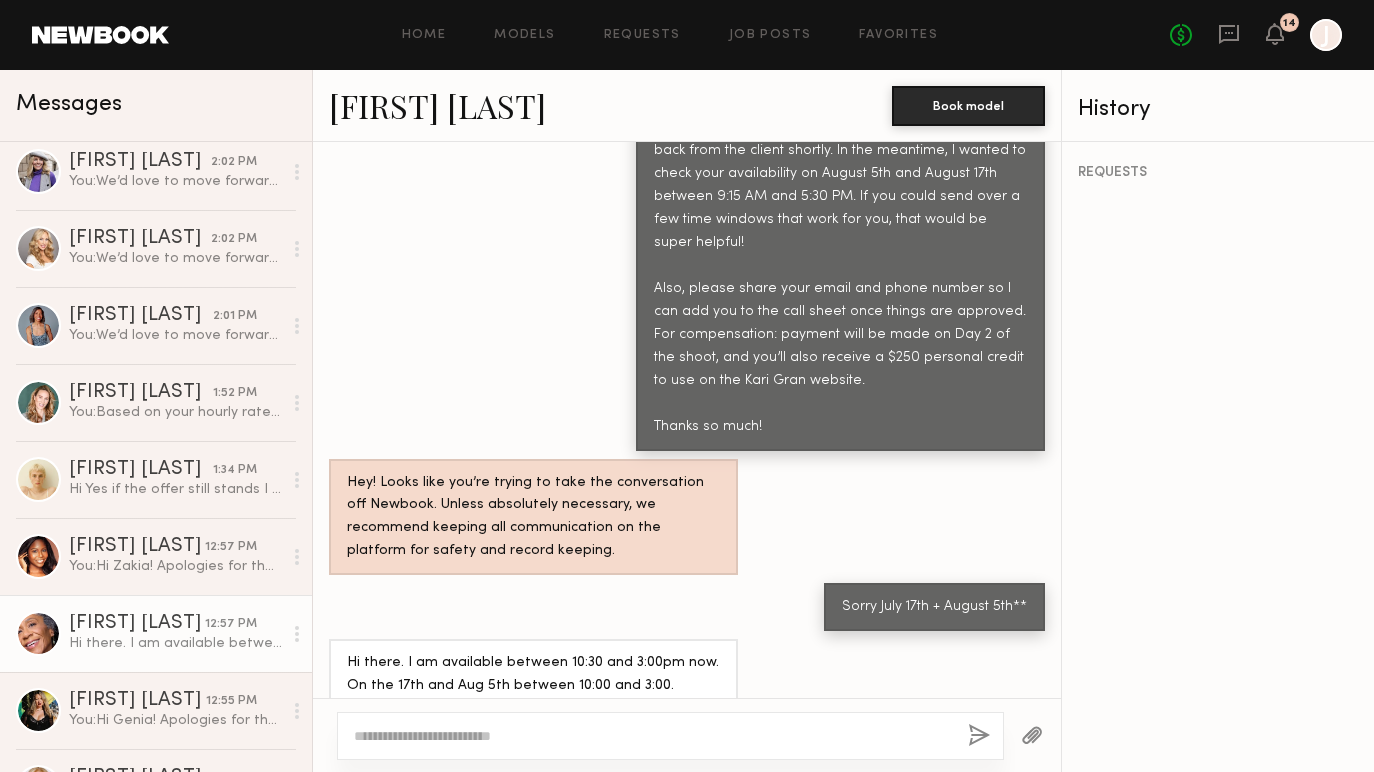 click 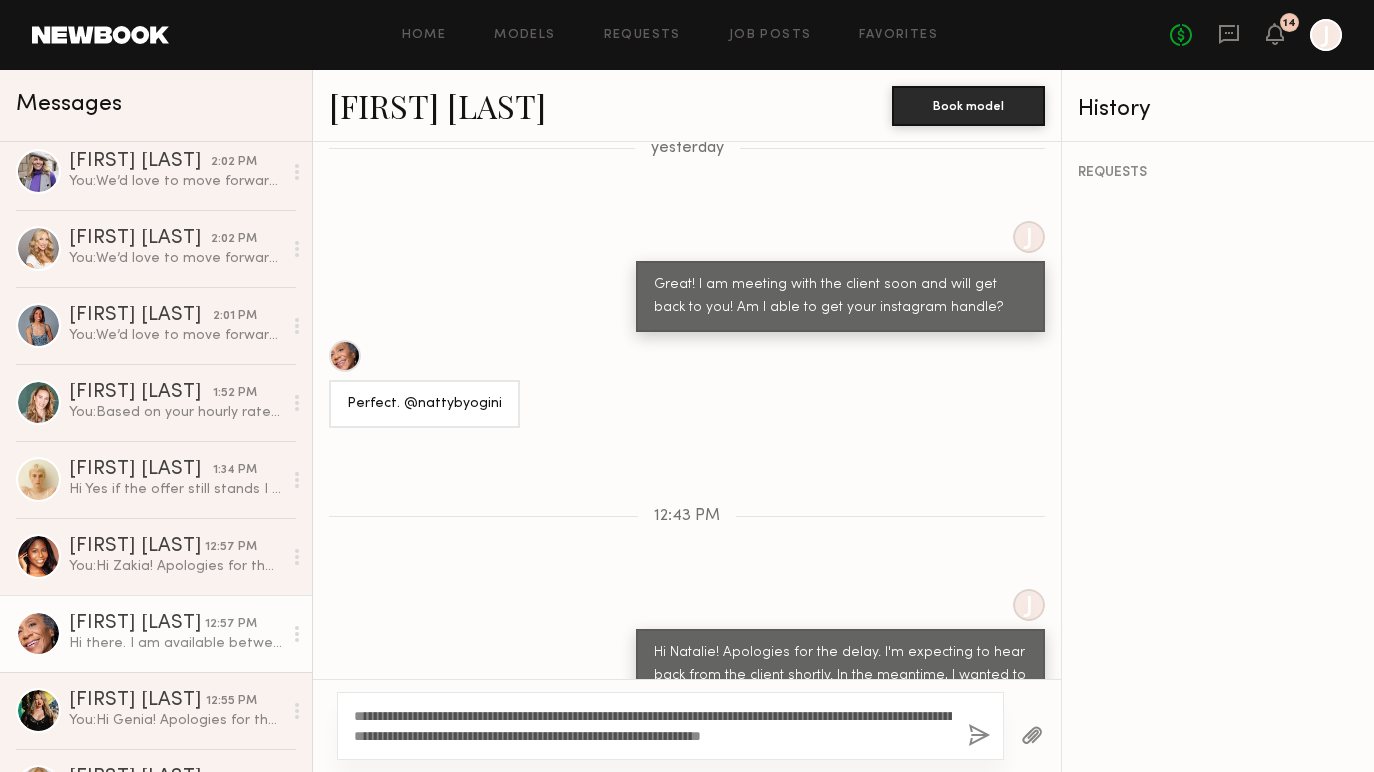scroll, scrollTop: 2459, scrollLeft: 0, axis: vertical 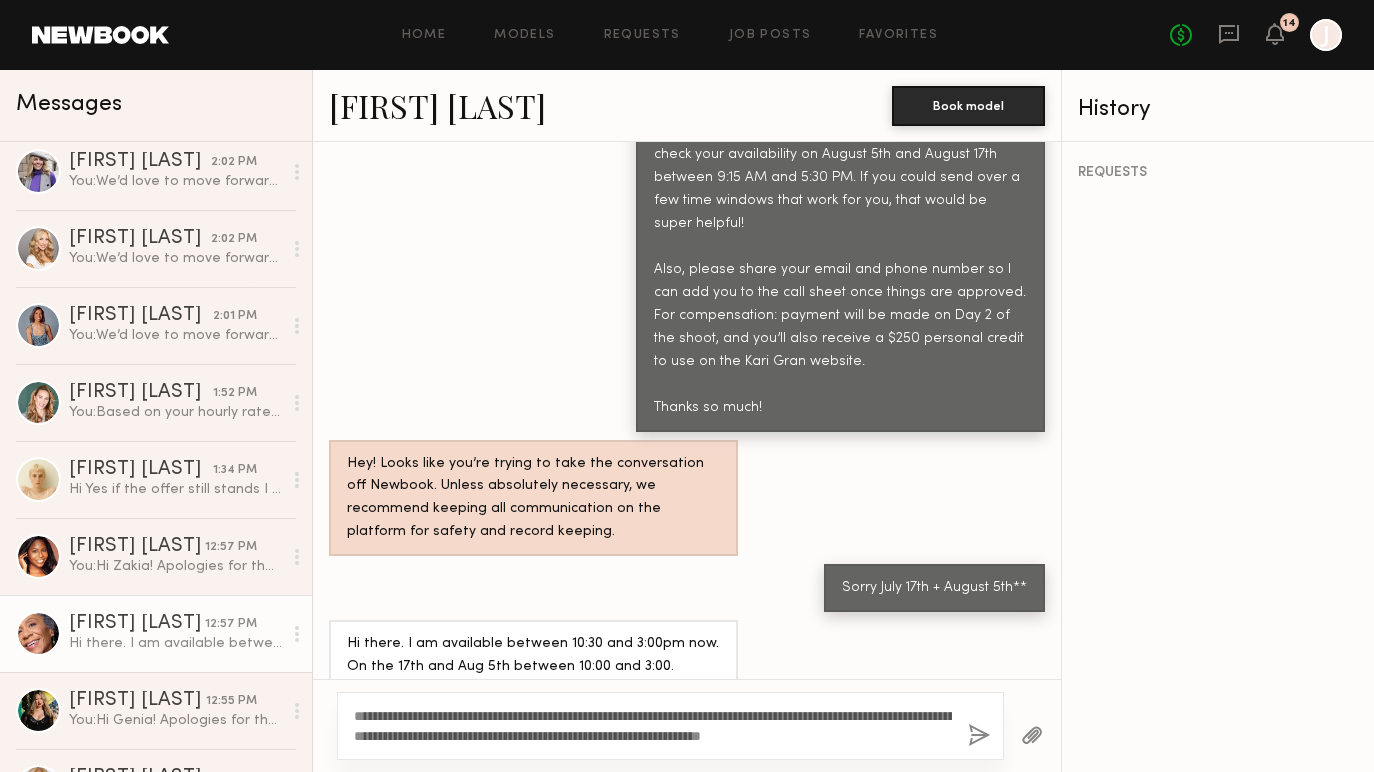 drag, startPoint x: 747, startPoint y: 716, endPoint x: 628, endPoint y: 715, distance: 119.0042 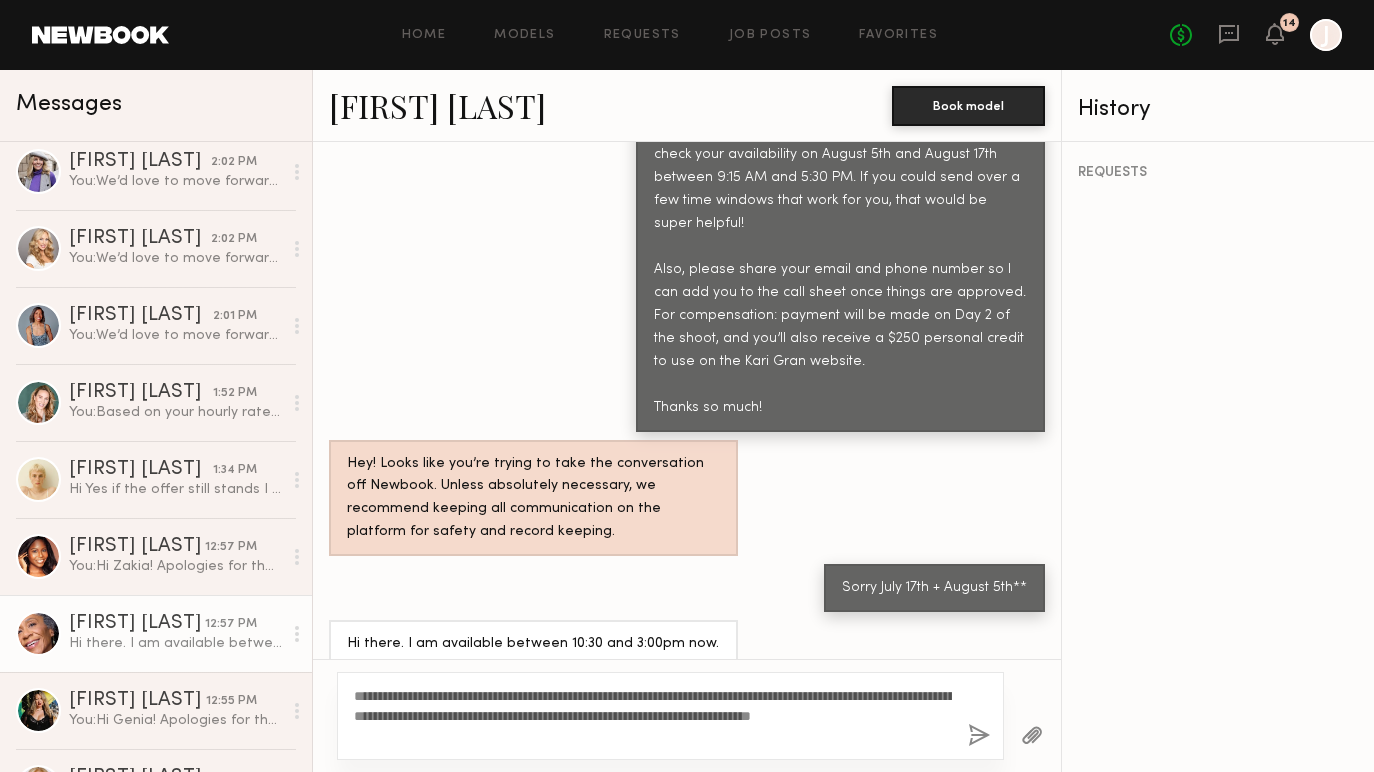 drag, startPoint x: 792, startPoint y: 718, endPoint x: 737, endPoint y: 715, distance: 55.081757 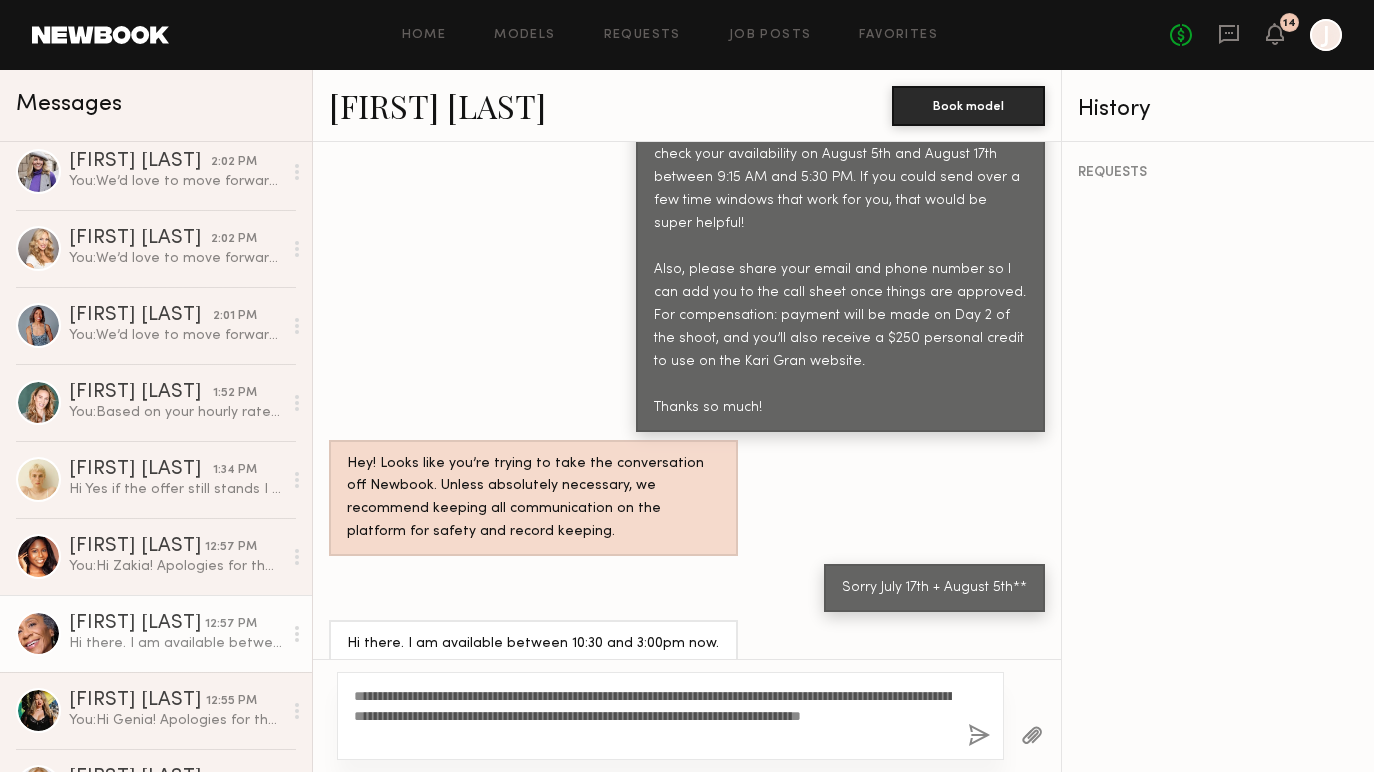 click on "**********" 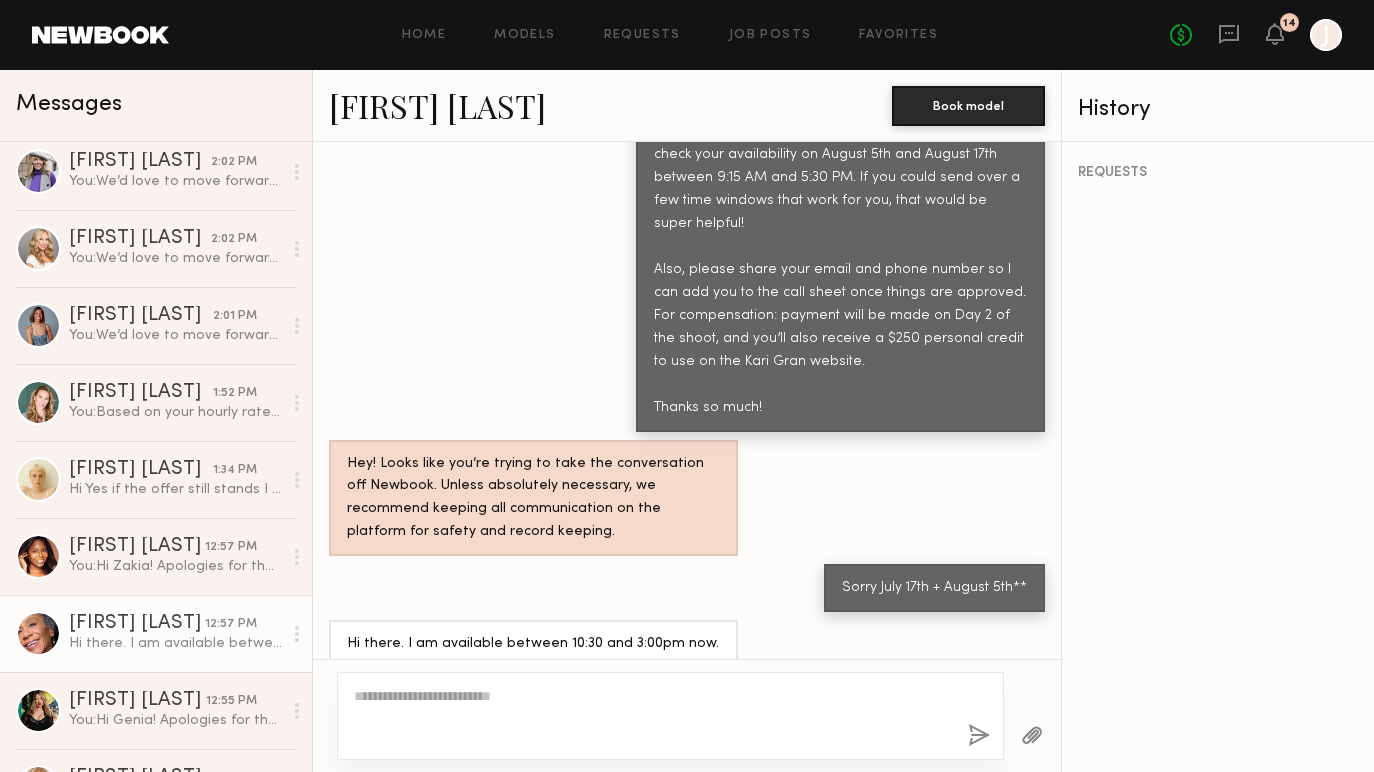scroll, scrollTop: 2757, scrollLeft: 0, axis: vertical 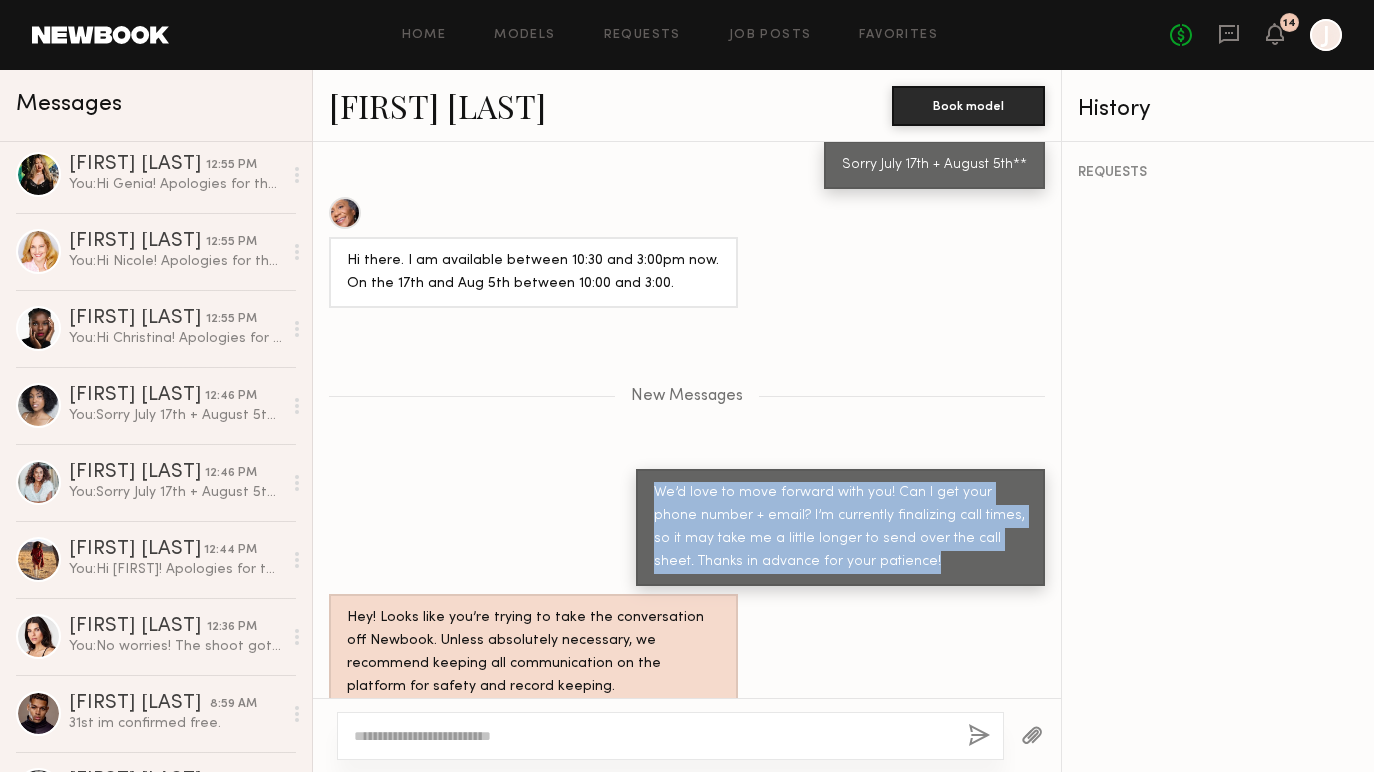 drag, startPoint x: 654, startPoint y: 460, endPoint x: 913, endPoint y: 532, distance: 268.8215 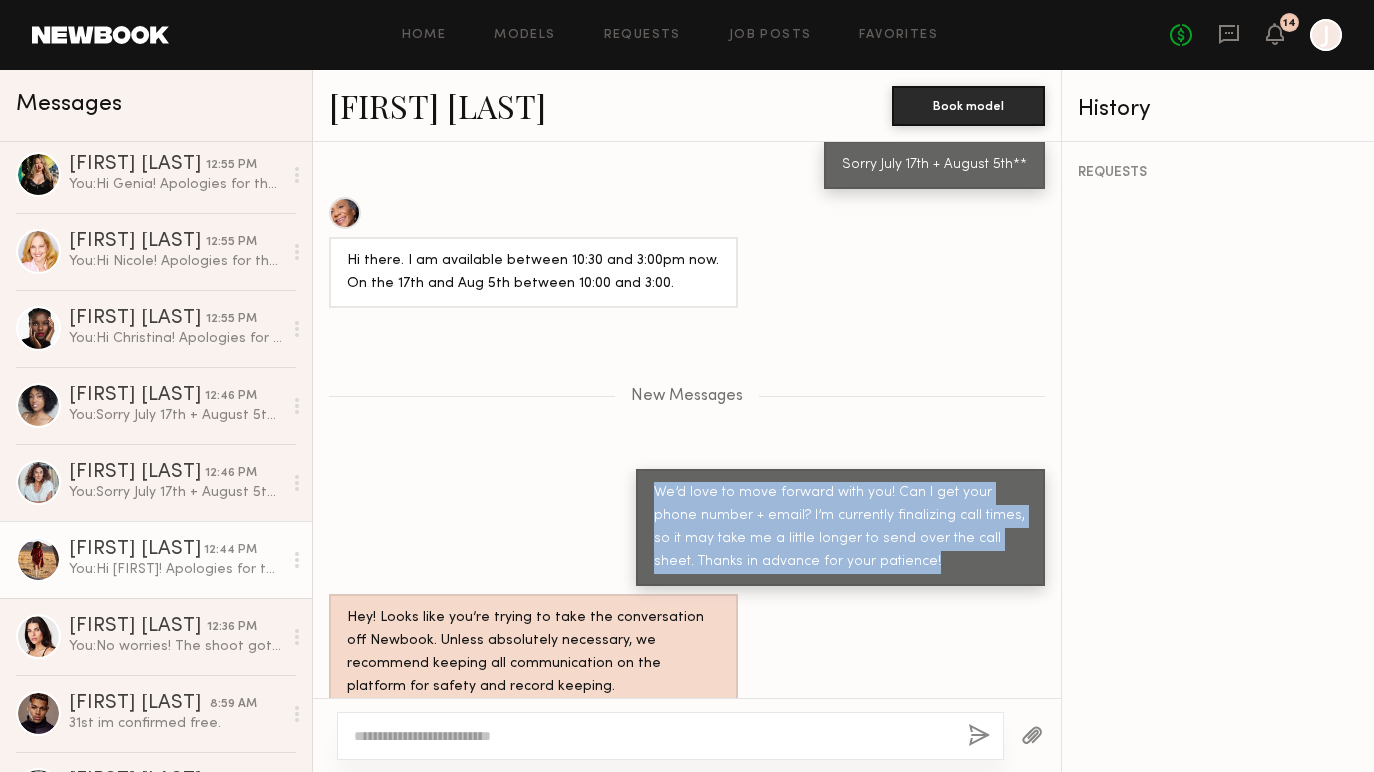 click on "Fionna W." 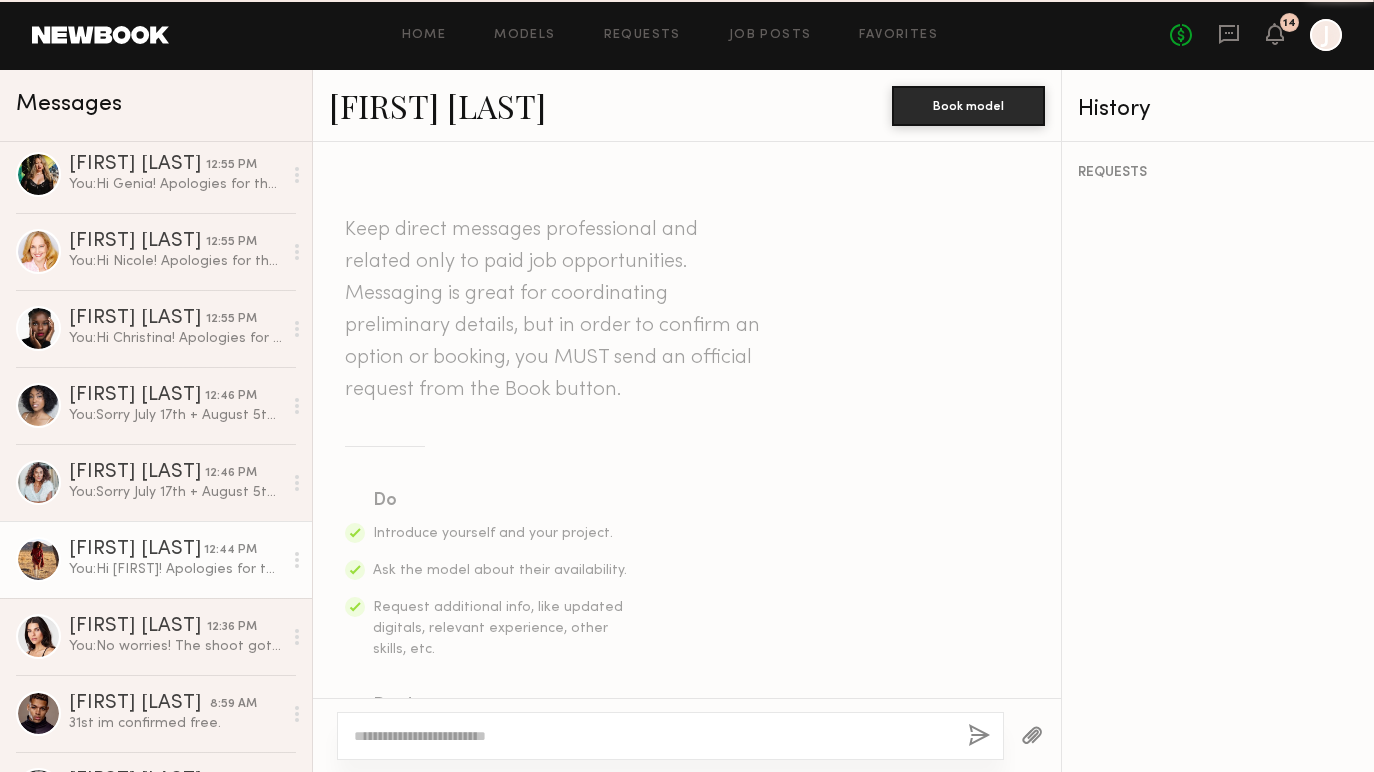 scroll, scrollTop: 2193, scrollLeft: 0, axis: vertical 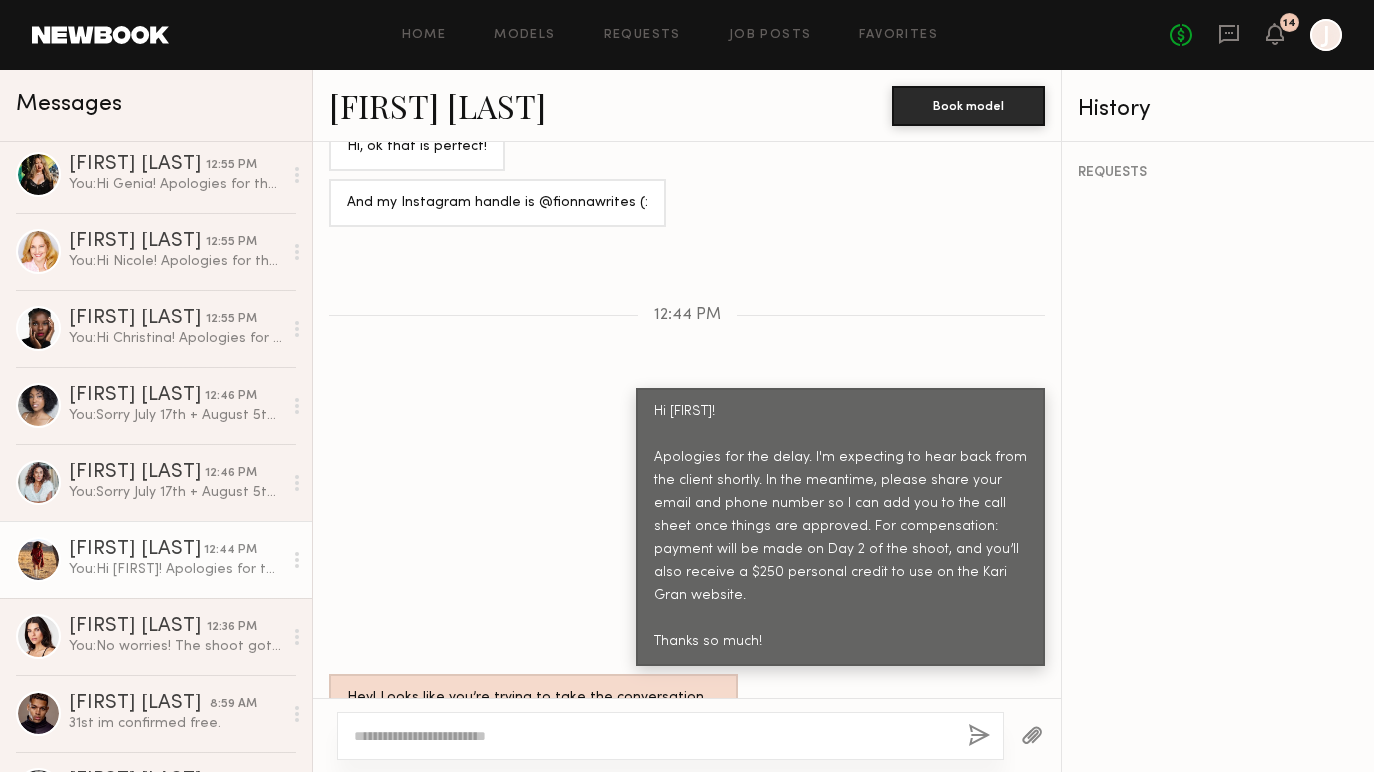 click 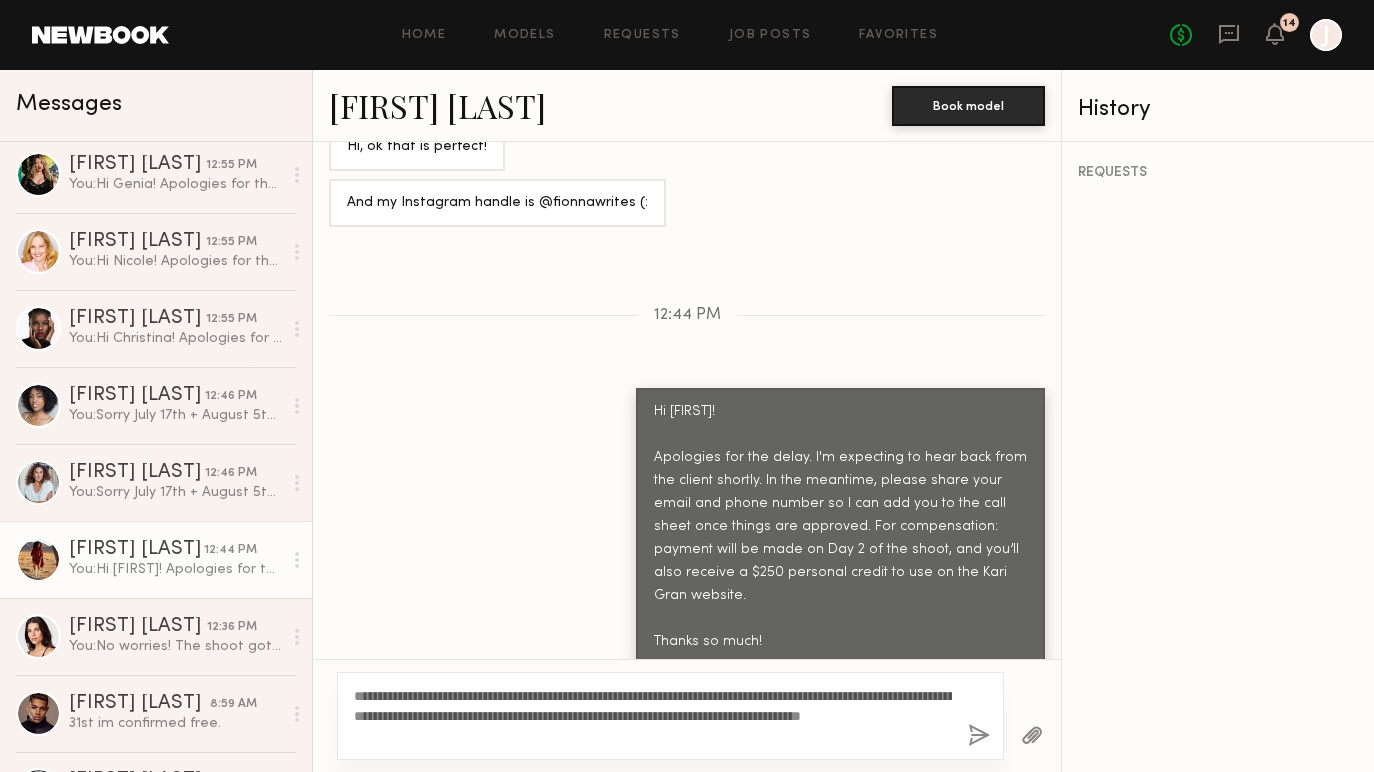 drag, startPoint x: 588, startPoint y: 694, endPoint x: 834, endPoint y: 698, distance: 246.03252 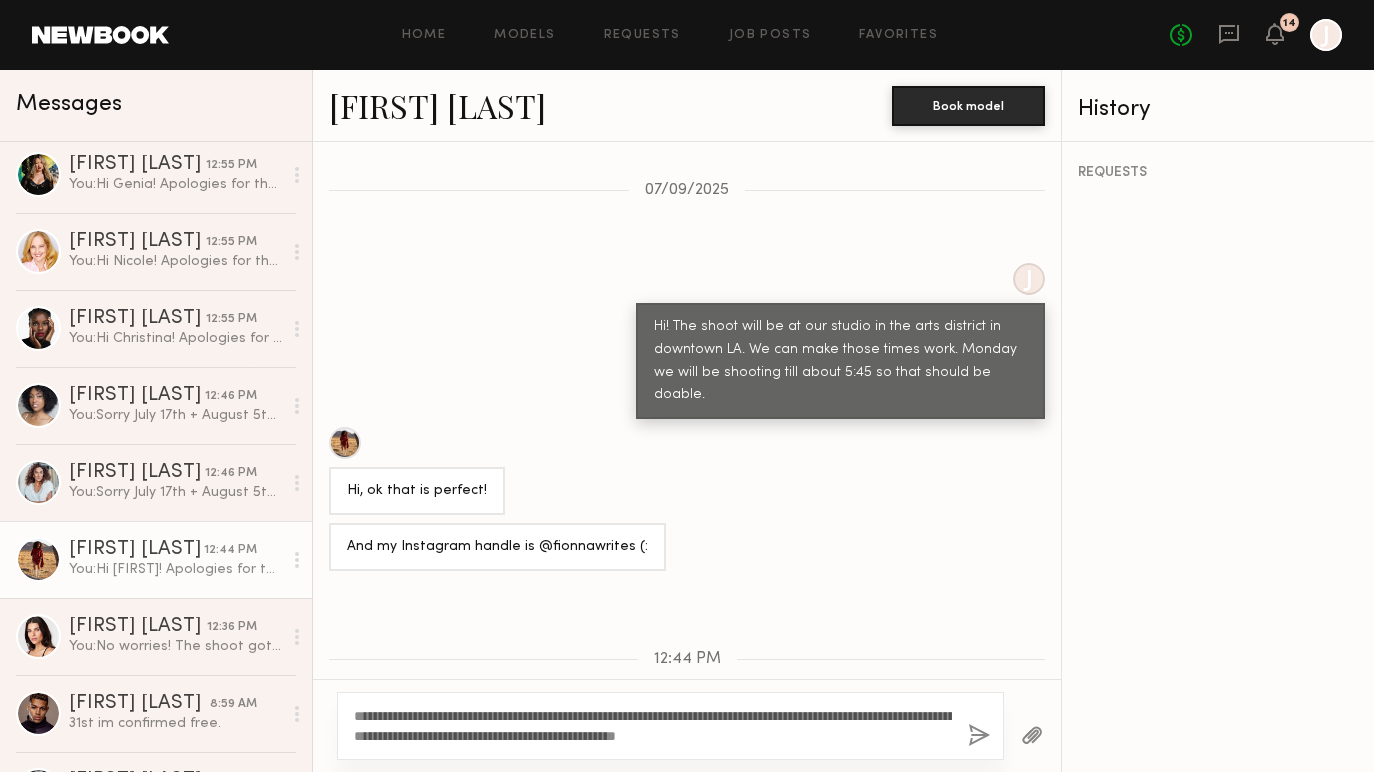 scroll, scrollTop: 2212, scrollLeft: 0, axis: vertical 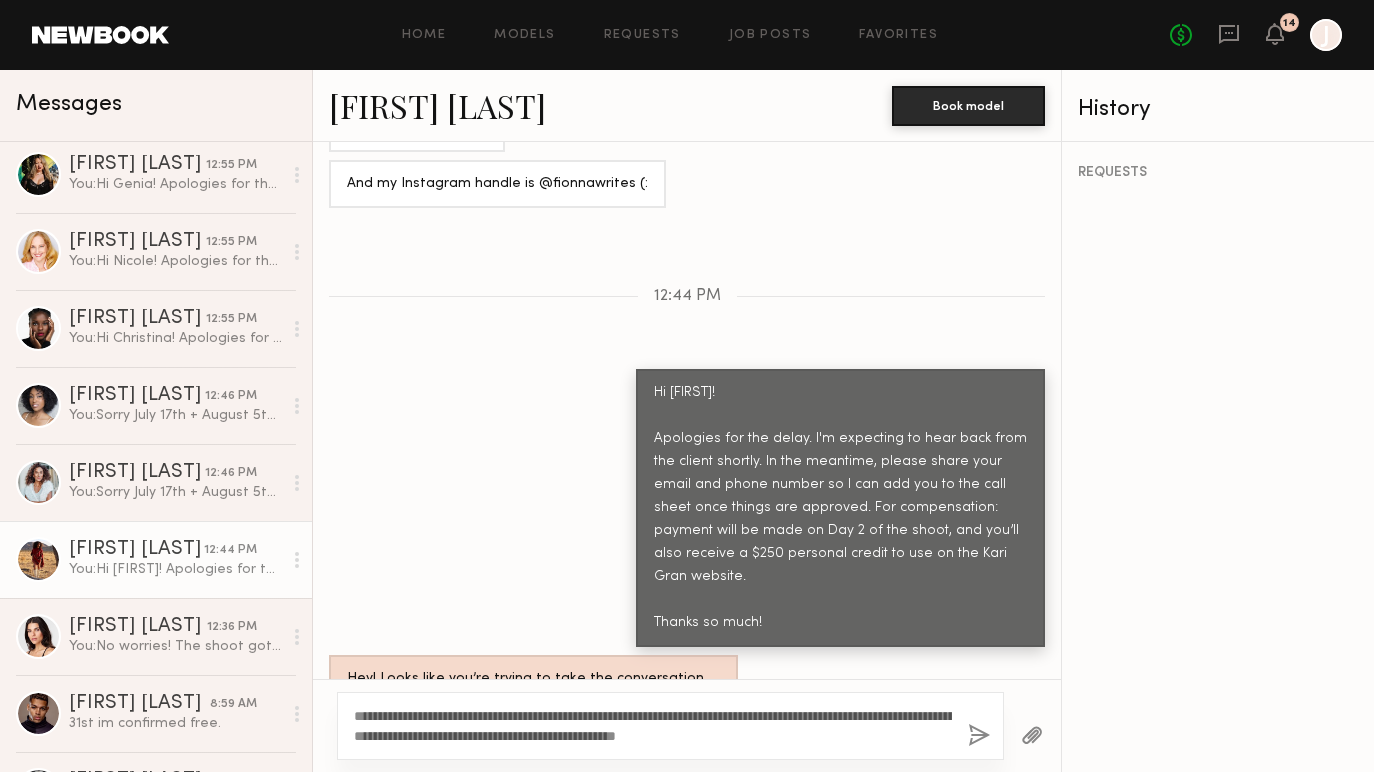 click on "**********" 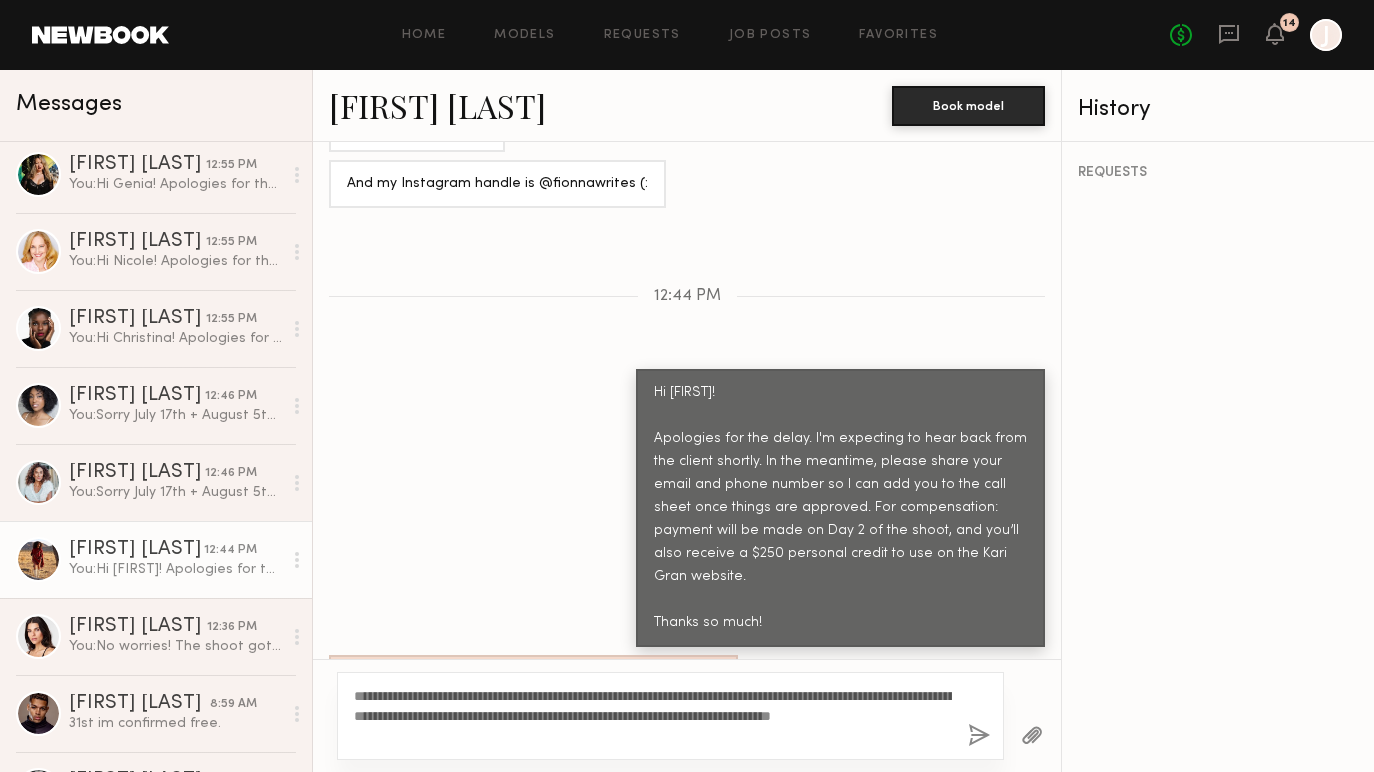 drag, startPoint x: 356, startPoint y: 693, endPoint x: 492, endPoint y: 736, distance: 142.6359 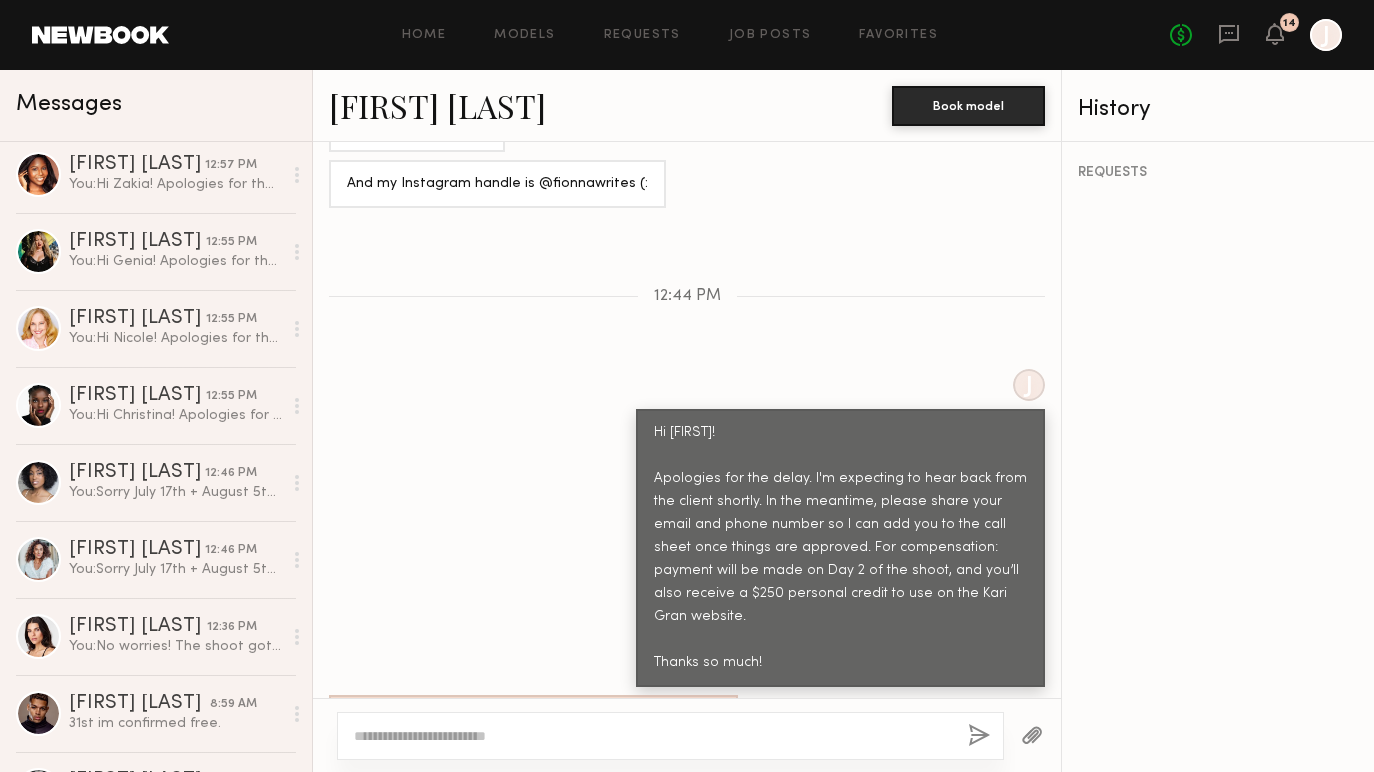 scroll, scrollTop: 2510, scrollLeft: 0, axis: vertical 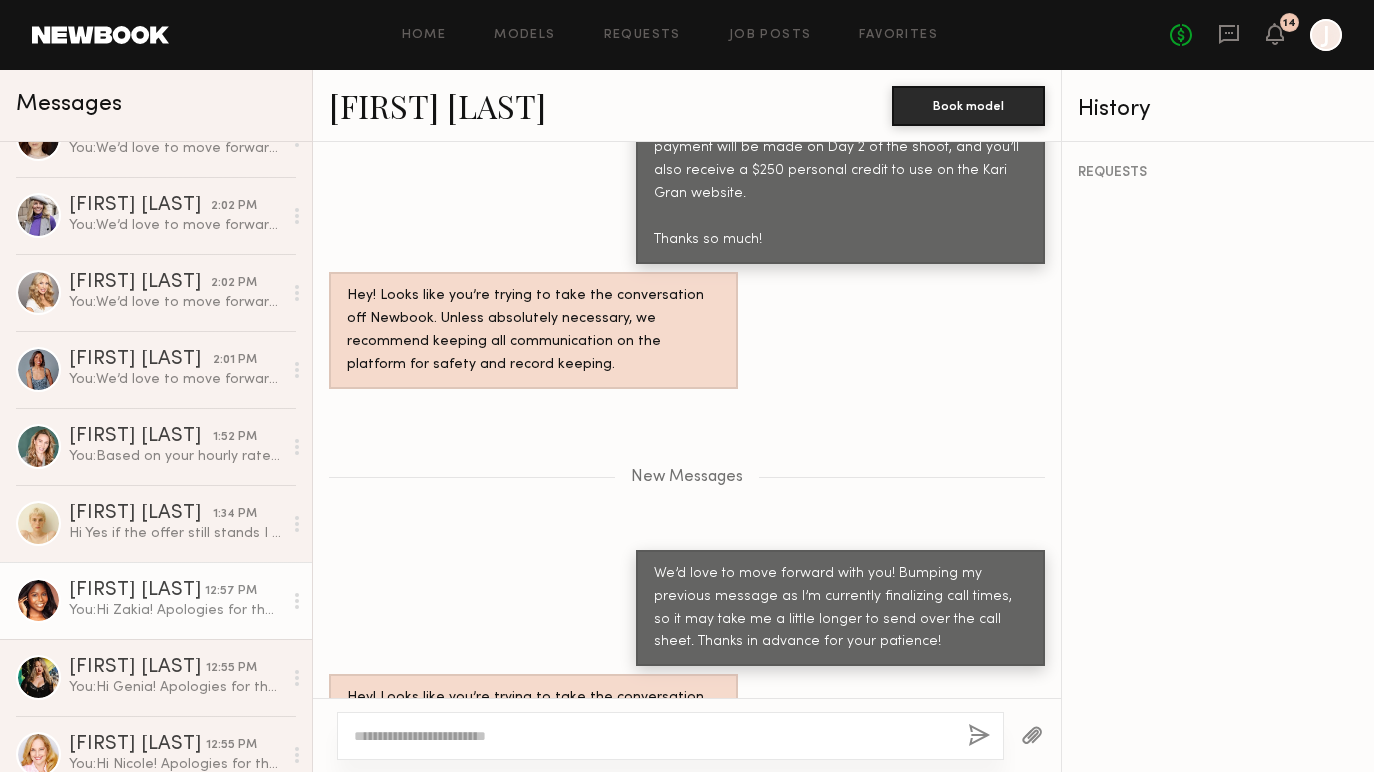 click on "Zakia W." 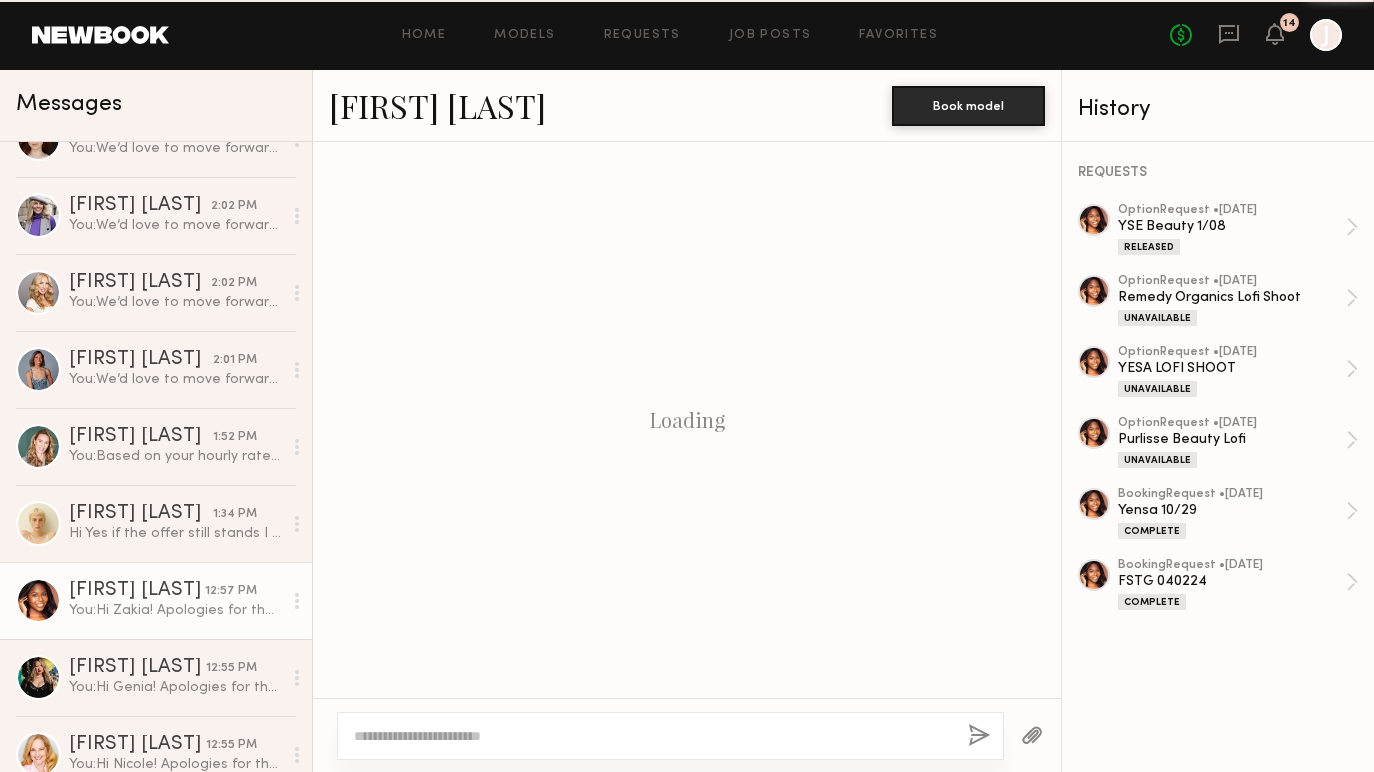 click 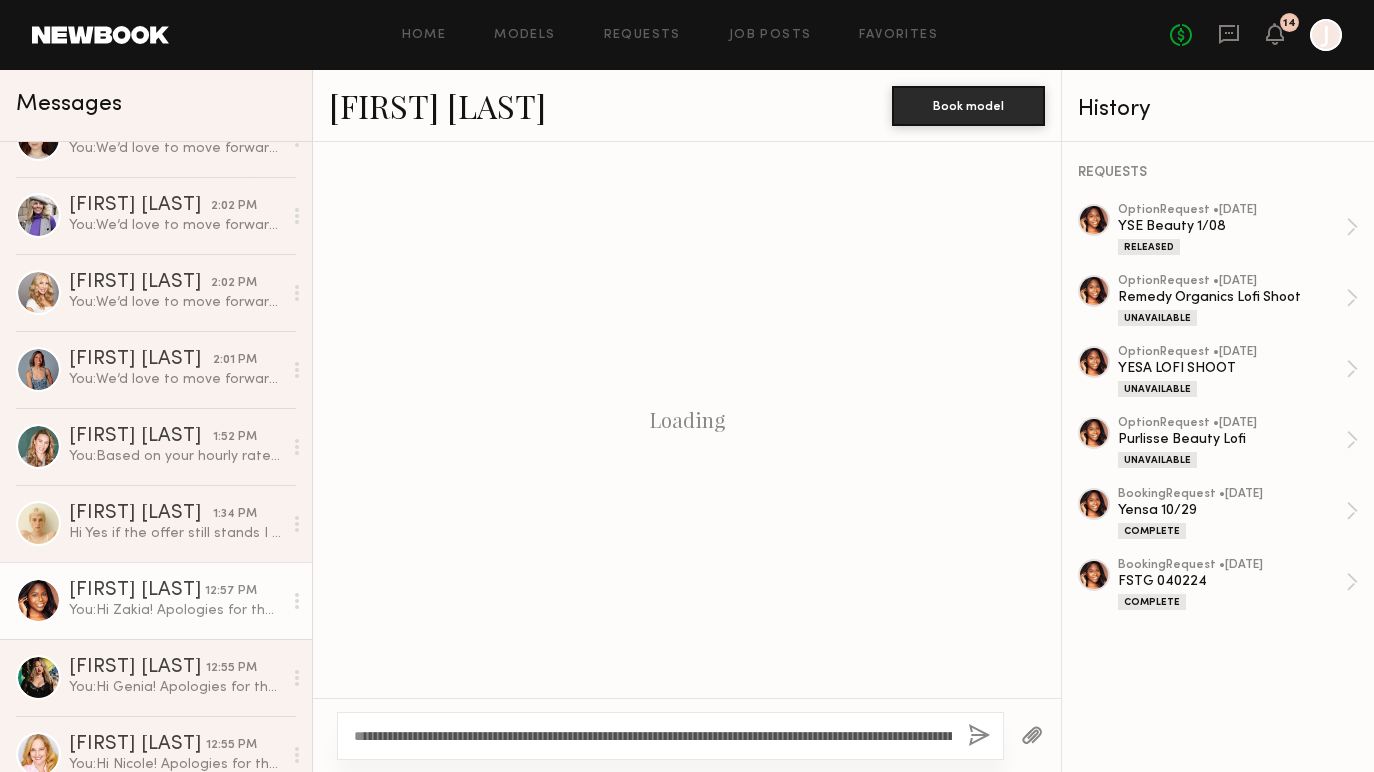 scroll, scrollTop: 2749, scrollLeft: 0, axis: vertical 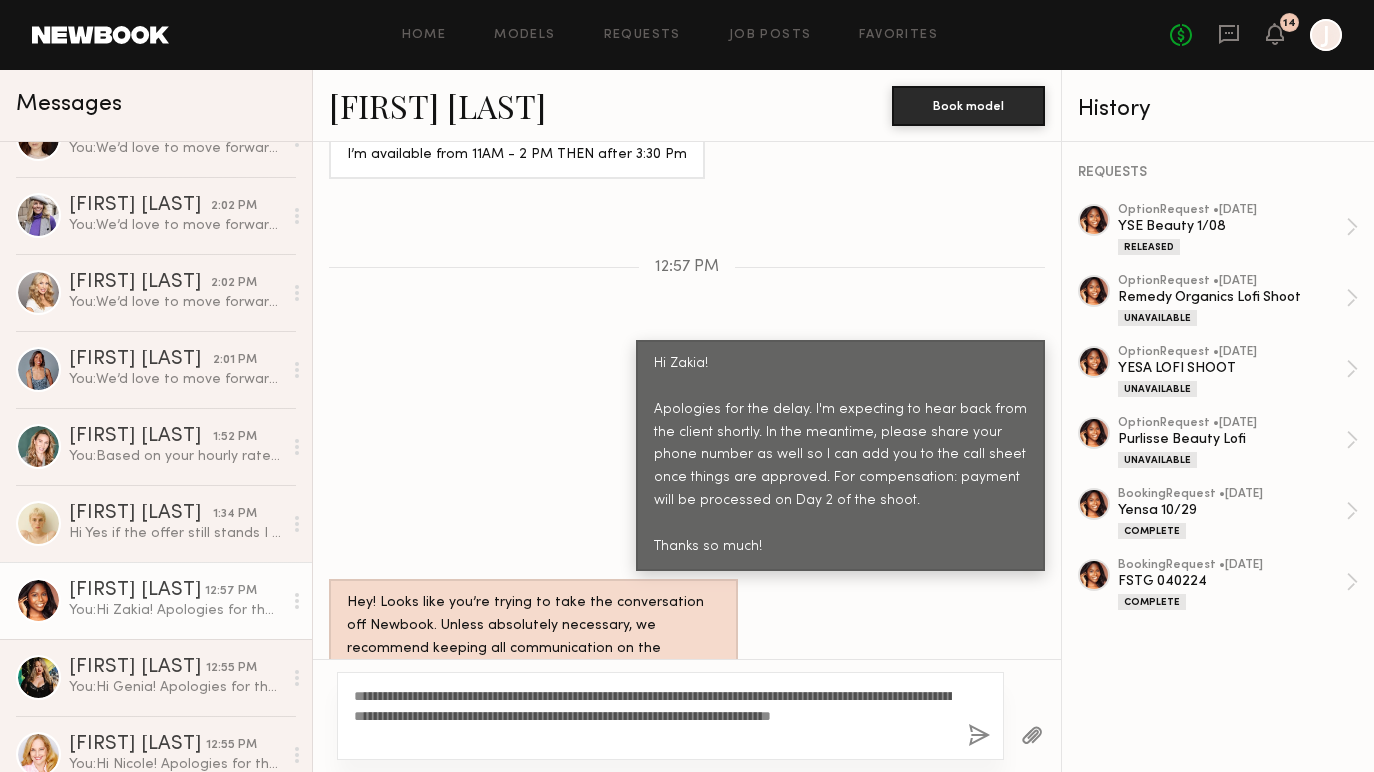 type on "**********" 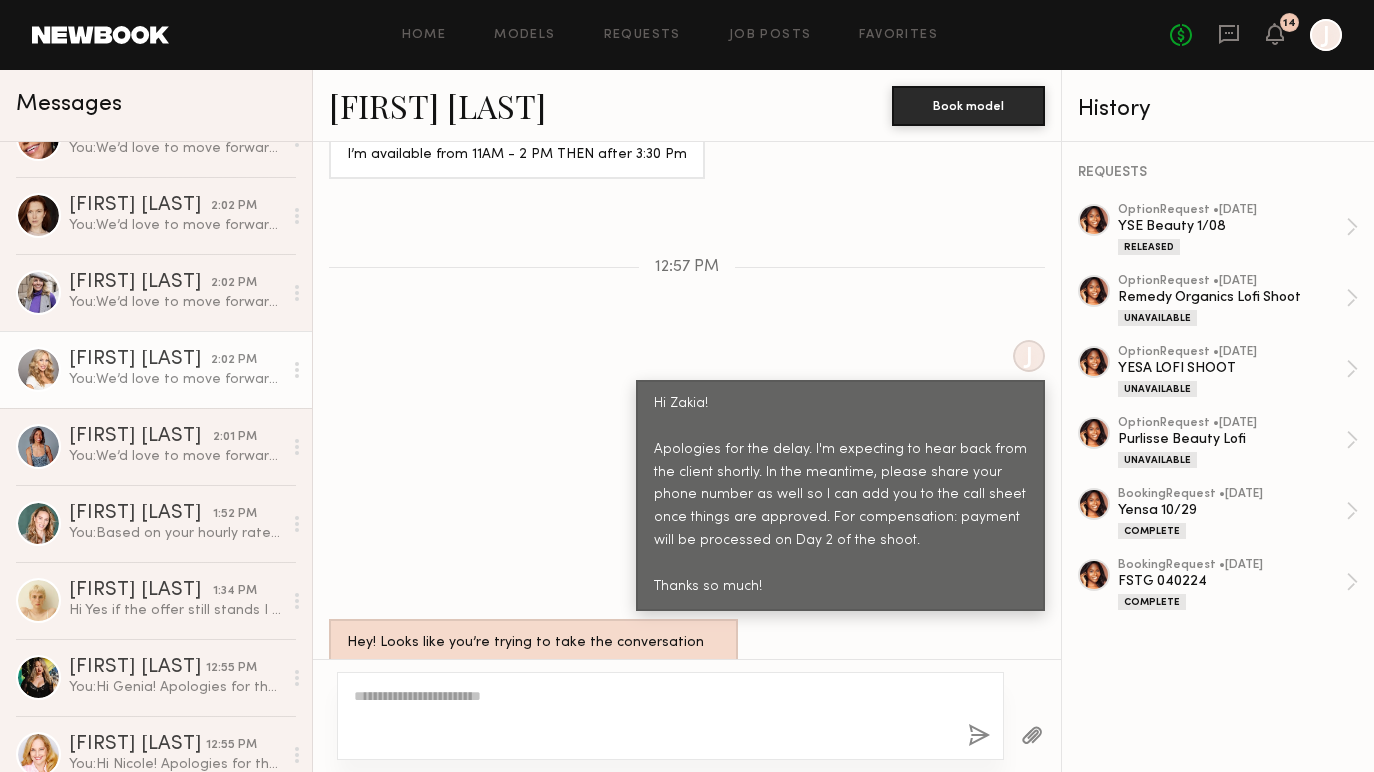 scroll, scrollTop: 3027, scrollLeft: 0, axis: vertical 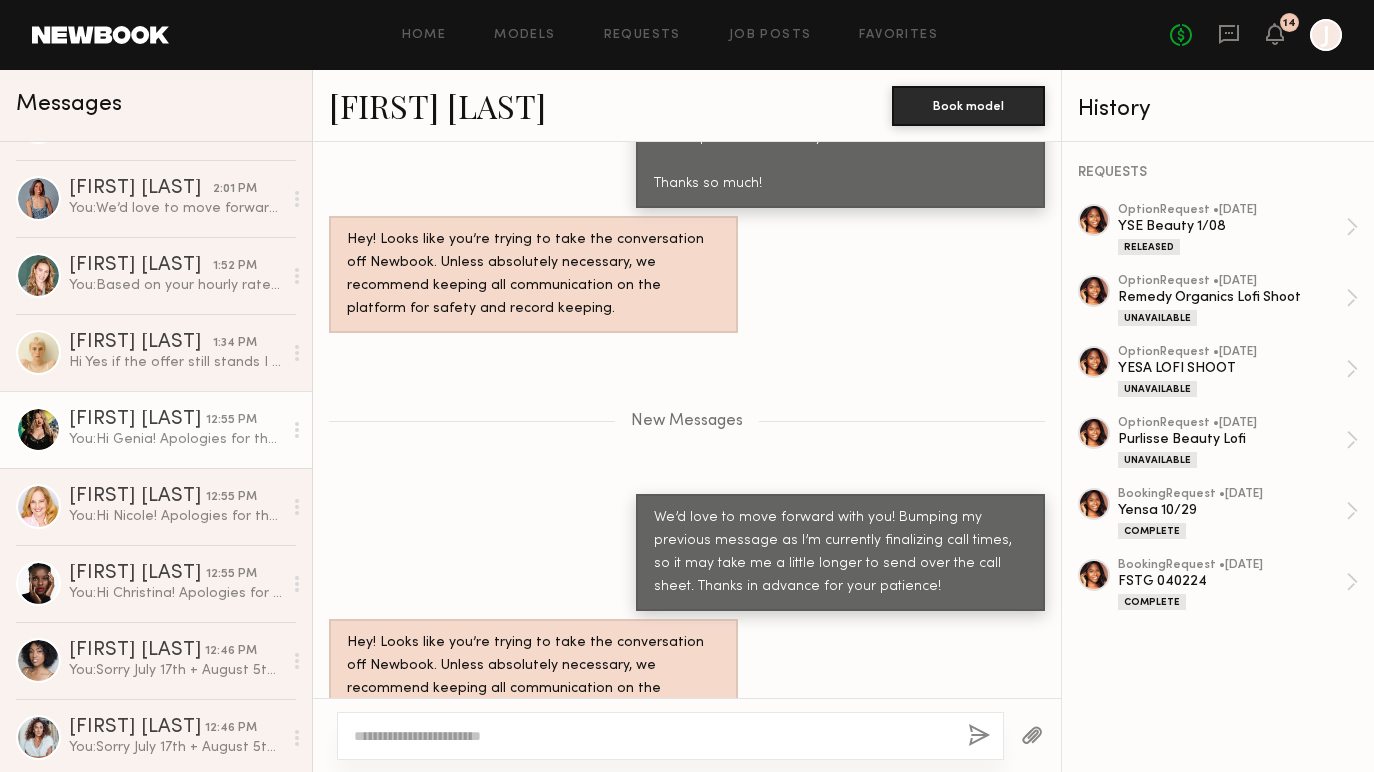 click on "You:  Hi Genia!
Apologies for the delay. I'm expecting to hear back from the client shortly. In the meantime, I wanted to check your availability on July 17th and August 5th between 9:15 AM and 5:30 PM. If you could send over a few time windows that work for you, that would be super helpful!
Also, please share your phone number as well so I can add you to the call sheet once things are approved. For compensation: payment will be processed on Day 2 of the shoot.
Thanks so much!" 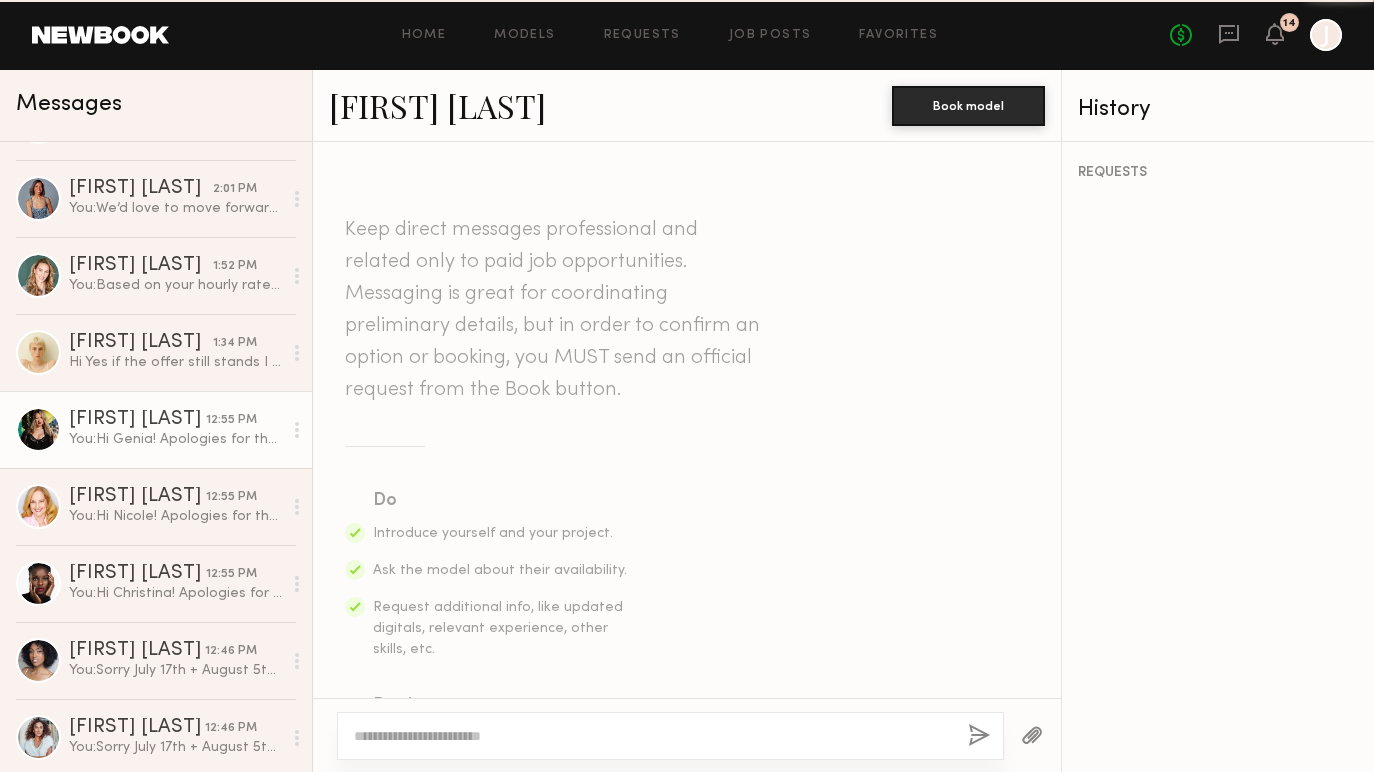 scroll, scrollTop: 4422, scrollLeft: 0, axis: vertical 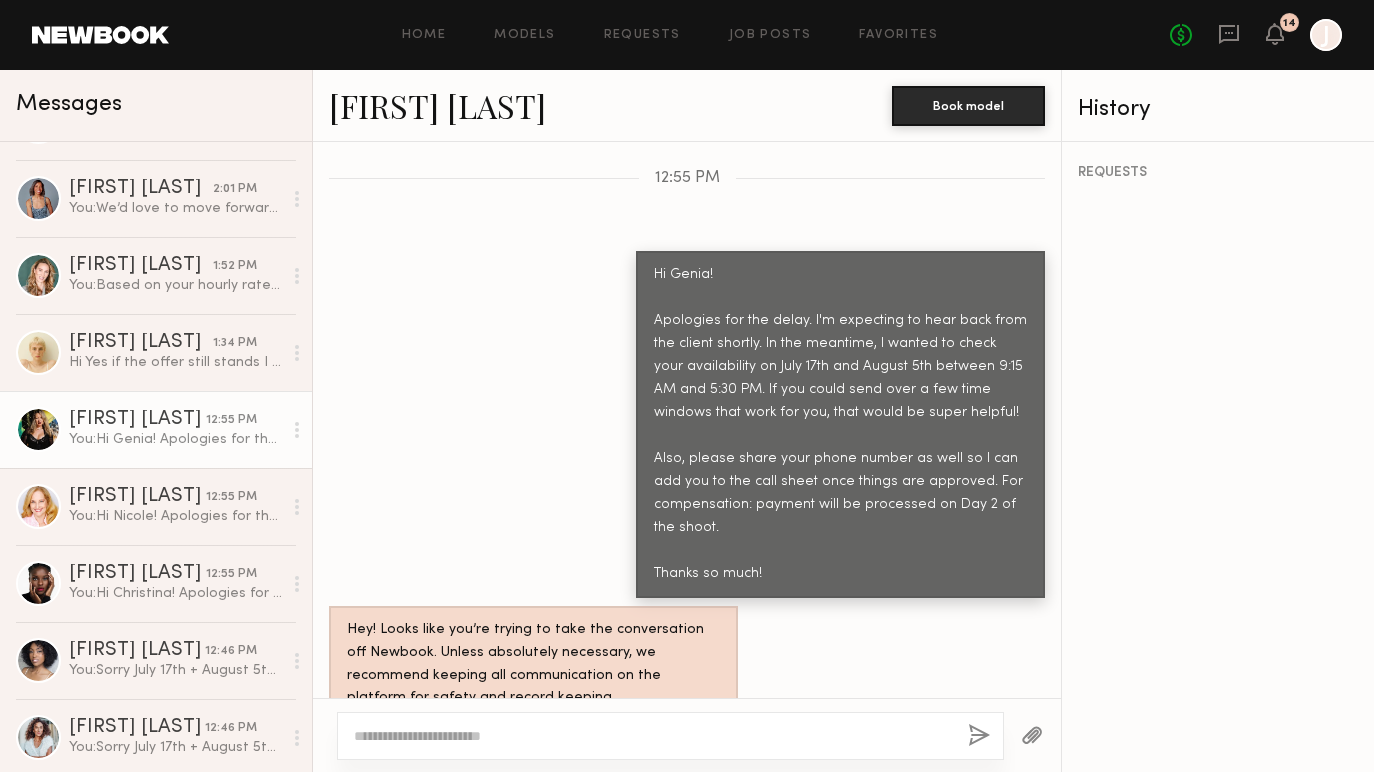 click 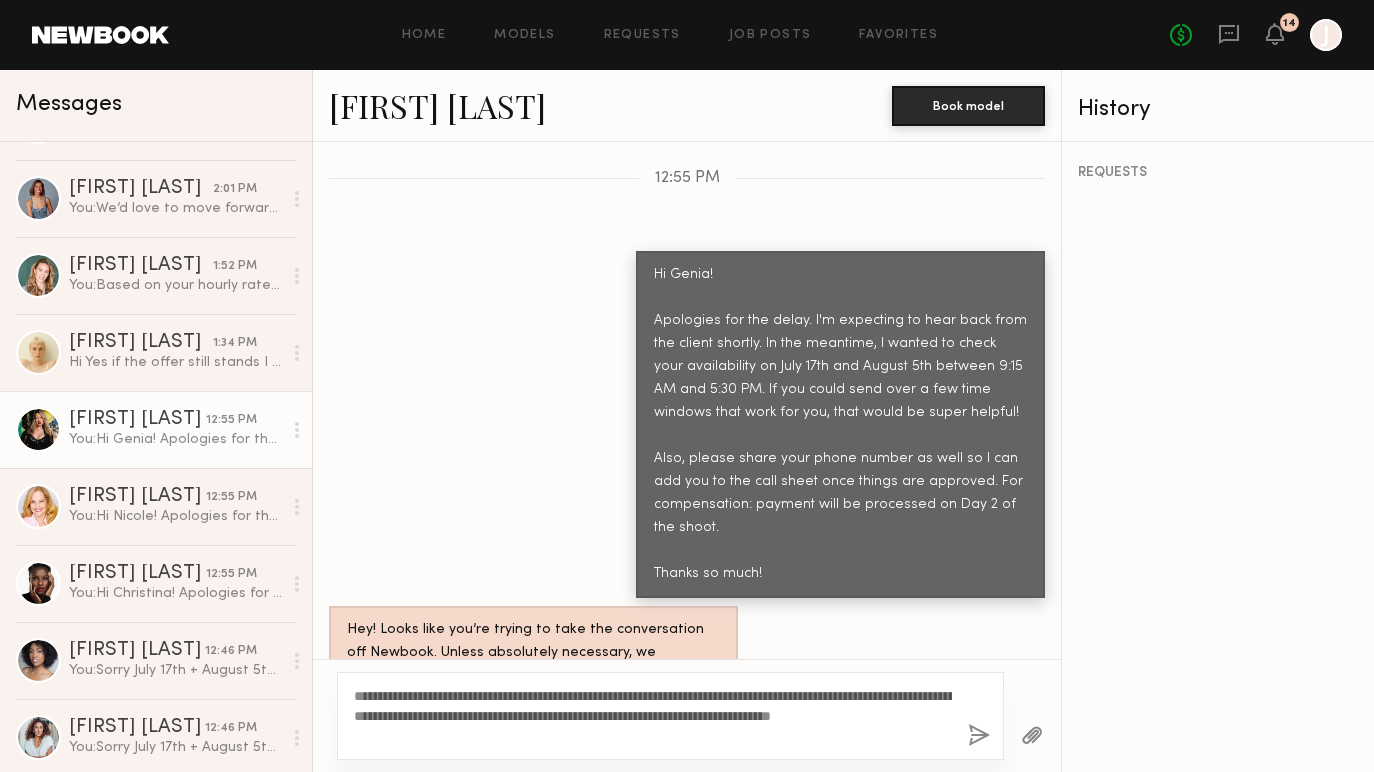 type on "**********" 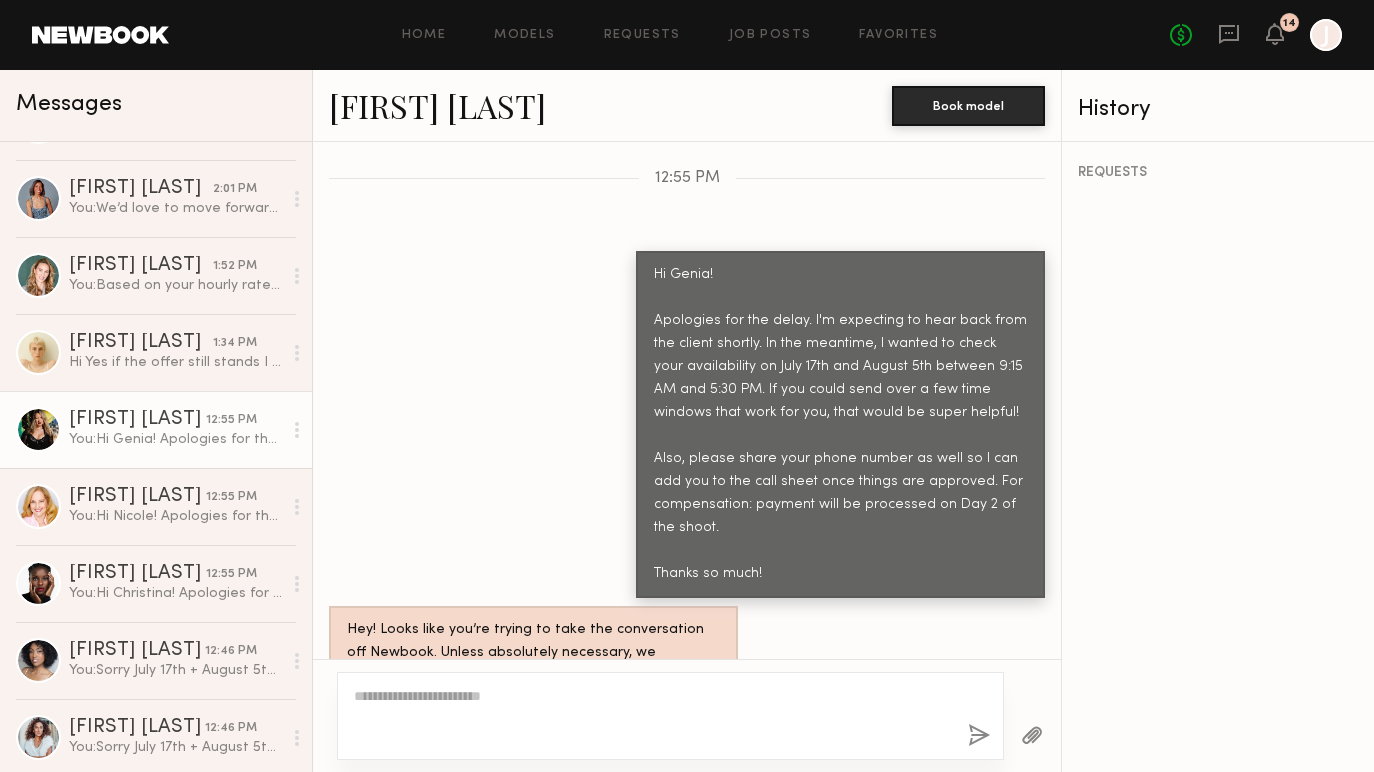 scroll, scrollTop: 4739, scrollLeft: 0, axis: vertical 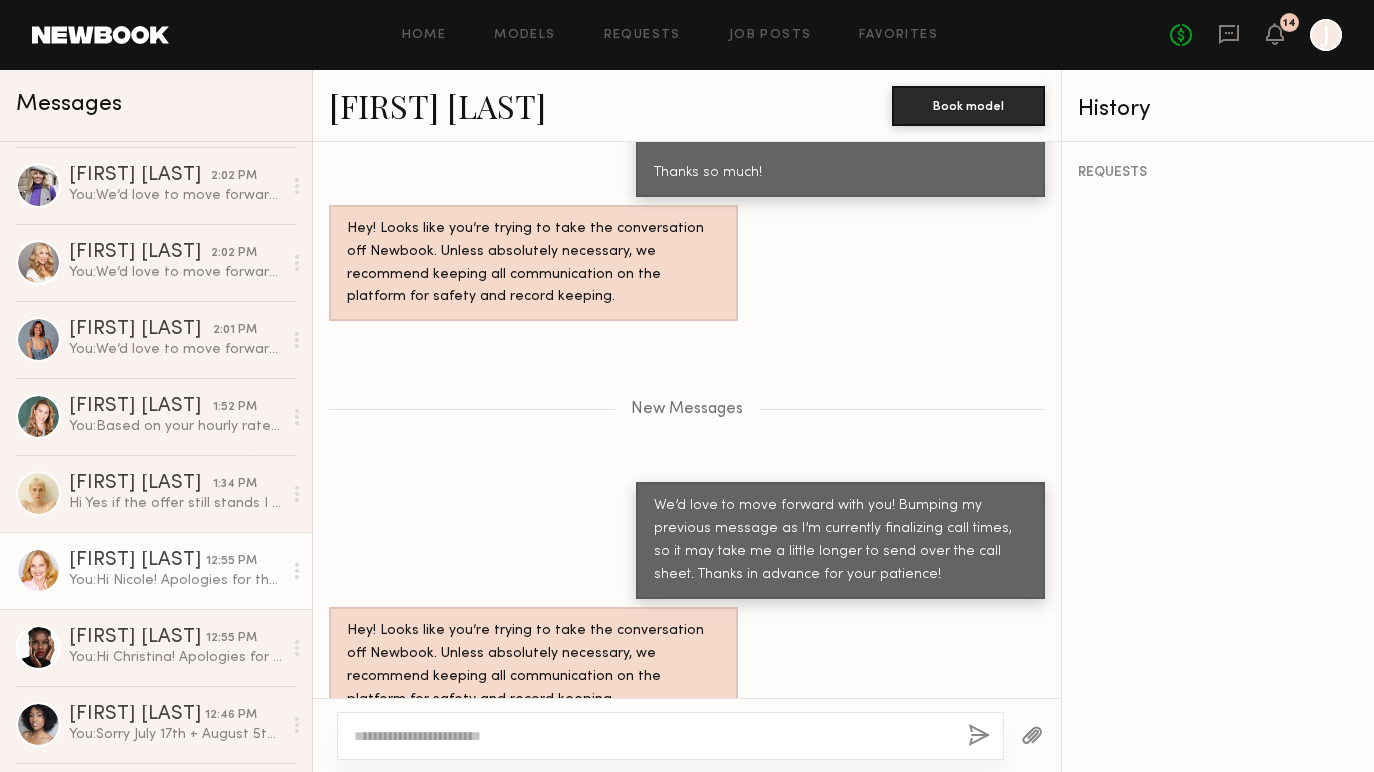 click on "[FIRST] [LAST]." 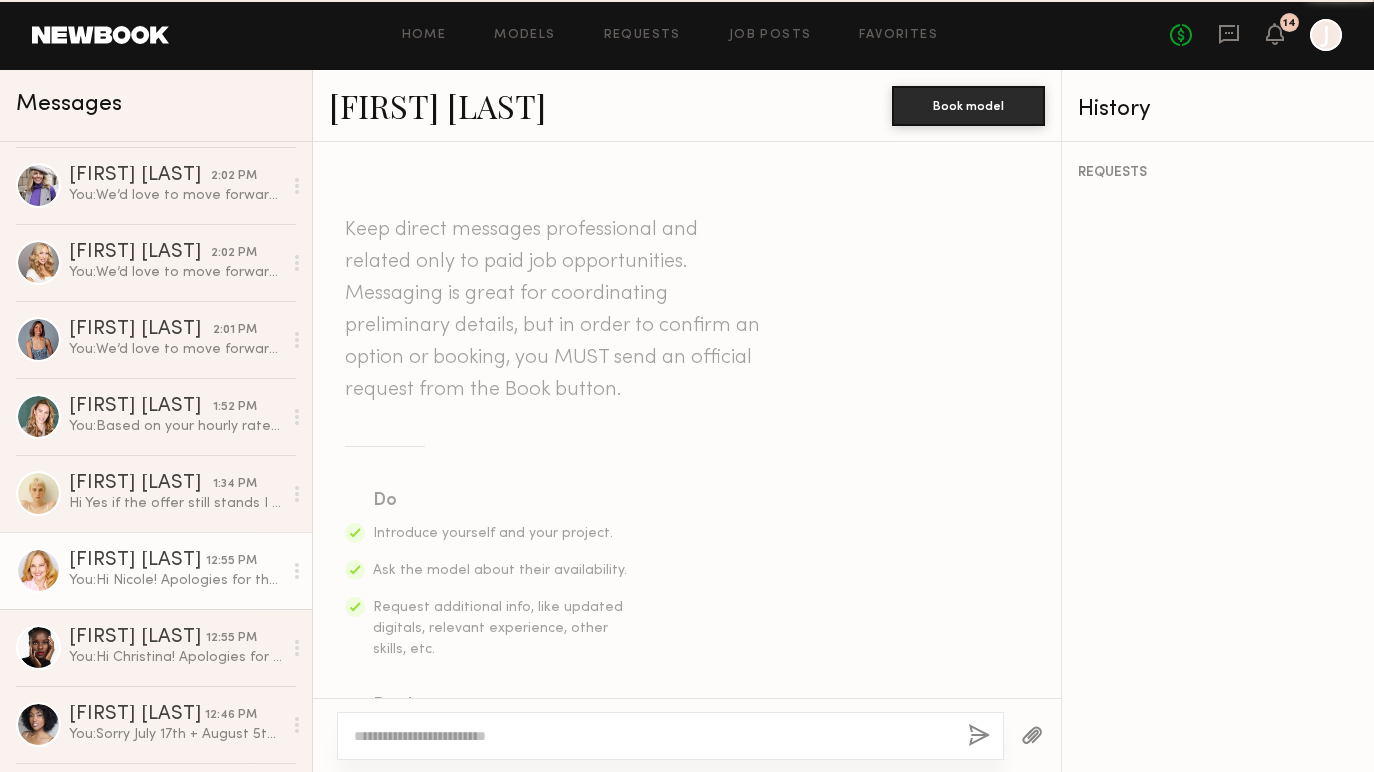 scroll, scrollTop: 3625, scrollLeft: 0, axis: vertical 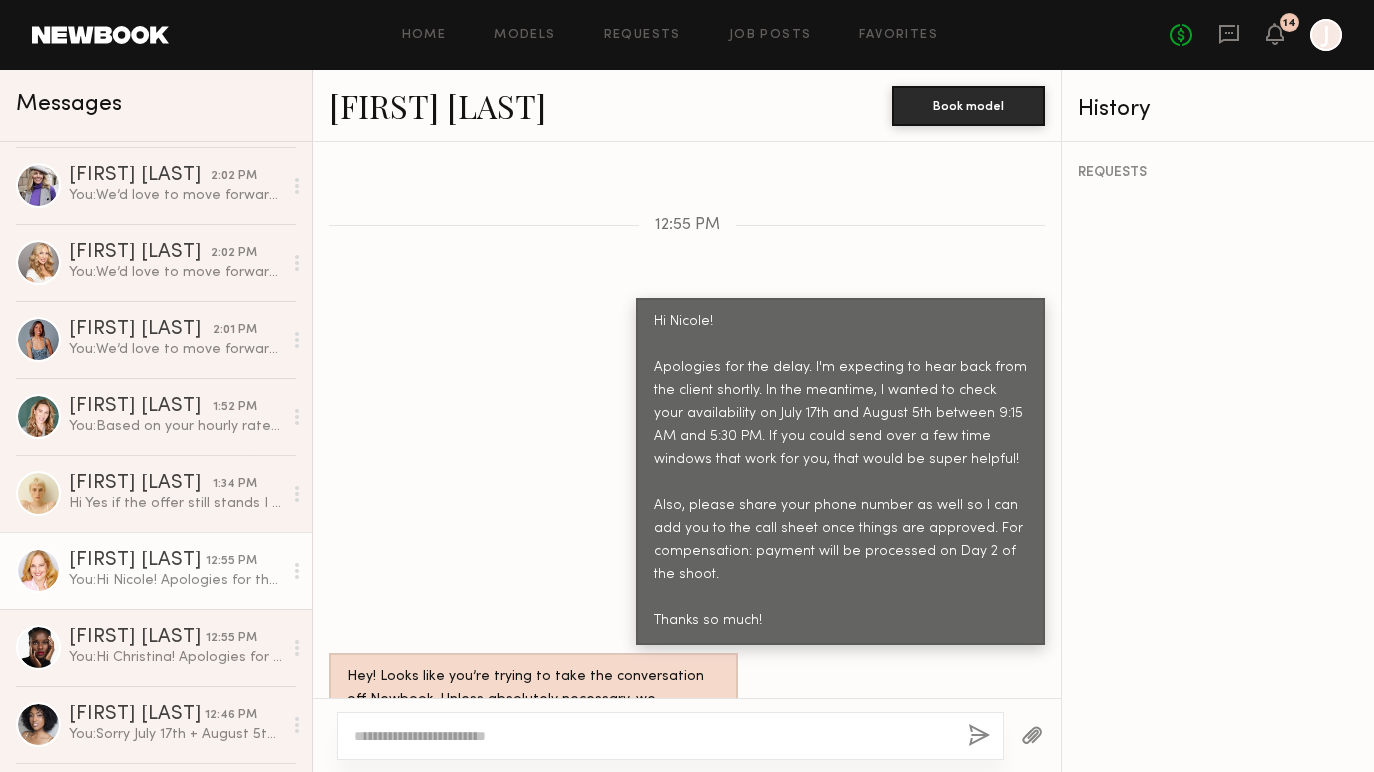 click 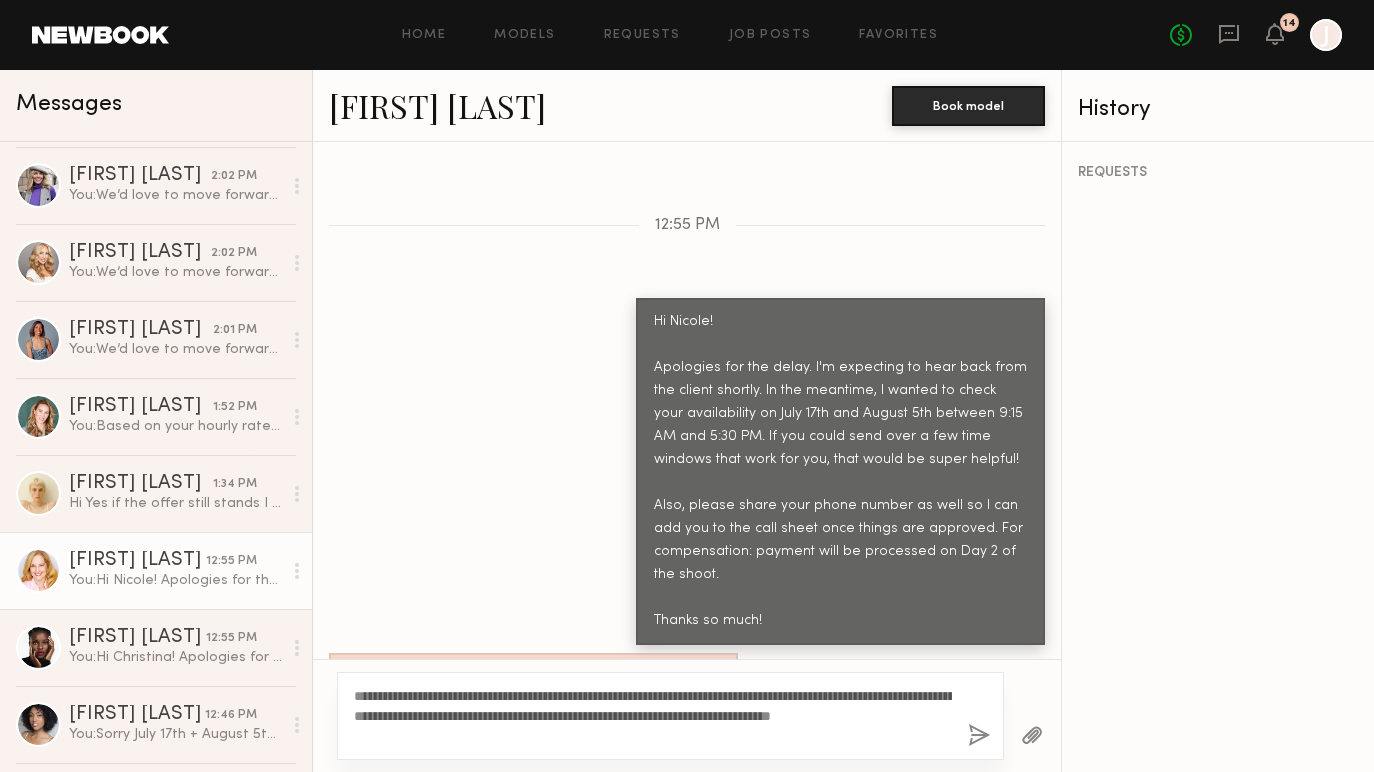 type on "**********" 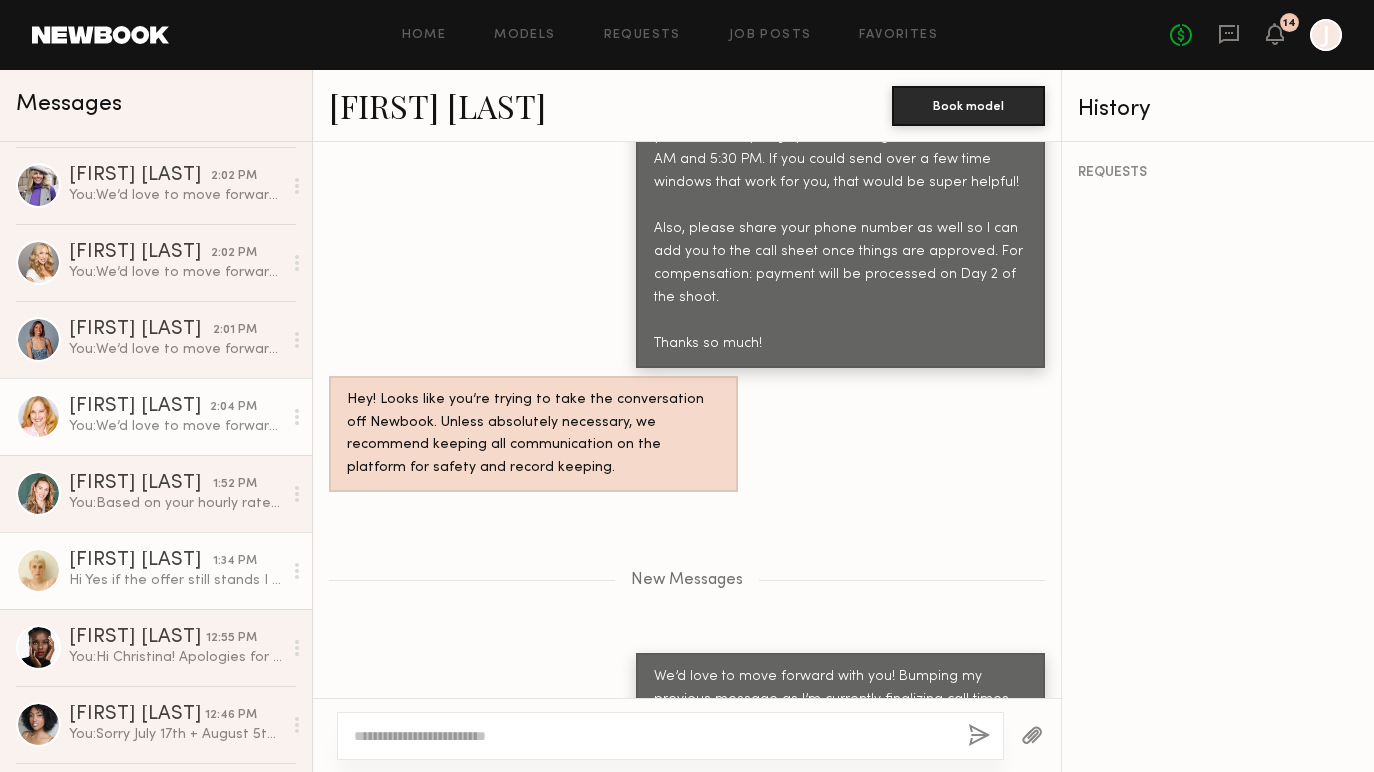 scroll, scrollTop: 4066, scrollLeft: 0, axis: vertical 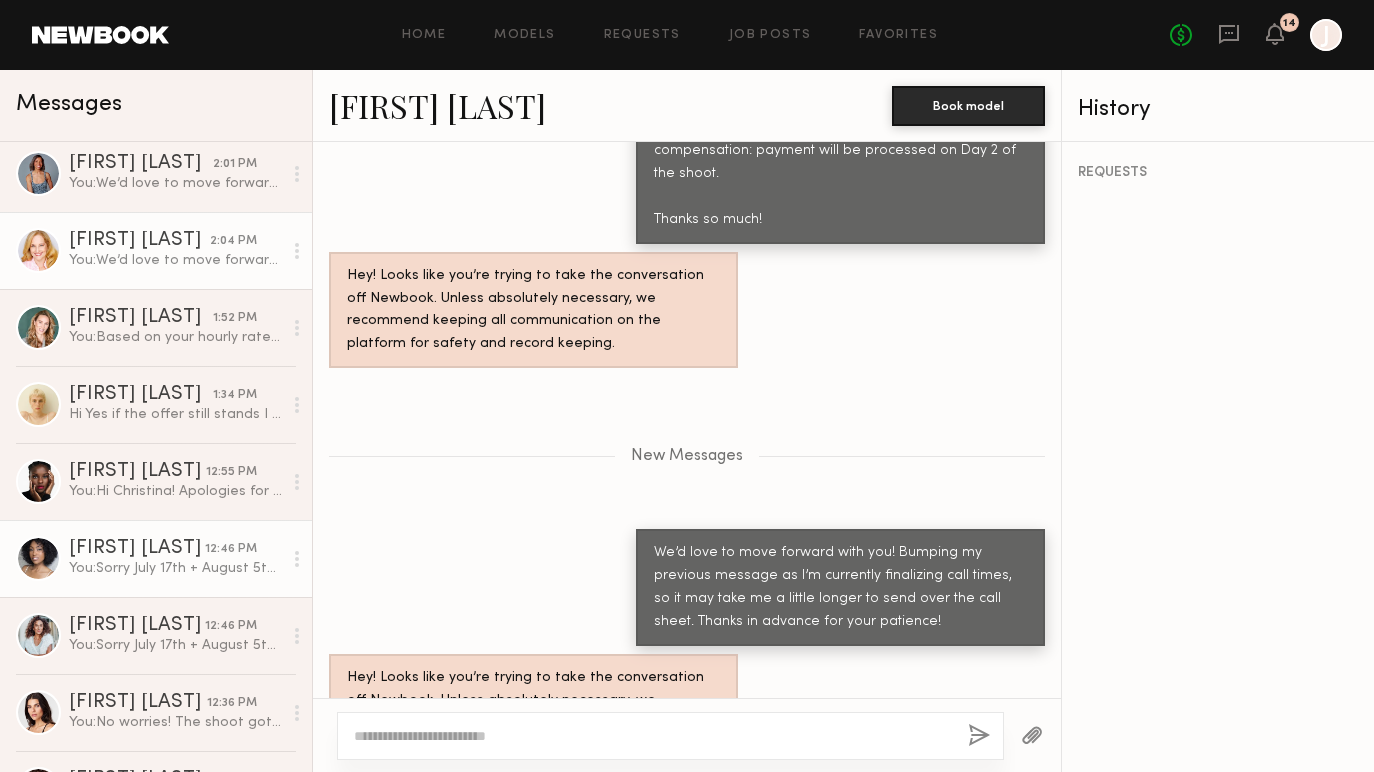 click on "You:  Sorry July 17th + August 5th**" 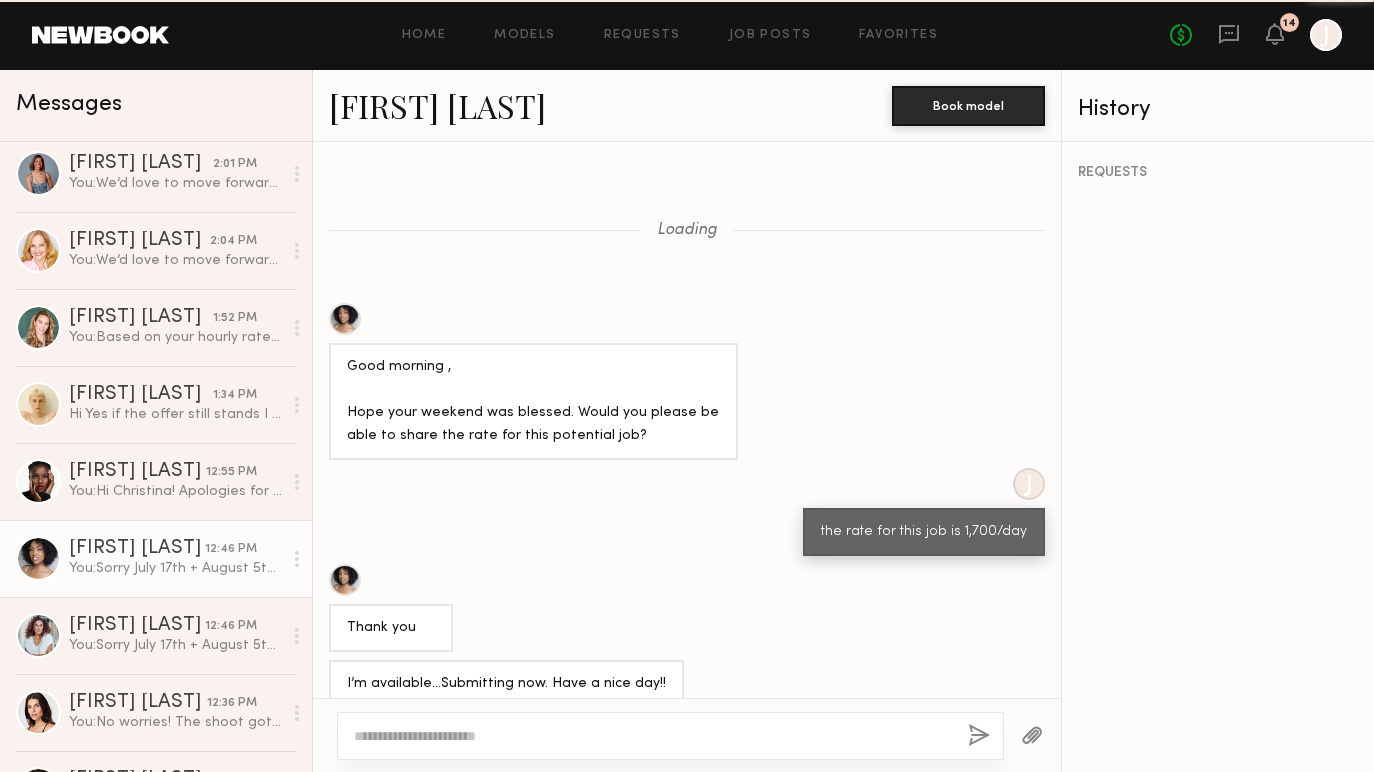 scroll, scrollTop: 2243, scrollLeft: 0, axis: vertical 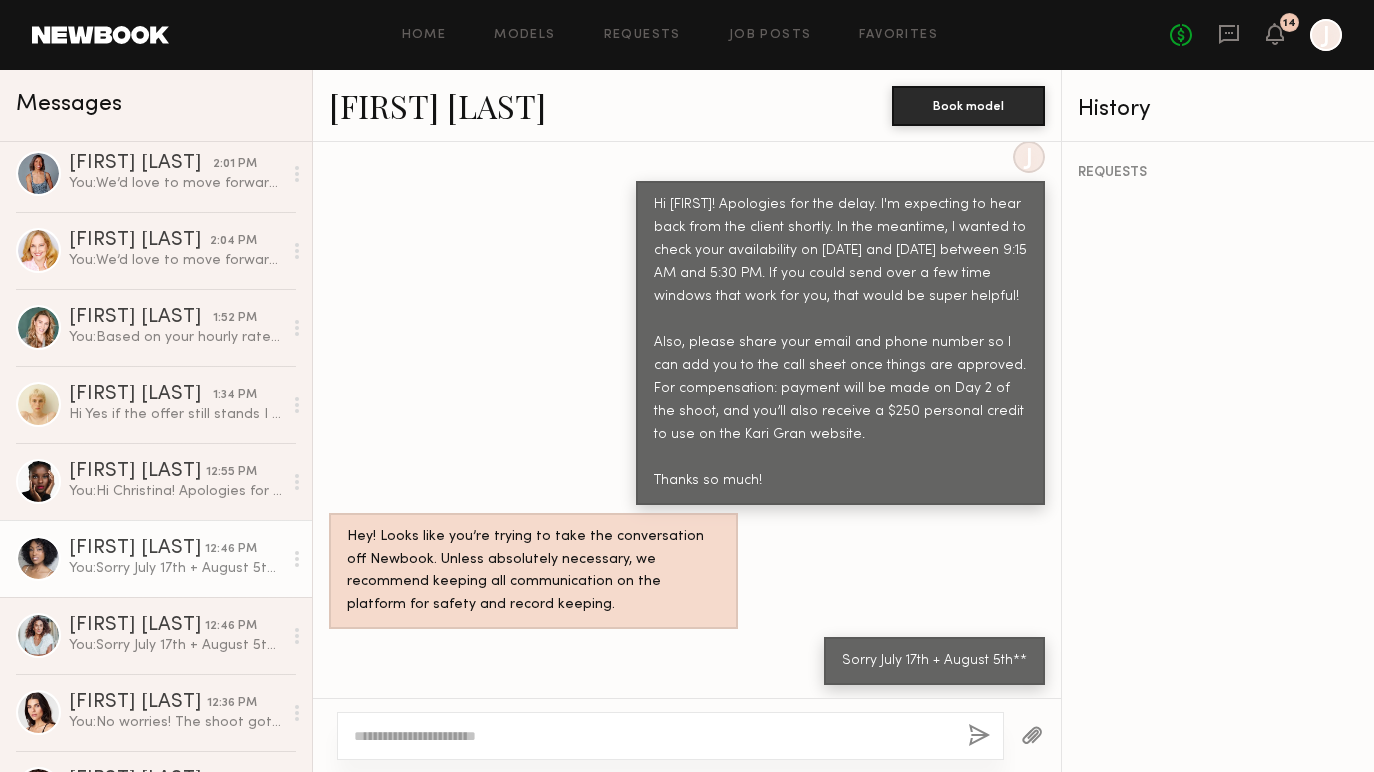 click 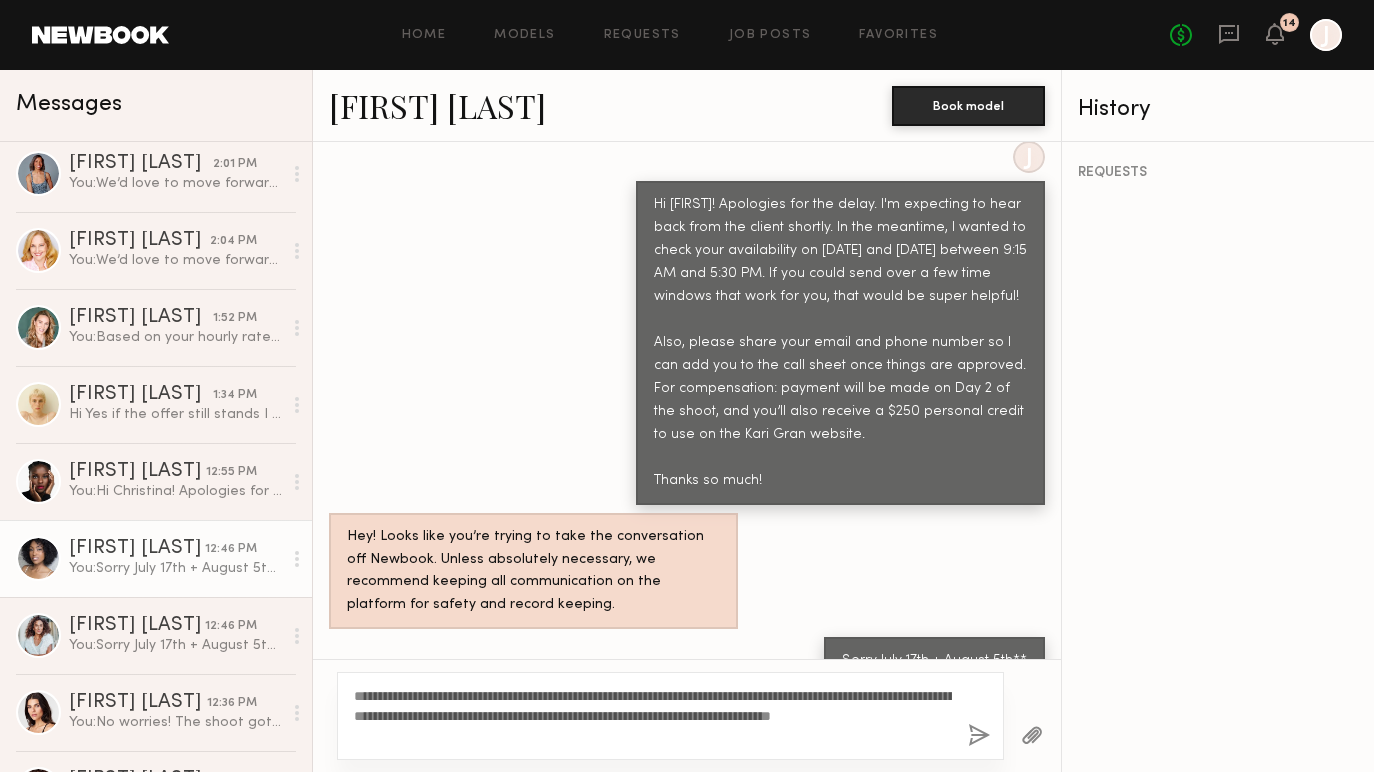 type on "**********" 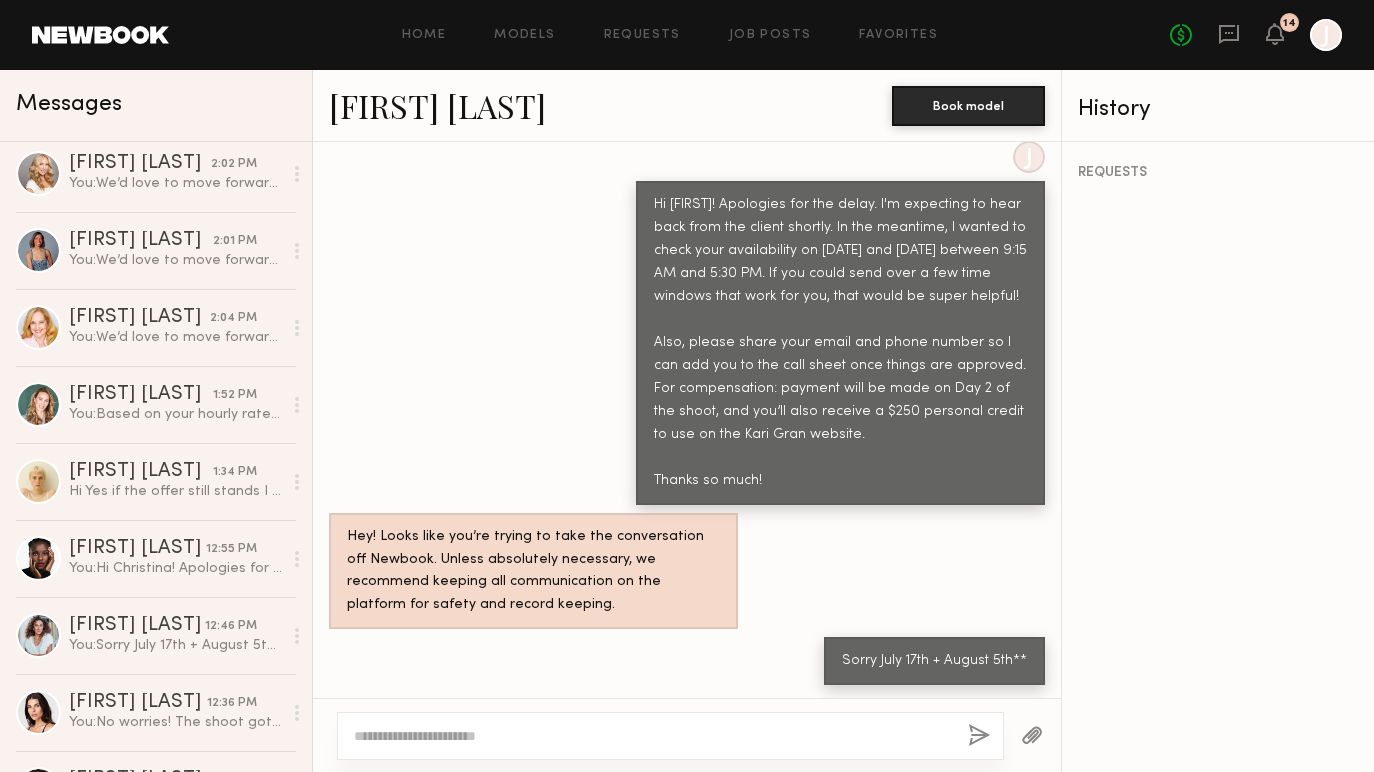 scroll, scrollTop: 2519, scrollLeft: 0, axis: vertical 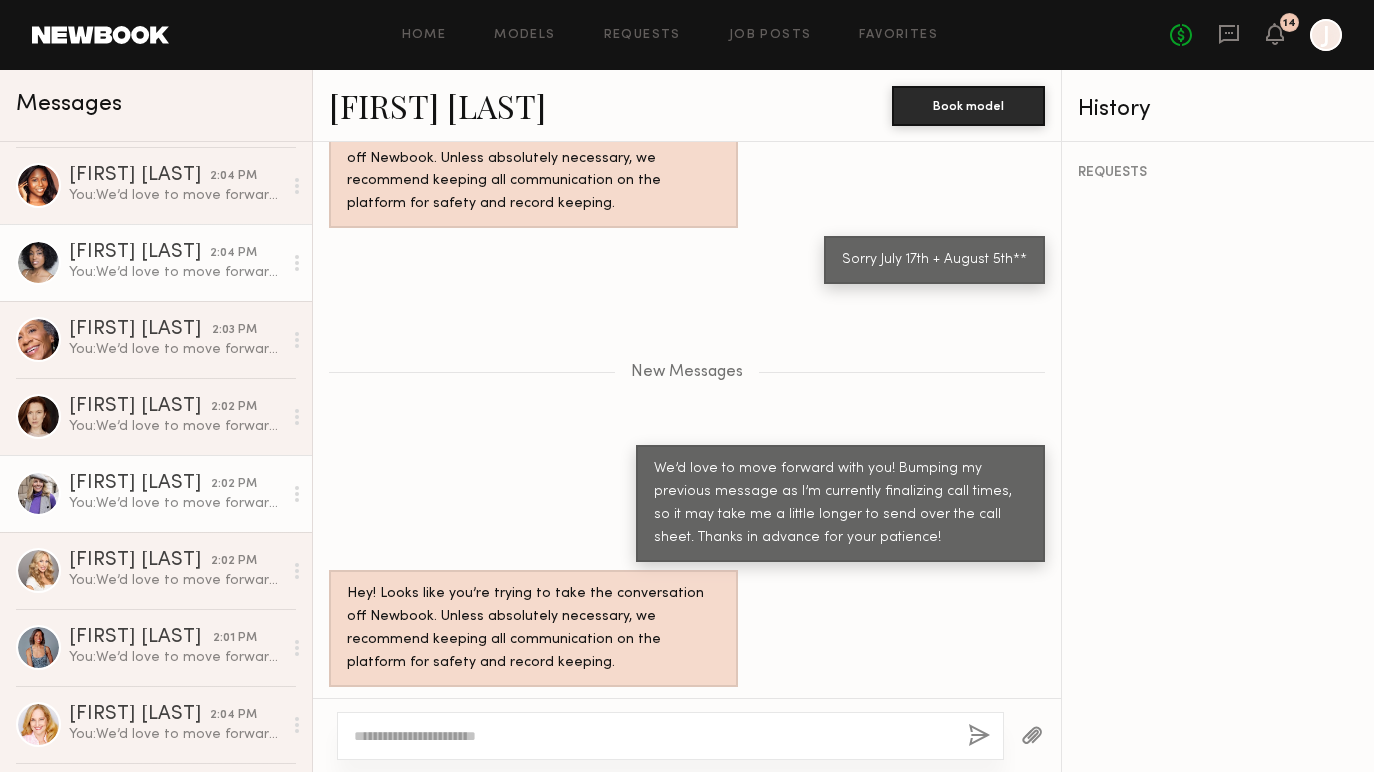 click on "Lorna M." 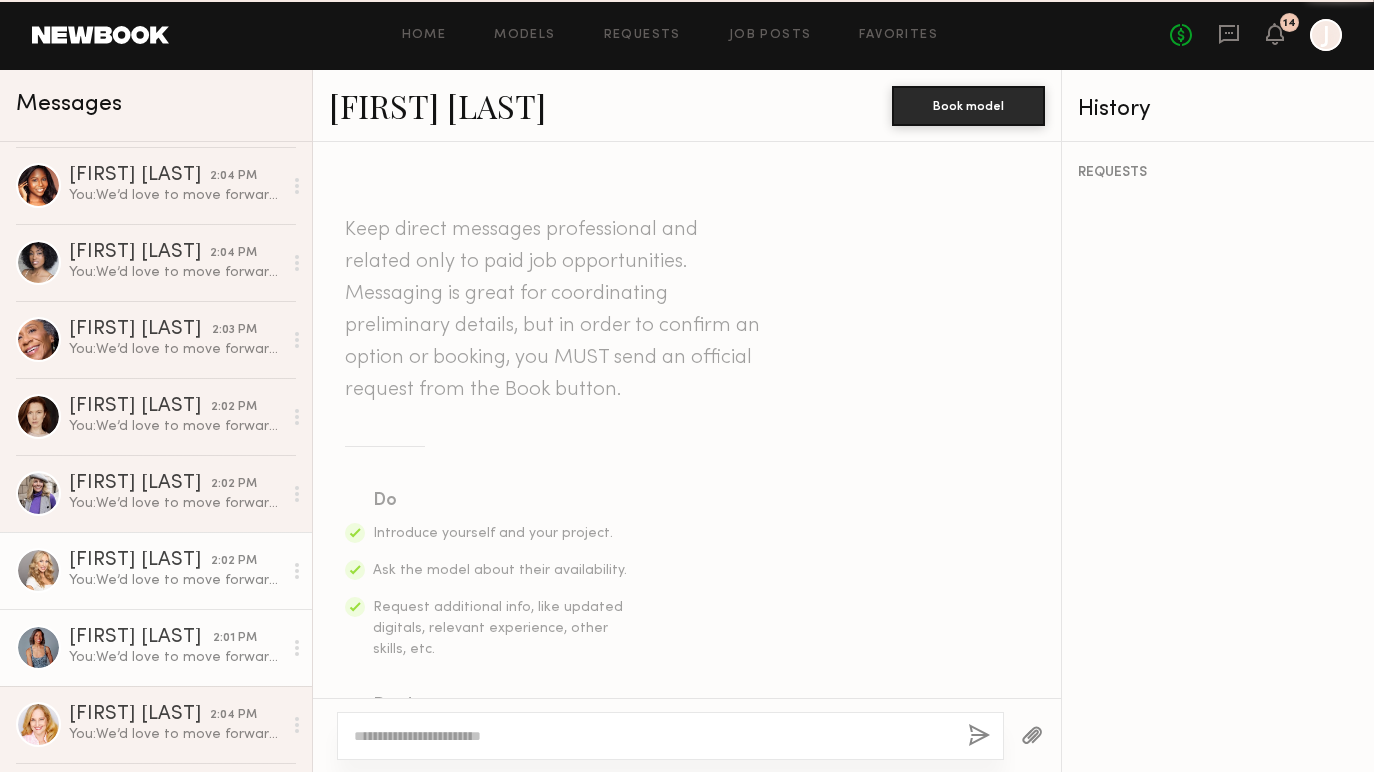 scroll, scrollTop: 3930, scrollLeft: 0, axis: vertical 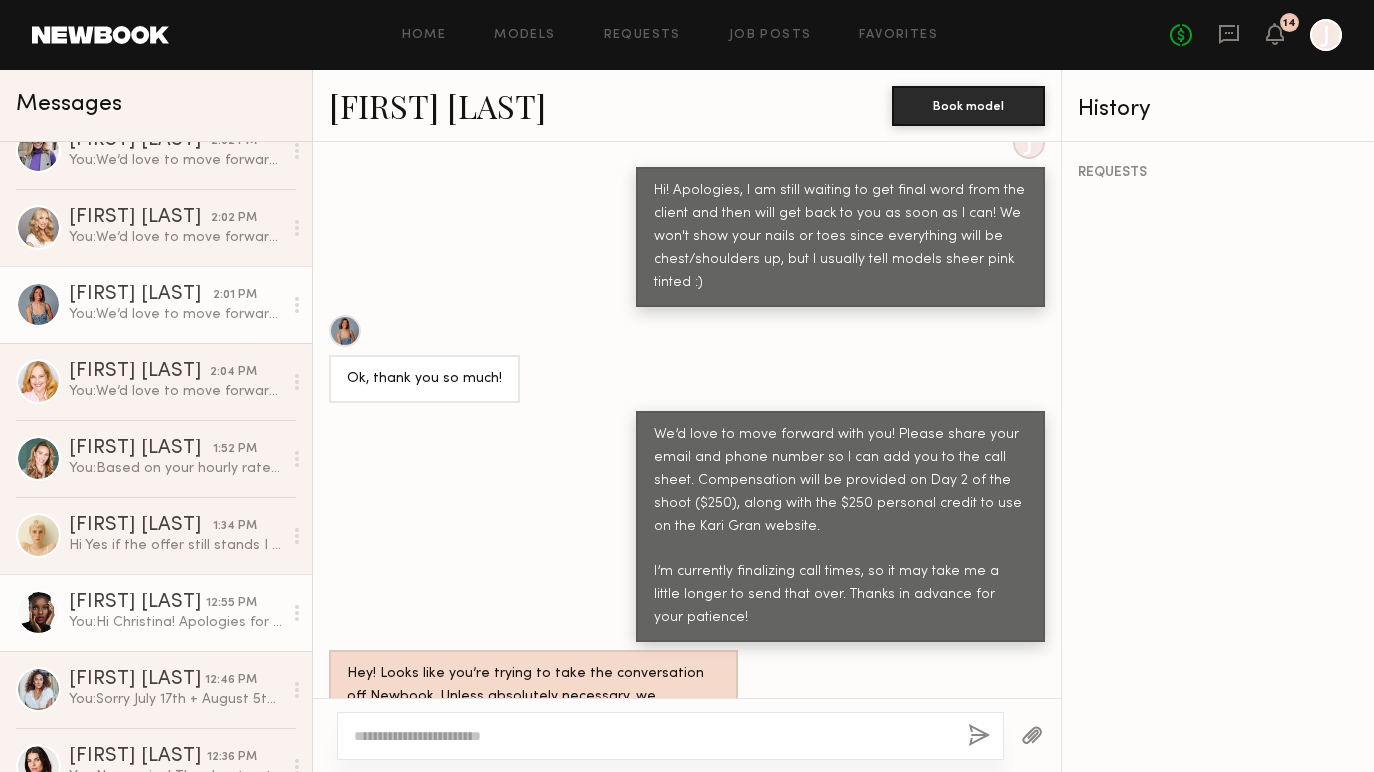 click on "Christina G." 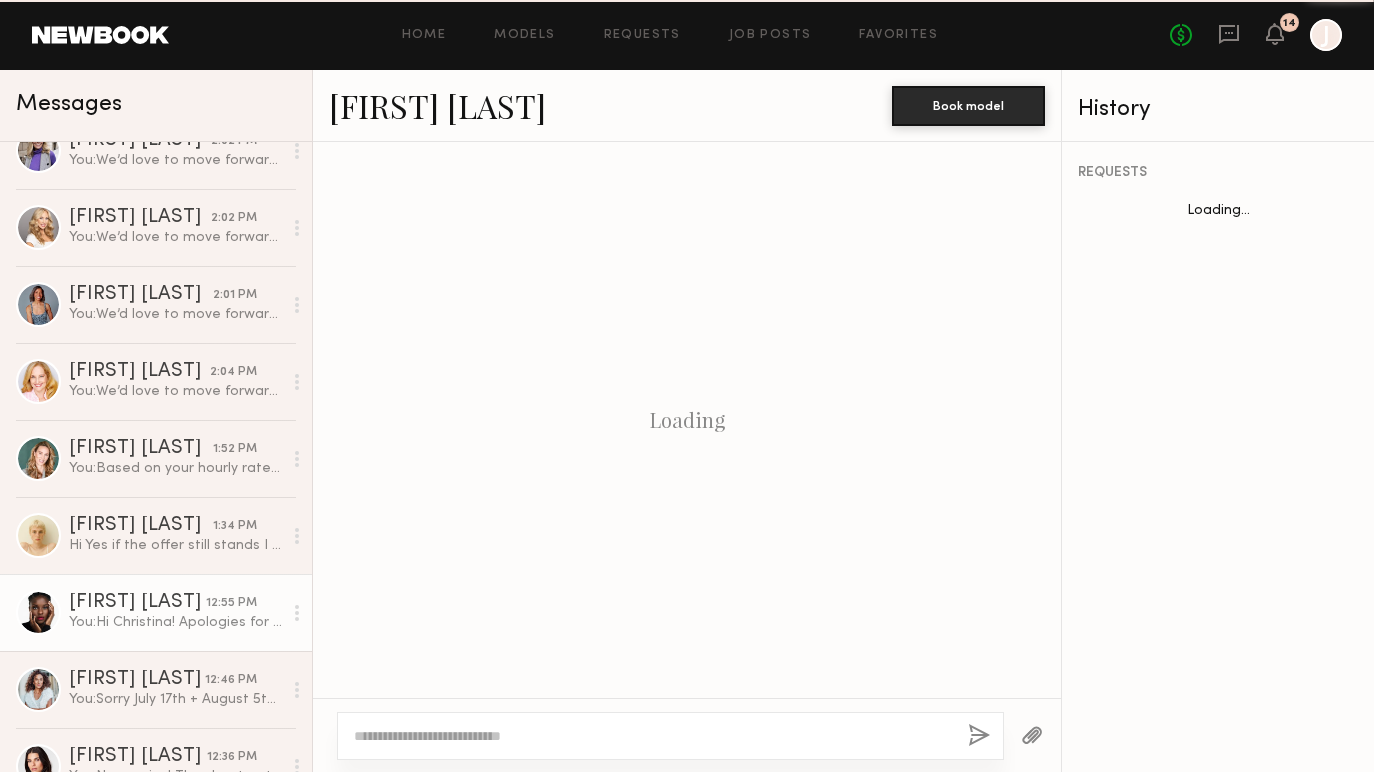 scroll, scrollTop: 2402, scrollLeft: 0, axis: vertical 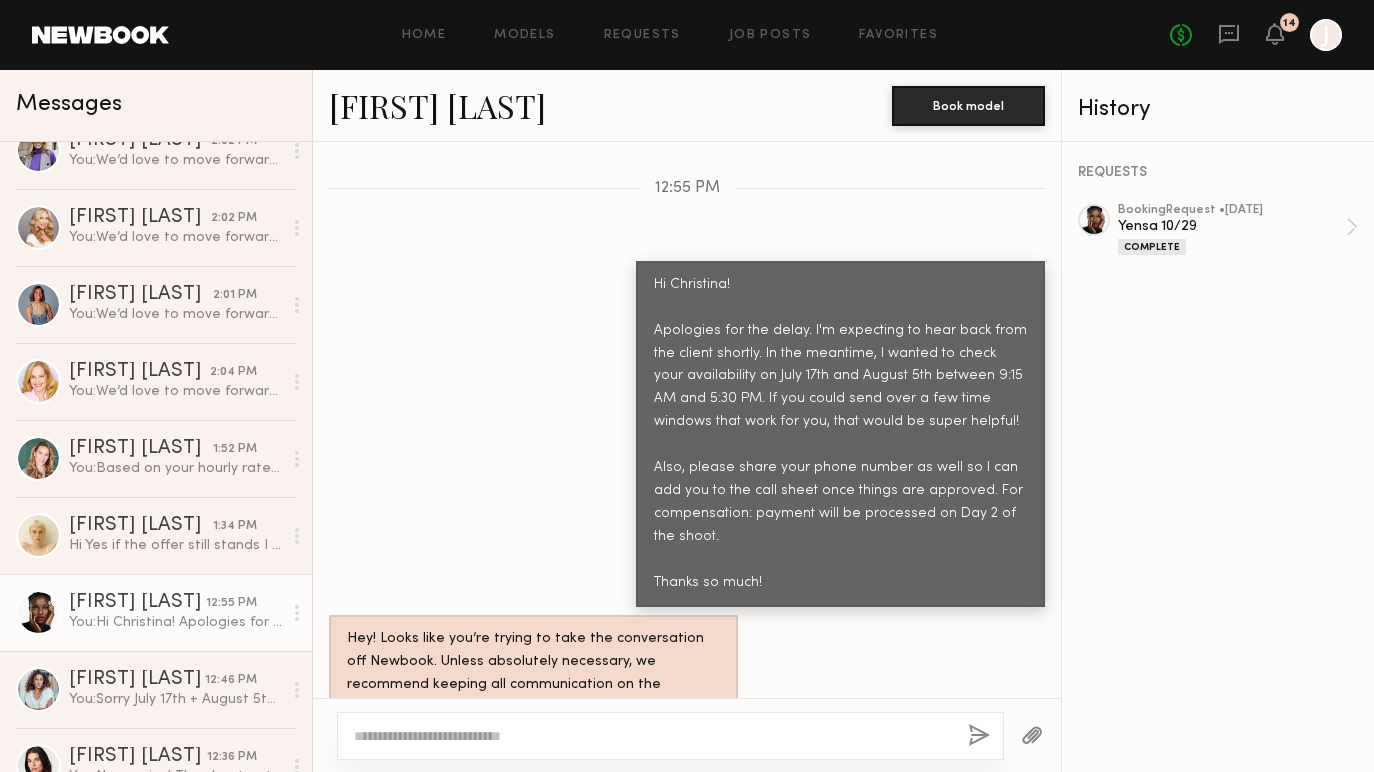 click 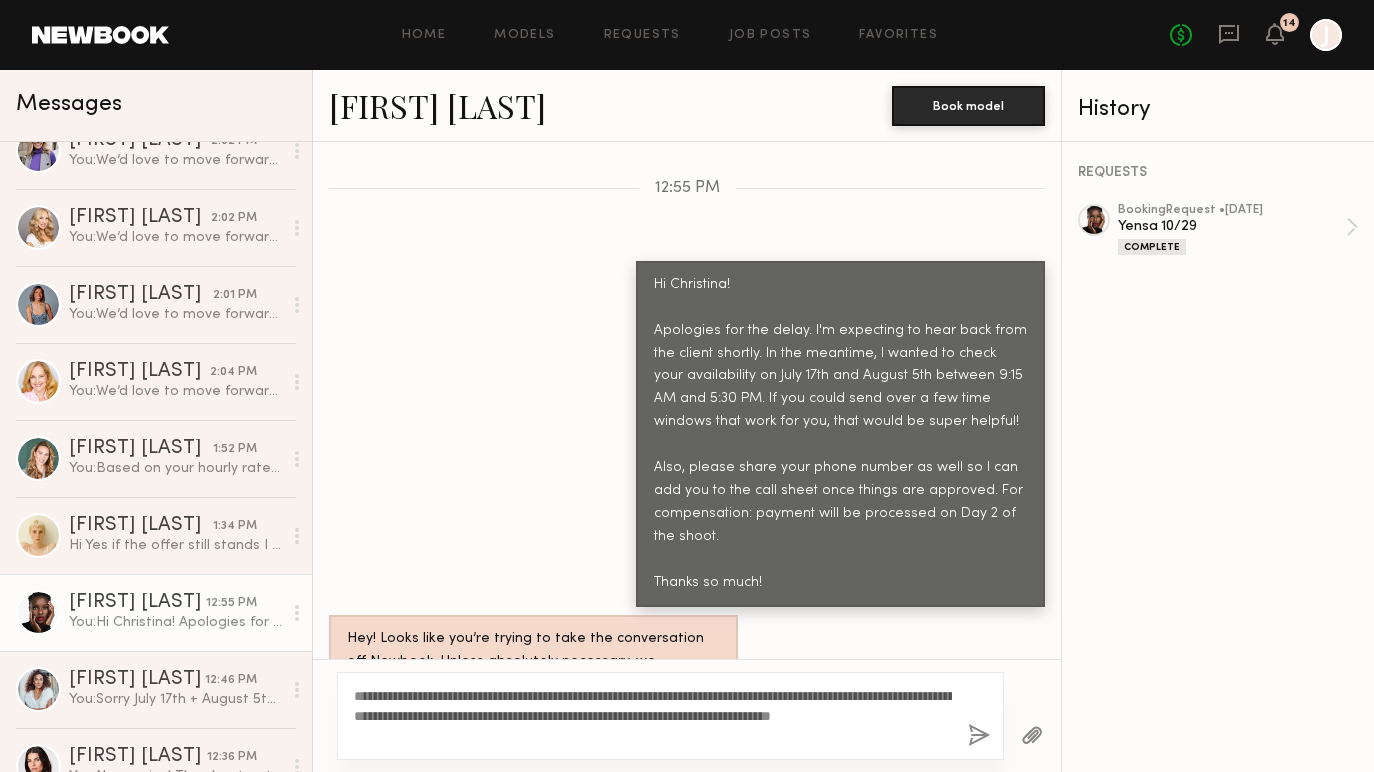 type on "**********" 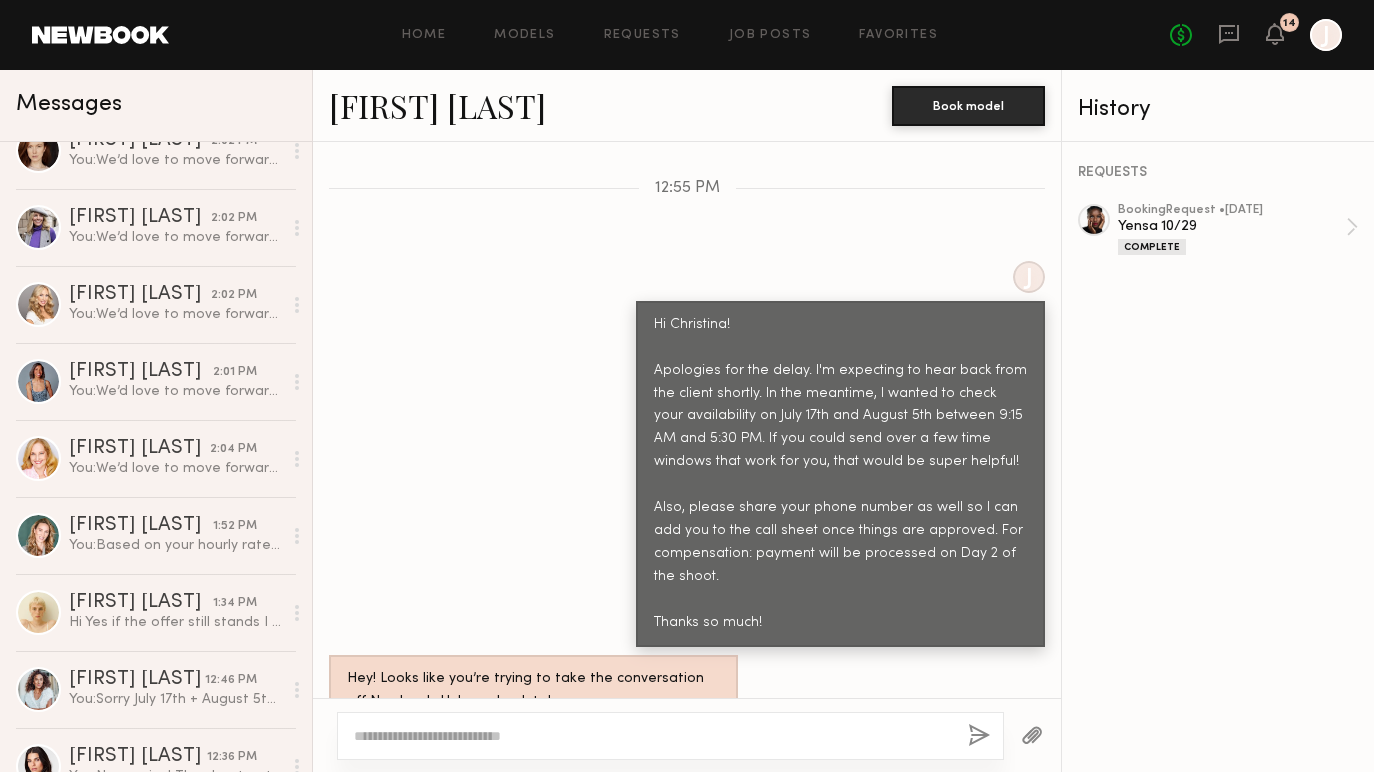 scroll, scrollTop: 2719, scrollLeft: 0, axis: vertical 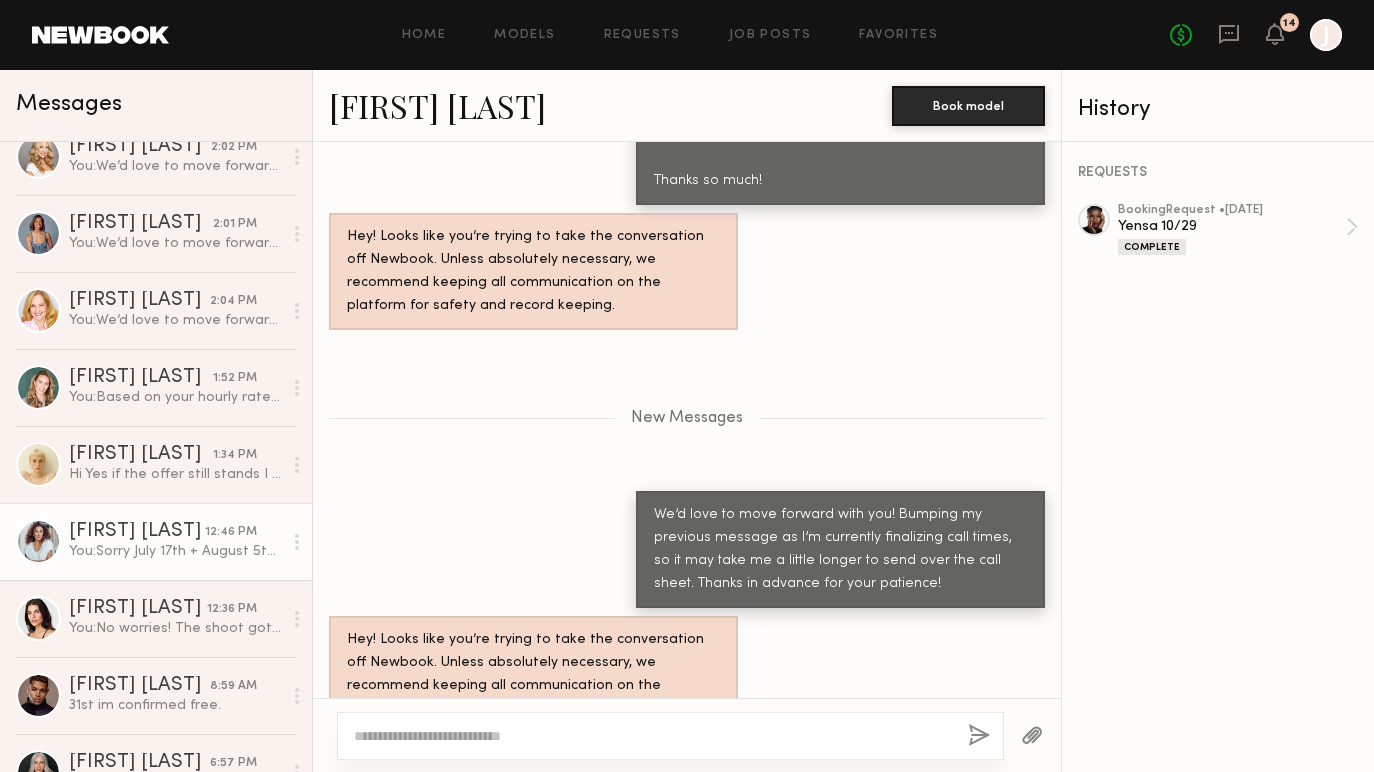 click on "You:  Sorry July 17th + August 5th**" 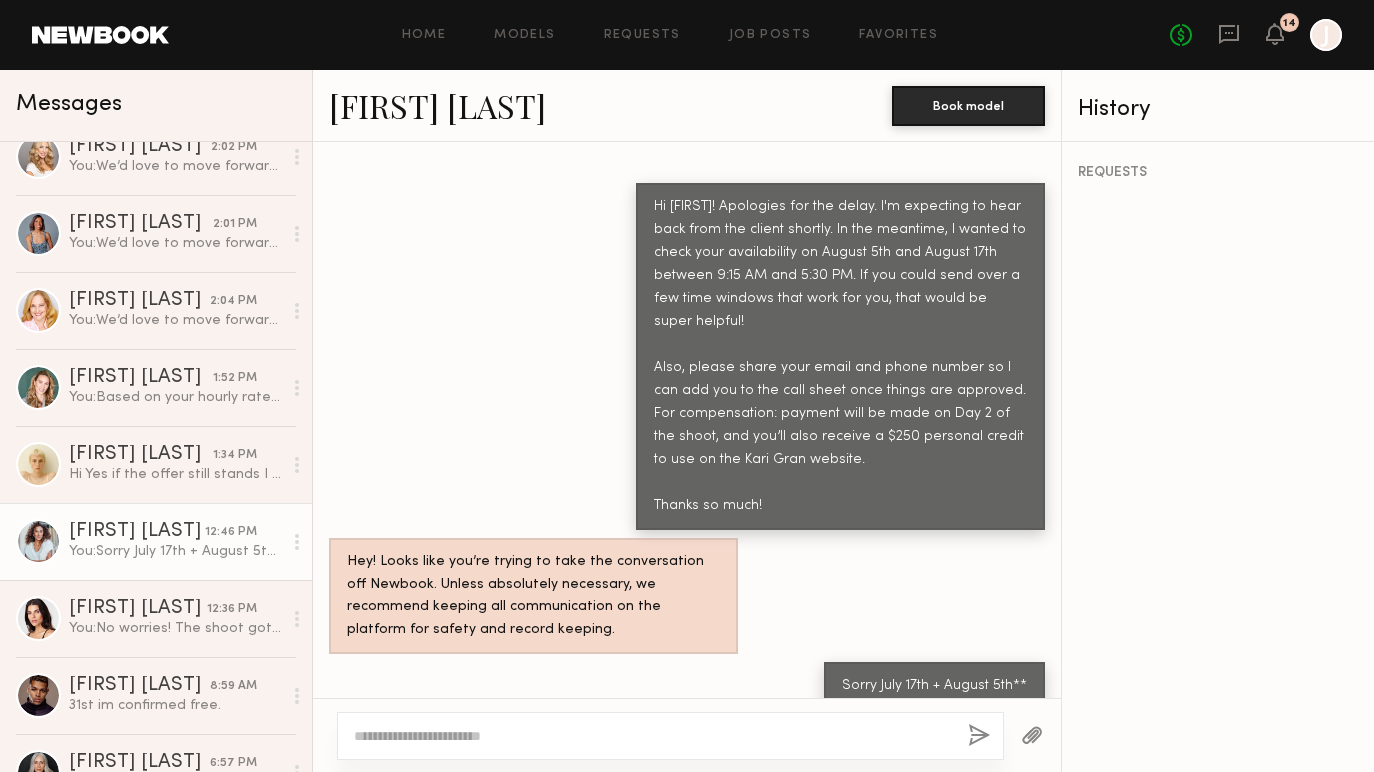 click 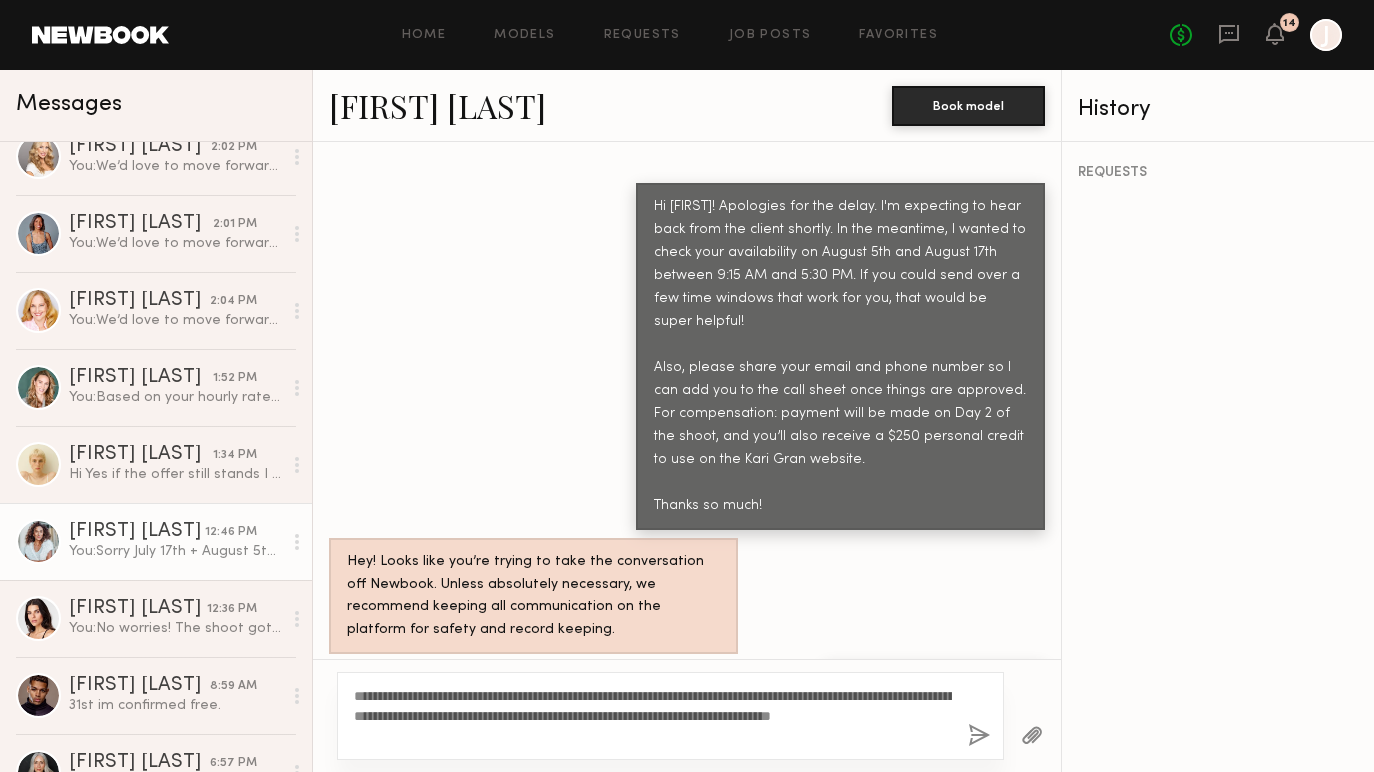 type on "**********" 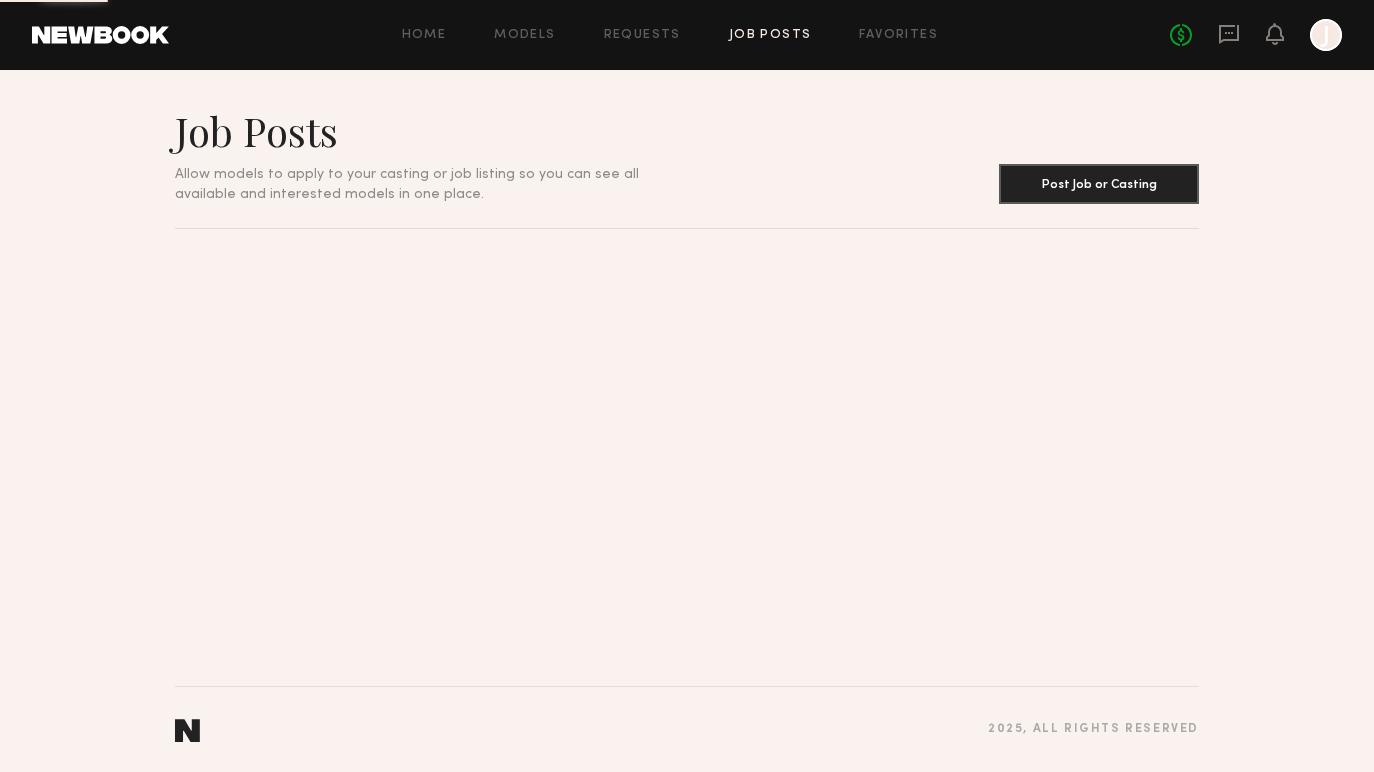 scroll, scrollTop: 0, scrollLeft: 0, axis: both 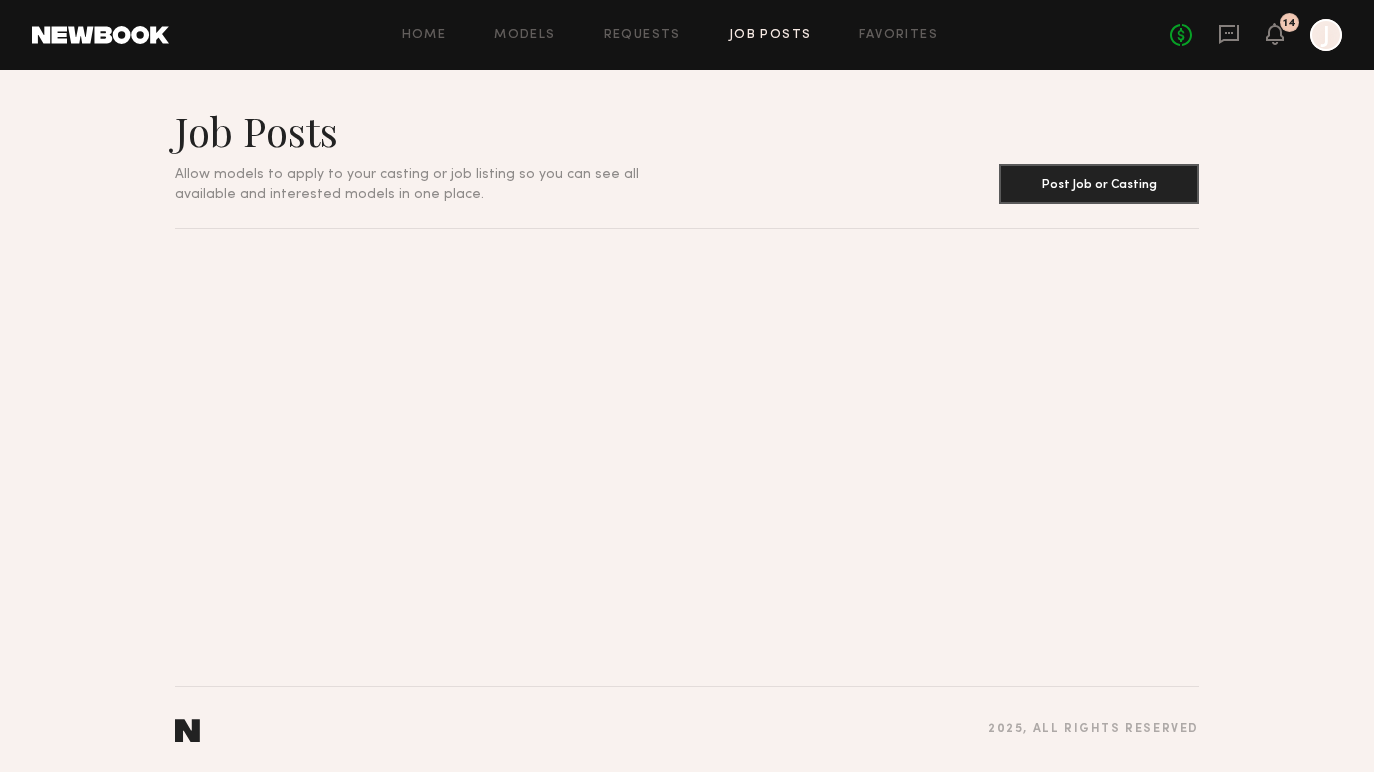 click 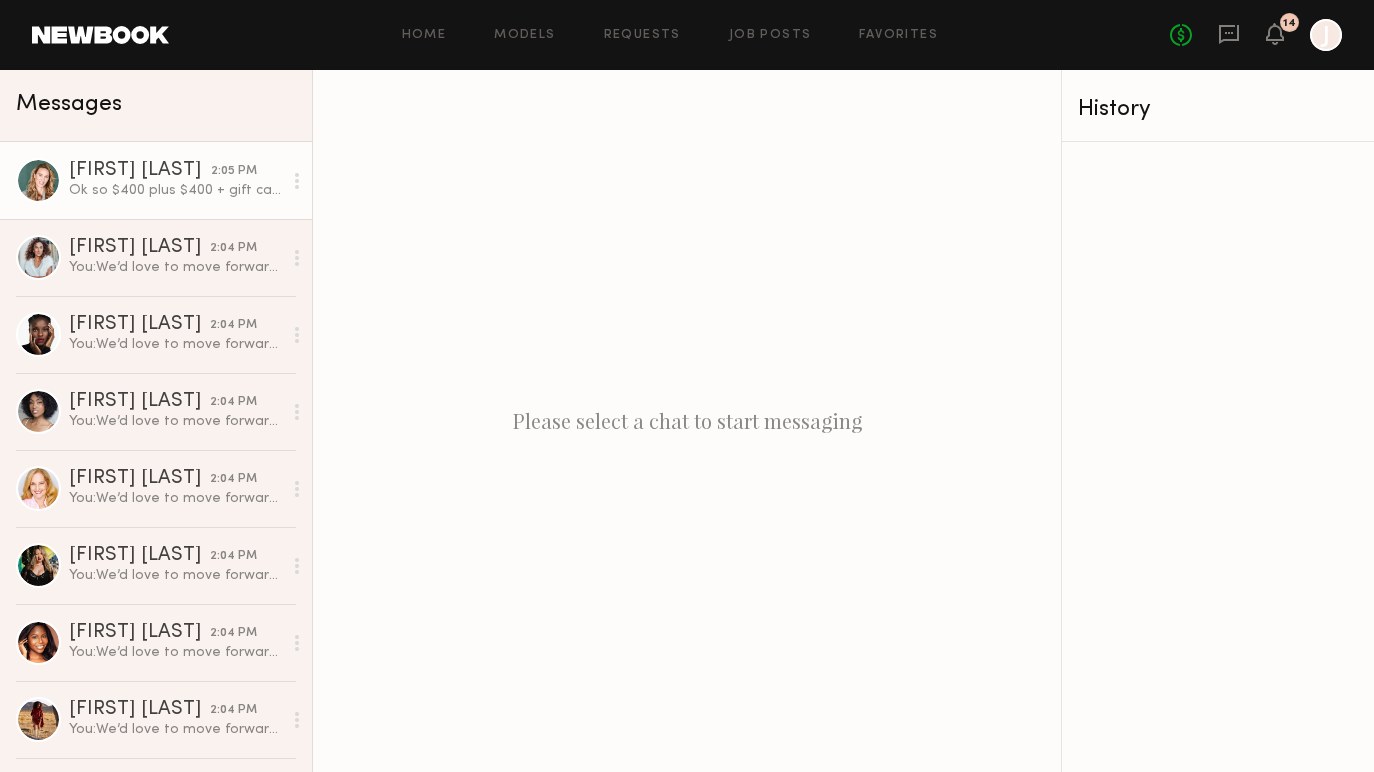 click on "Ok so $400 plus $400 + gift card and product ?
Yes I would be happy with that
Thanks
[FIRST]" 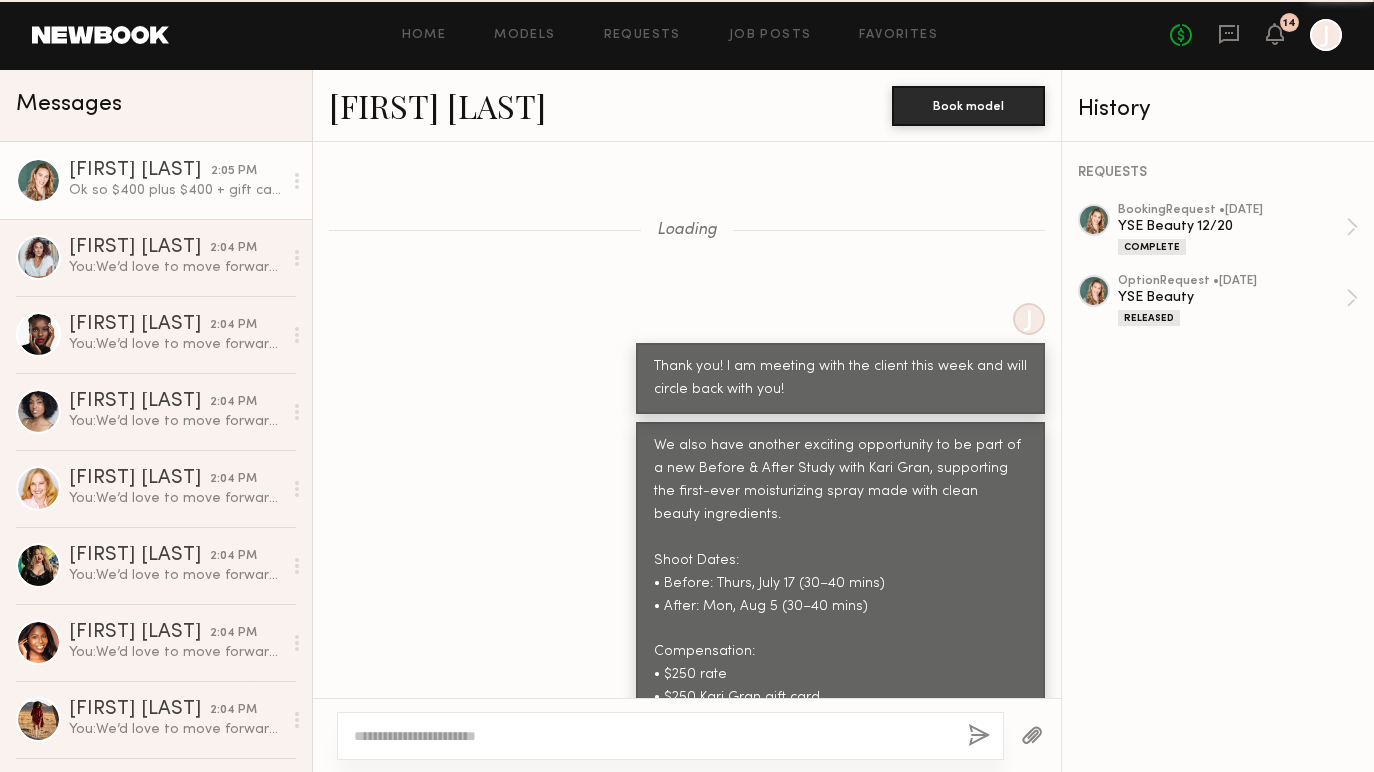 scroll, scrollTop: 2245, scrollLeft: 0, axis: vertical 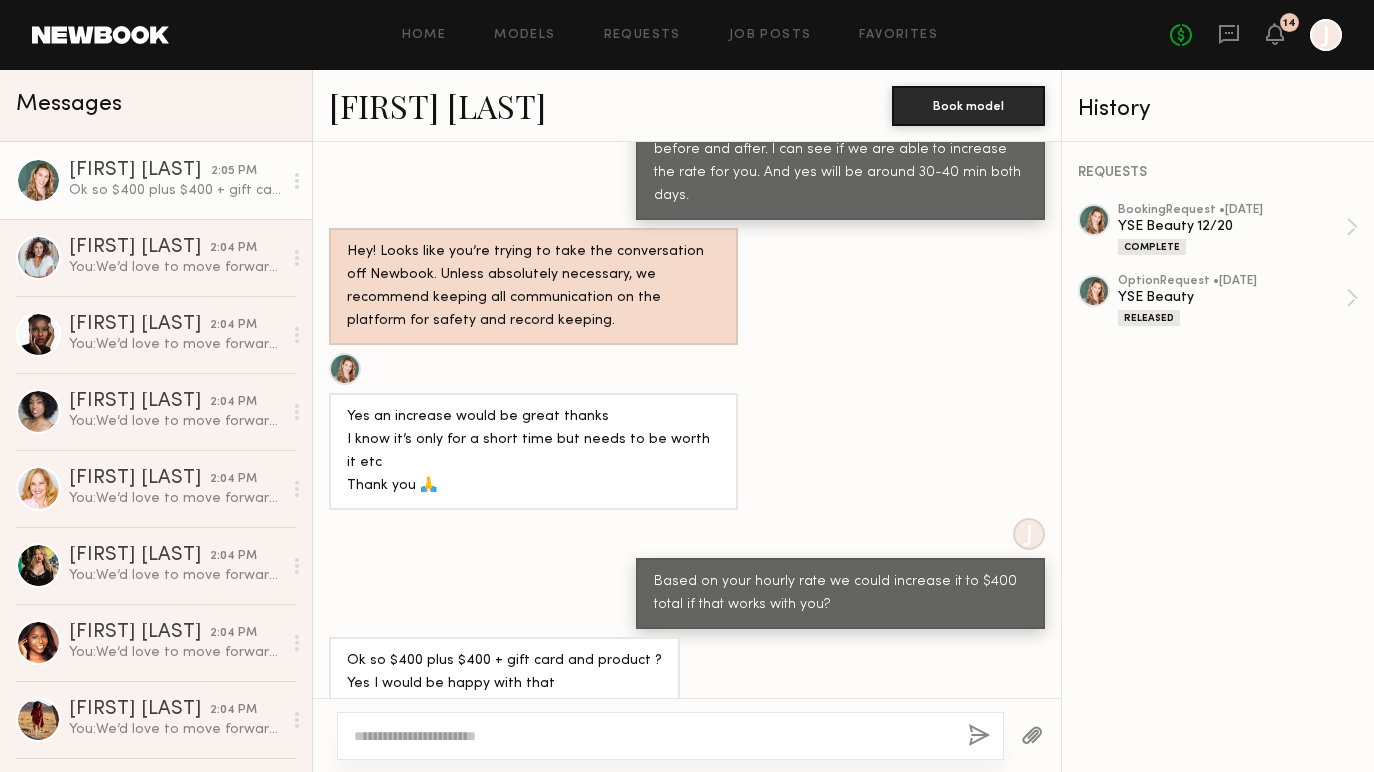 click 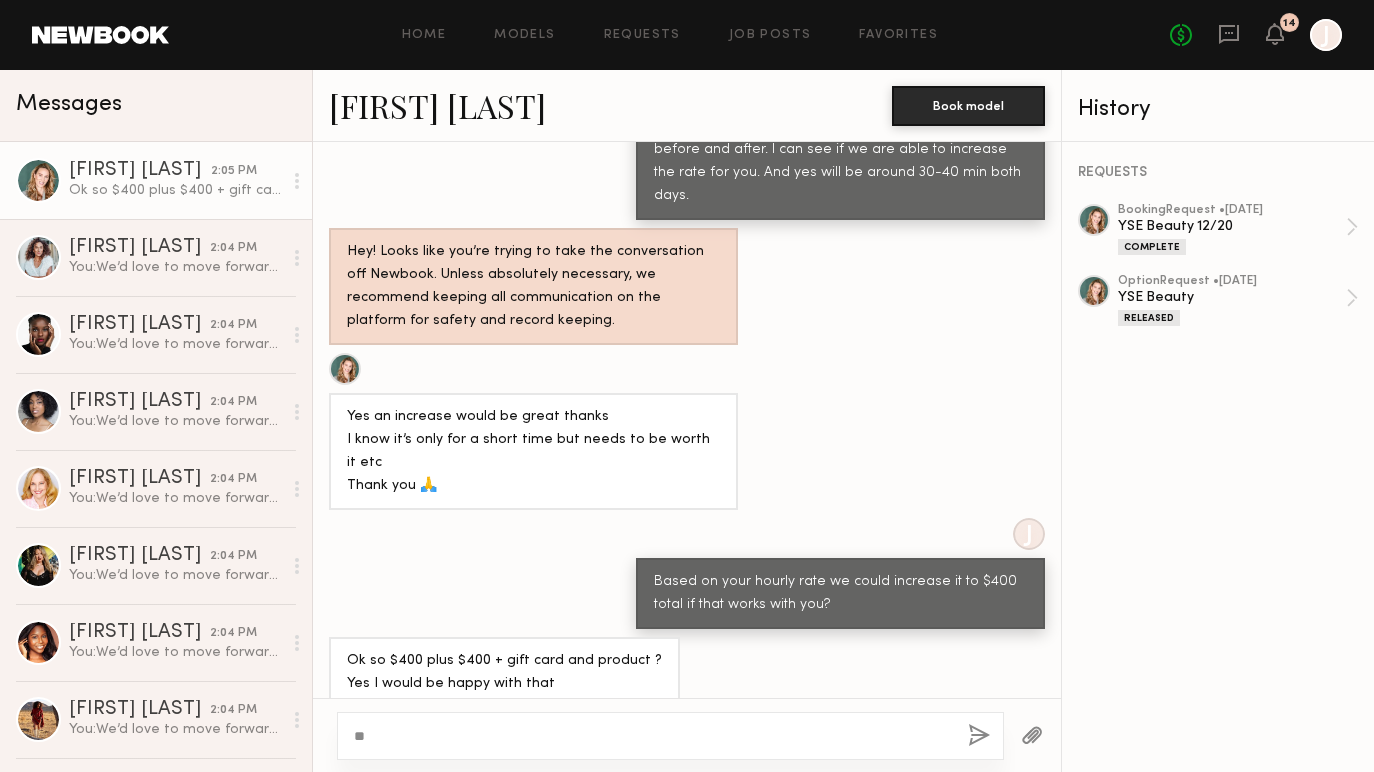 type on "*" 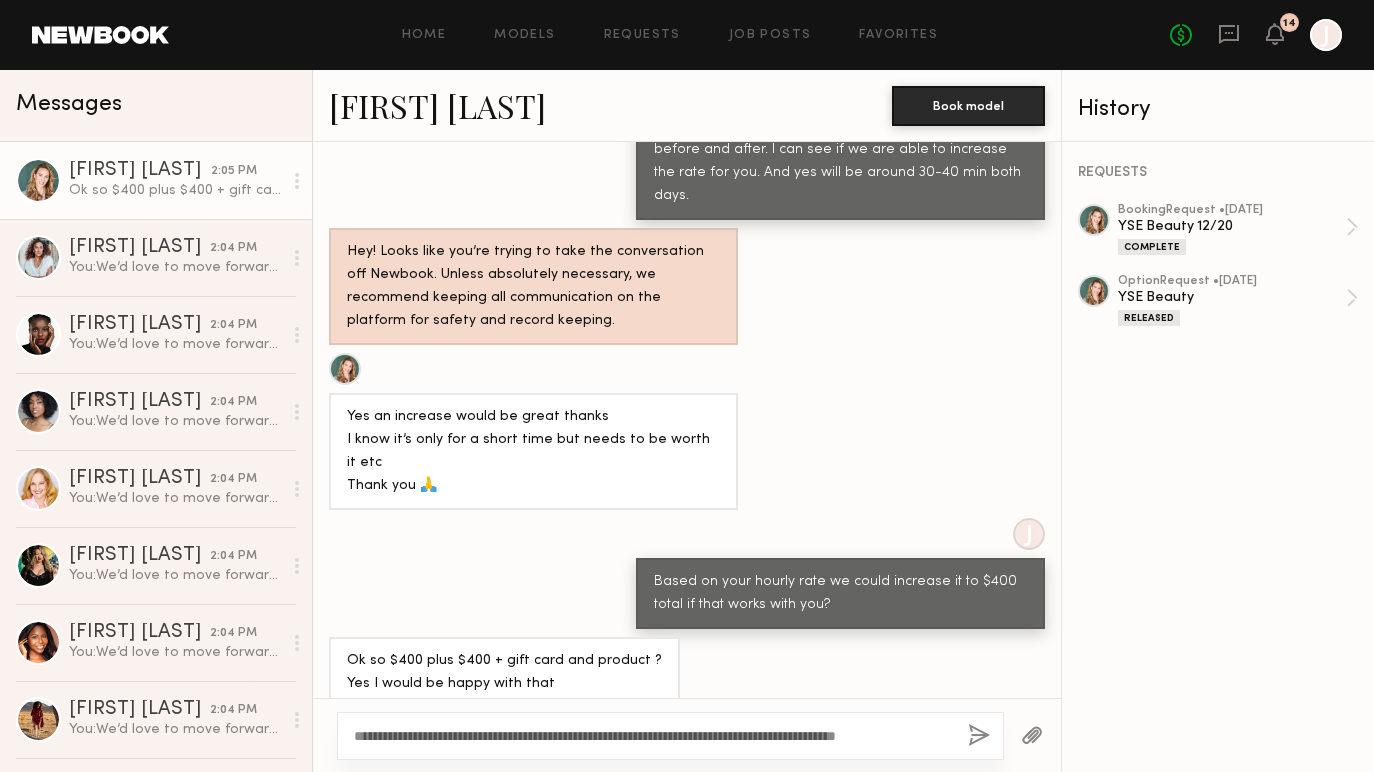 scroll, scrollTop: 2246, scrollLeft: 0, axis: vertical 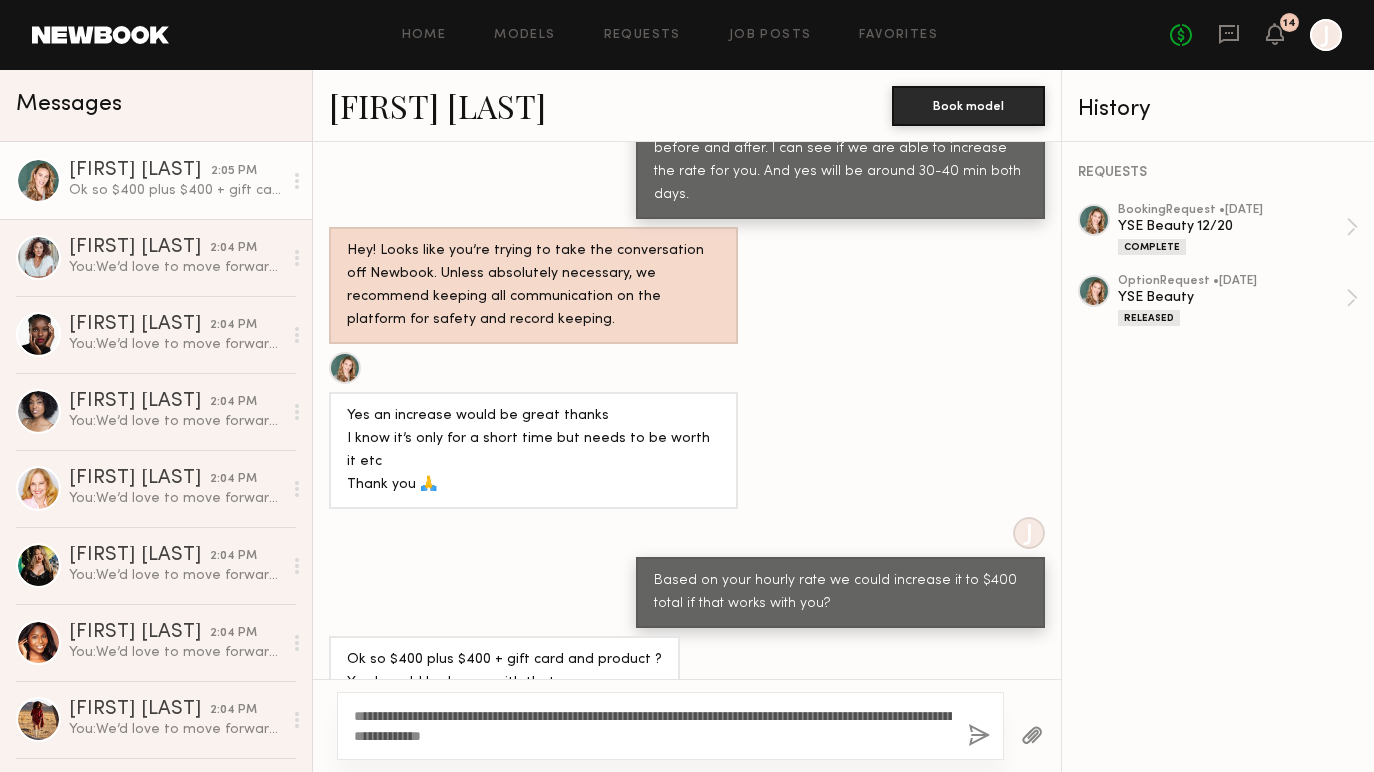 click on "**********" 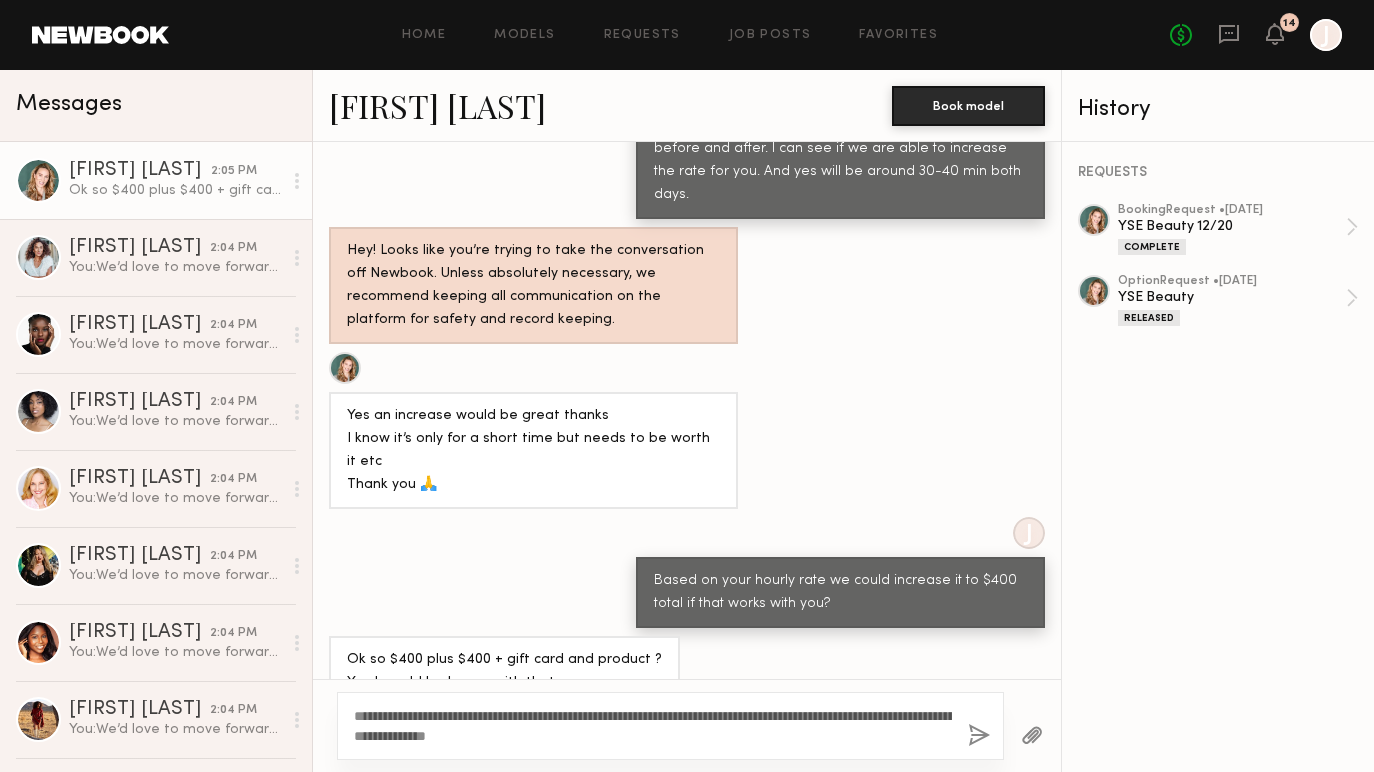 click on "**********" 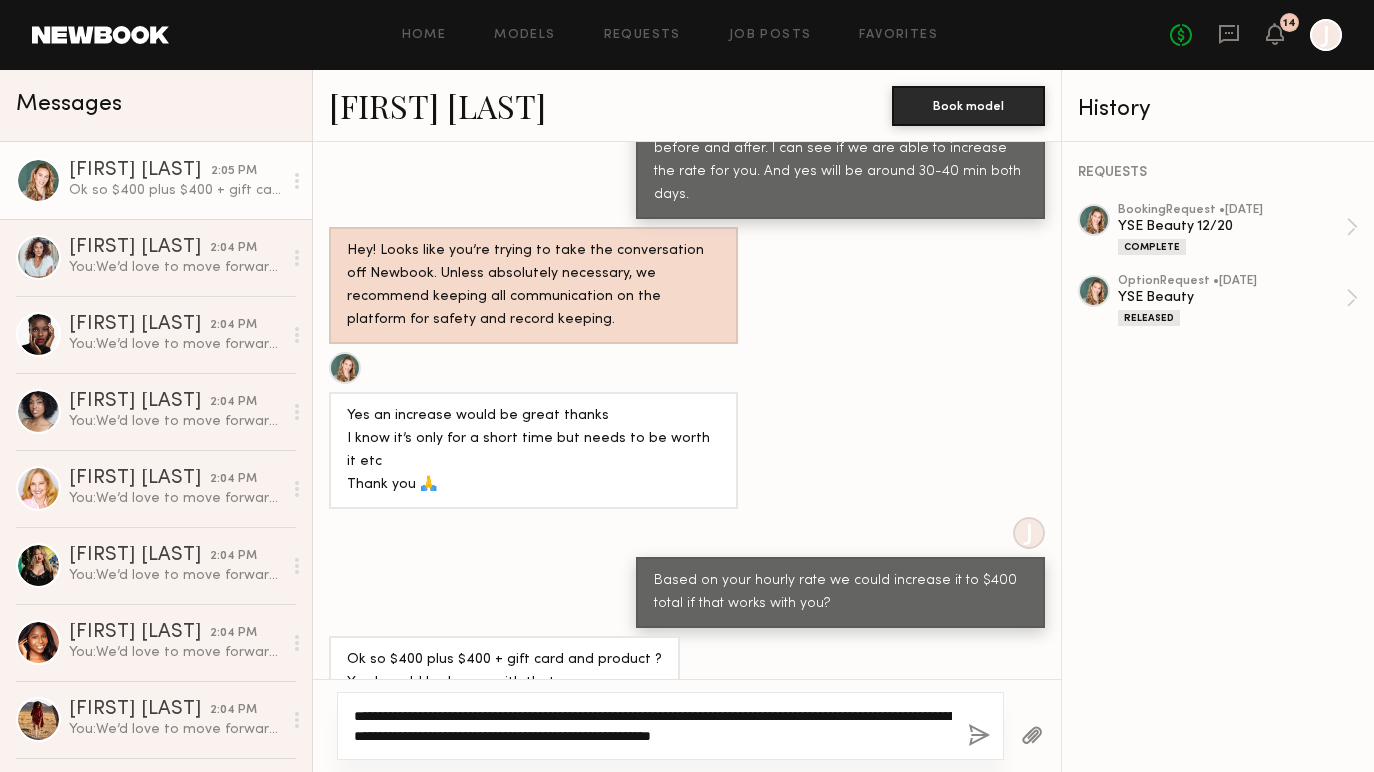 scroll, scrollTop: 2263, scrollLeft: 0, axis: vertical 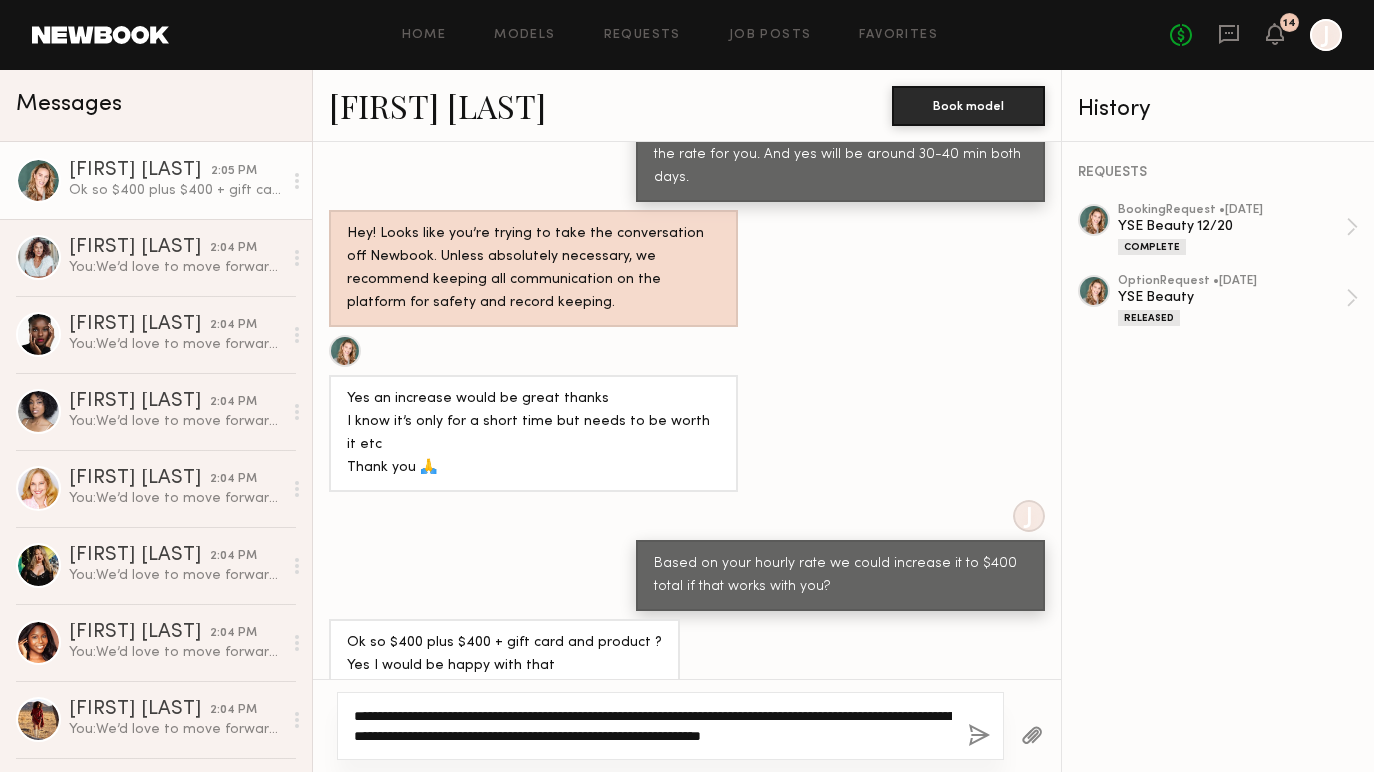 drag, startPoint x: 353, startPoint y: 715, endPoint x: 958, endPoint y: 729, distance: 605.162 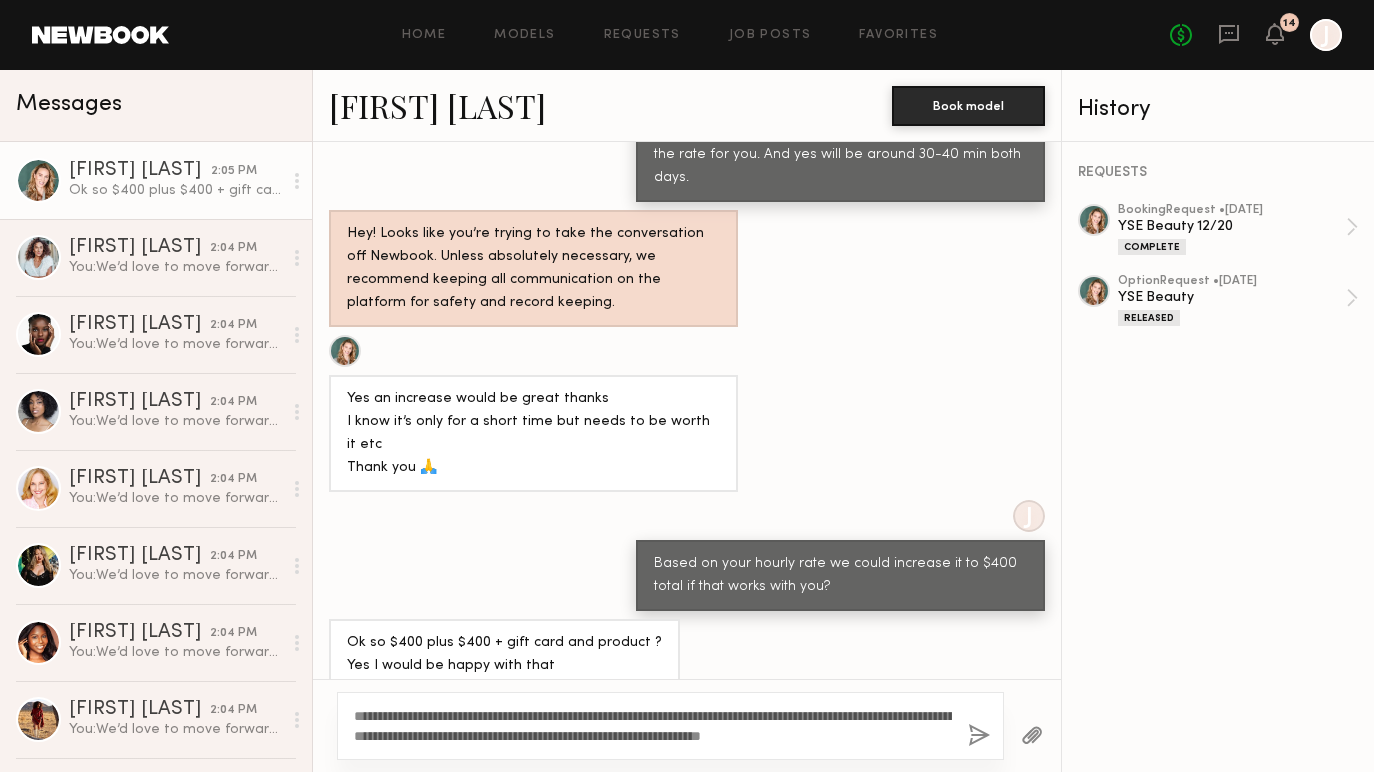 click on "[FIRST] [LAST]" 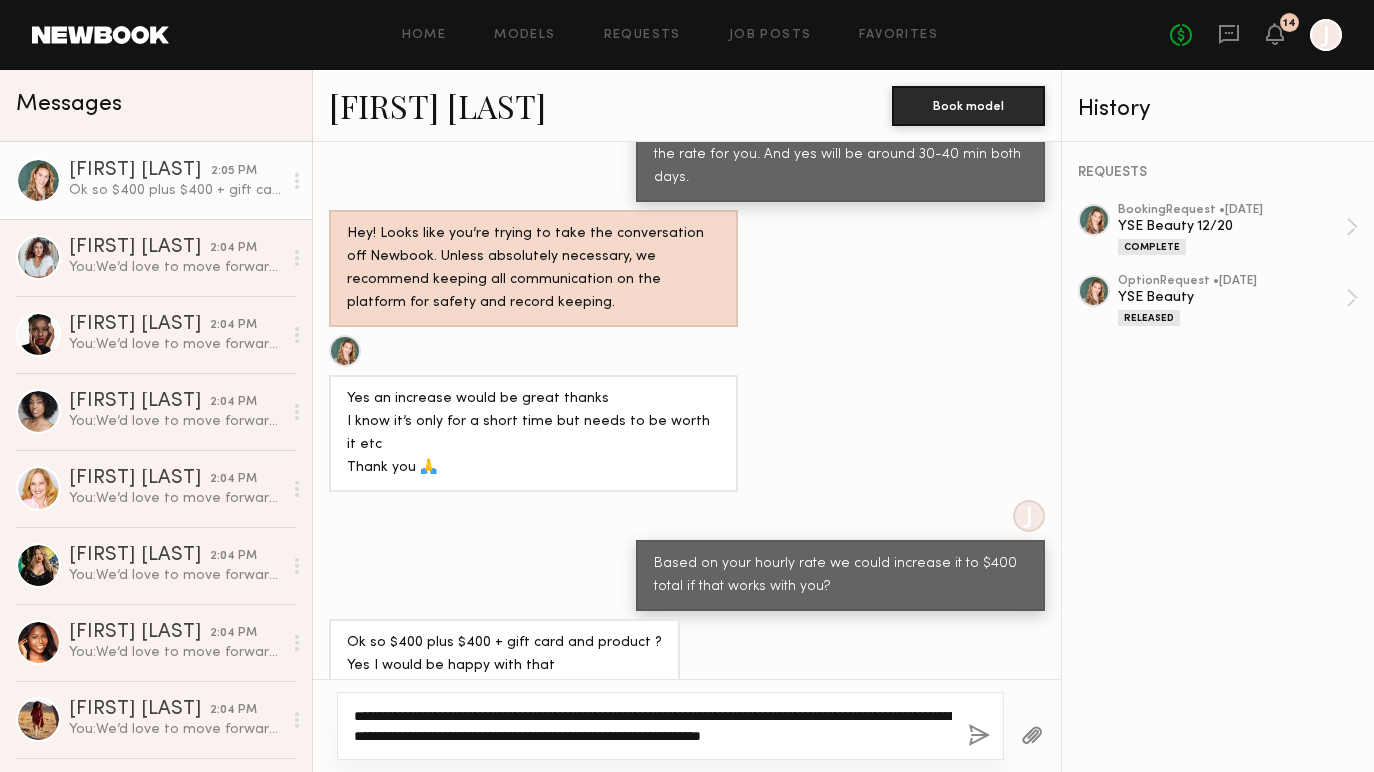 click on "**********" 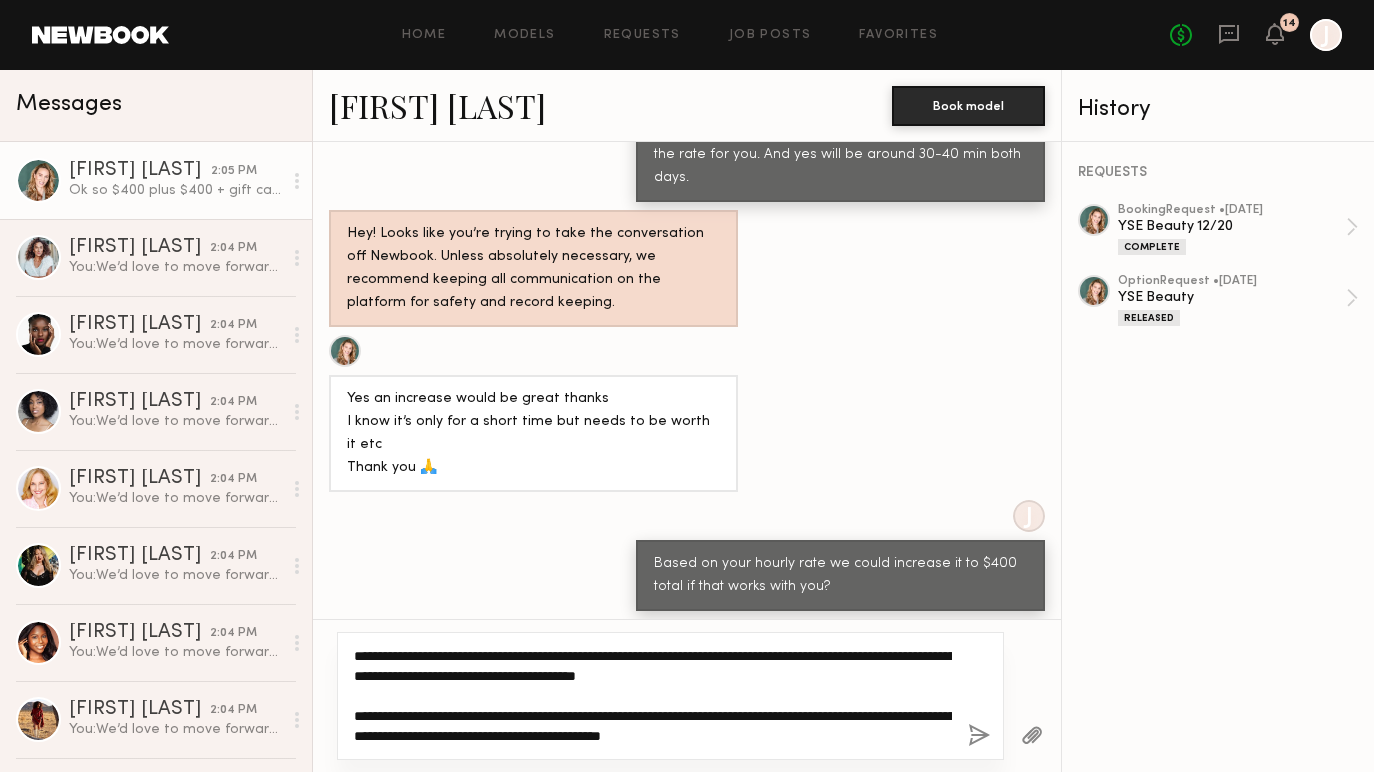 click on "**********" 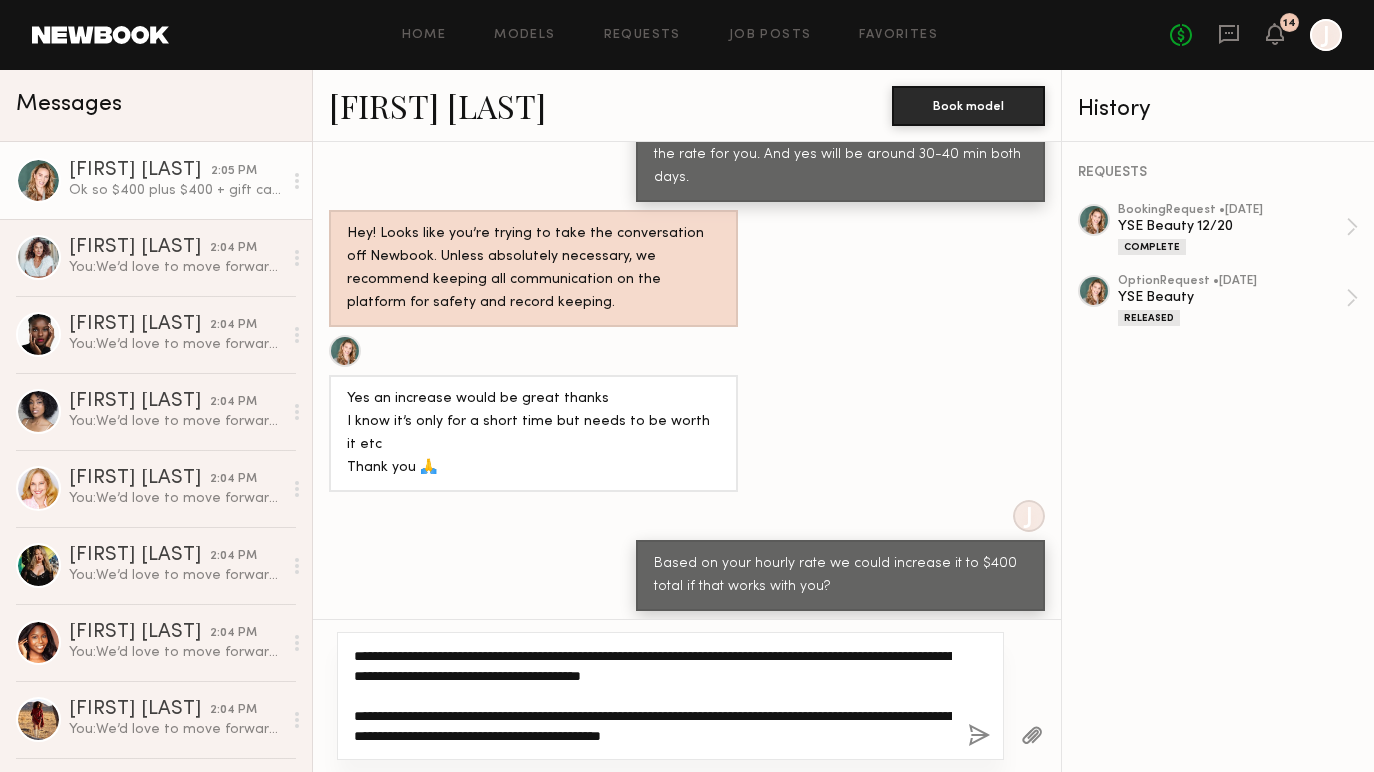 drag, startPoint x: 547, startPoint y: 717, endPoint x: 346, endPoint y: 718, distance: 201.00249 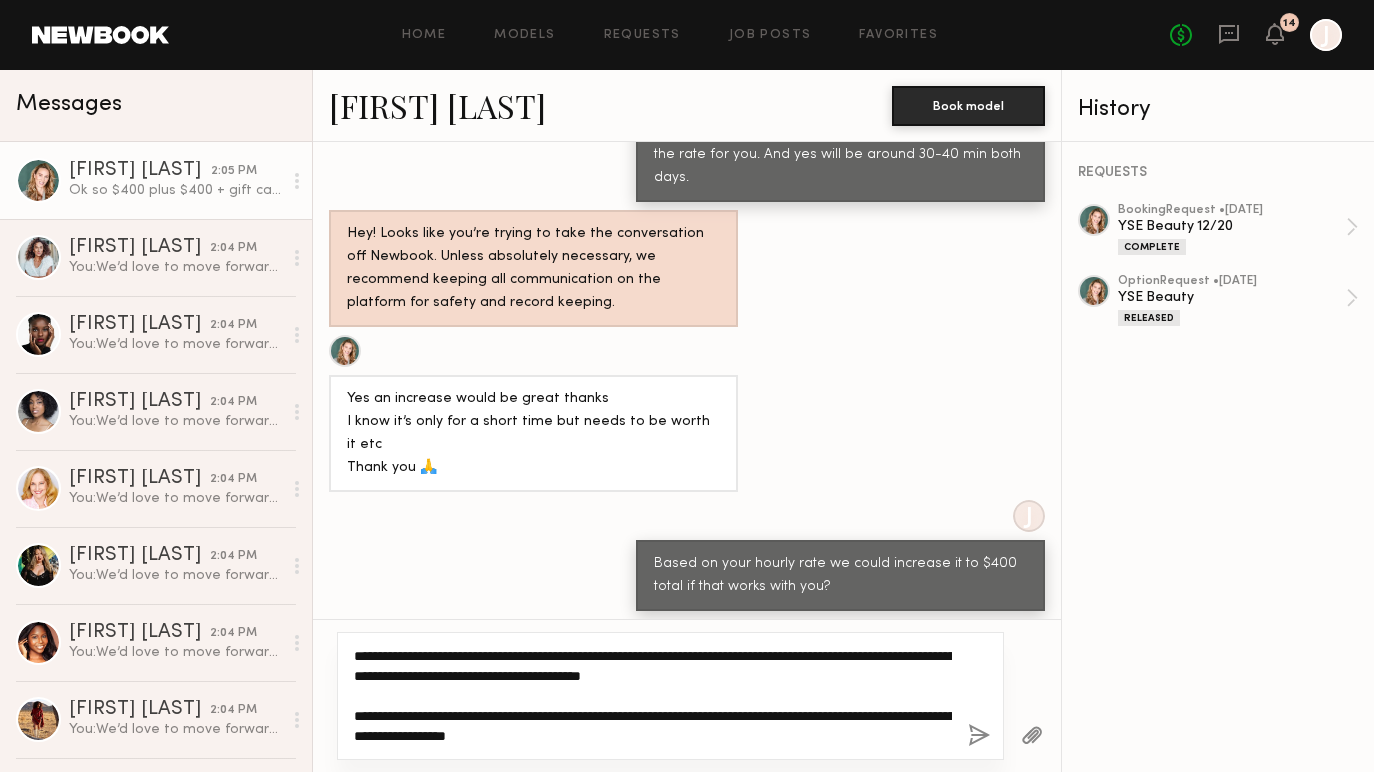 click on "**********" 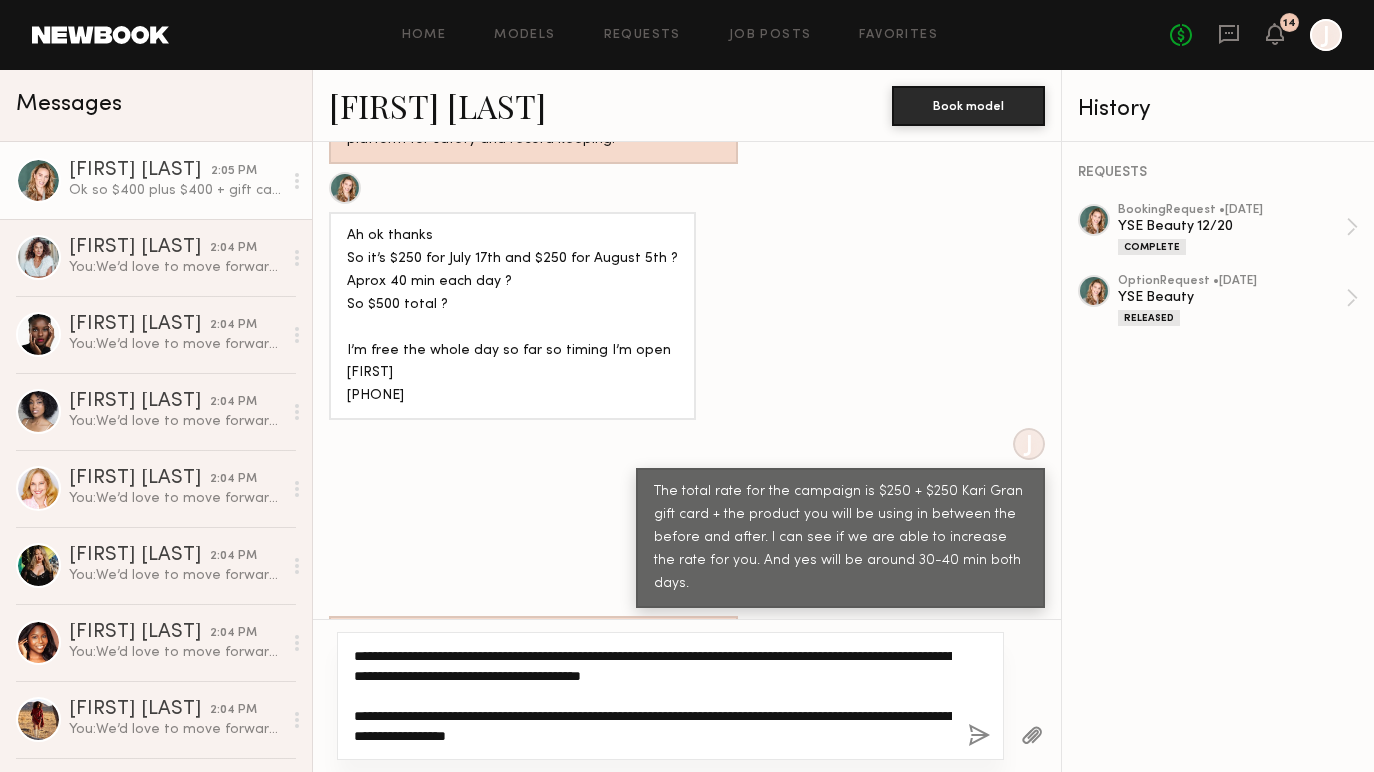 scroll, scrollTop: 2323, scrollLeft: 0, axis: vertical 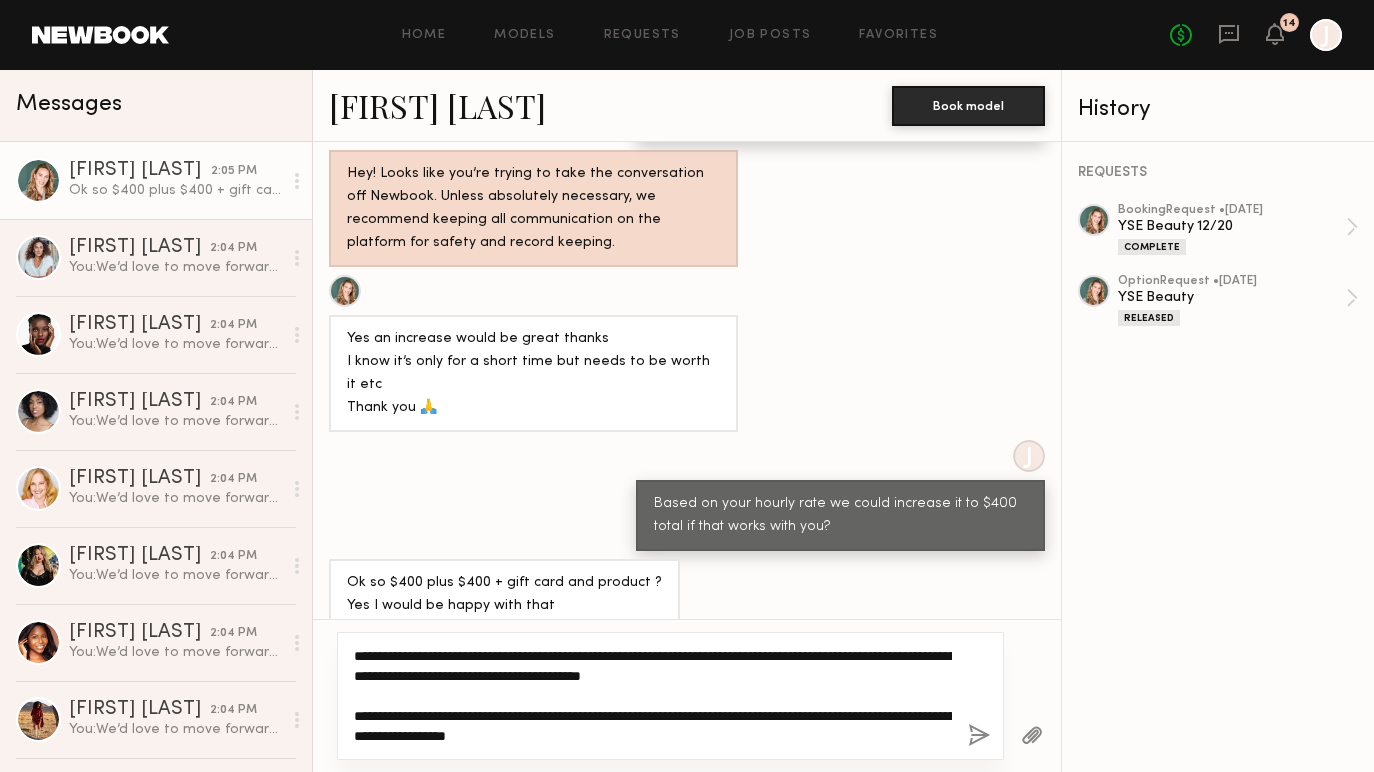 click on "**********" 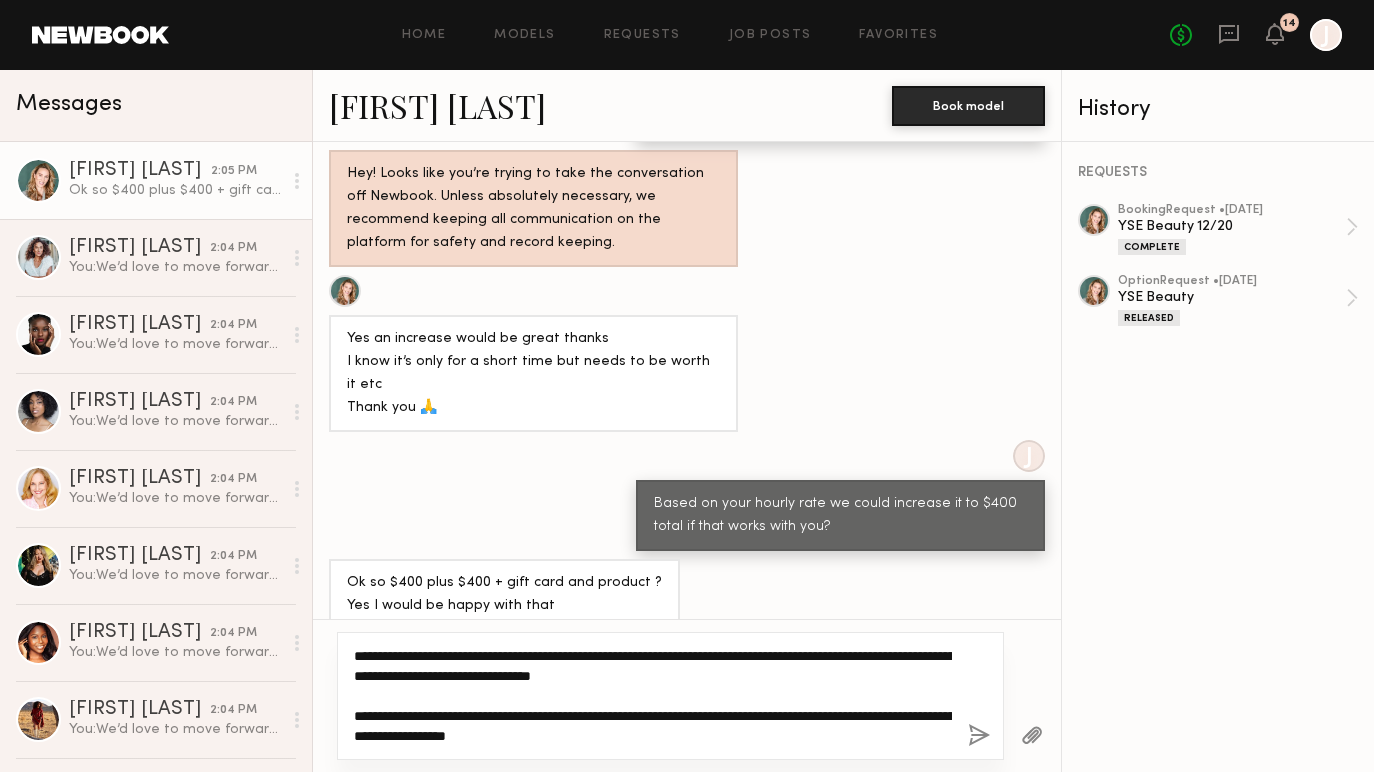 click on "**********" 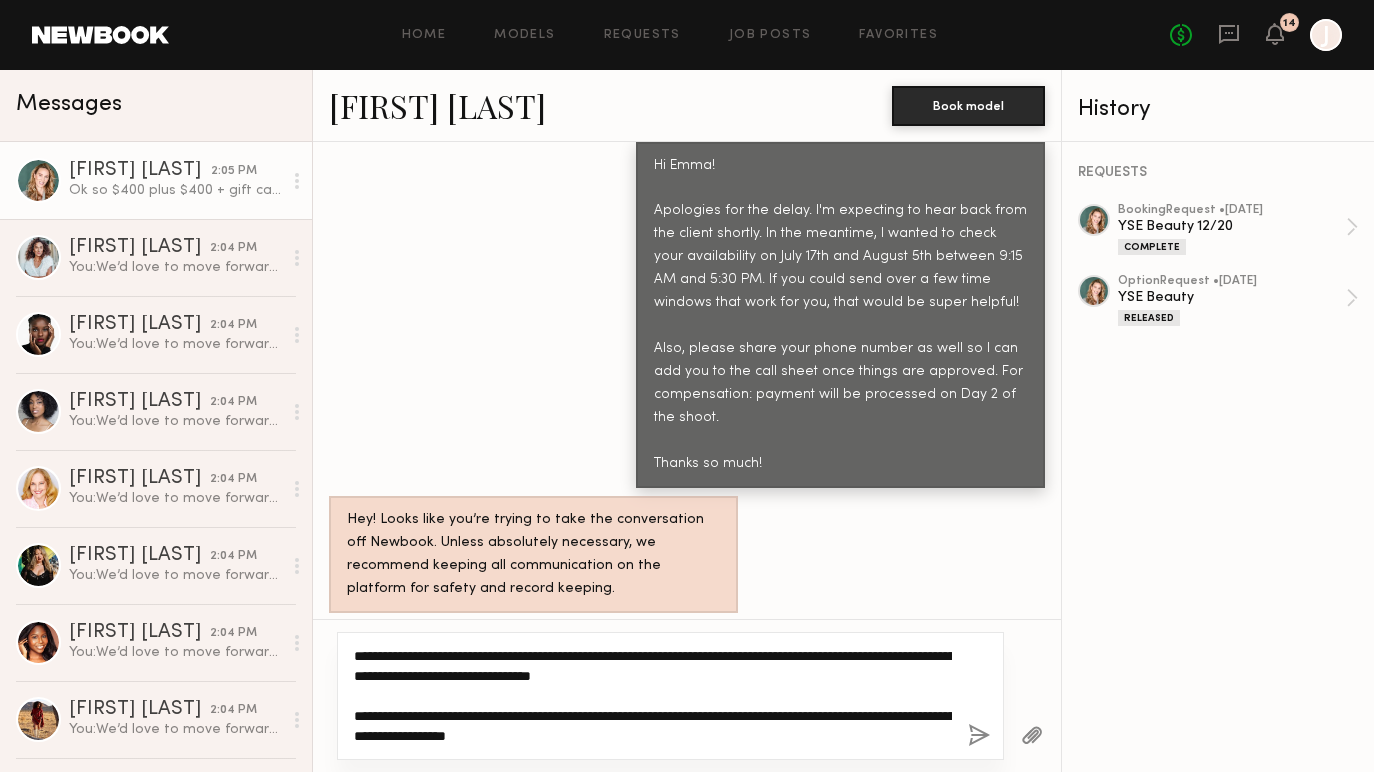 scroll, scrollTop: 5826, scrollLeft: 0, axis: vertical 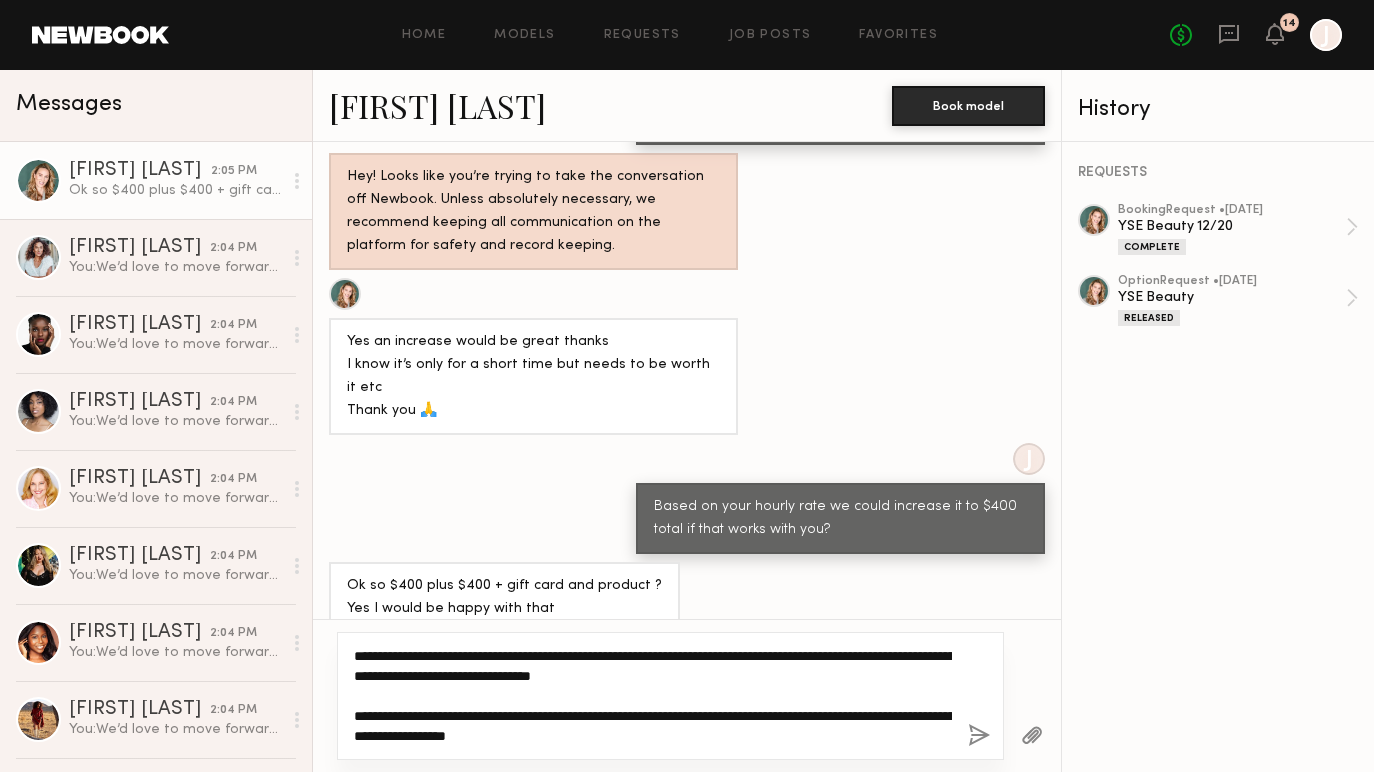 drag, startPoint x: 392, startPoint y: 680, endPoint x: 356, endPoint y: 678, distance: 36.05551 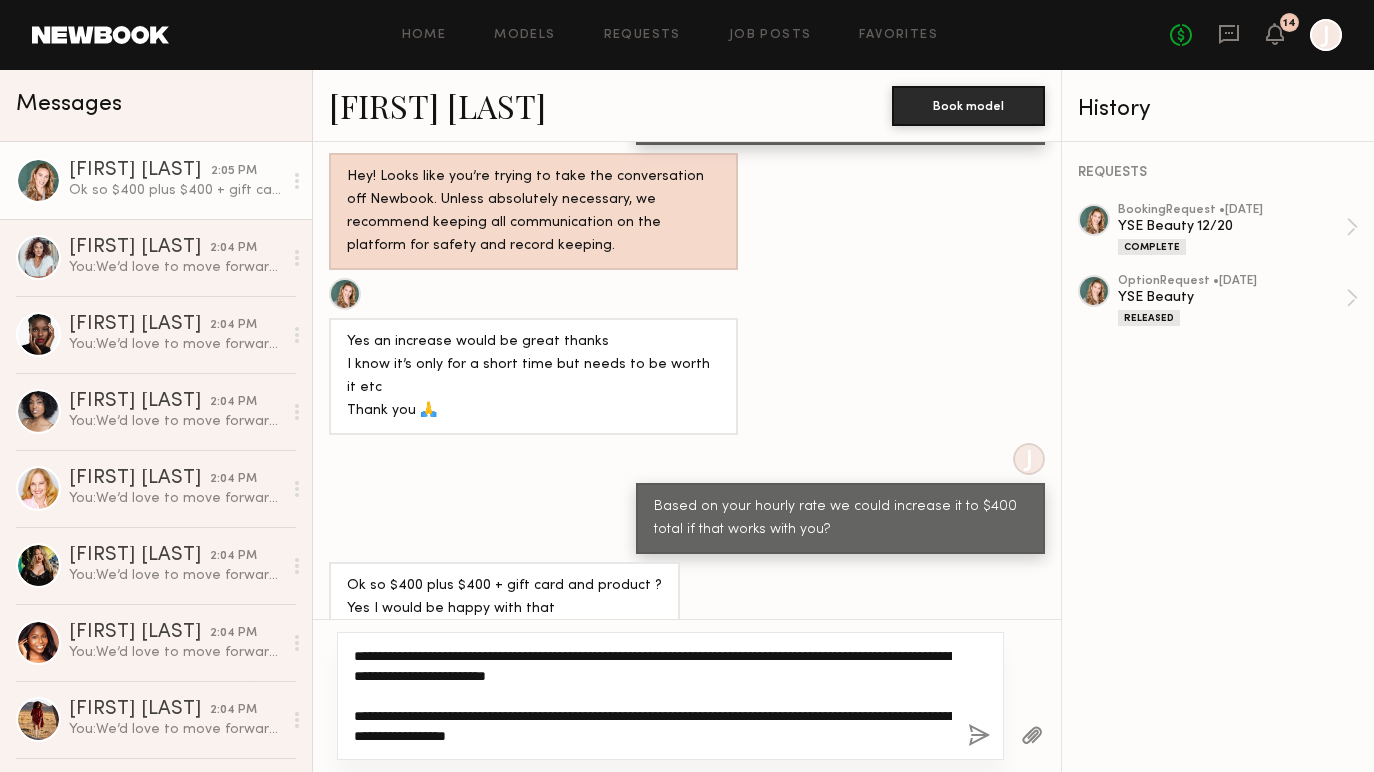 click on "**********" 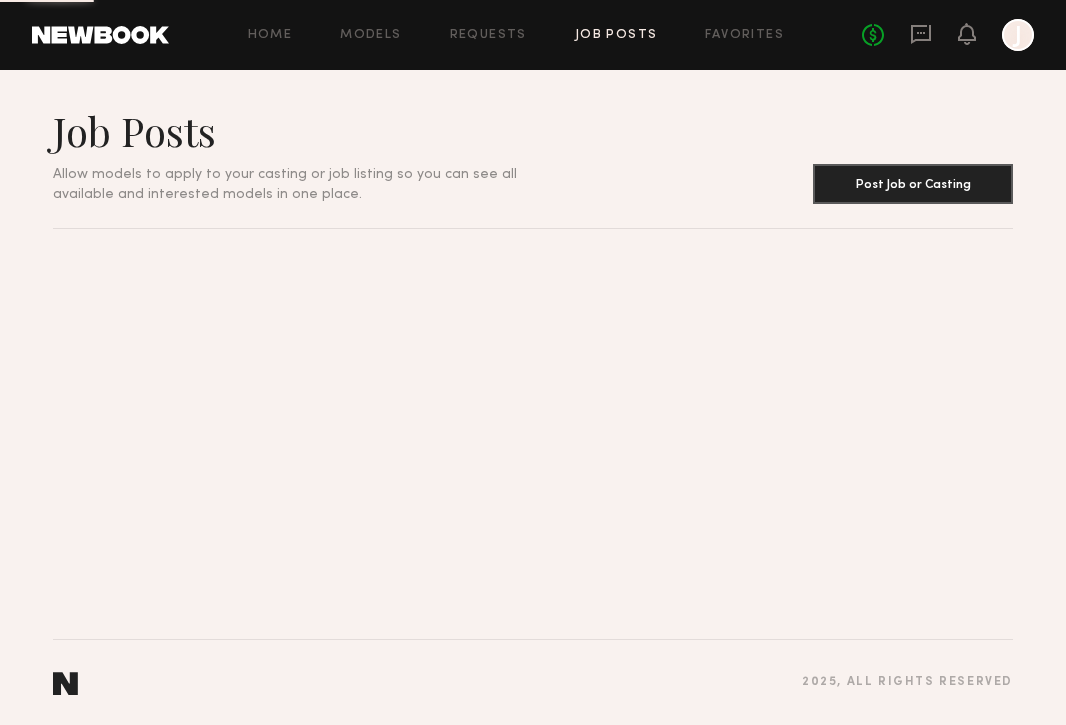 scroll, scrollTop: 0, scrollLeft: 0, axis: both 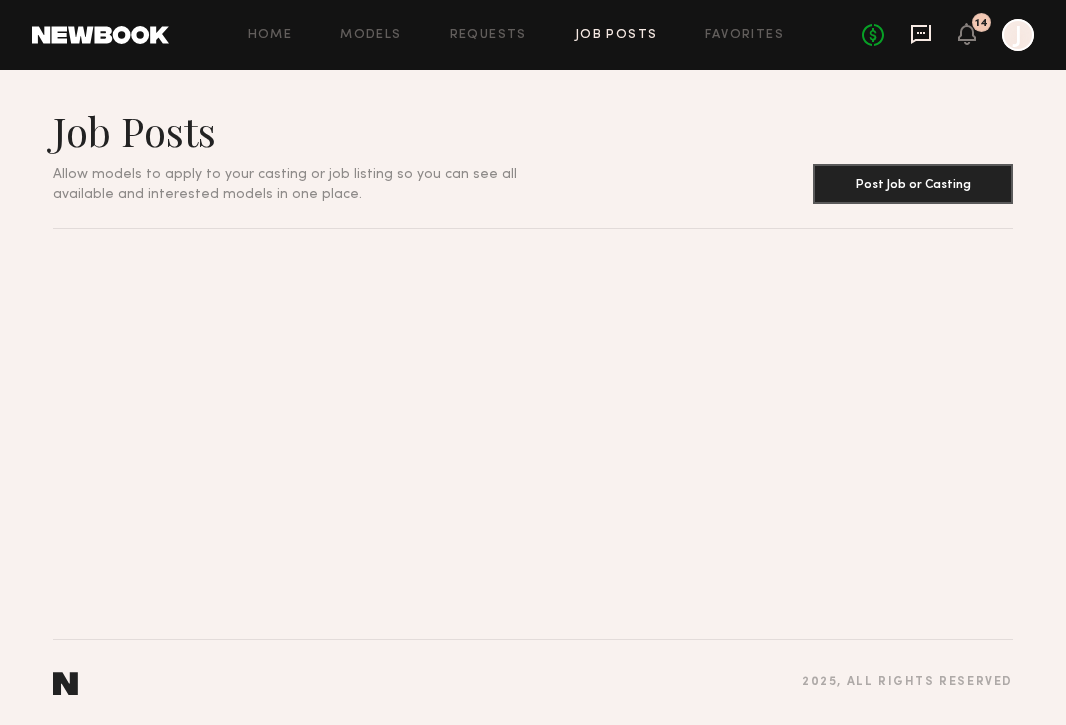 click 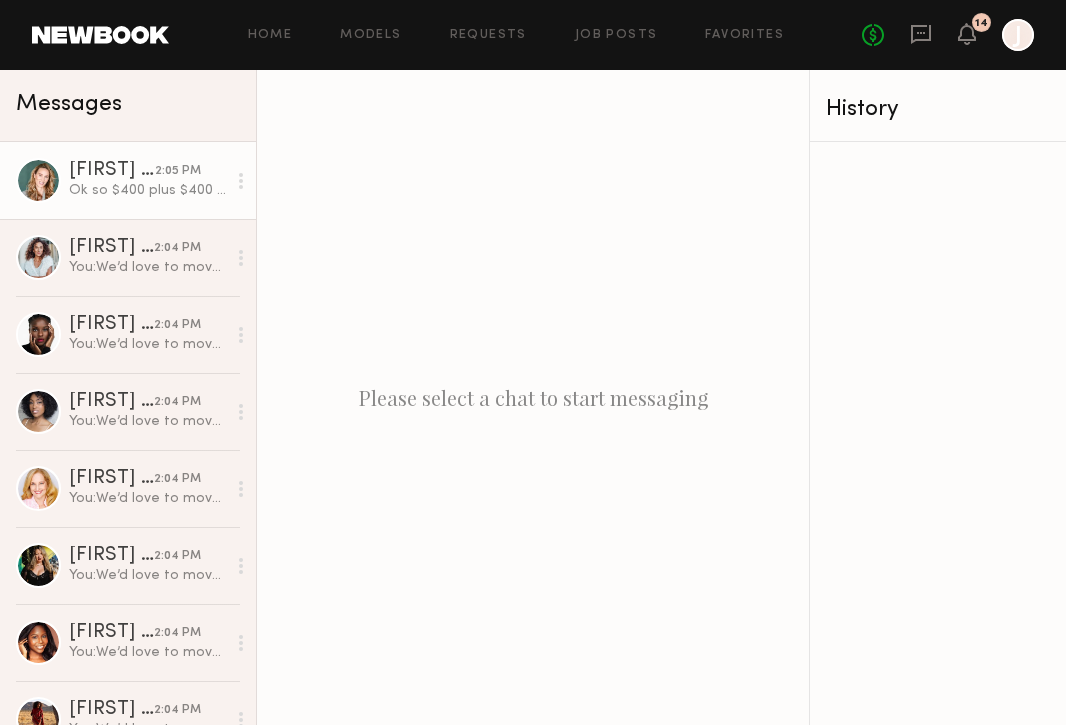 click on "Ok so $400 plus $400 + gift card and product ?
Yes I would be happy with that
Thanks
Emma" 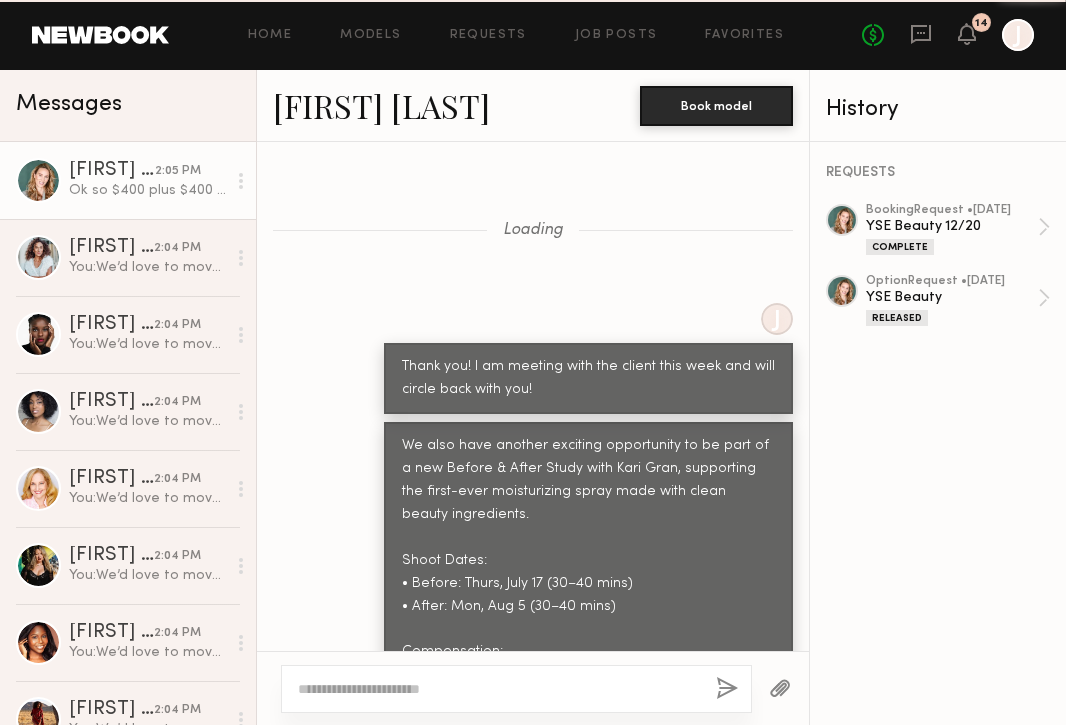 scroll, scrollTop: 2292, scrollLeft: 0, axis: vertical 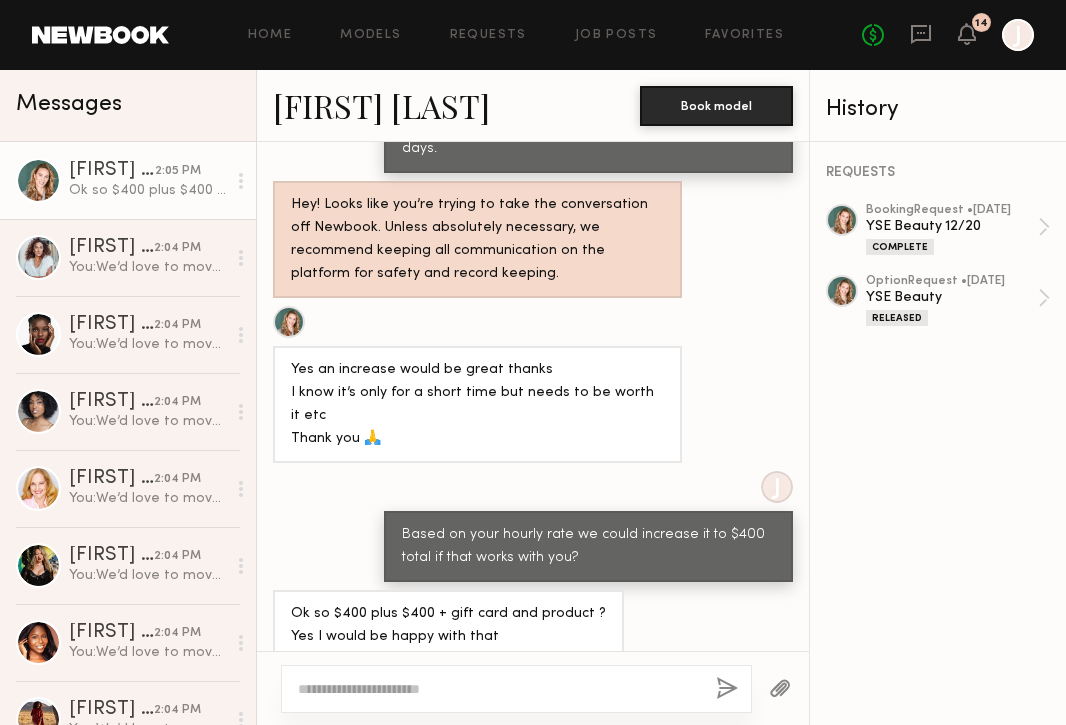 click 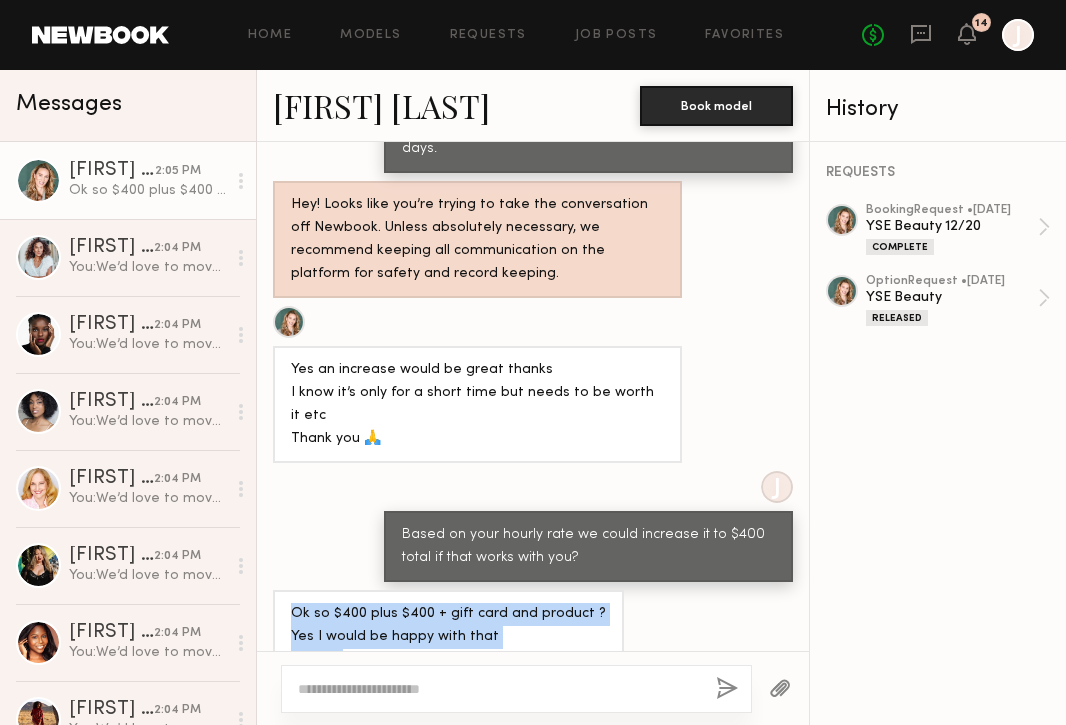 drag, startPoint x: 292, startPoint y: 540, endPoint x: 369, endPoint y: 627, distance: 116.18089 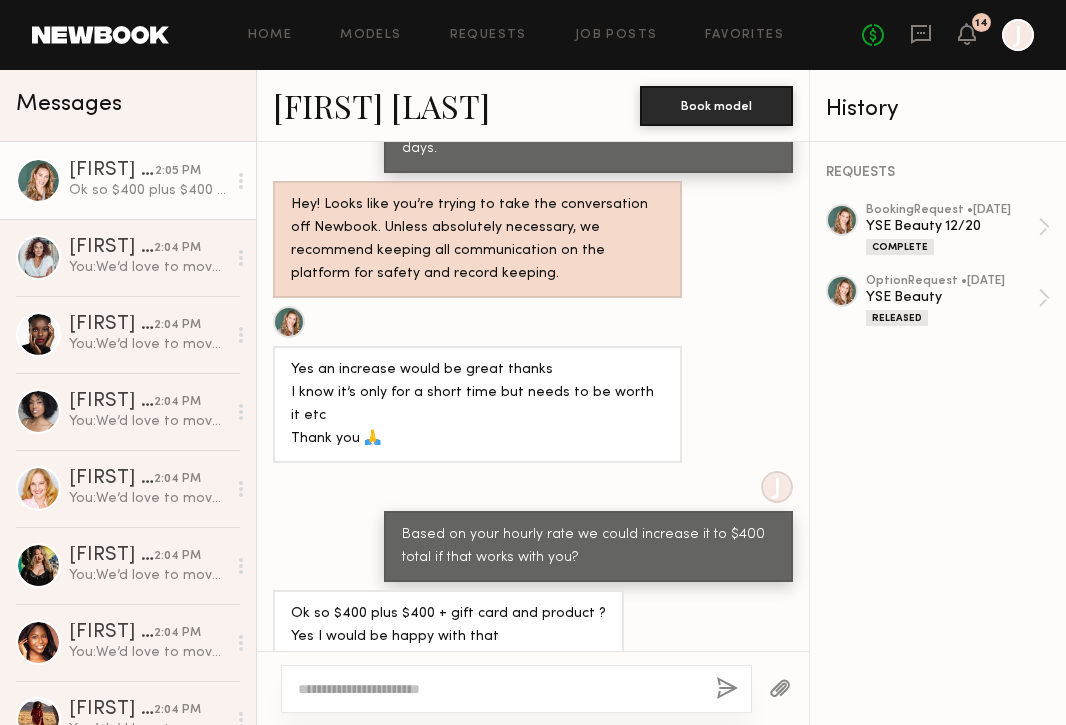 click 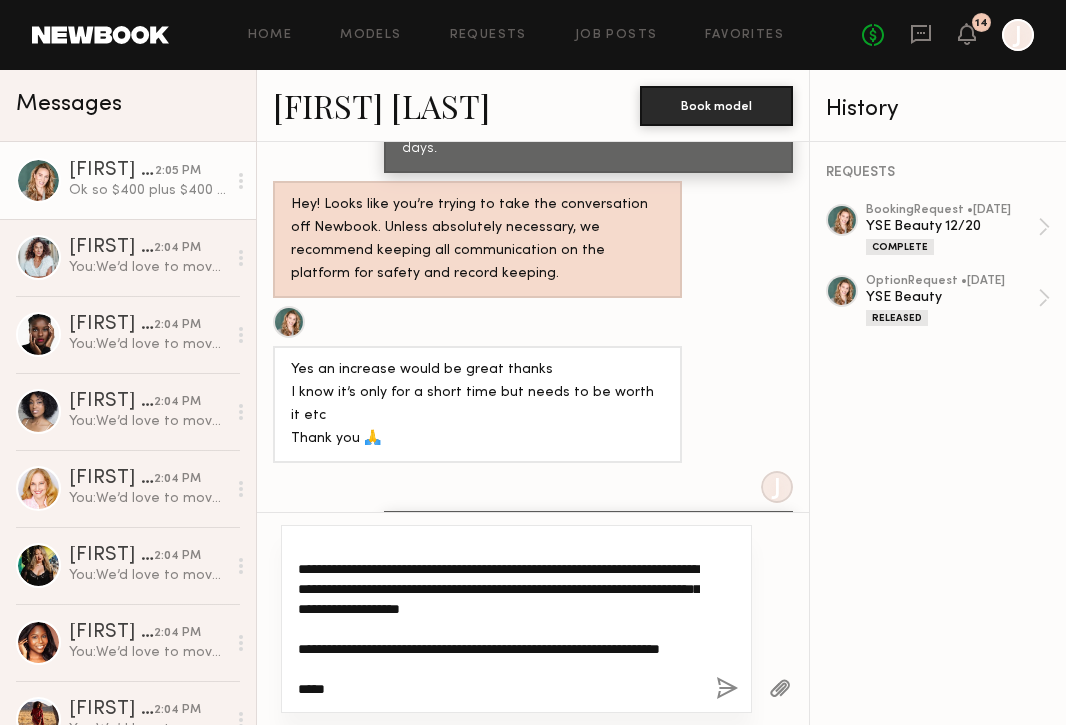 scroll, scrollTop: 0, scrollLeft: 0, axis: both 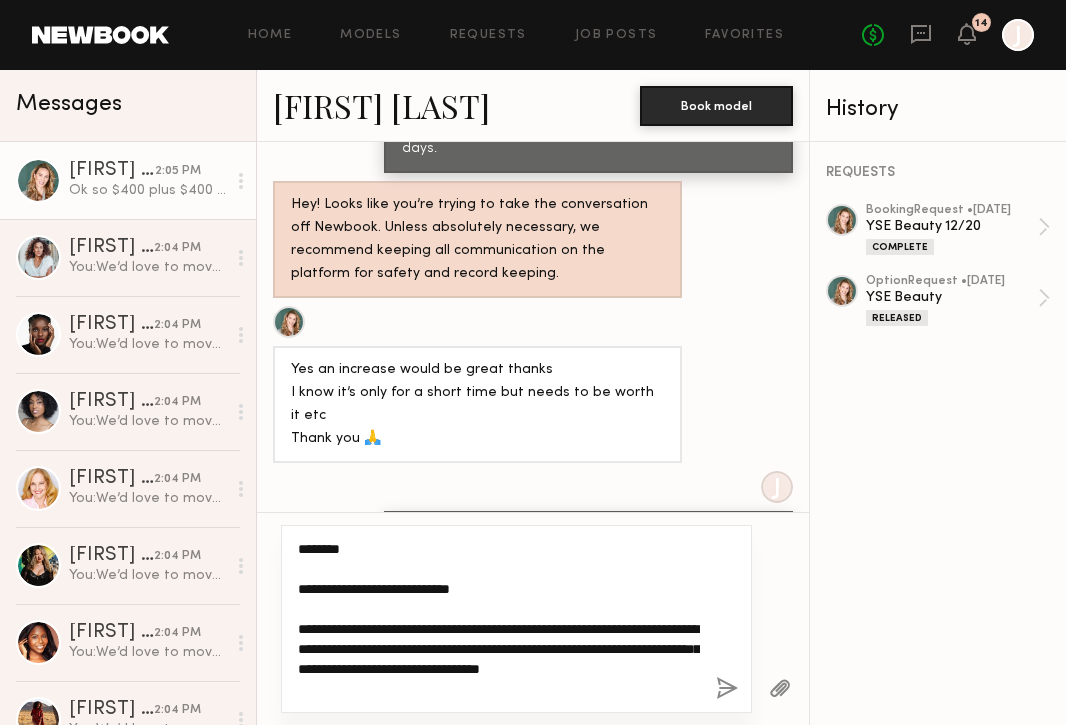 drag, startPoint x: 390, startPoint y: 627, endPoint x: 287, endPoint y: 539, distance: 135.47325 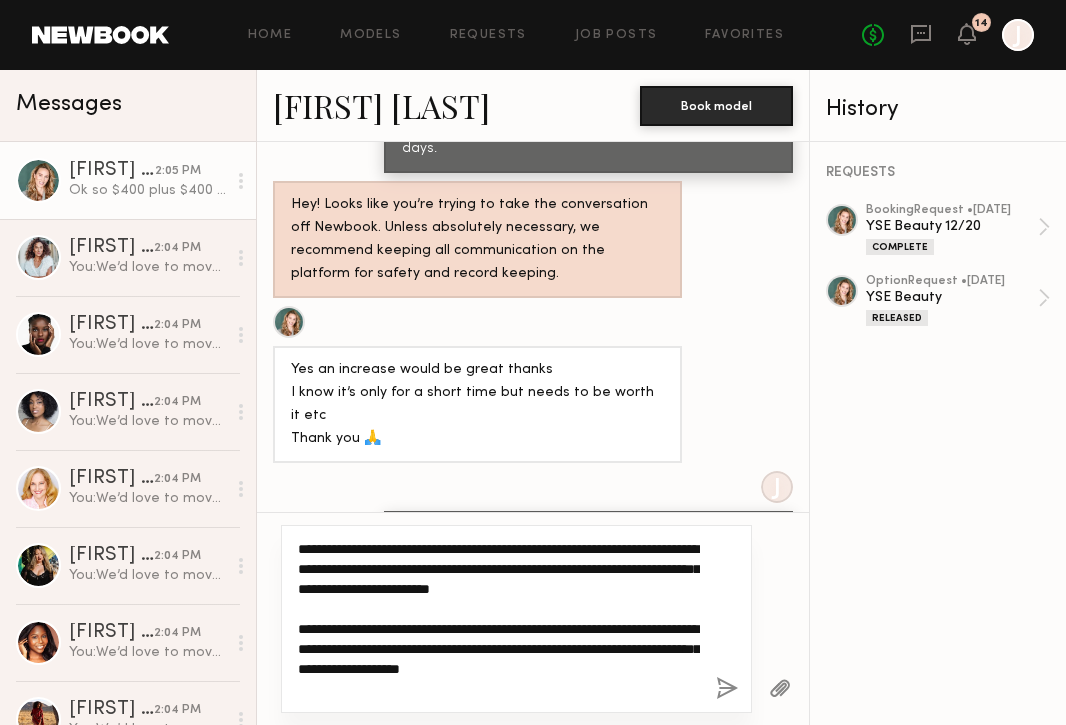 click on "**********" 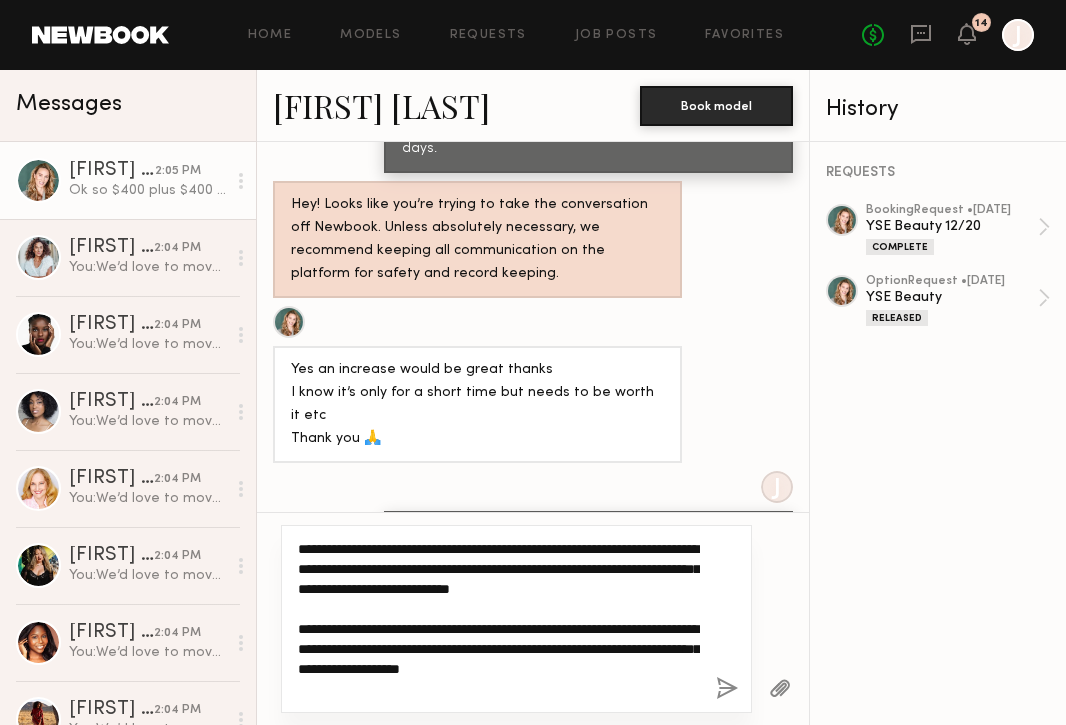 click on "**********" 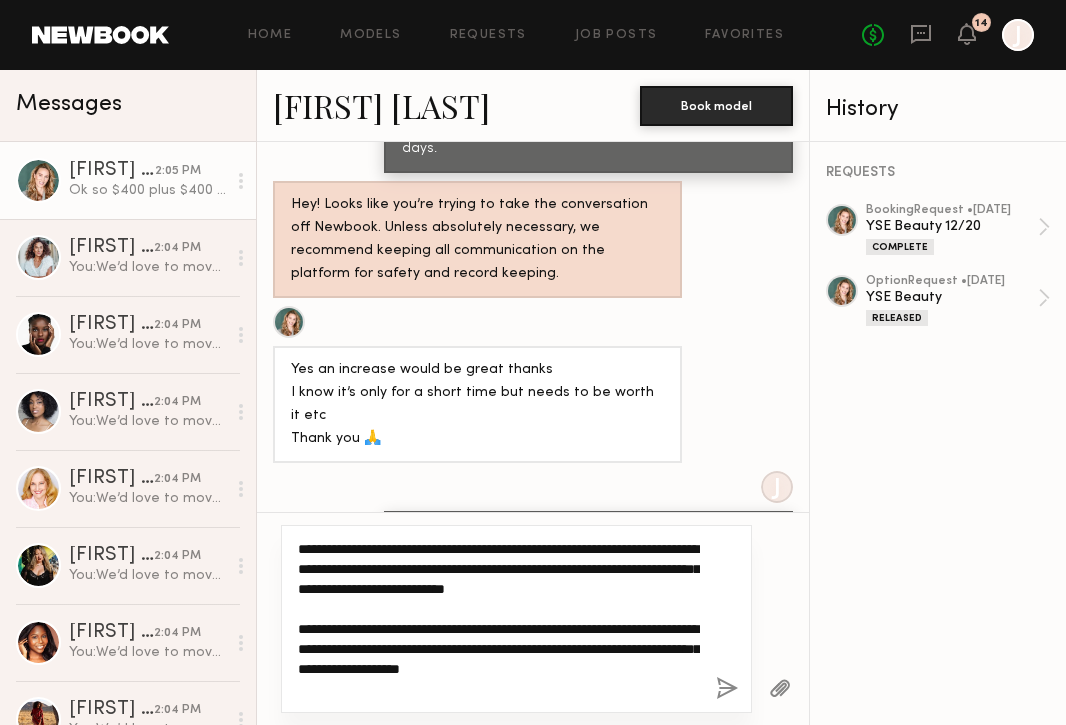 click on "**********" 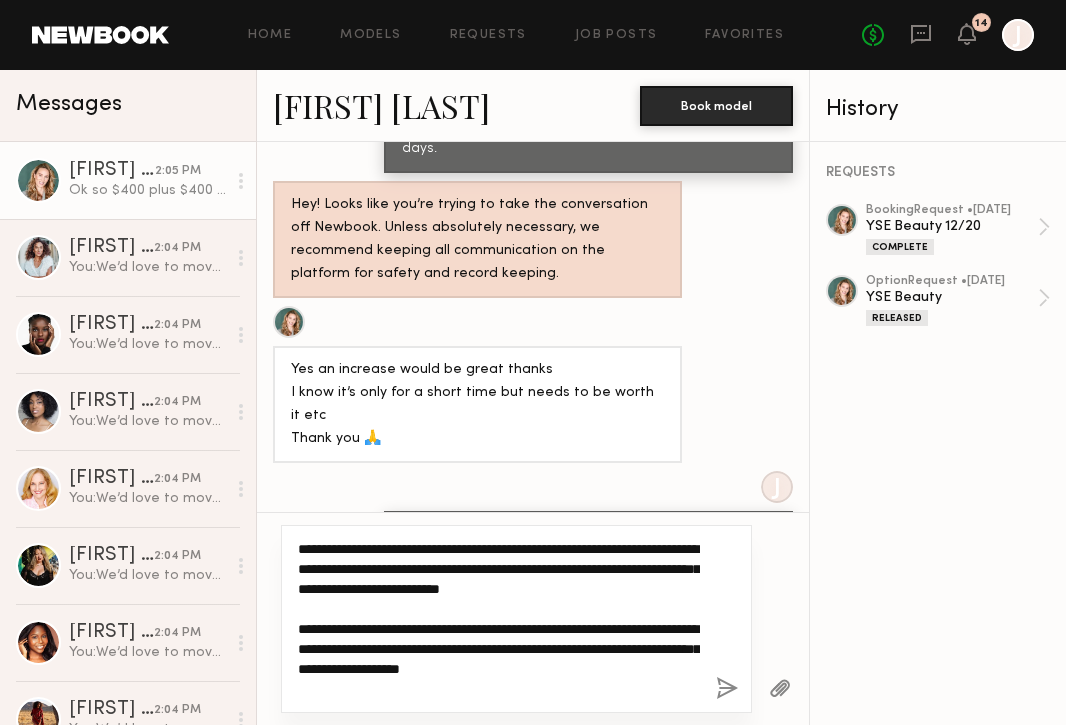click on "**********" 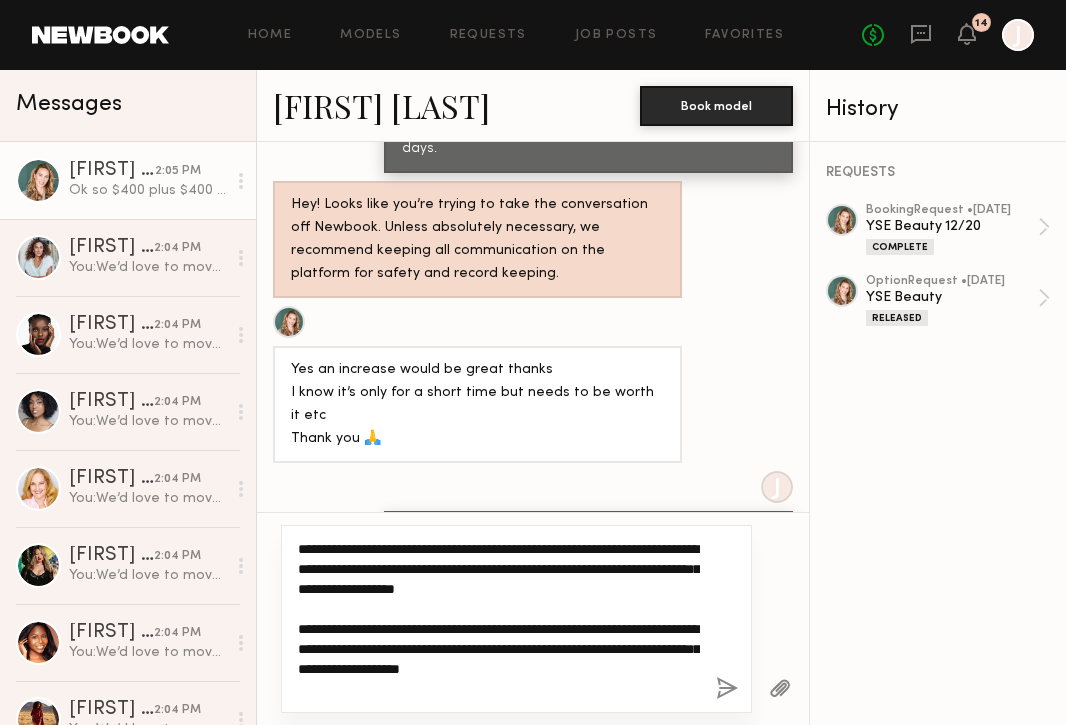 click on "**********" 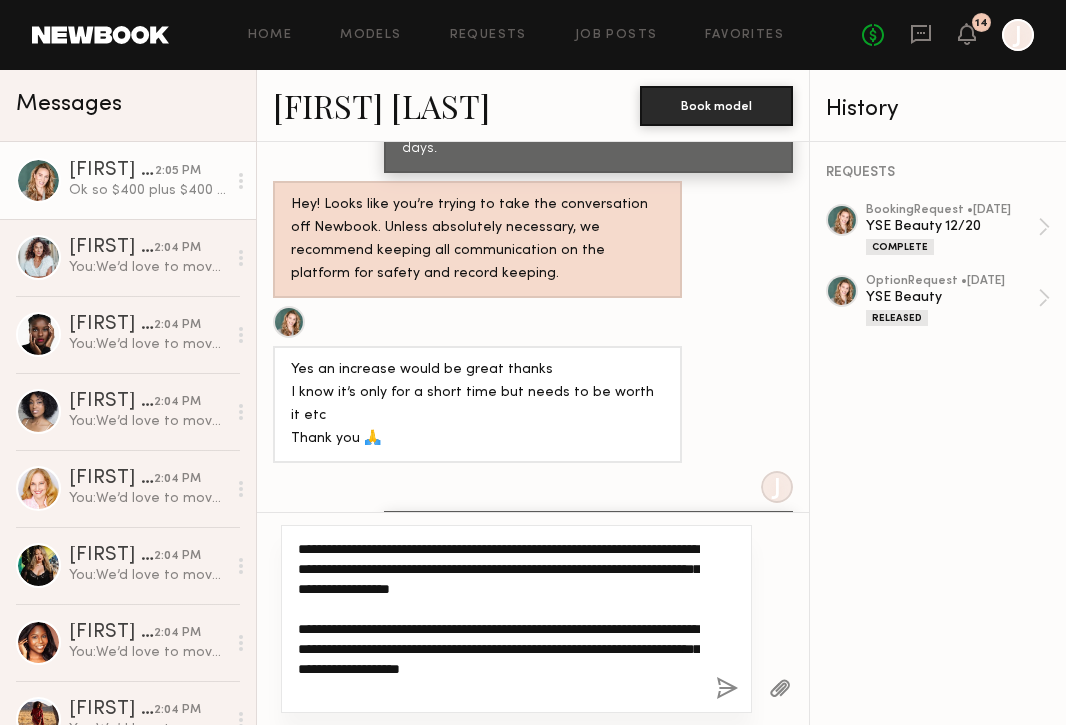 drag, startPoint x: 457, startPoint y: 587, endPoint x: 402, endPoint y: 587, distance: 55 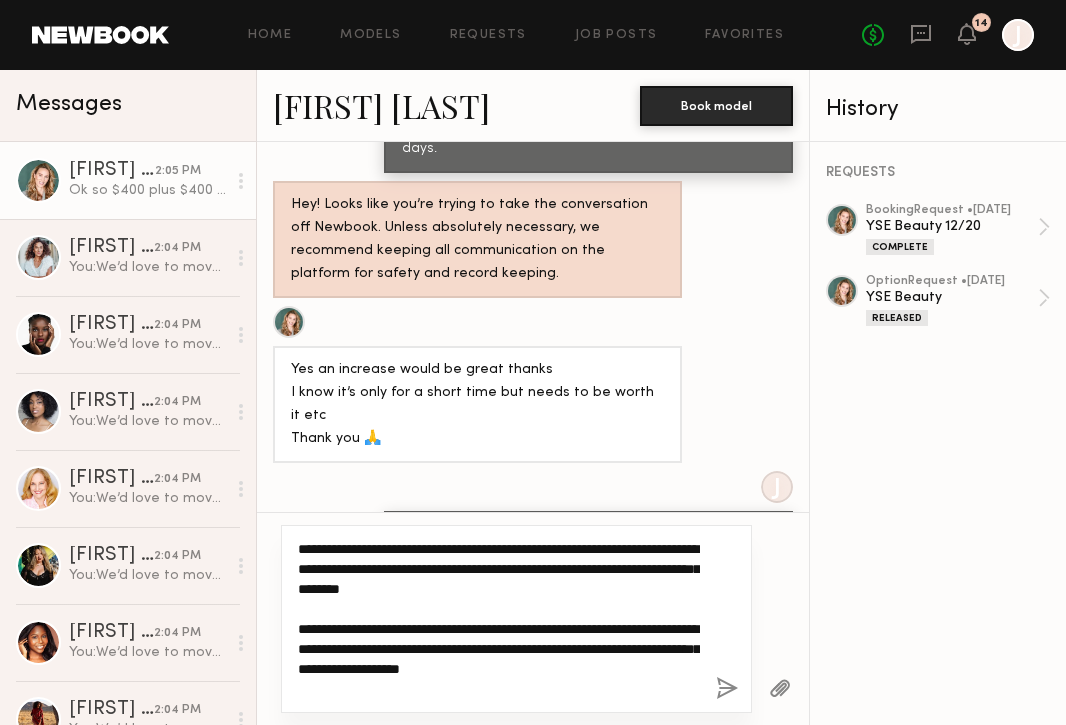 click on "**********" 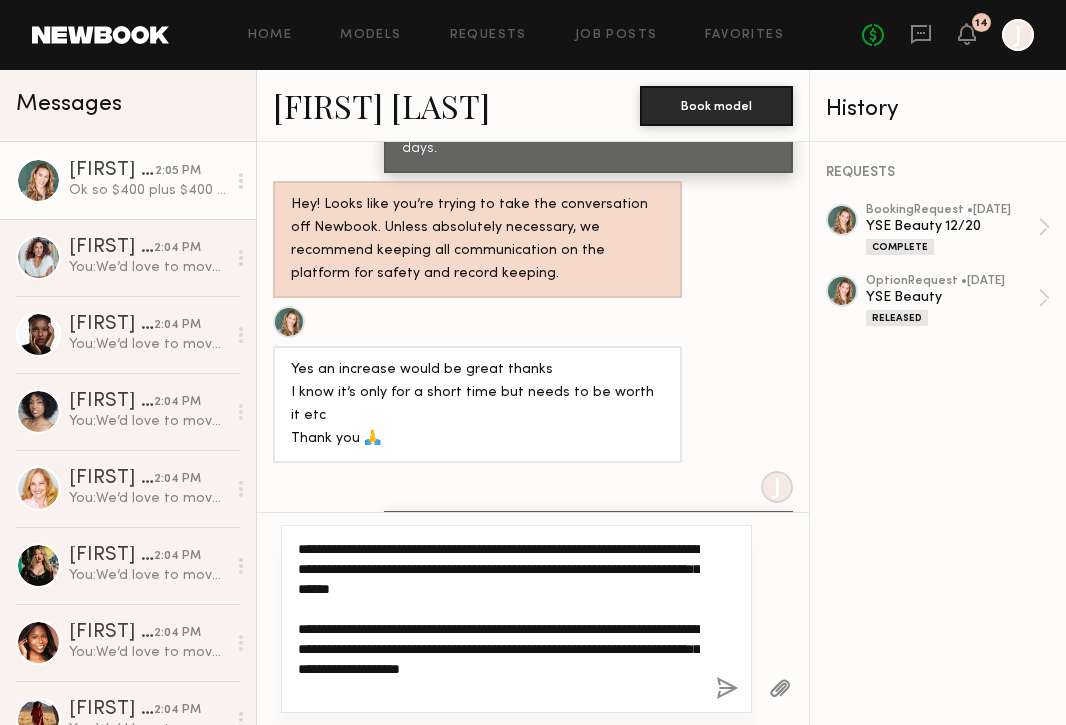 click on "**********" 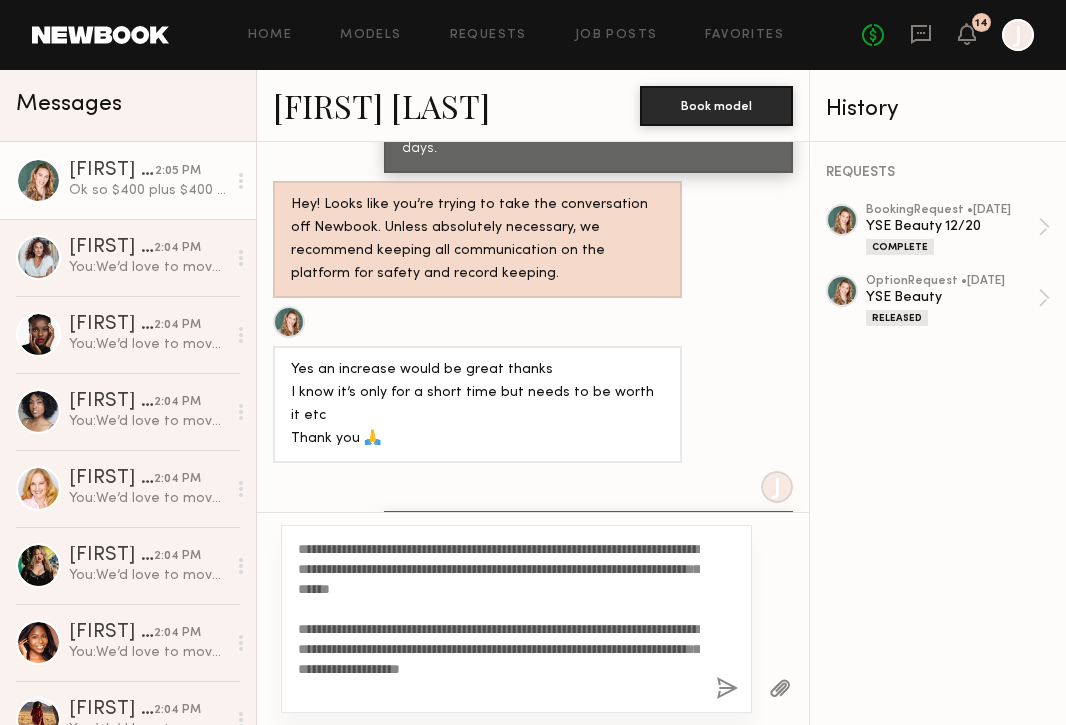 click 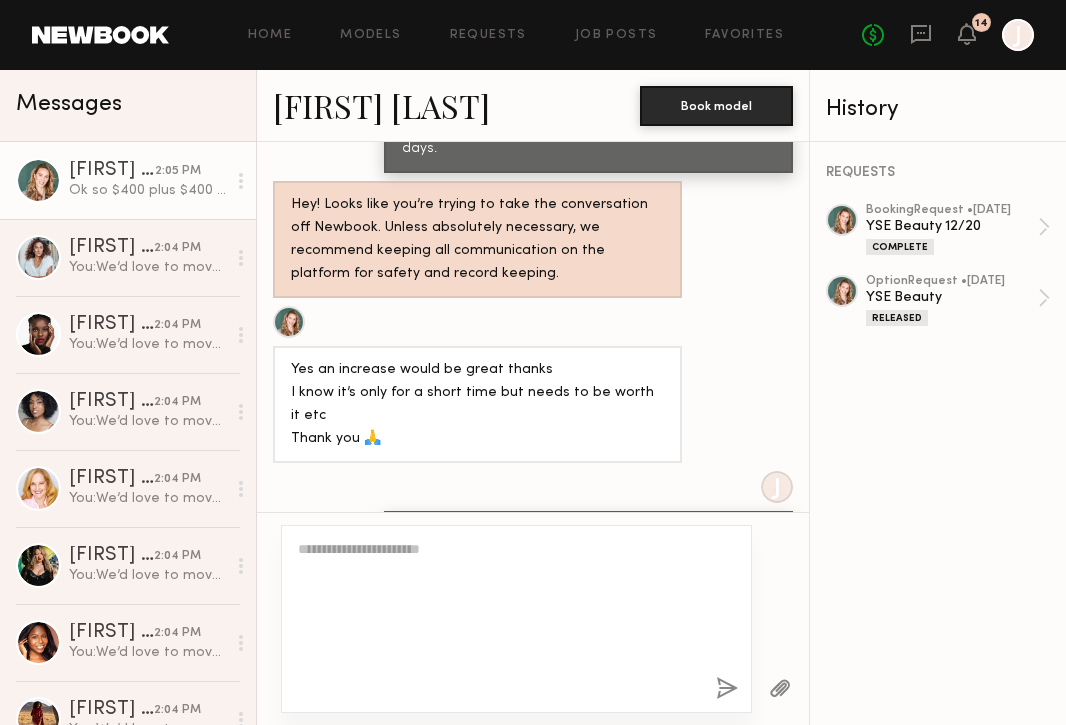 scroll, scrollTop: 2815, scrollLeft: 0, axis: vertical 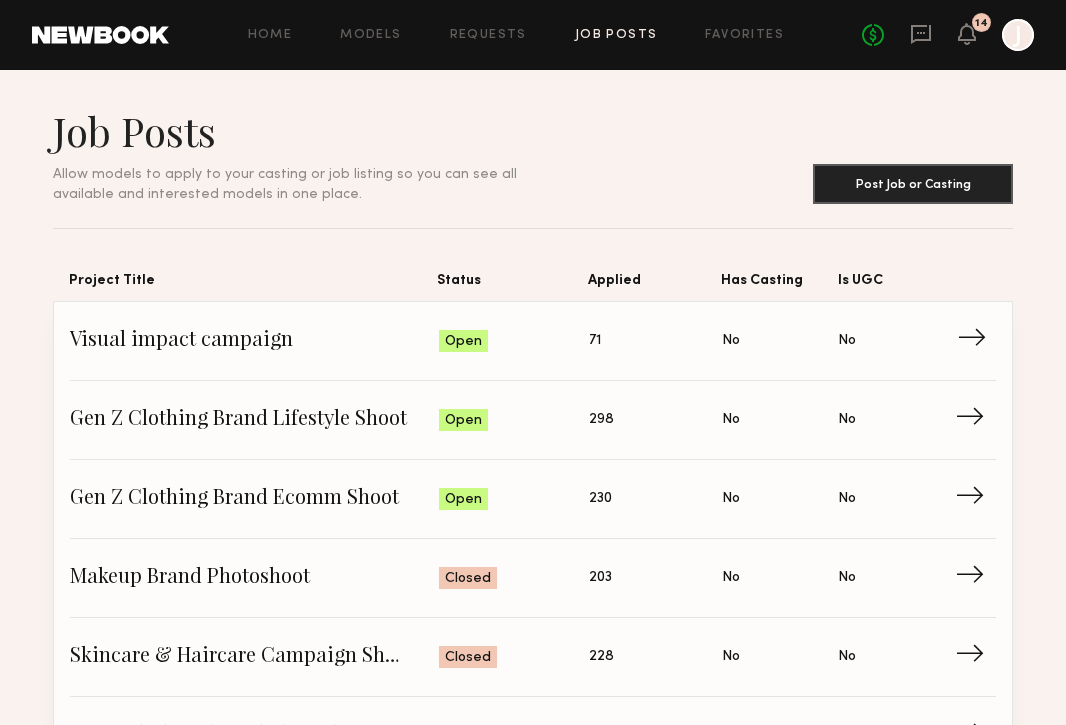 click on "→" 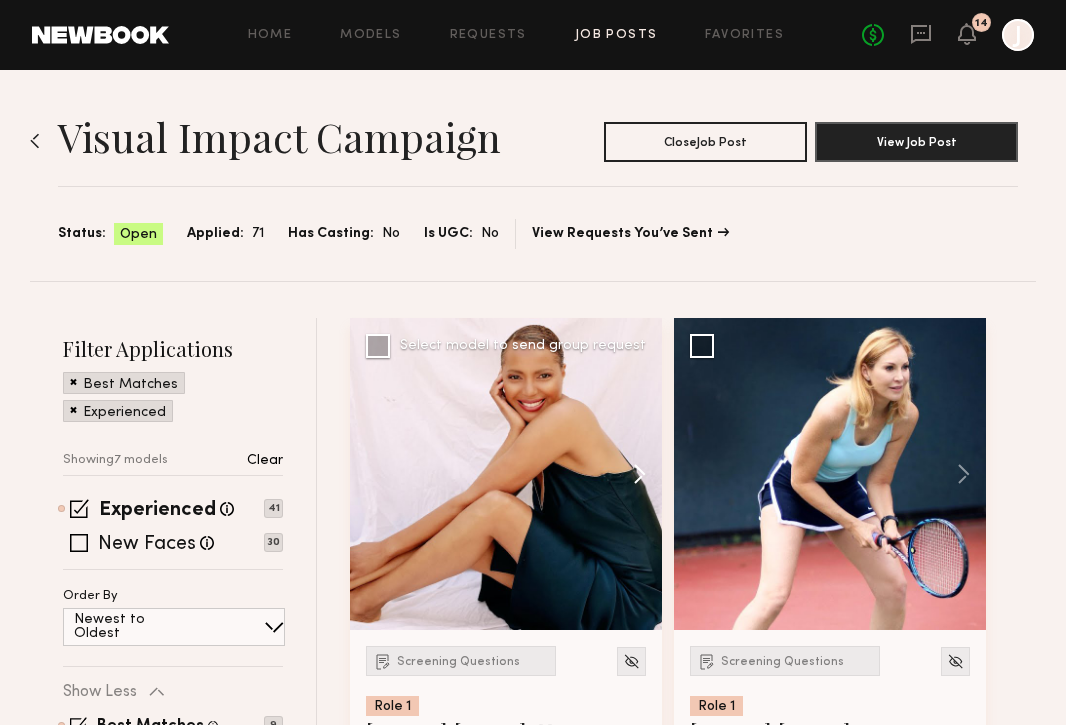 click 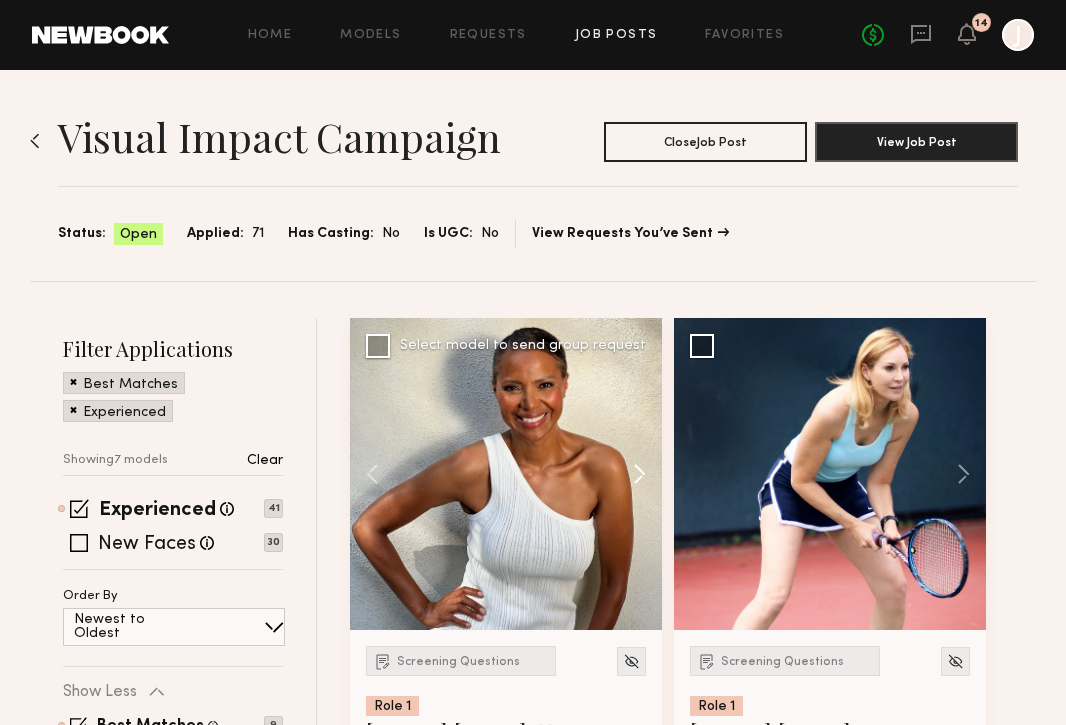 click 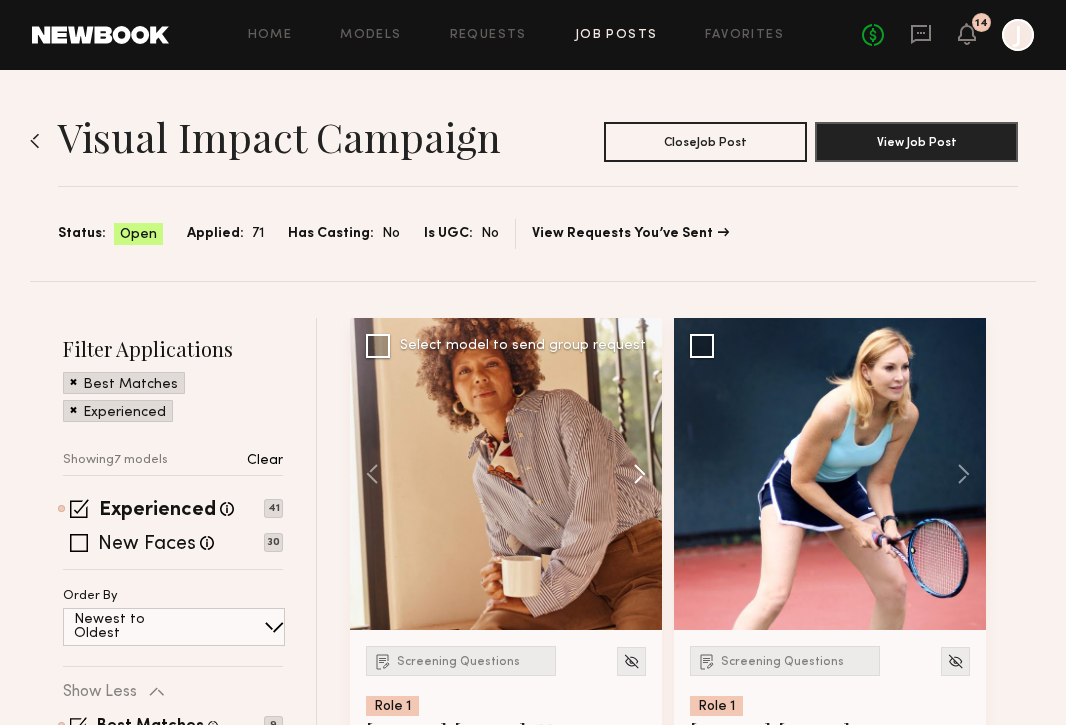 click 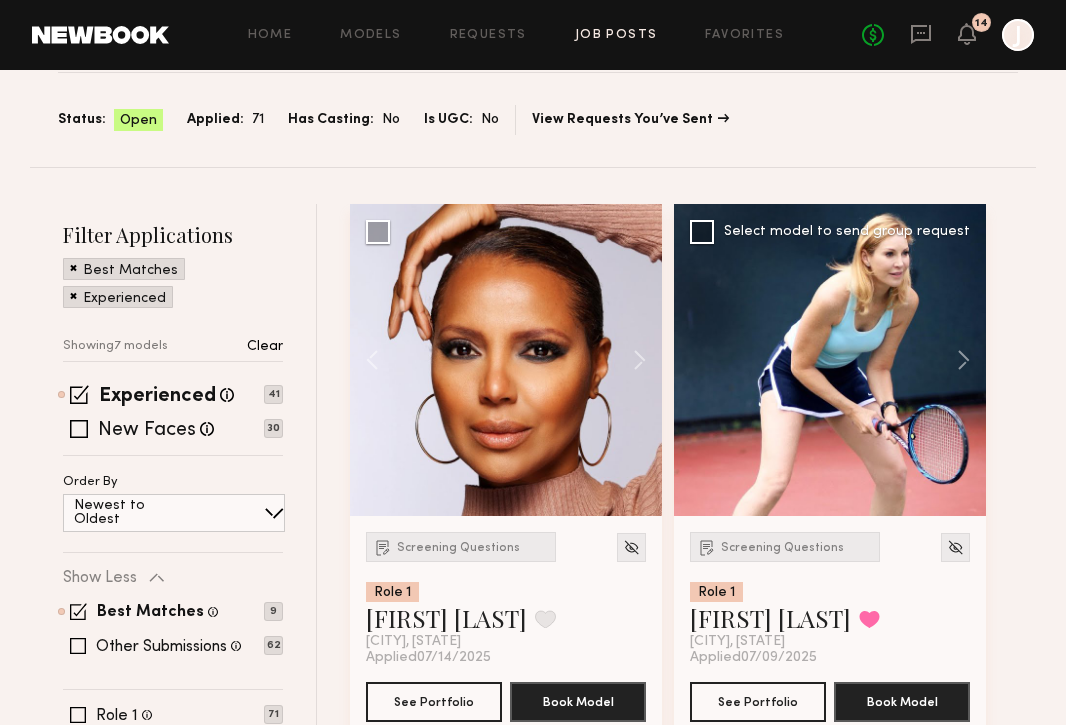 scroll, scrollTop: 117, scrollLeft: 0, axis: vertical 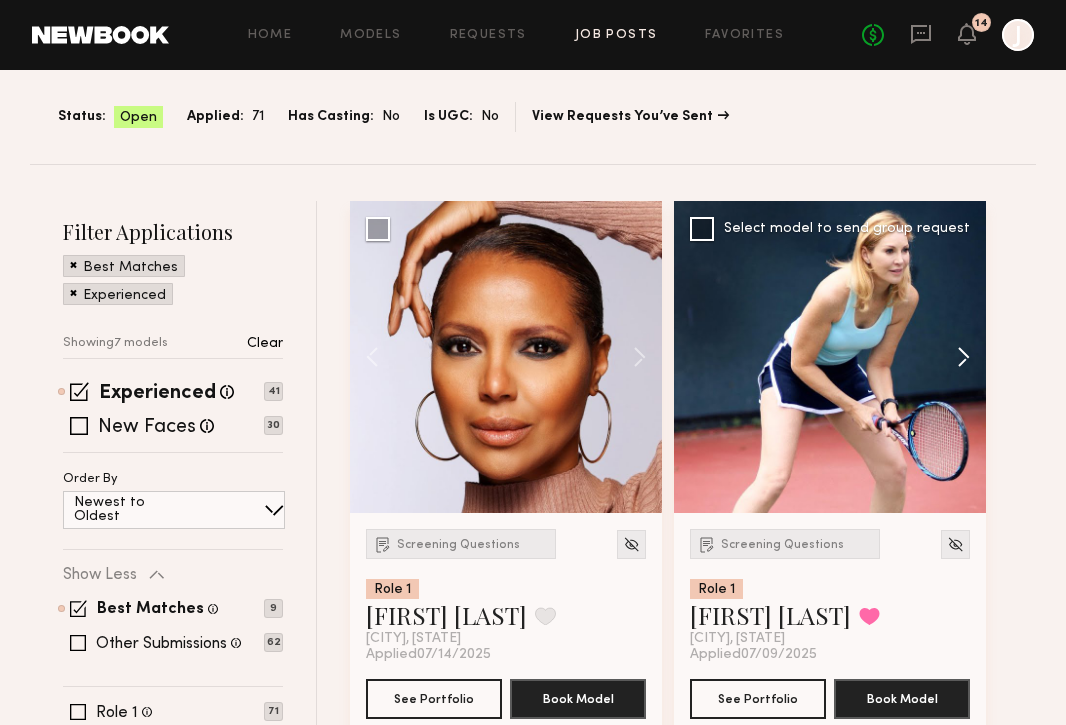 click 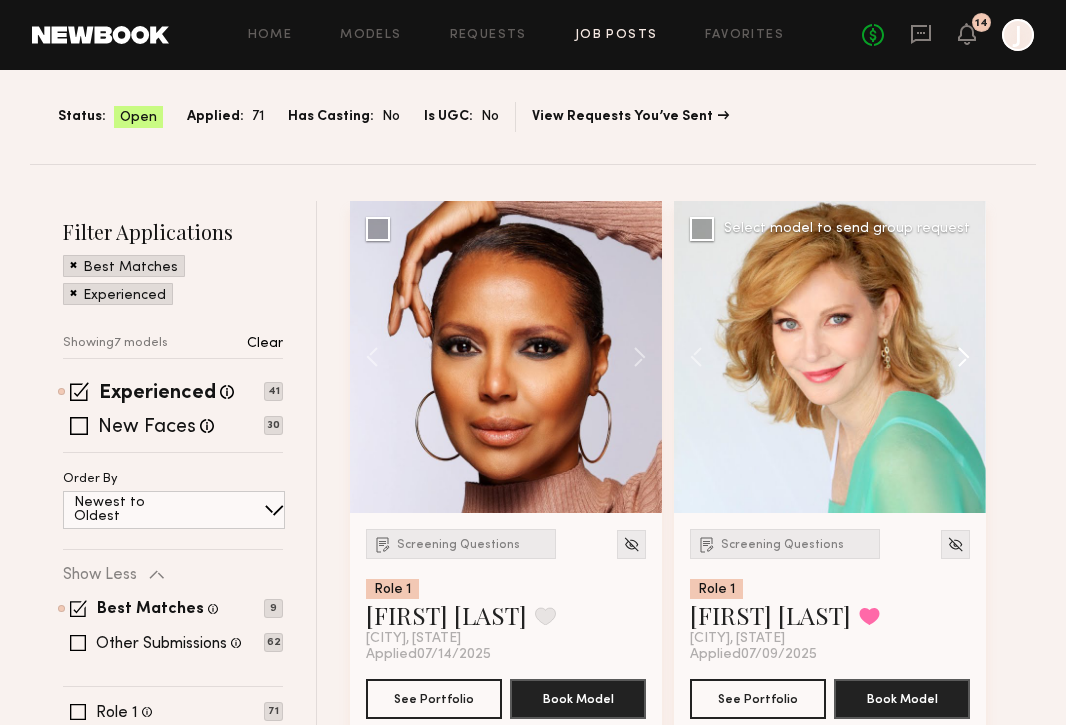 click 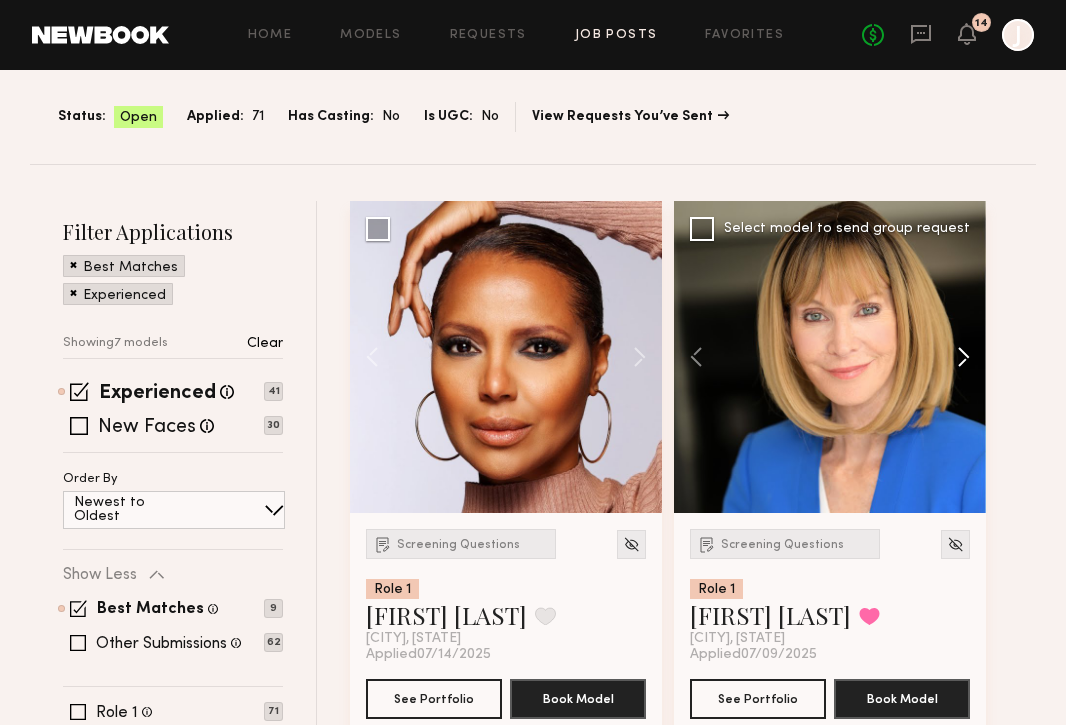 click 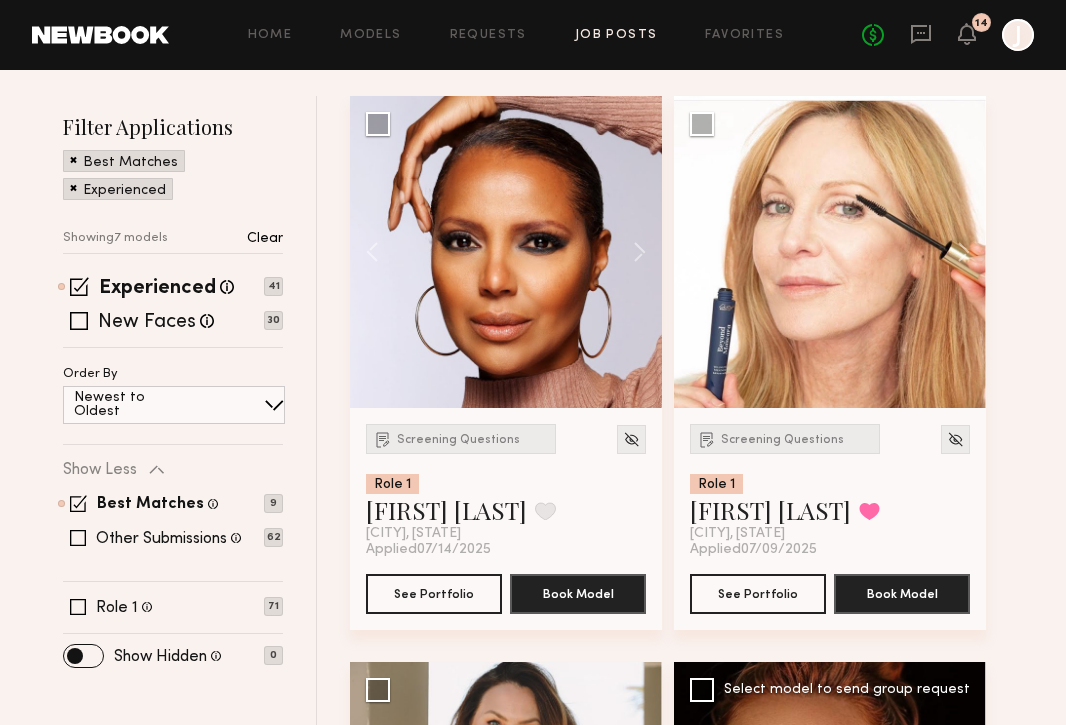 scroll, scrollTop: 58, scrollLeft: 0, axis: vertical 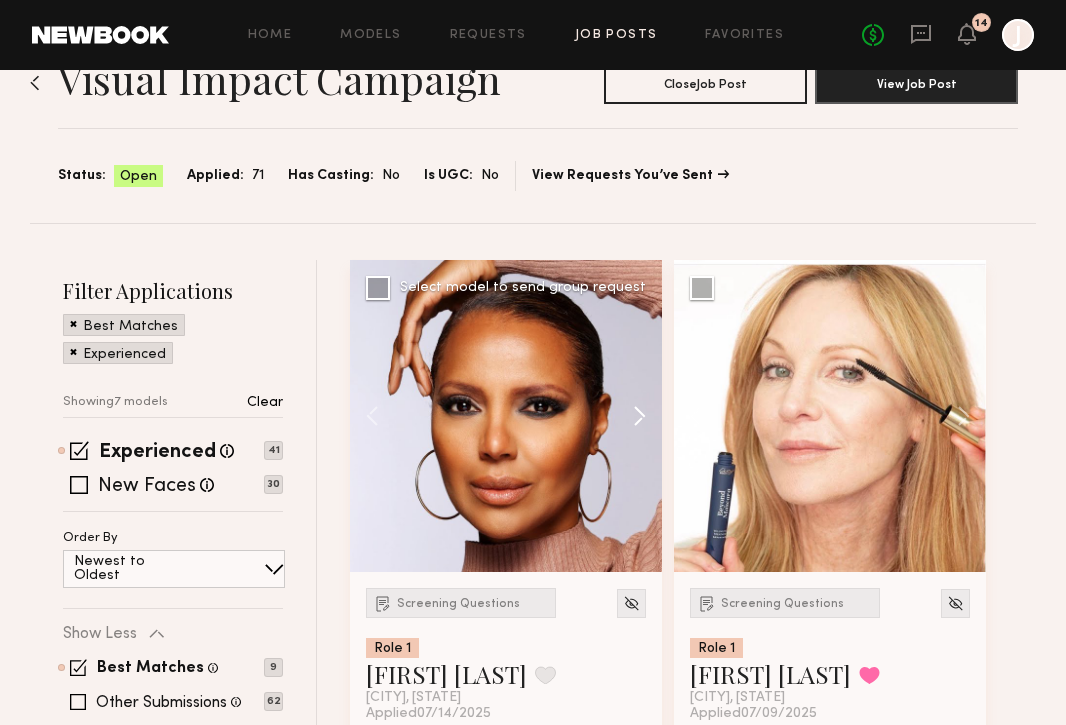 click 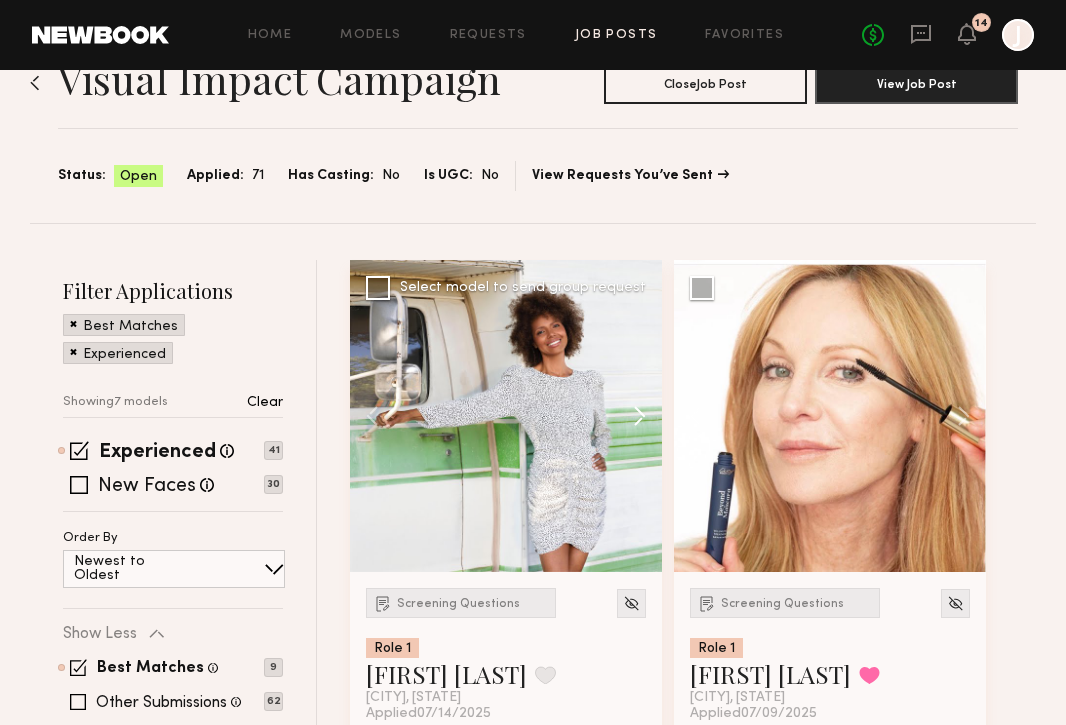 click 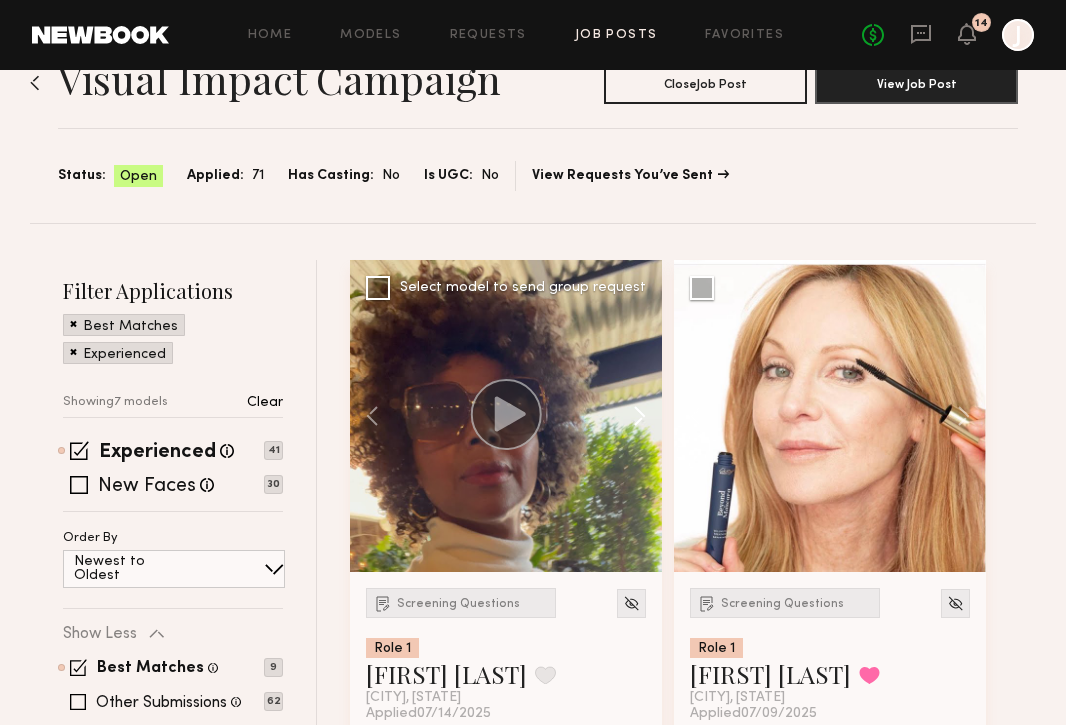 click 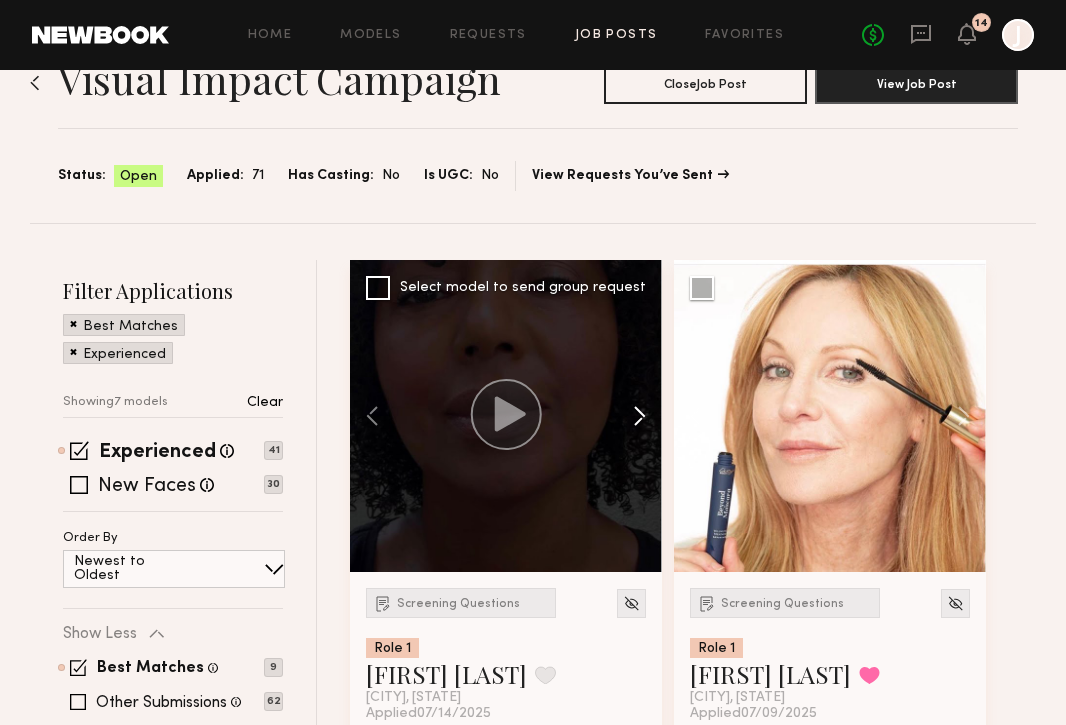 click 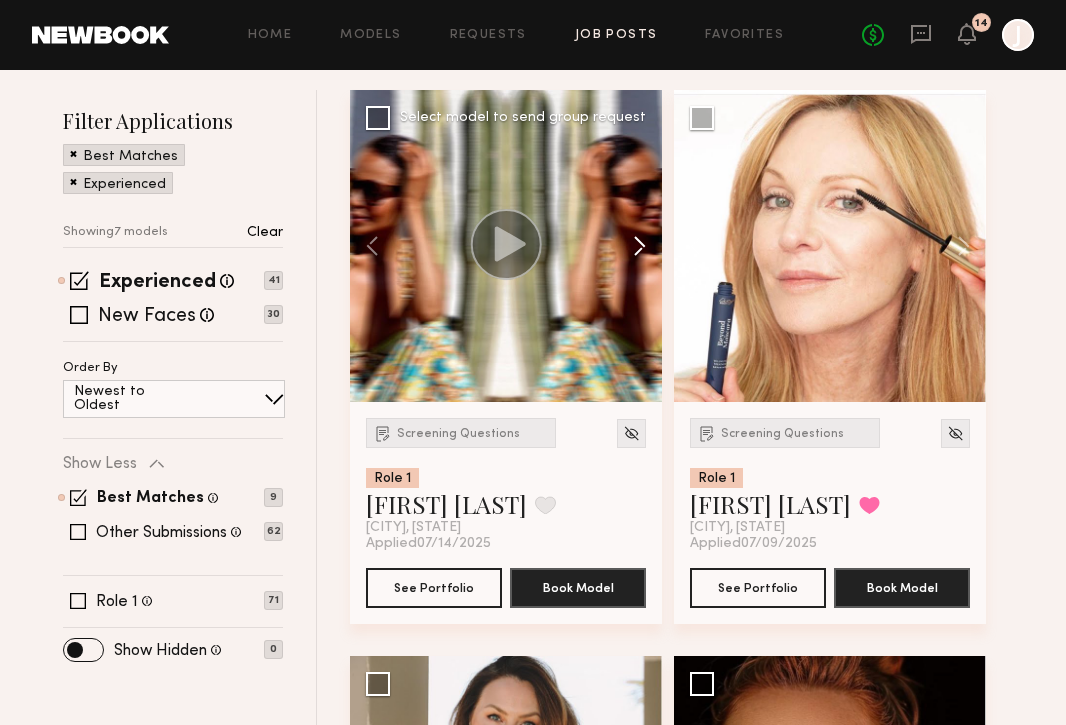 scroll, scrollTop: 297, scrollLeft: 0, axis: vertical 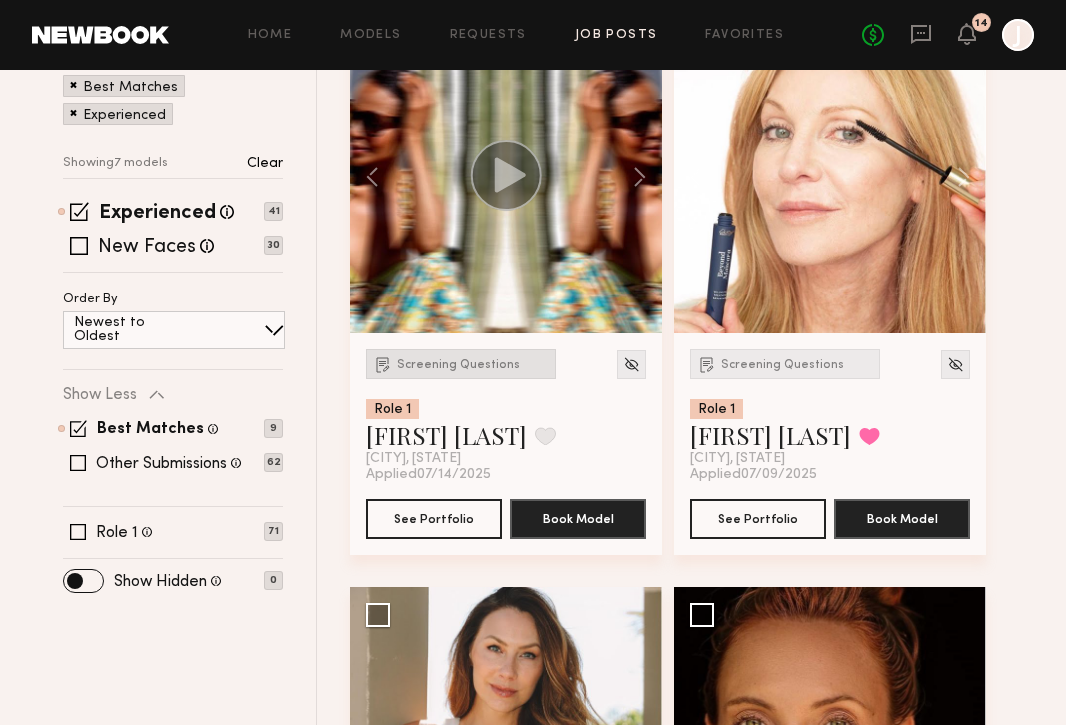 click on "Screening Questions" 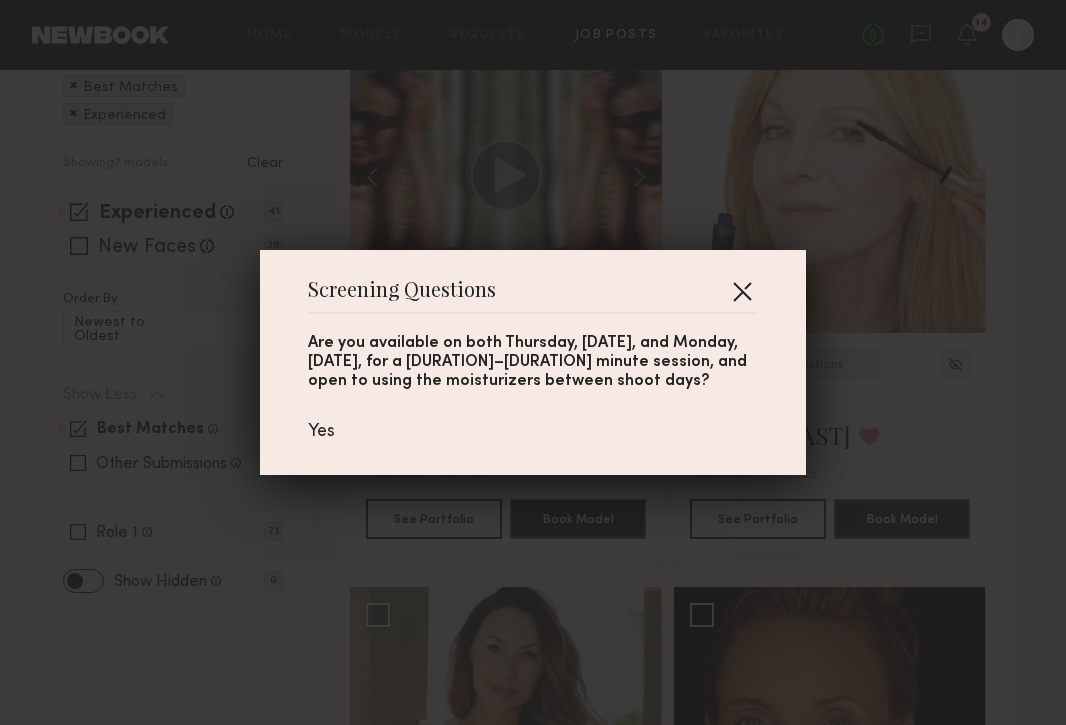 click at bounding box center [742, 291] 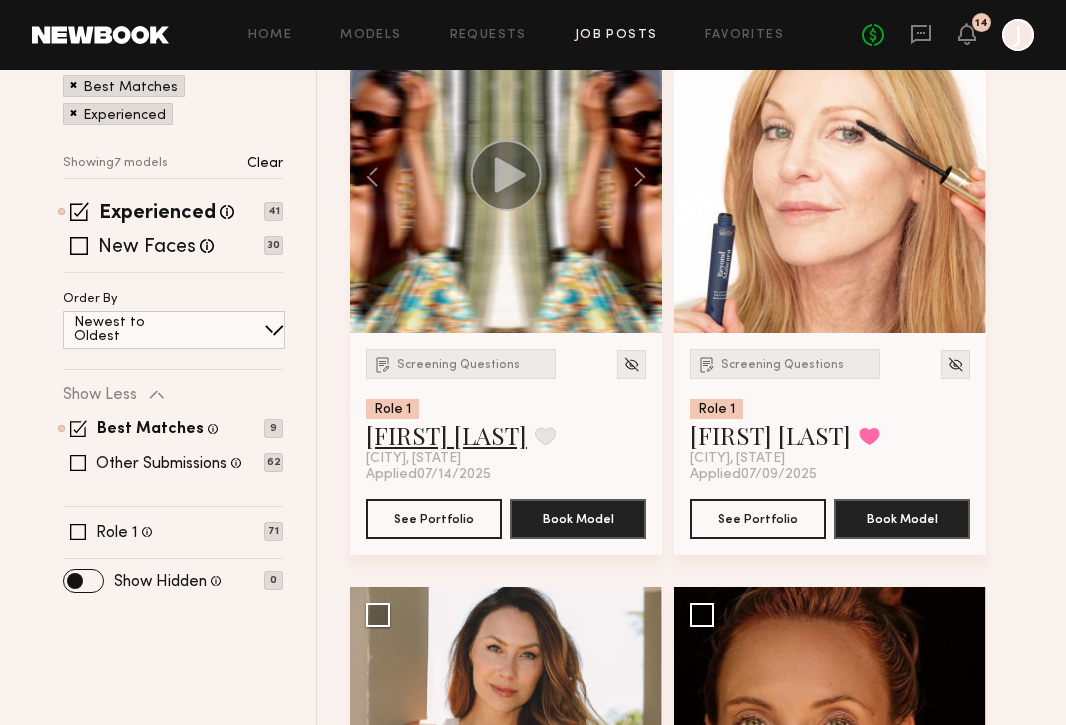 click on "[FIRST] [LAST]" 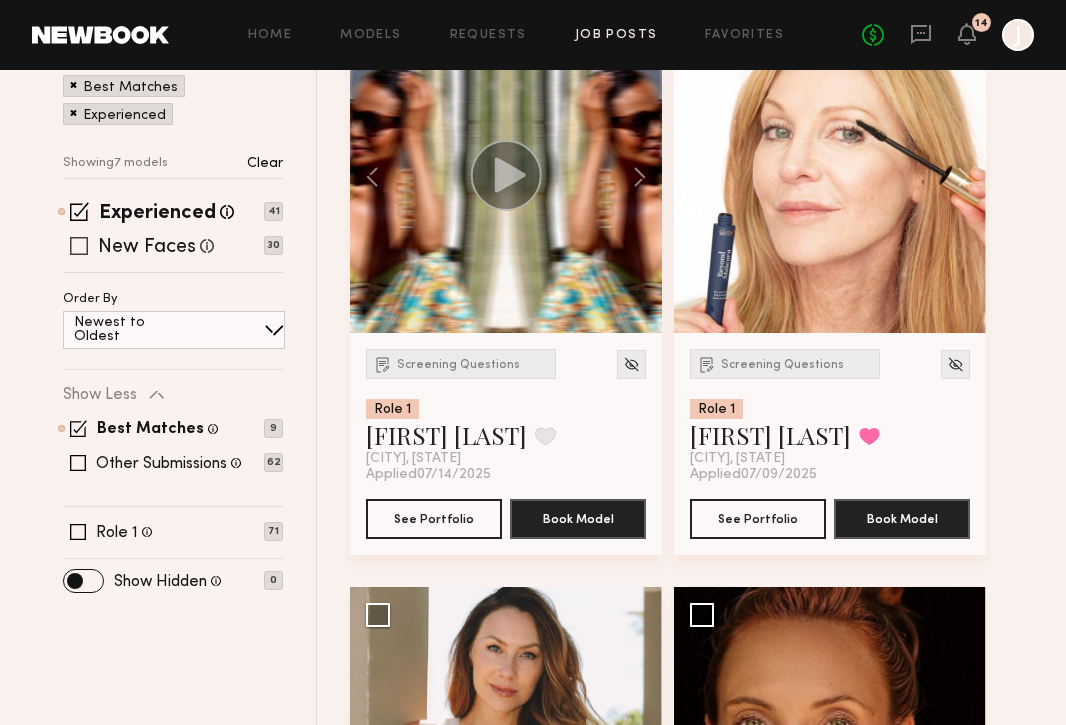 click 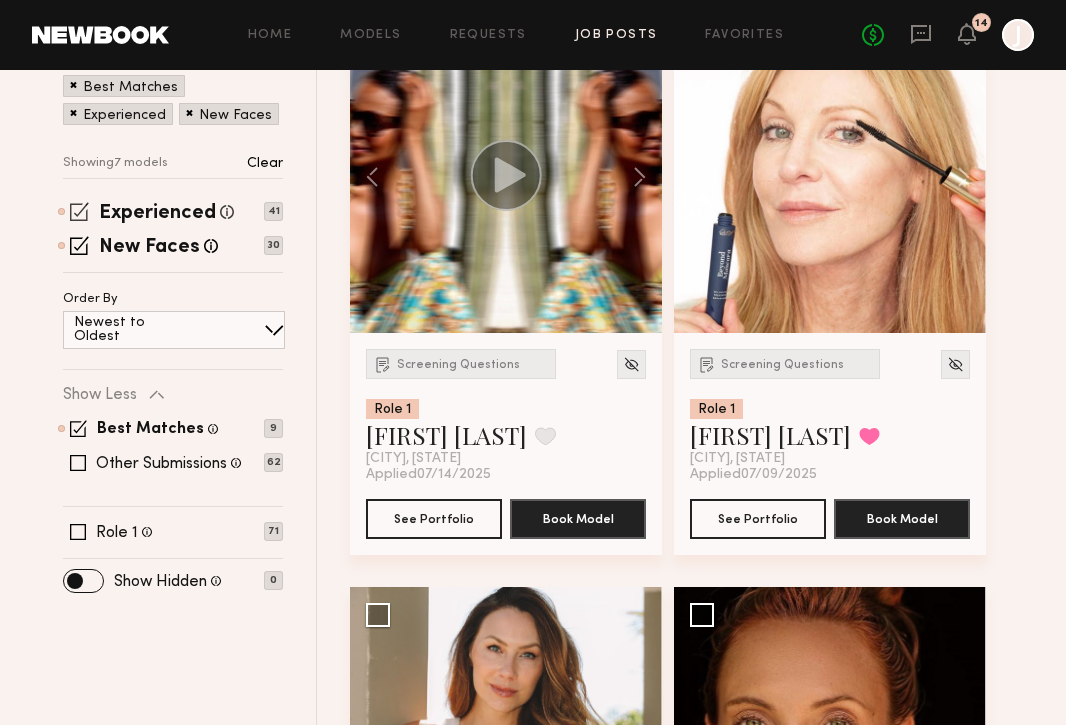 click 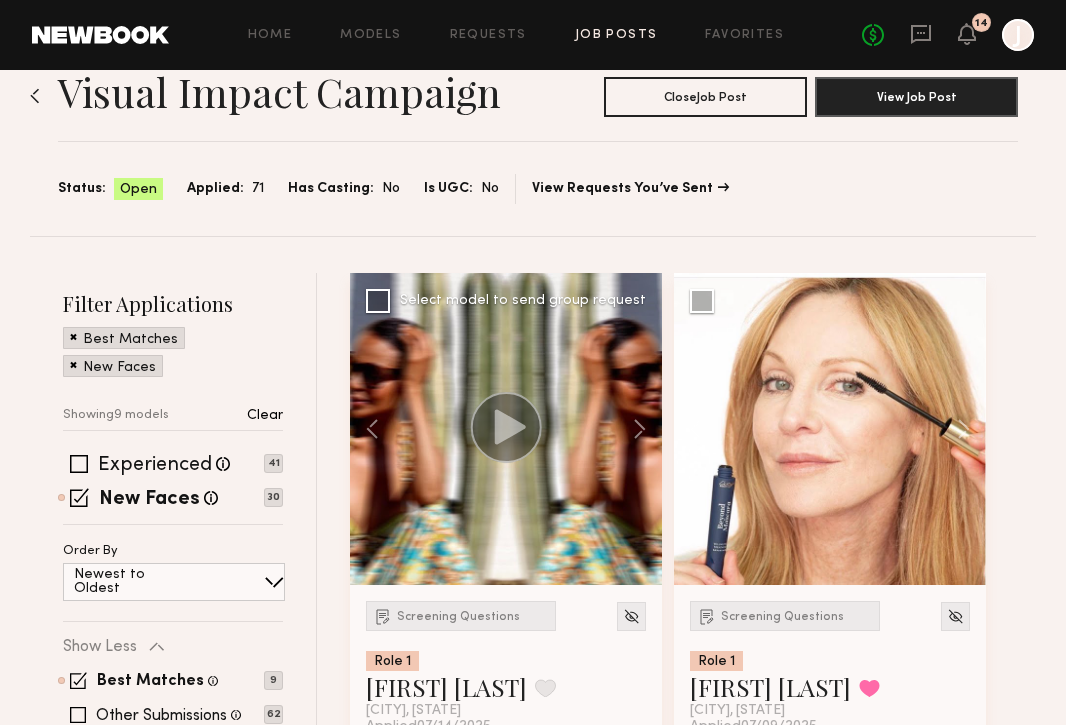 scroll, scrollTop: 15, scrollLeft: 0, axis: vertical 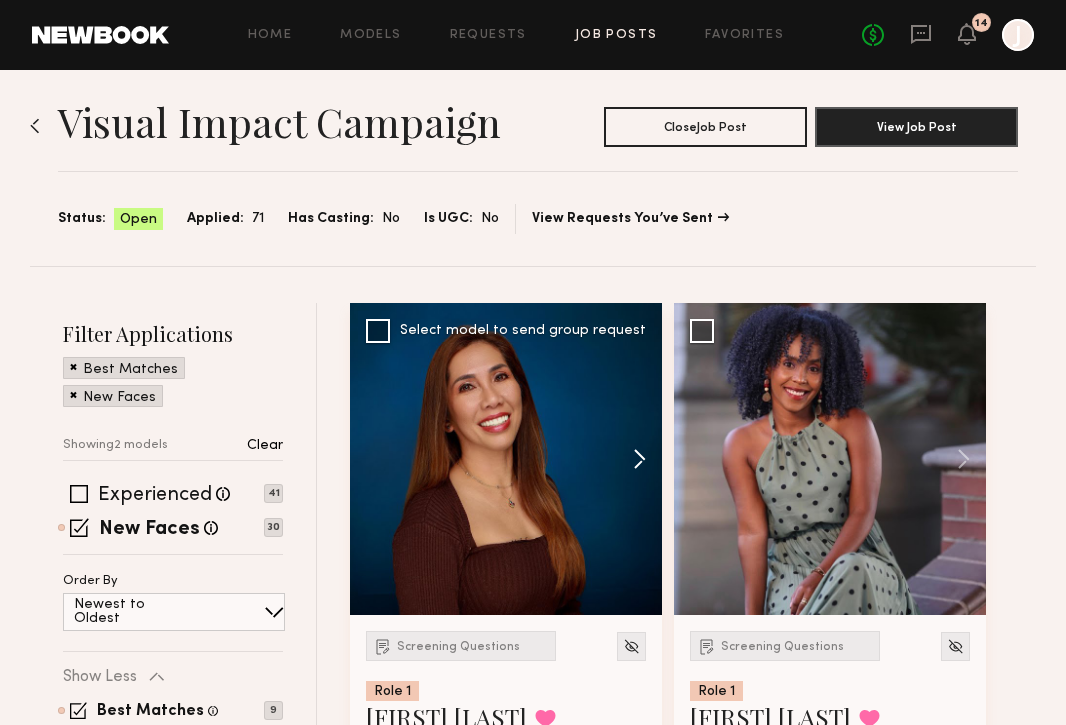 click 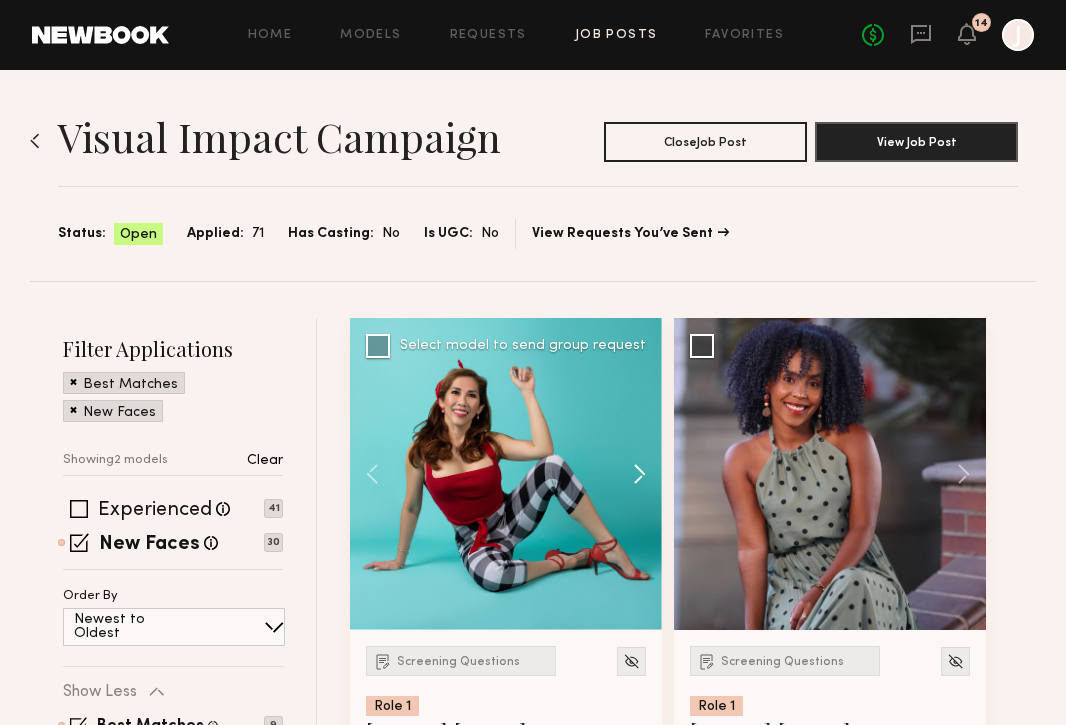 scroll, scrollTop: 159, scrollLeft: 0, axis: vertical 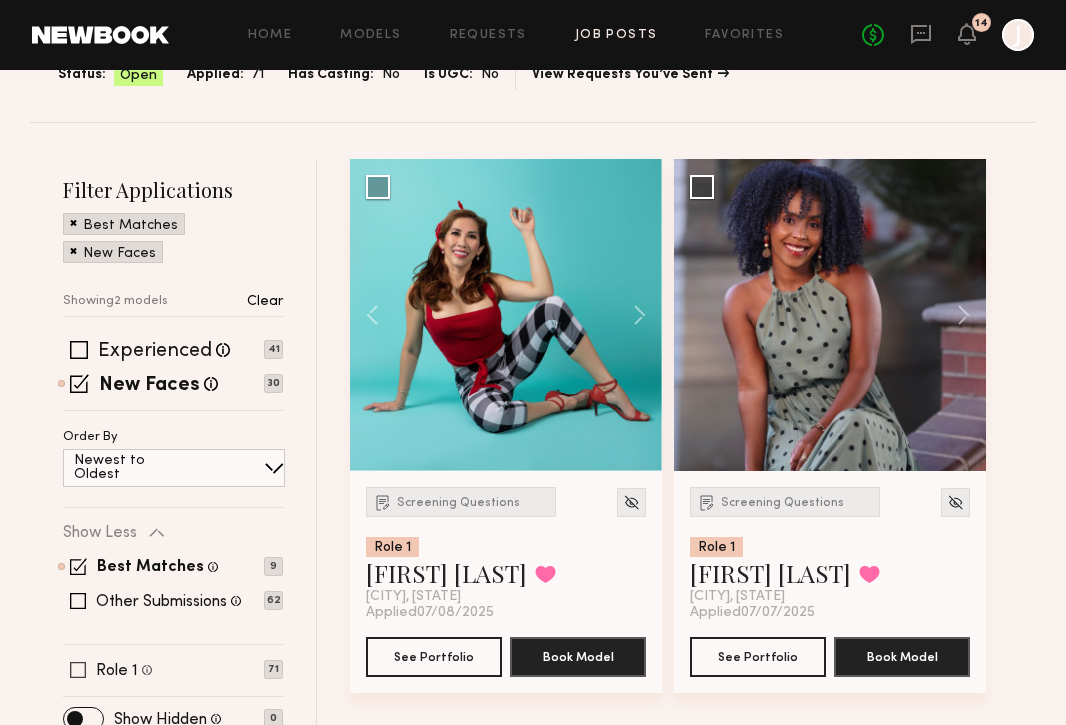 click 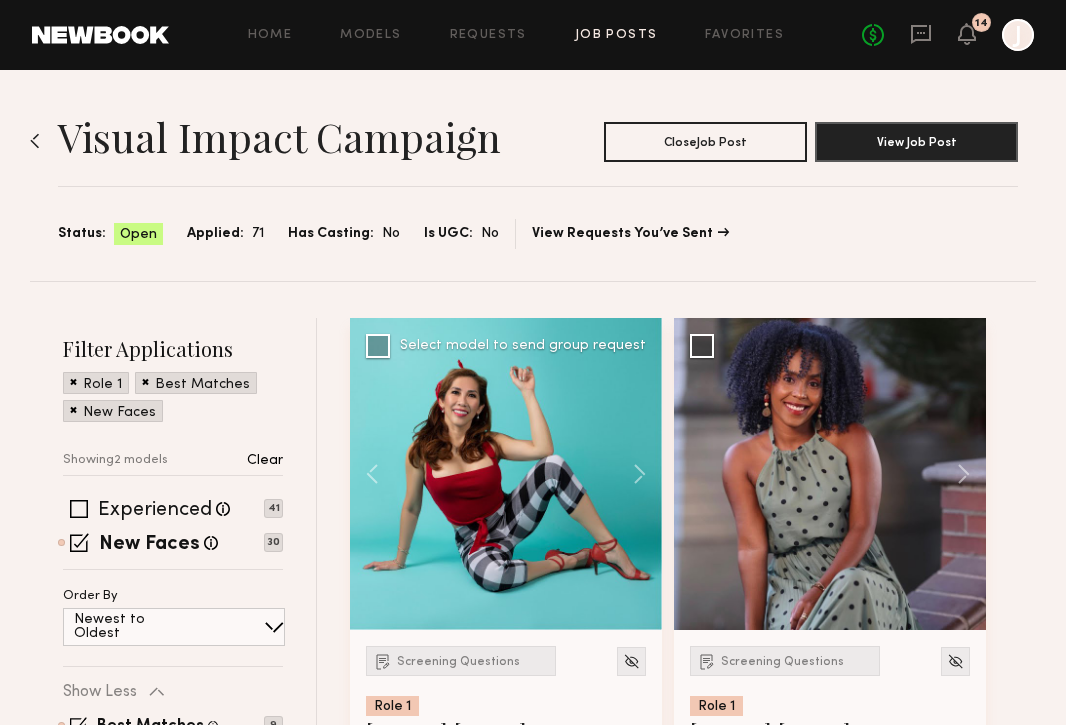 scroll, scrollTop: 180, scrollLeft: 0, axis: vertical 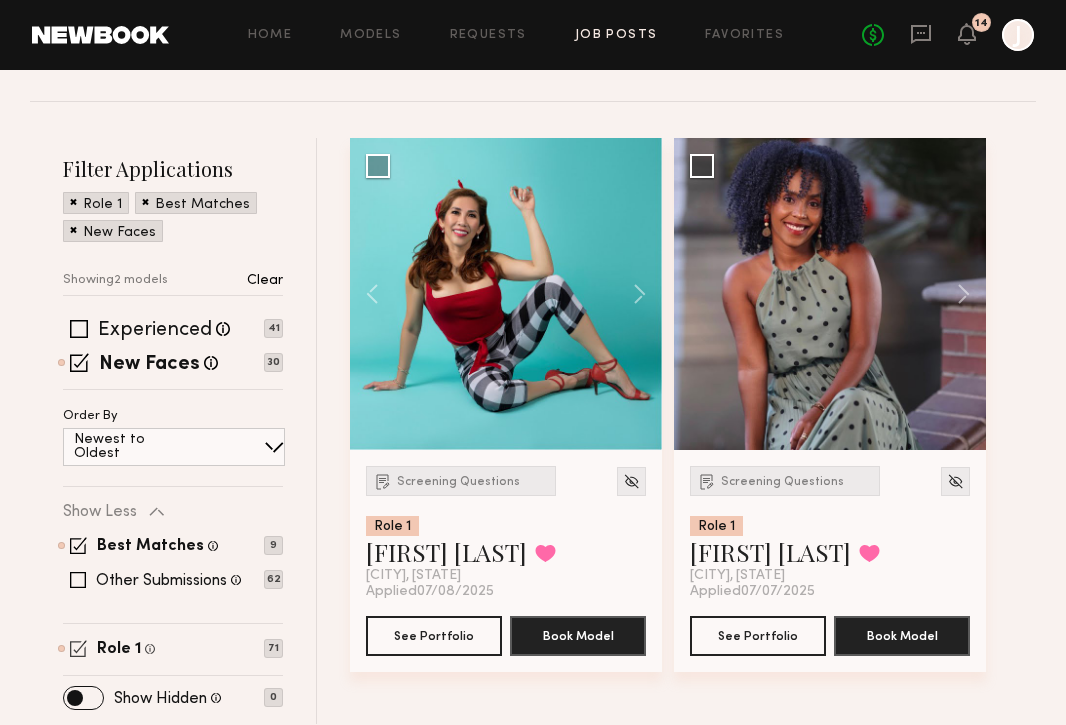 click 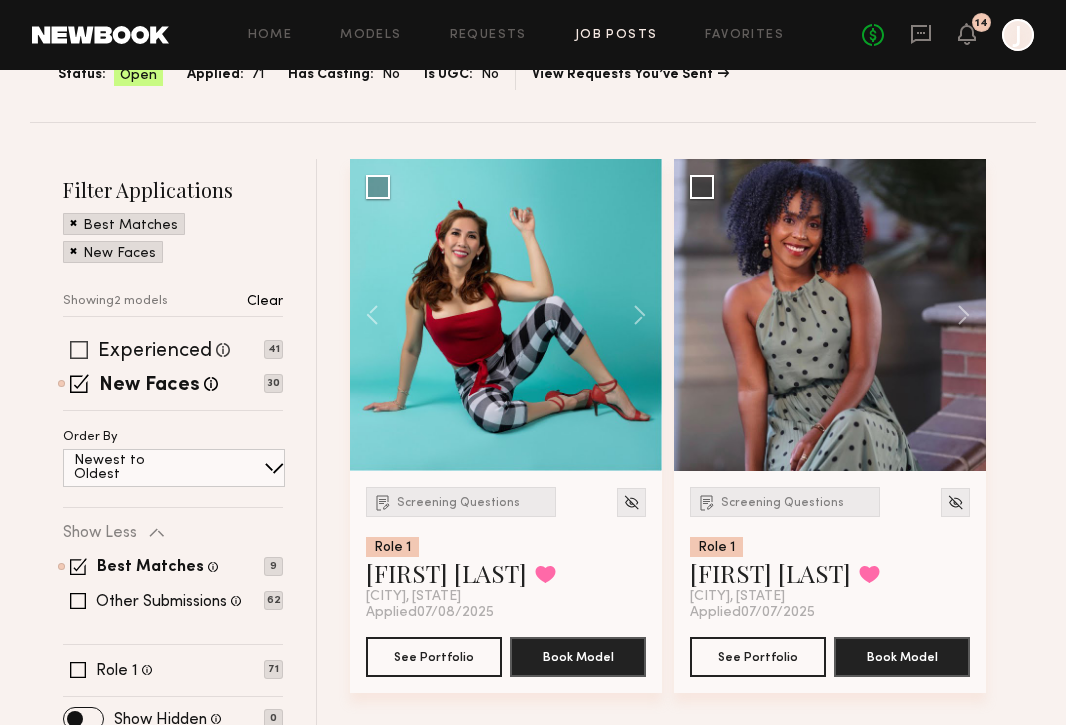 click 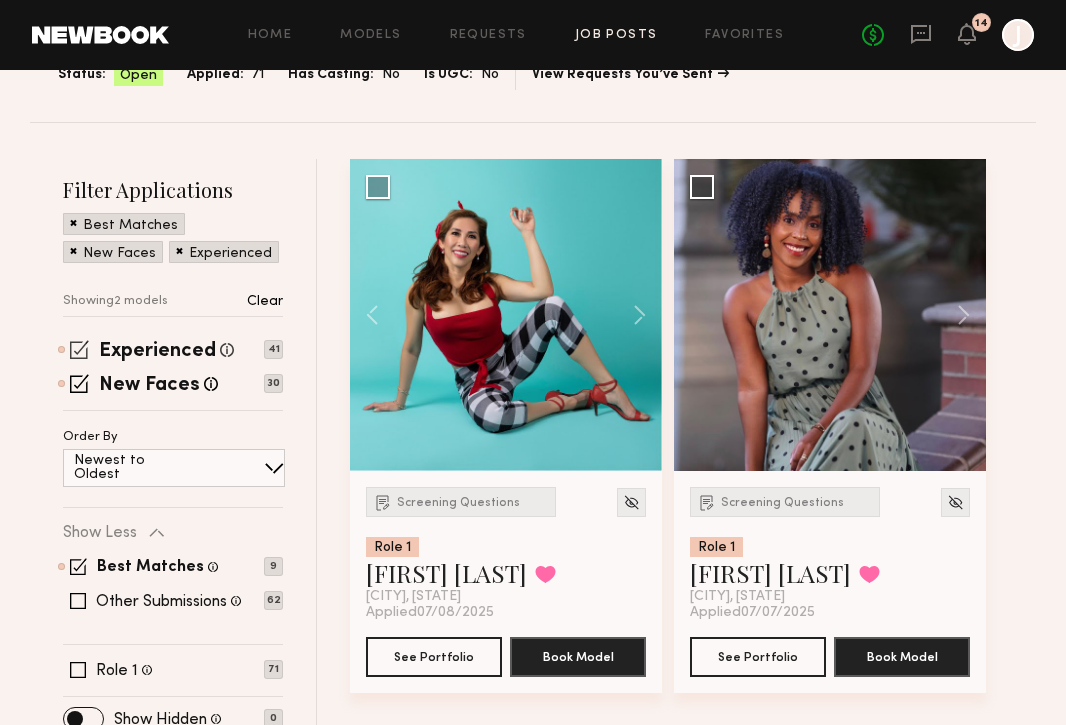 scroll, scrollTop: 180, scrollLeft: 0, axis: vertical 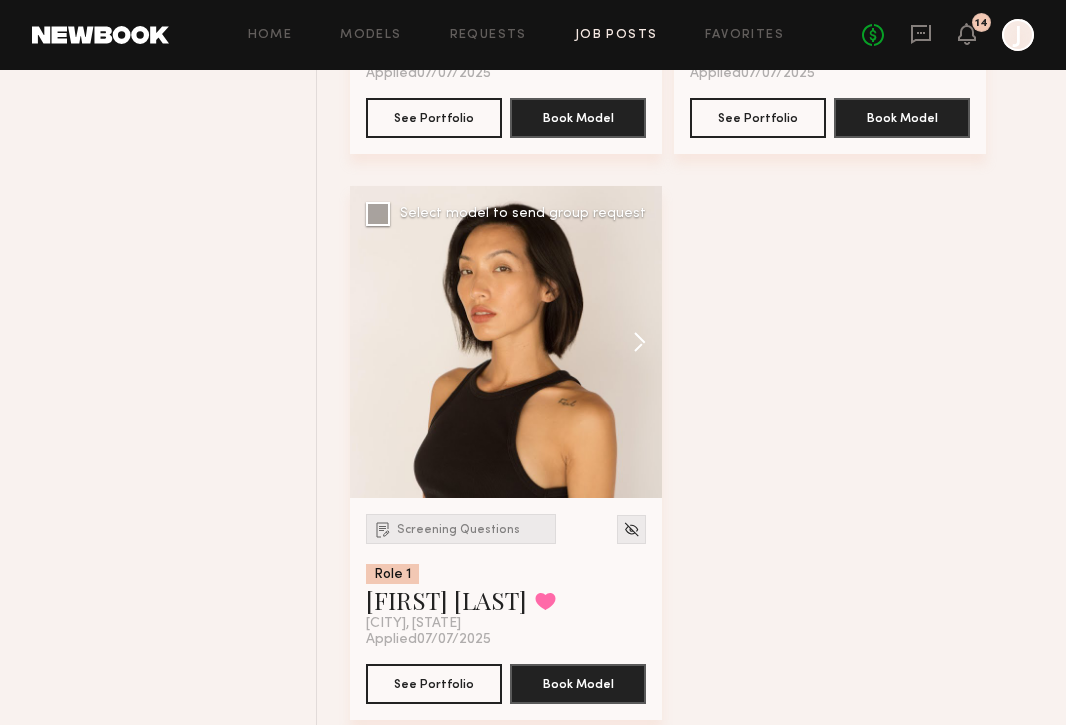 click 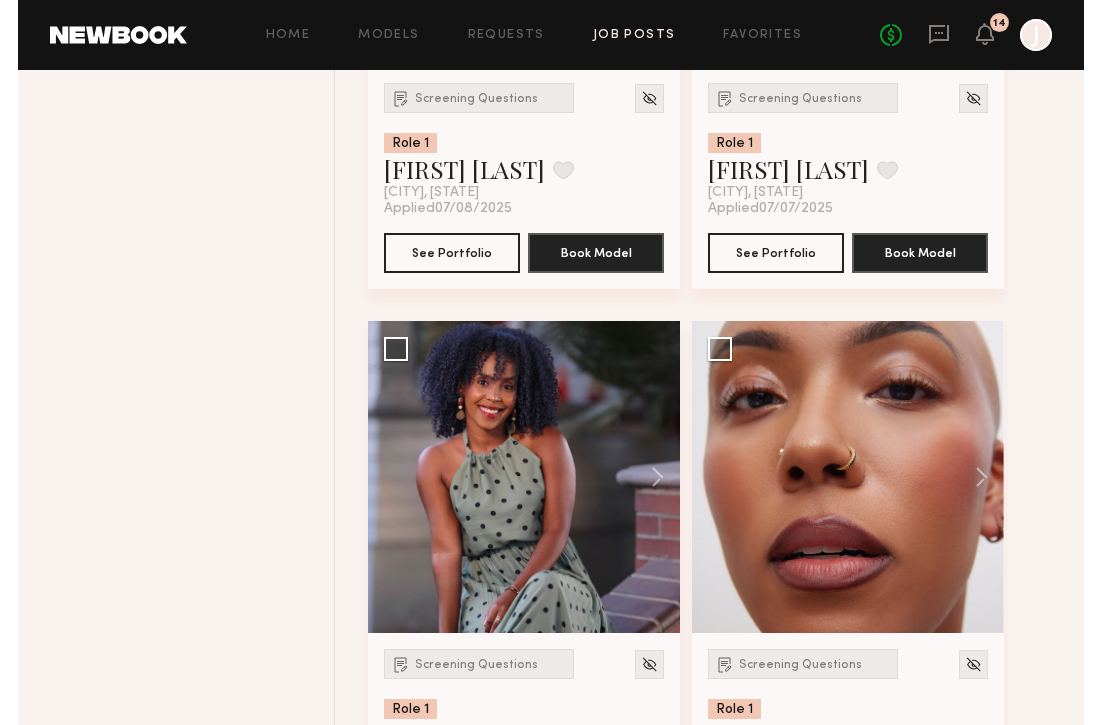 scroll, scrollTop: 1811, scrollLeft: 0, axis: vertical 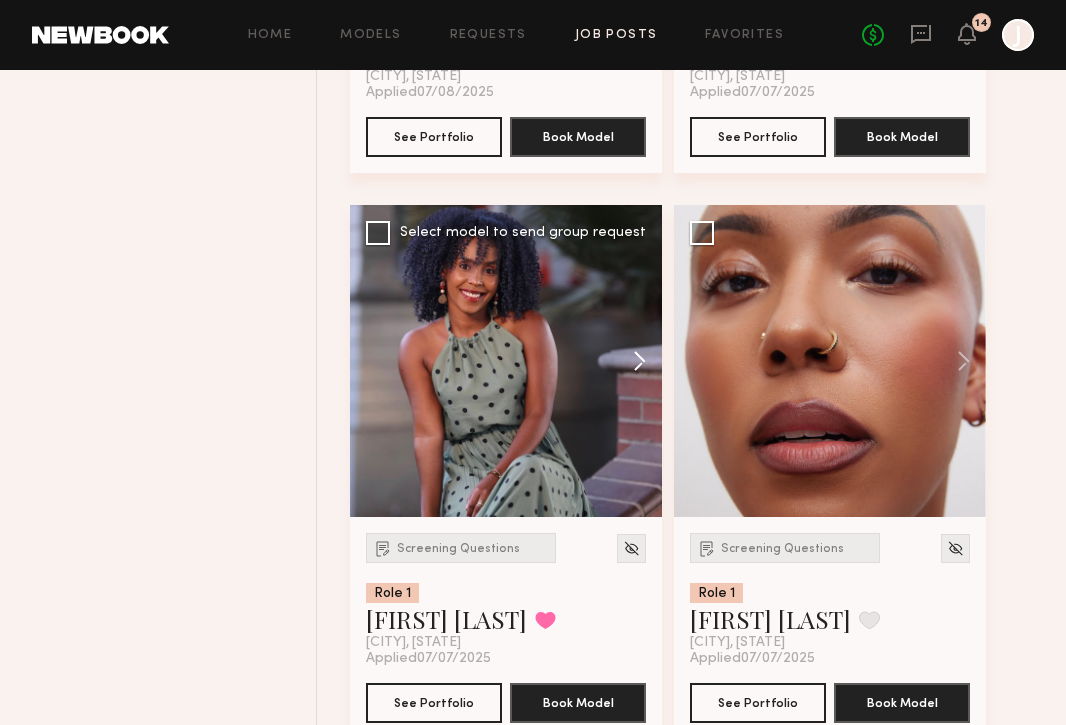 click 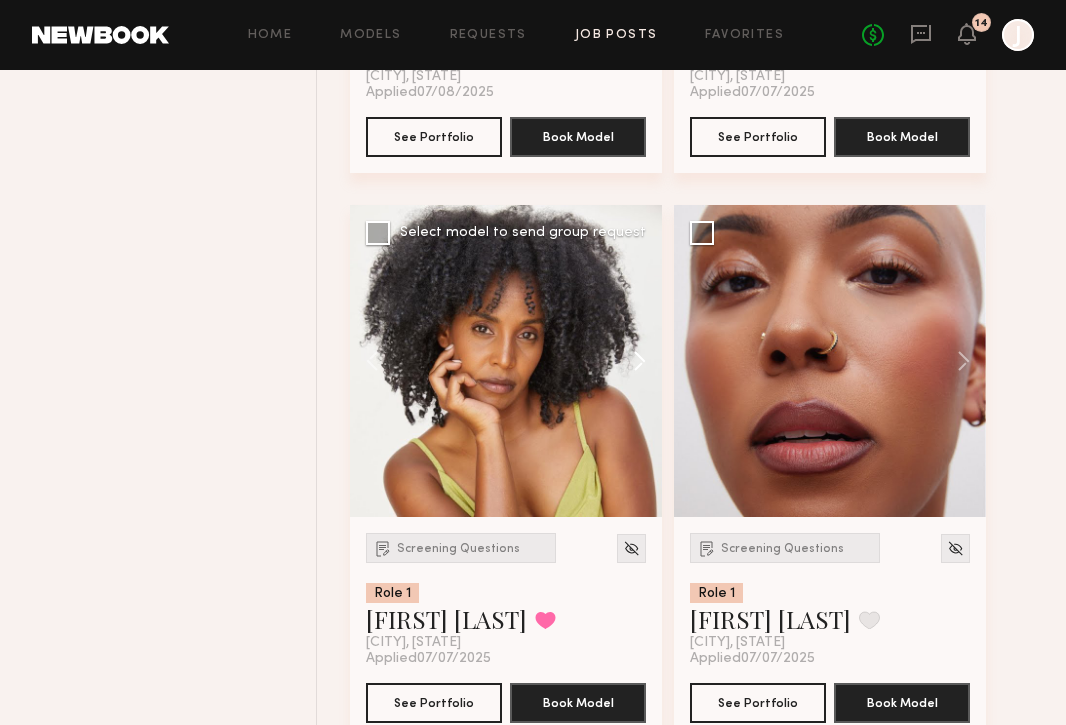 click 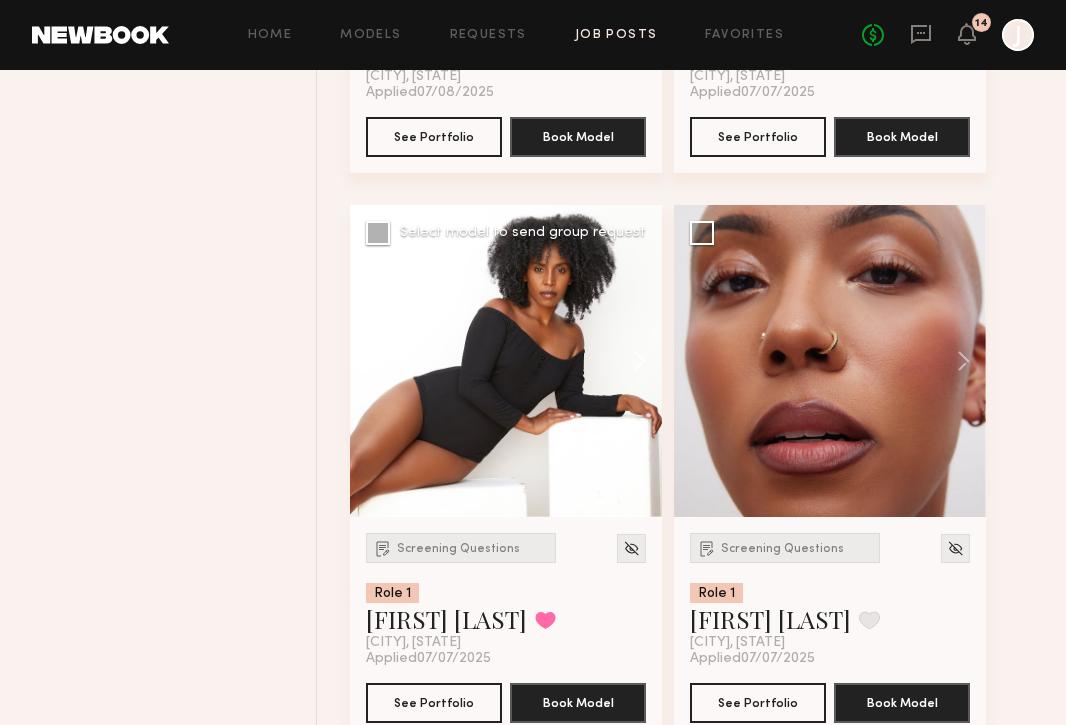 click 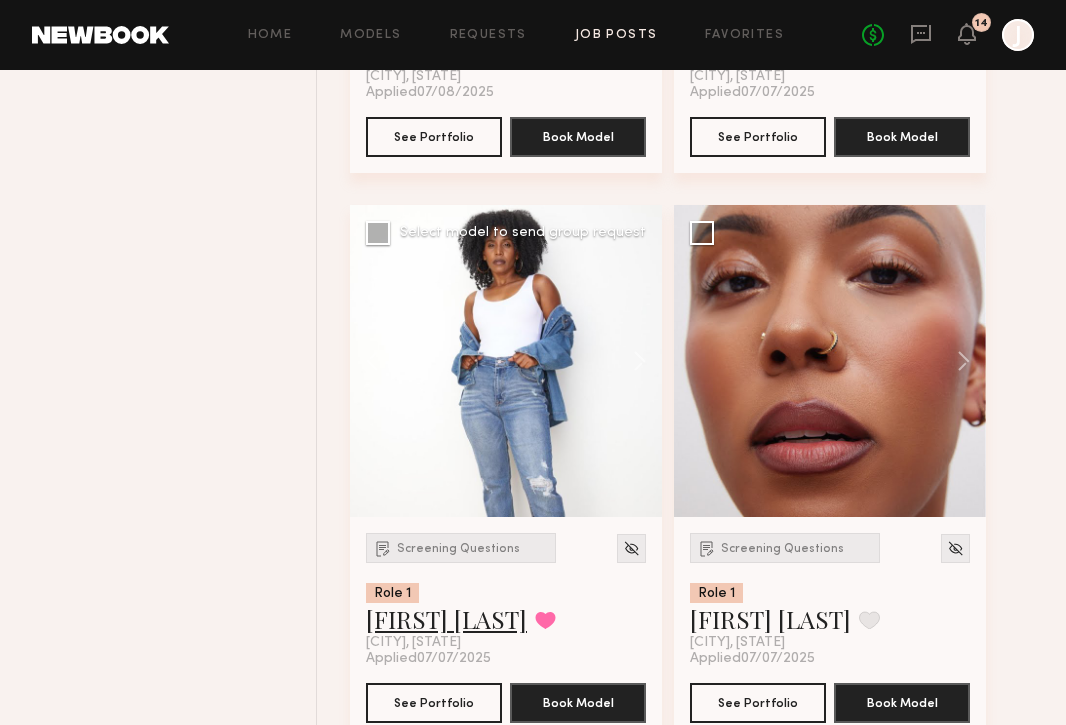 click on "[FIRST] [LAST]" 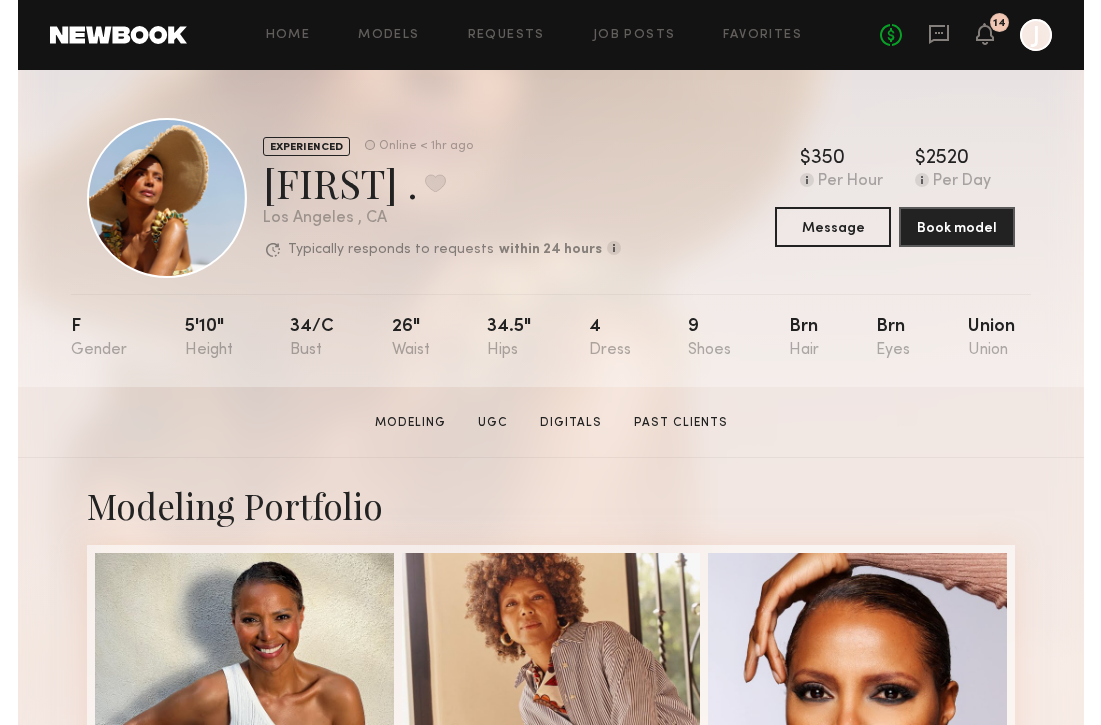 scroll, scrollTop: 0, scrollLeft: 0, axis: both 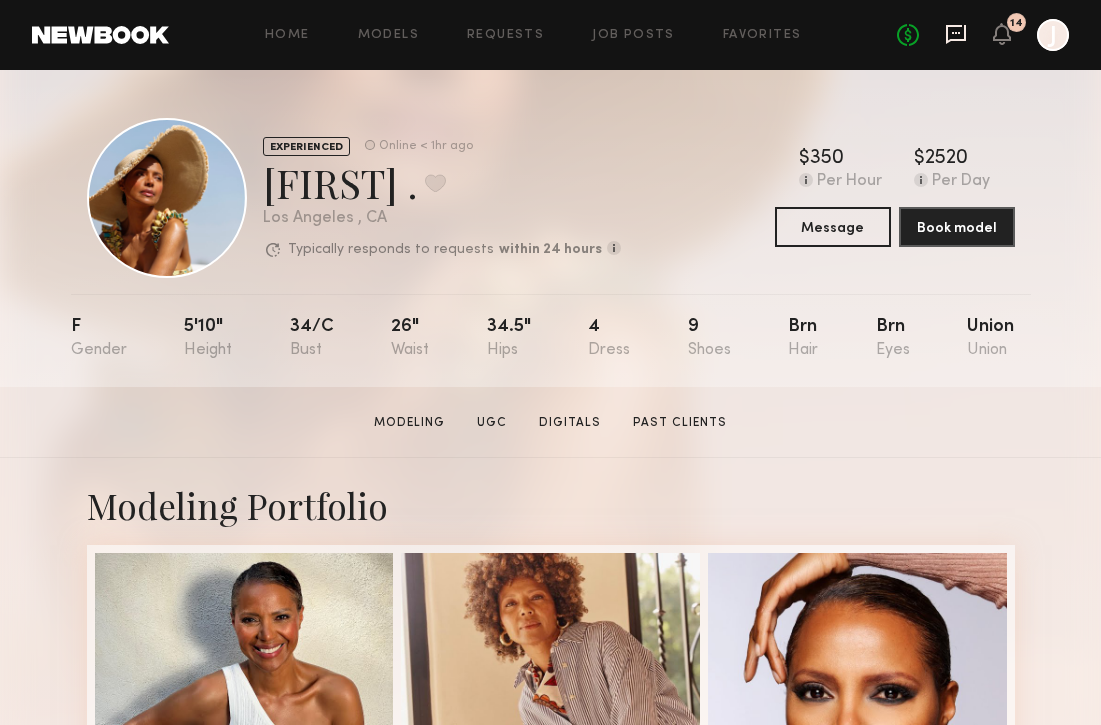 click 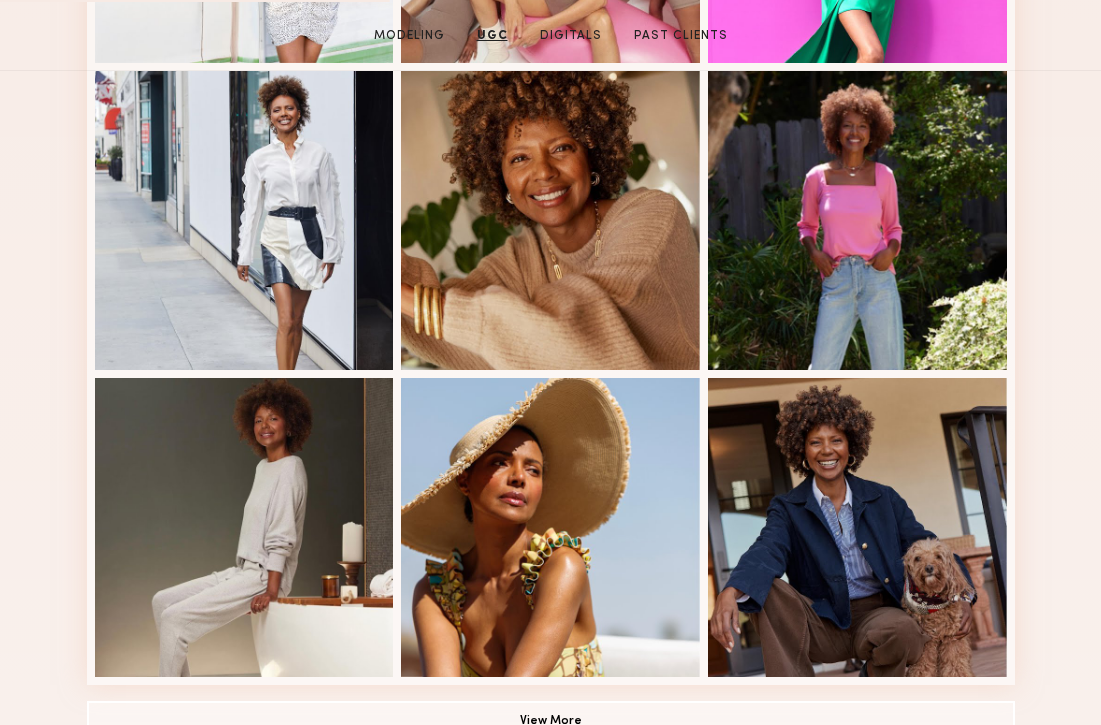 scroll, scrollTop: 0, scrollLeft: 0, axis: both 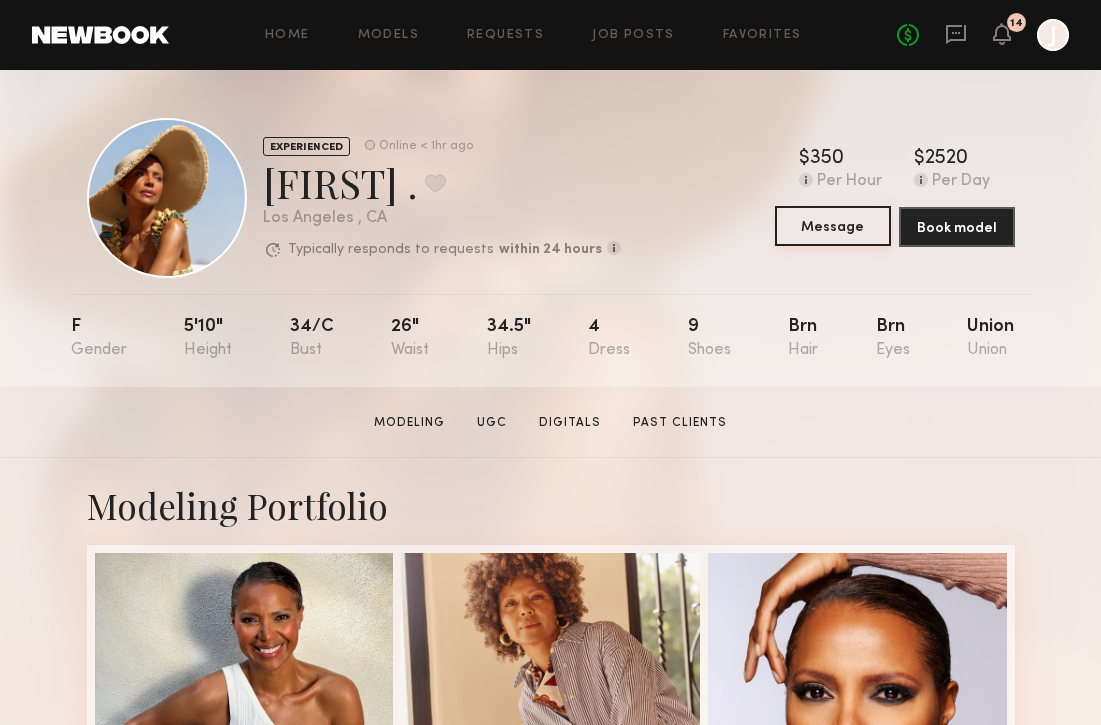 click on "Message" 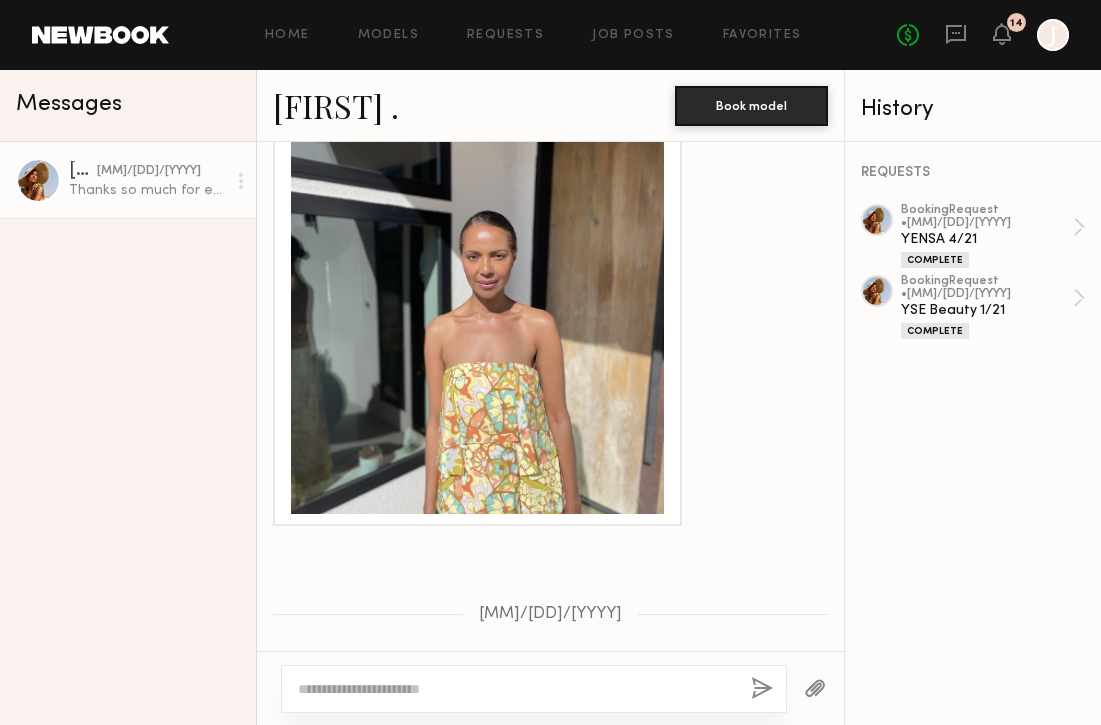 scroll, scrollTop: 2122, scrollLeft: 0, axis: vertical 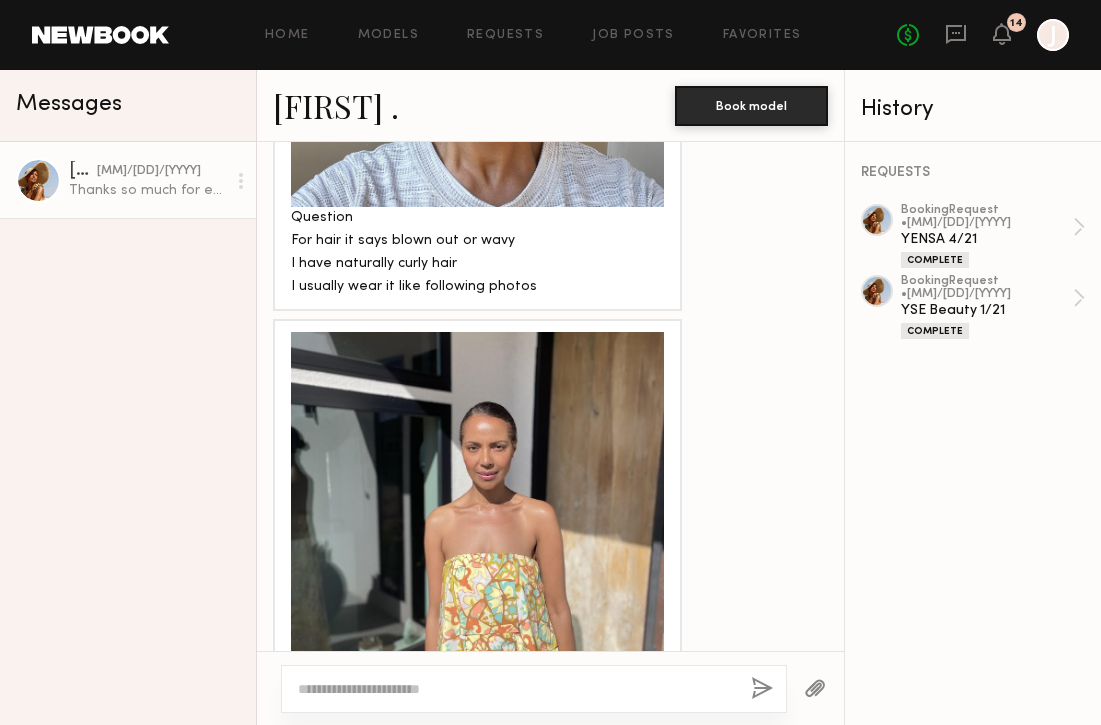 click 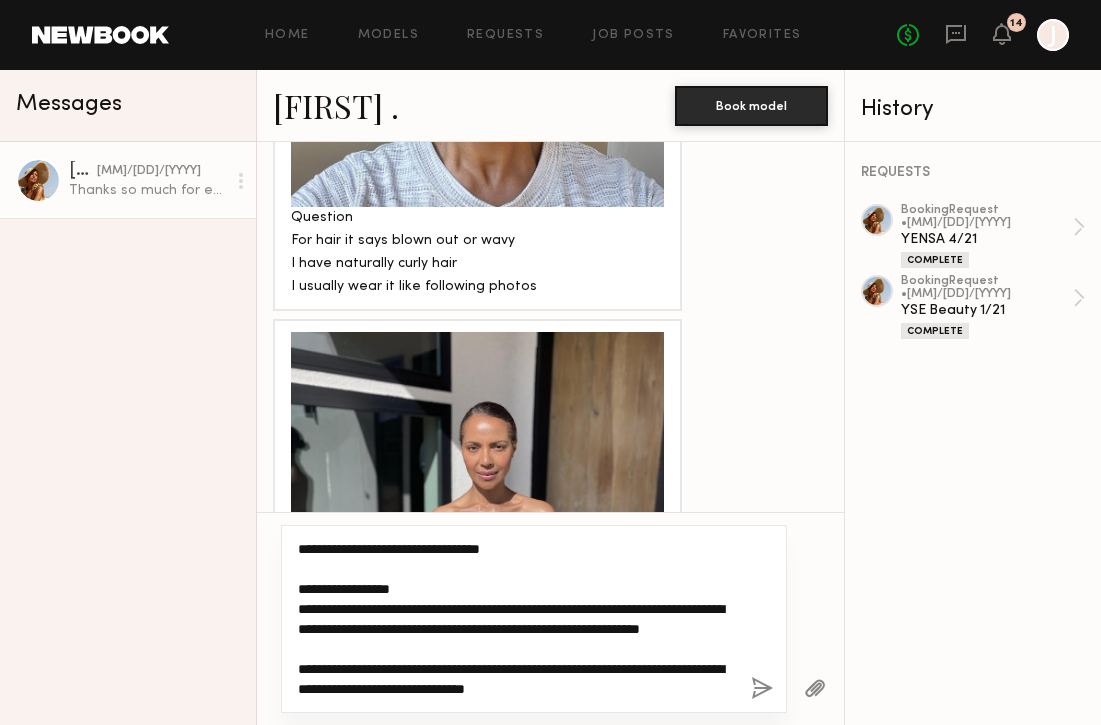 scroll, scrollTop: 0, scrollLeft: 0, axis: both 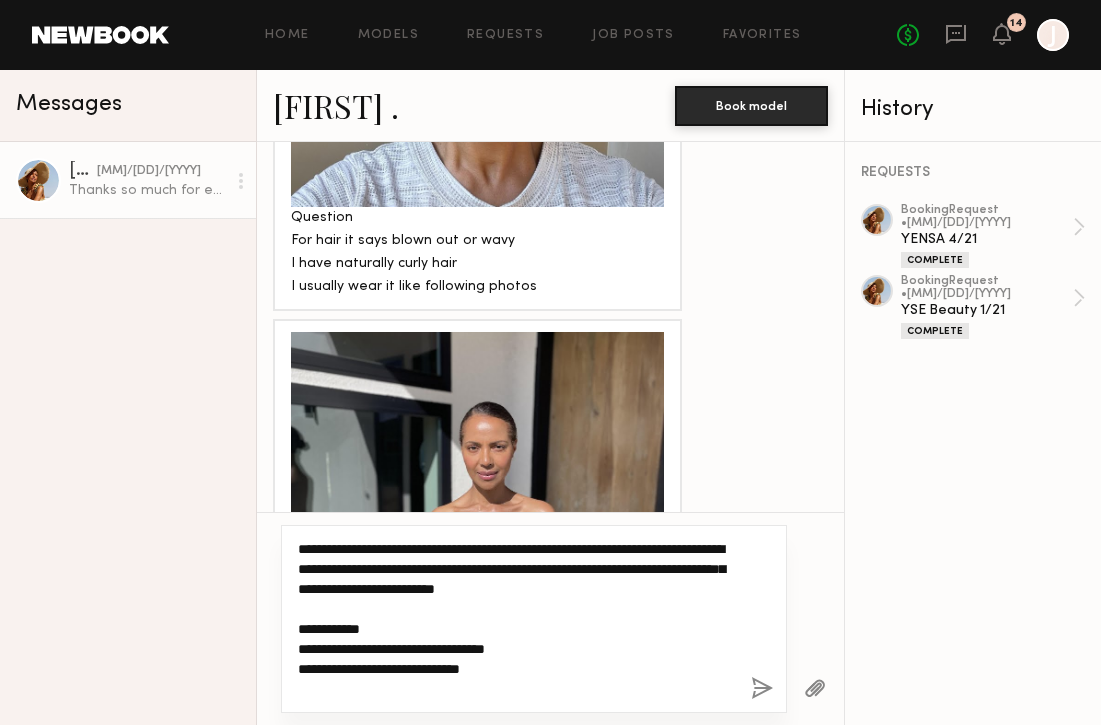 drag, startPoint x: 372, startPoint y: 550, endPoint x: 317, endPoint y: 550, distance: 55 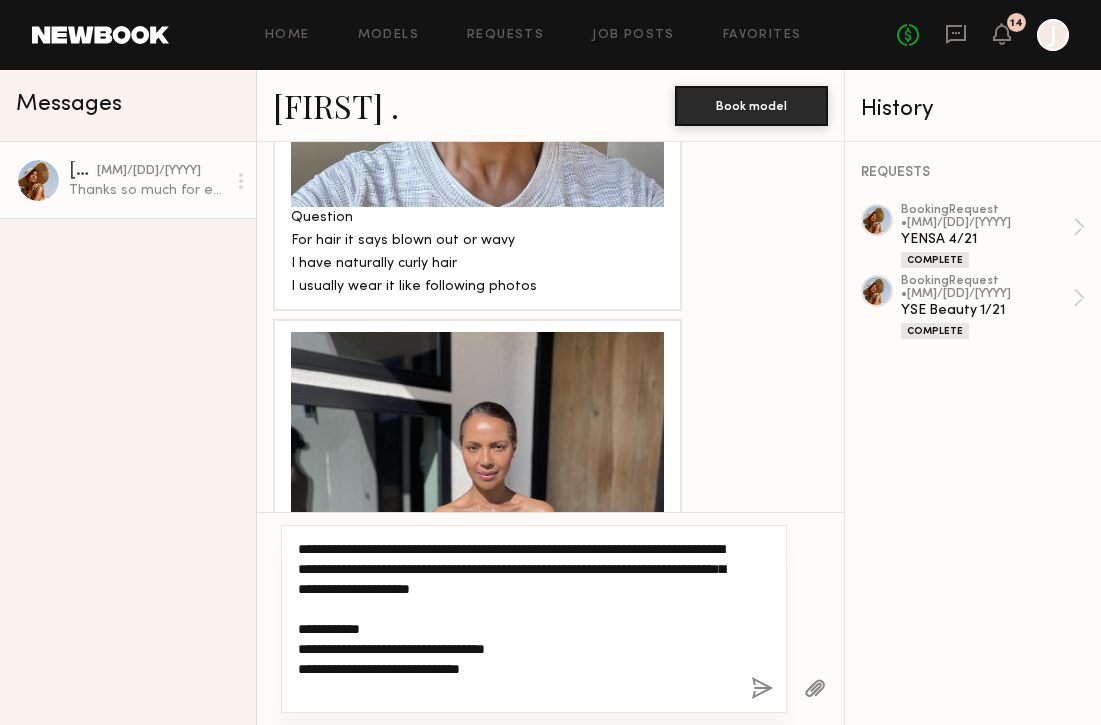drag, startPoint x: 327, startPoint y: 570, endPoint x: 350, endPoint y: 552, distance: 29.206163 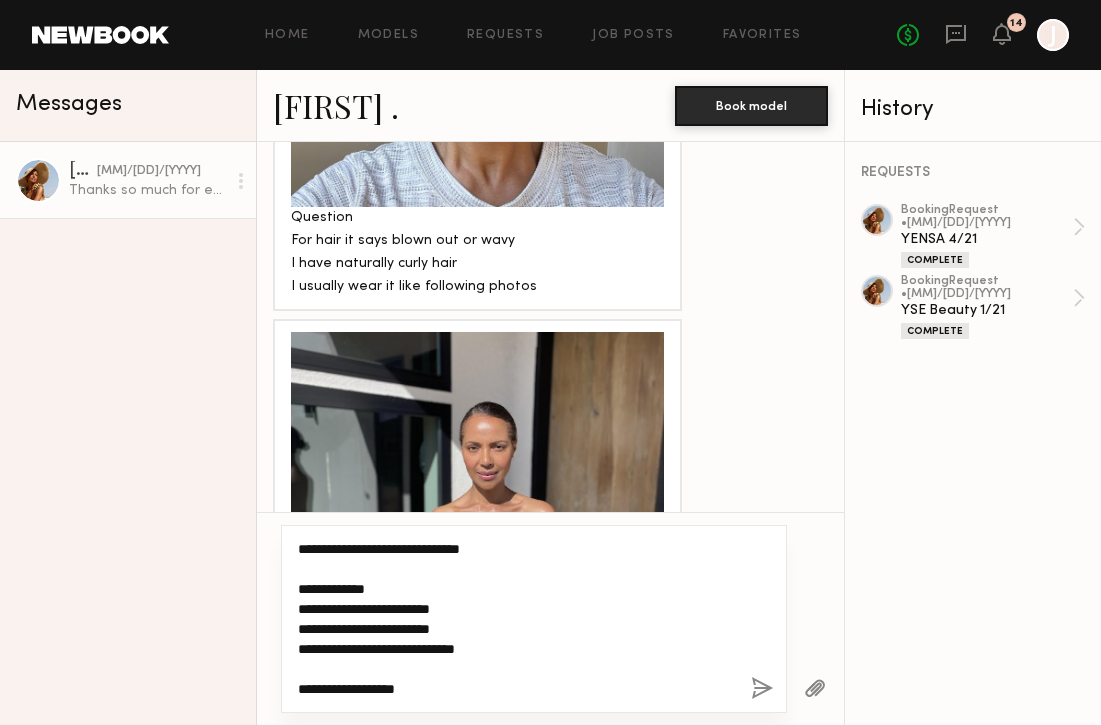 scroll, scrollTop: 107, scrollLeft: 0, axis: vertical 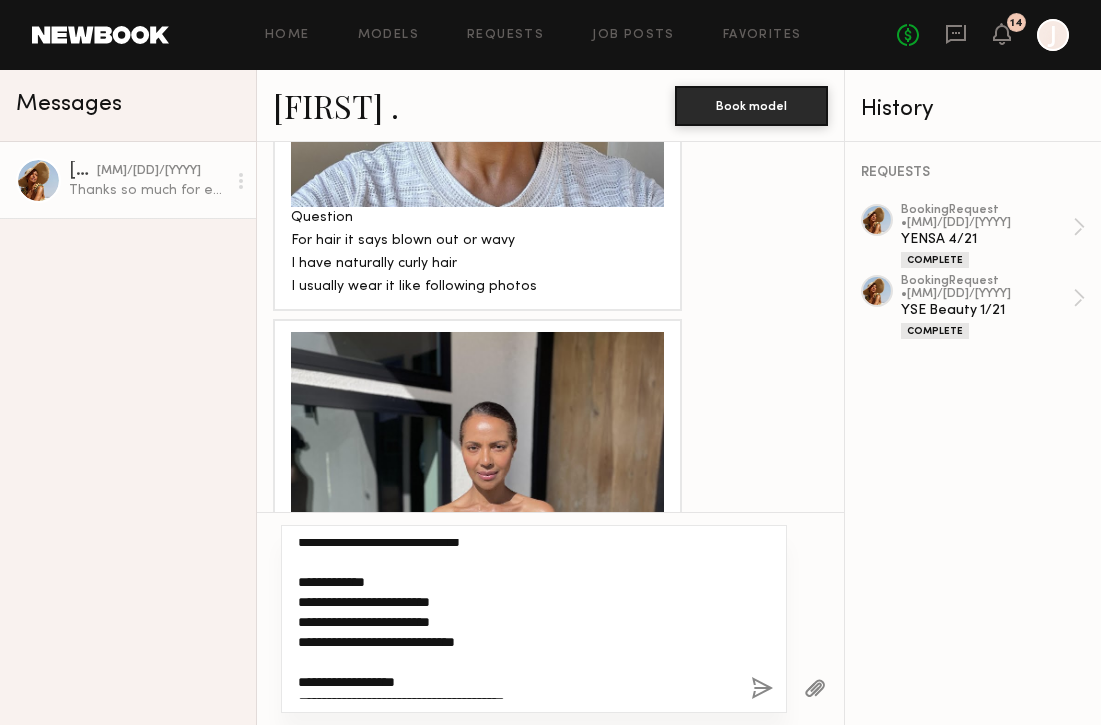 click on "**********" 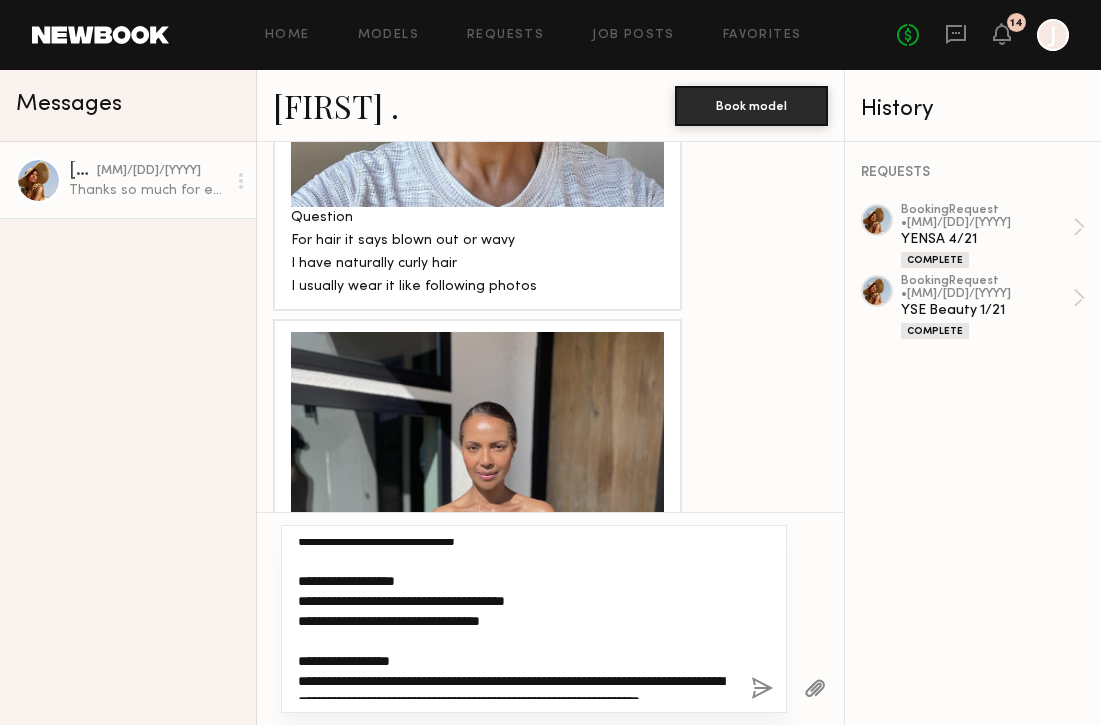 scroll, scrollTop: 126, scrollLeft: 0, axis: vertical 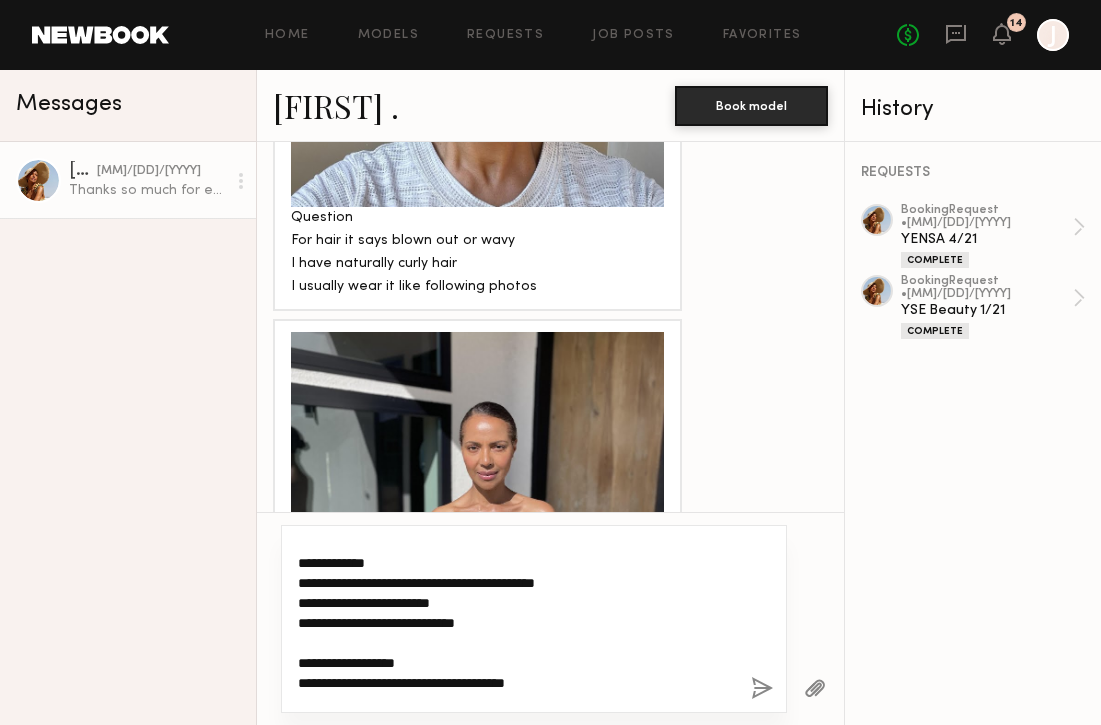 type on "**********" 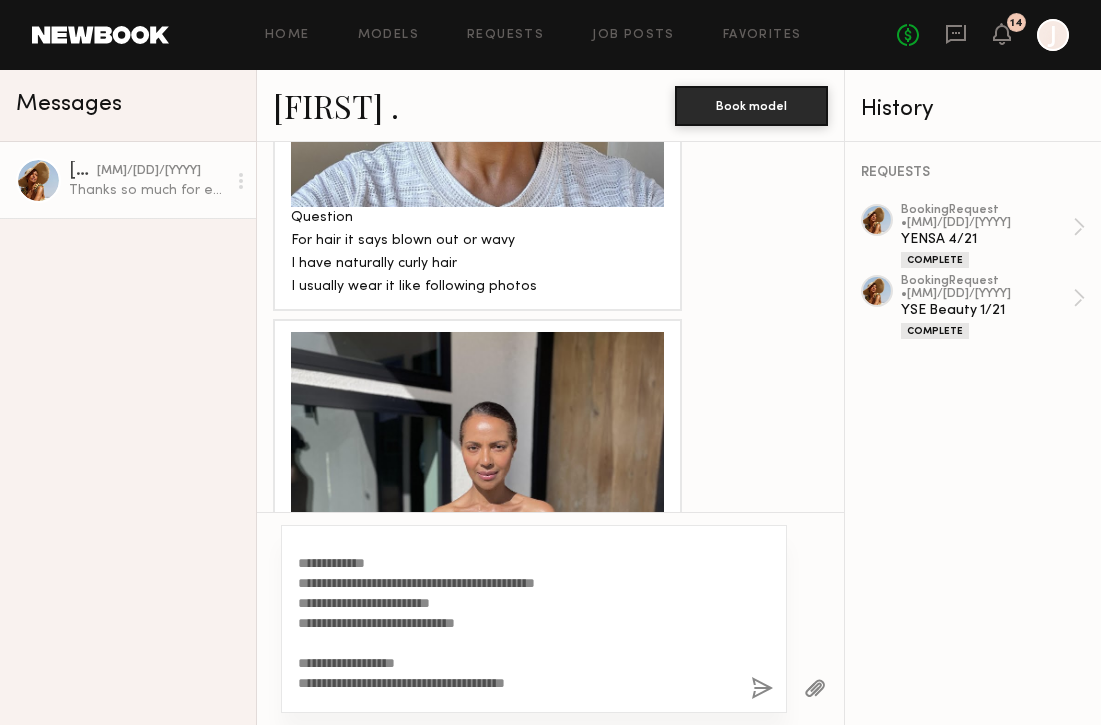 click 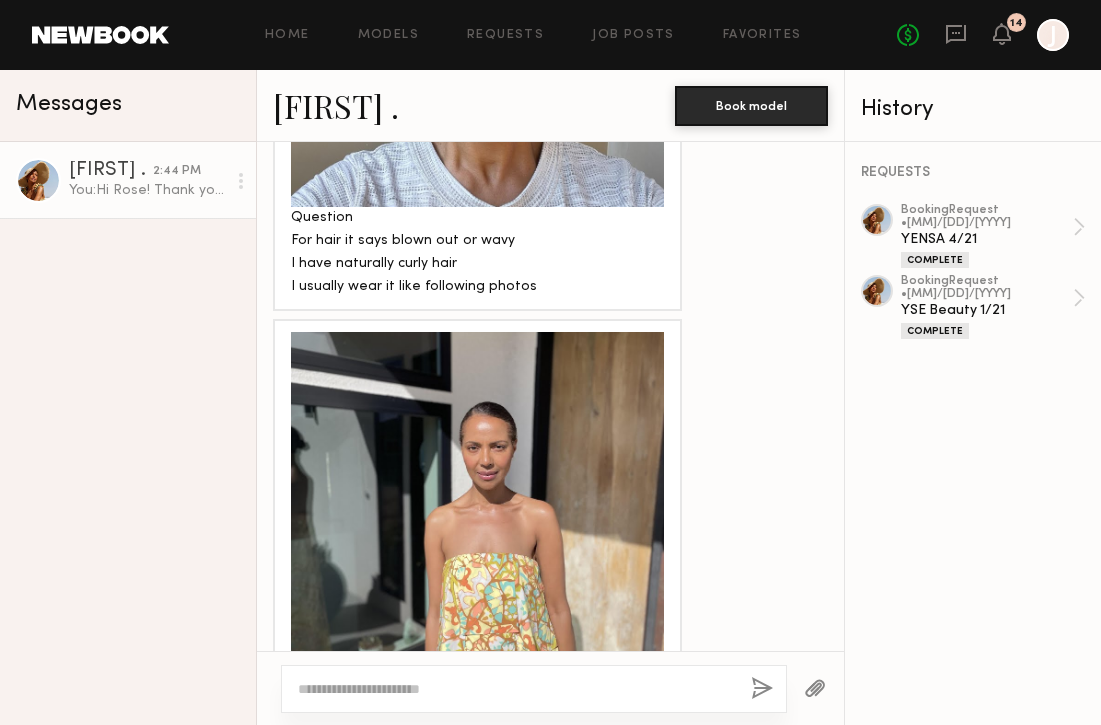 scroll, scrollTop: 3479, scrollLeft: 0, axis: vertical 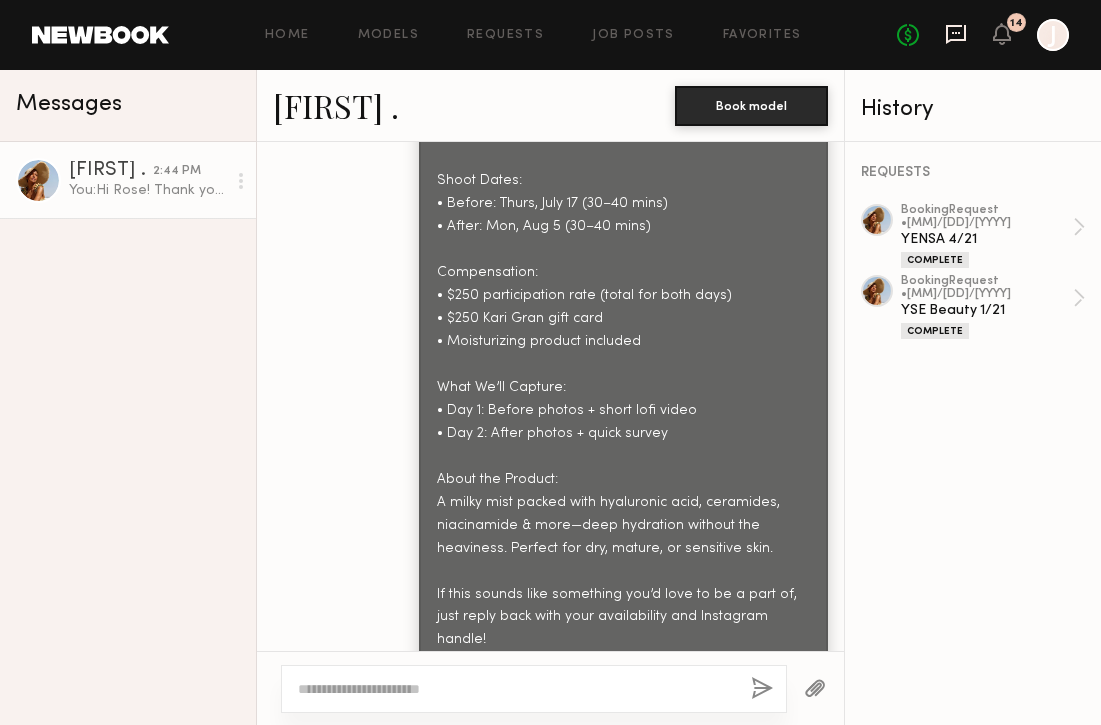 click 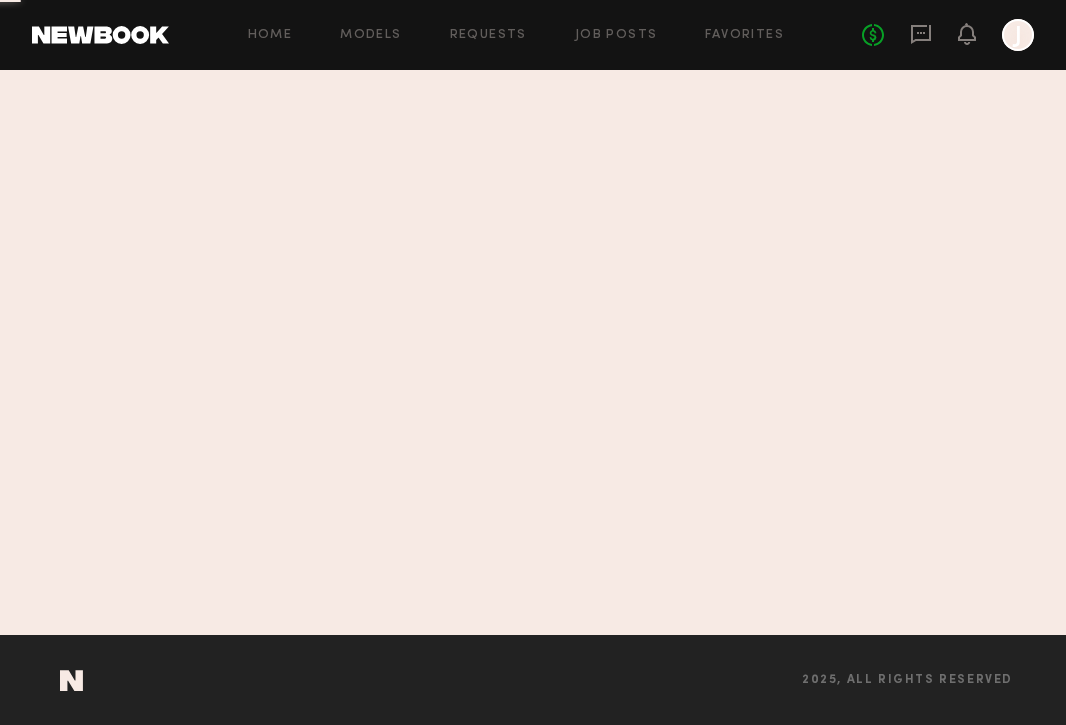 scroll, scrollTop: 0, scrollLeft: 0, axis: both 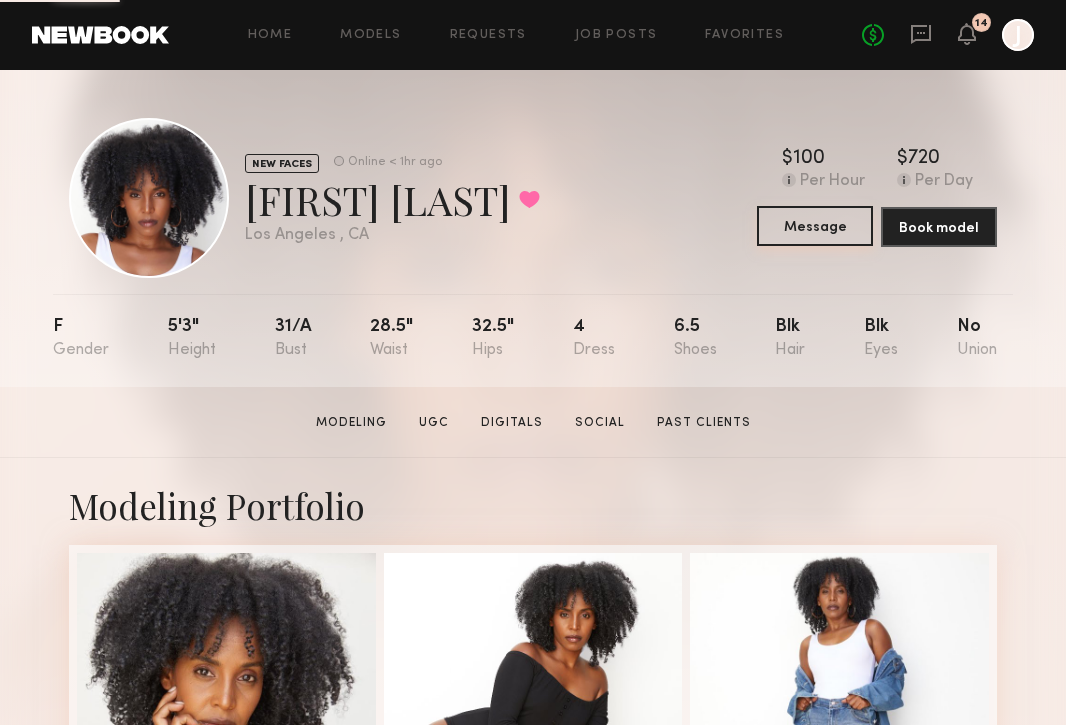 click on "Message" 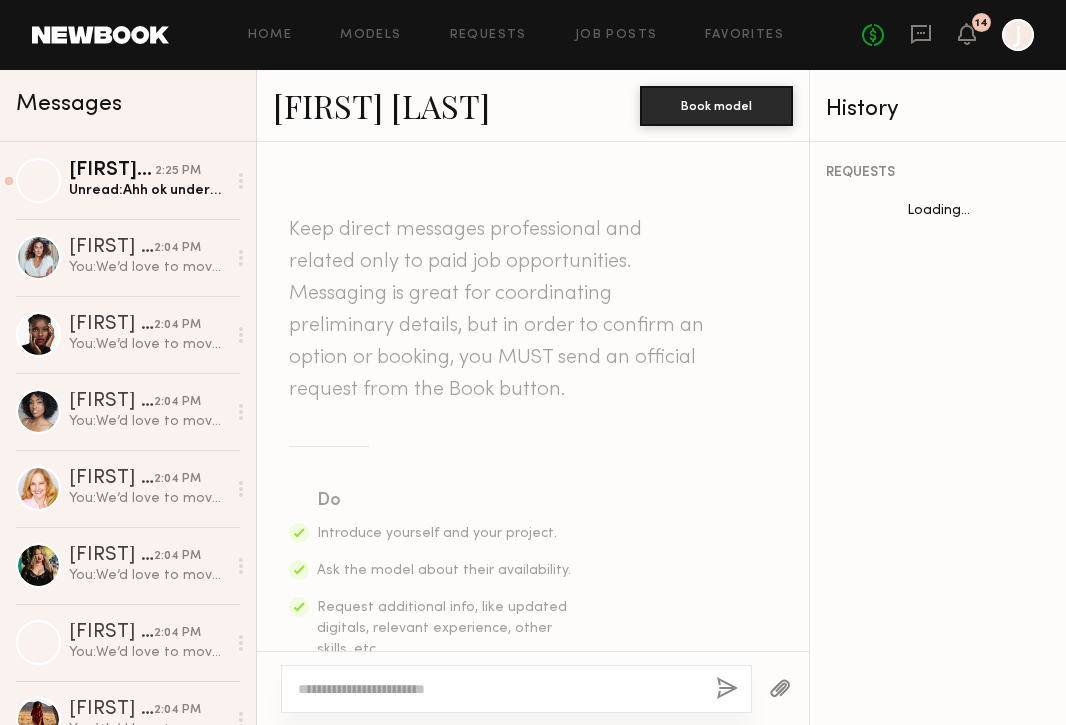 scroll, scrollTop: 1090, scrollLeft: 0, axis: vertical 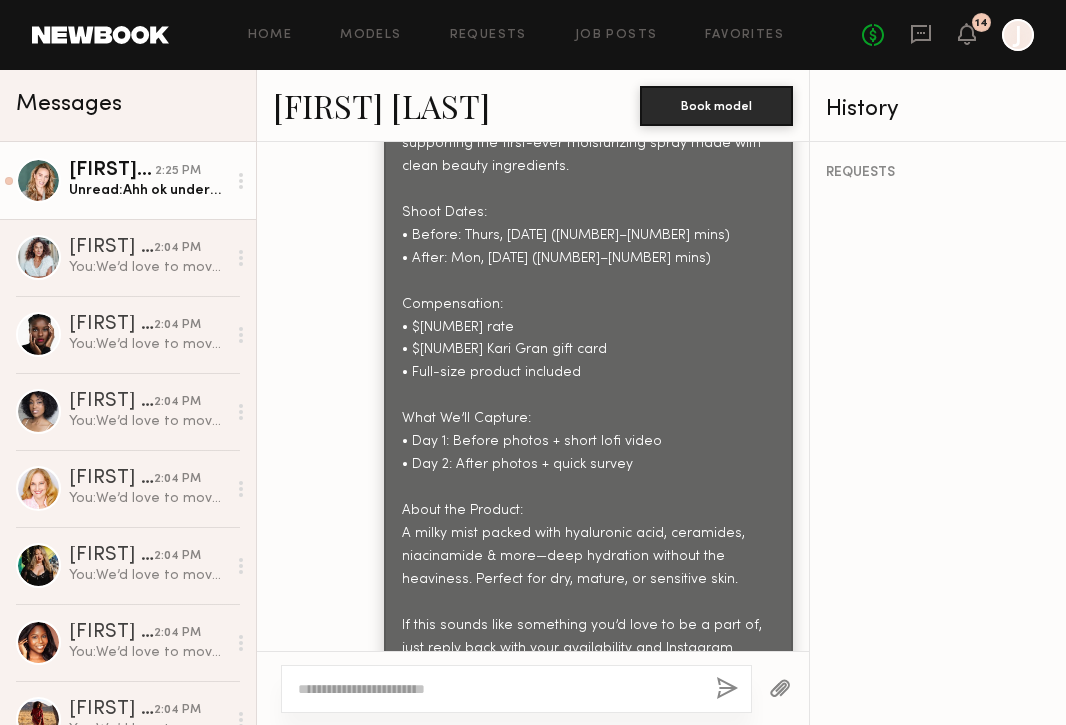 click on "[FIRST] [LAST] [TIME] Unread:  Ahh ok understood
Yes $[NUMBER] is fine for both days
I’ll keep them free" 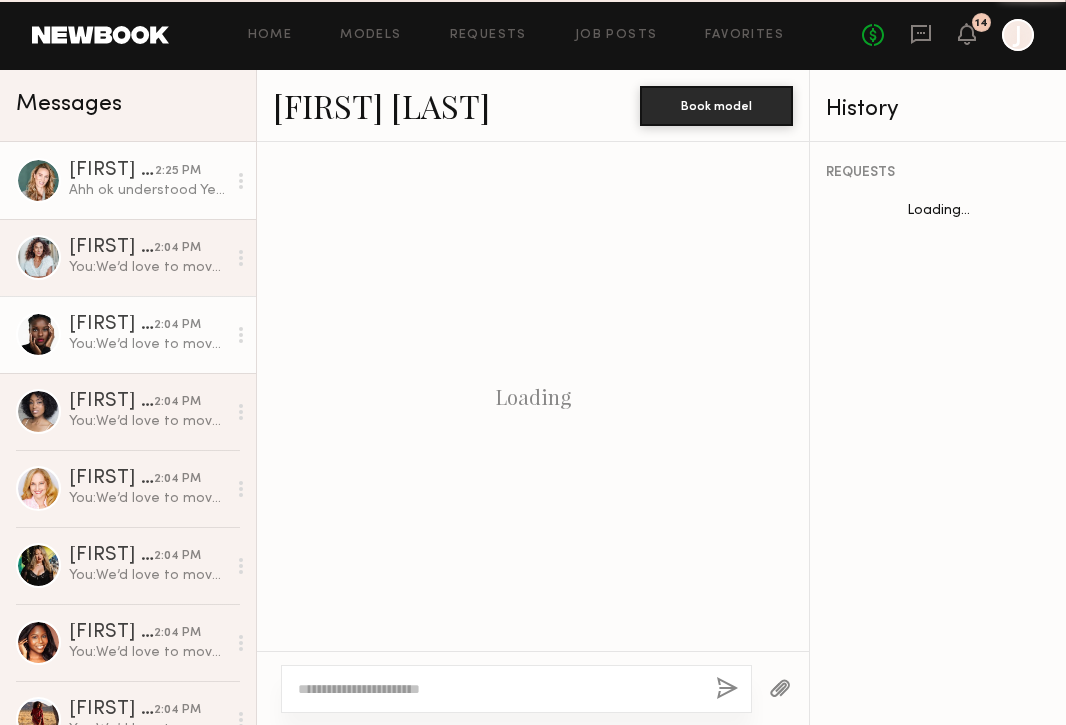 scroll, scrollTop: 2079, scrollLeft: 0, axis: vertical 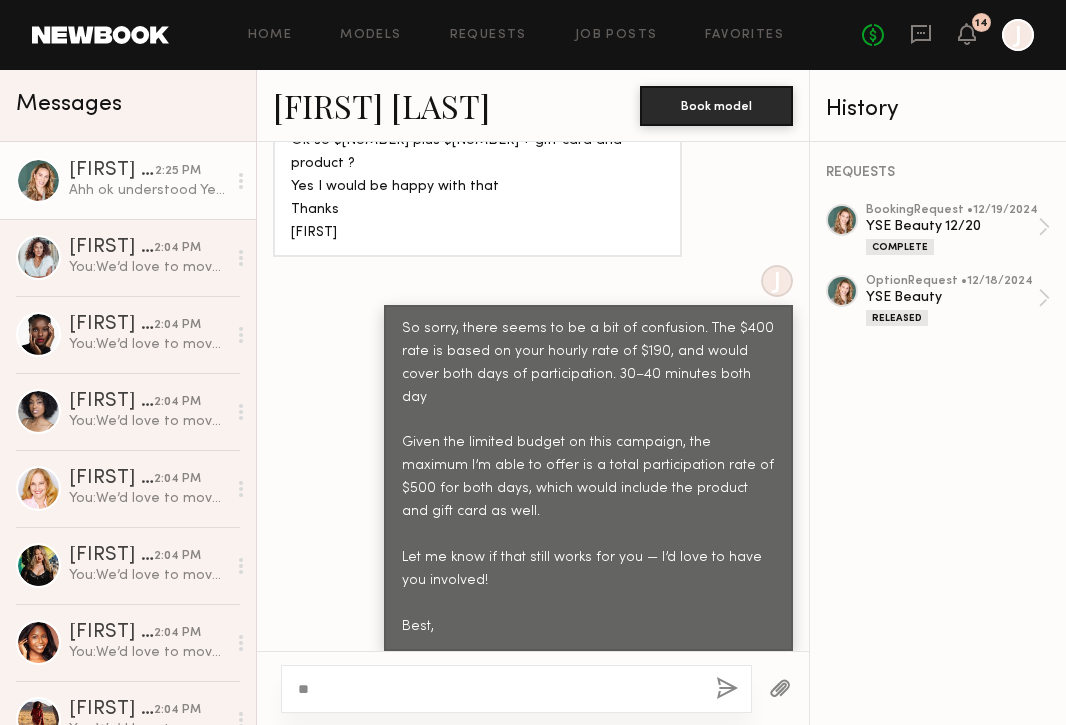type on "*" 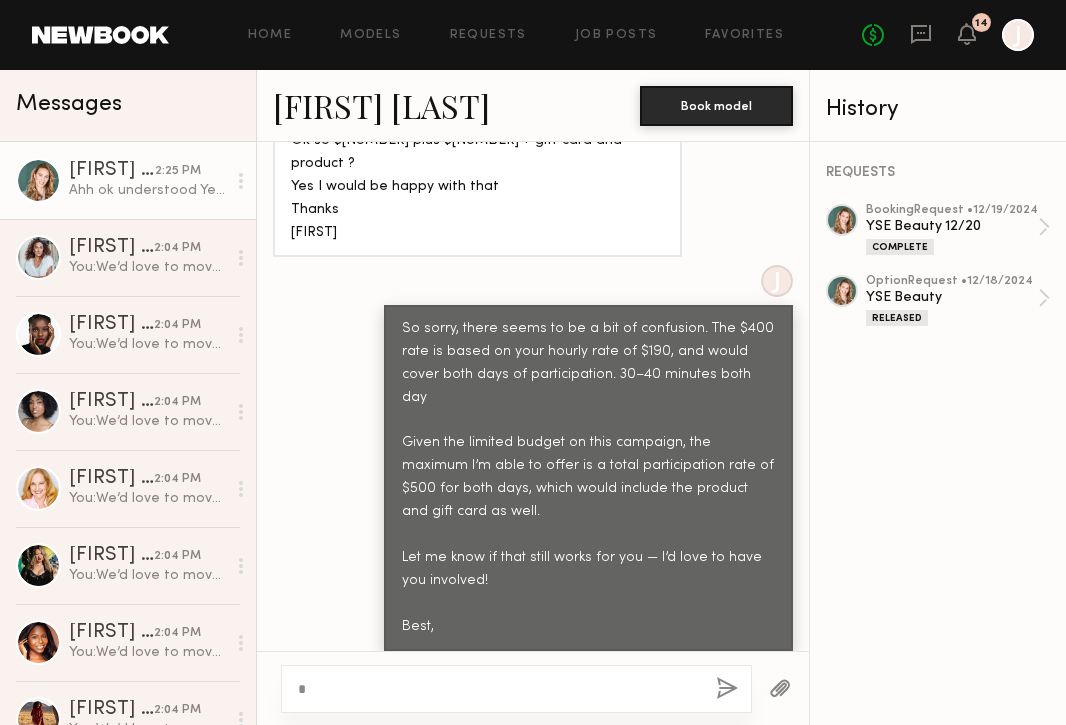 type 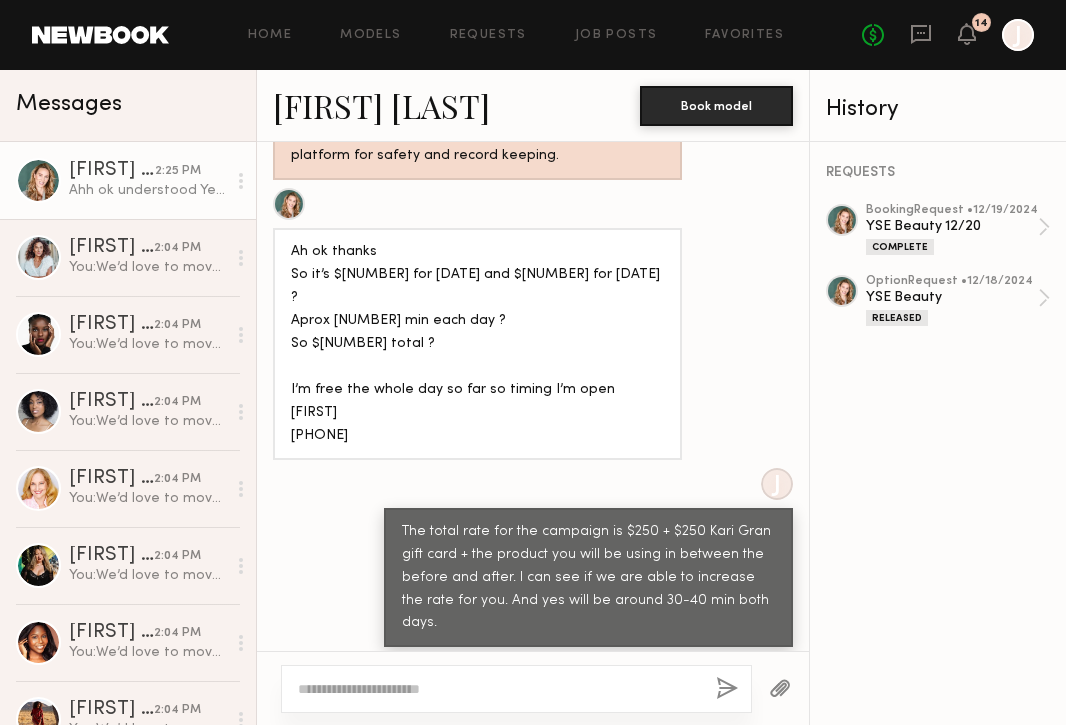 scroll, scrollTop: 1091, scrollLeft: 0, axis: vertical 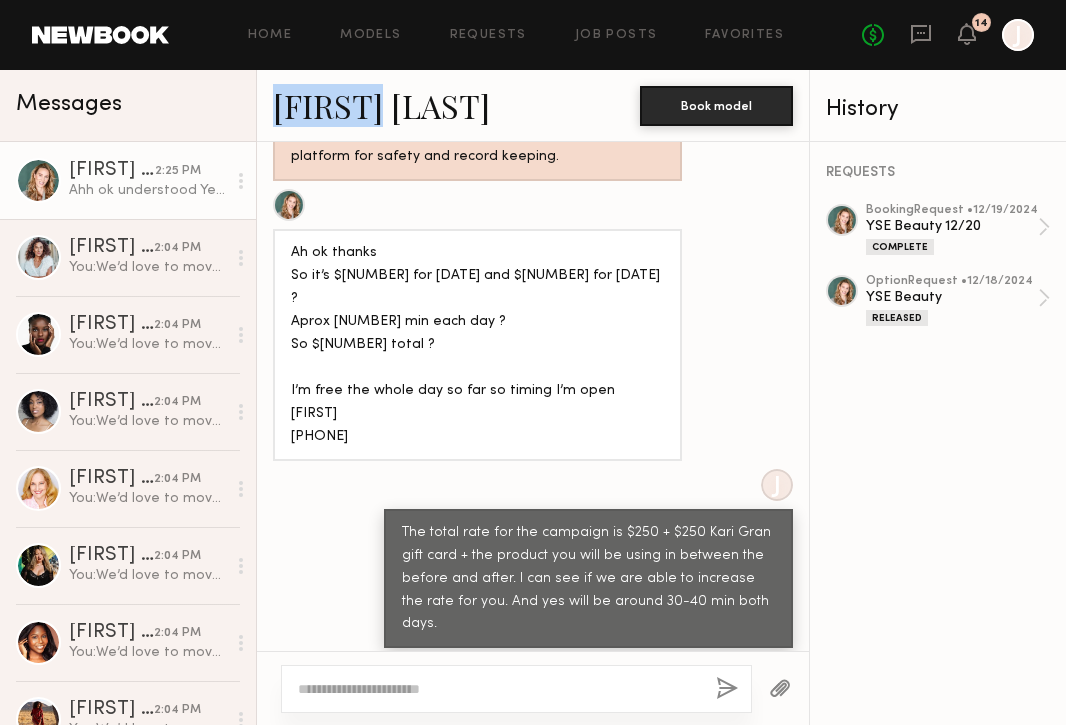drag, startPoint x: 268, startPoint y: 113, endPoint x: 413, endPoint y: 117, distance: 145.05516 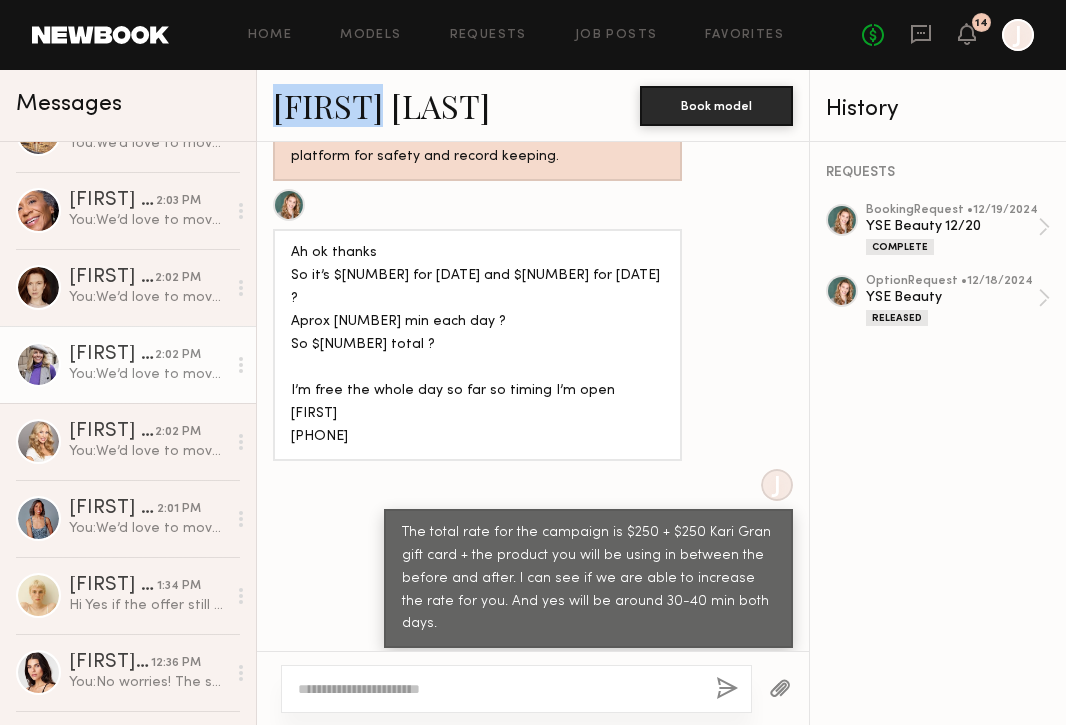scroll, scrollTop: 659, scrollLeft: 0, axis: vertical 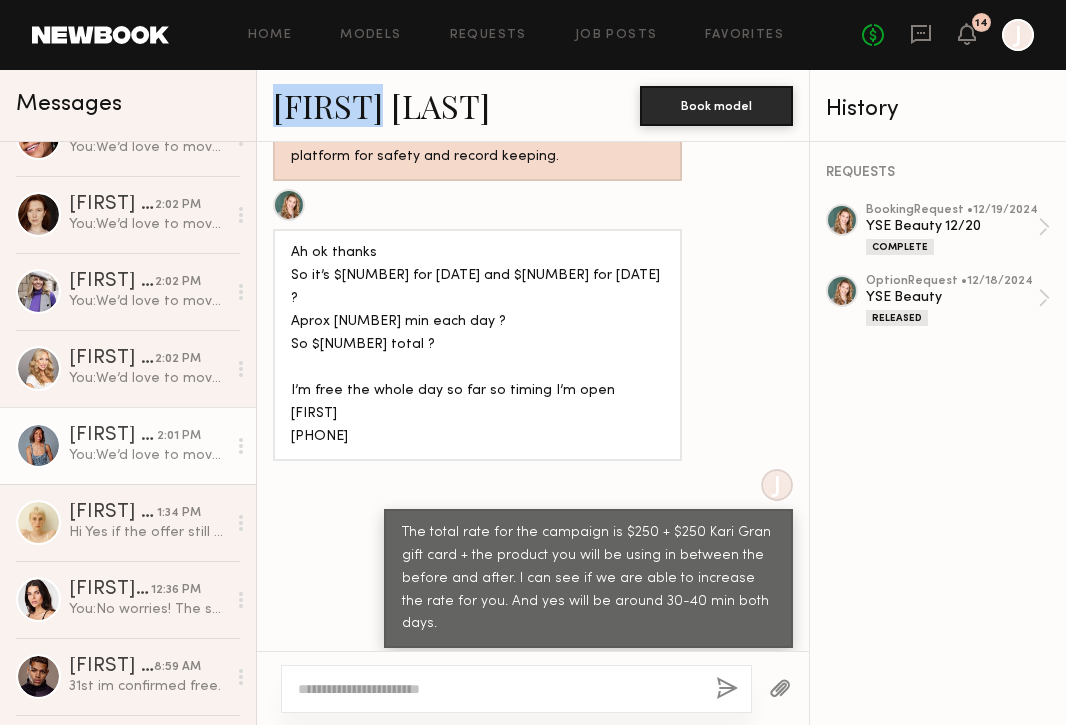 click on "You:  We’d love to move forward with you! Please share your email and phone number so I can add you to the call sheet. Compensation will be provided on Day 2 of the shoot ($[NUMBER]), along with the $[NUMBER] personal credit to use on the Kari Gran website.
I’m currently finalizing call times, so it may take me a little longer to send that over. Thanks in advance for your patience!" 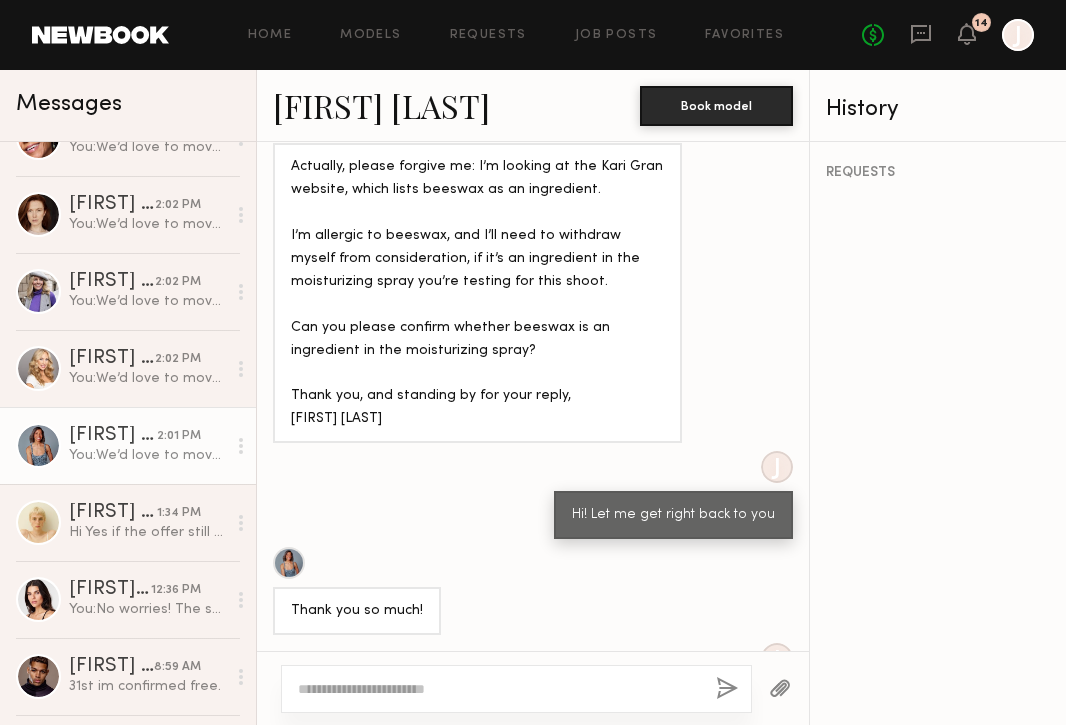 scroll, scrollTop: 2337, scrollLeft: 0, axis: vertical 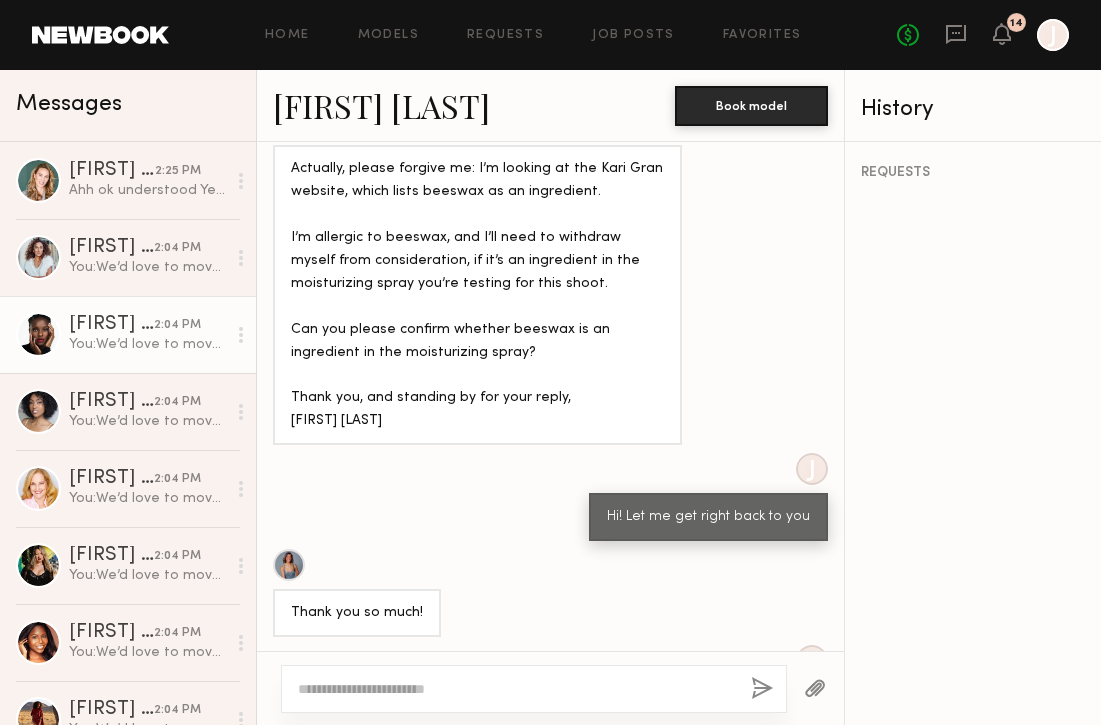 click on "You:  We’d love to move forward with you! Bumping my previous message as I’m currently finalizing call times, so it may take me a little longer to send over the call sheet. Thanks in advance for your patience!" 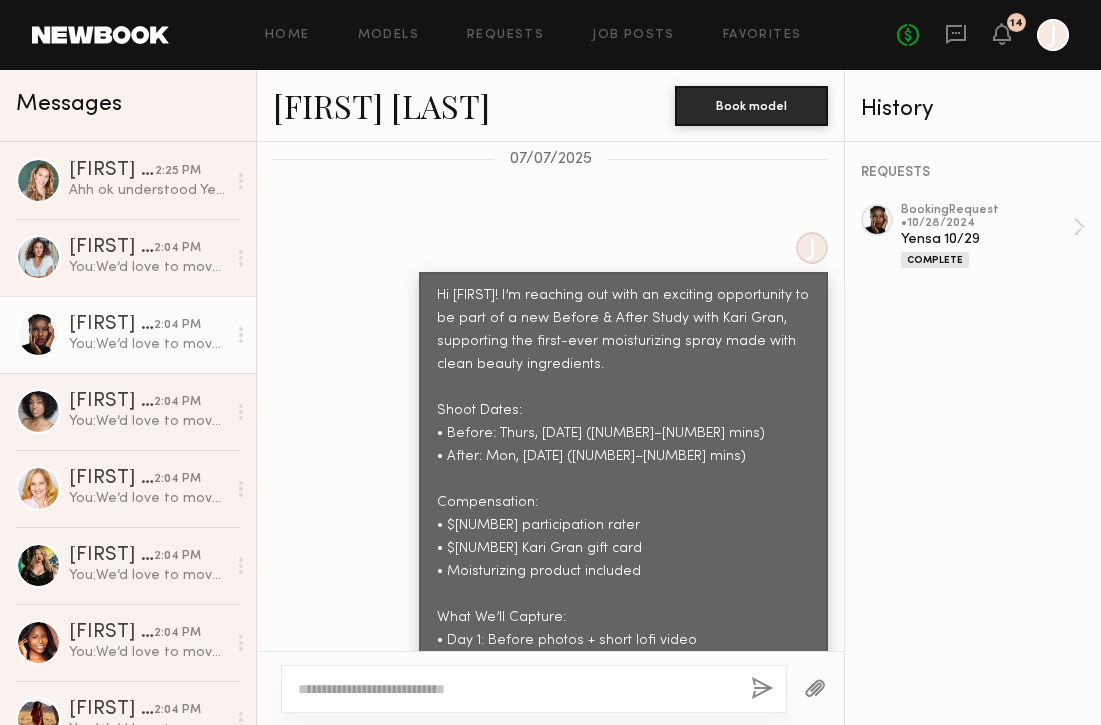 scroll, scrollTop: 1147, scrollLeft: 0, axis: vertical 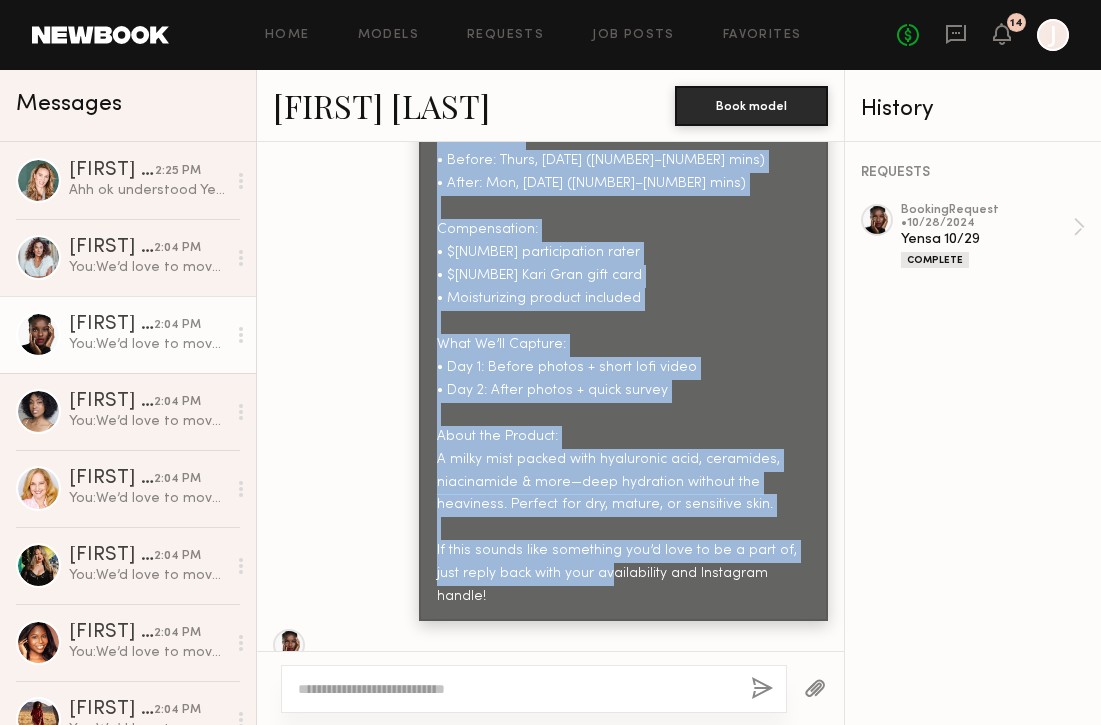 drag, startPoint x: 439, startPoint y: 336, endPoint x: 799, endPoint y: 563, distance: 425.59253 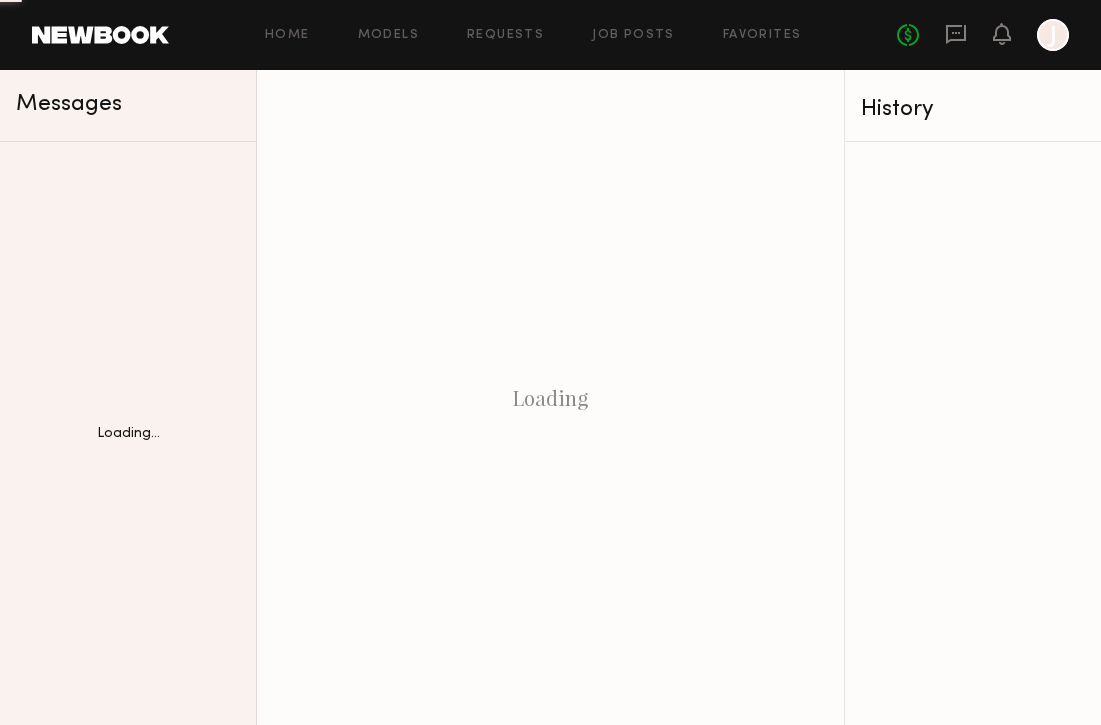 scroll, scrollTop: 0, scrollLeft: 0, axis: both 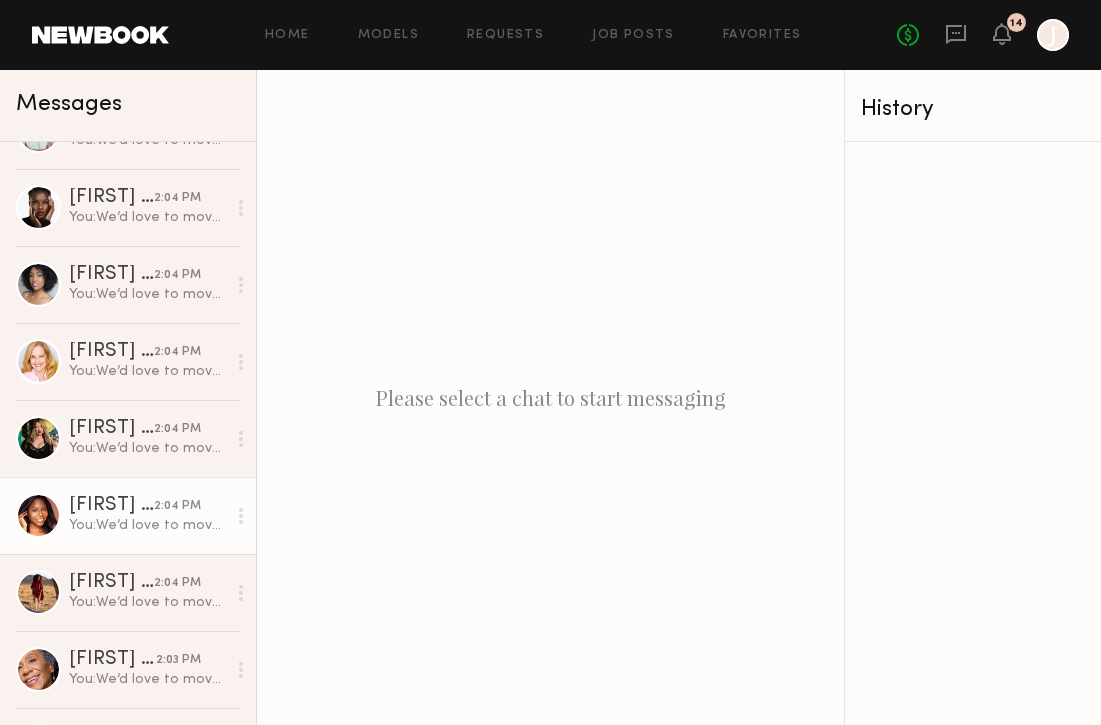 click on "You:  We’d love to move forward with you! Bumping my previous message as I’m currently finalizing call times, so it may take me a little longer to send over the call sheet. Thanks in advance for your patience!" 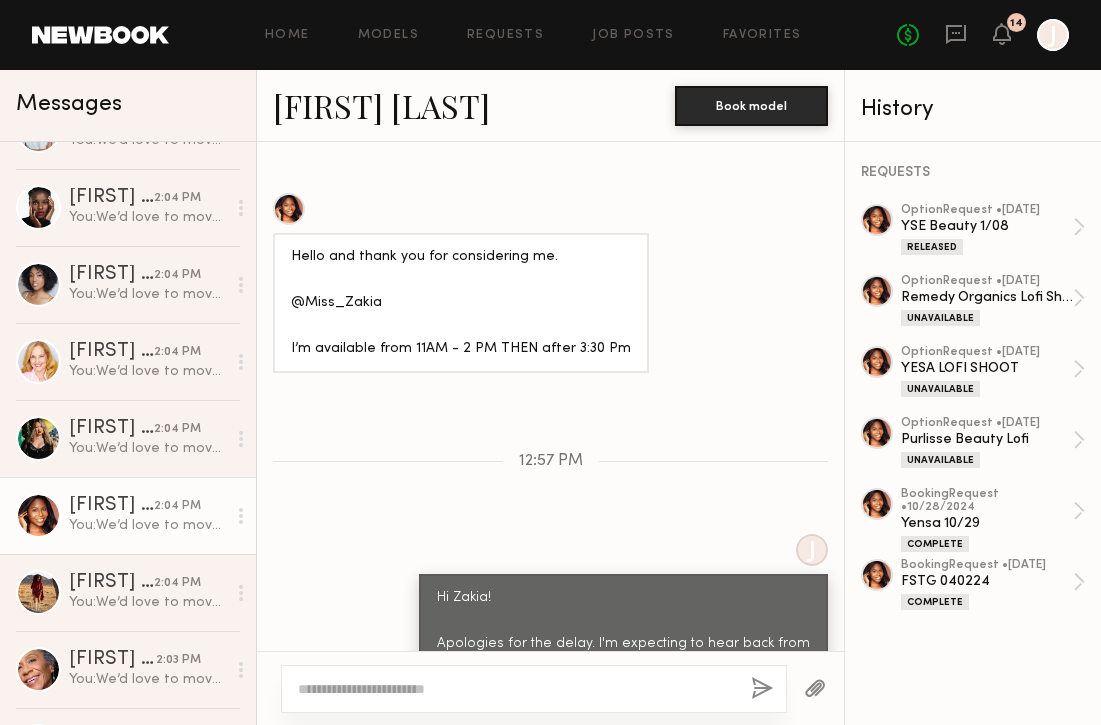 scroll, scrollTop: 2314, scrollLeft: 0, axis: vertical 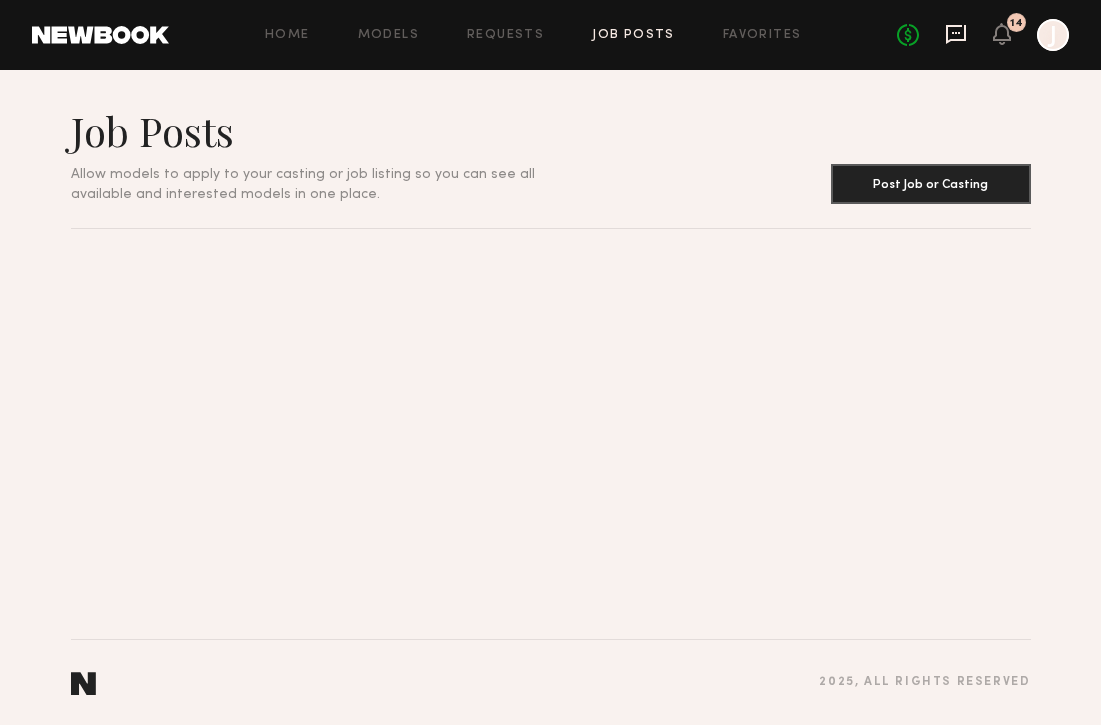 click 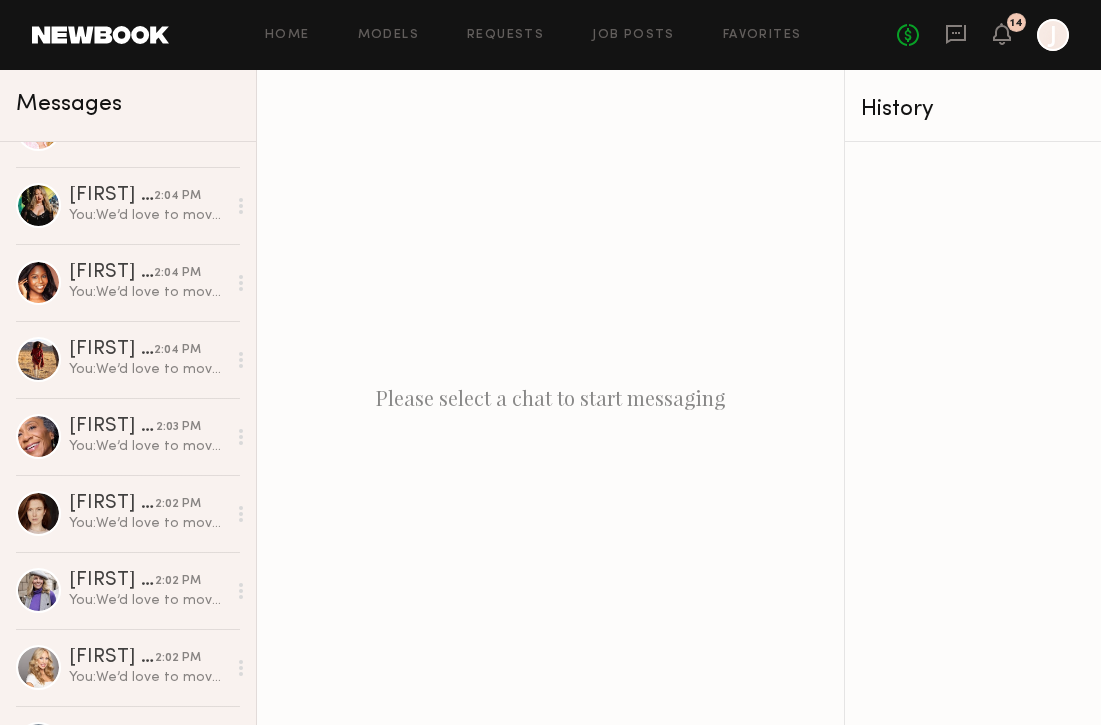 scroll, scrollTop: 443, scrollLeft: 0, axis: vertical 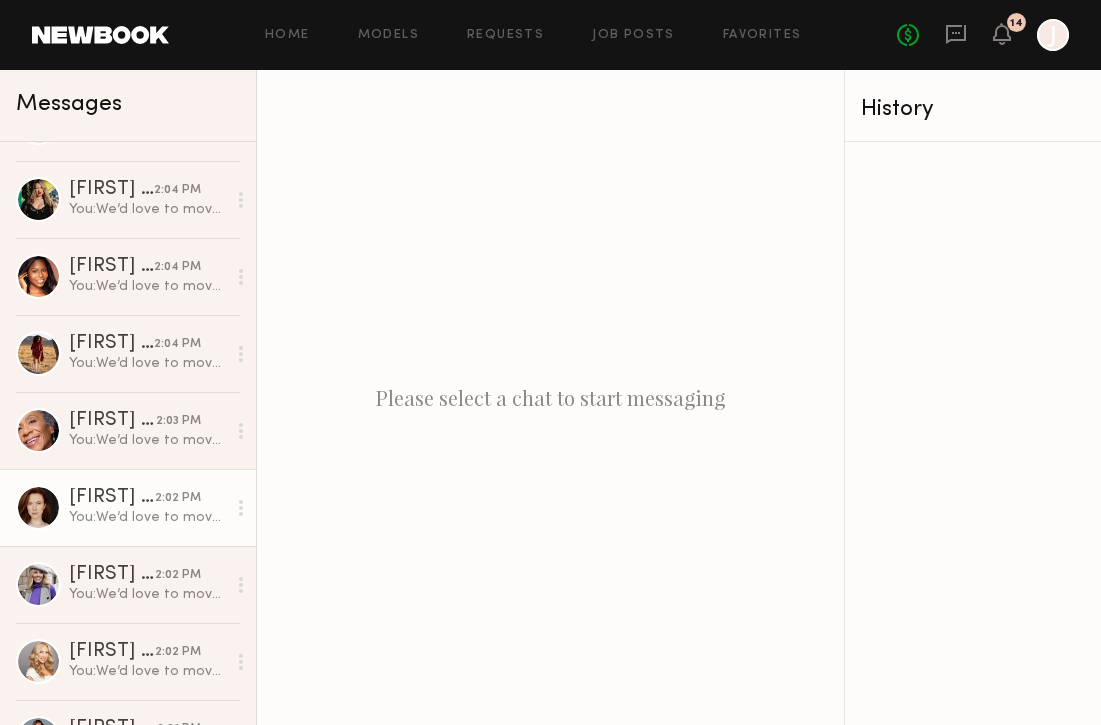 click on "Talia S." 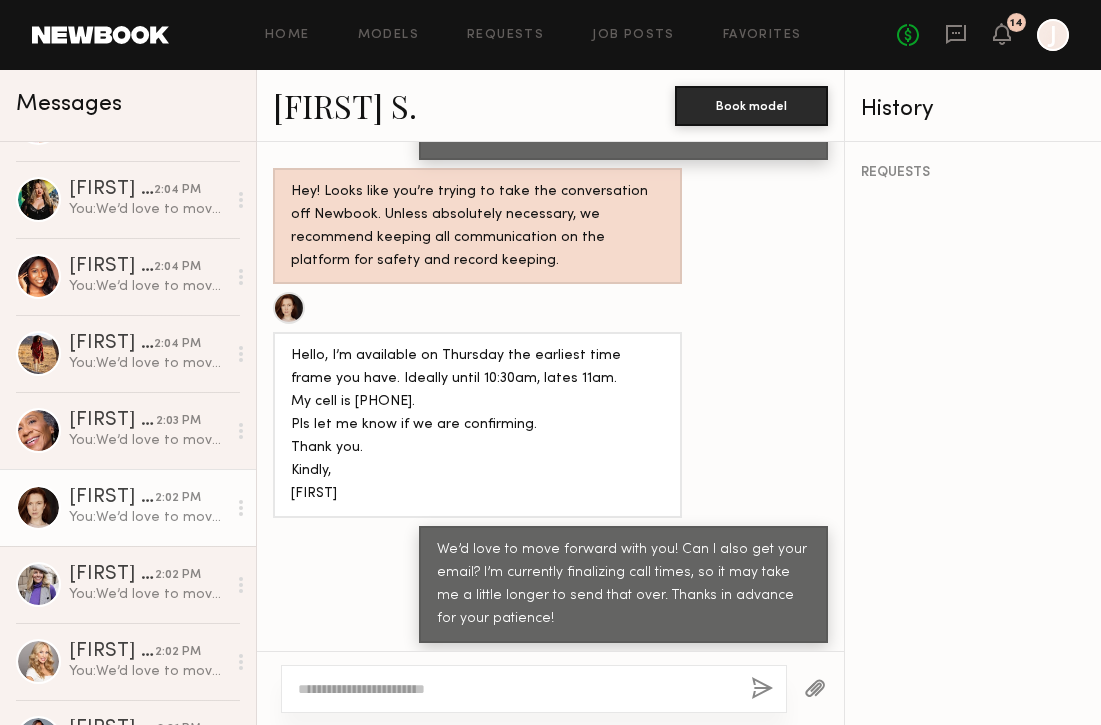 scroll, scrollTop: 2217, scrollLeft: 0, axis: vertical 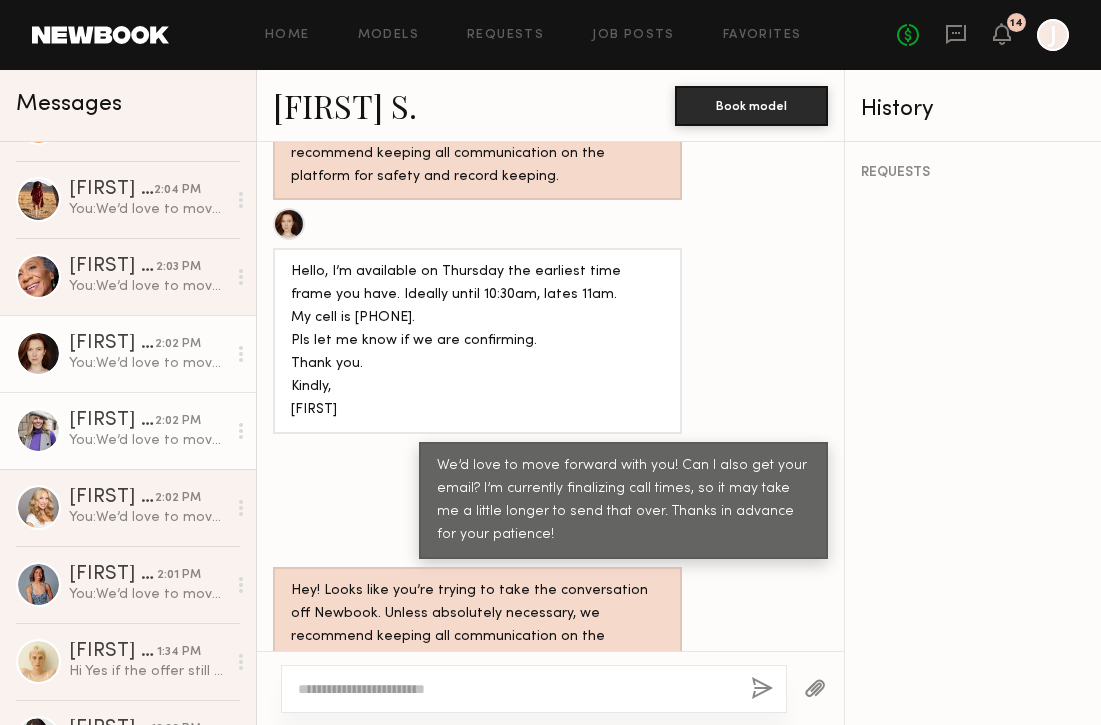 click on "You:  We’d love to move forward with you! Can I also get your email? I’m currently finalizing call times, so it may take me a little longer to send that over. Thanks in advance for your patience!" 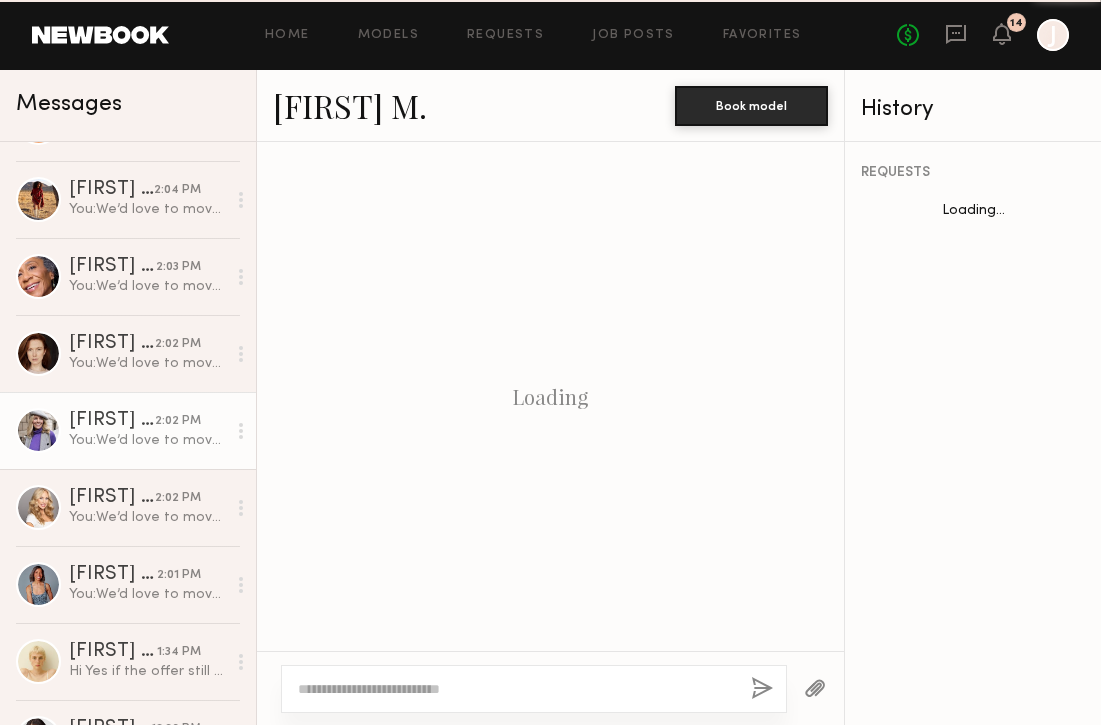scroll, scrollTop: 2736, scrollLeft: 0, axis: vertical 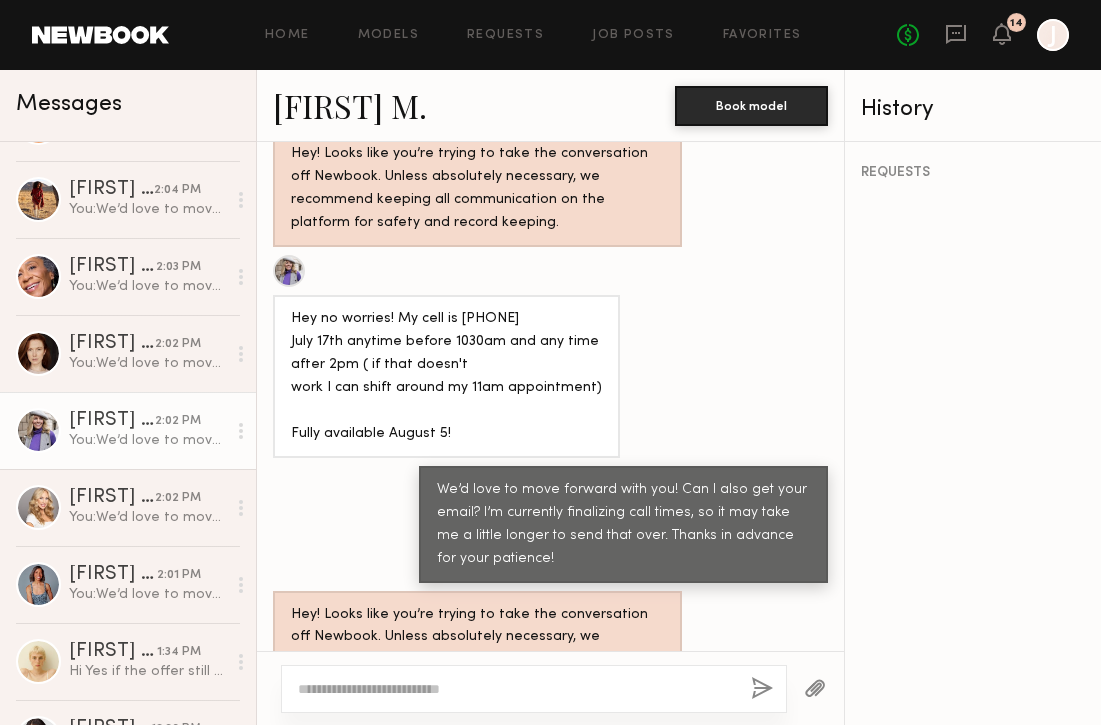 click 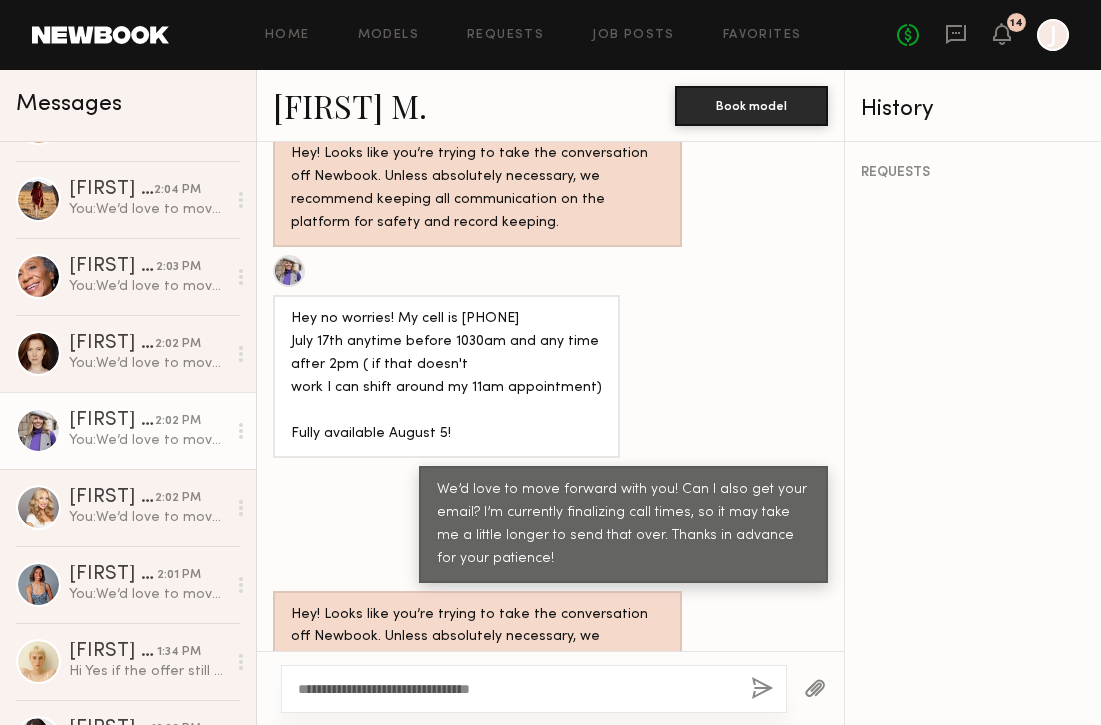 click on "**********" 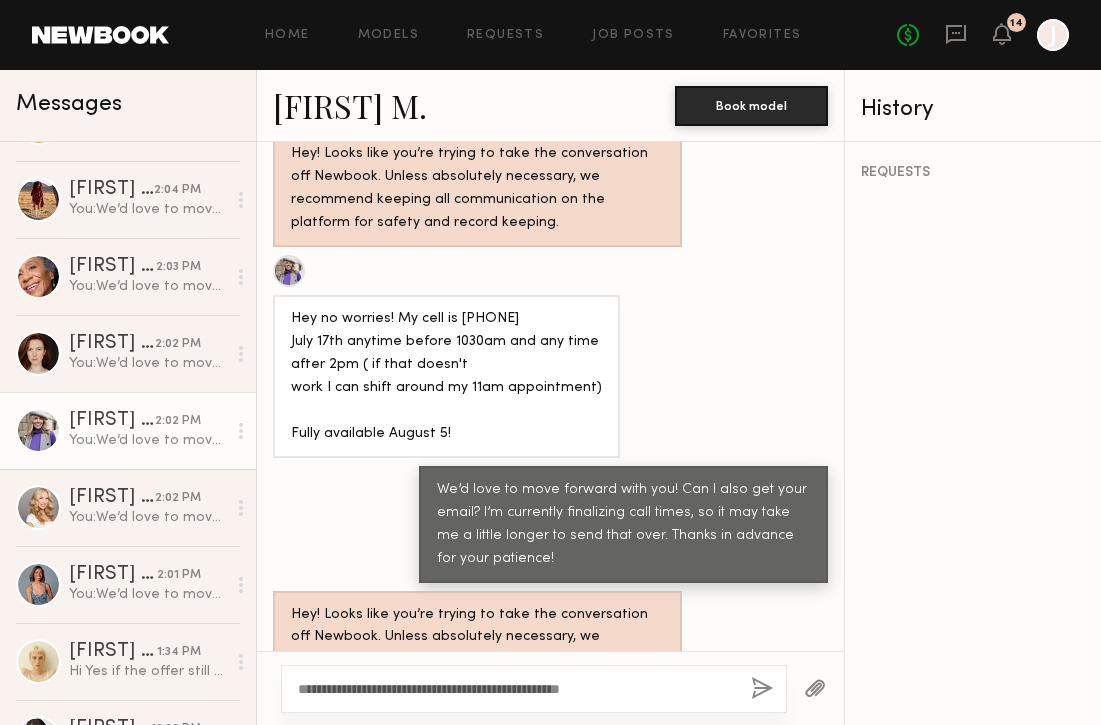 click on "**********" 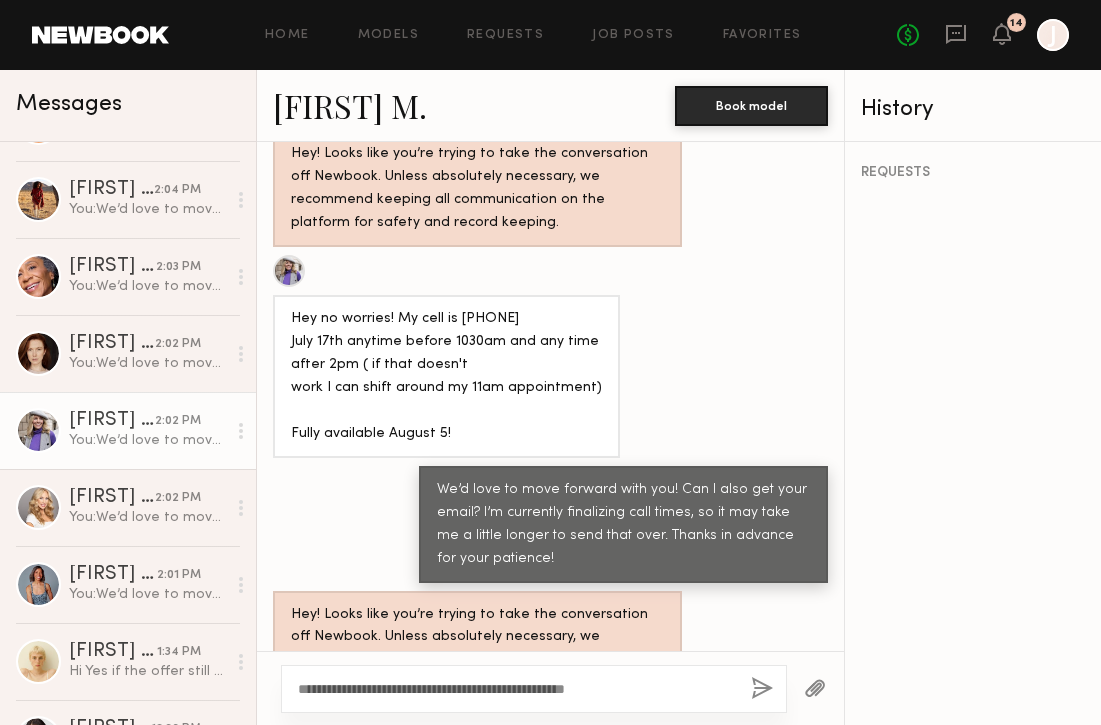 drag, startPoint x: 461, startPoint y: 687, endPoint x: 431, endPoint y: 687, distance: 30 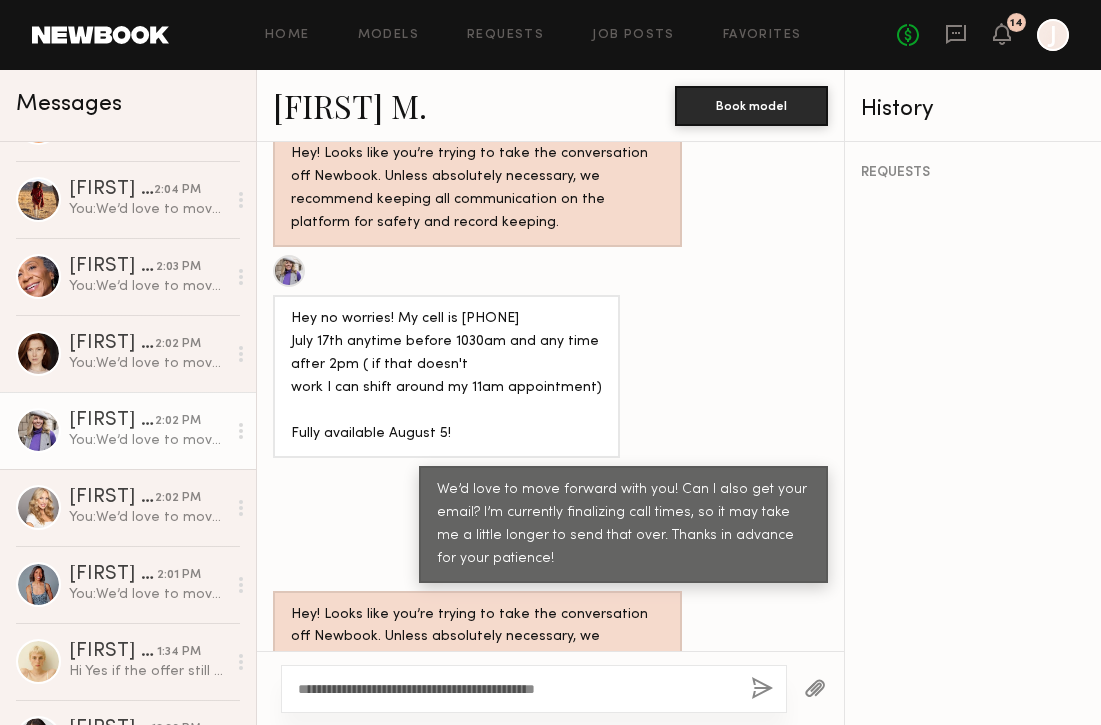 type on "**********" 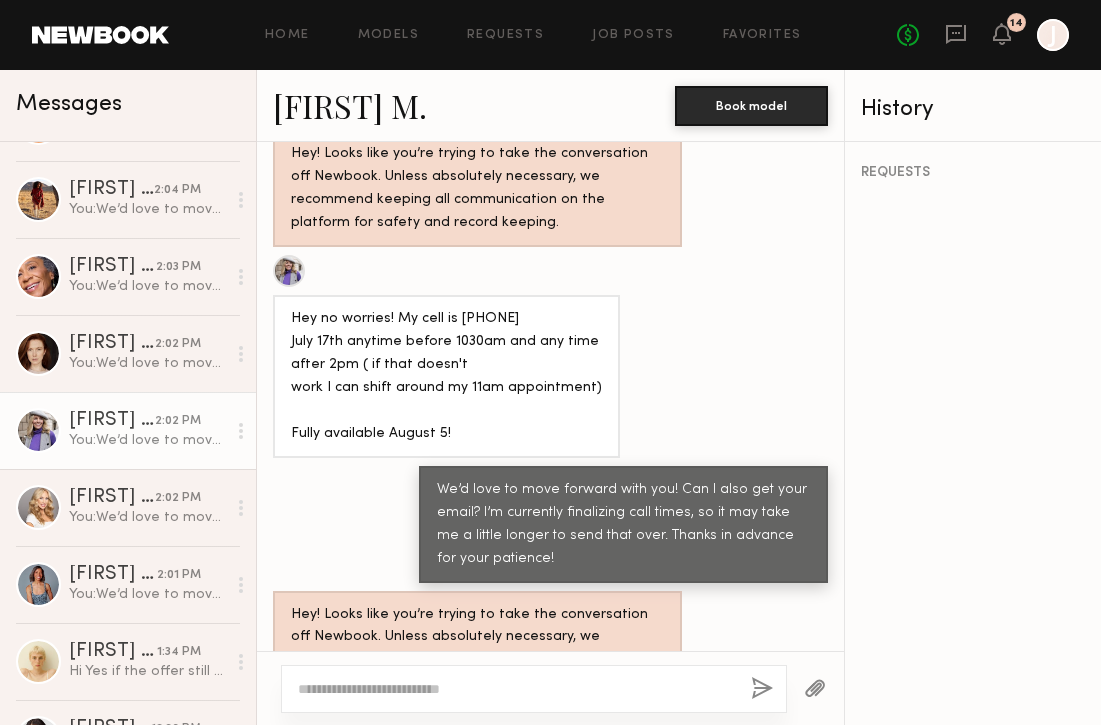 scroll, scrollTop: 2984, scrollLeft: 0, axis: vertical 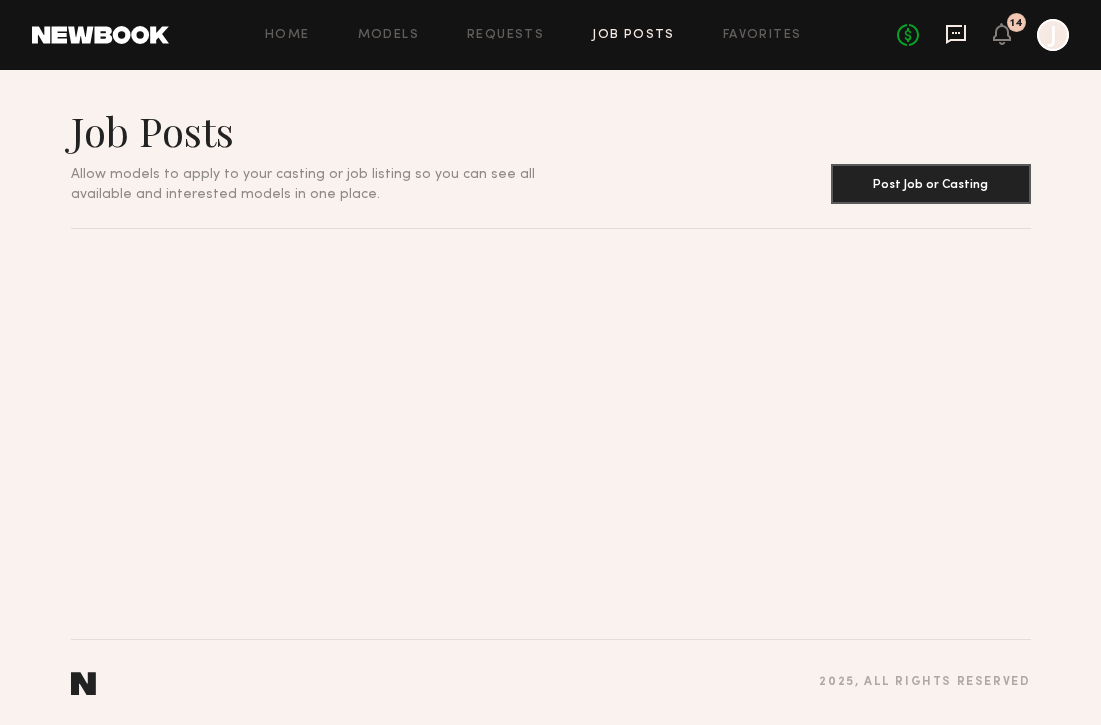 click 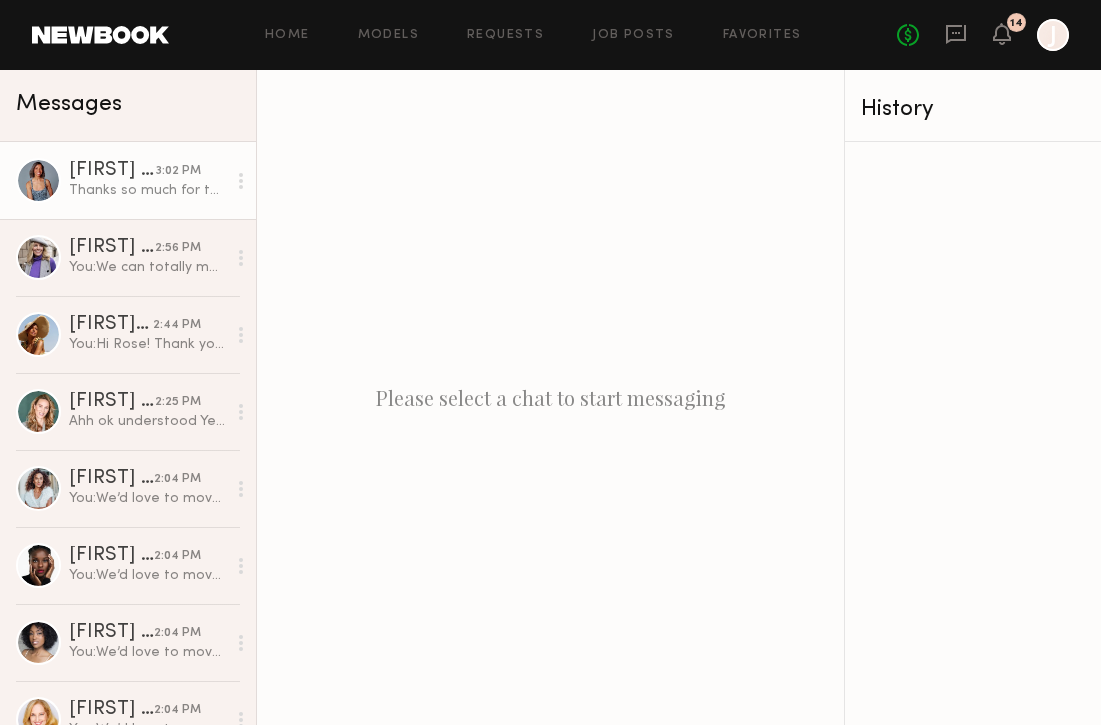 click on "Thanks so much for the ‘verbal’ confirmation! Here’s my info:
Email:  [EMAIL]
Phone: [PHONE]
Please LMK if I should arrive with a freshly washed face, or if there’s any HMU guidance. I look forward to meeting you at 5pm Thursday!" 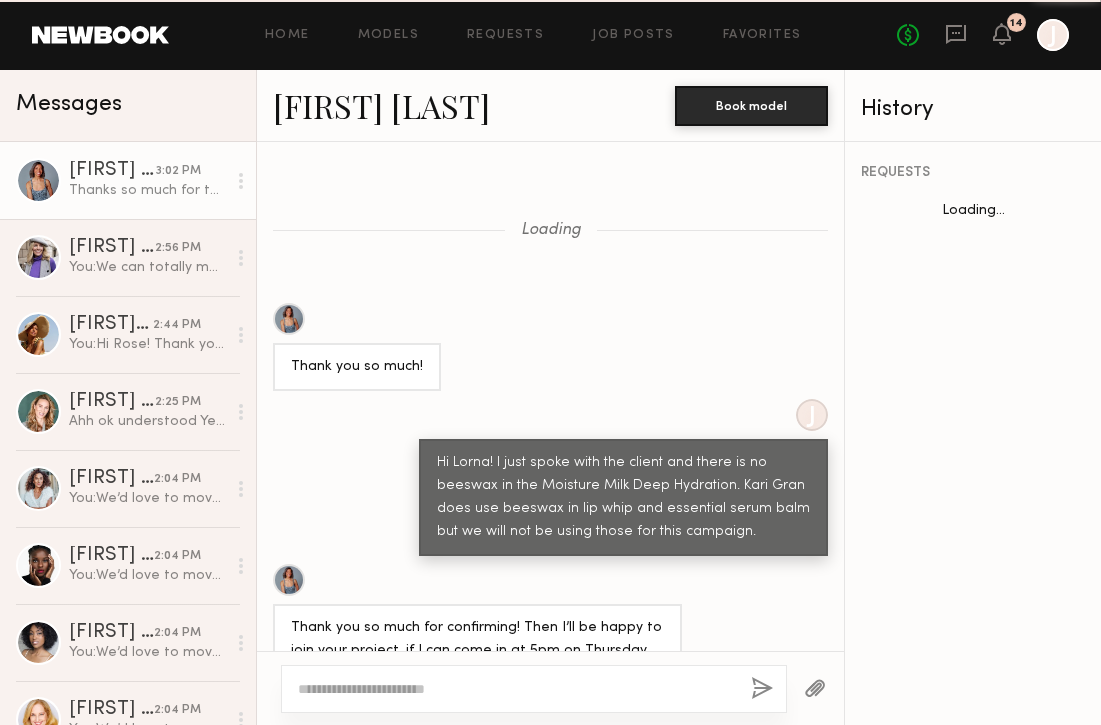 scroll, scrollTop: 1757, scrollLeft: 0, axis: vertical 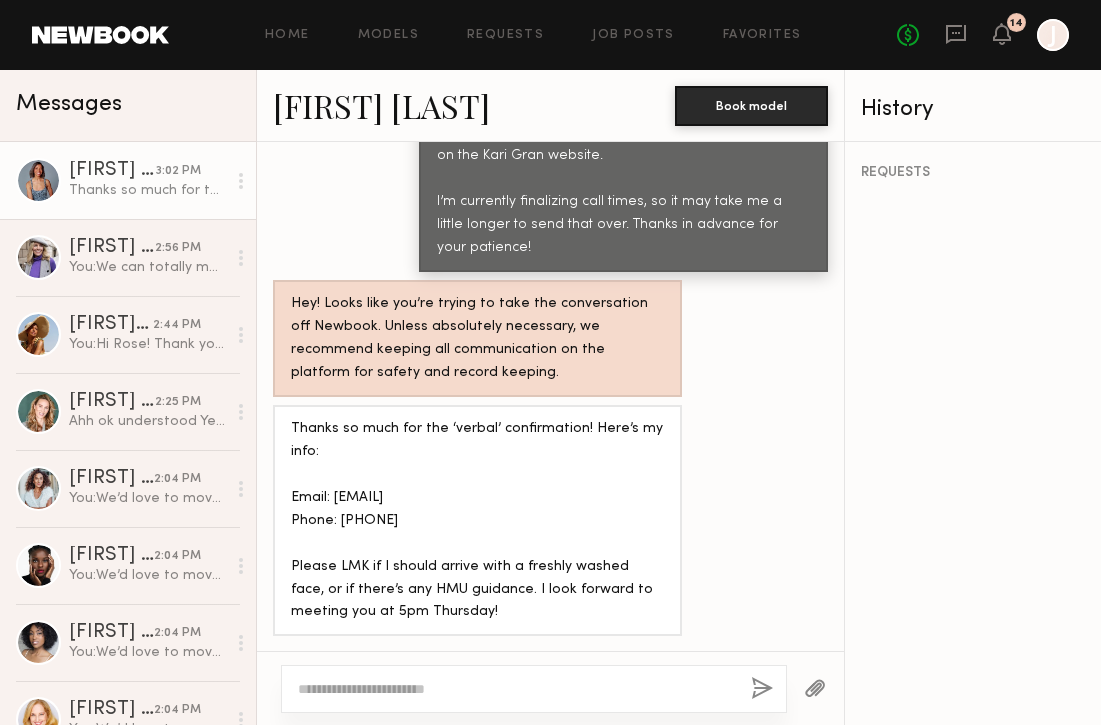 click 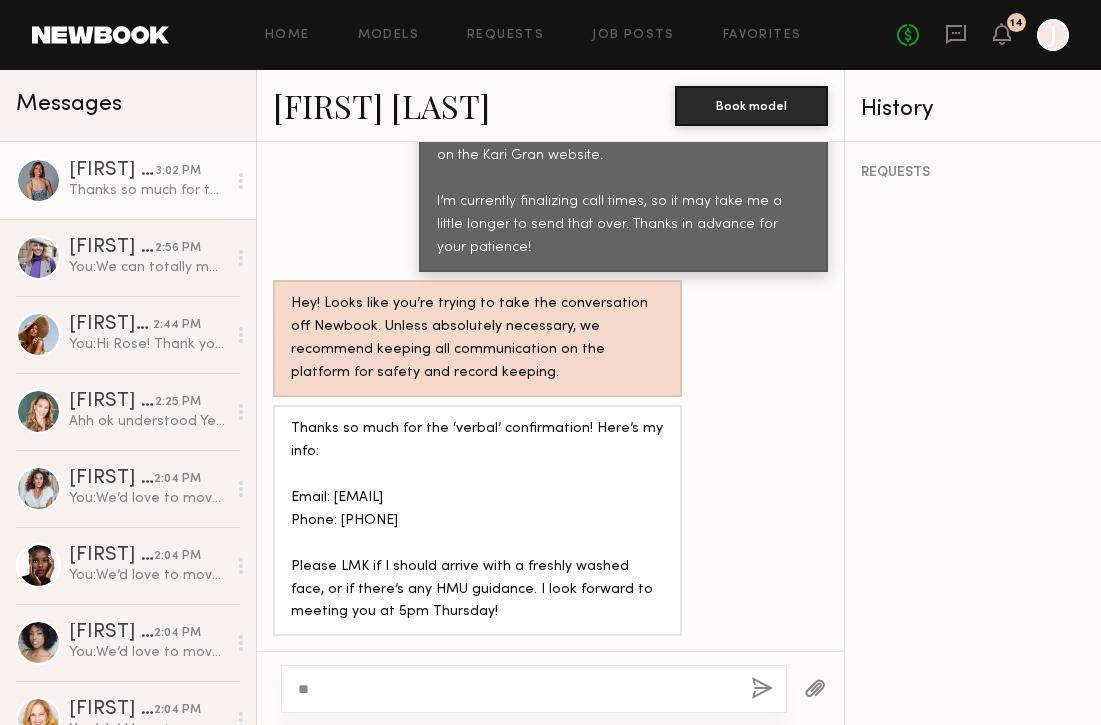 type on "*" 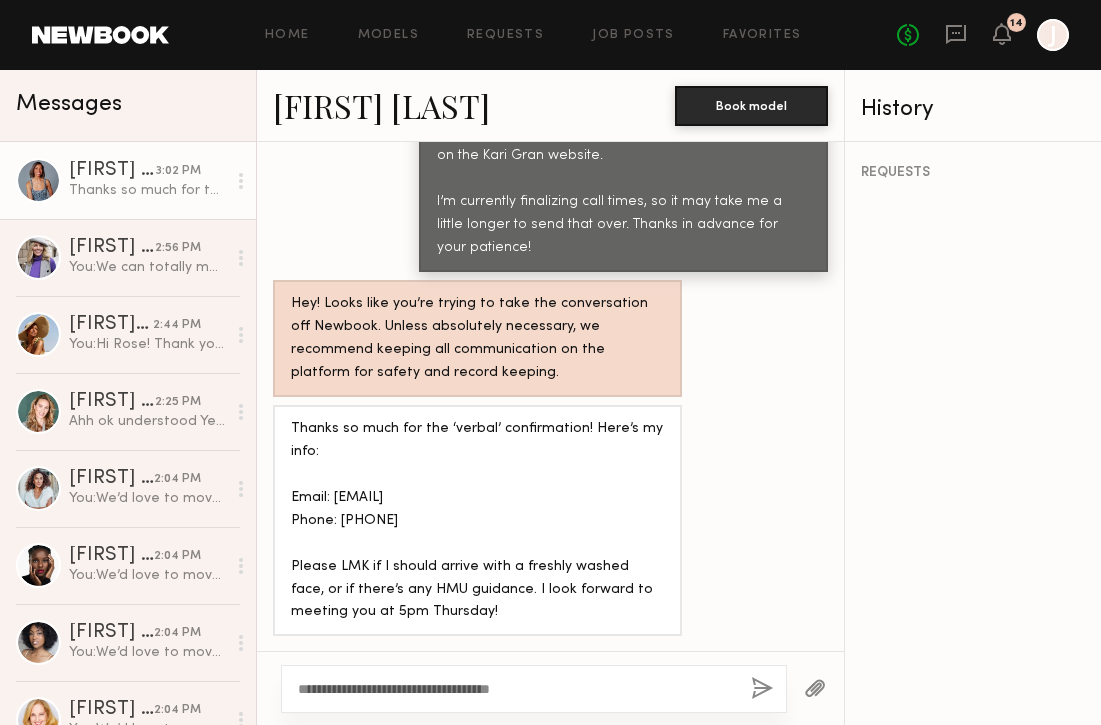 click on "**********" 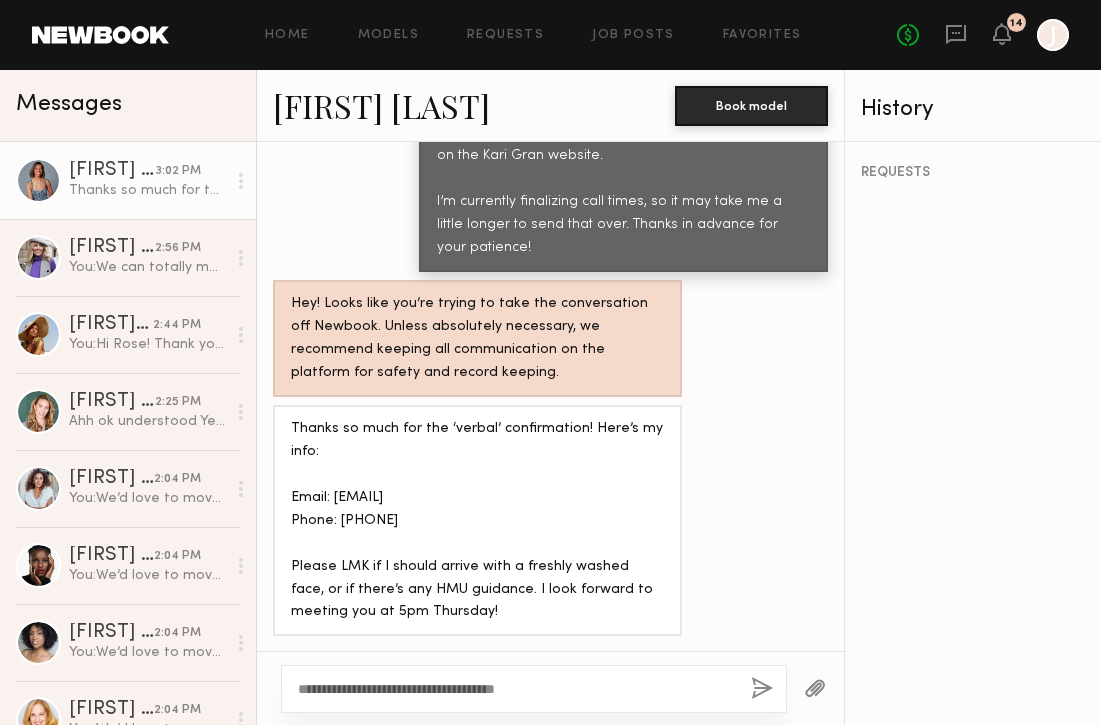 click on "**********" 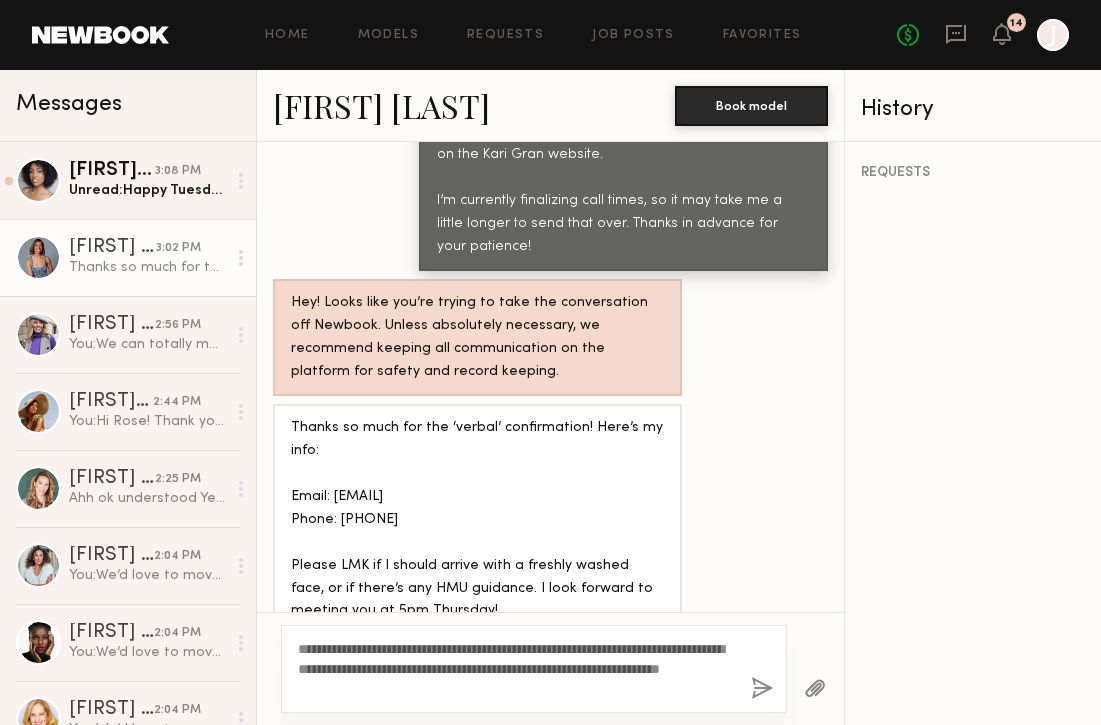 scroll, scrollTop: 1795, scrollLeft: 0, axis: vertical 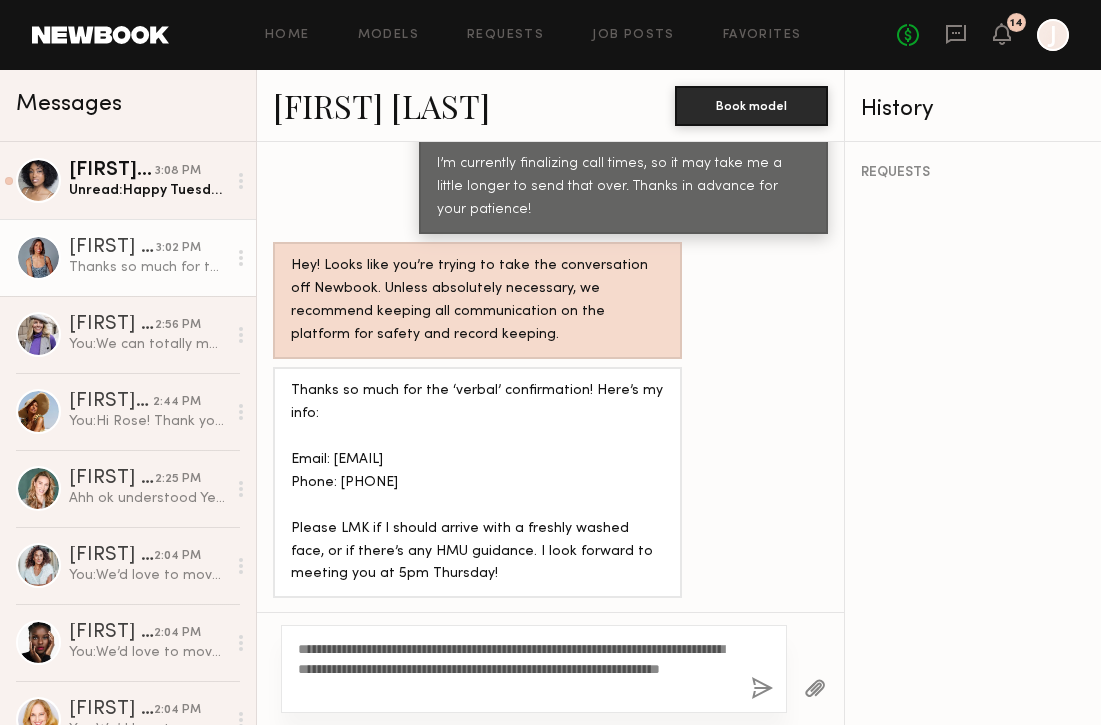 click on "**********" 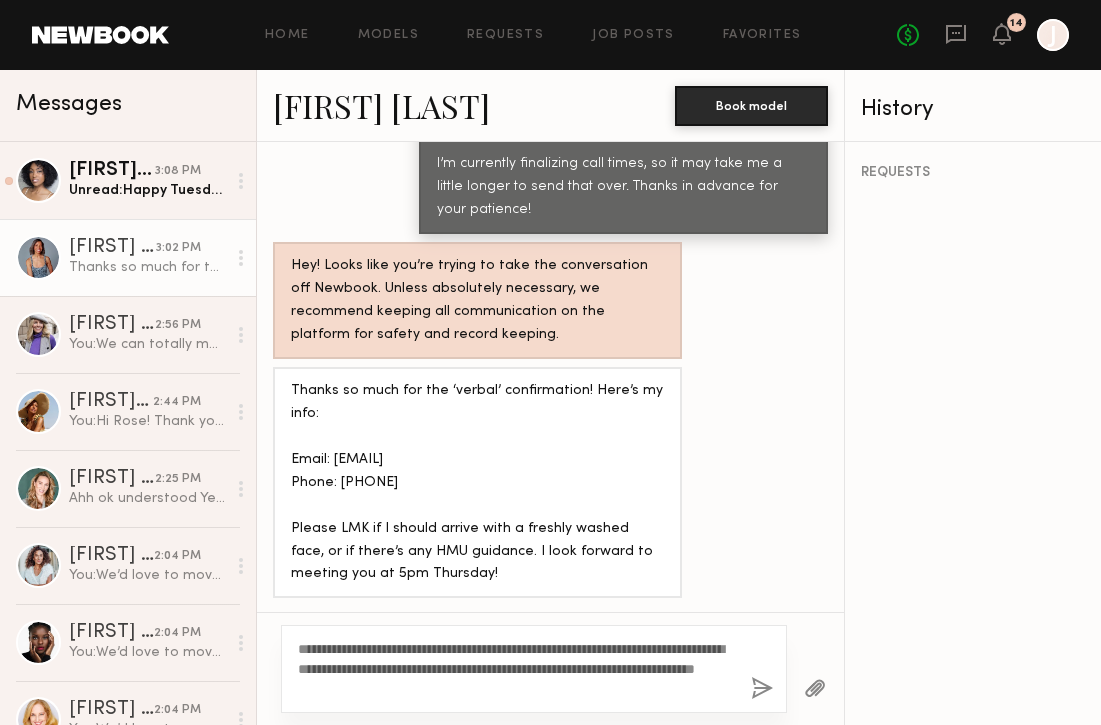 click on "**********" 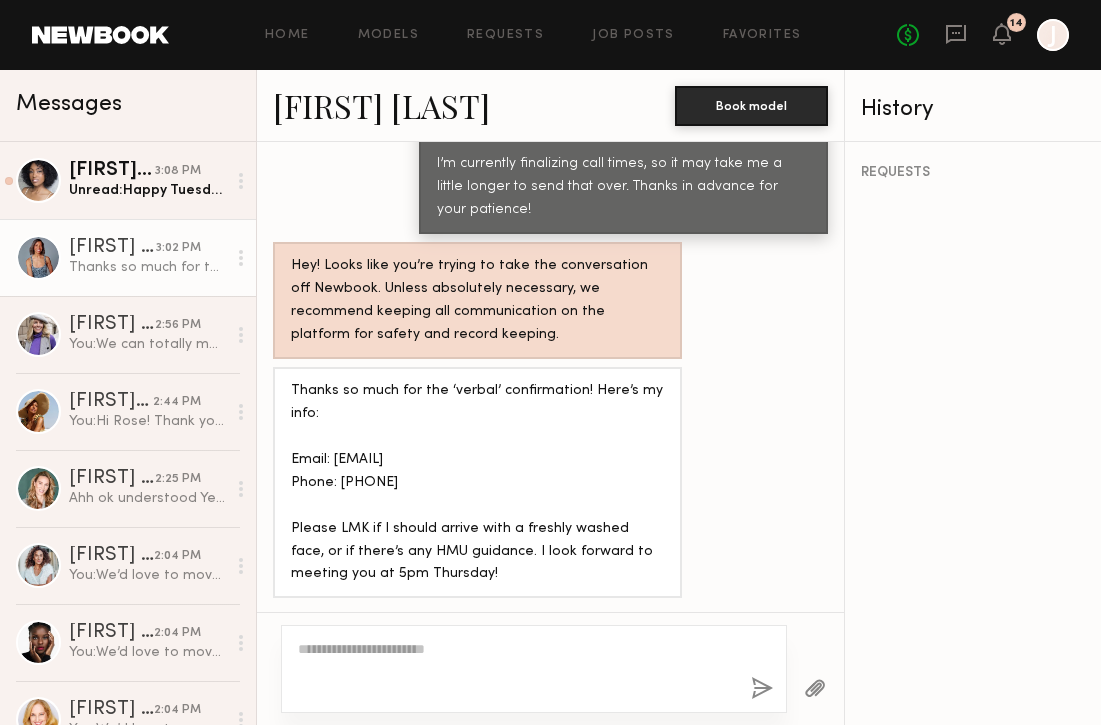 scroll, scrollTop: 2051, scrollLeft: 0, axis: vertical 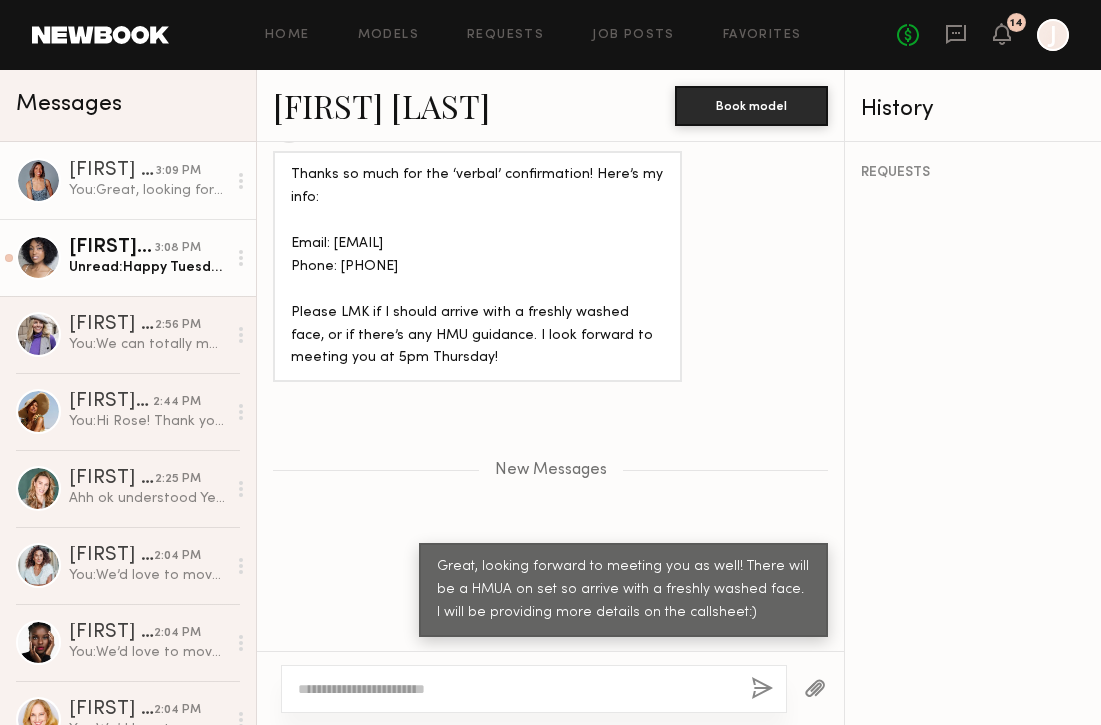 click on "Unread:  Happy Tuesday,
Yay!! Thank you. I’m always here for the earlier call times if possible on the shoot dates. Also, just a reminder which hair was the client wanting so could be prepared?" 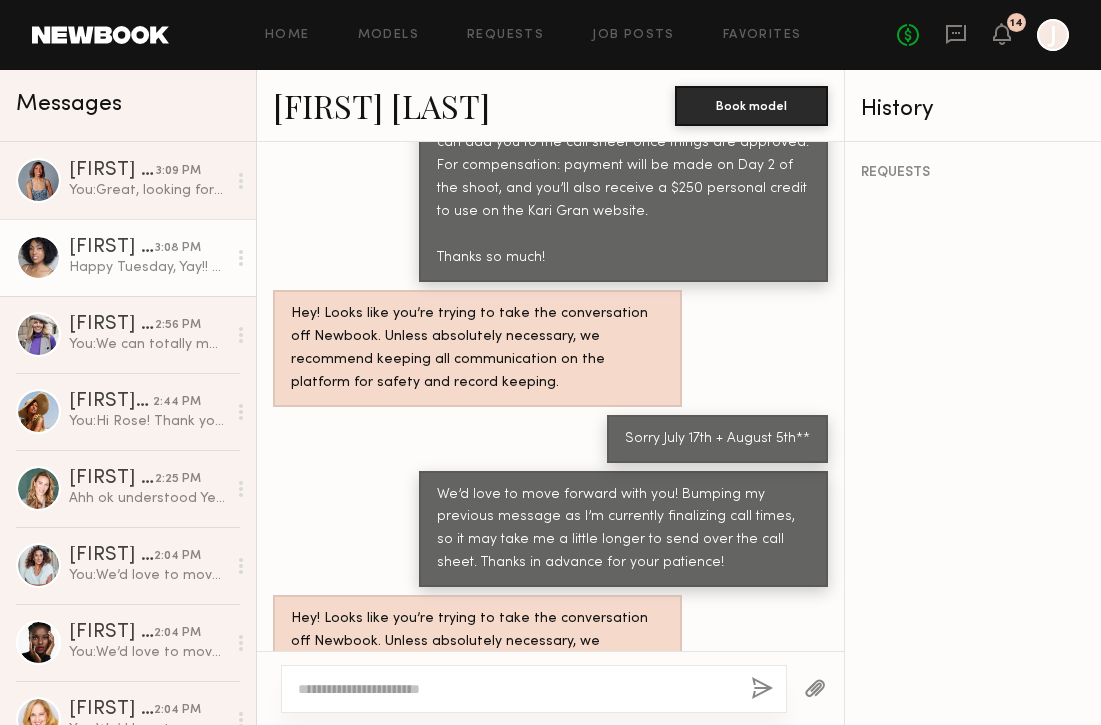 scroll, scrollTop: 2426, scrollLeft: 0, axis: vertical 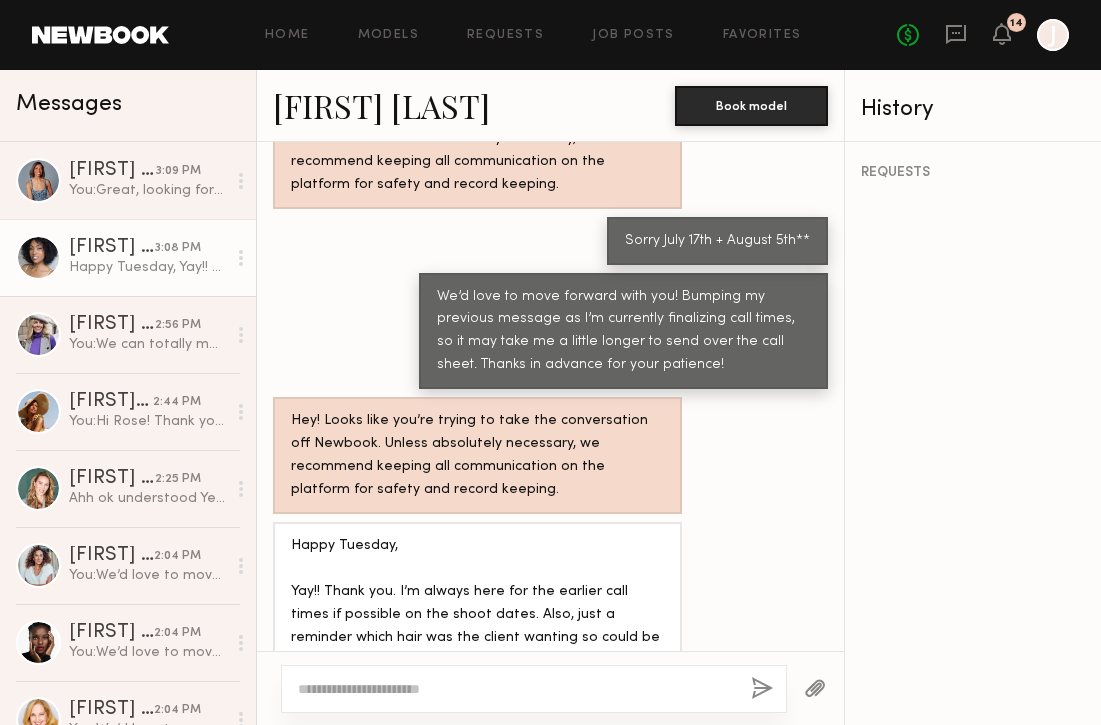 click on "[FIRST] [LAST]" 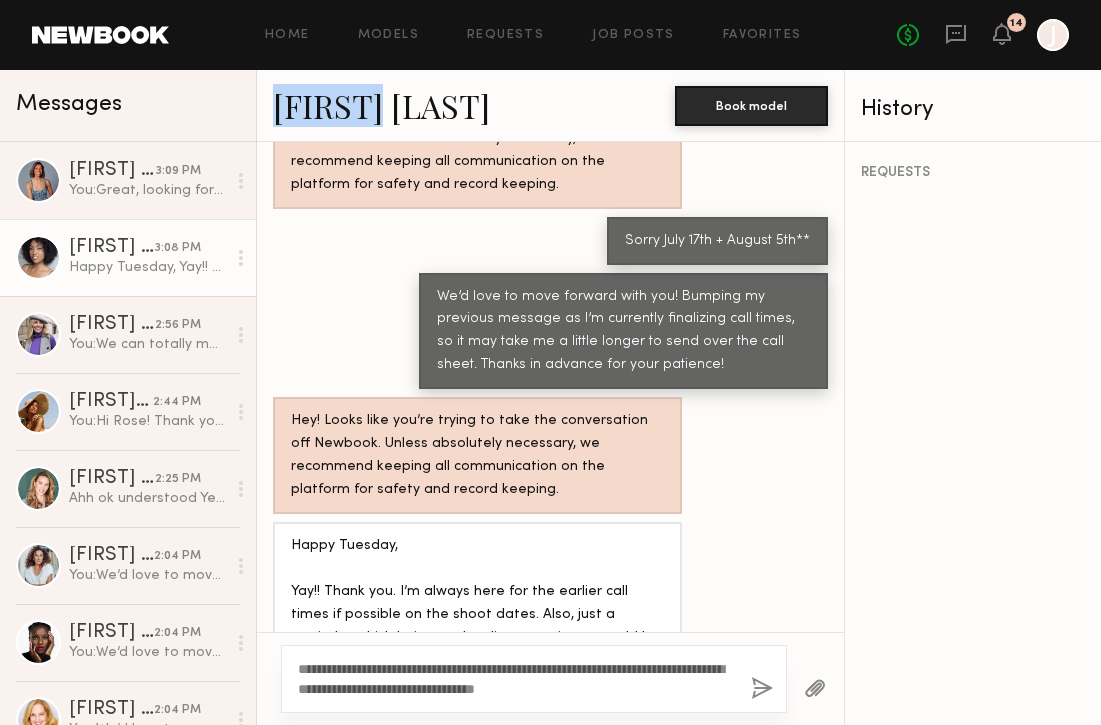 drag, startPoint x: 263, startPoint y: 104, endPoint x: 393, endPoint y: 107, distance: 130.0346 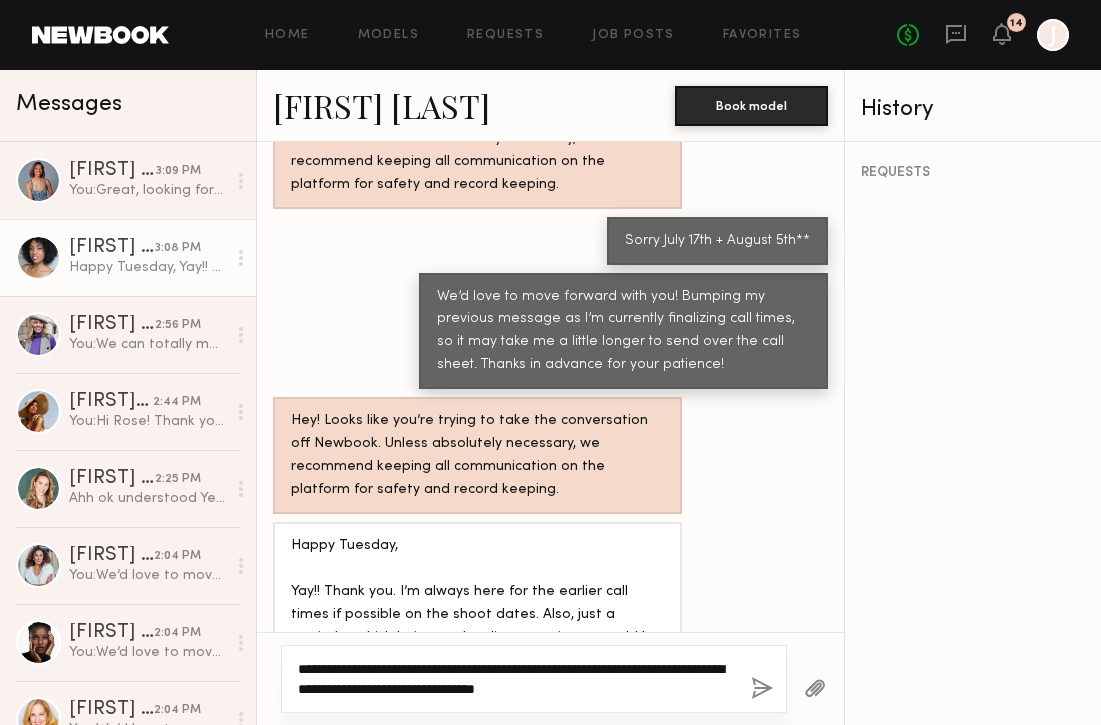 click on "**********" 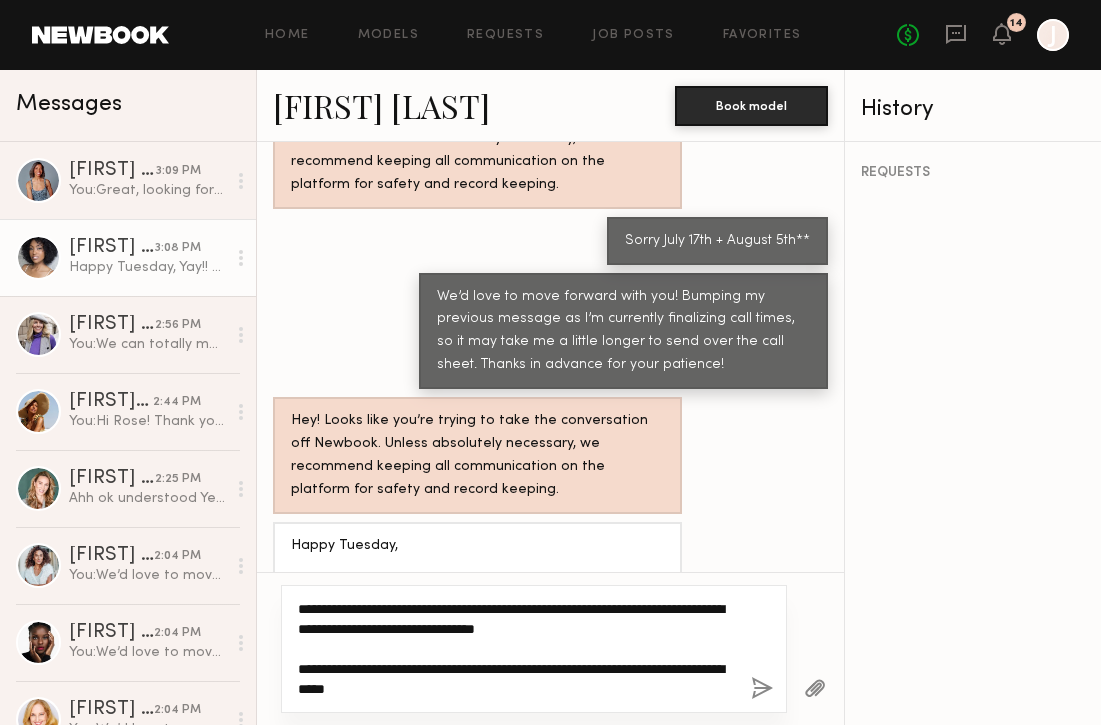 click on "**********" 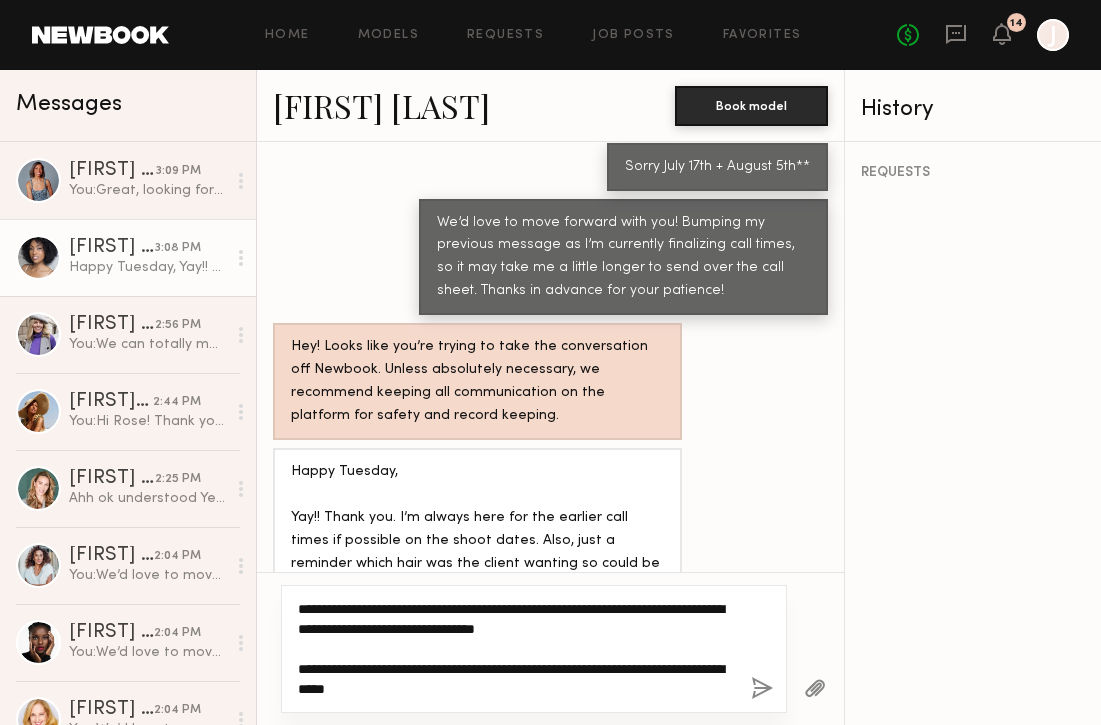 scroll, scrollTop: 2502, scrollLeft: 0, axis: vertical 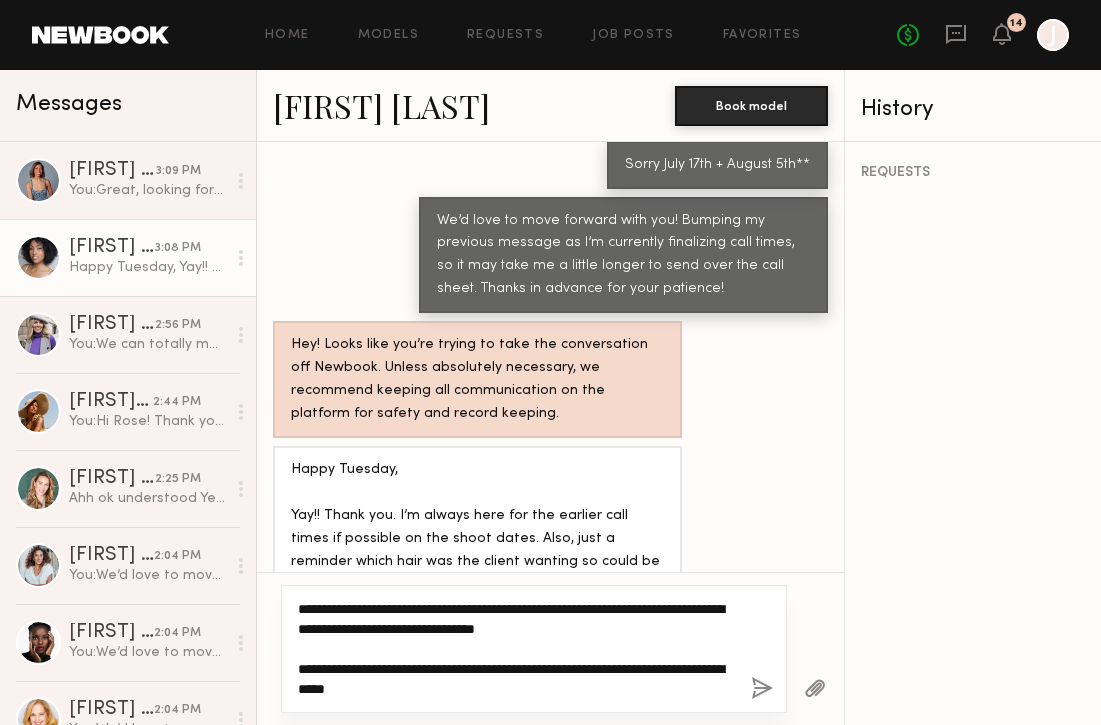 click on "**********" 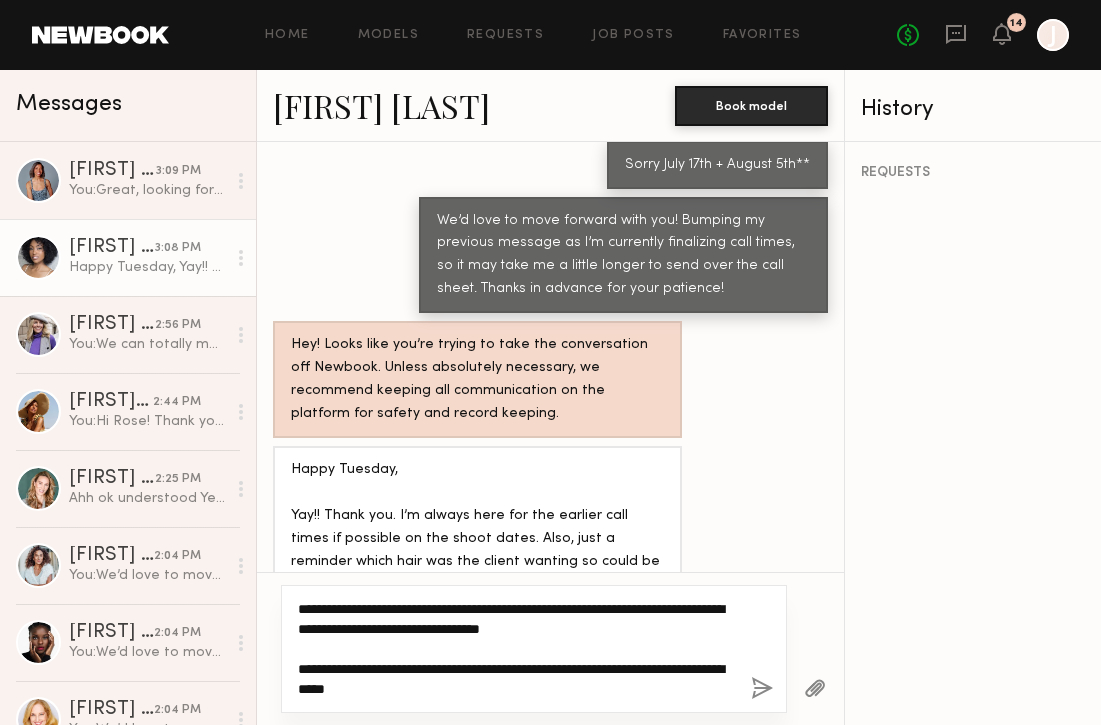 type on "**********" 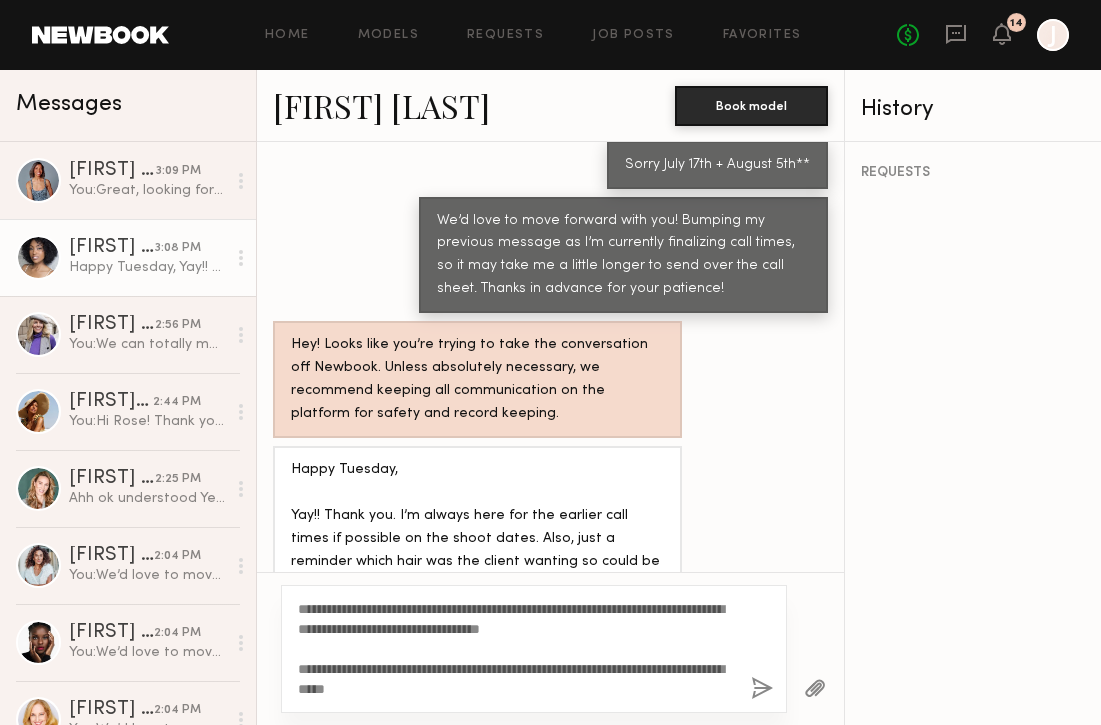 click 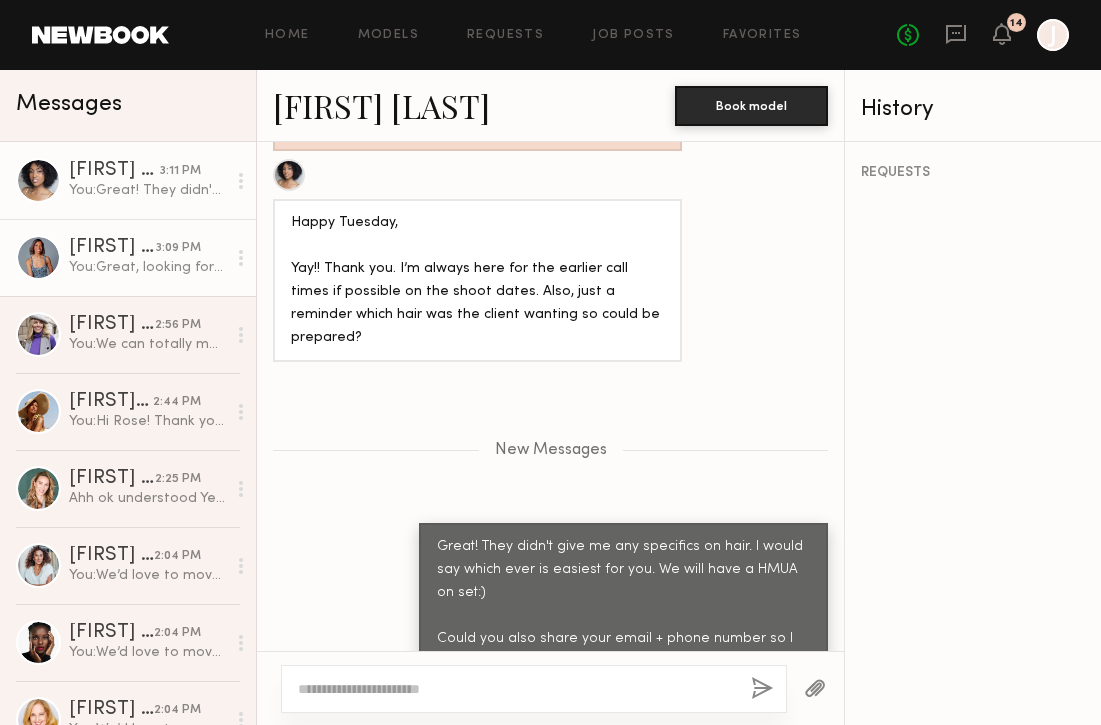 scroll, scrollTop: 2914, scrollLeft: 0, axis: vertical 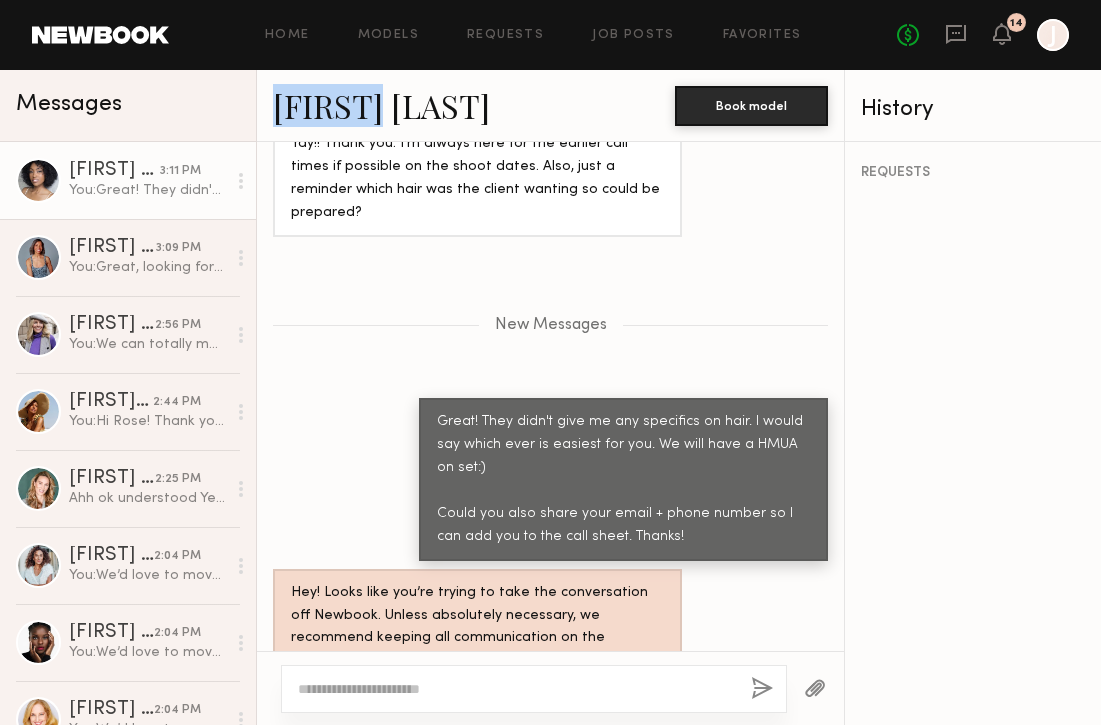 drag, startPoint x: 270, startPoint y: 114, endPoint x: 379, endPoint y: 115, distance: 109.004585 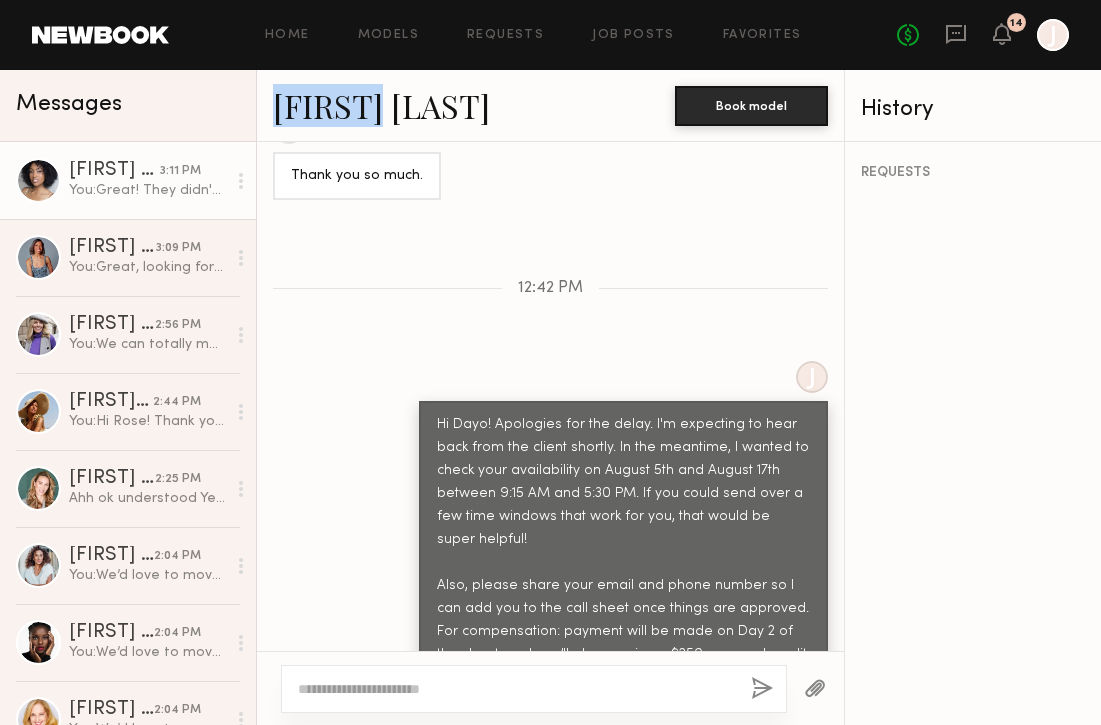 scroll, scrollTop: 4385, scrollLeft: 0, axis: vertical 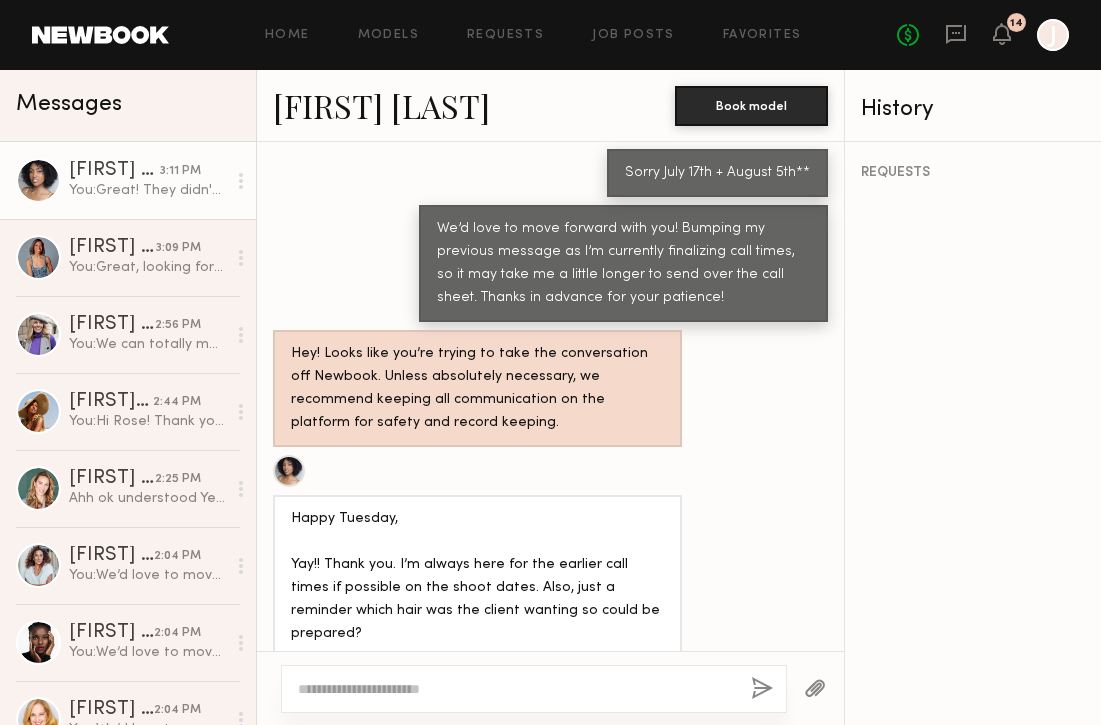 click on "We’d love to move forward with you! Bumping my previous message as I’m currently finalizing call times, so it may take me a little longer to send over the call sheet. Thanks in advance for your patience!" 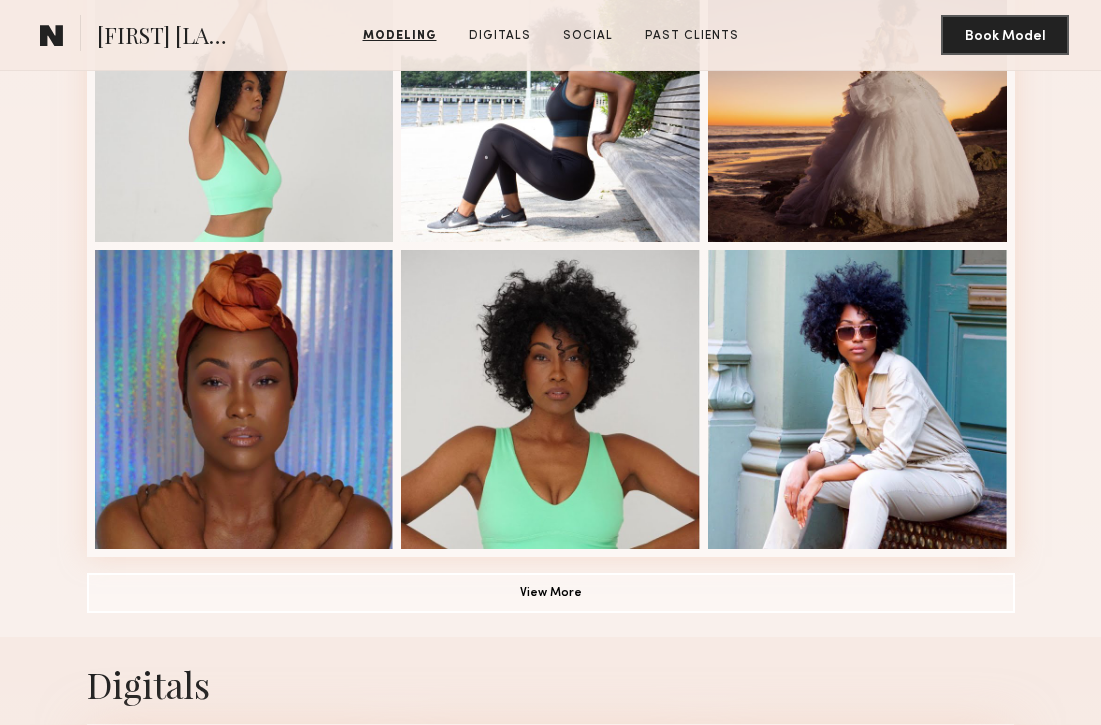 scroll, scrollTop: 1394, scrollLeft: 0, axis: vertical 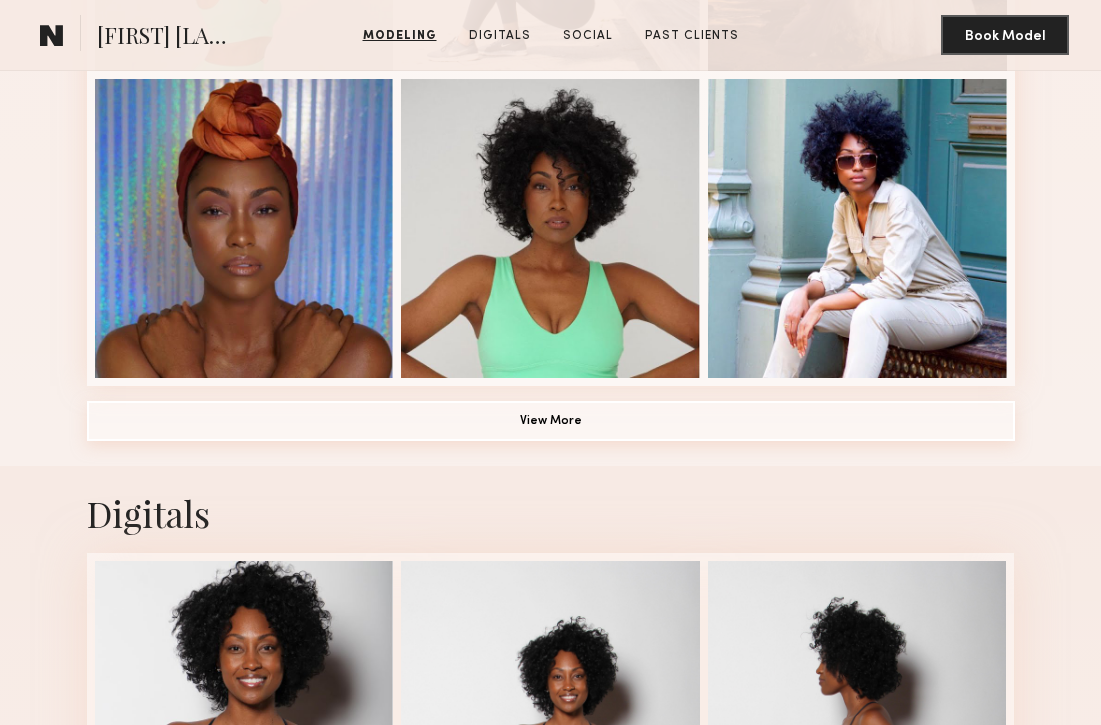 click on "View More" 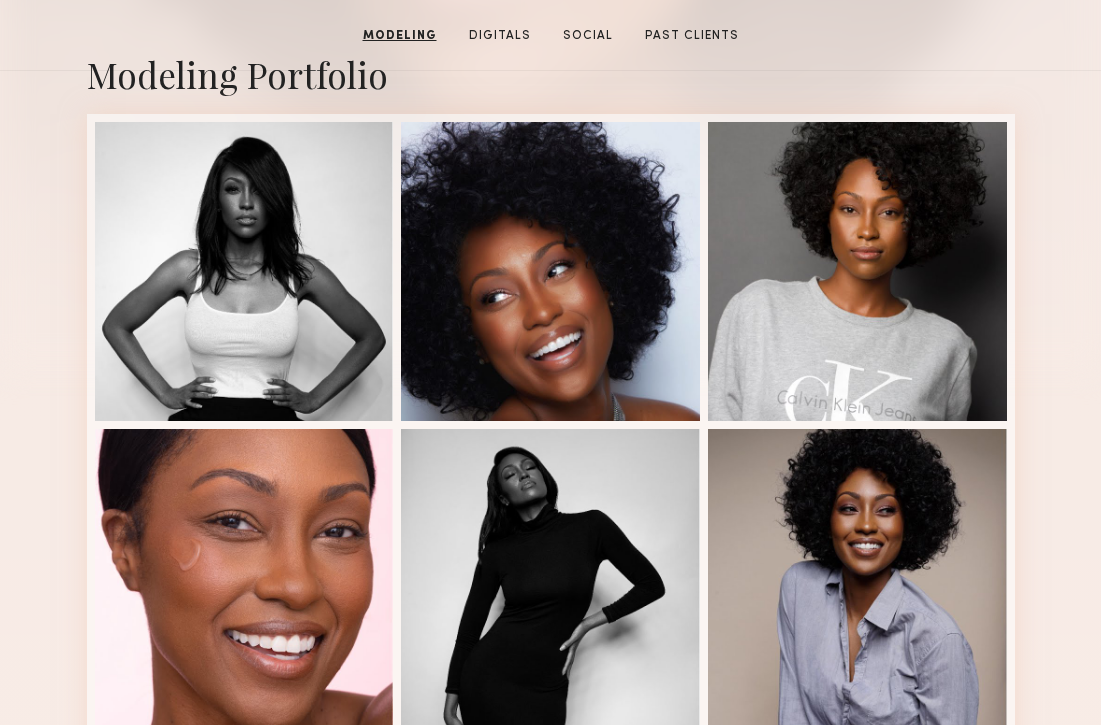 scroll, scrollTop: 319, scrollLeft: 0, axis: vertical 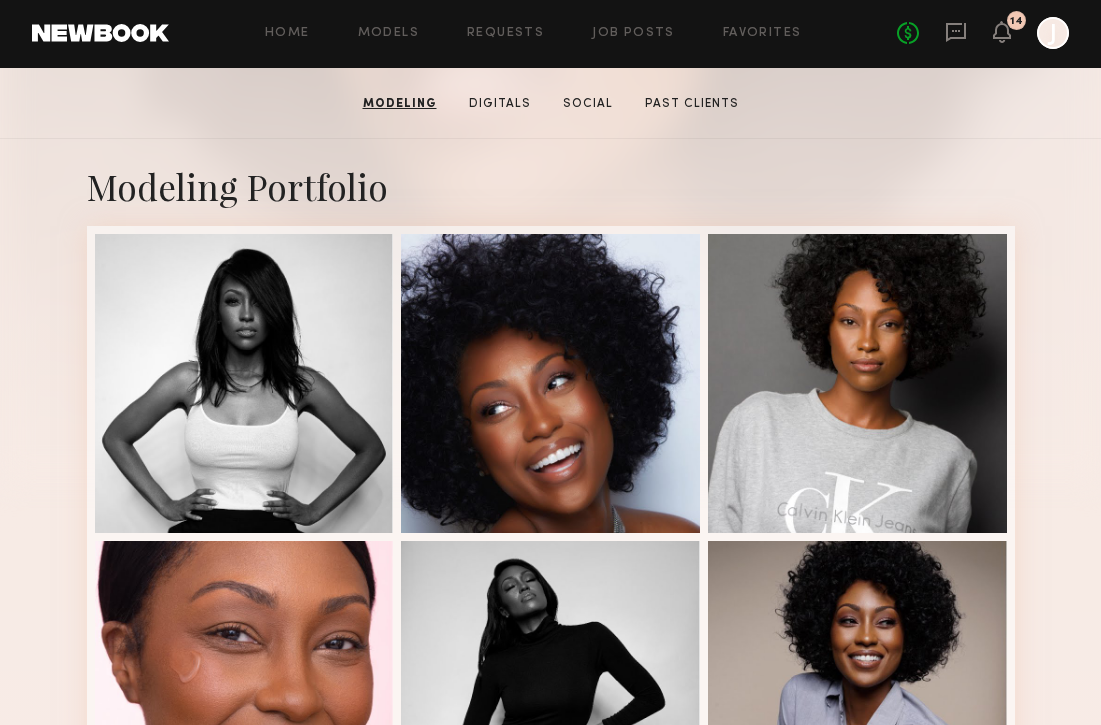 click 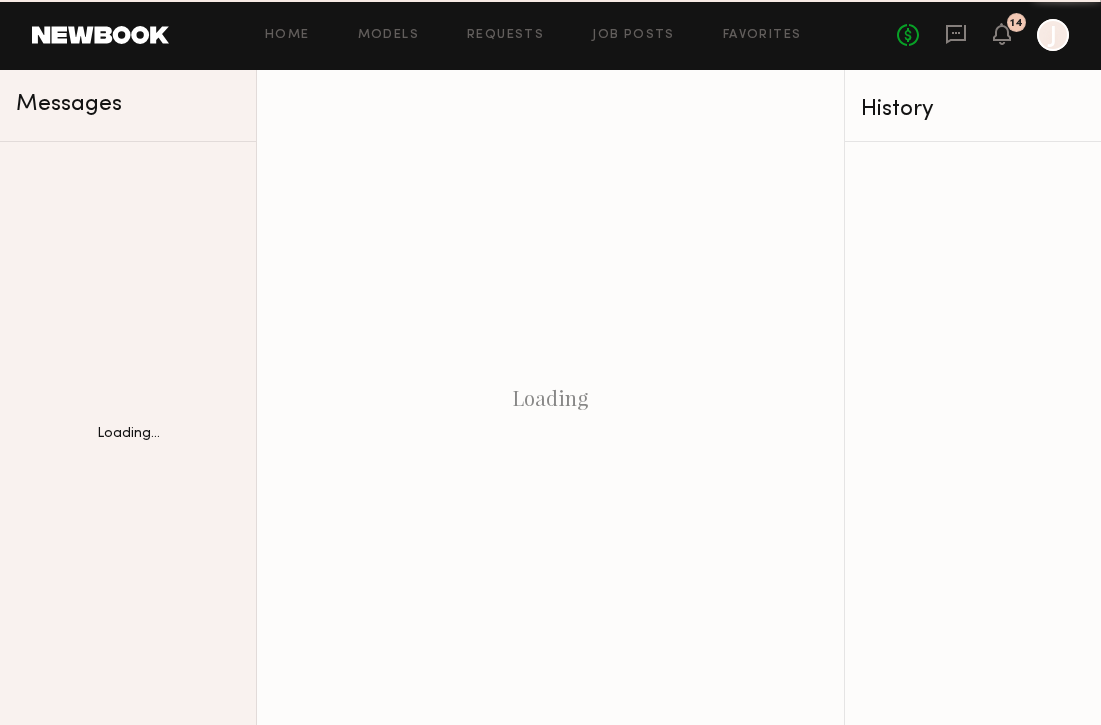 scroll, scrollTop: 0, scrollLeft: 0, axis: both 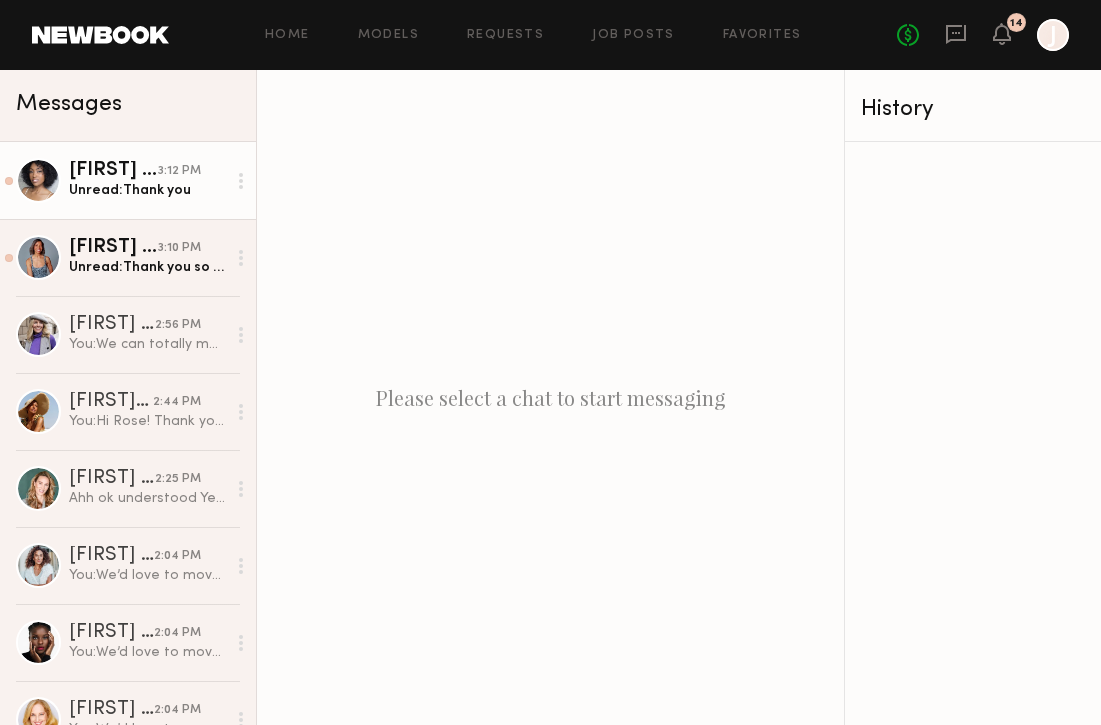 click on "Unread:  Thank you" 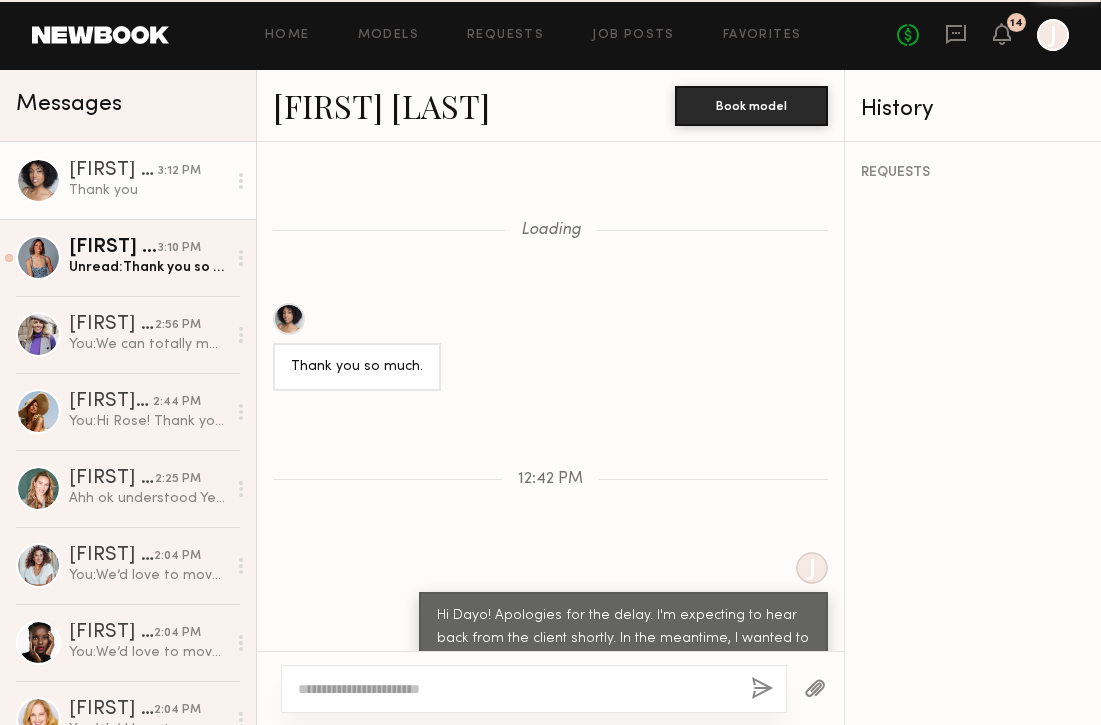 scroll, scrollTop: 1542, scrollLeft: 0, axis: vertical 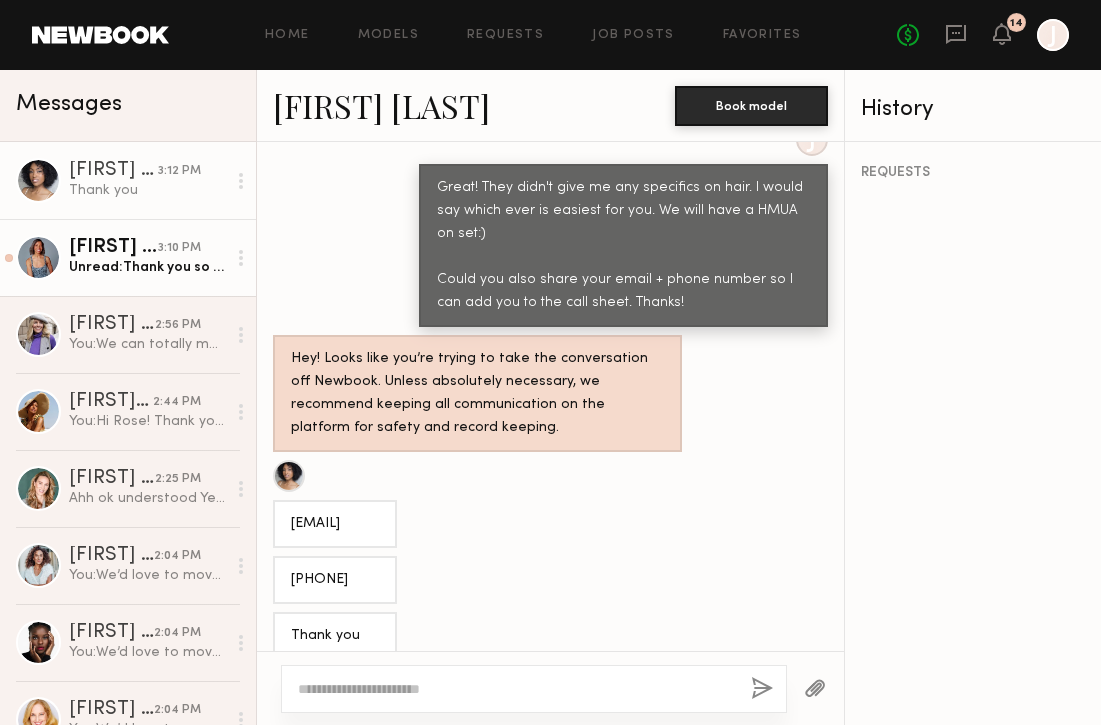 click on "Unread:  Thank you so much! I’m here if you have any more Qs or info ☺️" 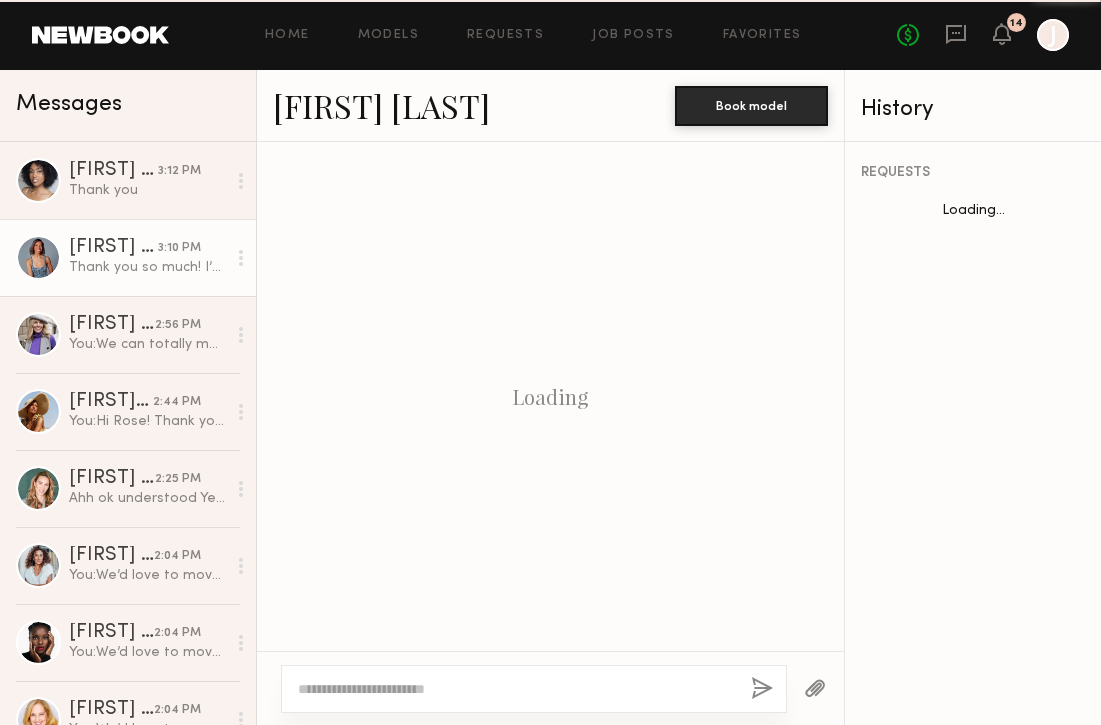 scroll, scrollTop: 1757, scrollLeft: 0, axis: vertical 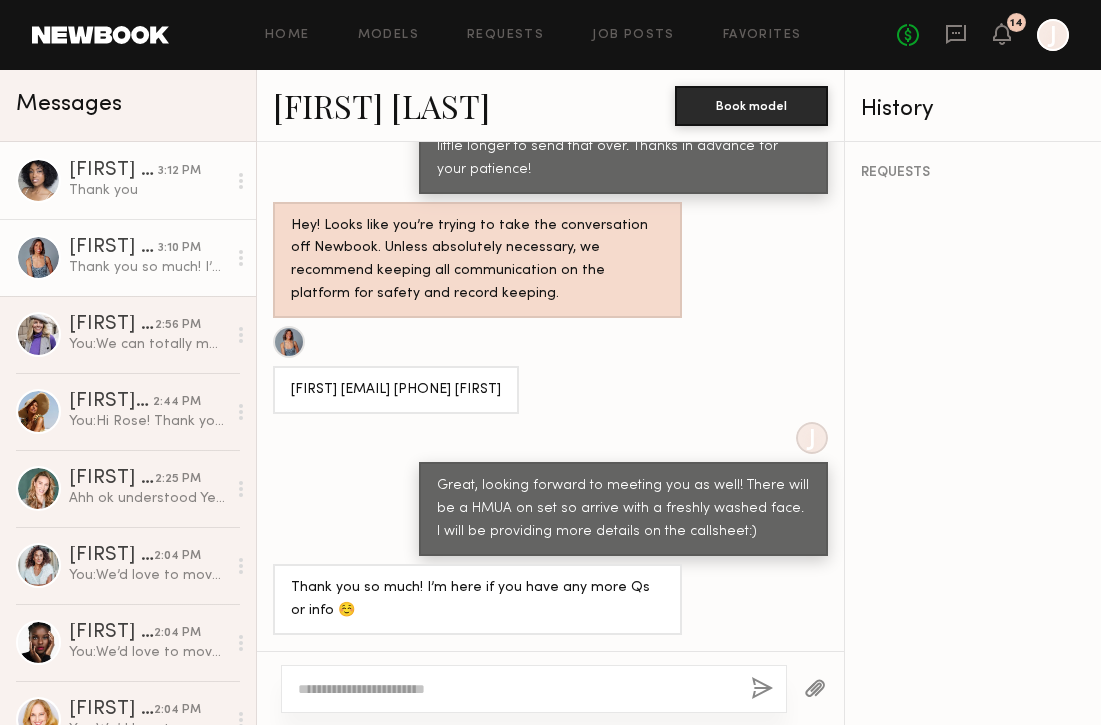 click on "Thank you" 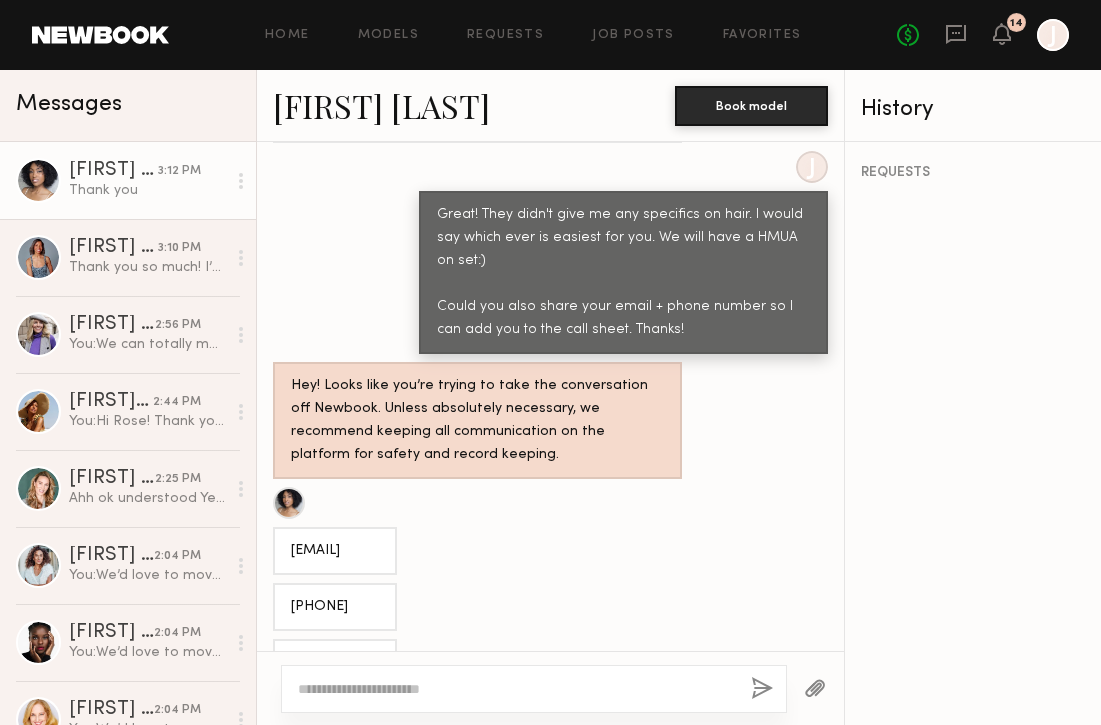 scroll, scrollTop: 1542, scrollLeft: 0, axis: vertical 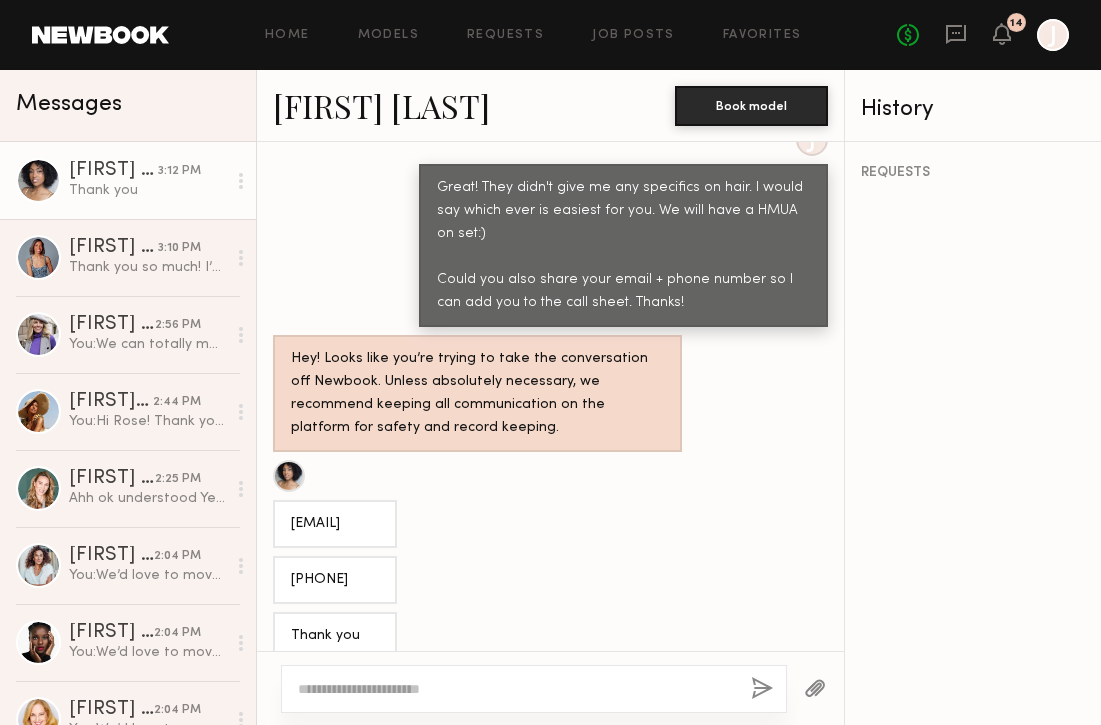 drag, startPoint x: 292, startPoint y: 493, endPoint x: 506, endPoint y: 498, distance: 214.05841 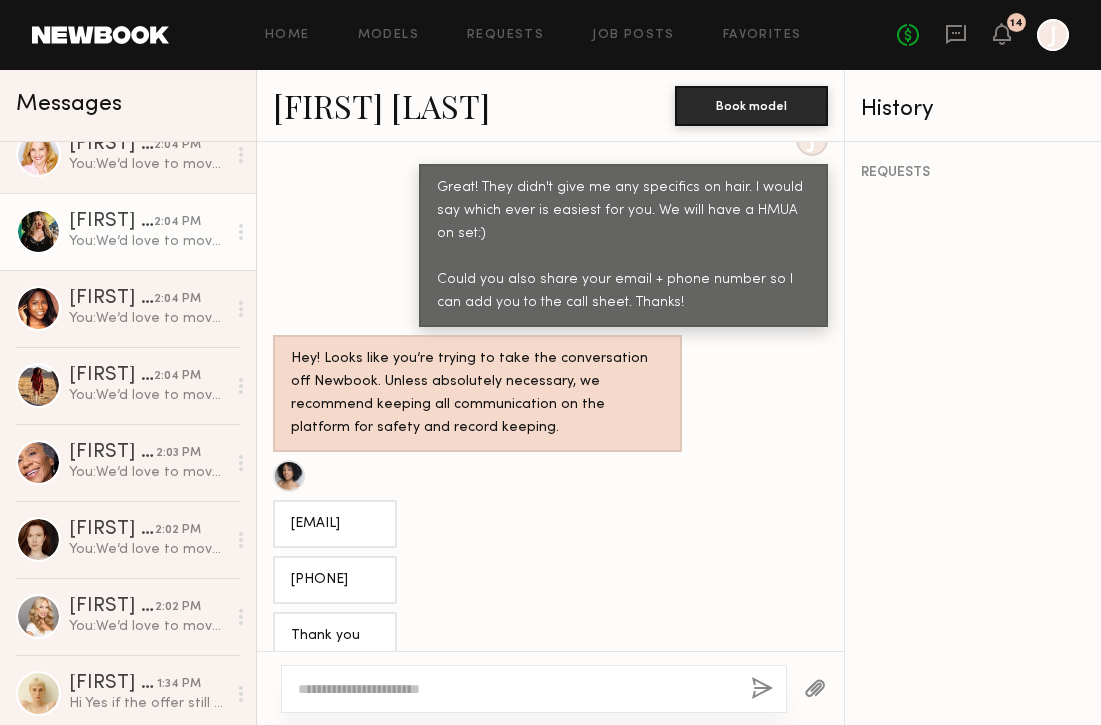 scroll, scrollTop: 568, scrollLeft: 0, axis: vertical 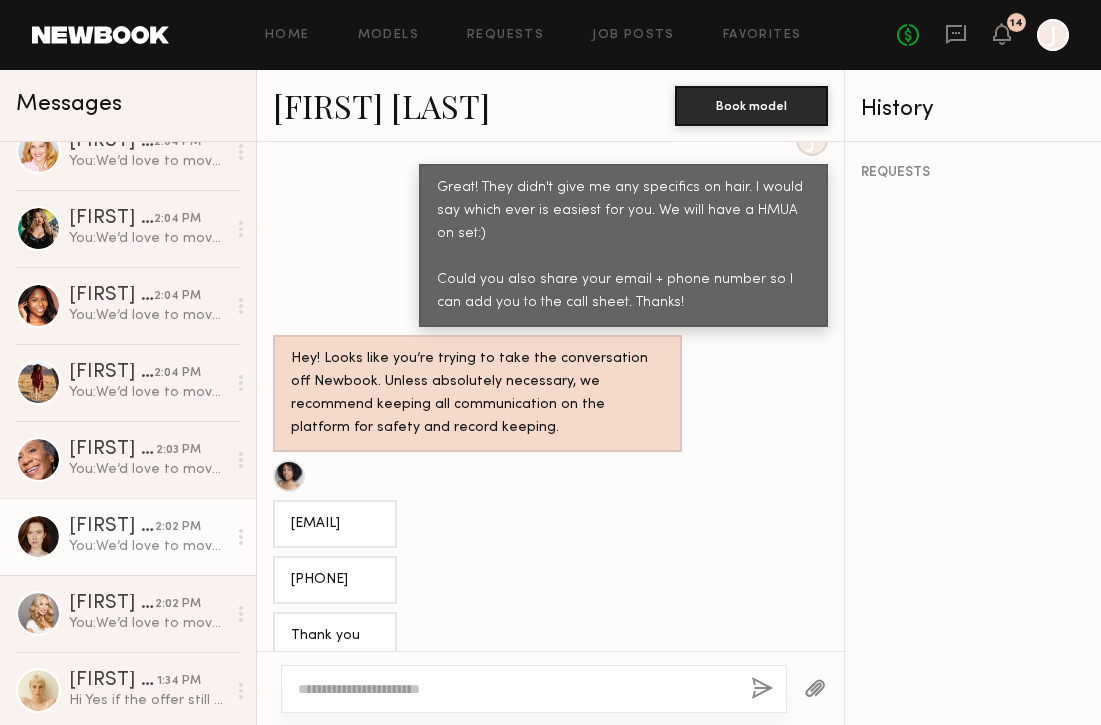 click on "Talia S. 2:02 PM You:  We’d love to move forward with you! Can I also get your email? I’m currently finalizing call times, so it may take me a little longer to send that over. Thanks in advance for your patience!" 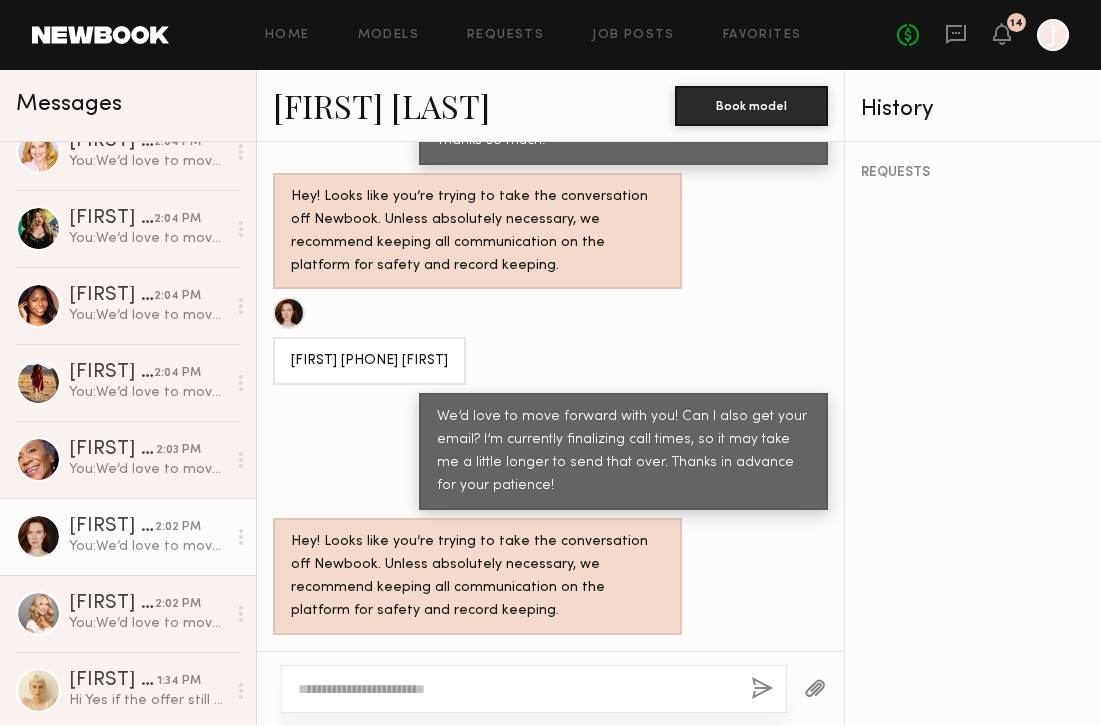 scroll, scrollTop: 2151, scrollLeft: 0, axis: vertical 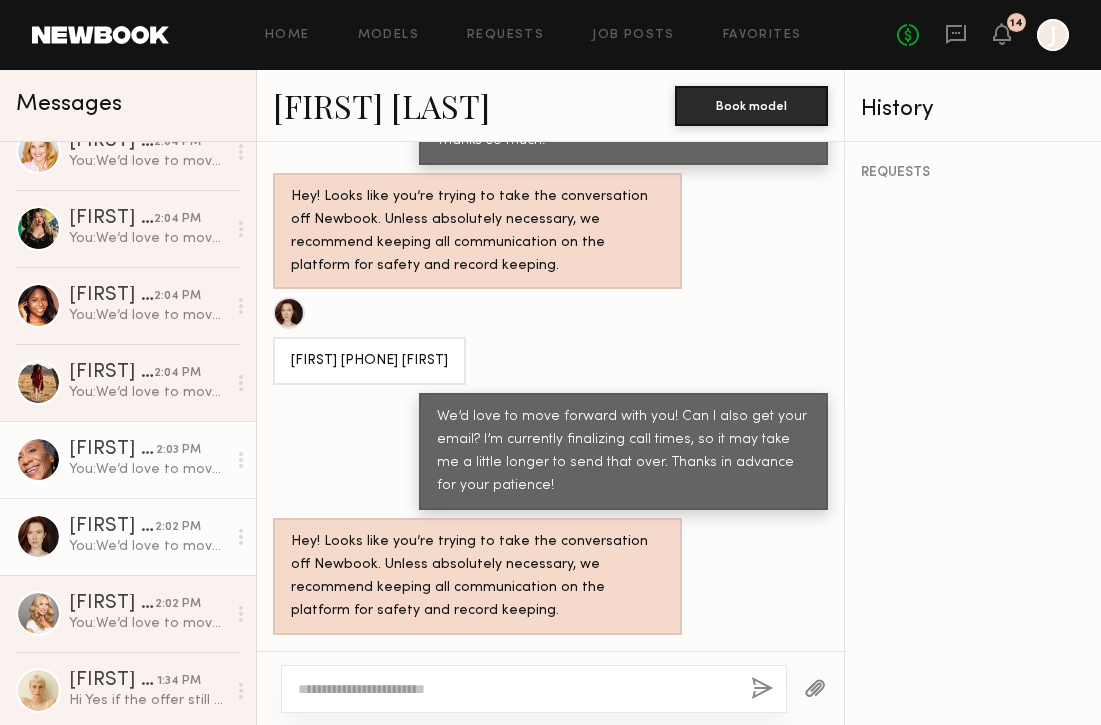 click on "You:  We’d love to move forward with you! Can I get your phone number + email? I’m currently finalizing call times, so it may take me a little longer to send over the call sheet. Thanks in advance for your patience!" 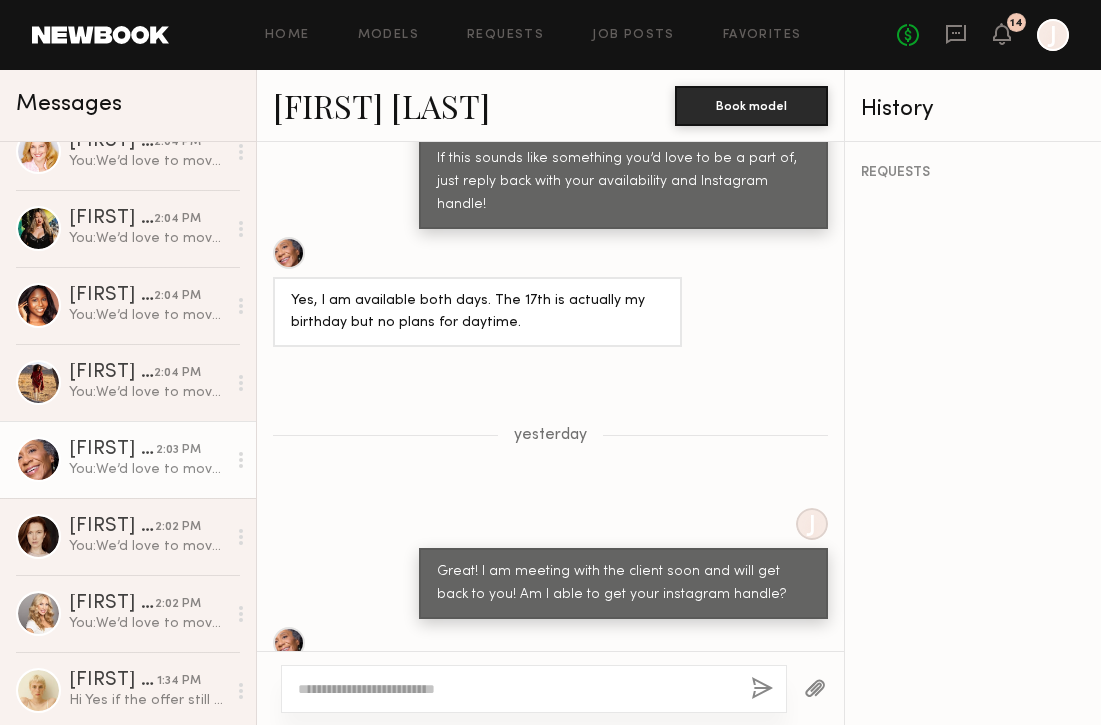 scroll, scrollTop: 1354, scrollLeft: 0, axis: vertical 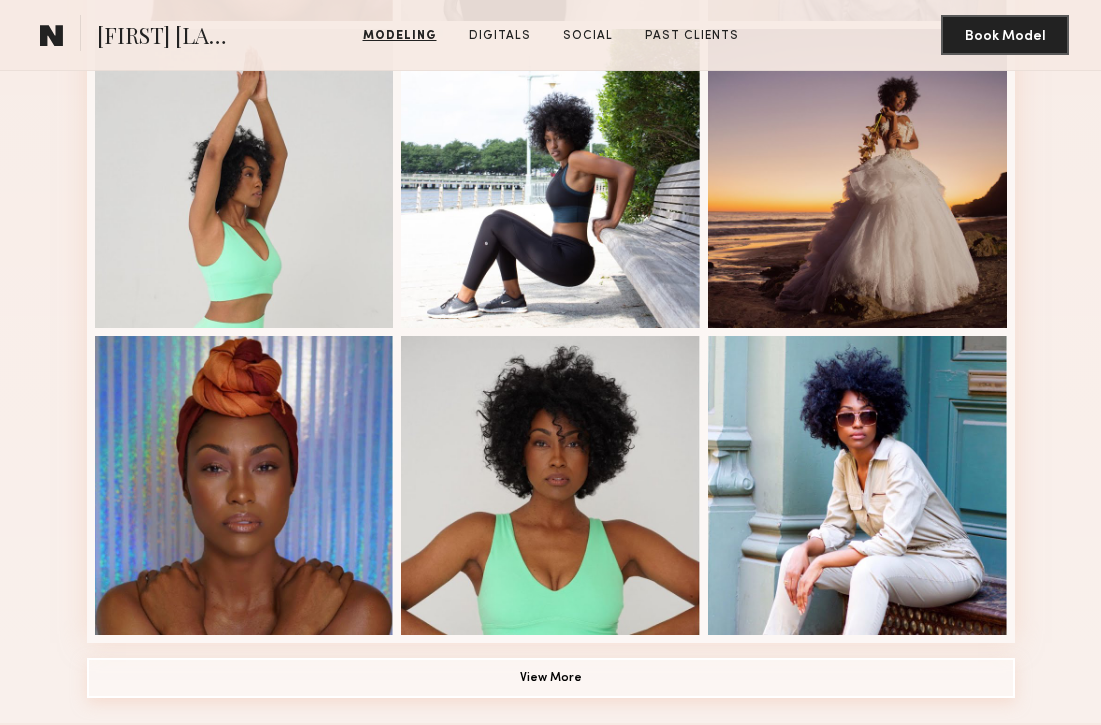 click on "View More" 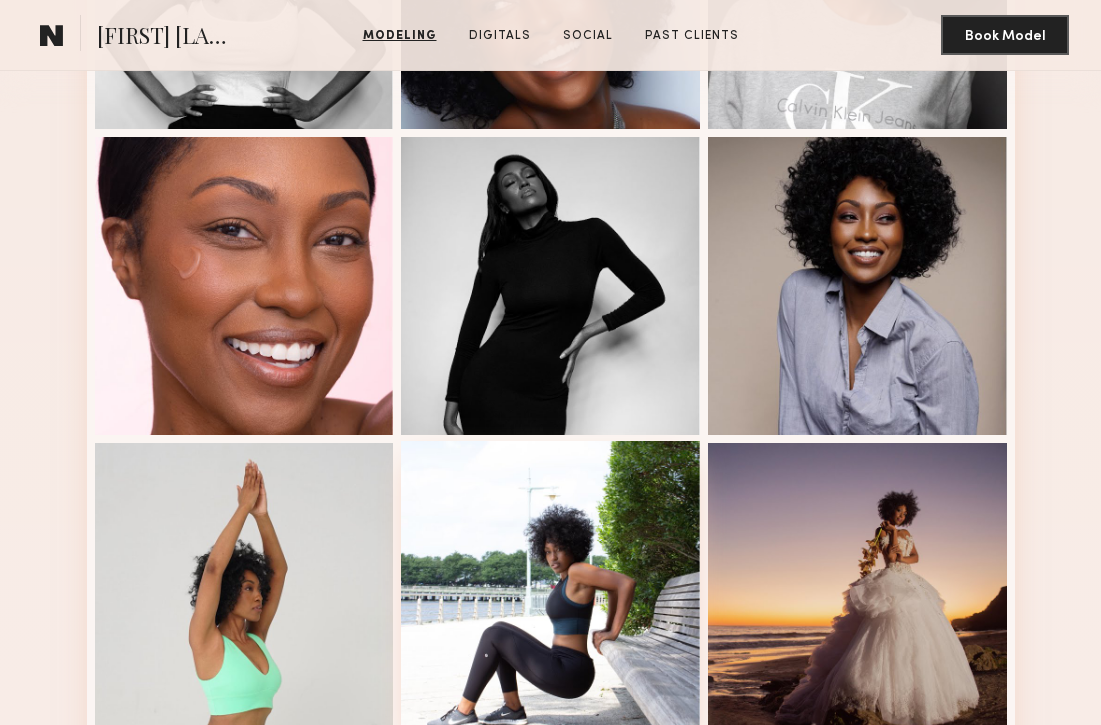 scroll, scrollTop: 1351, scrollLeft: 0, axis: vertical 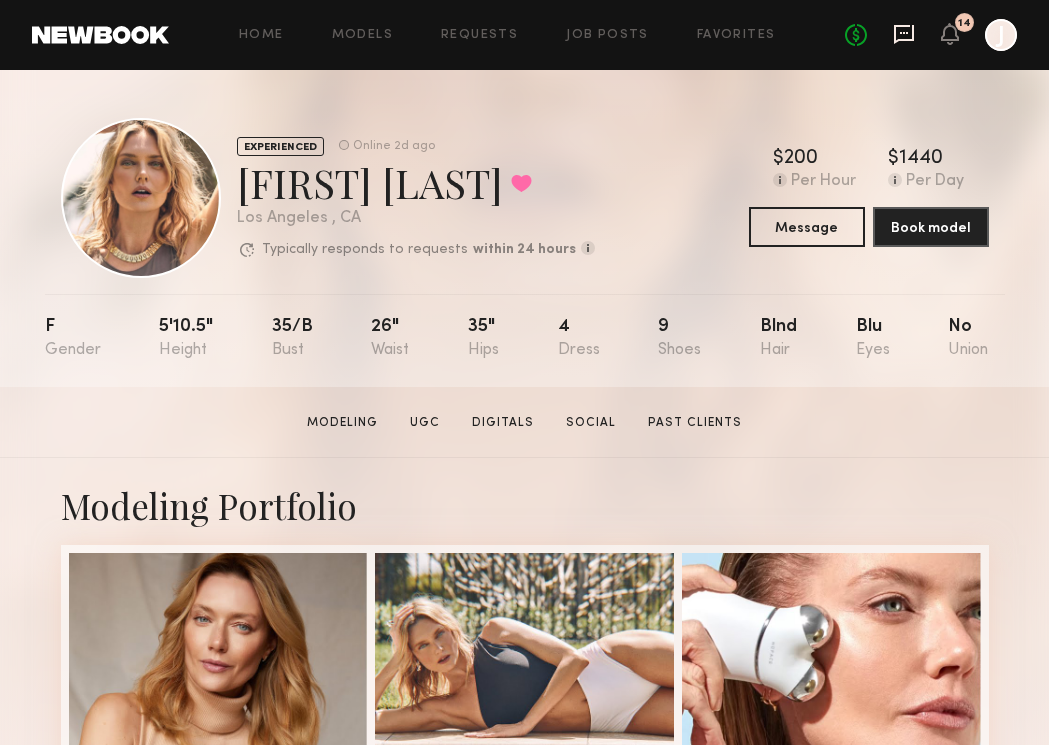 click 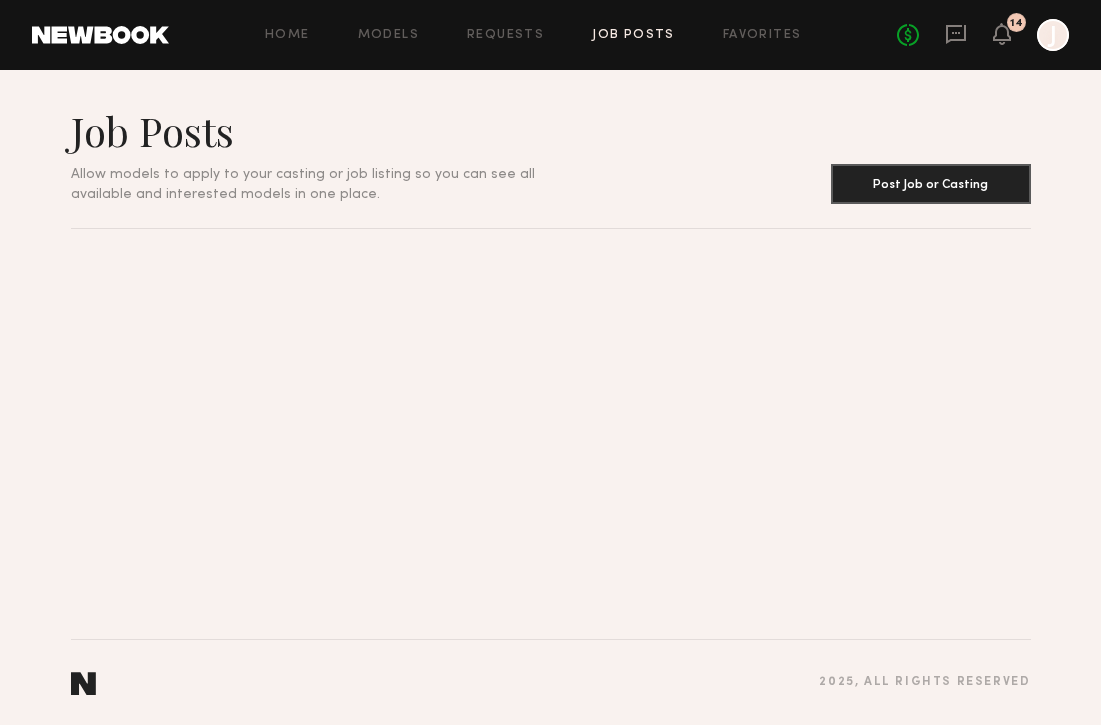 scroll, scrollTop: 0, scrollLeft: 0, axis: both 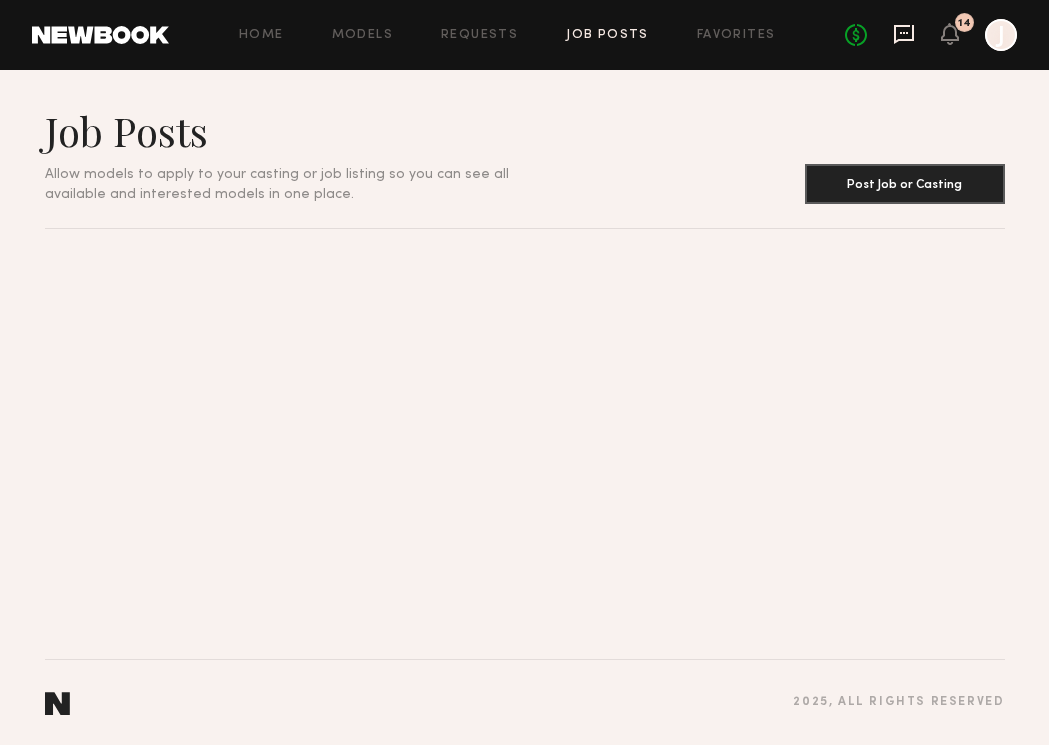 click 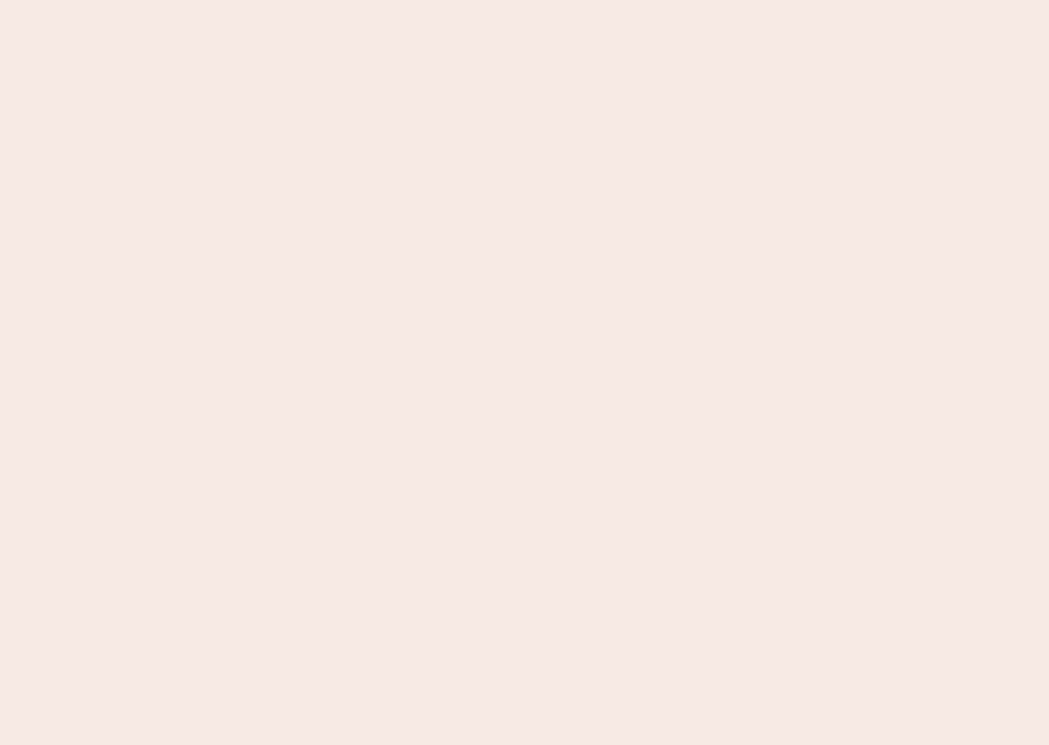 scroll, scrollTop: 0, scrollLeft: 0, axis: both 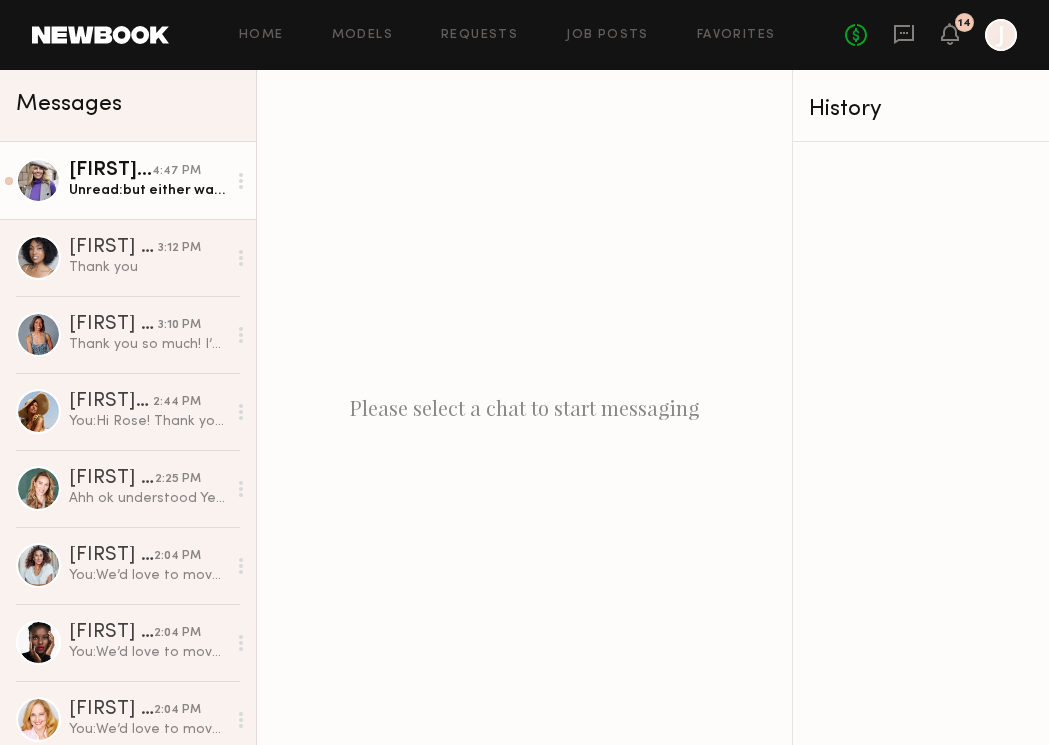 click on "[FIRST] [LAST]" 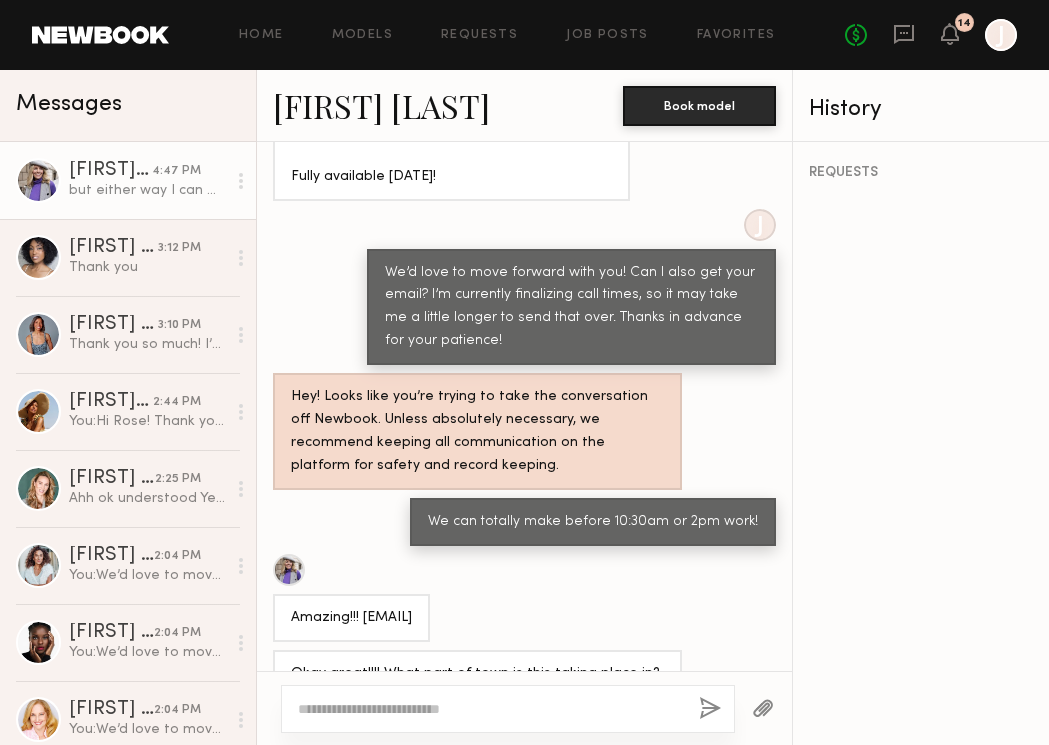 scroll, scrollTop: 2271, scrollLeft: 0, axis: vertical 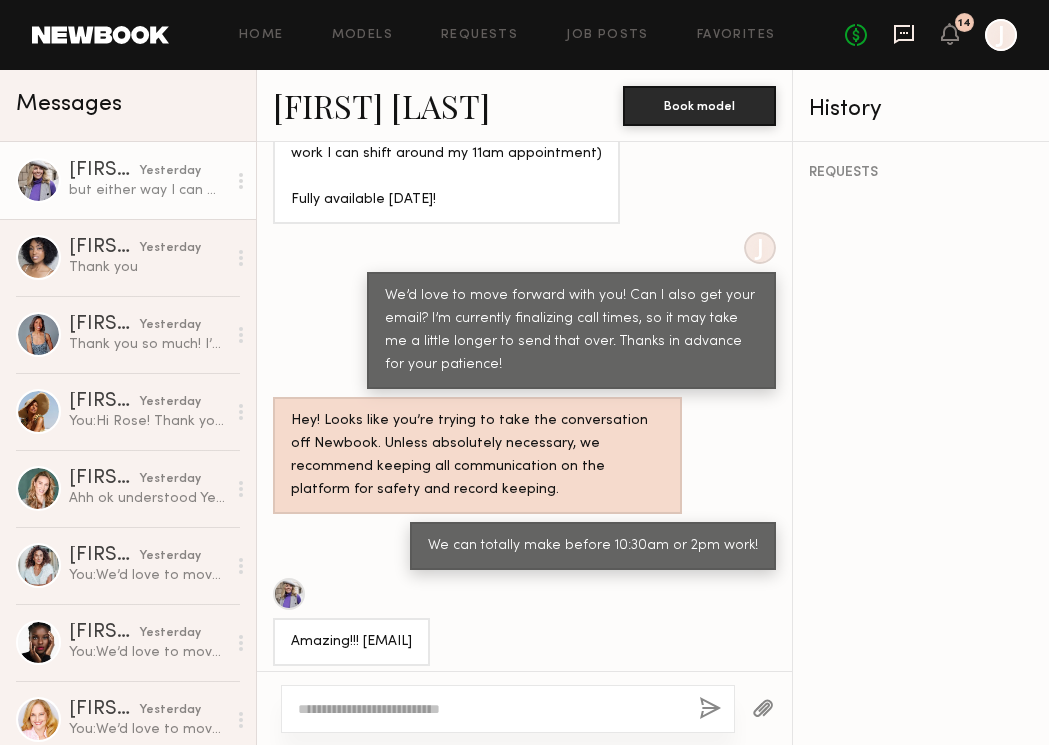 click 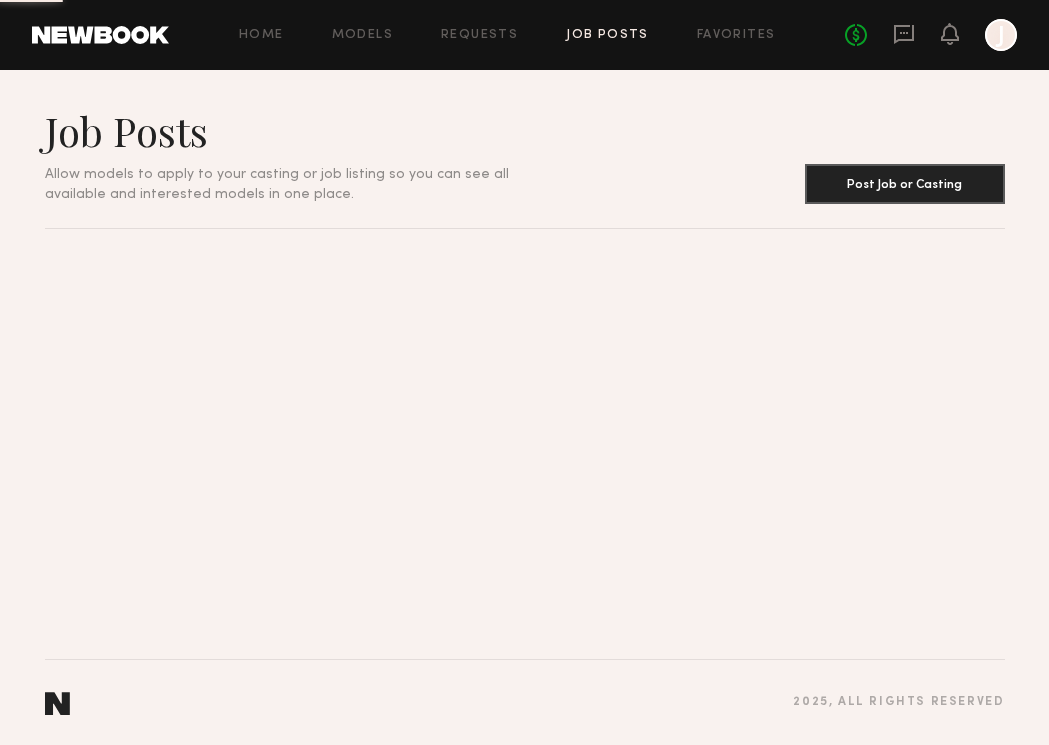scroll, scrollTop: 0, scrollLeft: 0, axis: both 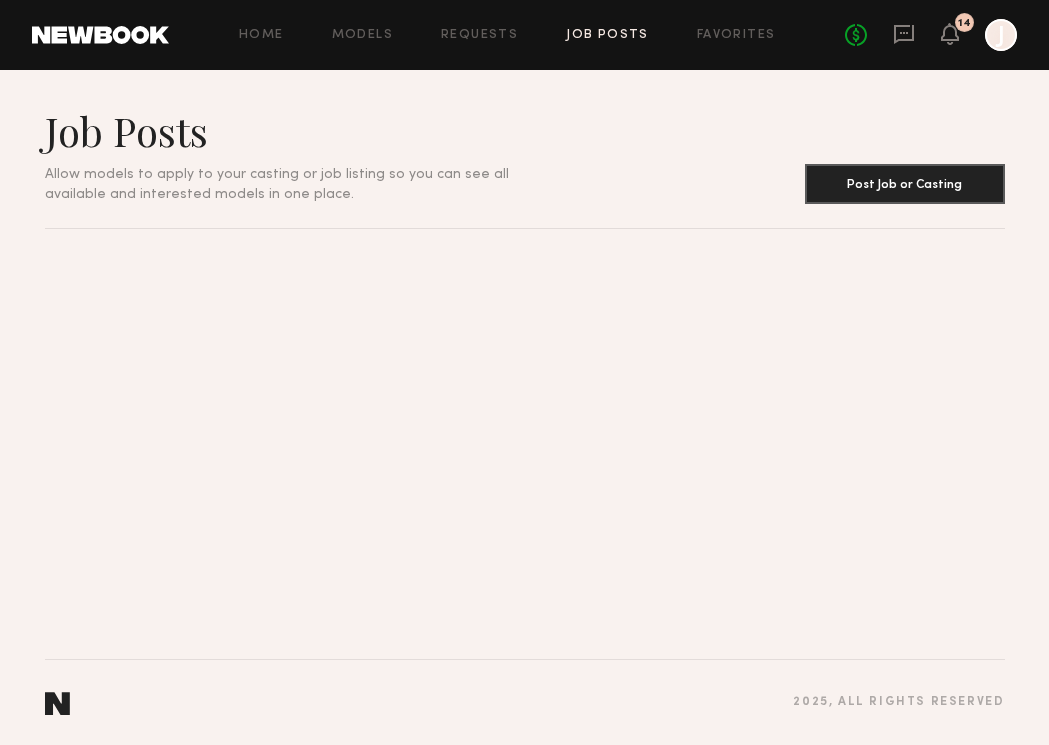 click 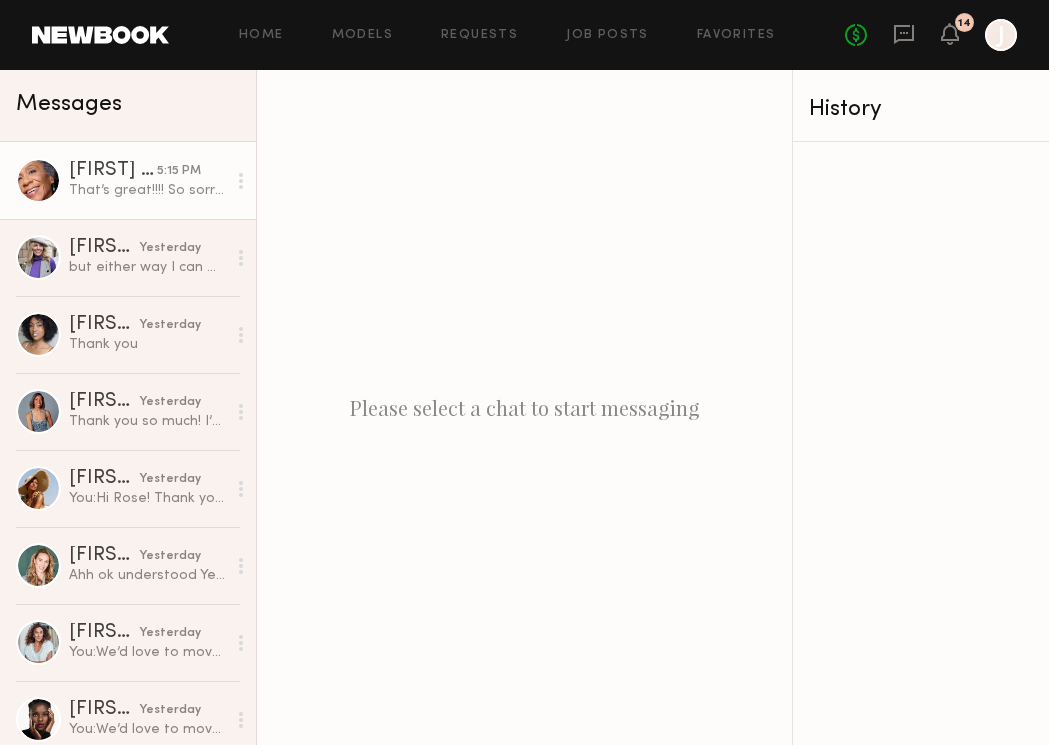 click on "That’s great!!!! So sorry for the delay." 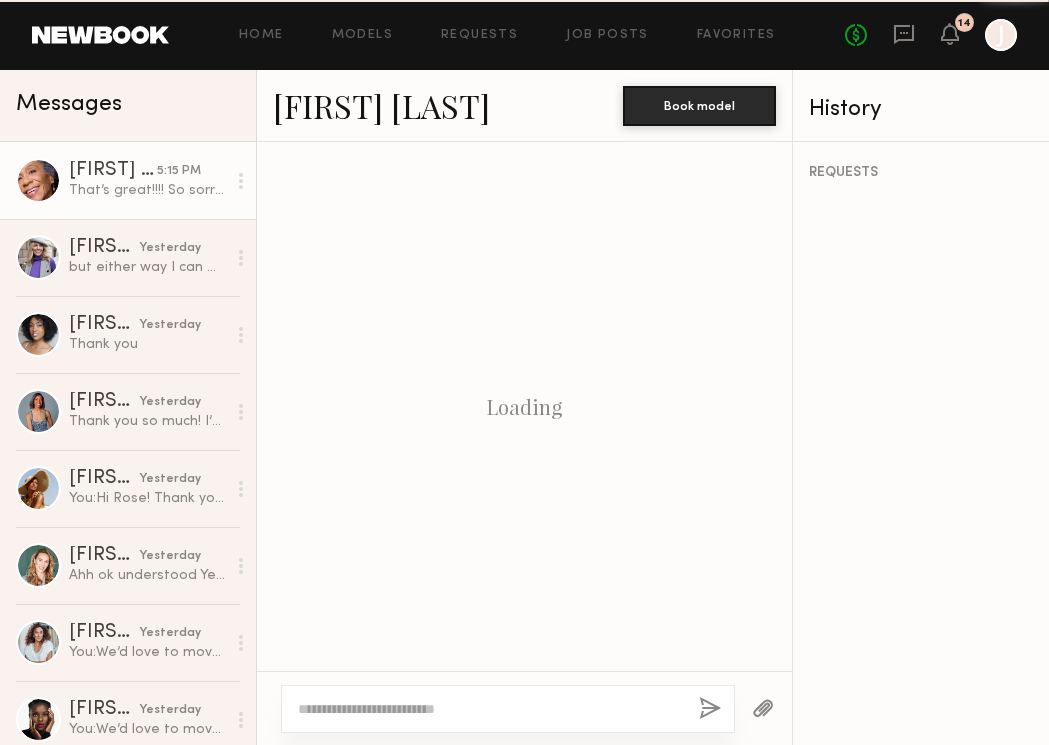 scroll, scrollTop: 1469, scrollLeft: 0, axis: vertical 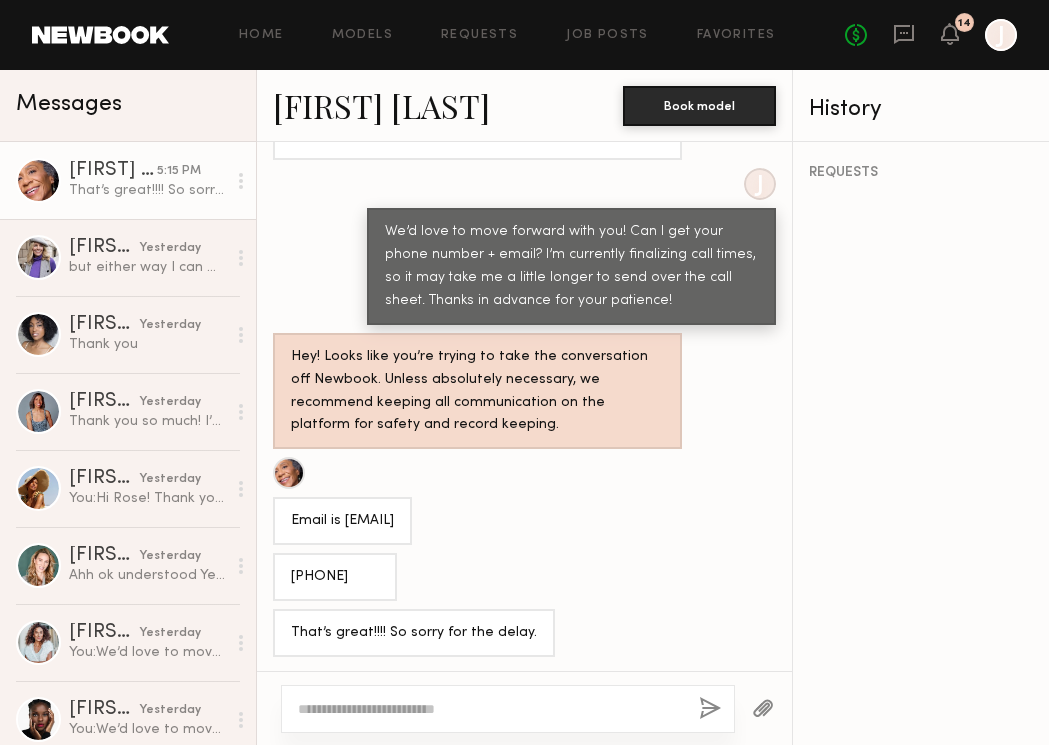 drag, startPoint x: 342, startPoint y: 518, endPoint x: 516, endPoint y: 518, distance: 174 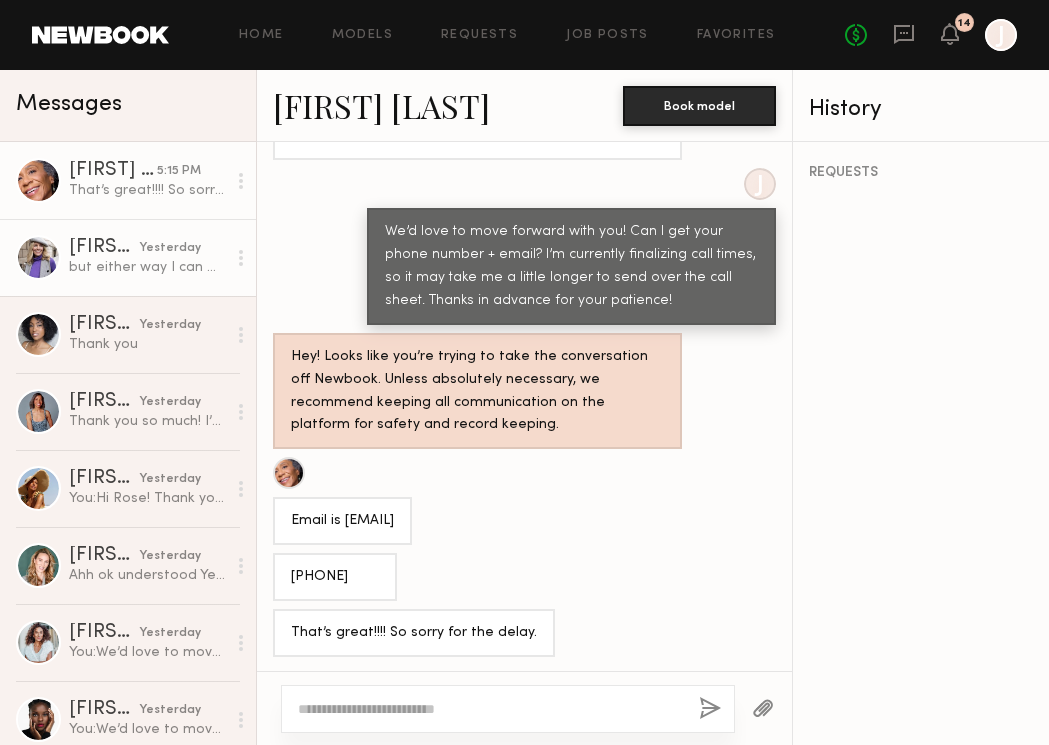 click on "but either way I can make it work :)" 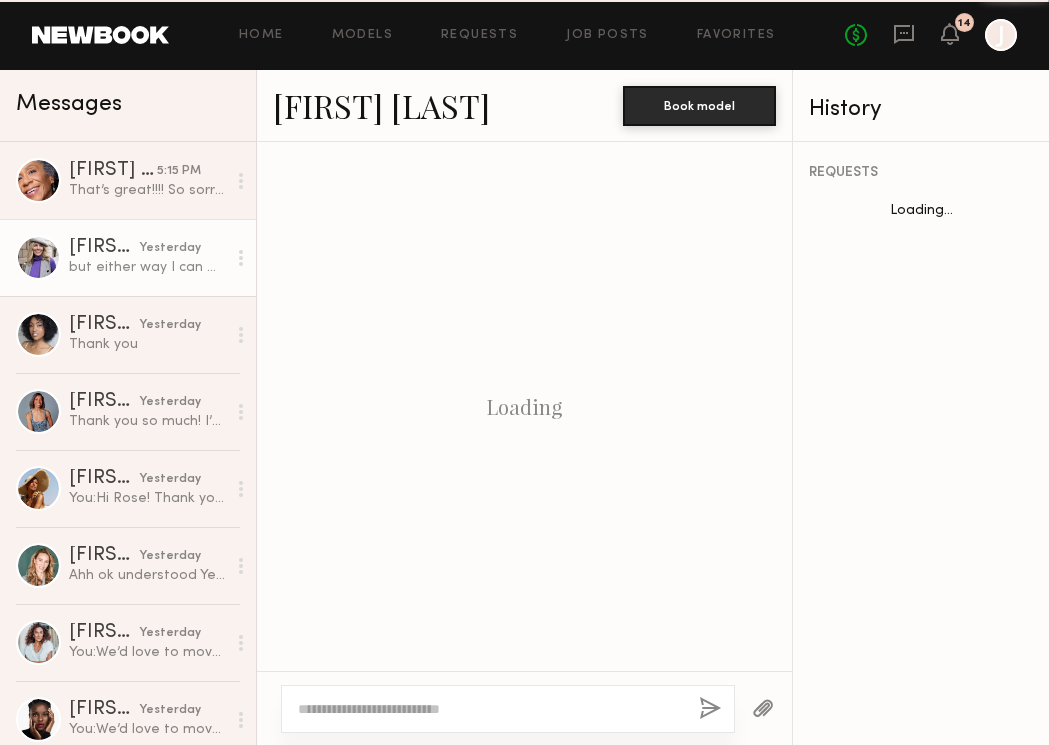 scroll, scrollTop: 2271, scrollLeft: 0, axis: vertical 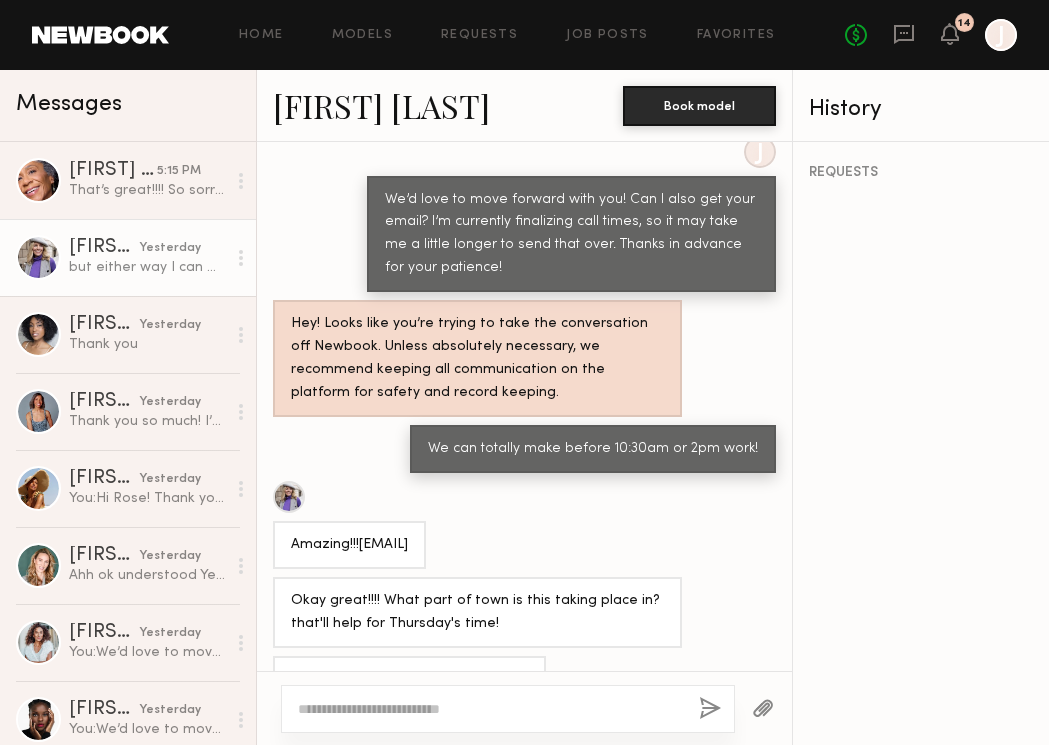 drag, startPoint x: 364, startPoint y: 494, endPoint x: 567, endPoint y: 497, distance: 203.02217 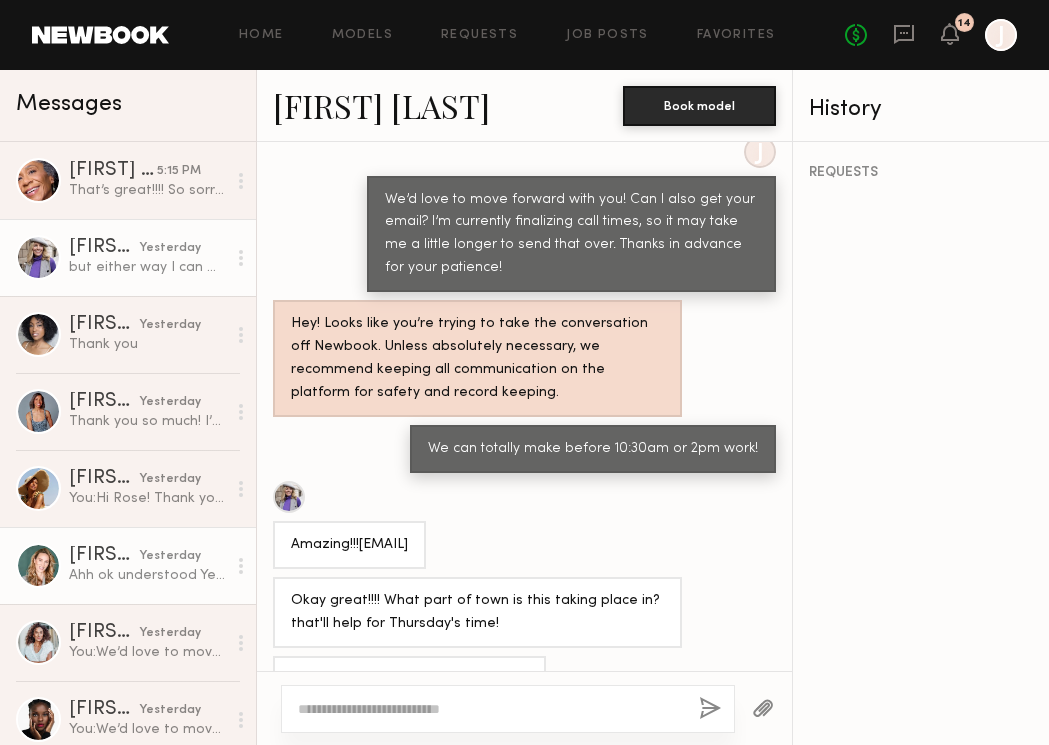 click on "[FIRST] [LAST]" 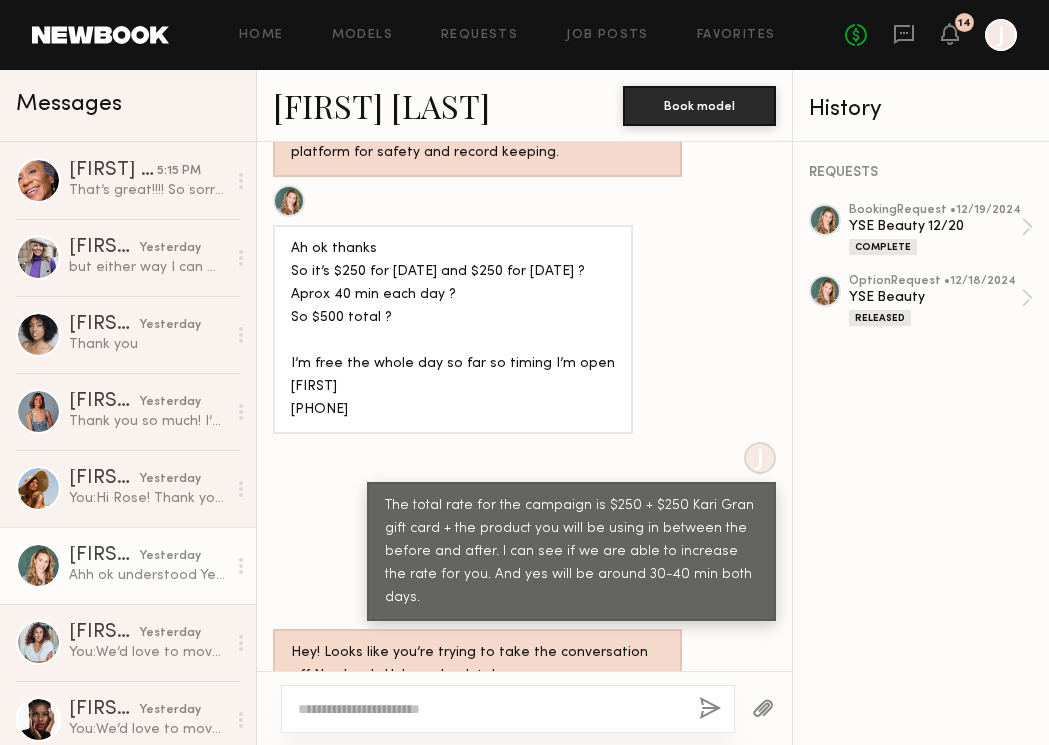 scroll, scrollTop: 1082, scrollLeft: 0, axis: vertical 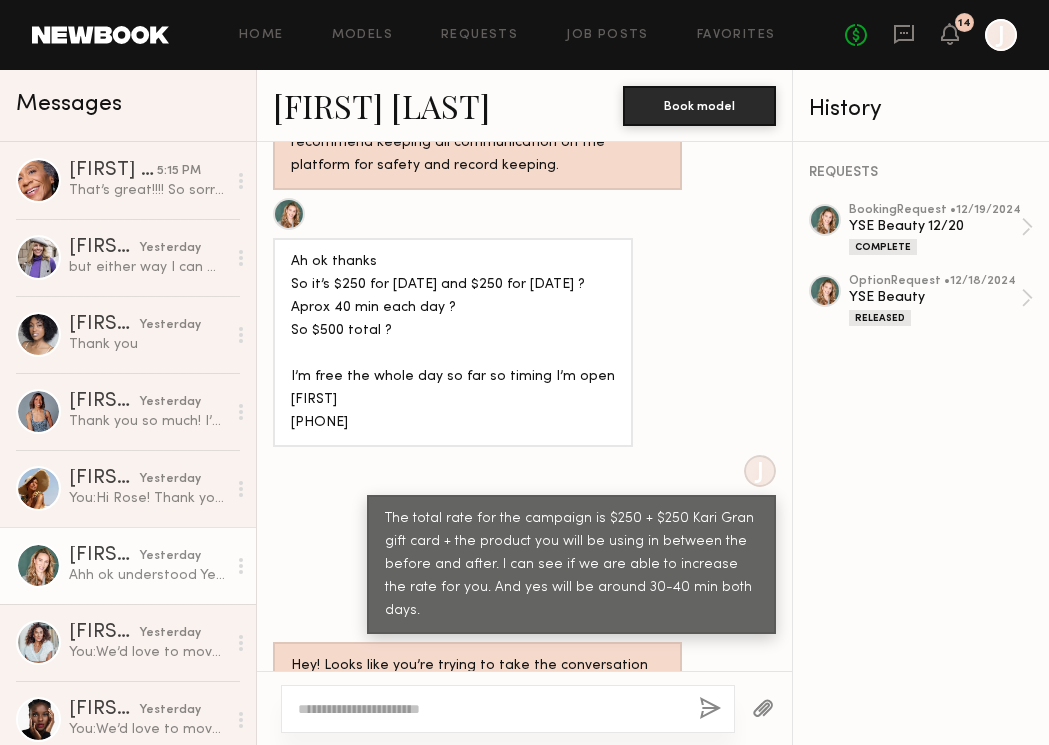 drag, startPoint x: 291, startPoint y: 416, endPoint x: 395, endPoint y: 414, distance: 104.019226 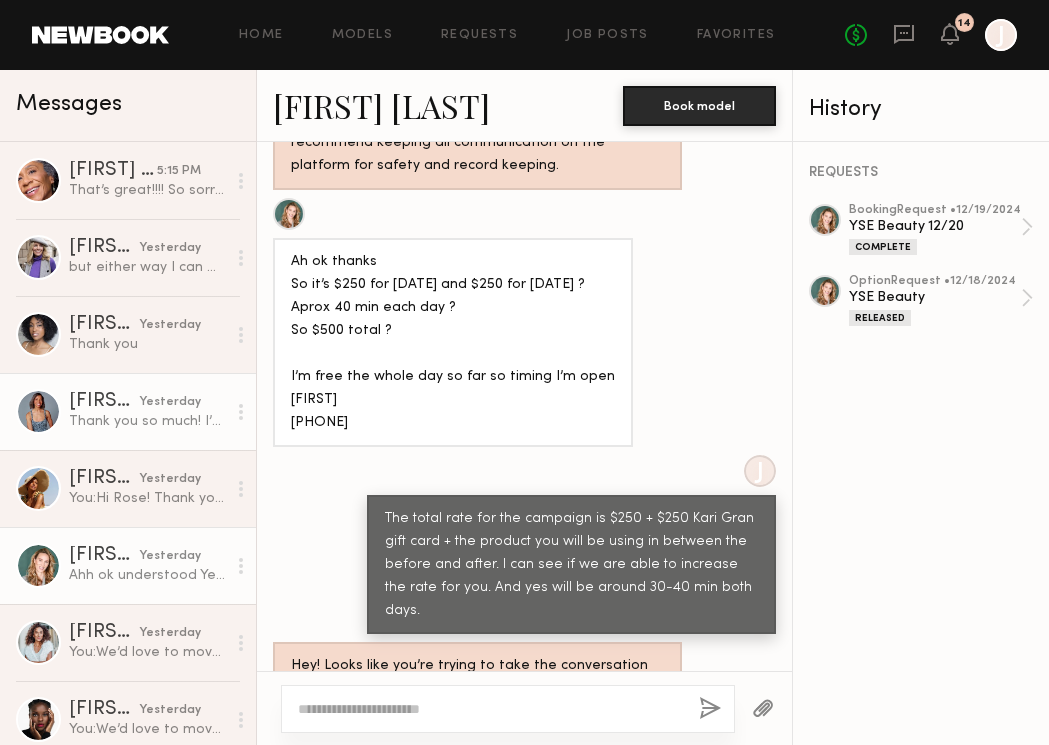 click on "Thank you so much! I’m here if you have any more Qs or info ☺️" 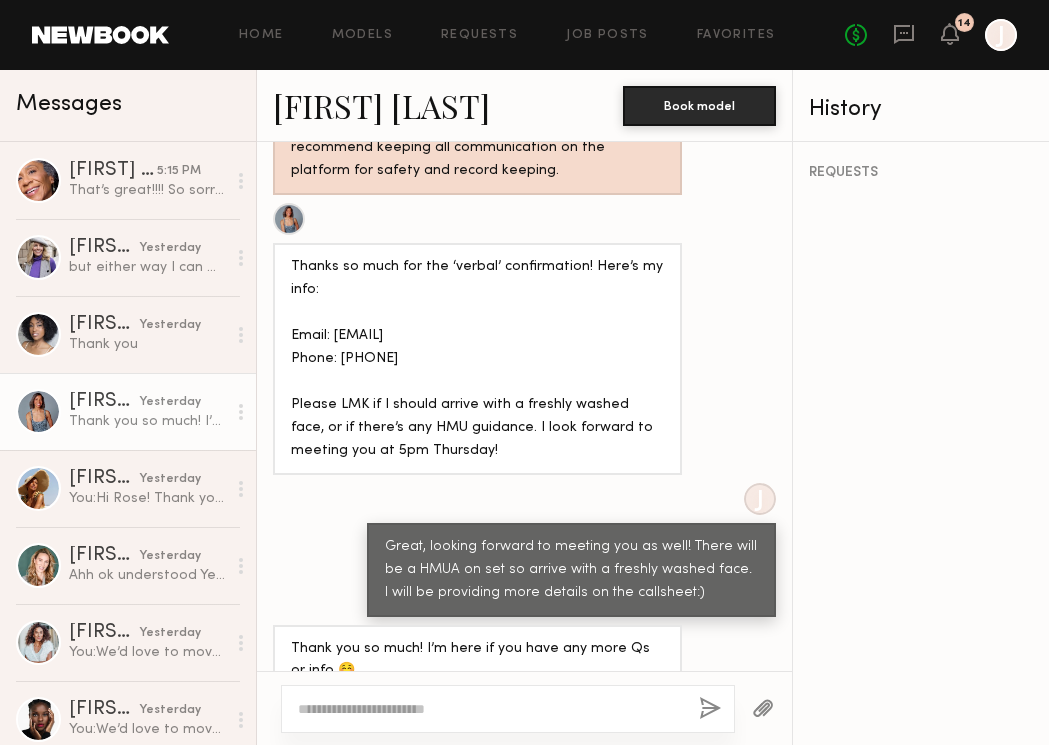 scroll, scrollTop: 1692, scrollLeft: 0, axis: vertical 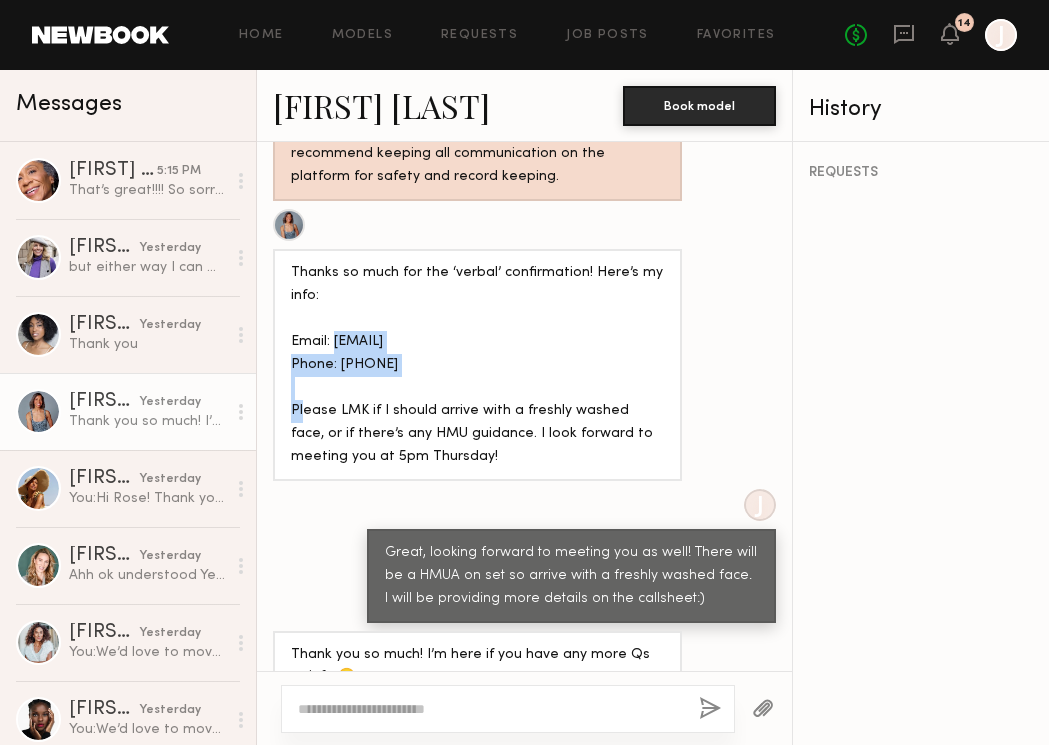 drag, startPoint x: 333, startPoint y: 341, endPoint x: 519, endPoint y: 341, distance: 186 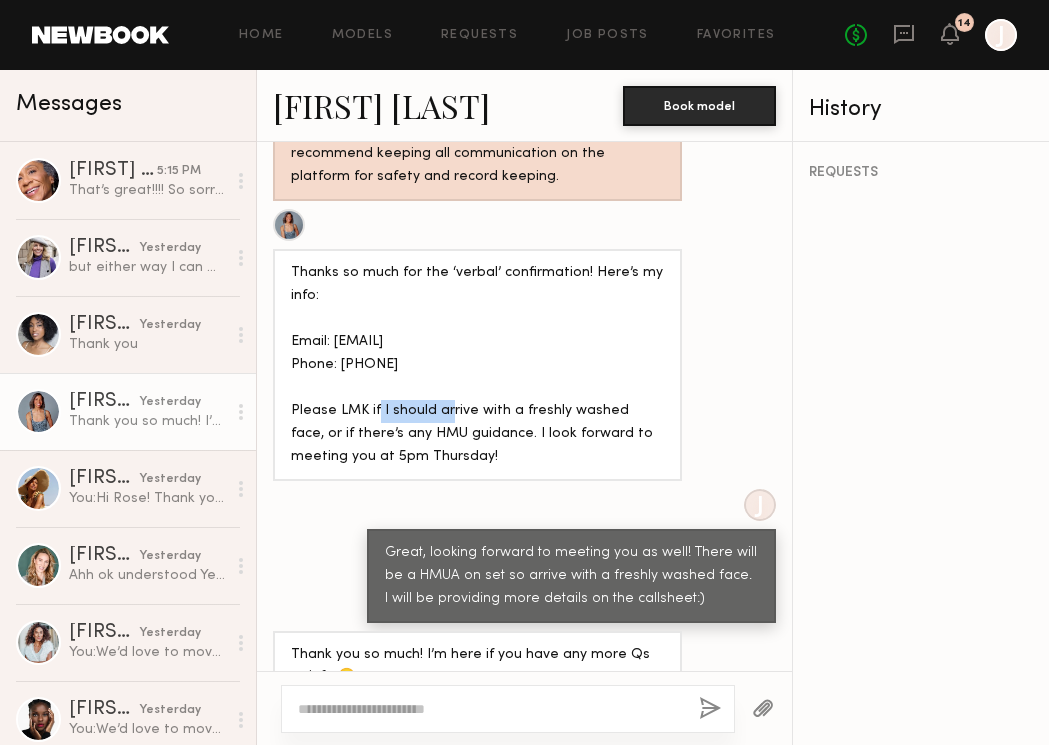 drag, startPoint x: 356, startPoint y: 363, endPoint x: 458, endPoint y: 362, distance: 102.0049 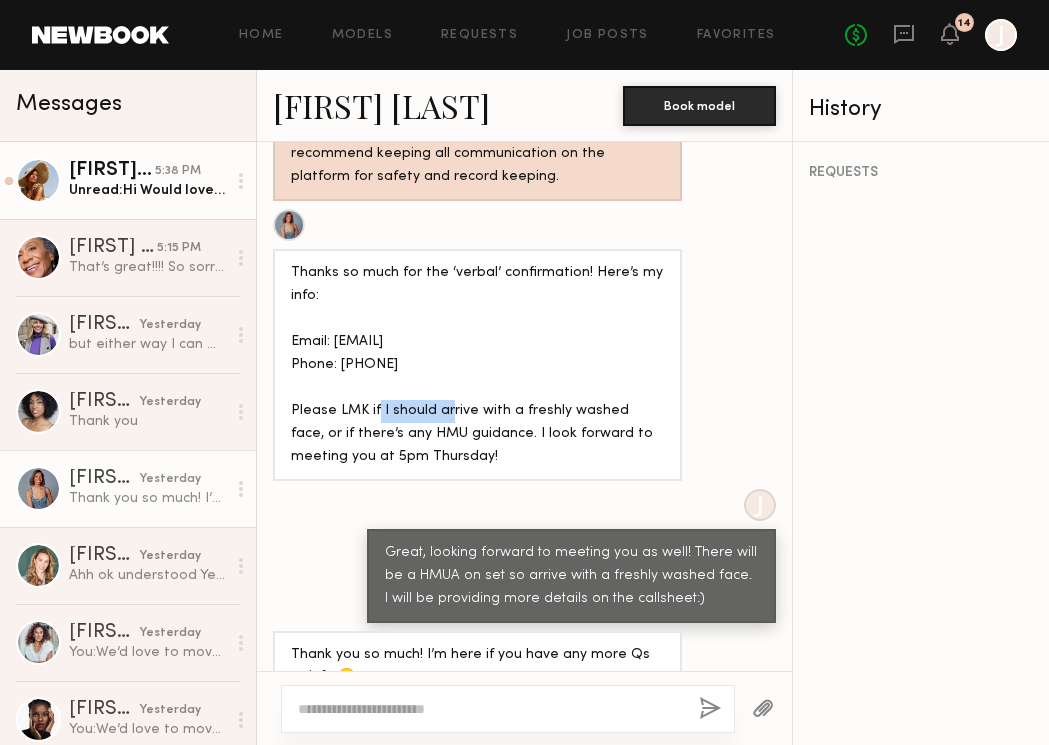click on "Unread:  Hi
Would love to be a part of this.
I am available for shoot dates
Instagram: [USERNAME]
Thank you
[FIRST]" 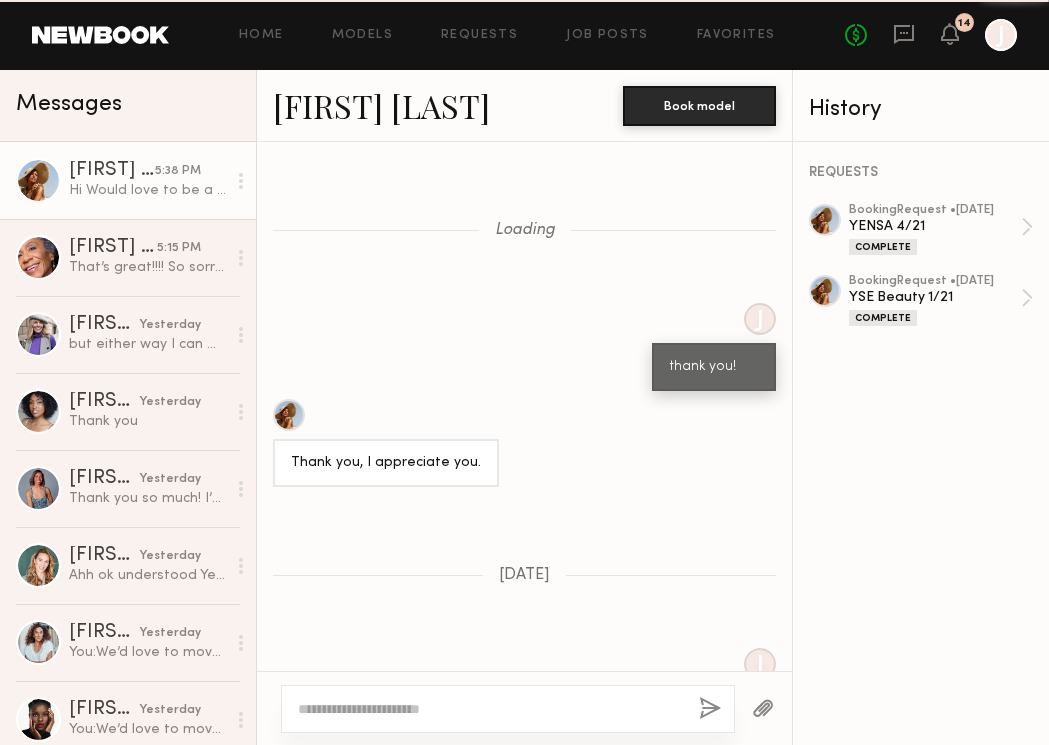 scroll, scrollTop: 3348, scrollLeft: 0, axis: vertical 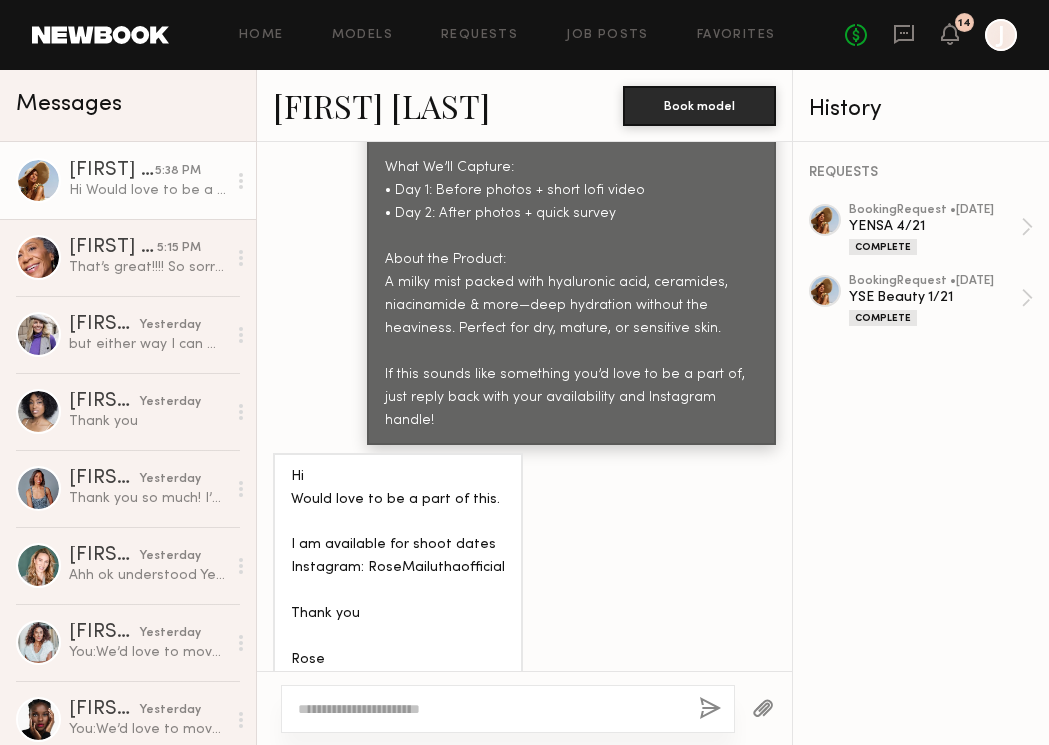 click 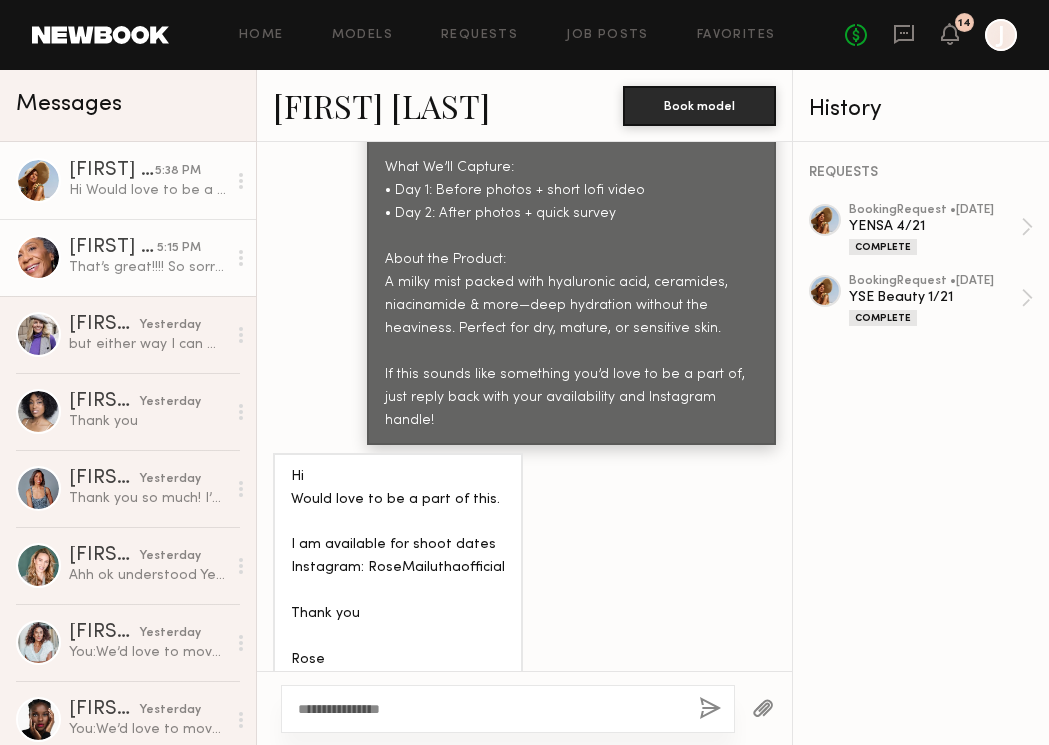 type on "**********" 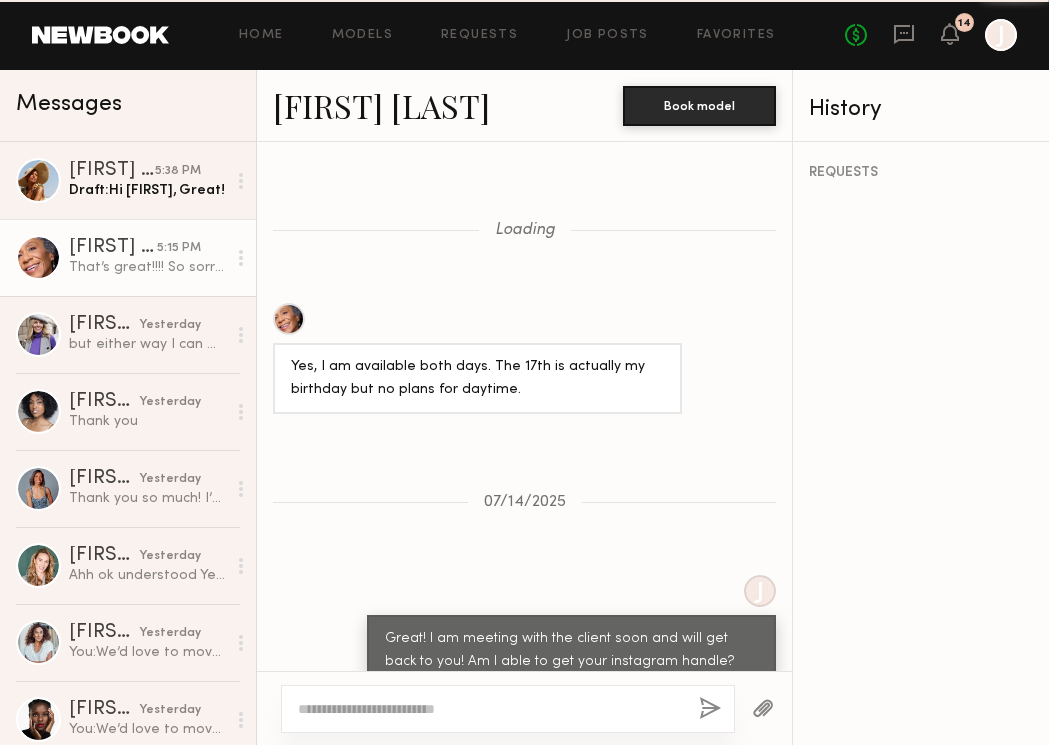 scroll, scrollTop: 1469, scrollLeft: 0, axis: vertical 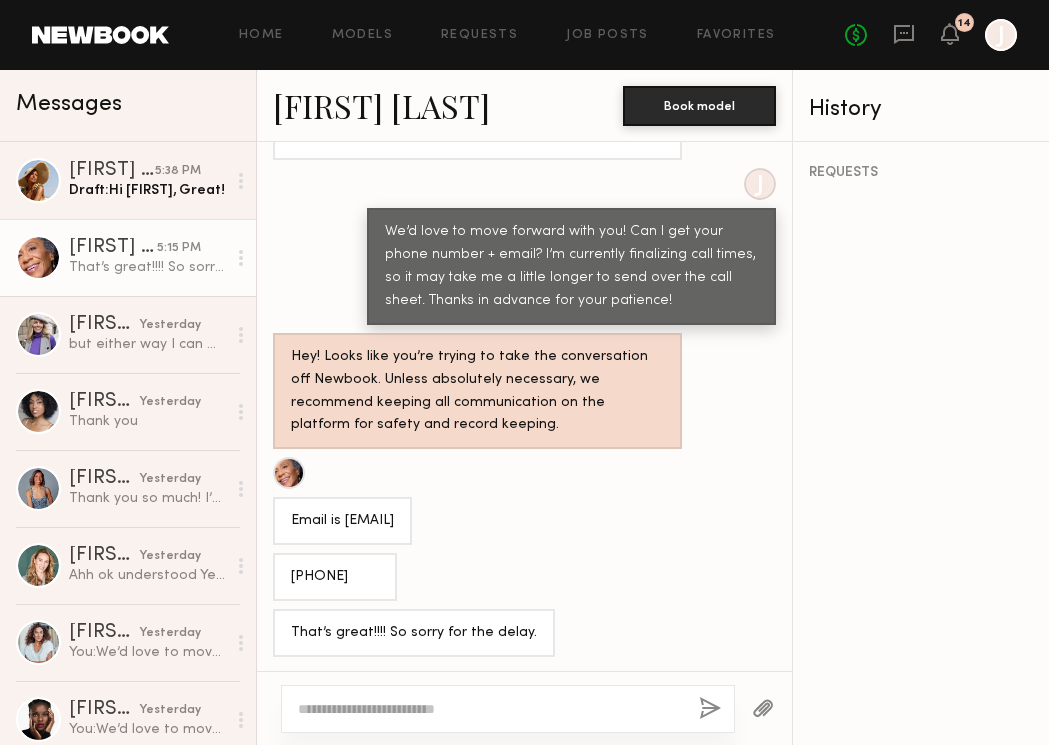 click 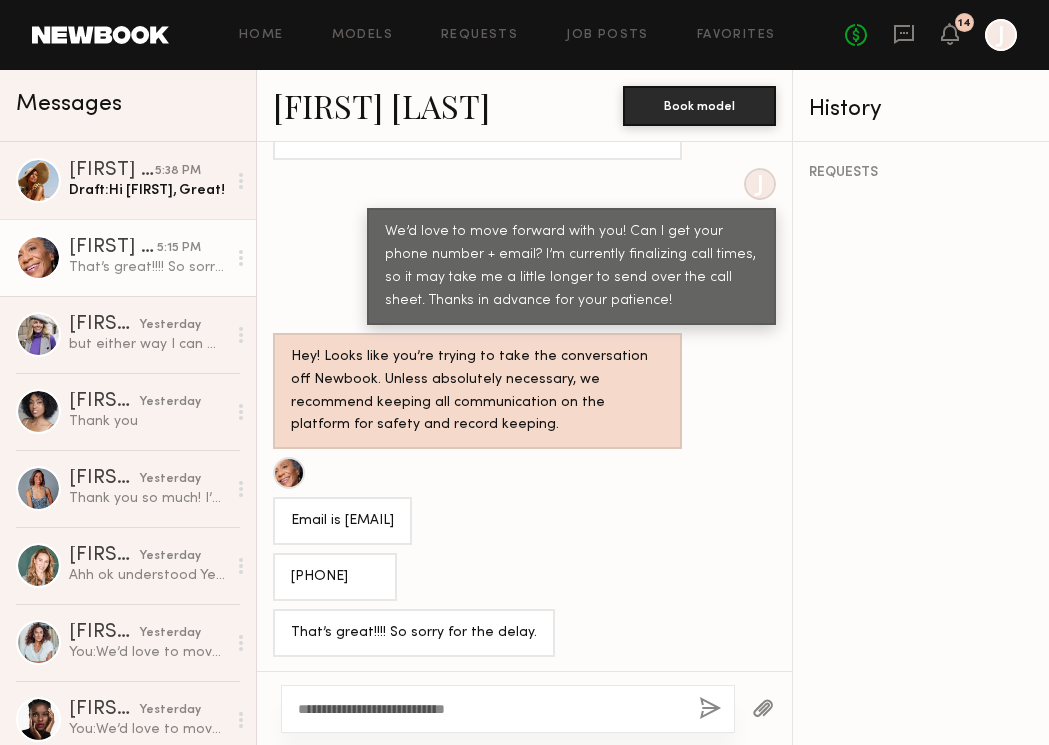 type on "**********" 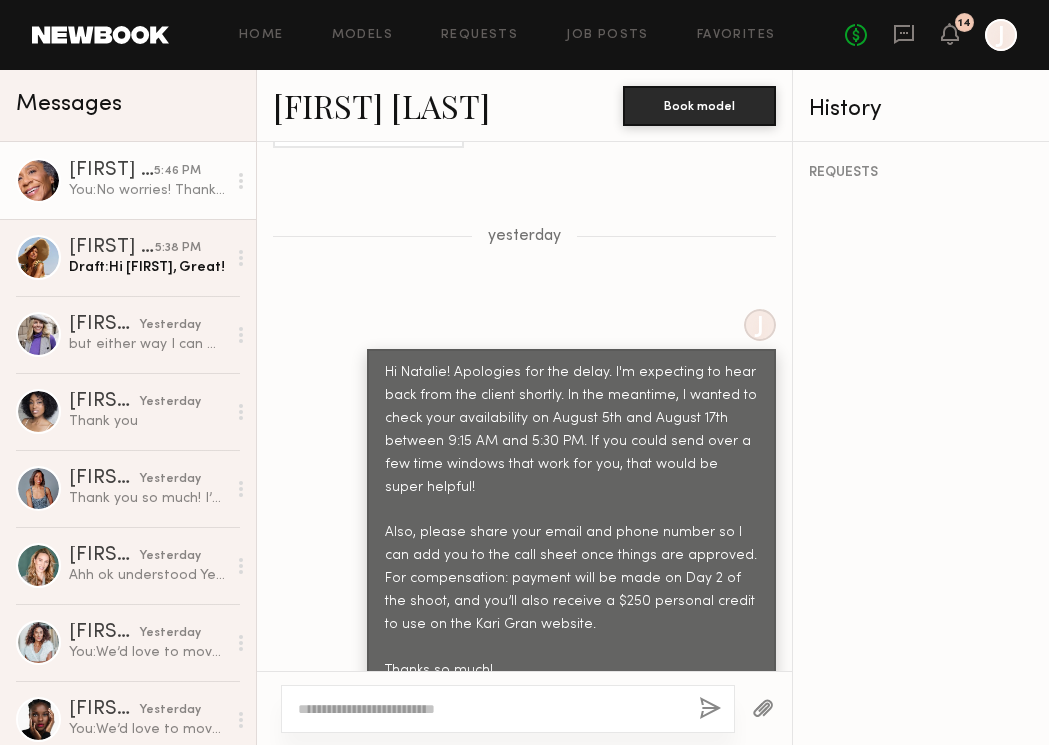 scroll, scrollTop: 685, scrollLeft: 0, axis: vertical 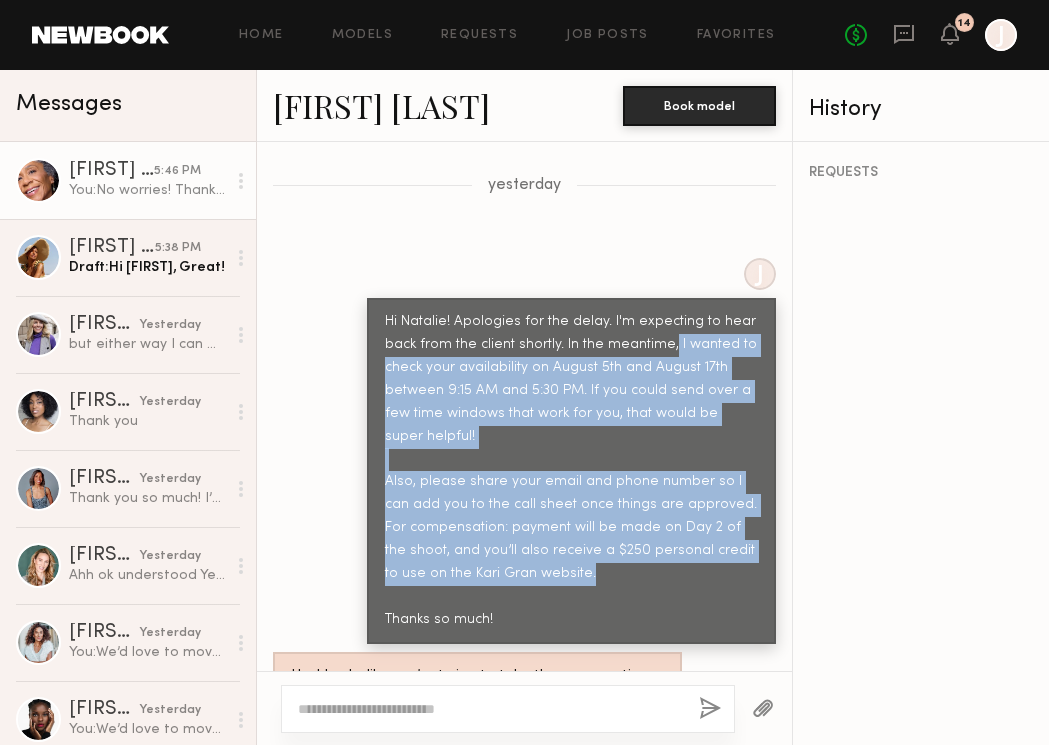 drag, startPoint x: 668, startPoint y: 340, endPoint x: 595, endPoint y: 568, distance: 239.40134 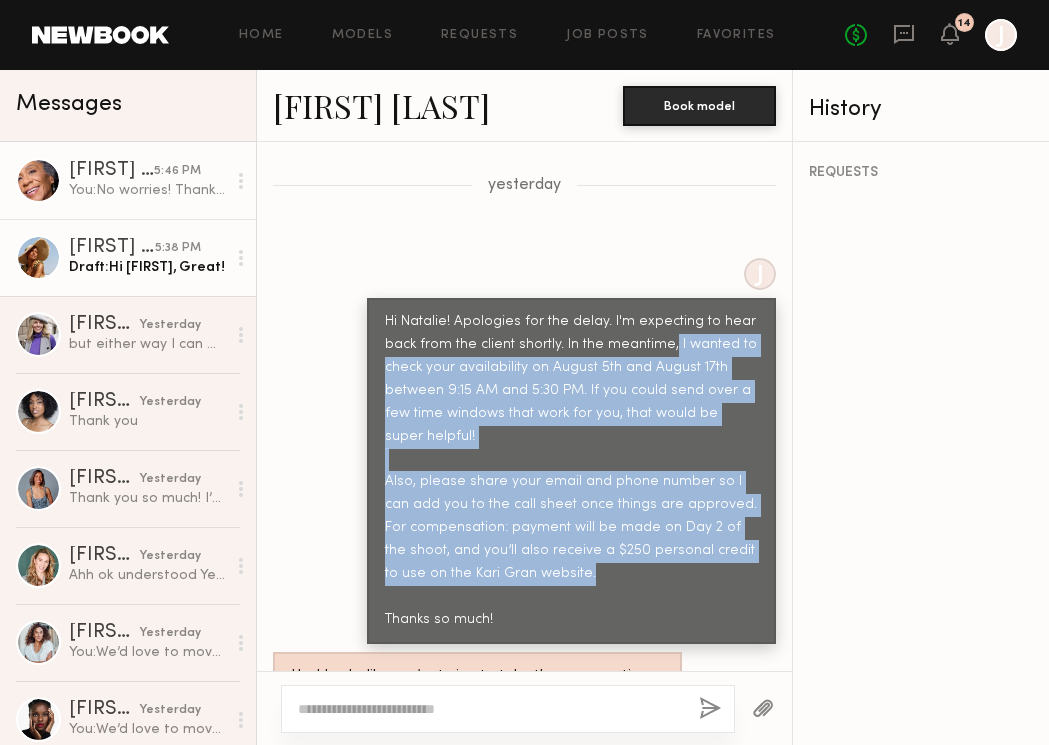 click on "Draft:  Hi [FIRST], Great!" 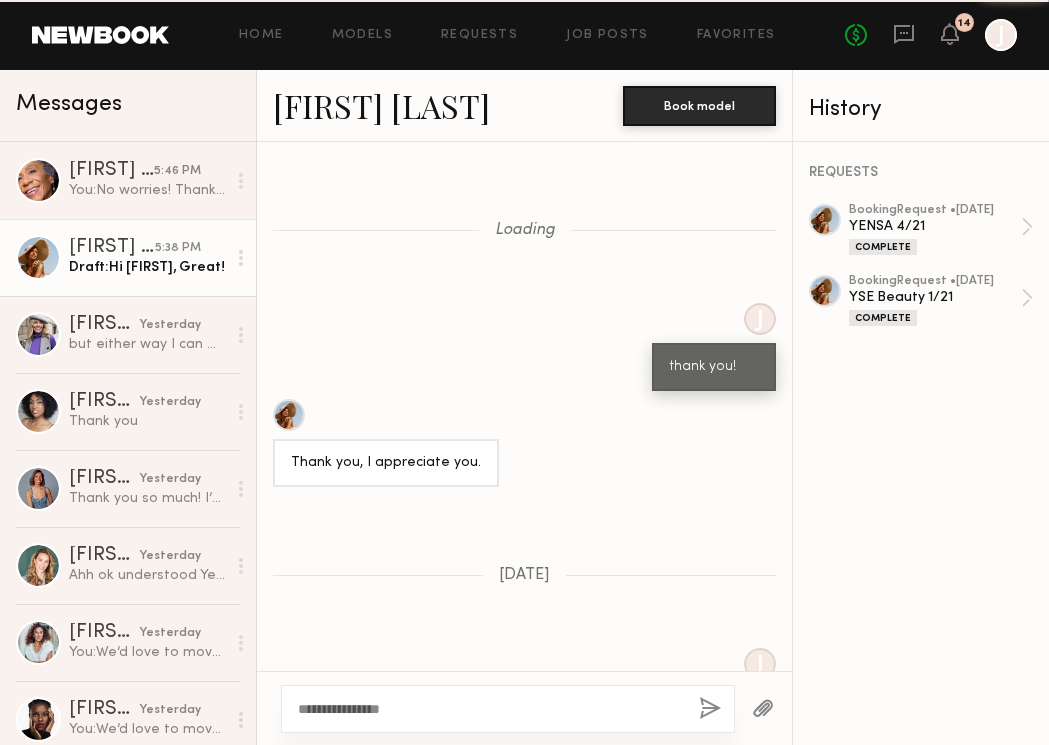 scroll, scrollTop: 3348, scrollLeft: 0, axis: vertical 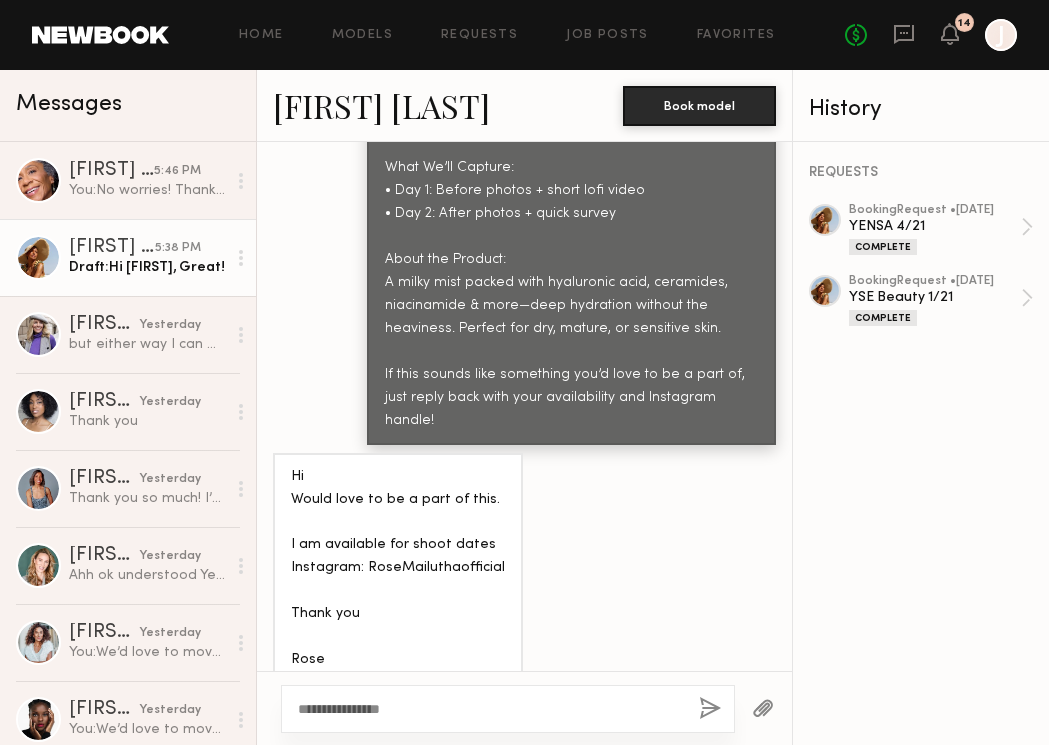 drag, startPoint x: 426, startPoint y: 699, endPoint x: 298, endPoint y: 700, distance: 128.0039 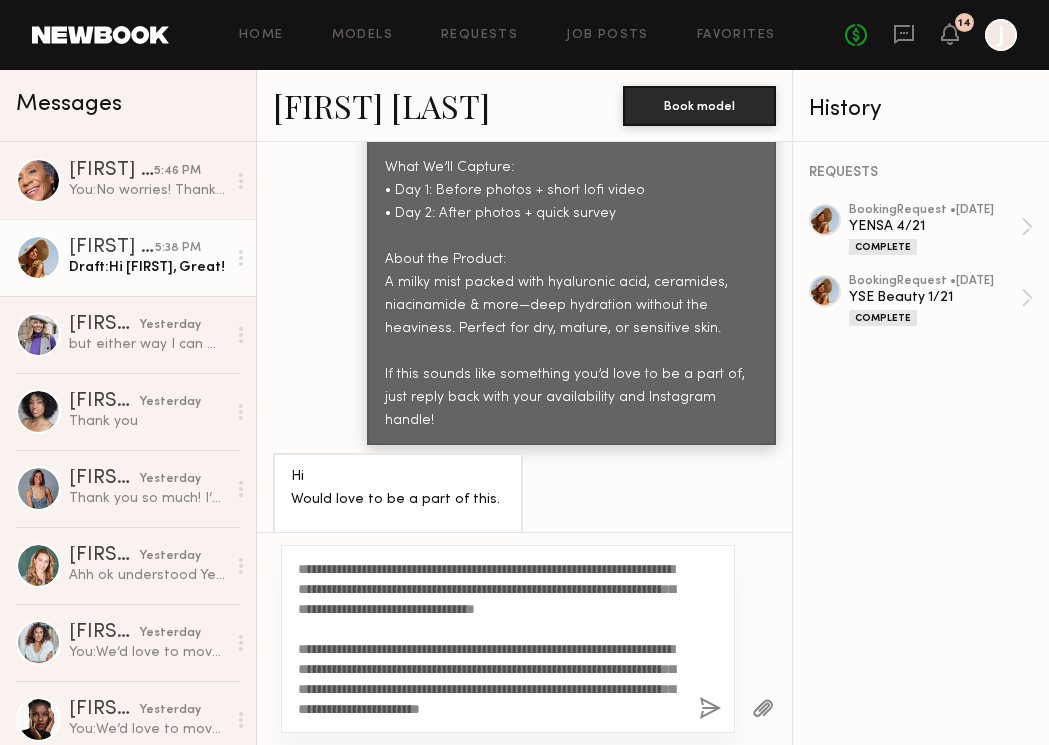scroll, scrollTop: 0, scrollLeft: 0, axis: both 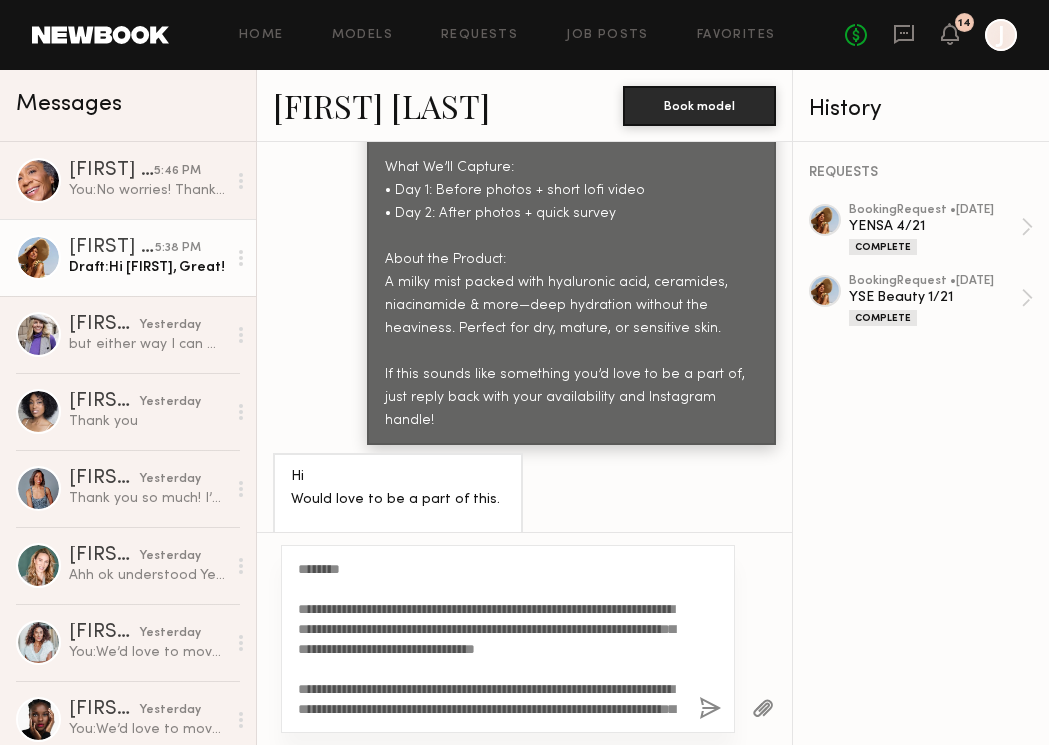 drag, startPoint x: 446, startPoint y: 610, endPoint x: 264, endPoint y: 610, distance: 182 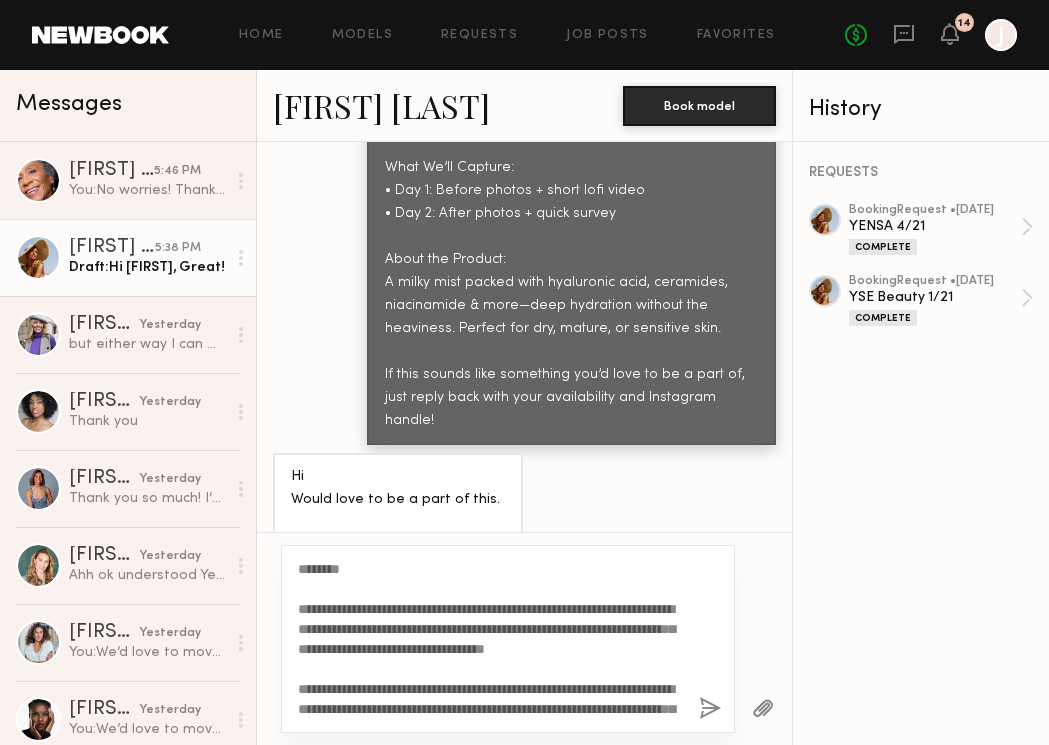 drag, startPoint x: 607, startPoint y: 609, endPoint x: 564, endPoint y: 609, distance: 43 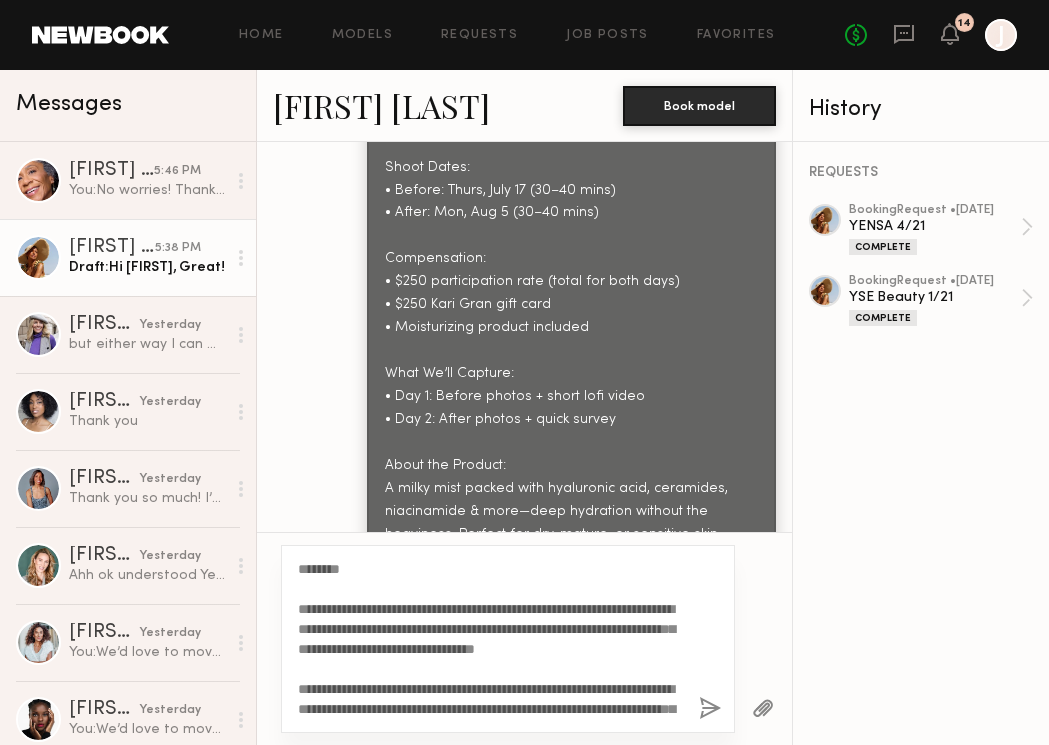 scroll, scrollTop: 3141, scrollLeft: 0, axis: vertical 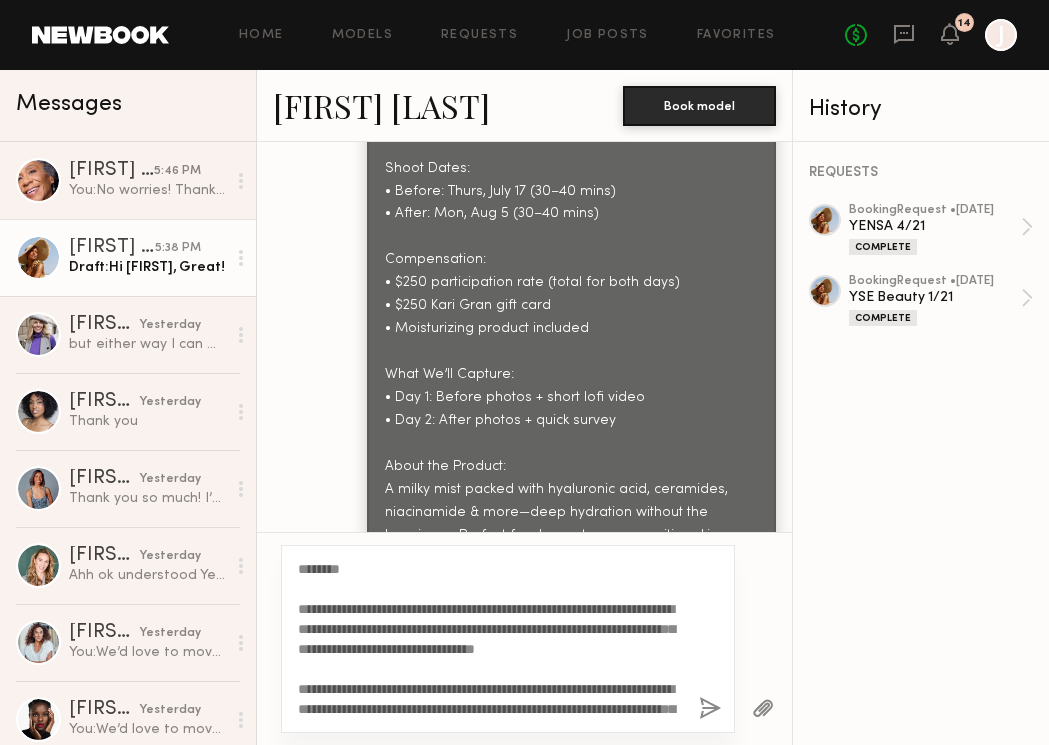 click on "**********" 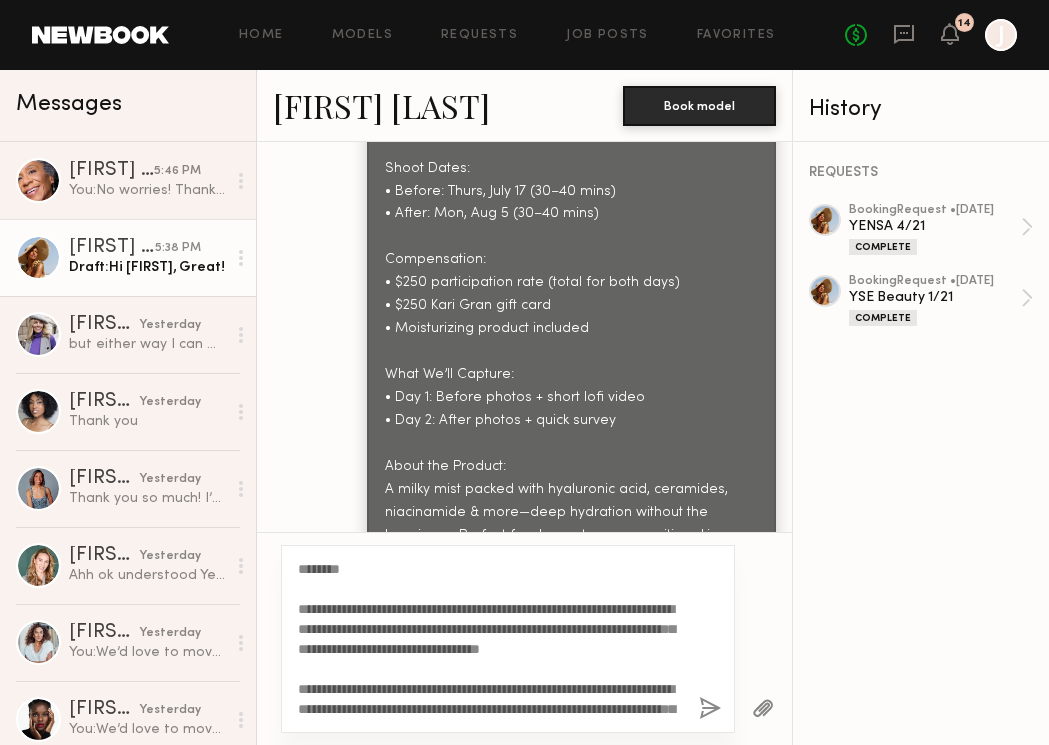 click on "**********" 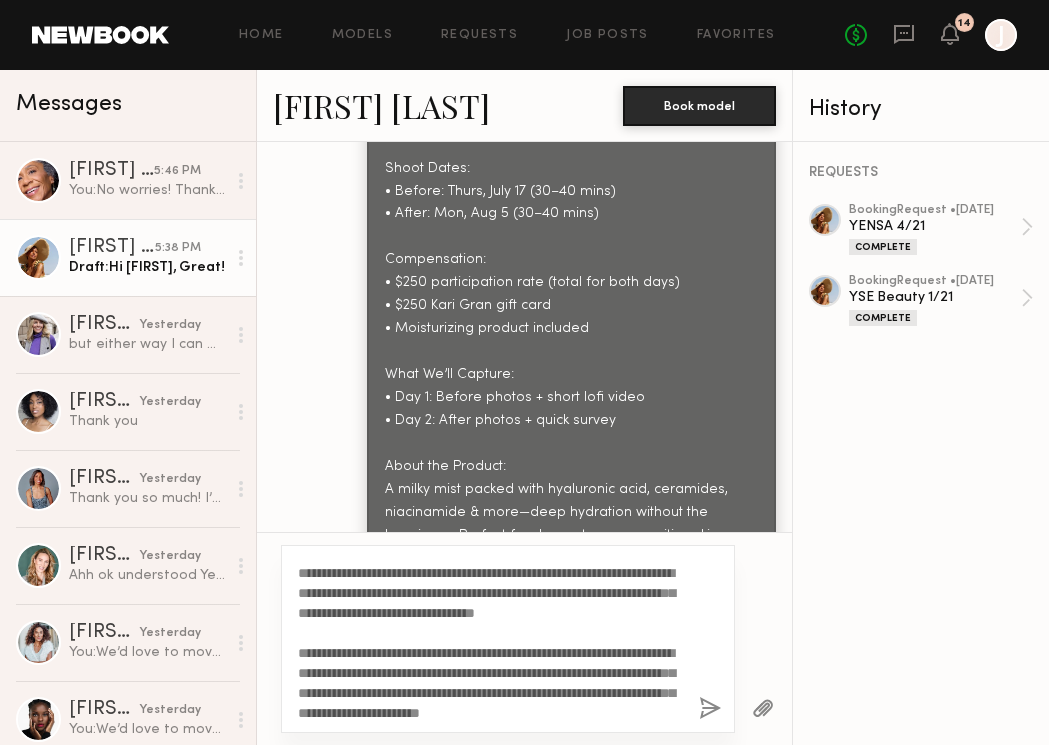 scroll, scrollTop: 80, scrollLeft: 0, axis: vertical 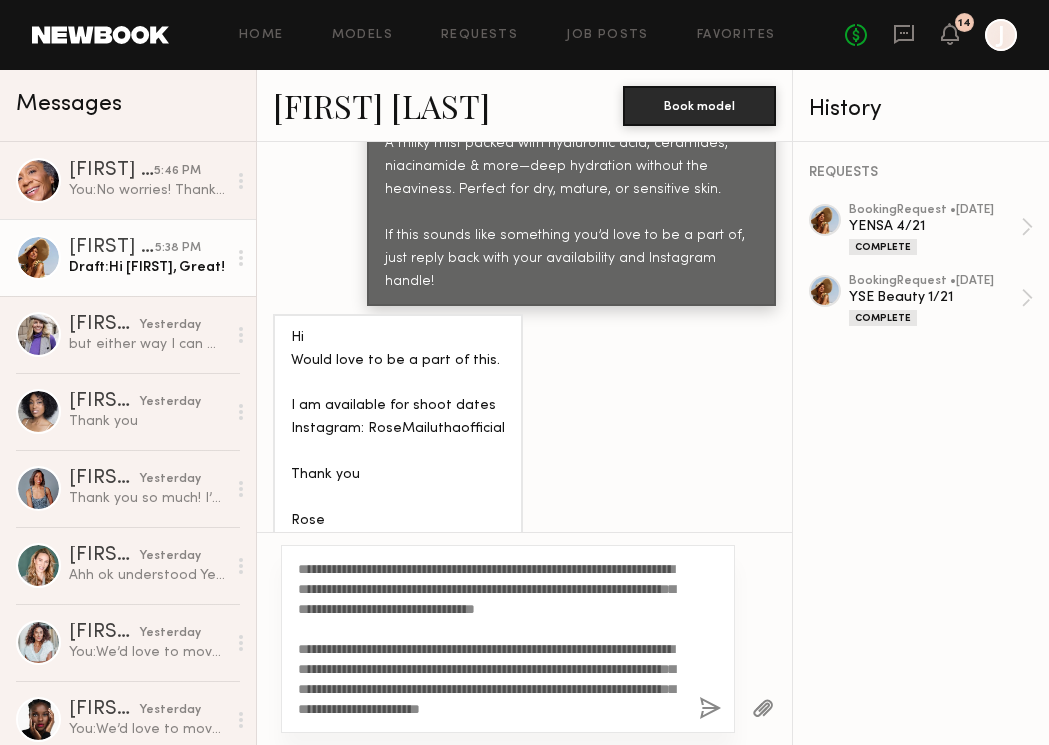 drag, startPoint x: 620, startPoint y: 648, endPoint x: 562, endPoint y: 647, distance: 58.00862 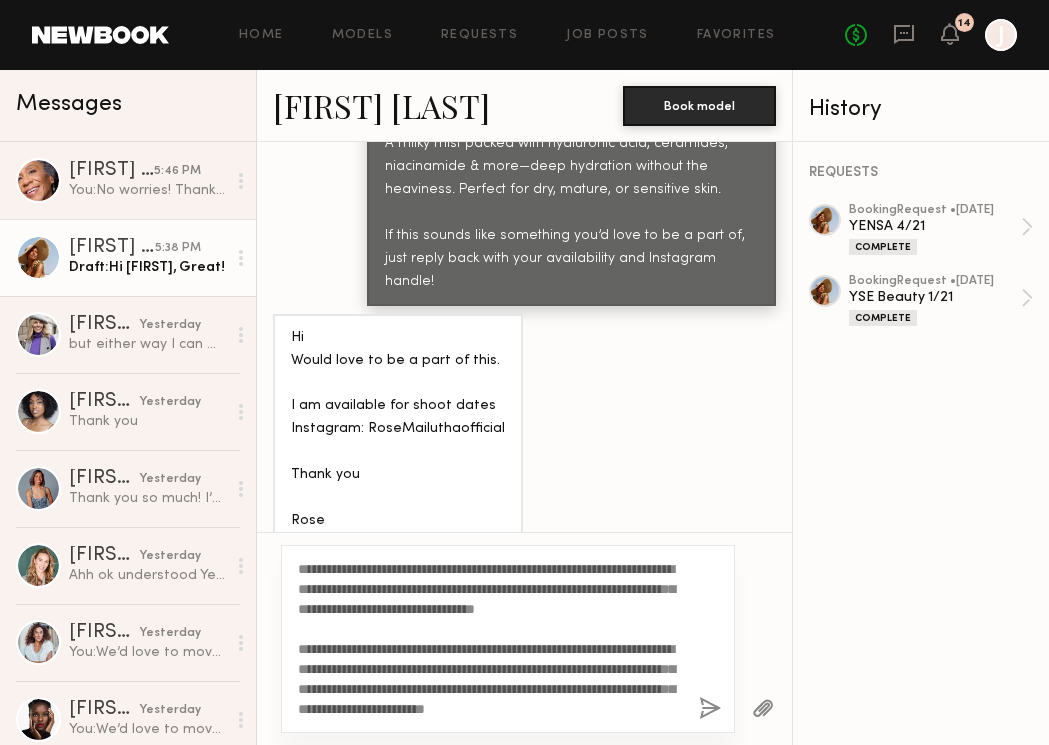 drag, startPoint x: 535, startPoint y: 671, endPoint x: 501, endPoint y: 671, distance: 34 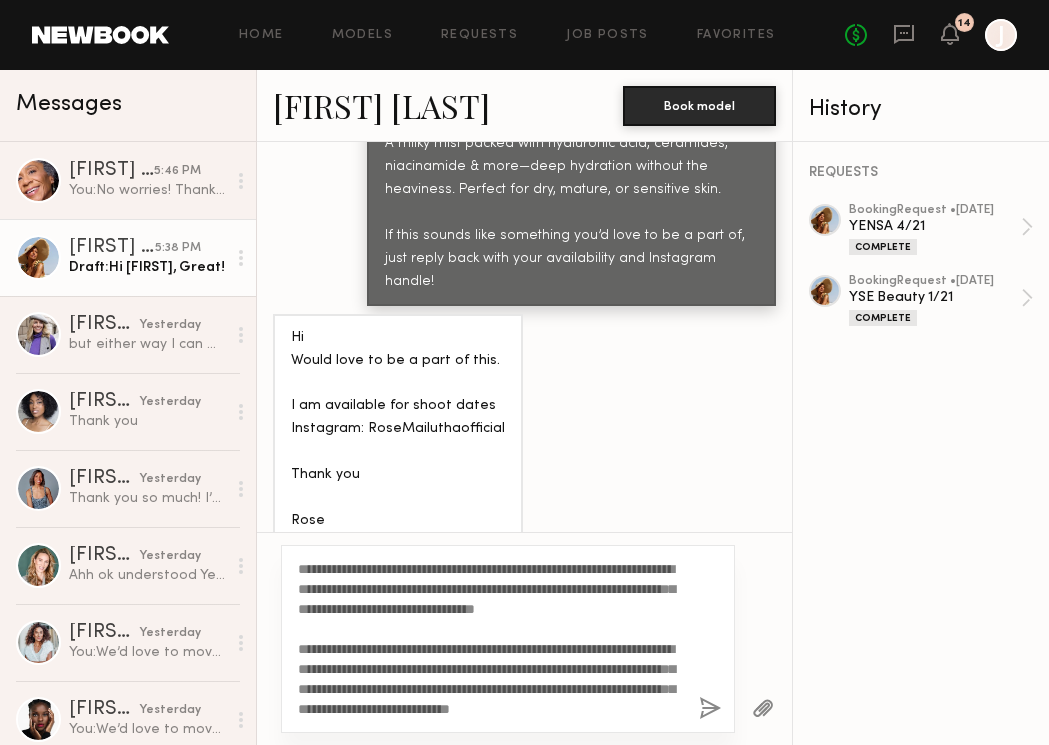 click on "**********" 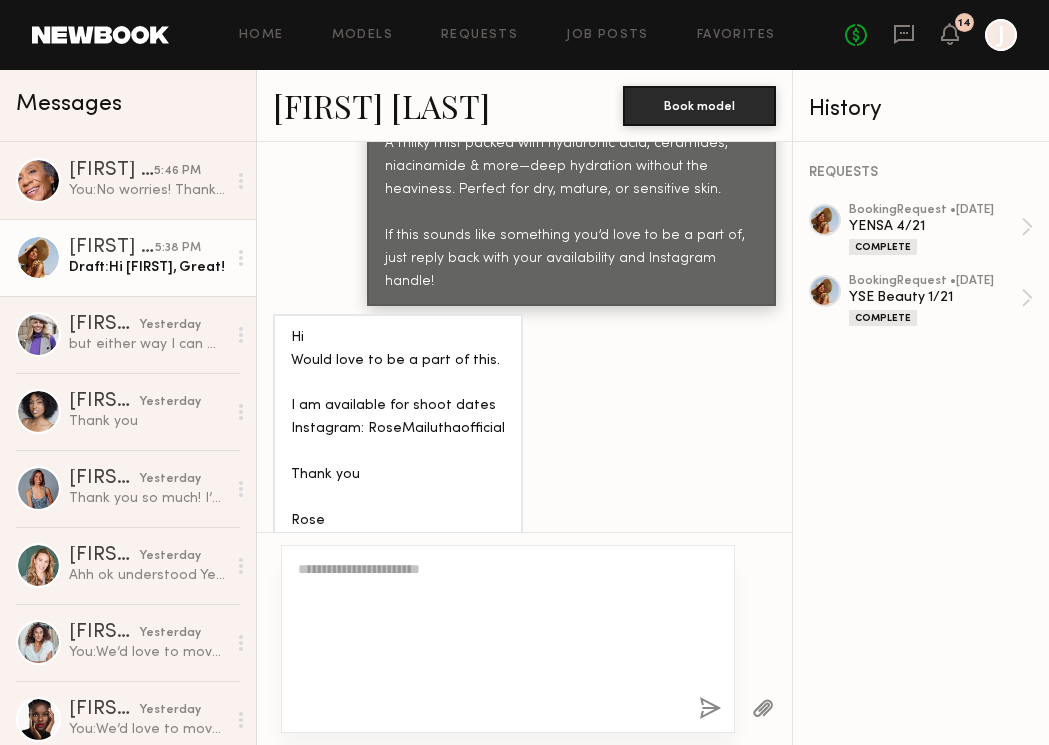 scroll, scrollTop: 3849, scrollLeft: 0, axis: vertical 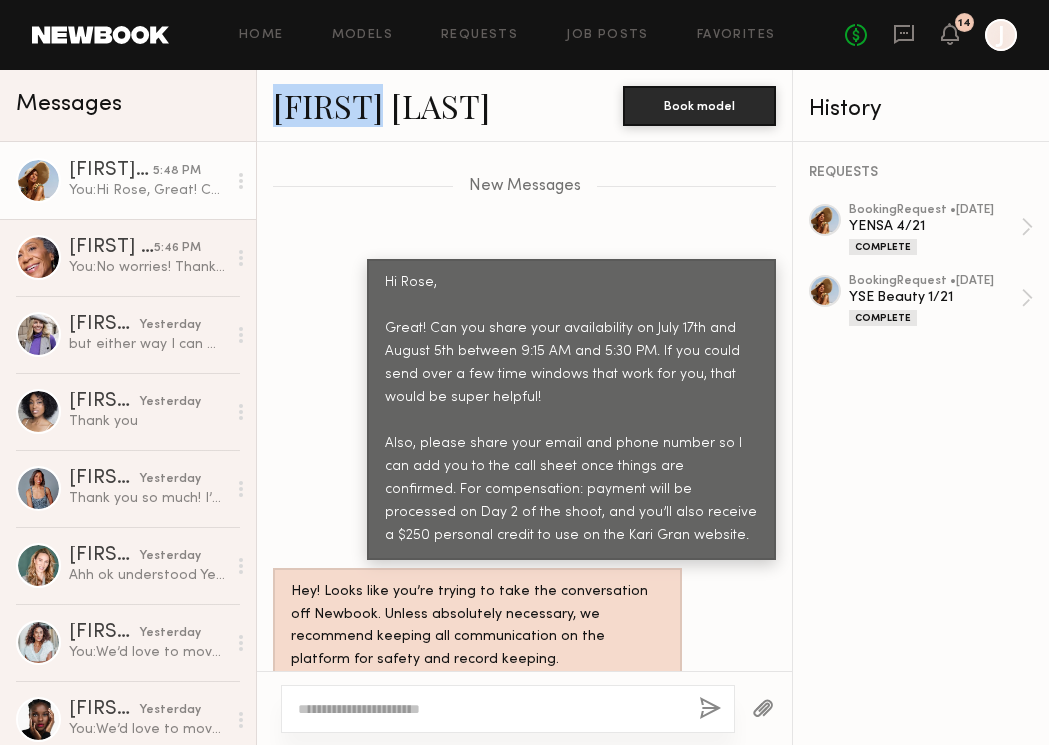 drag, startPoint x: 268, startPoint y: 105, endPoint x: 388, endPoint y: 111, distance: 120.14991 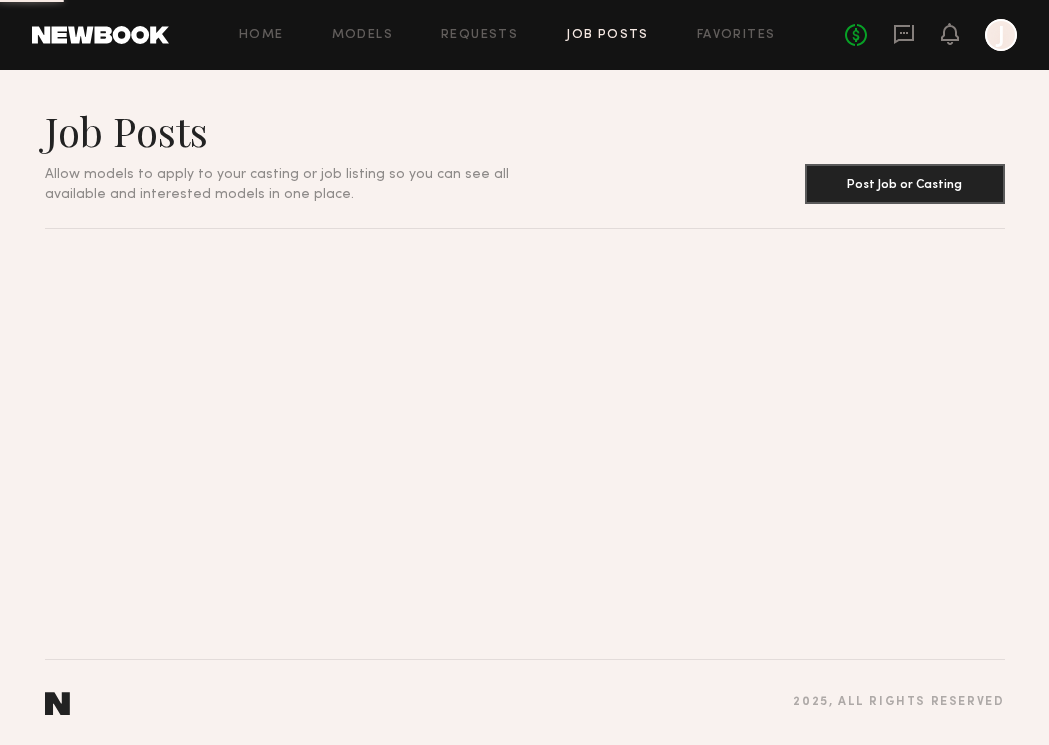scroll, scrollTop: 0, scrollLeft: 0, axis: both 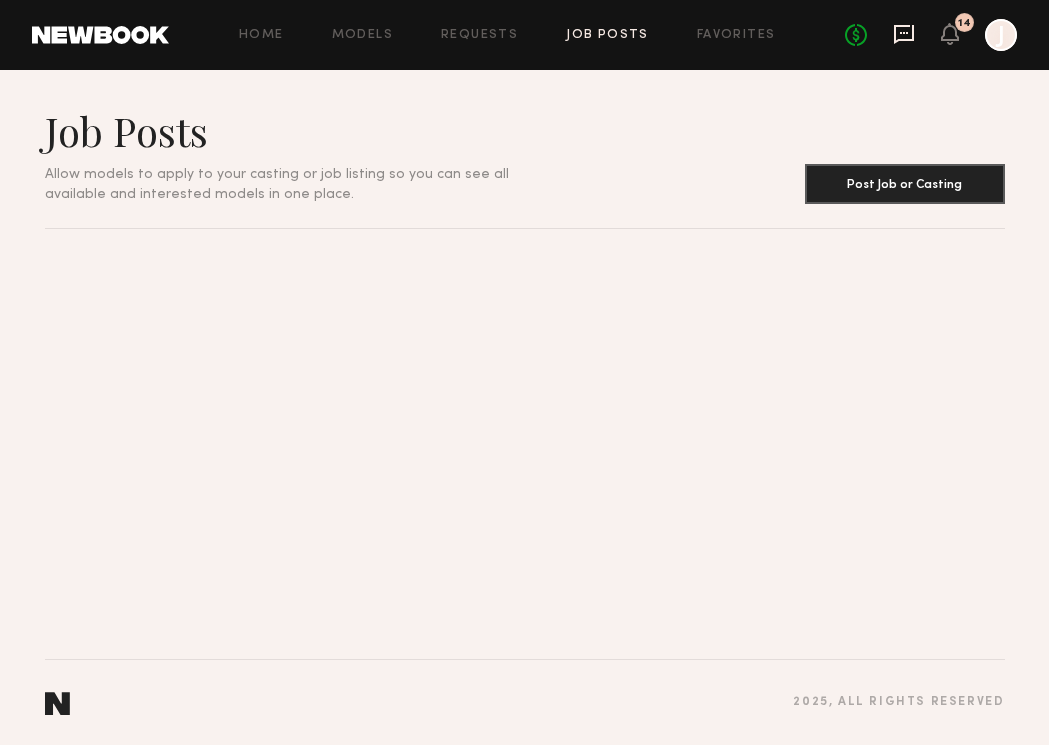 click 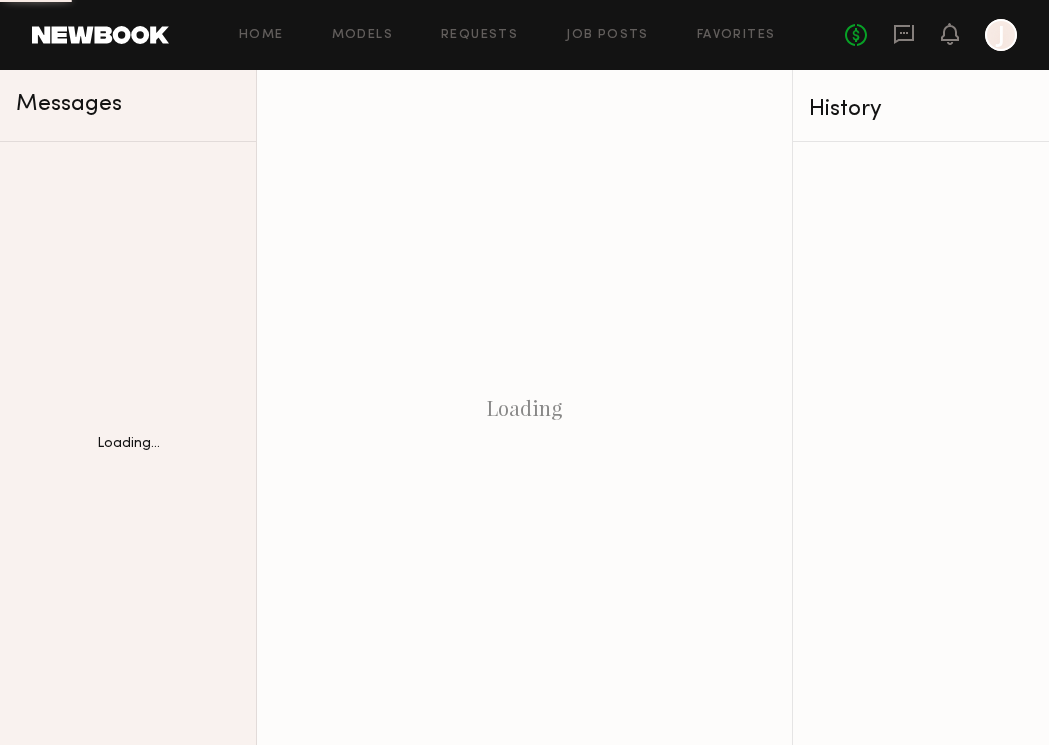 scroll, scrollTop: 0, scrollLeft: 0, axis: both 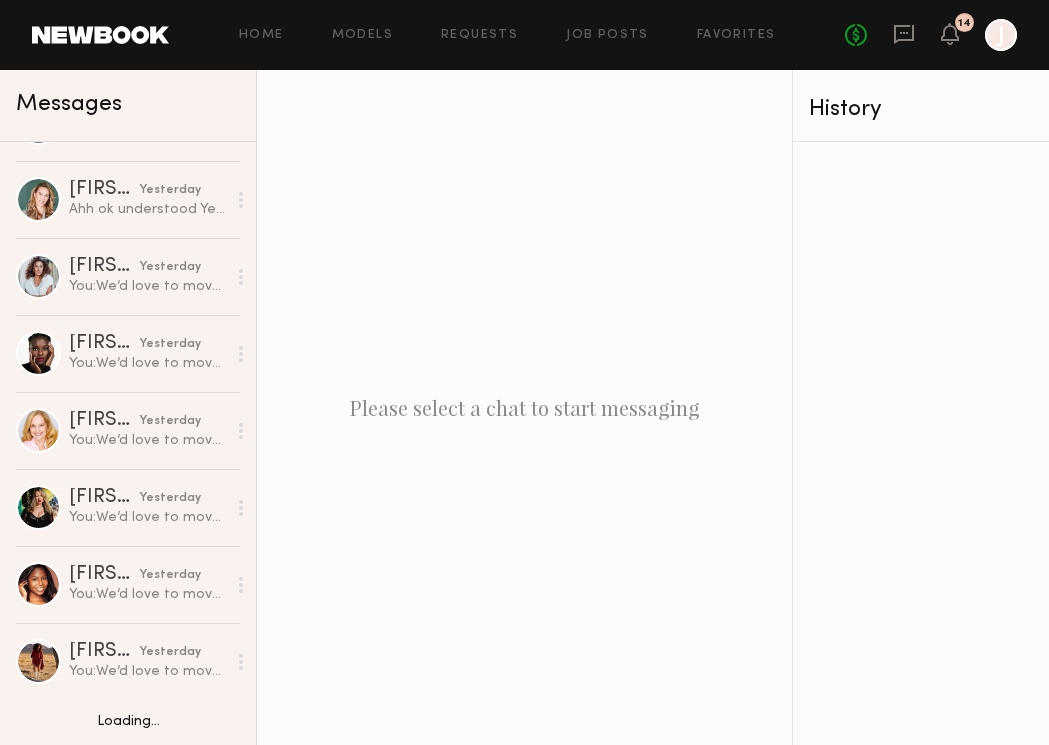 click on "You:  We’d love to move forward with you! Bumping my previous message as I’m currently finalizing call times, so it may take me a little longer to send over the call sheet. Thanks in advance for your patience!" 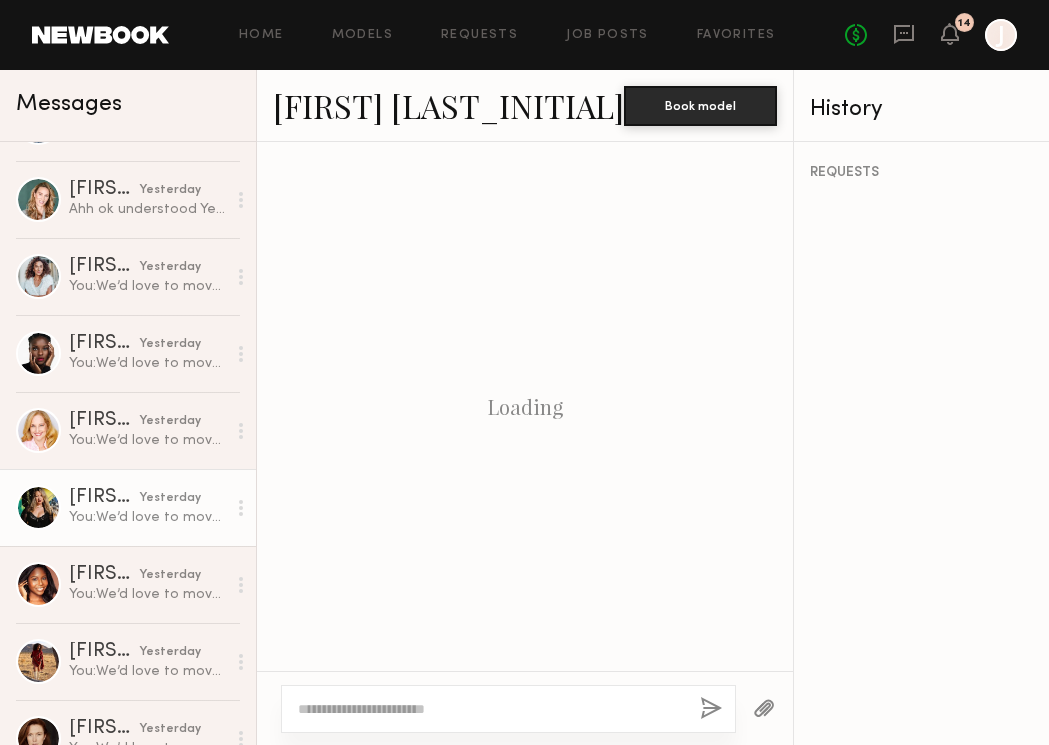 scroll, scrollTop: 374, scrollLeft: 0, axis: vertical 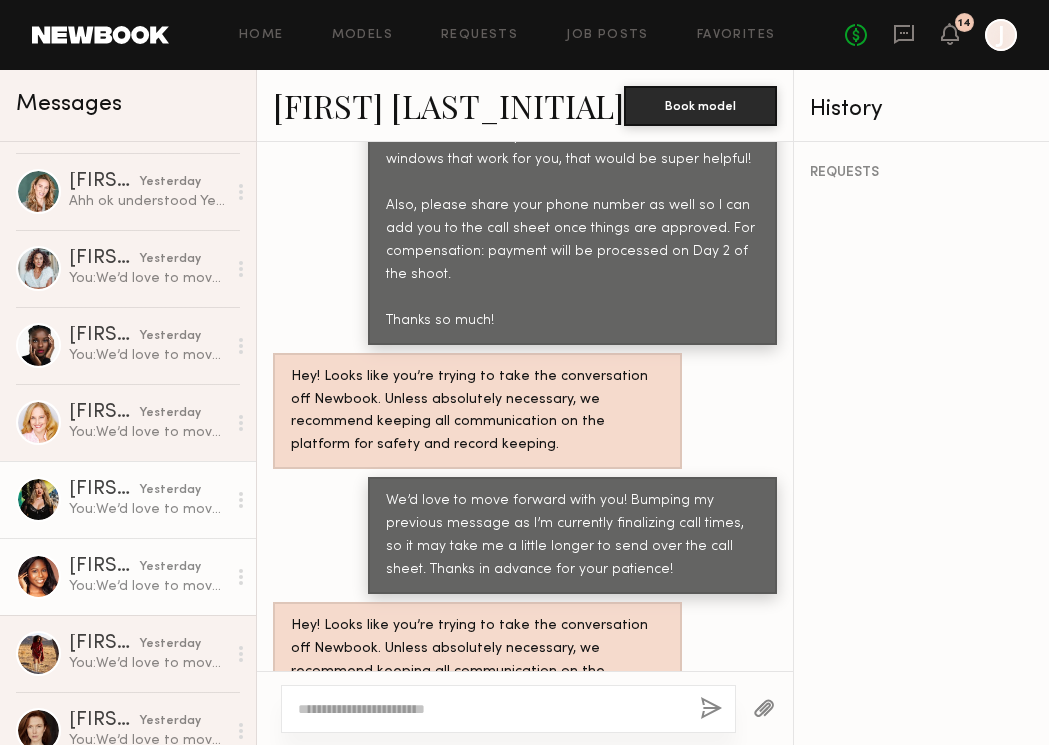 click on "[FIRST] W." 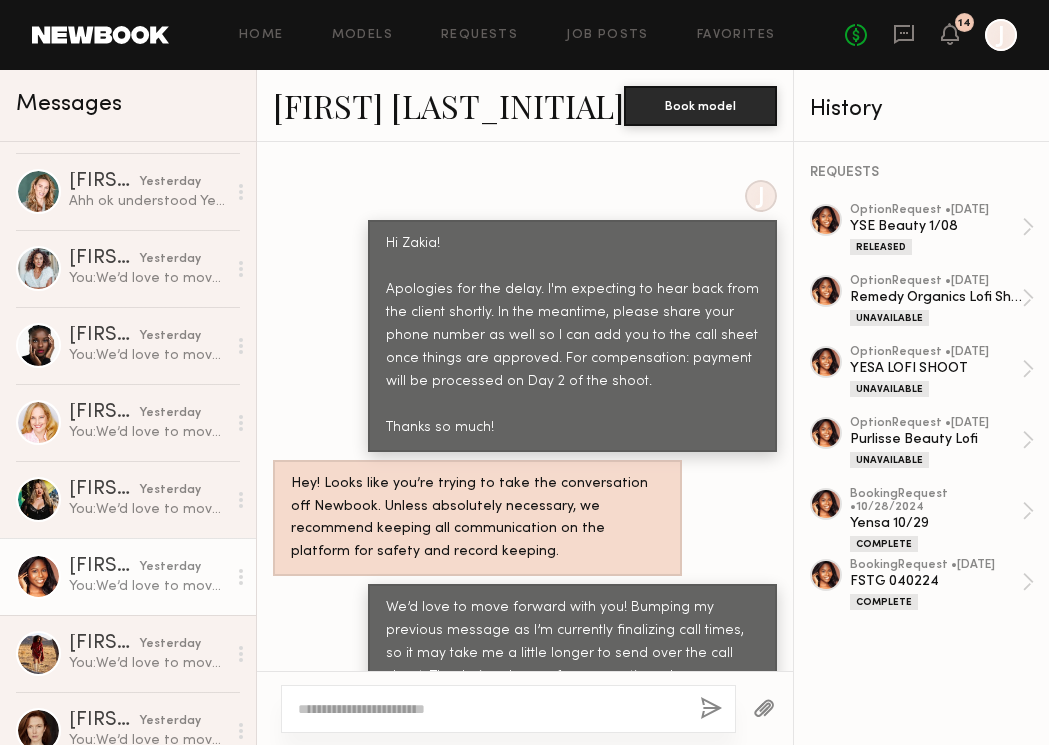 scroll, scrollTop: 2631, scrollLeft: 0, axis: vertical 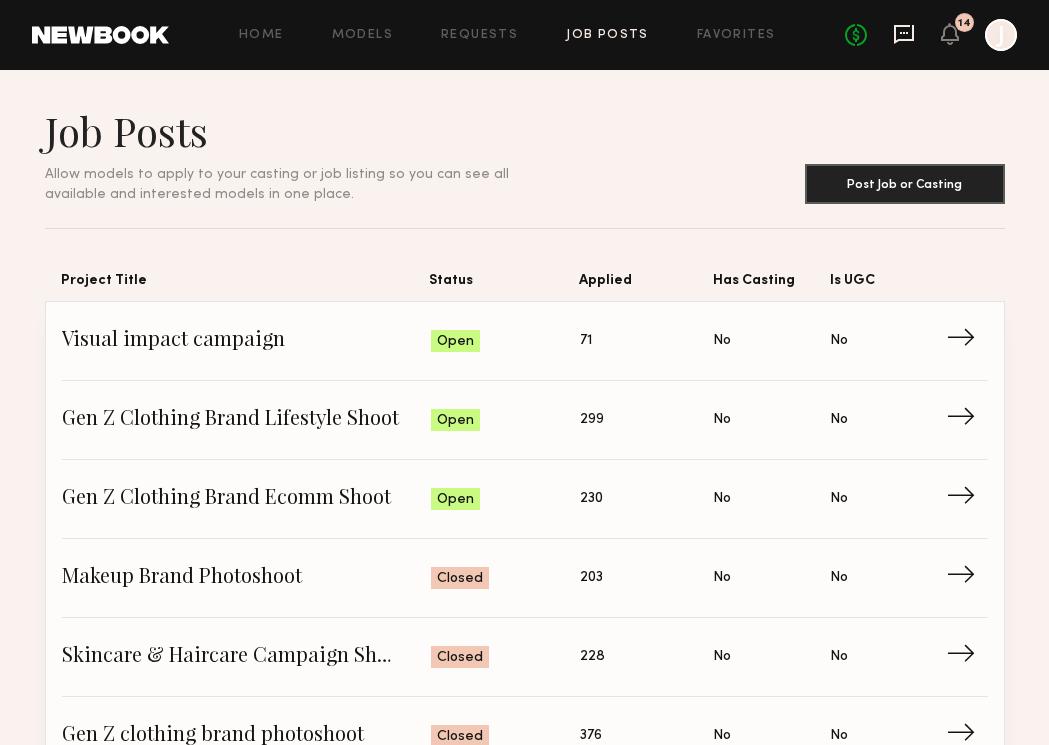click 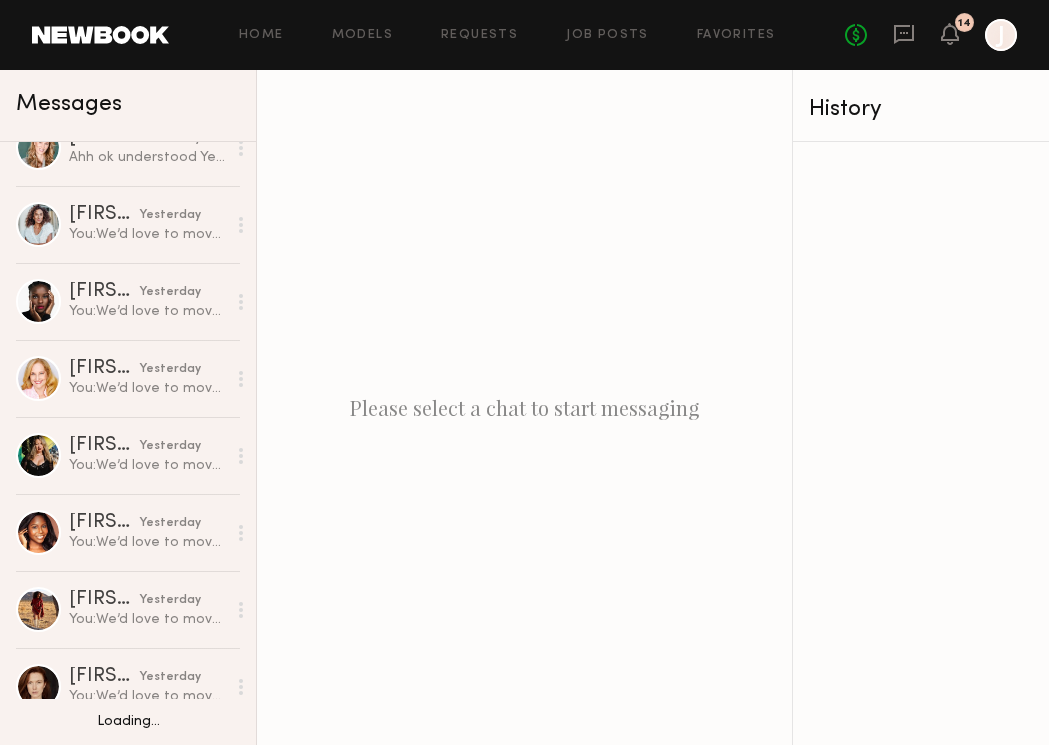 scroll, scrollTop: 420, scrollLeft: 0, axis: vertical 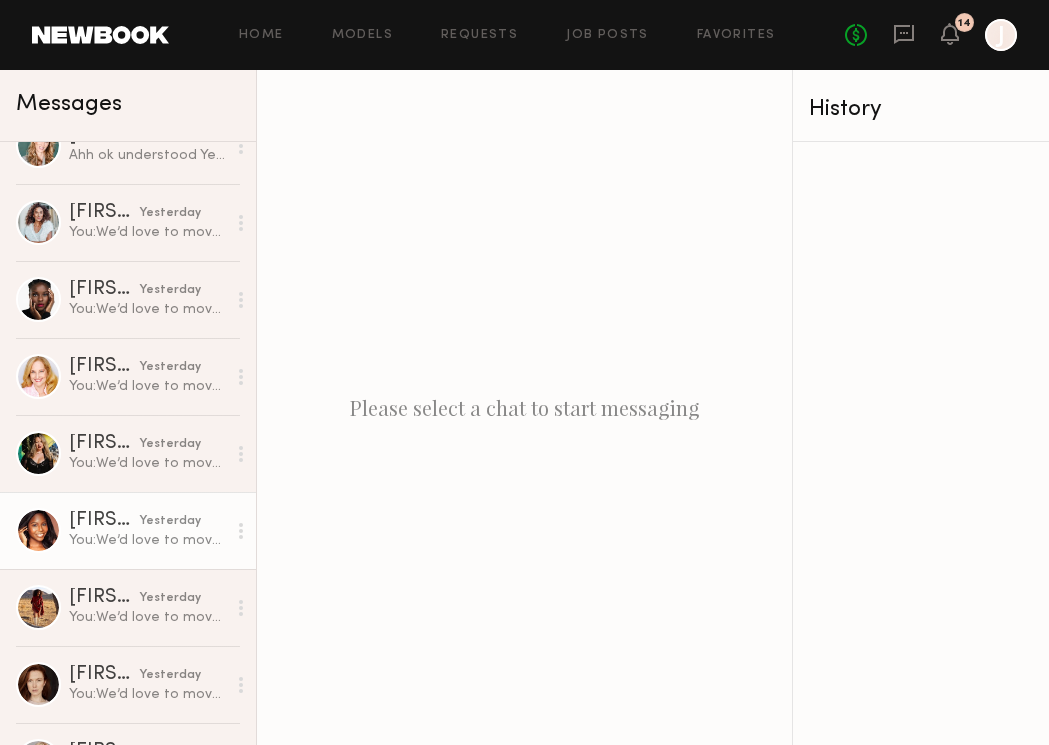 click on "[FIRST] W. yesterday You: We’d love to move forward with you! Bumping my previous message as I’m currently finalizing call times, so it may take me a little longer to send over the call sheet. Thanks in advance for your patience!" 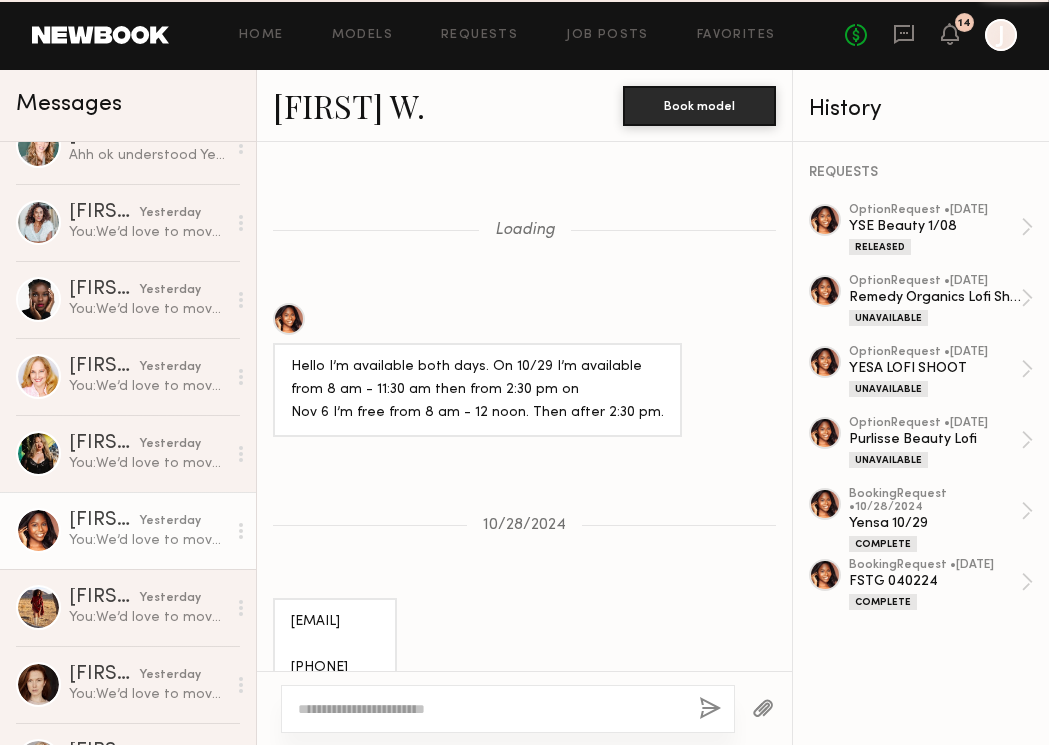 scroll, scrollTop: 2793, scrollLeft: 0, axis: vertical 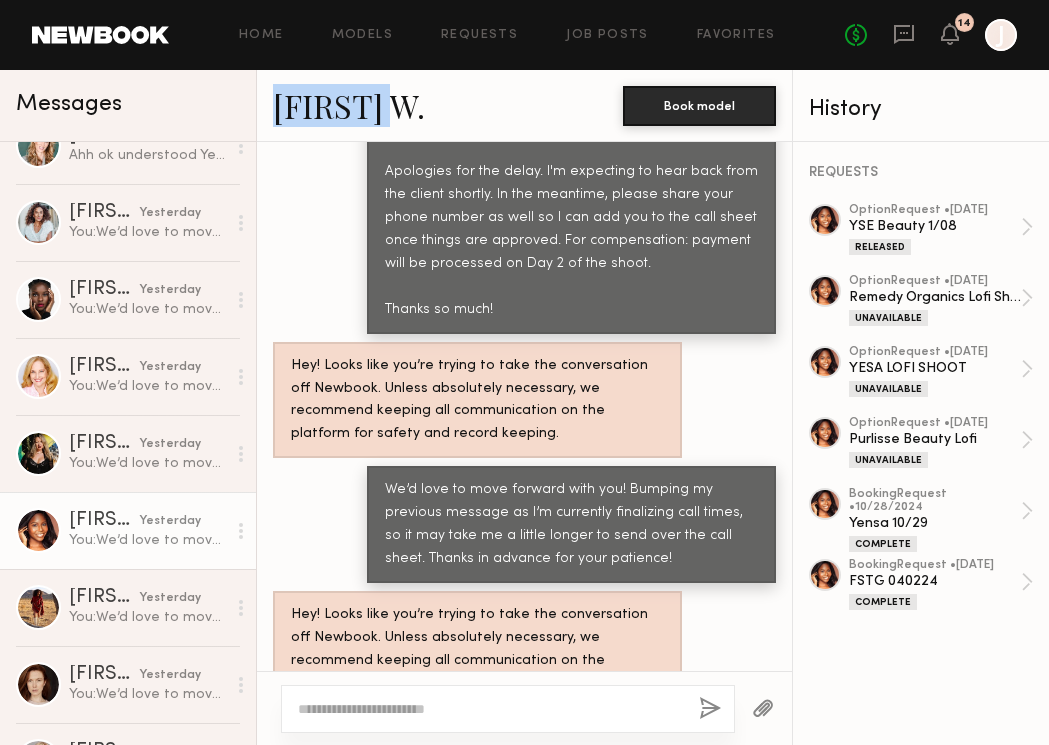 drag, startPoint x: 267, startPoint y: 112, endPoint x: 424, endPoint y: 114, distance: 157.01274 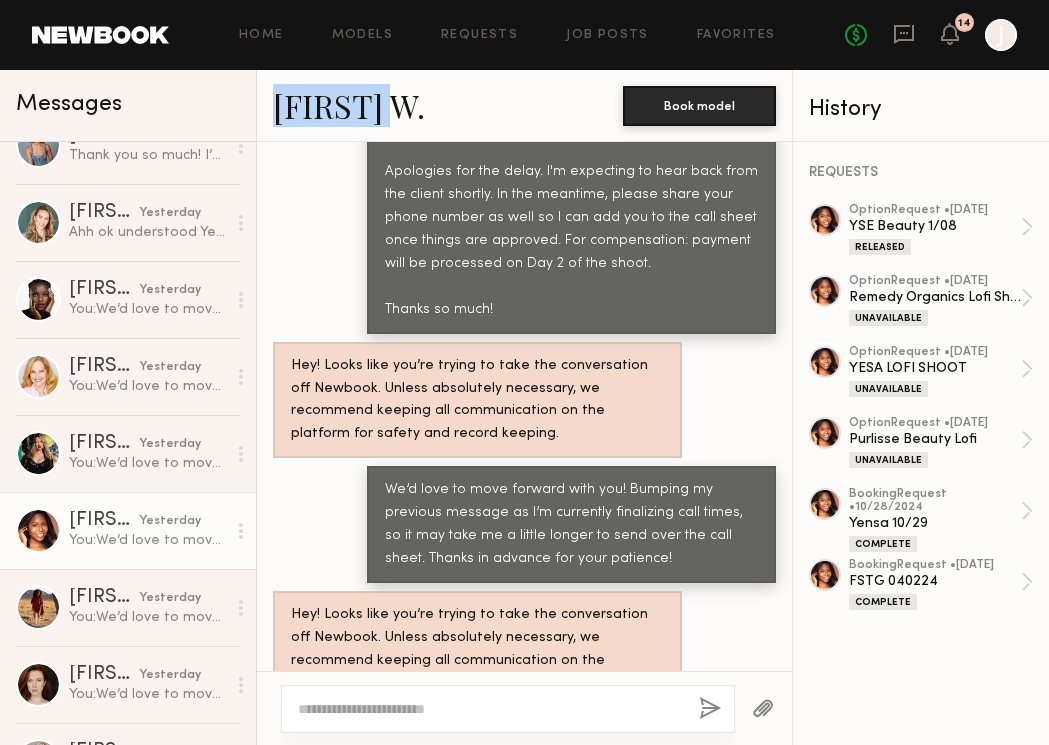 scroll, scrollTop: 0, scrollLeft: 0, axis: both 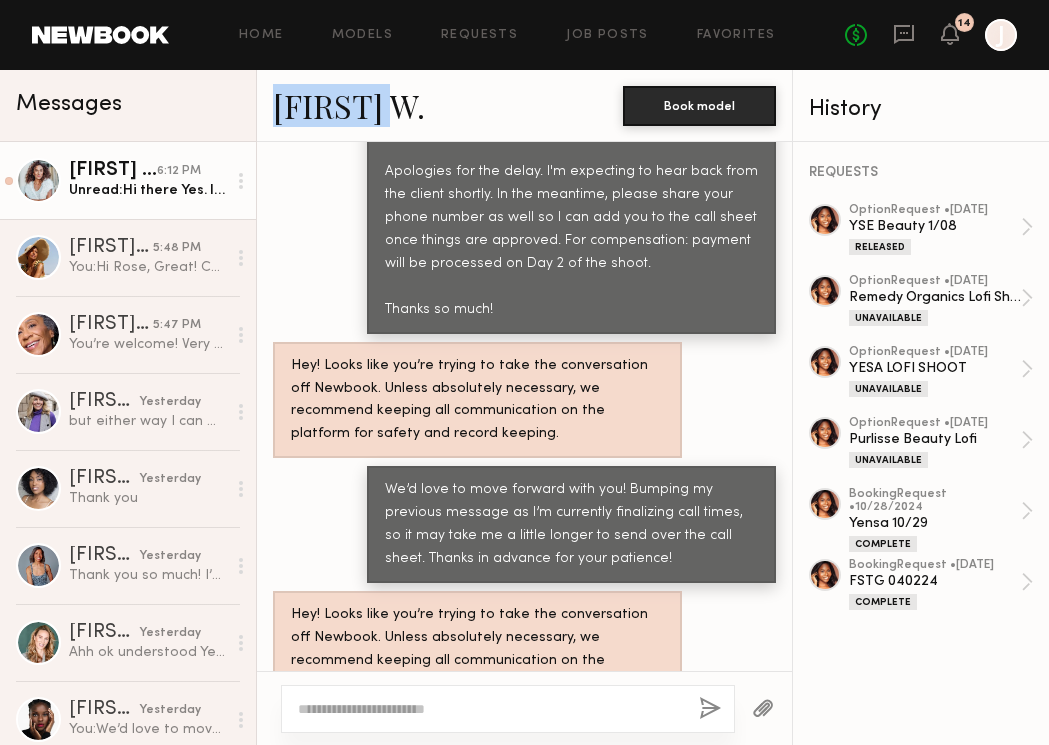click on "Unread:  Hi there   Yes. I will email you the requested information. Thank you." 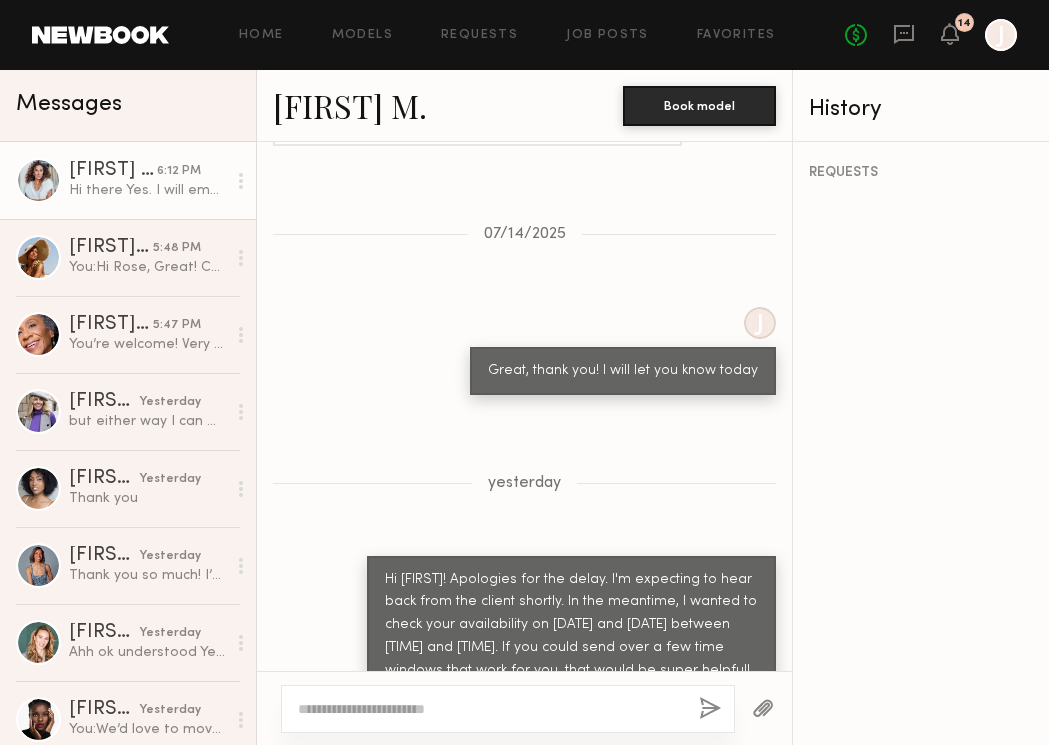 scroll, scrollTop: 1738, scrollLeft: 0, axis: vertical 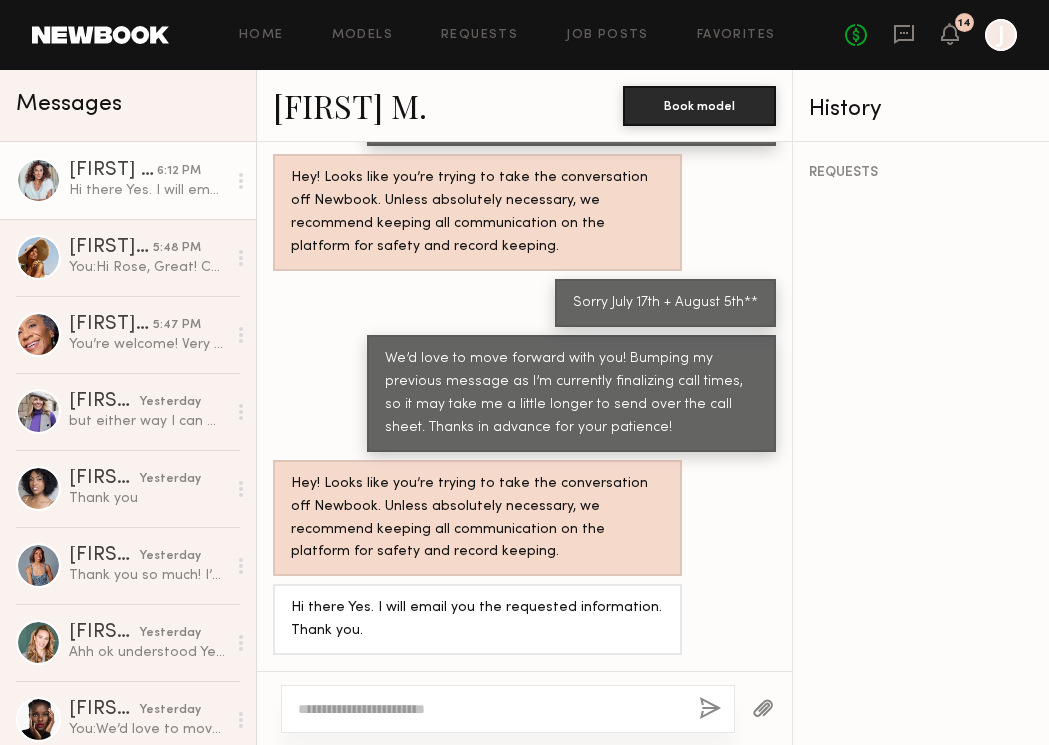 click 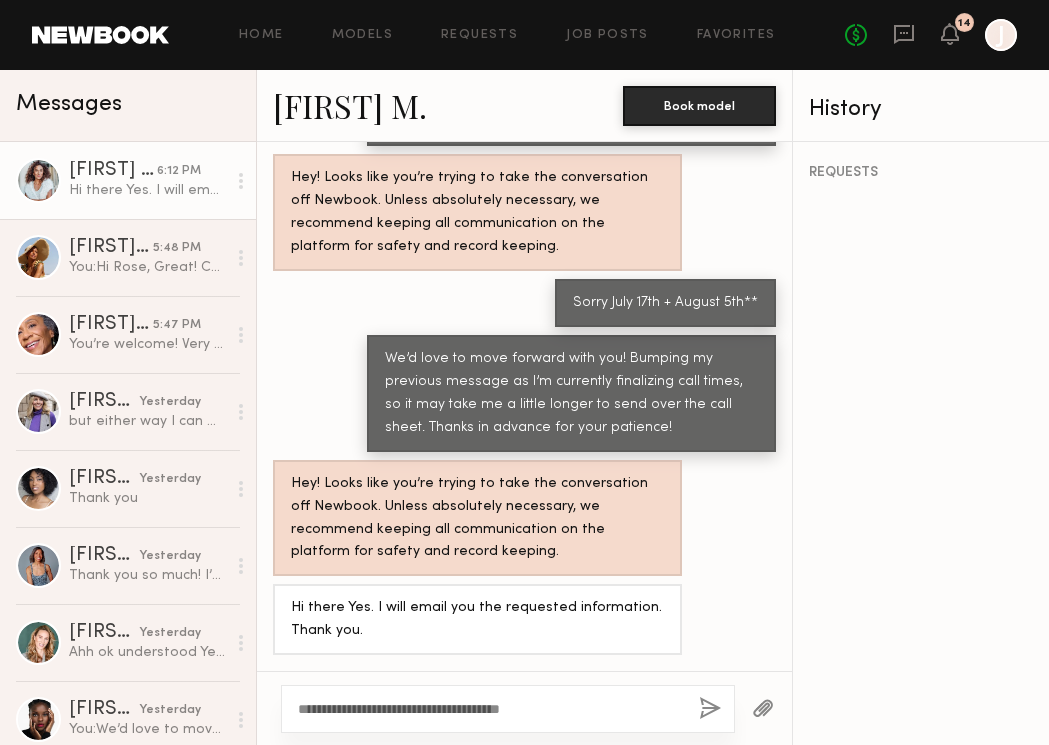 click on "**********" 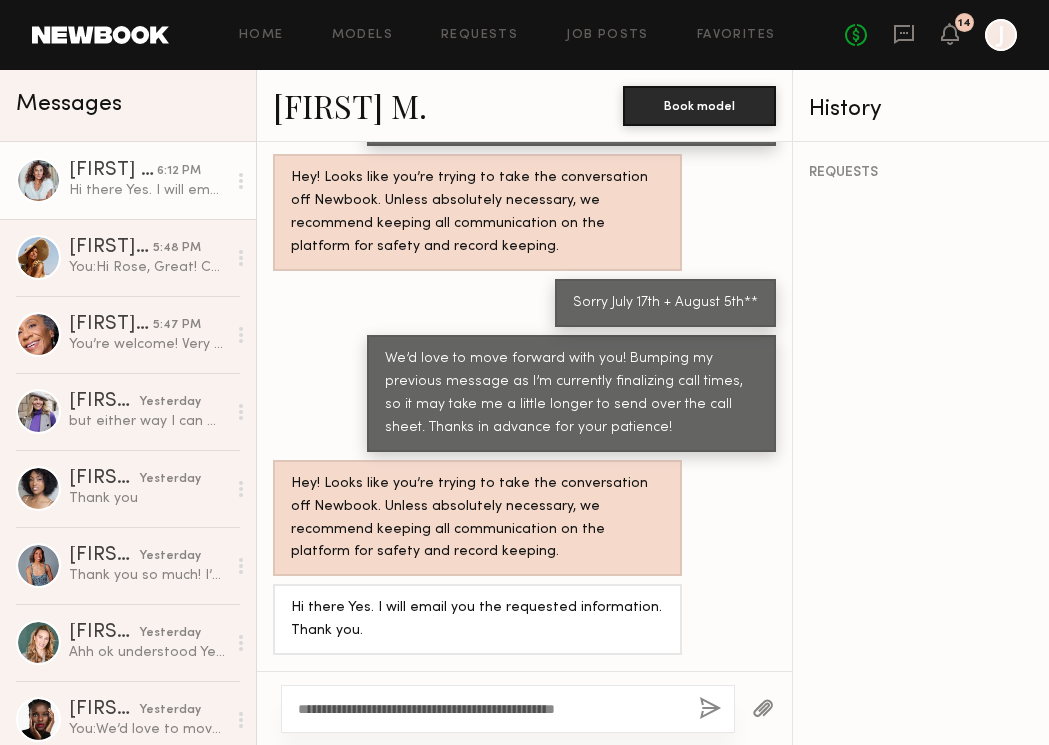 click on "**********" 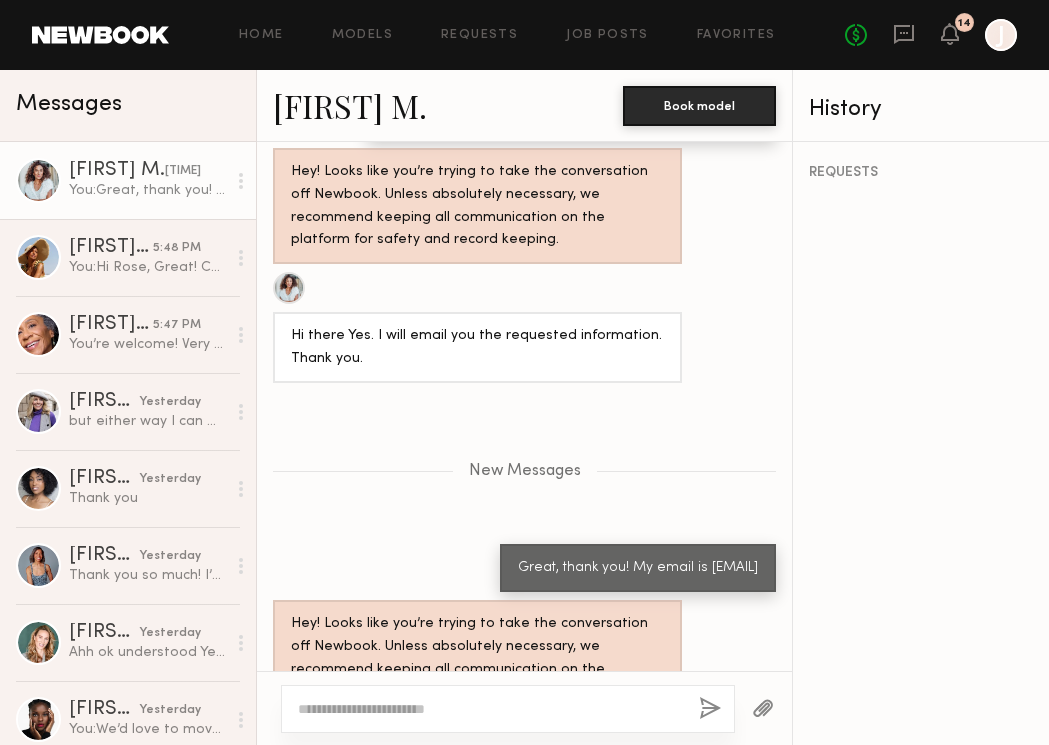 scroll, scrollTop: 2111, scrollLeft: 0, axis: vertical 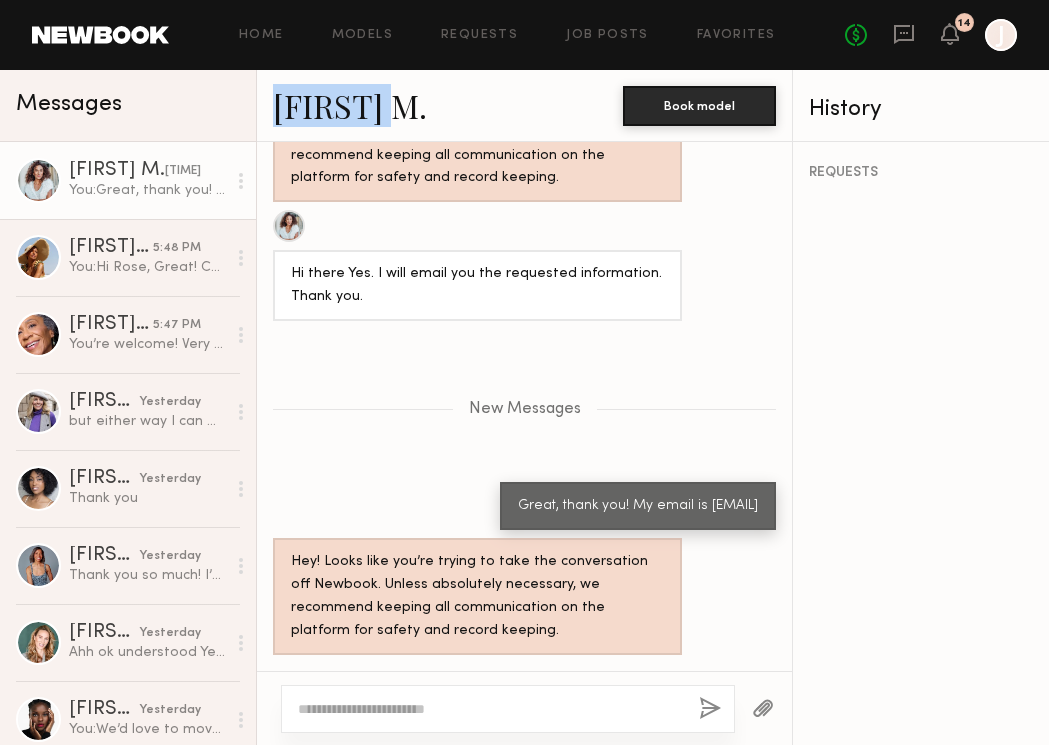 drag, startPoint x: 261, startPoint y: 101, endPoint x: 406, endPoint y: 110, distance: 145.27904 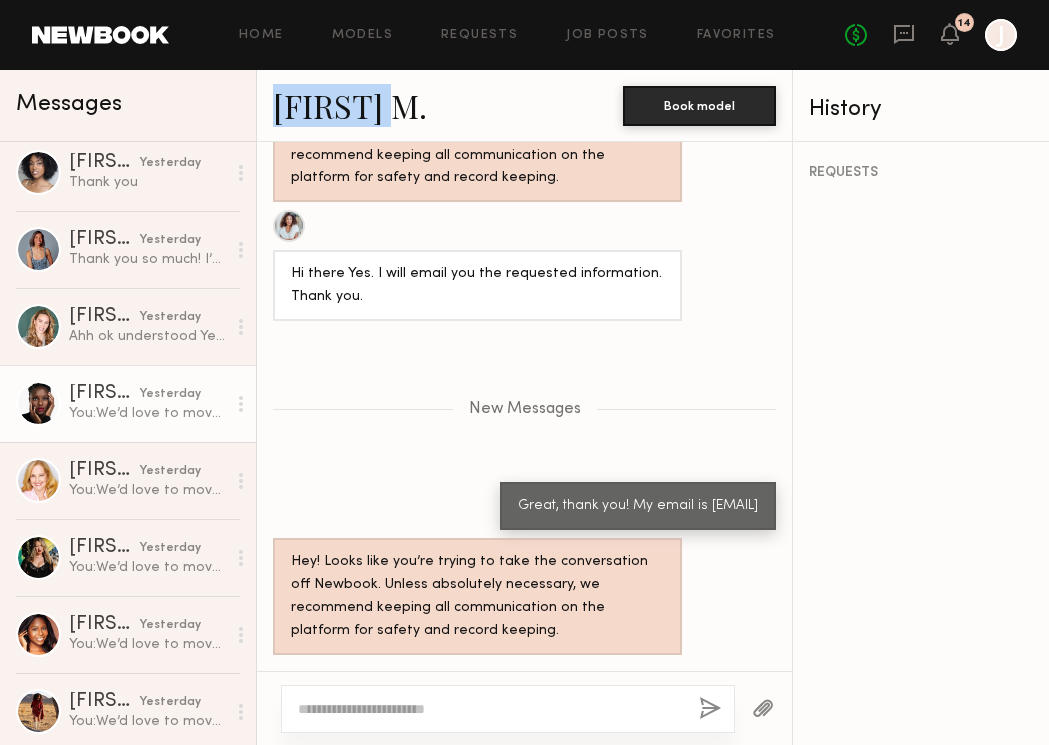 scroll, scrollTop: 323, scrollLeft: 0, axis: vertical 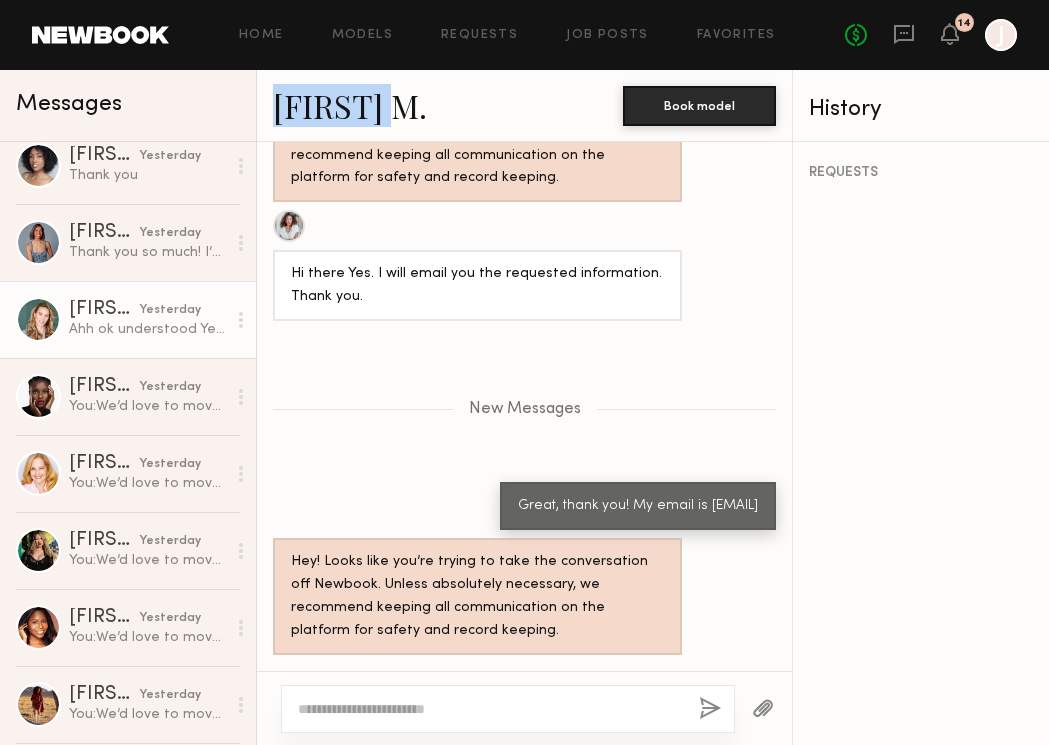 click on "Emma W." 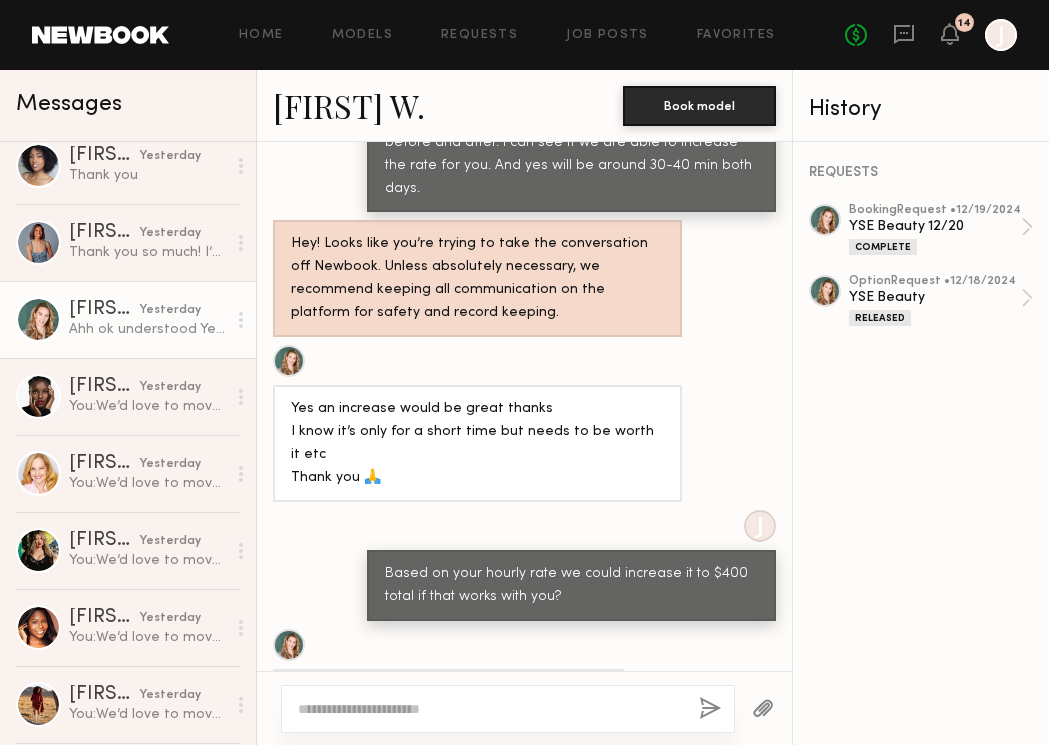 scroll, scrollTop: 1054, scrollLeft: 0, axis: vertical 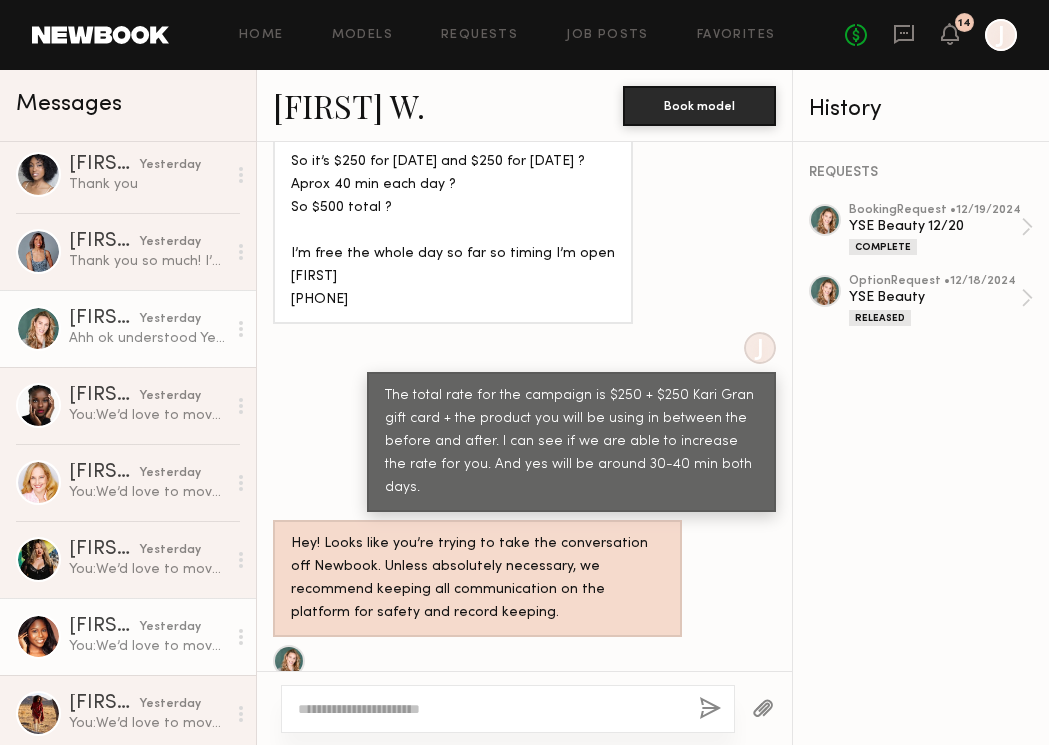click on "You:  We’d love to move forward with you! Bumping my previous message as I’m currently finalizing call times, so it may take me a little longer to send over the call sheet. Thanks in advance for your patience!" 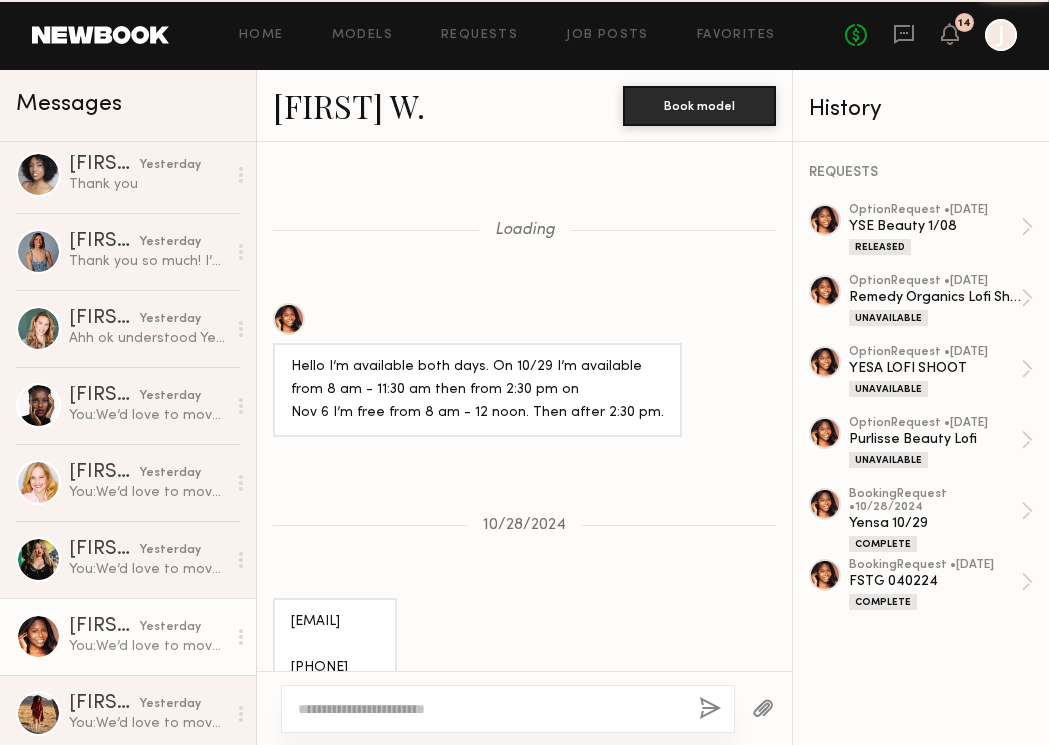 scroll, scrollTop: 2793, scrollLeft: 0, axis: vertical 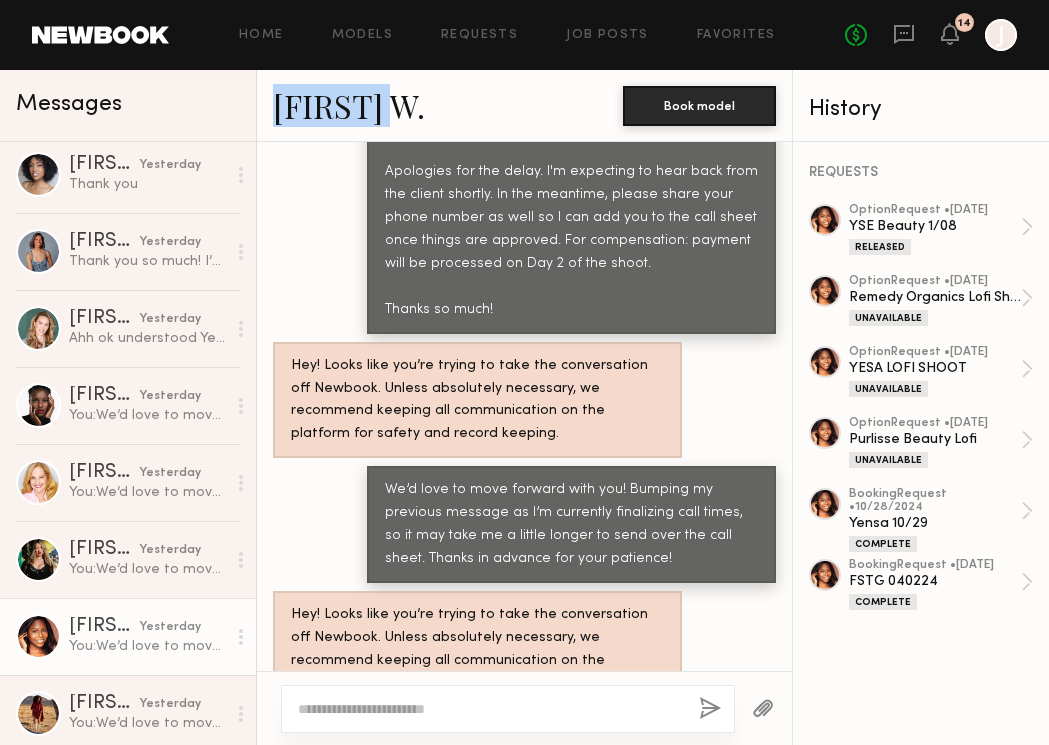 drag, startPoint x: 262, startPoint y: 114, endPoint x: 401, endPoint y: 118, distance: 139.05754 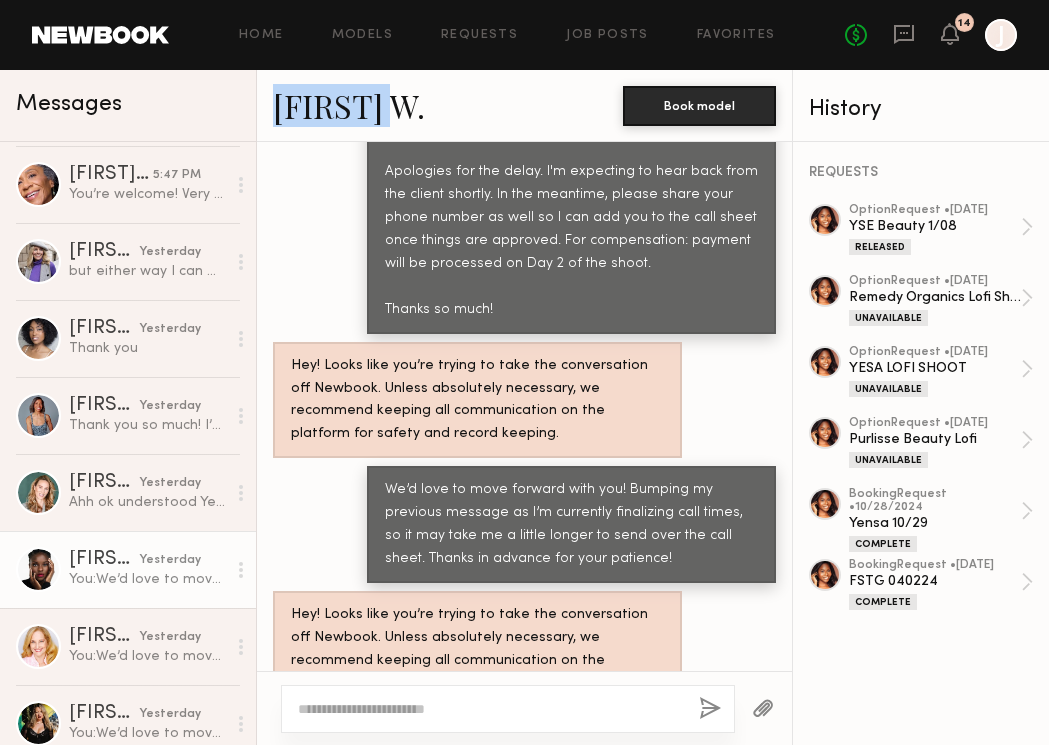 scroll, scrollTop: 151, scrollLeft: 0, axis: vertical 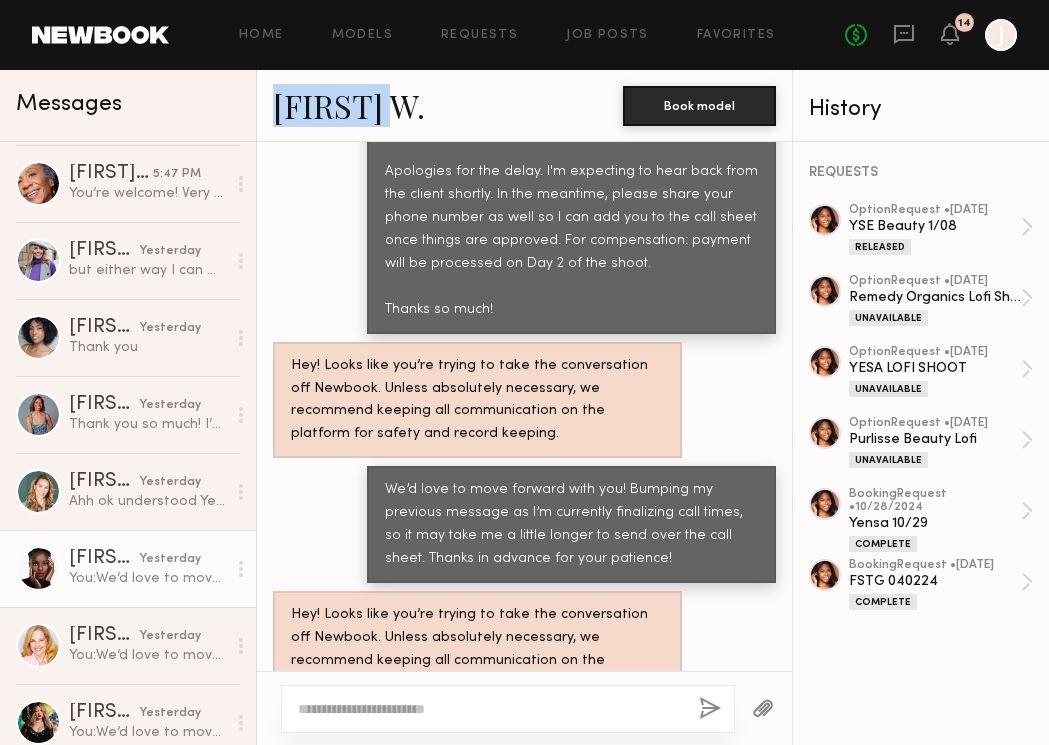 click on "[FIRST] [LAST]" 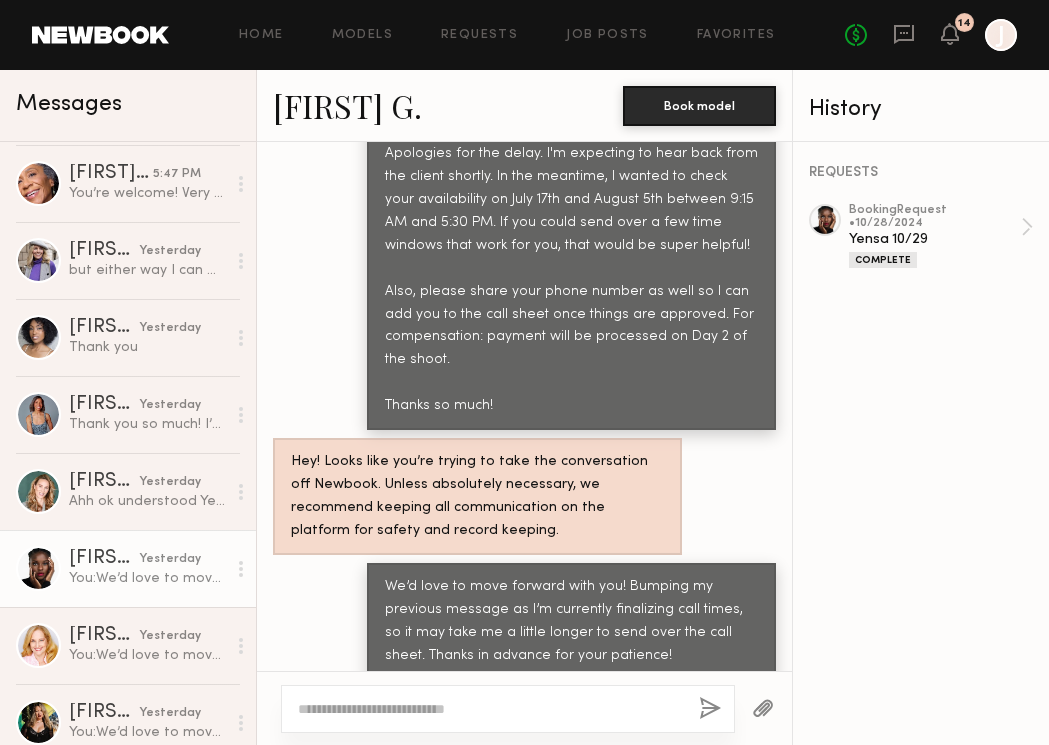 scroll, scrollTop: 2663, scrollLeft: 0, axis: vertical 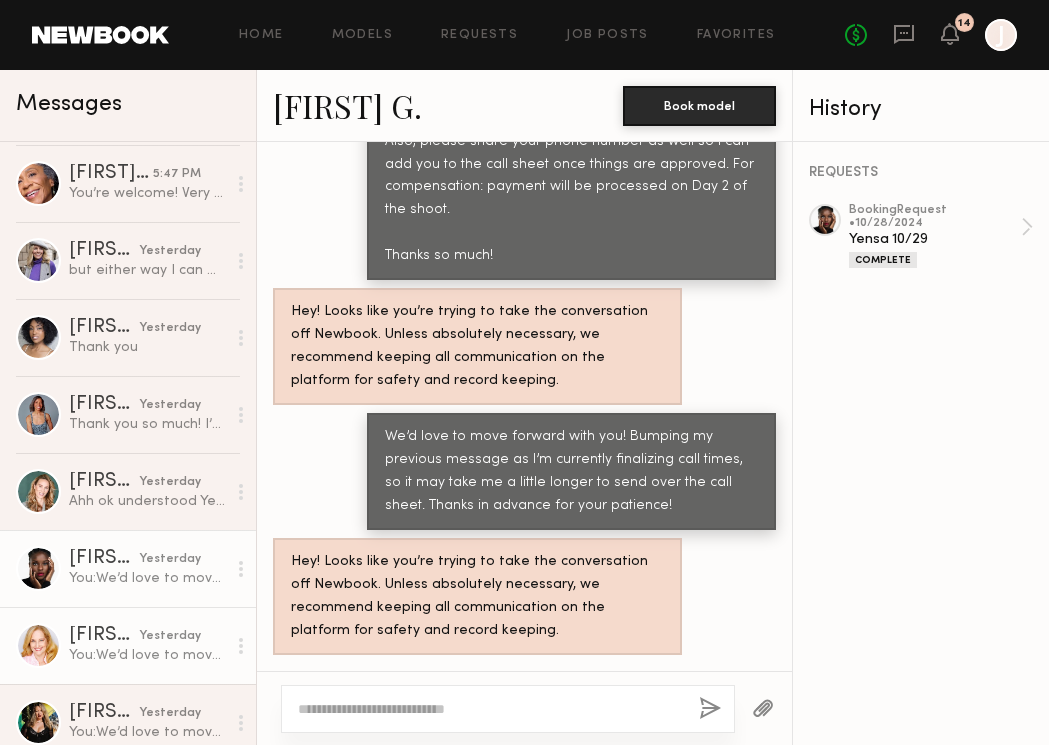 click on "You:  We’d love to move forward with you! Bumping my previous message as I’m currently finalizing call times, so it may take me a little longer to send over the call sheet. Thanks in advance for your patience!" 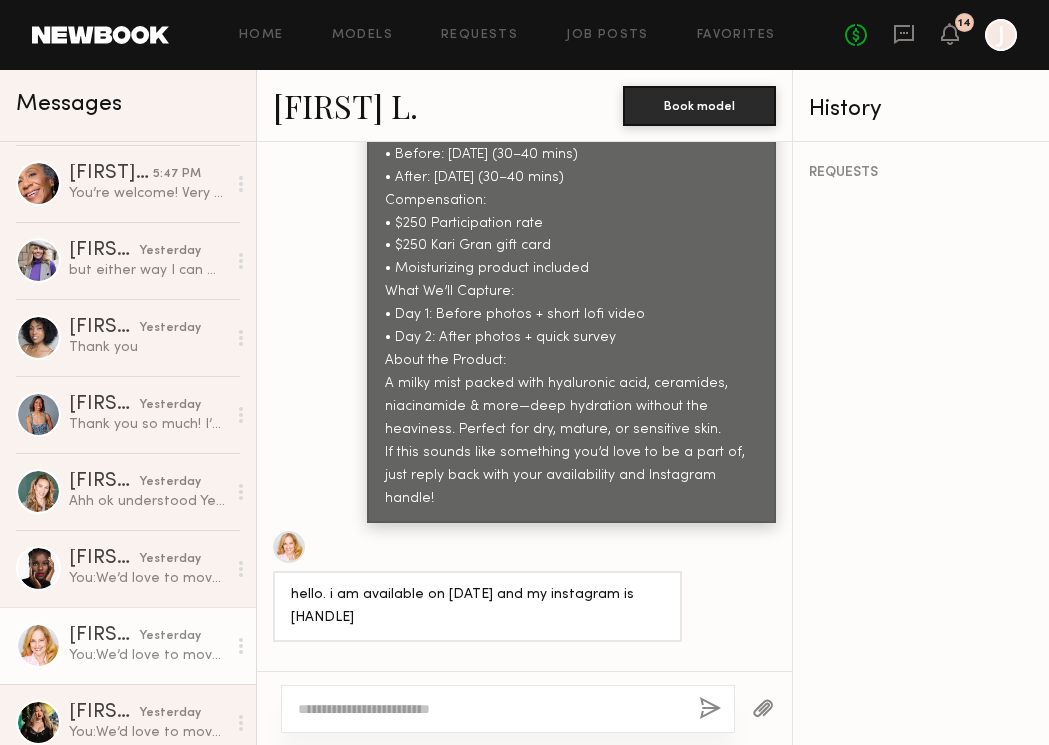 scroll, scrollTop: 2348, scrollLeft: 0, axis: vertical 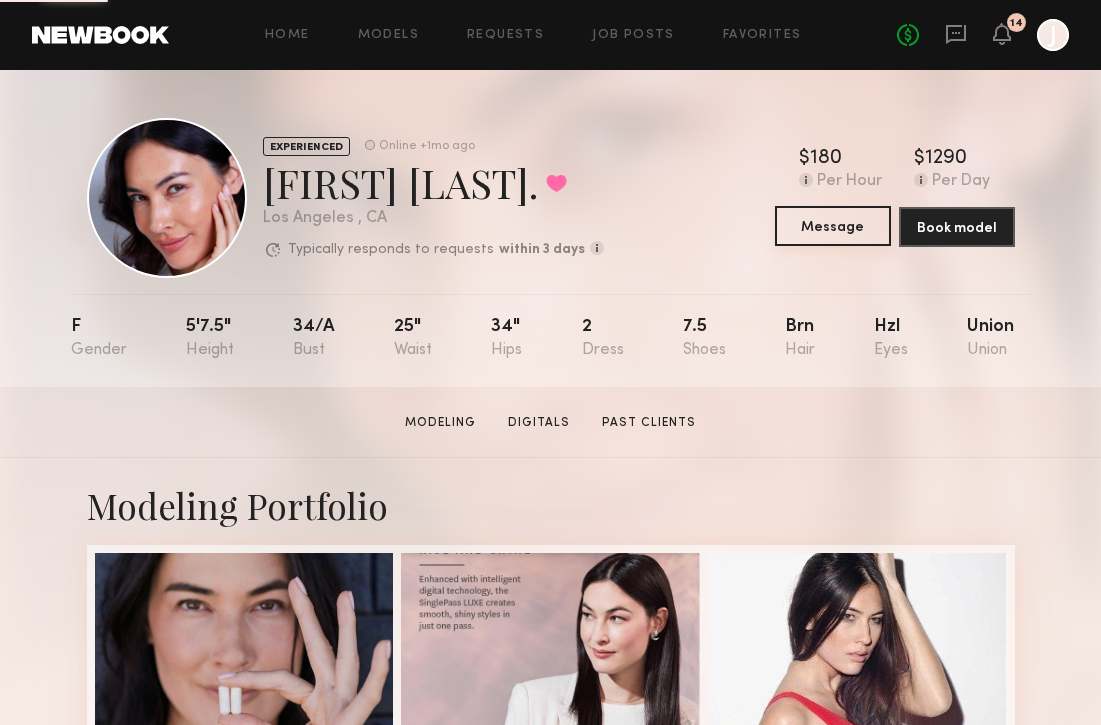 click on "Message" 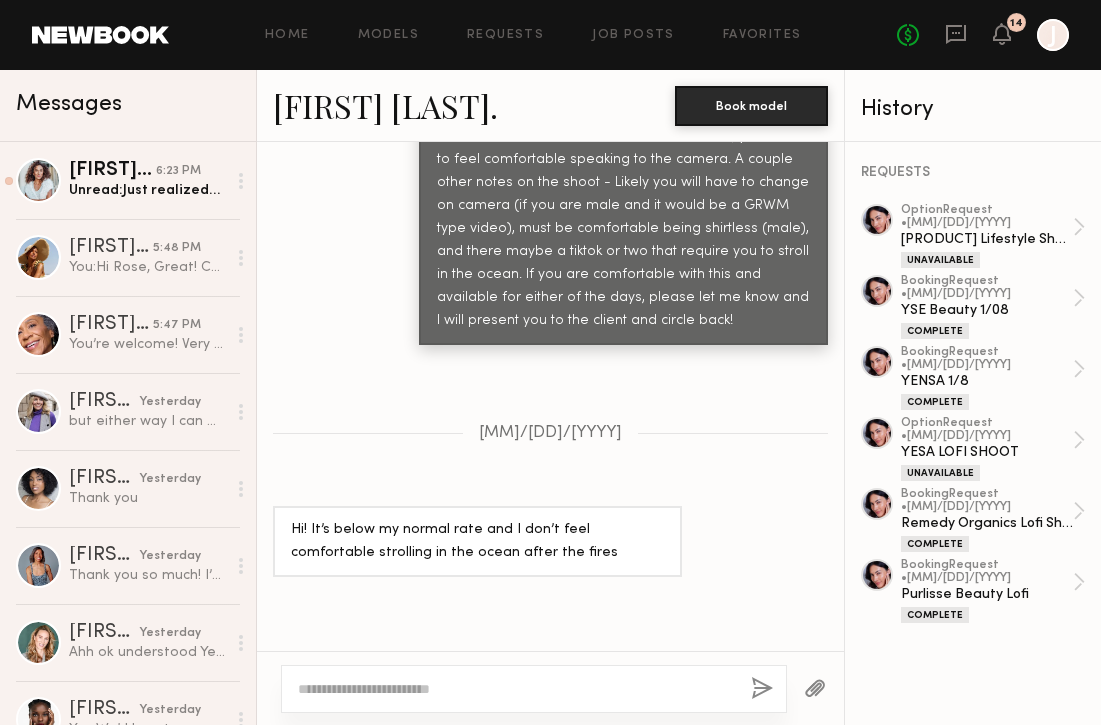 scroll, scrollTop: 2268, scrollLeft: 0, axis: vertical 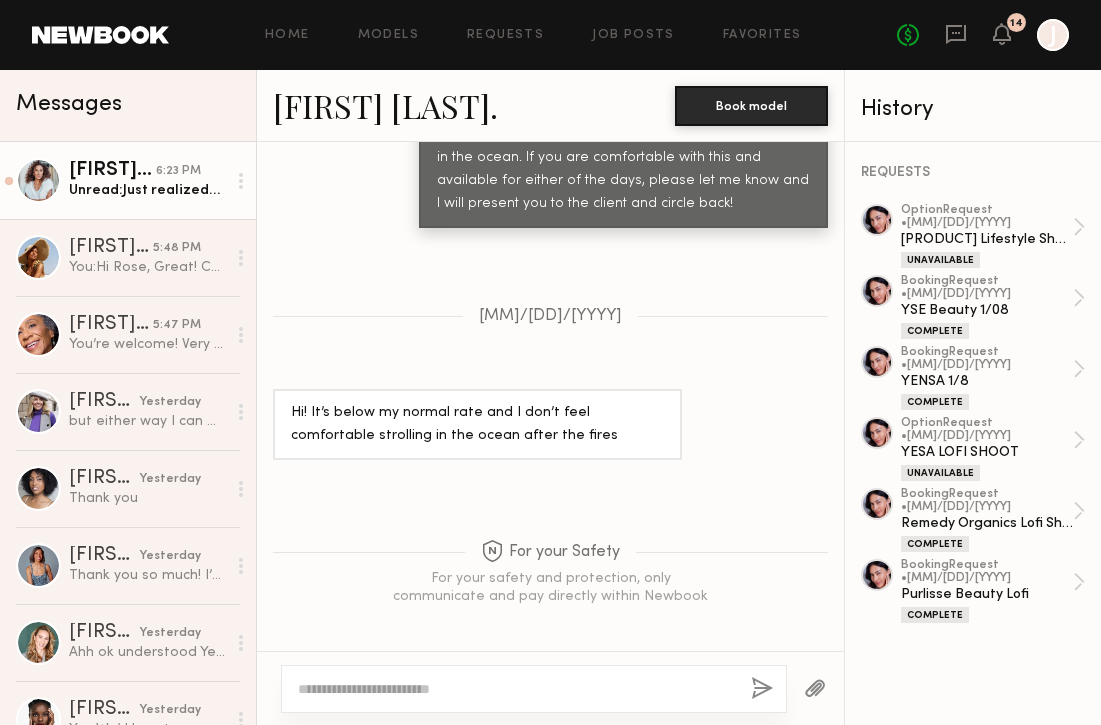 click on "Unread:  Just realized… I don’t yet have your email 😄. My email is herbertcathym@gmail.com and my phone is (626)379-1884.  July 17, between 11am and 1pm. August. Same for August 5th." 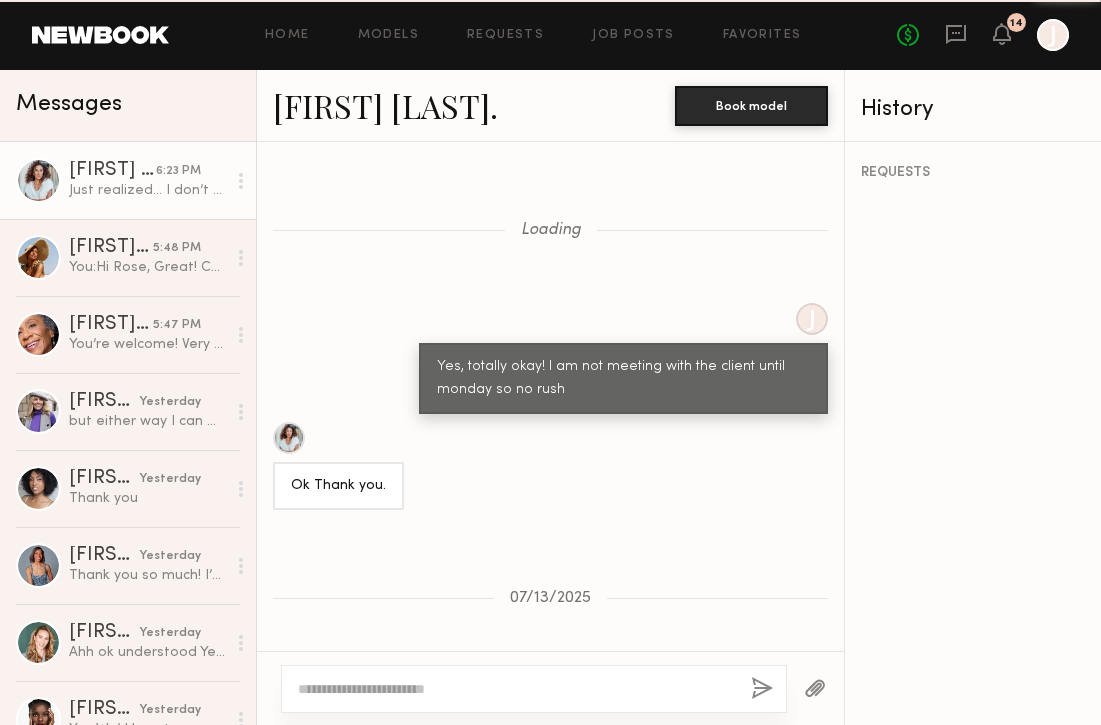scroll, scrollTop: 1754, scrollLeft: 0, axis: vertical 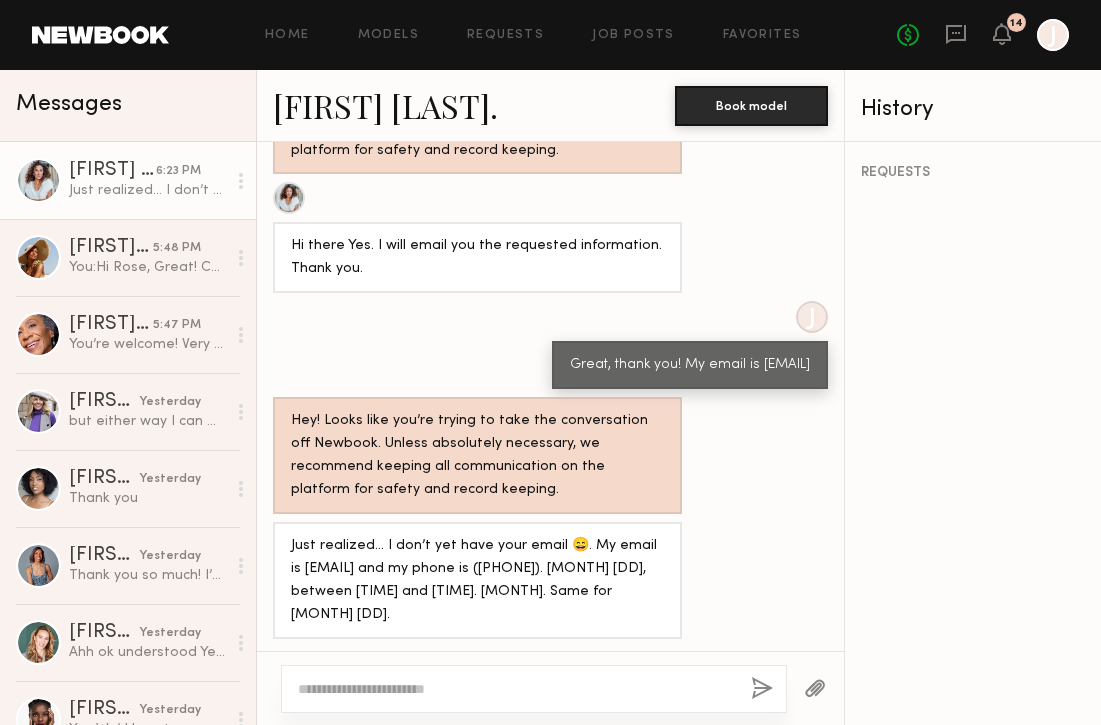 click 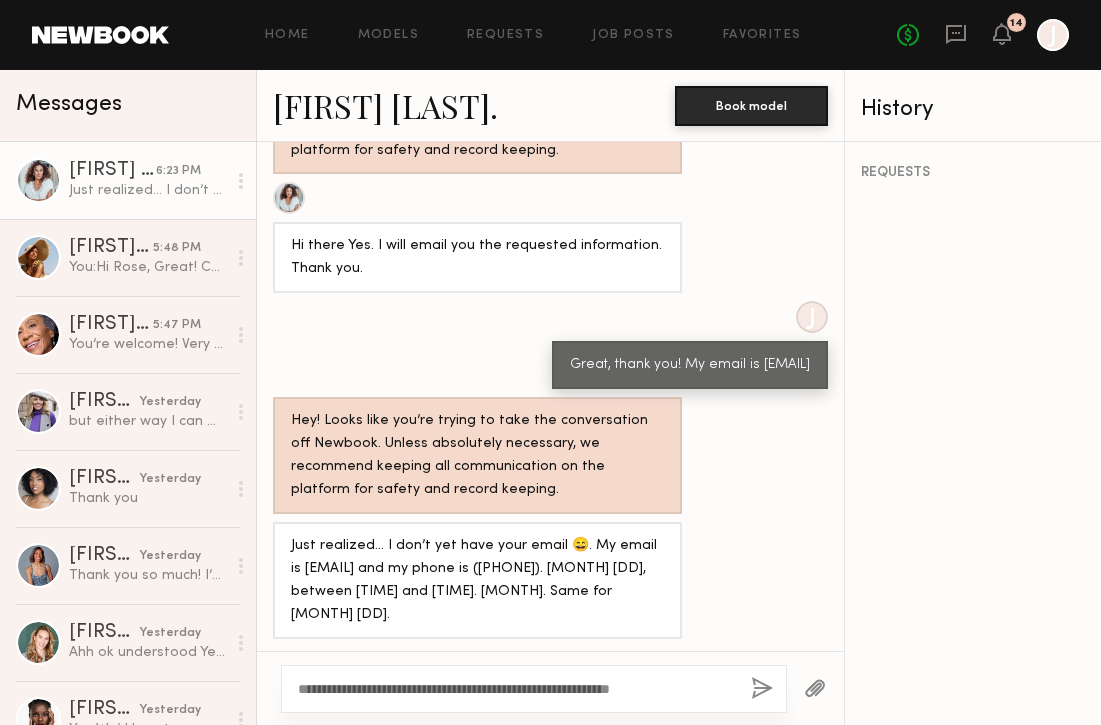 click on "**********" 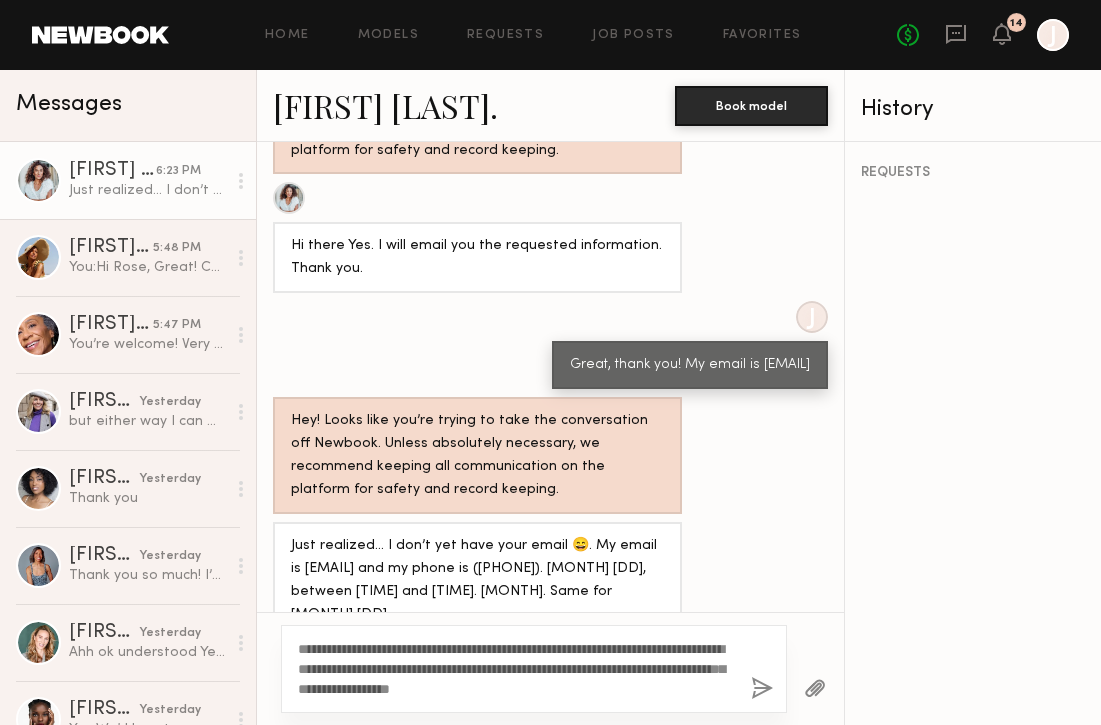 scroll, scrollTop: 1793, scrollLeft: 0, axis: vertical 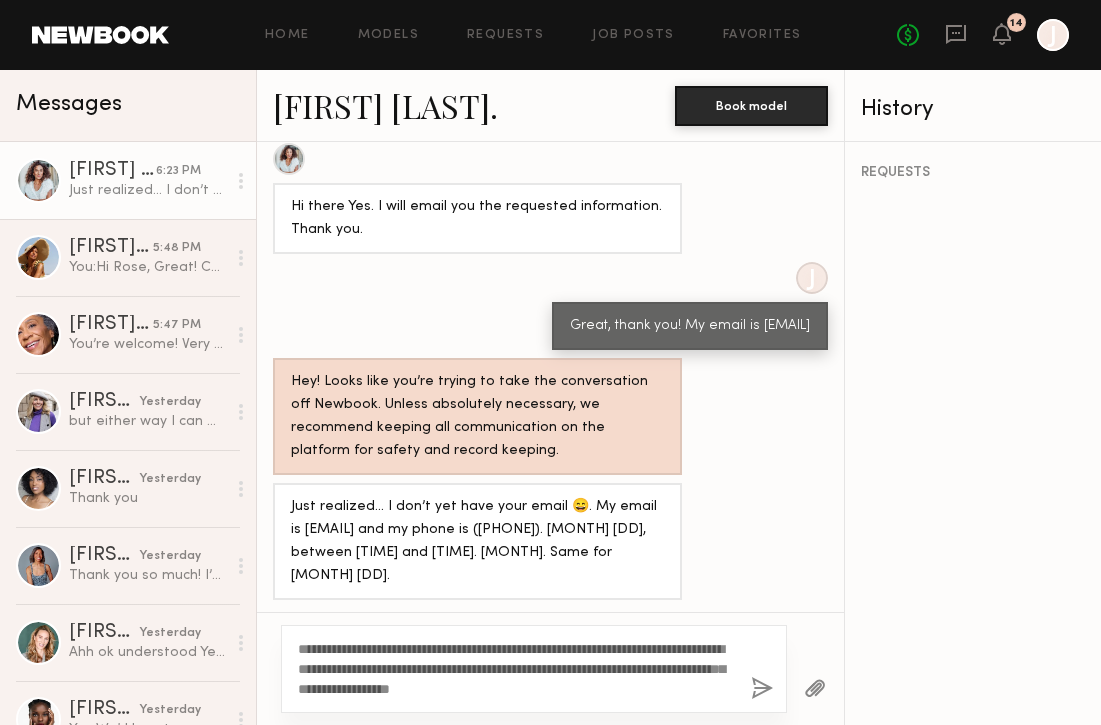 type on "**********" 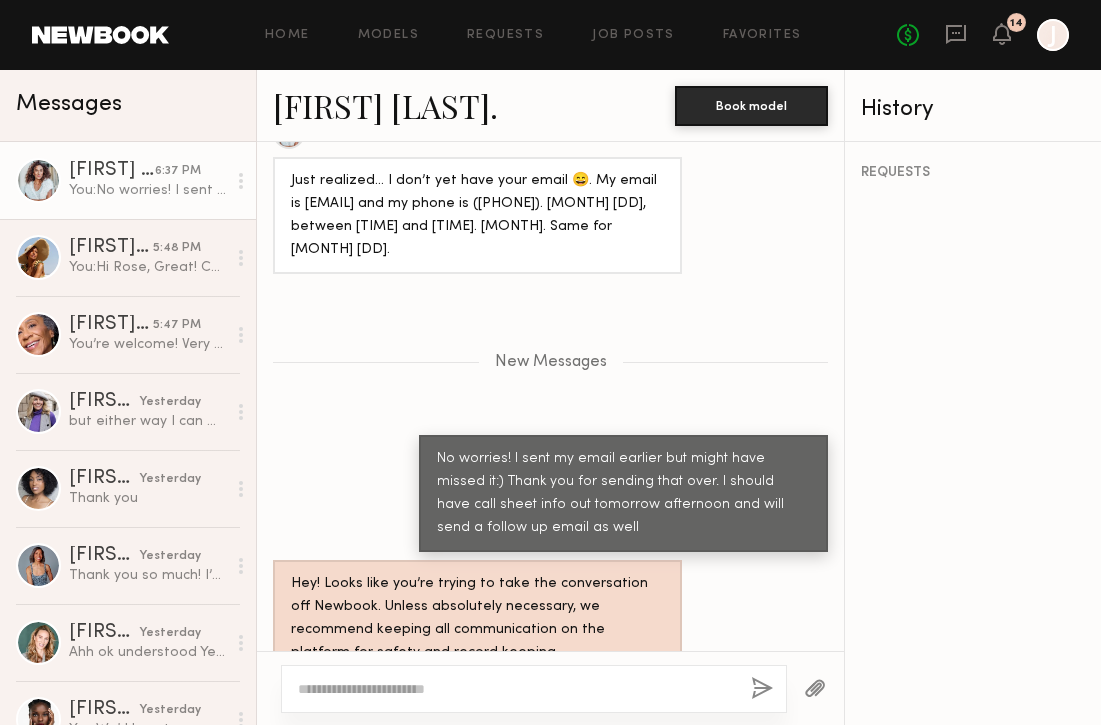 scroll, scrollTop: 2150, scrollLeft: 0, axis: vertical 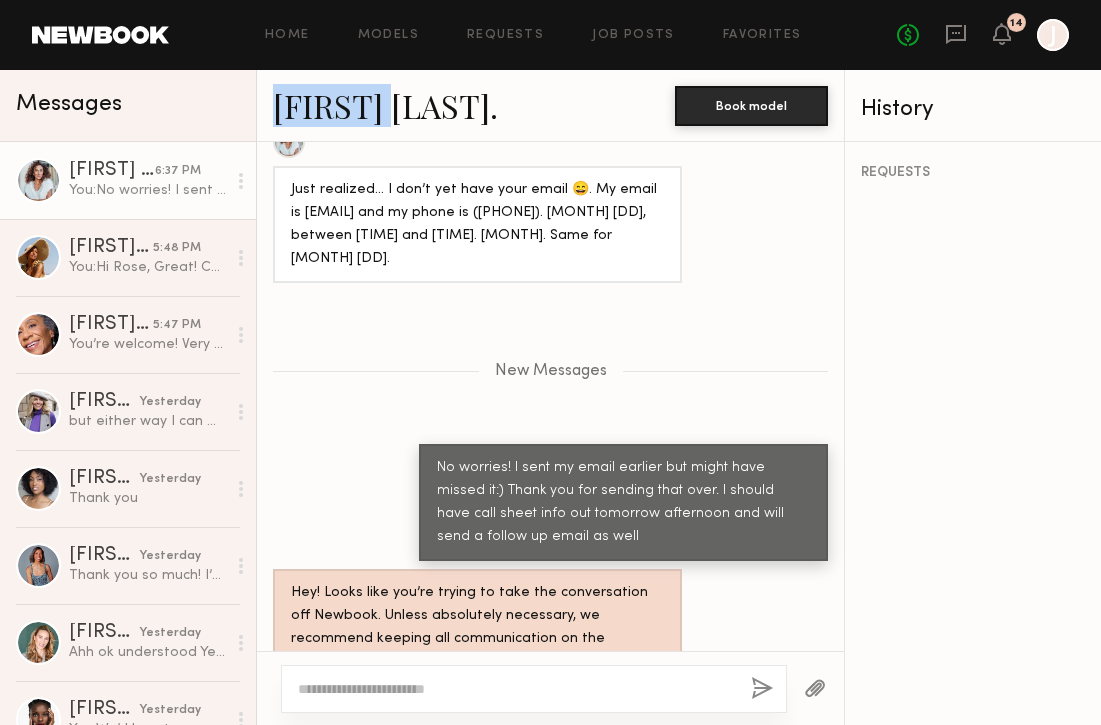 drag, startPoint x: 260, startPoint y: 109, endPoint x: 401, endPoint y: 116, distance: 141.17365 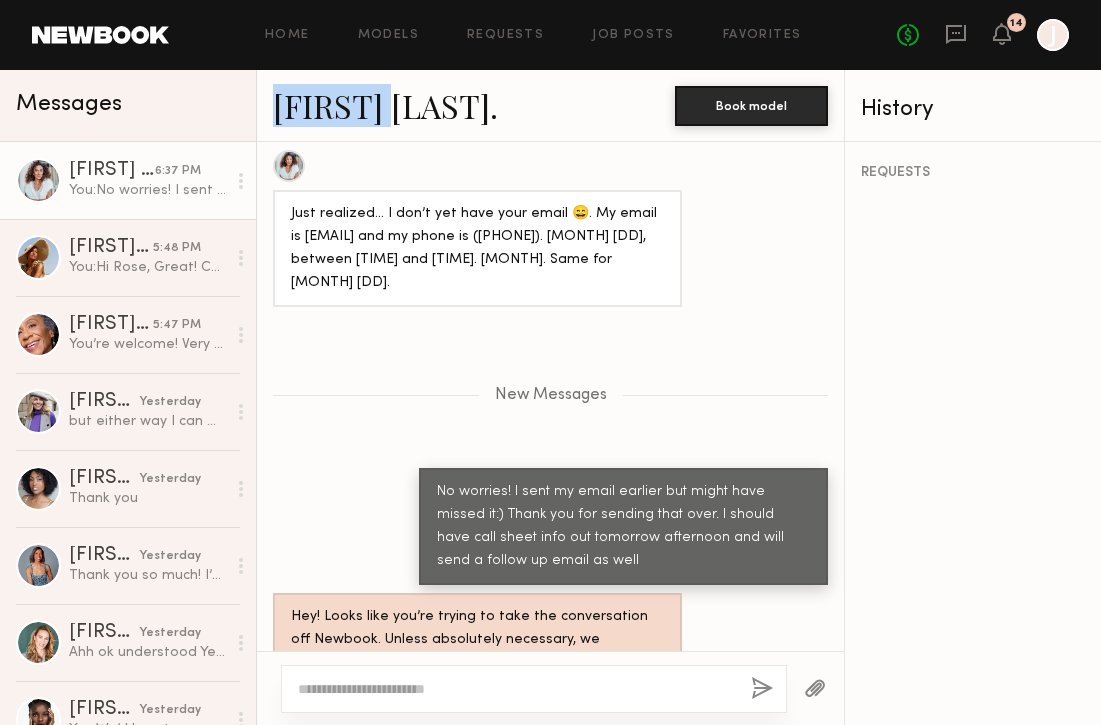 scroll, scrollTop: 2122, scrollLeft: 0, axis: vertical 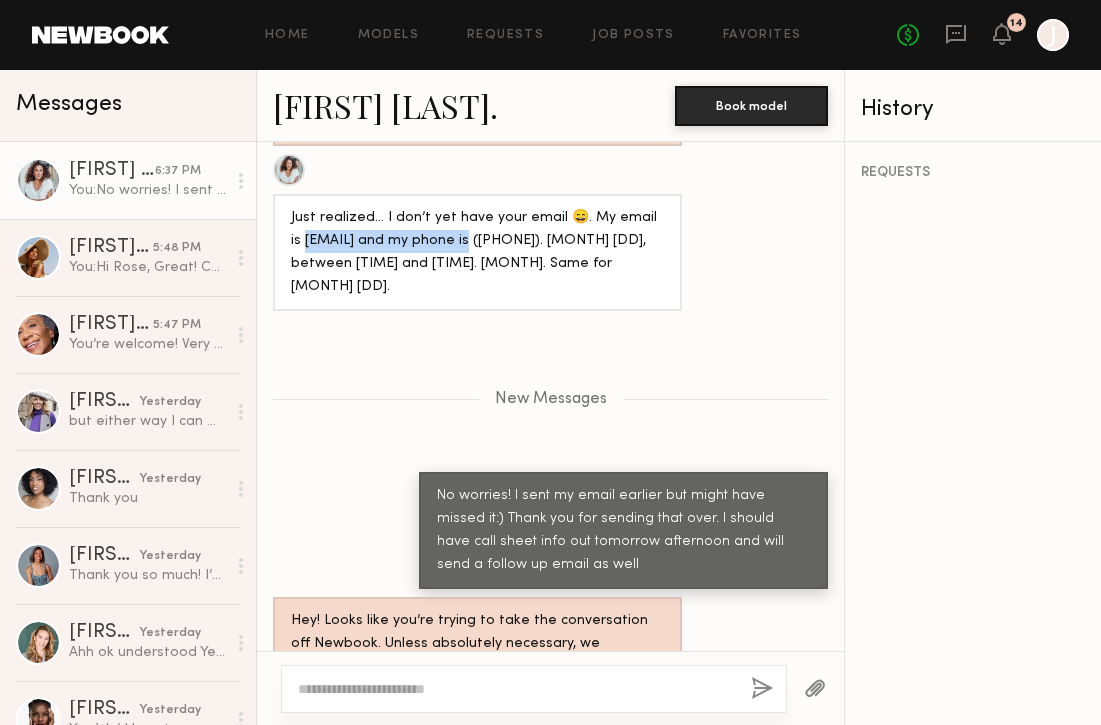 drag, startPoint x: 286, startPoint y: 234, endPoint x: 462, endPoint y: 247, distance: 176.47946 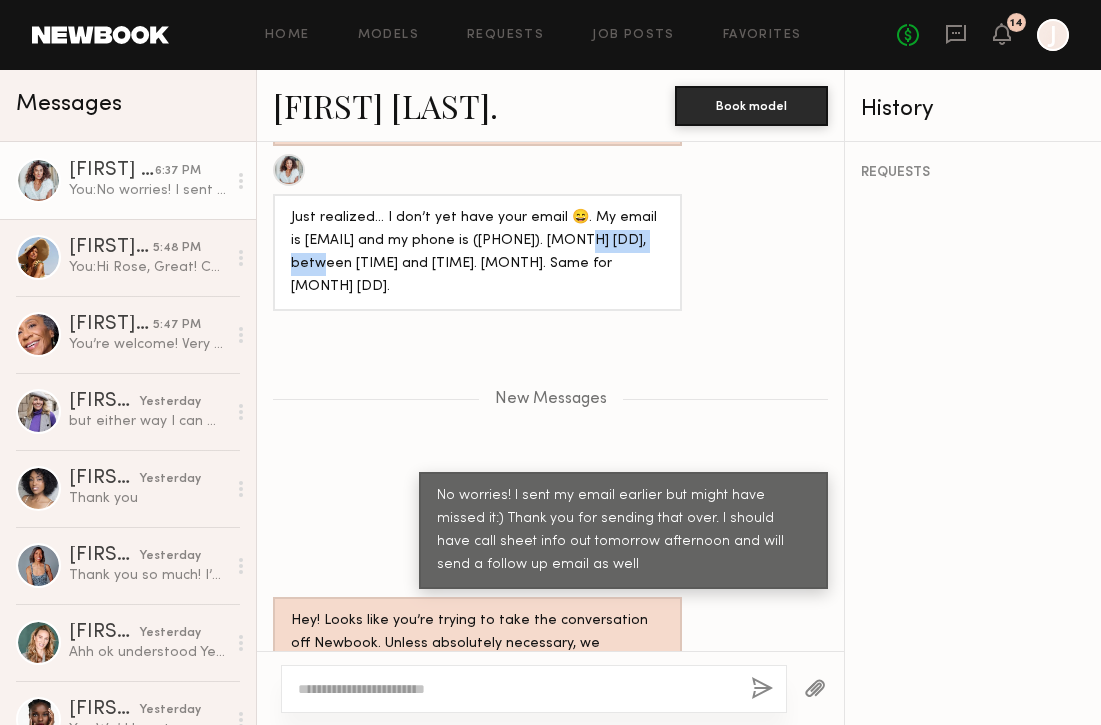 drag, startPoint x: 577, startPoint y: 233, endPoint x: 321, endPoint y: 258, distance: 257.2178 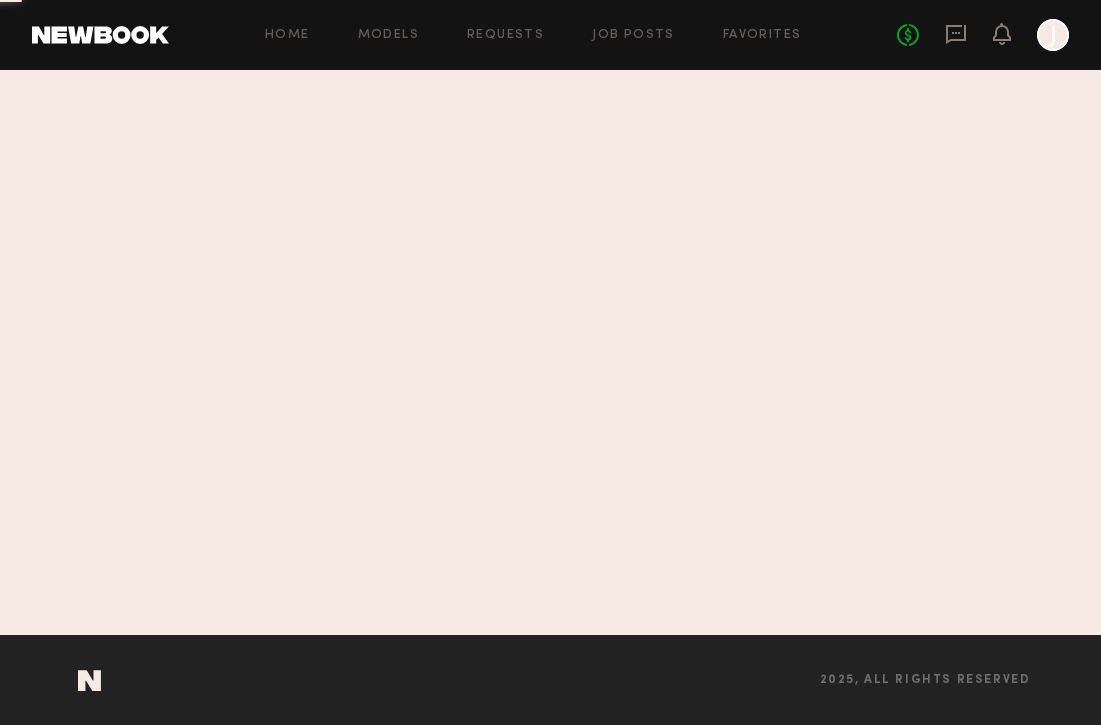 scroll, scrollTop: 0, scrollLeft: 0, axis: both 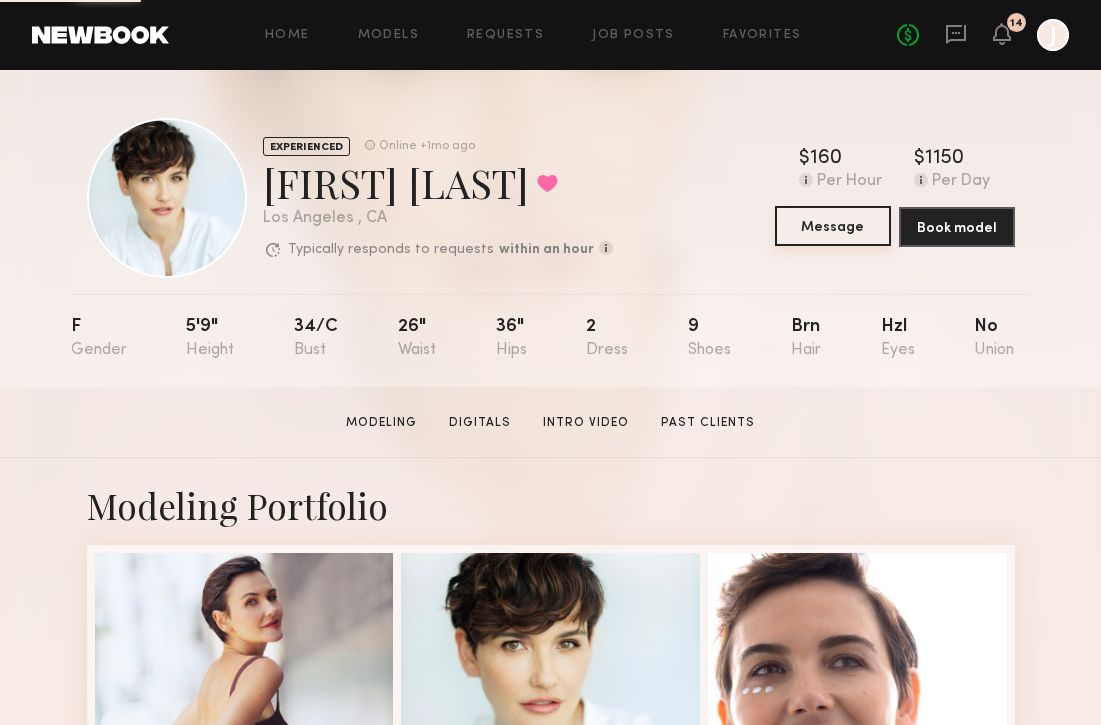 click on "Message" 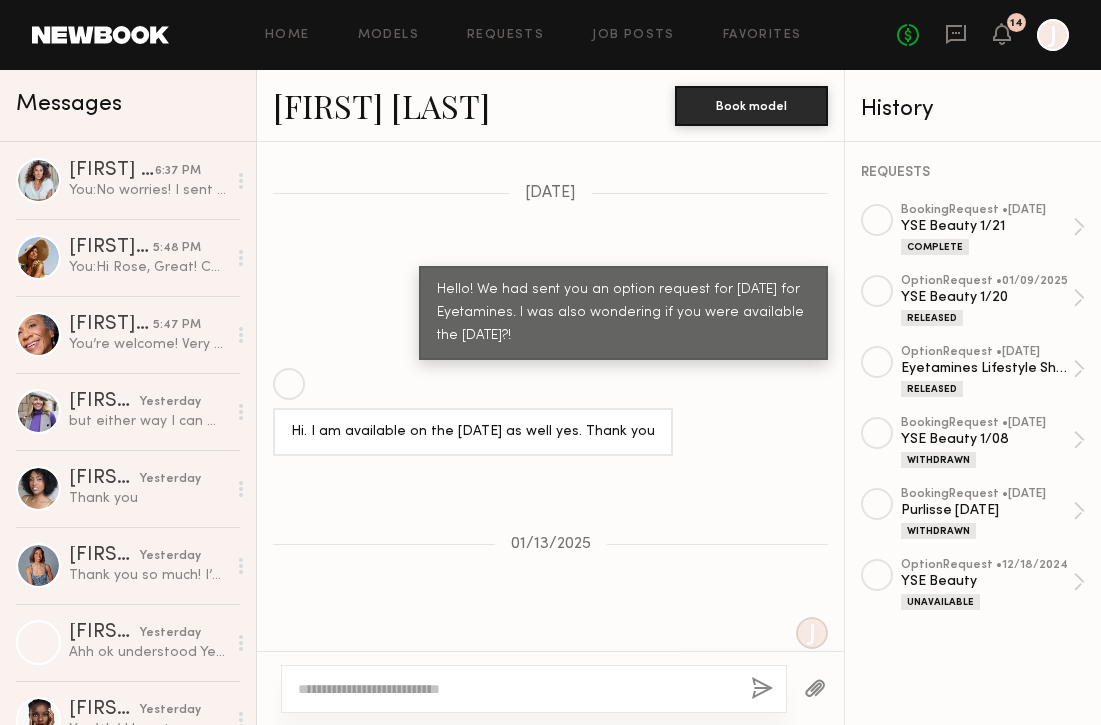 scroll, scrollTop: 279, scrollLeft: 0, axis: vertical 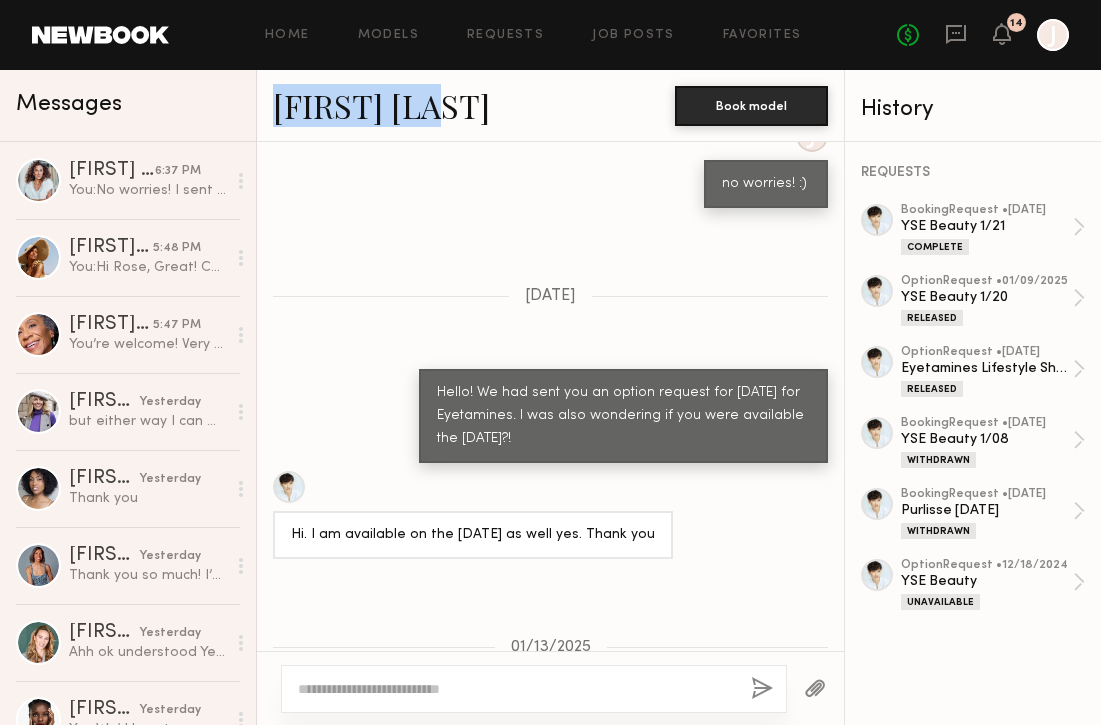 drag, startPoint x: 265, startPoint y: 106, endPoint x: 433, endPoint y: 116, distance: 168.29736 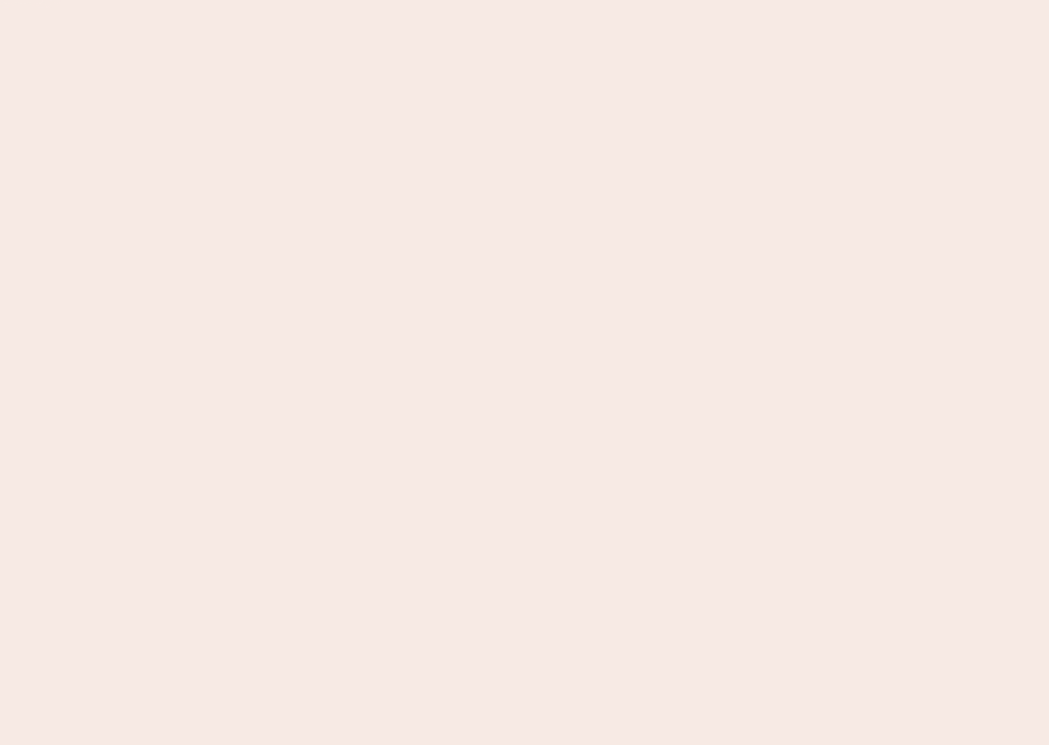 scroll, scrollTop: 0, scrollLeft: 0, axis: both 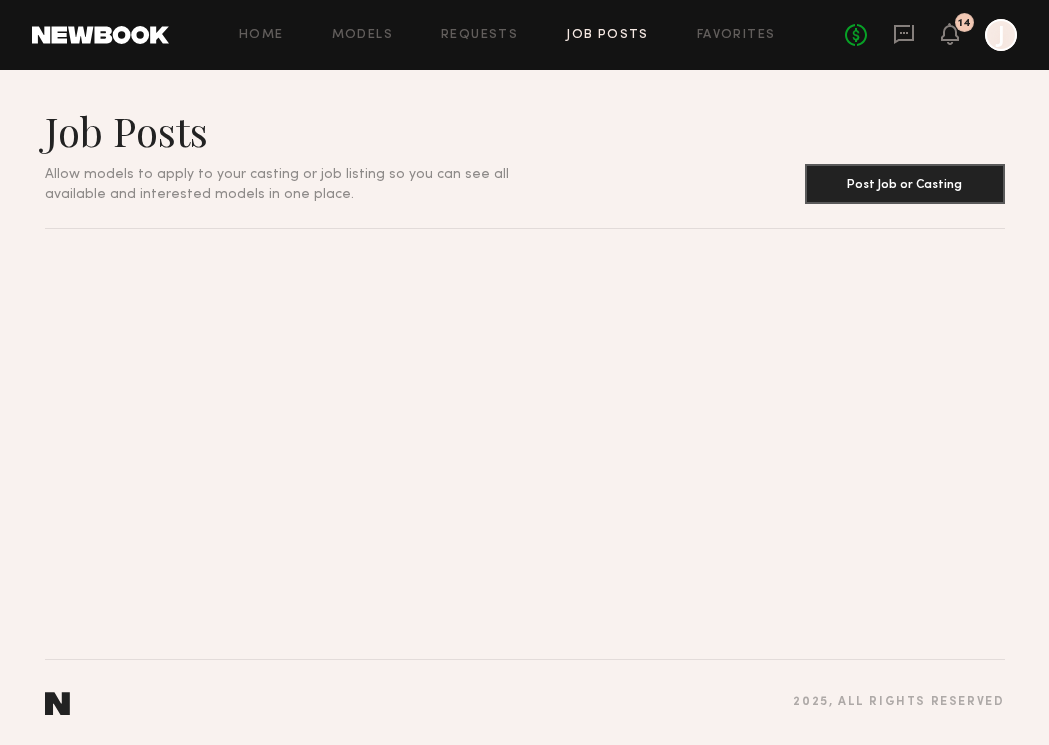click 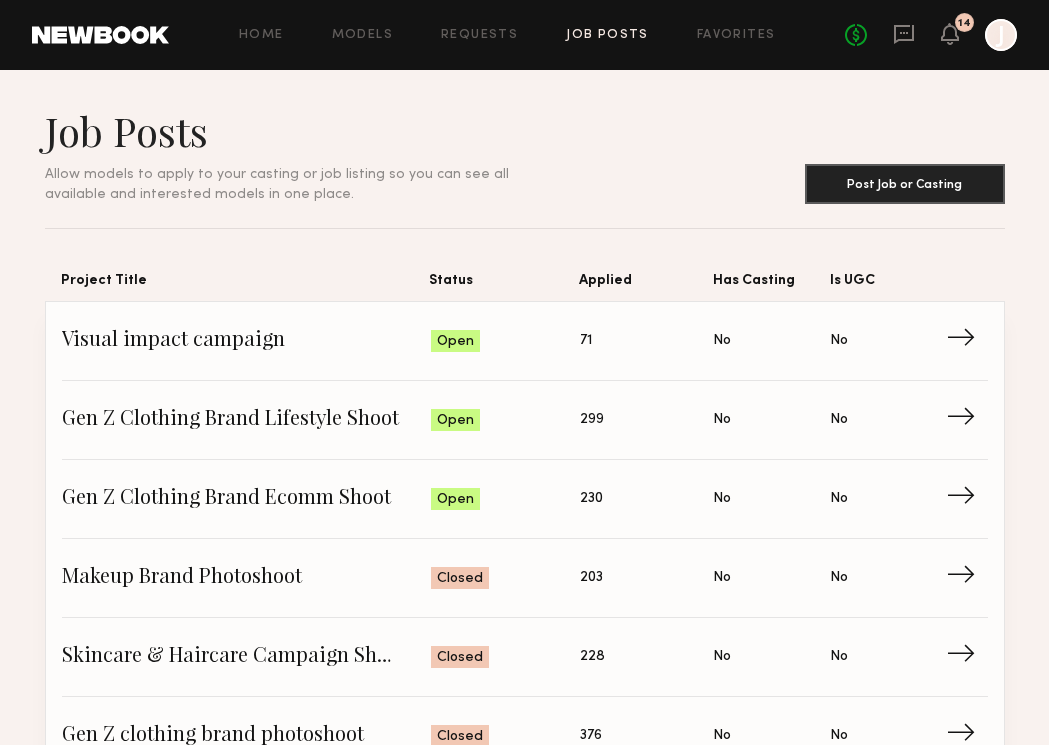 scroll, scrollTop: 0, scrollLeft: 0, axis: both 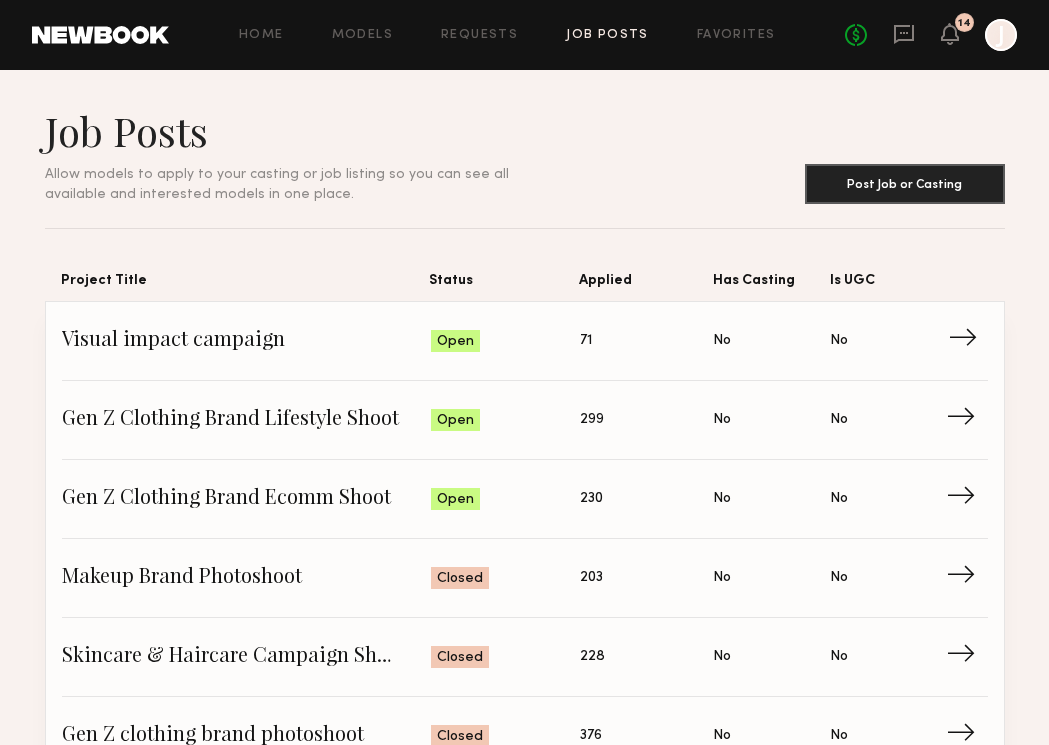 click on "→" 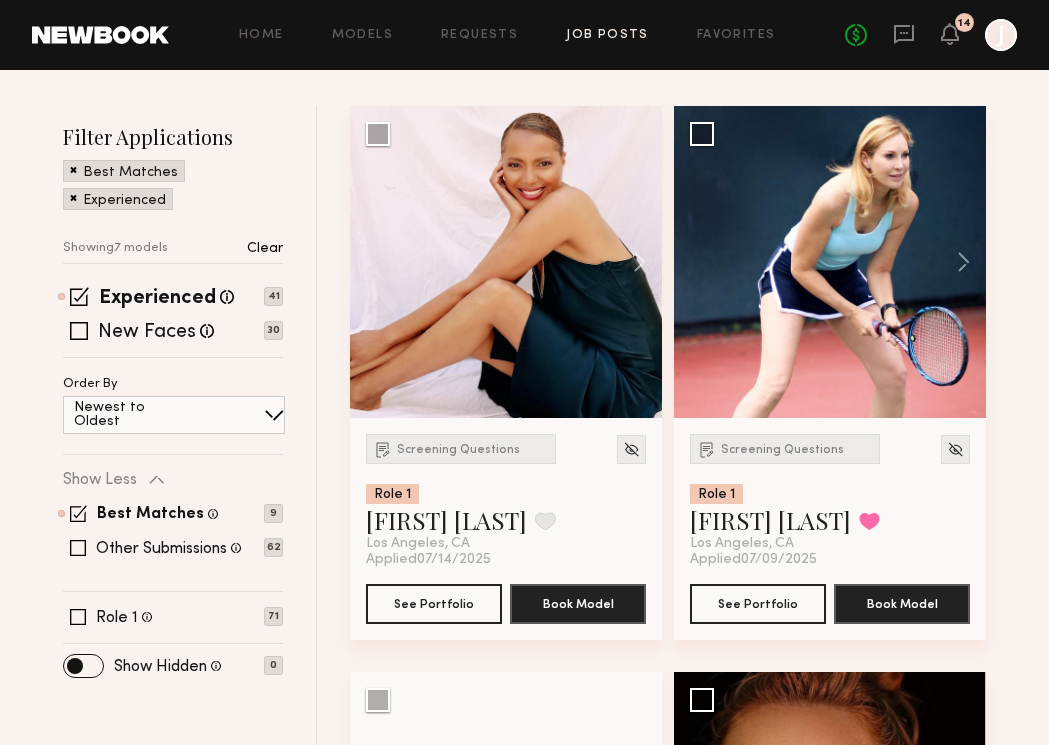 scroll, scrollTop: 253, scrollLeft: 0, axis: vertical 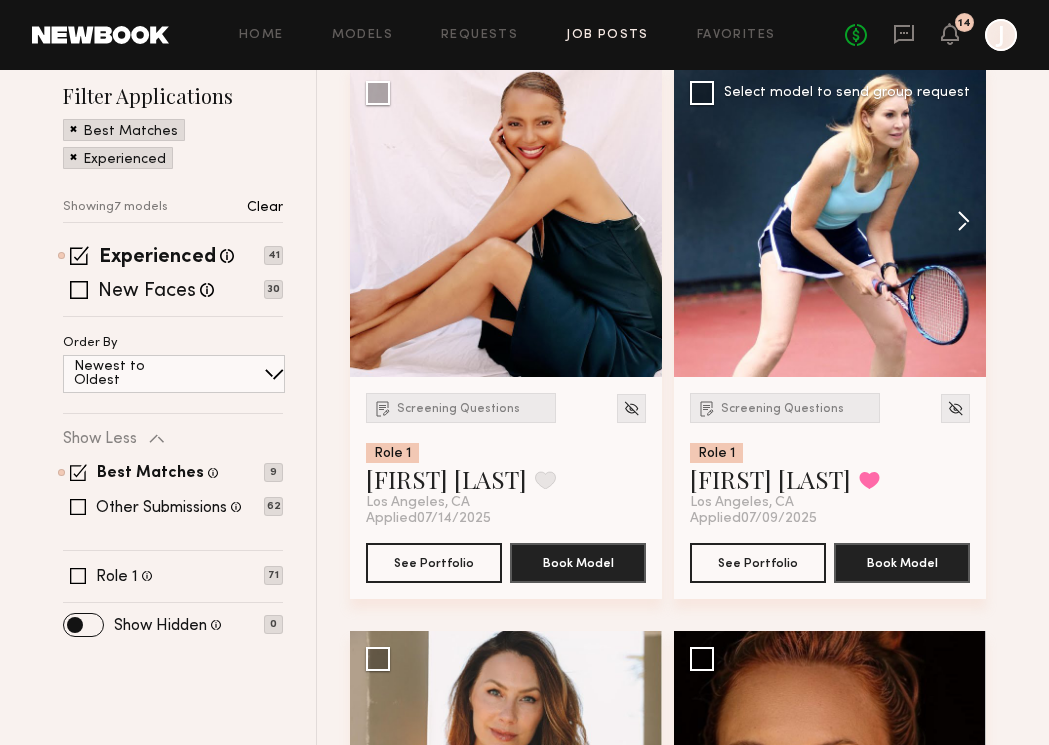 click 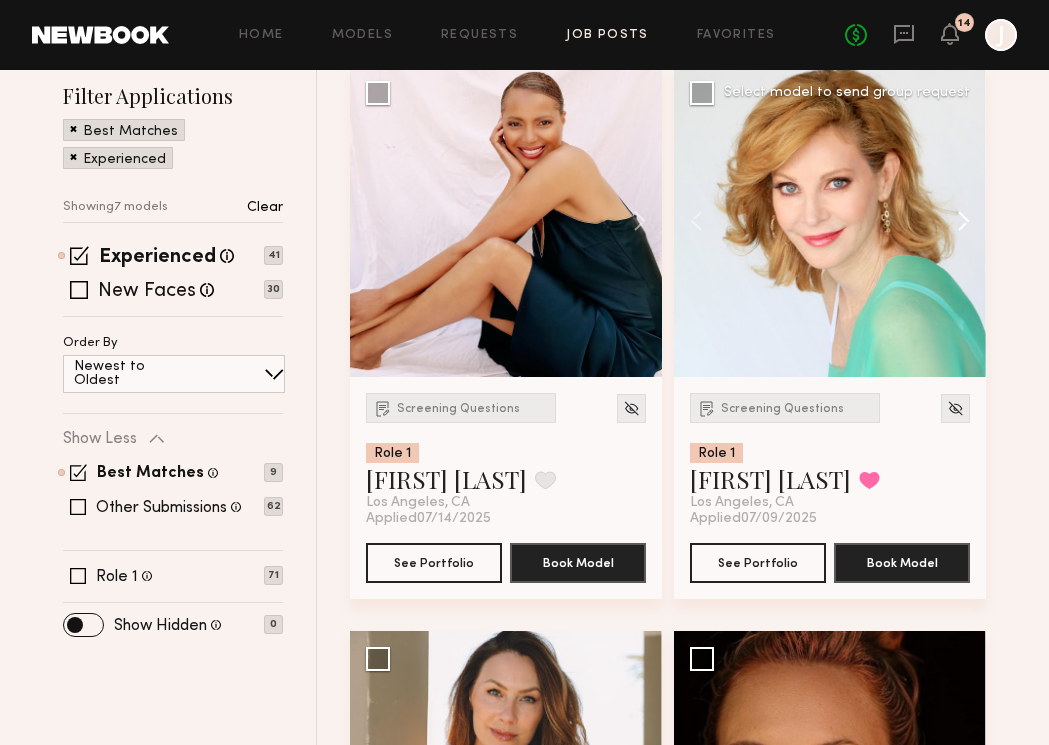click 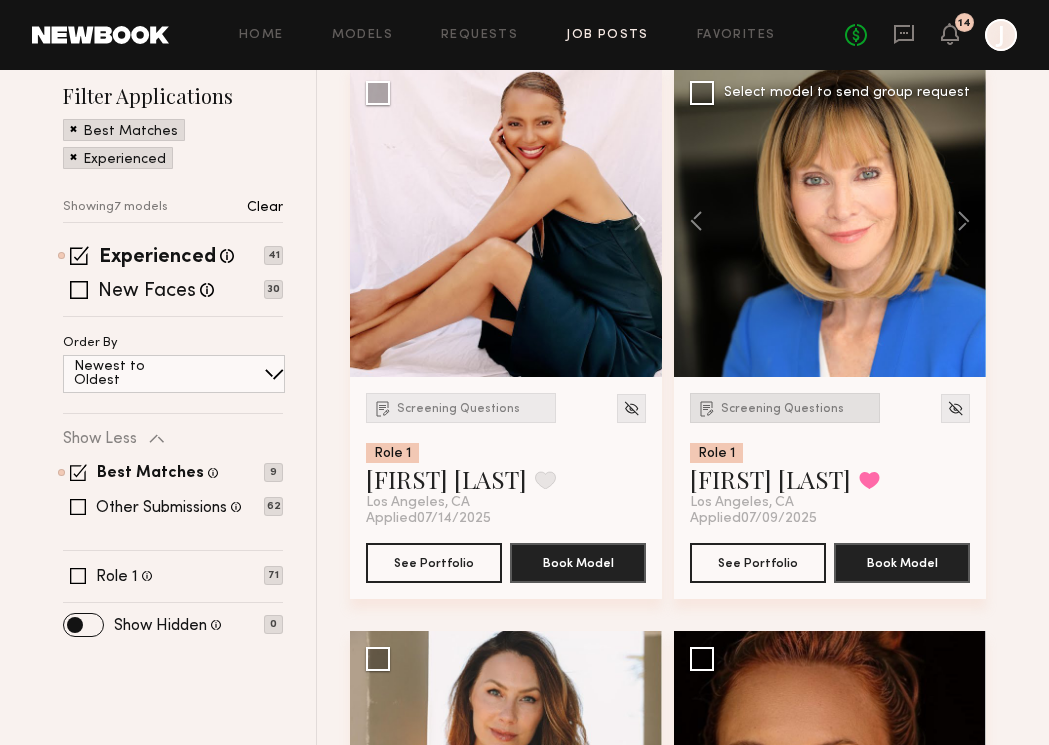 click on "Screening Questions" 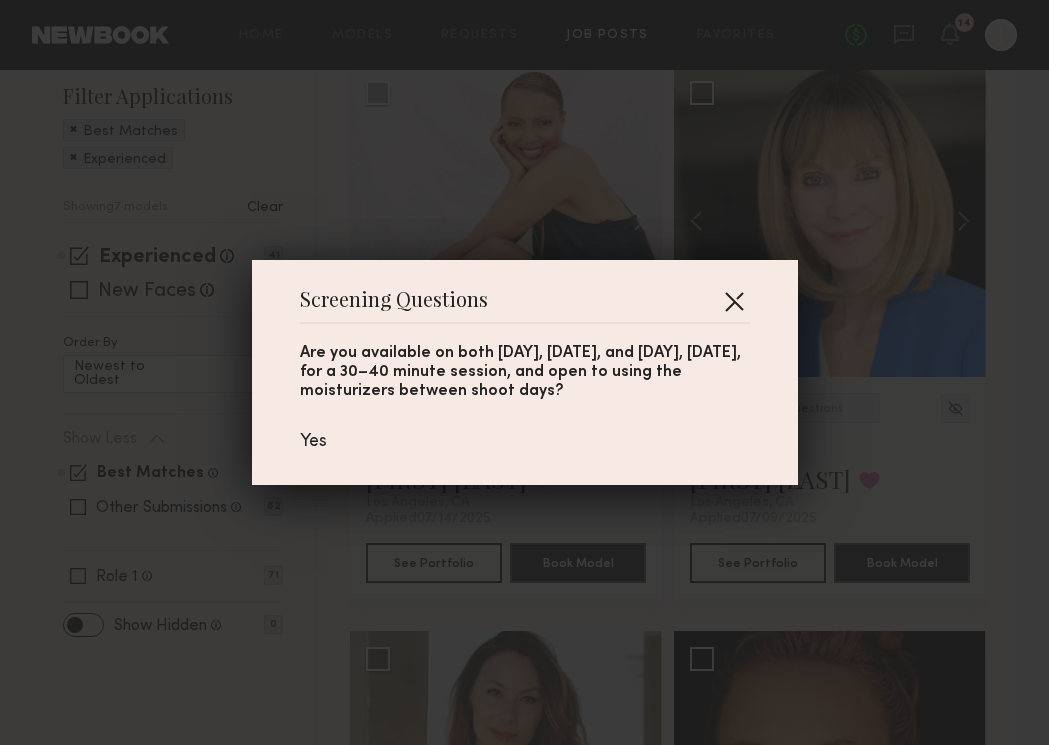 click at bounding box center (734, 301) 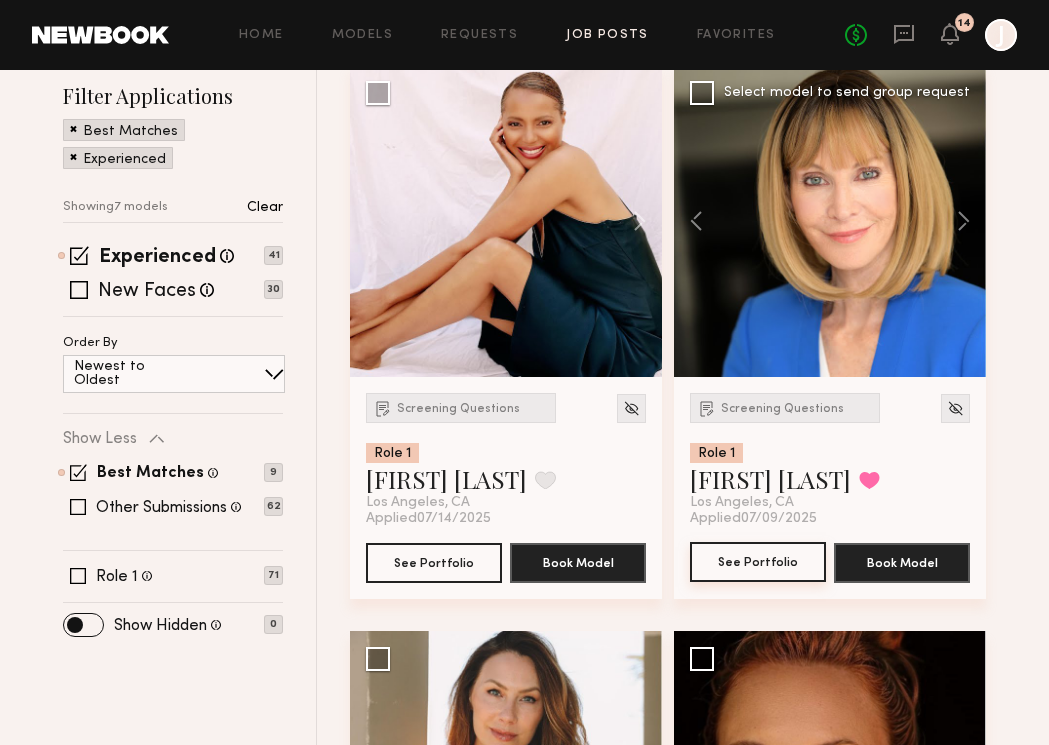 click on "See Portfolio" 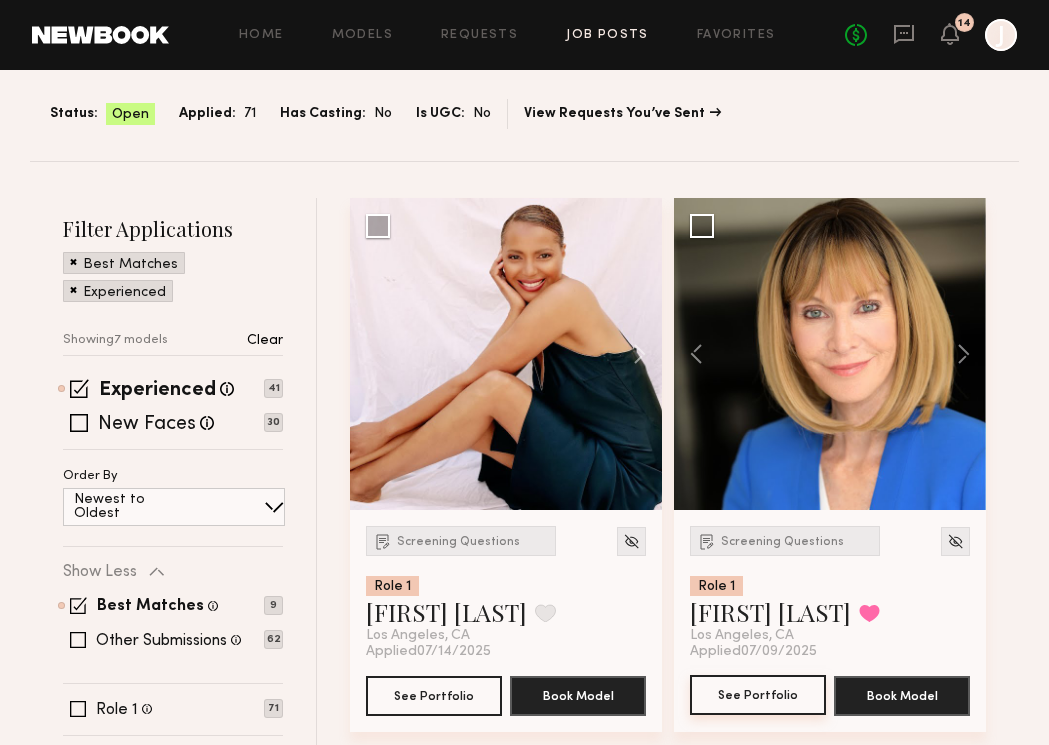 scroll, scrollTop: 140, scrollLeft: 0, axis: vertical 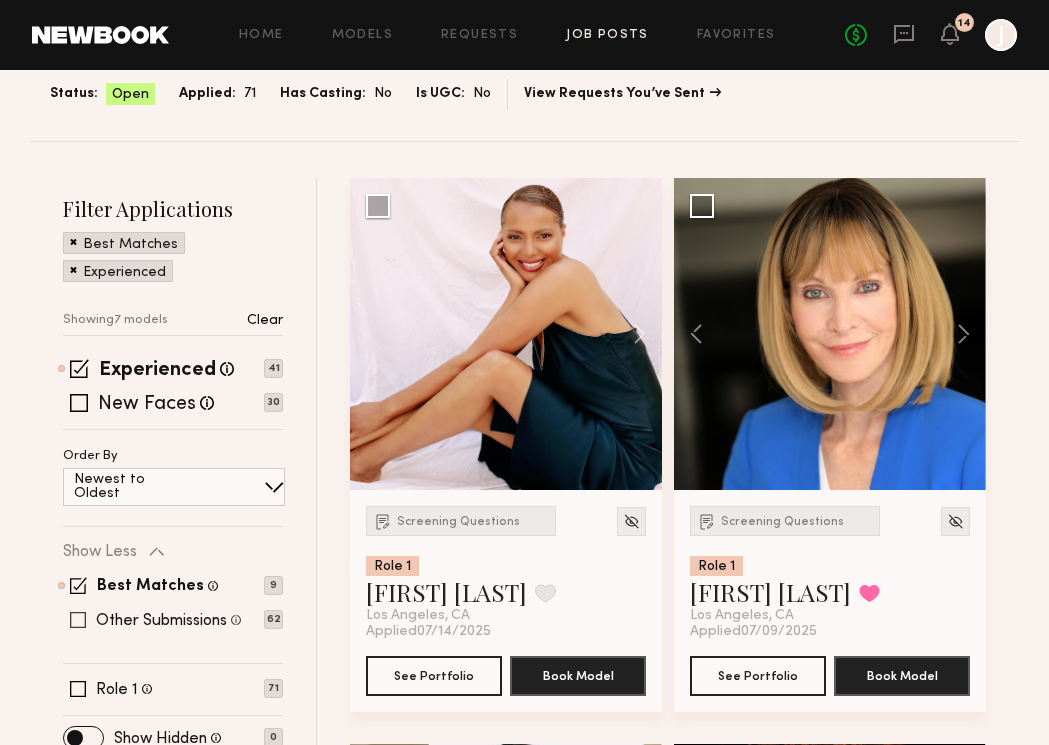 click 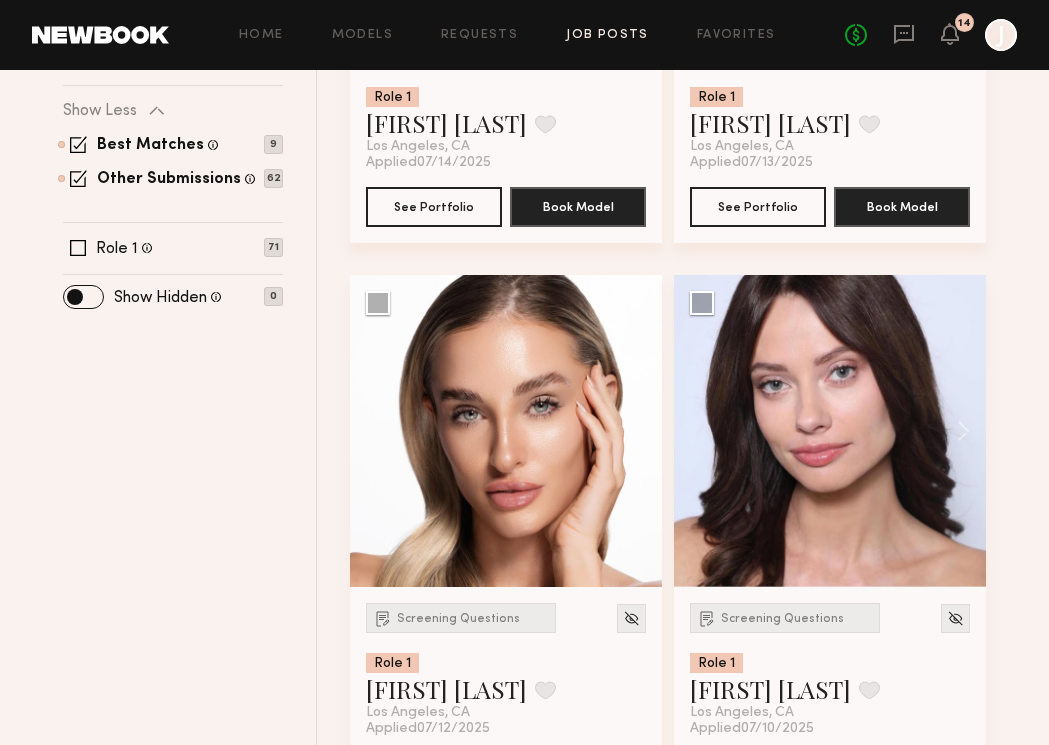 scroll, scrollTop: 0, scrollLeft: 0, axis: both 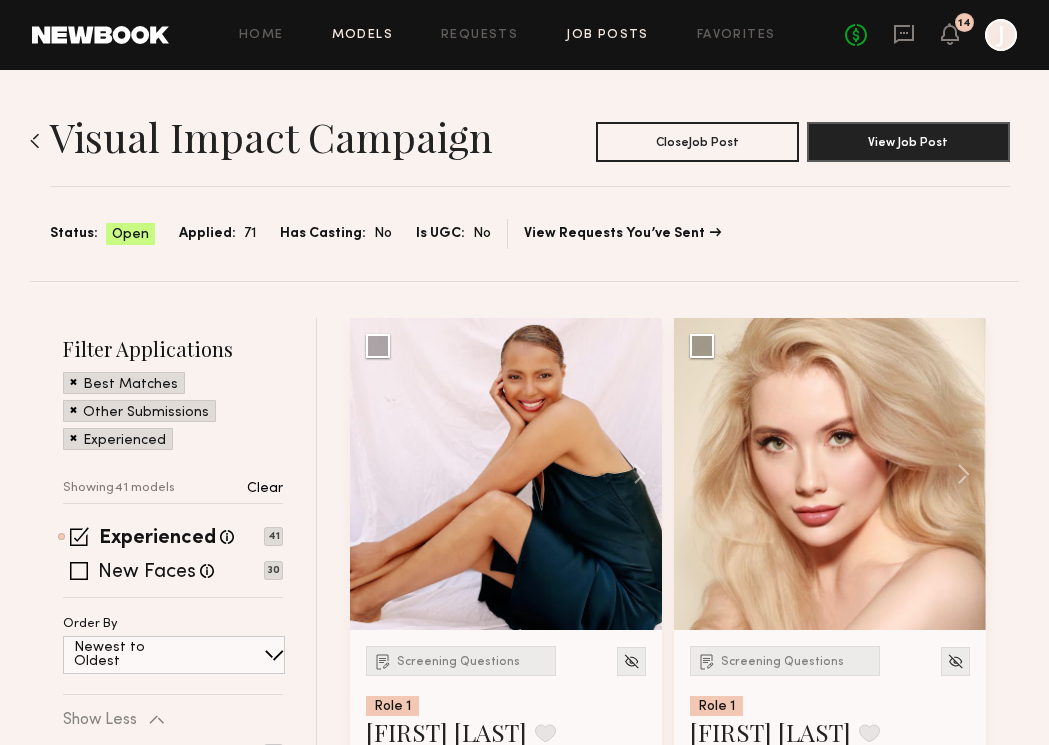 click on "Models" 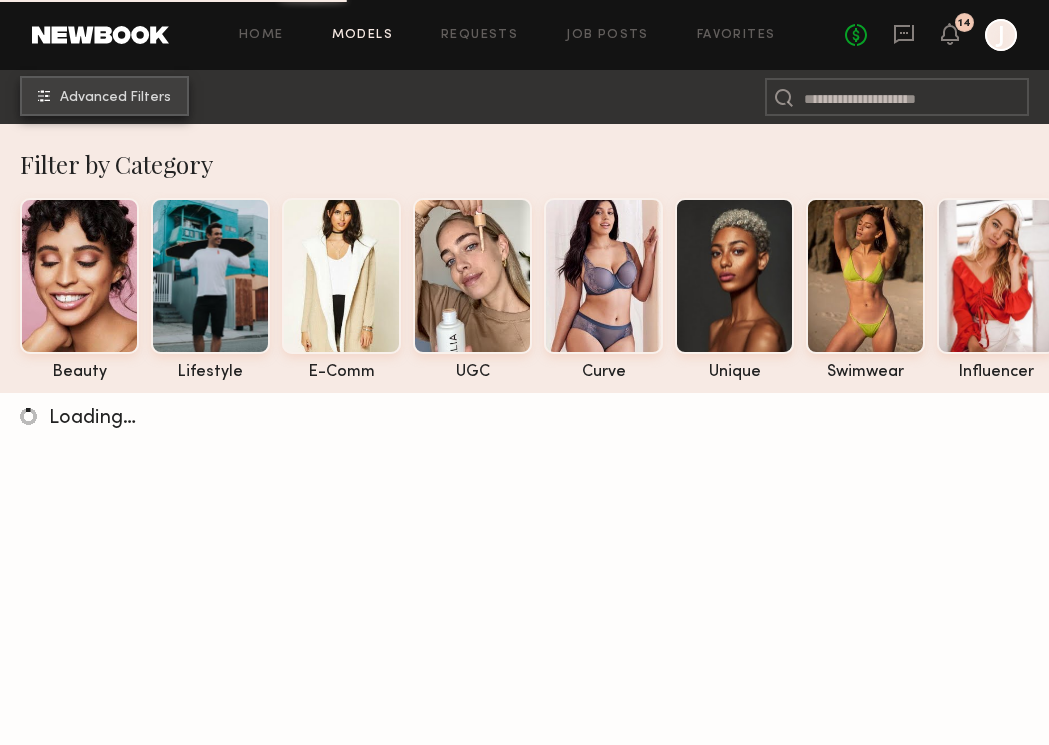 click on "Advanced Filters" 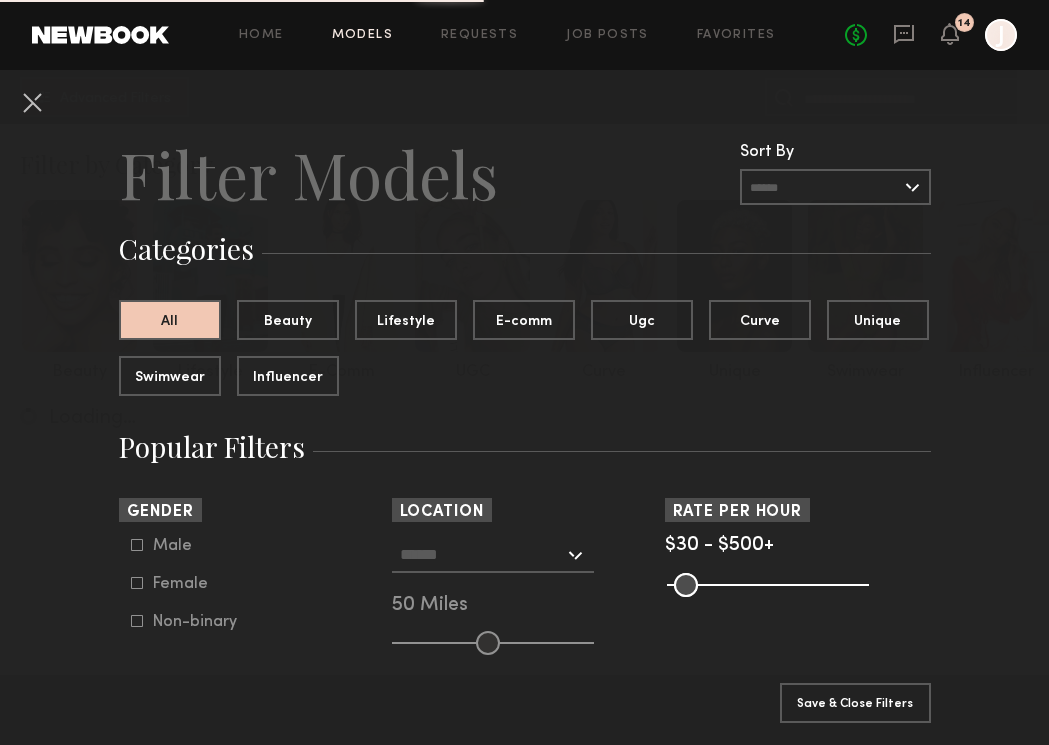 click 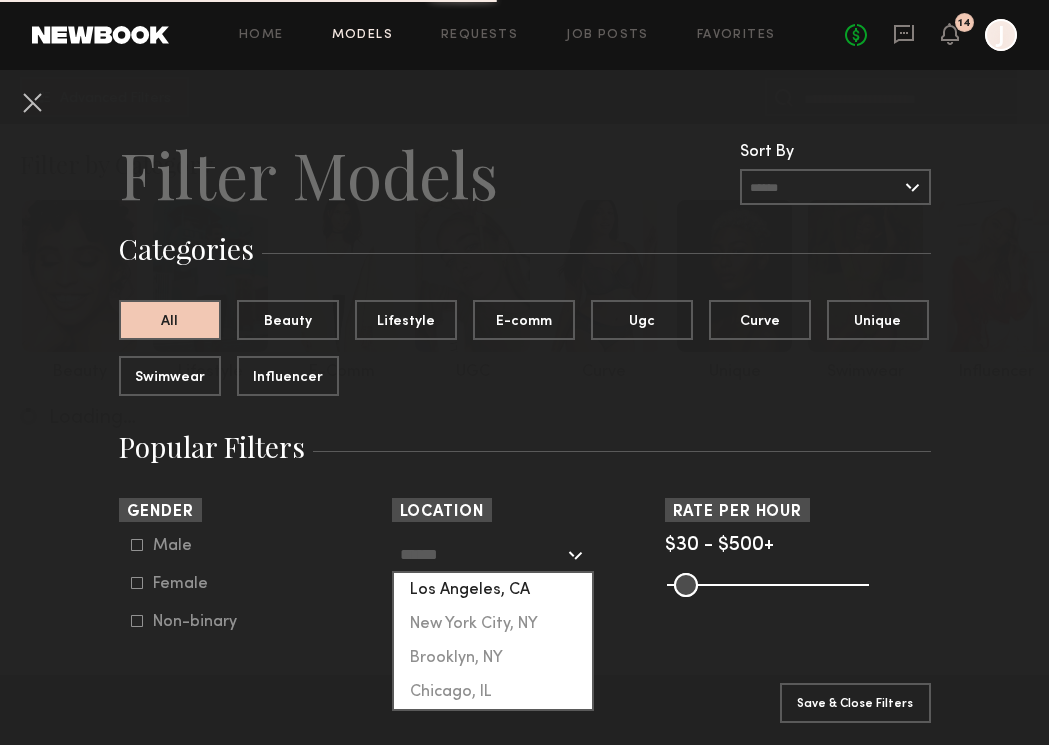 click on "Los Angeles, CA" 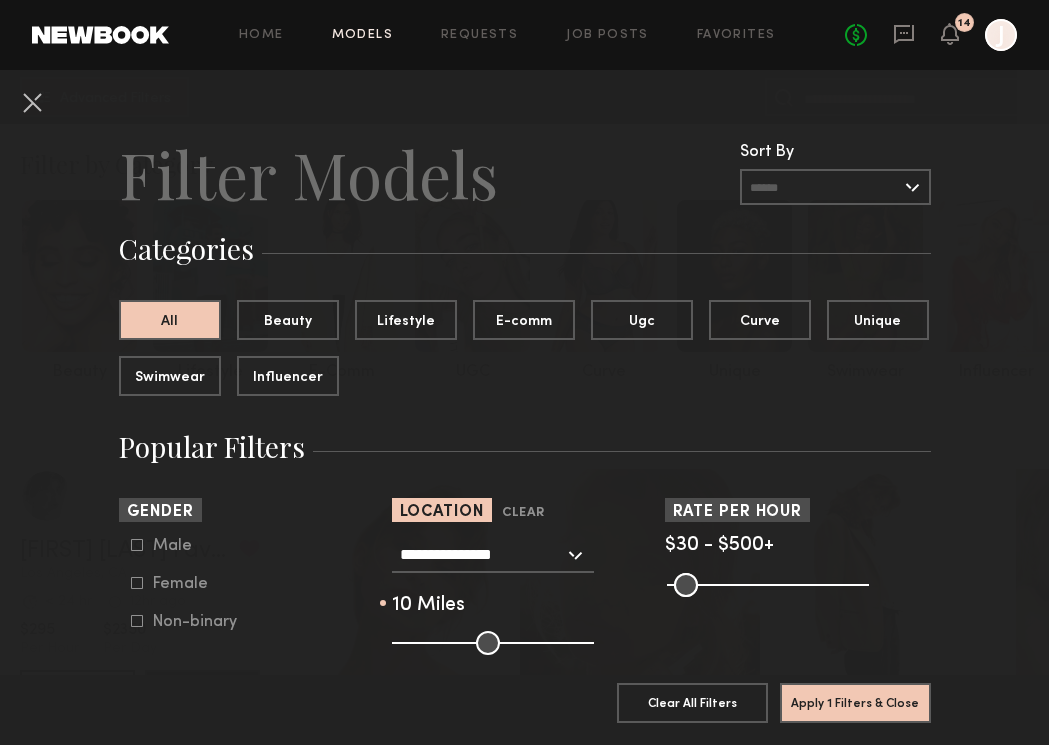 drag, startPoint x: 477, startPoint y: 634, endPoint x: 410, endPoint y: 636, distance: 67.02985 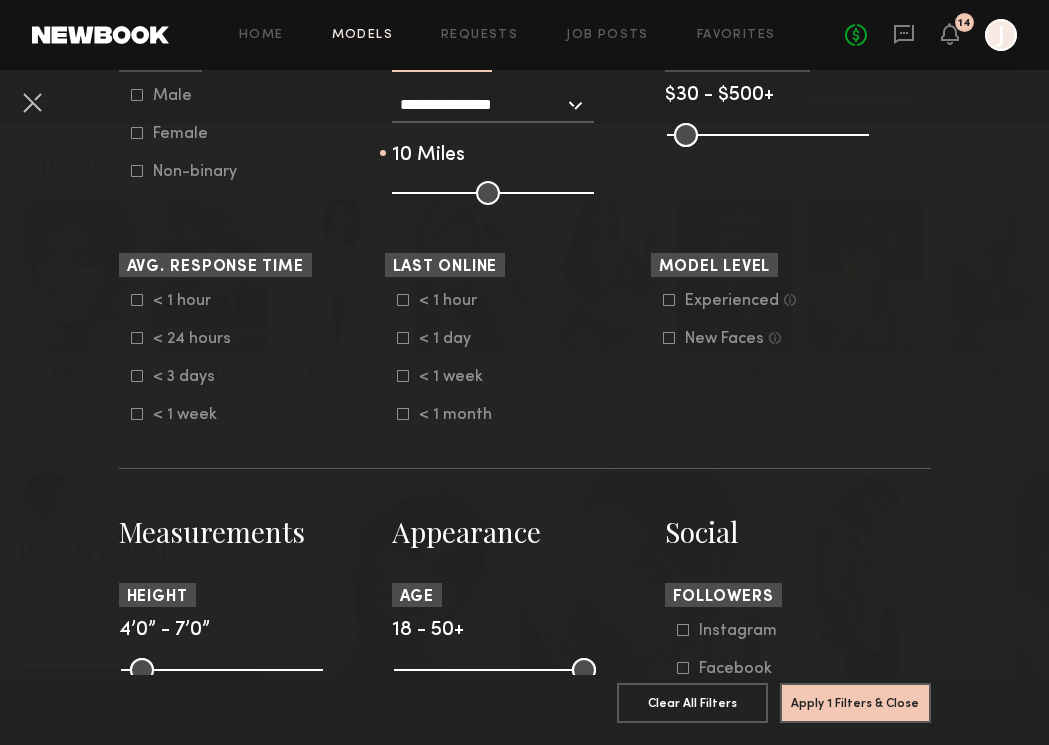 scroll, scrollTop: 642, scrollLeft: 0, axis: vertical 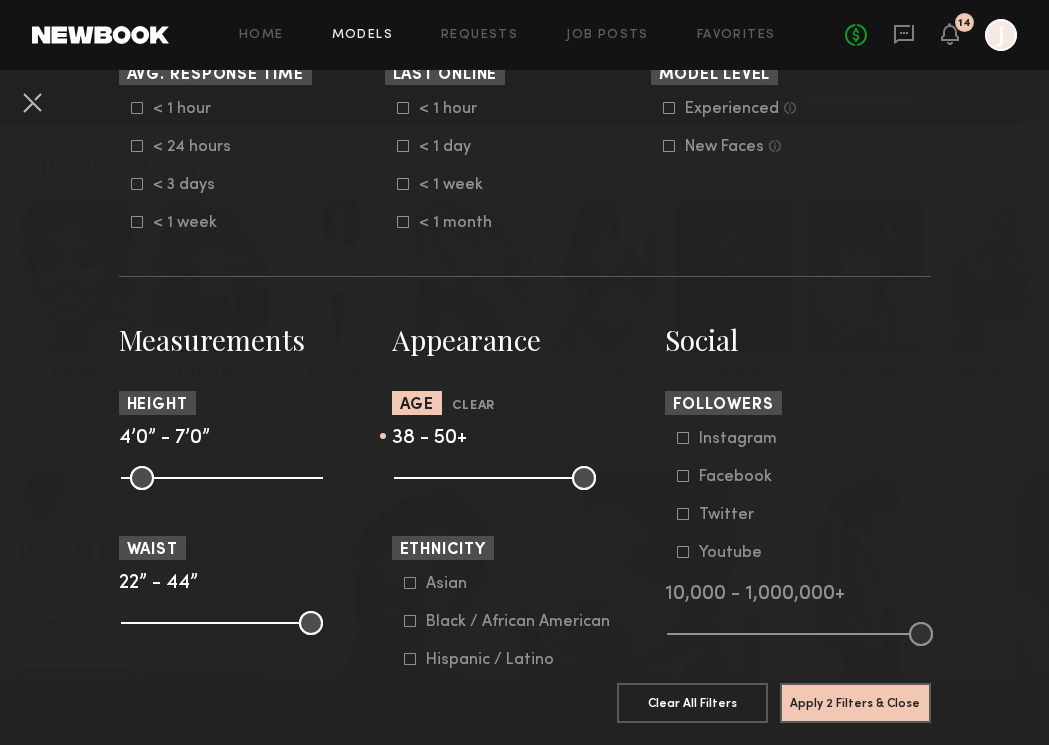 drag, startPoint x: 401, startPoint y: 484, endPoint x: 517, endPoint y: 486, distance: 116.01724 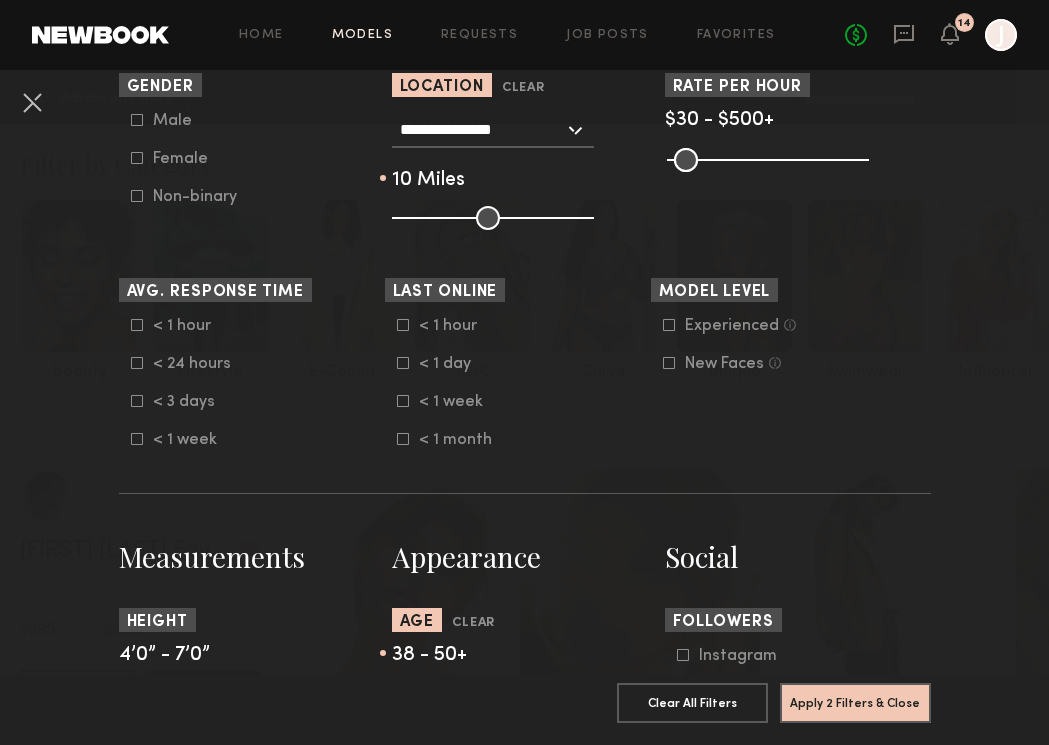 scroll, scrollTop: 170, scrollLeft: 0, axis: vertical 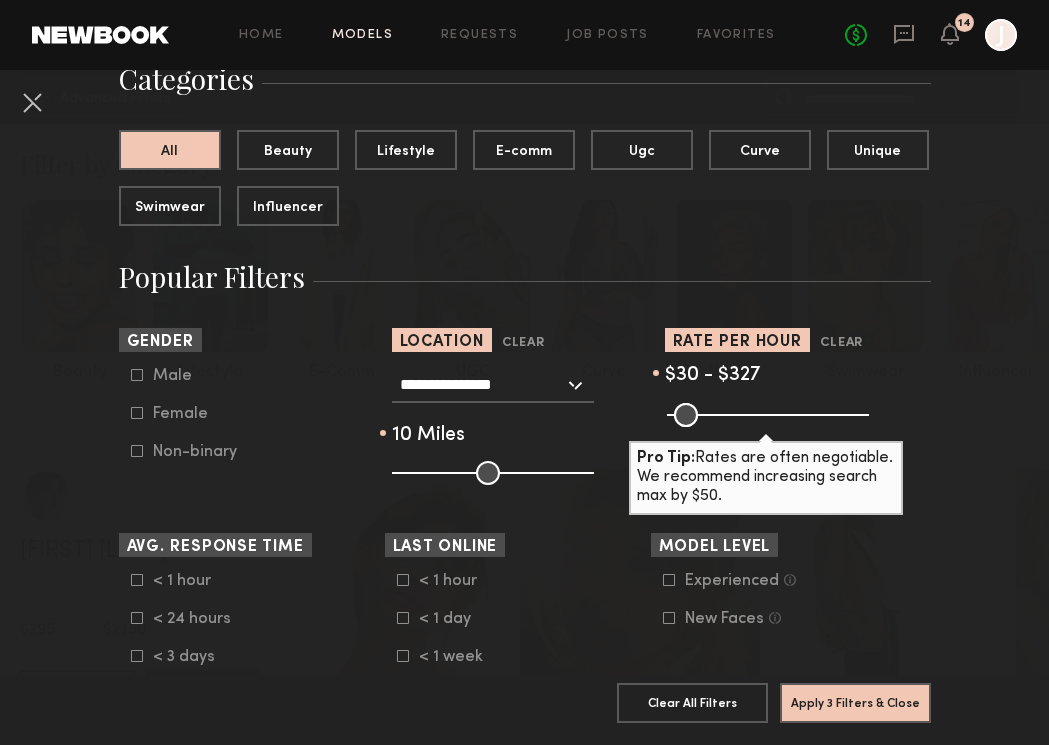 drag, startPoint x: 855, startPoint y: 414, endPoint x: 791, endPoint y: 420, distance: 64.28063 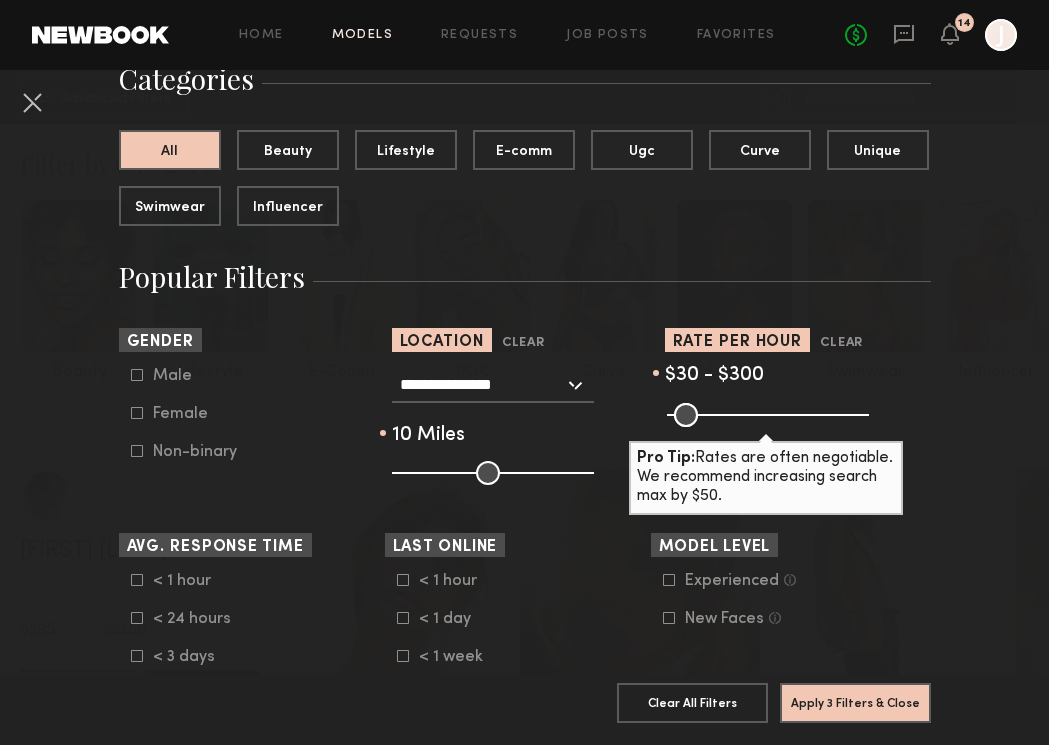 drag, startPoint x: 794, startPoint y: 420, endPoint x: 780, endPoint y: 420, distance: 14 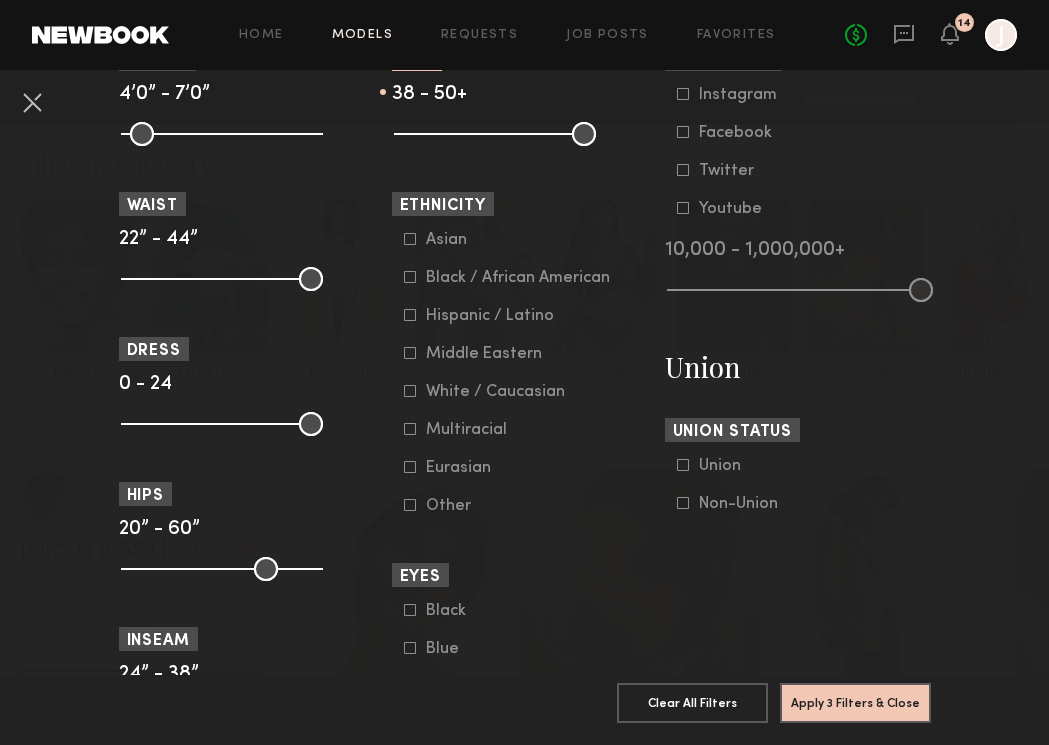 scroll, scrollTop: 1259, scrollLeft: 0, axis: vertical 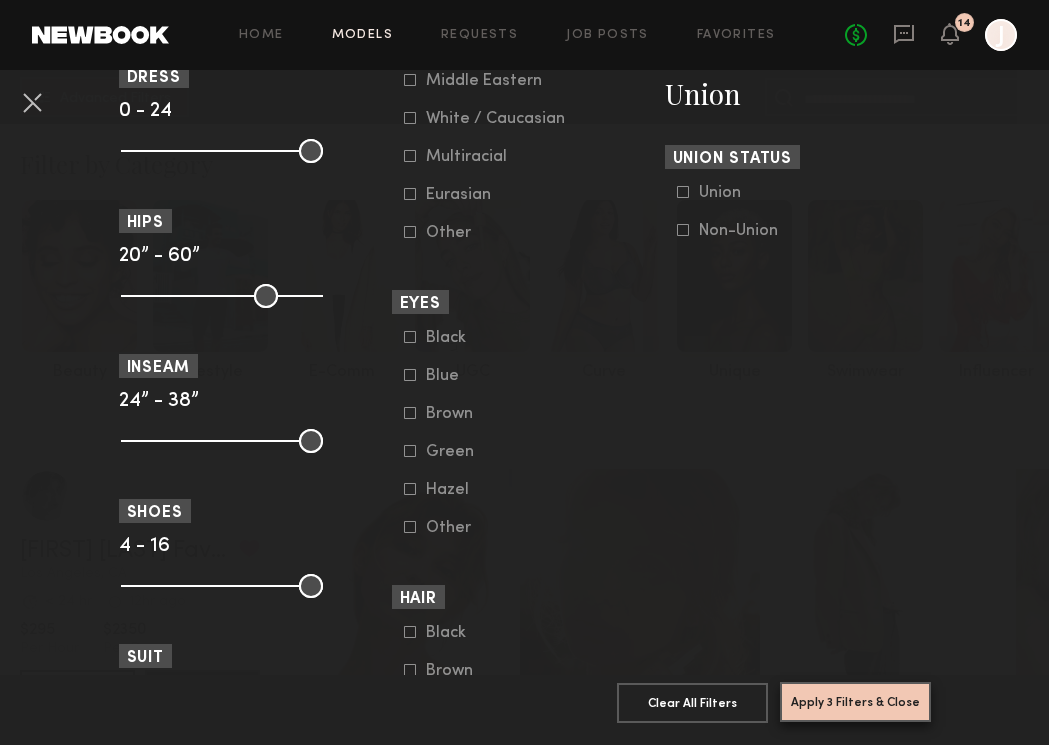 click on "Apply 3 Filters & Close" 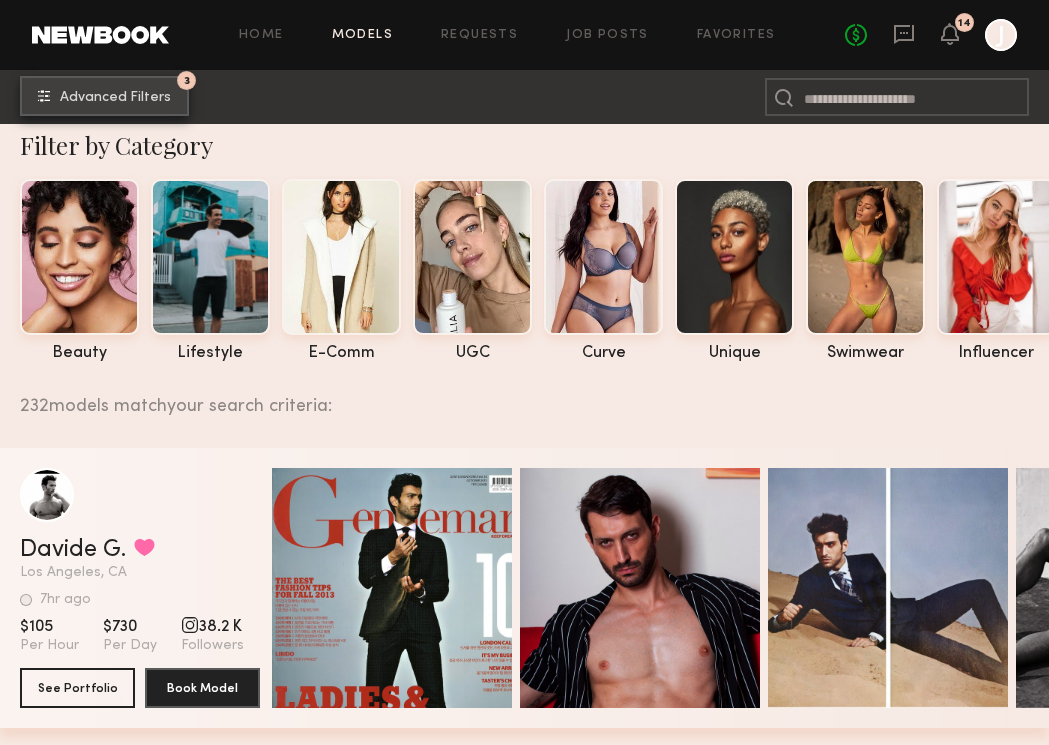 scroll, scrollTop: 0, scrollLeft: 0, axis: both 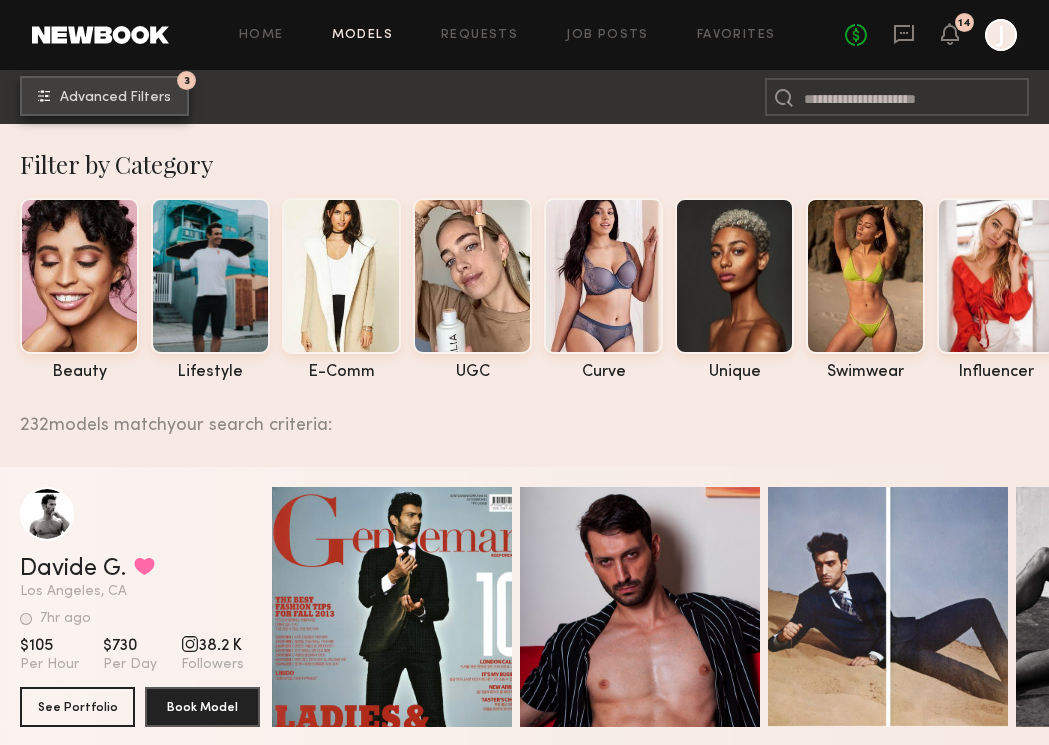 click on "Advanced Filters" 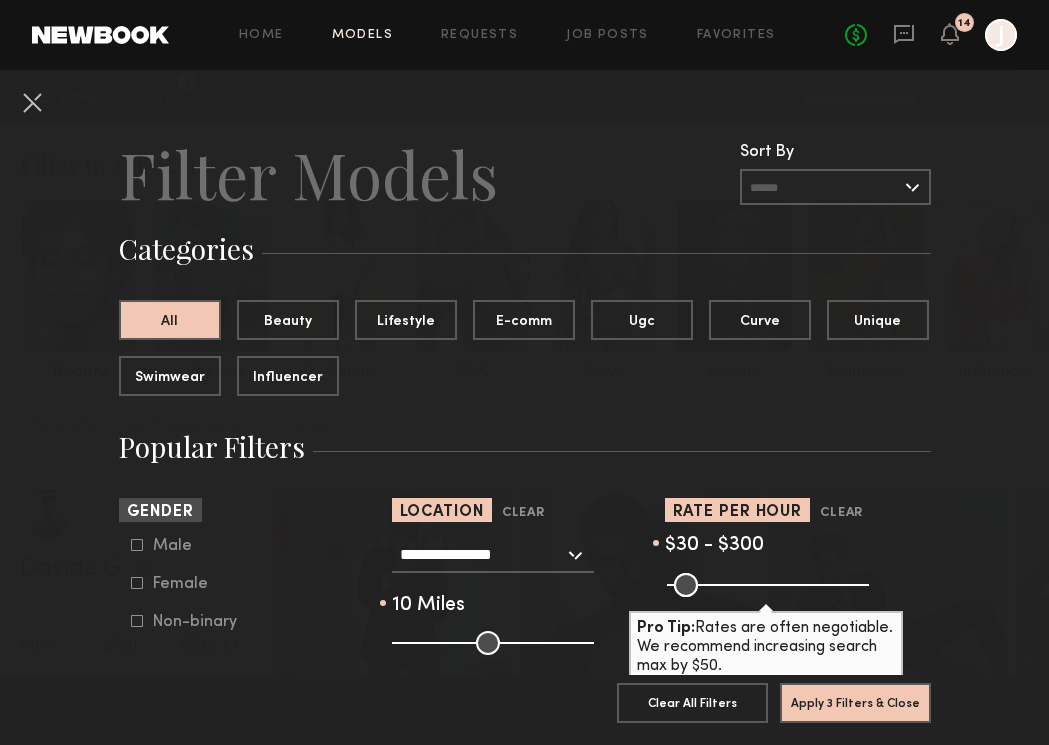 click 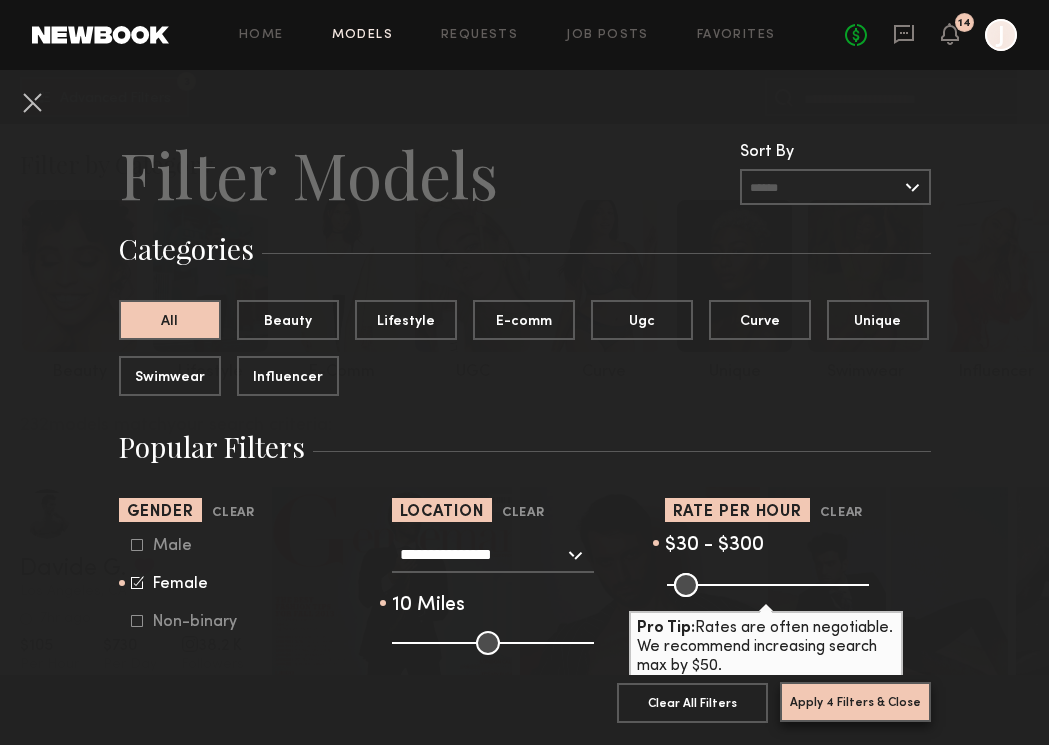 click on "Apply 4 Filters & Close" 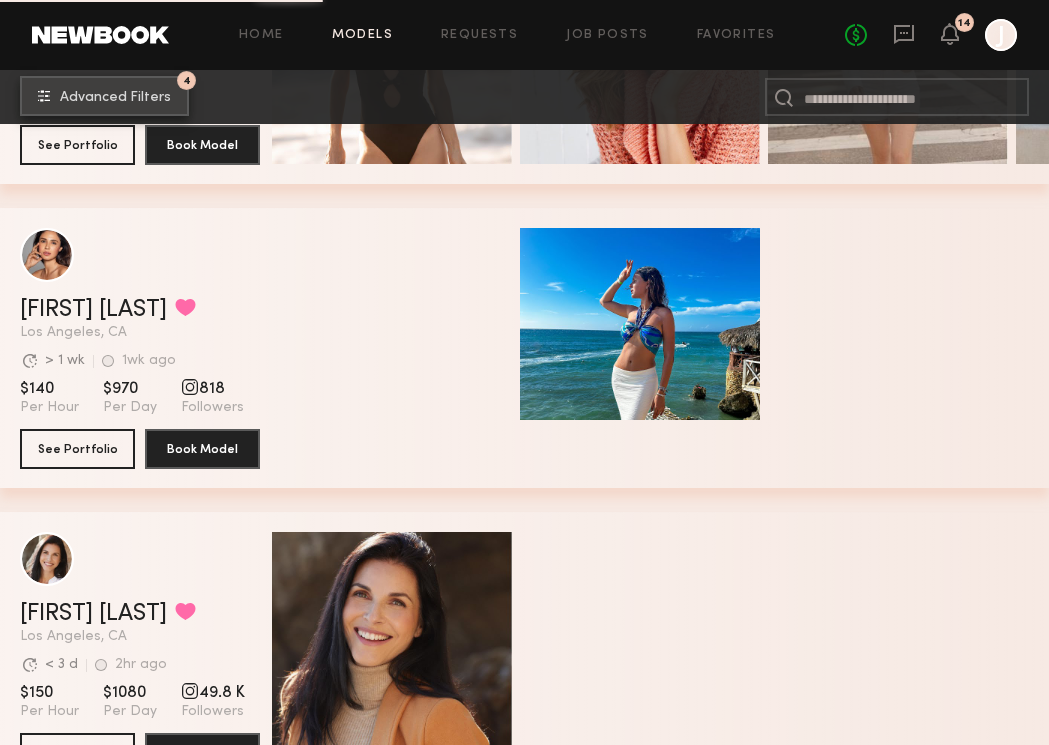 scroll, scrollTop: 3346, scrollLeft: 0, axis: vertical 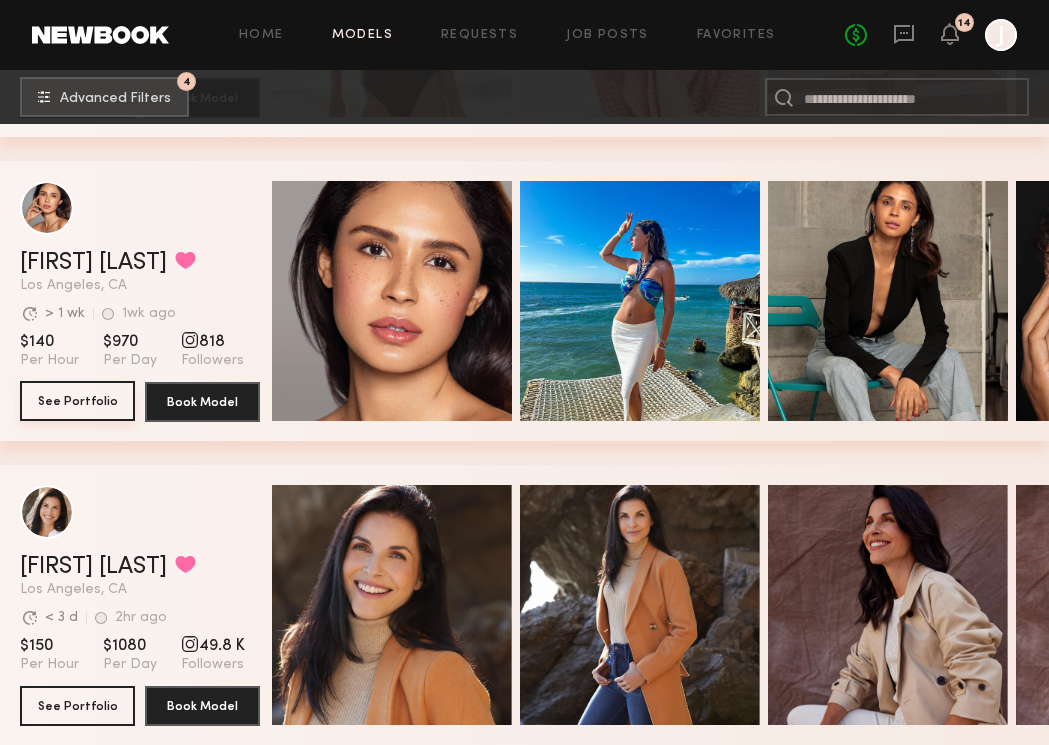click on "See Portfolio" 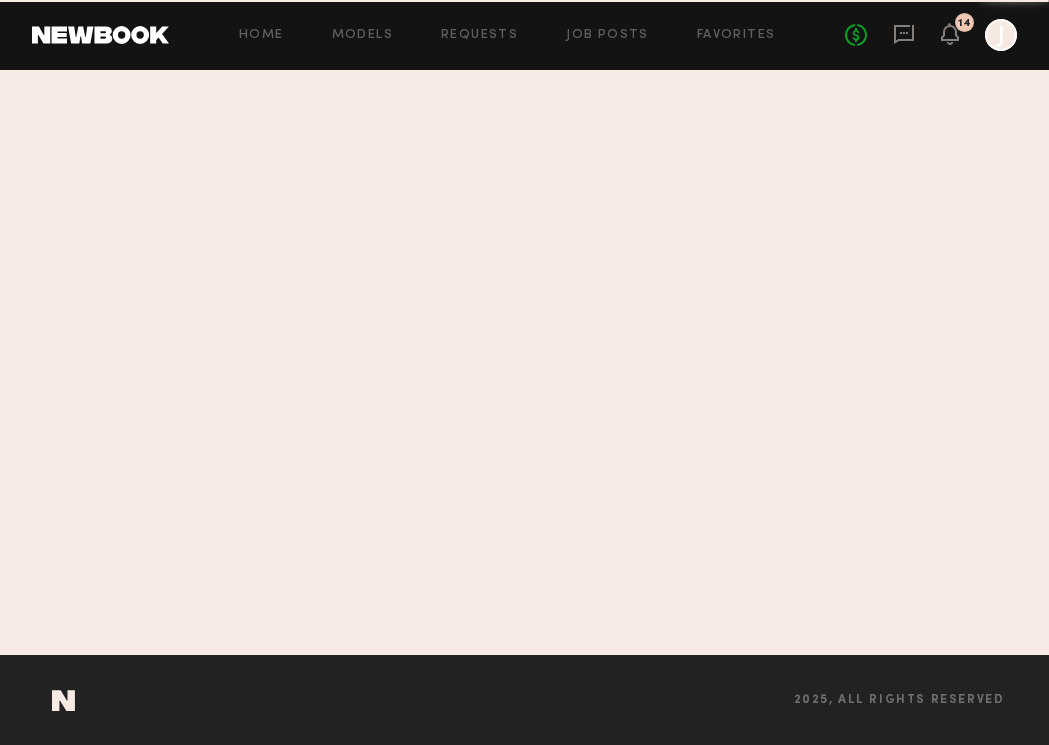 scroll, scrollTop: 0, scrollLeft: 0, axis: both 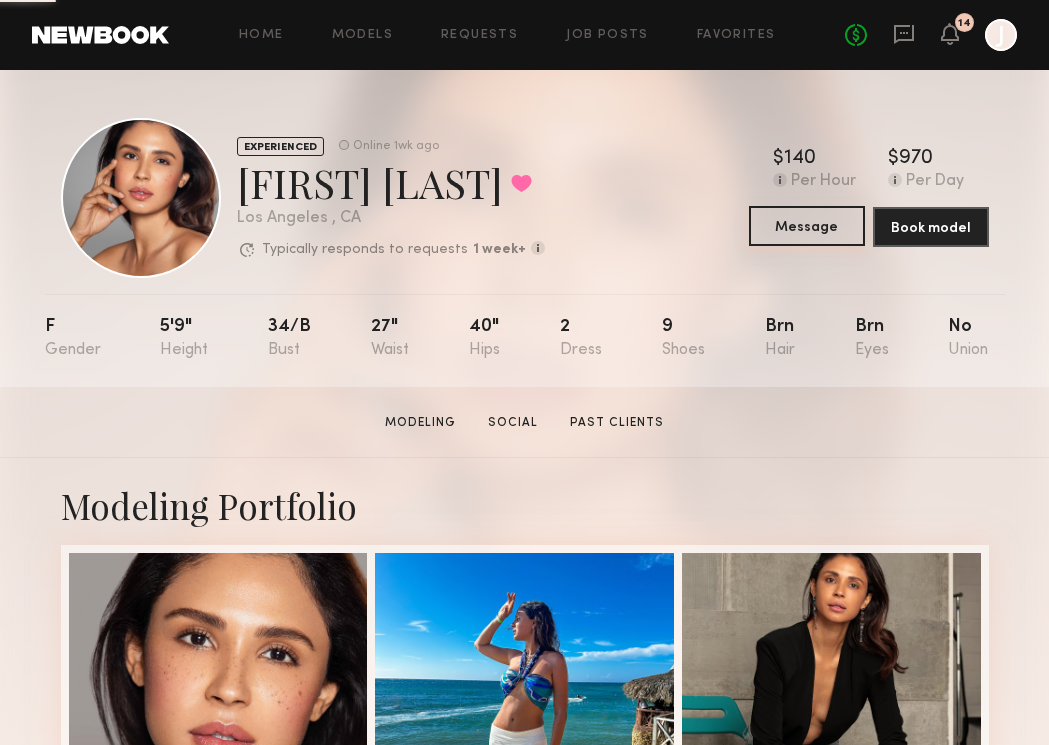 click on "Message" 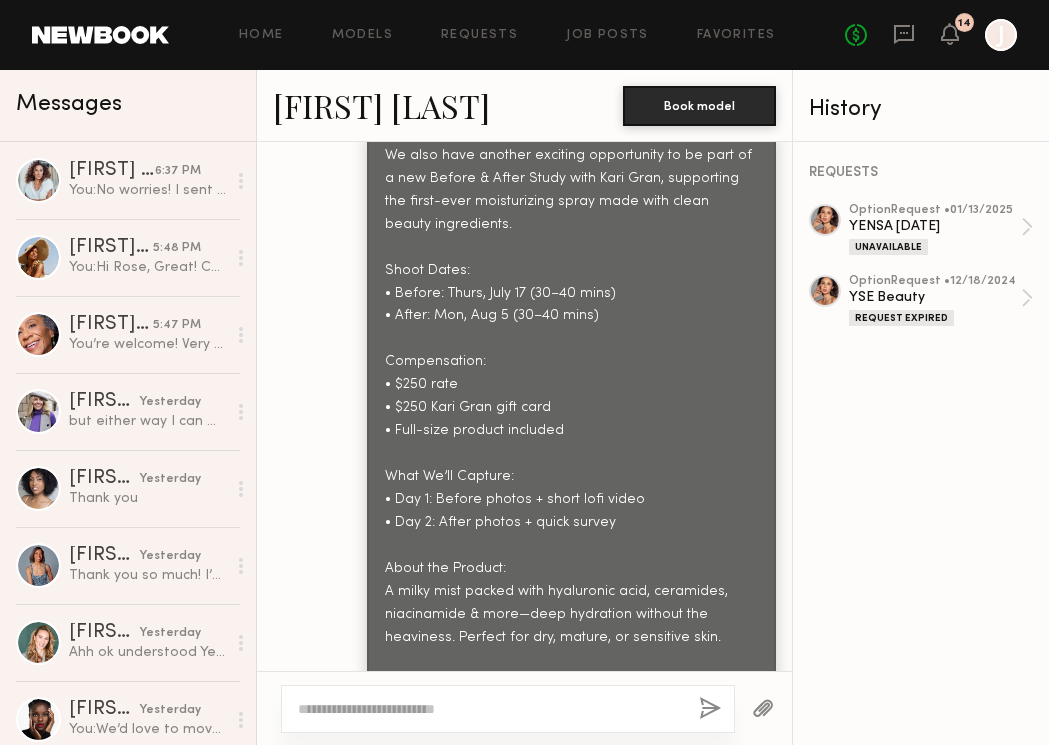 scroll, scrollTop: 2990, scrollLeft: 0, axis: vertical 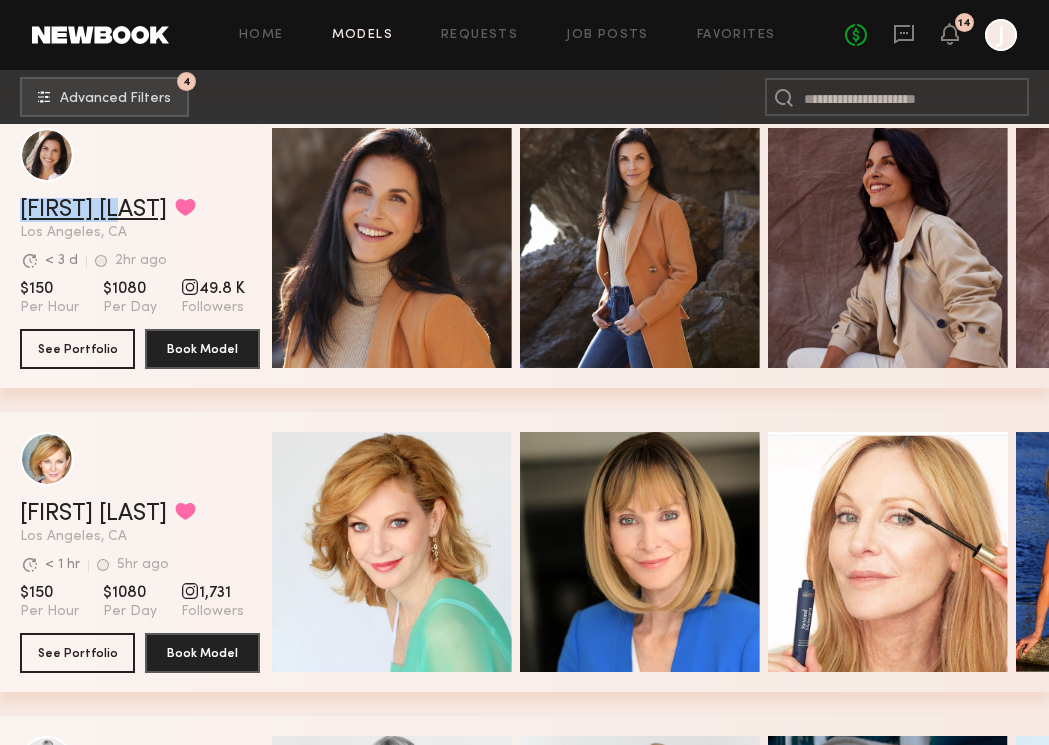 drag, startPoint x: 14, startPoint y: 206, endPoint x: 129, endPoint y: 210, distance: 115.06954 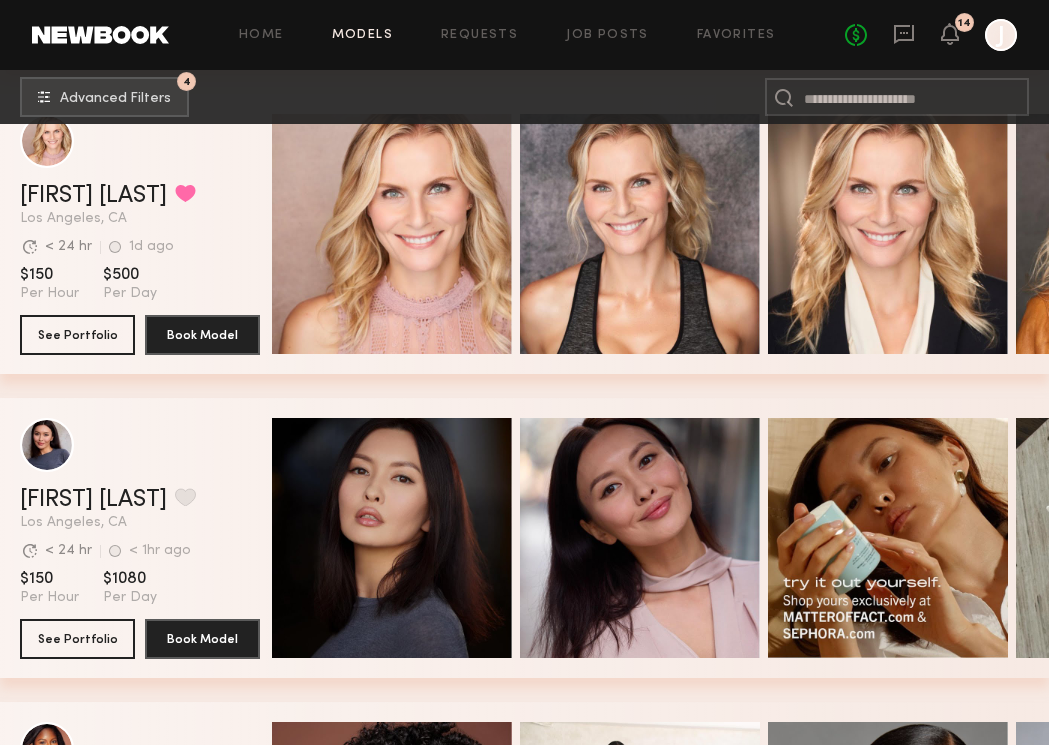 scroll, scrollTop: 7375, scrollLeft: 0, axis: vertical 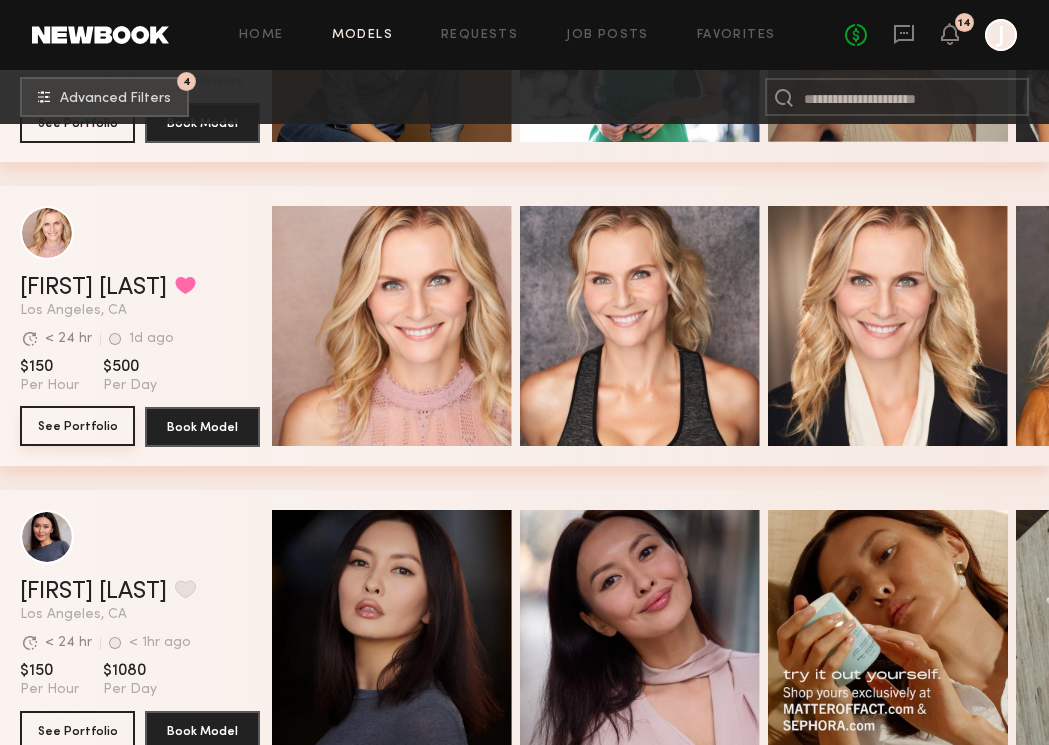 click on "See Portfolio" 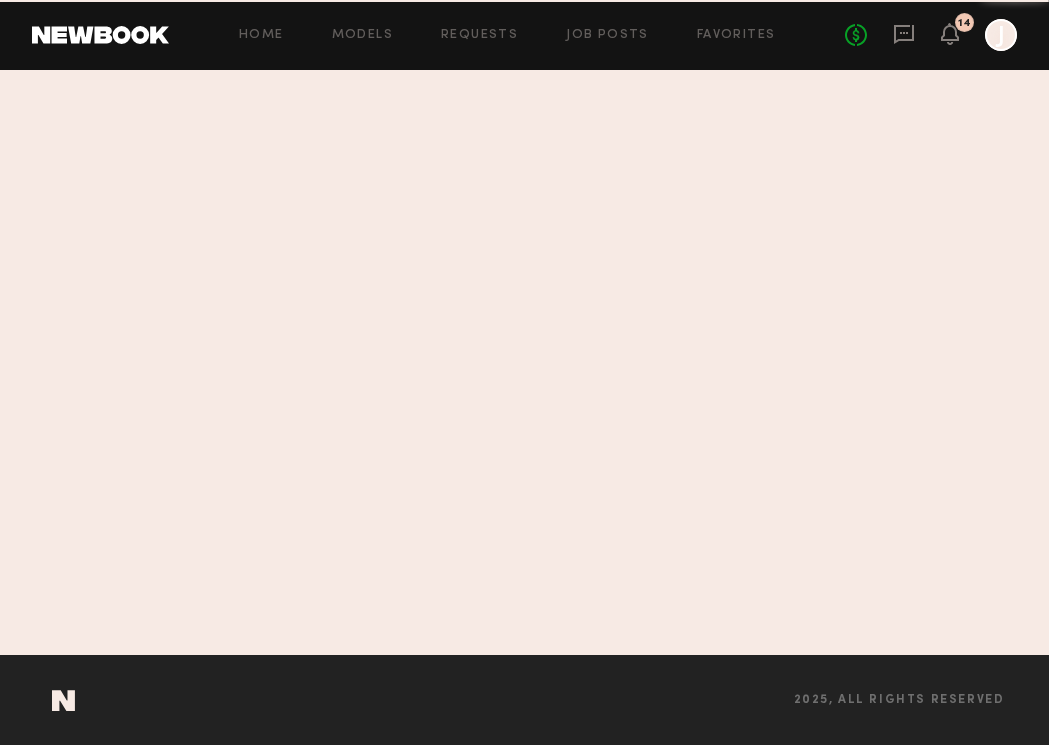 scroll, scrollTop: 0, scrollLeft: 0, axis: both 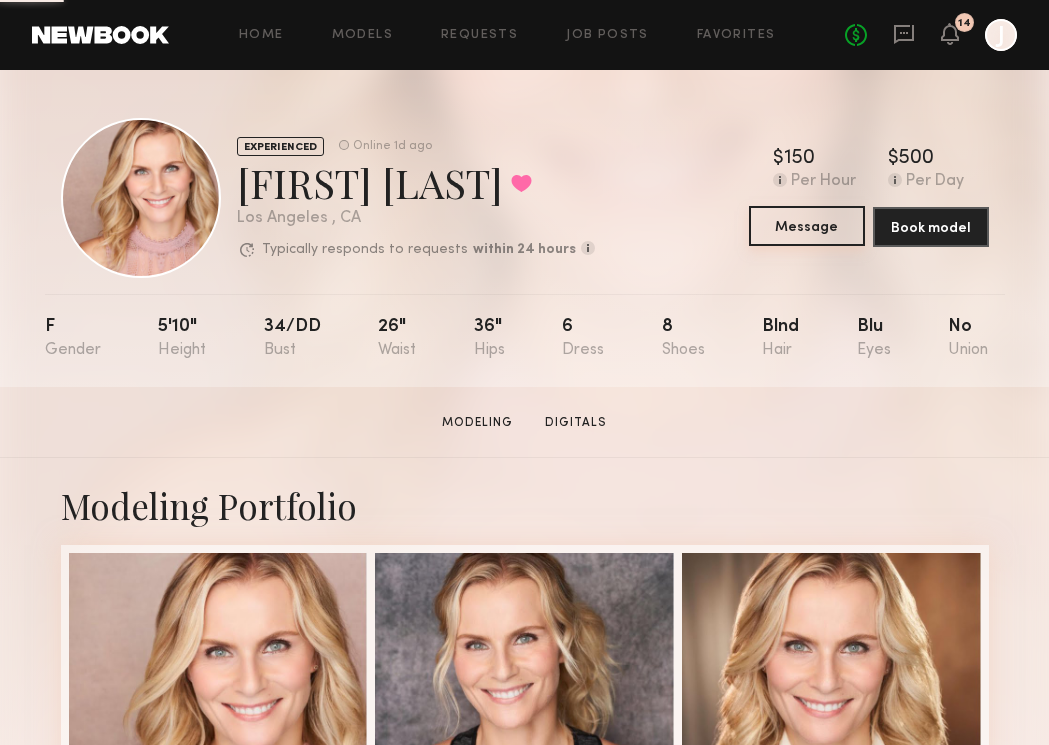 click on "Message" 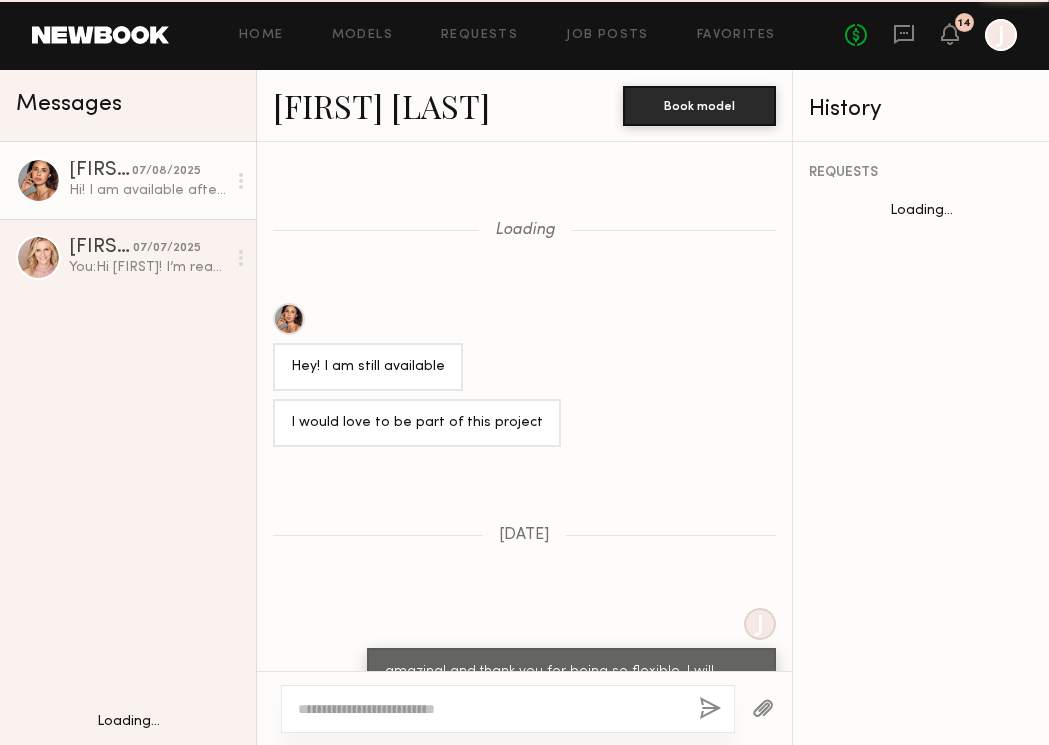 scroll, scrollTop: 2990, scrollLeft: 0, axis: vertical 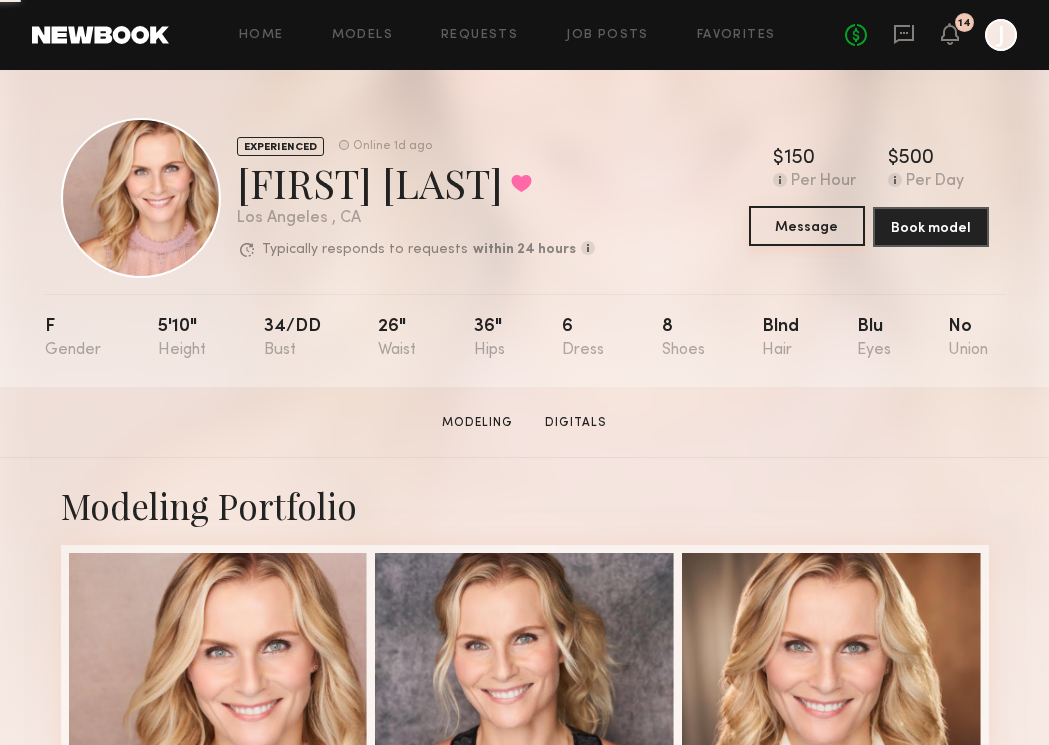 click on "Message" 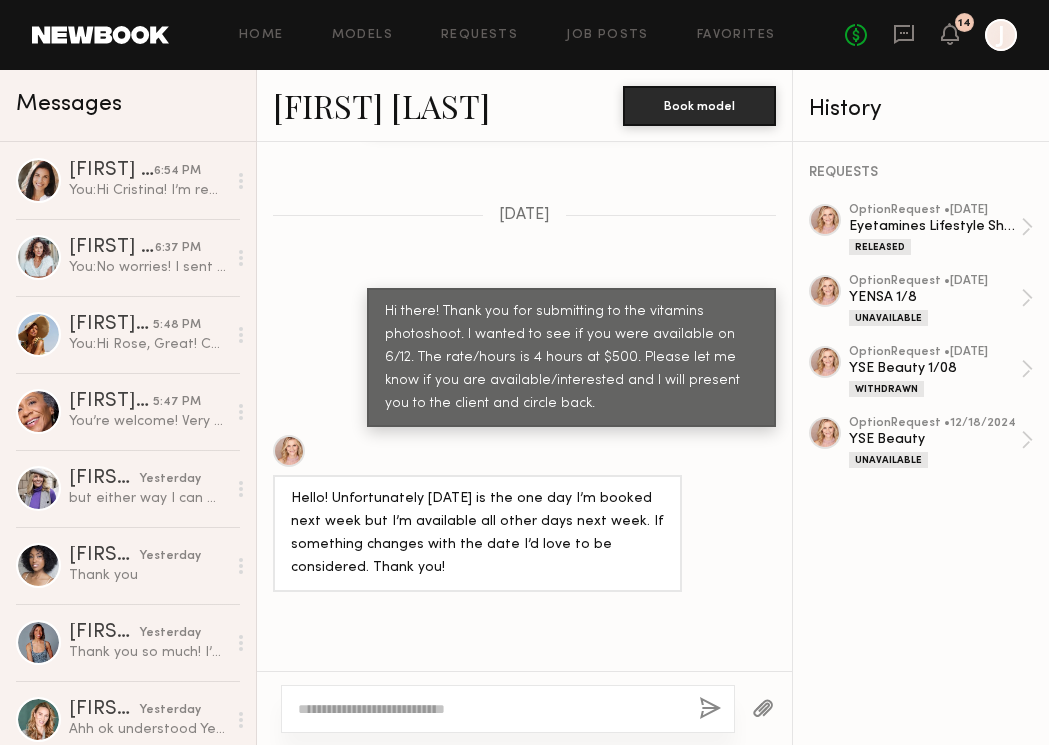 scroll, scrollTop: 2113, scrollLeft: 0, axis: vertical 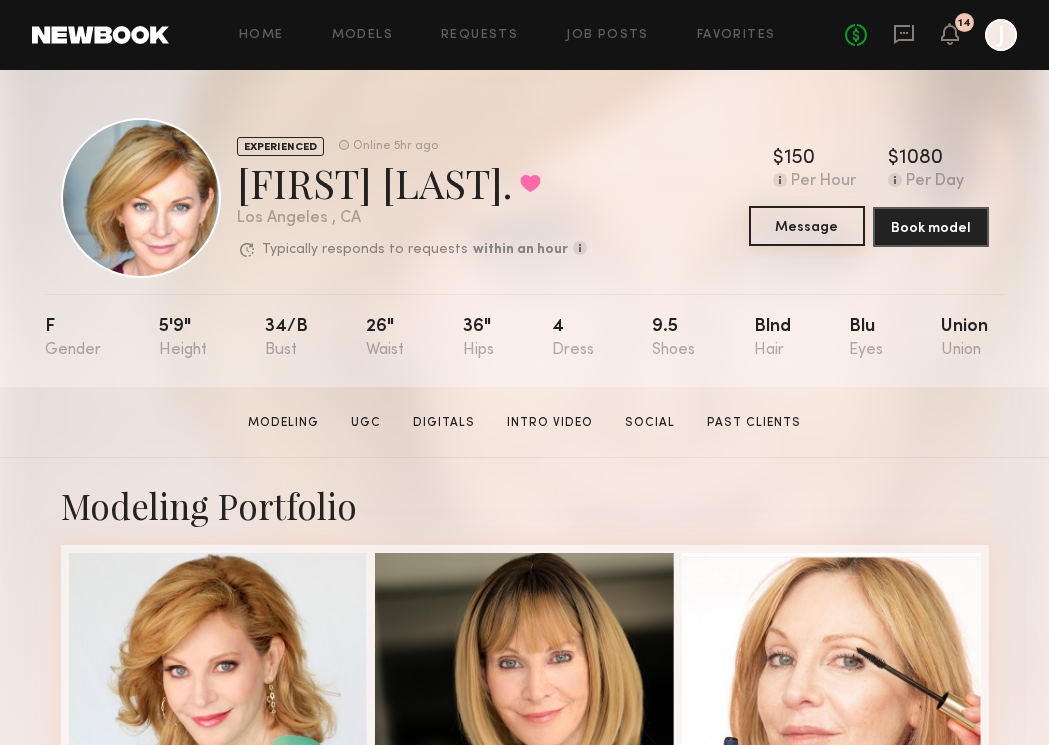 click on "Message" 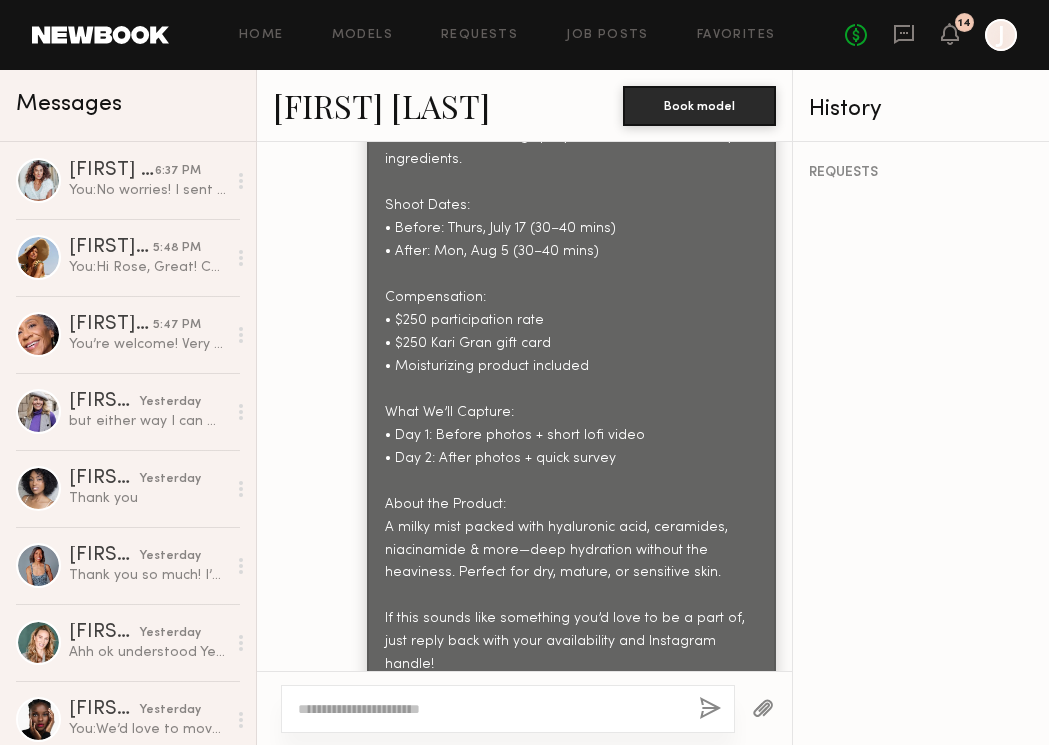 scroll, scrollTop: 2040, scrollLeft: 0, axis: vertical 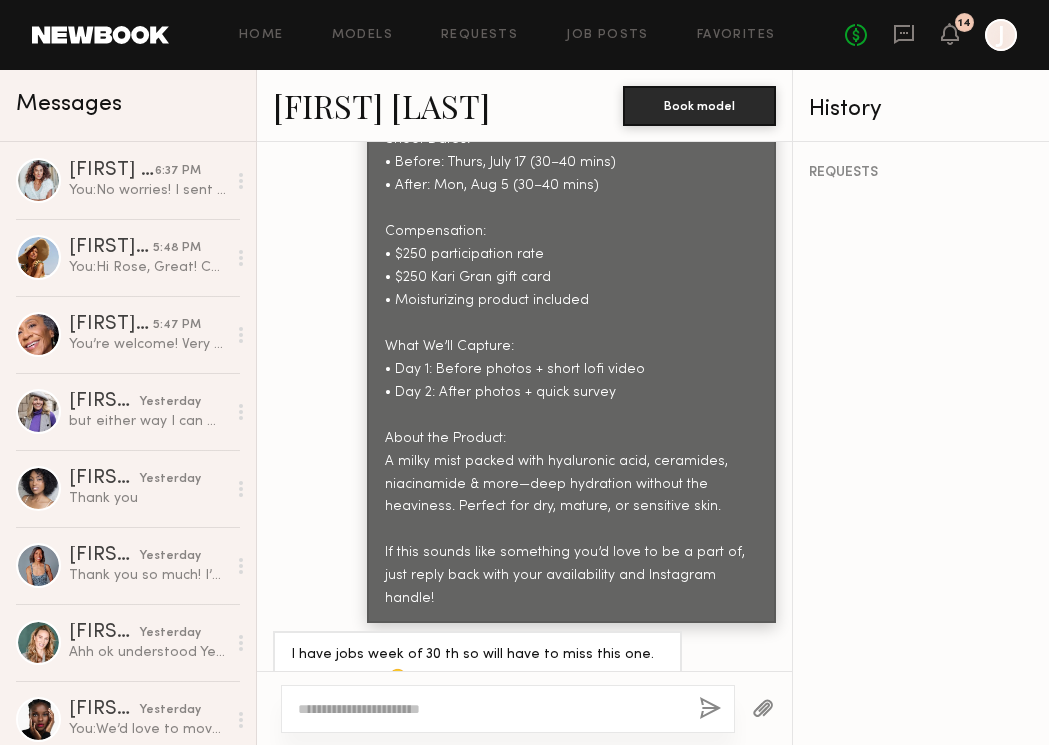 click on "Home Models Requests Job Posts Favorites Sign Out No fees up to $5,000 14 J" 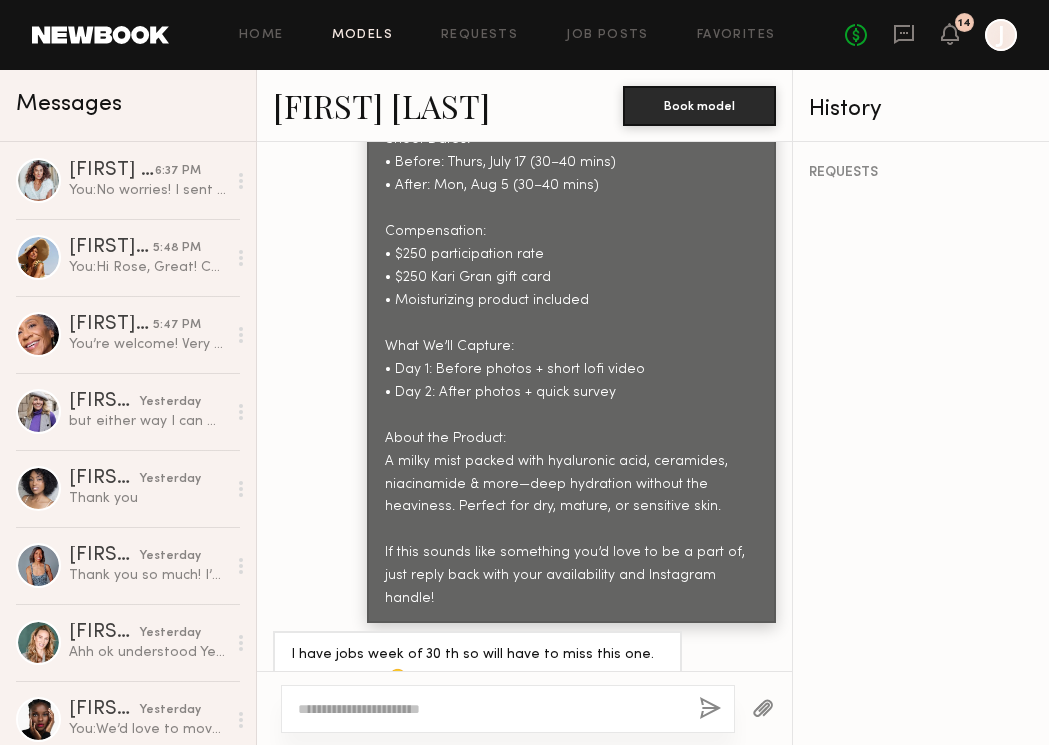 click on "Models" 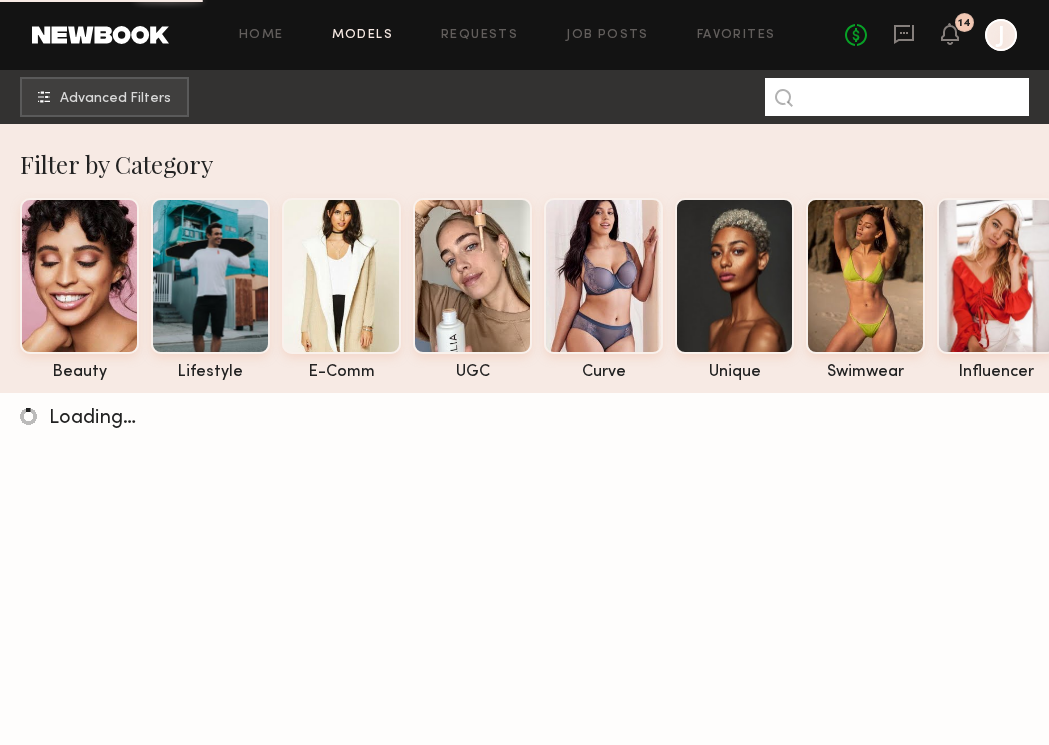 click 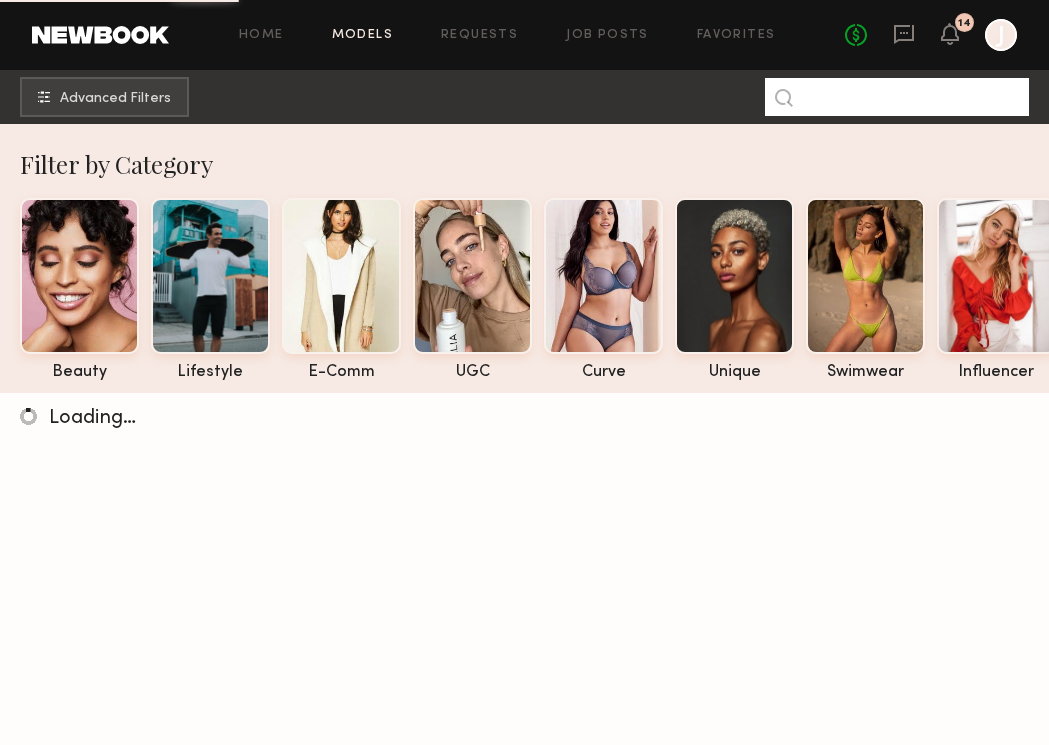 paste on "**********" 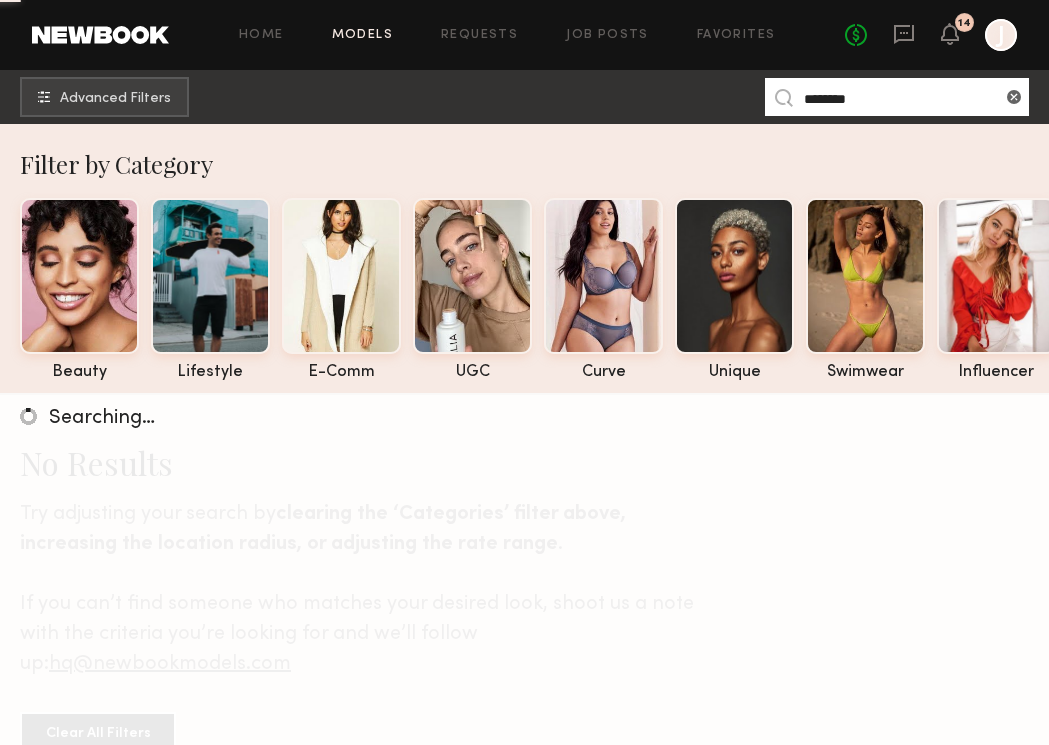 type on "********" 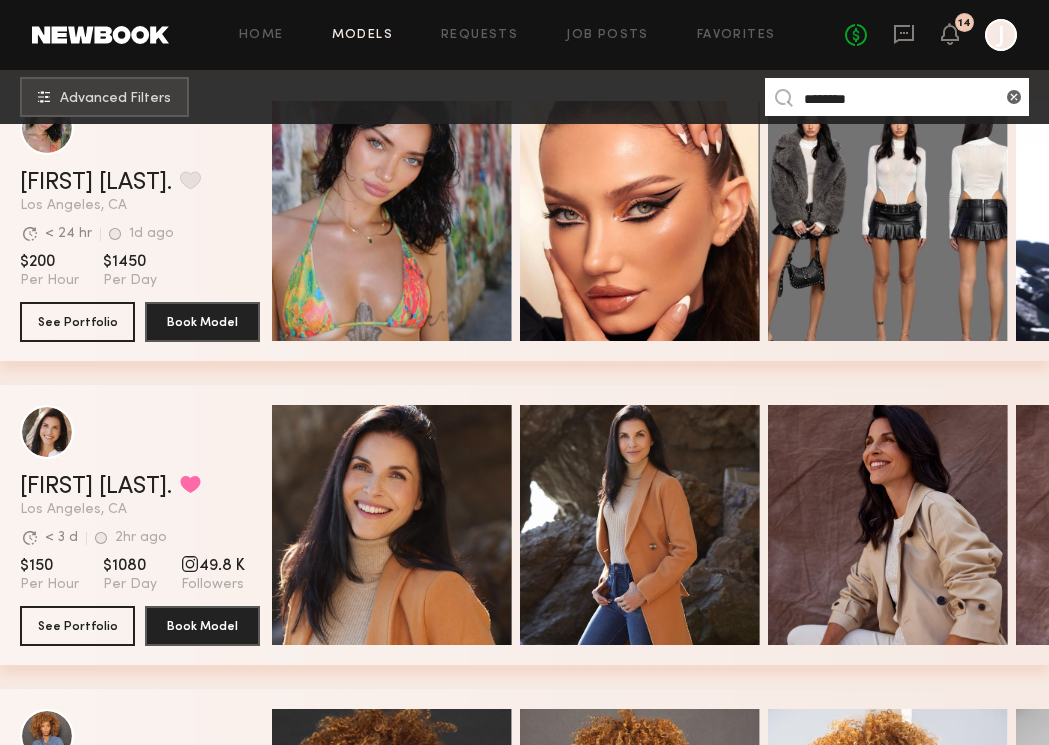 scroll, scrollTop: 639, scrollLeft: 0, axis: vertical 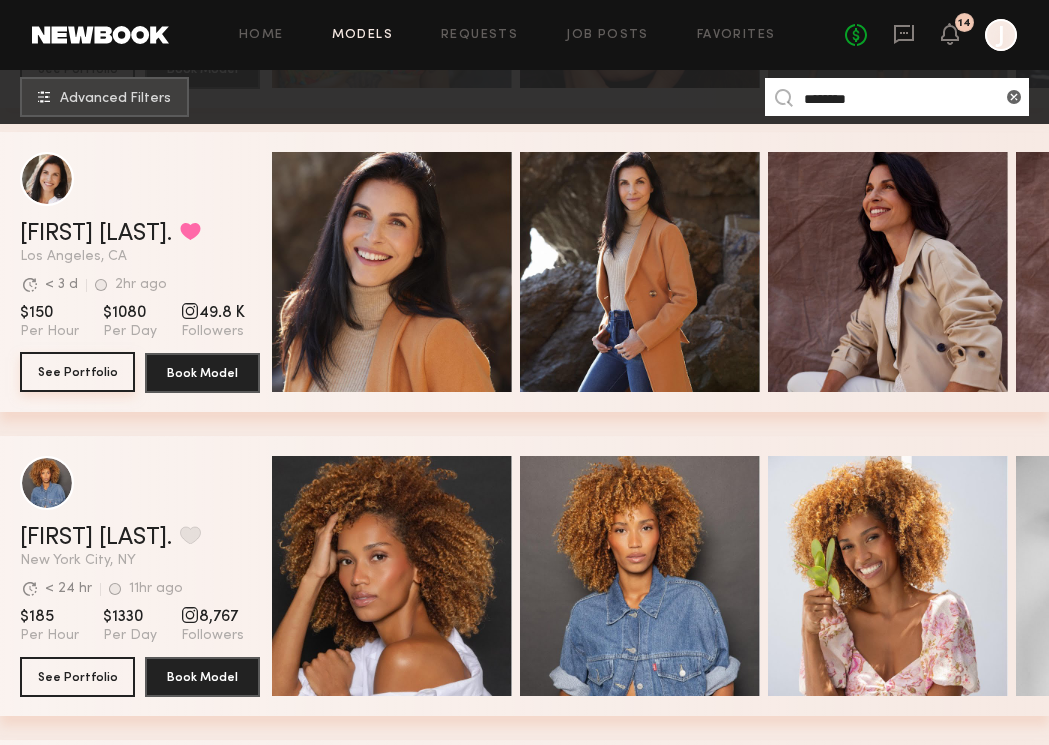 click on "See Portfolio" 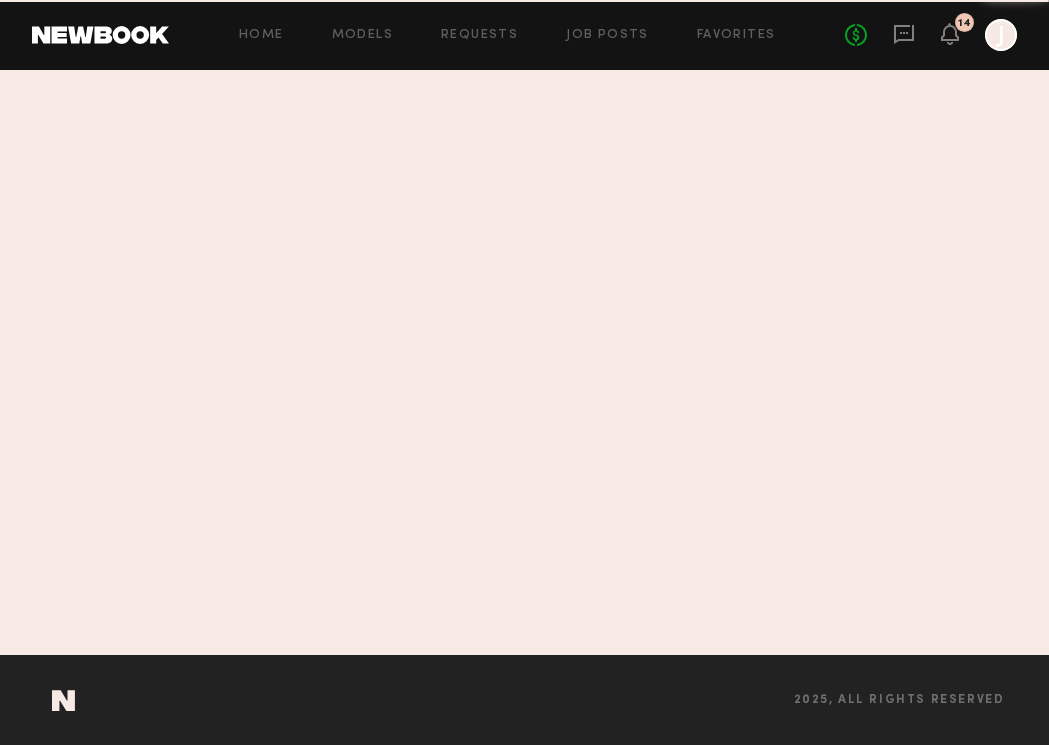 scroll, scrollTop: 0, scrollLeft: 0, axis: both 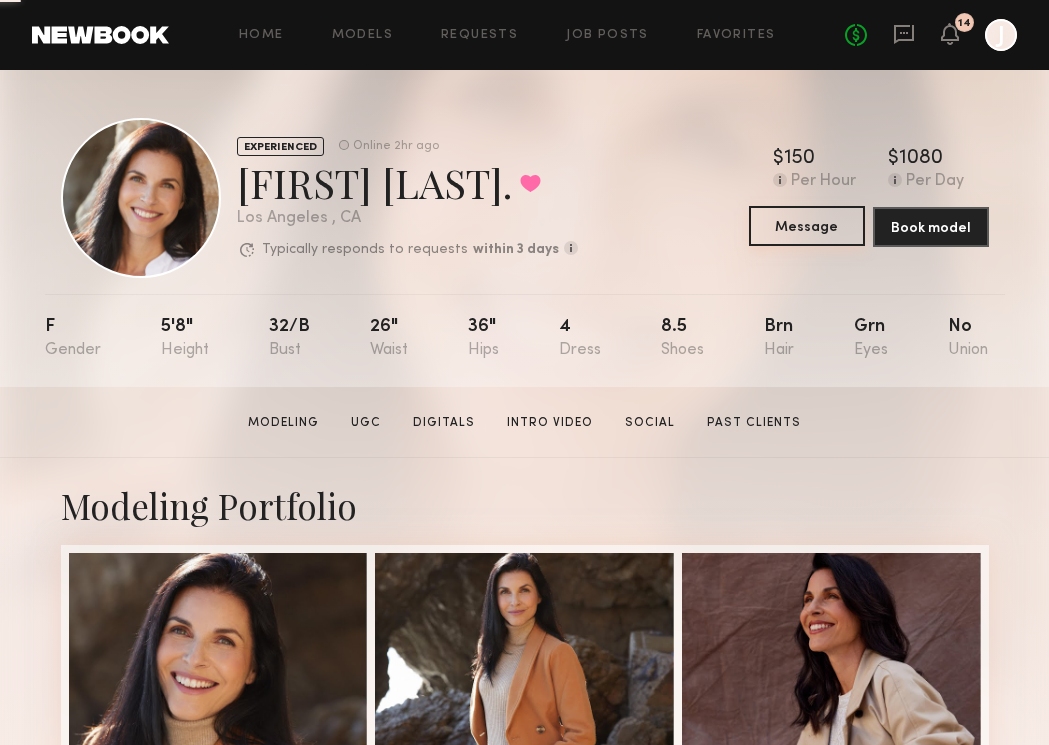 click on "Message" 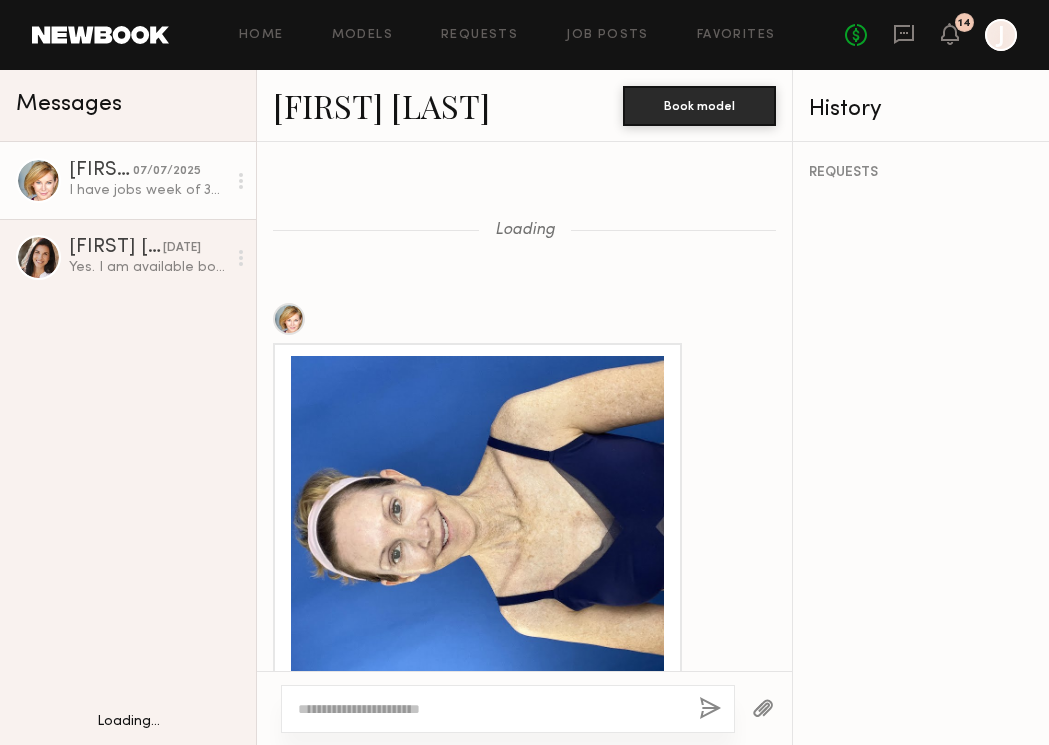 scroll, scrollTop: 2040, scrollLeft: 0, axis: vertical 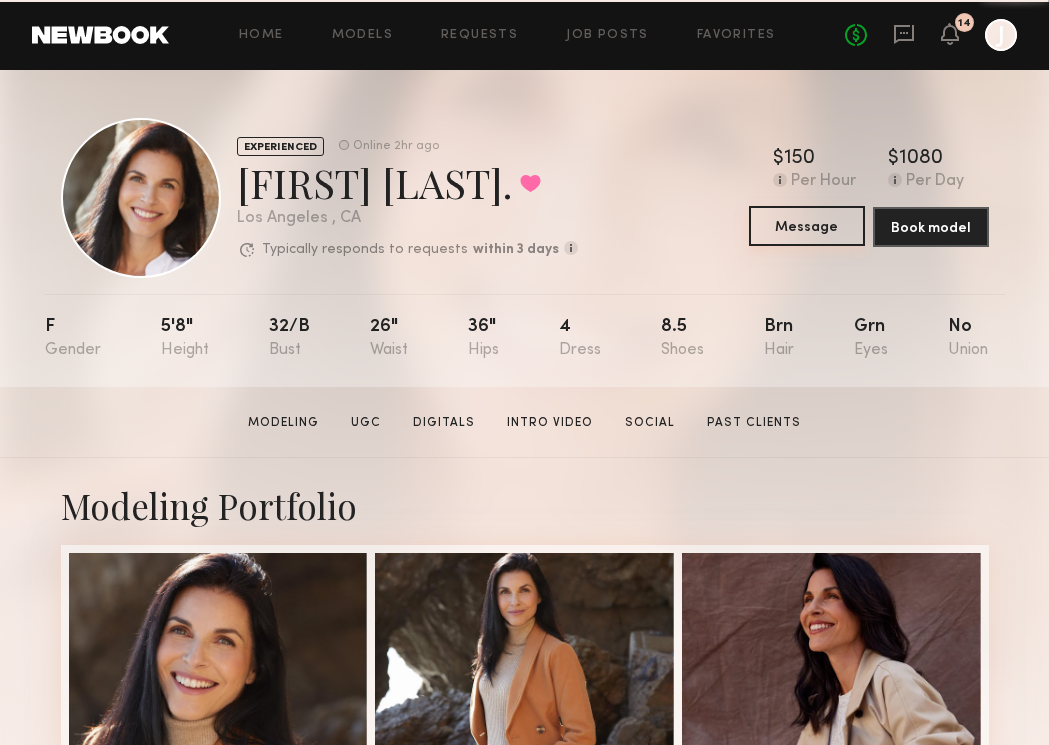 click on "Message" 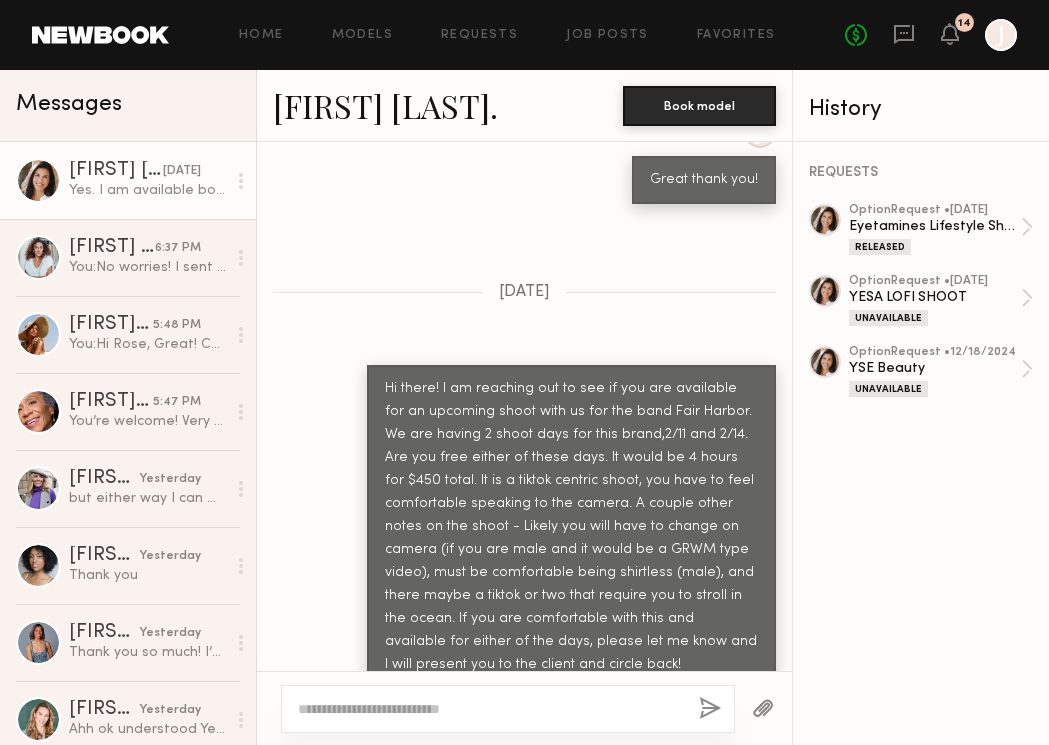 scroll, scrollTop: 1620, scrollLeft: 0, axis: vertical 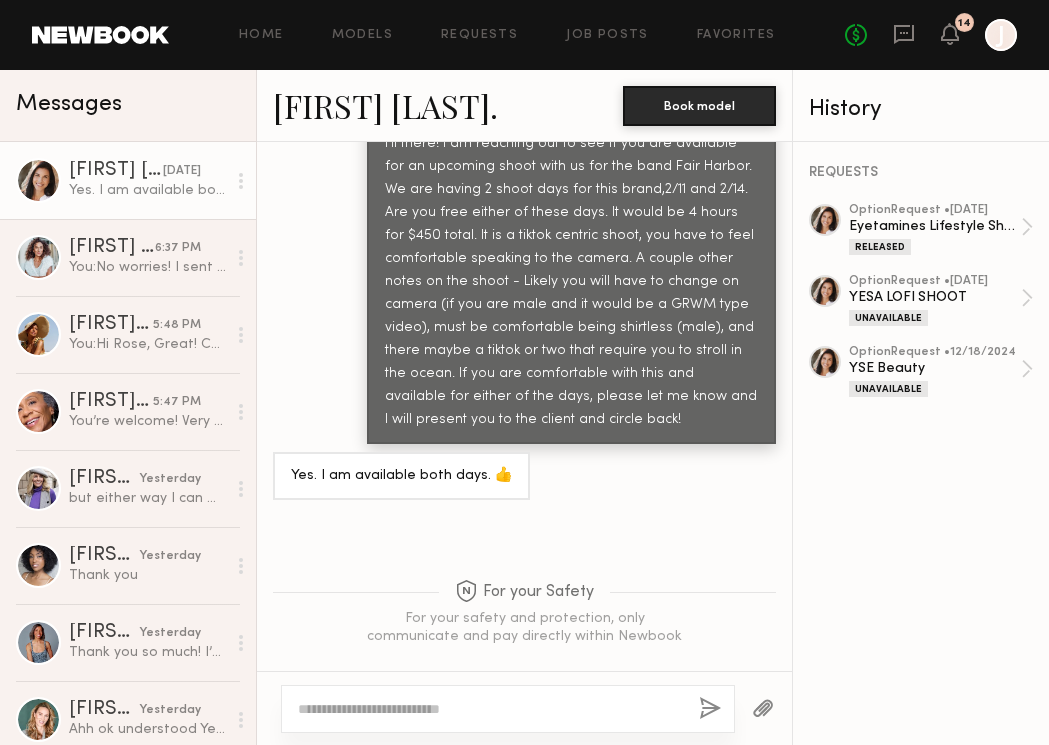 click 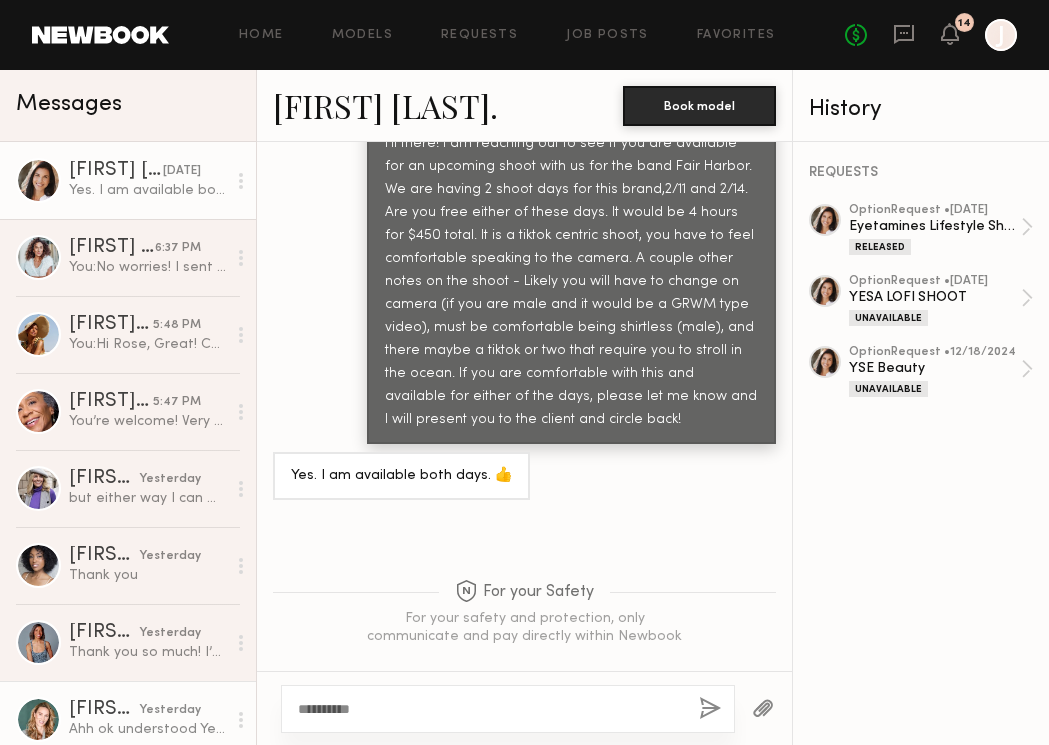 drag, startPoint x: 377, startPoint y: 711, endPoint x: 232, endPoint y: 706, distance: 145.08618 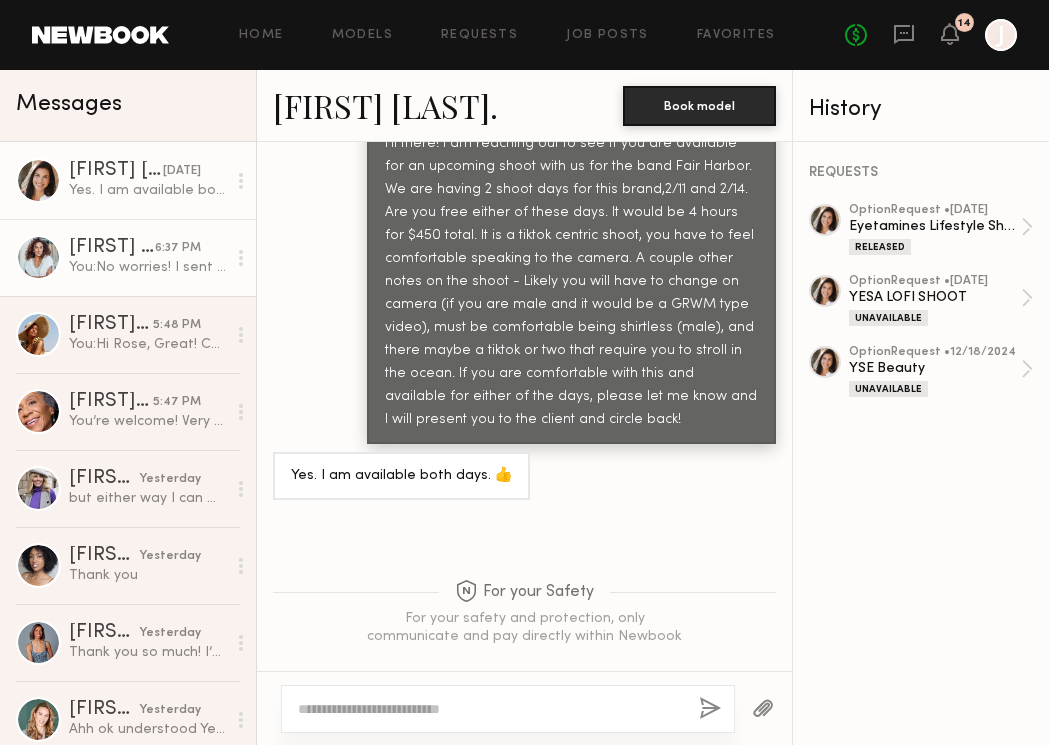 click on "You:  No worries! I sent my email earlier but might have missed it:) Thank you for sending that over. I should have call sheet info out tomorrow afternoon and will send a follow up email as well" 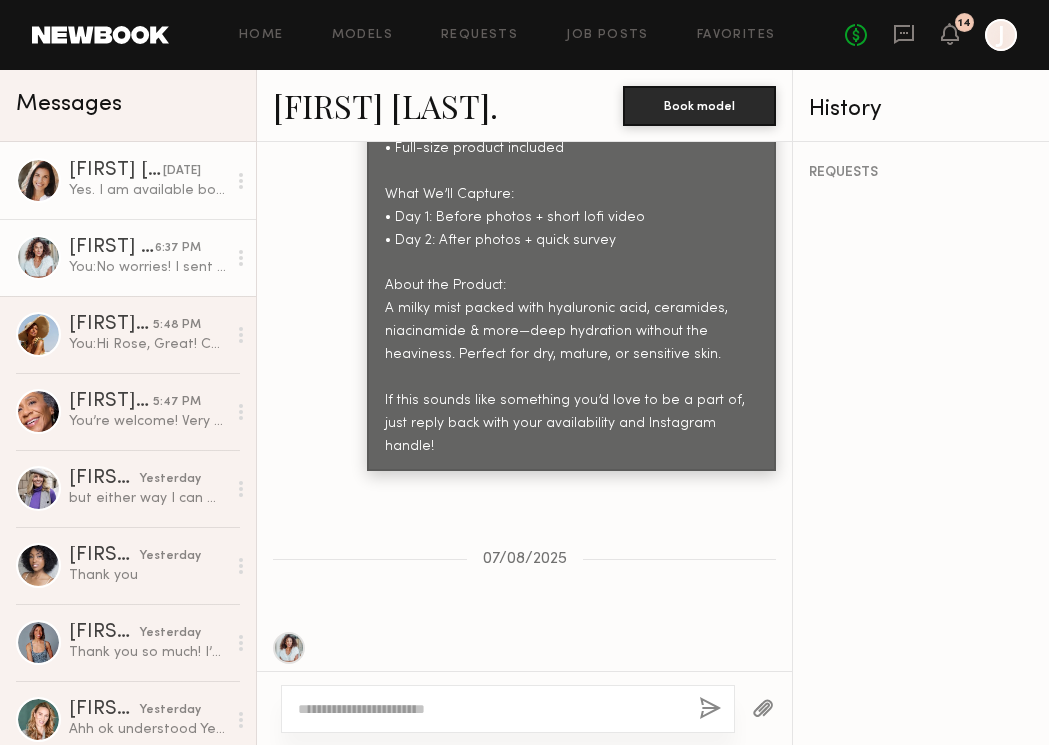 scroll, scrollTop: 1995, scrollLeft: 0, axis: vertical 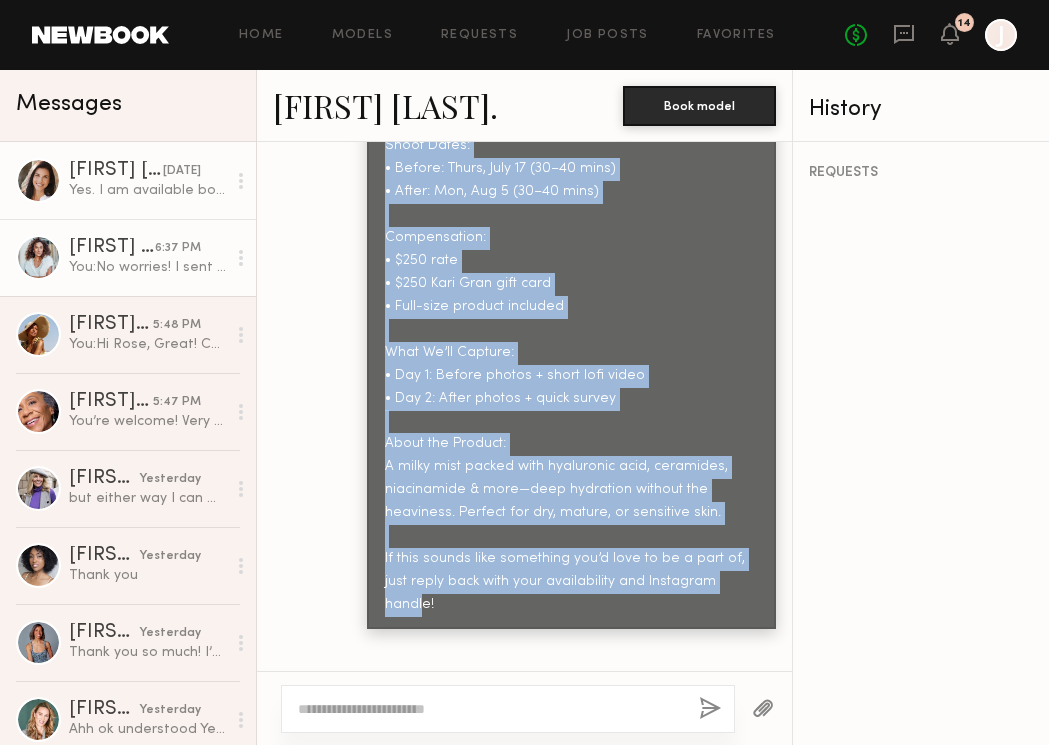 drag, startPoint x: 386, startPoint y: 302, endPoint x: 764, endPoint y: 535, distance: 444.04166 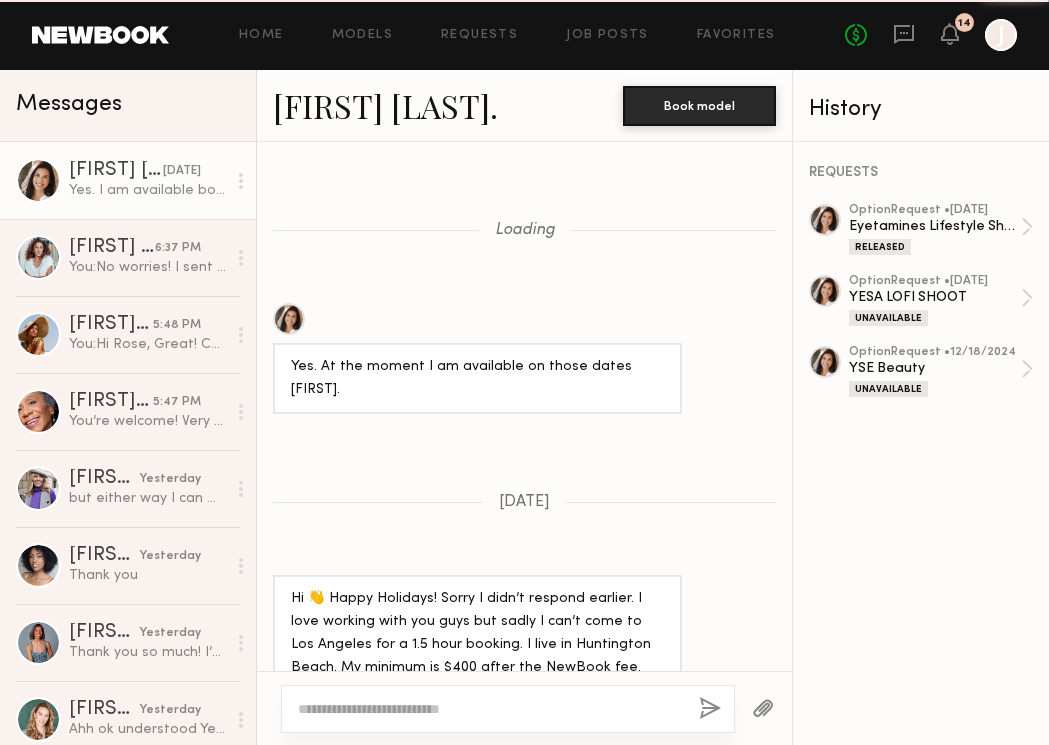 scroll, scrollTop: 1620, scrollLeft: 0, axis: vertical 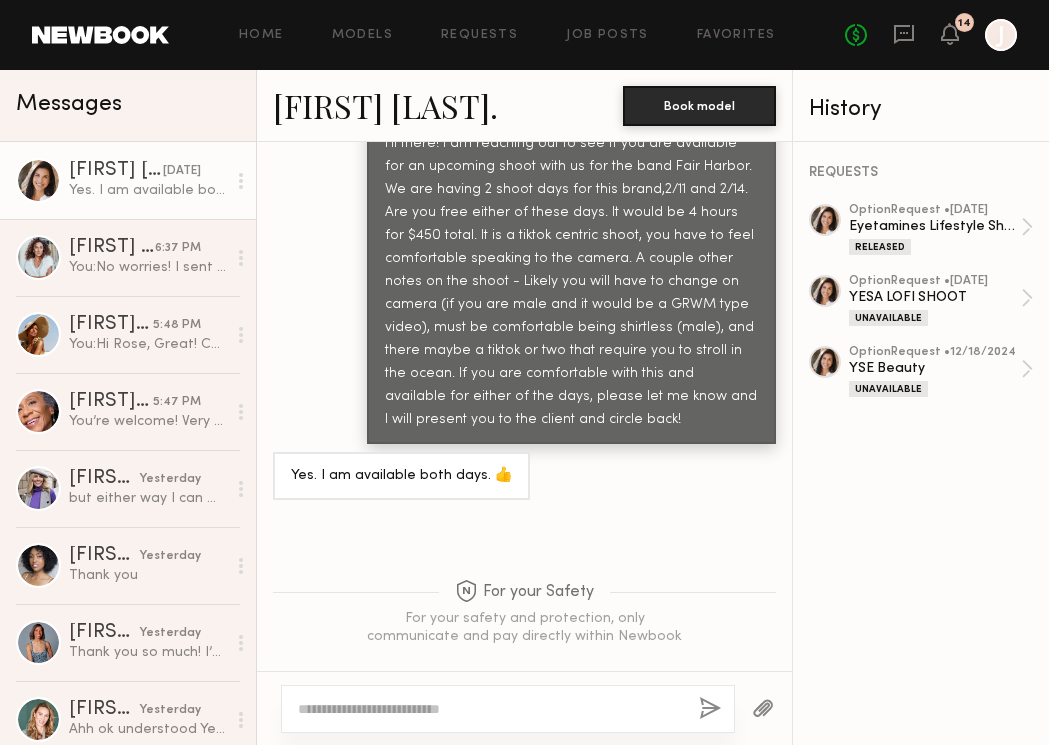 click 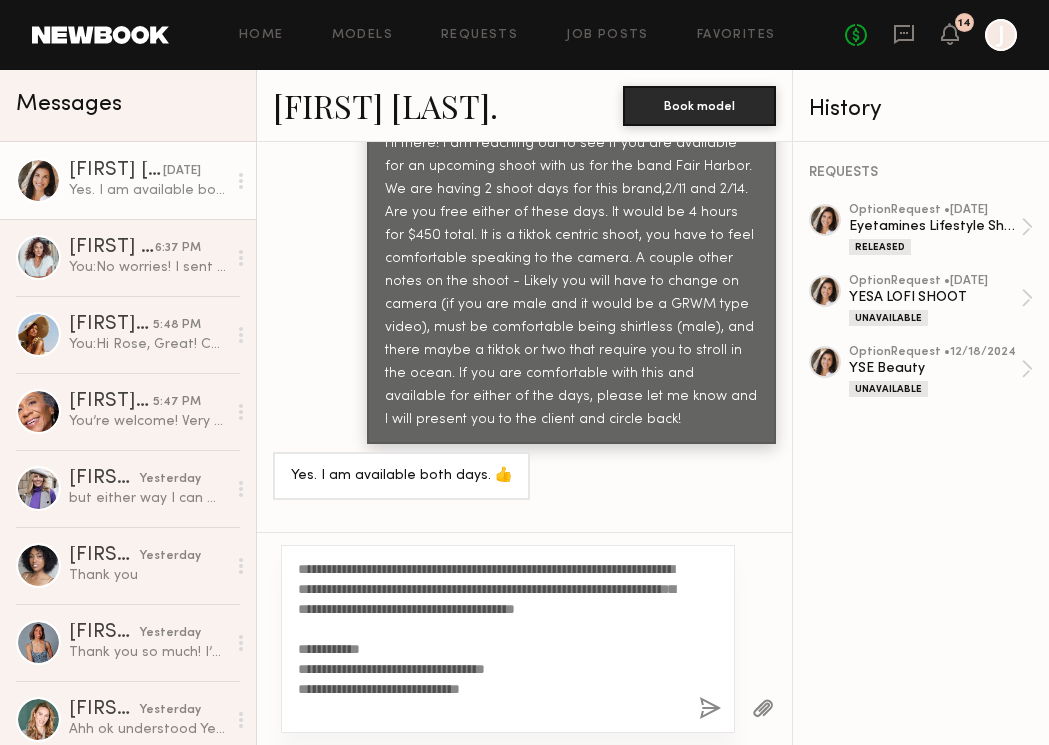 scroll, scrollTop: 337, scrollLeft: 0, axis: vertical 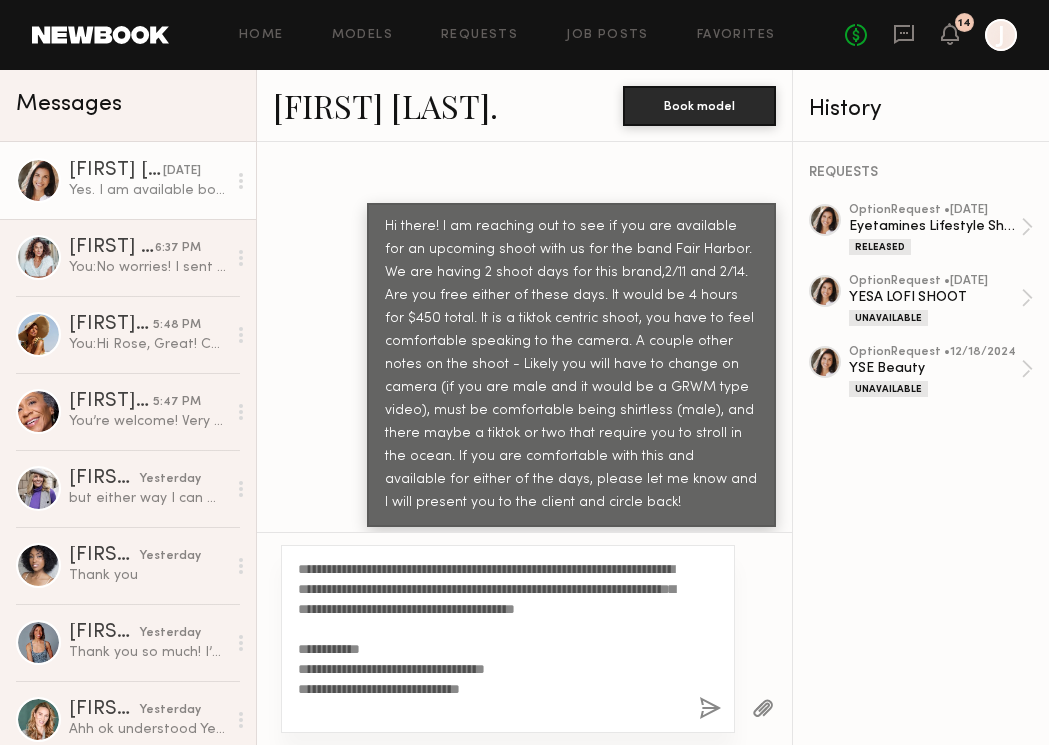 drag, startPoint x: 351, startPoint y: 569, endPoint x: 323, endPoint y: 569, distance: 28 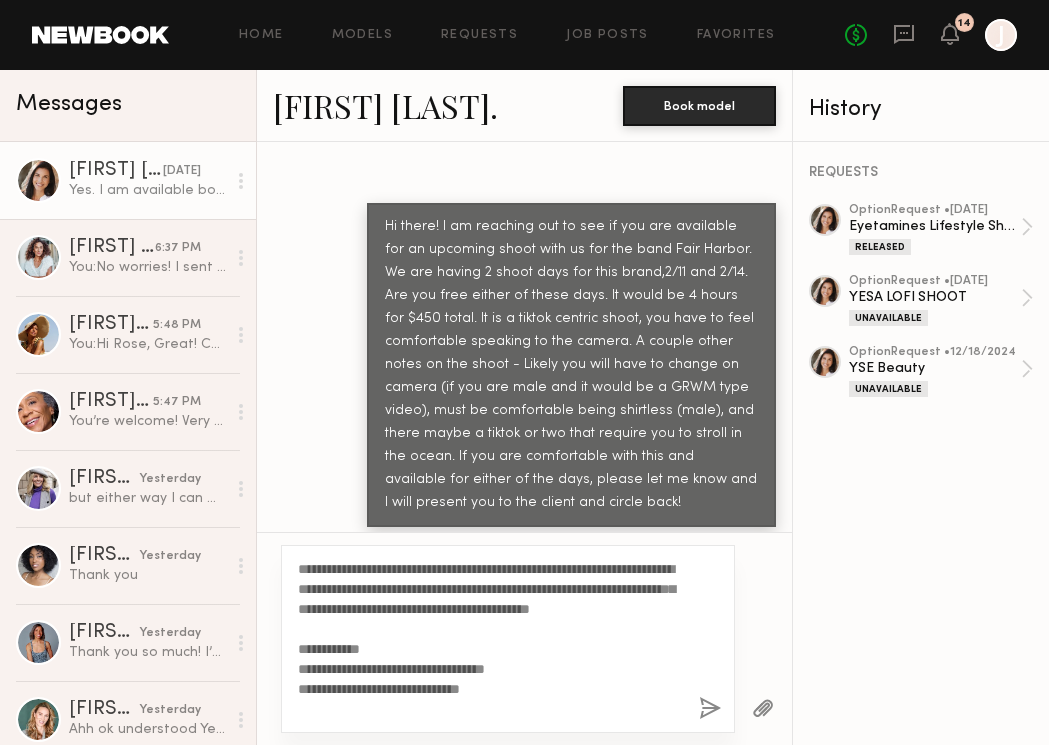 click on "**********" 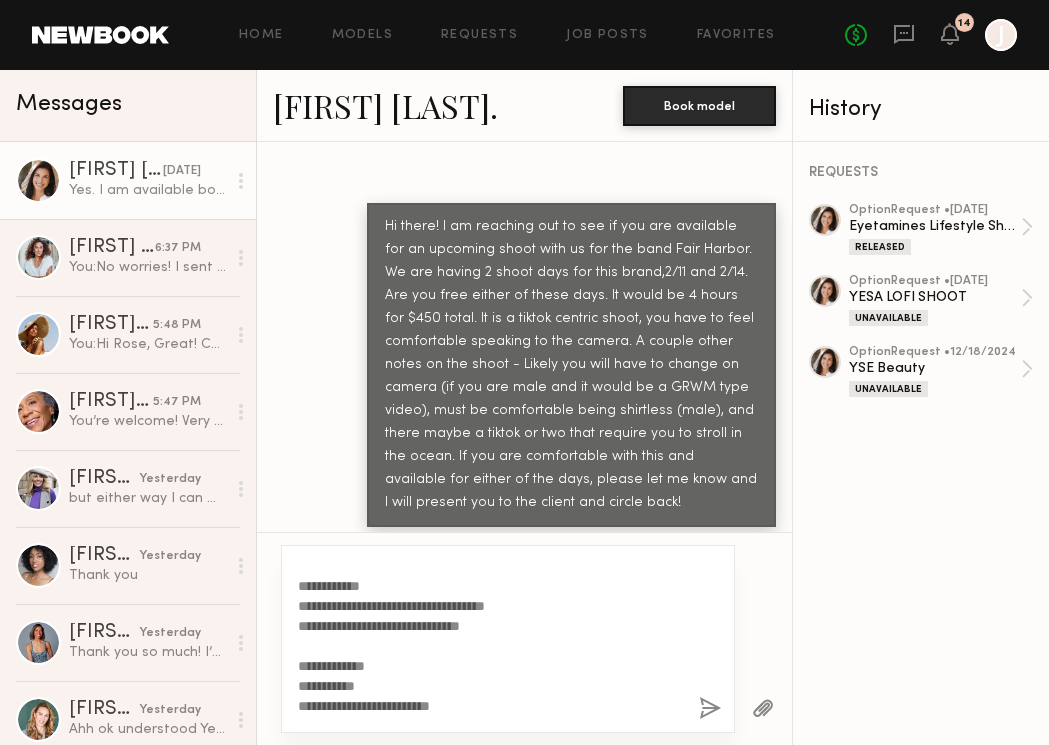 scroll, scrollTop: 36, scrollLeft: 0, axis: vertical 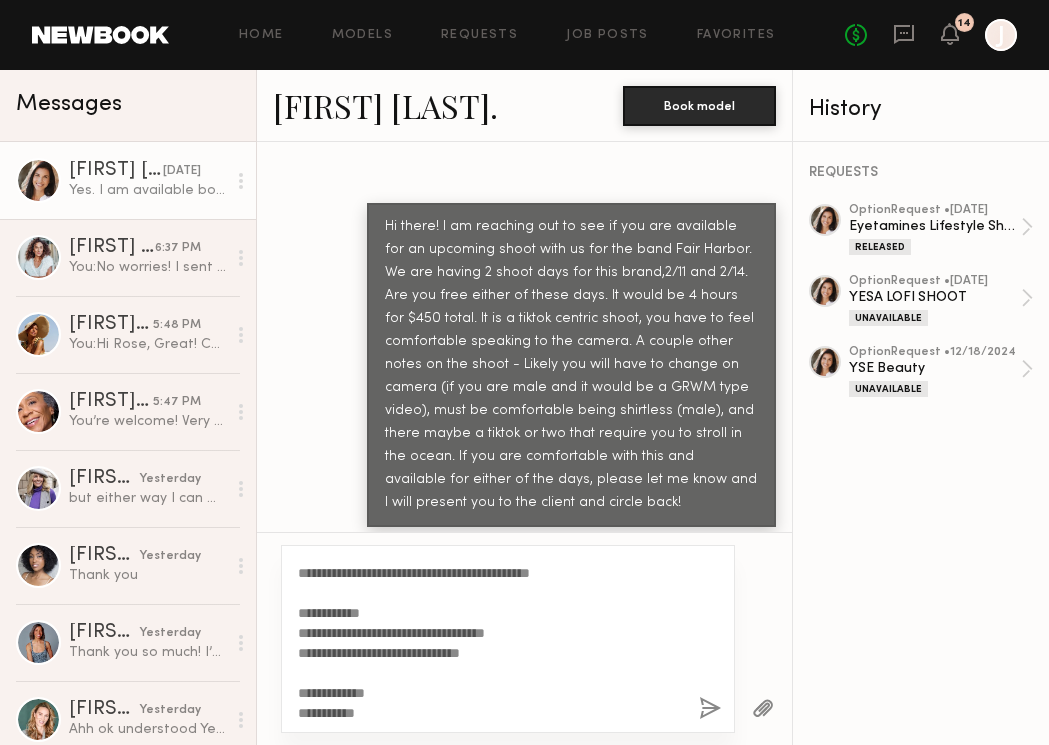 click on "**********" 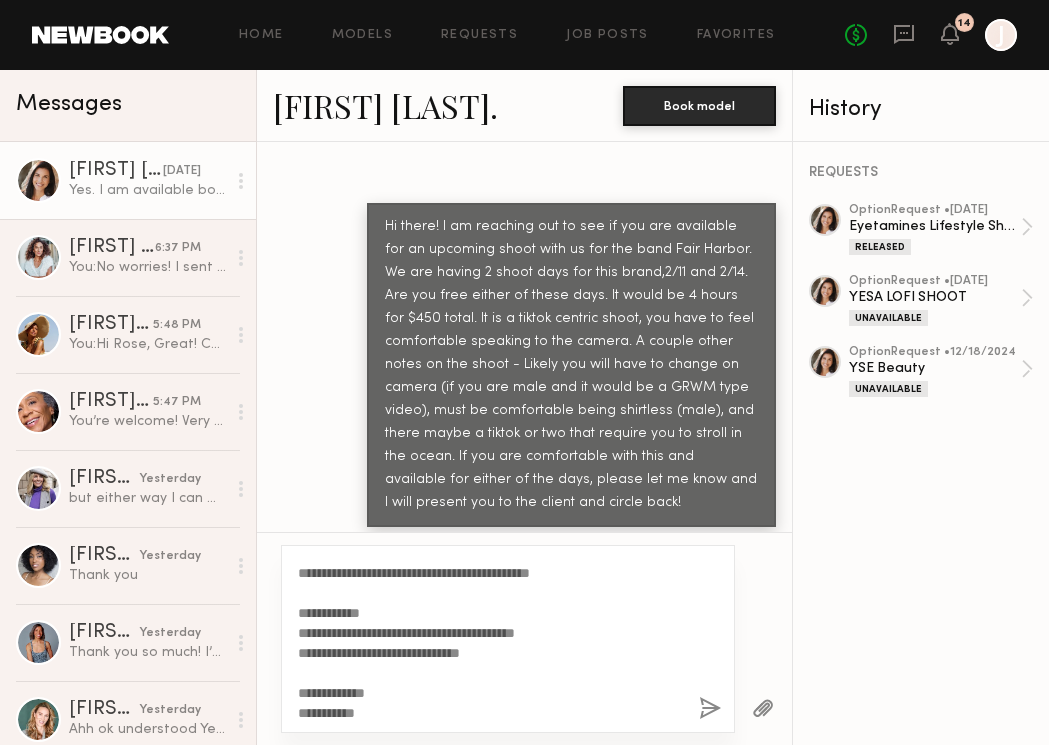 click on "**********" 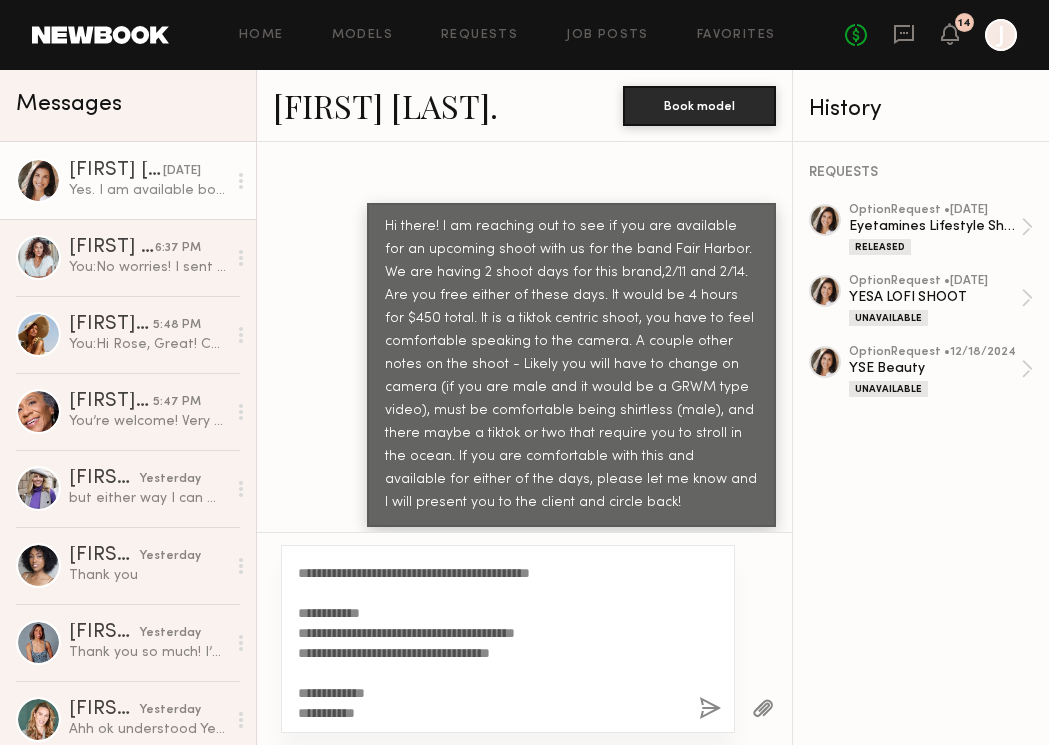scroll, scrollTop: 214, scrollLeft: 0, axis: vertical 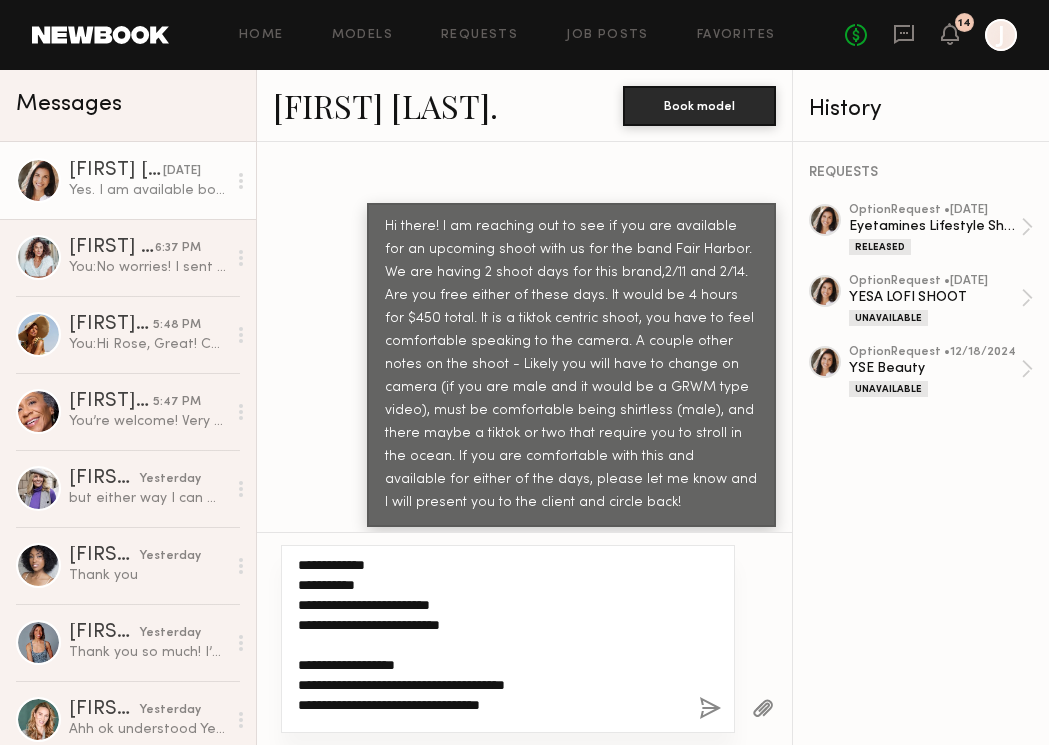 drag, startPoint x: 336, startPoint y: 605, endPoint x: 313, endPoint y: 605, distance: 23 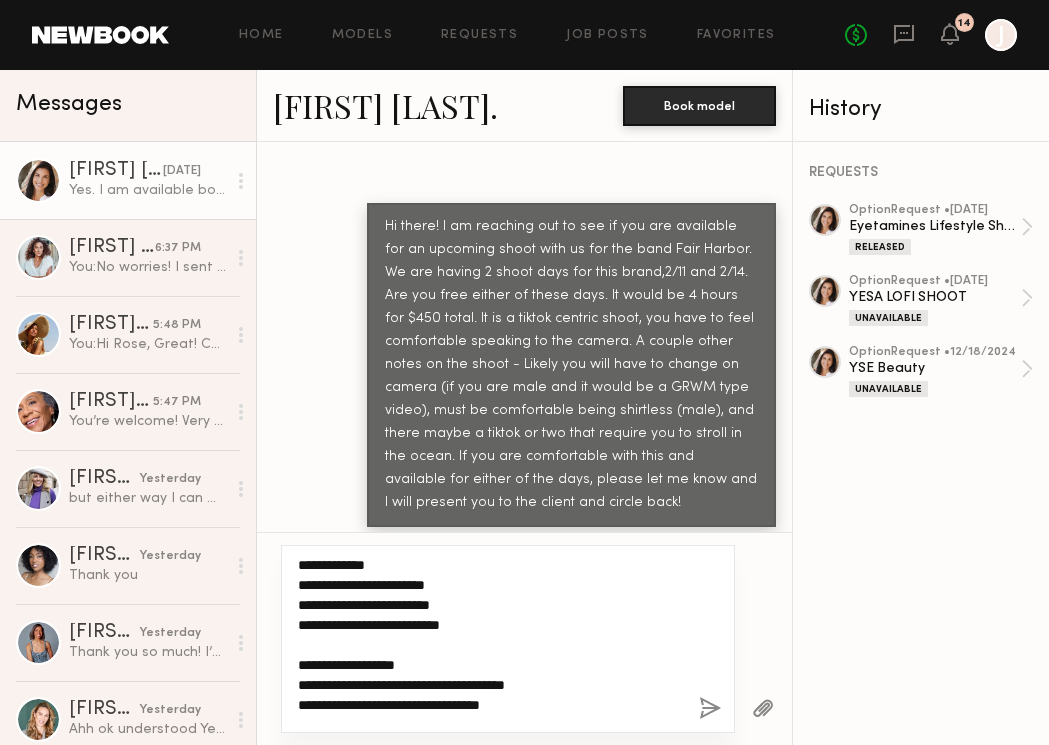 click on "**********" 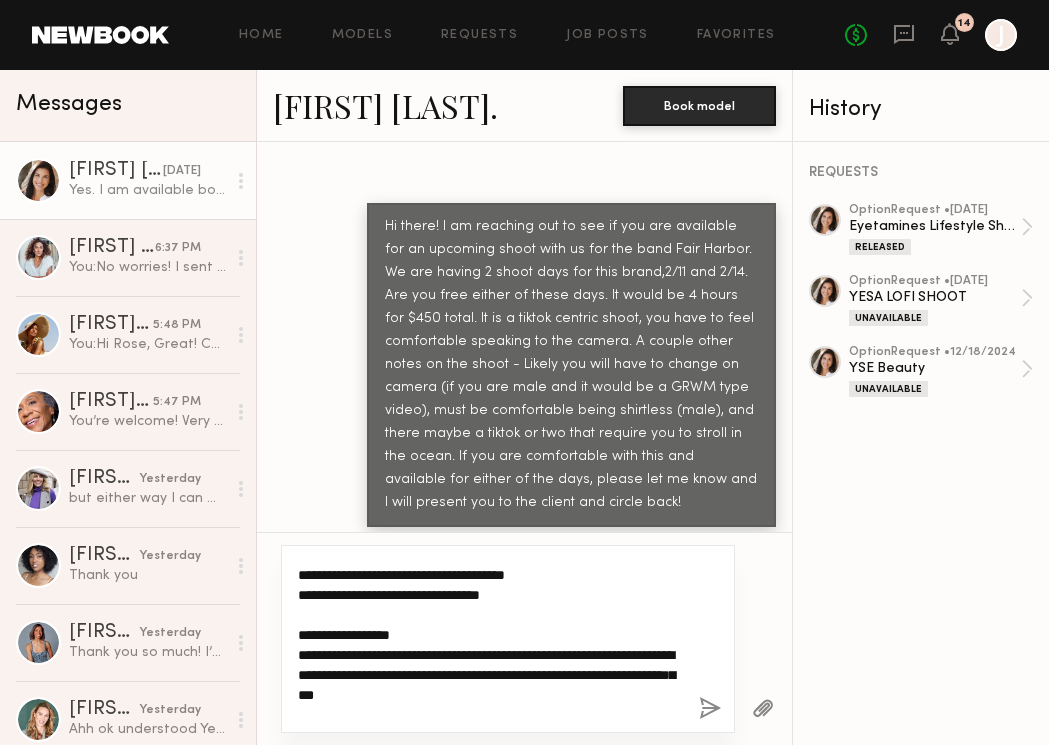 scroll, scrollTop: 340, scrollLeft: 0, axis: vertical 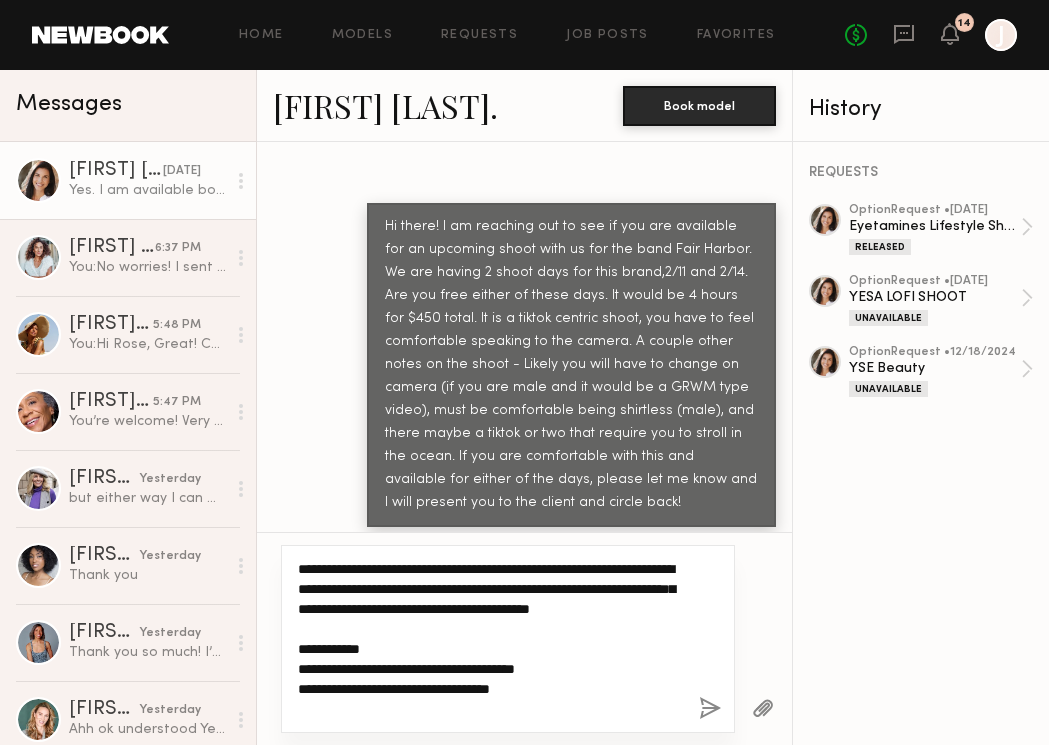 drag, startPoint x: 651, startPoint y: 704, endPoint x: 294, endPoint y: 555, distance: 386.84622 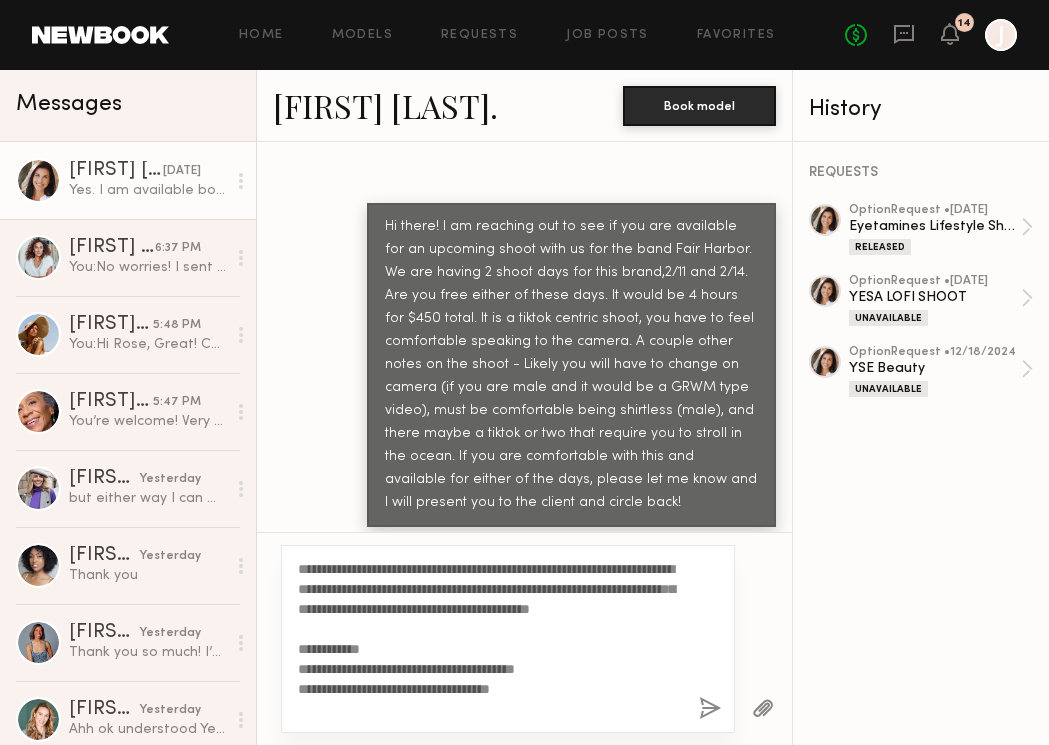 click 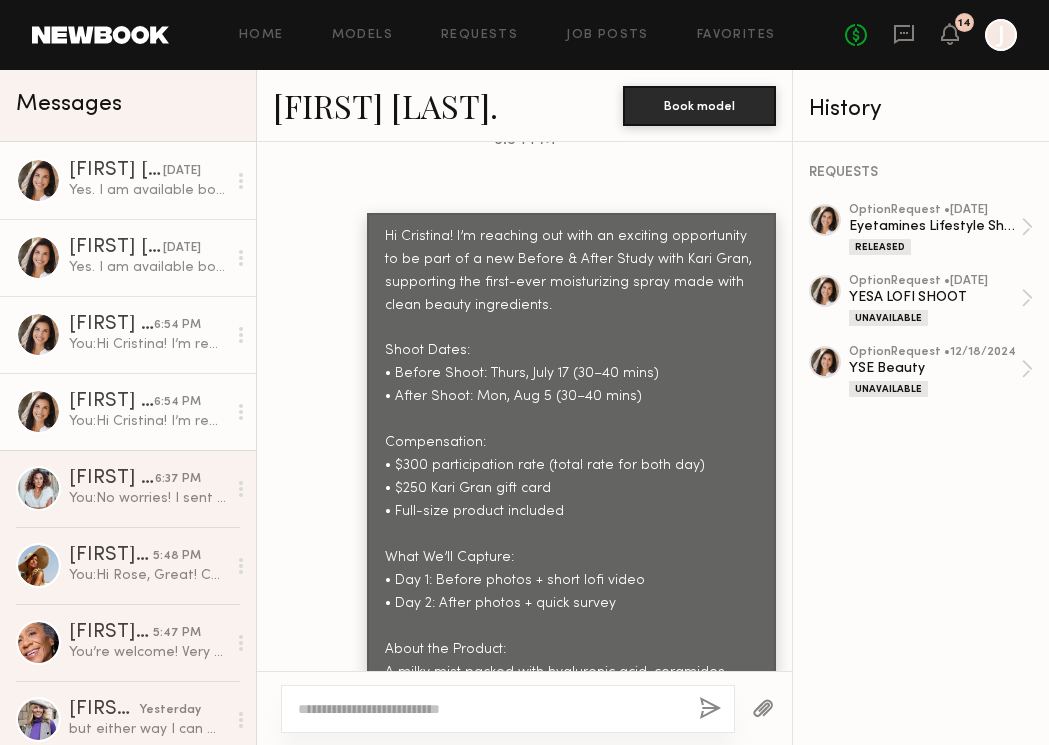 scroll, scrollTop: 2551, scrollLeft: 0, axis: vertical 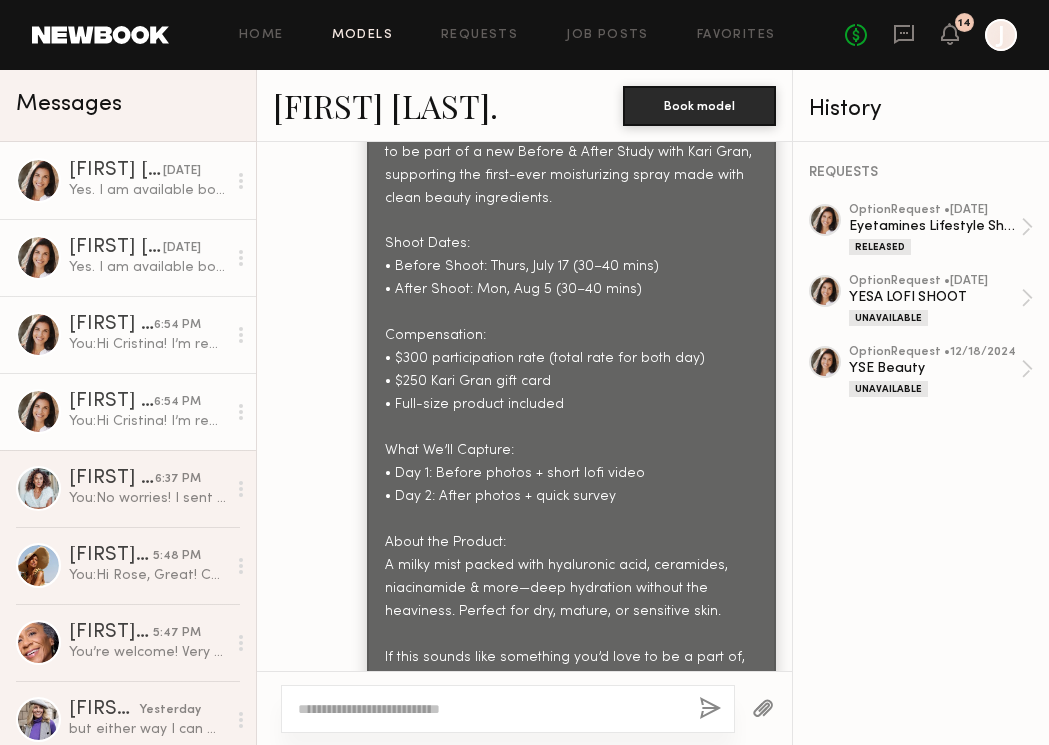 click on "Models" 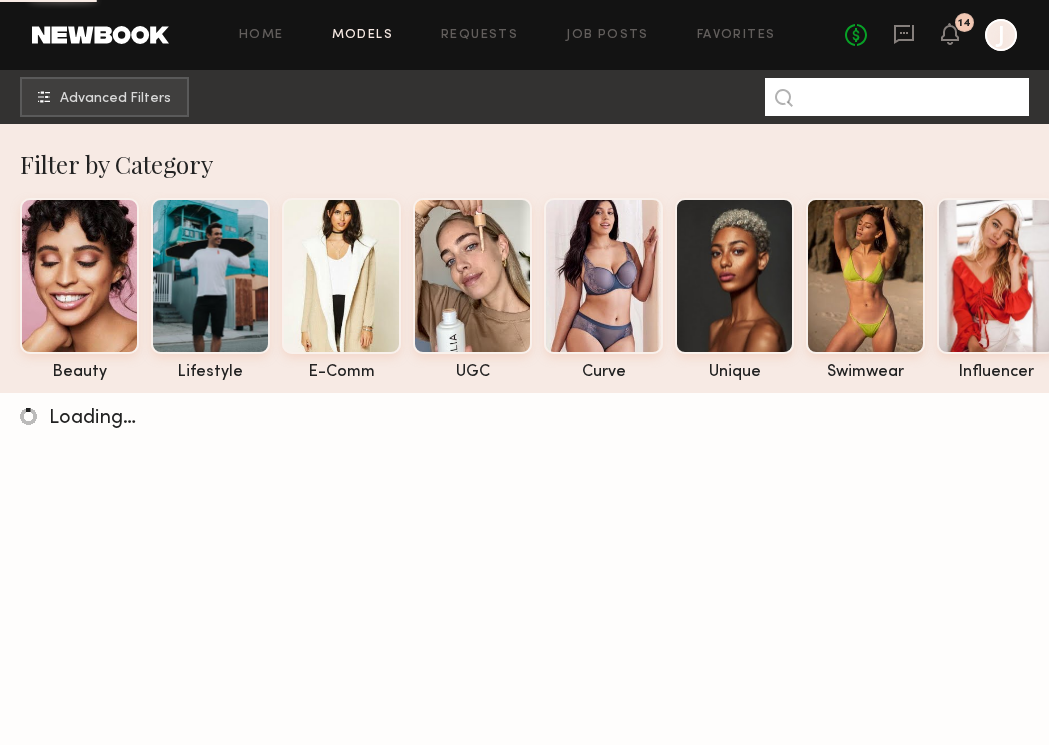 click 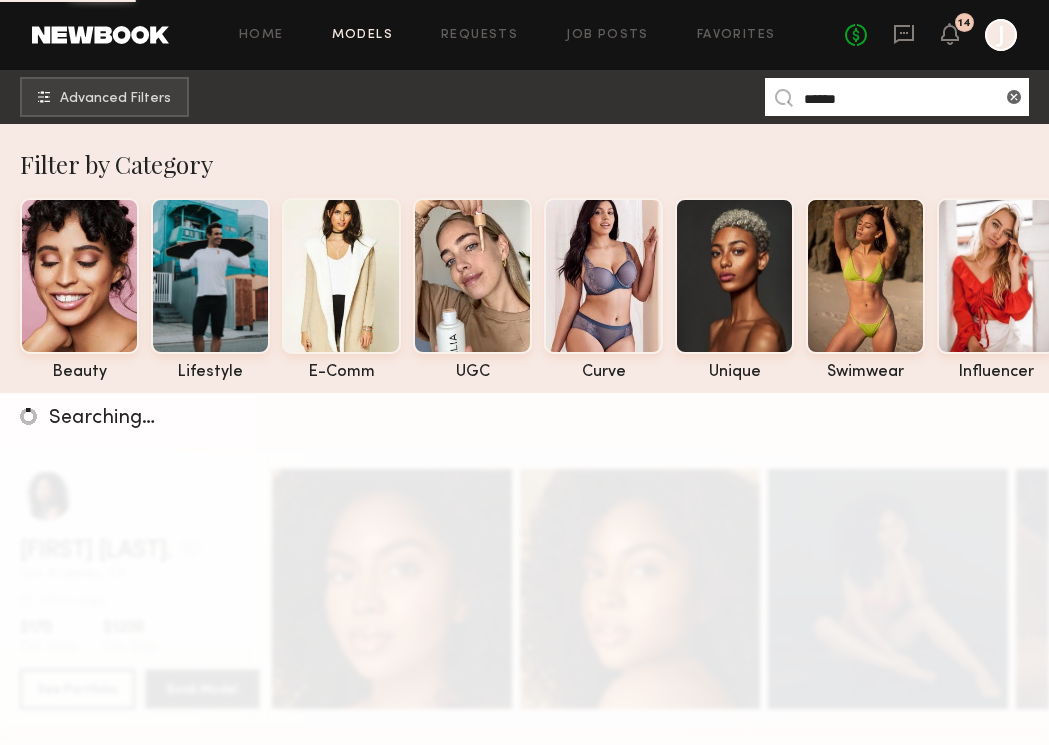 type on "******" 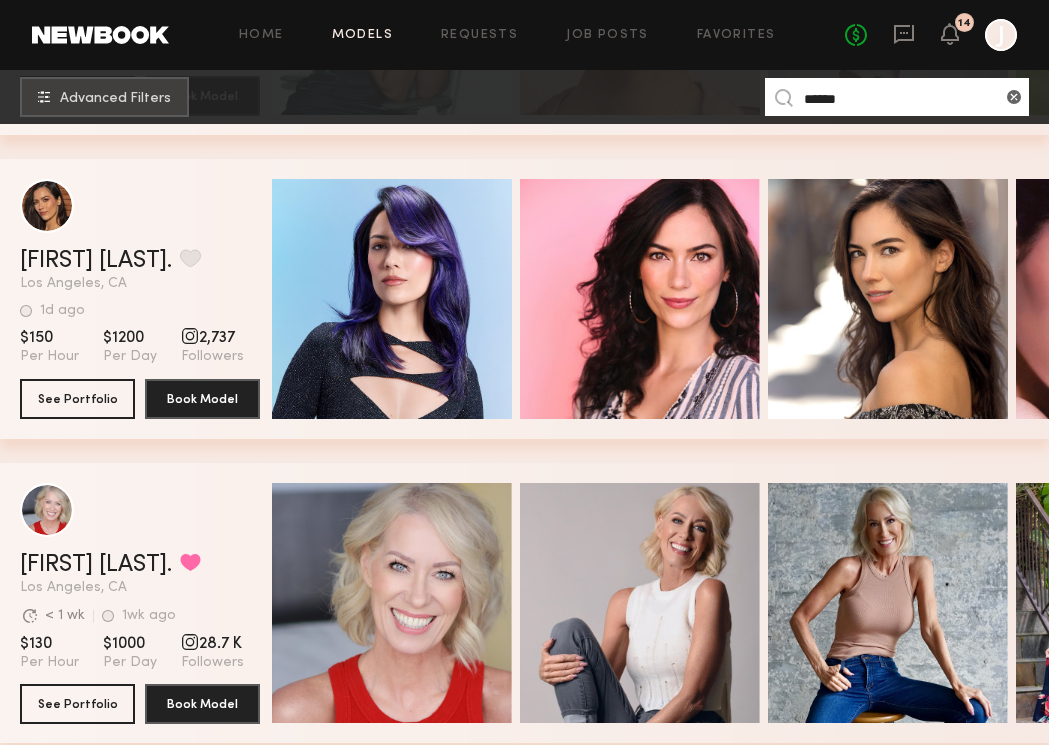 scroll, scrollTop: 1792, scrollLeft: 0, axis: vertical 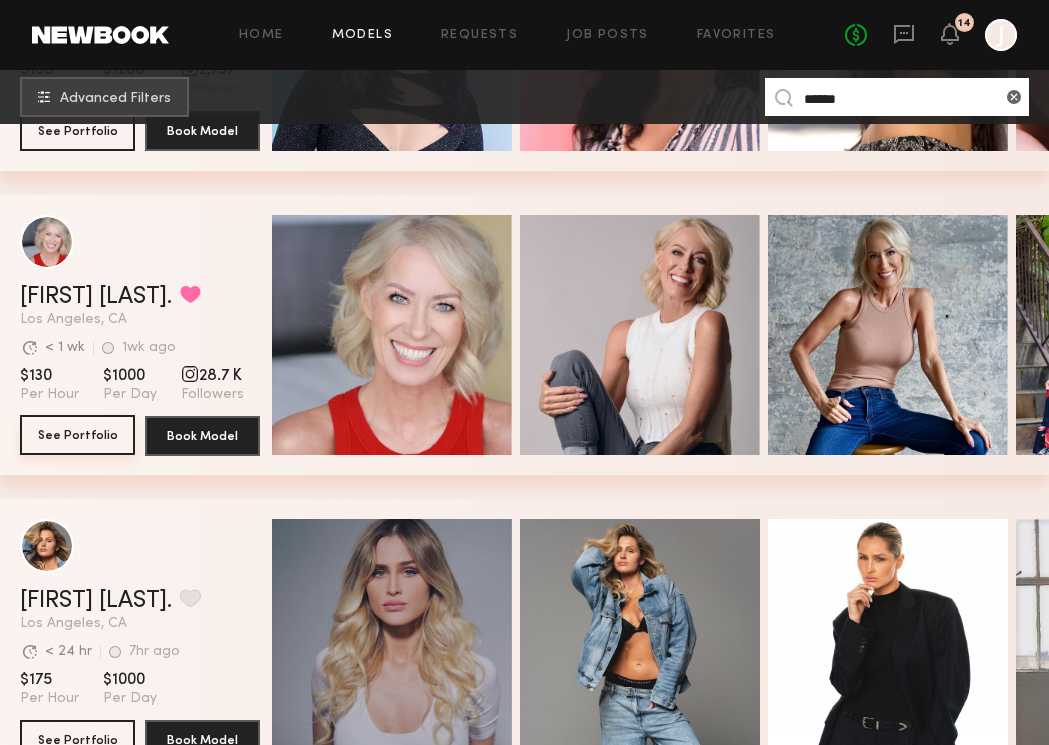 click on "See Portfolio" 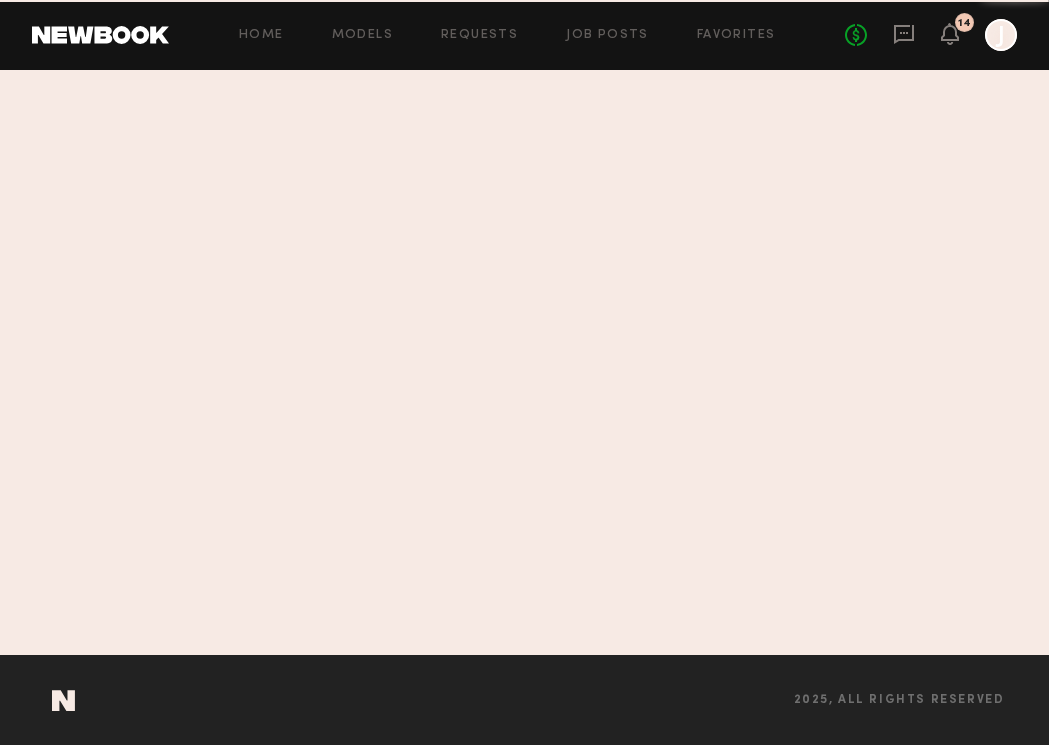 scroll, scrollTop: 0, scrollLeft: 0, axis: both 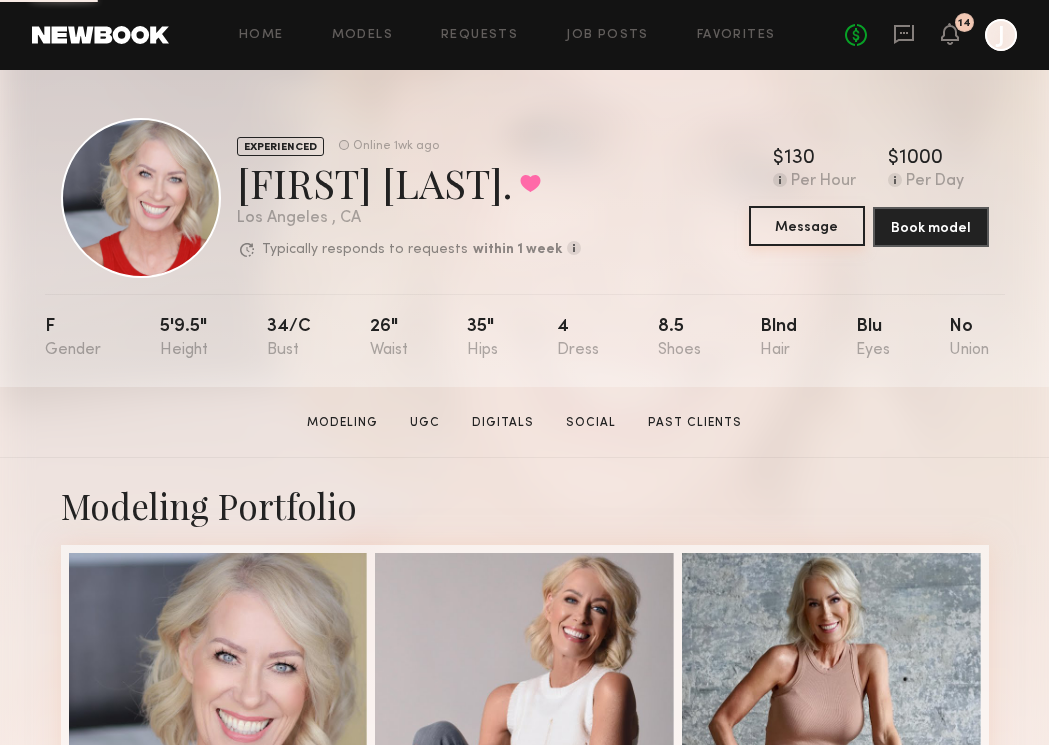 click on "Message" 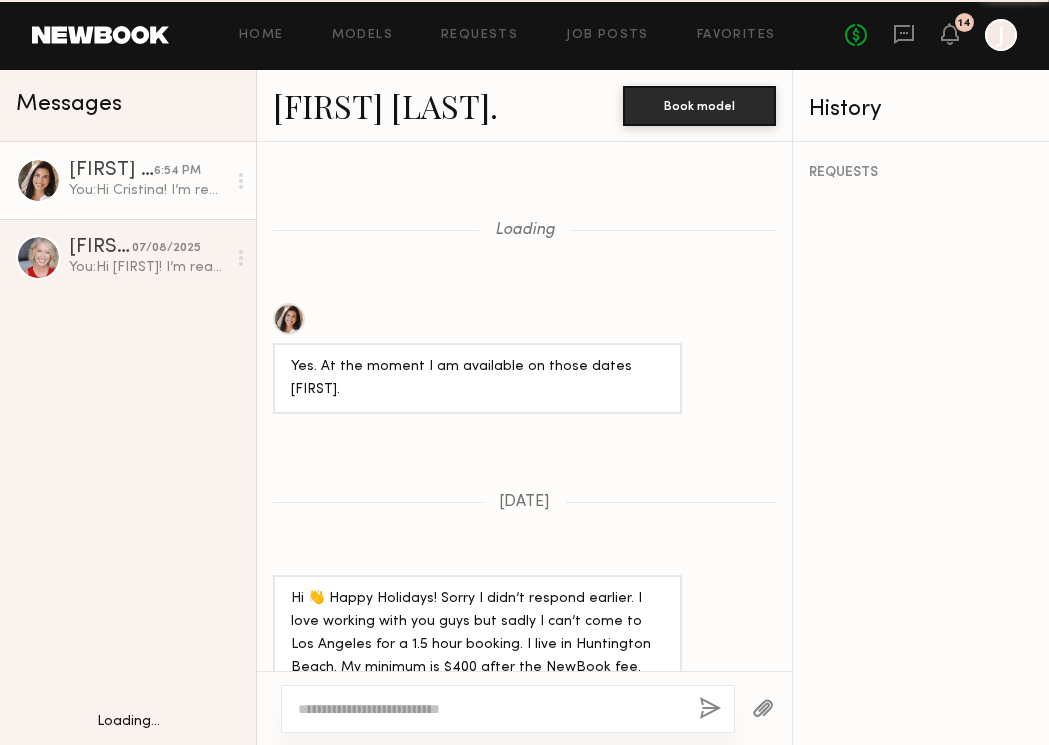 scroll, scrollTop: 2419, scrollLeft: 0, axis: vertical 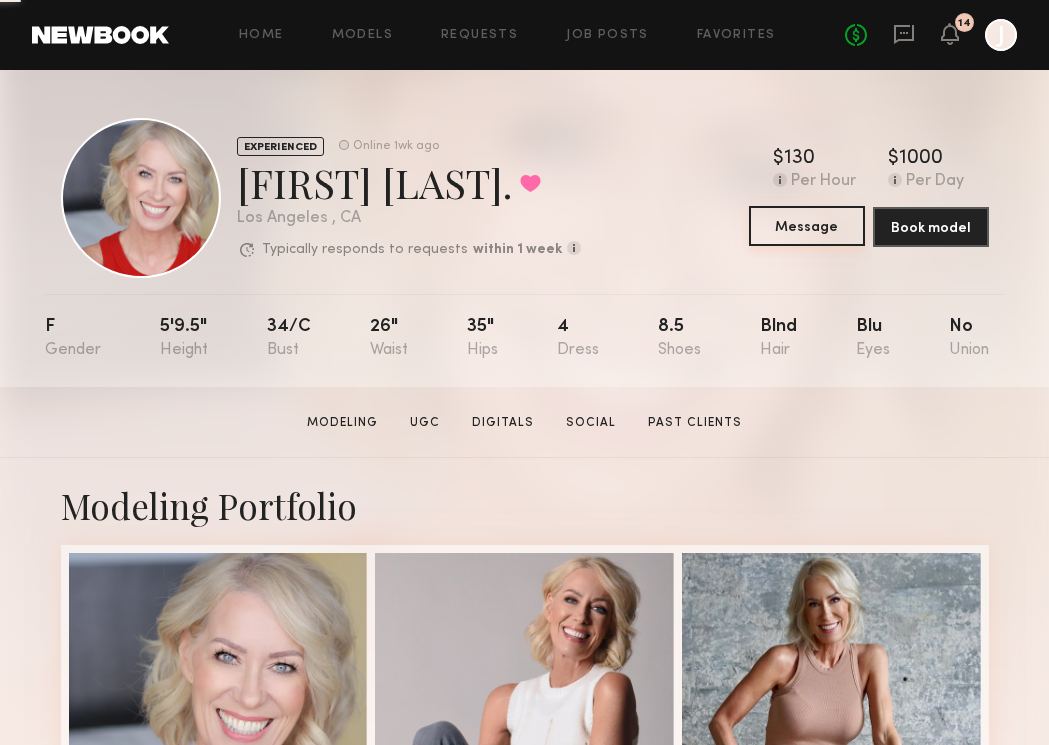 click on "Message" 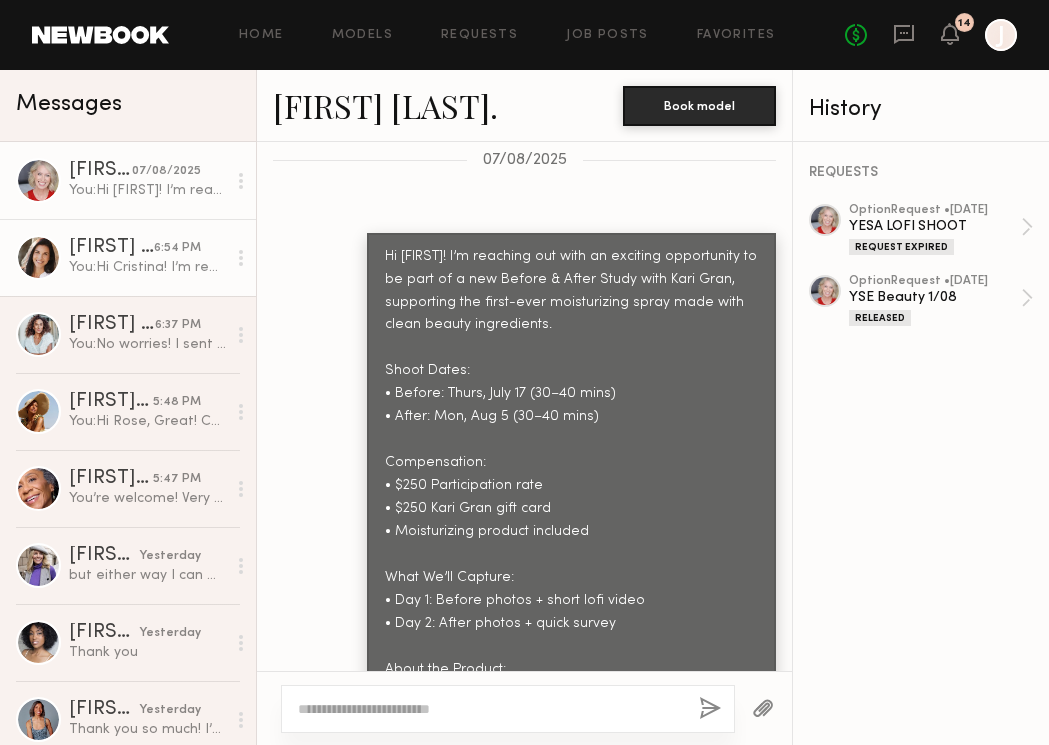 scroll, scrollTop: 1683, scrollLeft: 0, axis: vertical 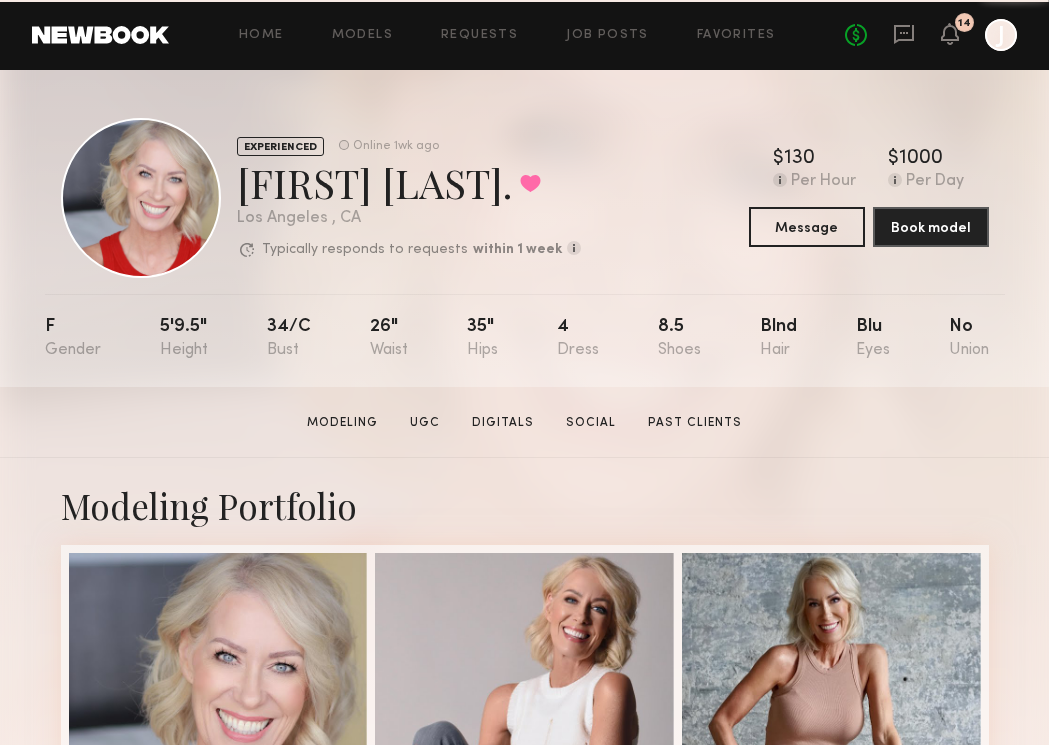 click on "Home Models Requests Job Posts Favorites Sign Out No fees up to $5,000 14 J" 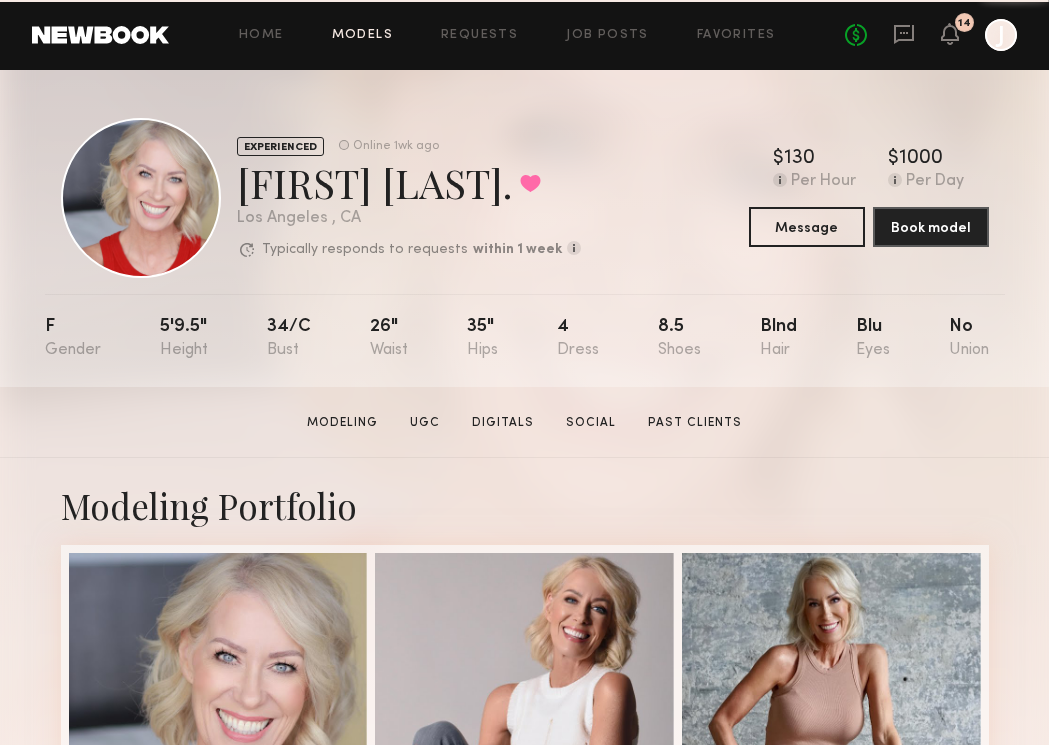 click on "Models" 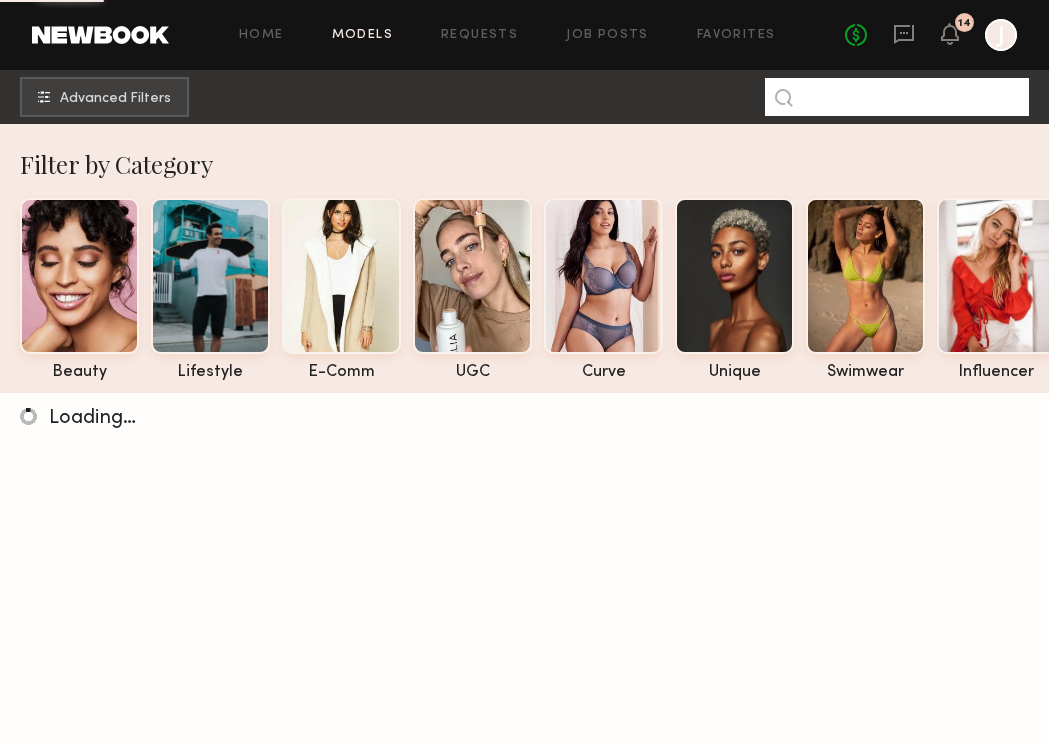 click 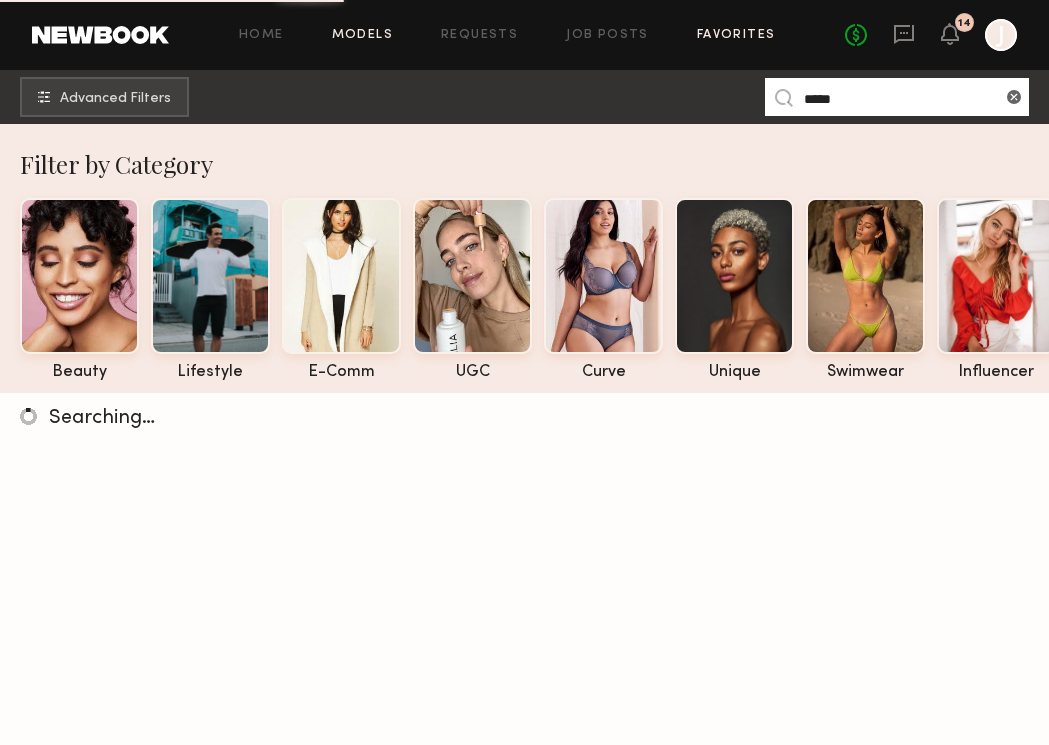 type on "*****" 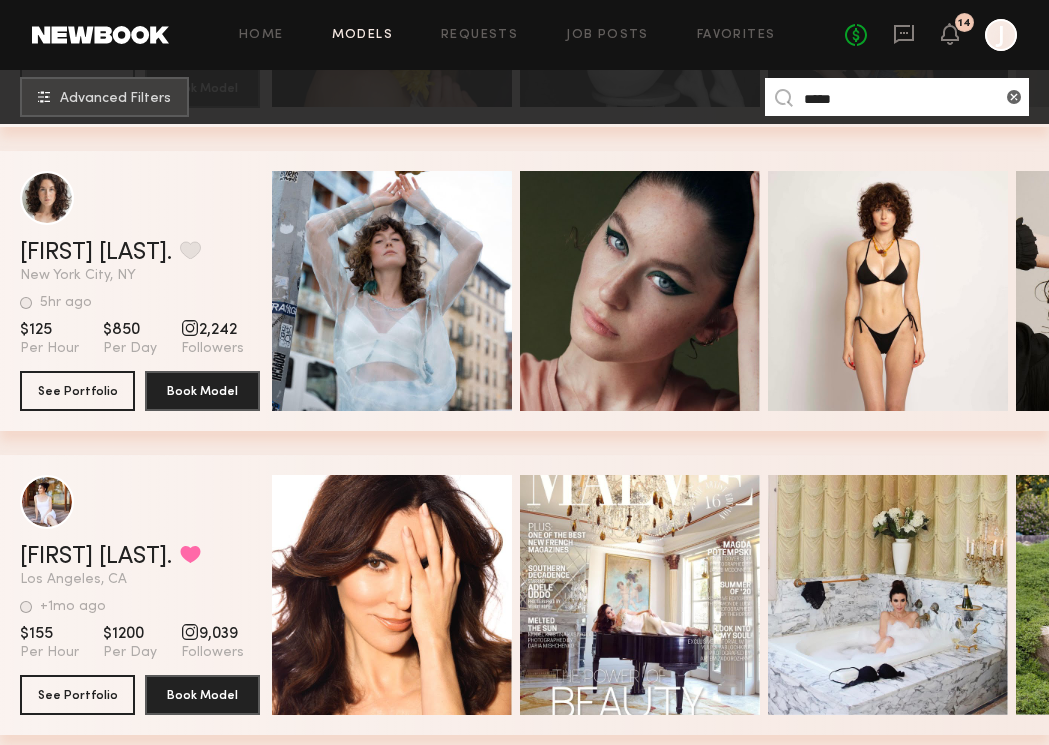 scroll, scrollTop: 647, scrollLeft: 0, axis: vertical 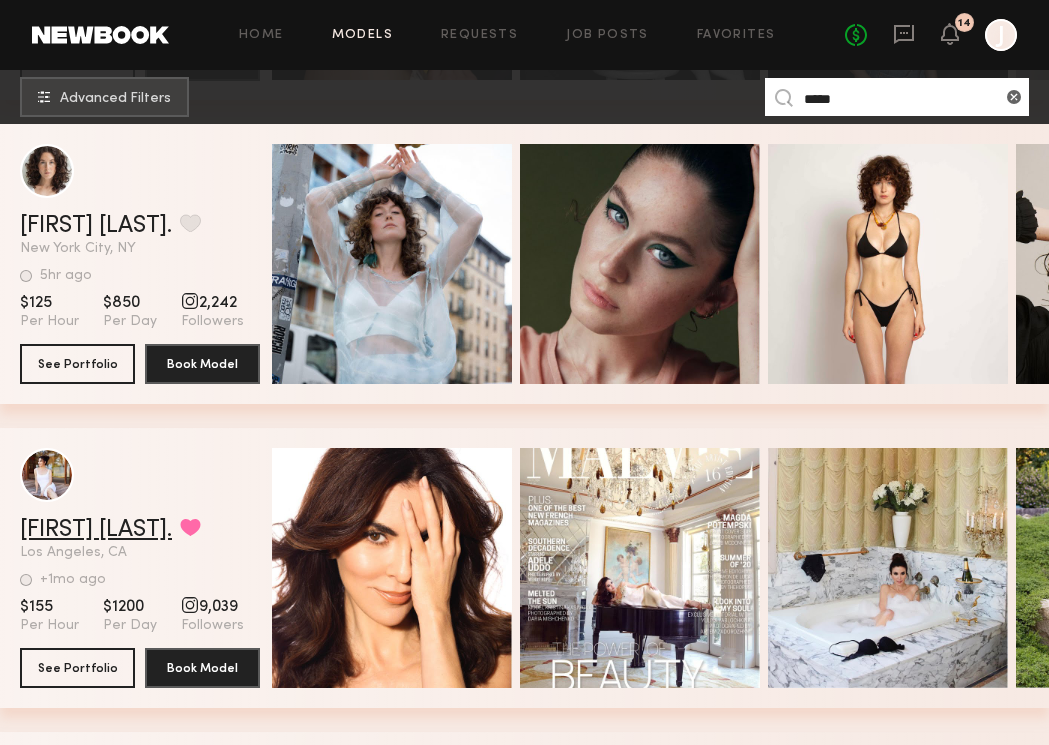 click on "Adele U." 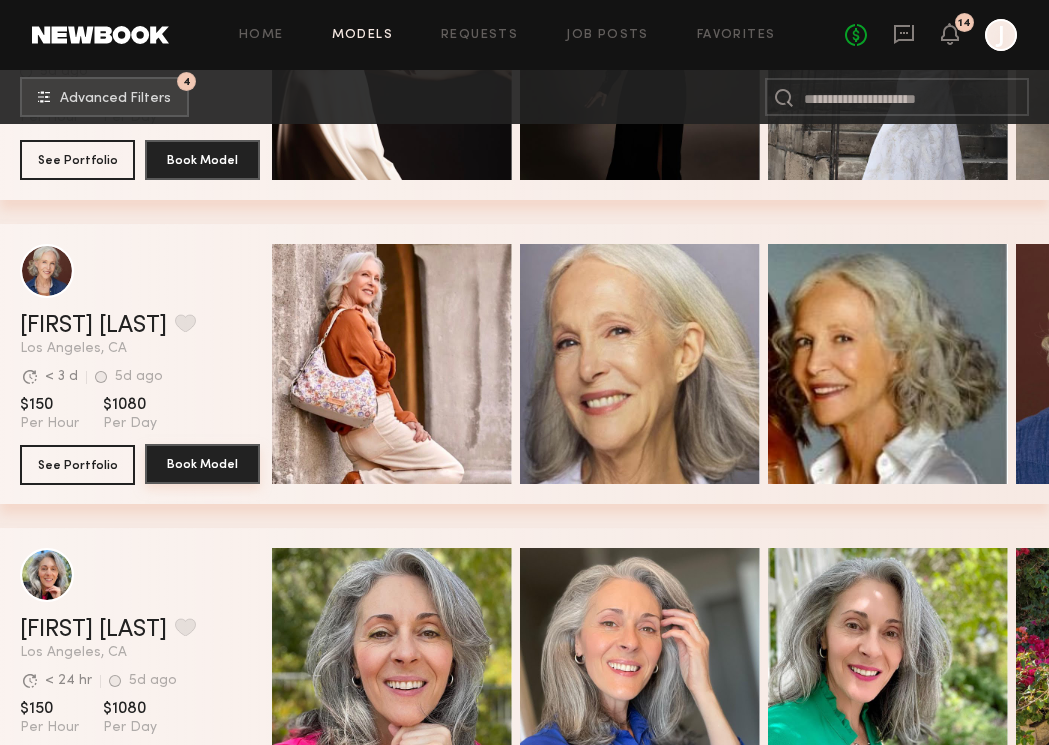 scroll, scrollTop: 14848, scrollLeft: 0, axis: vertical 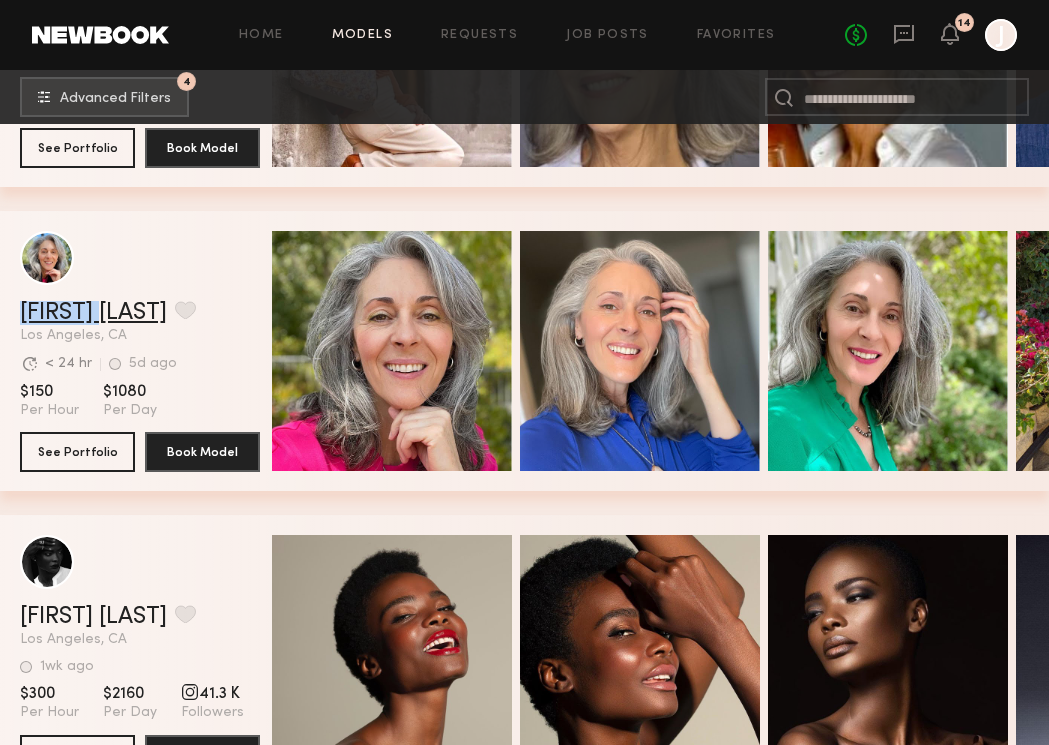 drag, startPoint x: 16, startPoint y: 312, endPoint x: 104, endPoint y: 315, distance: 88.051125 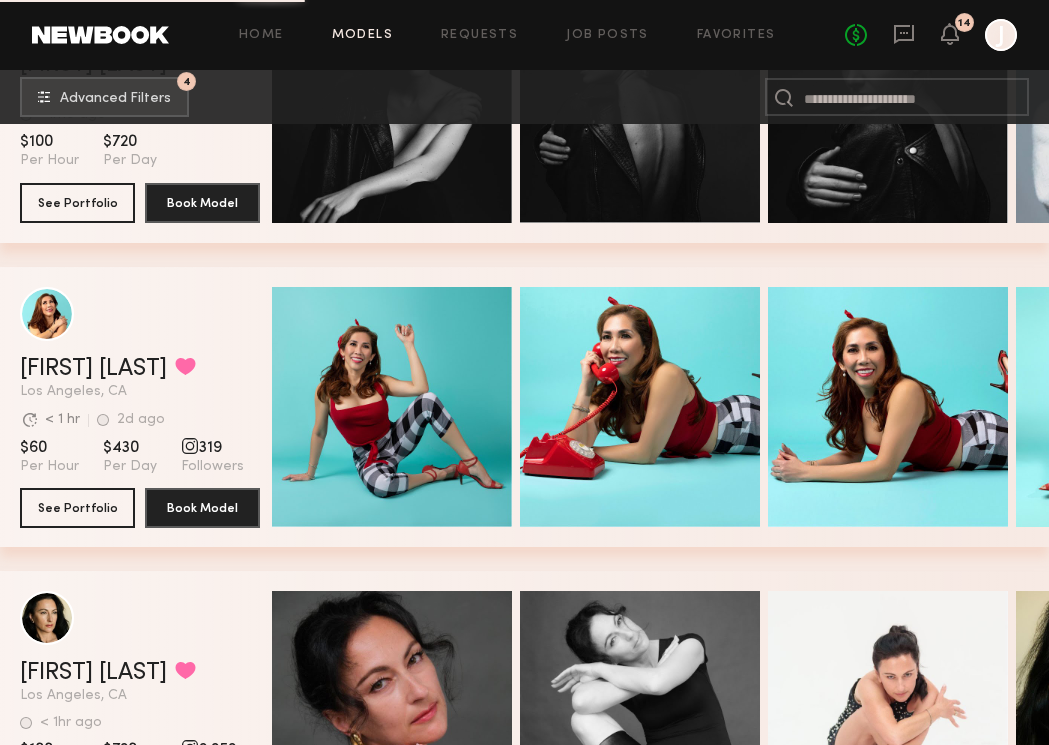scroll, scrollTop: 21503, scrollLeft: 0, axis: vertical 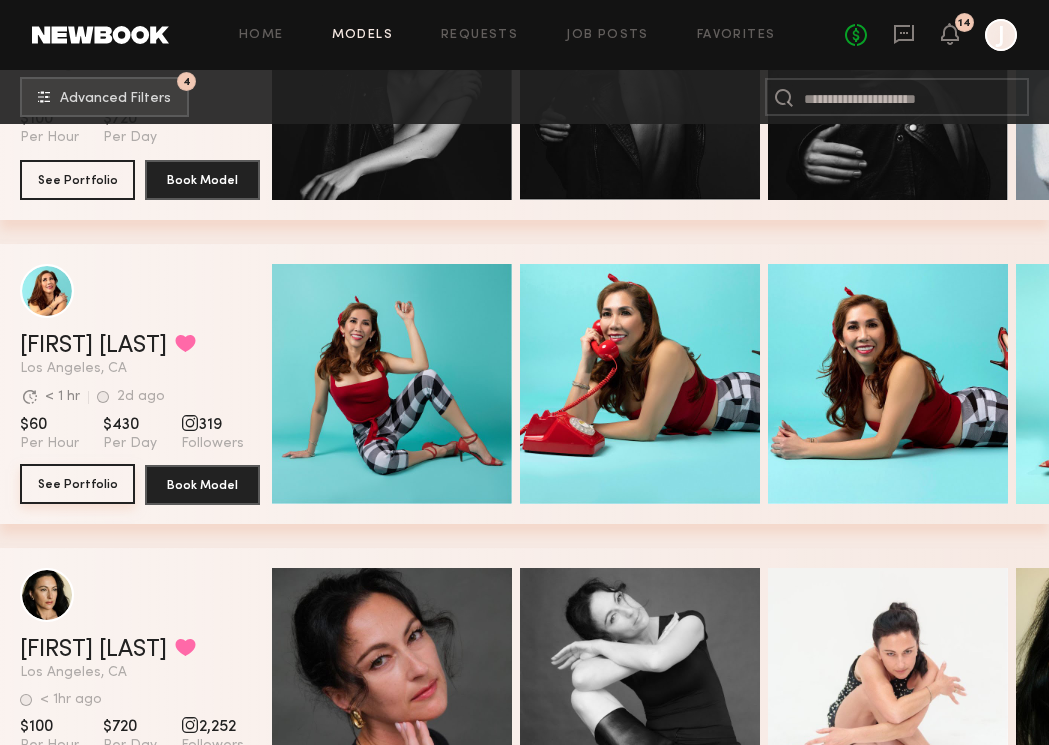 click on "See Portfolio" 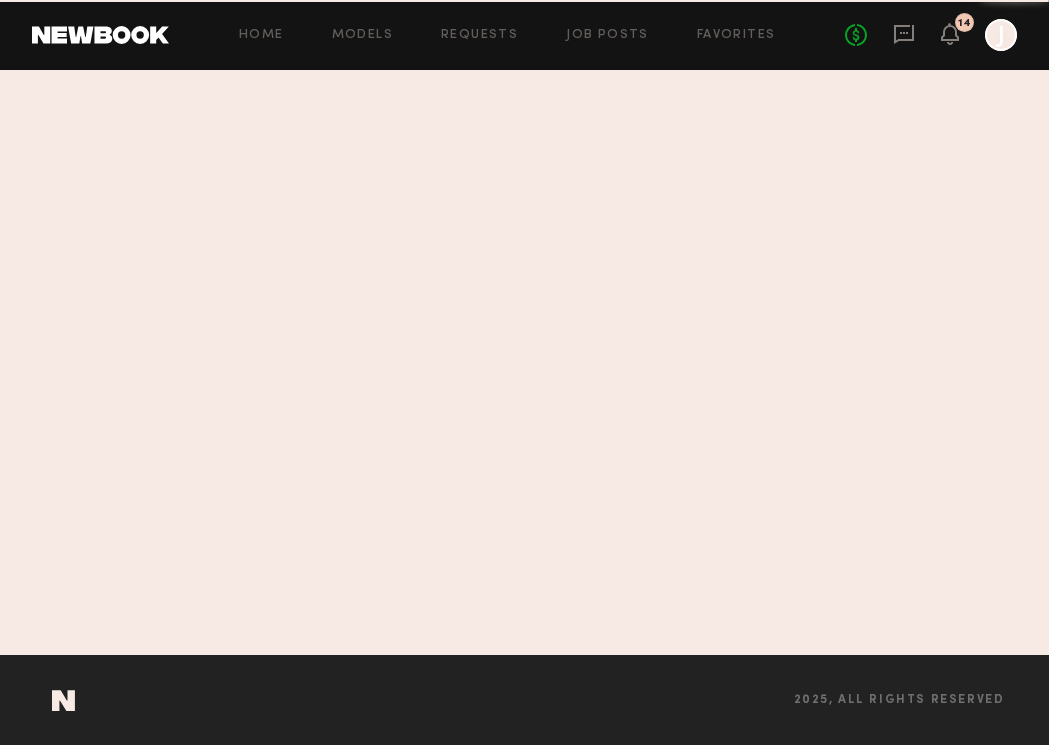 scroll, scrollTop: 0, scrollLeft: 0, axis: both 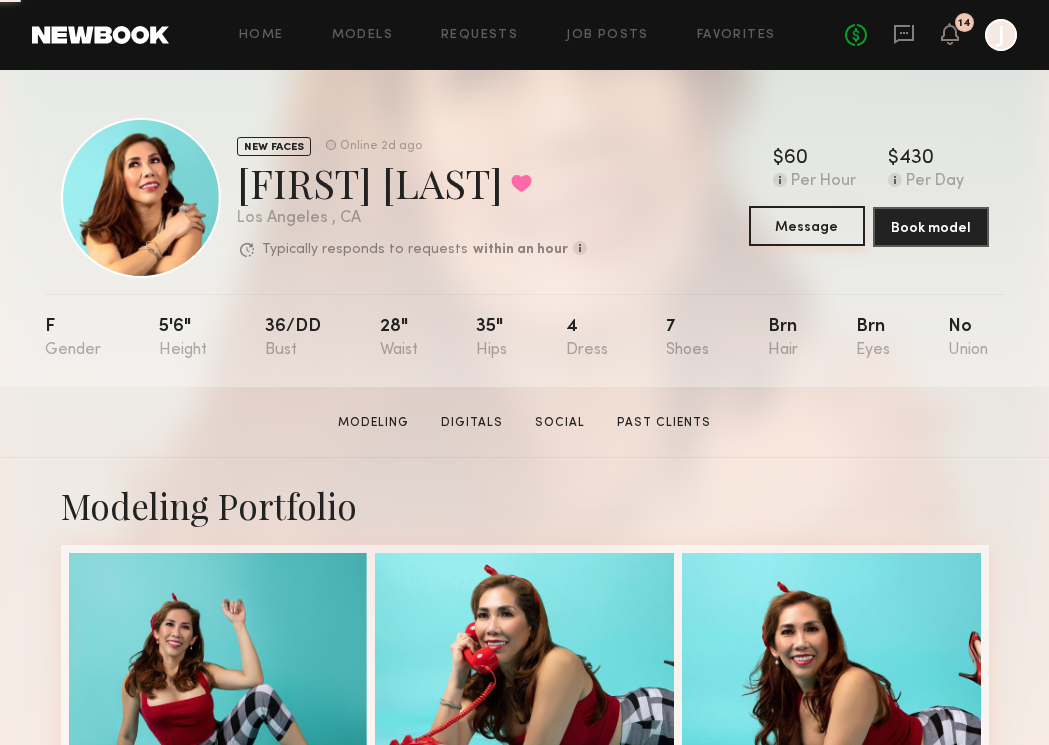 click on "Message" 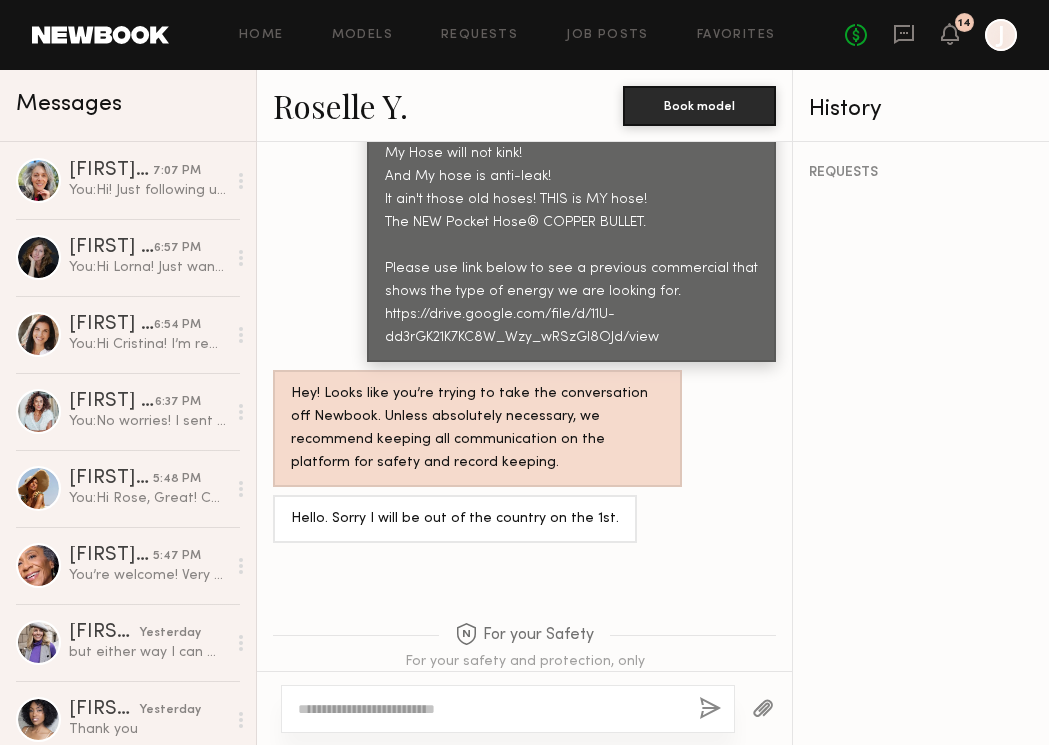 scroll, scrollTop: 1319, scrollLeft: 0, axis: vertical 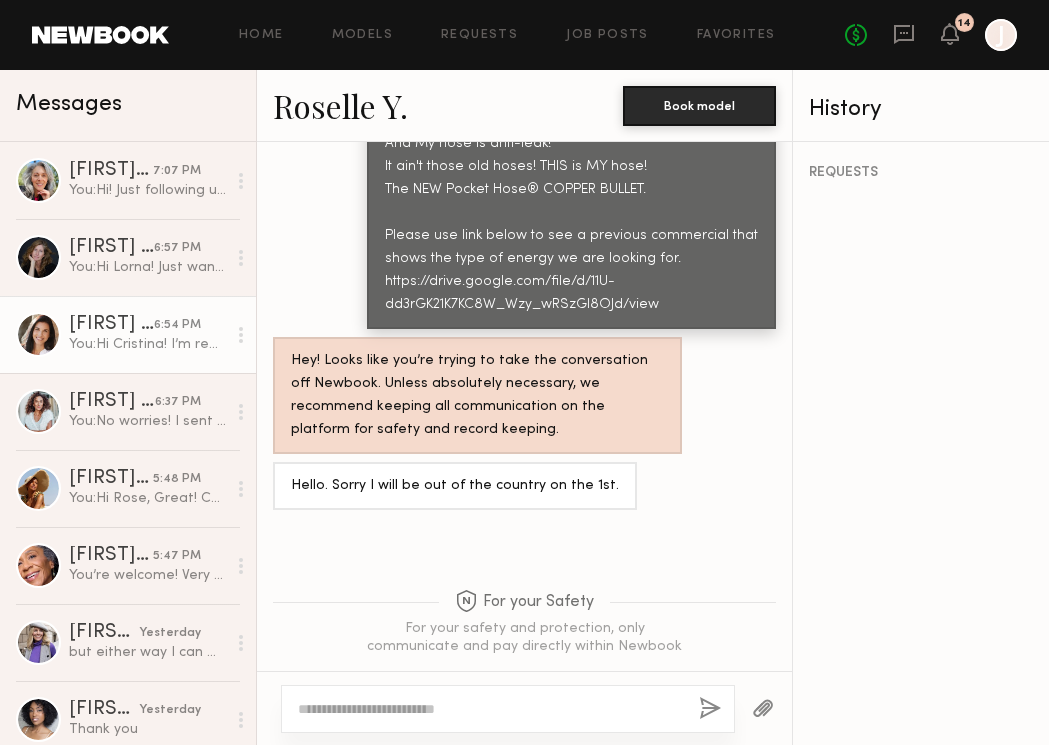 click on "[FIRST] [LAST]." 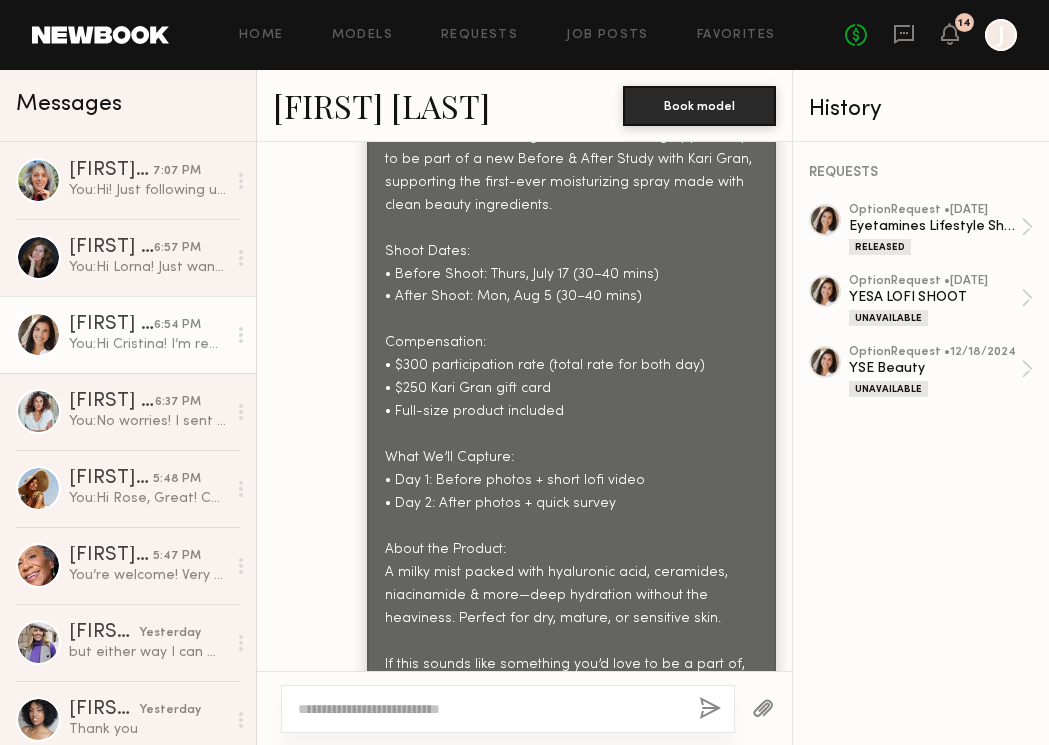 scroll, scrollTop: 2088, scrollLeft: 0, axis: vertical 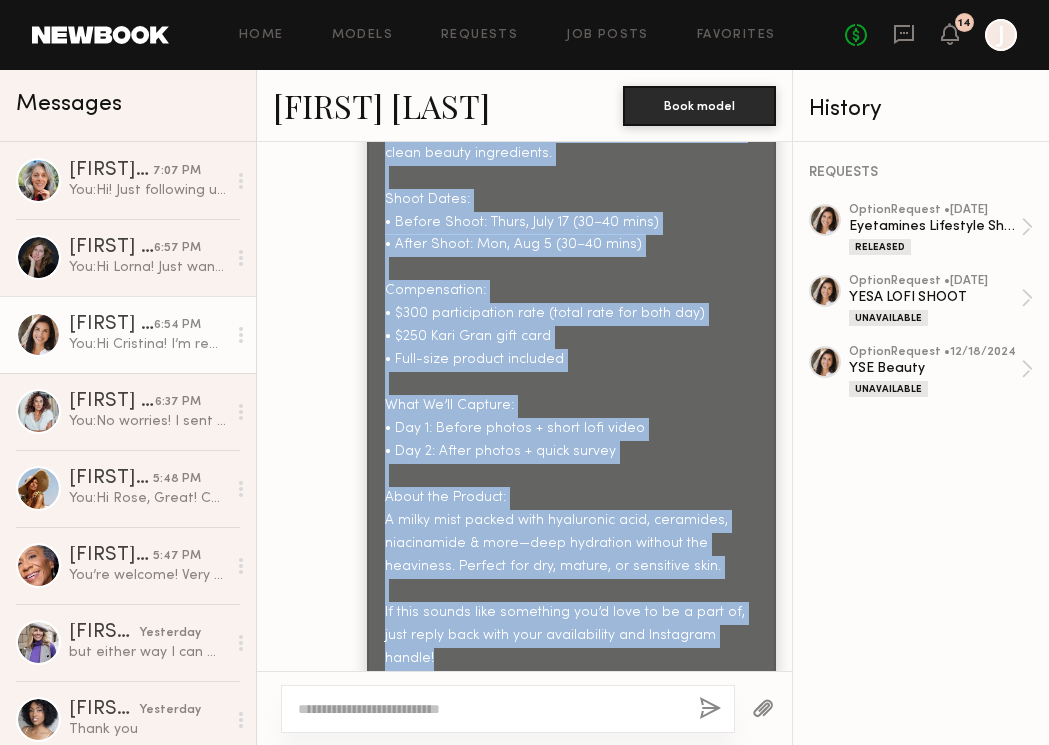 drag, startPoint x: 386, startPoint y: 200, endPoint x: 751, endPoint y: 630, distance: 564.0257 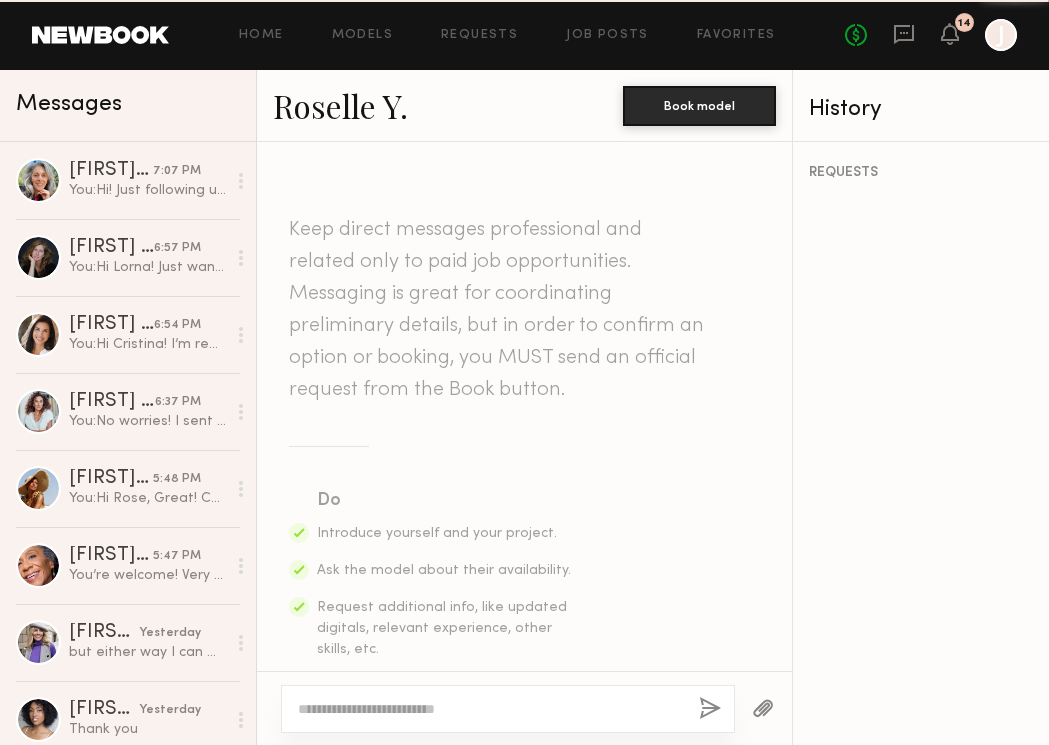 scroll, scrollTop: 1319, scrollLeft: 0, axis: vertical 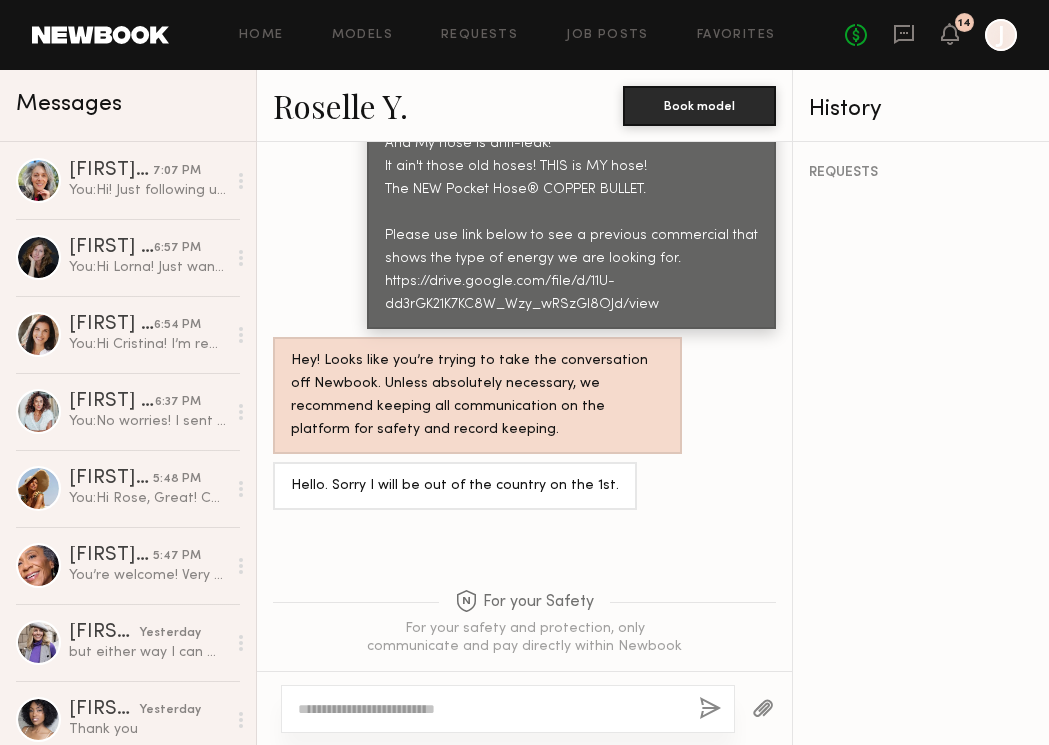 click 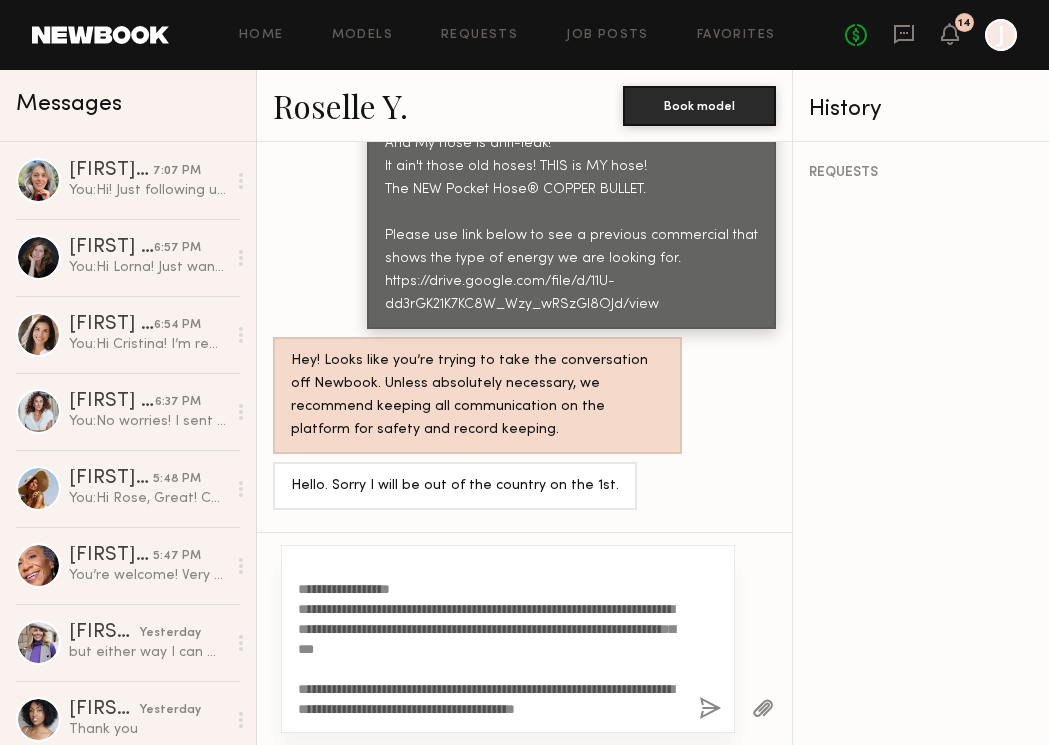 scroll, scrollTop: 0, scrollLeft: 0, axis: both 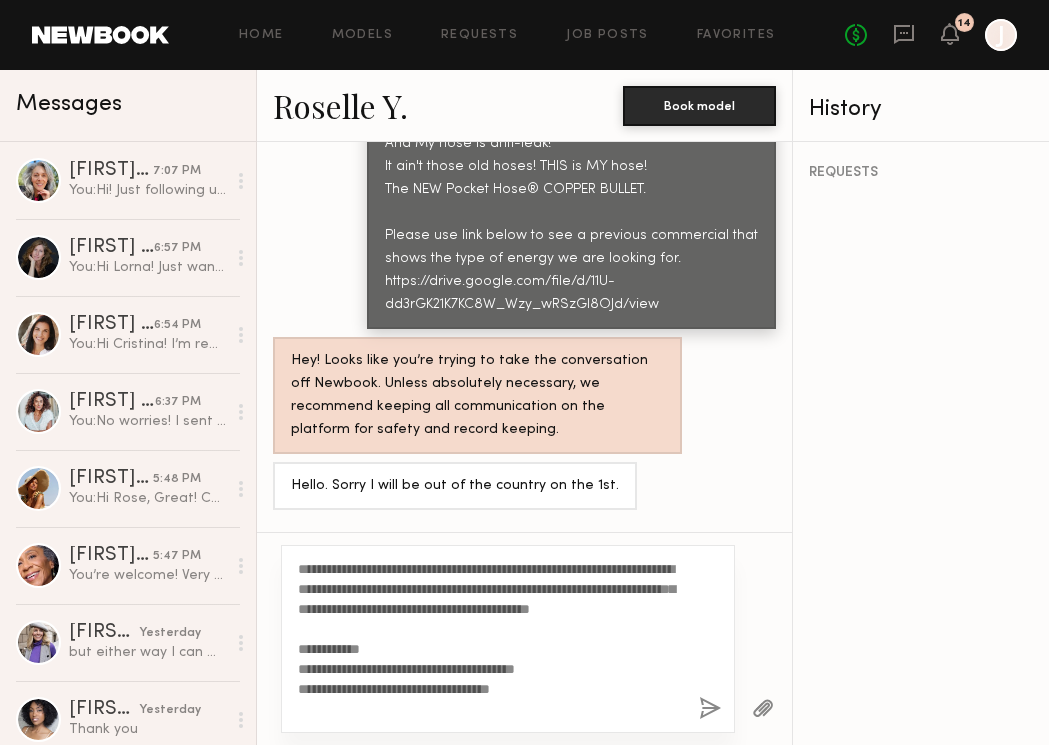 drag, startPoint x: 366, startPoint y: 564, endPoint x: 316, endPoint y: 563, distance: 50.01 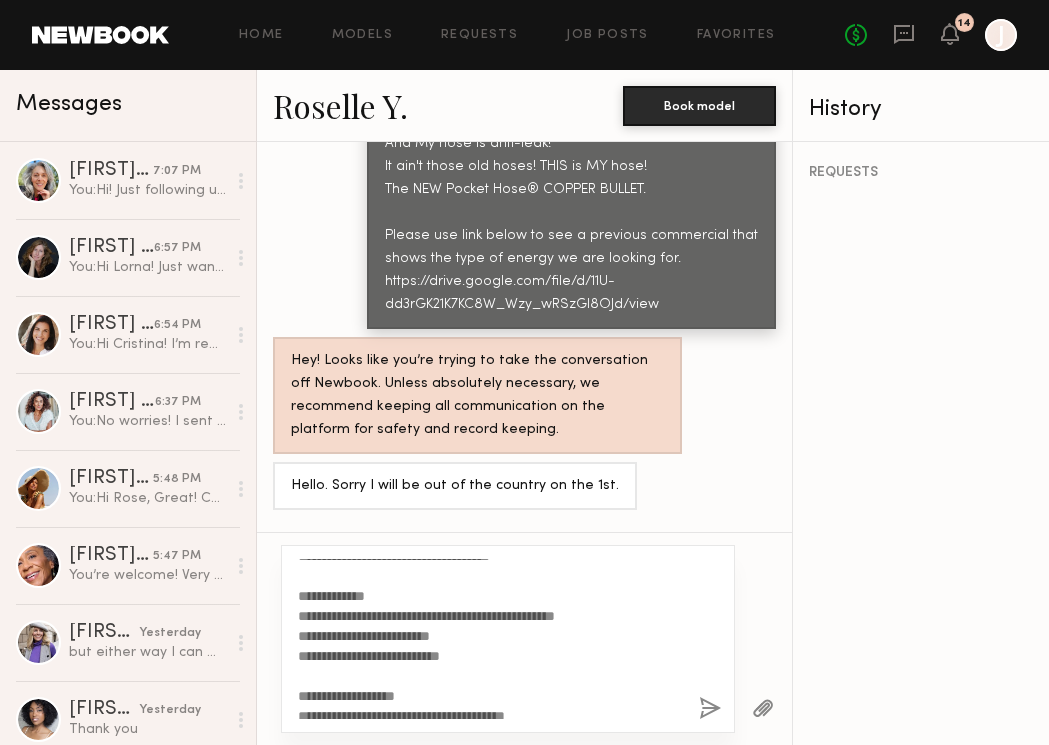 scroll, scrollTop: 143, scrollLeft: 0, axis: vertical 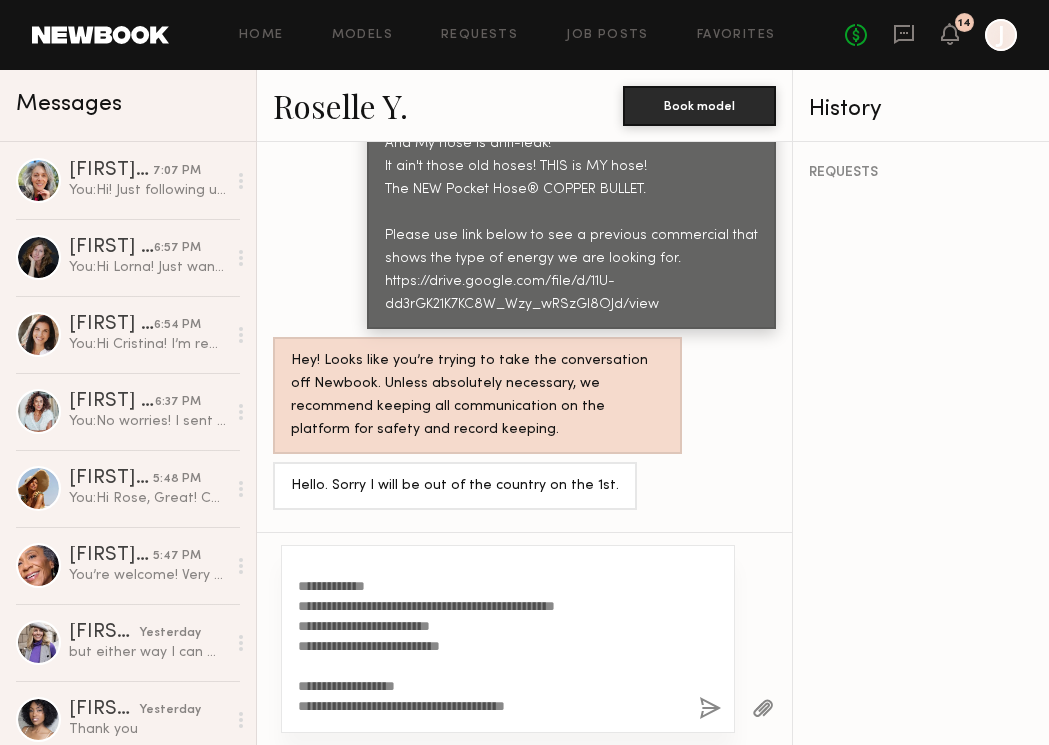 drag, startPoint x: 338, startPoint y: 626, endPoint x: 317, endPoint y: 626, distance: 21 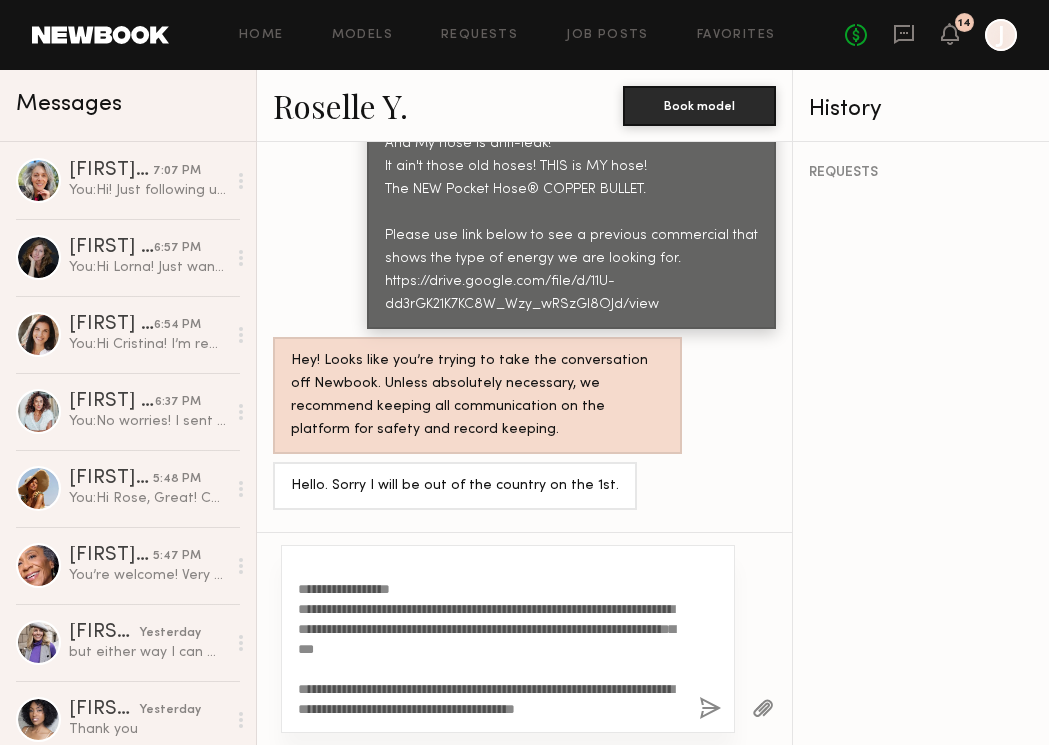 scroll, scrollTop: 340, scrollLeft: 0, axis: vertical 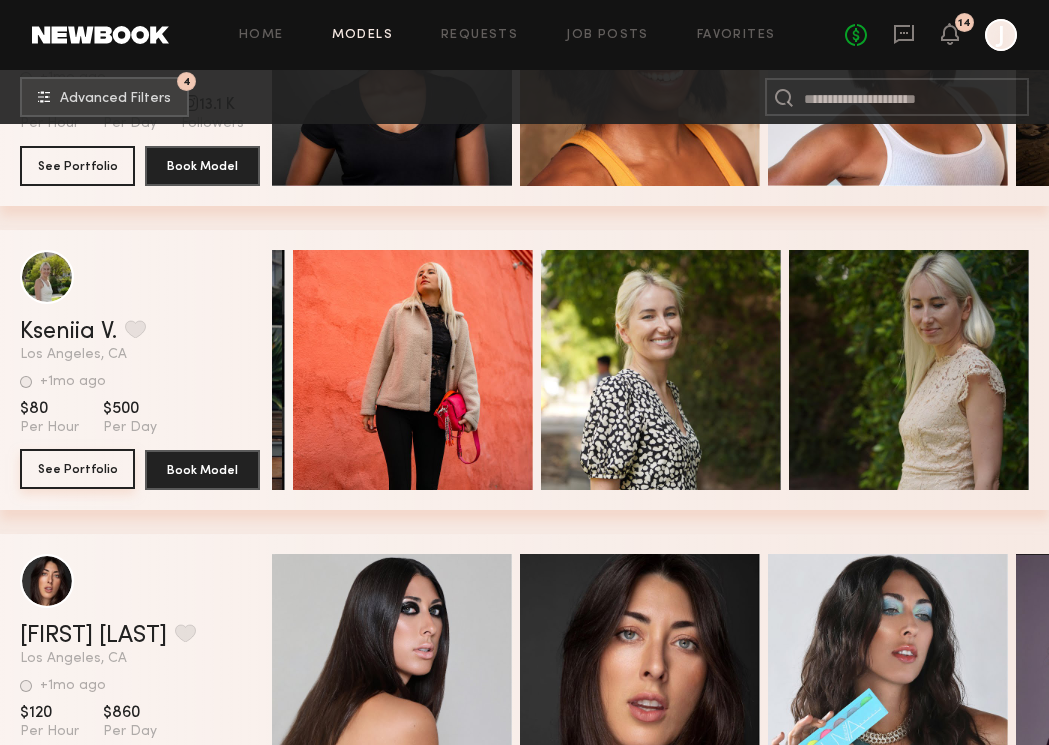 click on "See Portfolio" 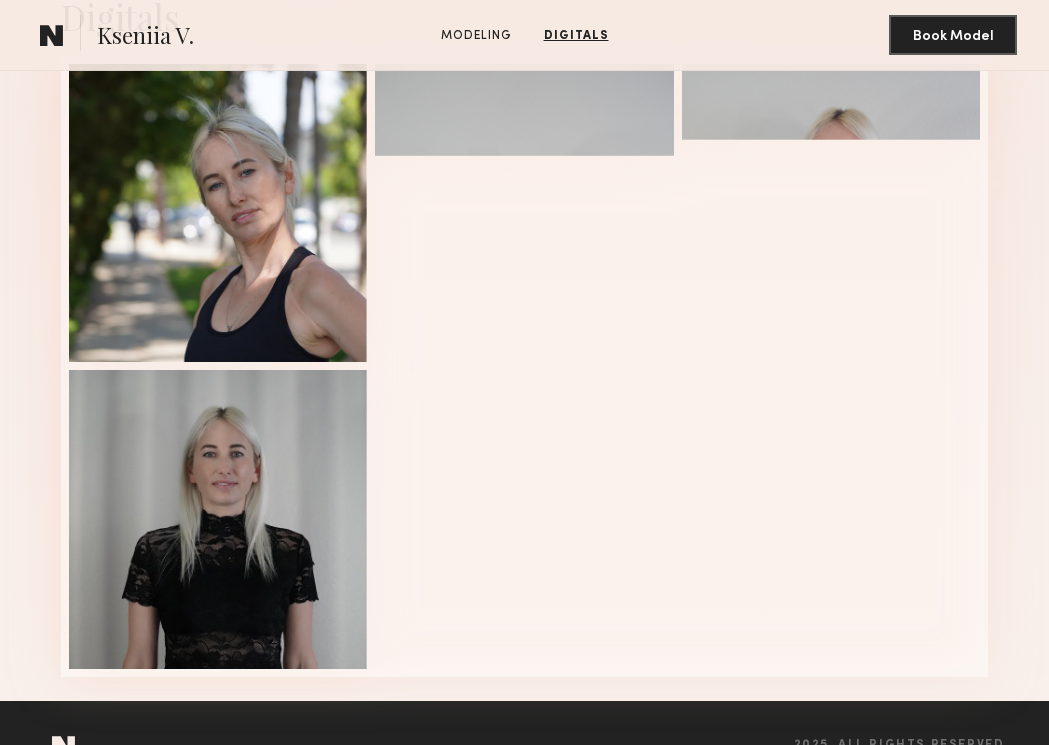 scroll, scrollTop: 1934, scrollLeft: 0, axis: vertical 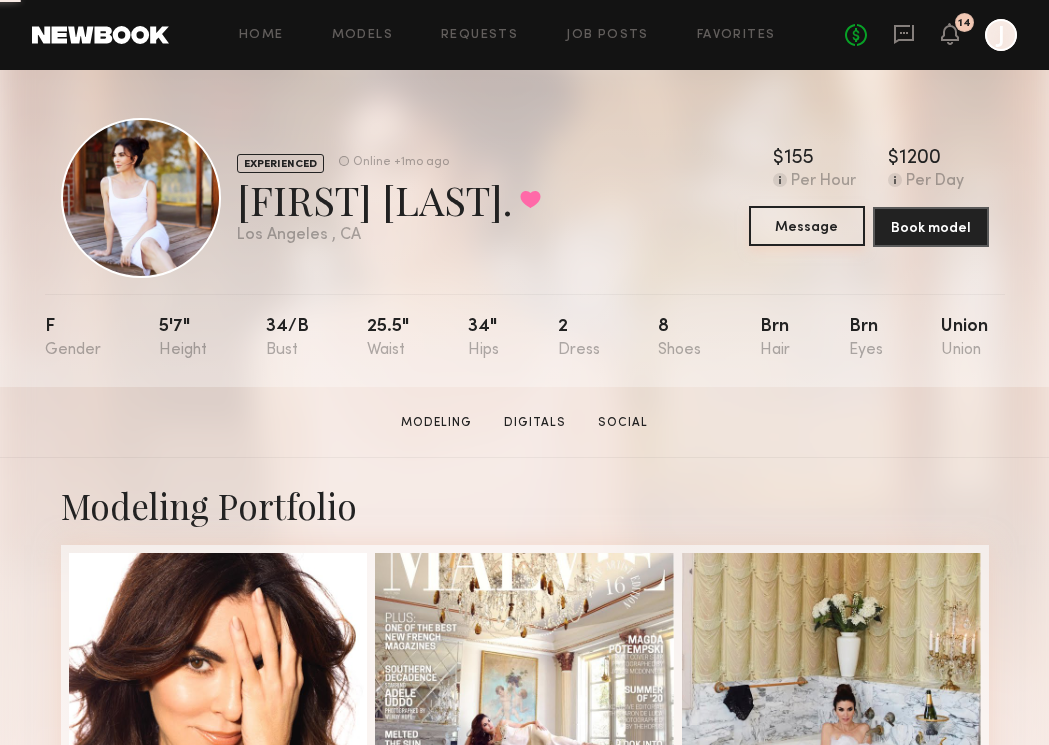 click on "Message" 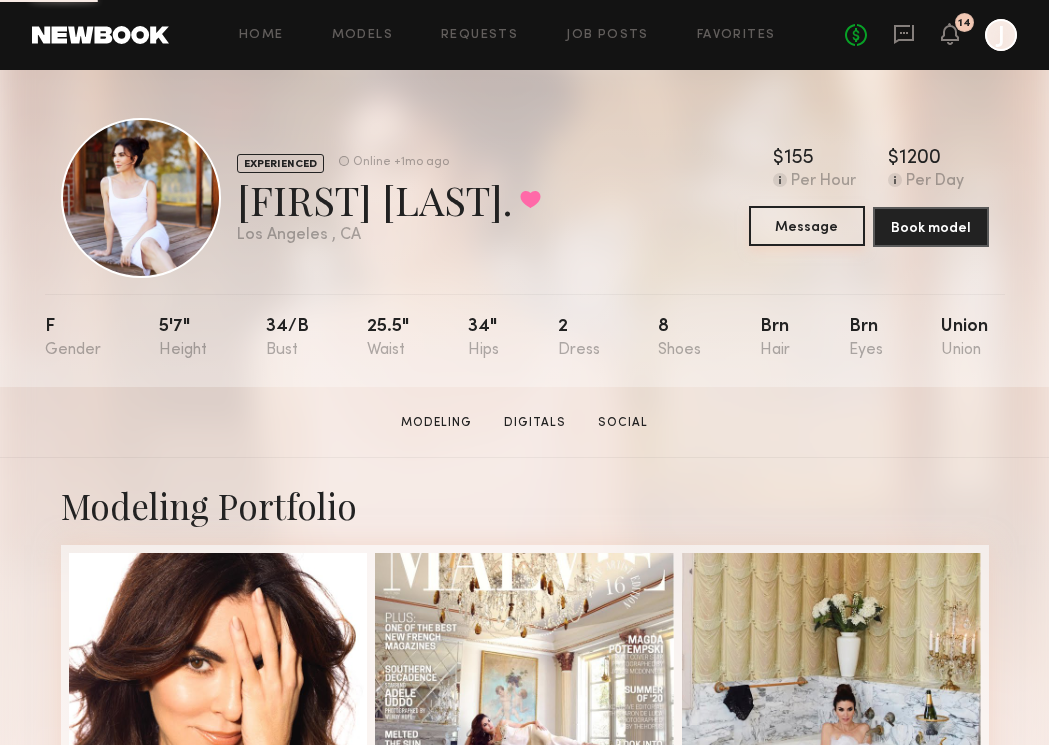 click on "Message" 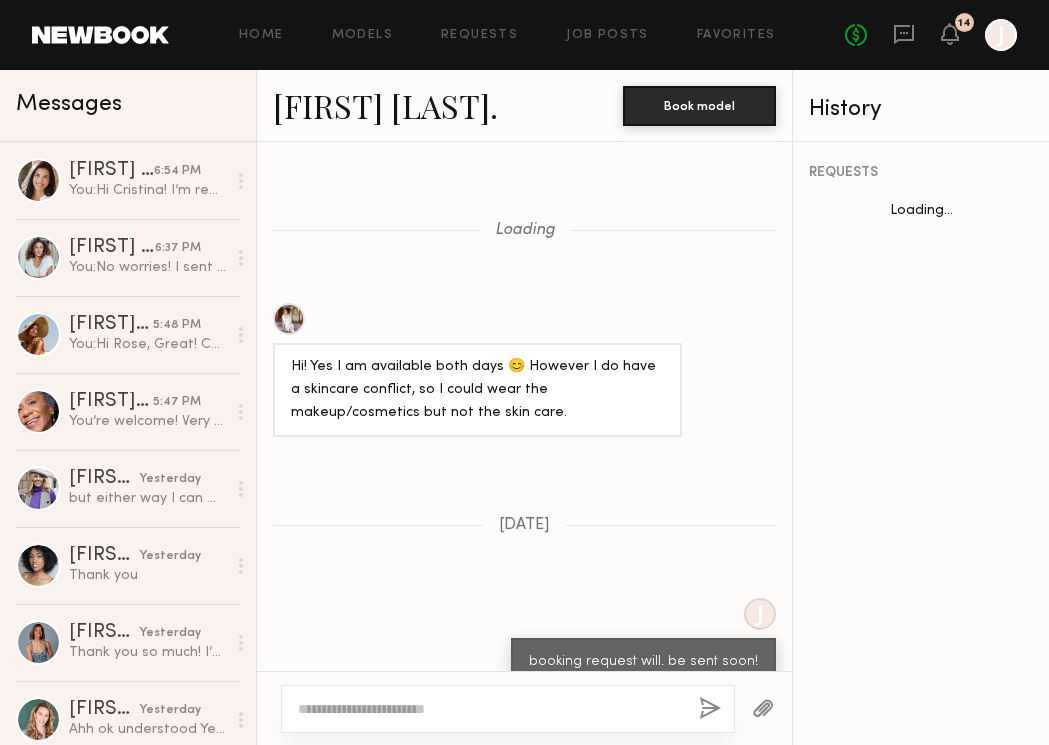 scroll, scrollTop: 2323, scrollLeft: 0, axis: vertical 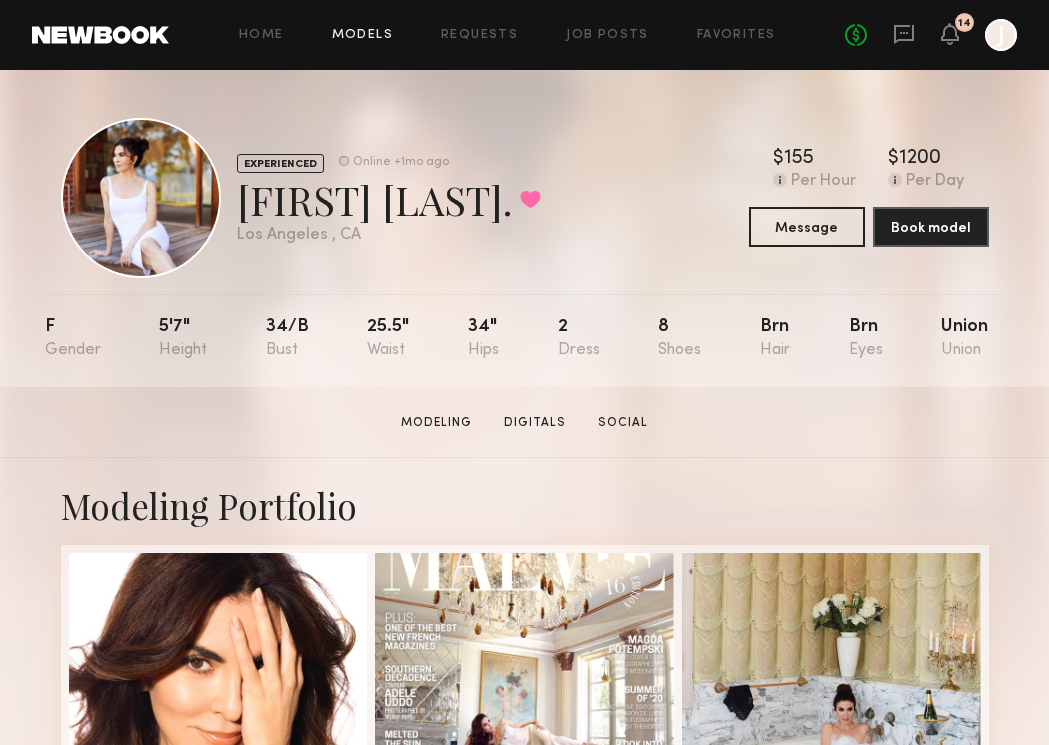 click on "Models" 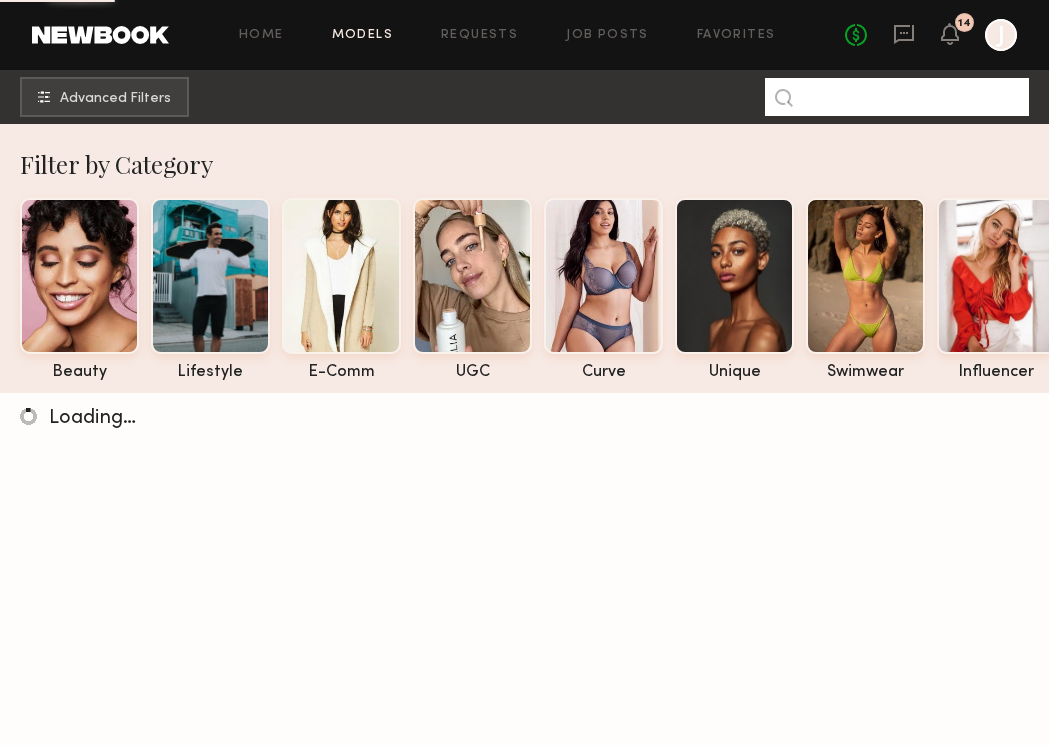 click 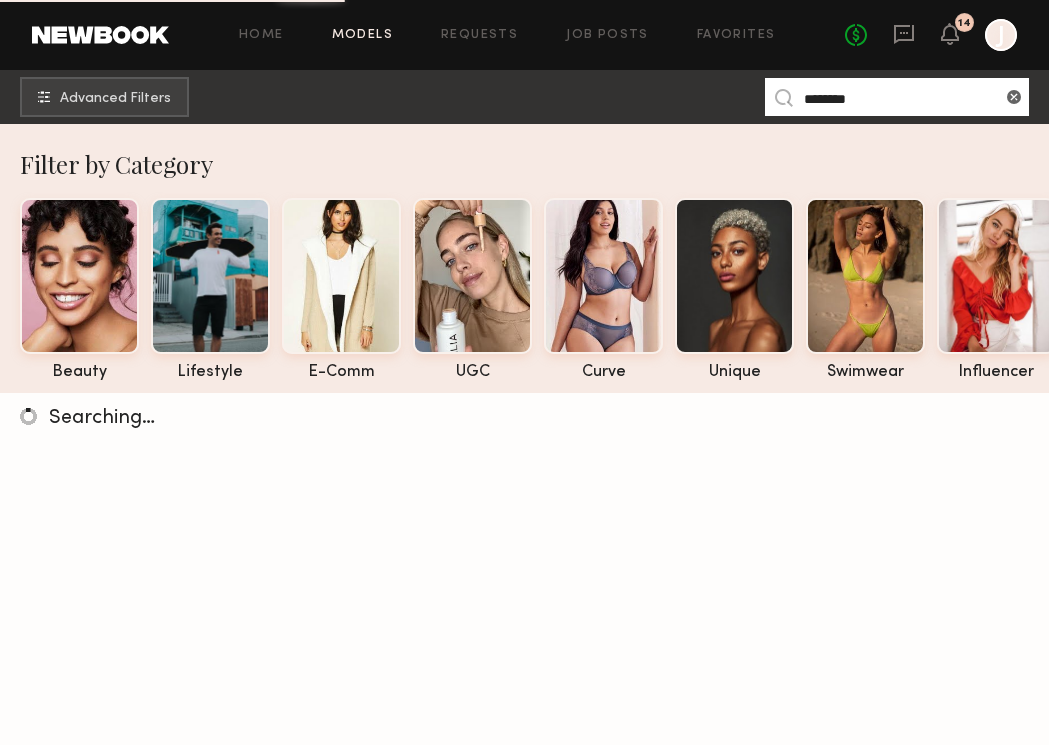 type on "********" 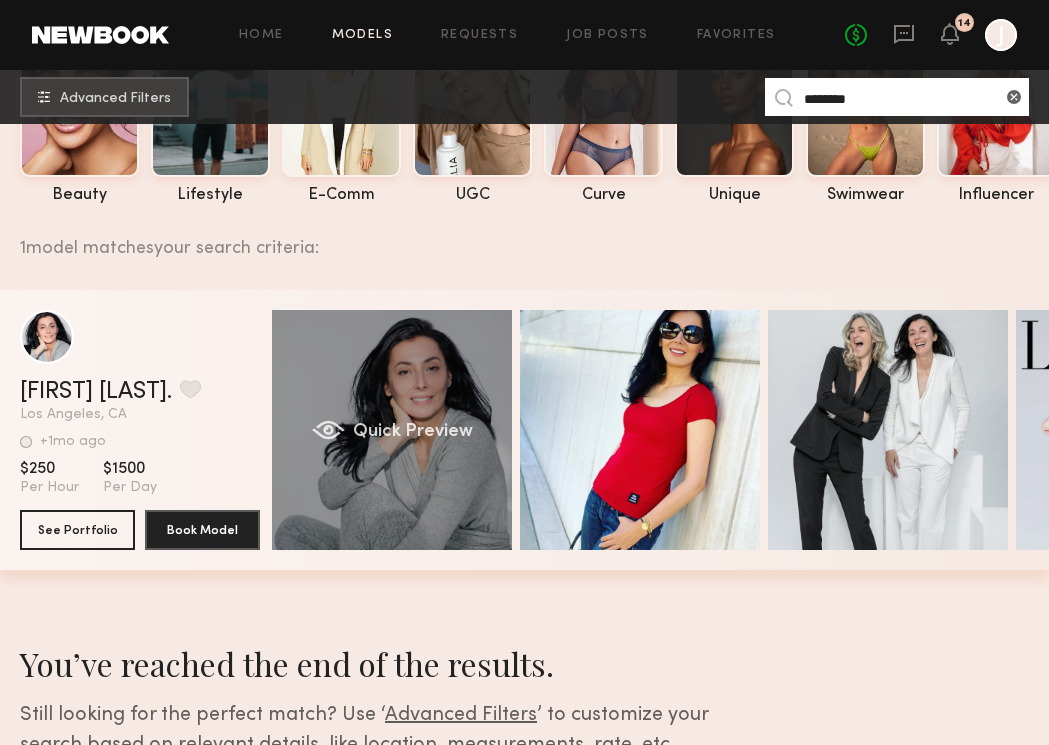 scroll, scrollTop: 199, scrollLeft: 0, axis: vertical 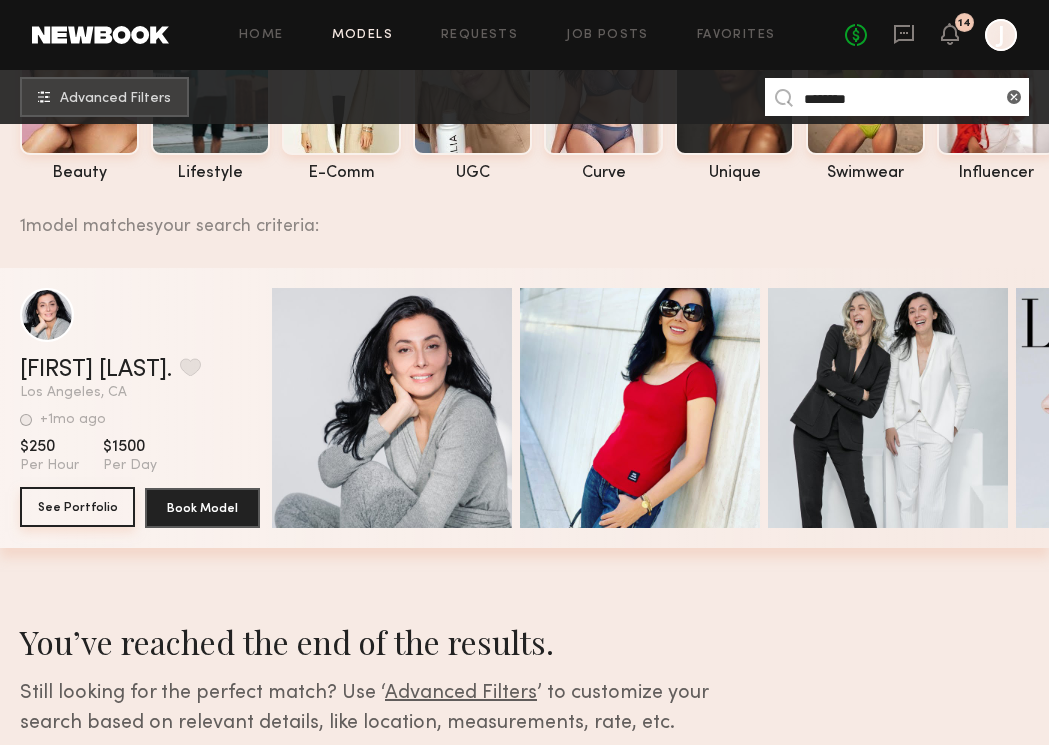 click on "See Portfolio" 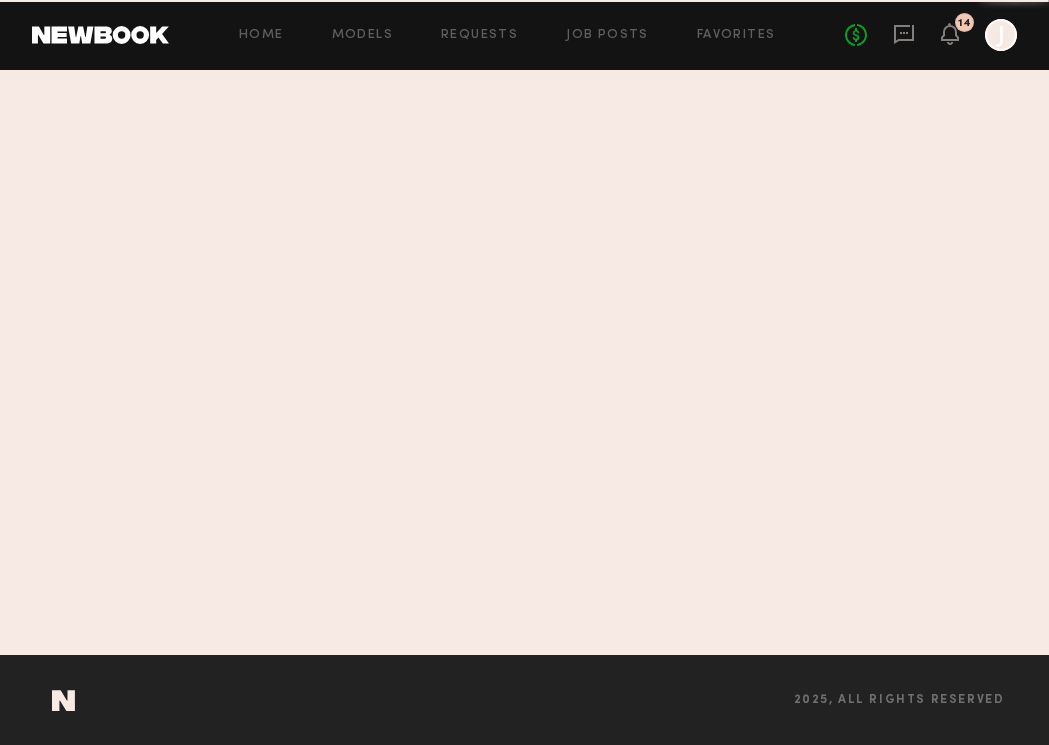 scroll, scrollTop: 0, scrollLeft: 0, axis: both 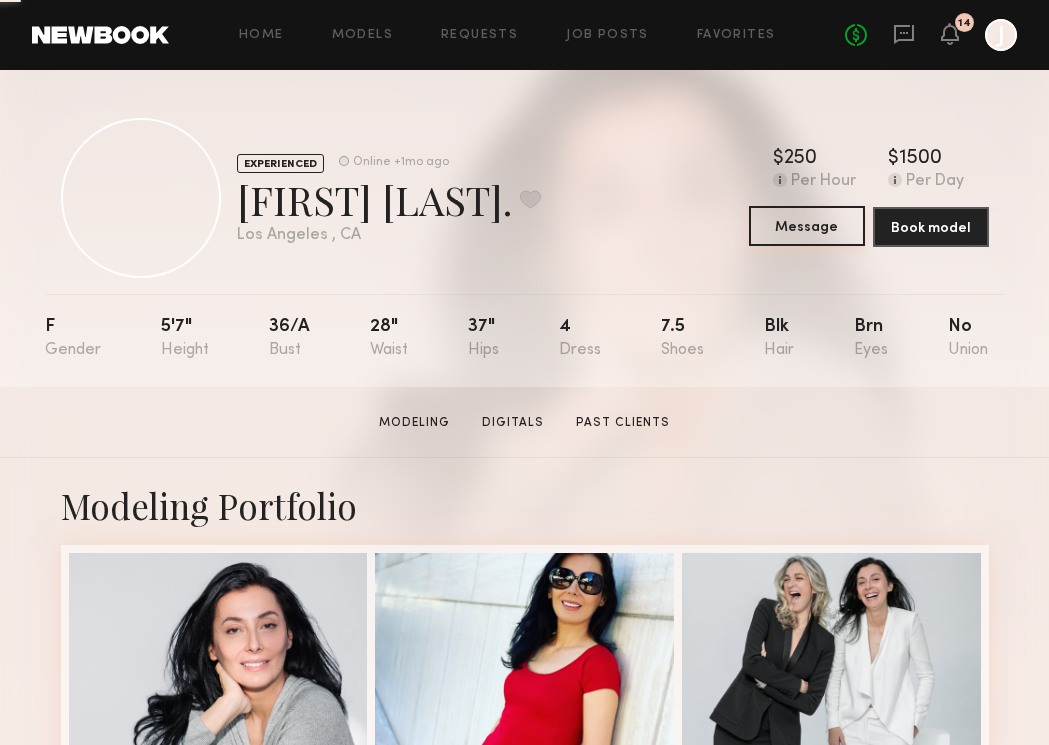 click on "Message" 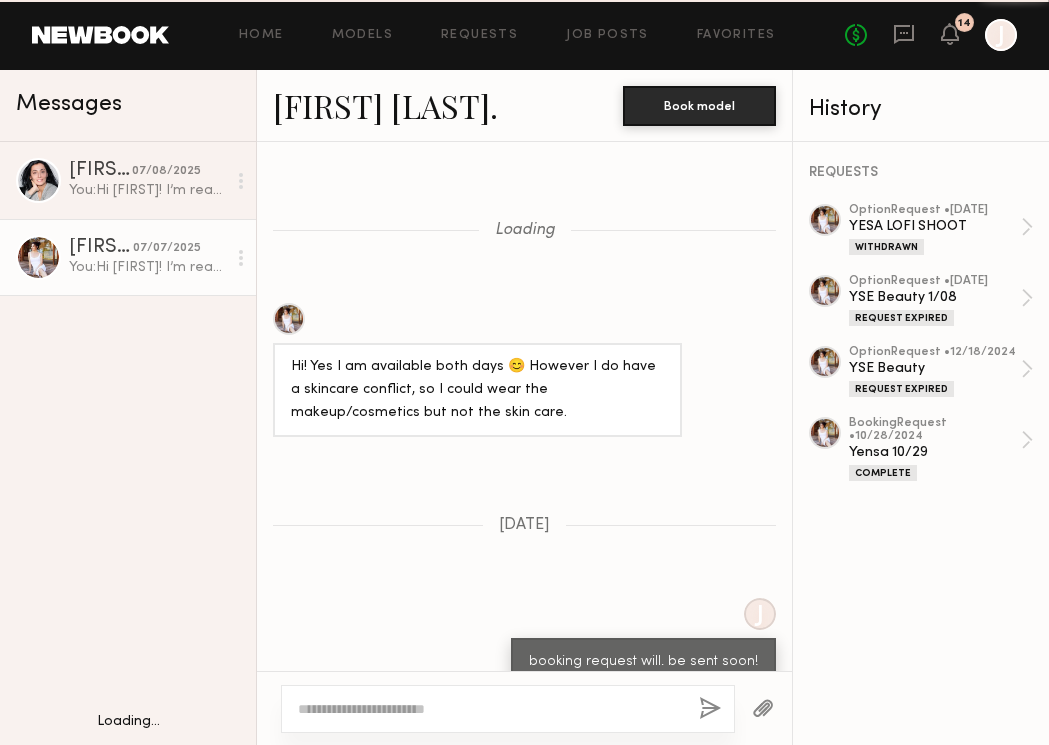 scroll, scrollTop: 2323, scrollLeft: 0, axis: vertical 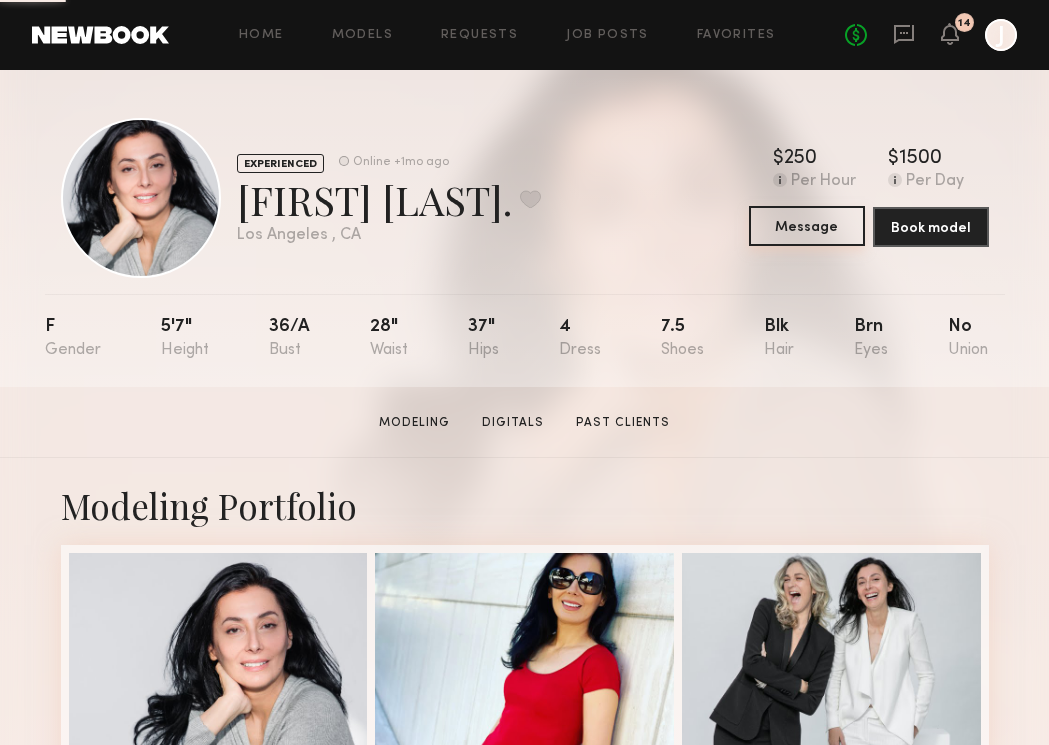 click on "Message" 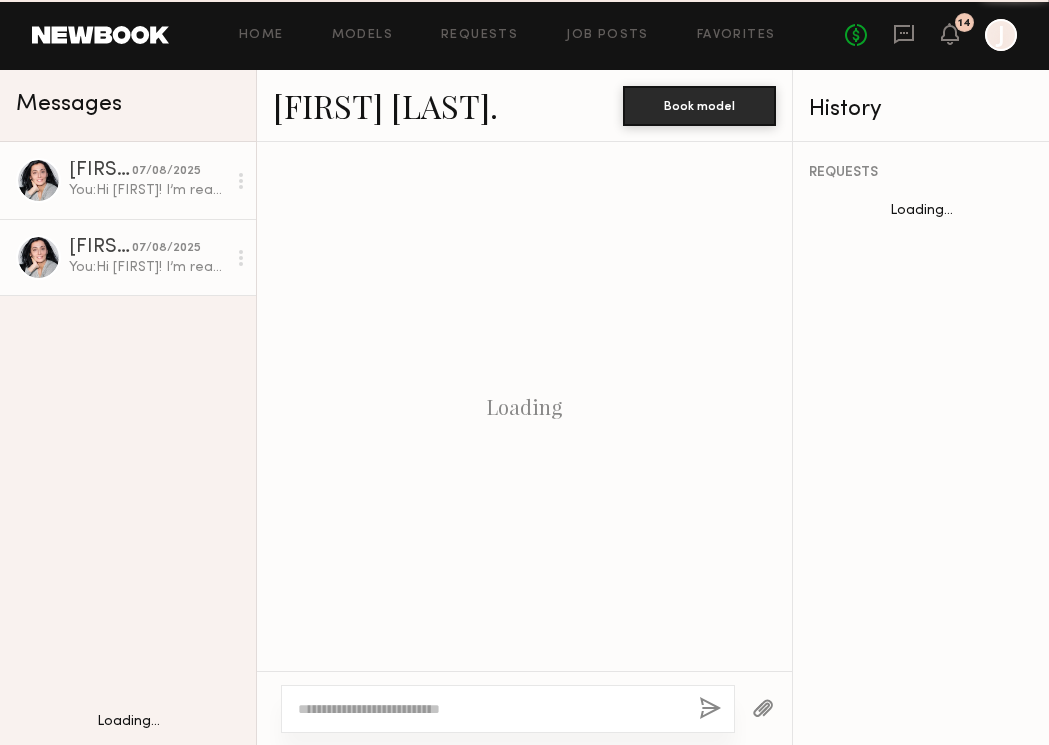 scroll, scrollTop: 1599, scrollLeft: 0, axis: vertical 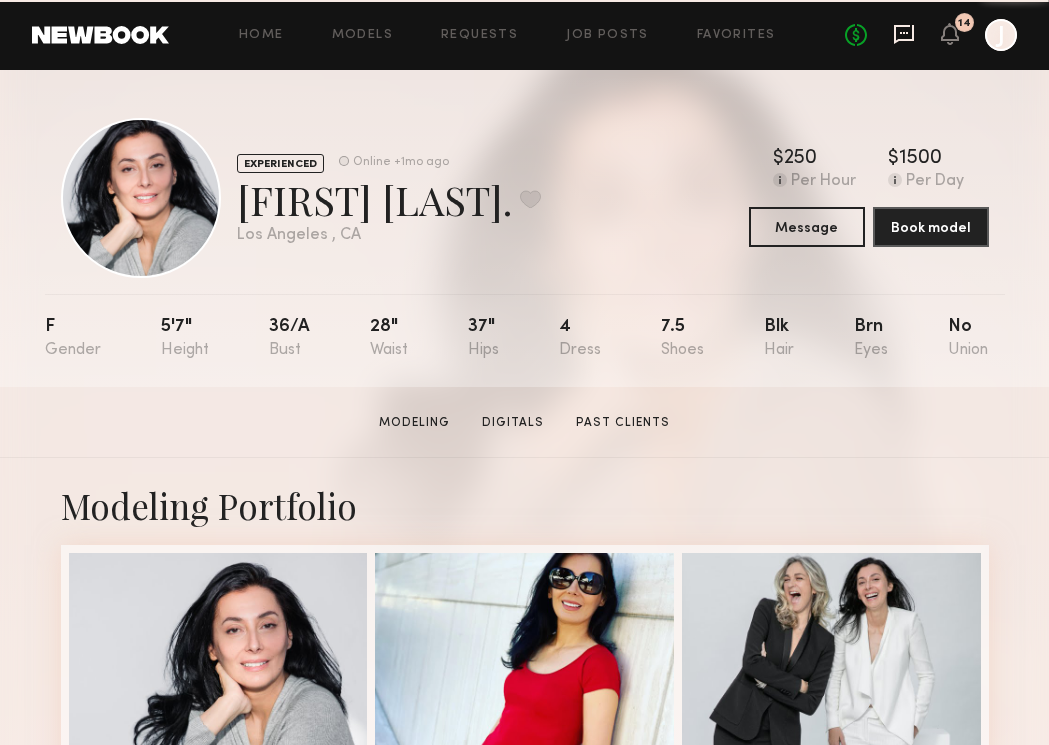 click 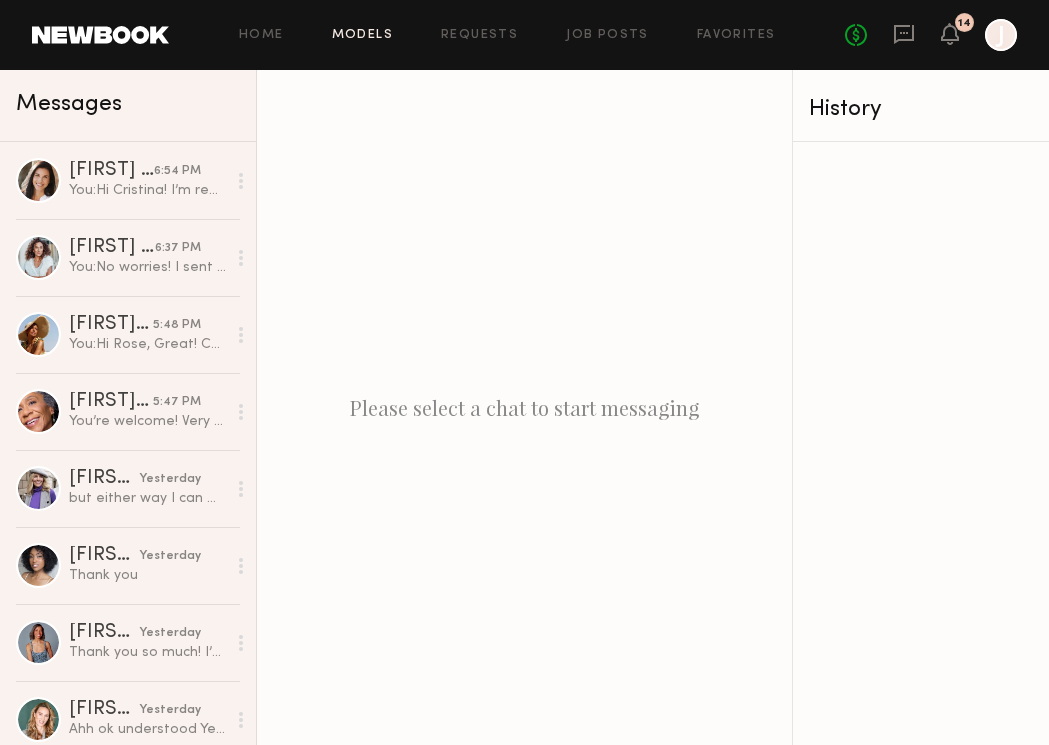click on "Models" 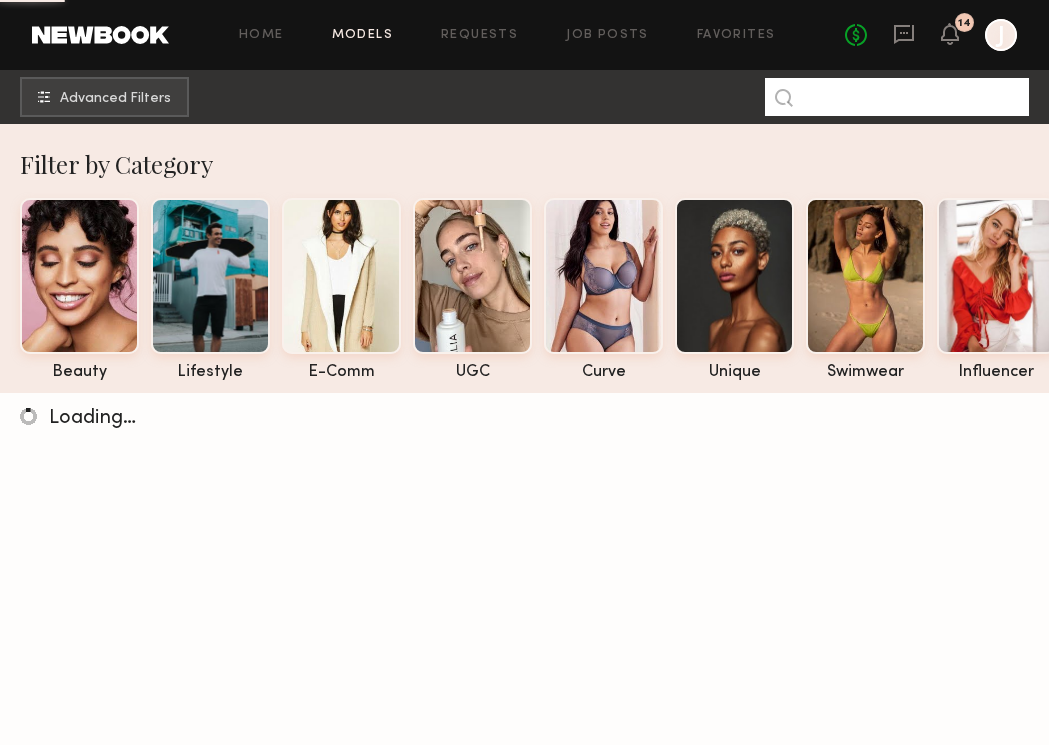 click 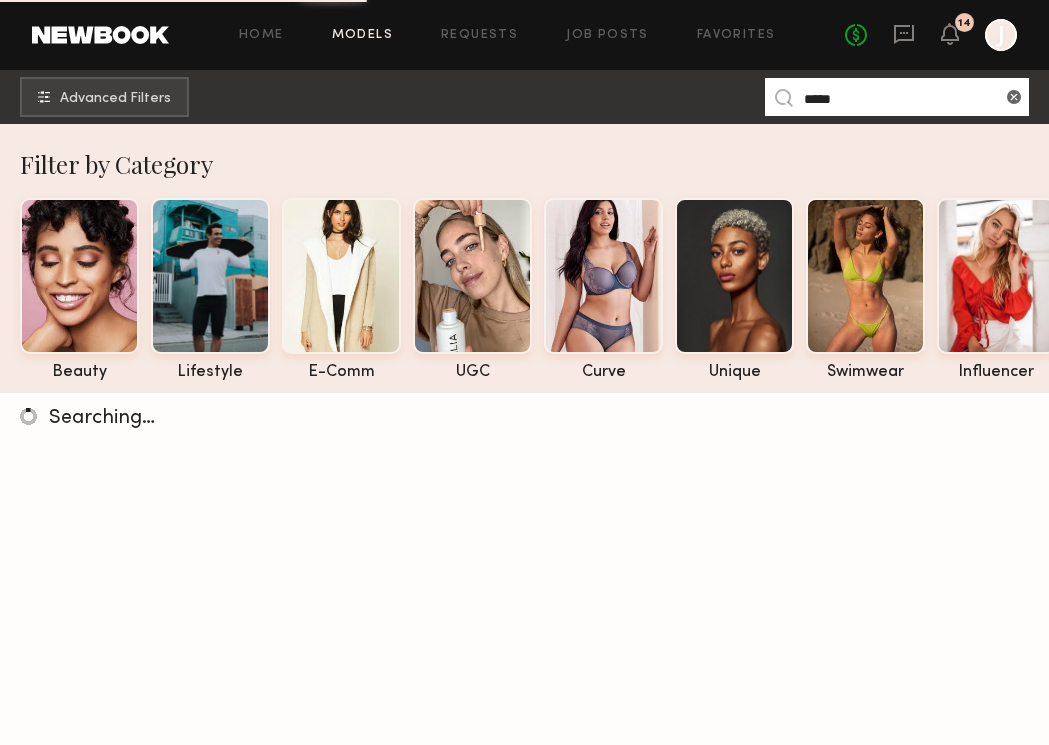 type on "*****" 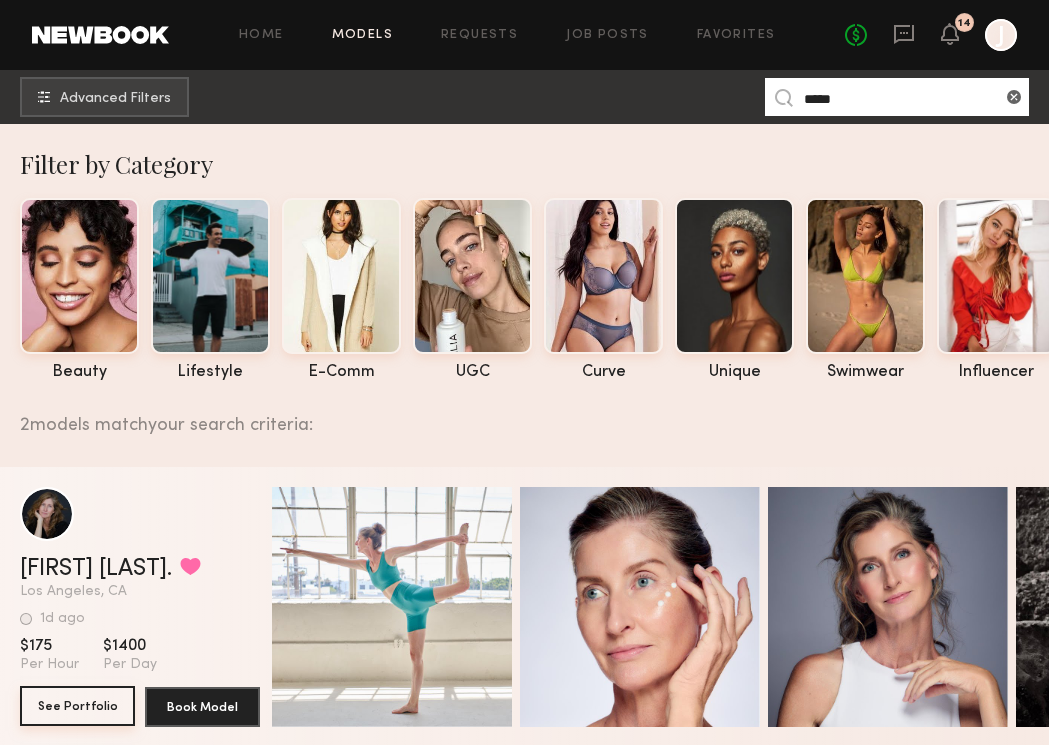 click on "See Portfolio" 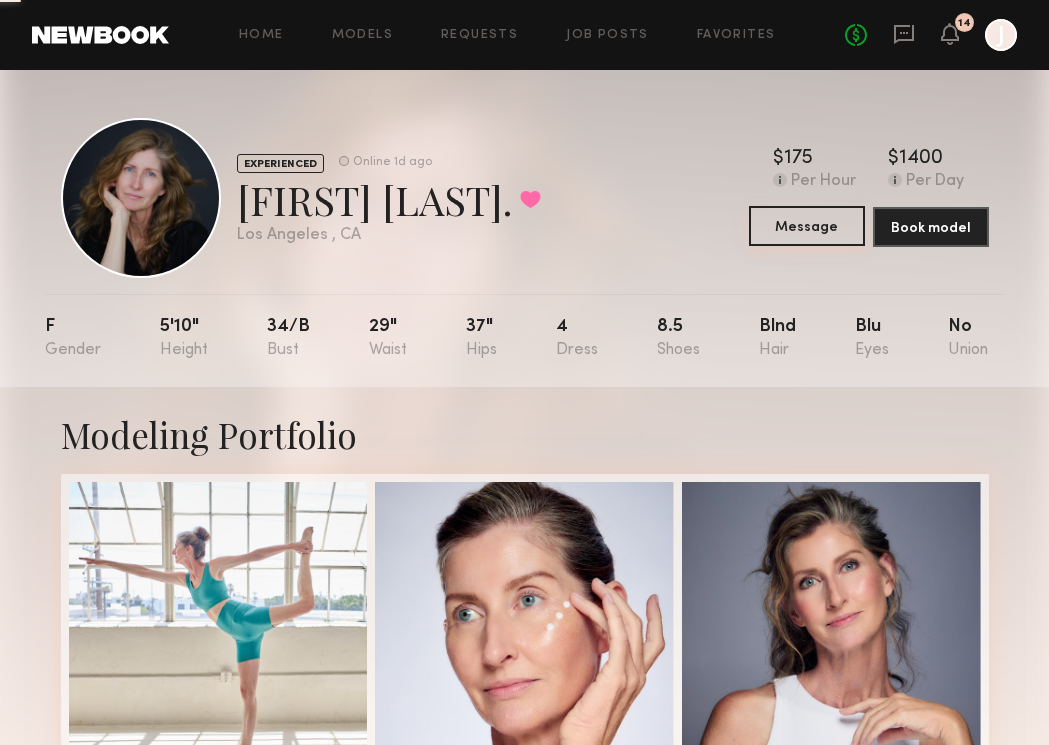 click on "Message" 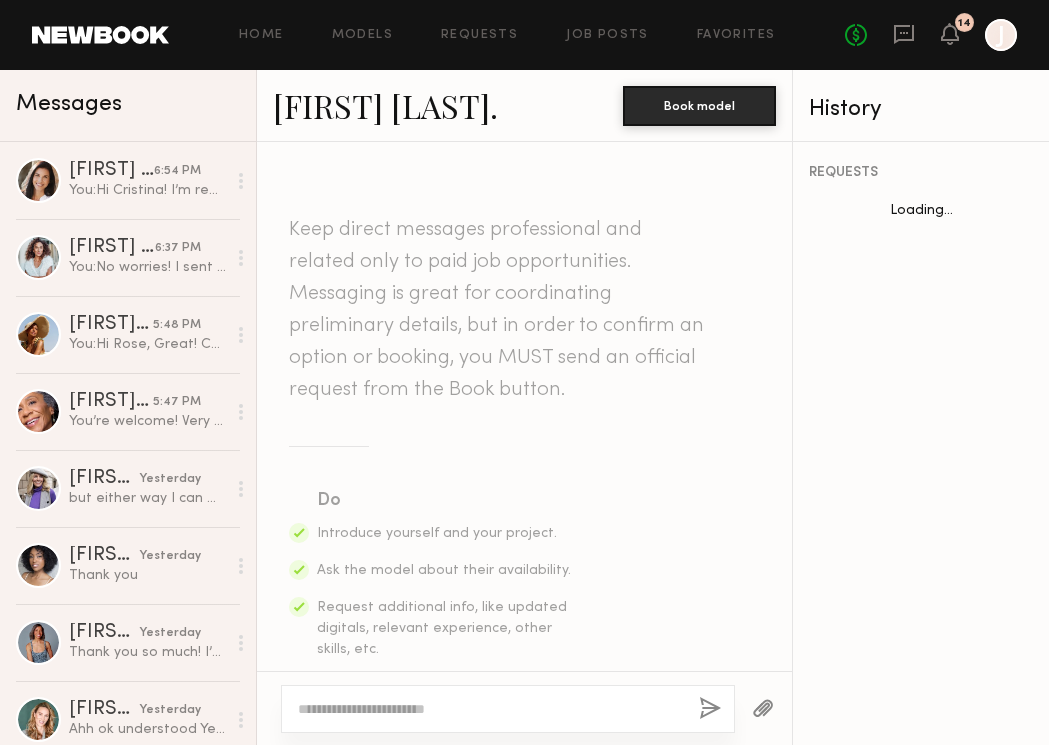 scroll, scrollTop: 2531, scrollLeft: 0, axis: vertical 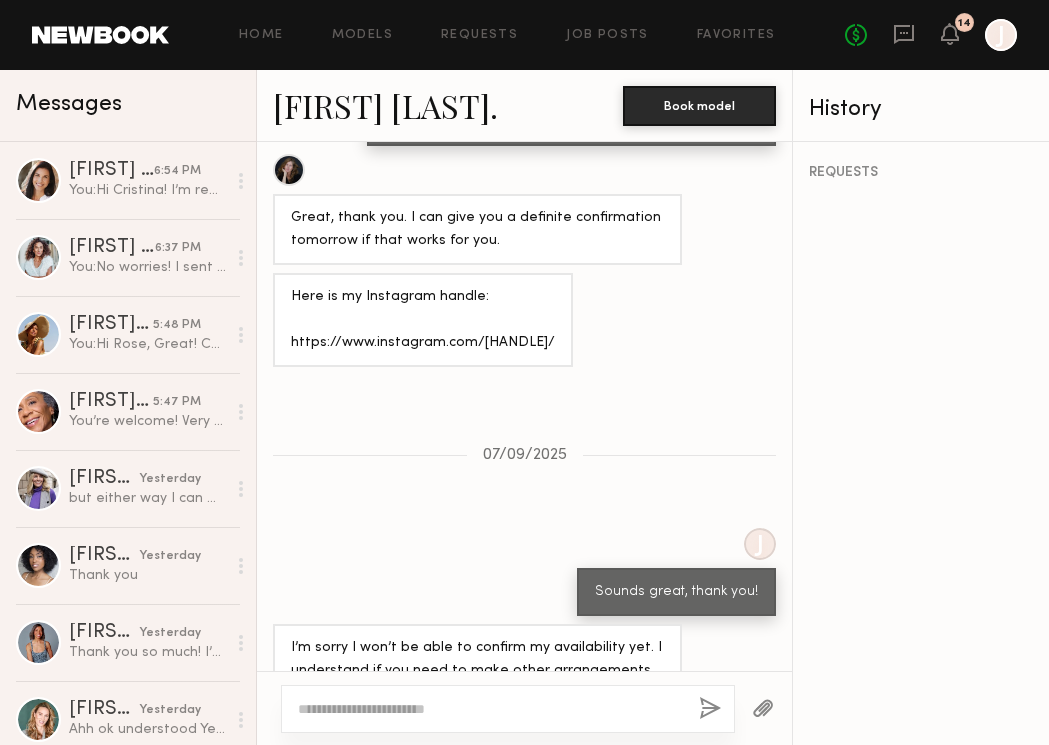 click 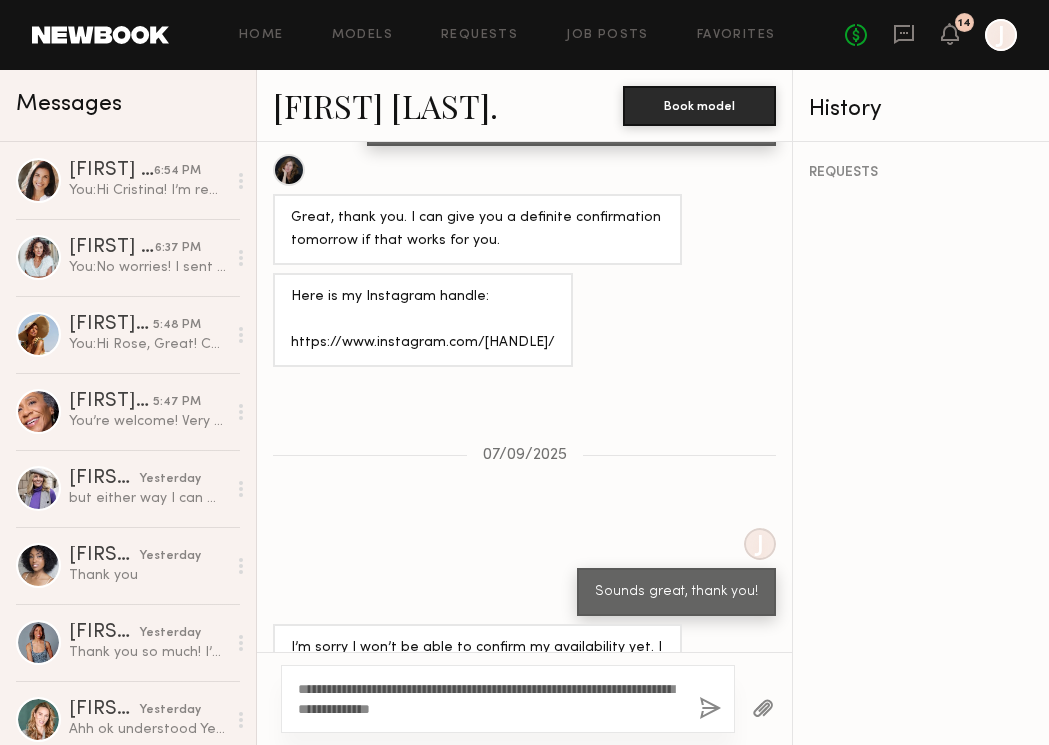 click on "**********" 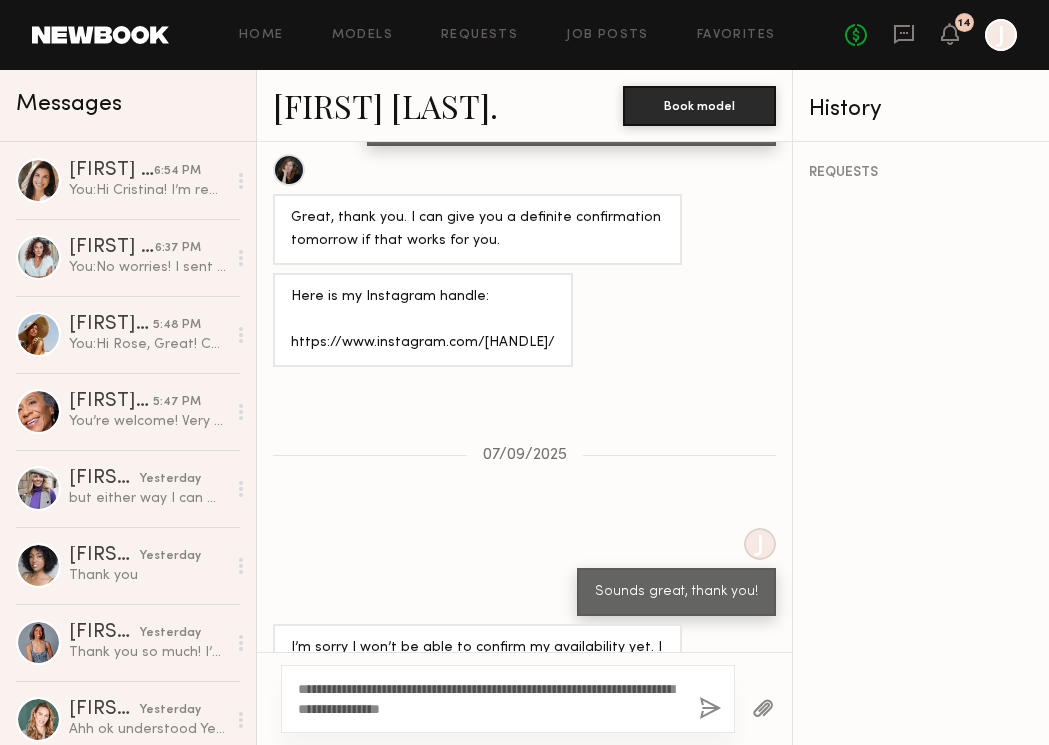 click on "**********" 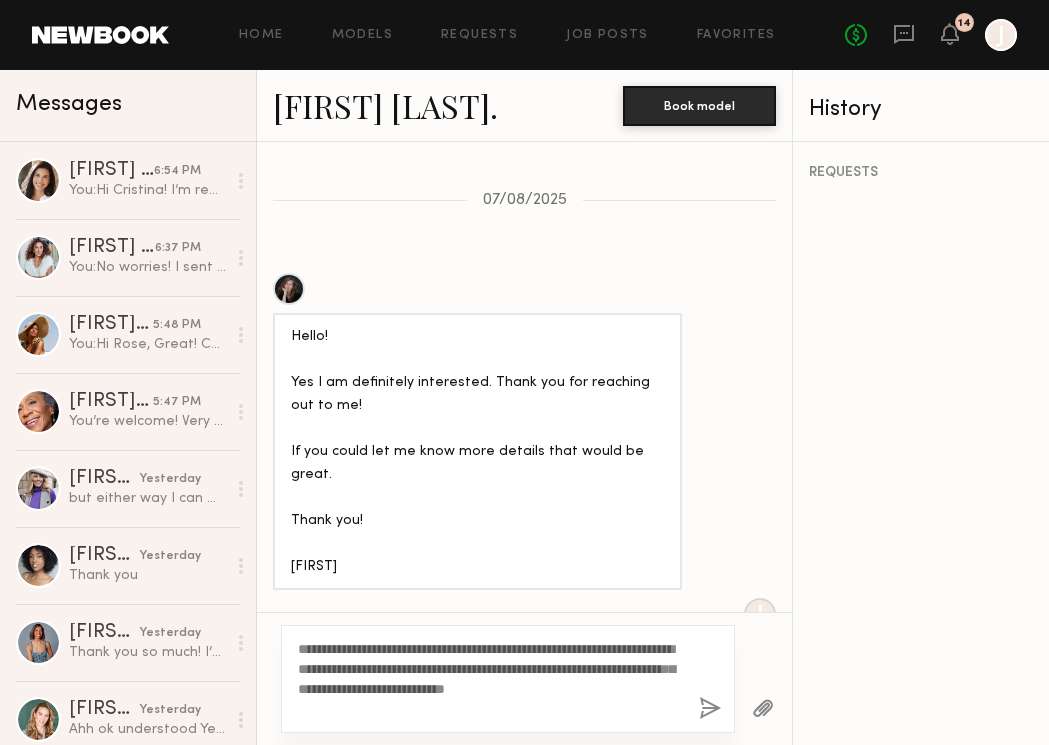 scroll, scrollTop: 2589, scrollLeft: 0, axis: vertical 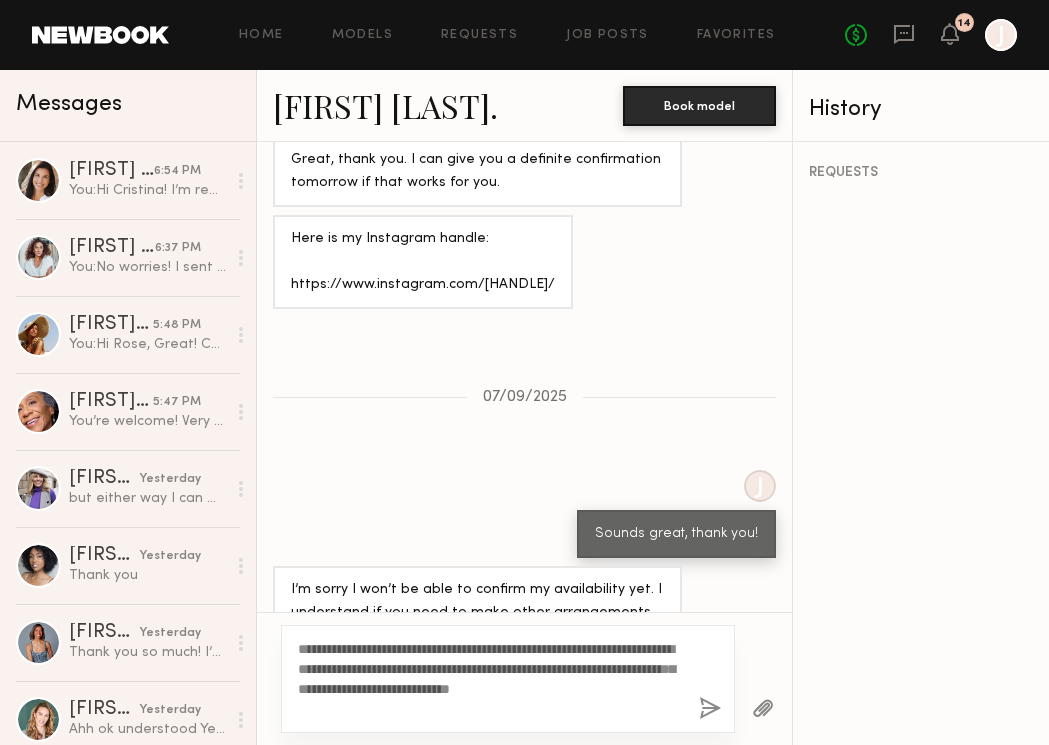 type on "**********" 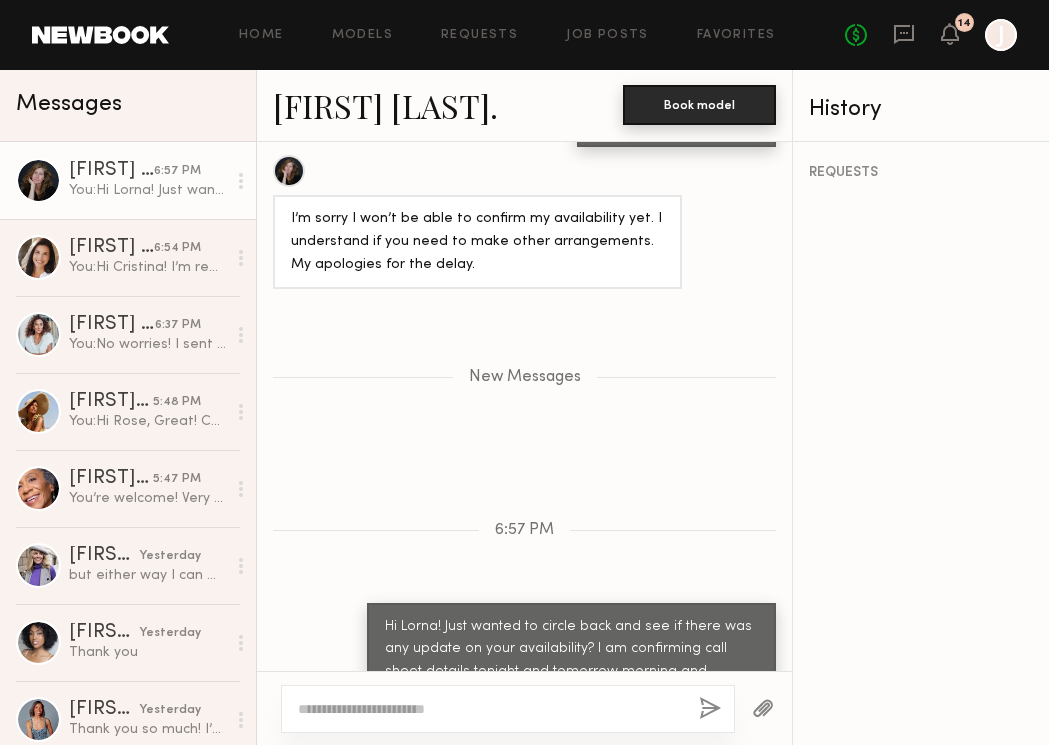 scroll, scrollTop: 3124, scrollLeft: 0, axis: vertical 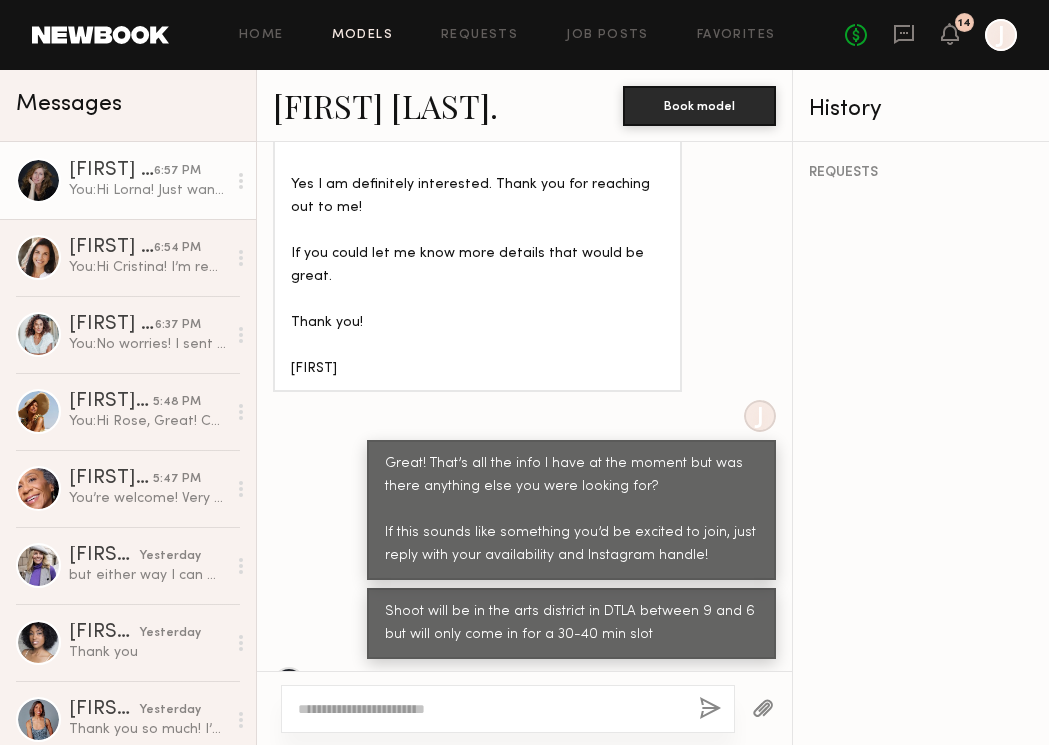 click on "Models" 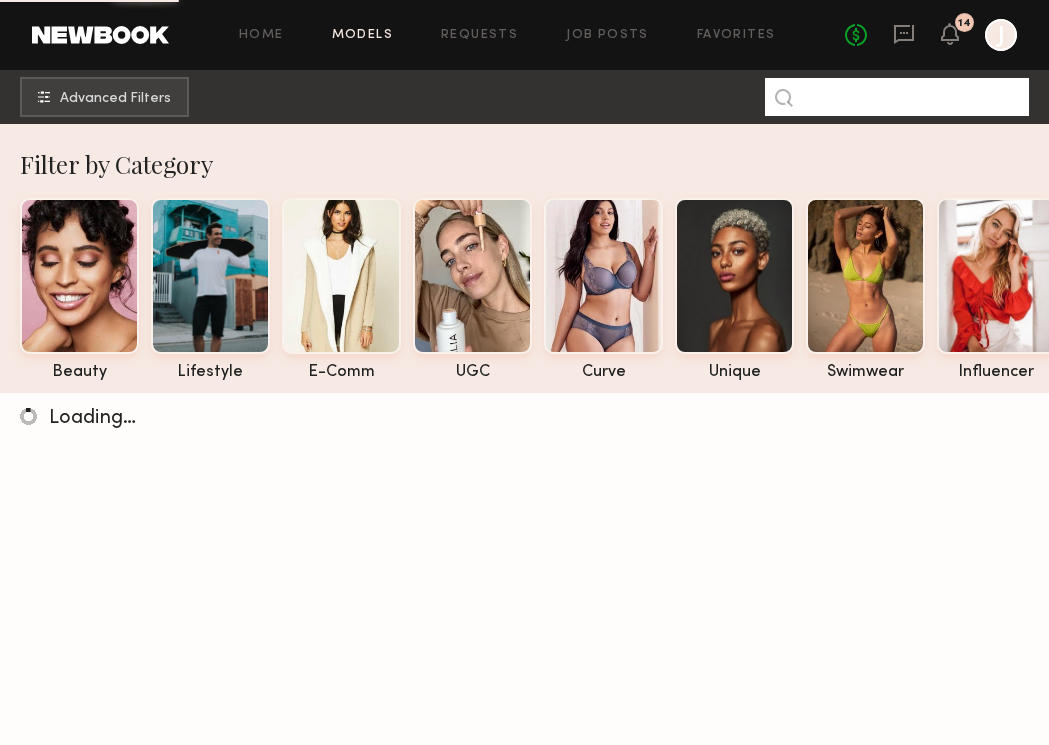 click 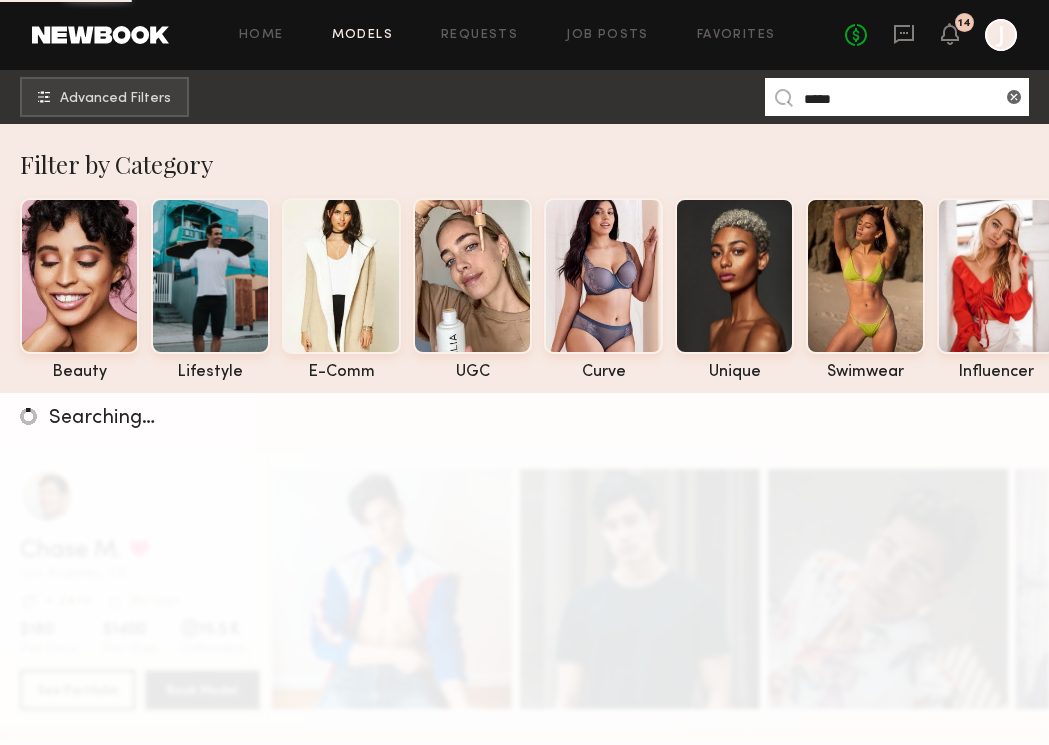type on "*****" 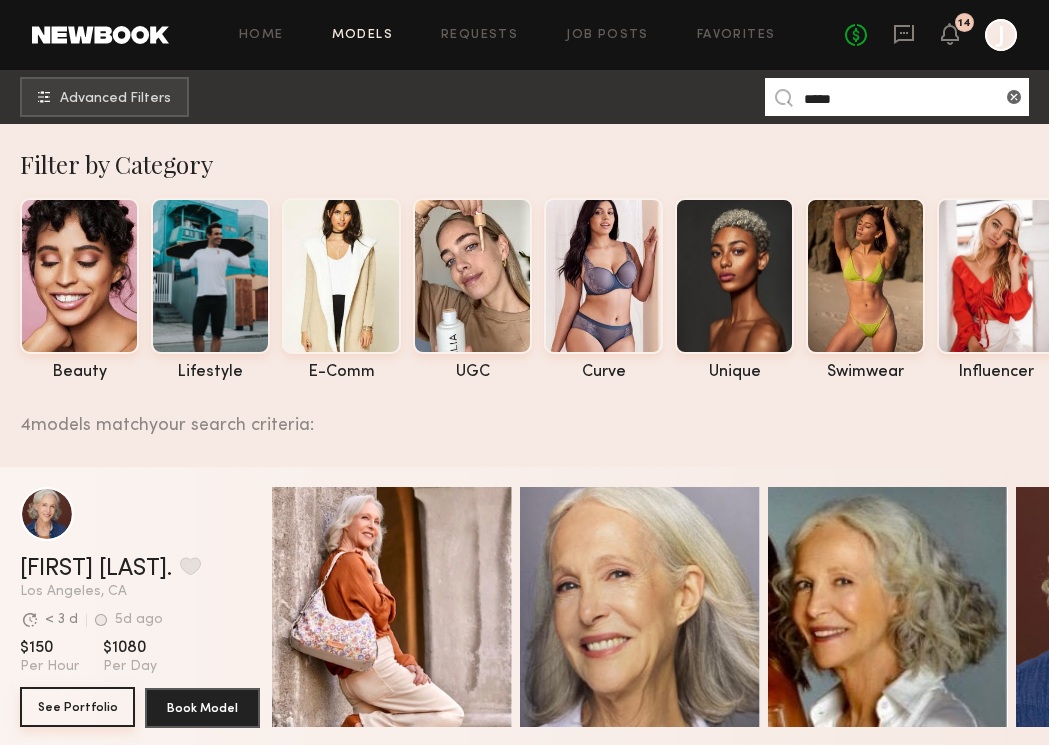 click on "See Portfolio" 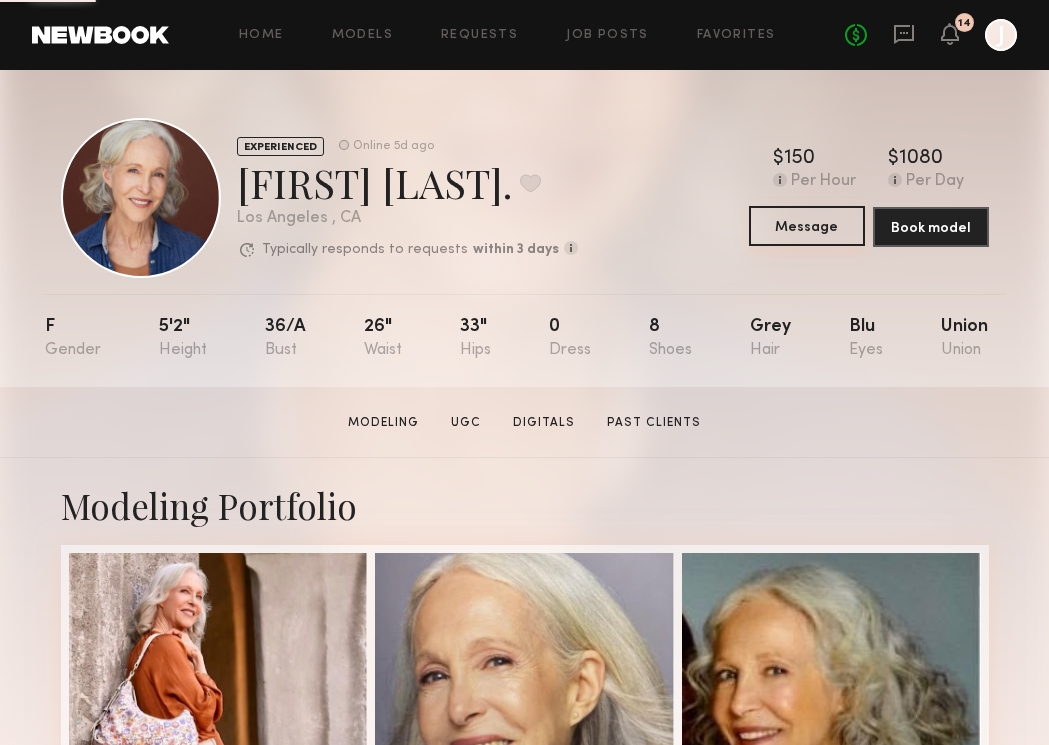 click on "Message" 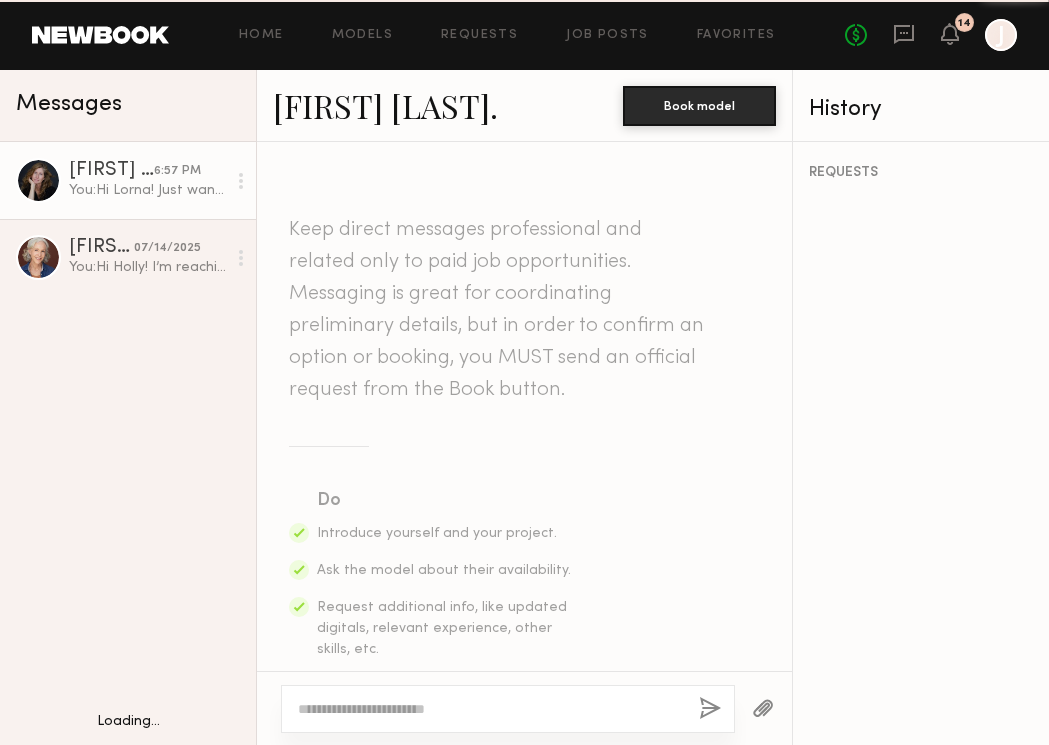 scroll, scrollTop: 2972, scrollLeft: 0, axis: vertical 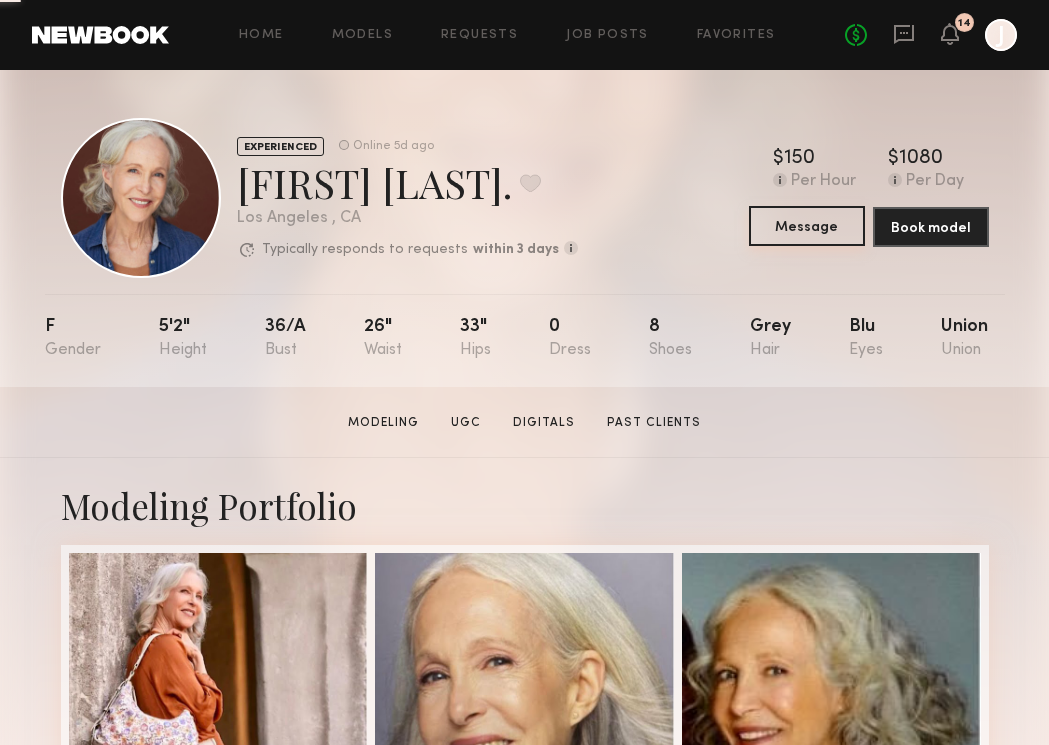 click on "Message" 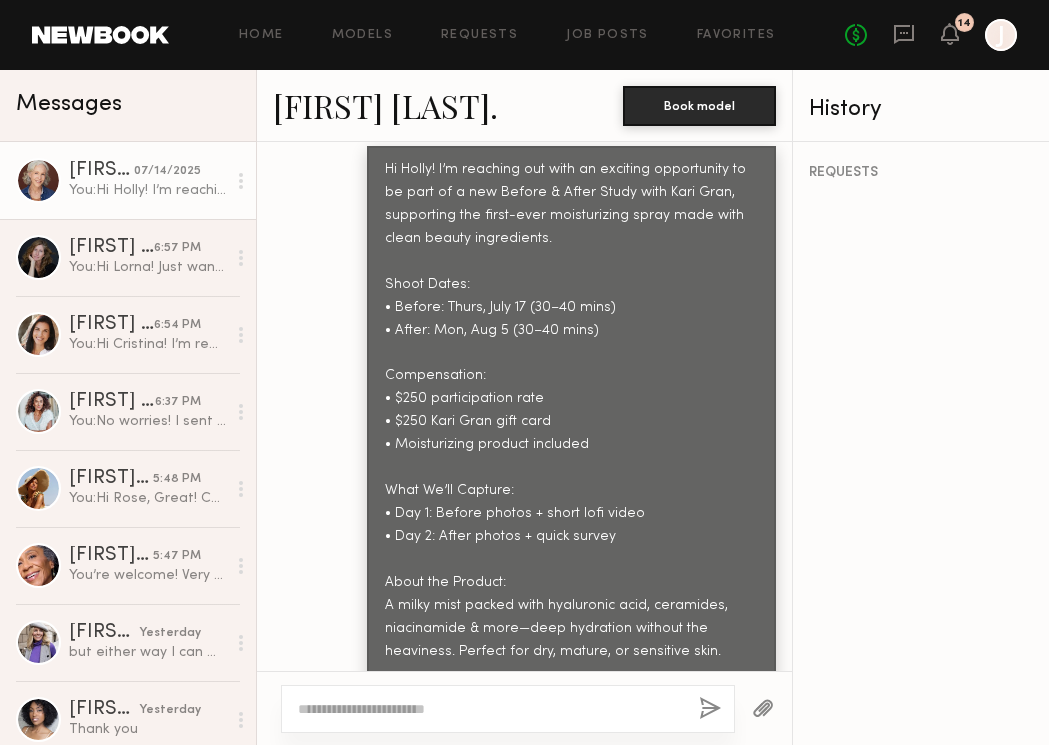 scroll, scrollTop: 2303, scrollLeft: 0, axis: vertical 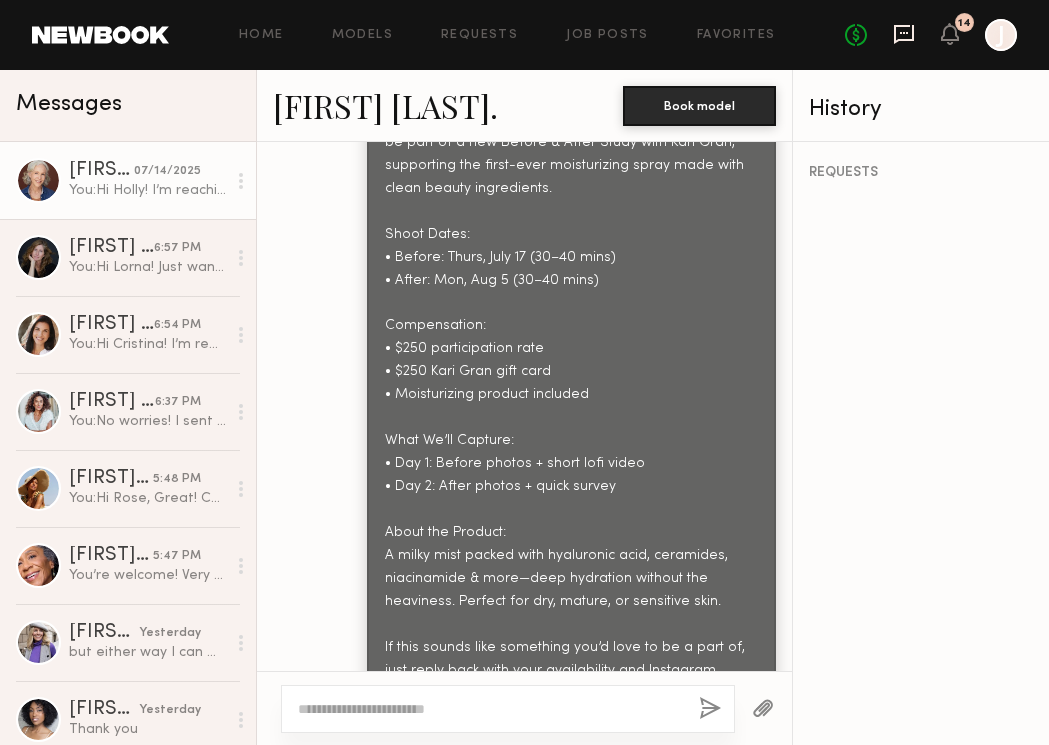 click 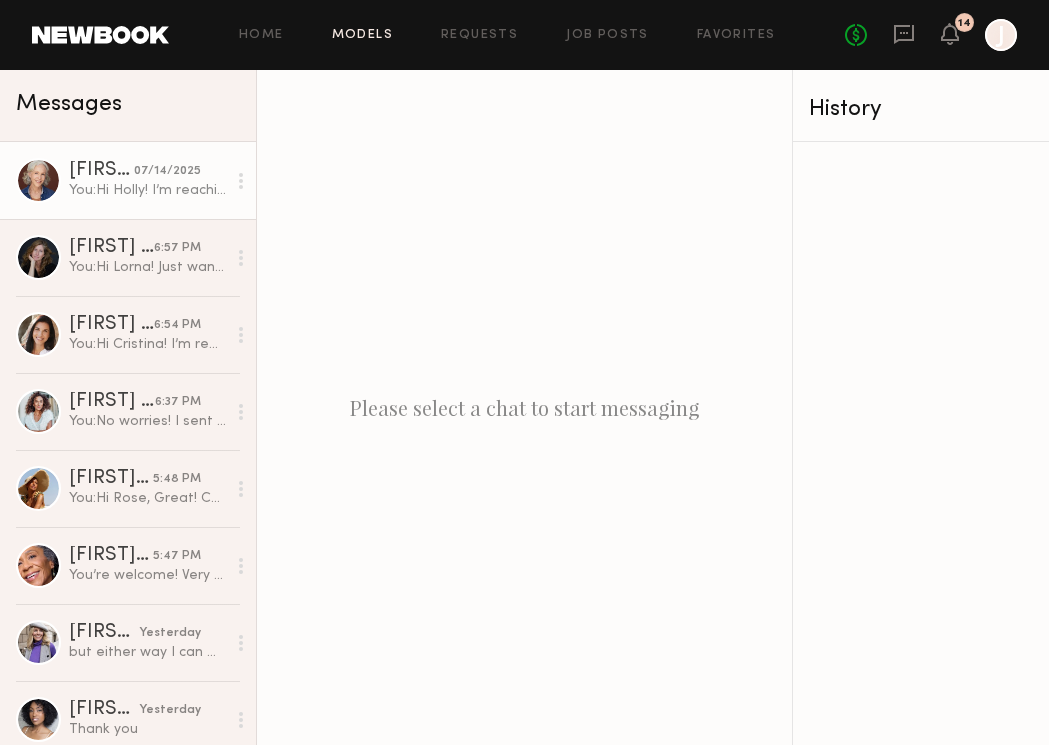 click on "Models" 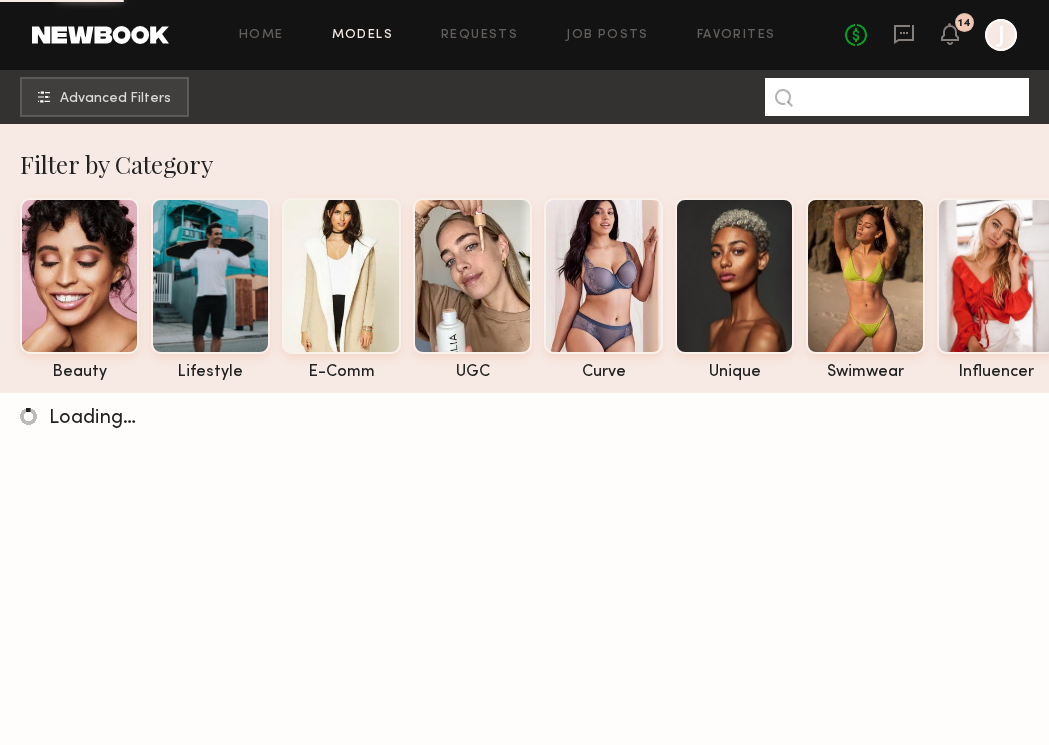 click 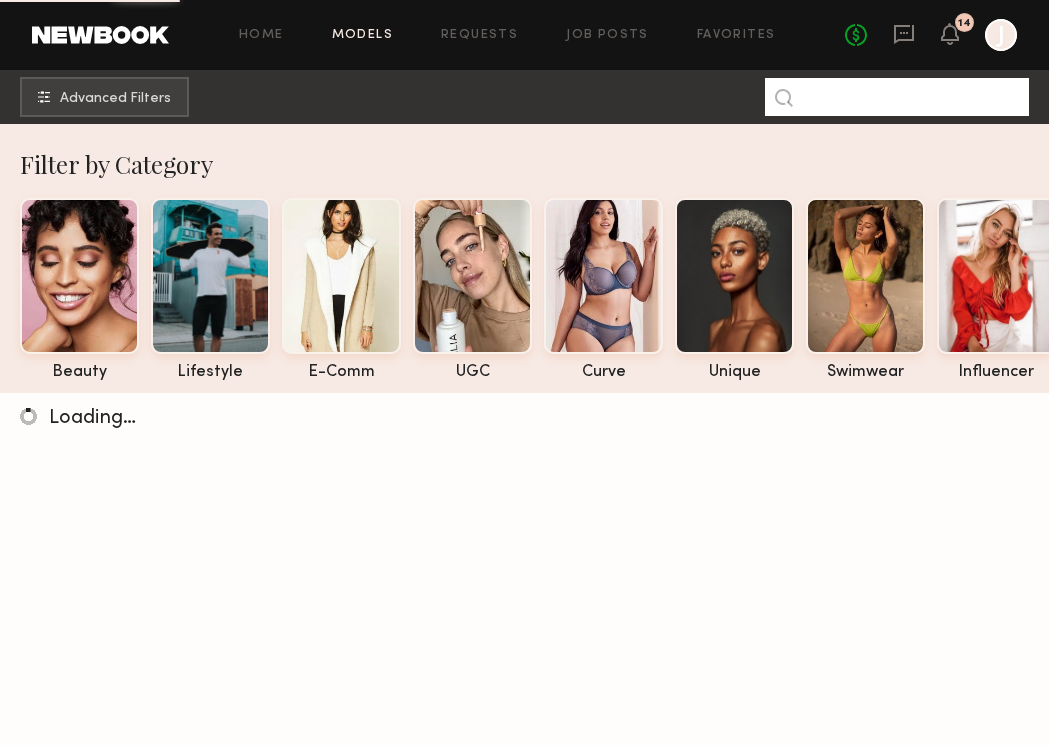 paste on "********" 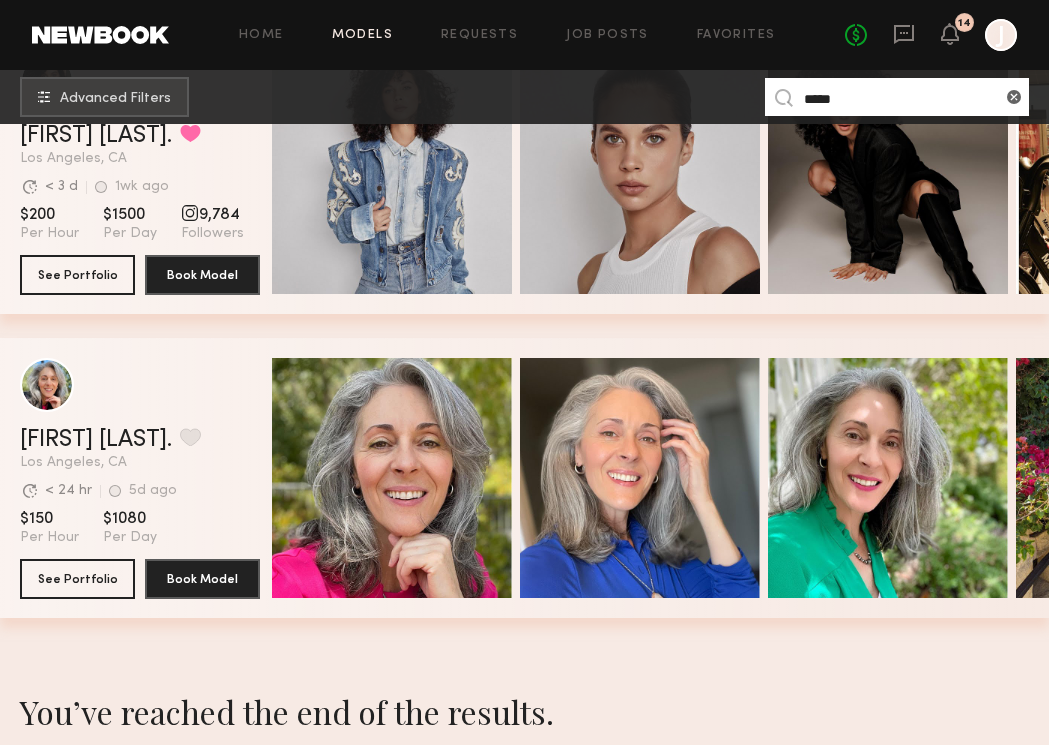 scroll, scrollTop: 434, scrollLeft: 0, axis: vertical 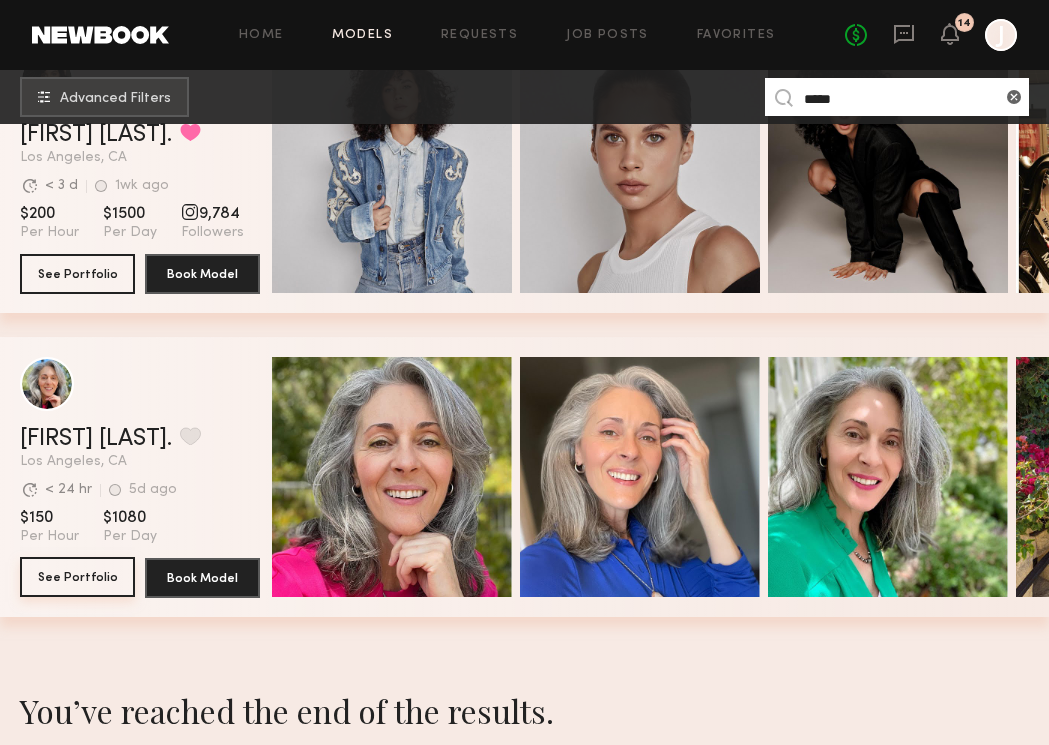 type on "*****" 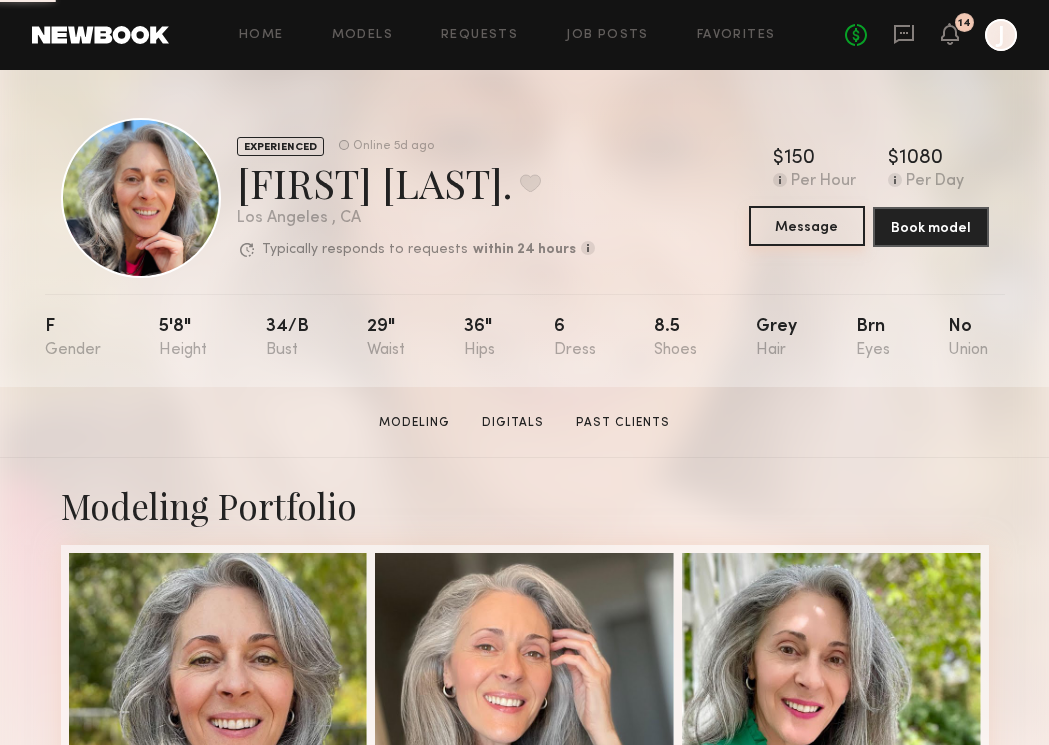 click on "Message" 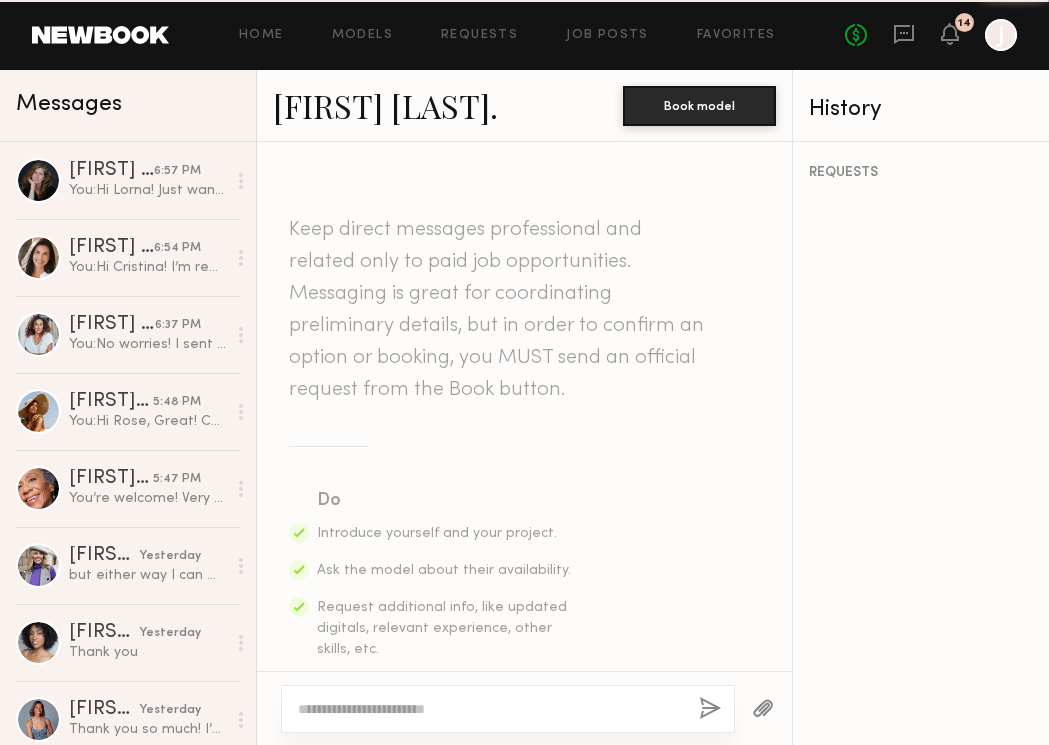 scroll, scrollTop: 2303, scrollLeft: 0, axis: vertical 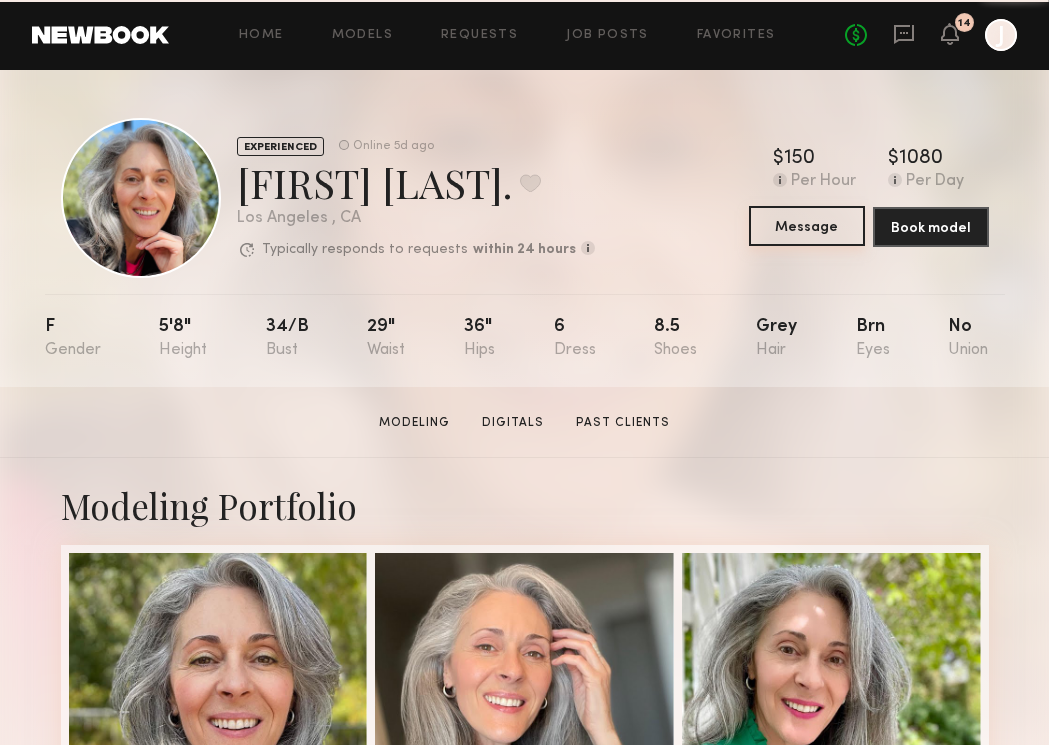 click on "Message" 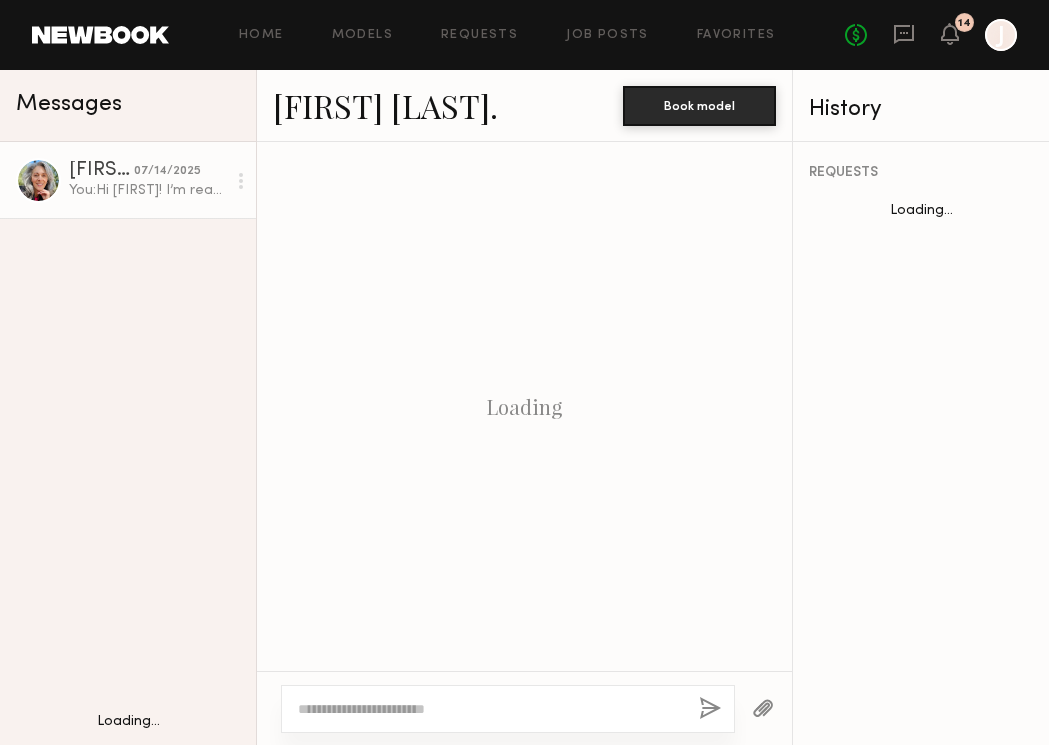 scroll, scrollTop: 3974, scrollLeft: 0, axis: vertical 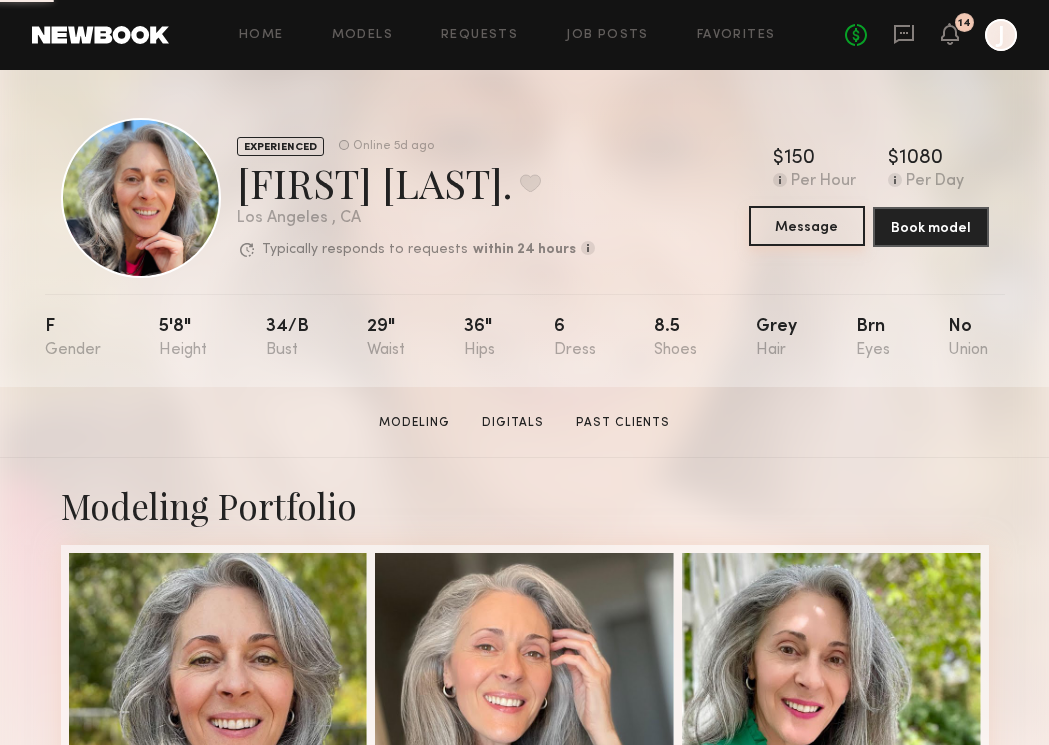 click on "Message" 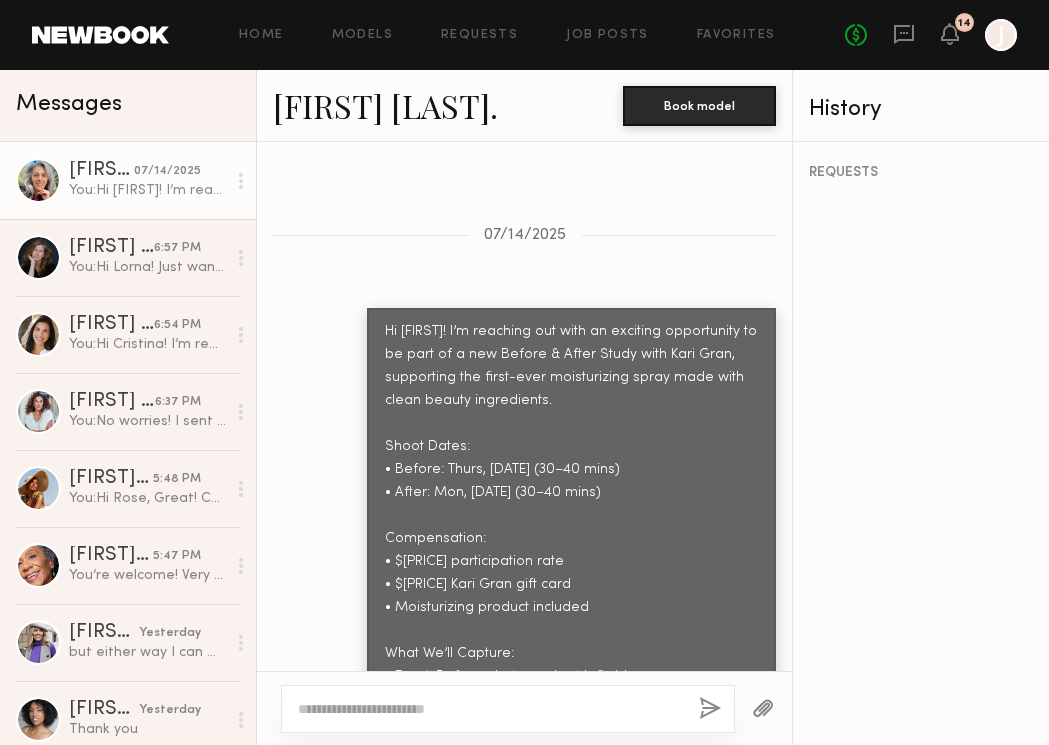 scroll, scrollTop: 3974, scrollLeft: 0, axis: vertical 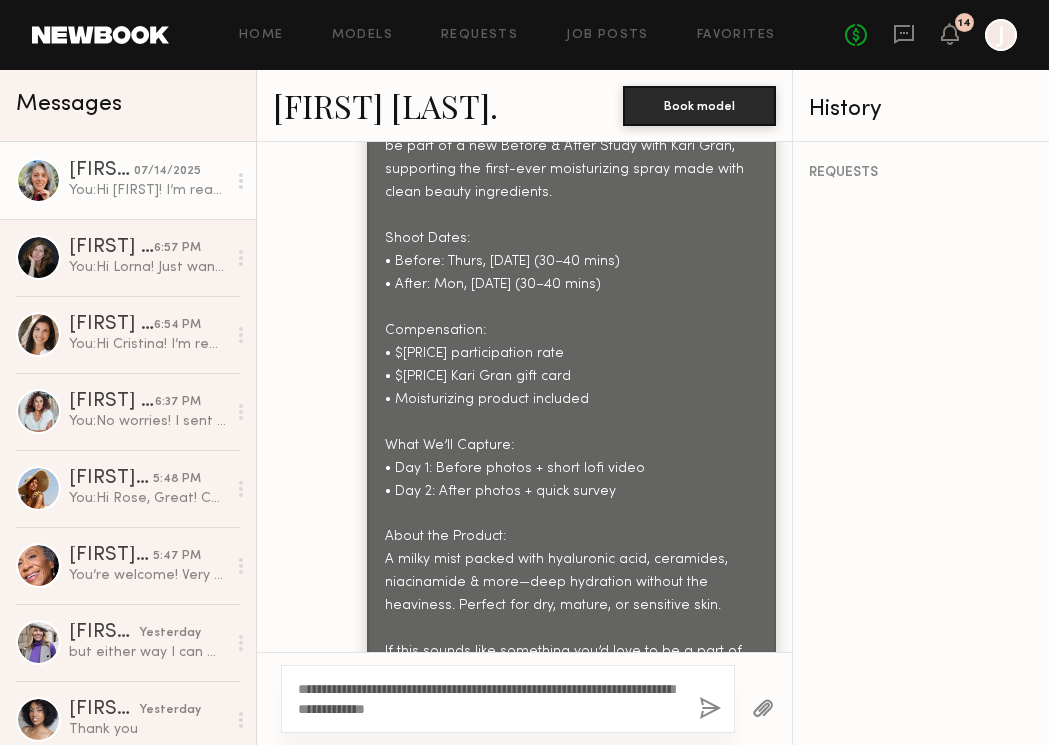 click on "**********" 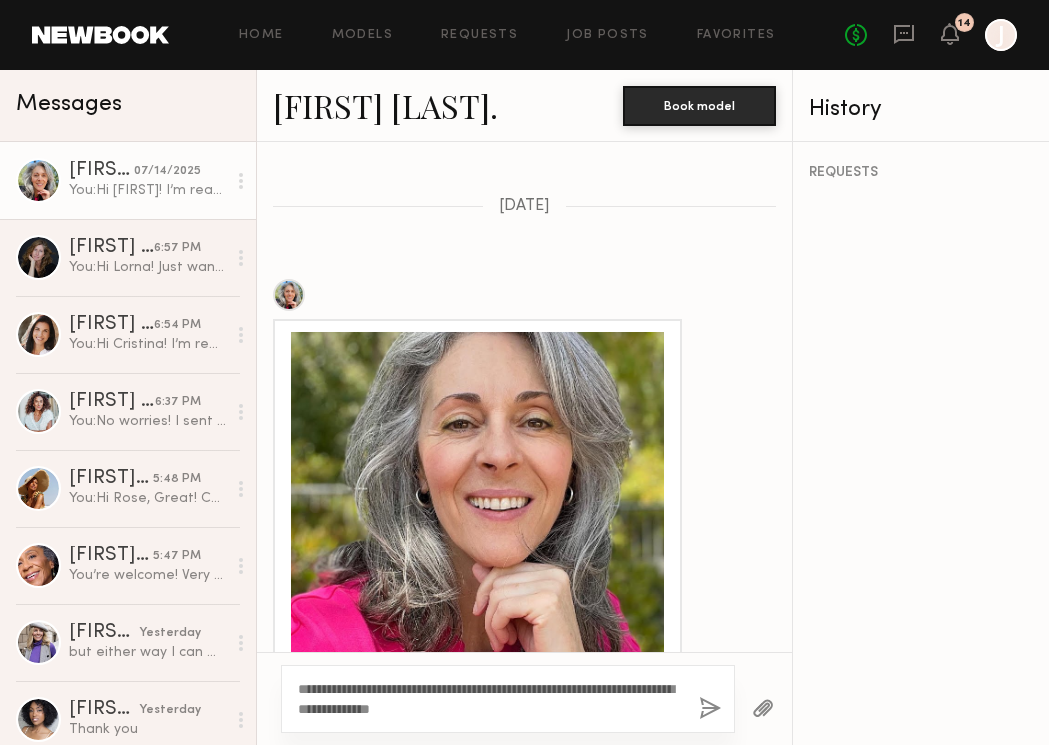 scroll, scrollTop: 2906, scrollLeft: 0, axis: vertical 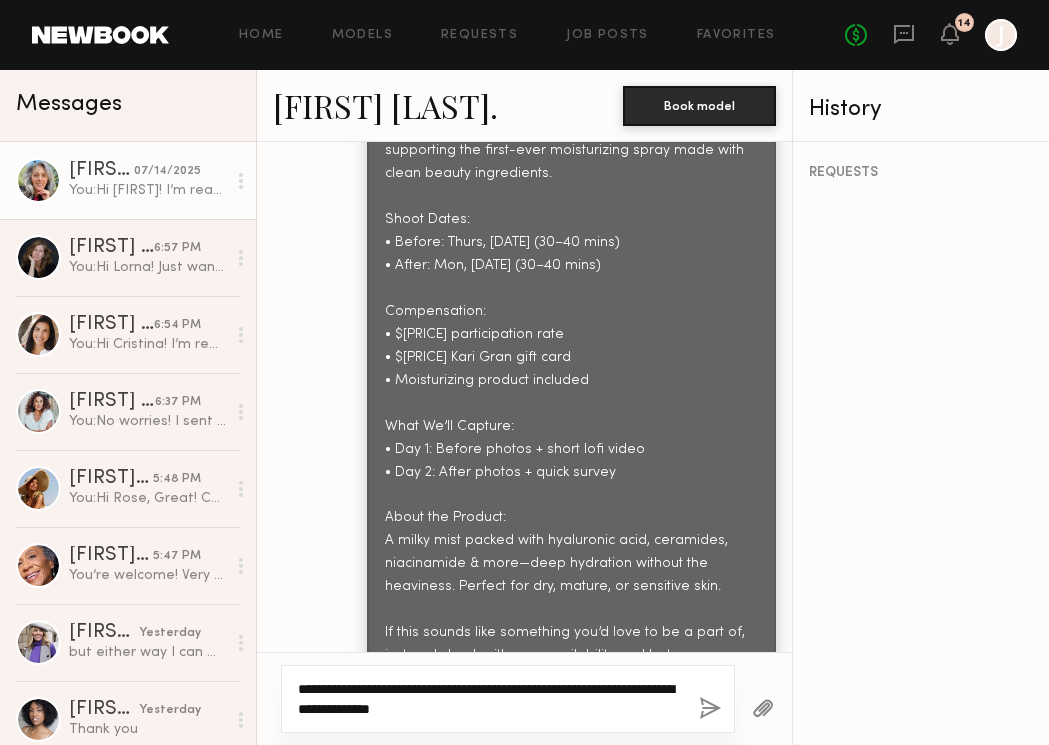 click on "**********" 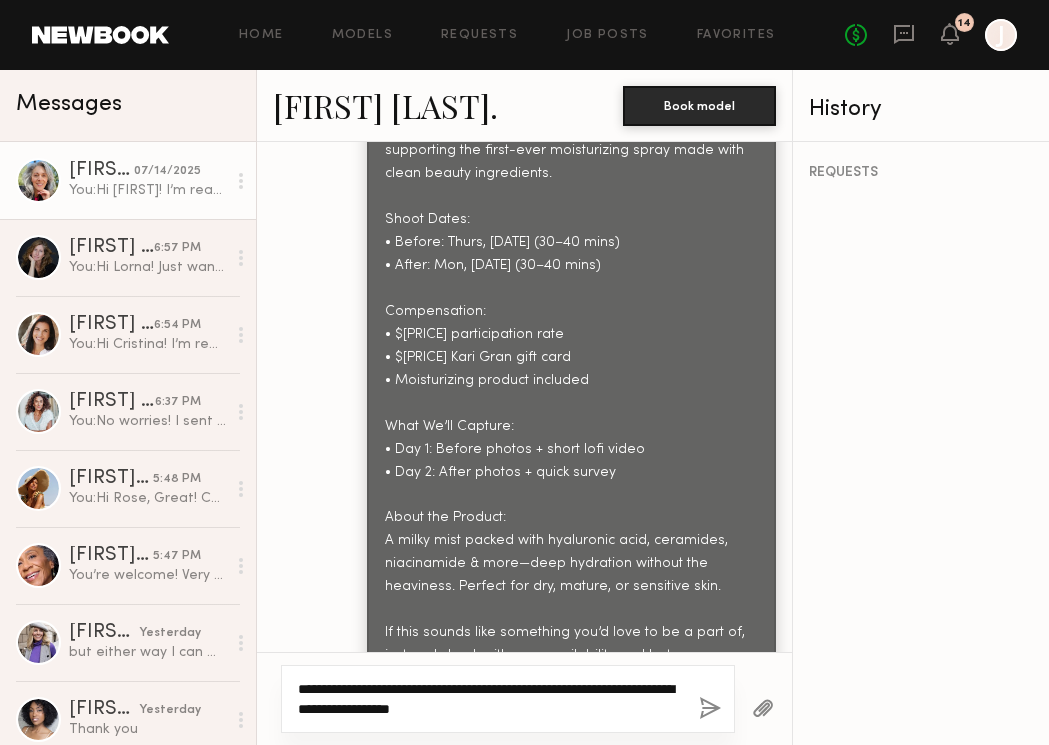 click on "**********" 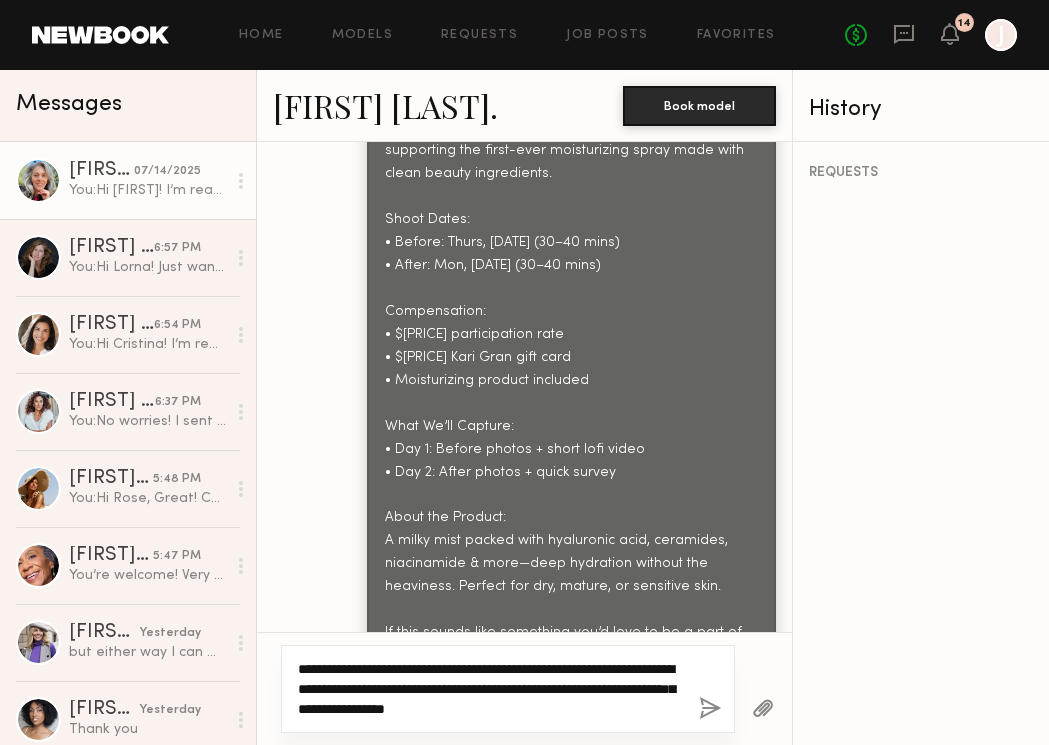 drag, startPoint x: 591, startPoint y: 705, endPoint x: 274, endPoint y: 665, distance: 319.5137 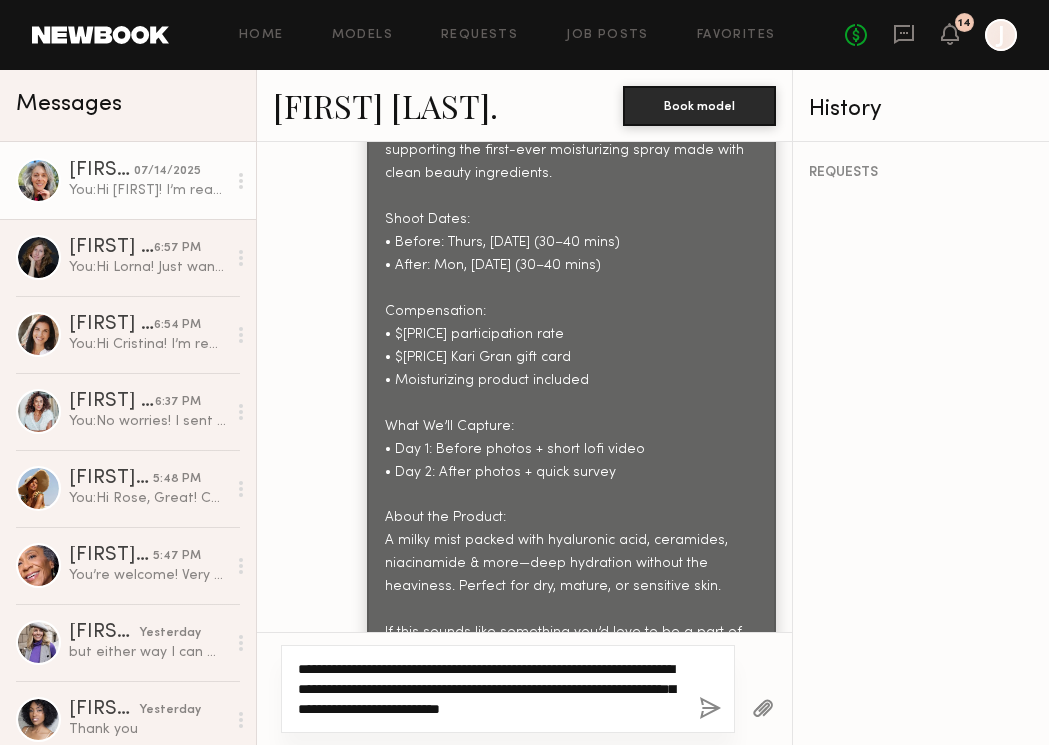 click on "**********" 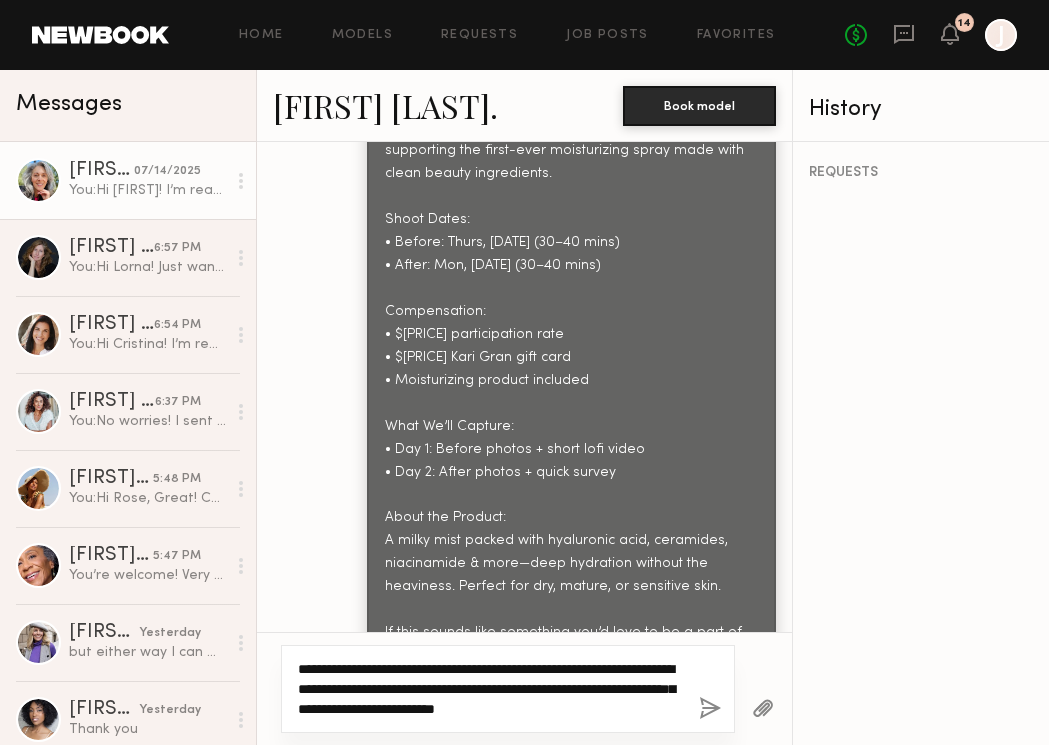 type on "**********" 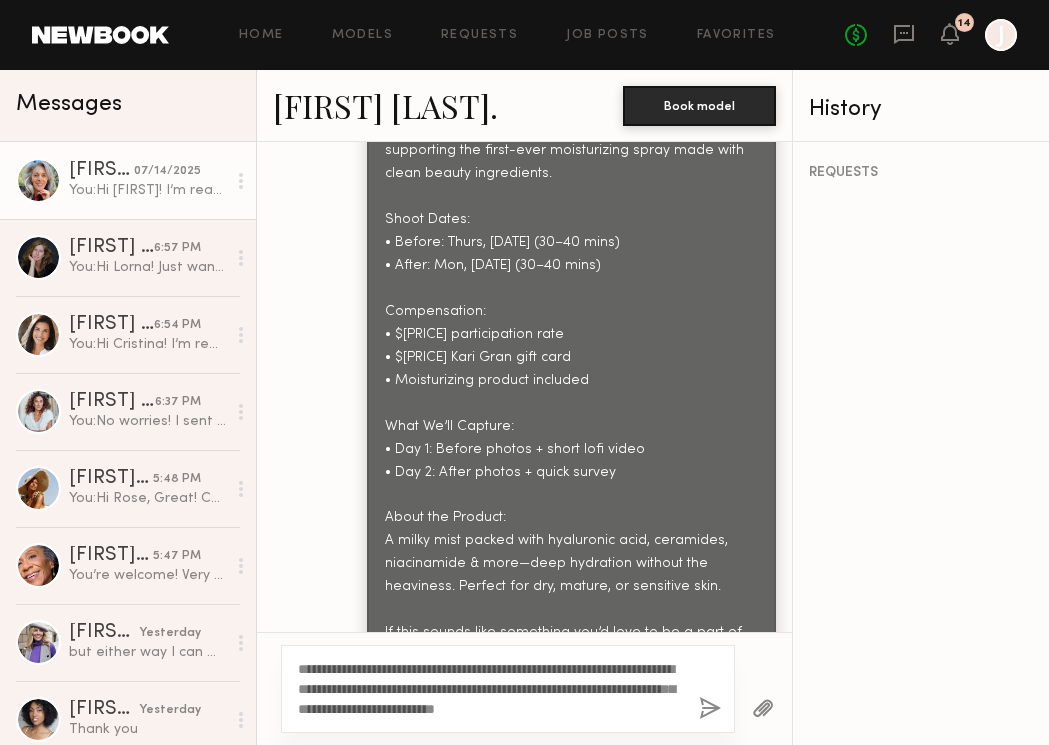 click 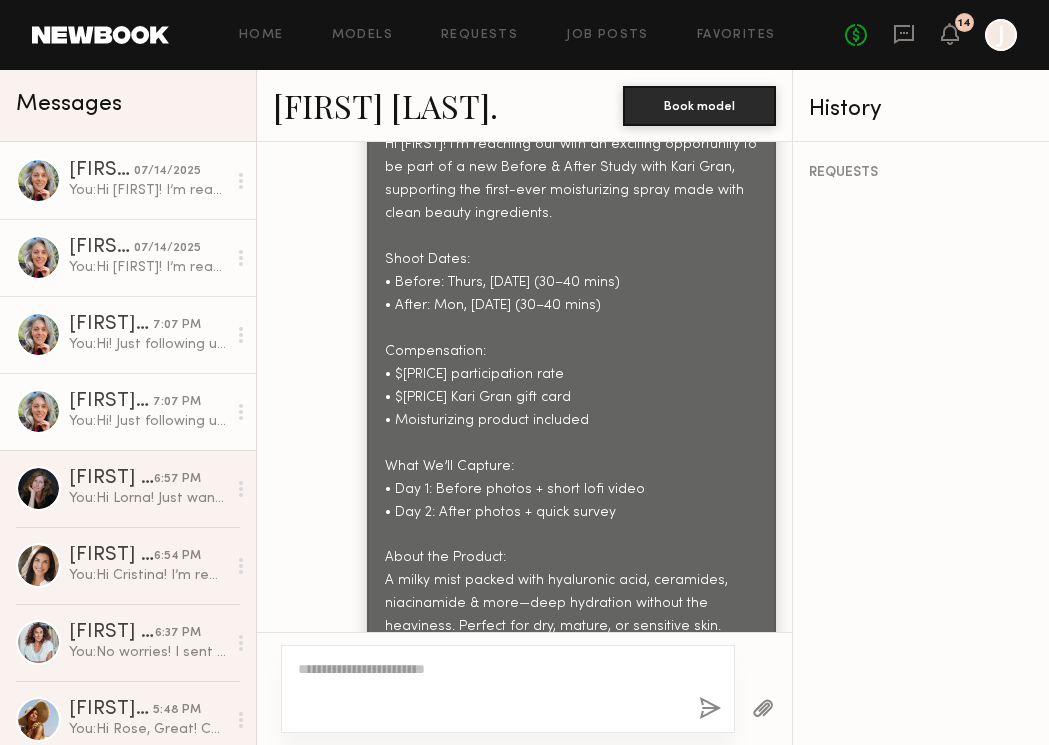 scroll, scrollTop: 4420, scrollLeft: 0, axis: vertical 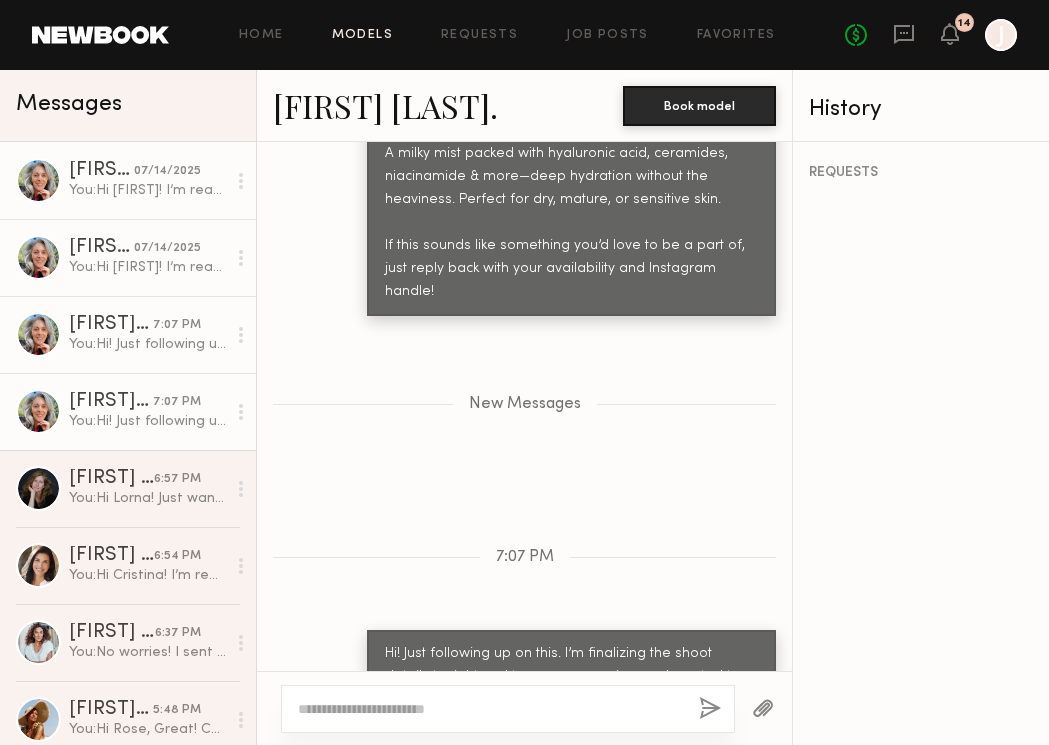 click on "Models" 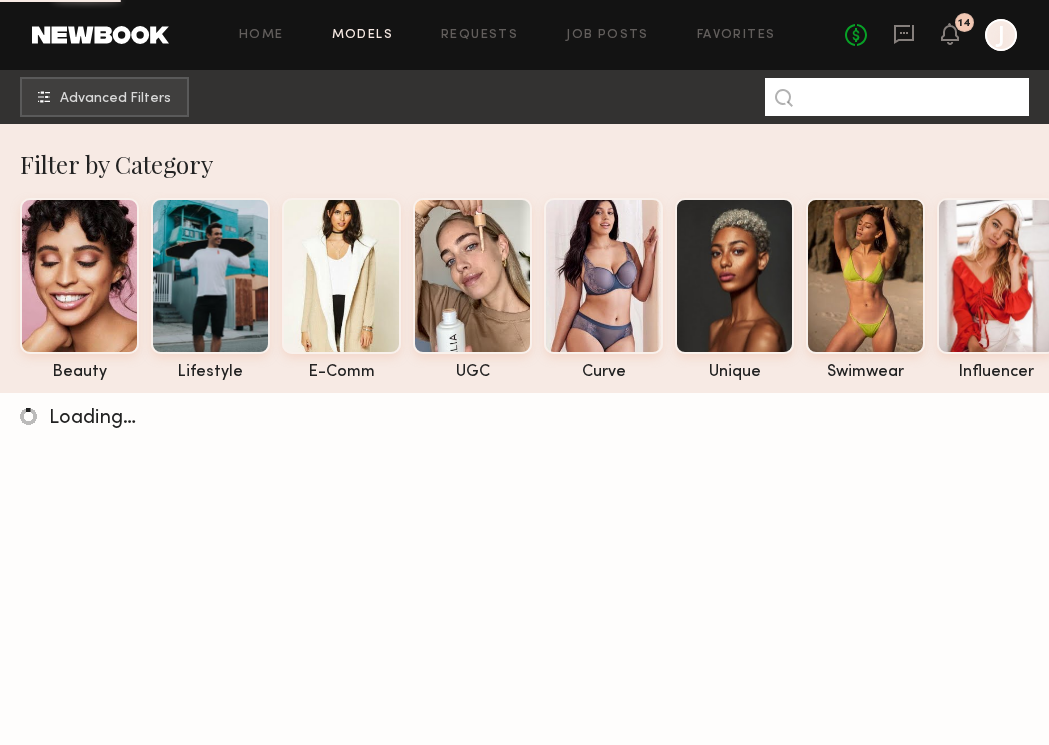 click 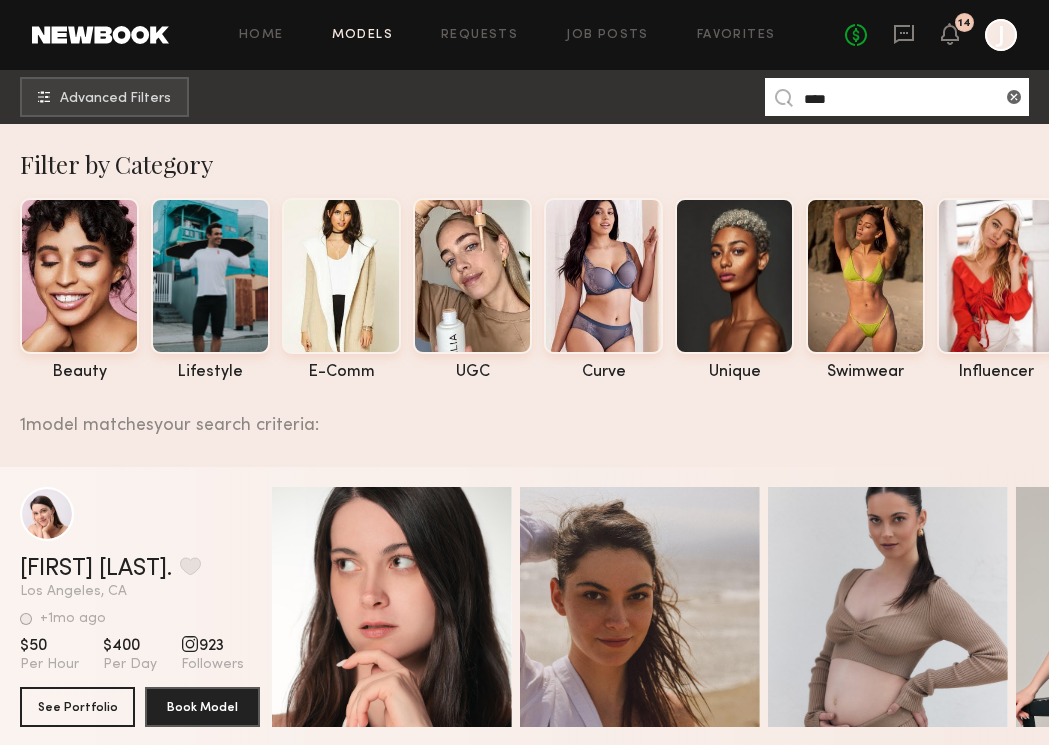 scroll, scrollTop: 393, scrollLeft: 0, axis: vertical 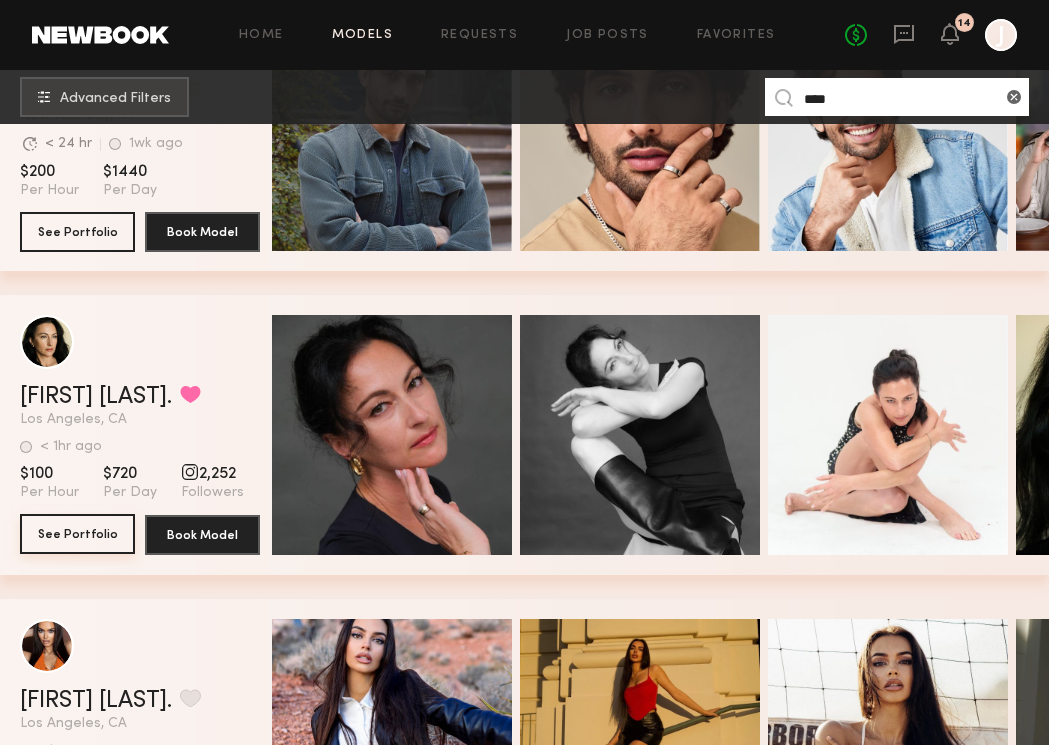type on "****" 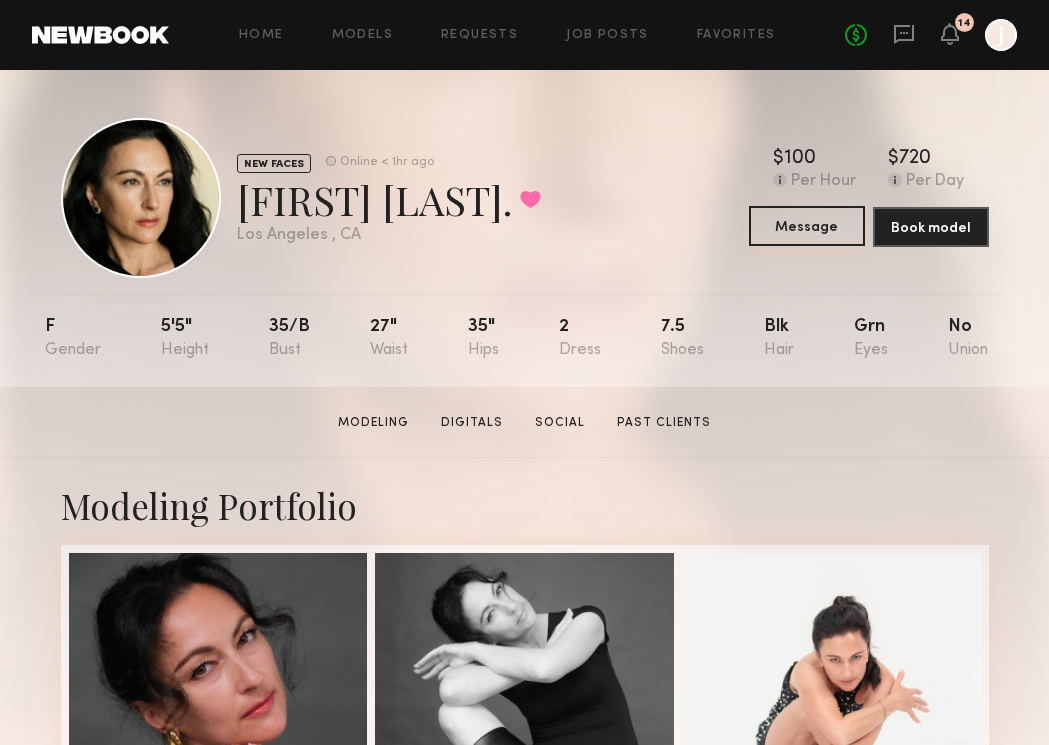 click on "Message" 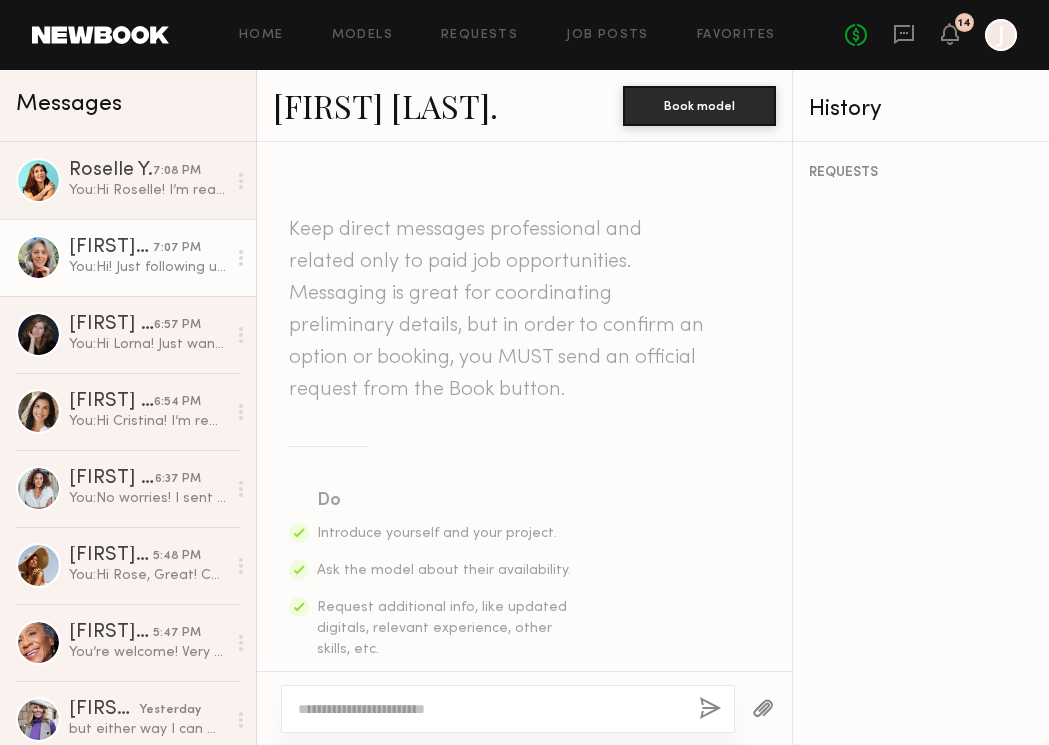 scroll, scrollTop: 4268, scrollLeft: 0, axis: vertical 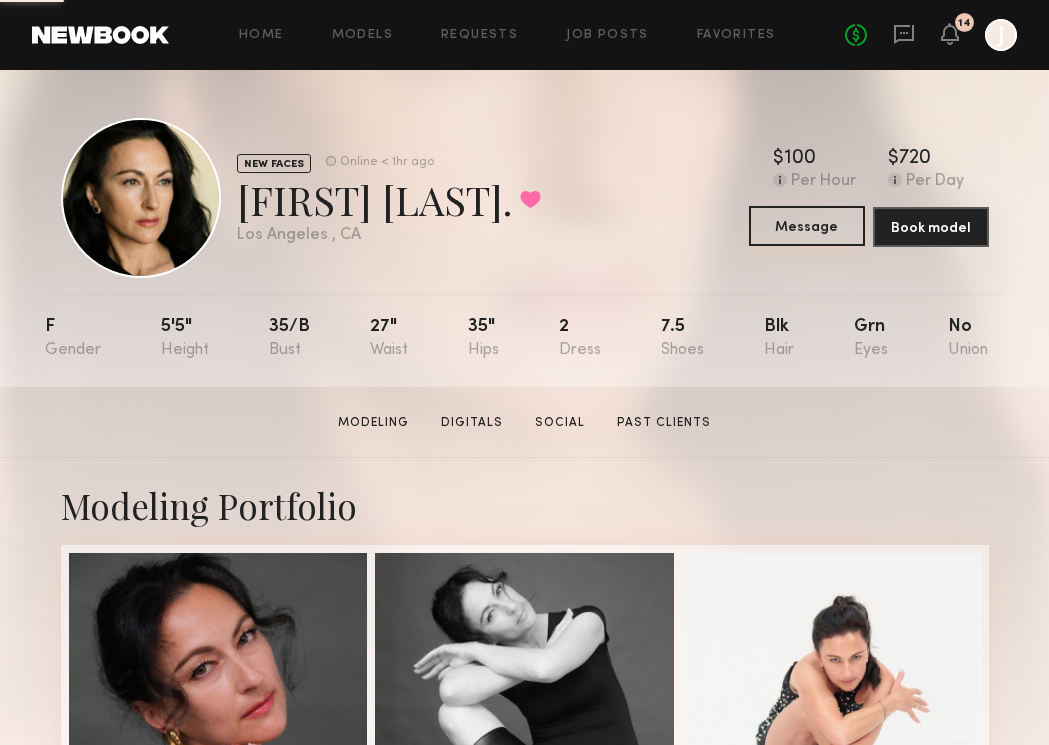click on "Message" 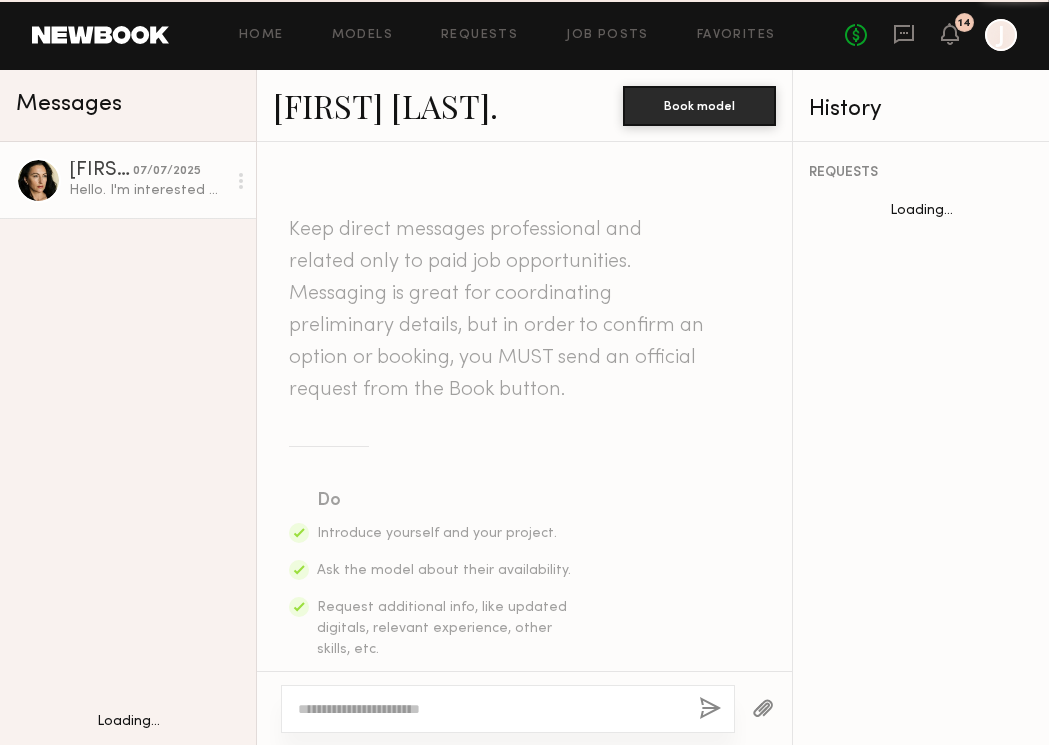 scroll, scrollTop: 1882, scrollLeft: 0, axis: vertical 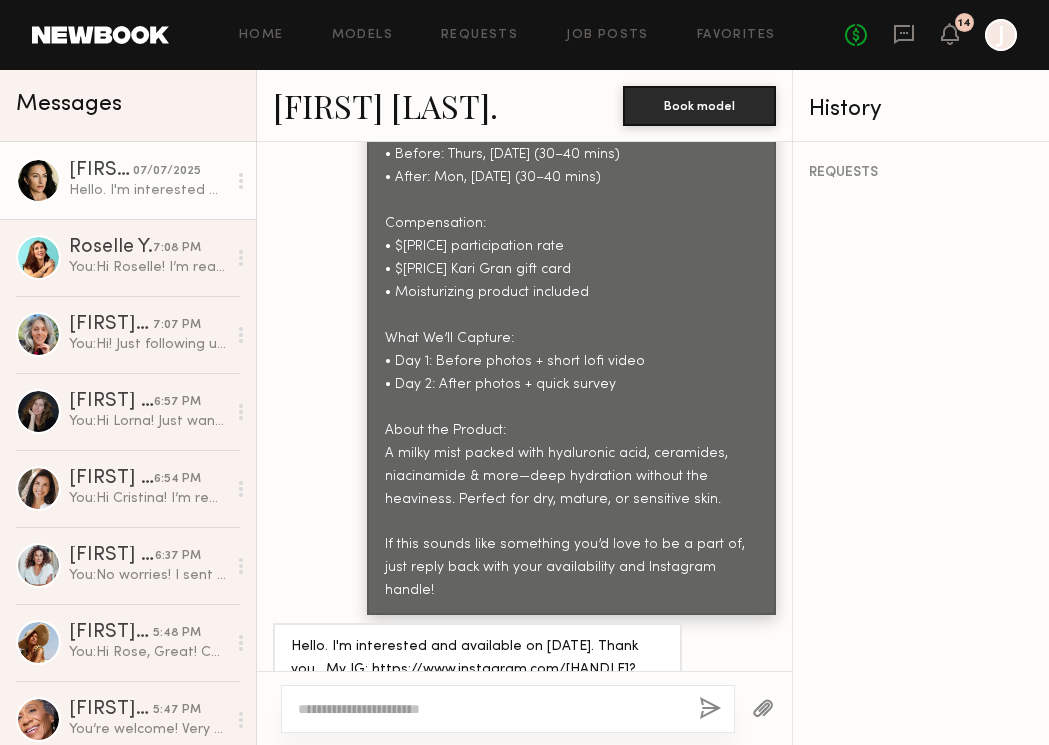 click 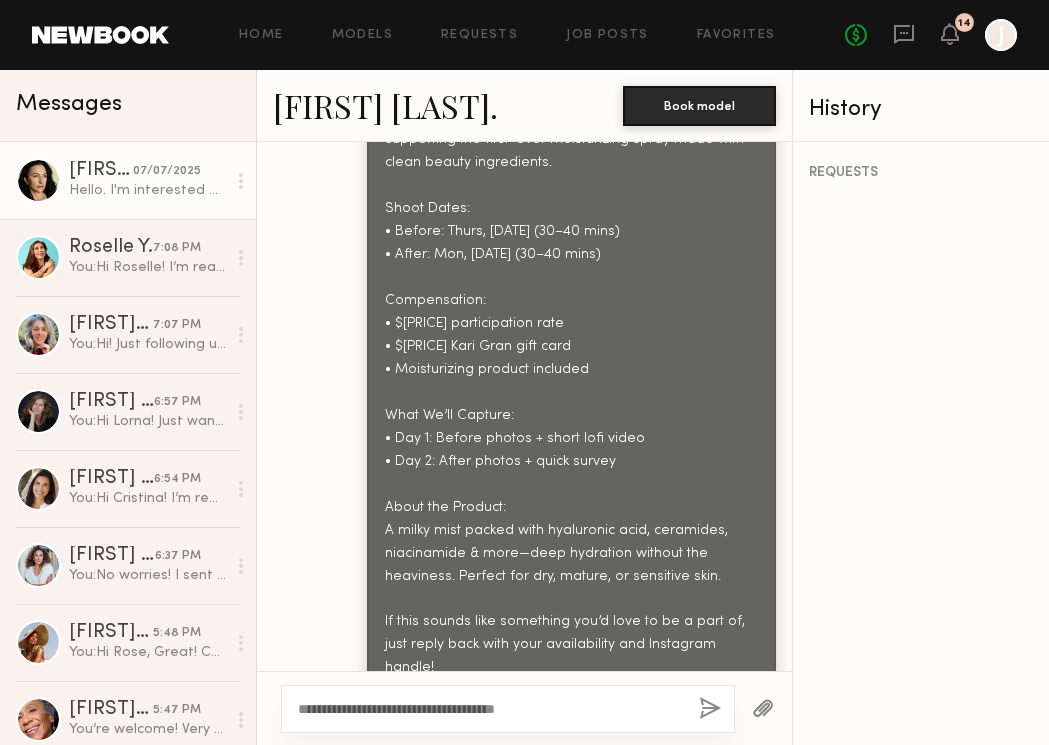 scroll, scrollTop: 1882, scrollLeft: 0, axis: vertical 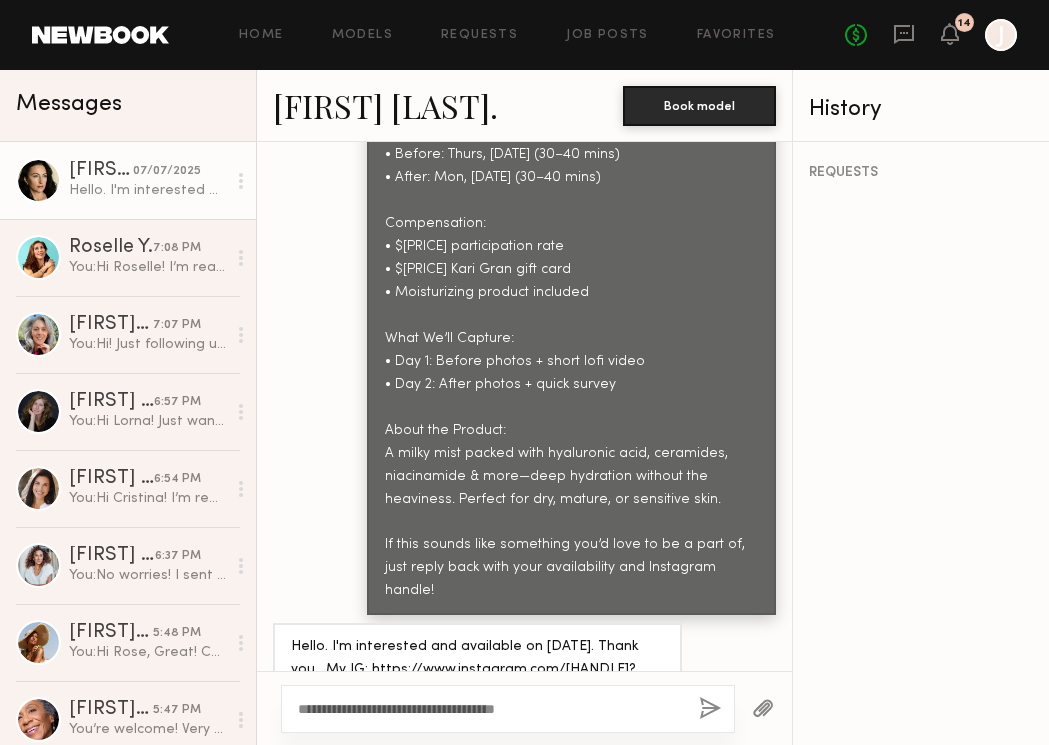 click on "**********" 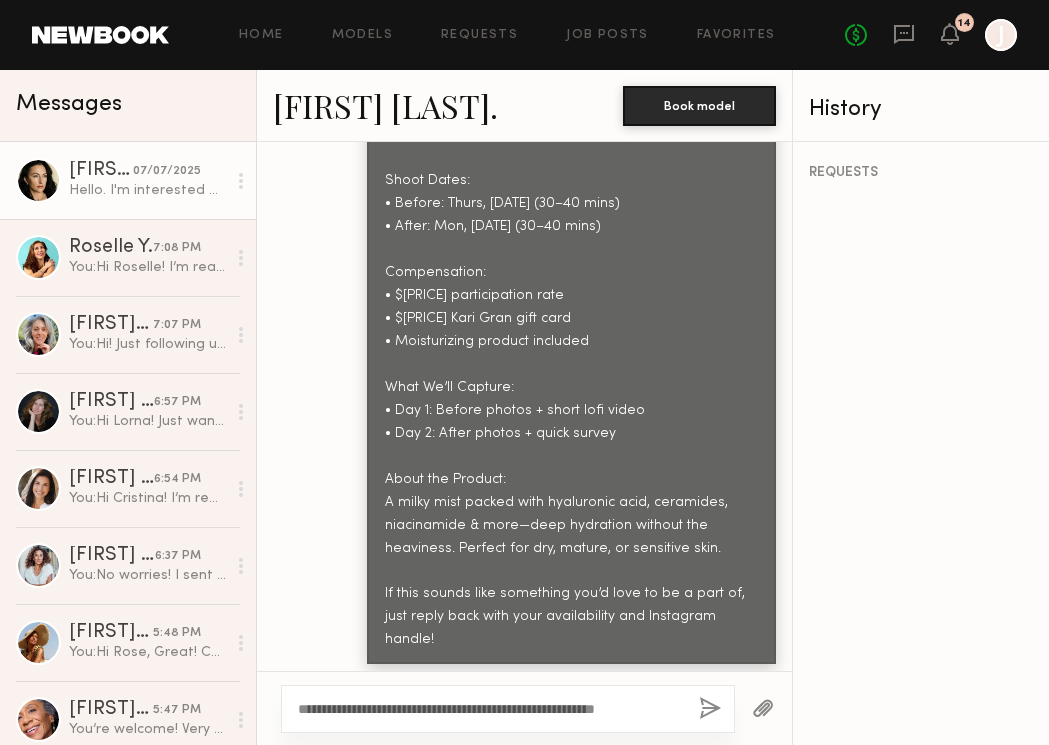 scroll, scrollTop: 1882, scrollLeft: 0, axis: vertical 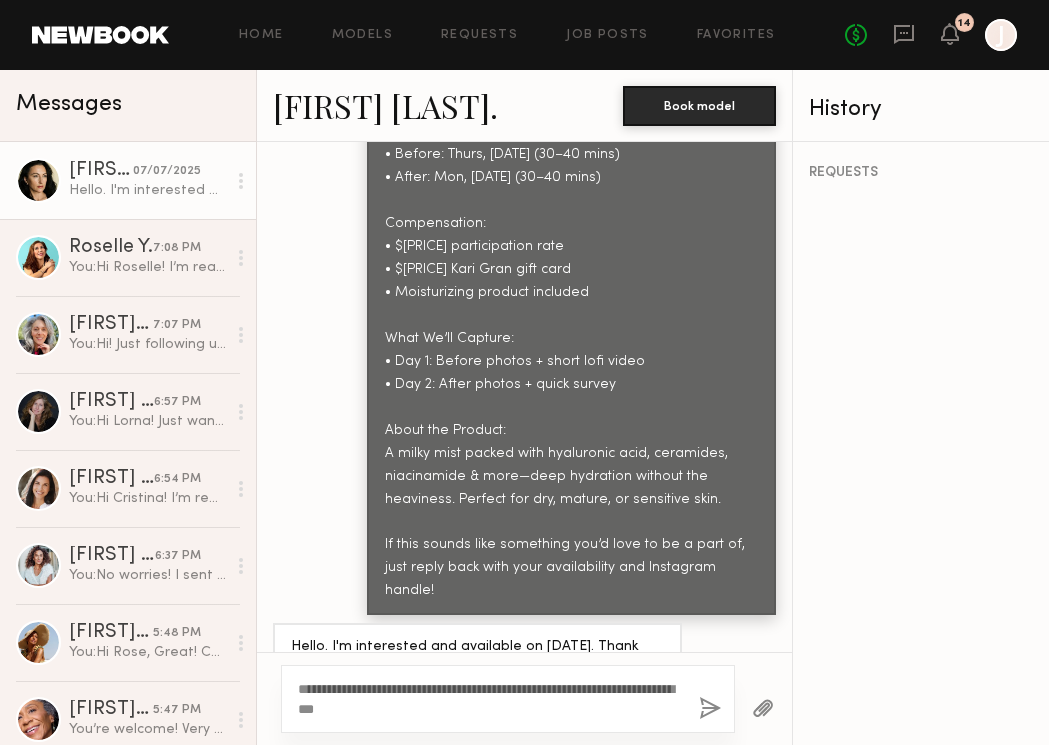 click on "**********" 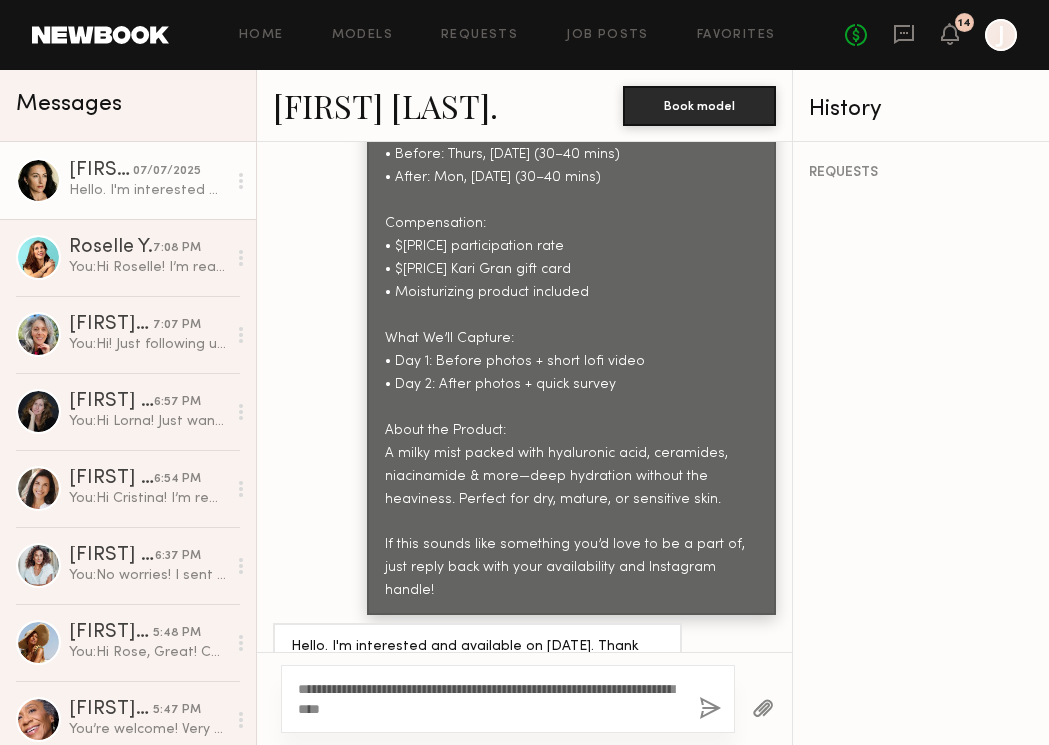 click on "**********" 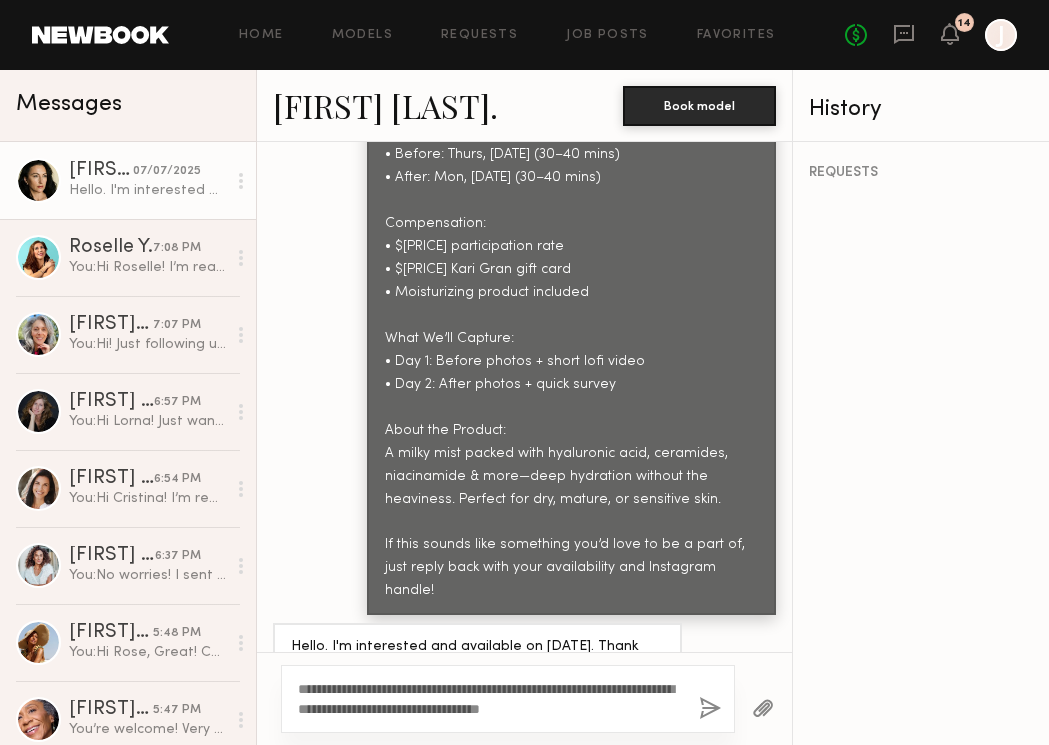 click on "**********" 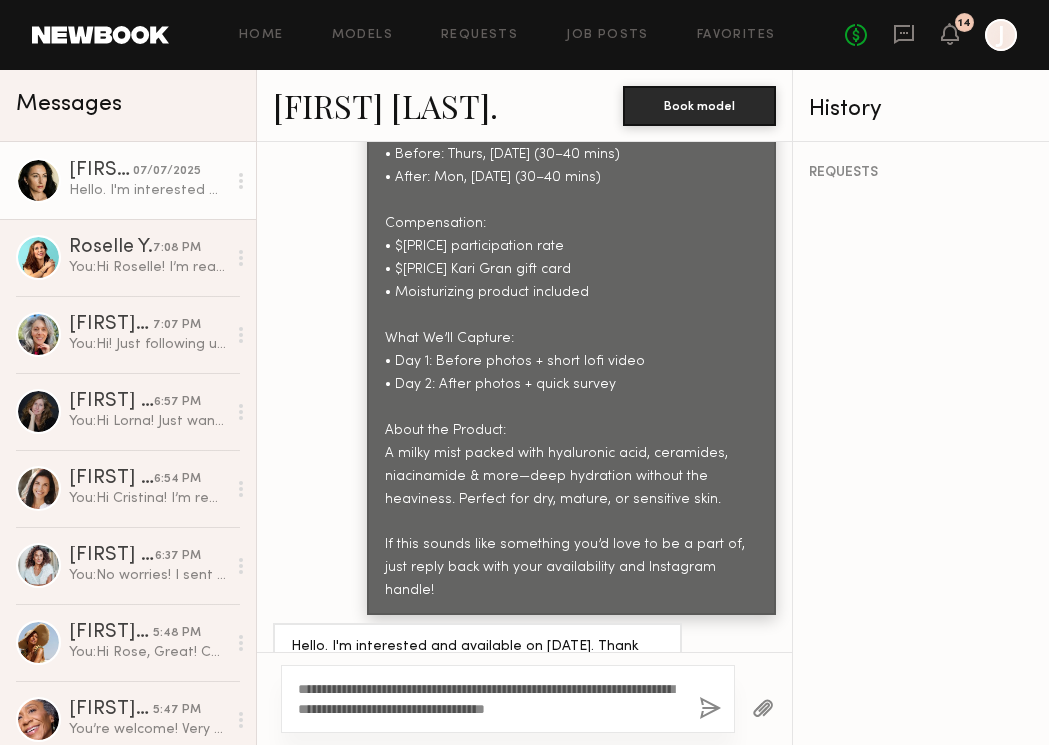 click on "**********" 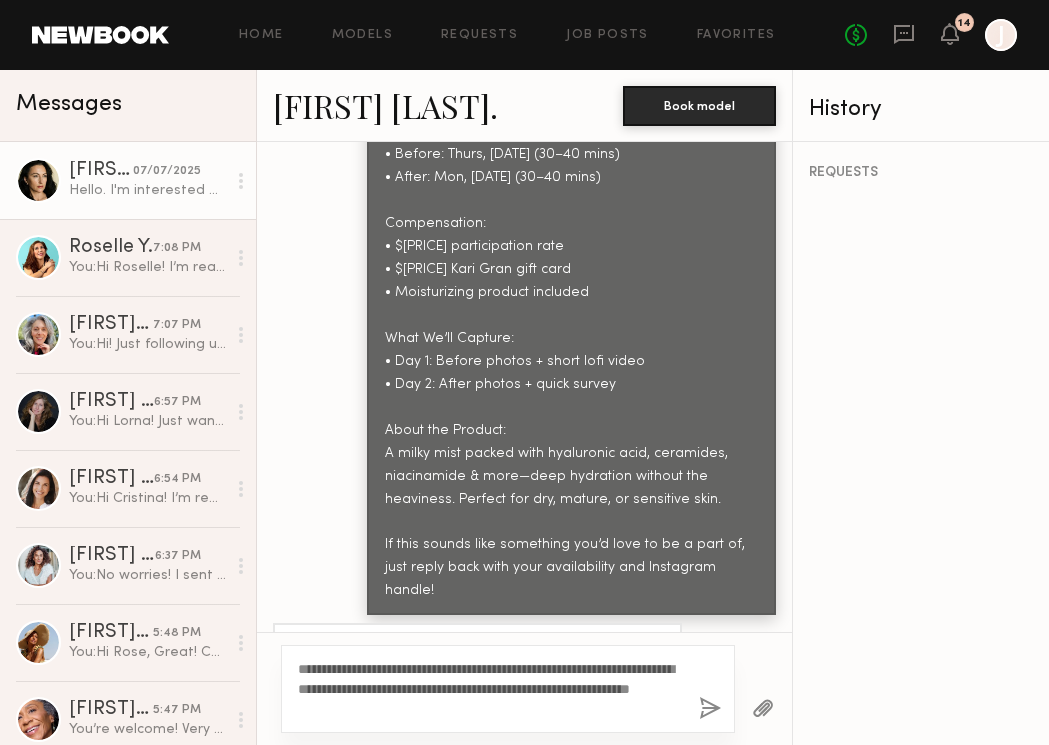 click on "**********" 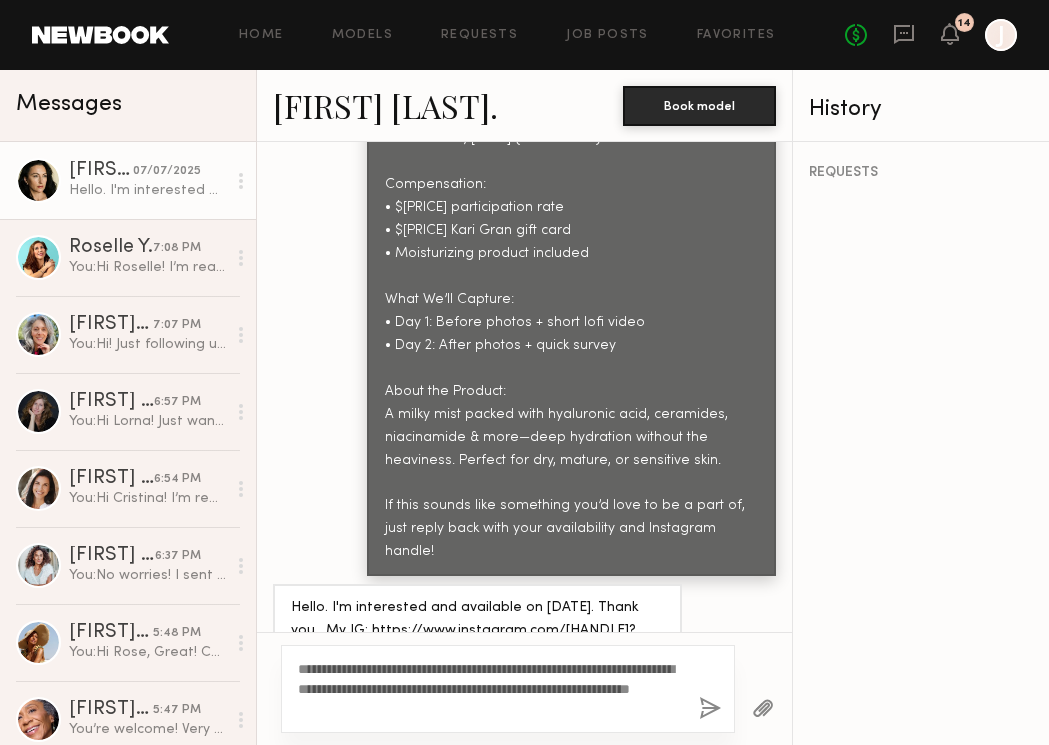 drag, startPoint x: 435, startPoint y: 711, endPoint x: 276, endPoint y: 667, distance: 164.97575 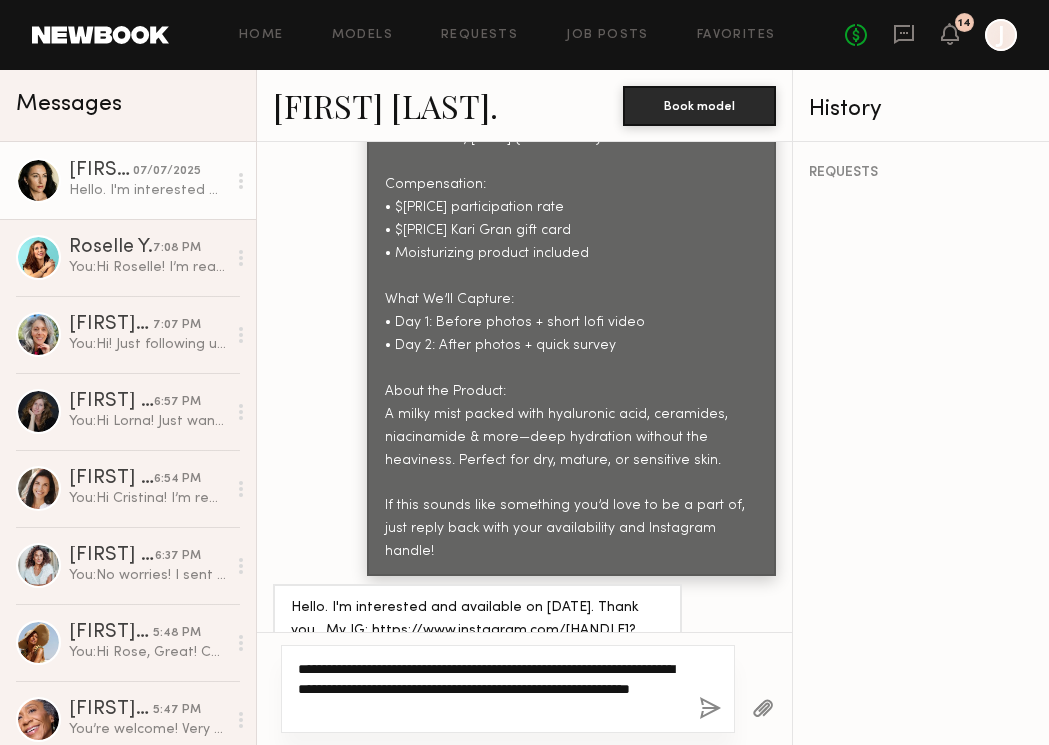 paste on "**********" 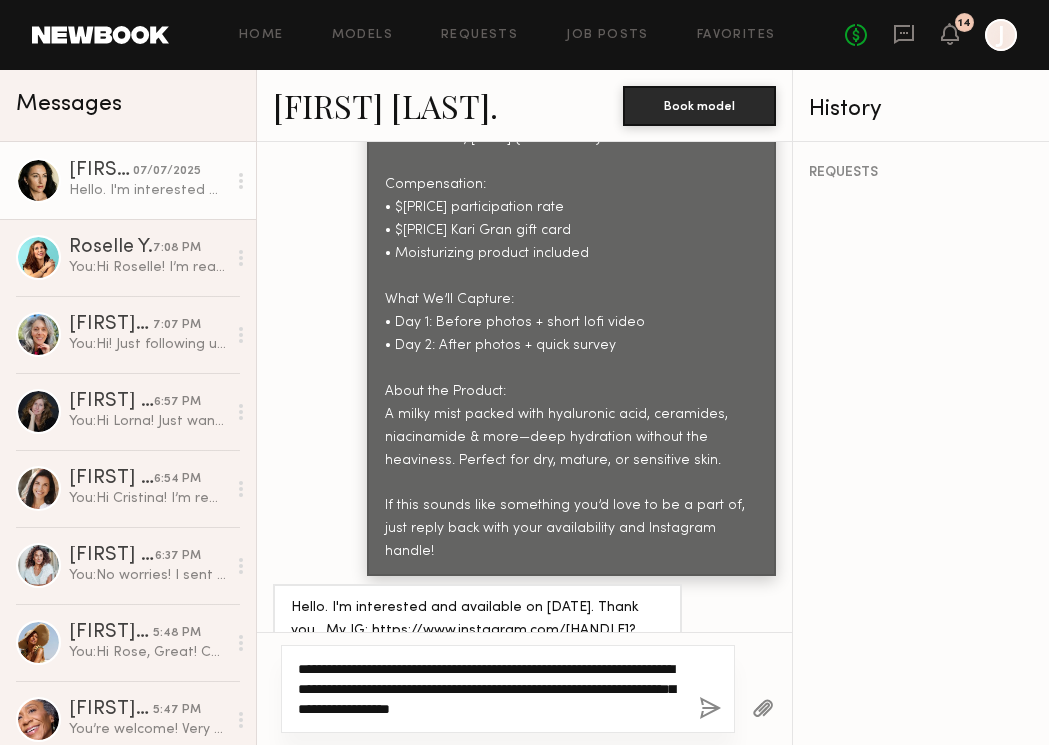 click on "**********" 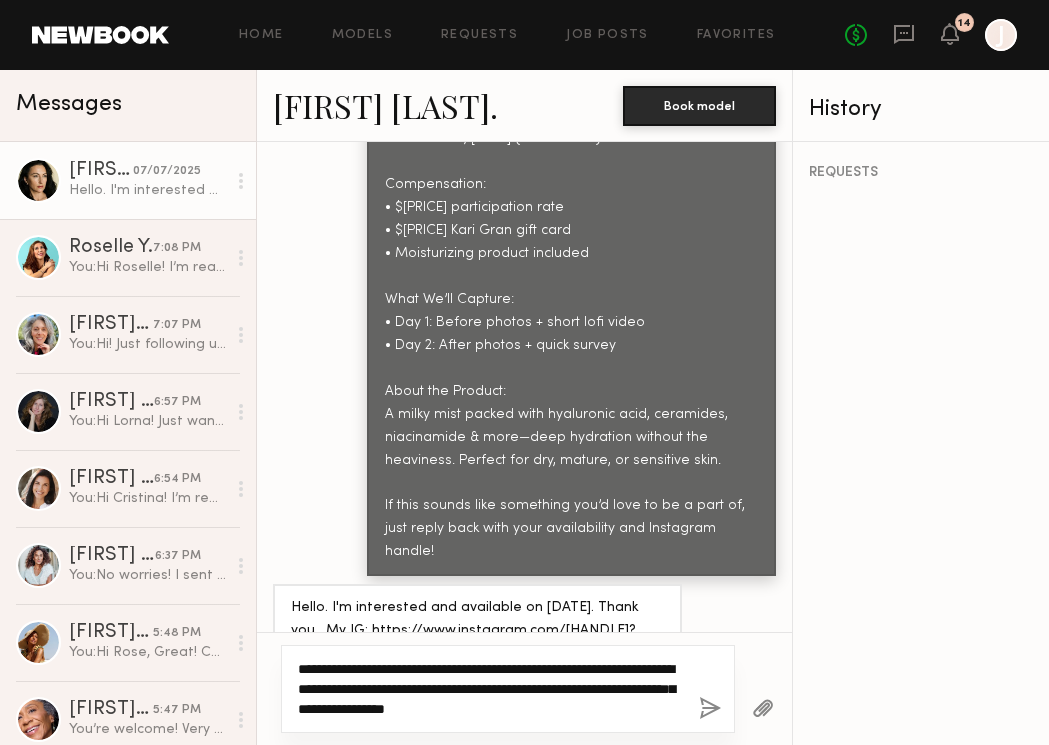type on "**********" 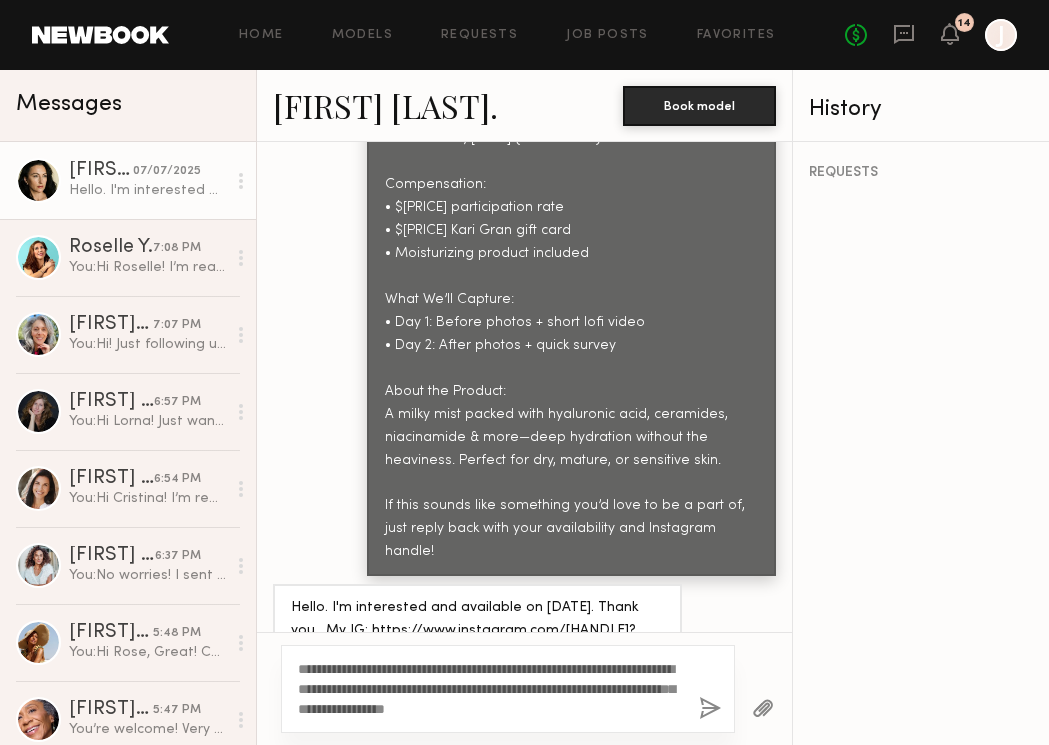 click 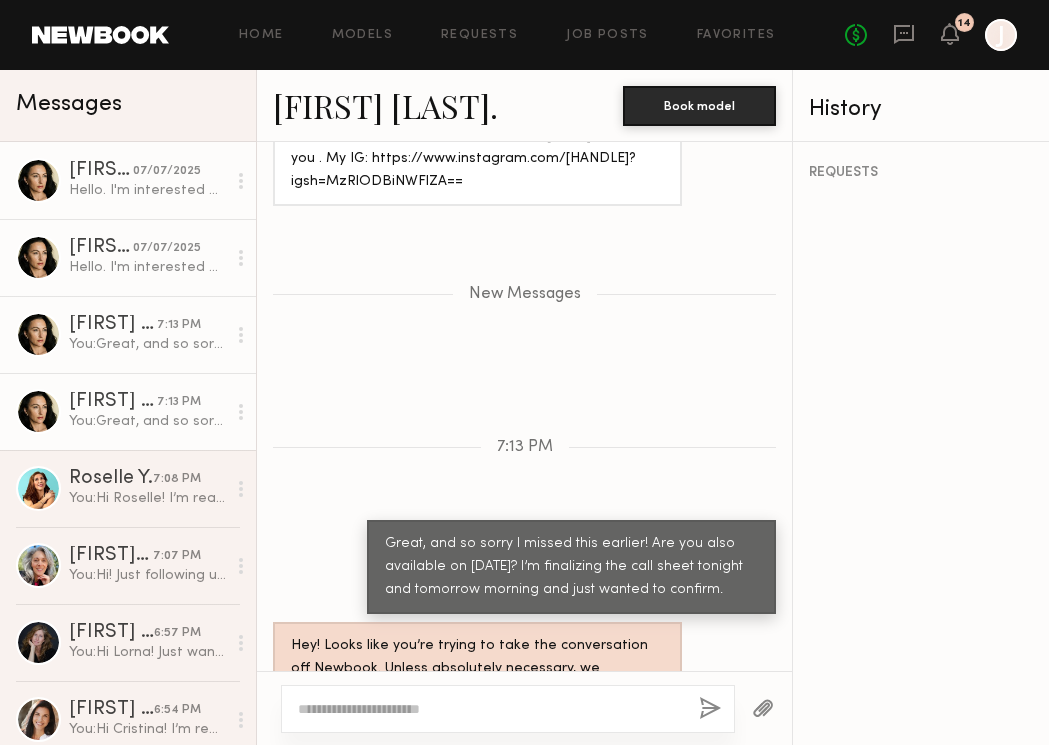 scroll, scrollTop: 2453, scrollLeft: 0, axis: vertical 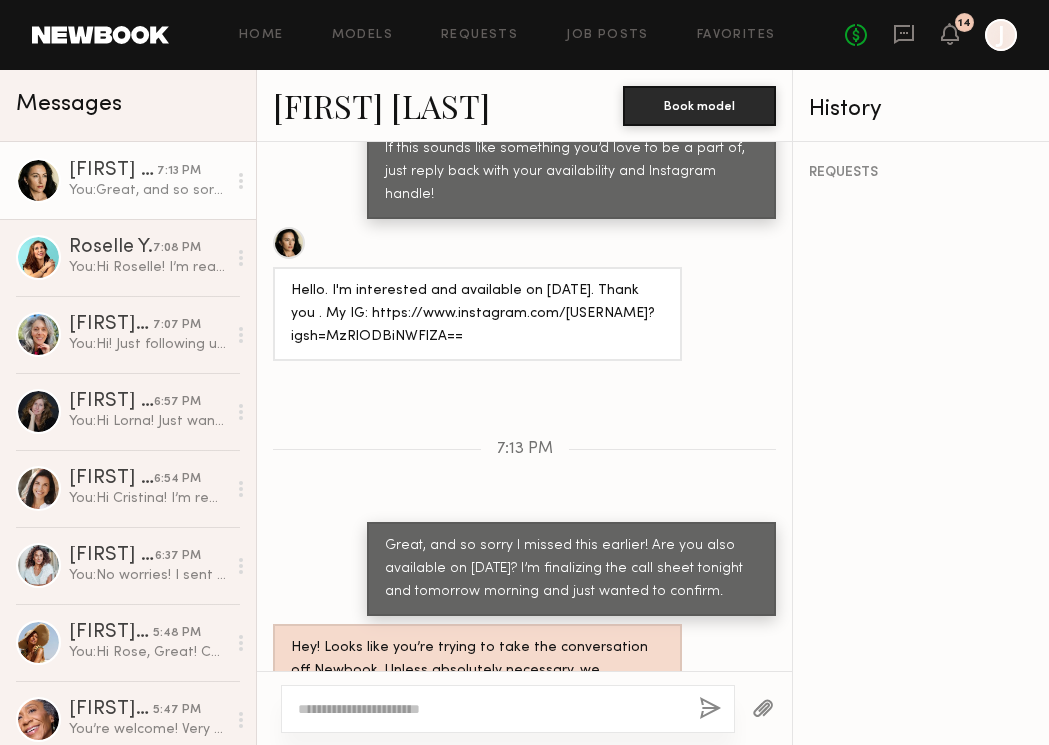 click on "[FIRST] [LAST]" 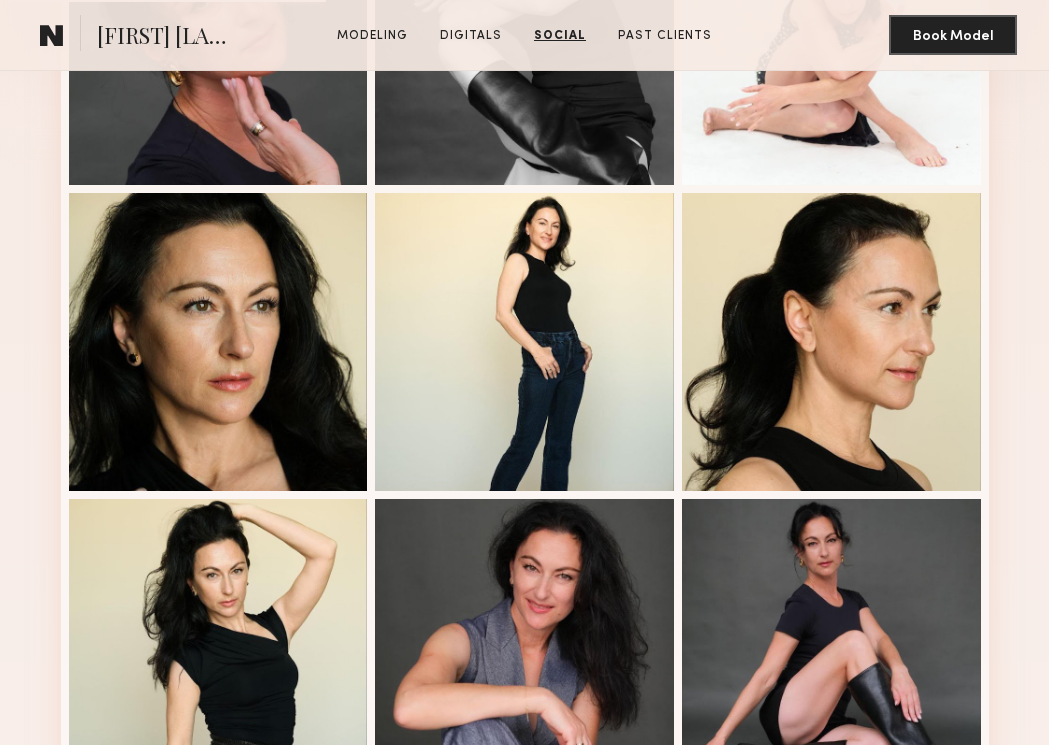 scroll, scrollTop: 0, scrollLeft: 0, axis: both 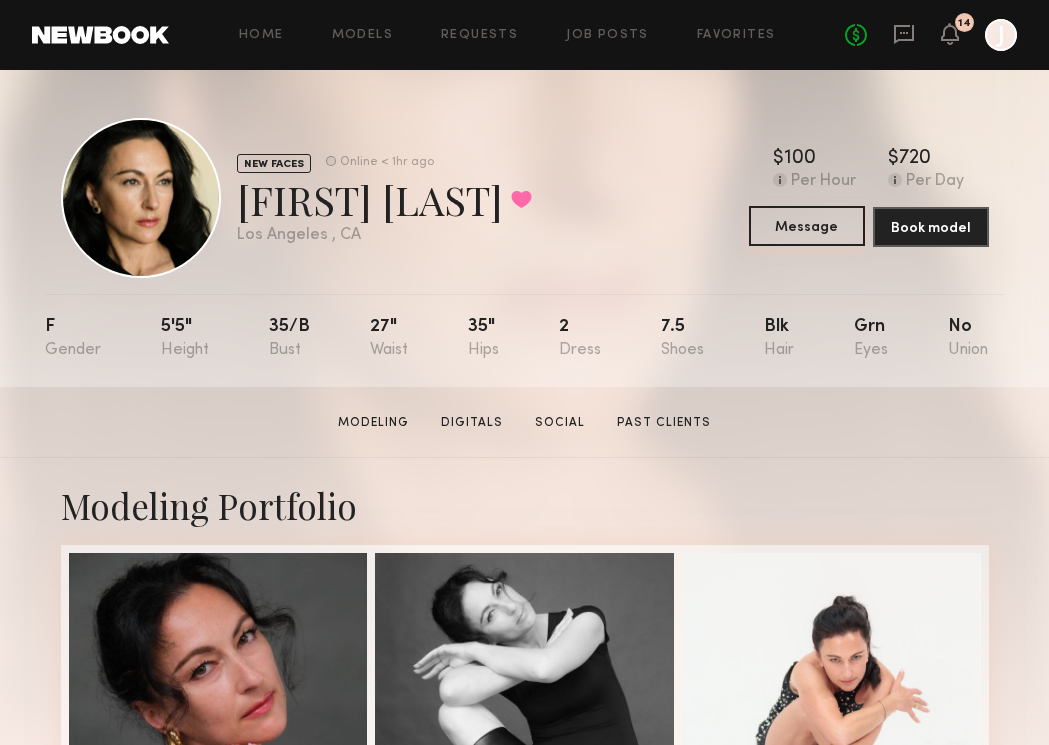 click on "Message" 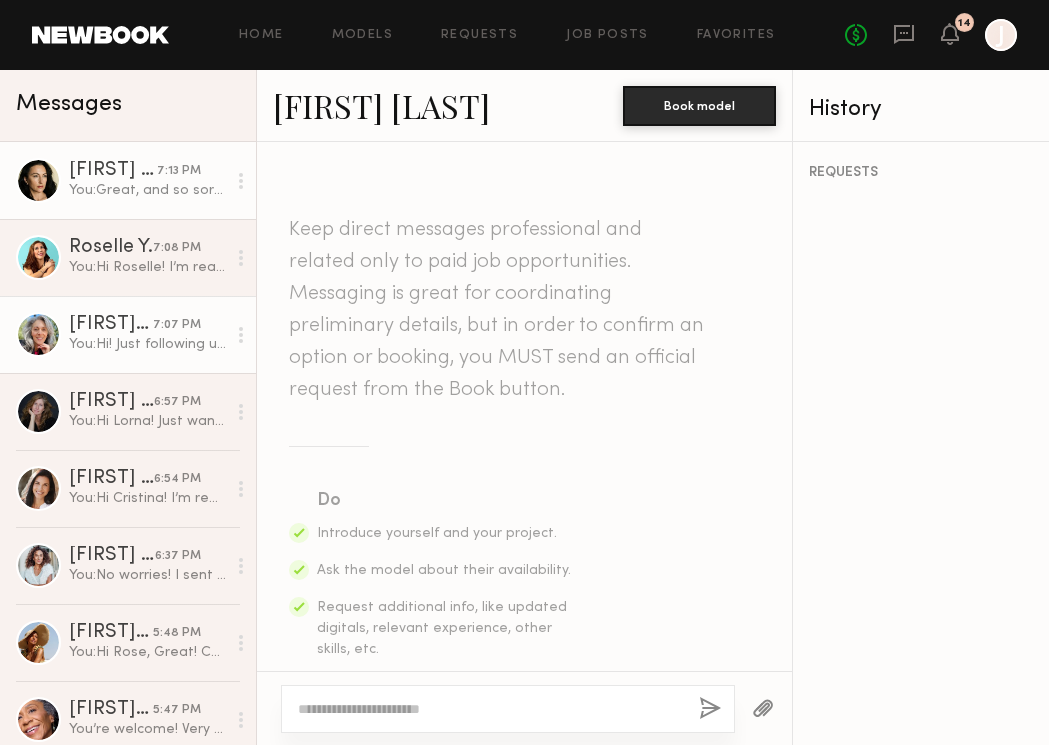 scroll, scrollTop: 2301, scrollLeft: 0, axis: vertical 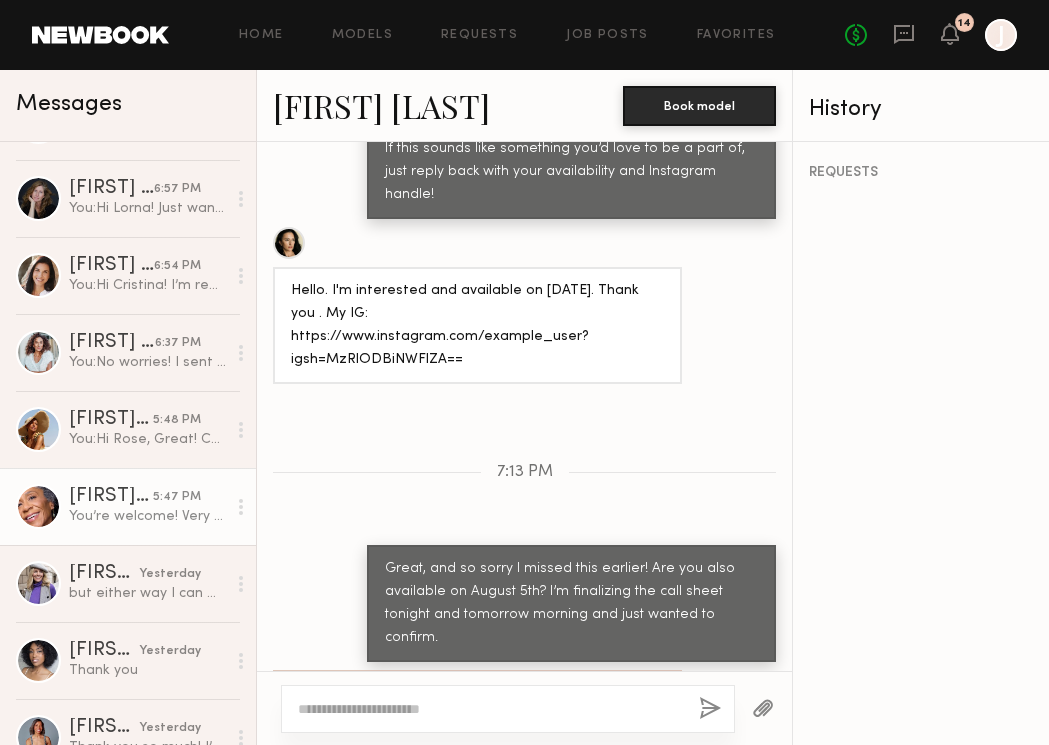 click on "You:  Hi [FIRST]! Just following up on this. I’m finalizing the shoot details tonight and tomorrow morning, and wanted to check if this is something you’re available for and interested in. :)" 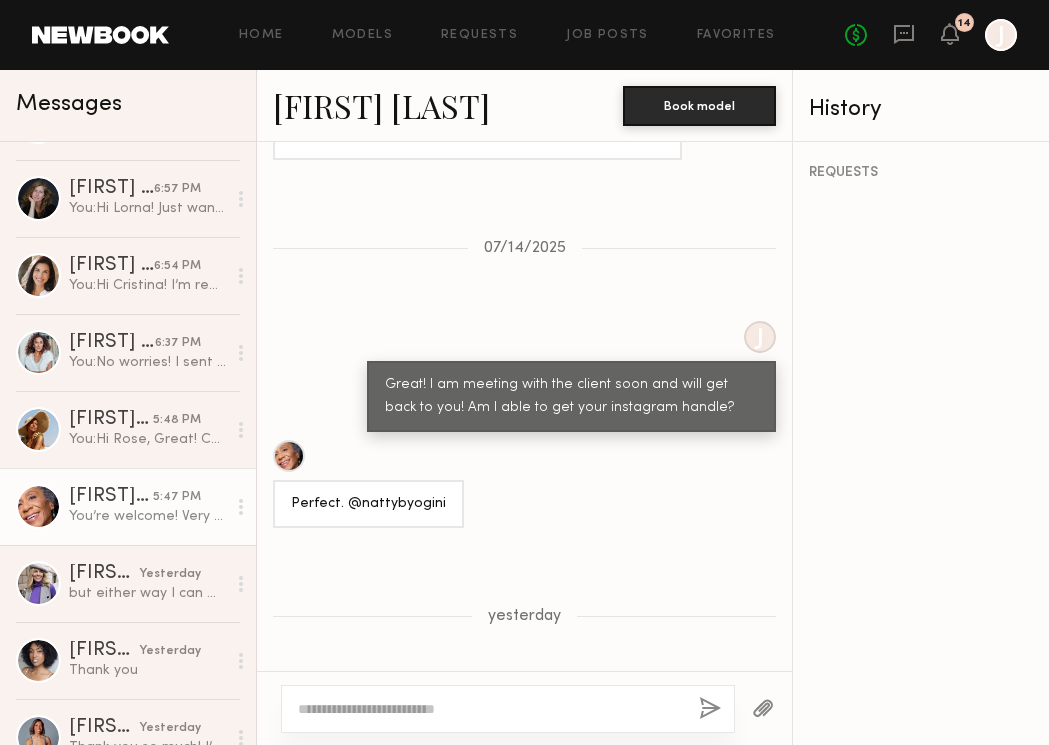 scroll, scrollTop: 3330, scrollLeft: 0, axis: vertical 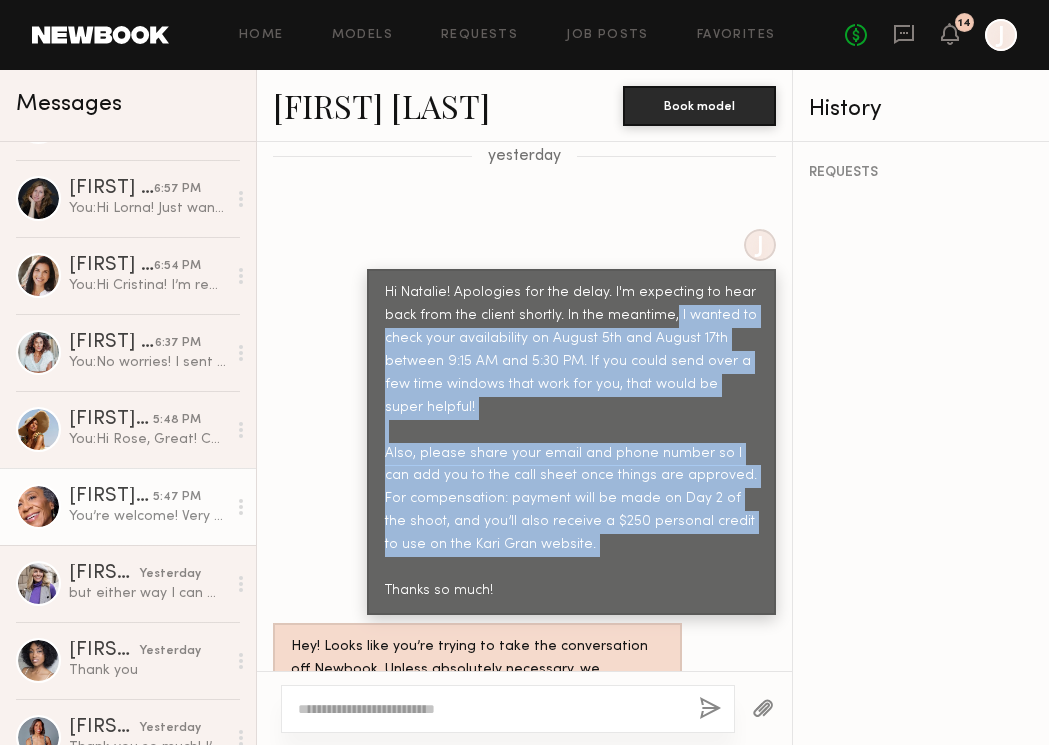 copy on "I wanted to check your availability on [DATE] and [DATE] between [TIME] and [TIME]. If you could send over a few time windows that work for you, that would be super helpful!
Also, please share your email and phone number so I can add you to the call sheet once things are approved. For compensation: payment will be made on Day 2 of the shoot, and you’ll also receive a $[AMOUNT] personal credit to use on the Kari Gran website." 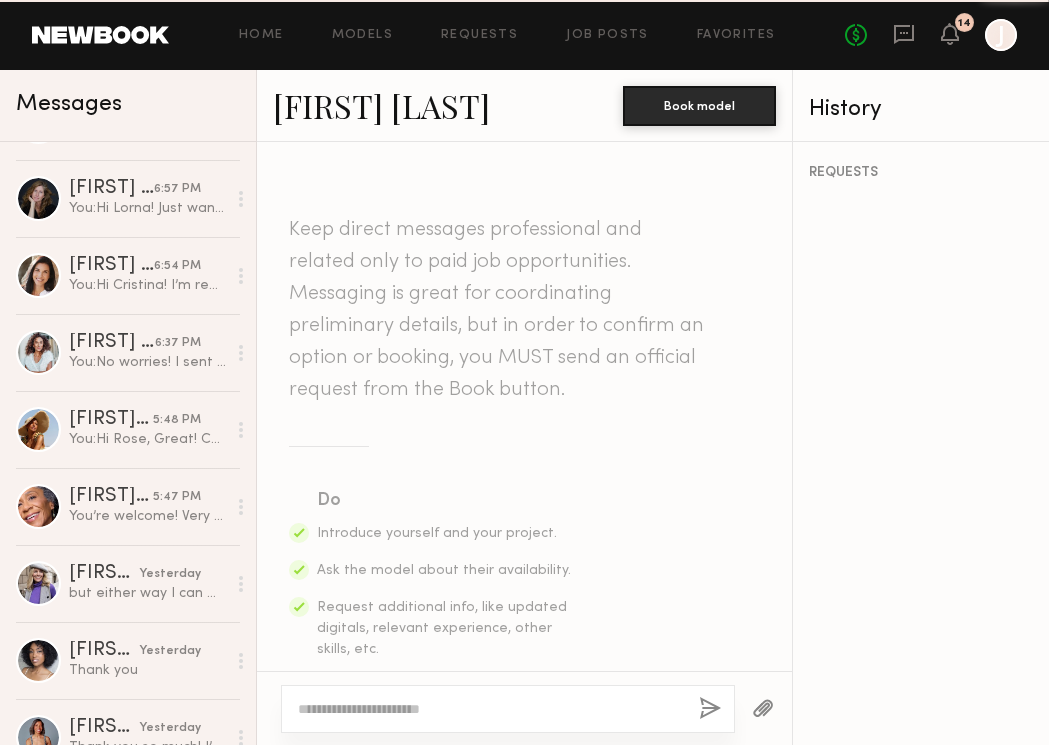 scroll, scrollTop: 2301, scrollLeft: 0, axis: vertical 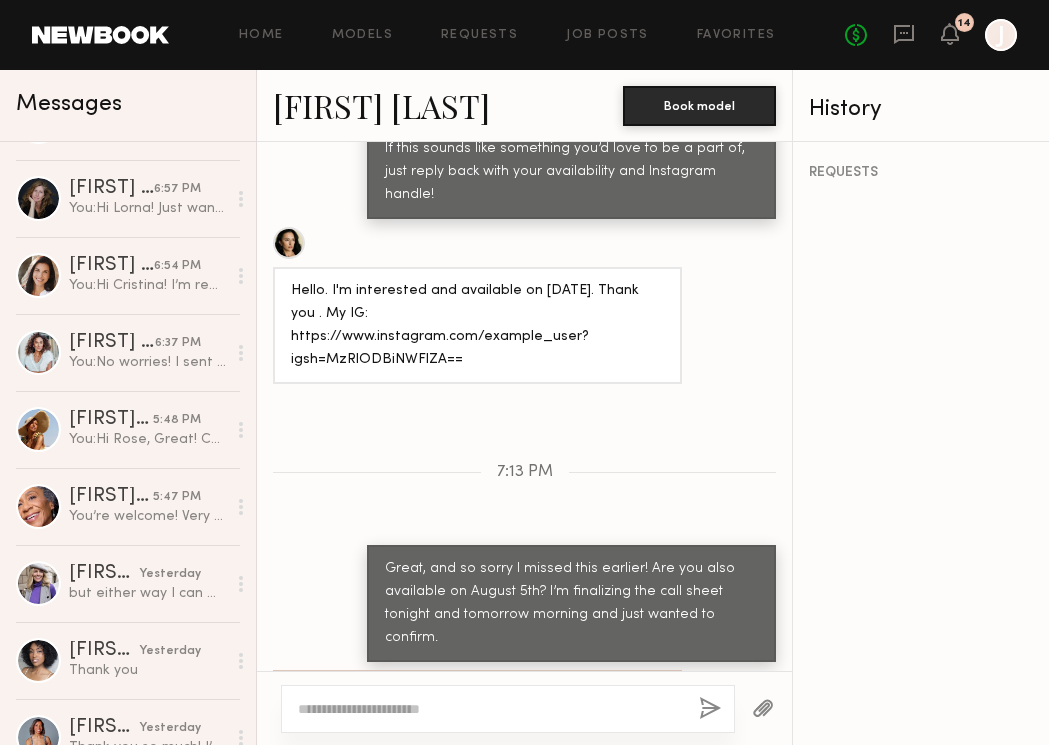 click 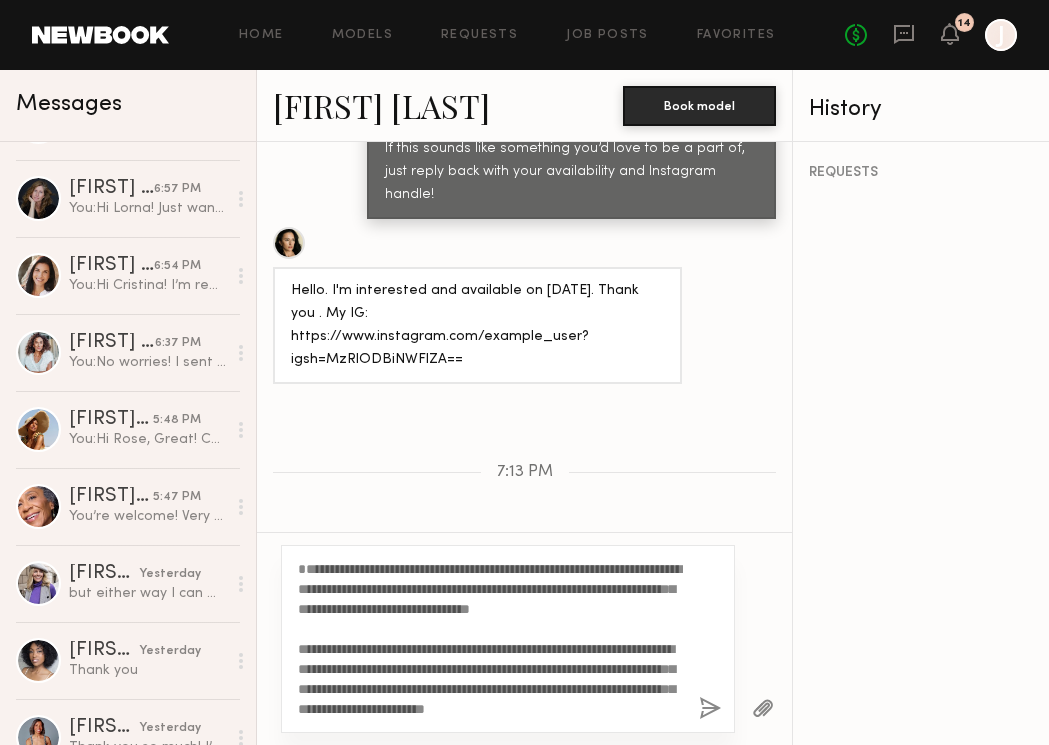 scroll, scrollTop: 0, scrollLeft: 0, axis: both 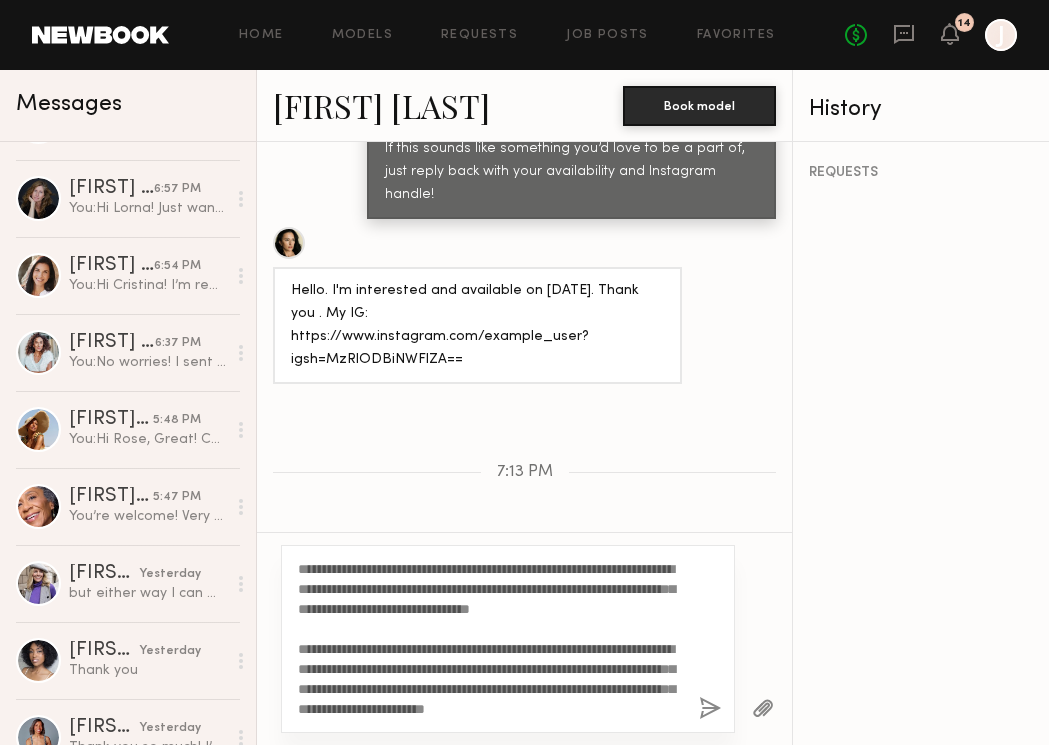 click on "**********" 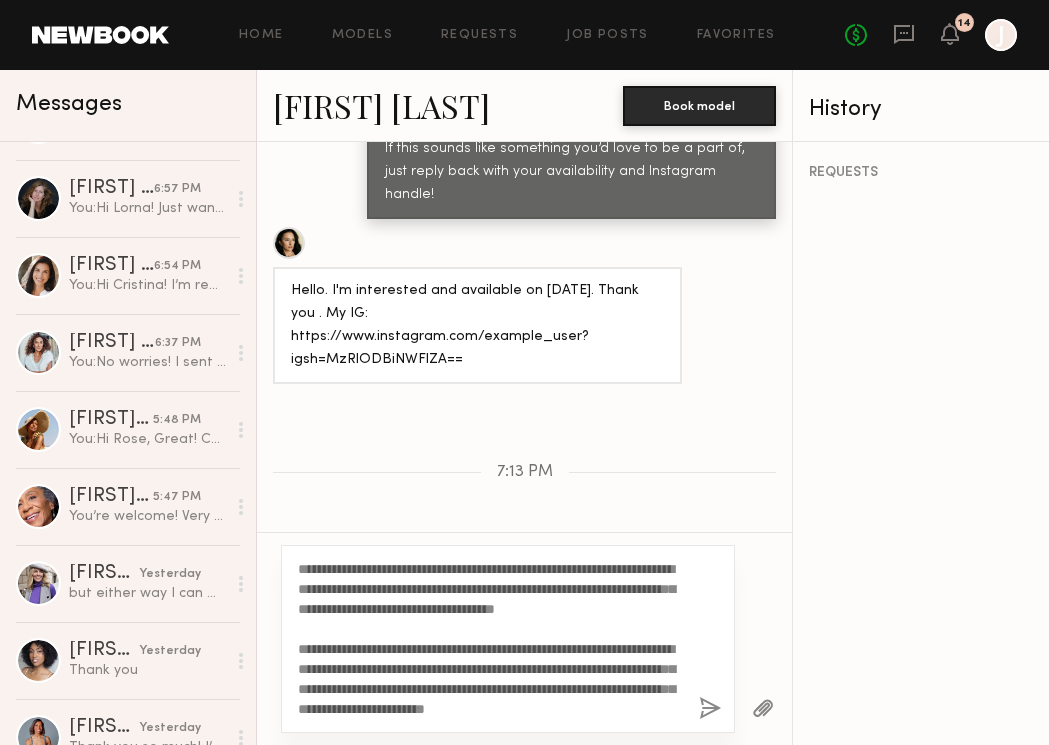 click on "**********" 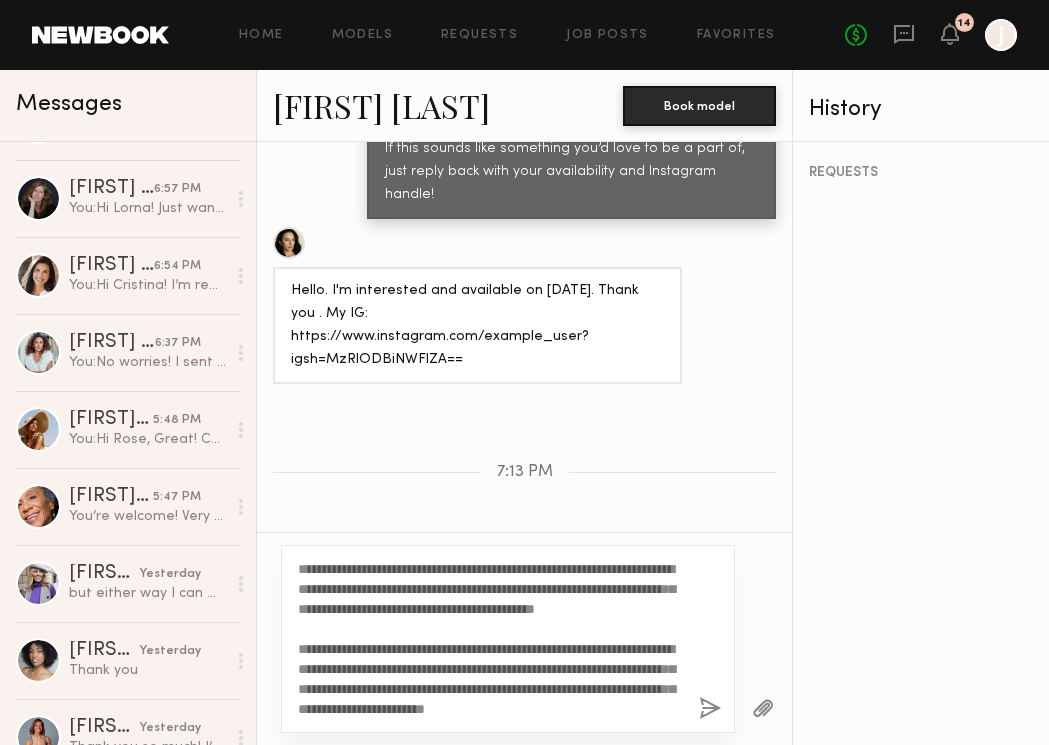drag, startPoint x: 672, startPoint y: 570, endPoint x: 610, endPoint y: 570, distance: 62 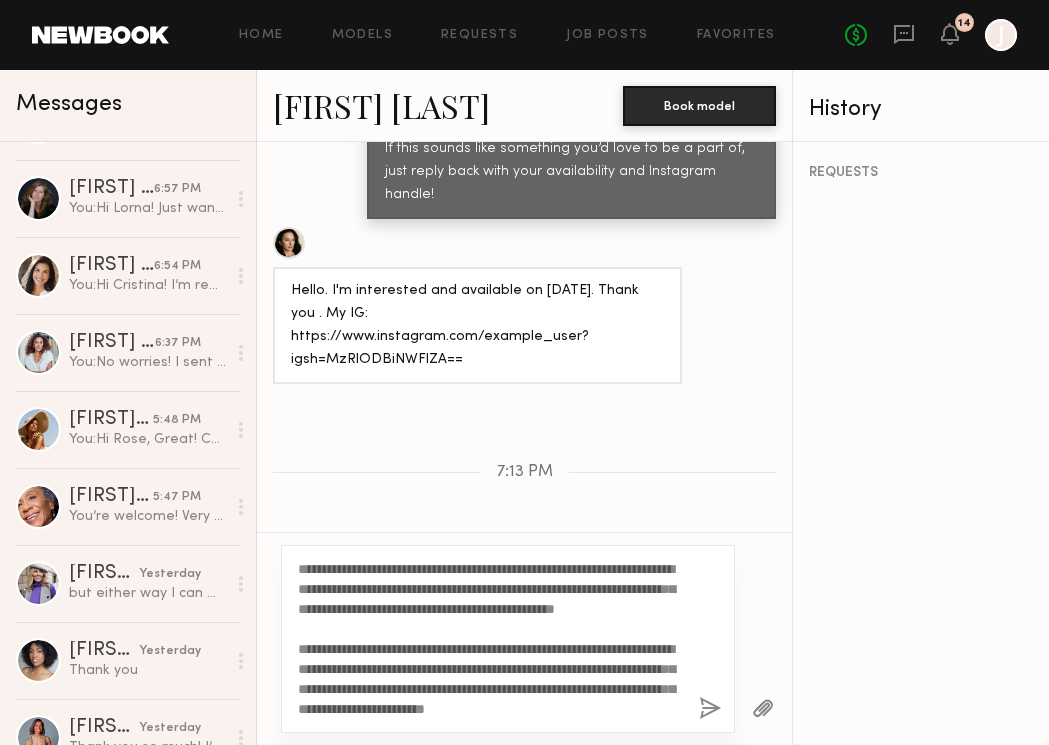 drag, startPoint x: 382, startPoint y: 591, endPoint x: 331, endPoint y: 590, distance: 51.009804 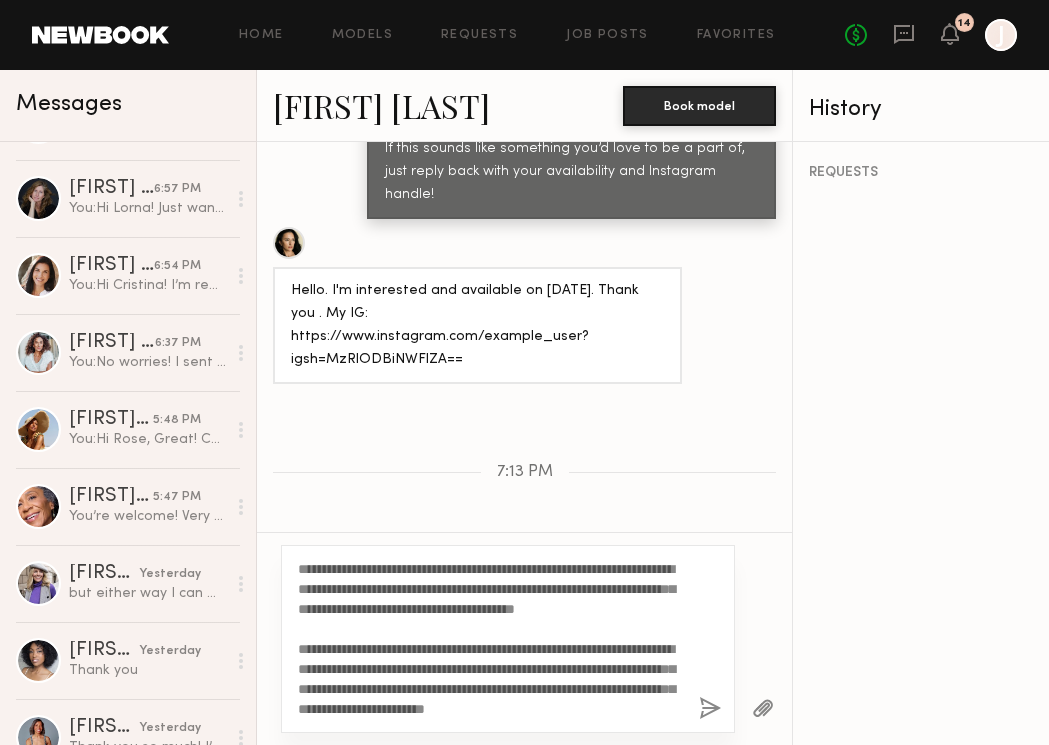 click on "**********" 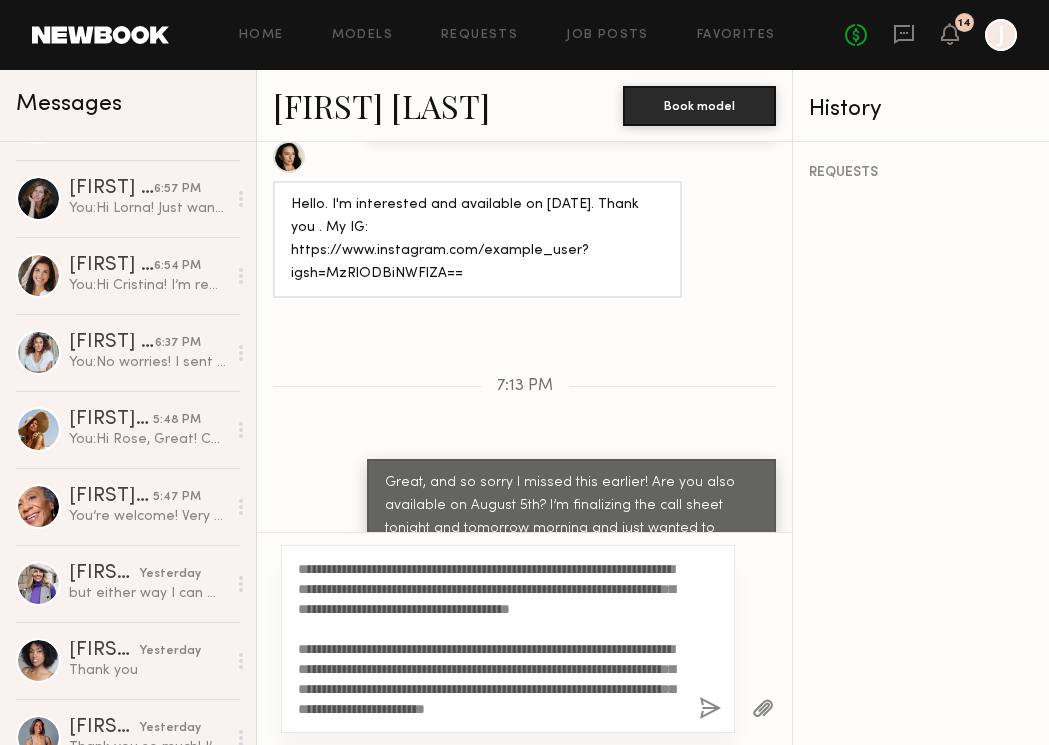 scroll, scrollTop: 2440, scrollLeft: 0, axis: vertical 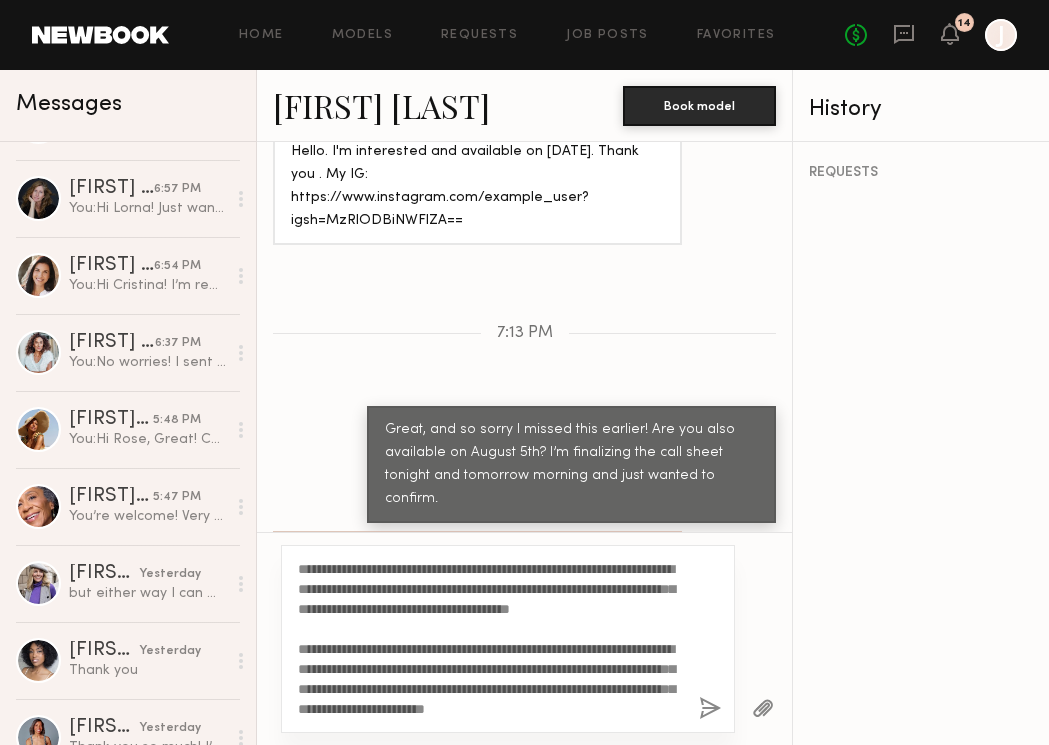 click on "**********" 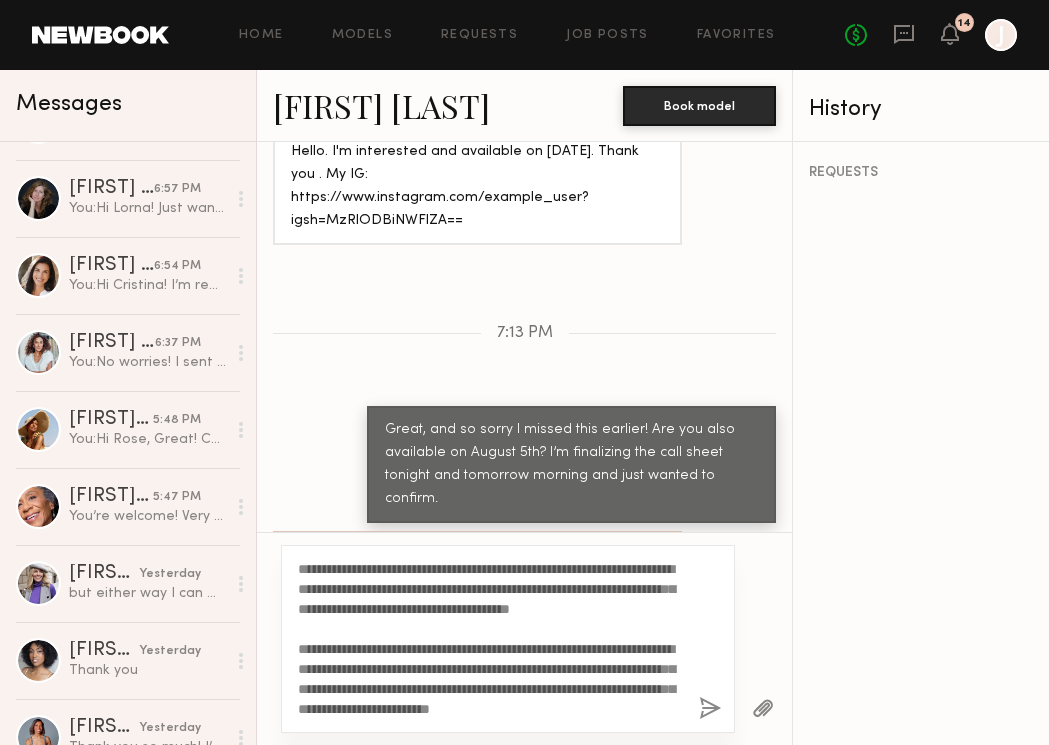 drag, startPoint x: 537, startPoint y: 649, endPoint x: 502, endPoint y: 649, distance: 35 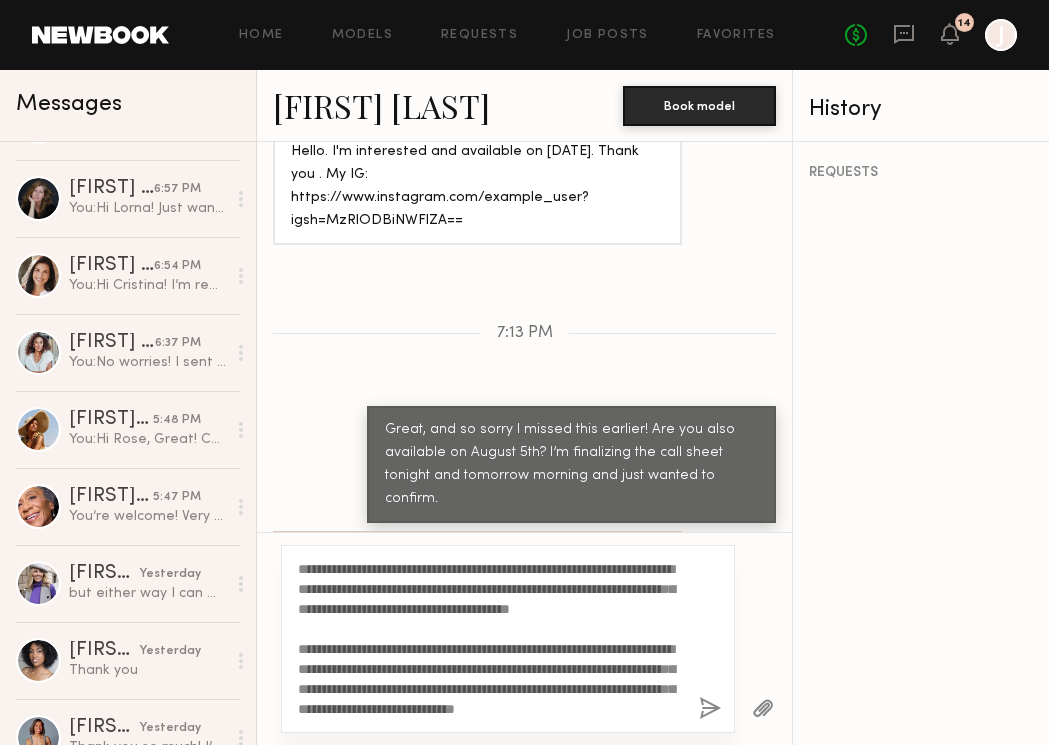 click on "**********" 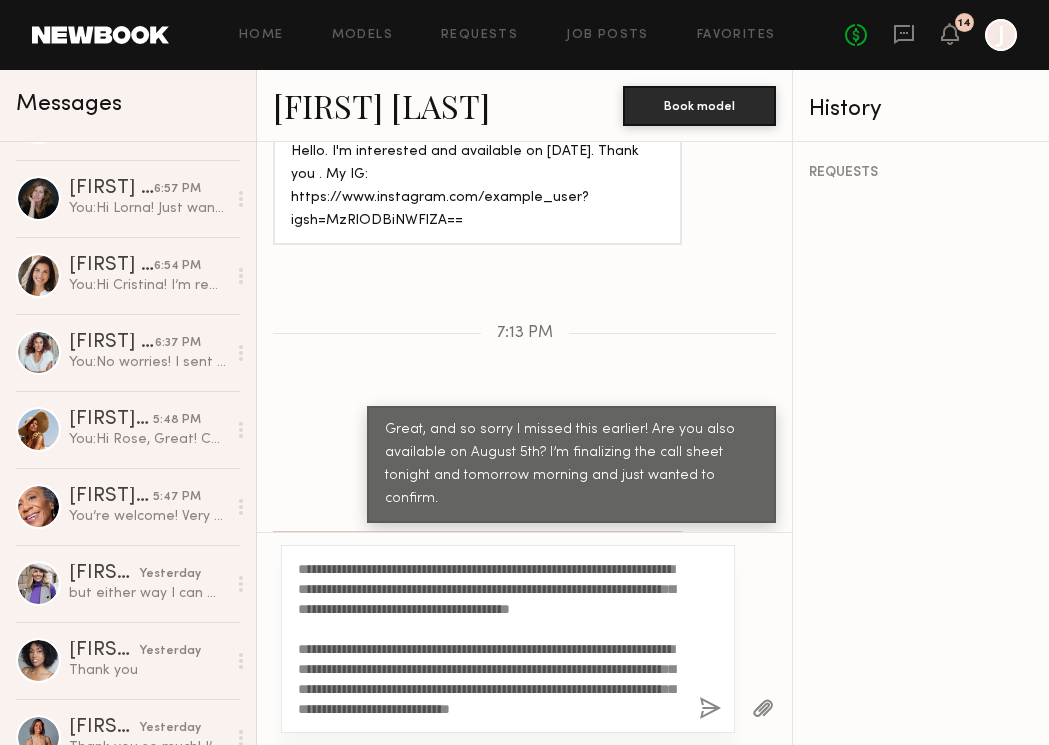scroll, scrollTop: 40, scrollLeft: 0, axis: vertical 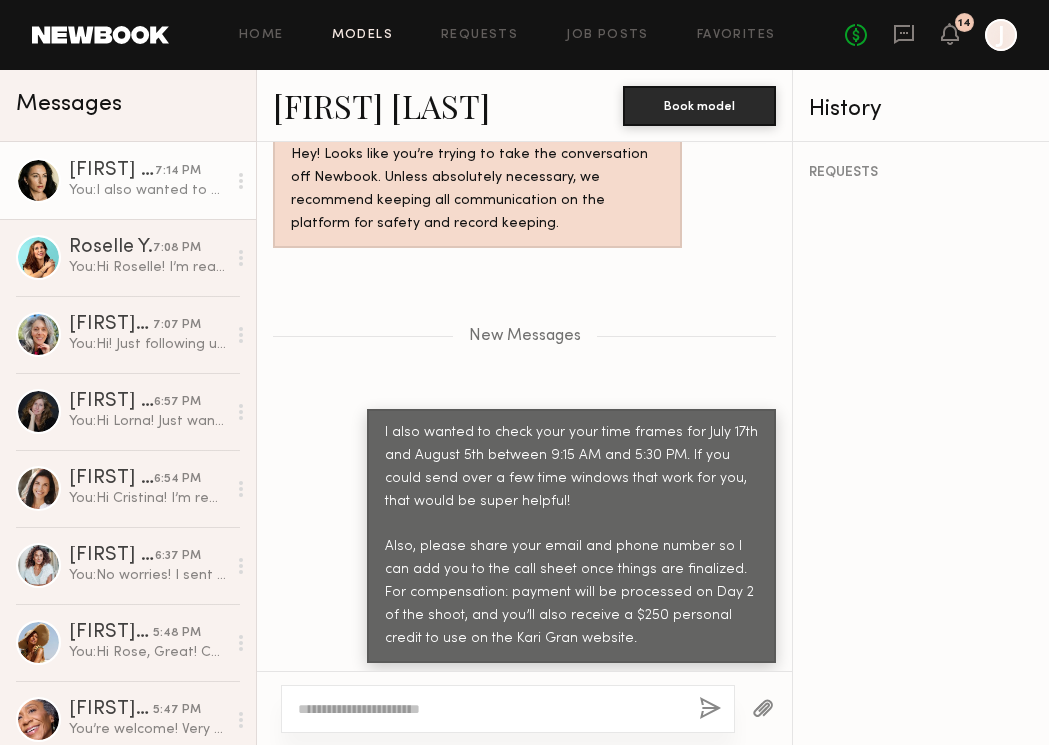 click on "Models" 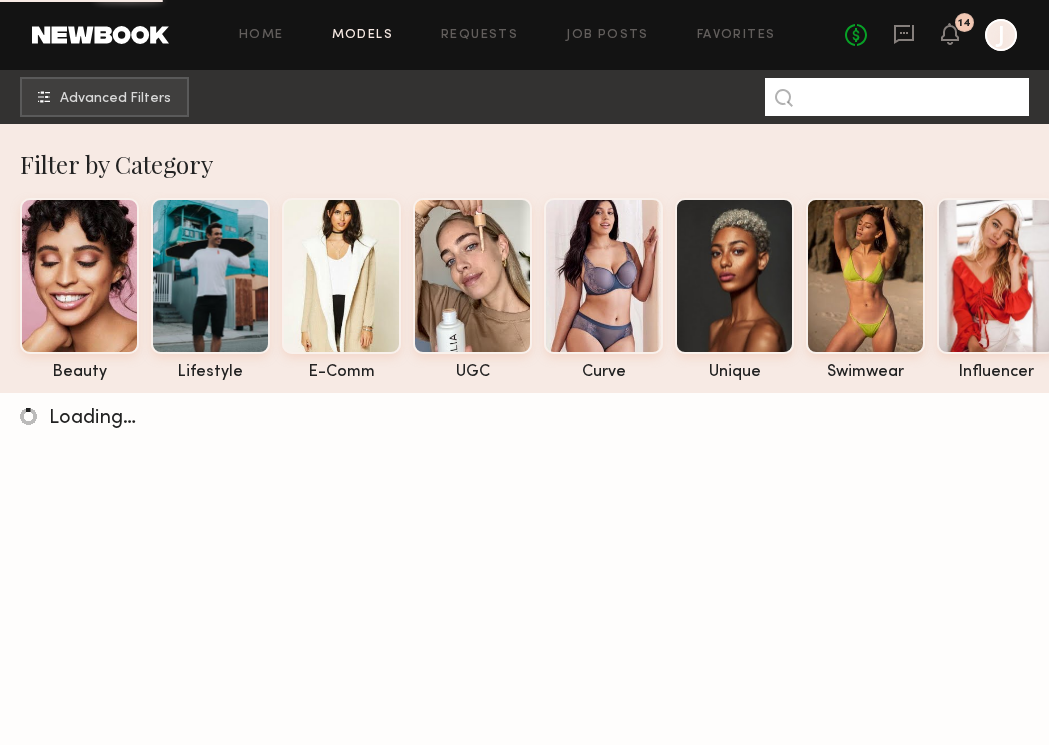click 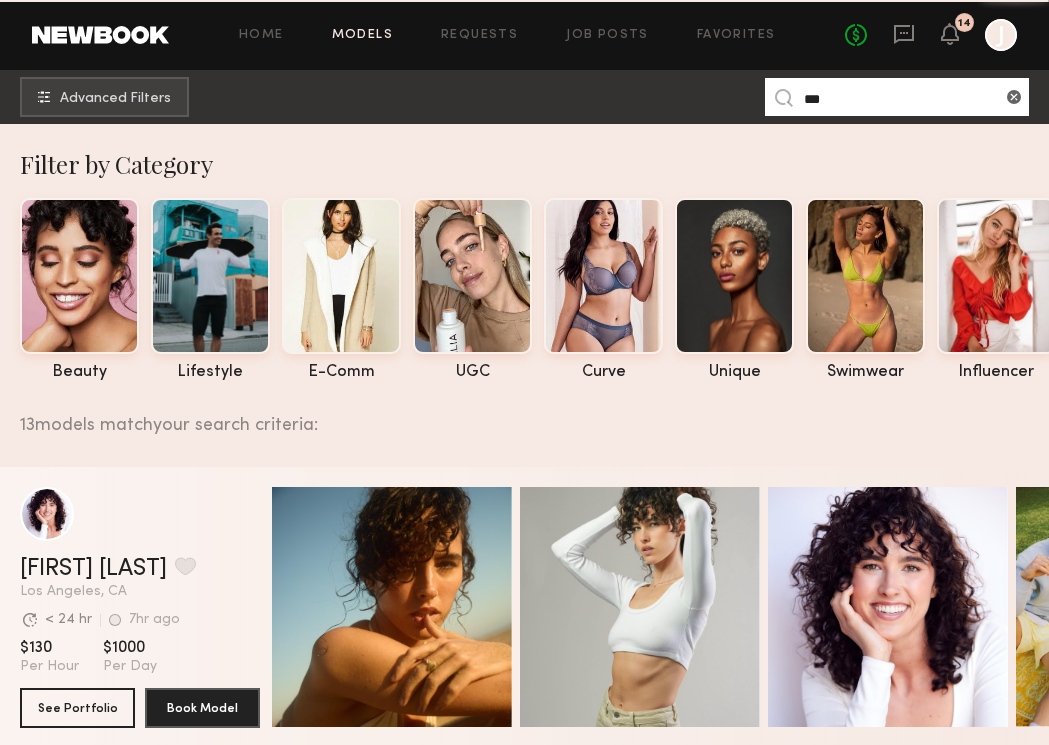 type on "***" 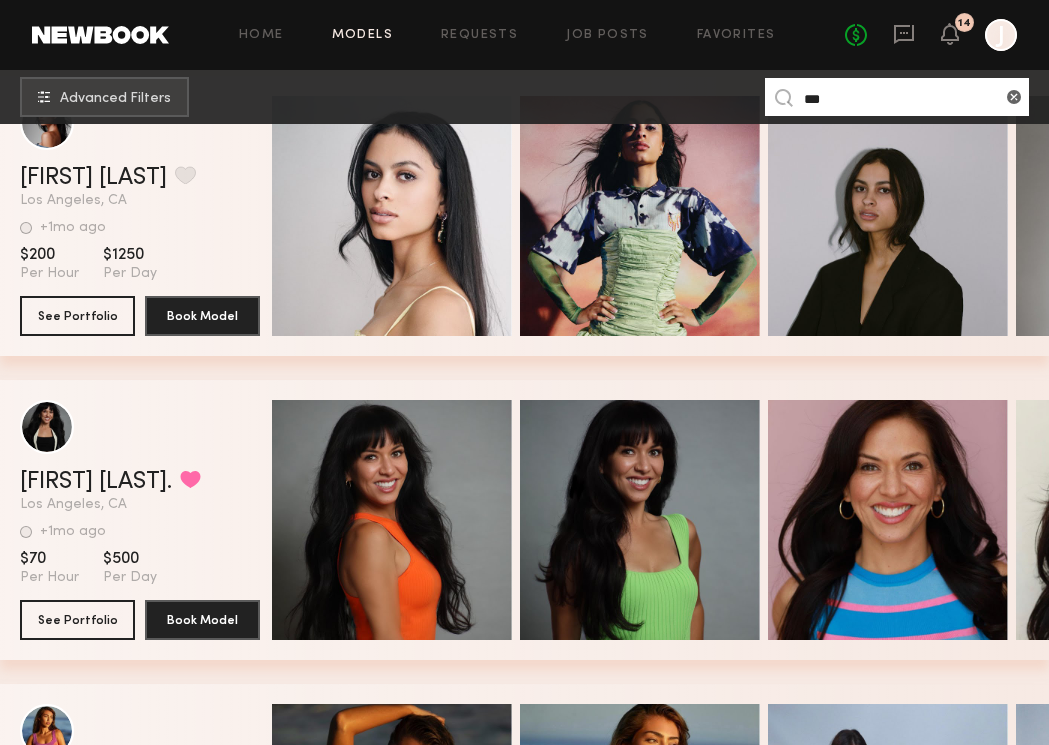 scroll, scrollTop: 2824, scrollLeft: 0, axis: vertical 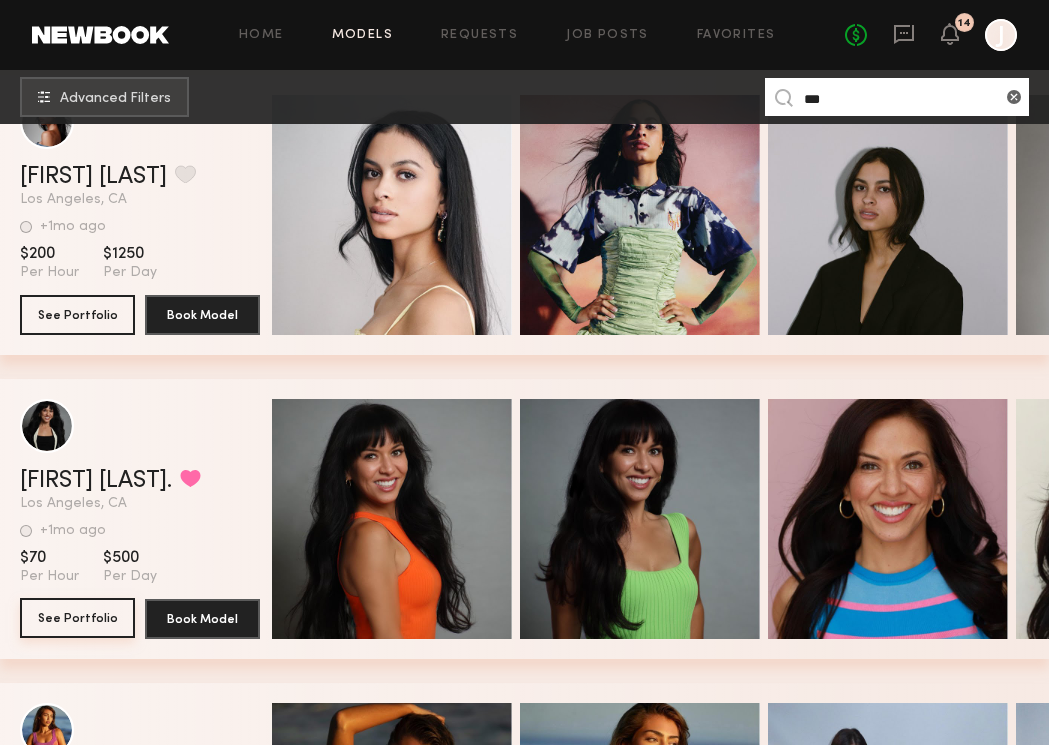 click on "See Portfolio" 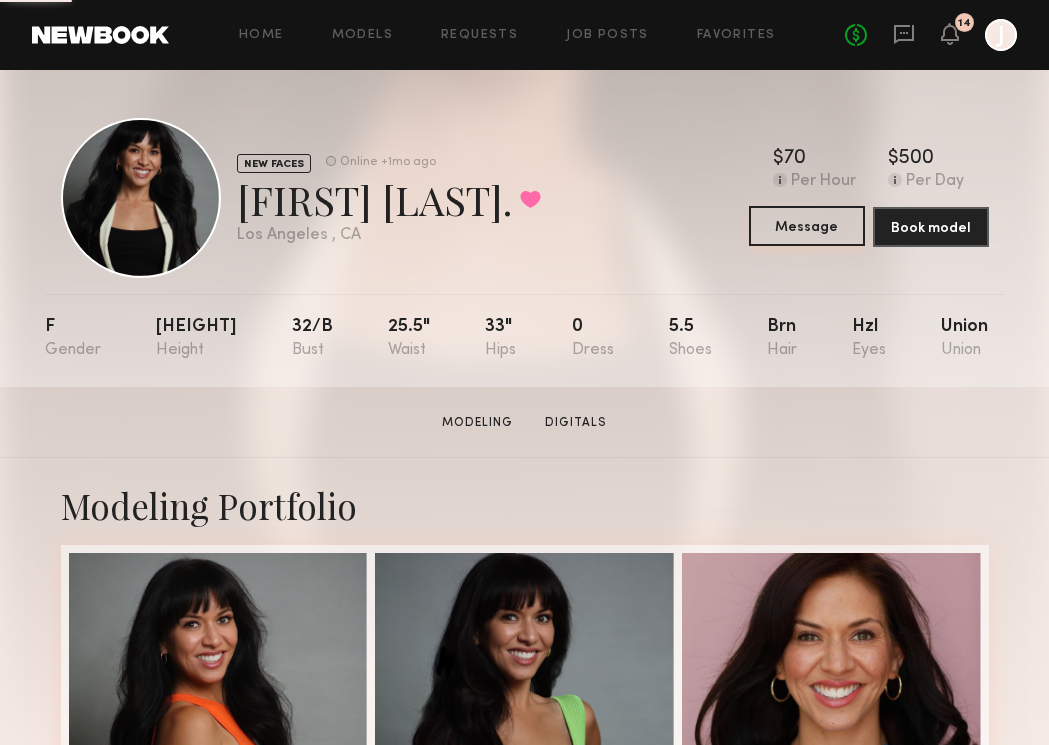 click on "Message" 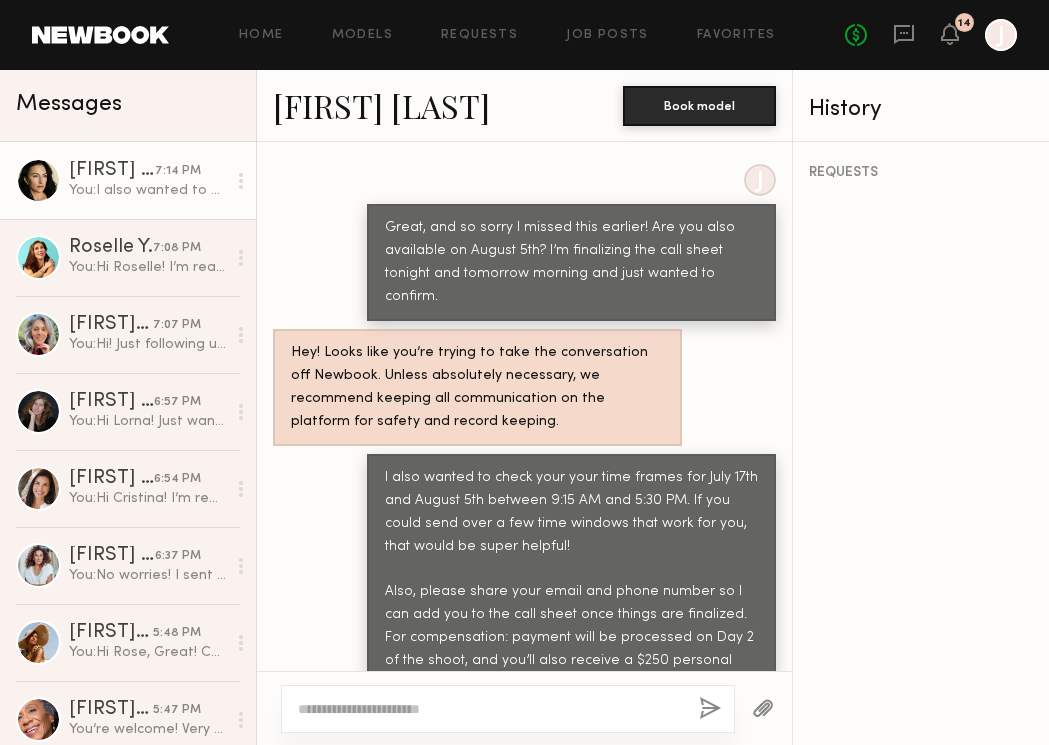 scroll, scrollTop: 2676, scrollLeft: 0, axis: vertical 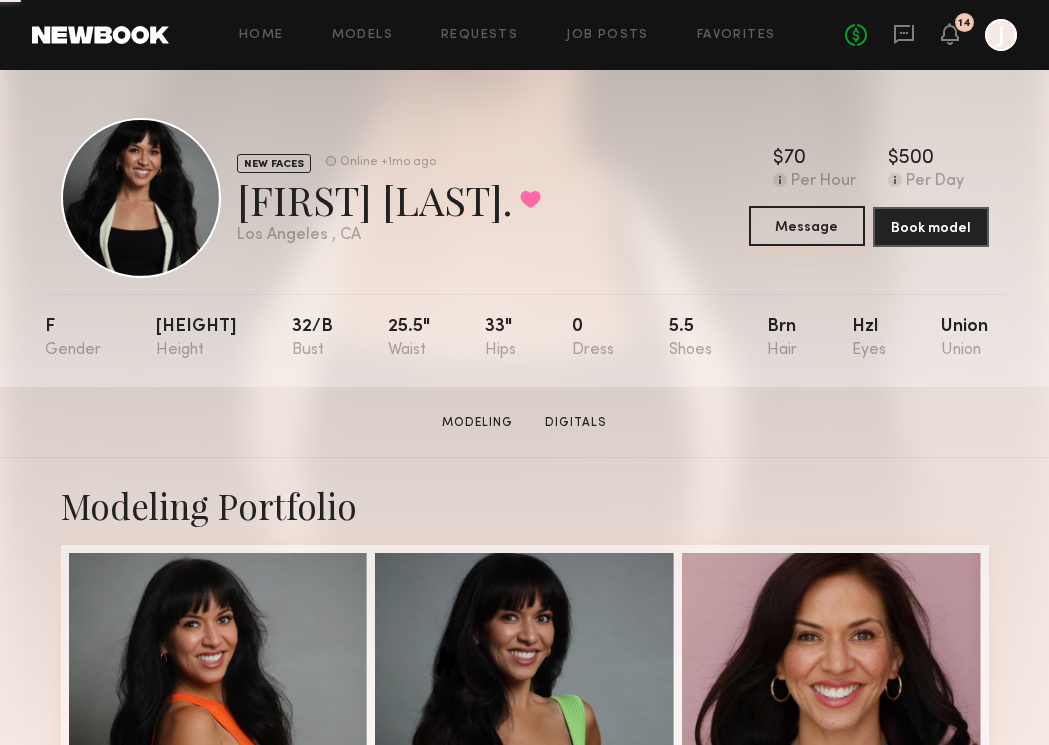 click on "Message" 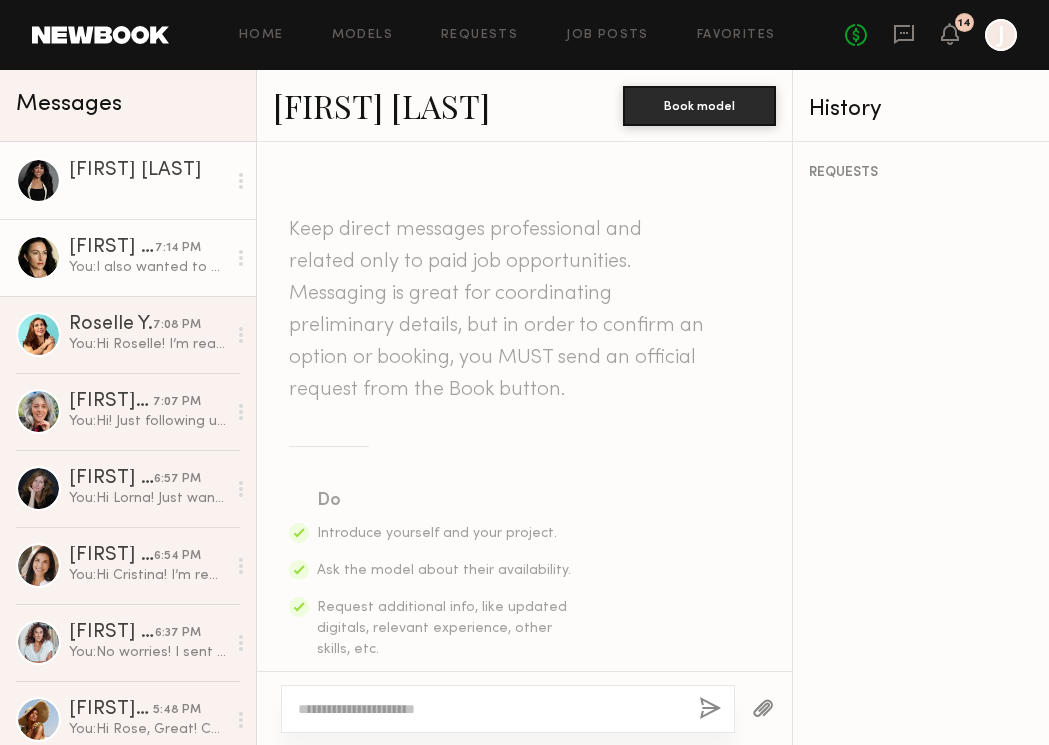 click on "You:  I also wanted to check your your time frames for July 17th and August 5th between 9:15 AM and 5:30 PM. If you could send over a few time windows that work for you, that would be super helpful!
Also, please share your email and phone number so I can add you to the call sheet once things are finalized. For compensation: payment will be processed on Day 2 of the shoot, and you’ll also receive a $250 personal credit to use on the Kari Gran website." 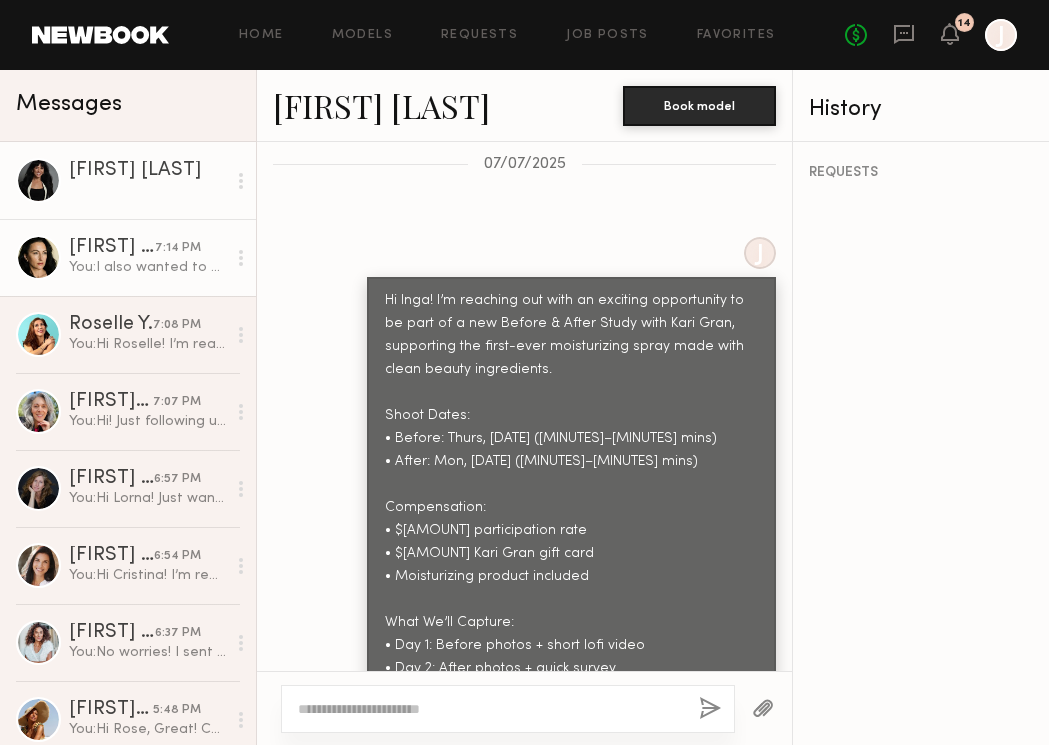 scroll, scrollTop: 1544, scrollLeft: 0, axis: vertical 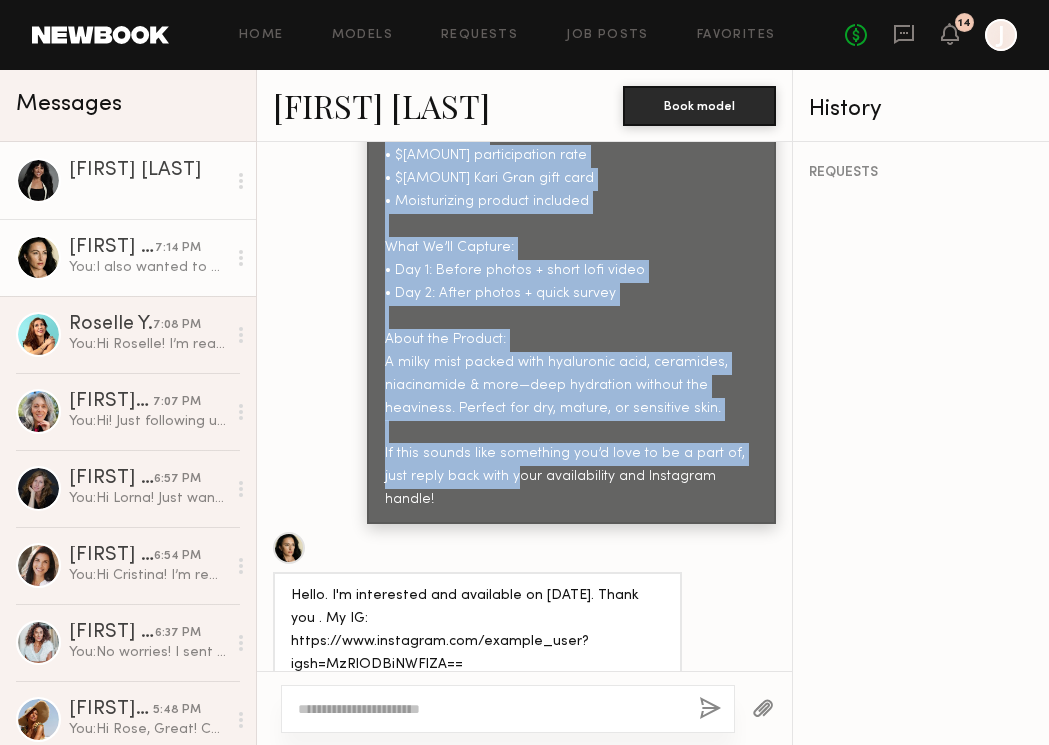 drag, startPoint x: 386, startPoint y: 313, endPoint x: 749, endPoint y: 411, distance: 375.996 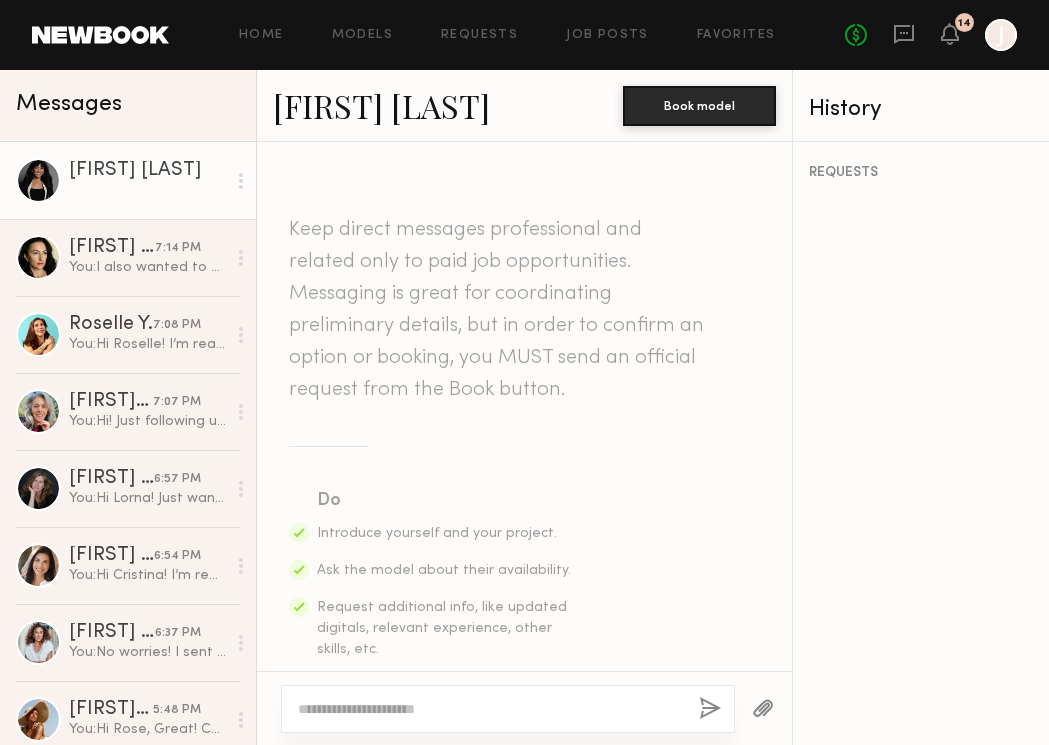 click 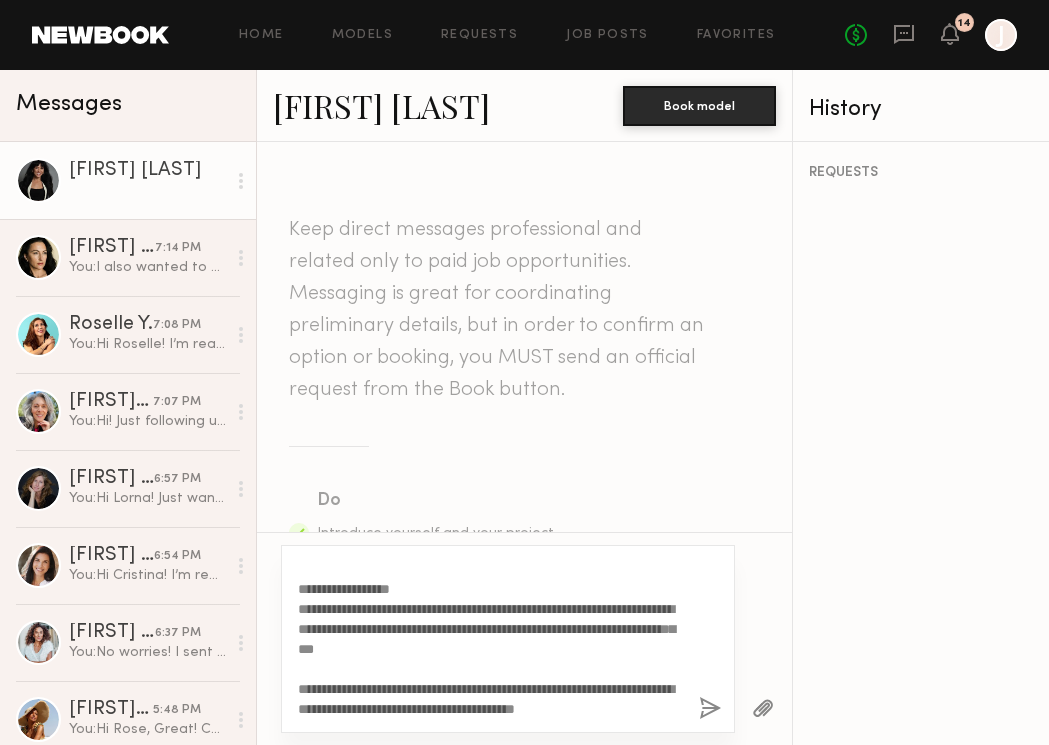 scroll, scrollTop: 0, scrollLeft: 0, axis: both 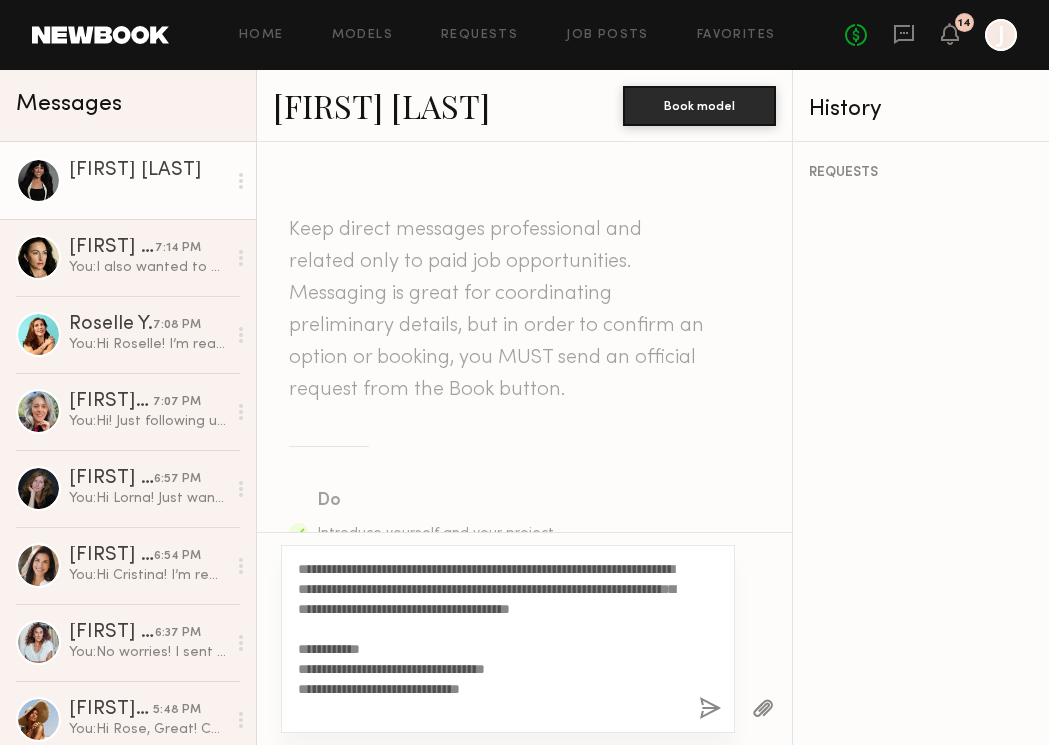 drag, startPoint x: 344, startPoint y: 568, endPoint x: 315, endPoint y: 568, distance: 29 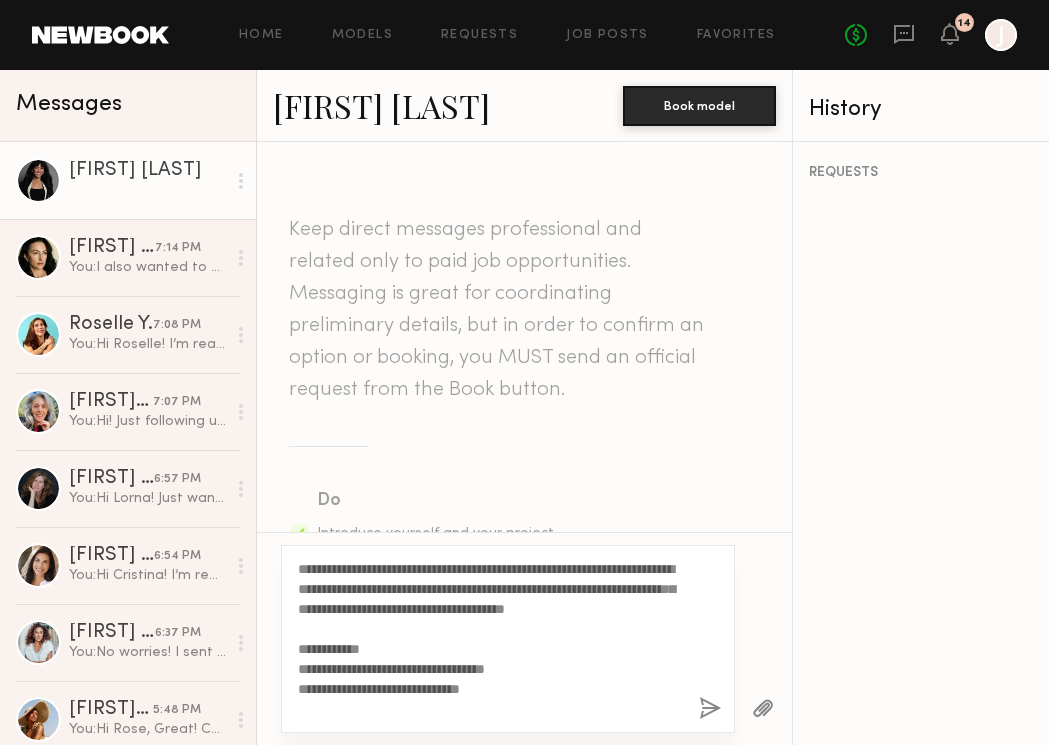 scroll, scrollTop: 68, scrollLeft: 0, axis: vertical 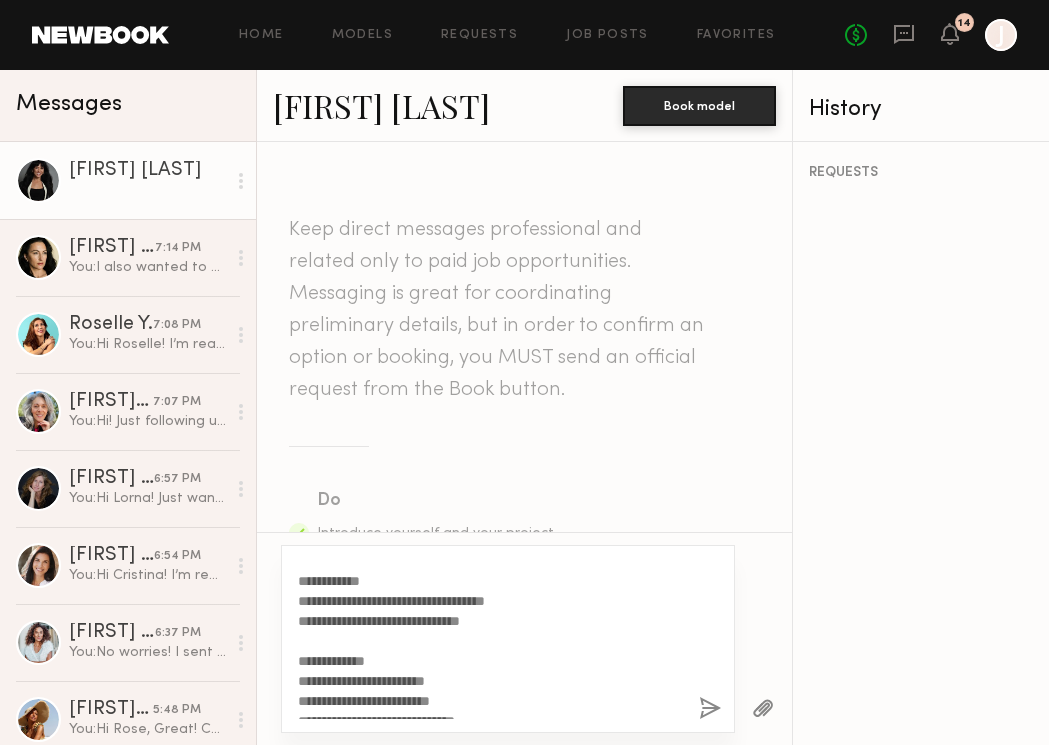 click on "**********" 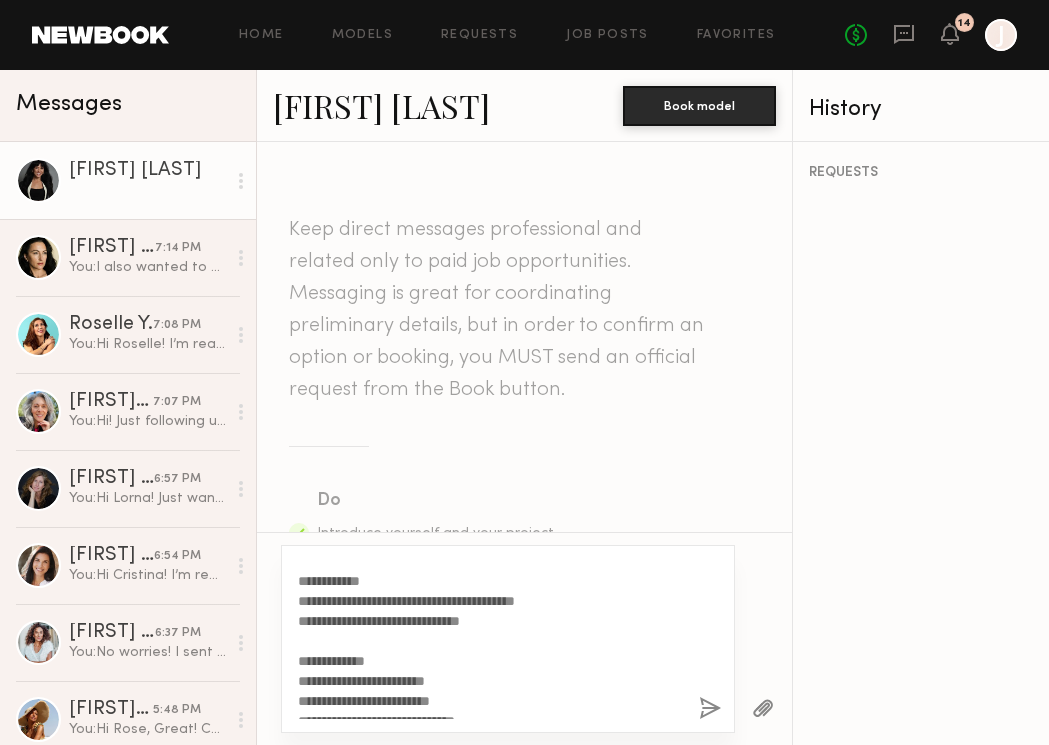 click on "**********" 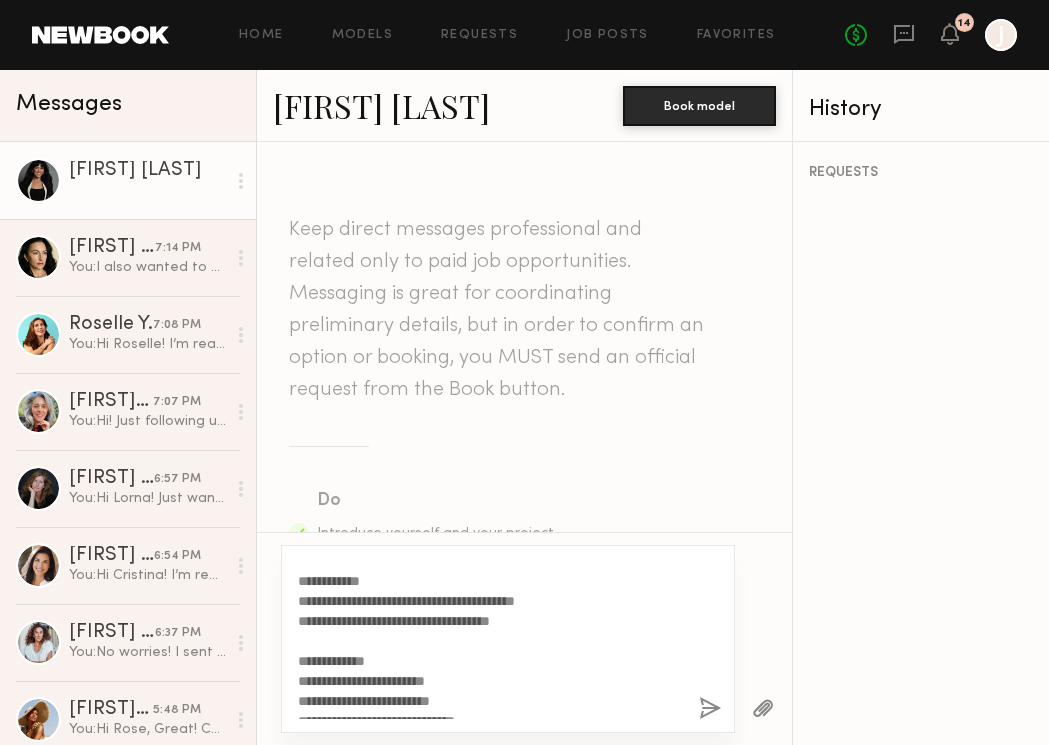 click on "**********" 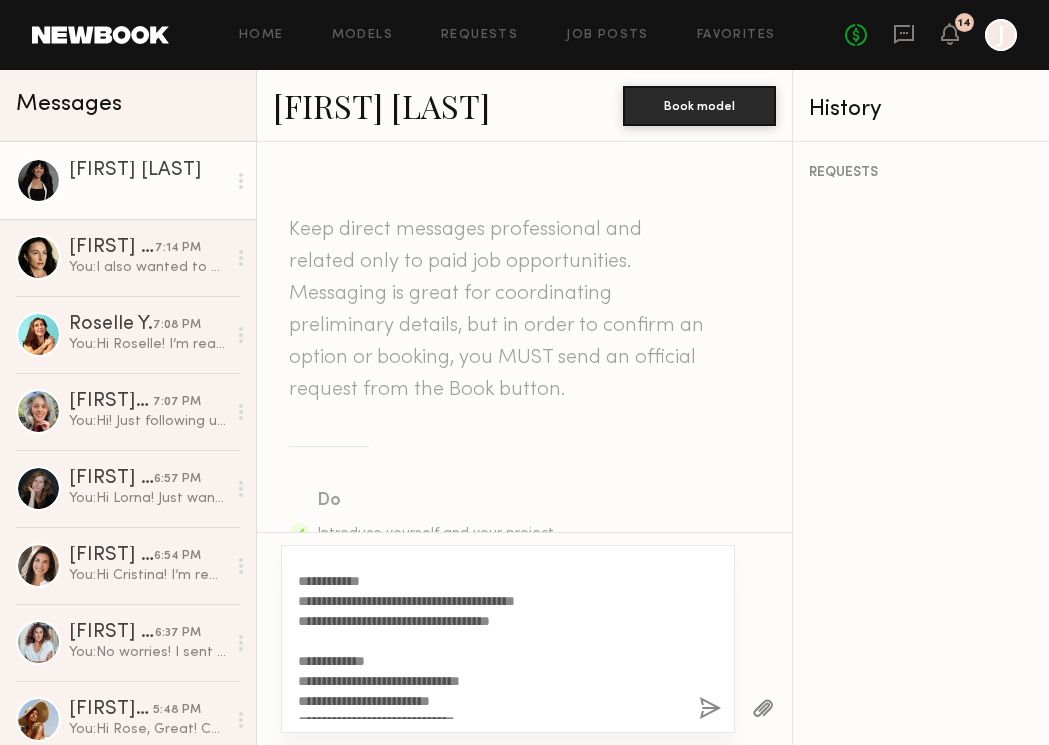 drag, startPoint x: 488, startPoint y: 698, endPoint x: 458, endPoint y: 698, distance: 30 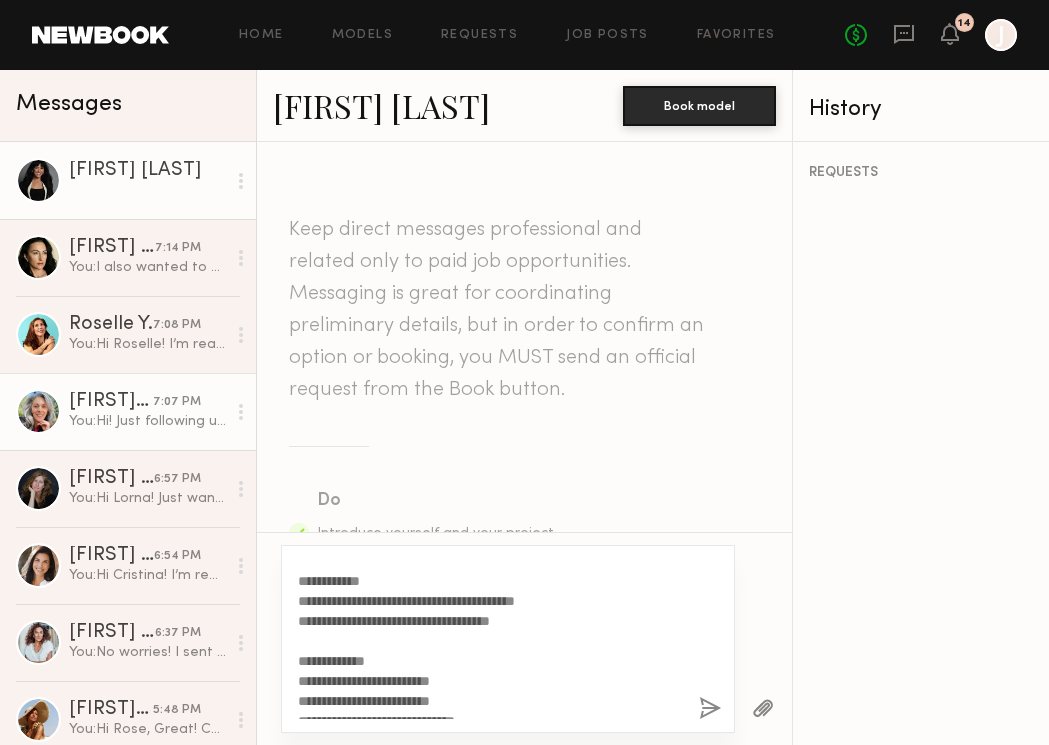 type on "**********" 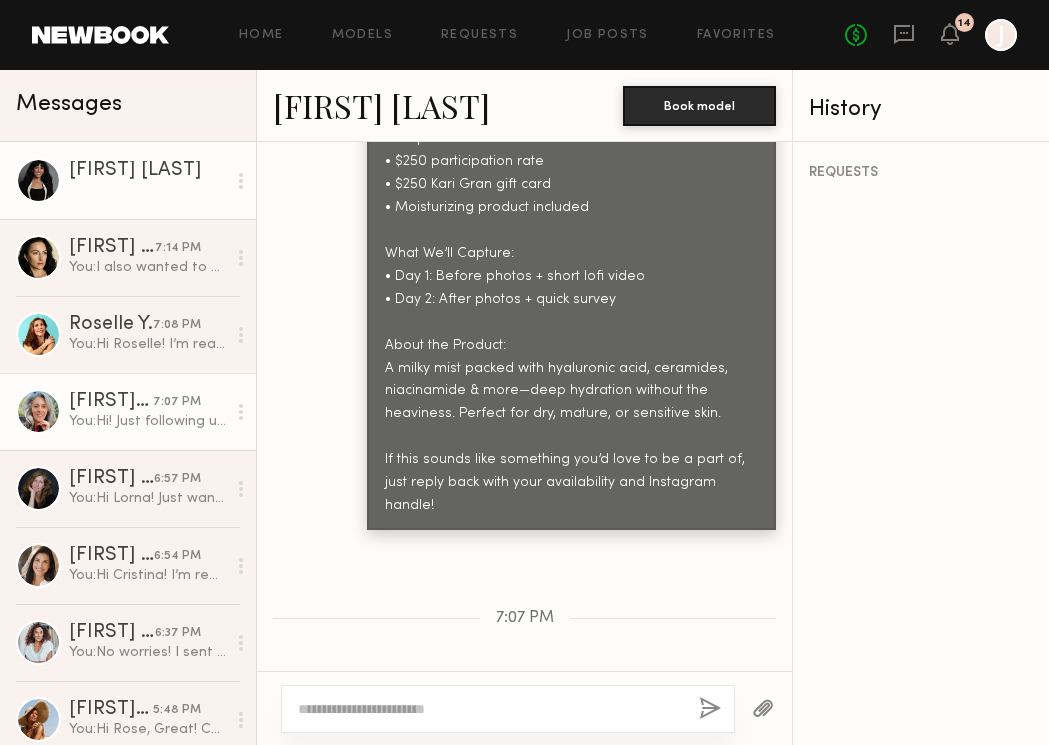 scroll, scrollTop: 2592, scrollLeft: 0, axis: vertical 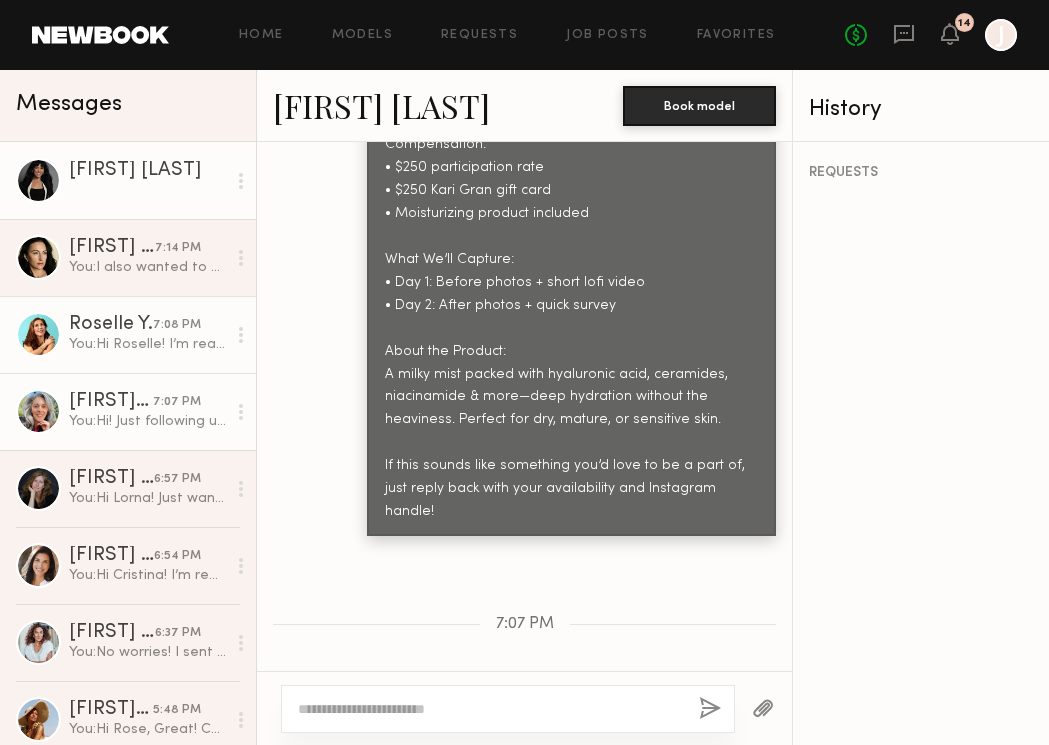 click on "You:  Hi Roselle! I’m reaching out with an exciting opportunity to be part of a new Before & After Study with Kari Gran, supporting the first-ever moisturizing spray made with clean beauty ingredients.
Shoot Dates:
• Before Shoot: Thurs, July 17 (30–40 mins)
• After Shoot: Mon, Aug 5 (30–40 mins)
Compensation:
• $250 participation rate (total rate for both day)
• $250 Kari Gran gift card
• Full-size product included
What We’ll Capture:
• Day 1: Before photos + short lofi video
• Day 2: After photos + quick survey
About the Product:
A milky mist packed with hyaluronic acid, ceramides, niacinamide & more—deep hydration without the heaviness. Perfect for dry, mature, or sensitive skin.
If this sounds like something you’d love to be a part of, just reply back with your availability and Instagram handle!" 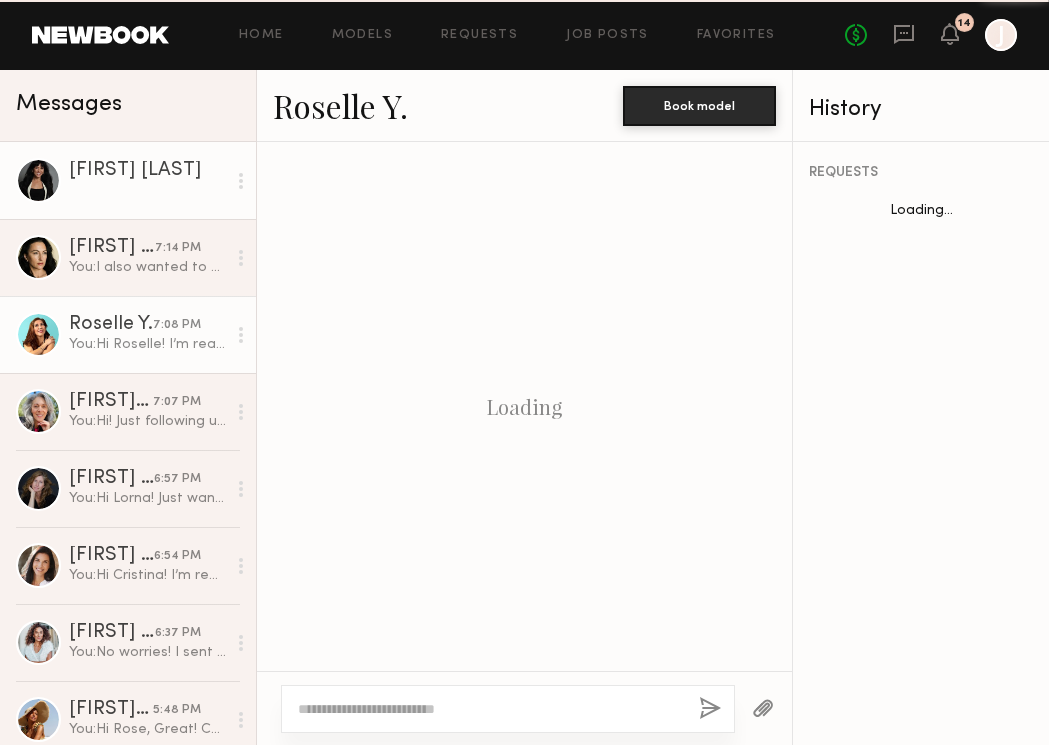 scroll, scrollTop: 2118, scrollLeft: 0, axis: vertical 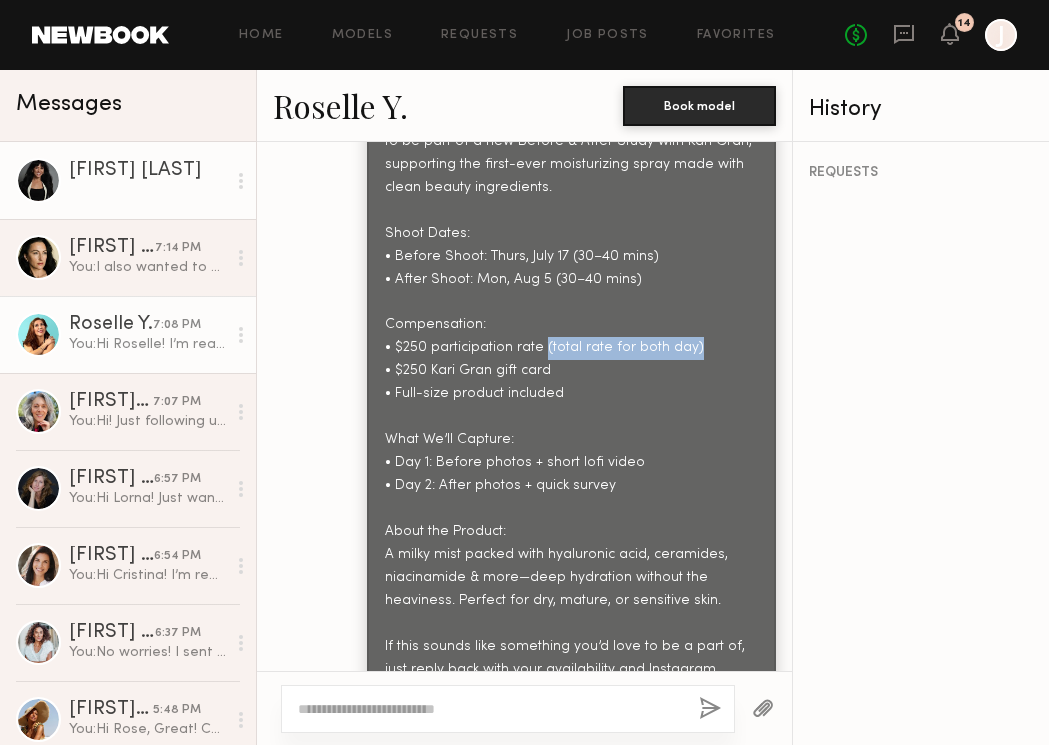 drag, startPoint x: 541, startPoint y: 309, endPoint x: 707, endPoint y: 312, distance: 166.0271 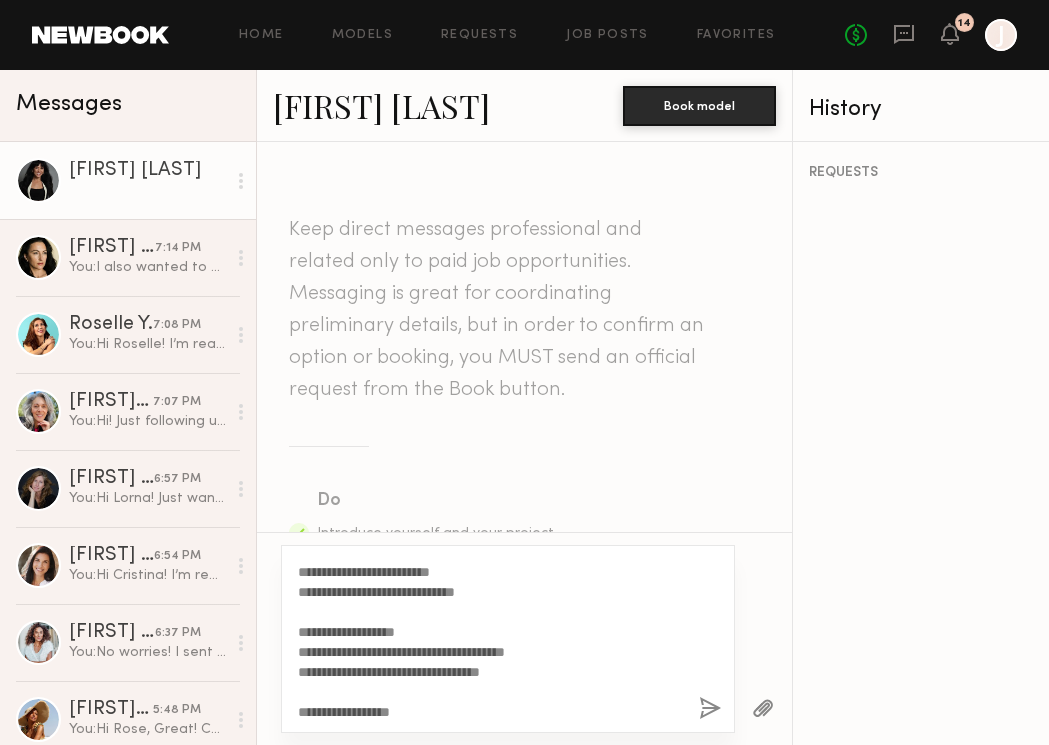 scroll, scrollTop: 194, scrollLeft: 0, axis: vertical 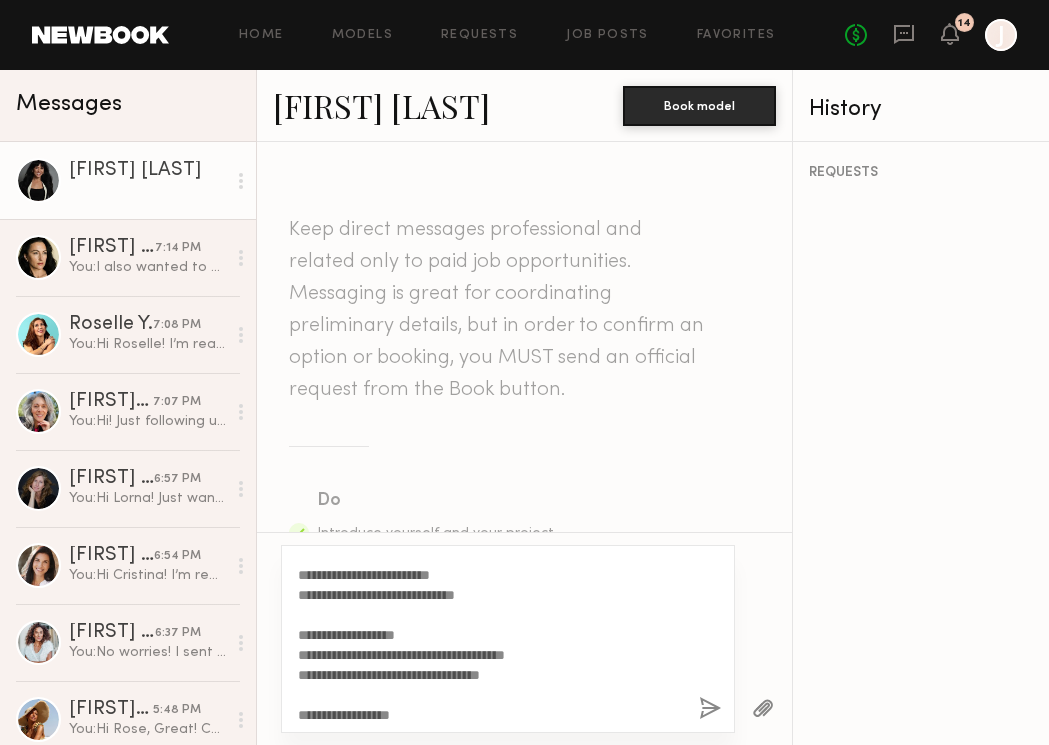 click on "**********" 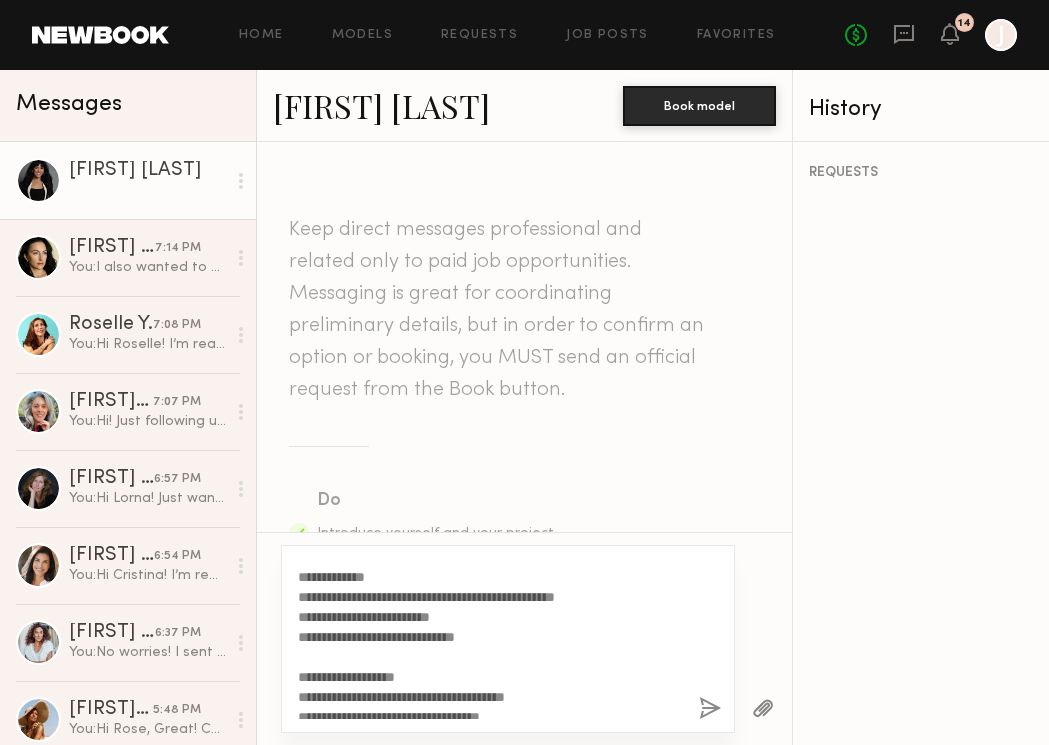 scroll, scrollTop: 340, scrollLeft: 0, axis: vertical 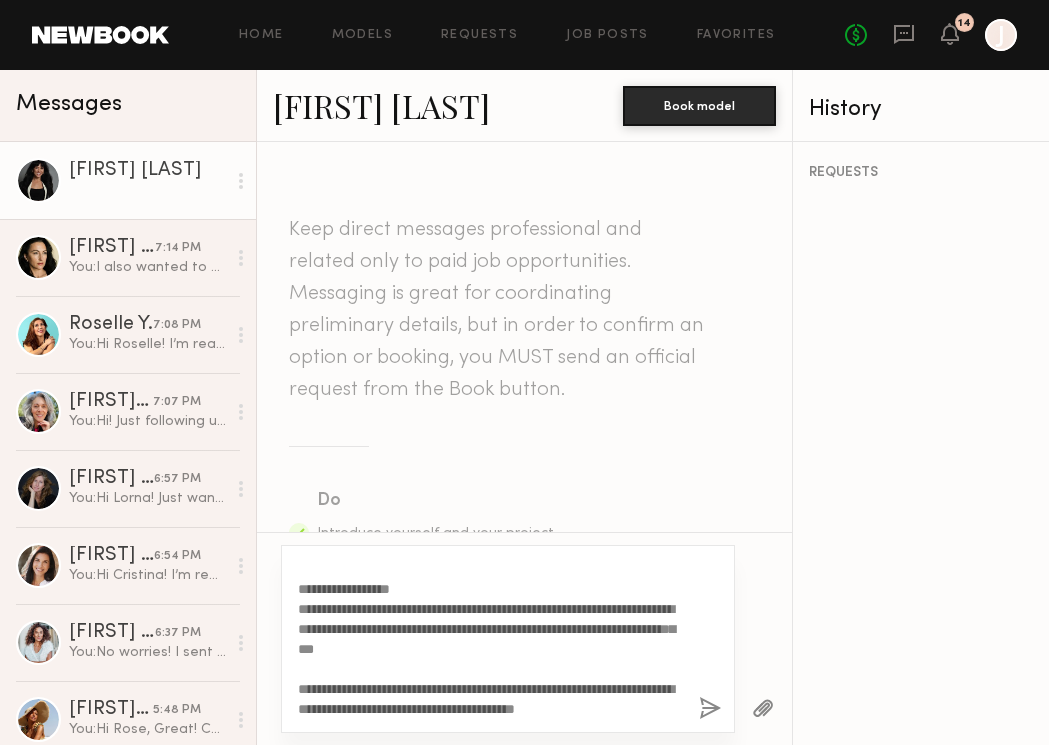 type on "**********" 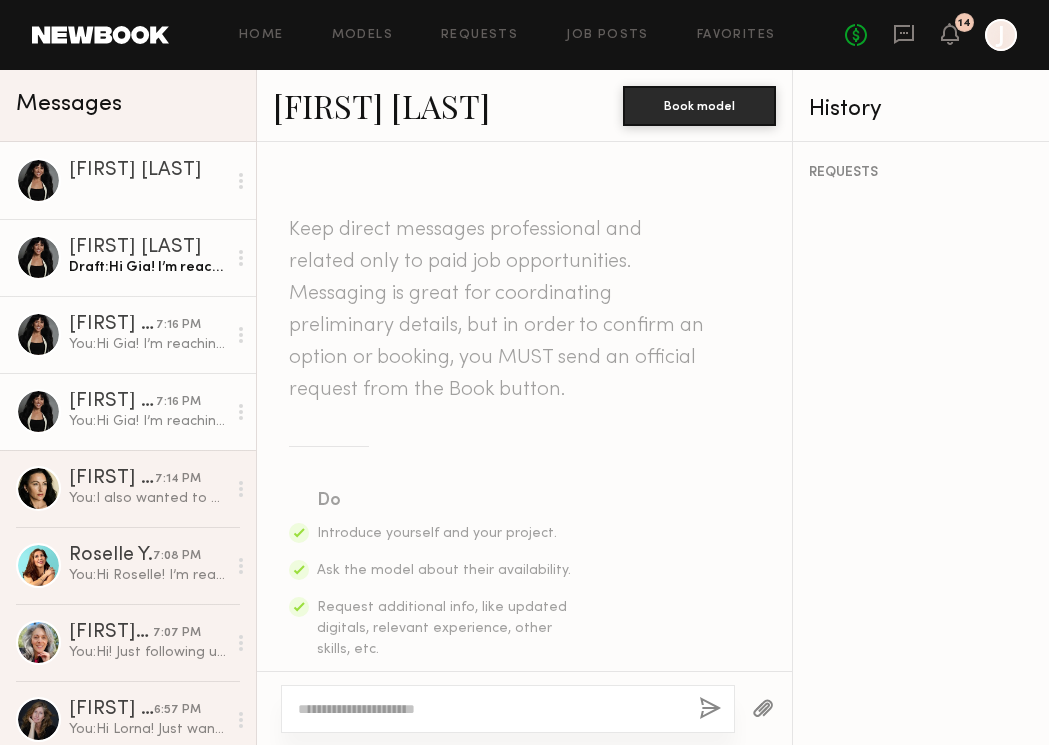 scroll, scrollTop: 1070, scrollLeft: 0, axis: vertical 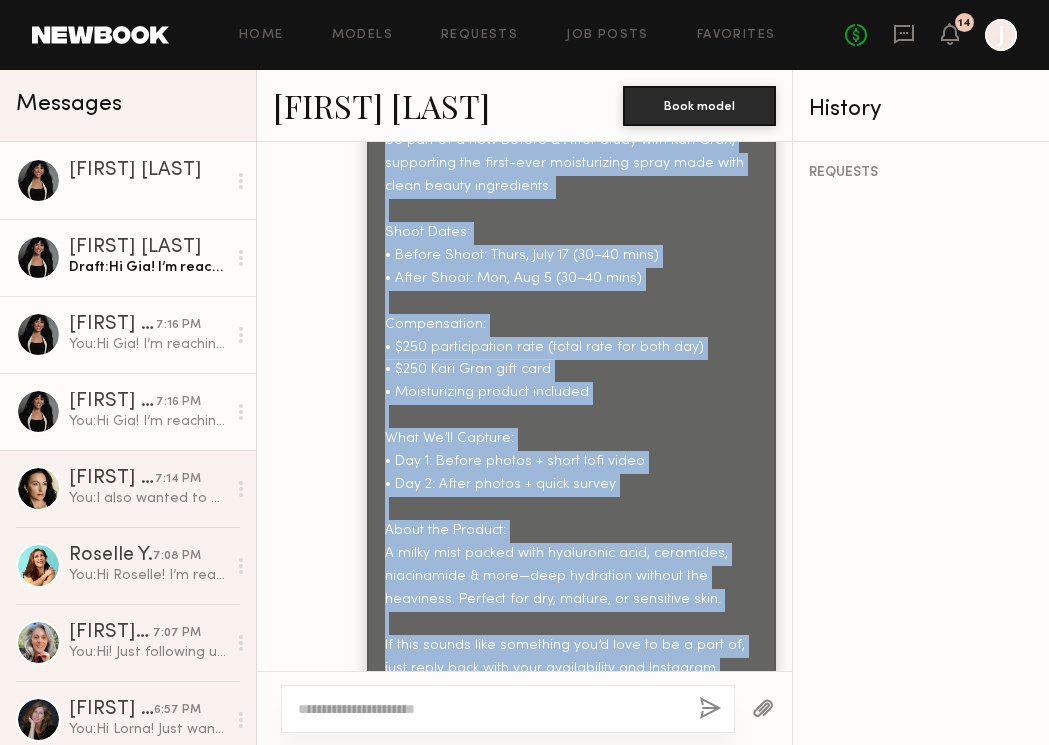 drag, startPoint x: 385, startPoint y: 361, endPoint x: 757, endPoint y: 631, distance: 459.6564 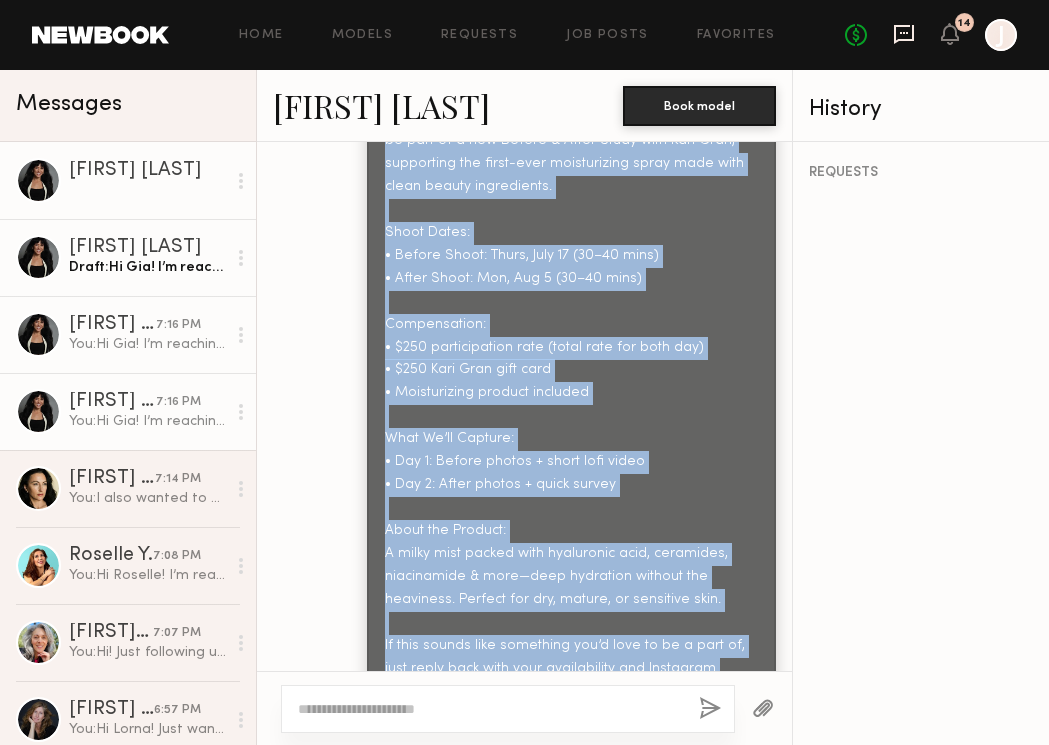 click 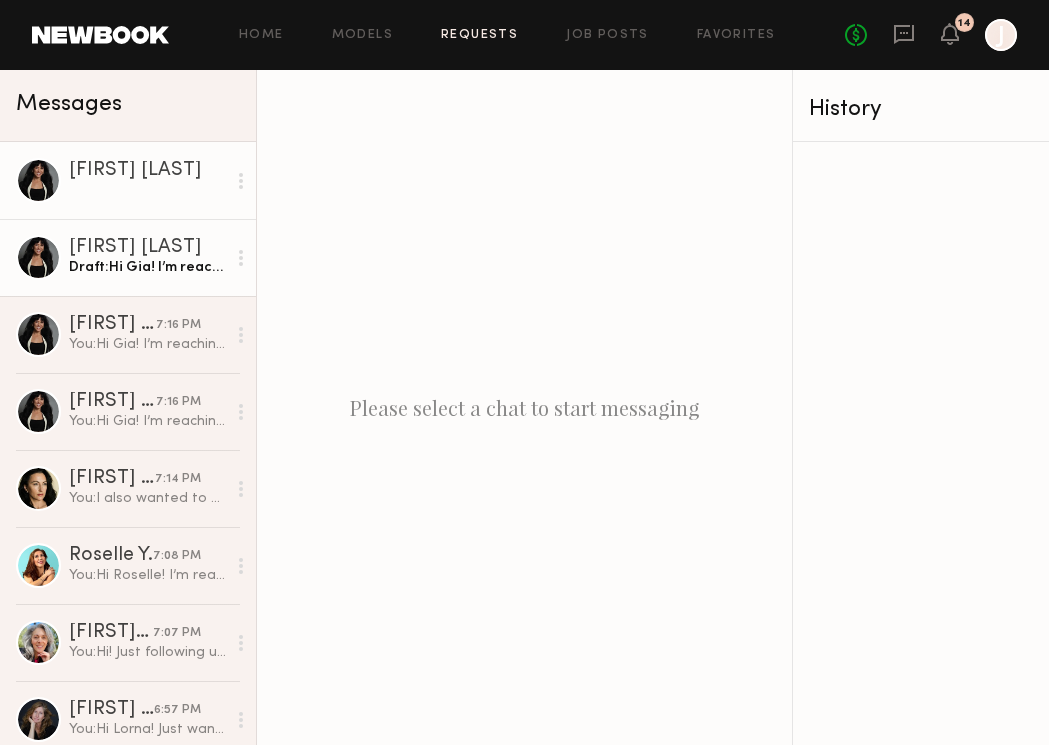 click on "Requests" 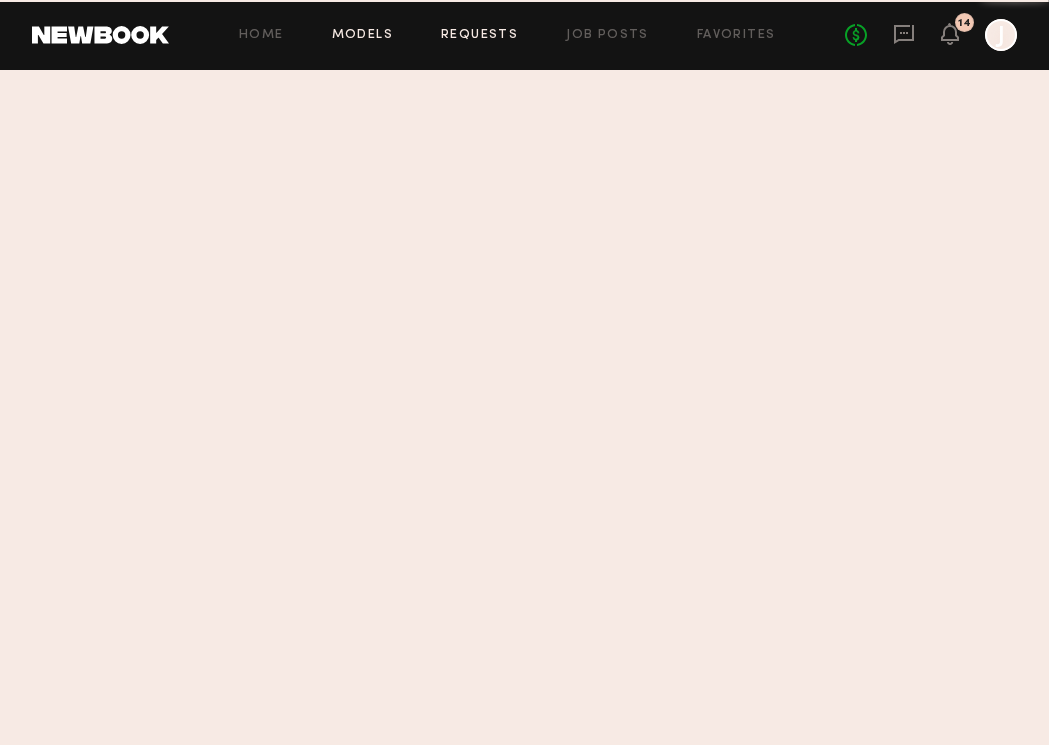 click on "Models" 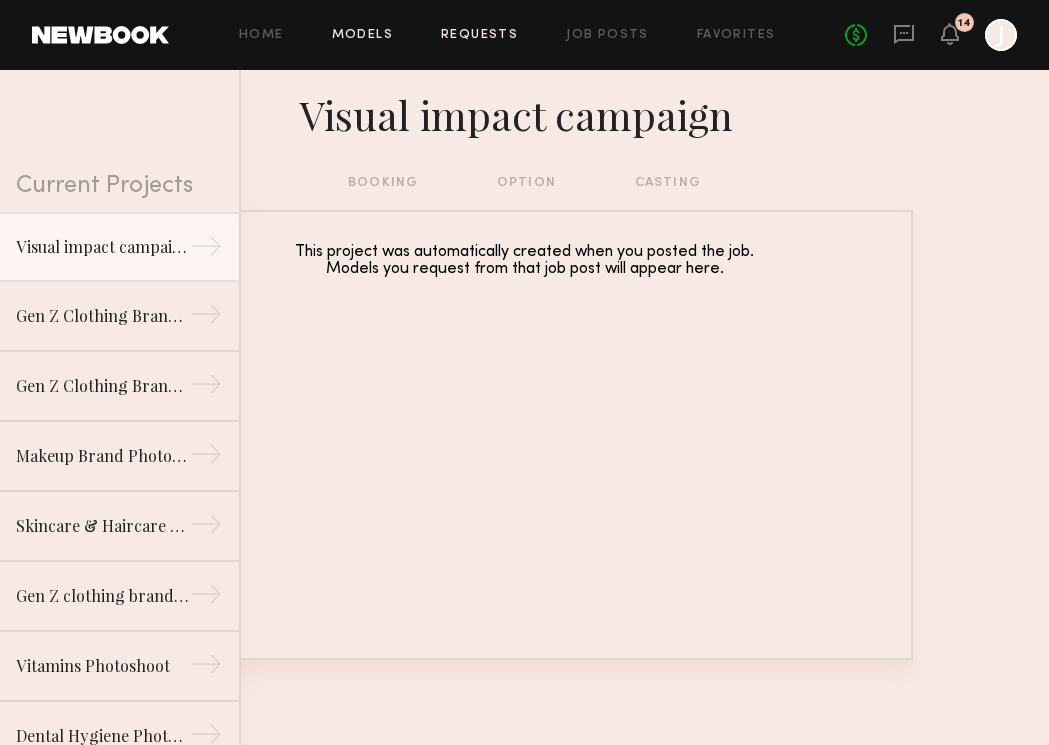 click on "Models" 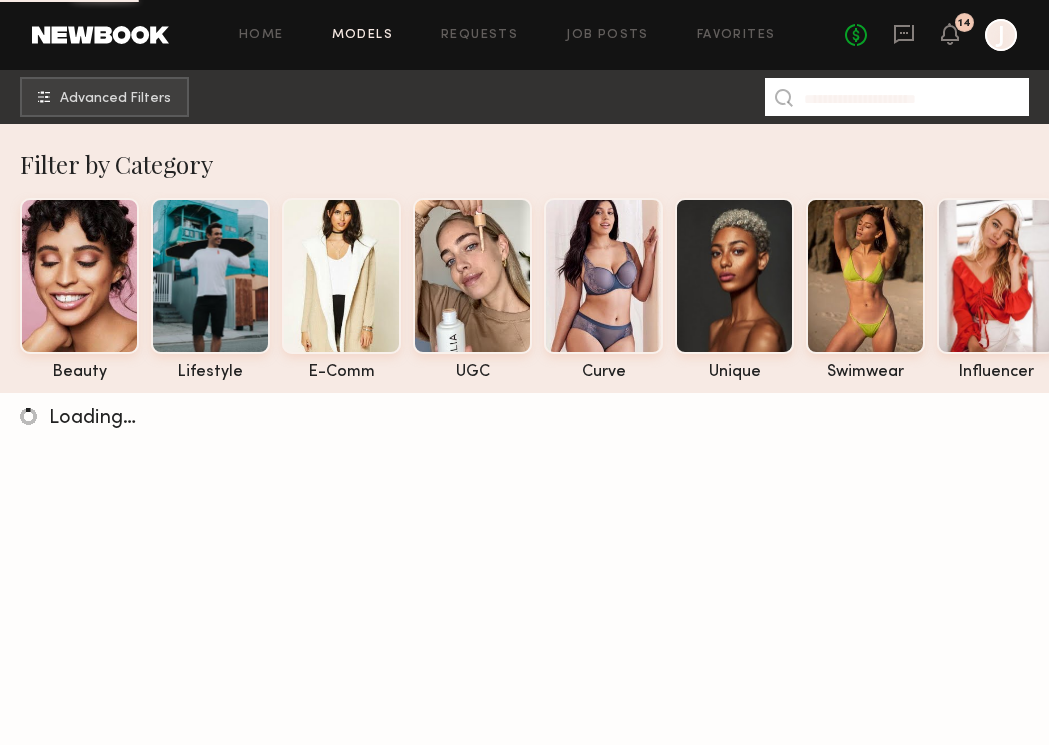 click 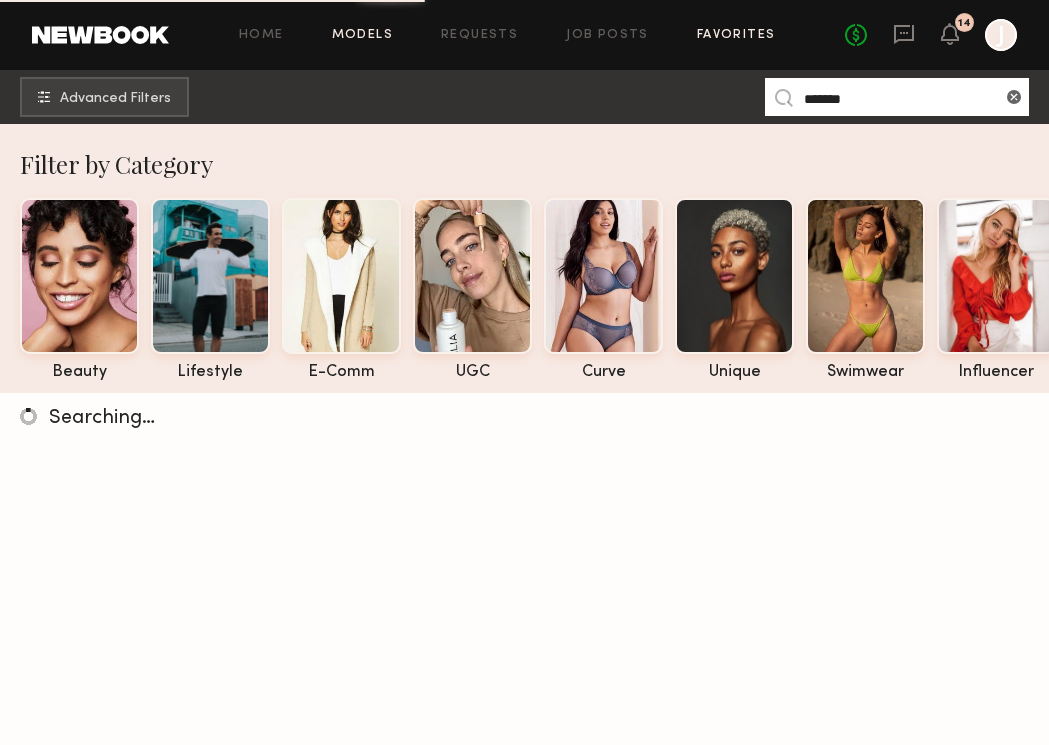 type on "*******" 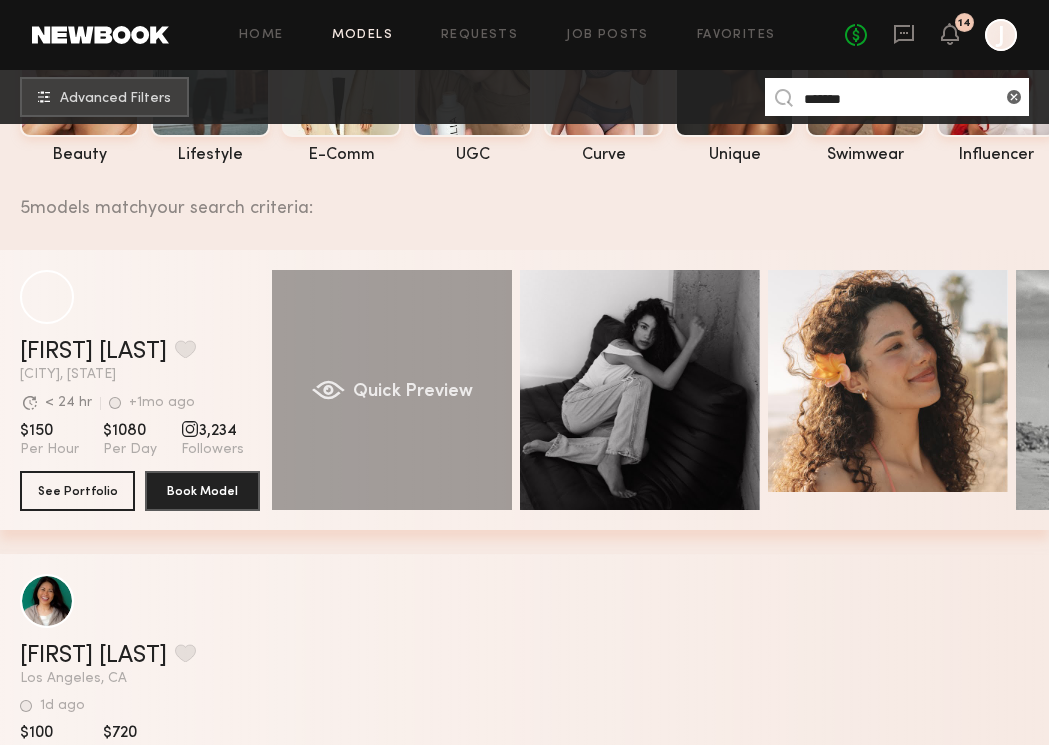 scroll, scrollTop: 647, scrollLeft: 0, axis: vertical 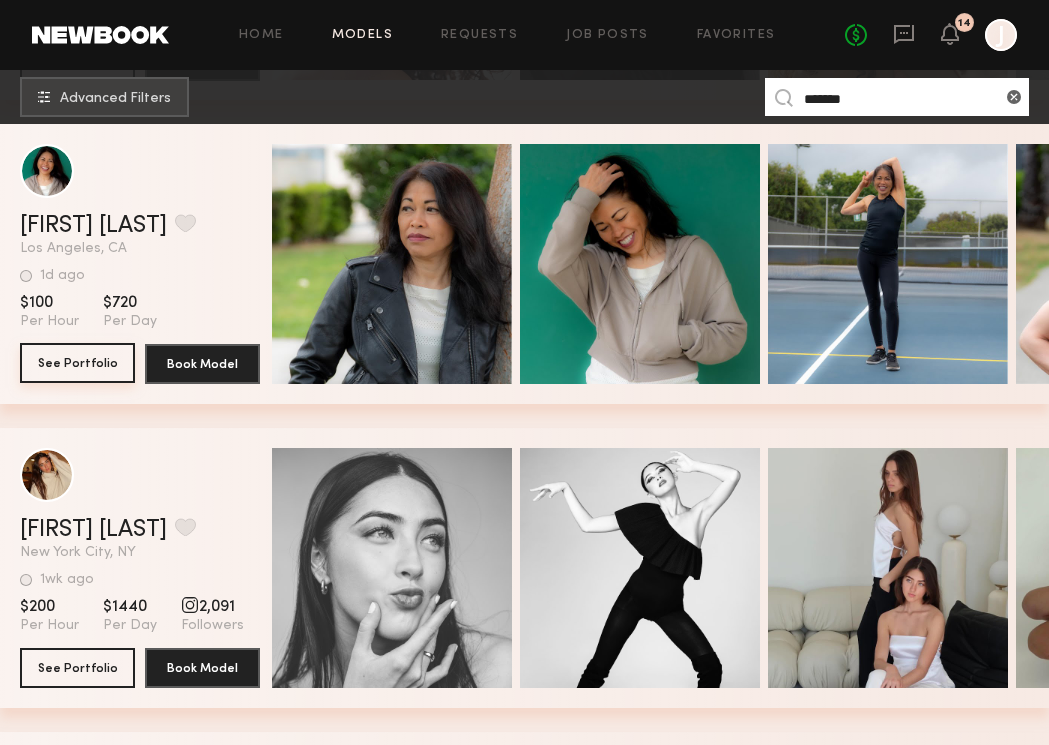 click on "See Portfolio" 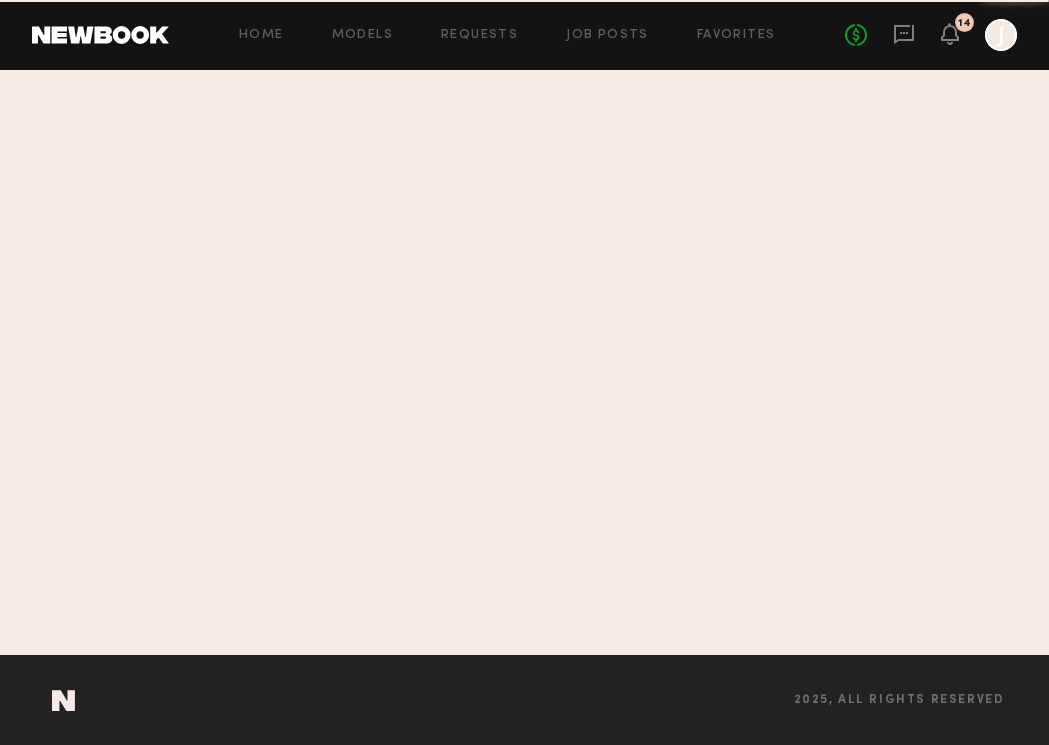 scroll, scrollTop: 0, scrollLeft: 0, axis: both 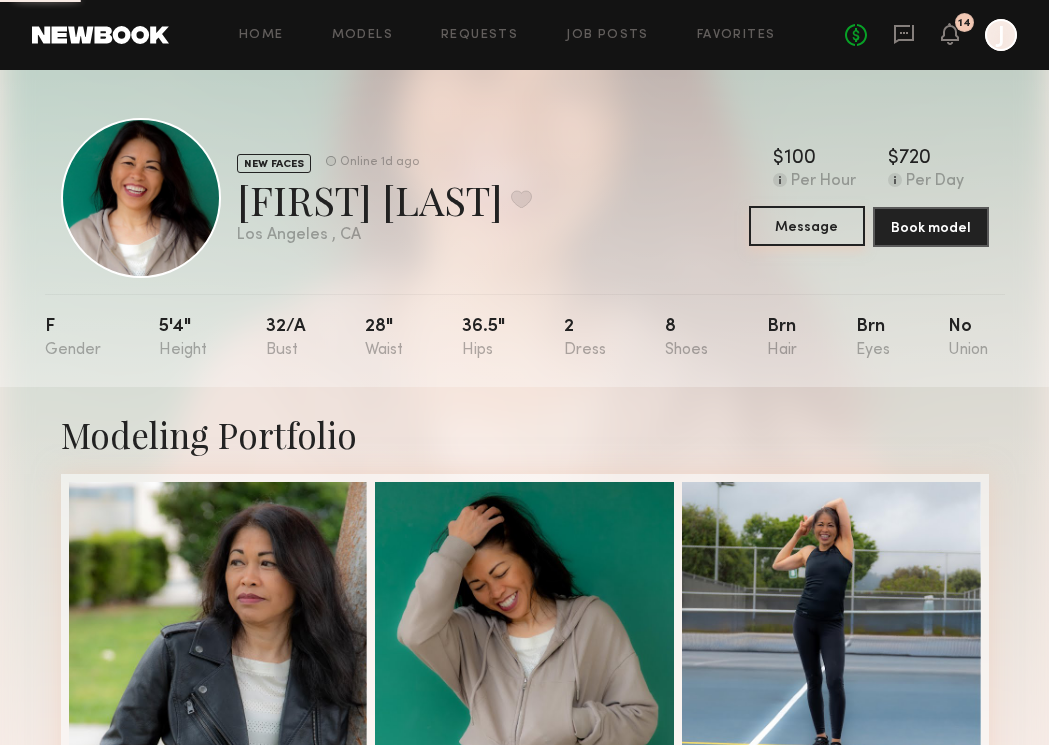 click on "Message" 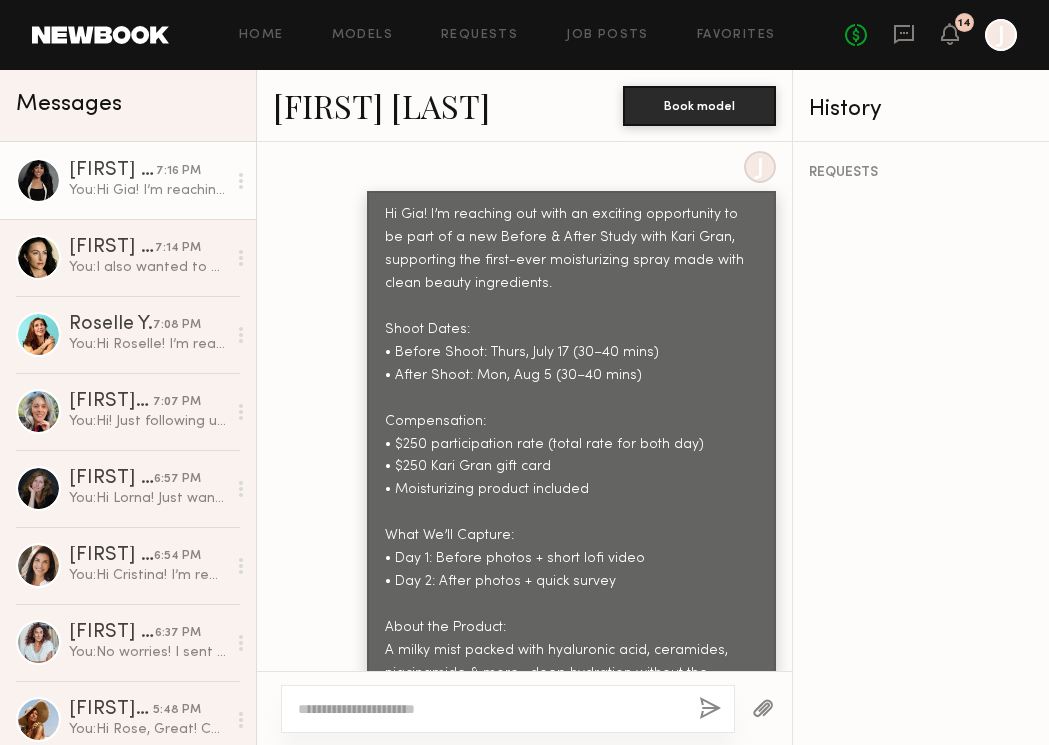 scroll, scrollTop: 866, scrollLeft: 0, axis: vertical 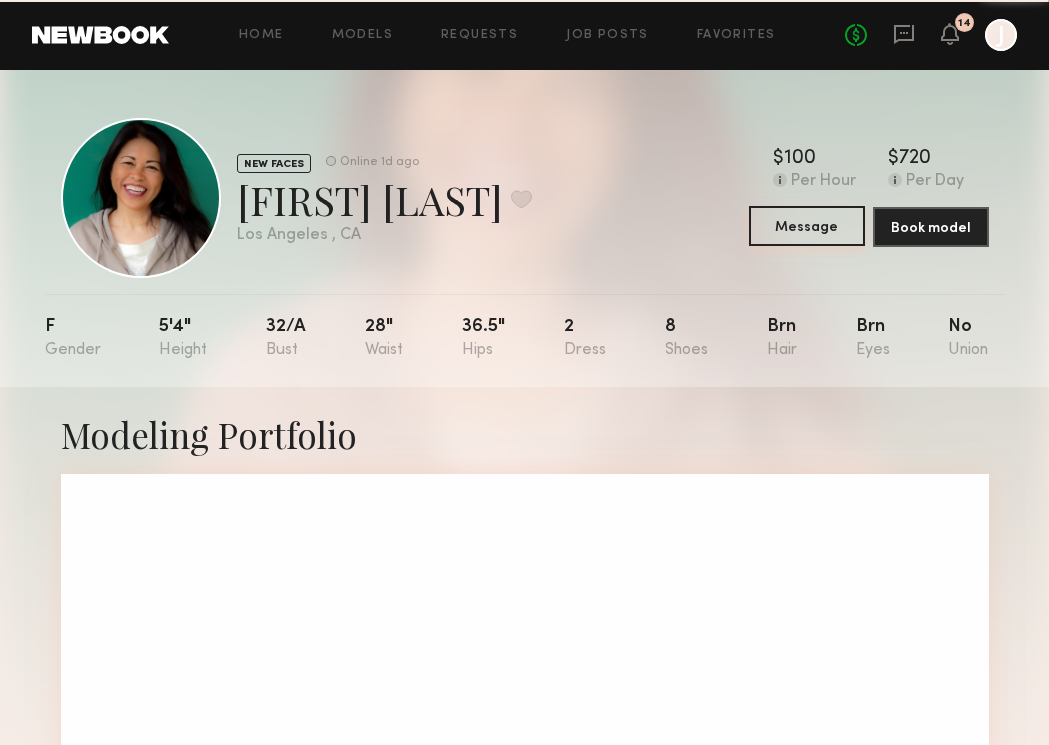 click on "Message" 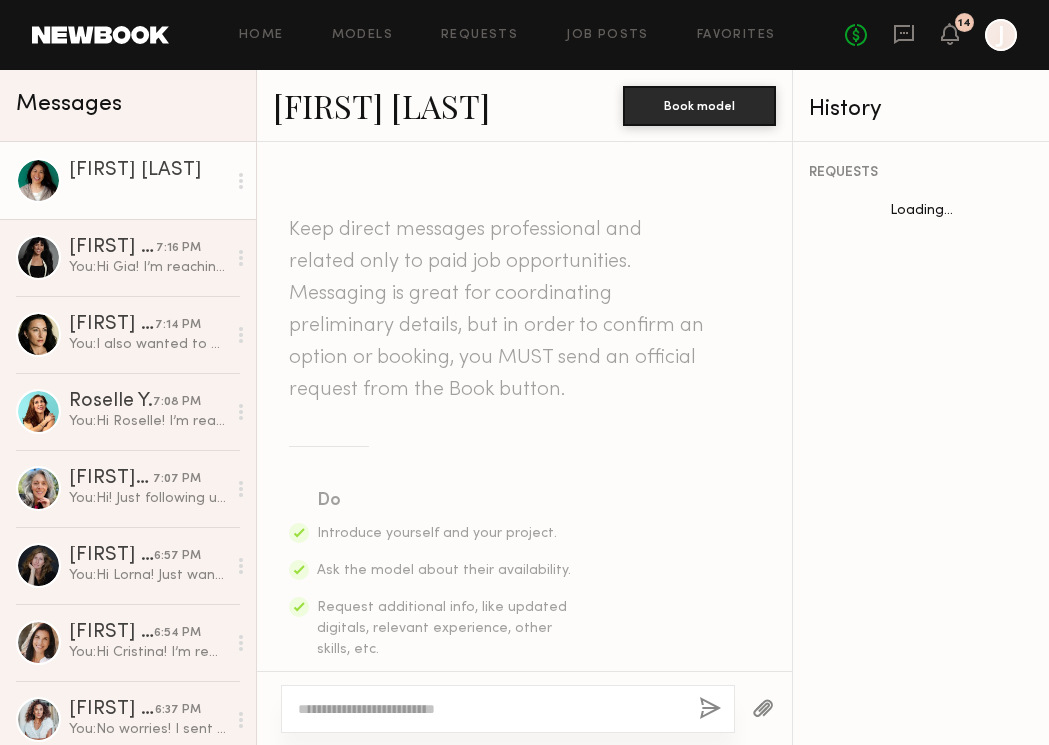 click 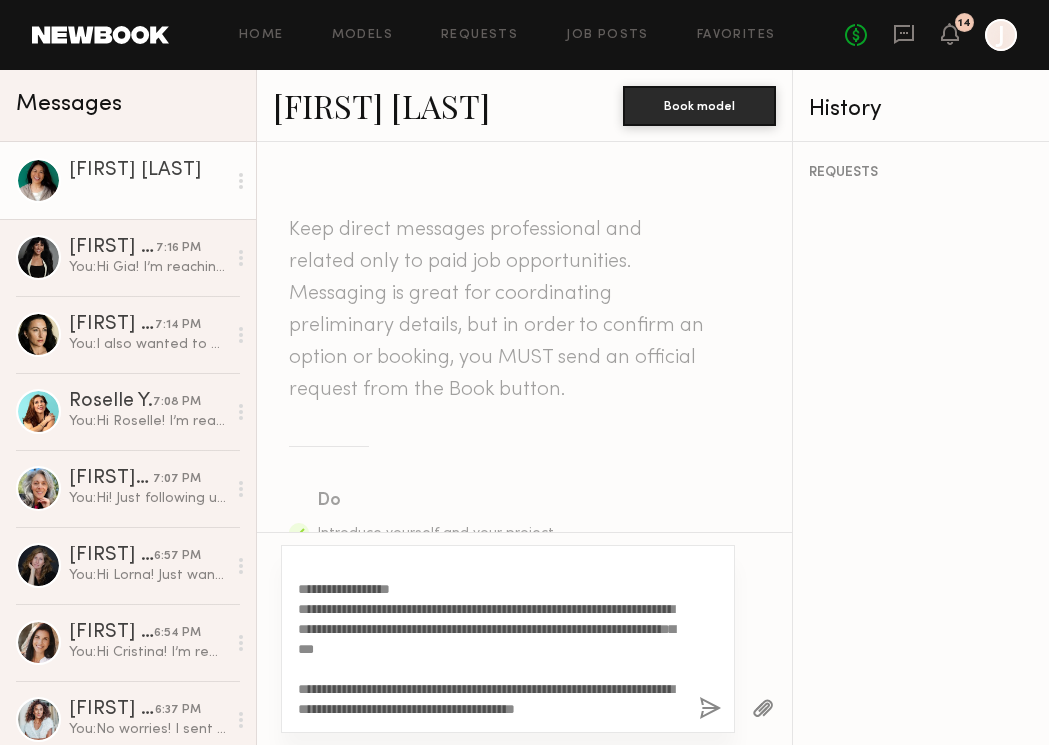 scroll, scrollTop: 0, scrollLeft: 0, axis: both 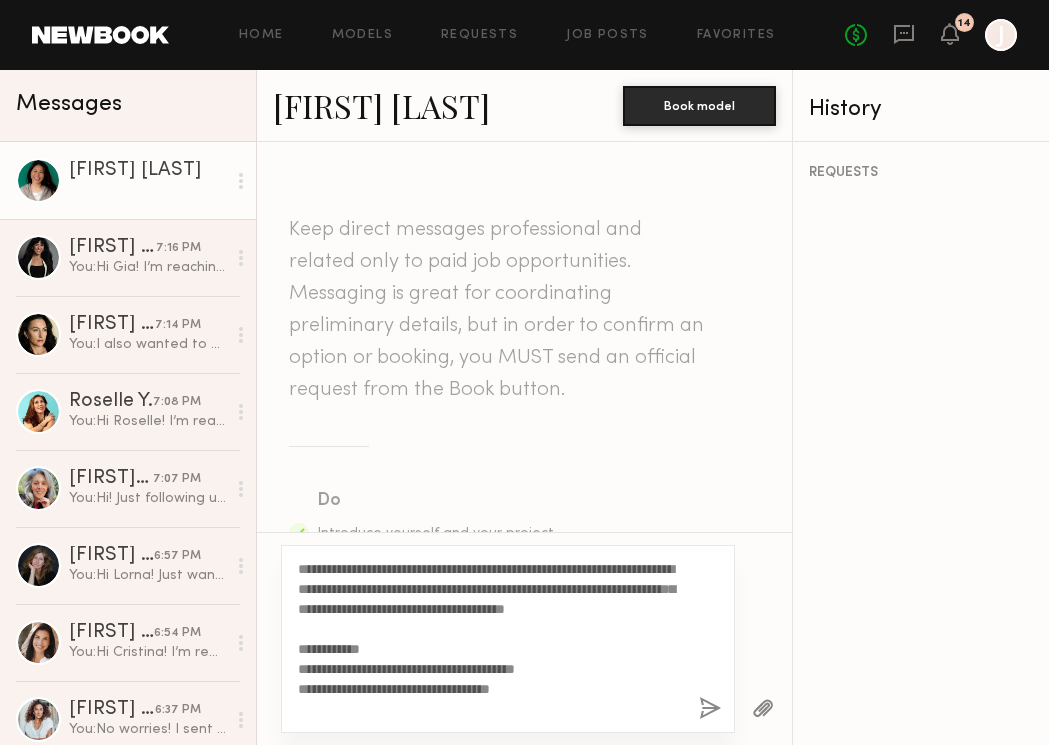 drag, startPoint x: 337, startPoint y: 572, endPoint x: 316, endPoint y: 572, distance: 21 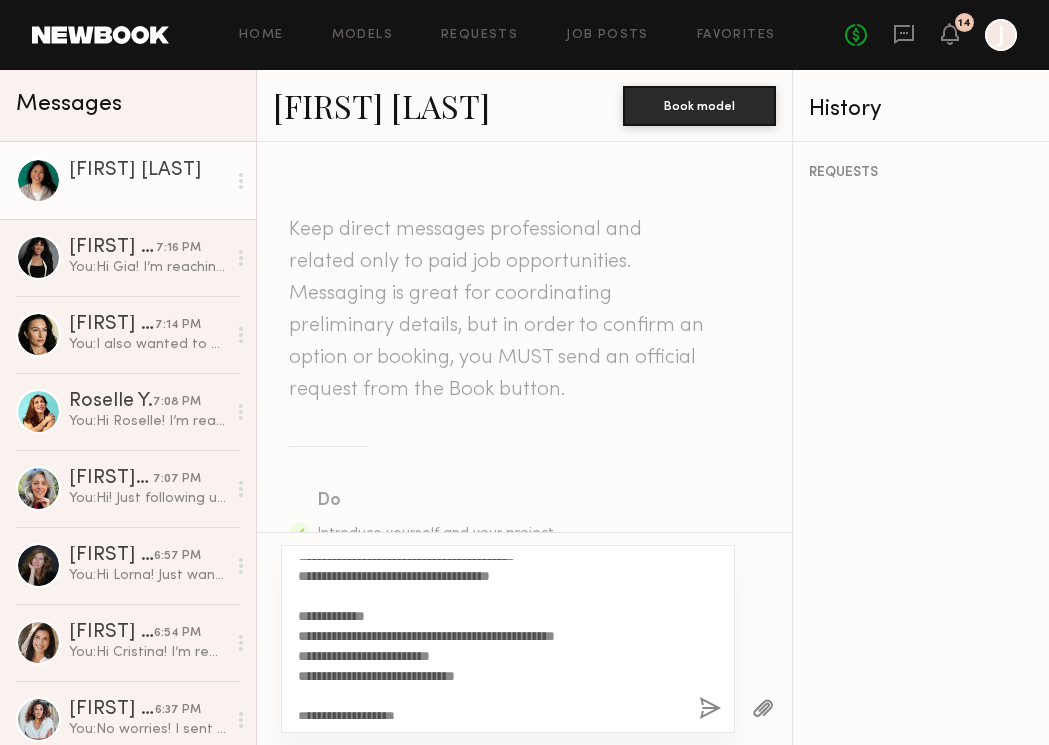 scroll, scrollTop: 340, scrollLeft: 0, axis: vertical 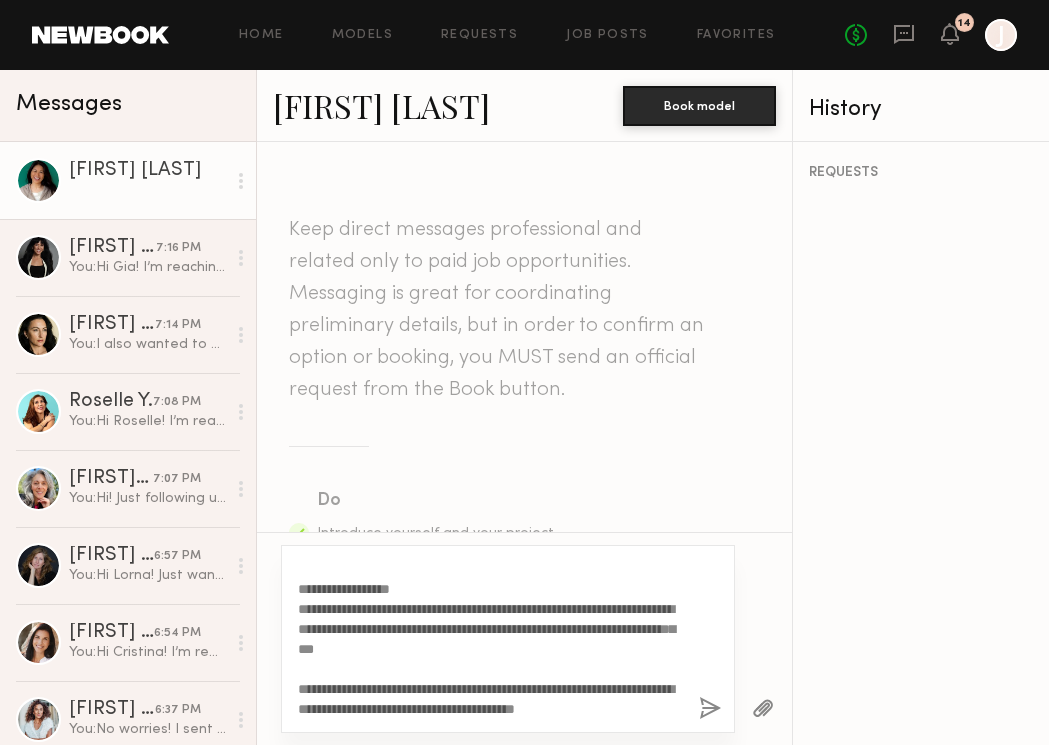 click on "**********" 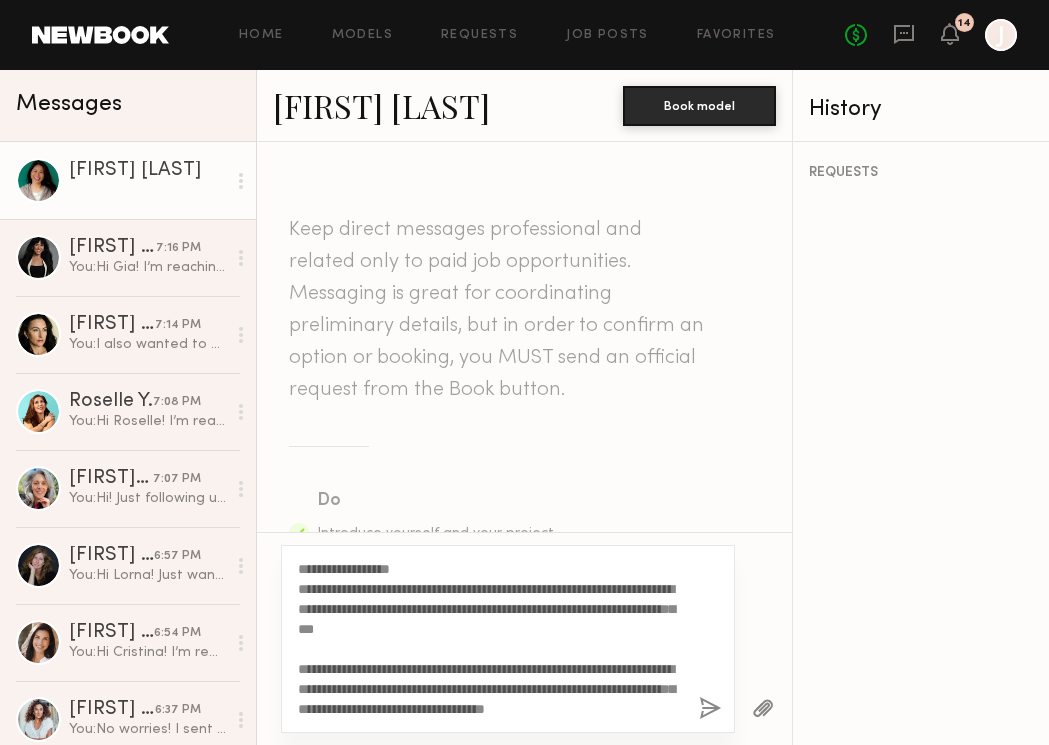 scroll, scrollTop: 377, scrollLeft: 0, axis: vertical 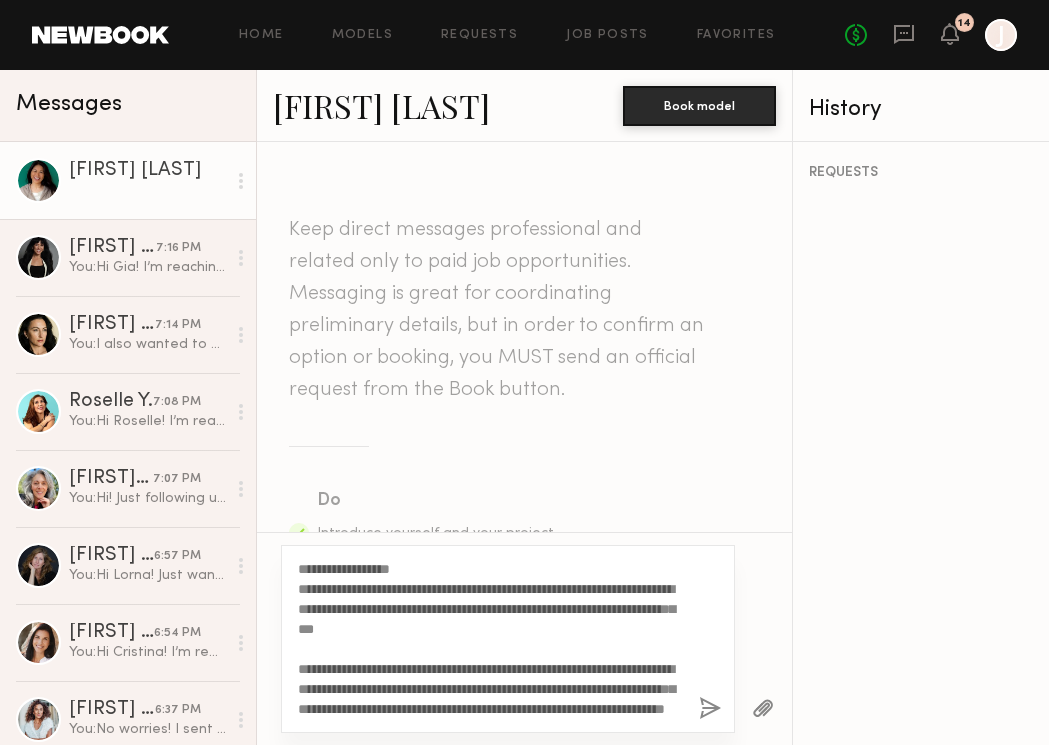click on "**********" 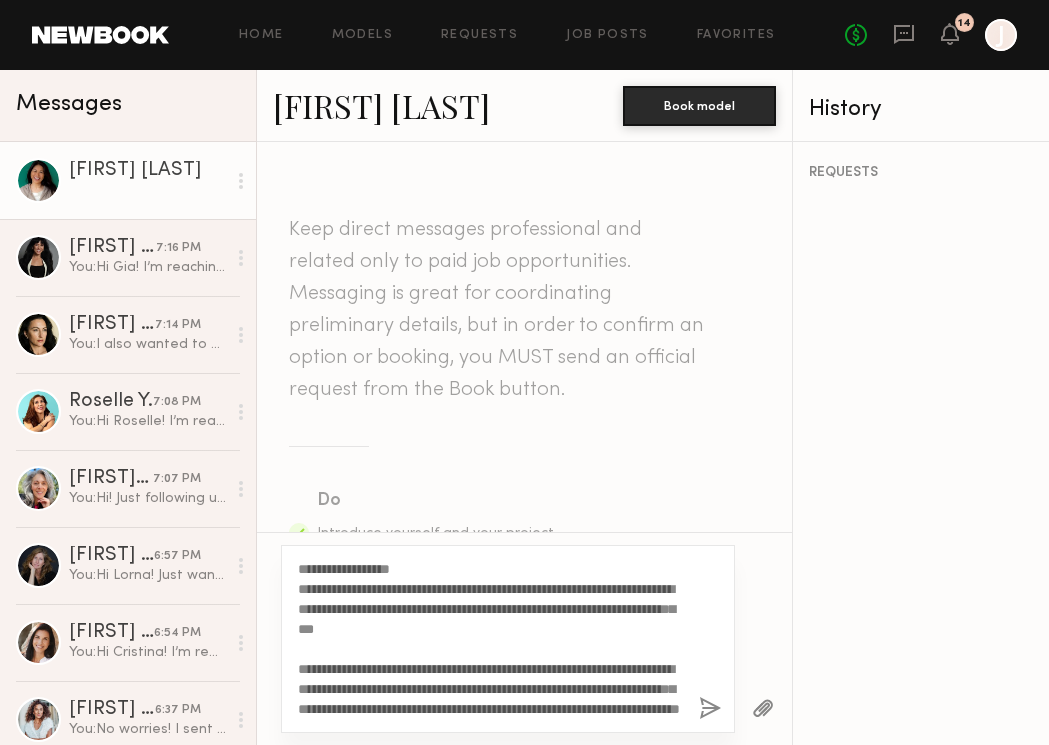 click on "**********" 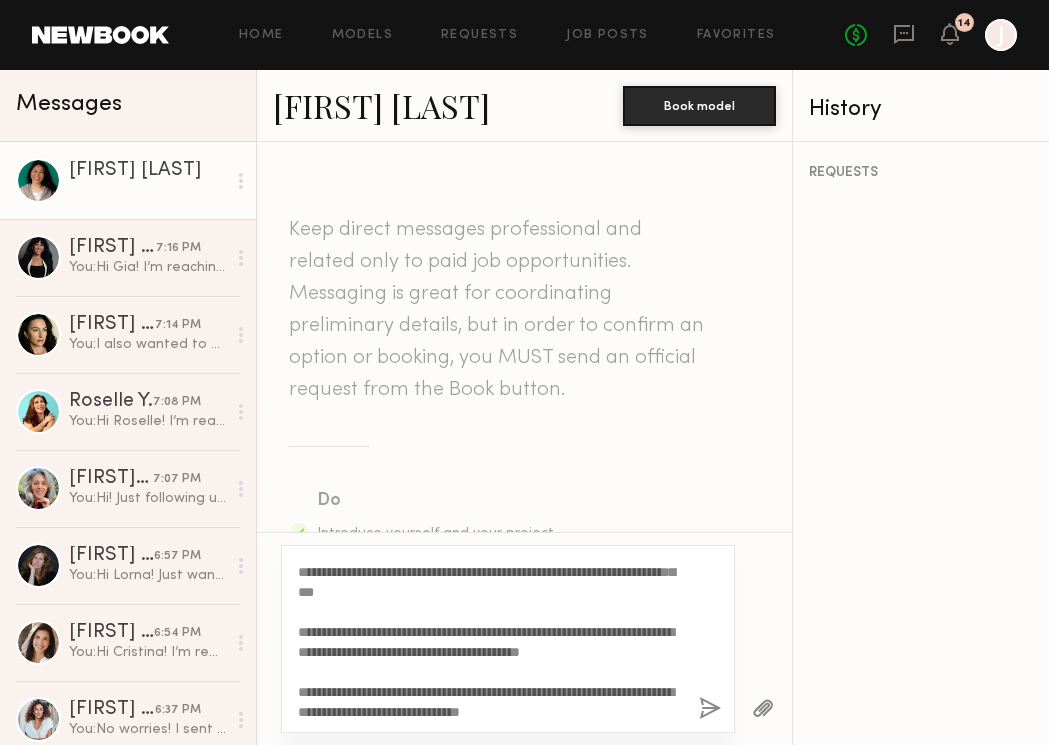click on "**********" 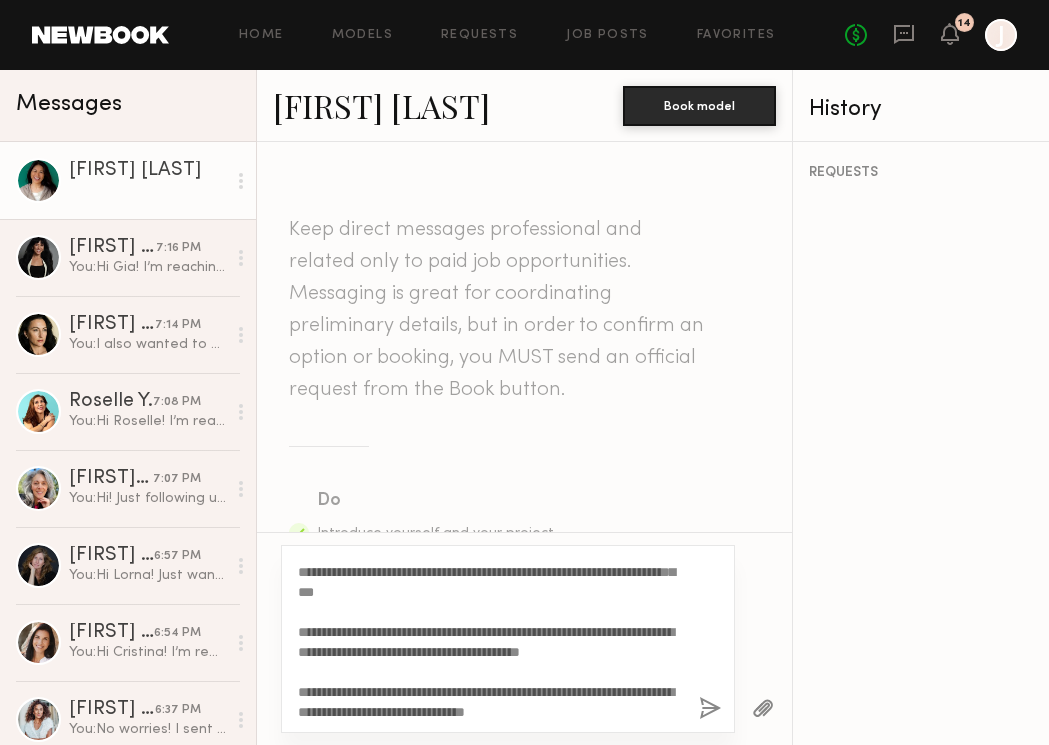 click on "**********" 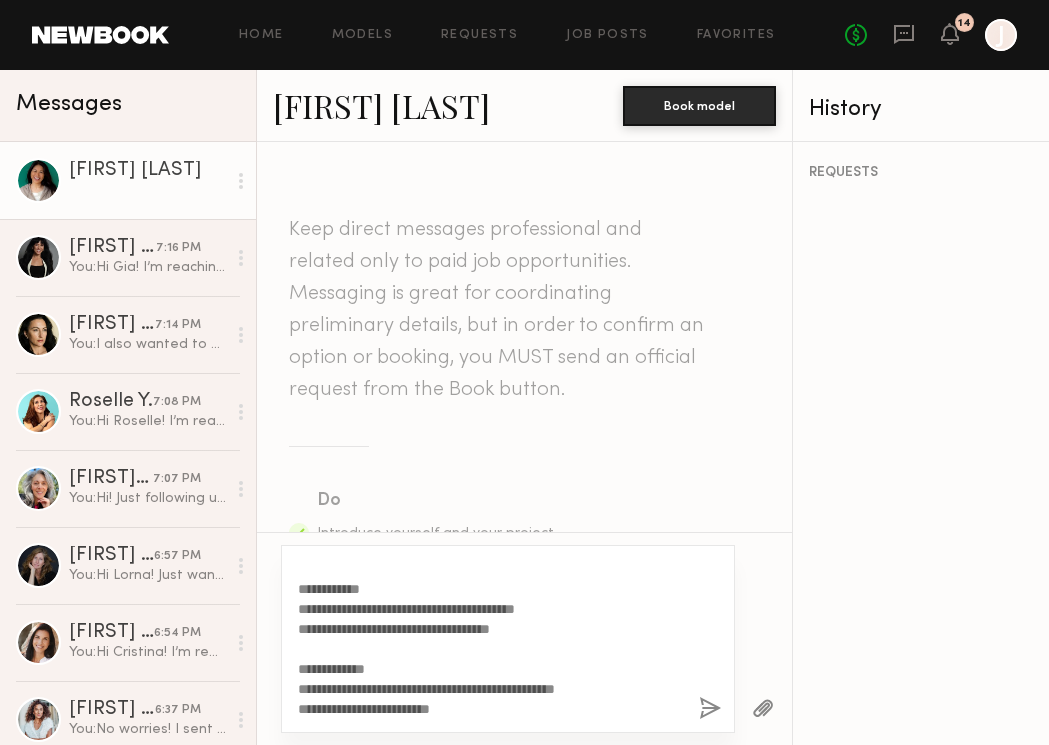 scroll, scrollTop: 0, scrollLeft: 0, axis: both 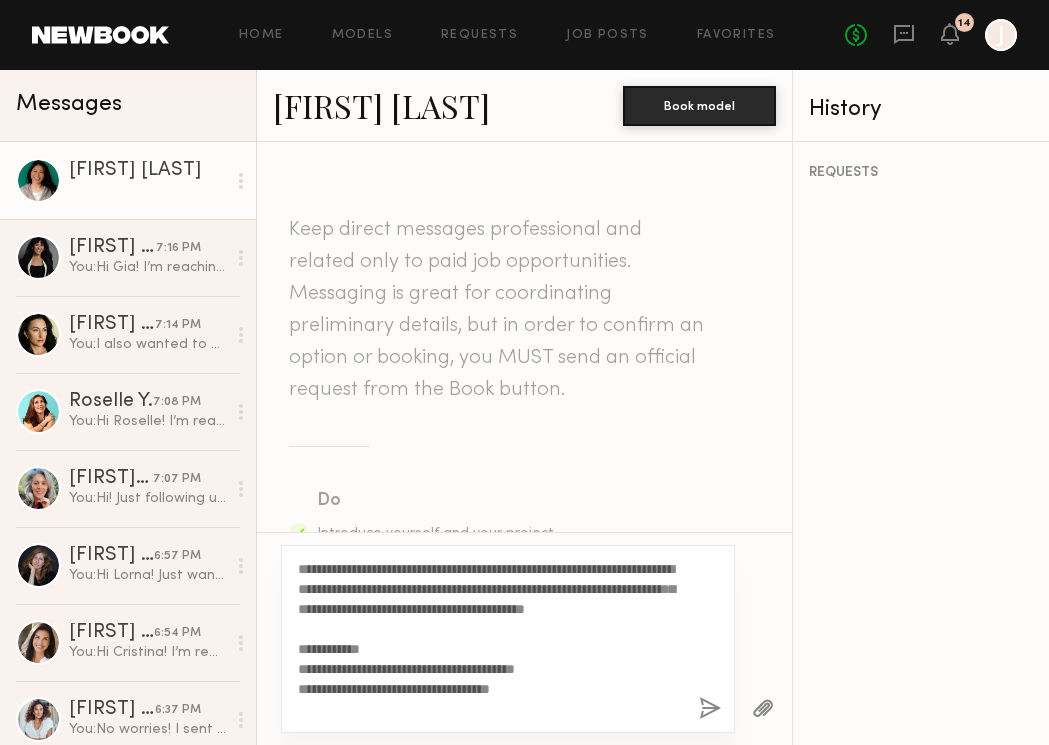 drag, startPoint x: 616, startPoint y: 707, endPoint x: 289, endPoint y: 570, distance: 354.53912 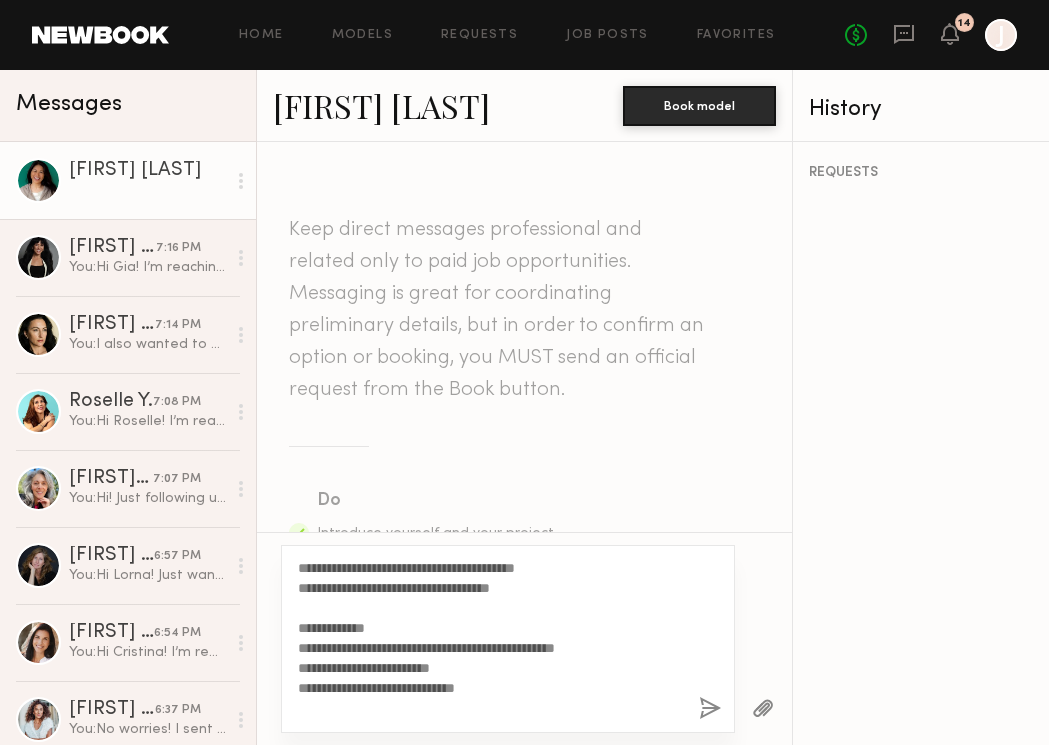 scroll, scrollTop: 105, scrollLeft: 0, axis: vertical 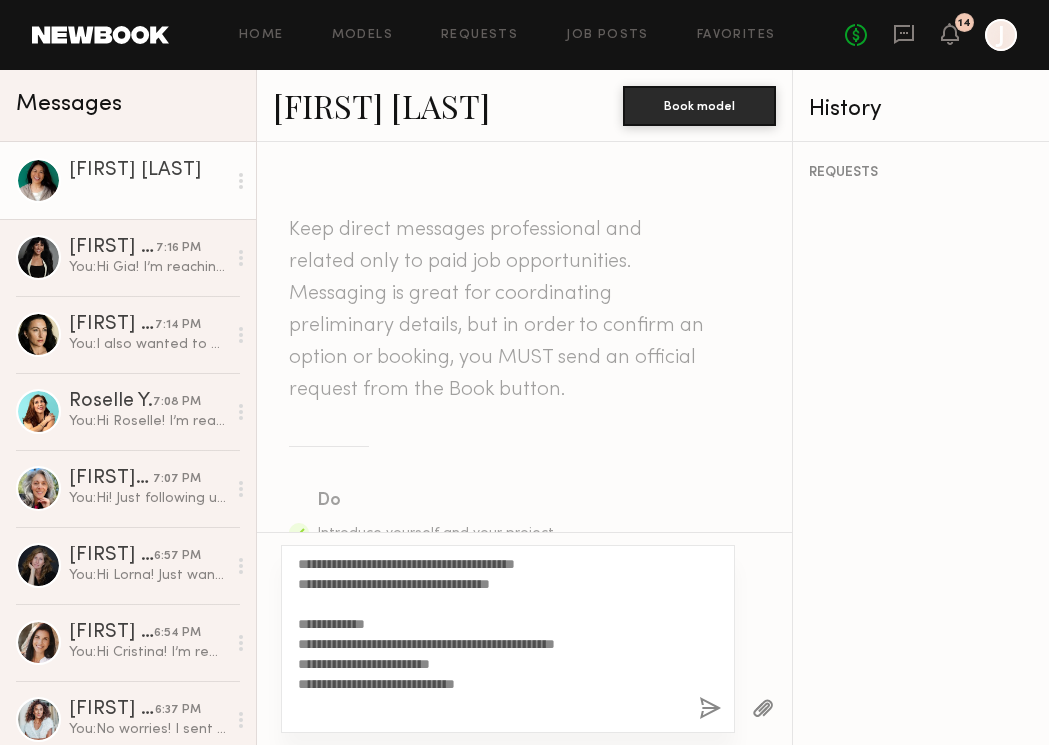 type on "**********" 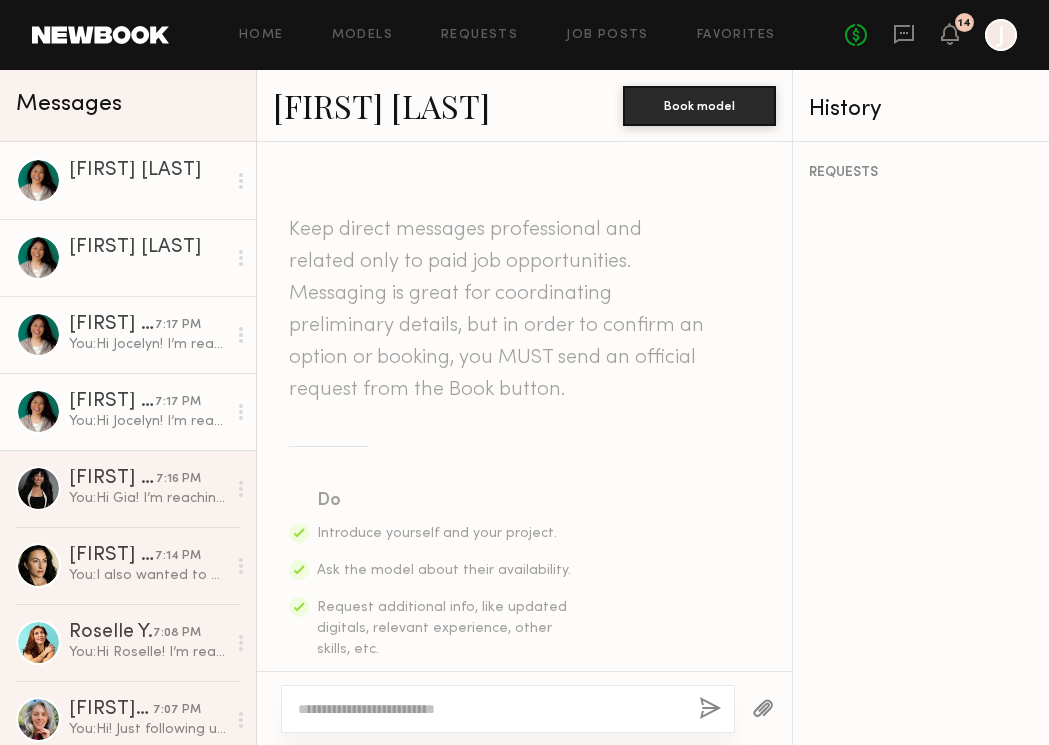 scroll, scrollTop: 1139, scrollLeft: 0, axis: vertical 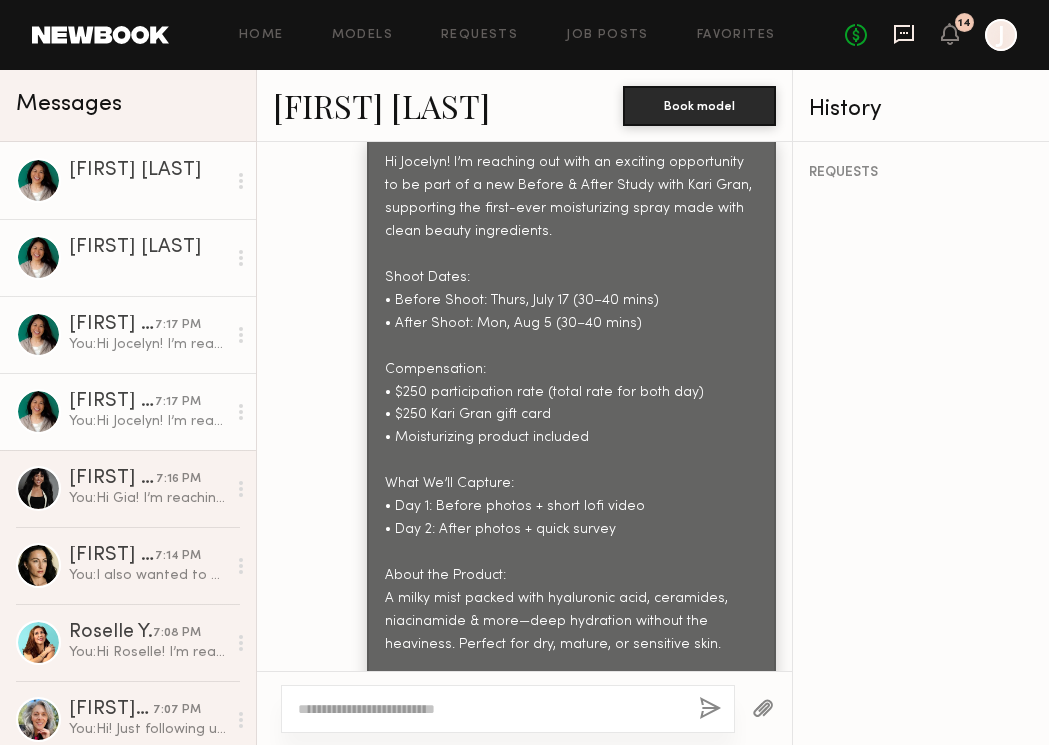 click 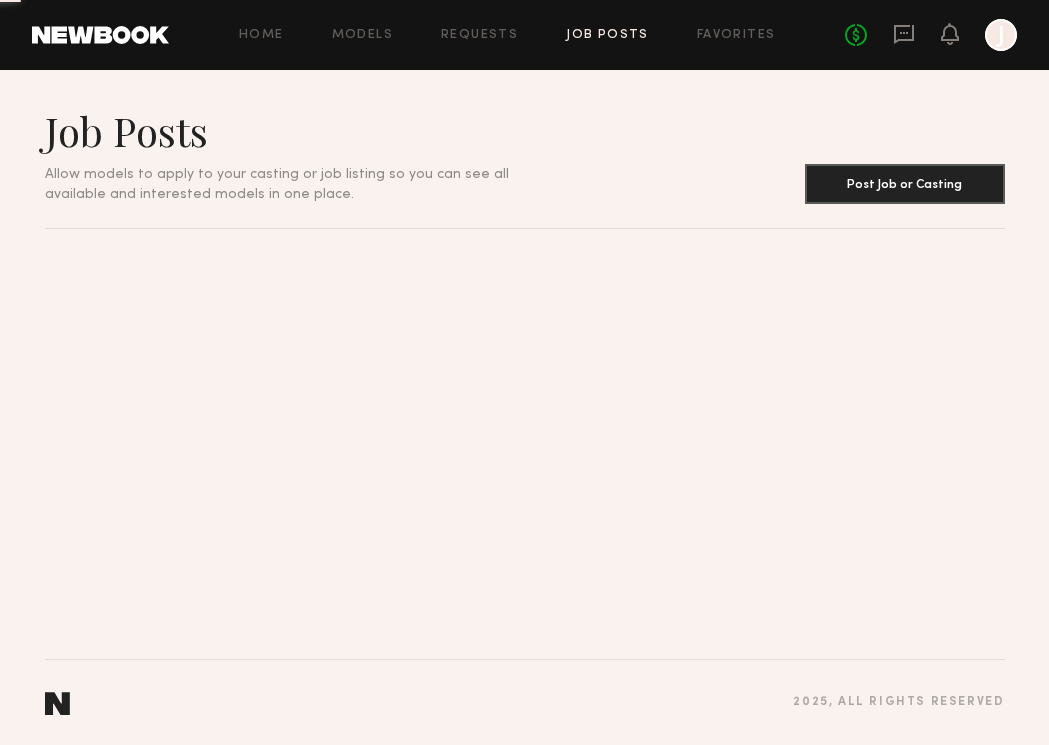 scroll, scrollTop: 0, scrollLeft: 0, axis: both 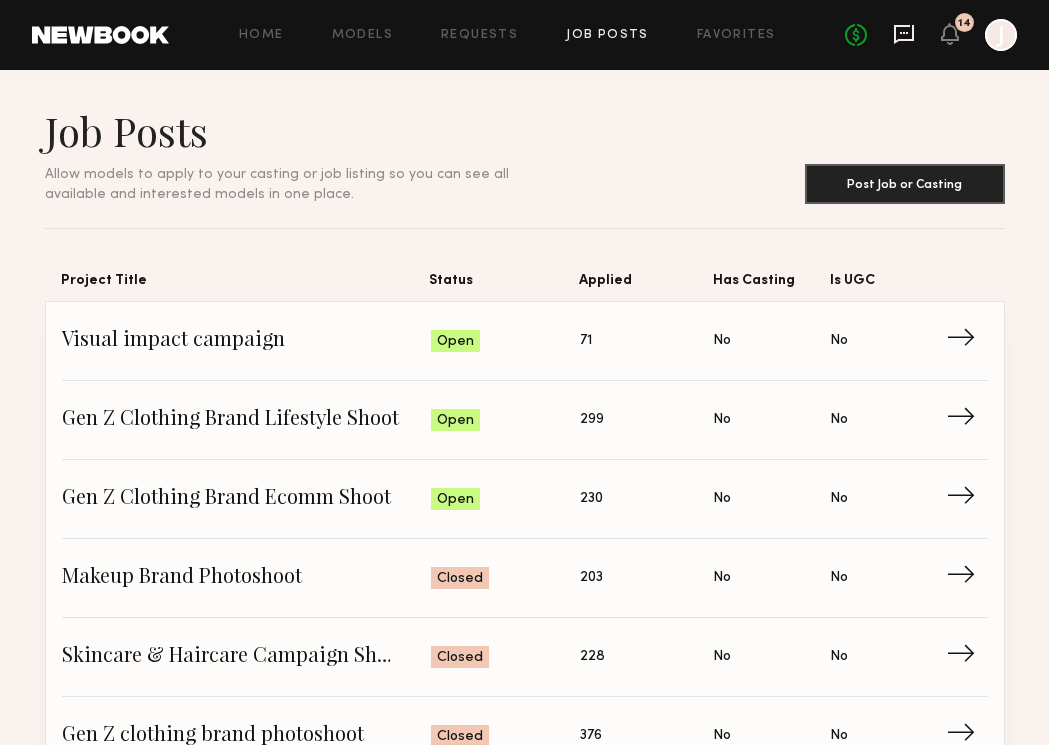 click 